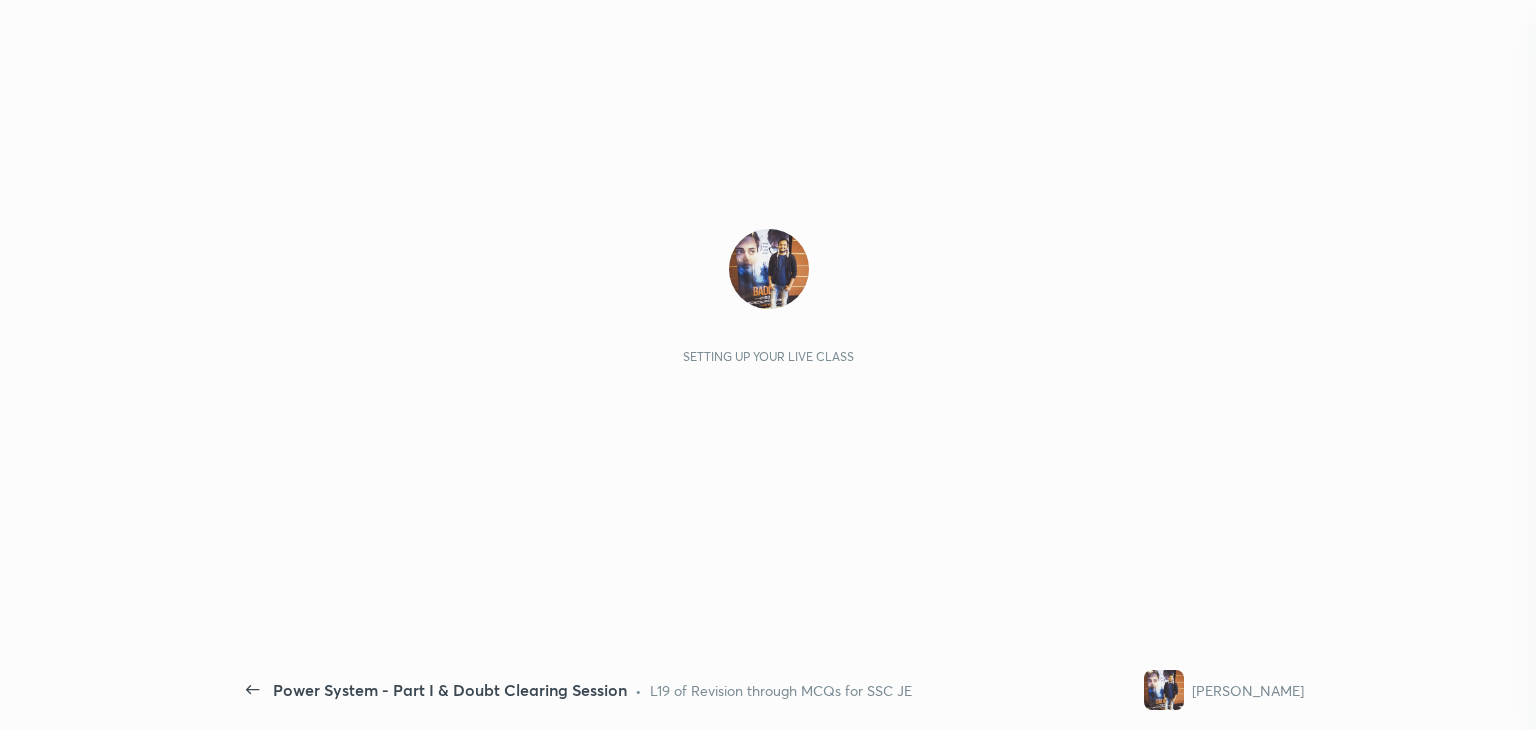 scroll, scrollTop: 0, scrollLeft: 0, axis: both 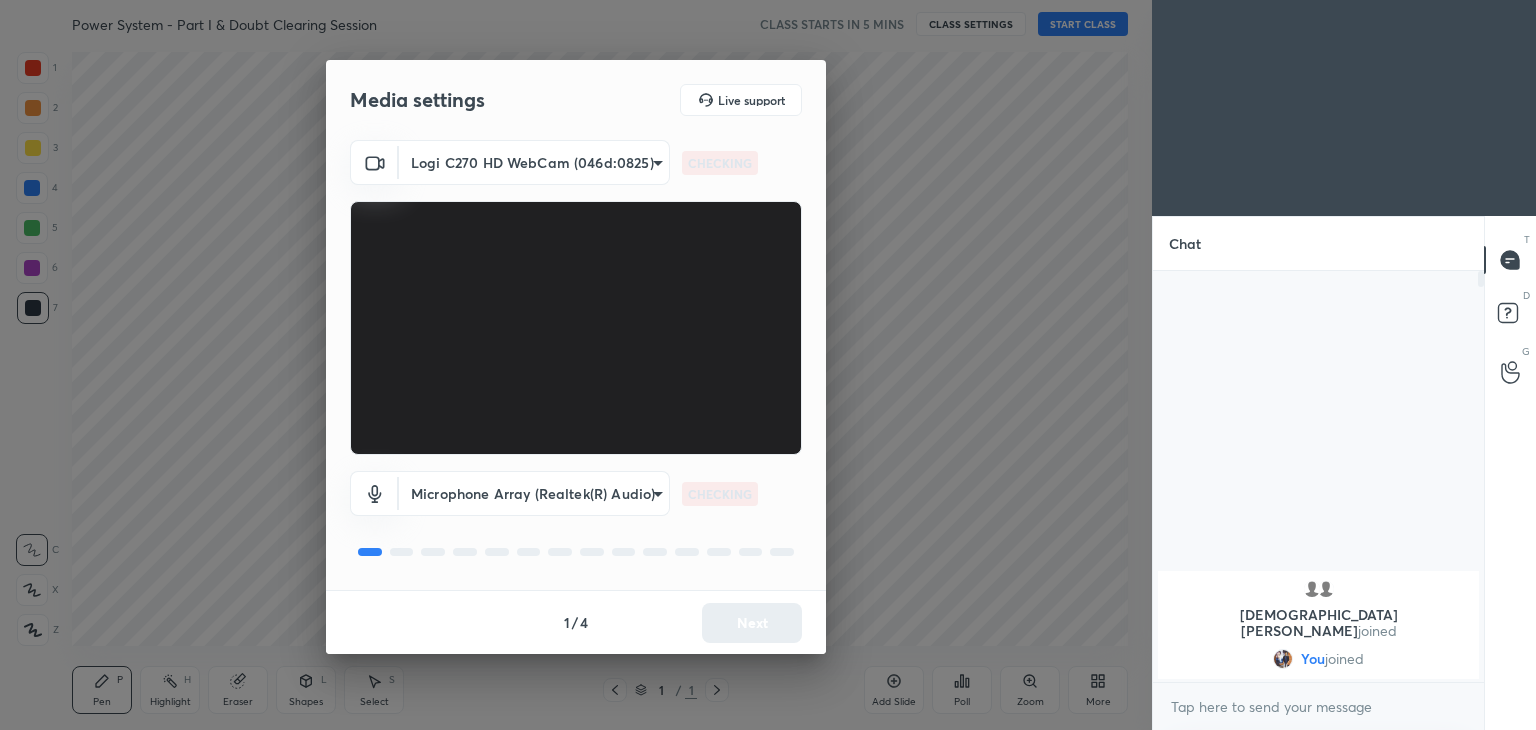 click on "1 2 3 4 5 6 7 C X Z C X Z E E Erase all   H H Power System - Part I & Doubt Clearing Session CLASS STARTS IN 5 MINS CLASS SETTINGS START CLASS Setting up your live class Back Power System - Part I & Doubt Clearing Session • L19 of Revision through MCQs for SSC JE Ravendra Yadav Pen P Highlight H Eraser Shapes L Select S 1 / 1 Add Slide Poll Zoom More Chat shivam, LK  joined You  joined 1 NEW MESSAGE Enable hand raising Enable raise hand to speak to learners. Once enabled, chat will be turned off temporarily. Enable x   introducing Raise a hand with a doubt Now learners can raise their hand along with a doubt  How it works? Doubts asked by learners will show up here Raise hand disabled You have disabled Raise hand currently. Enable it to invite learners to speak Enable Can't raise hand Looks like educator just invited you to speak. Please wait before you can raise your hand again. Got it T Messages (T) D Doubts (D) G Raise Hand (G) Report an issue Reason for reporting Buffering Chat not working ​ Report 1" at bounding box center (768, 365) 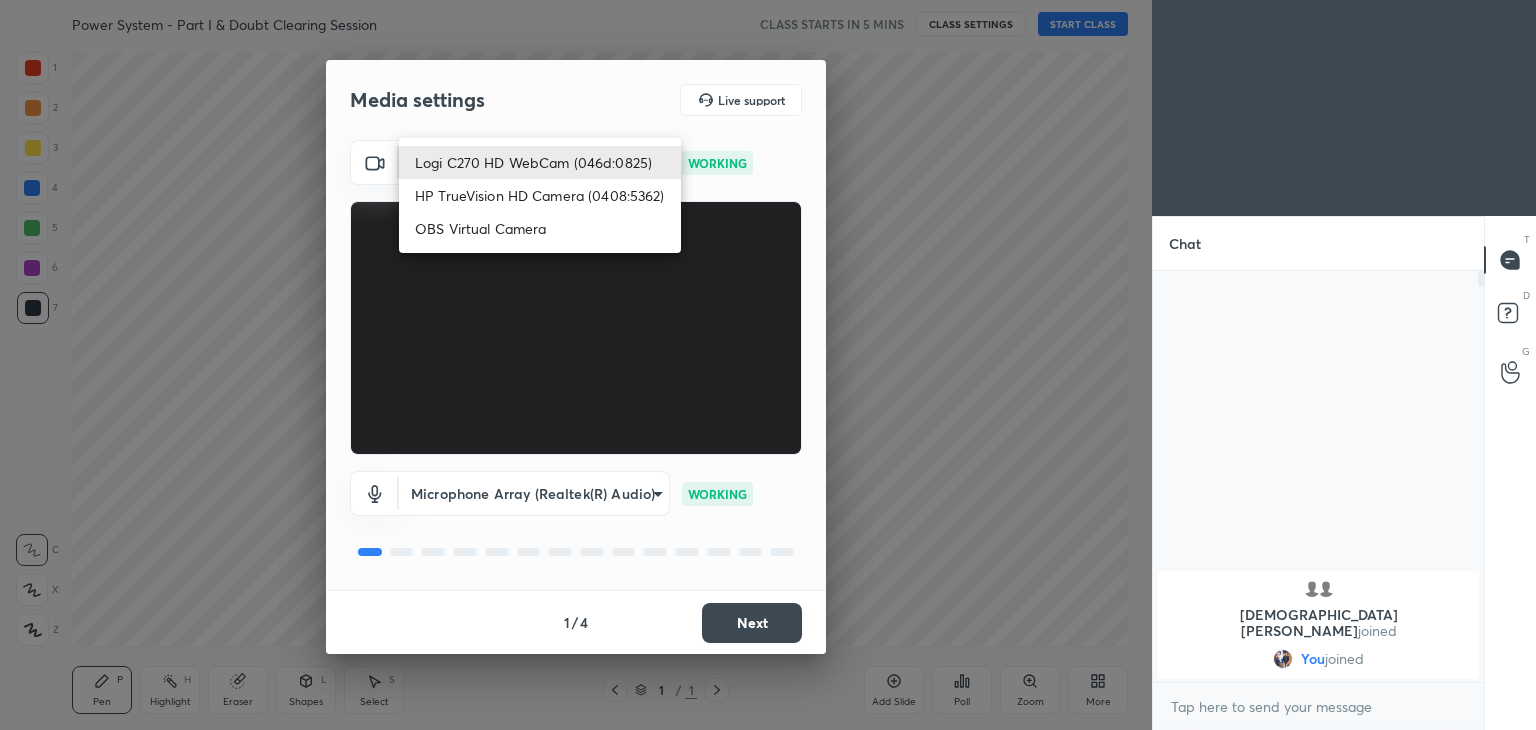 click on "HP TrueVision HD Camera (0408:5362)" at bounding box center (540, 195) 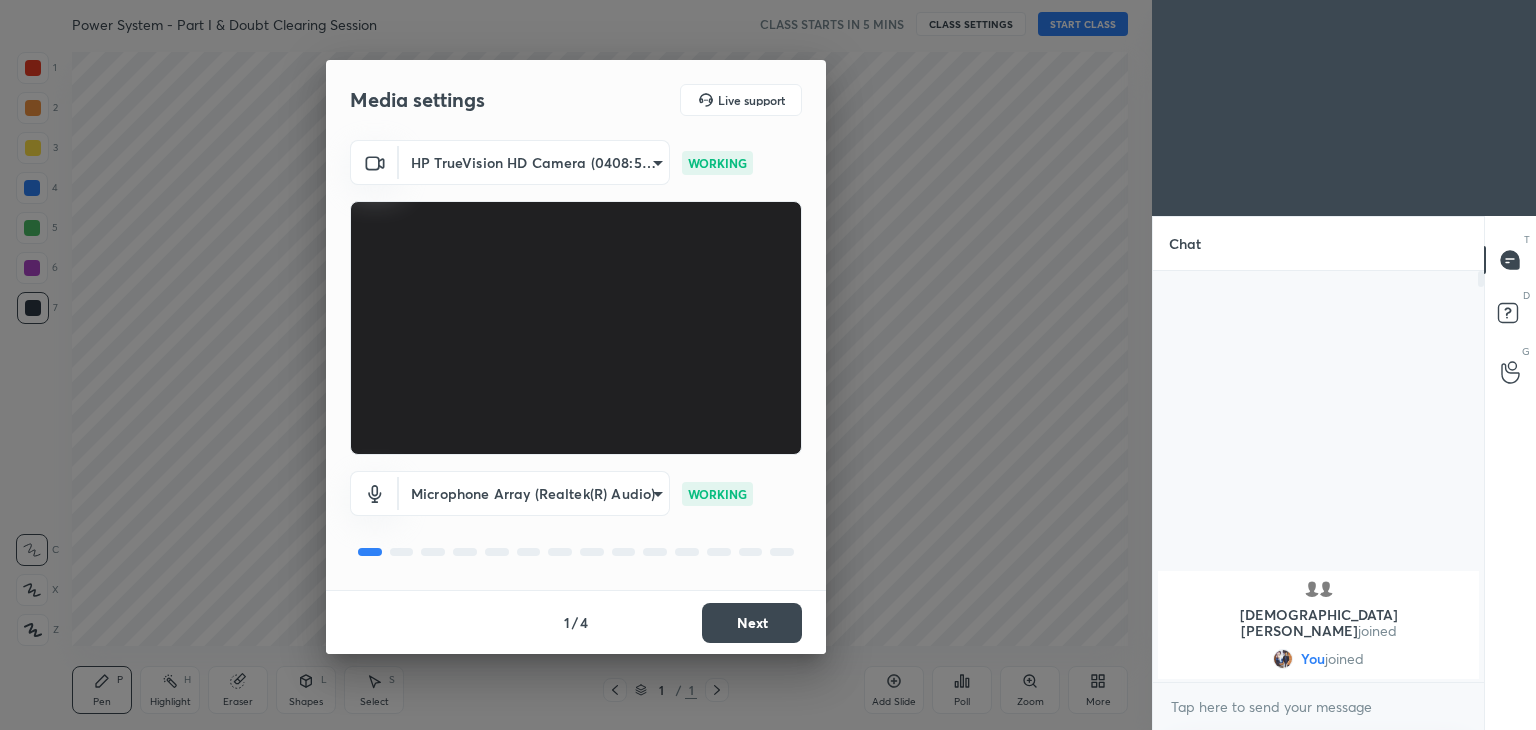 click on "Next" at bounding box center (752, 623) 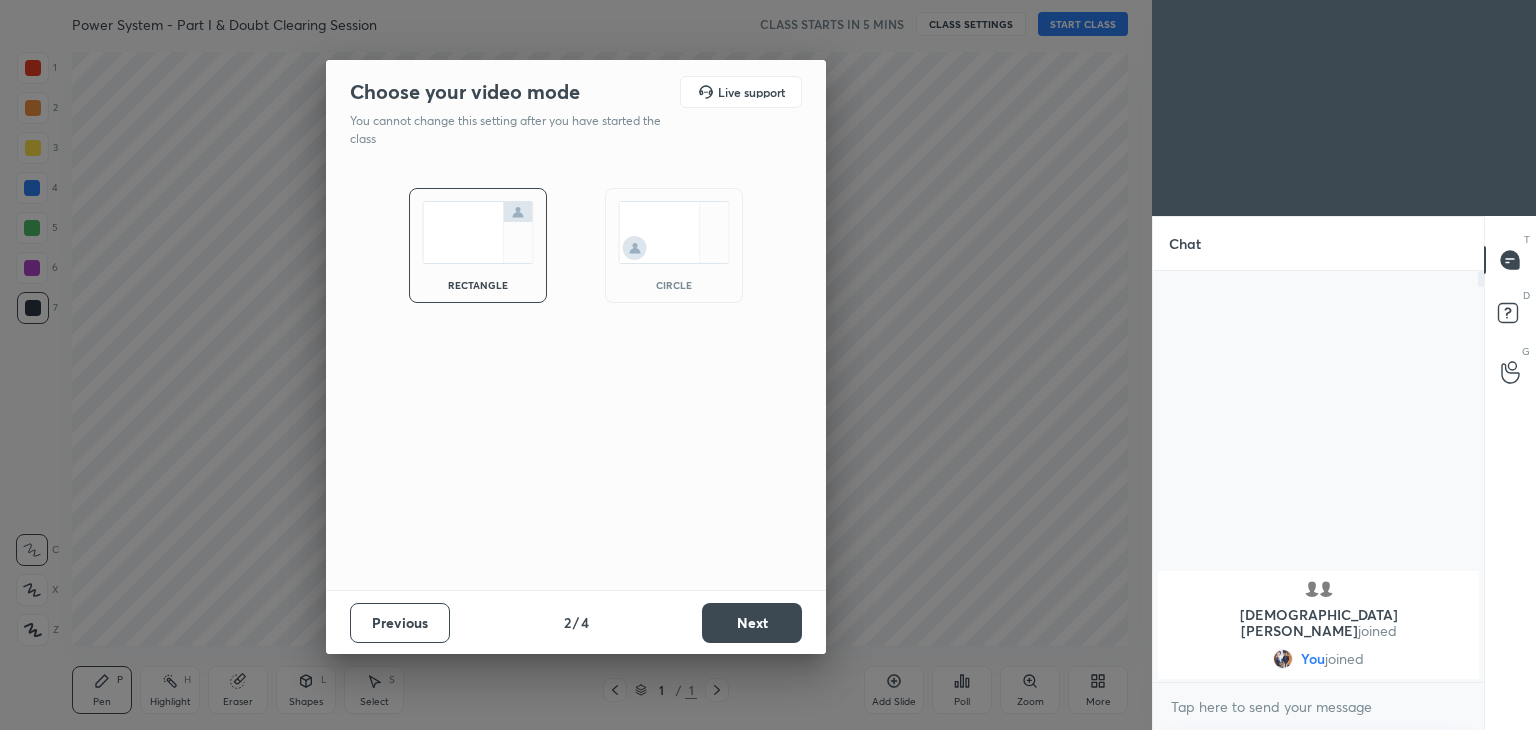 click on "Next" at bounding box center (752, 623) 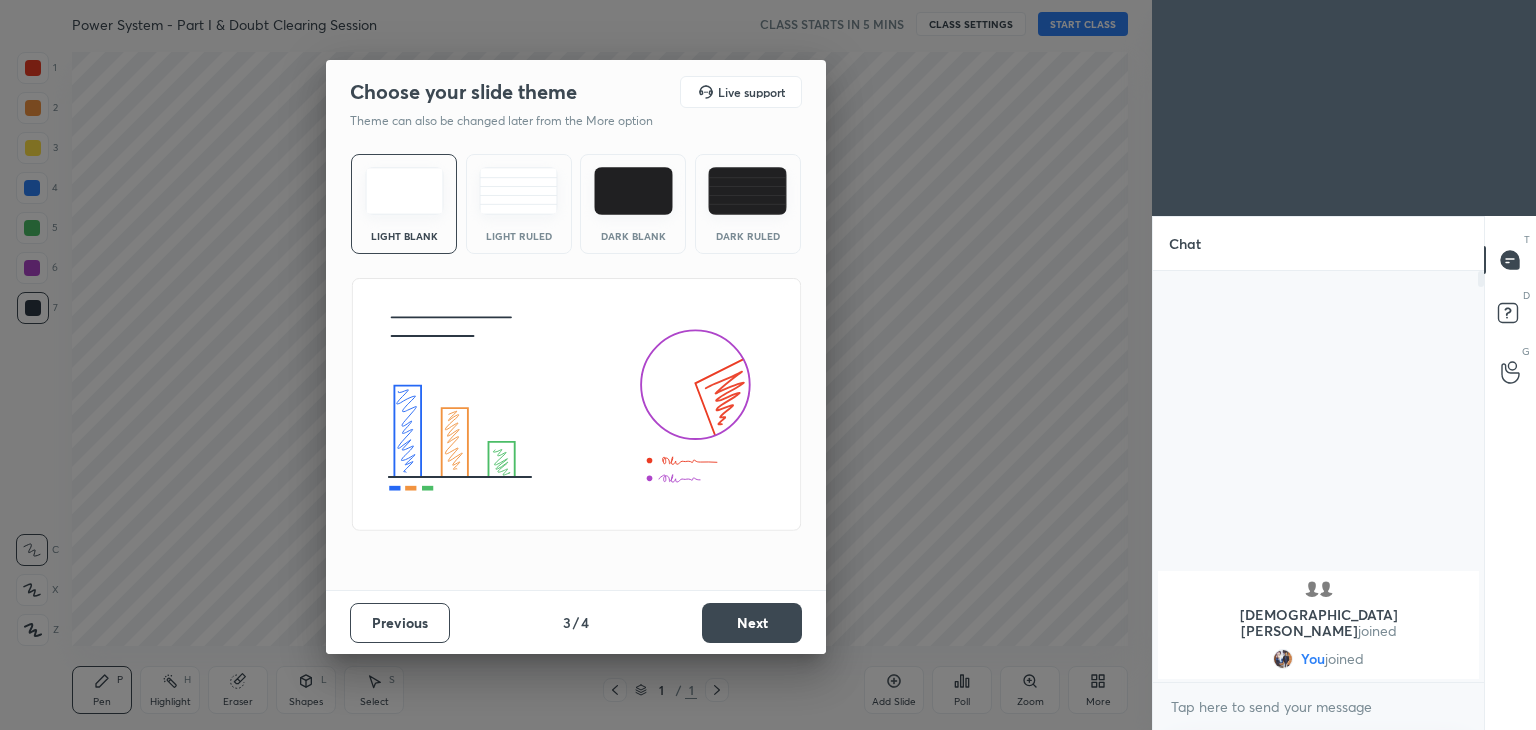 click on "Choose your slide theme Live support Theme can also be changed later from the More option Light Blank Light Ruled Dark Blank Dark Ruled Previous 3 / 4 Next" at bounding box center (576, 365) 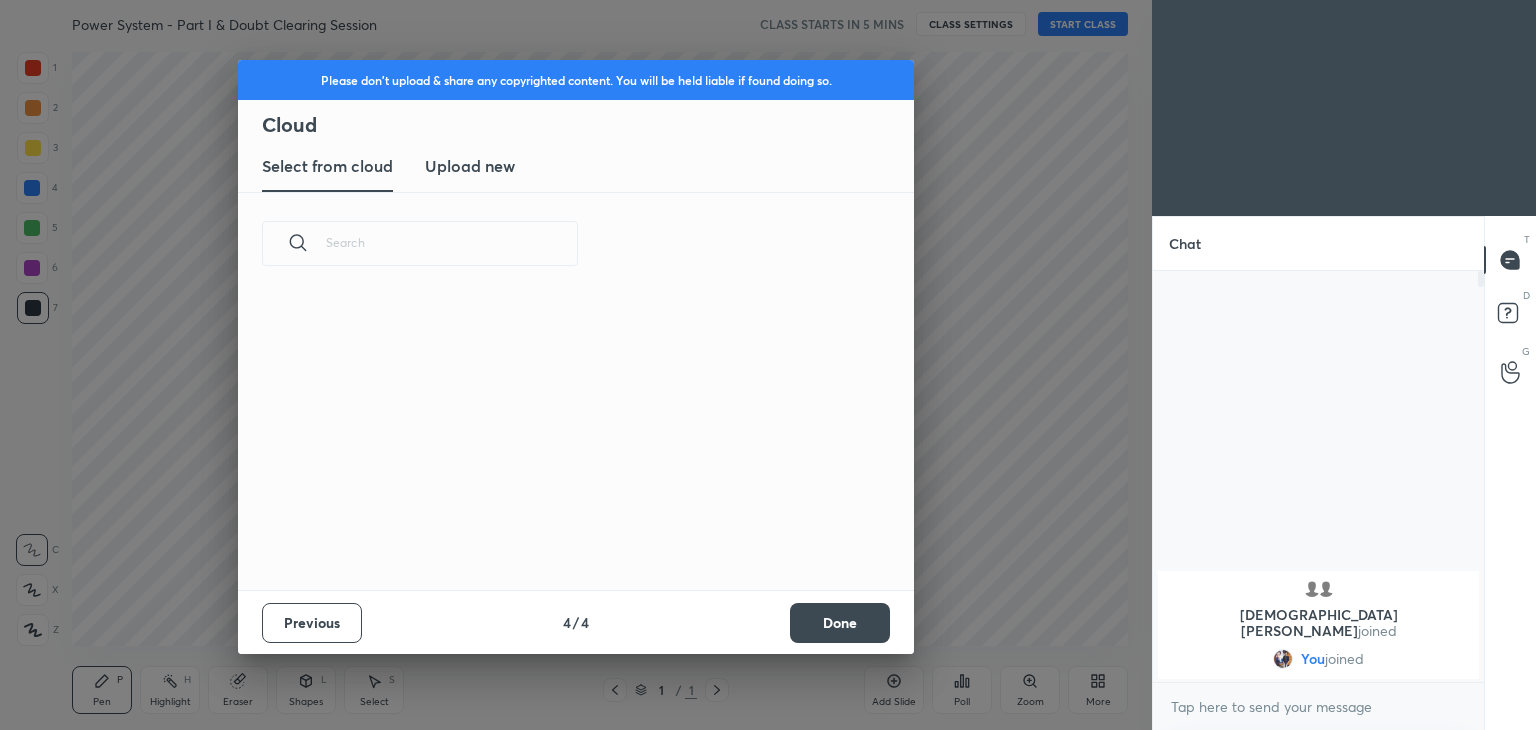 click on "Done" at bounding box center [840, 623] 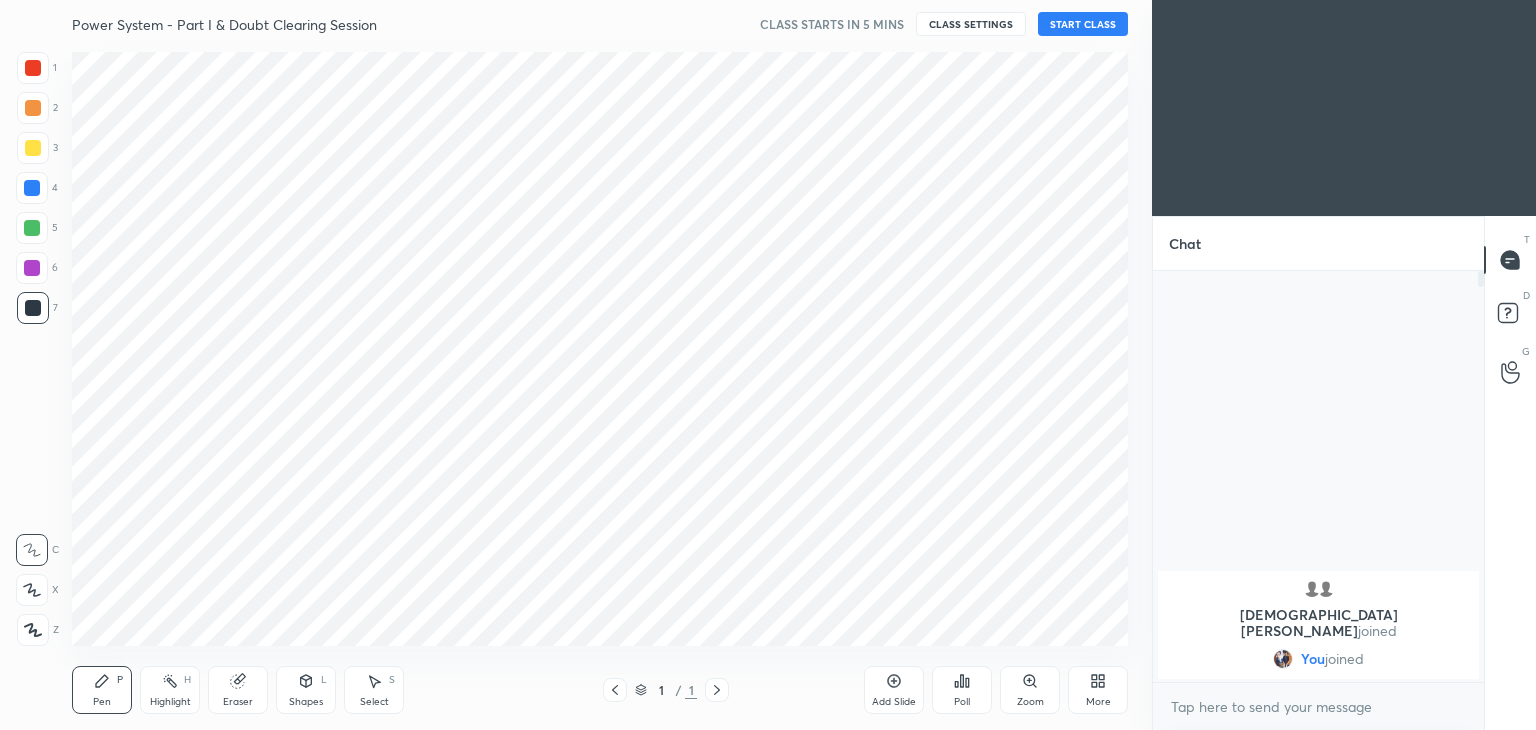 scroll, scrollTop: 0, scrollLeft: 0, axis: both 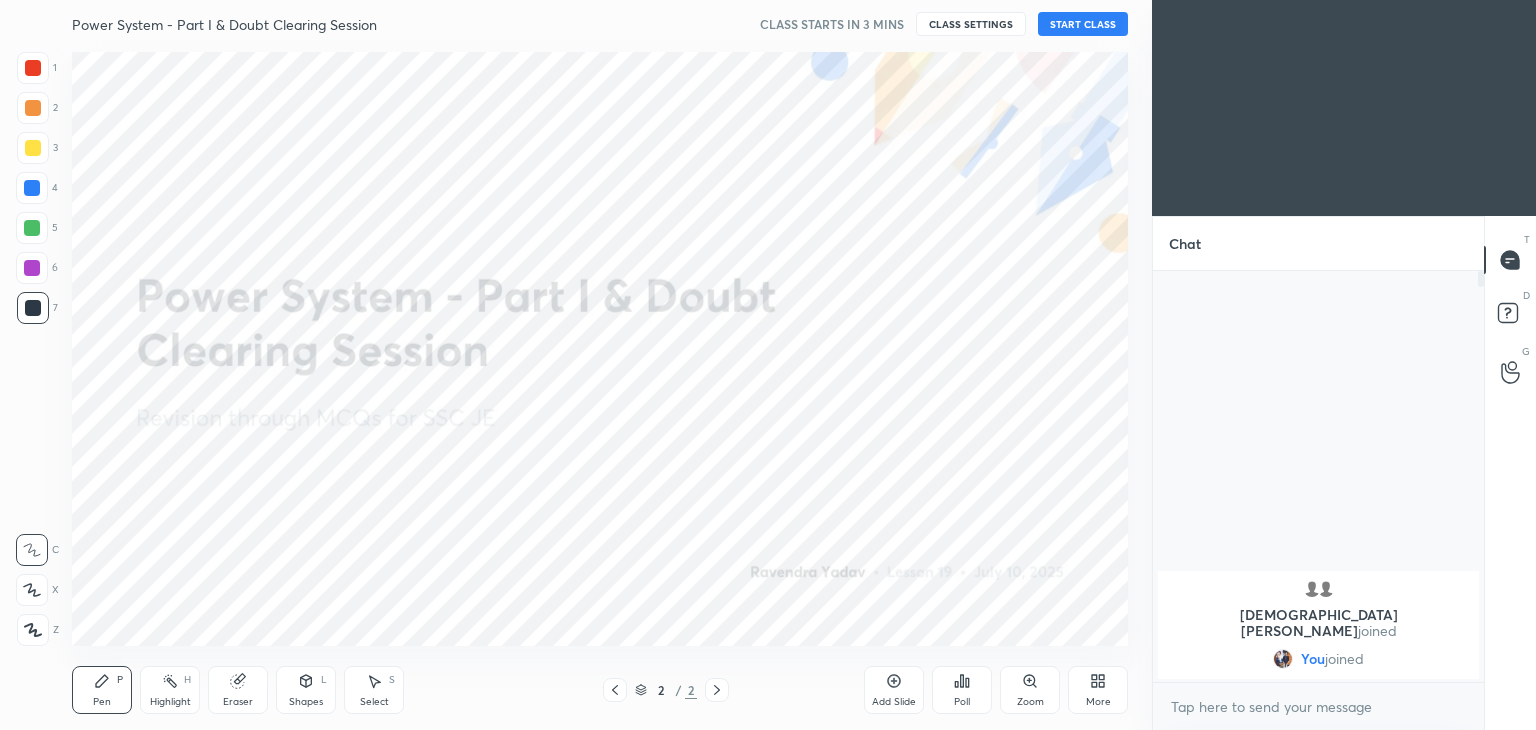 click on "More" at bounding box center (1098, 702) 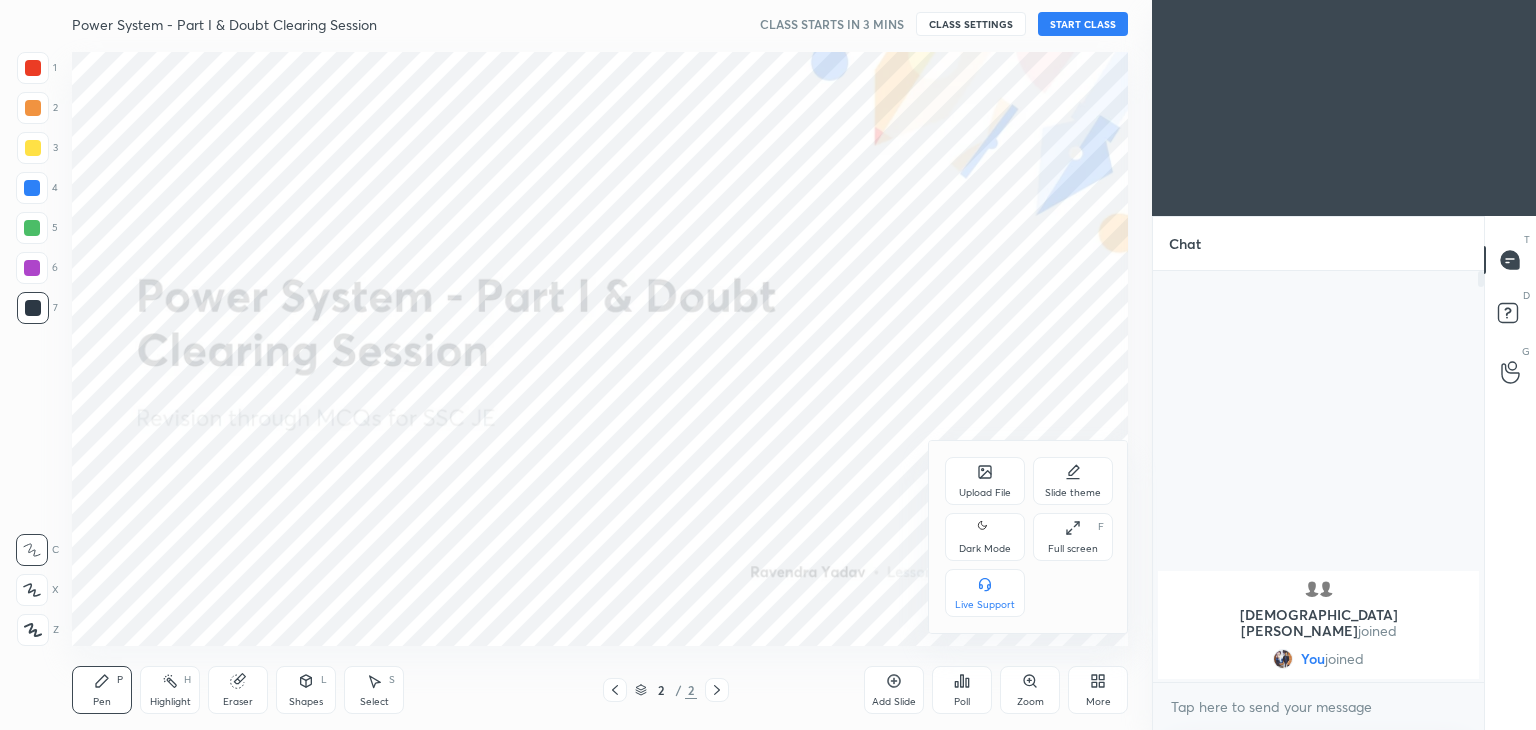 click on "Upload File" at bounding box center (985, 493) 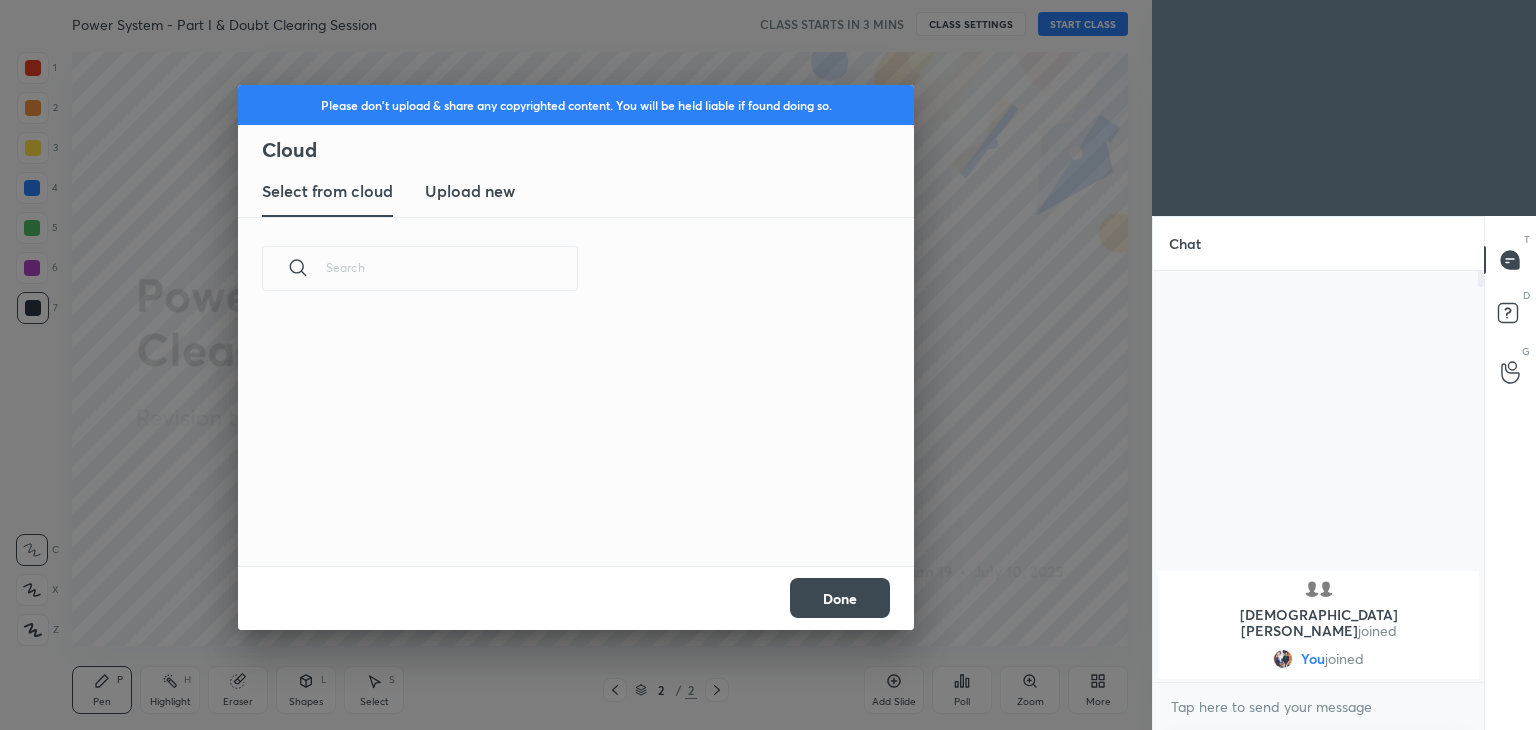 scroll, scrollTop: 5, scrollLeft: 10, axis: both 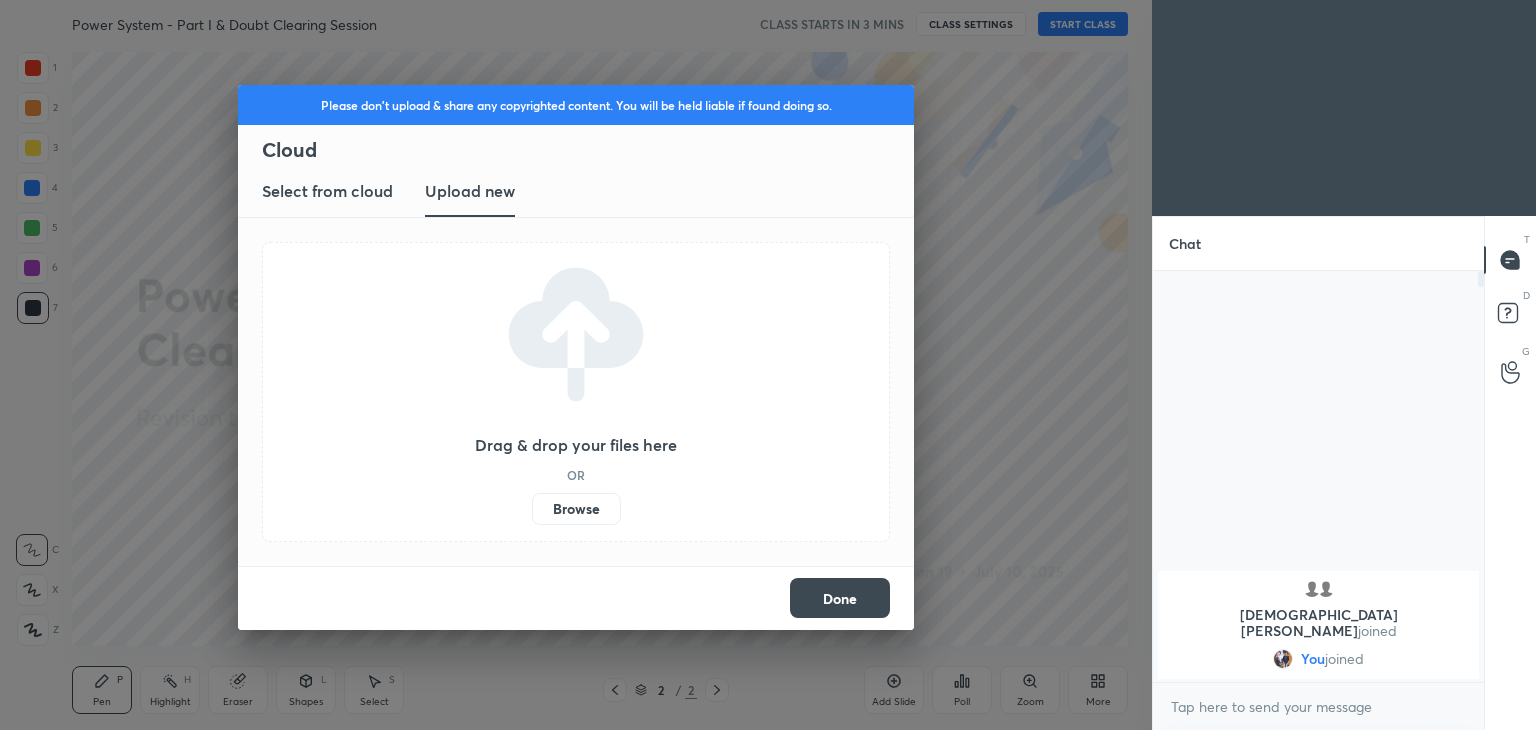 click on "Browse" at bounding box center [576, 509] 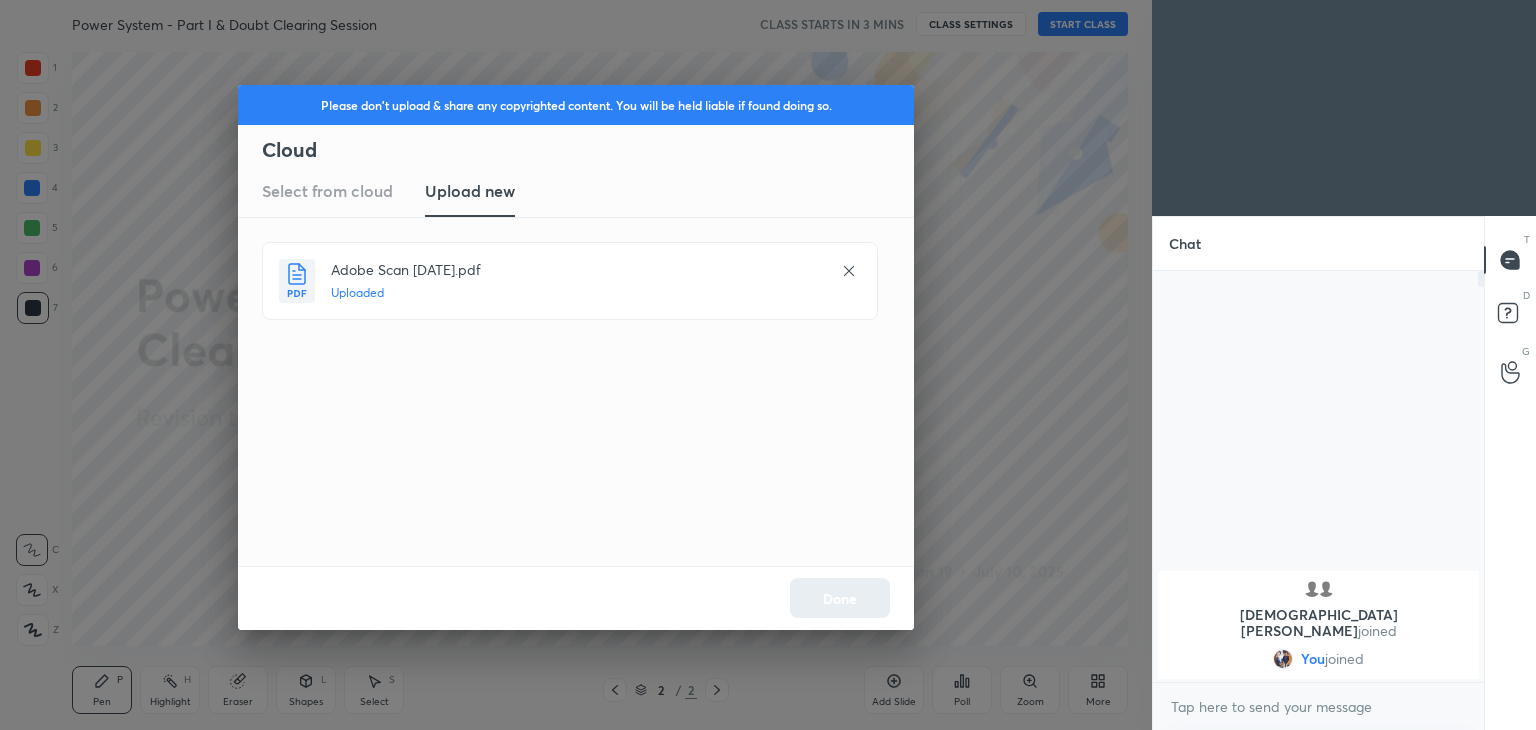 click on "Done" at bounding box center [840, 598] 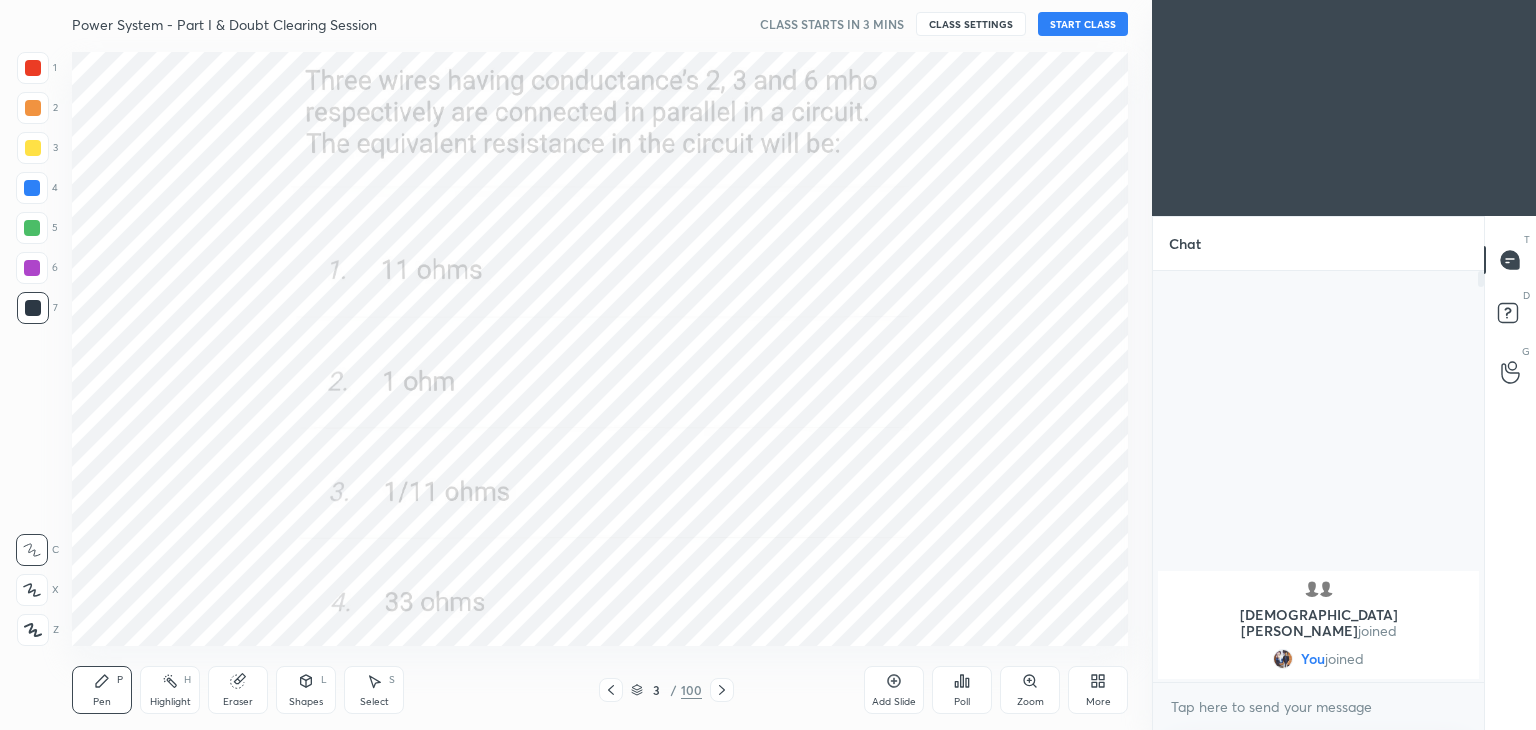 click 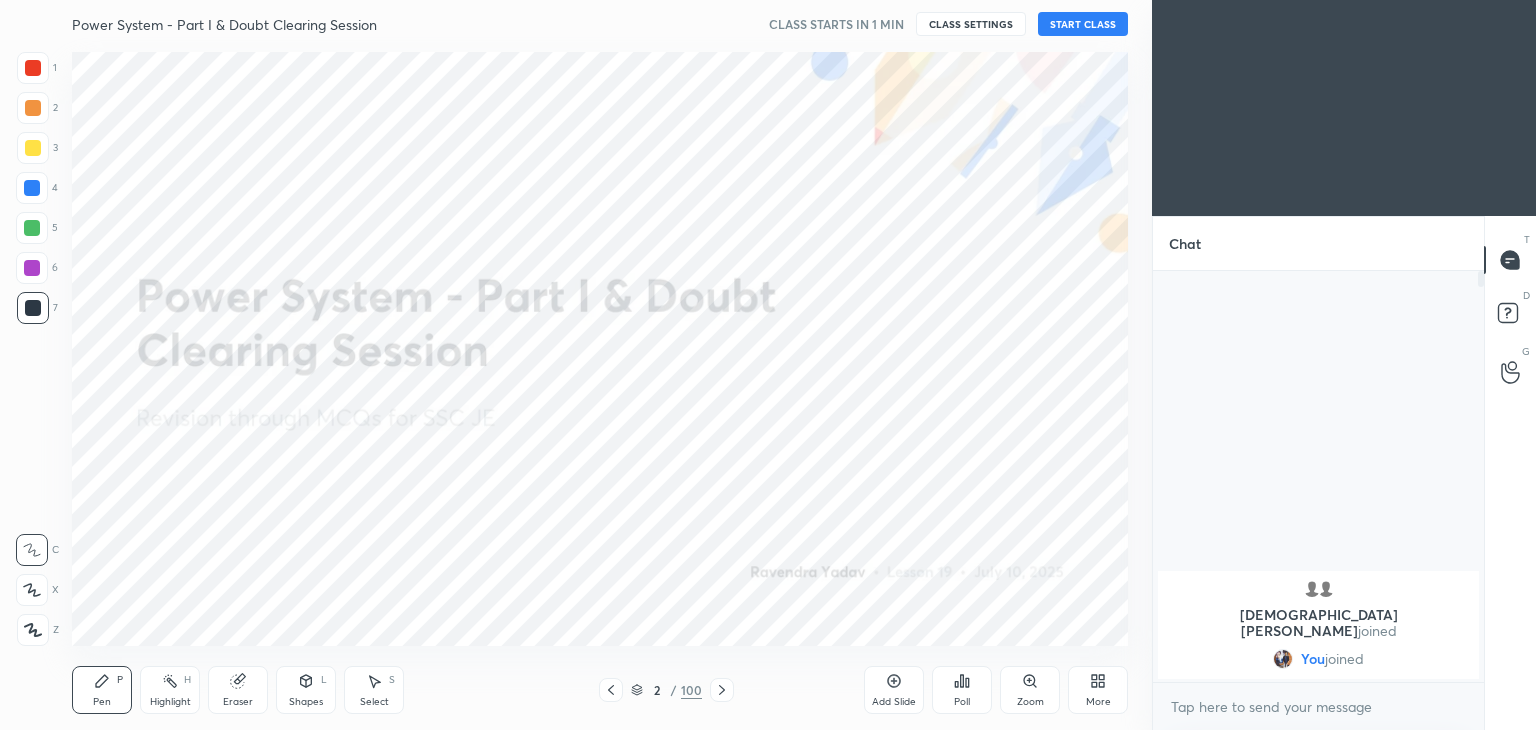 click on "START CLASS" at bounding box center (1083, 24) 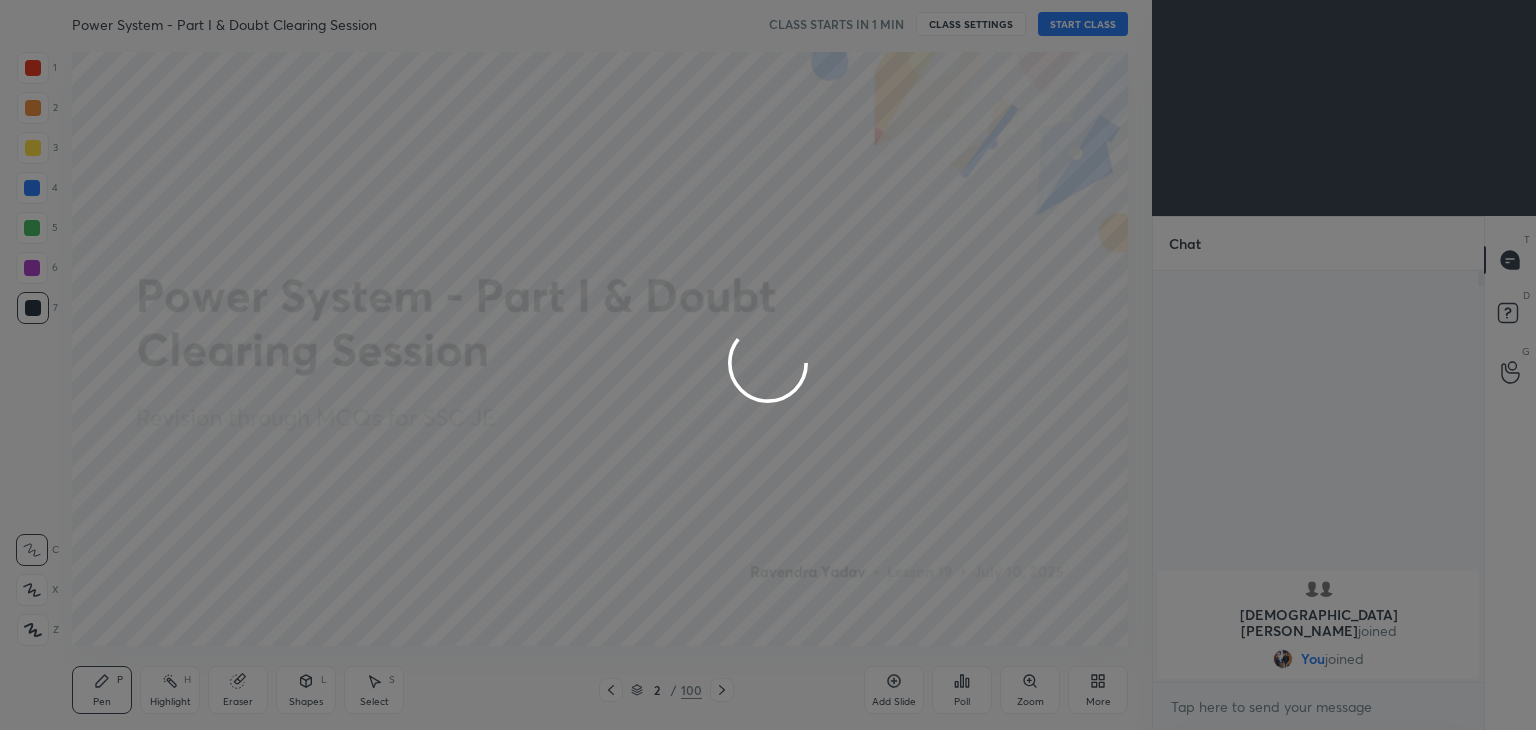 type on "x" 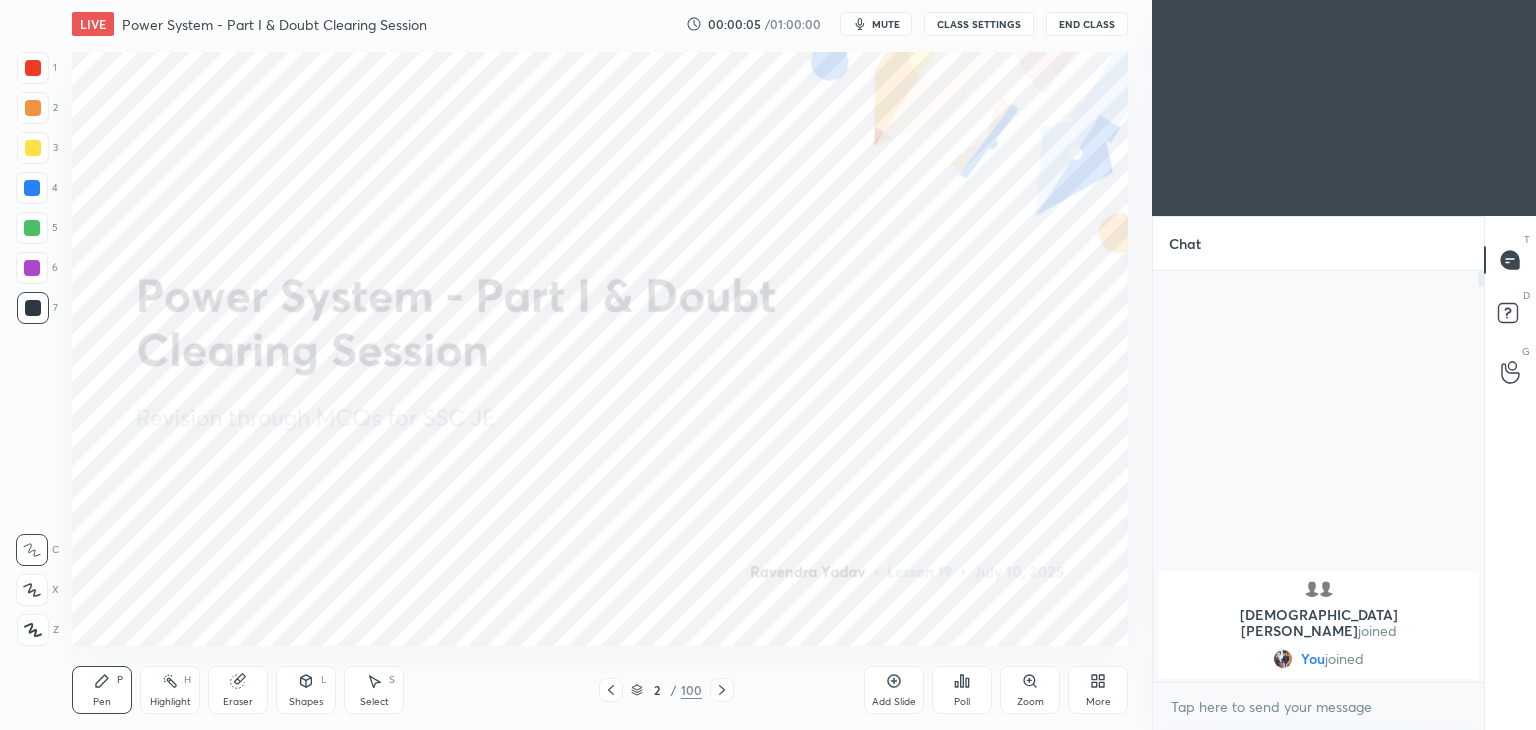 click on "CLASS SETTINGS" at bounding box center (979, 24) 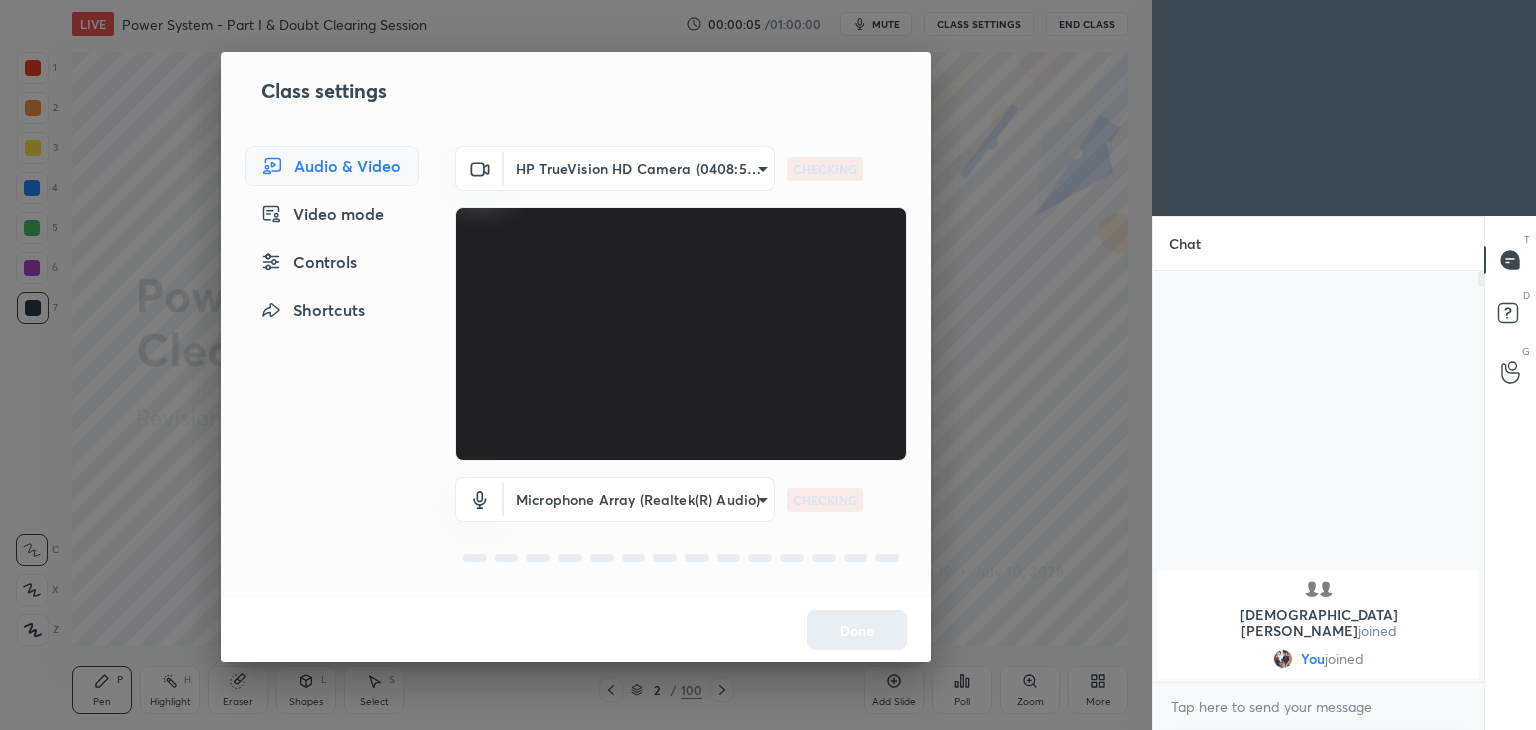 click on "1 2 3 4 5 6 7 C X Z C X Z E E Erase all   H H LIVE Power System - Part I & Doubt Clearing Session 00:00:05 /  01:00:00 mute CLASS SETTINGS End Class Setting up your live class Poll for   secs No correct answer Start poll Back Power System - Part I & Doubt Clearing Session • L19 of Revision through MCQs for SSC JE Ravendra Yadav Pen P Highlight H Eraser Shapes L Select S 2 / 100 Add Slide Poll Zoom More Chat shivam, LK  joined You  joined 1 NEW MESSAGE Enable hand raising Enable raise hand to speak to learners. Once enabled, chat will be turned off temporarily. Enable x   introducing Raise a hand with a doubt Now learners can raise their hand along with a doubt  How it works? Doubts asked by learners will show up here NEW DOUBTS ASKED No one has raised a hand yet Can't raise hand Looks like educator just invited you to speak. Please wait before you can raise your hand again. Got it T Messages (T) D Doubts (D) G Raise Hand (G) Report an issue Reason for reporting Buffering Chat not working ​ Attach an image" at bounding box center [768, 365] 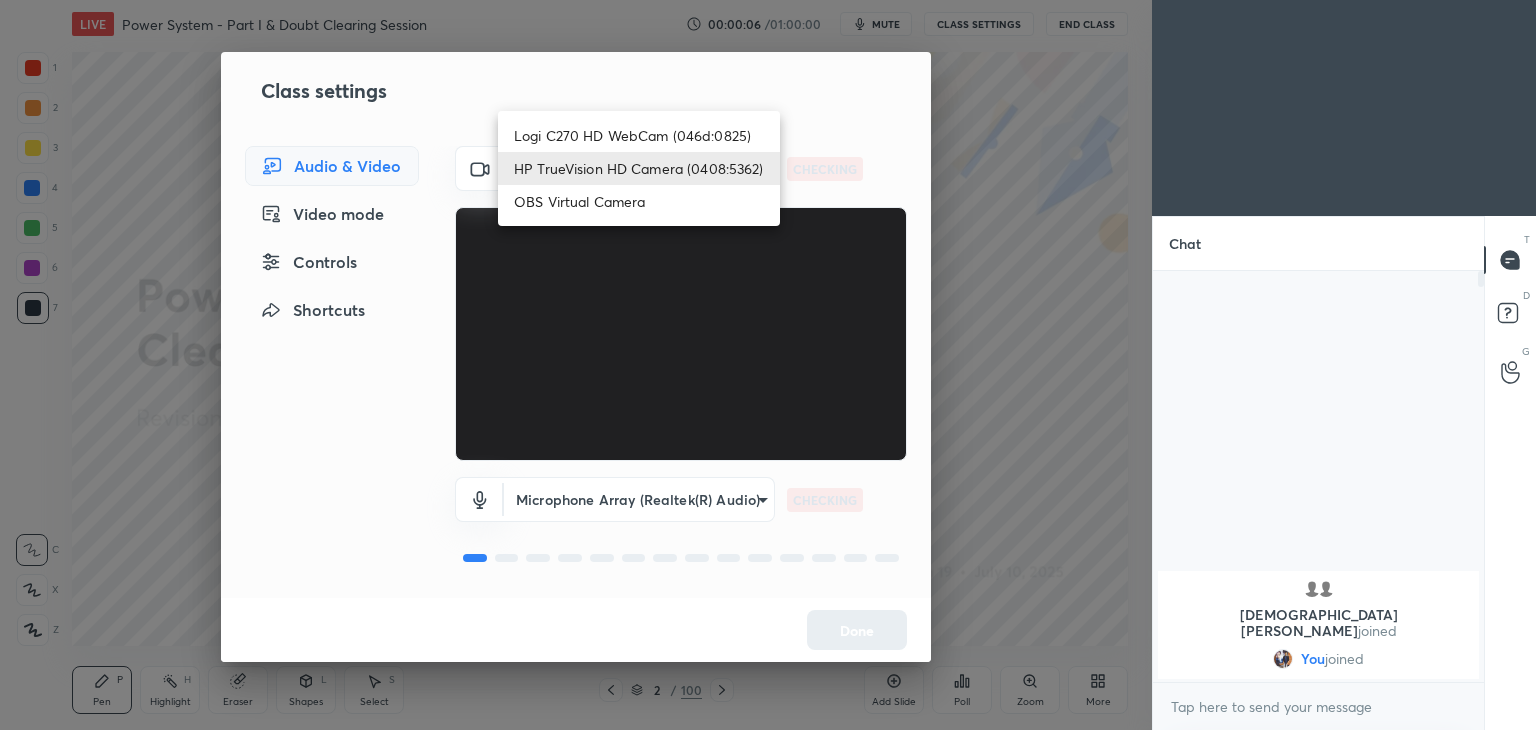 click on "Logi C270 HD WebCam (046d:0825)" at bounding box center [639, 135] 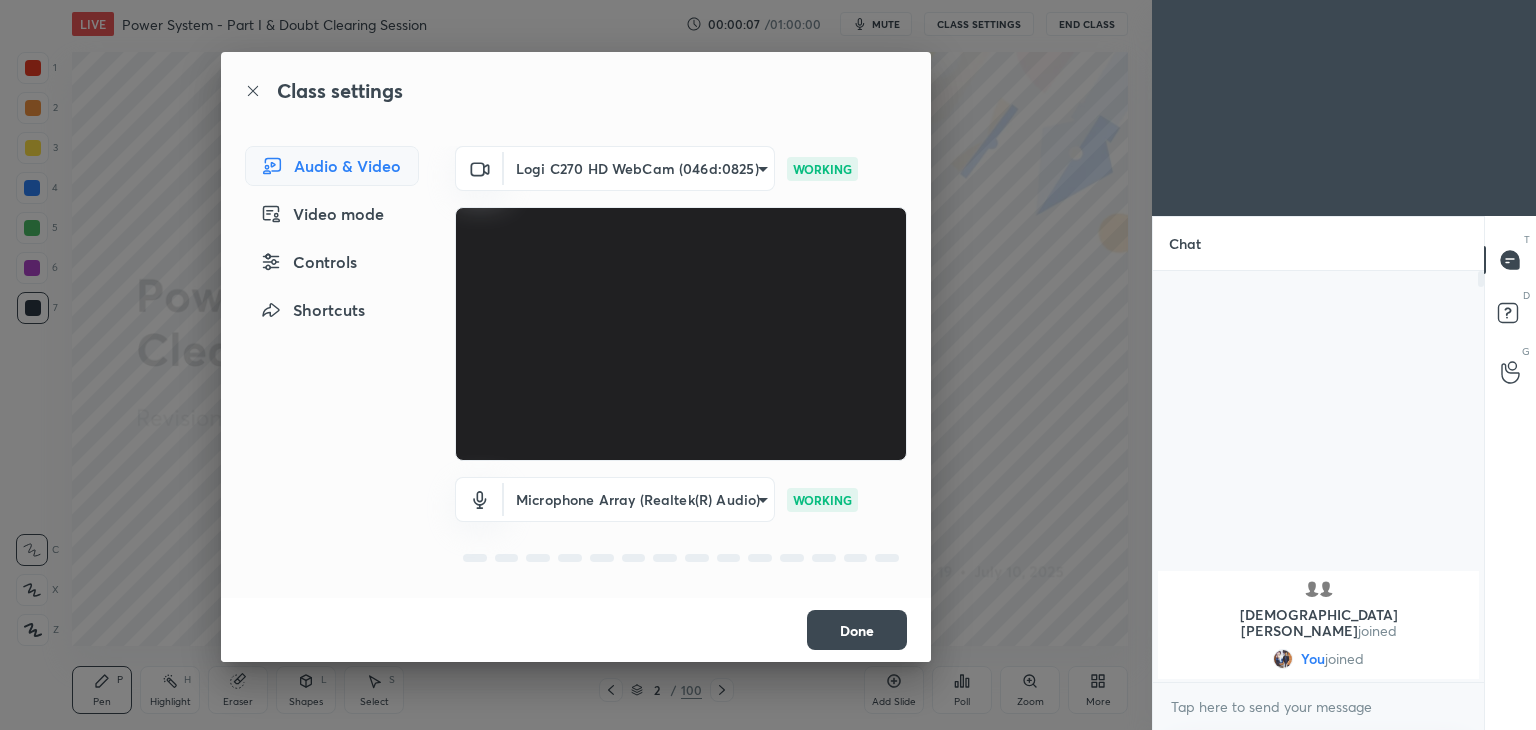 click on "Done" at bounding box center (857, 630) 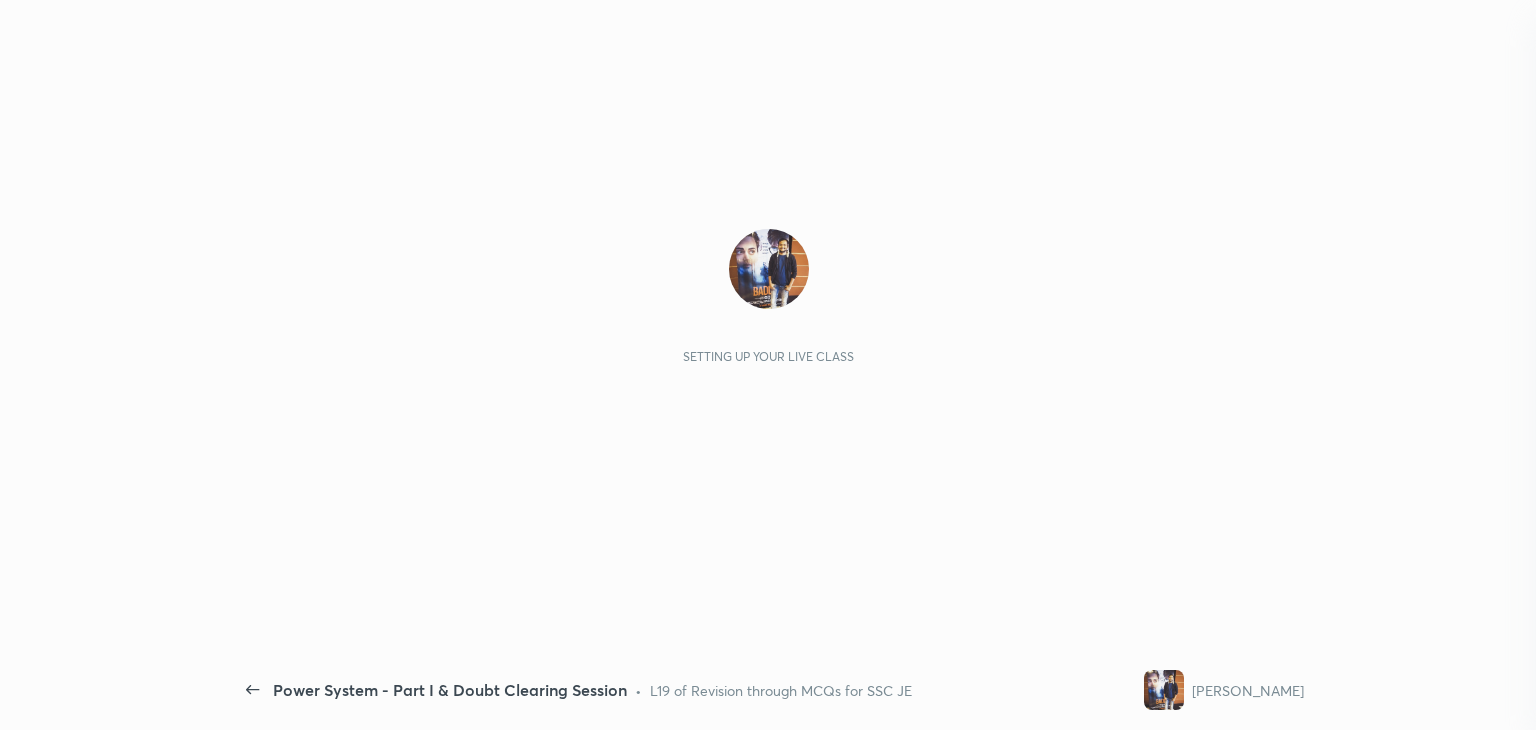 scroll, scrollTop: 0, scrollLeft: 0, axis: both 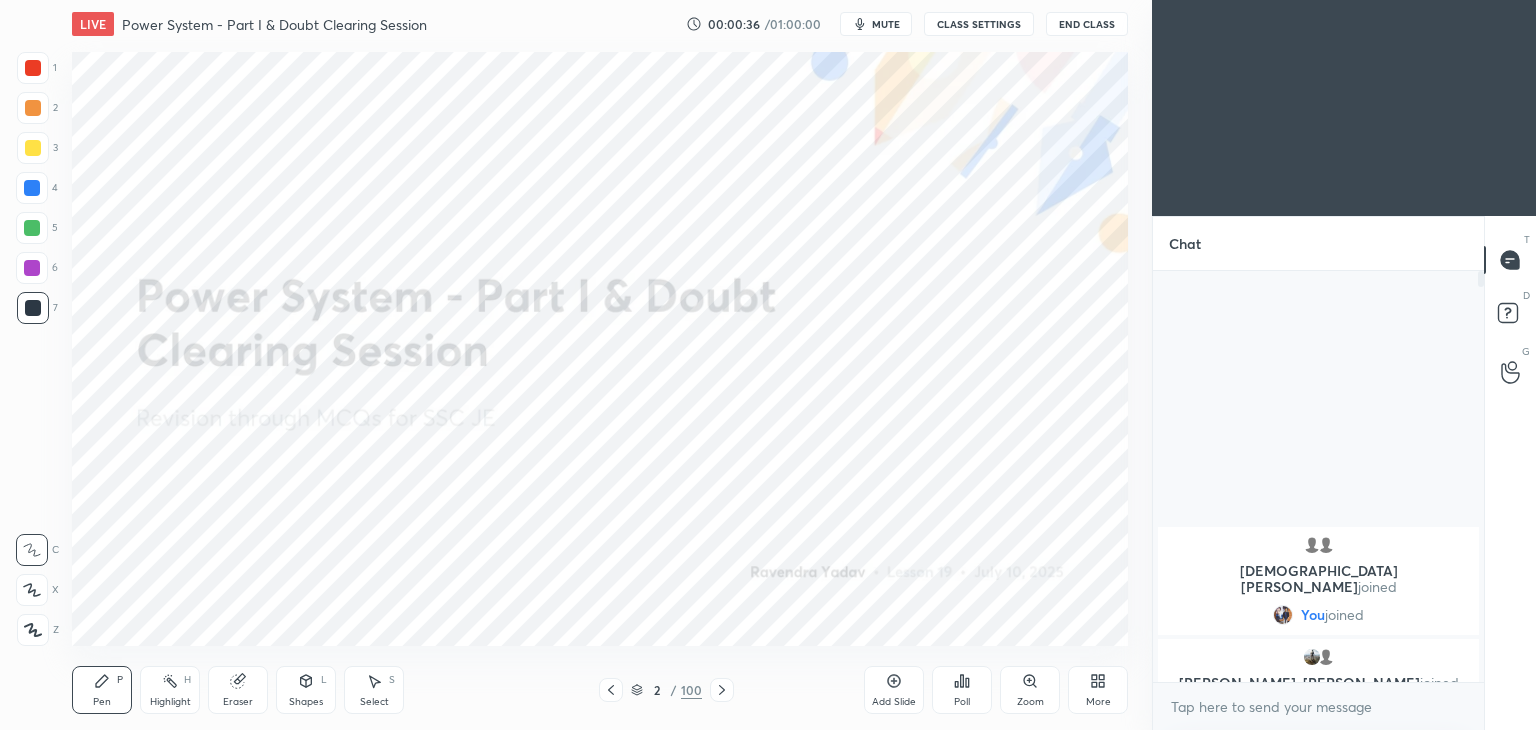 click at bounding box center [33, 68] 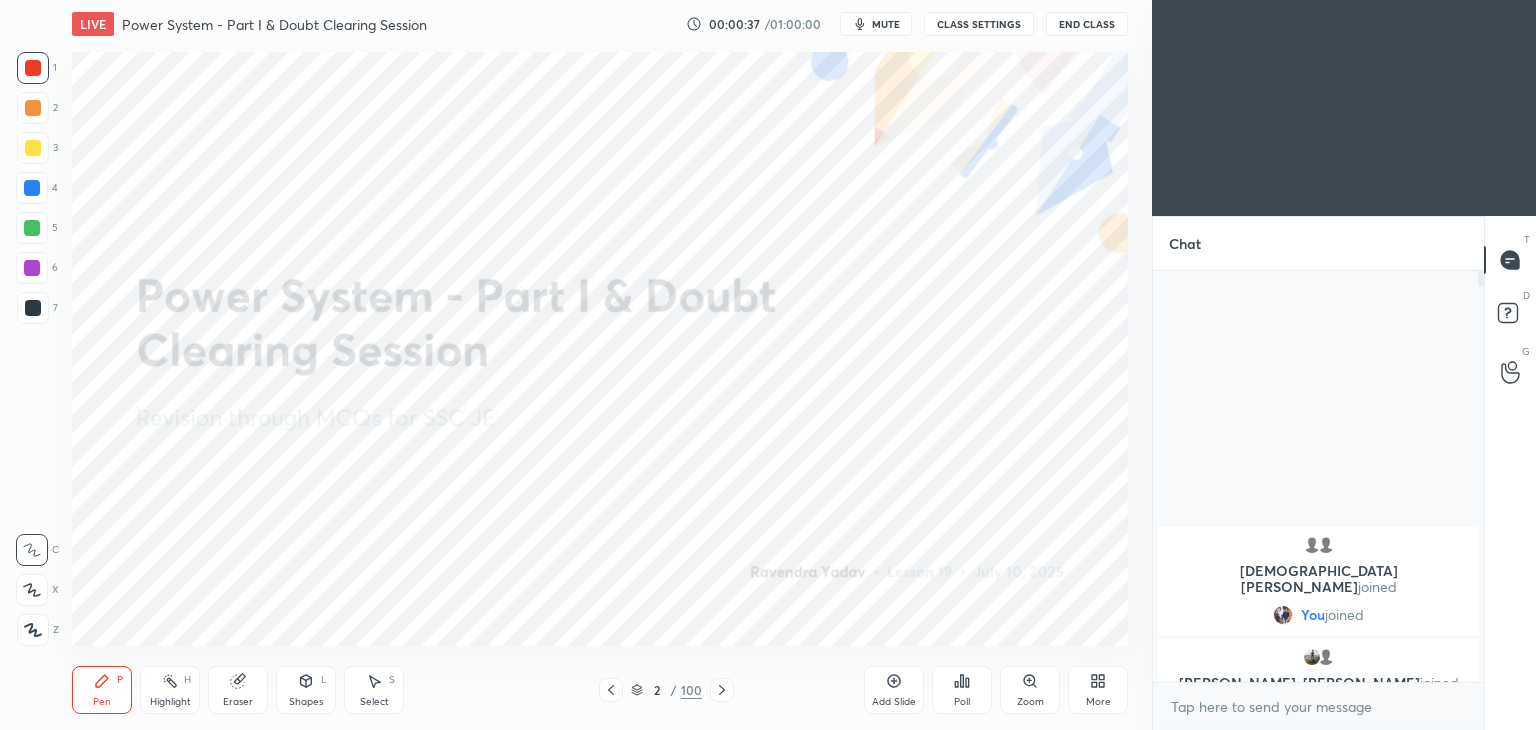 click 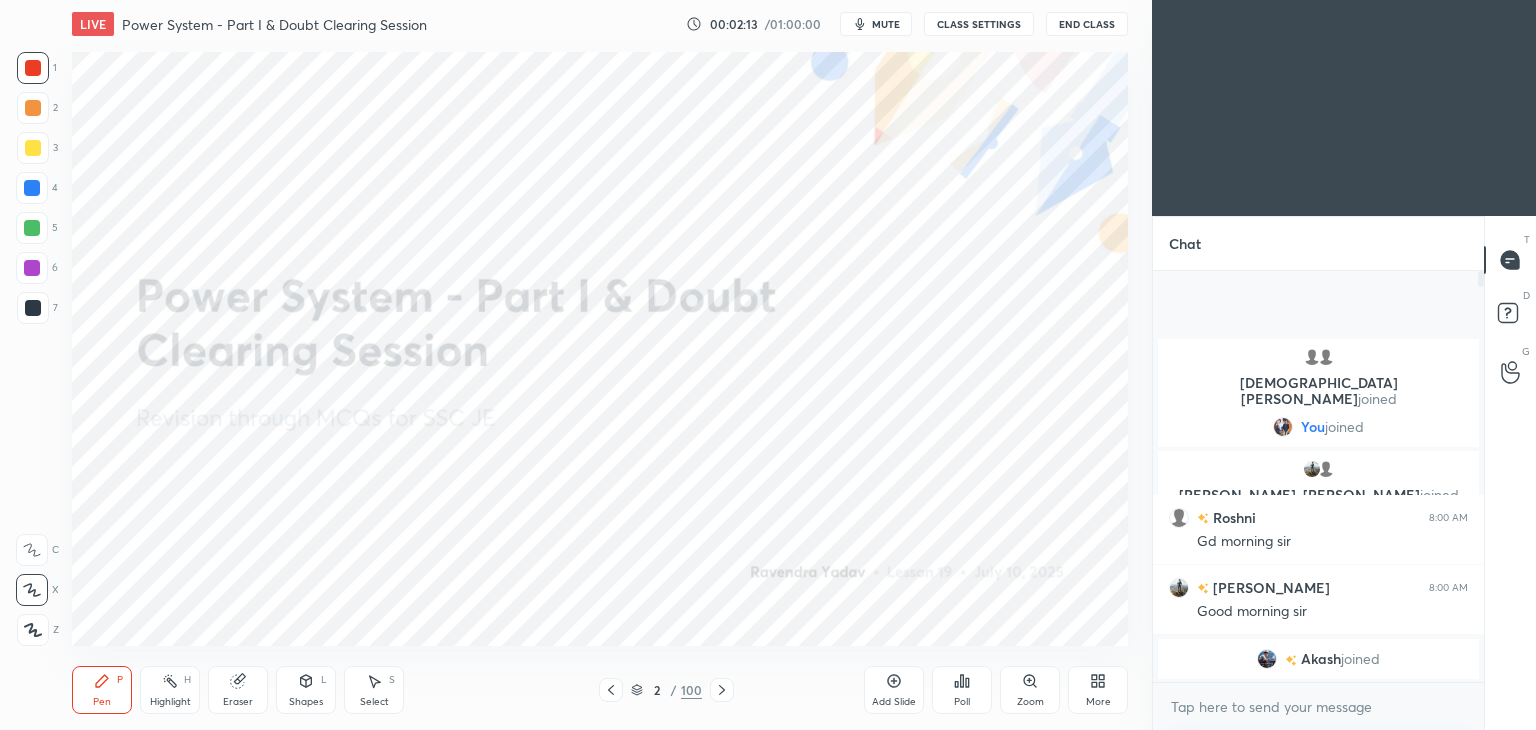 drag, startPoint x: 24, startPoint y: 593, endPoint x: 36, endPoint y: 579, distance: 18.439089 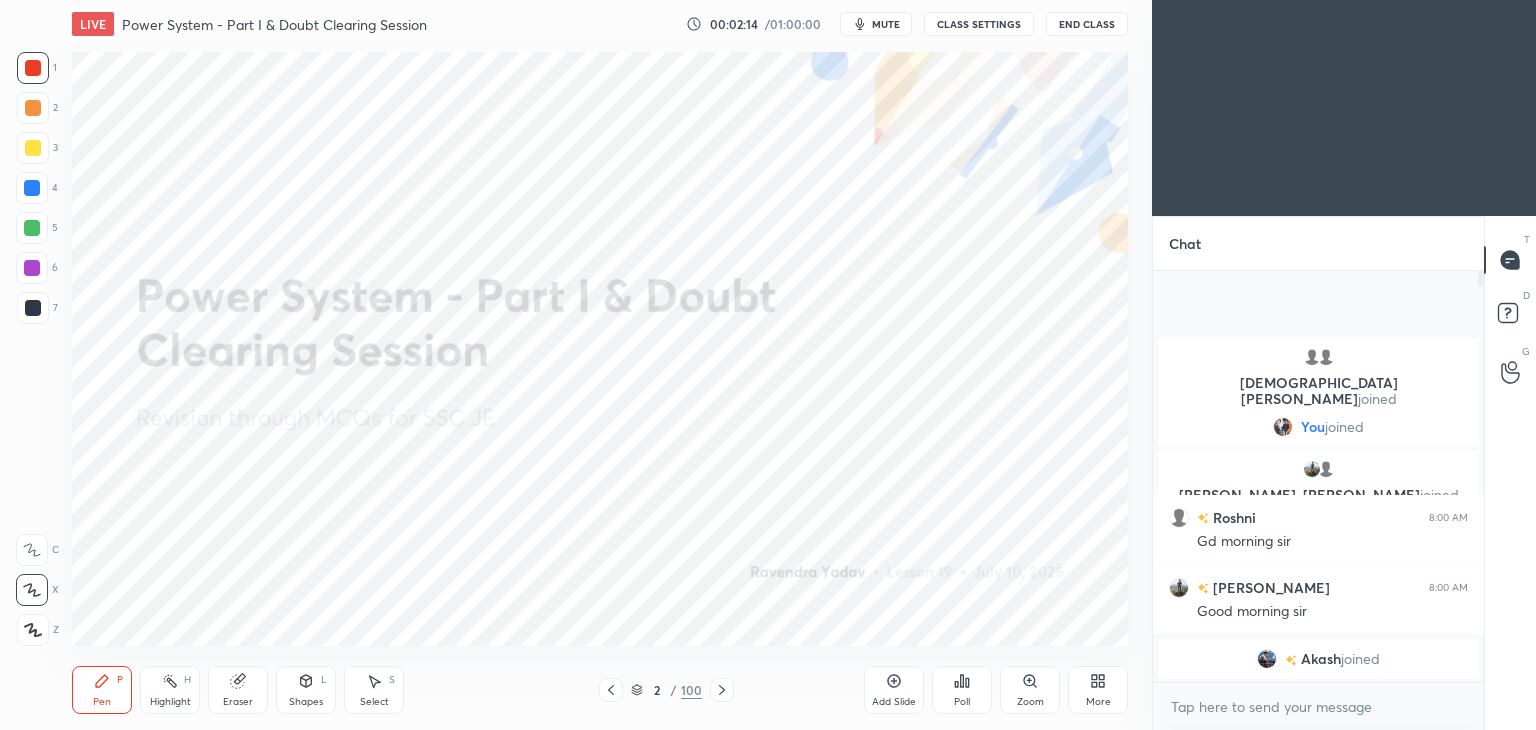 click on "More" at bounding box center [1098, 690] 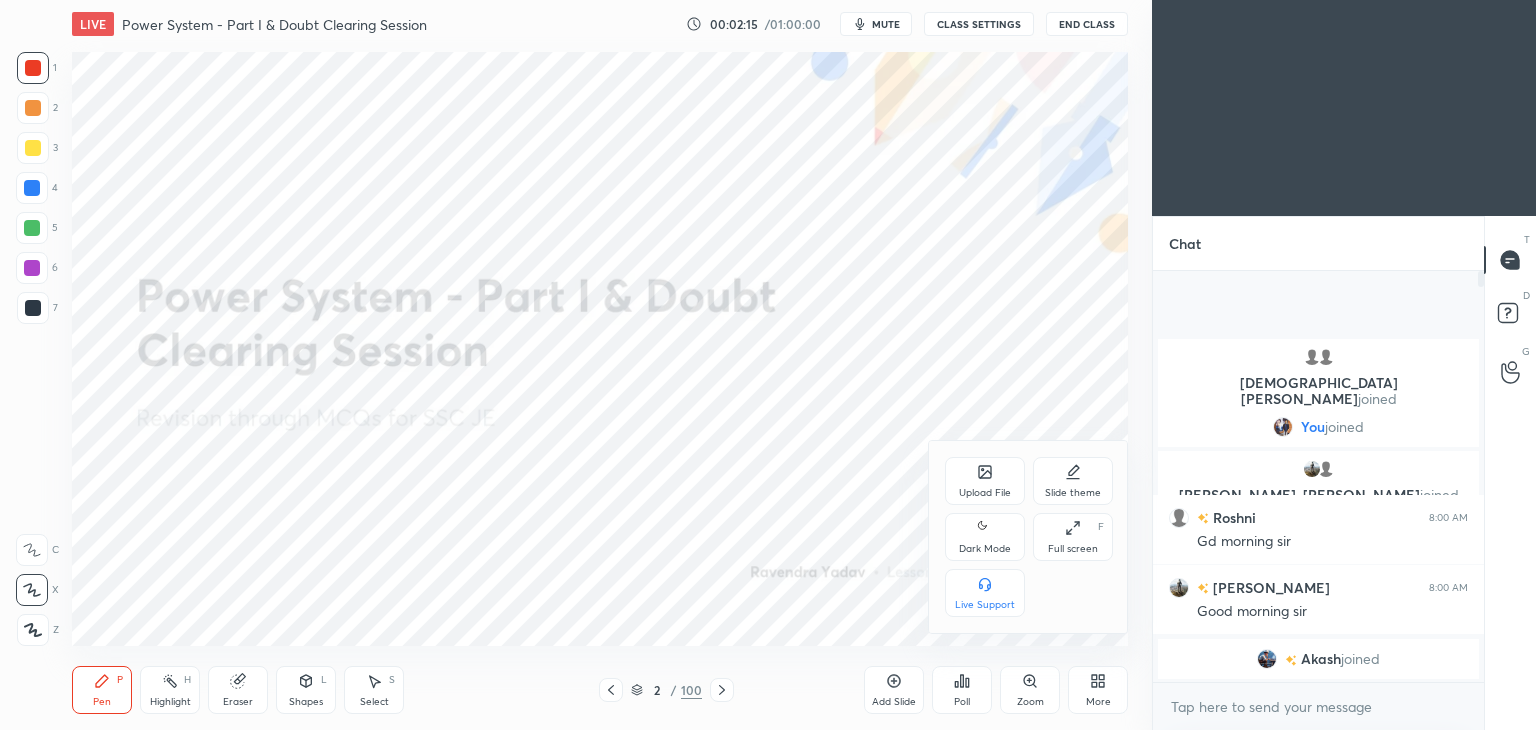 click on "Full screen" at bounding box center (1073, 549) 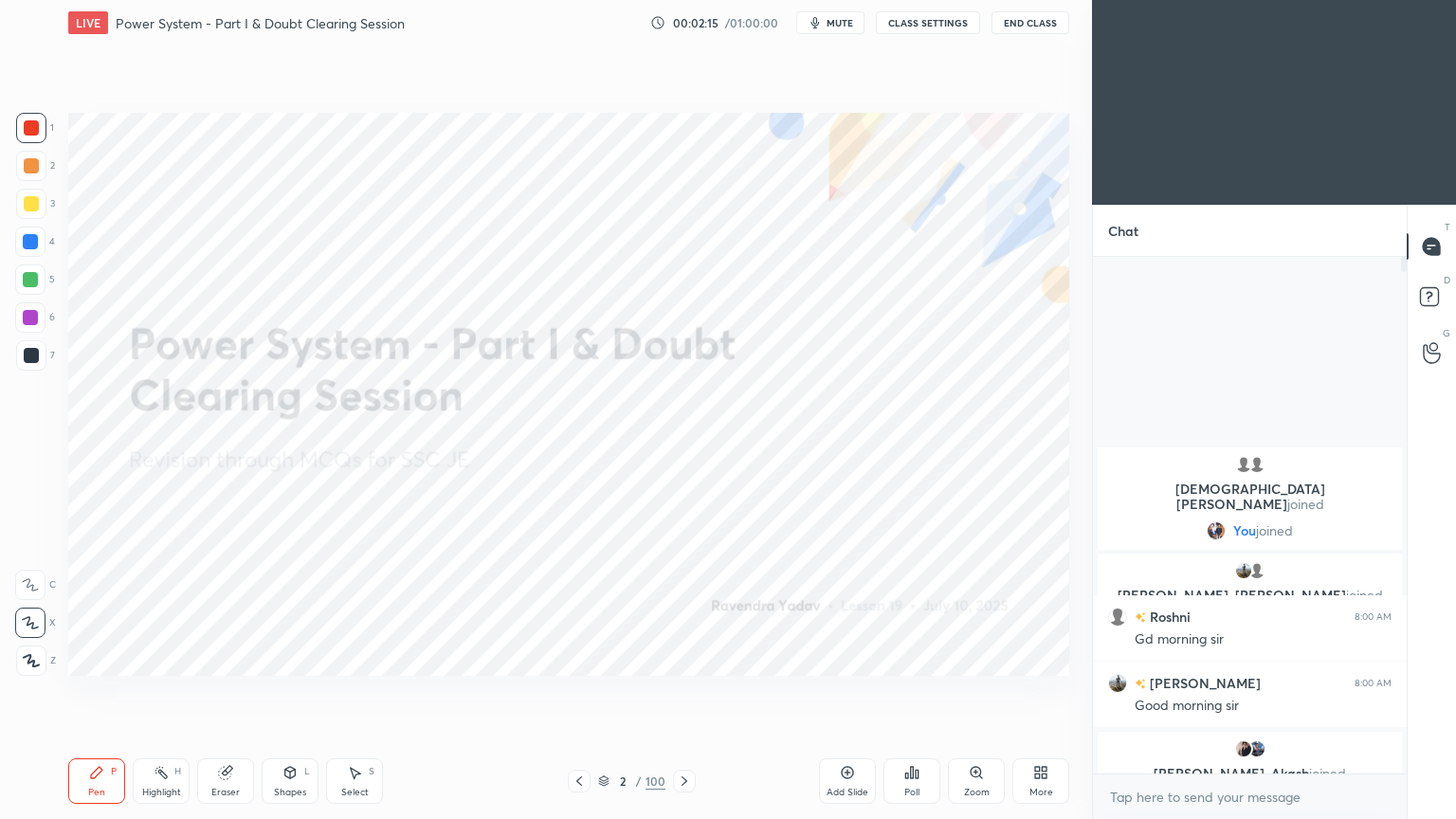 scroll, scrollTop: 94094, scrollLeft: 93776, axis: both 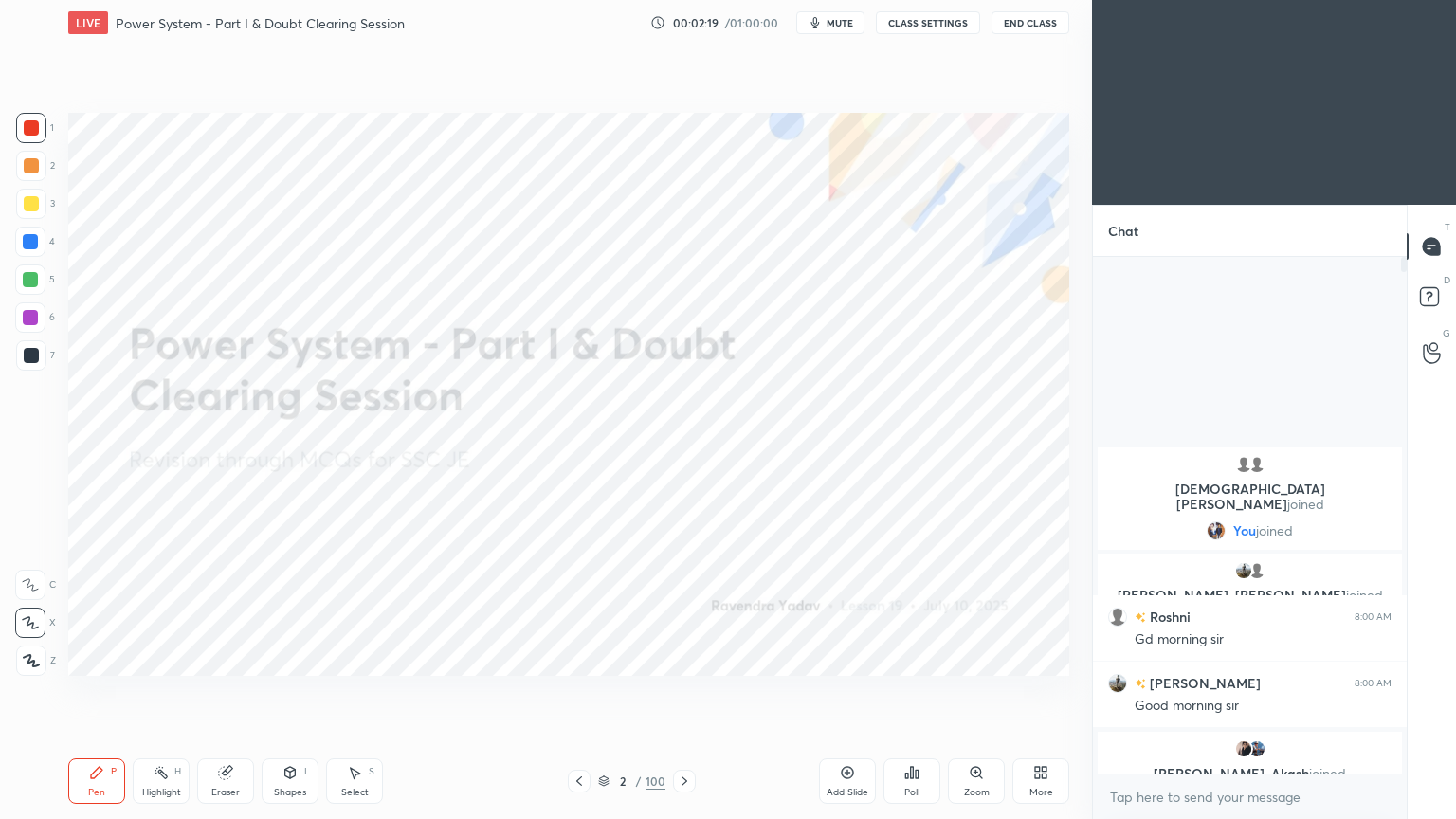 click 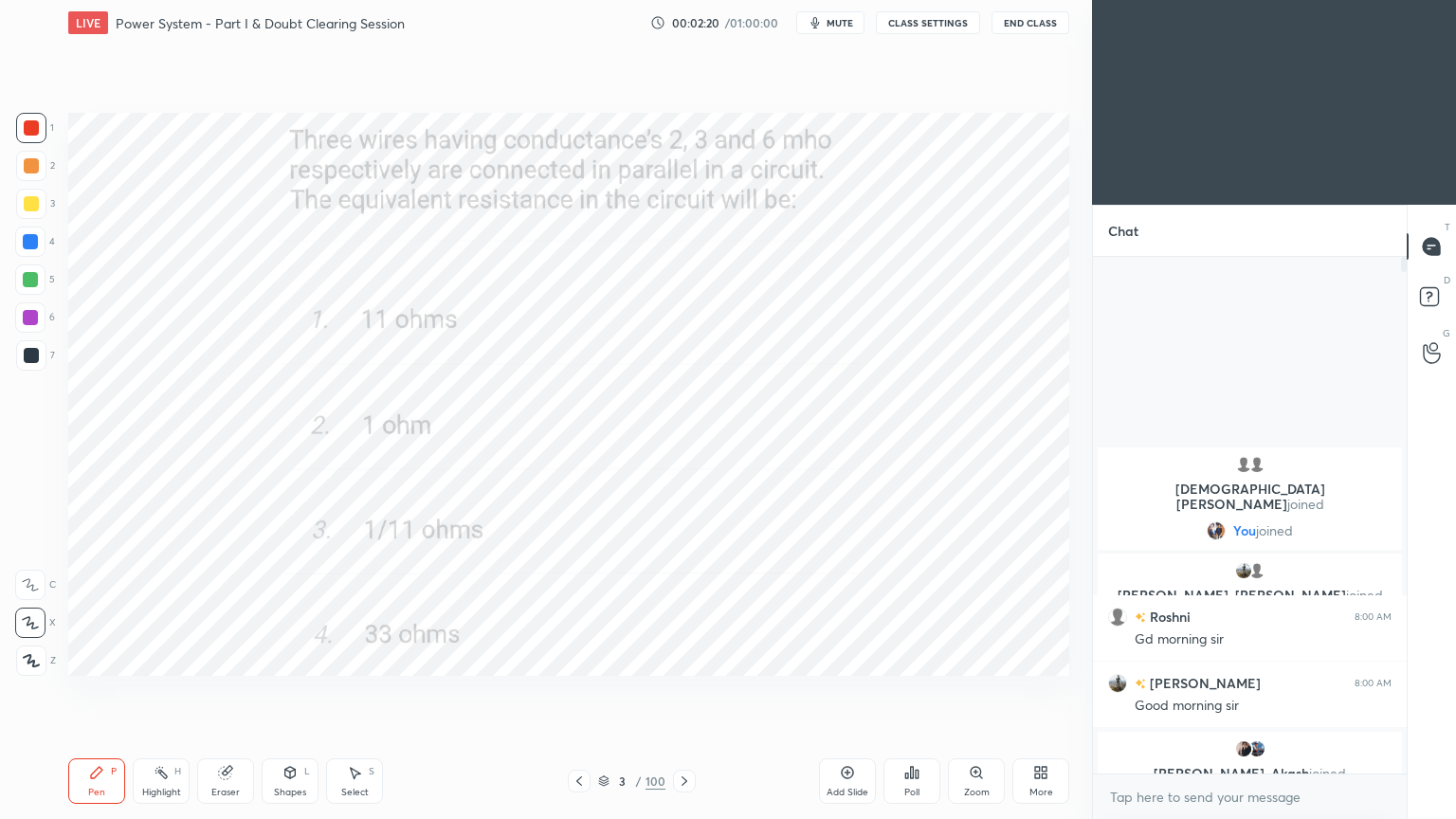 click on "Poll" at bounding box center (912, 781) 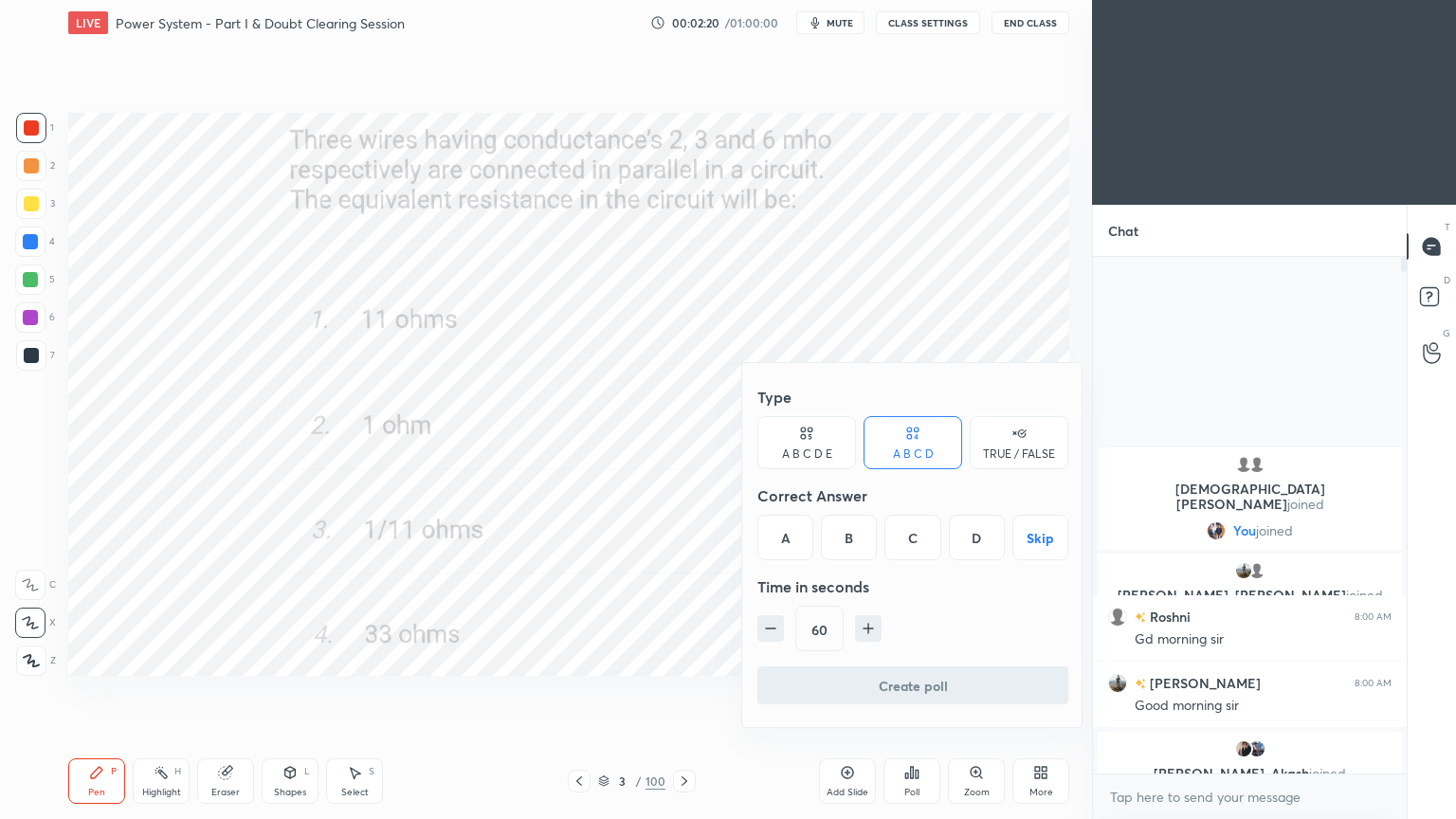 drag, startPoint x: 925, startPoint y: 524, endPoint x: 918, endPoint y: 576, distance: 52.469038 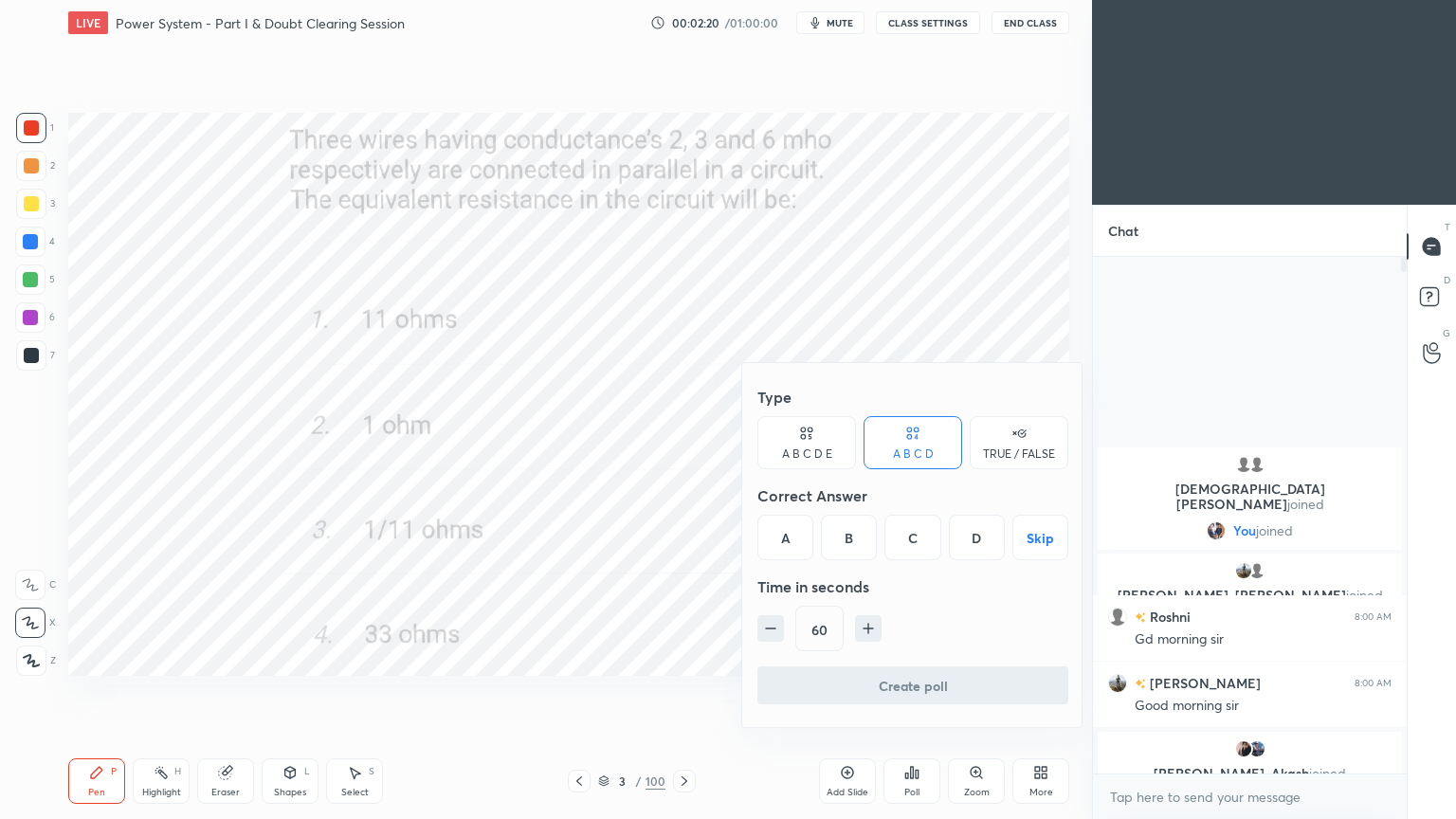 click on "C" at bounding box center [912, 537] 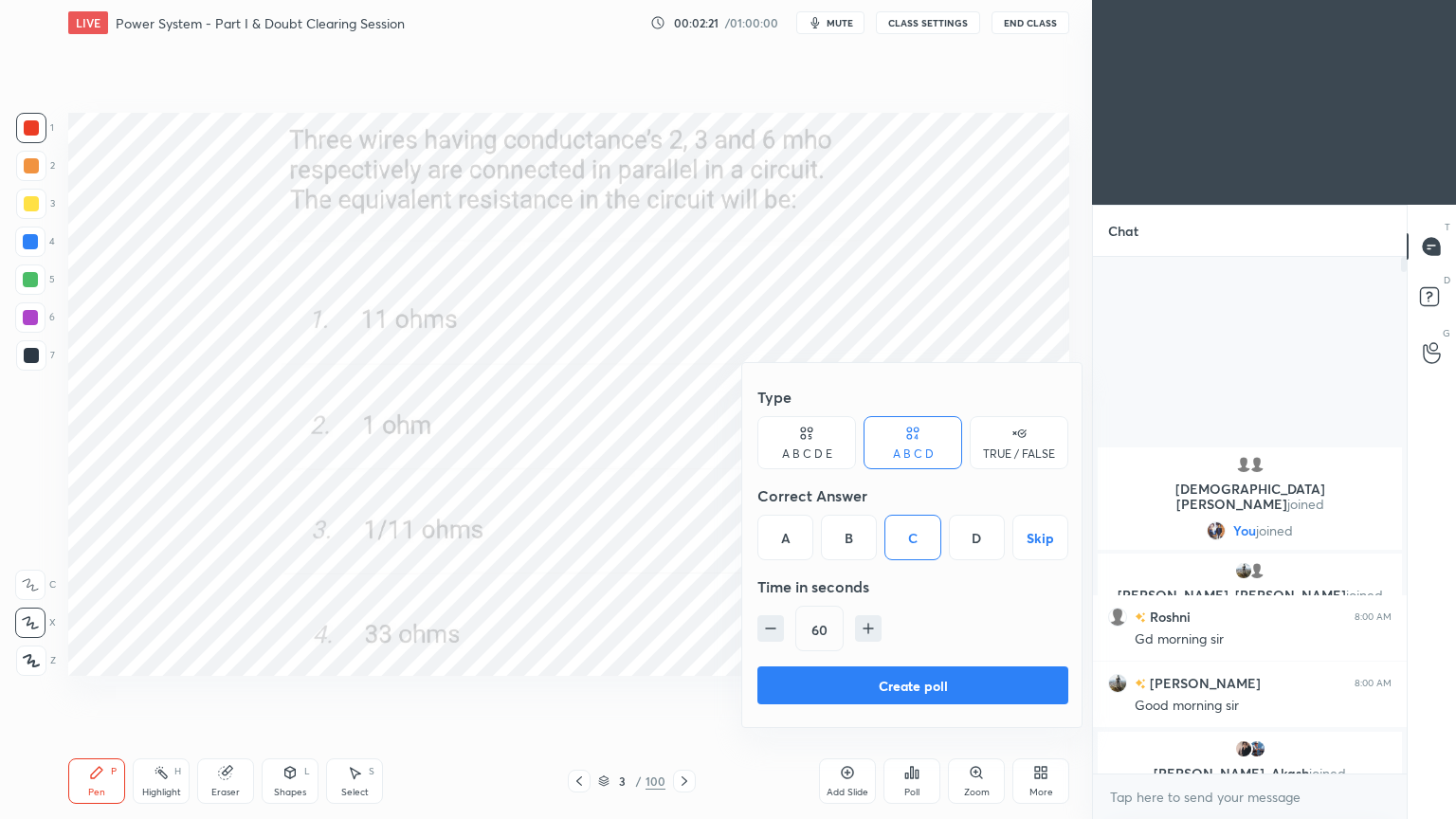 click on "Create poll" at bounding box center [913, 685] 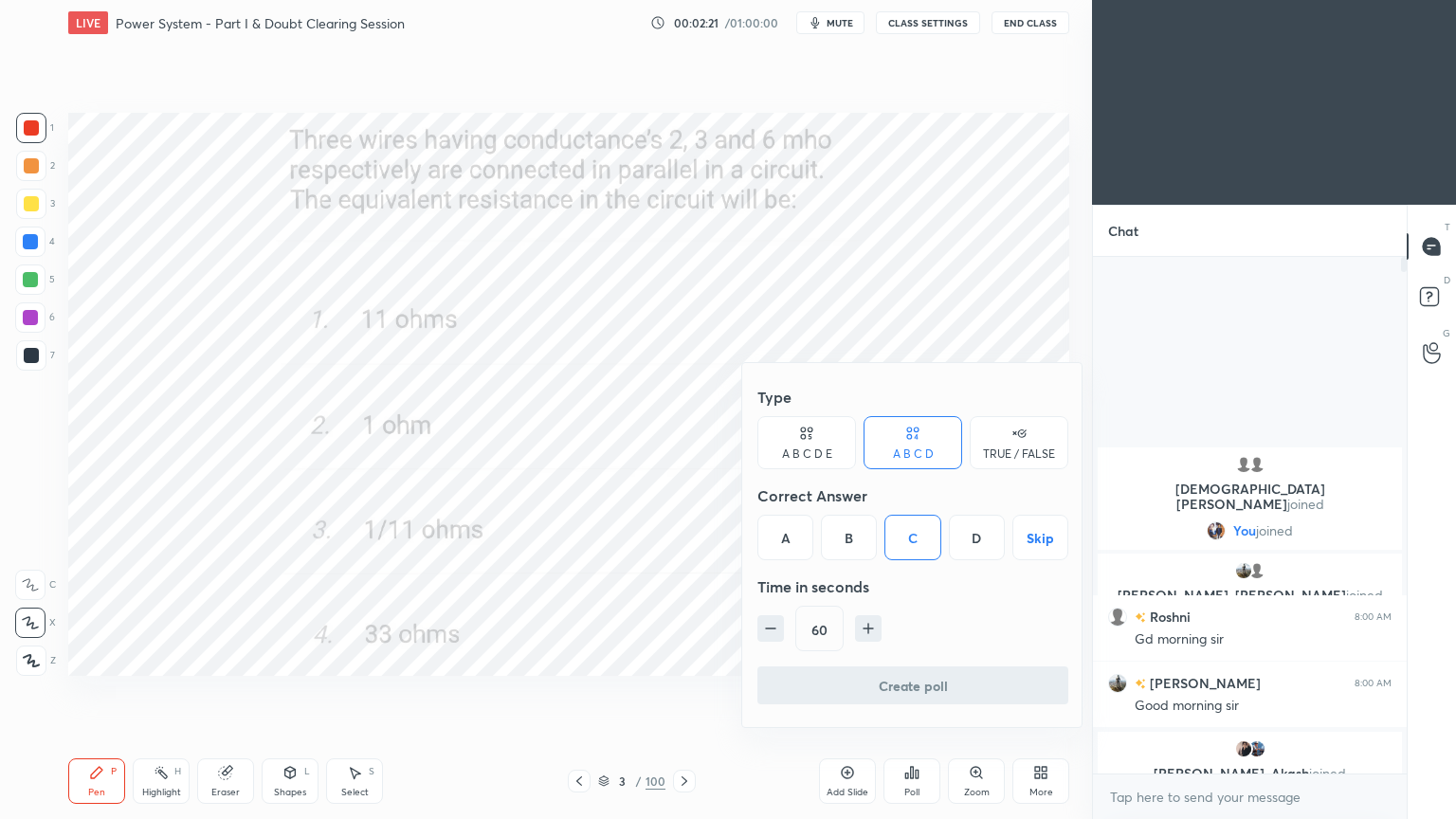 scroll, scrollTop: 452, scrollLeft: 308, axis: both 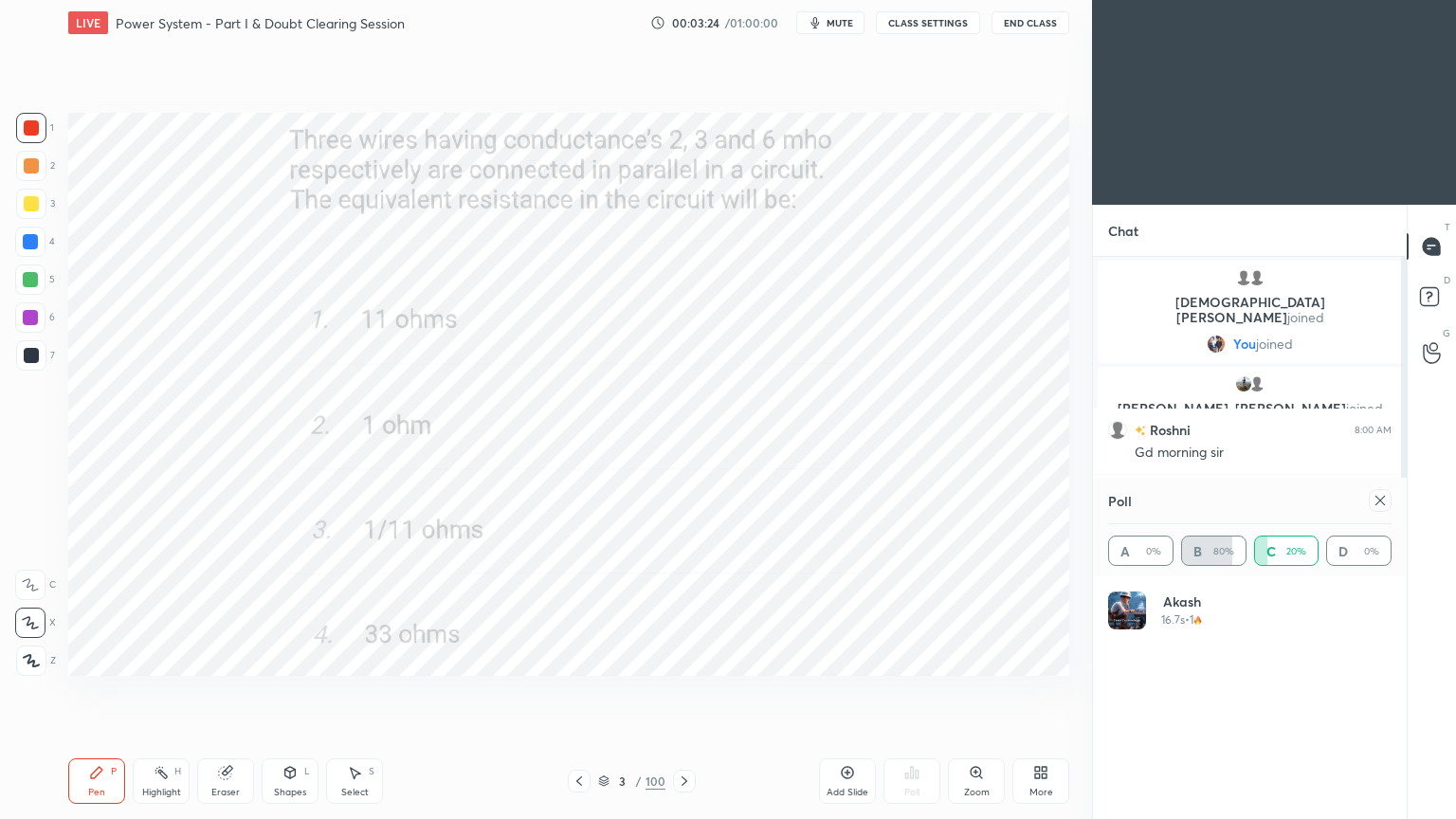 click at bounding box center (1376, 500) 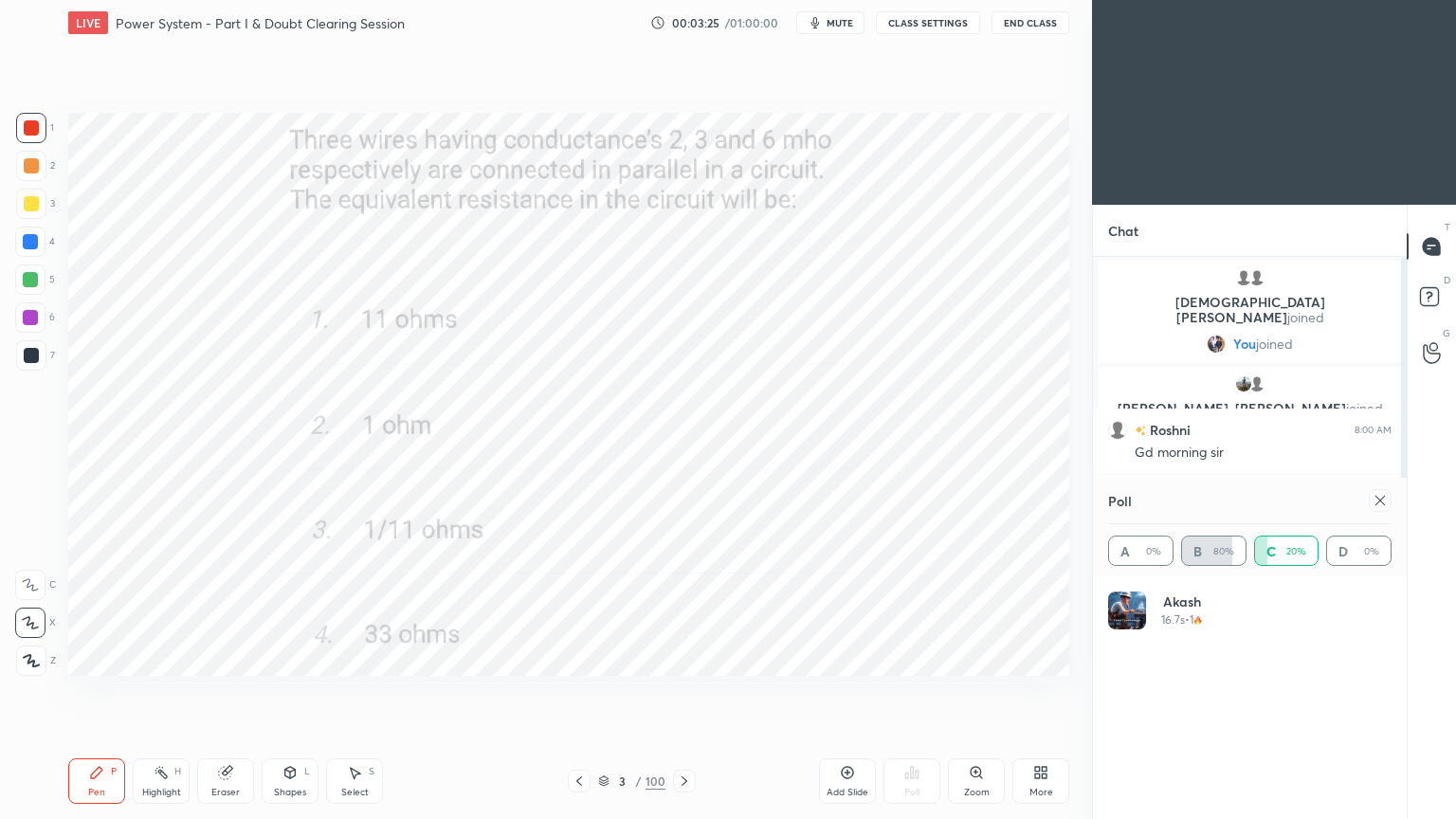 click 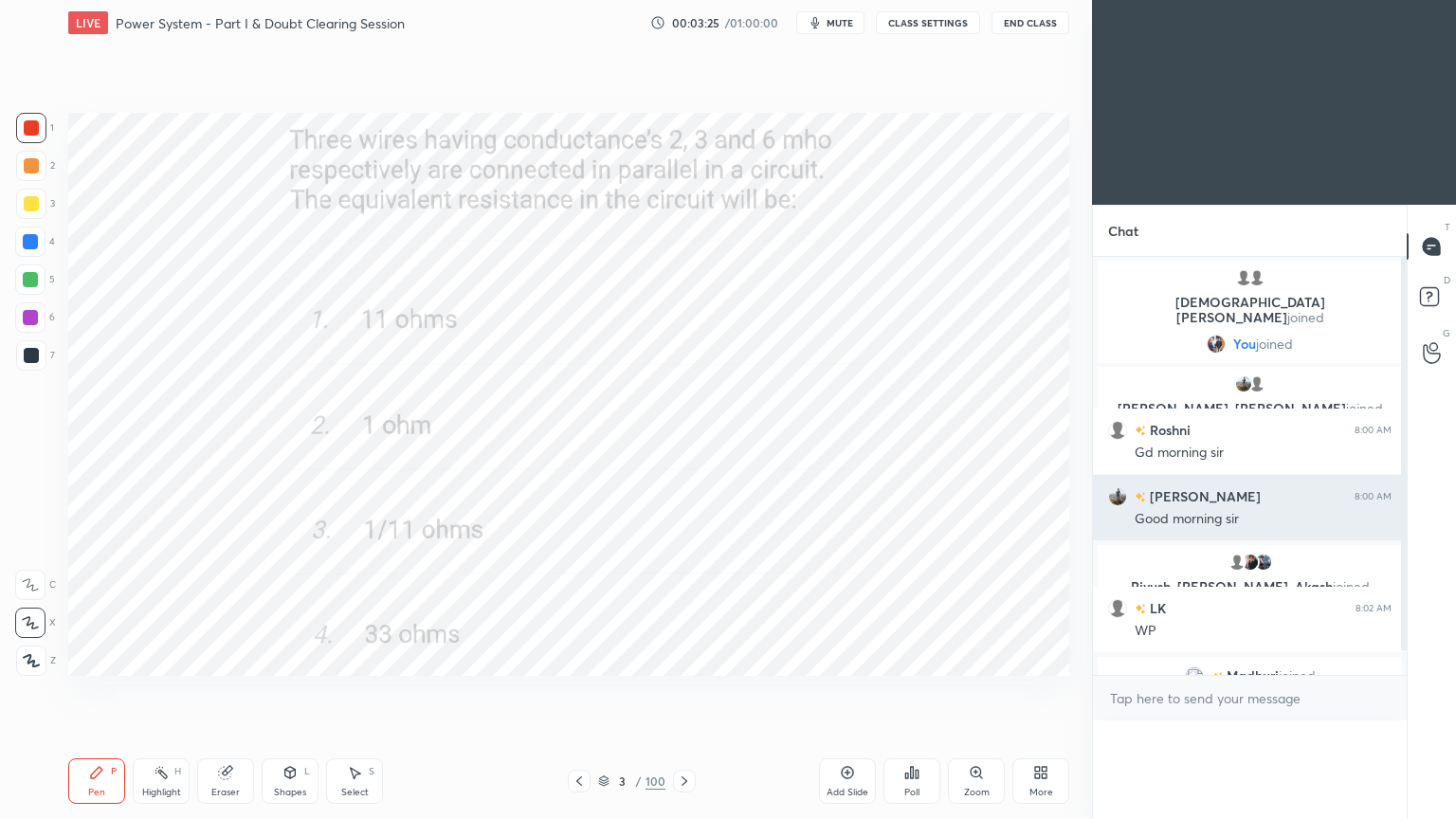 scroll, scrollTop: 84, scrollLeft: 278, axis: both 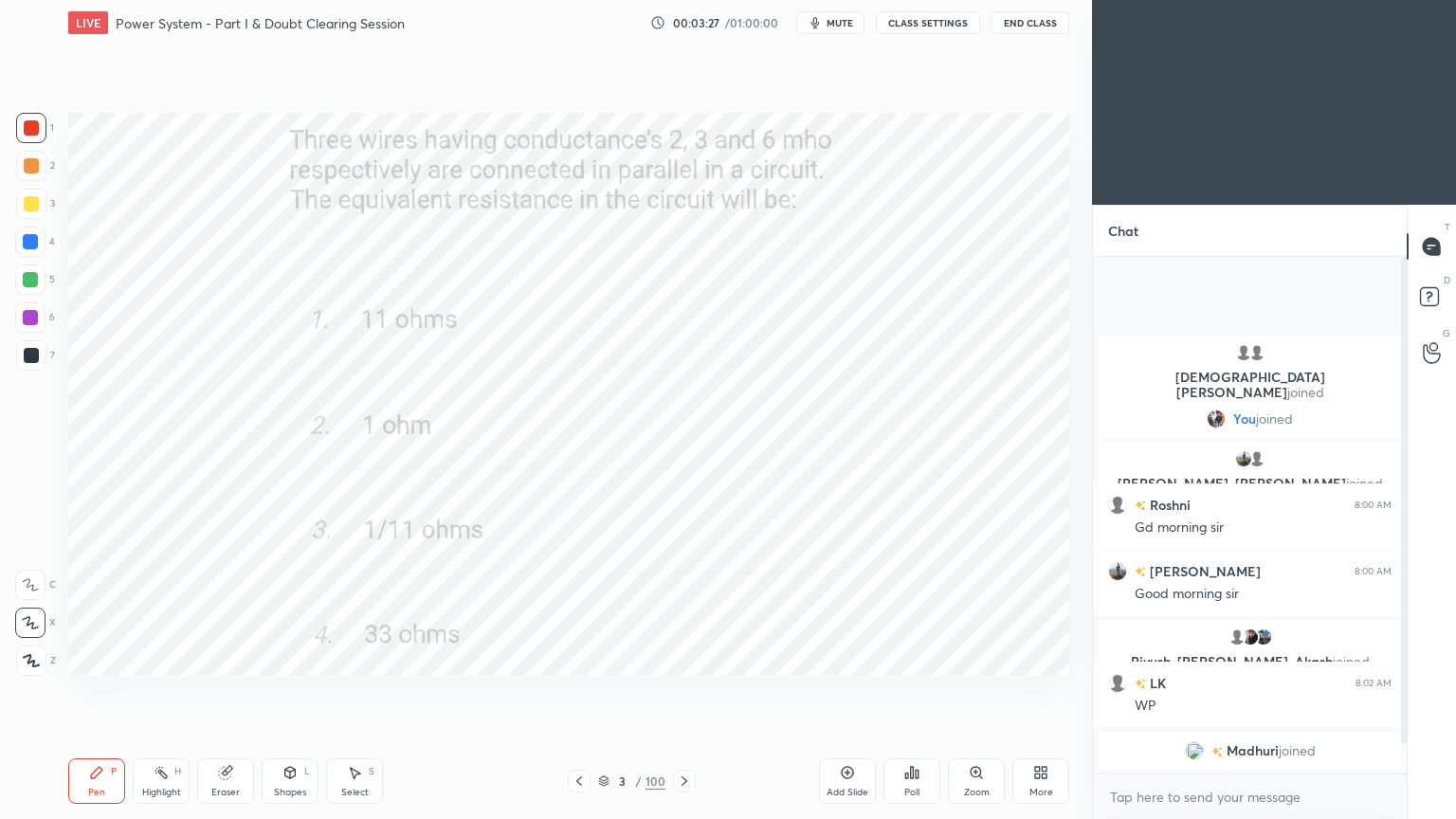 drag, startPoint x: 1407, startPoint y: 574, endPoint x: 1408, endPoint y: 639, distance: 65.007692 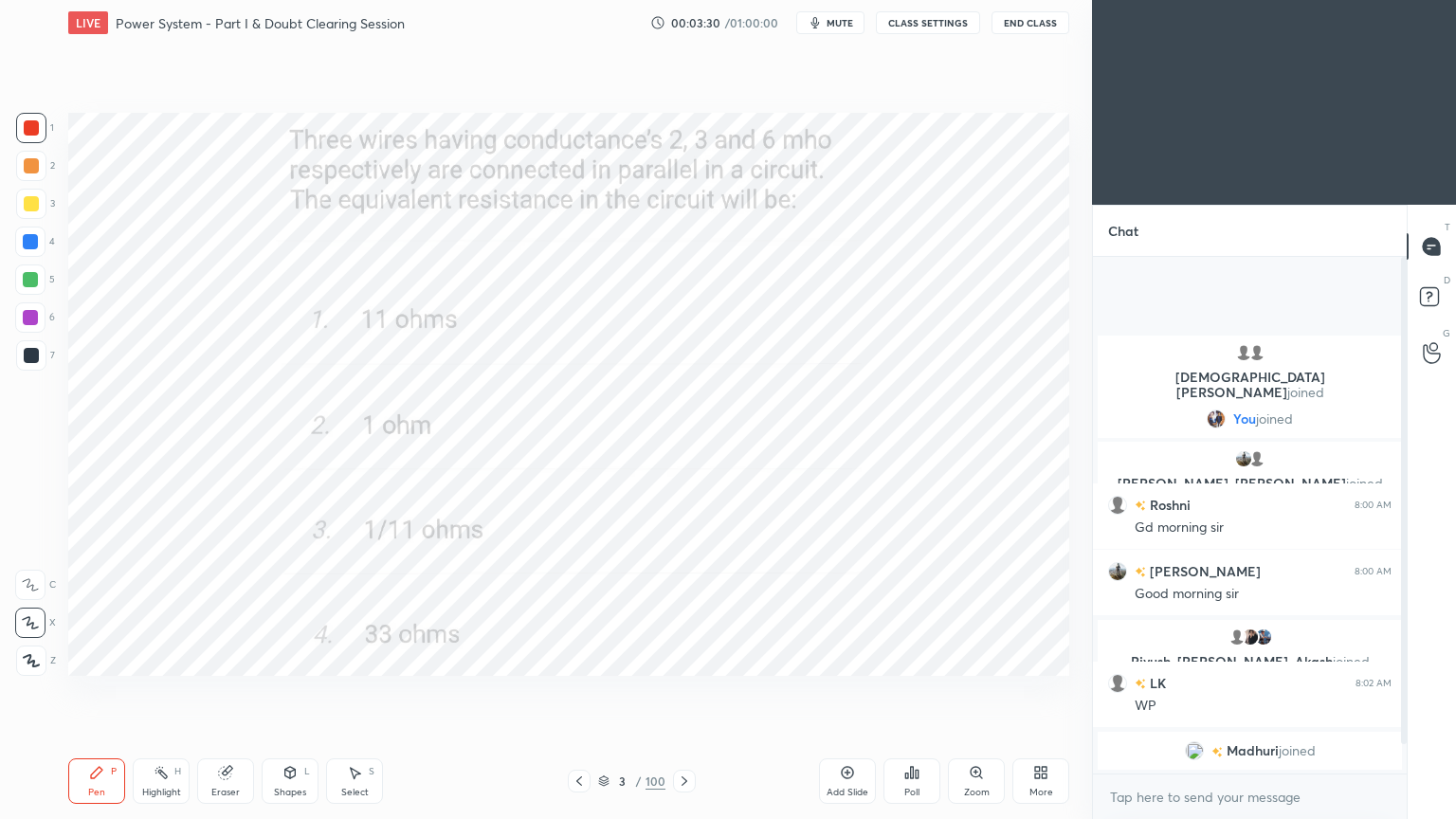click at bounding box center (31, 128) 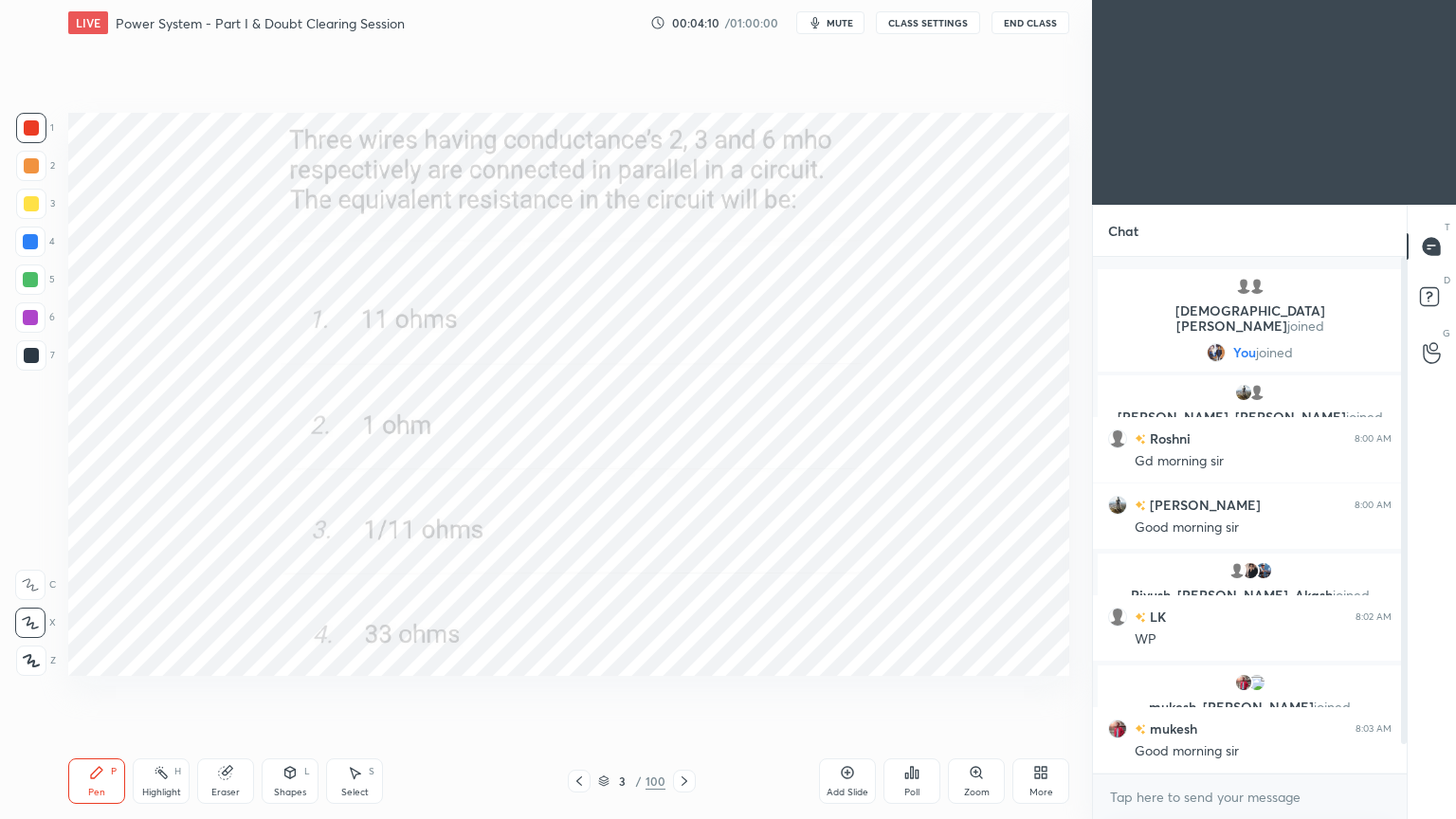 scroll, scrollTop: 6, scrollLeft: 6, axis: both 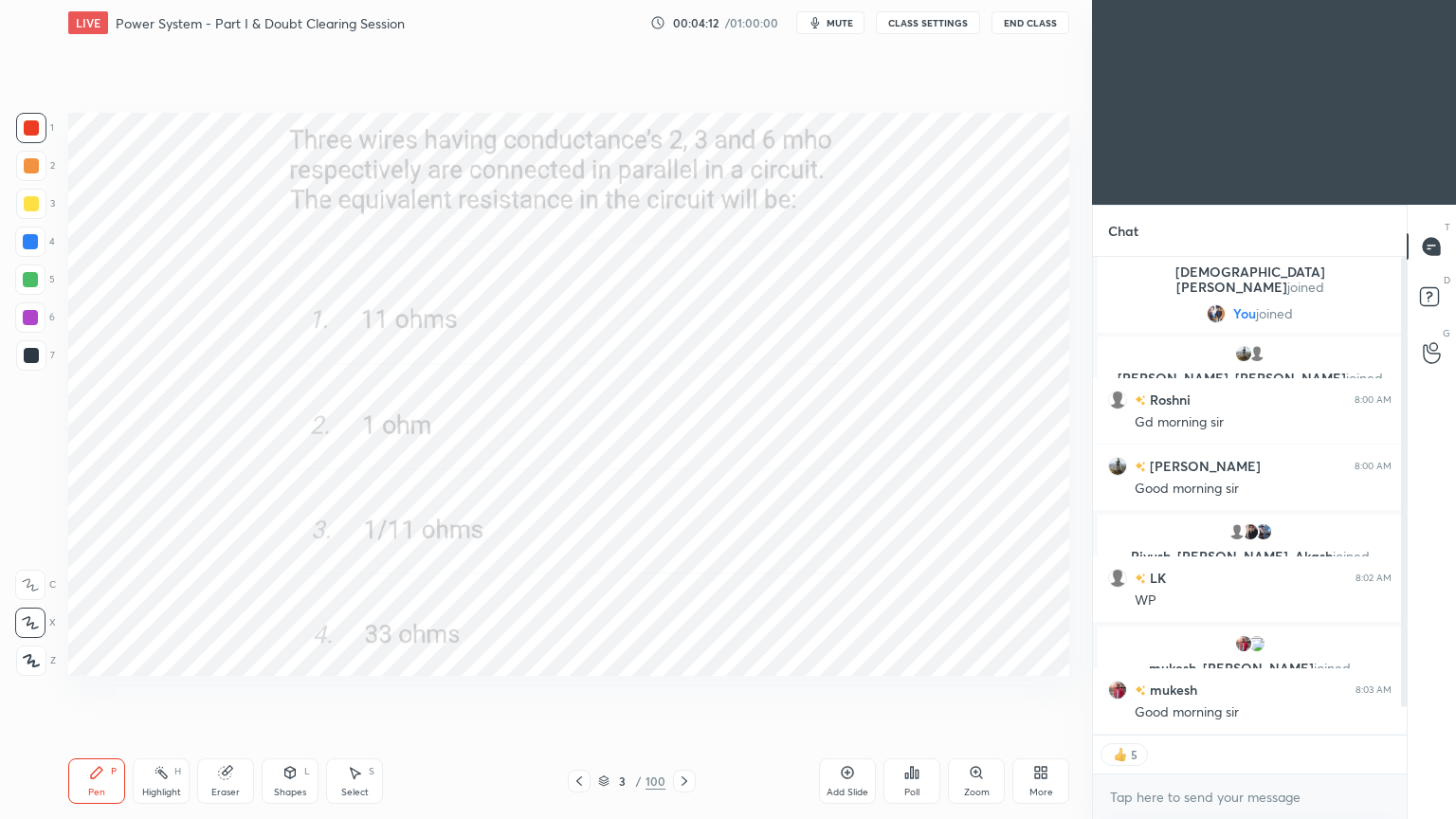 drag, startPoint x: 1406, startPoint y: 607, endPoint x: 1410, endPoint y: 675, distance: 68.1175 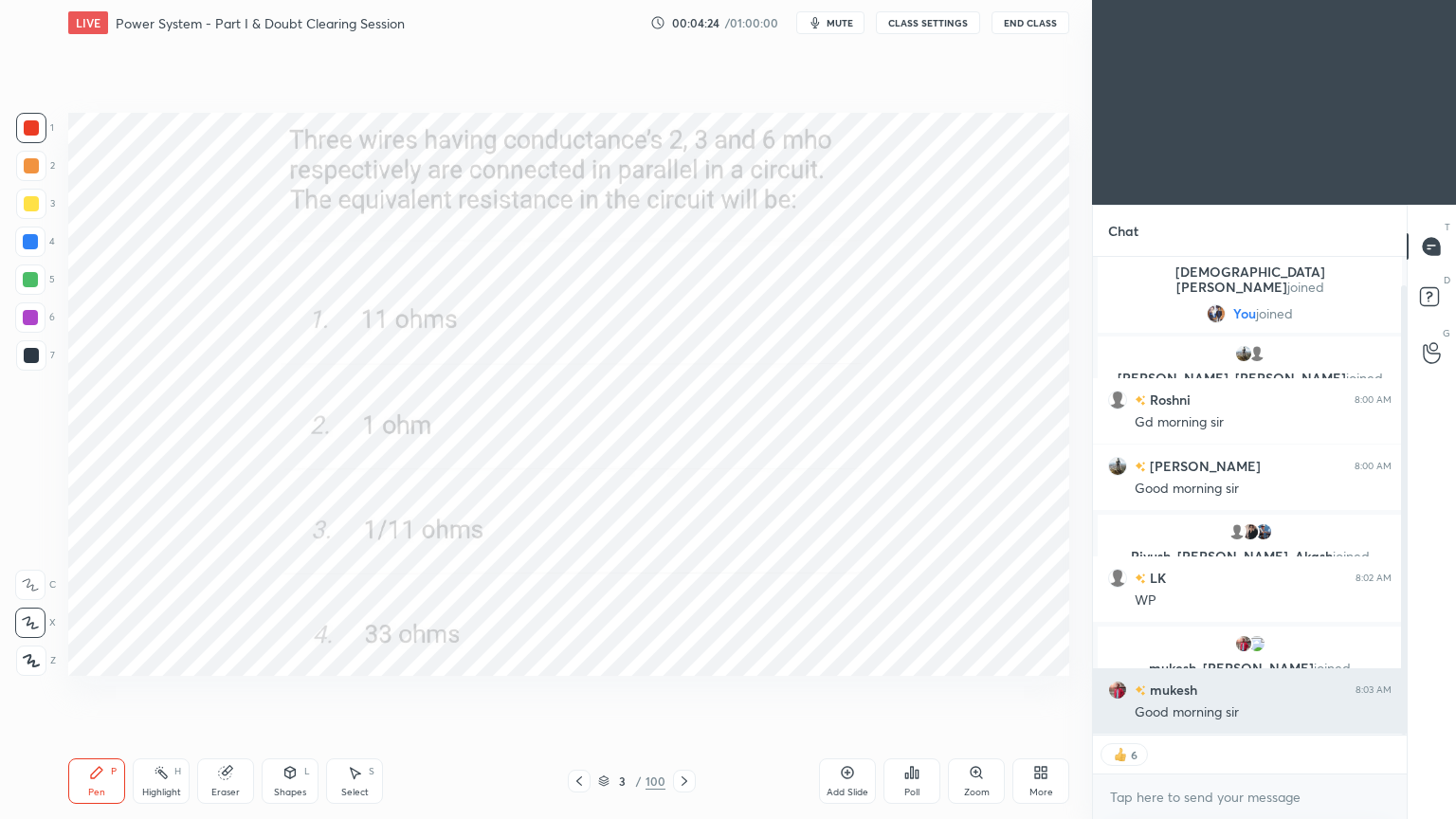 scroll, scrollTop: 7, scrollLeft: 6, axis: both 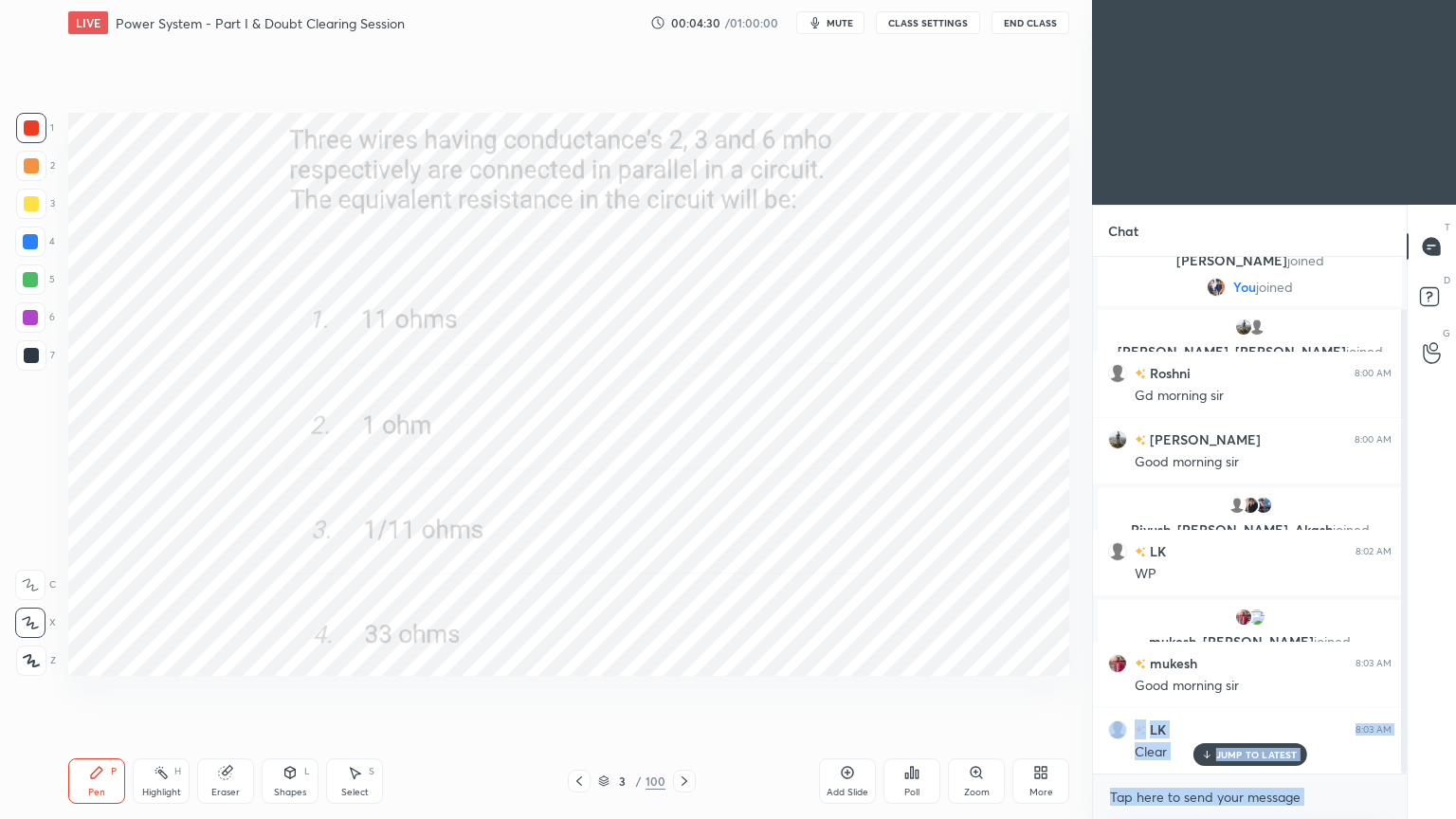 click on "Chat shivam, LK  joined You  joined Sourav, Roshni  joined Roshni 8:00 AM Gd morning sir Sourav 8:00 AM Good morning sir Piyush, Priyanka, Akash  joined LK 8:02 AM WP mukesh, Madhuri  joined mukesh 8:03 AM Good morning sir LK 8:03 AM Clear JUMP TO LATEST Enable hand raising Enable raise hand to speak to learners. Once enabled, chat will be turned off temporarily. Enable x   introducing Raise a hand with a doubt Now learners can raise their hand along with a doubt  How it works? Doubts asked by learners will show up here NEW DOUBTS ASKED No one has raised a hand yet Can't raise hand Looks like educator just invited you to speak. Please wait before you can raise your hand again. Got it T Messages (T) D Doubts (D) G Raise Hand (G)" at bounding box center [1274, 512] 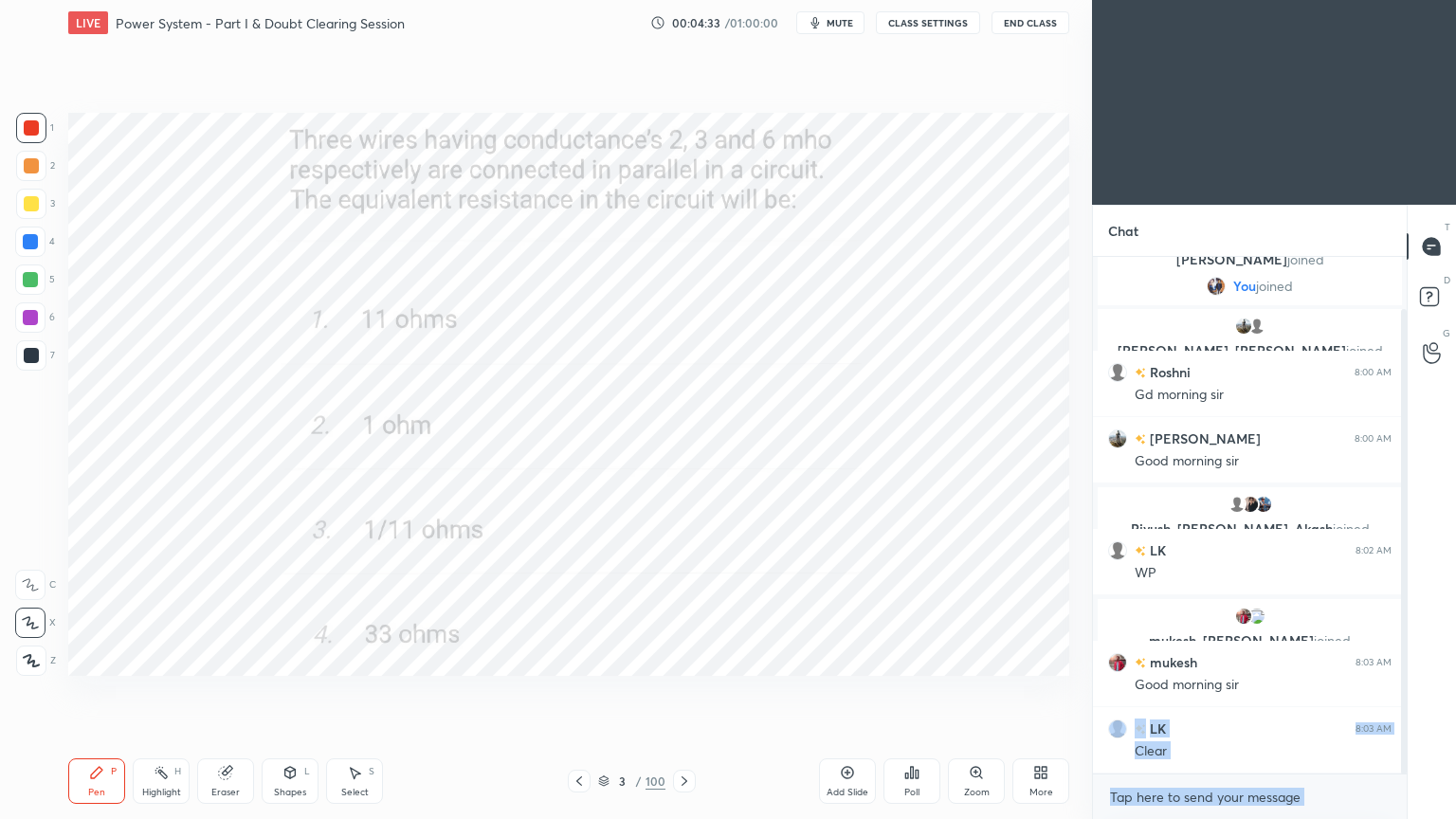 click on "T Messages (T) D Doubts (D) G Raise Hand (G)" at bounding box center [1431, 512] 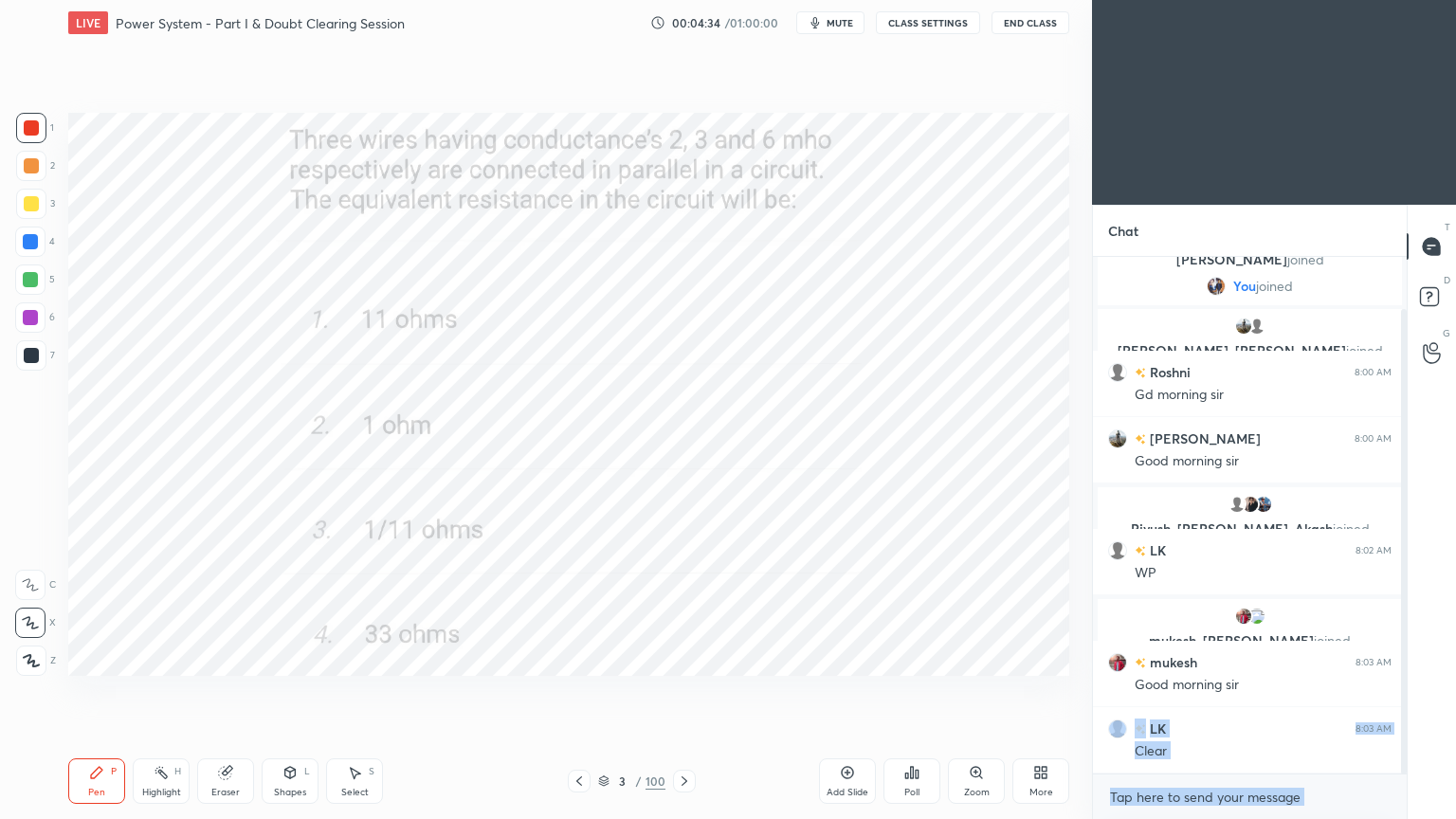 click at bounding box center (1249, 797) 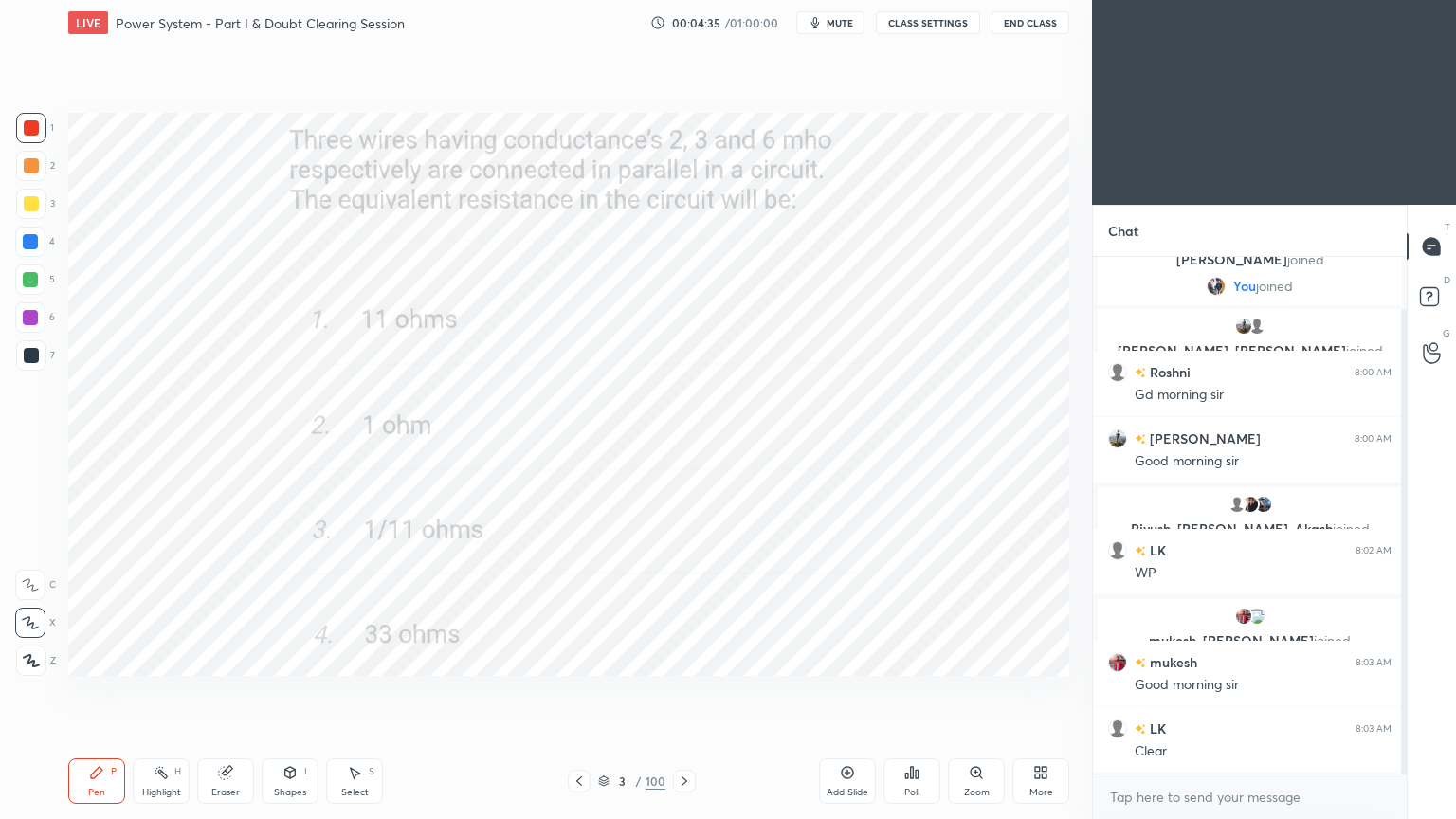 click 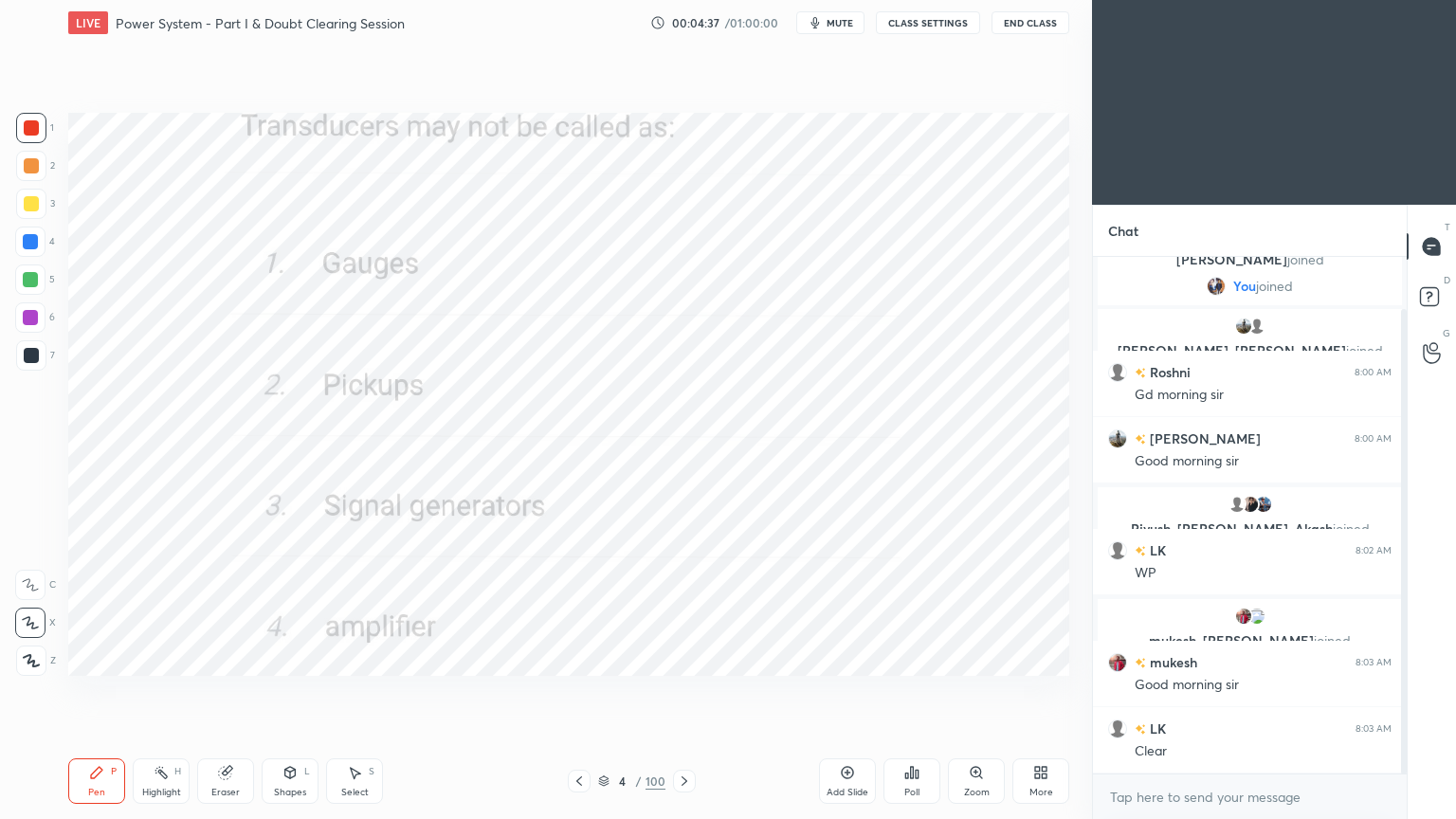 click 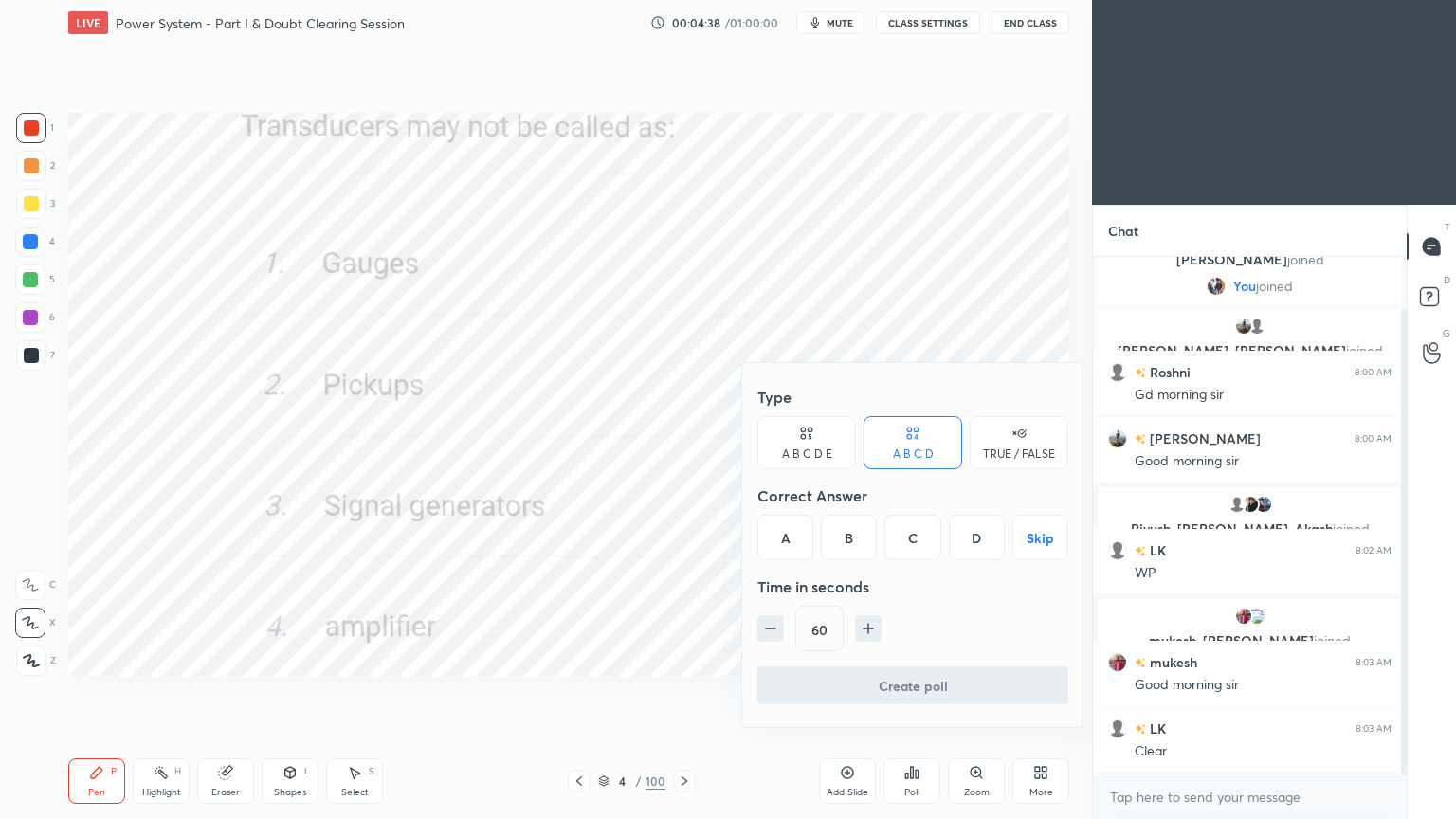 click on "D" at bounding box center [976, 537] 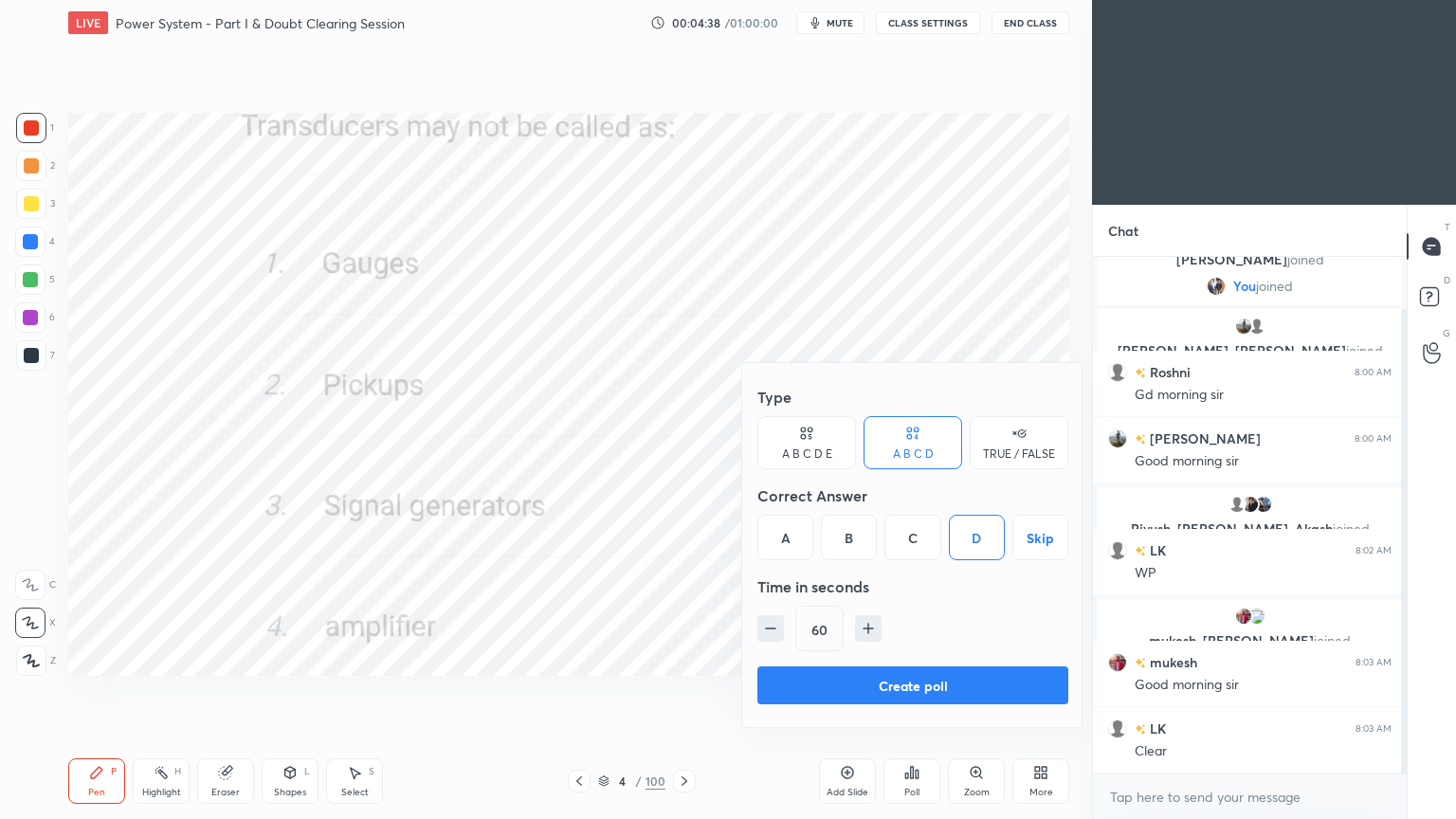 click on "Create poll" at bounding box center [913, 685] 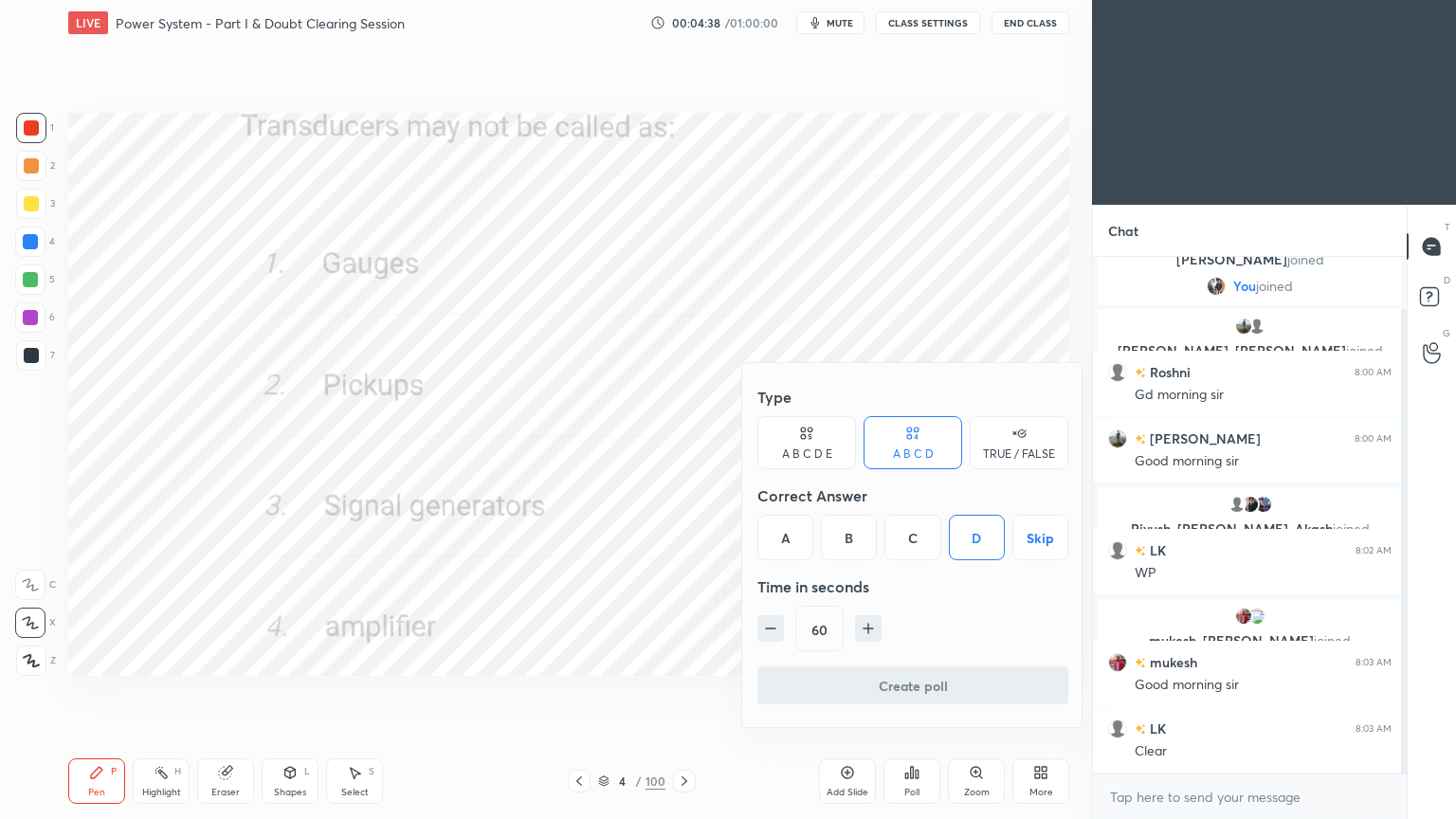scroll, scrollTop: 480, scrollLeft: 308, axis: both 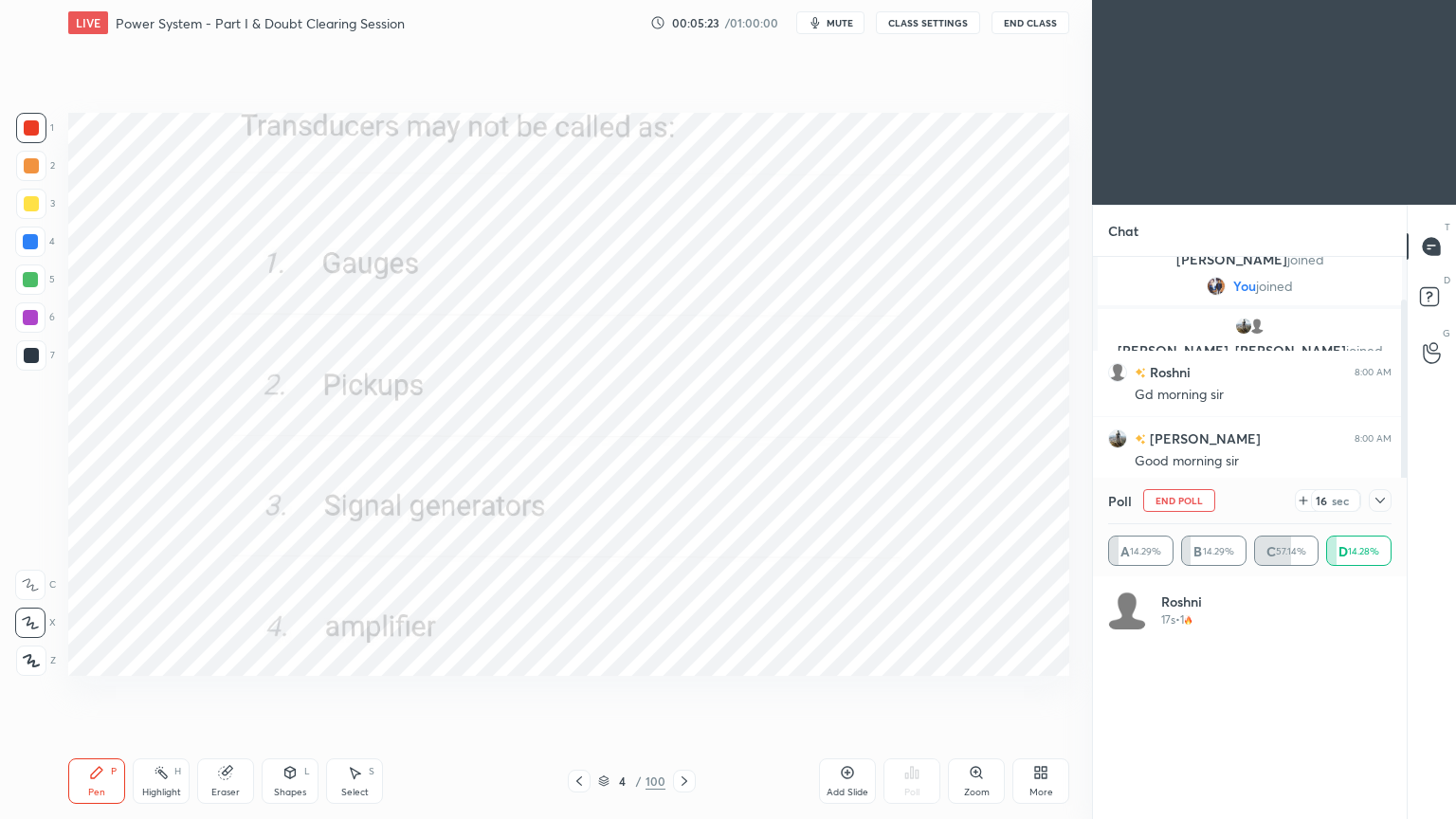 click on "End Poll" at bounding box center [1179, 500] 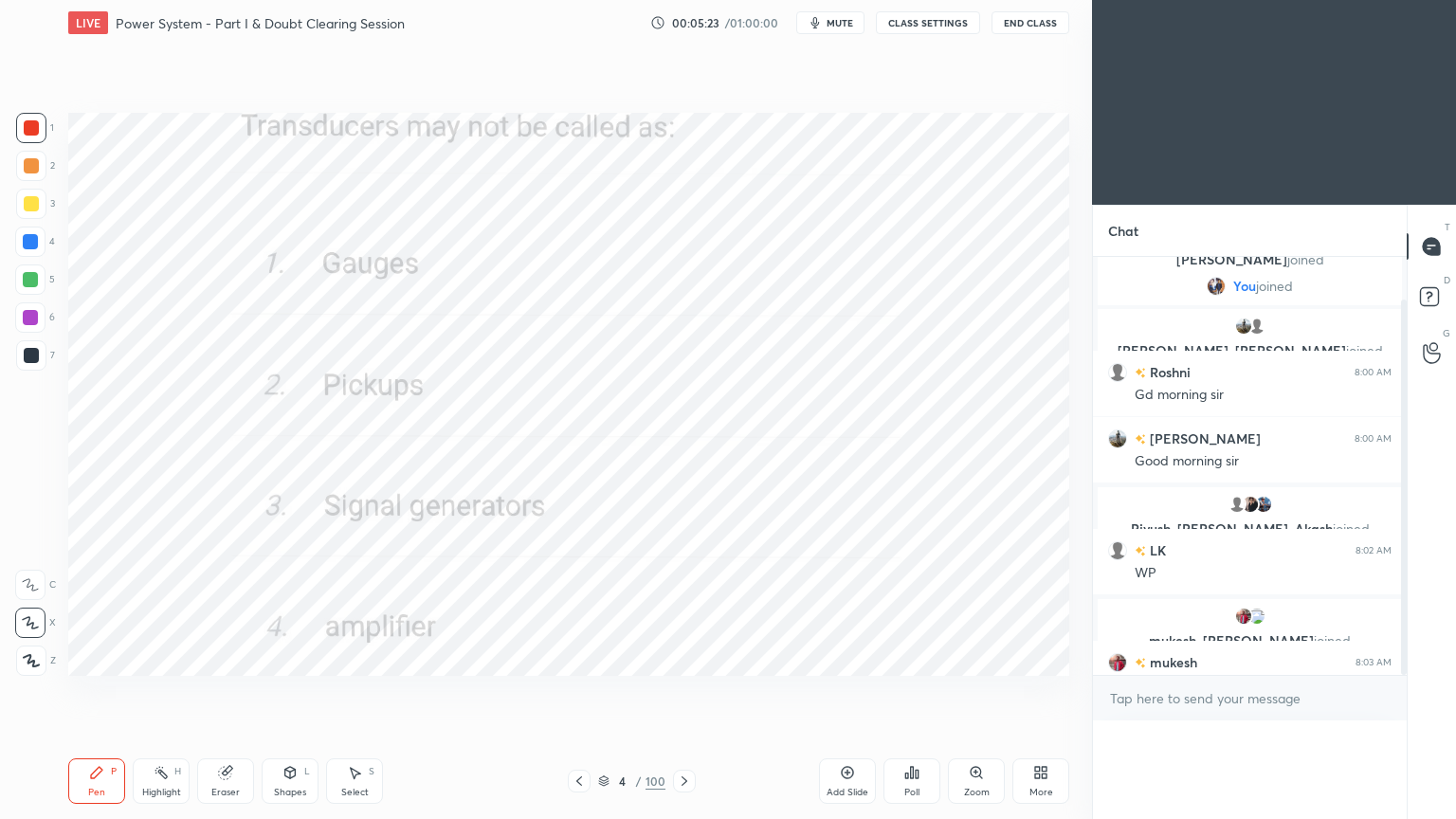 scroll, scrollTop: 167, scrollLeft: 278, axis: both 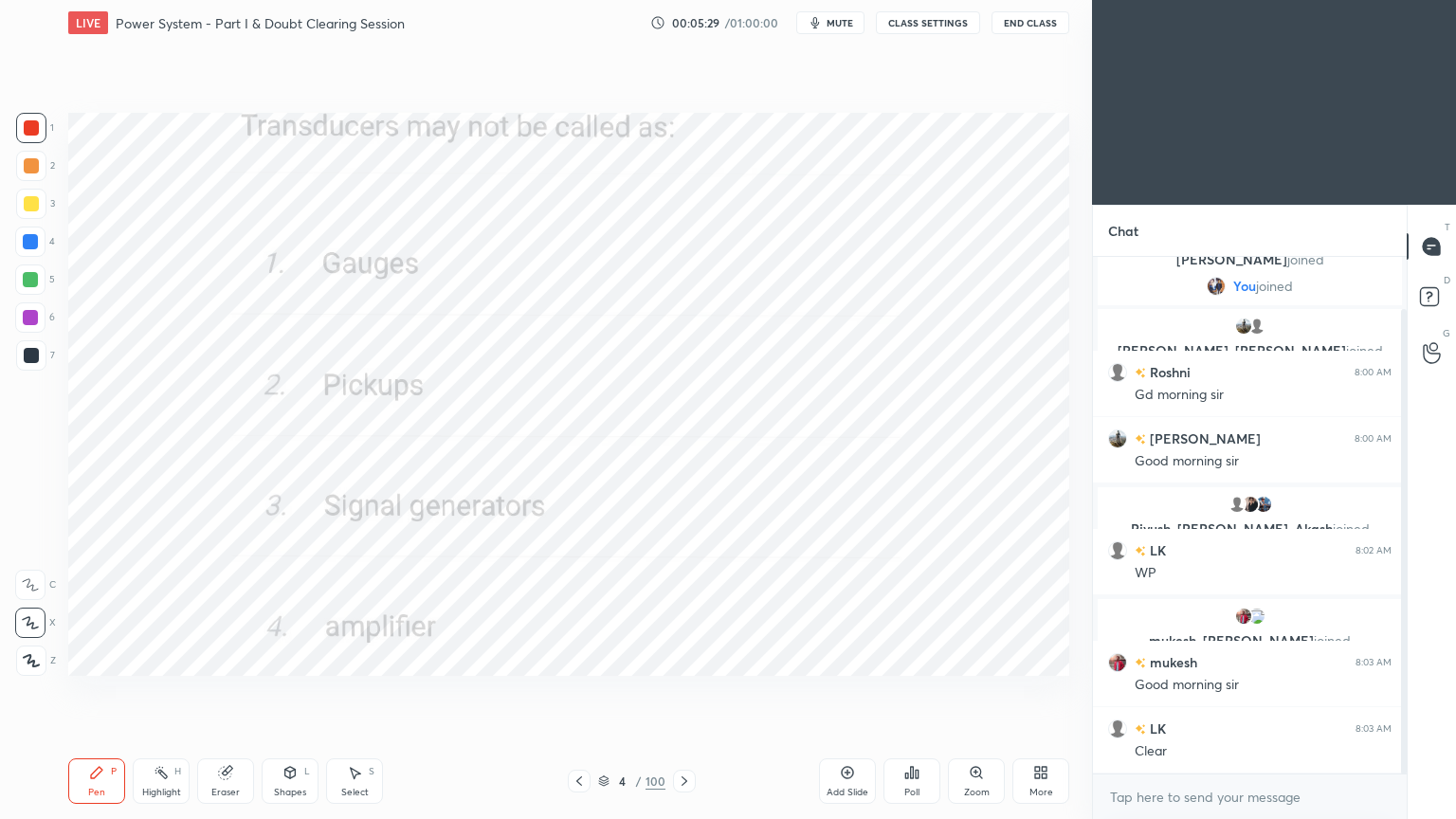 click 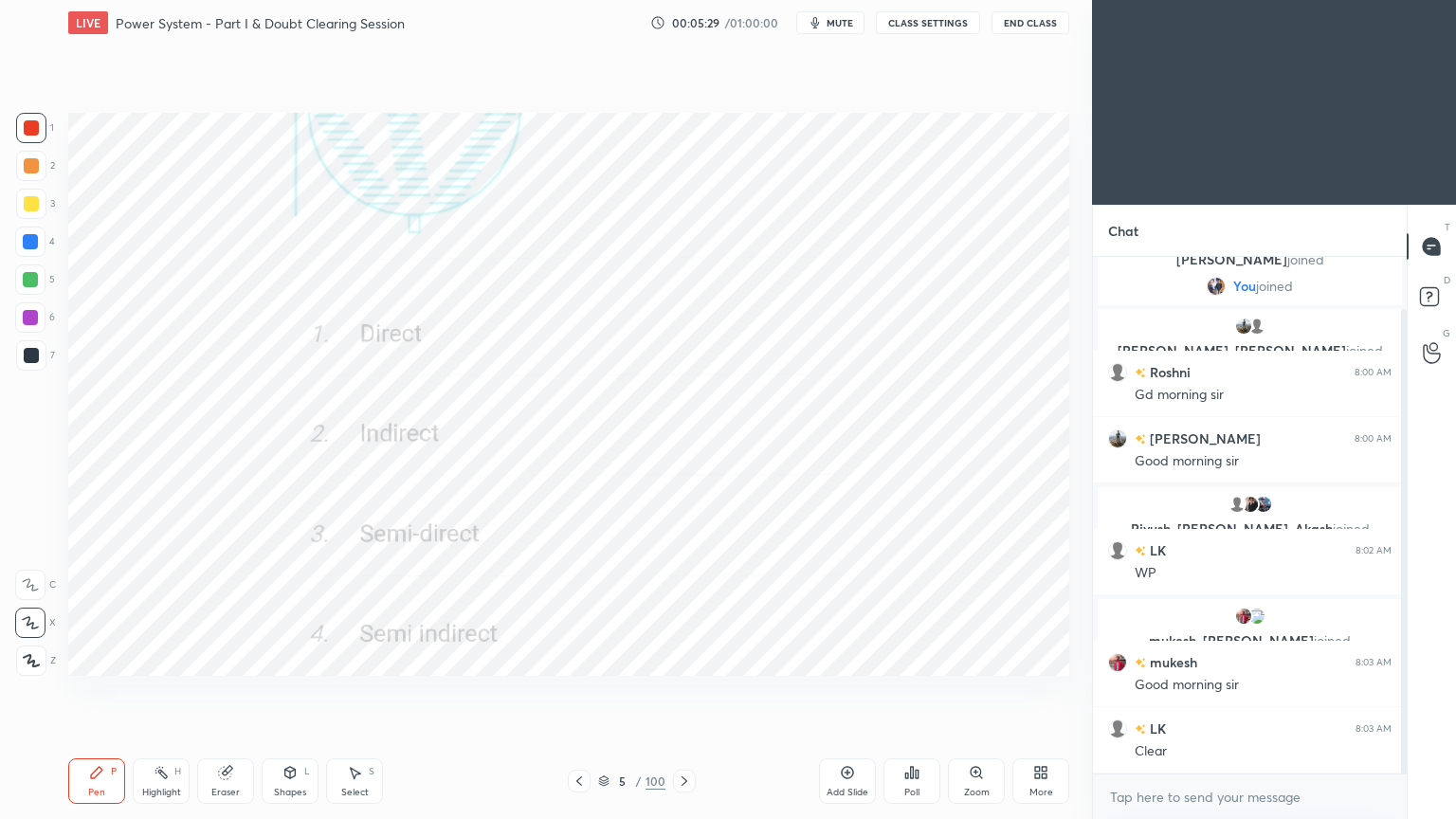 click 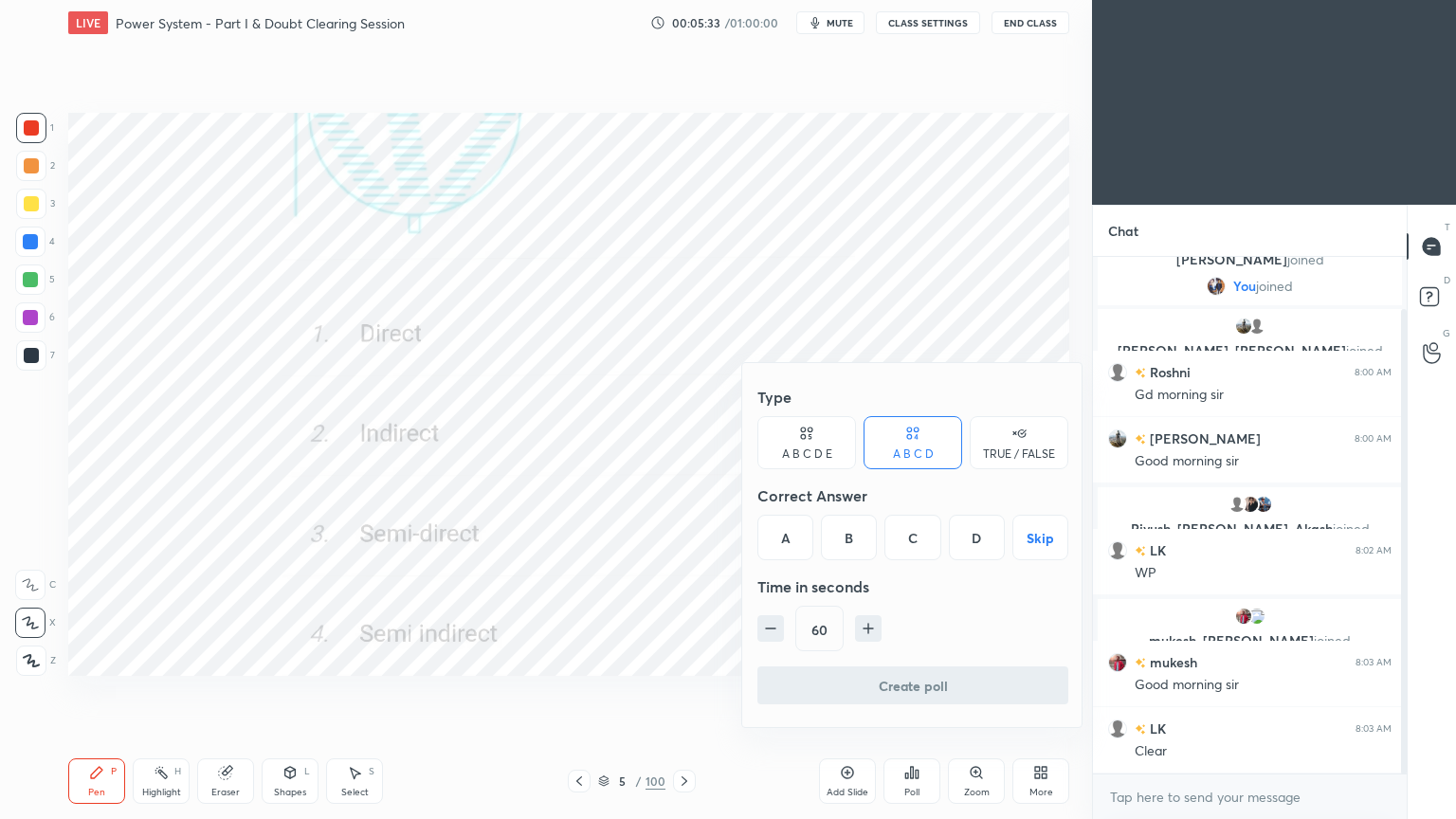 click on "B" at bounding box center (848, 537) 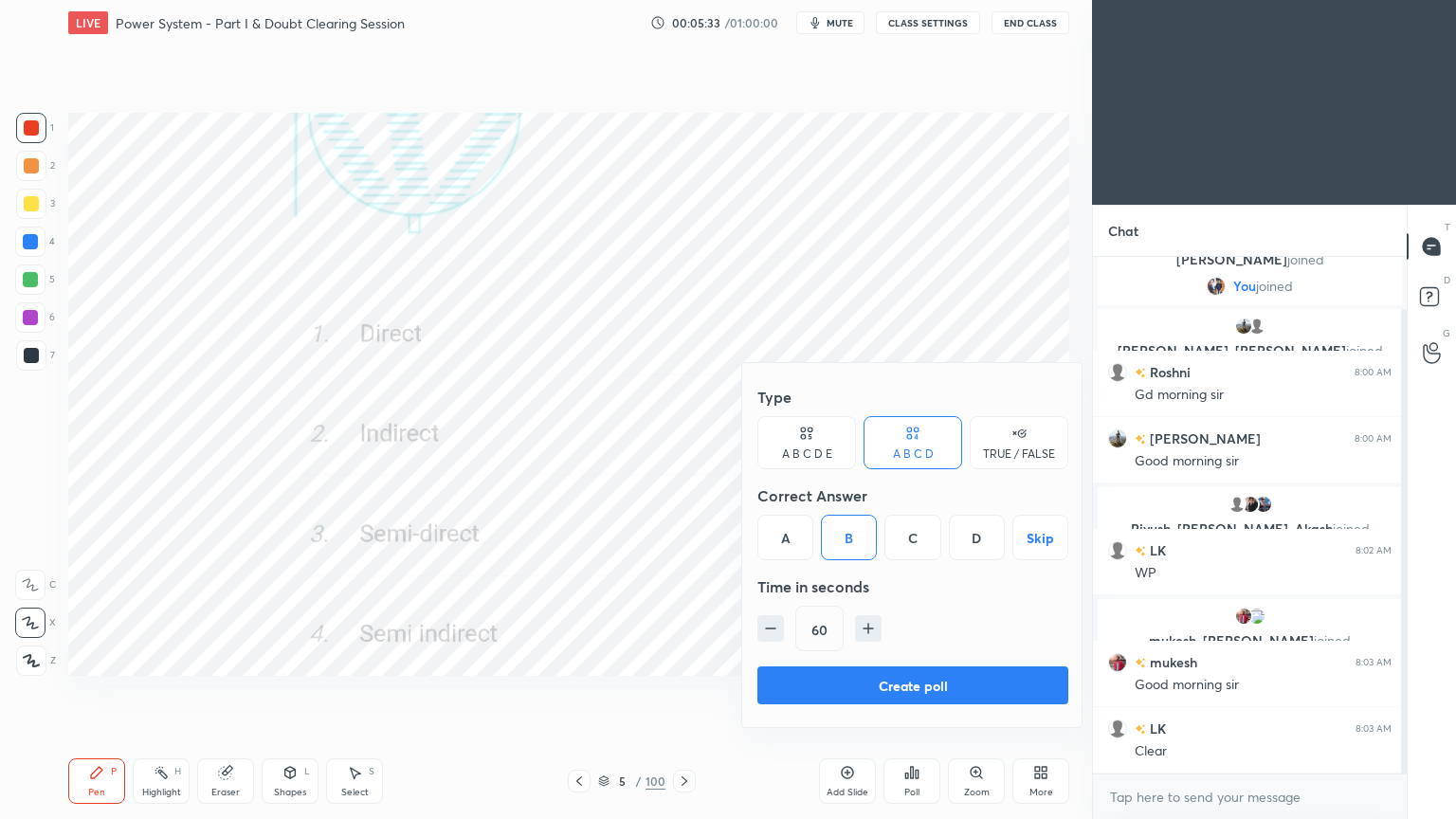click on "Create poll" at bounding box center (913, 685) 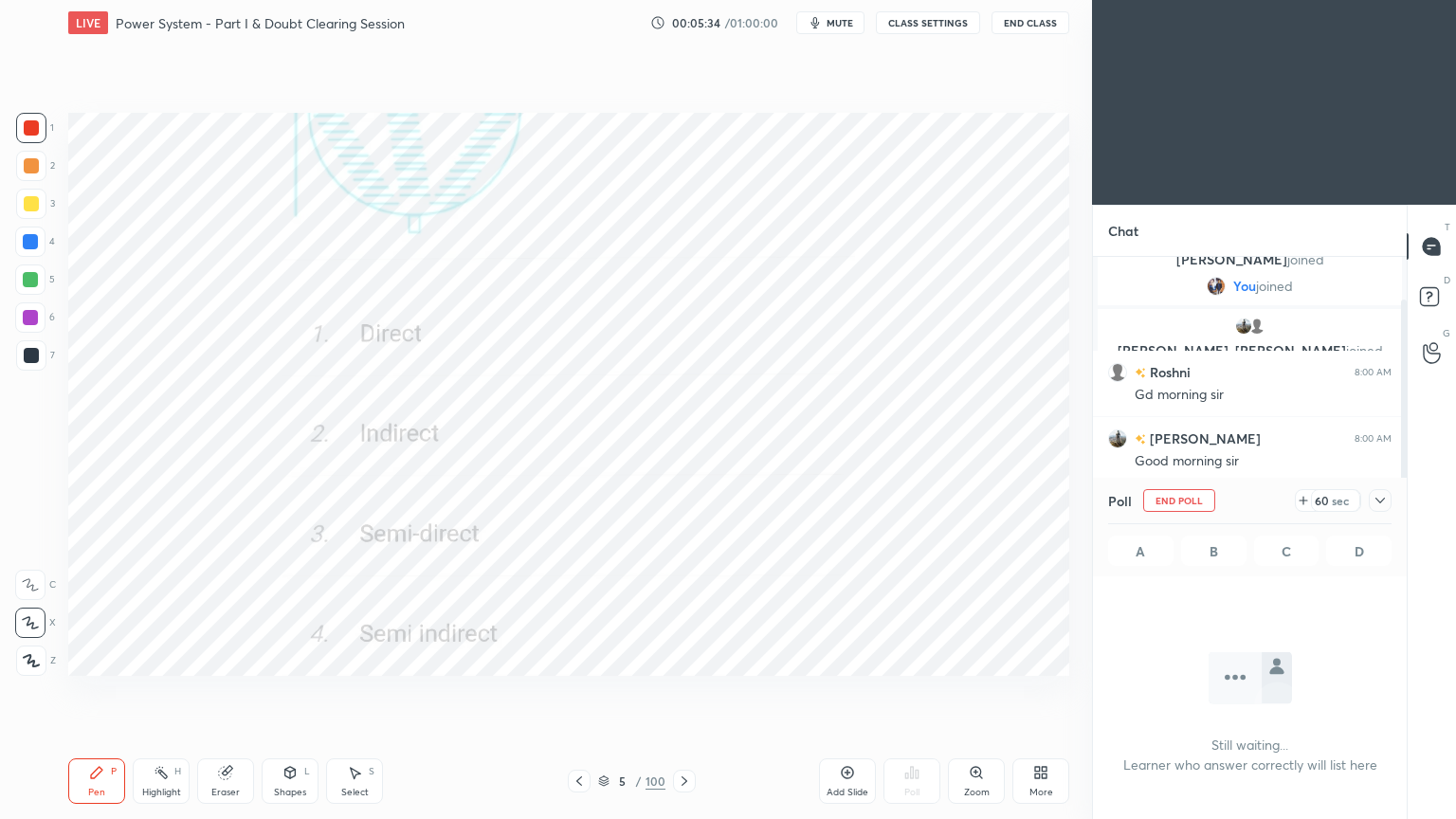 scroll, scrollTop: 423, scrollLeft: 308, axis: both 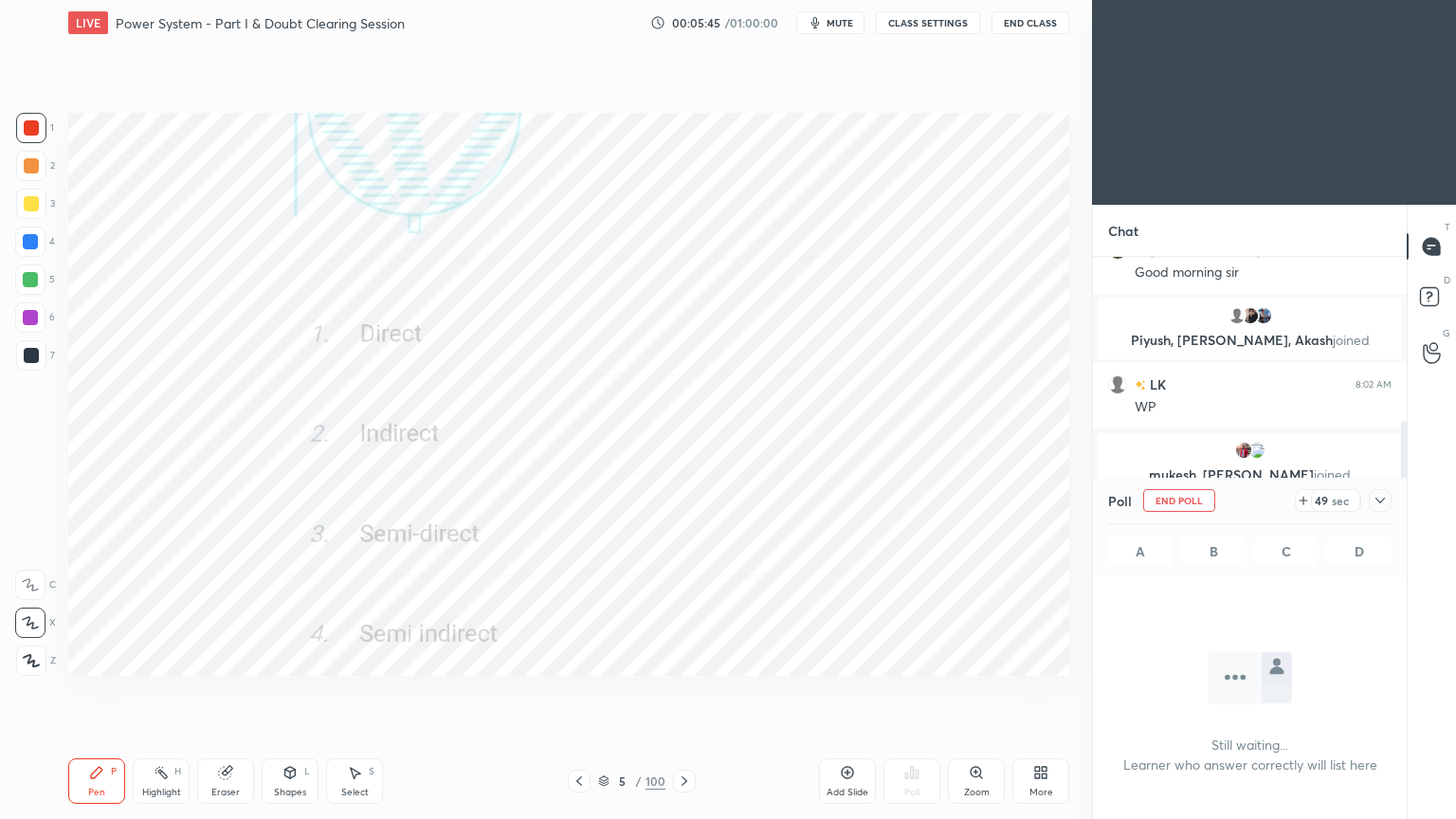 click 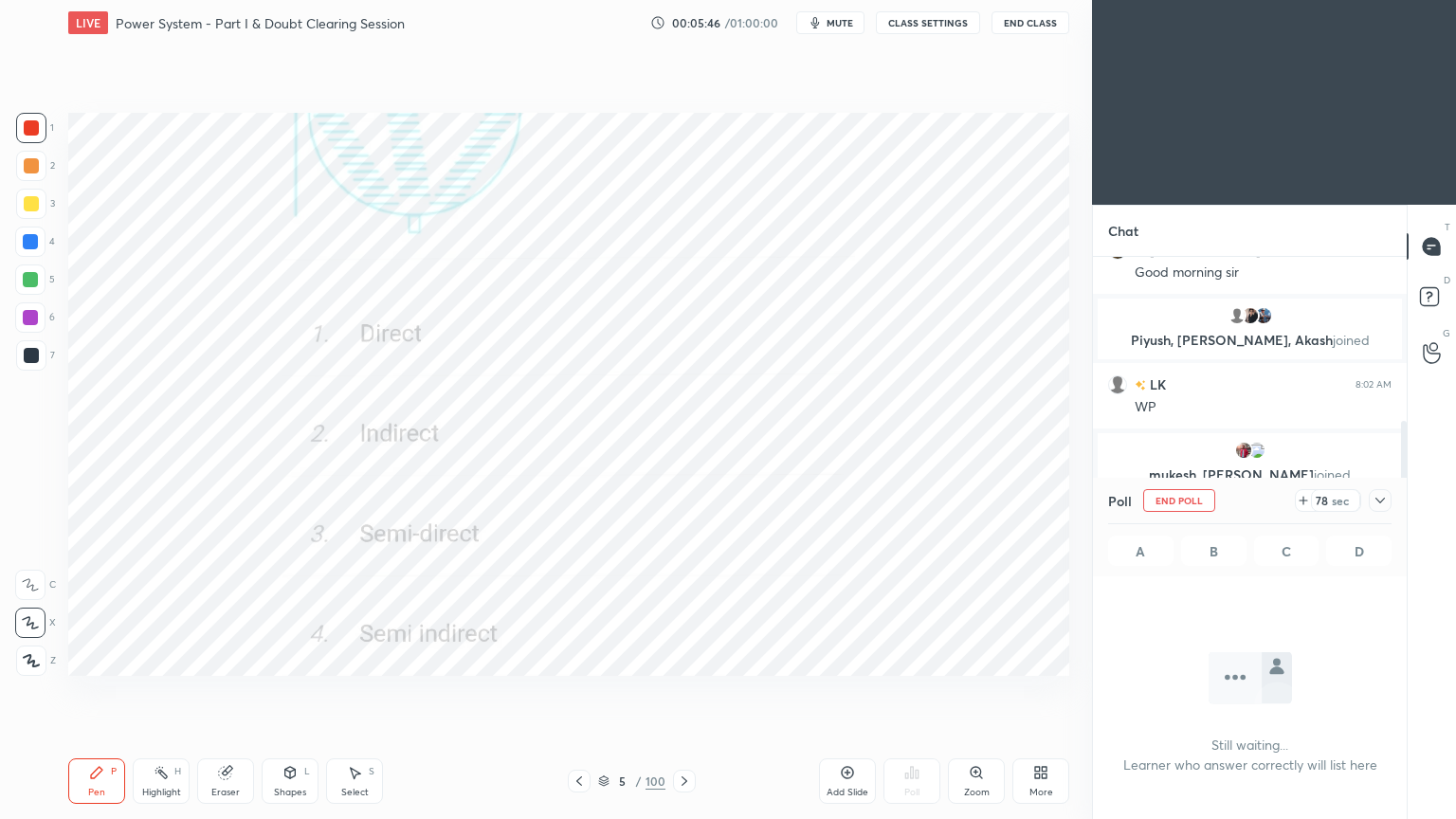 click 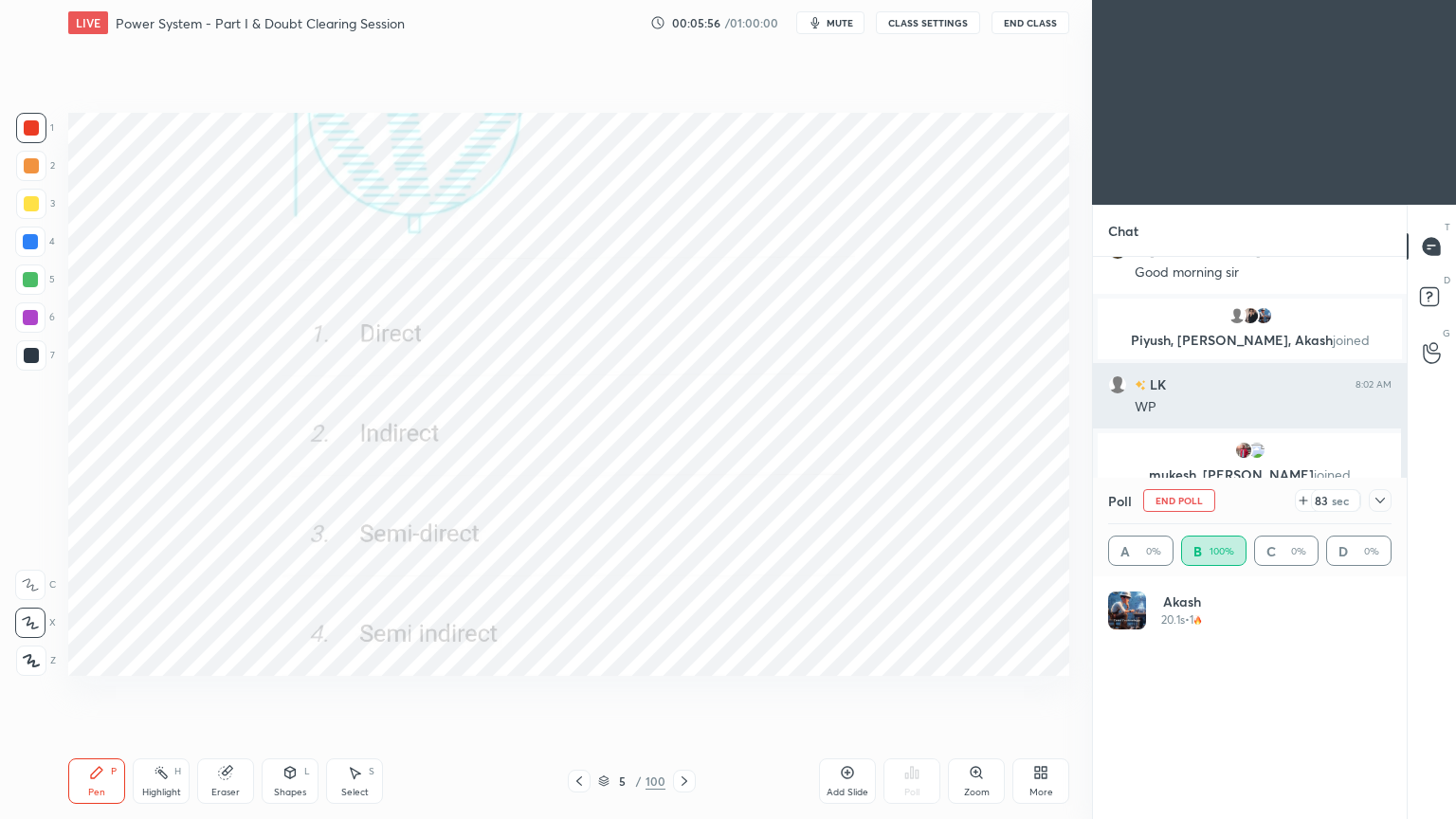 scroll, scrollTop: 6, scrollLeft: 6, axis: both 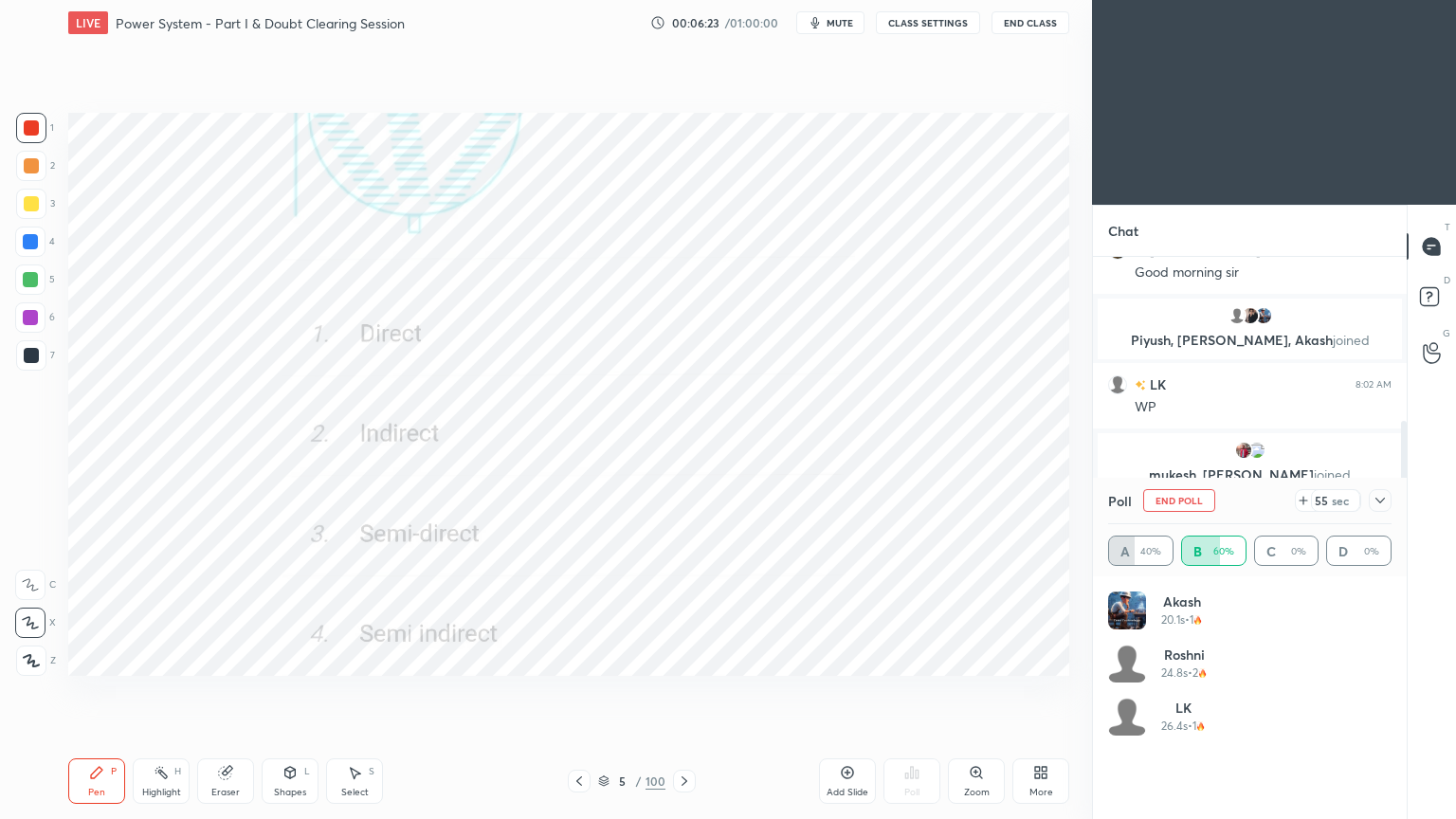 click on "End Poll" at bounding box center (1179, 500) 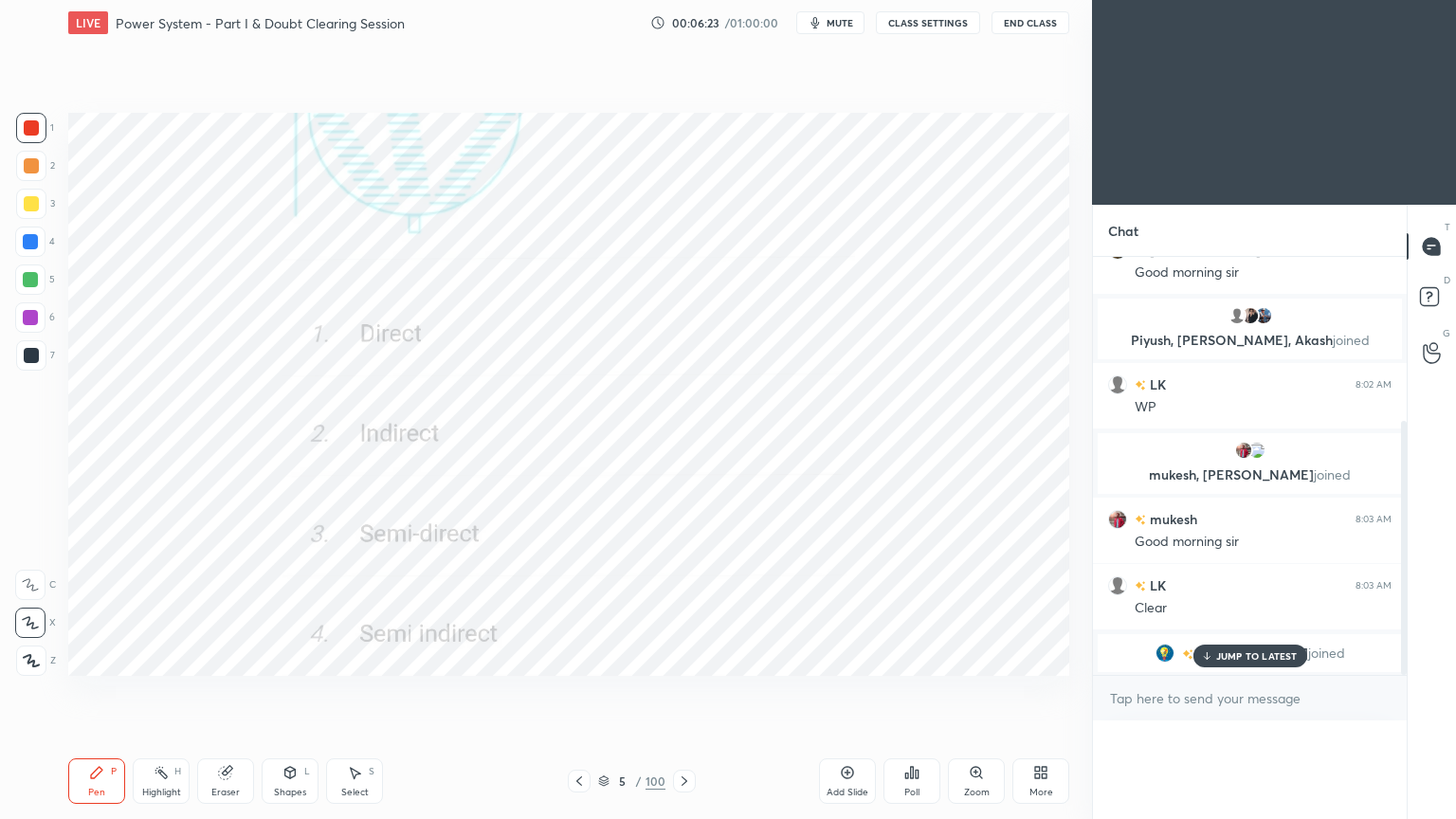 scroll, scrollTop: 83, scrollLeft: 278, axis: both 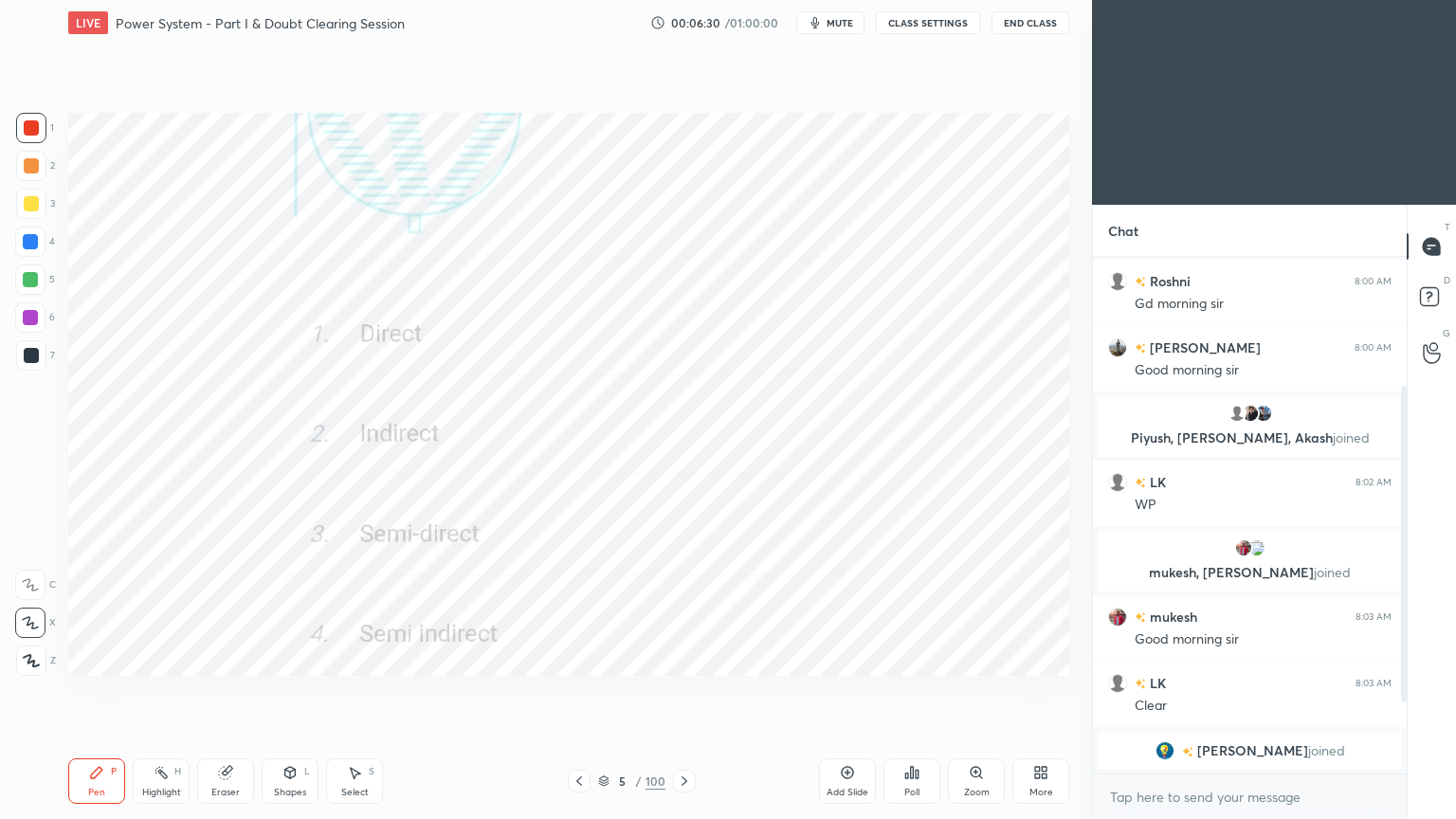 click 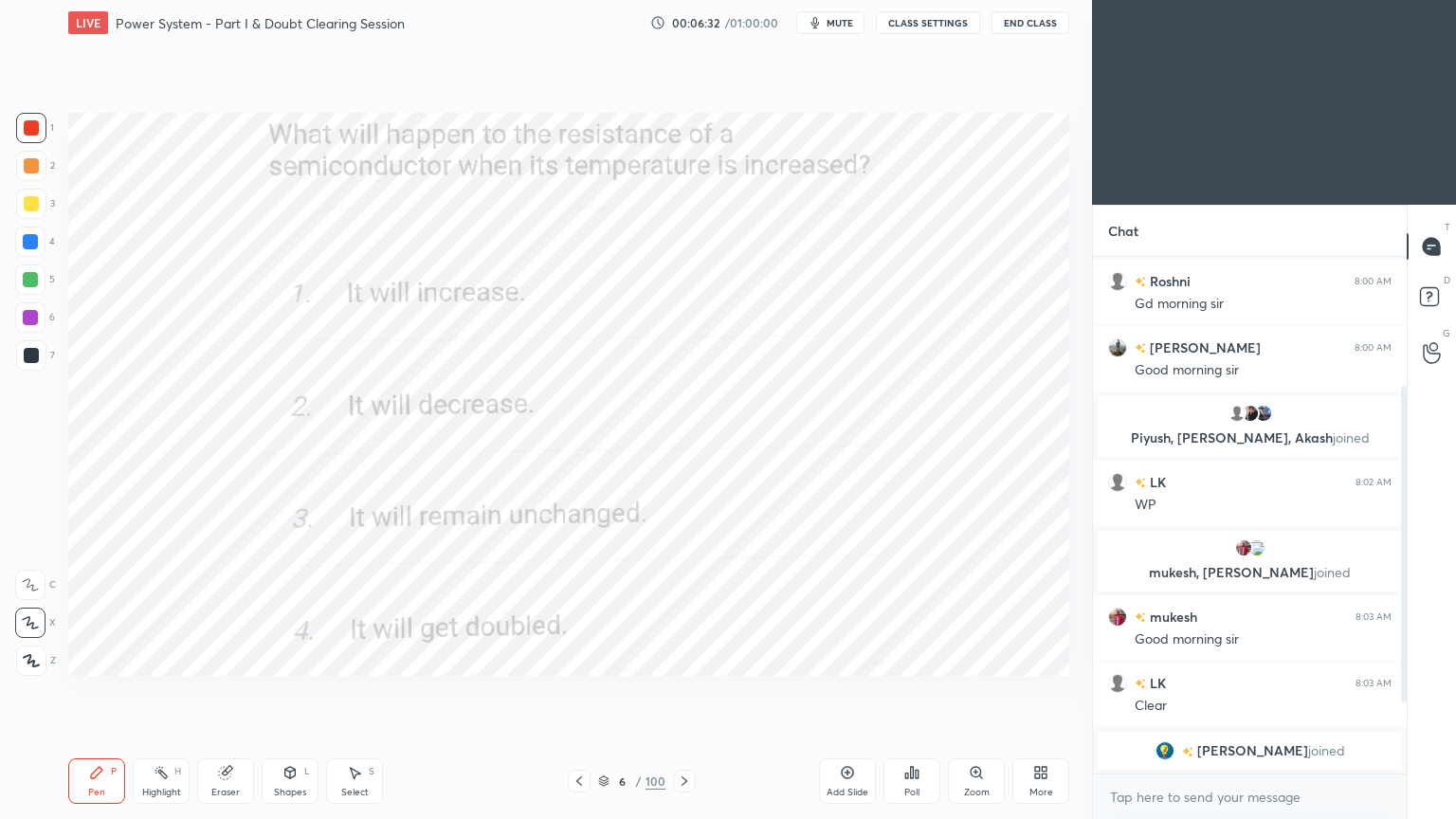 click 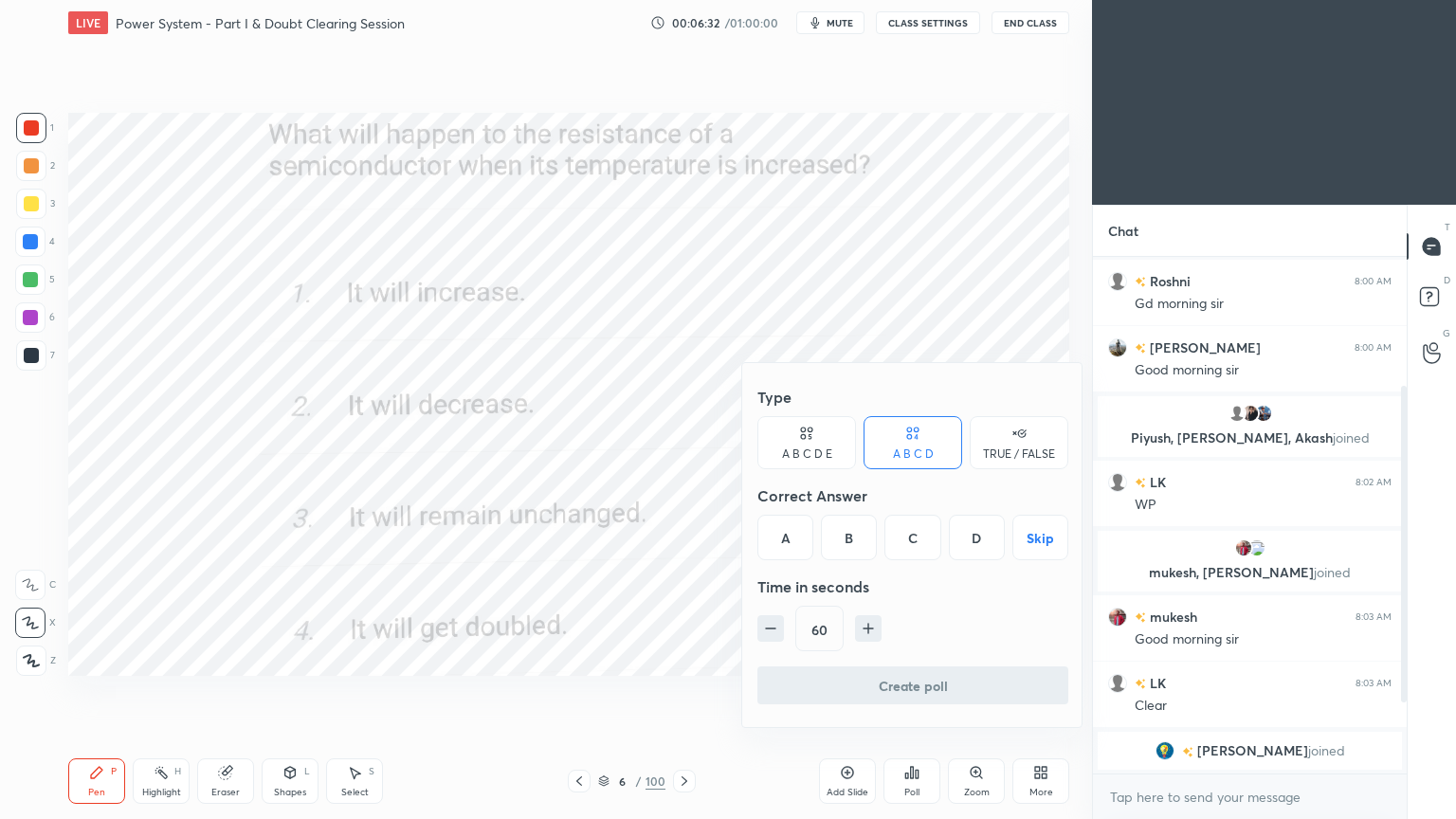 click on "Correct Answer" at bounding box center [913, 496] 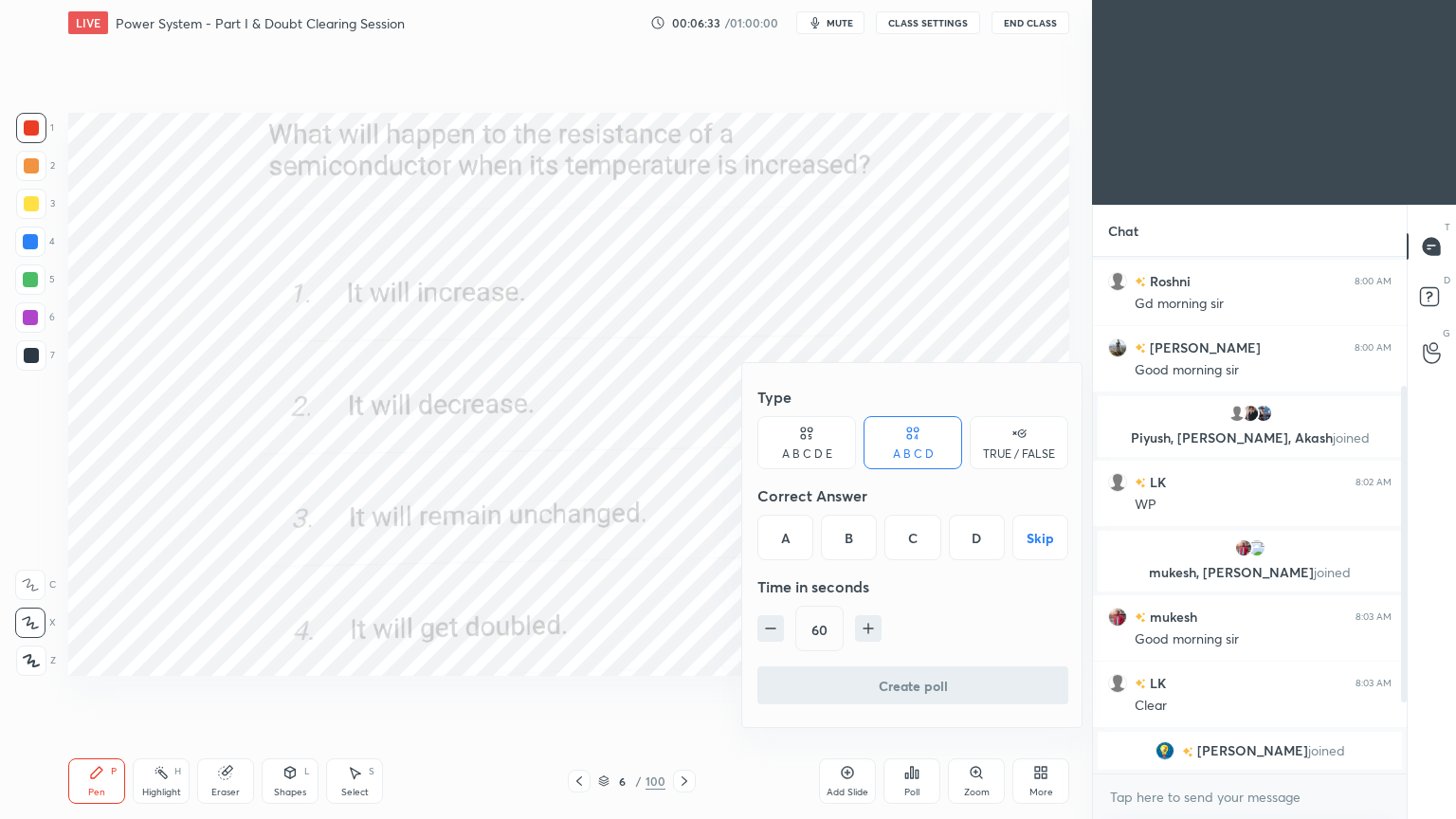 click on "B" at bounding box center [848, 537] 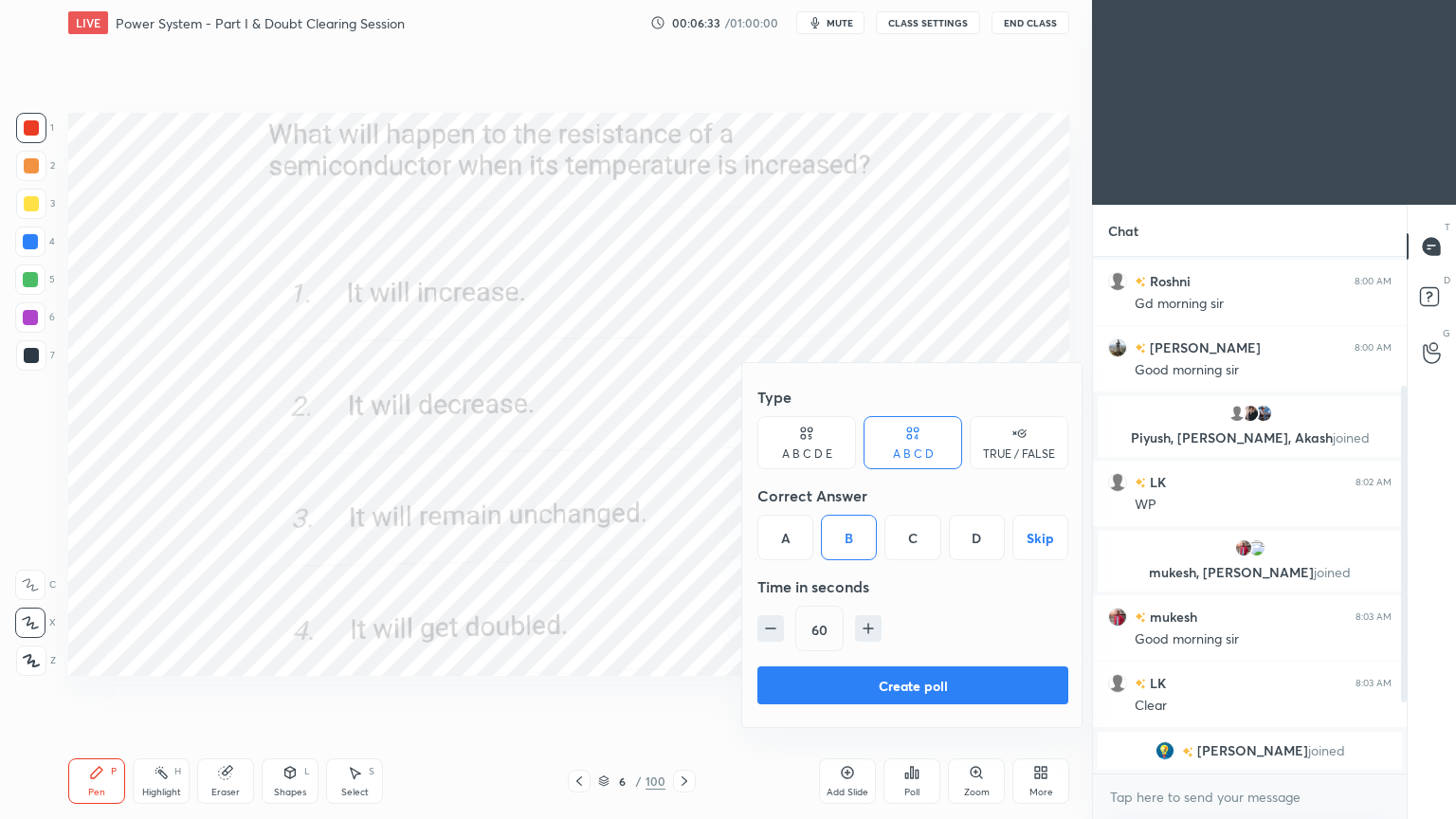 click on "Create poll" at bounding box center (913, 685) 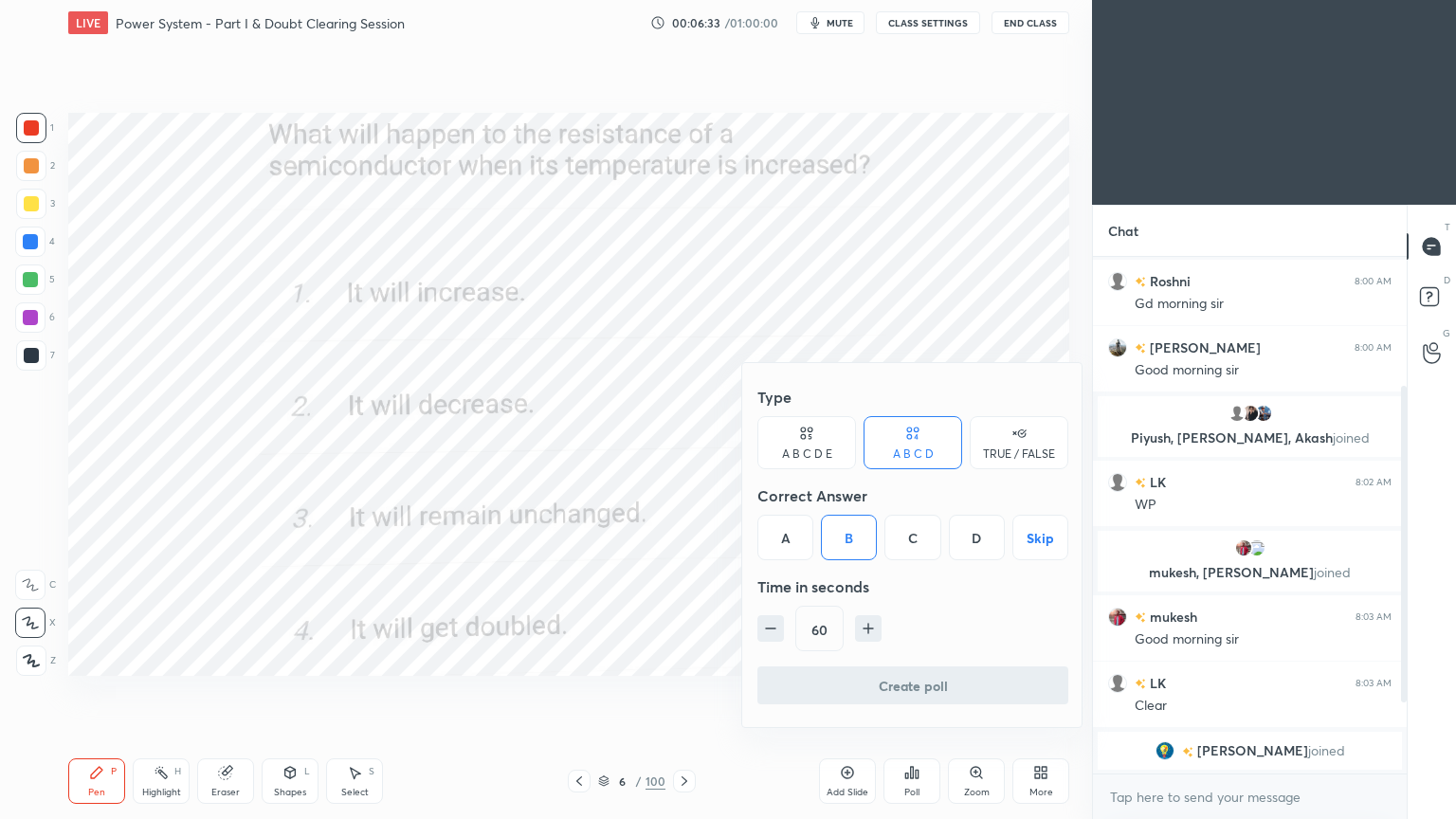 scroll, scrollTop: 452, scrollLeft: 308, axis: both 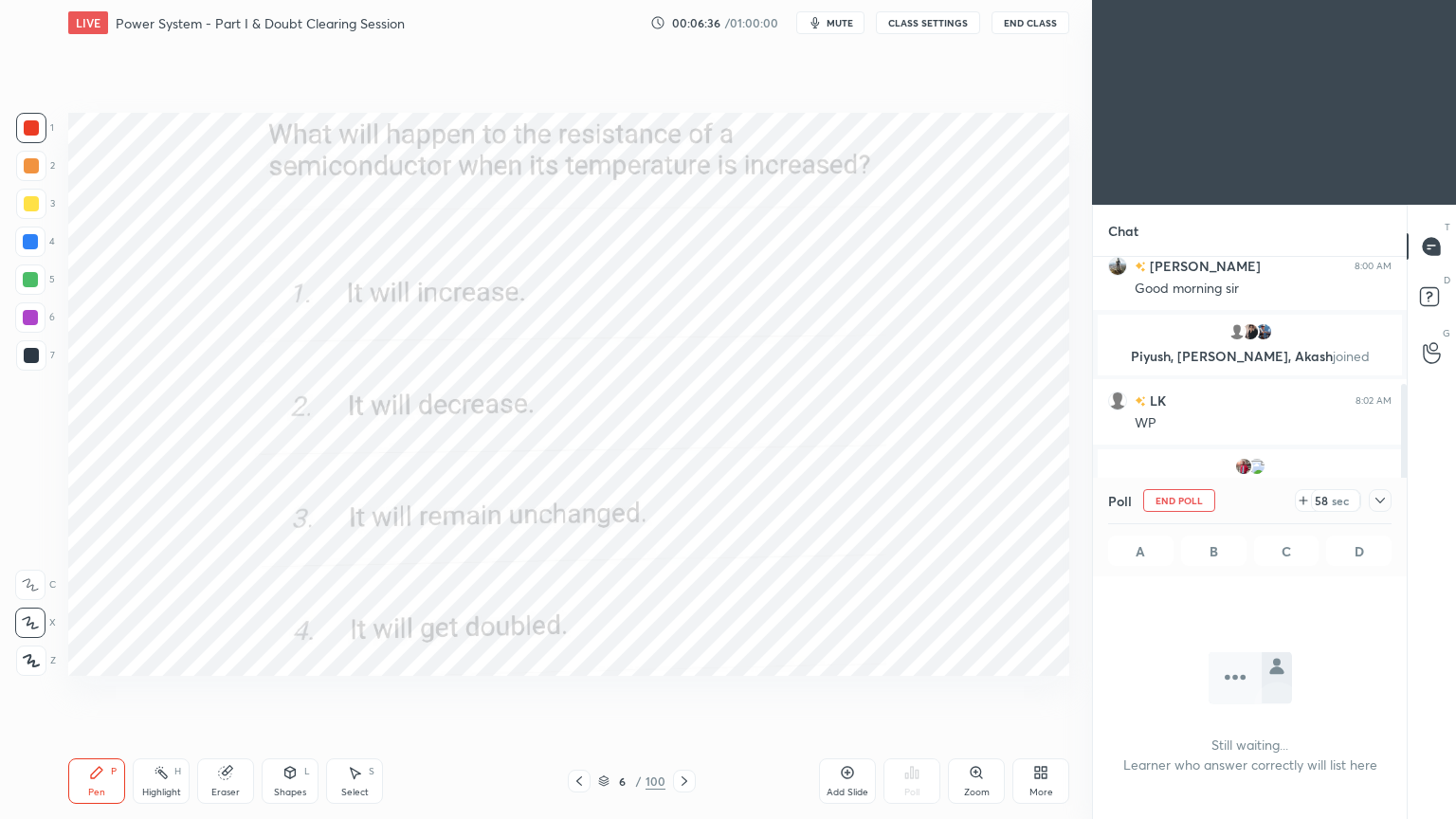 drag, startPoint x: 1406, startPoint y: 450, endPoint x: 1410, endPoint y: 475, distance: 25.317978 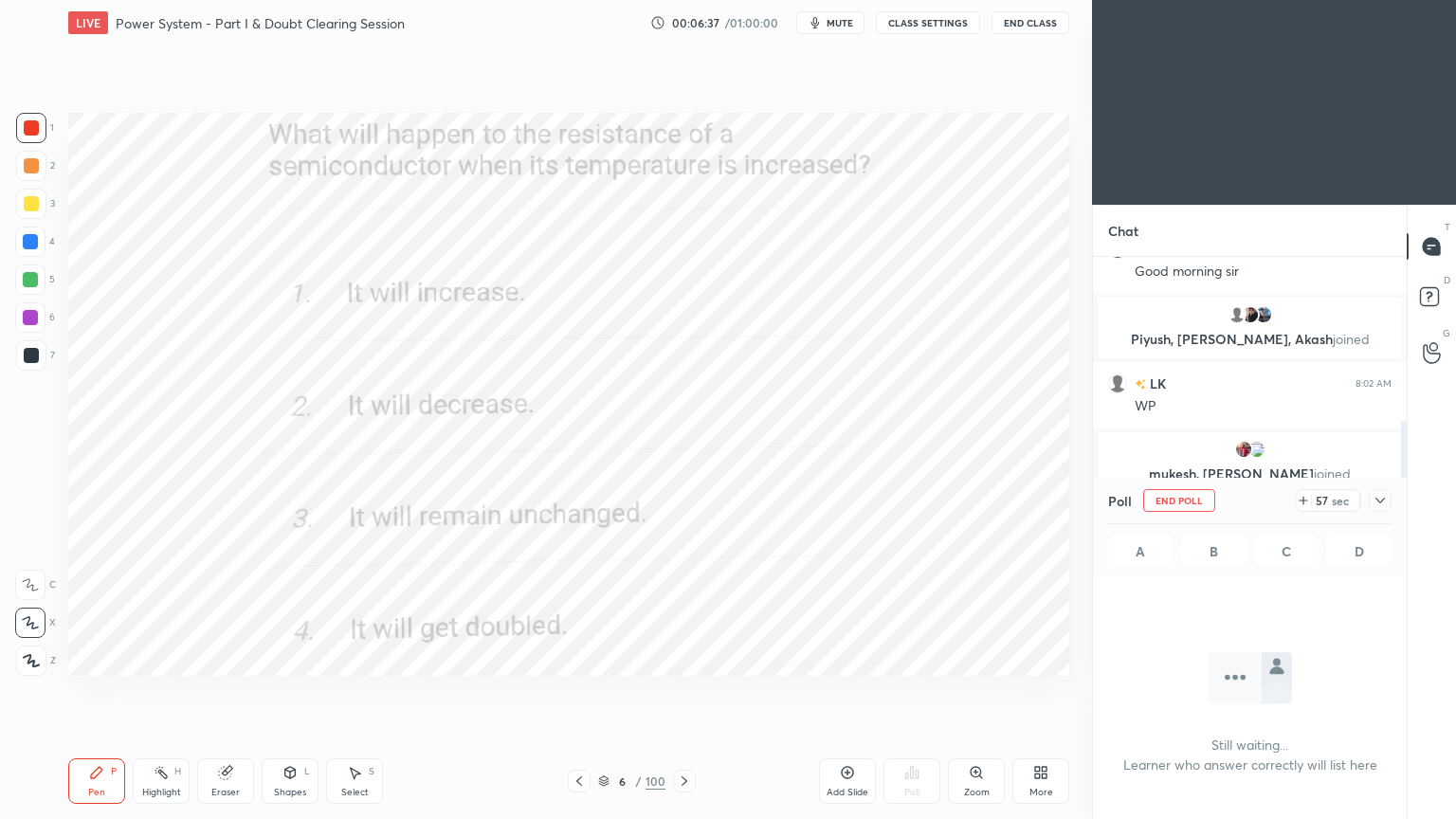 drag, startPoint x: 1406, startPoint y: 441, endPoint x: 1410, endPoint y: 489, distance: 48.166378 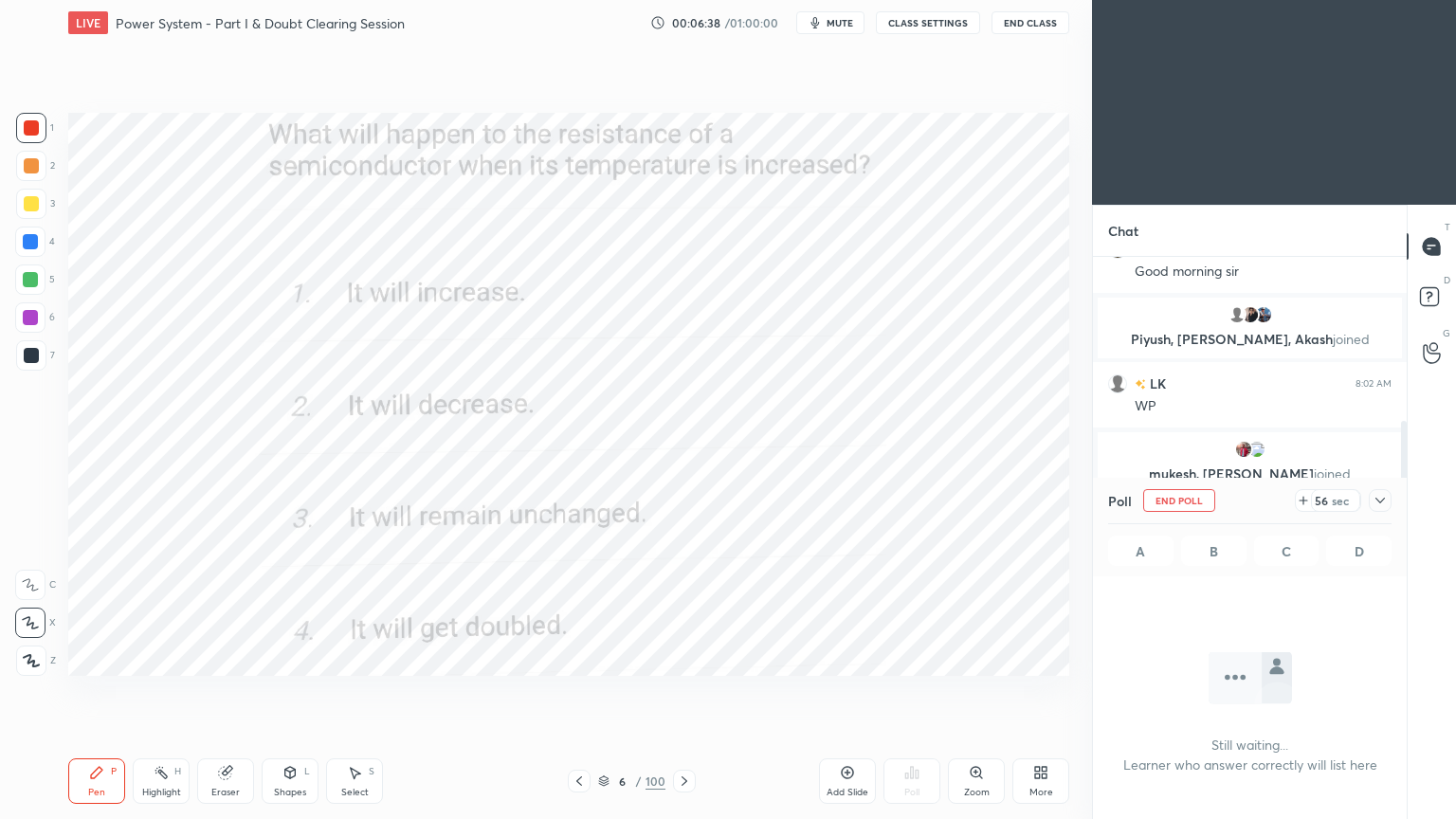 click 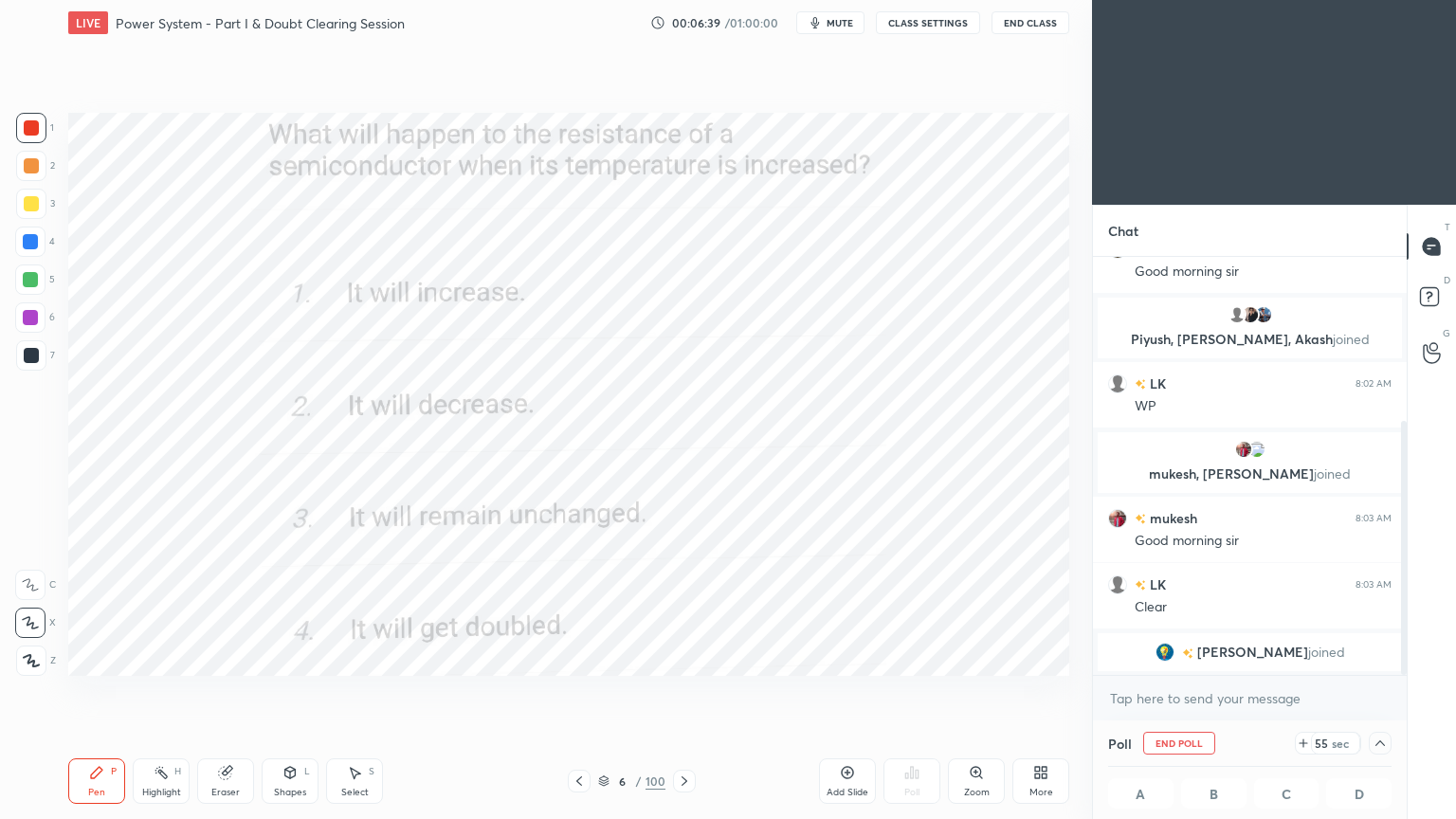 drag, startPoint x: 1402, startPoint y: 512, endPoint x: 1403, endPoint y: 585, distance: 73.00685 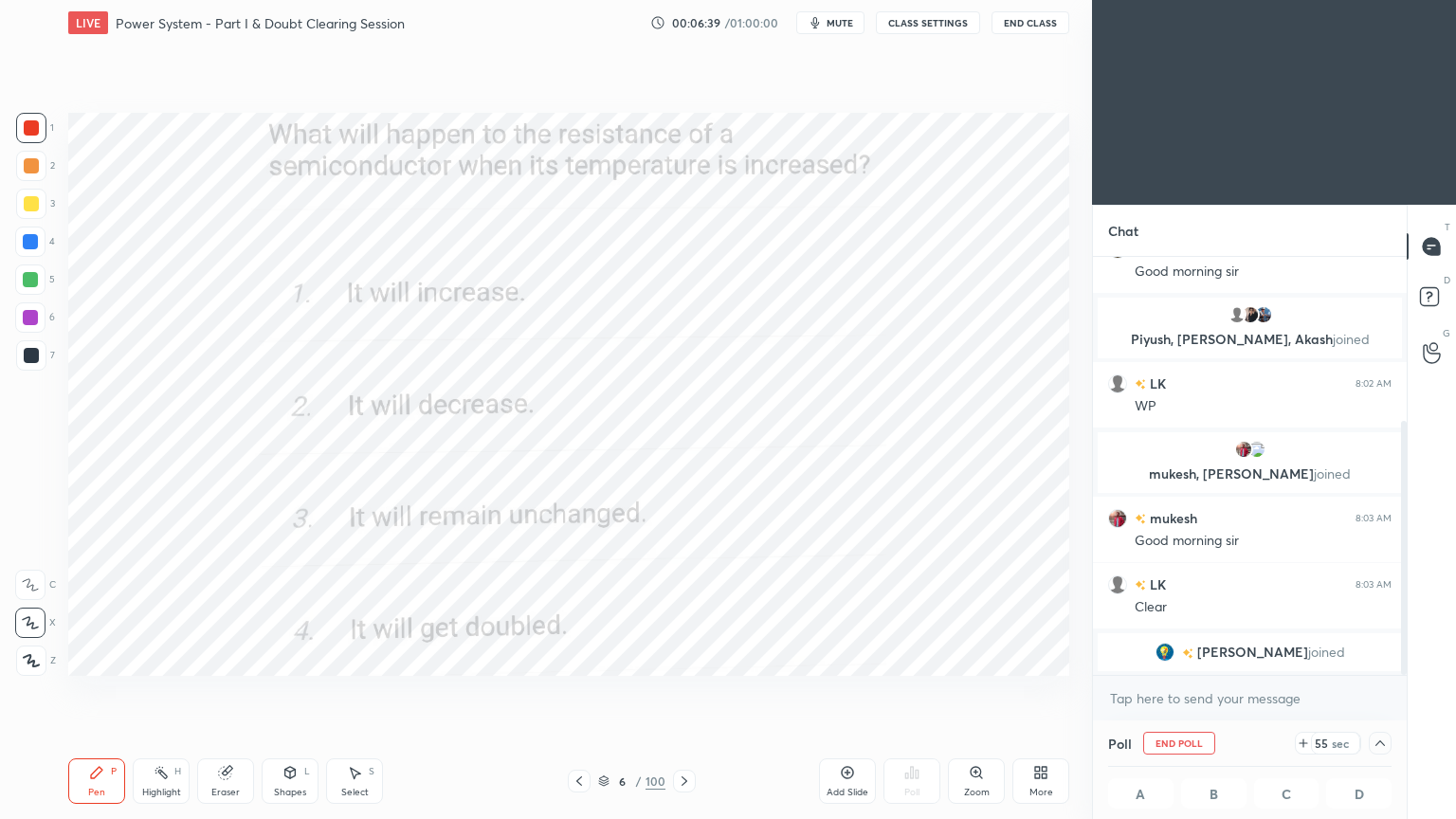 click at bounding box center [1404, 548] 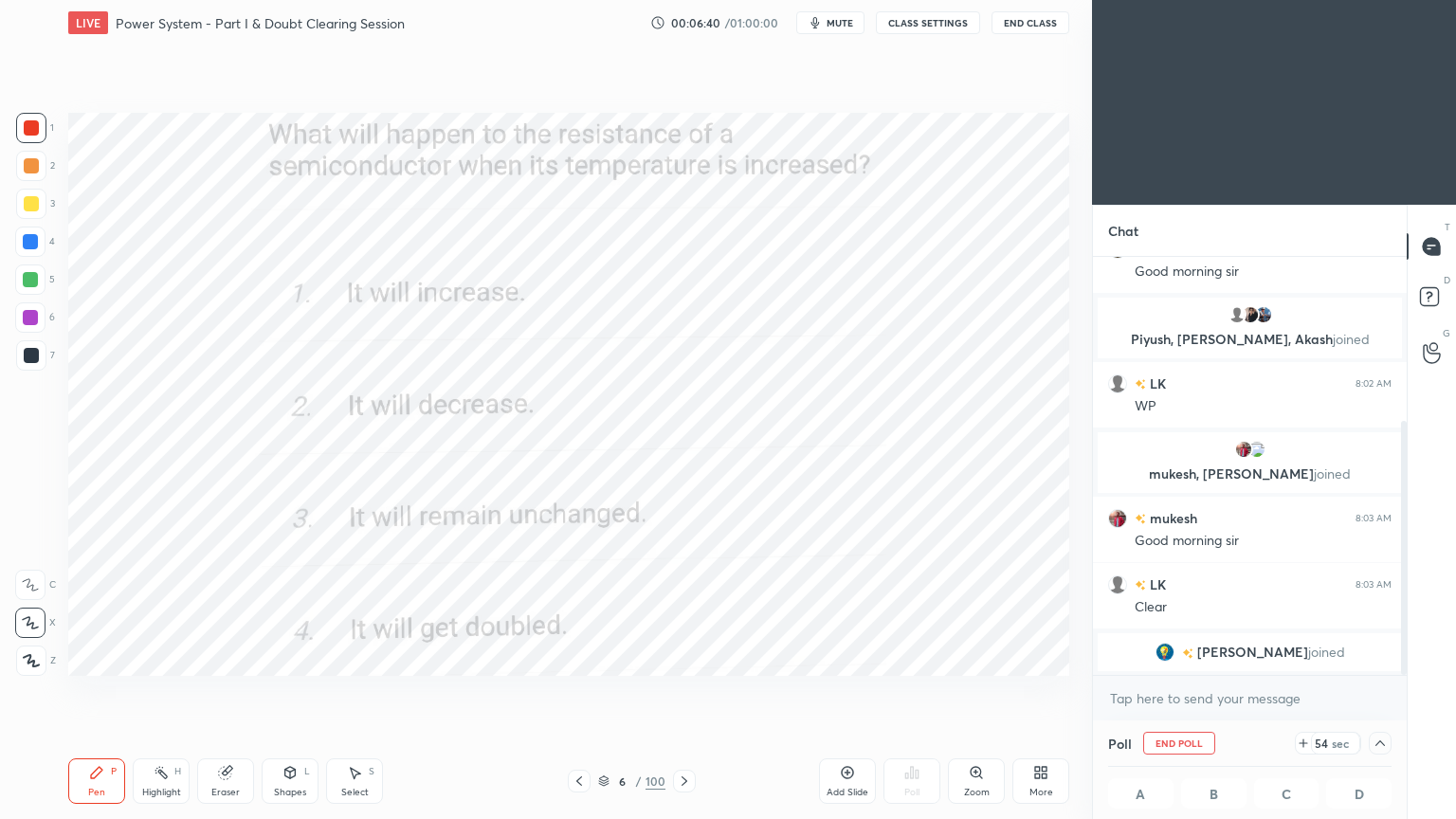 click 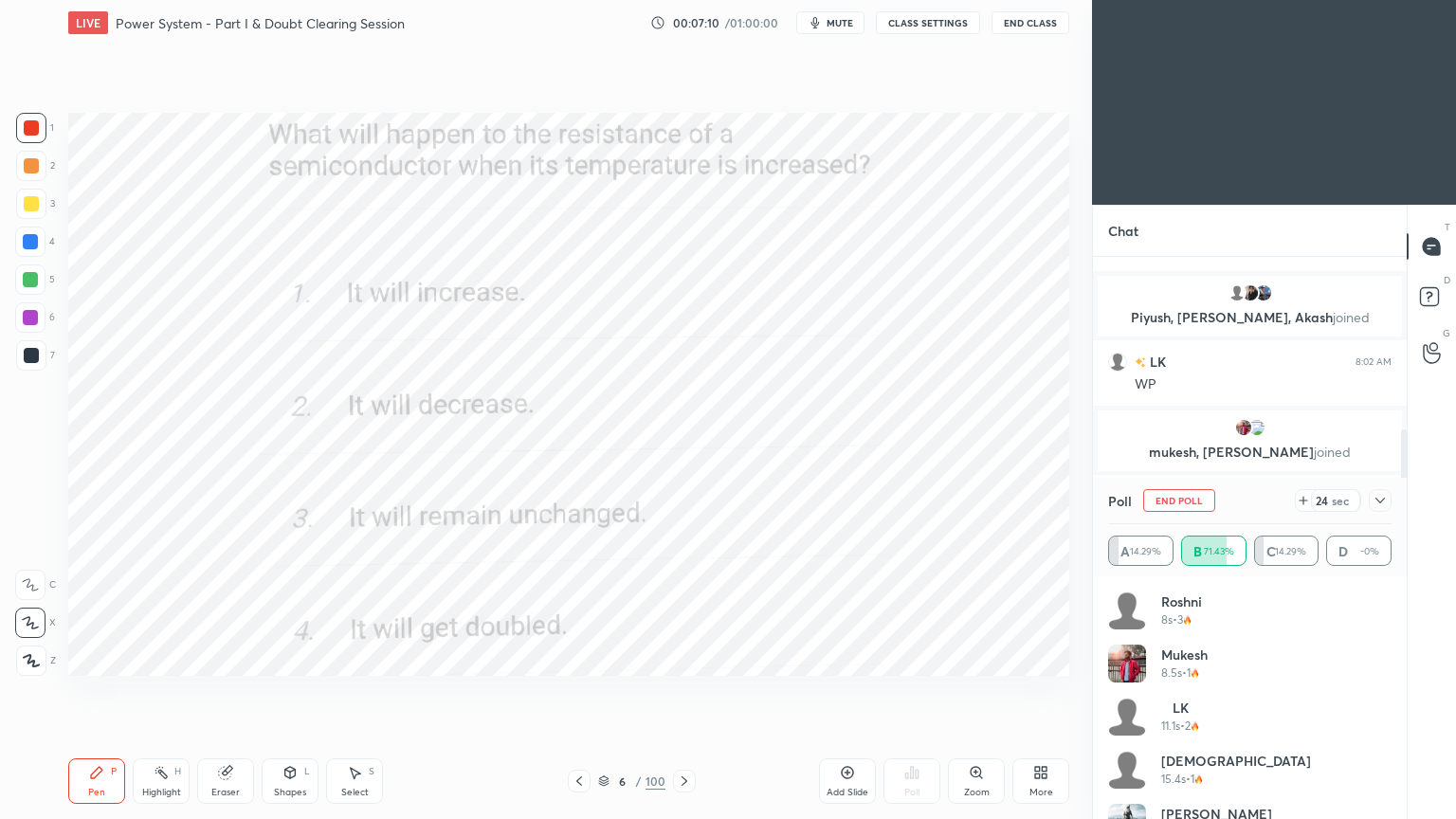 click 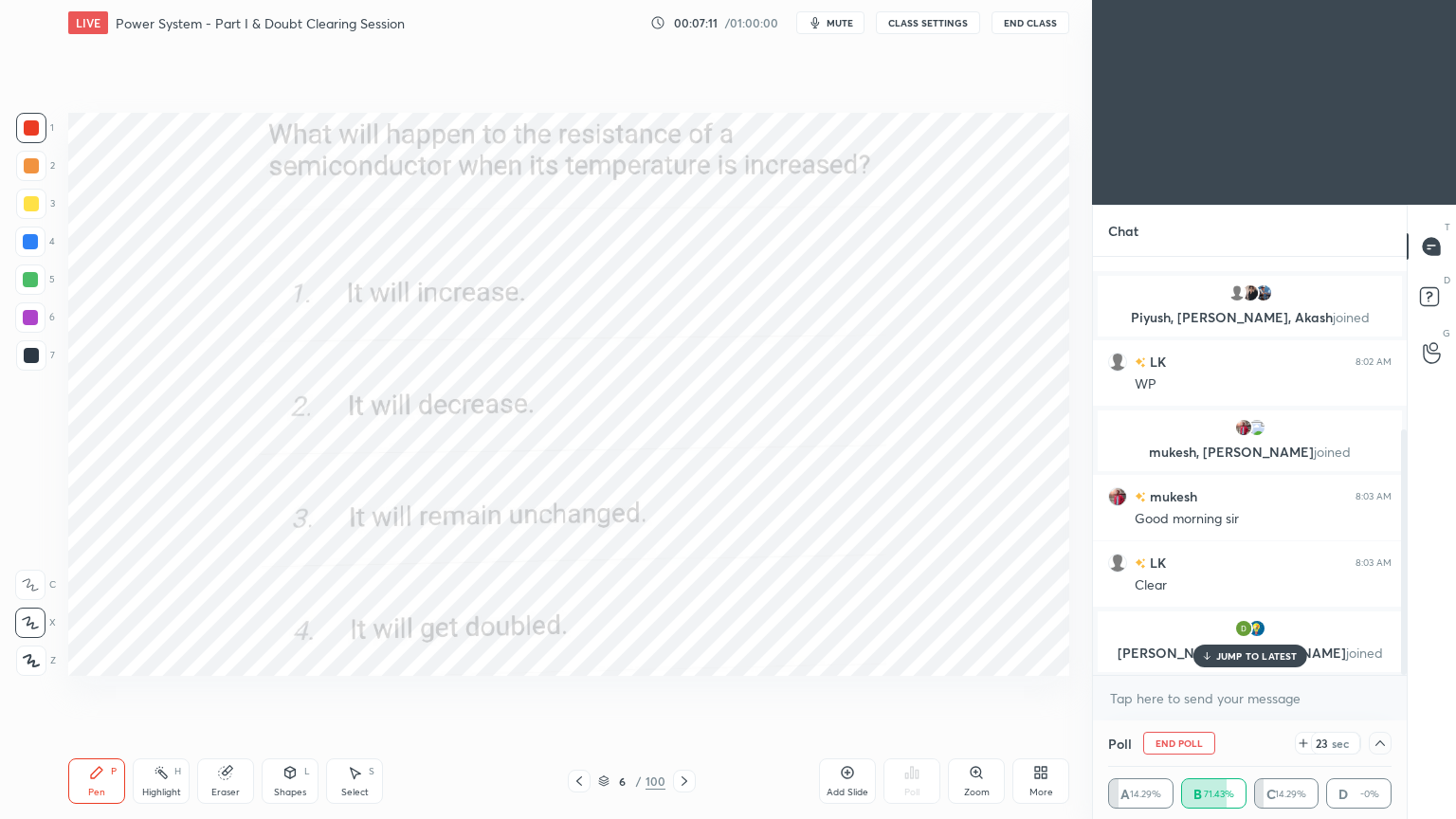 click on "JUMP TO LATEST" at bounding box center [1257, 656] 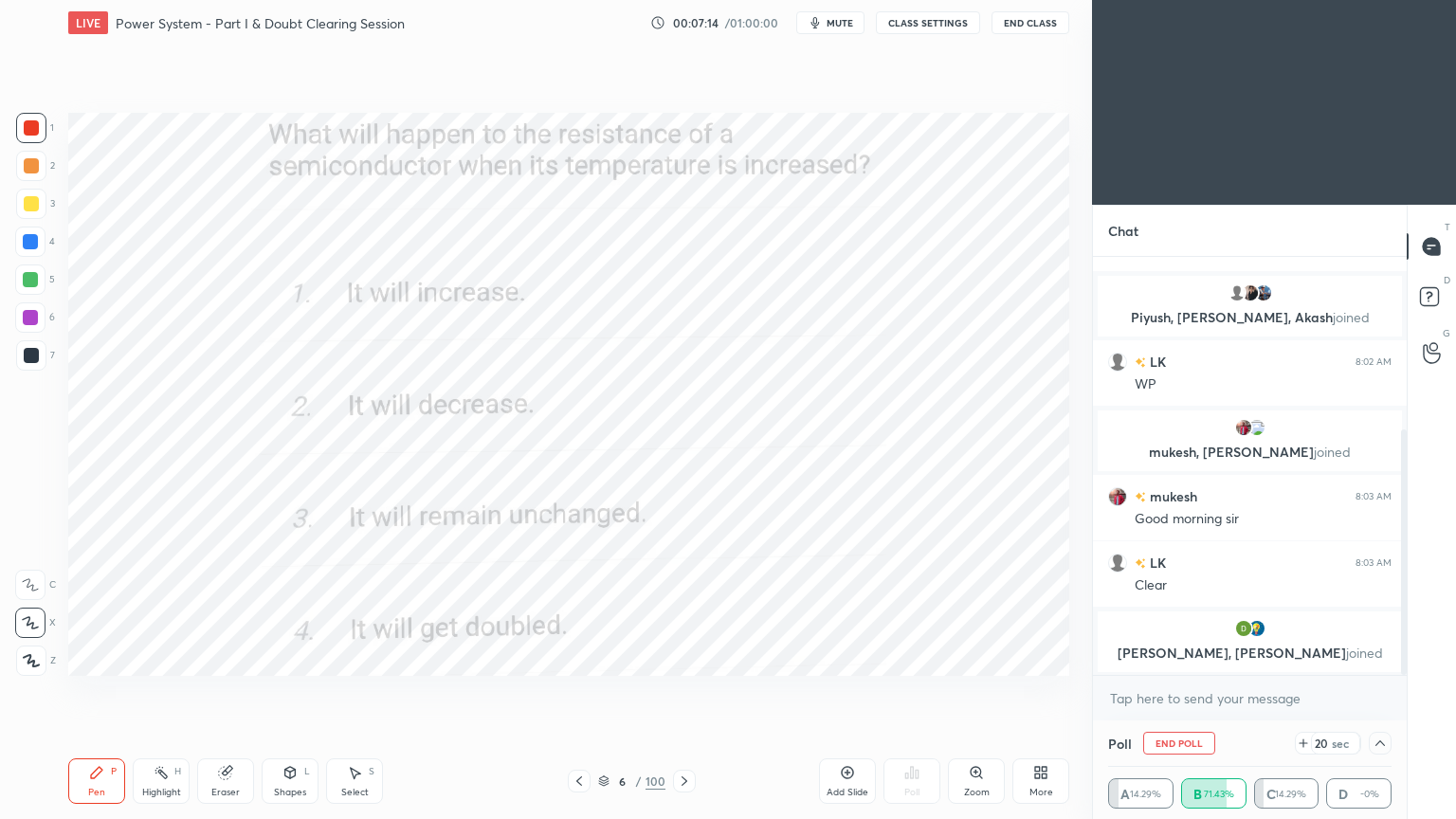 click on "End Poll" at bounding box center (1179, 743) 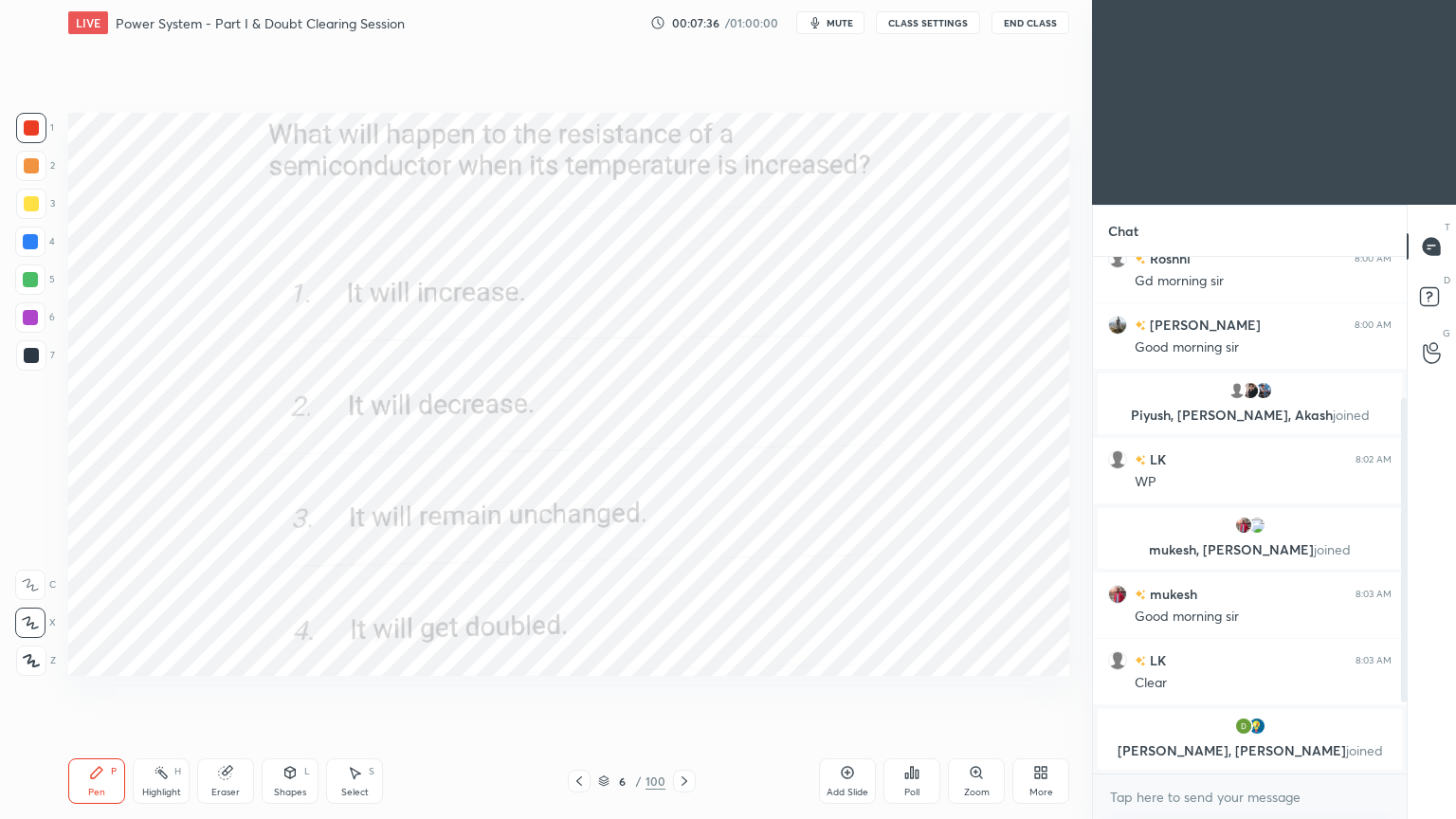click 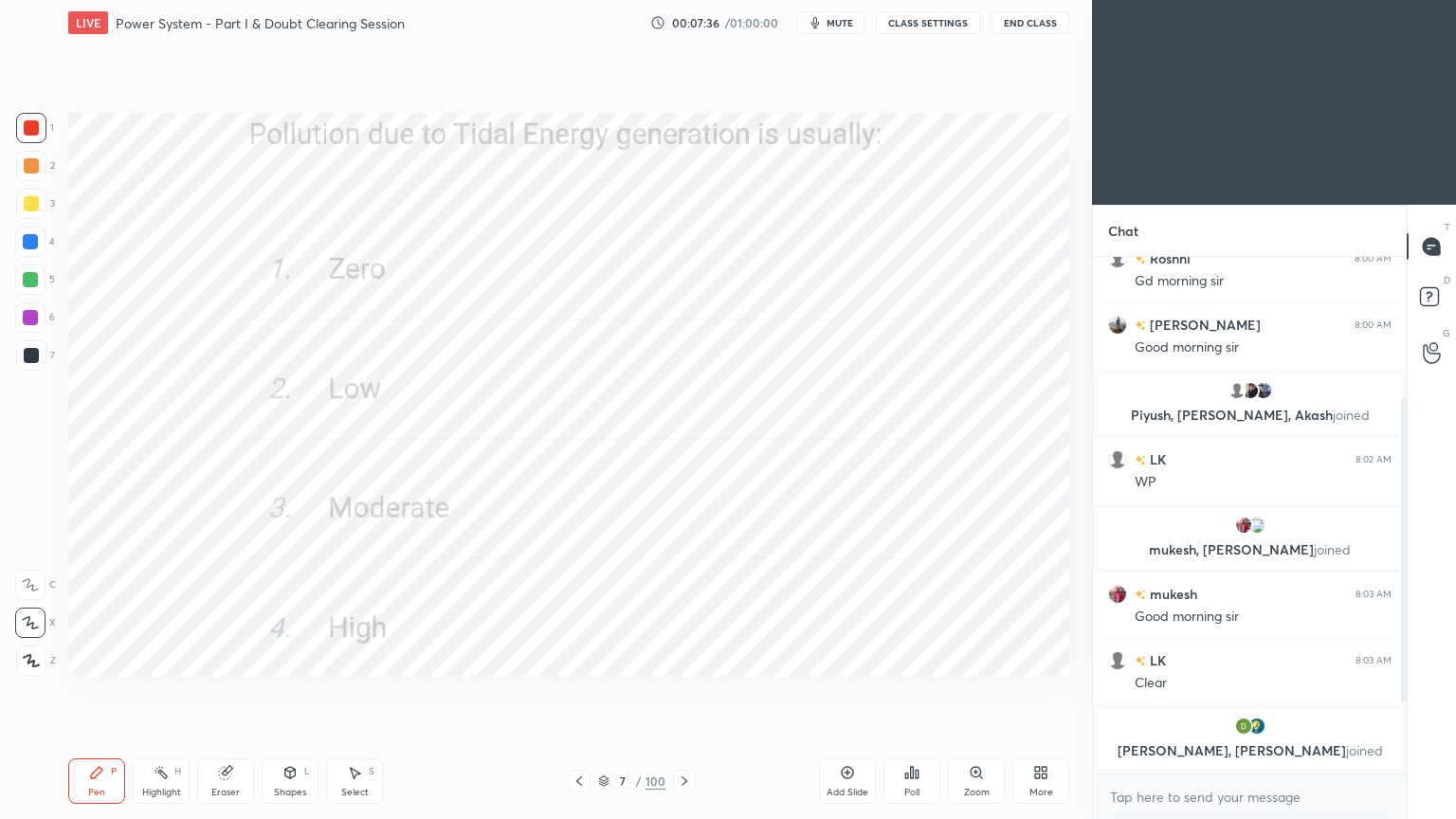 click 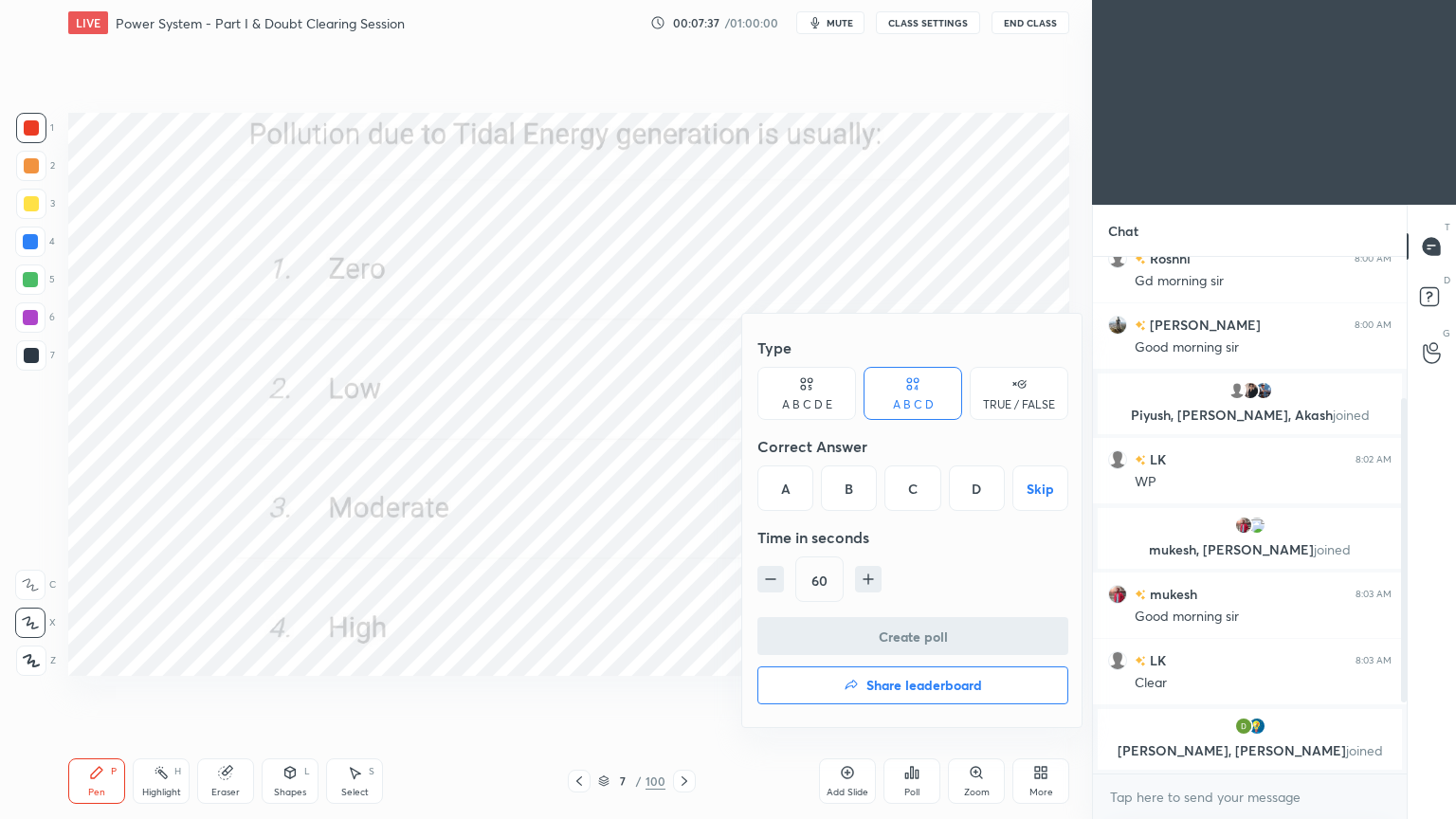 click on "A" at bounding box center [785, 488] 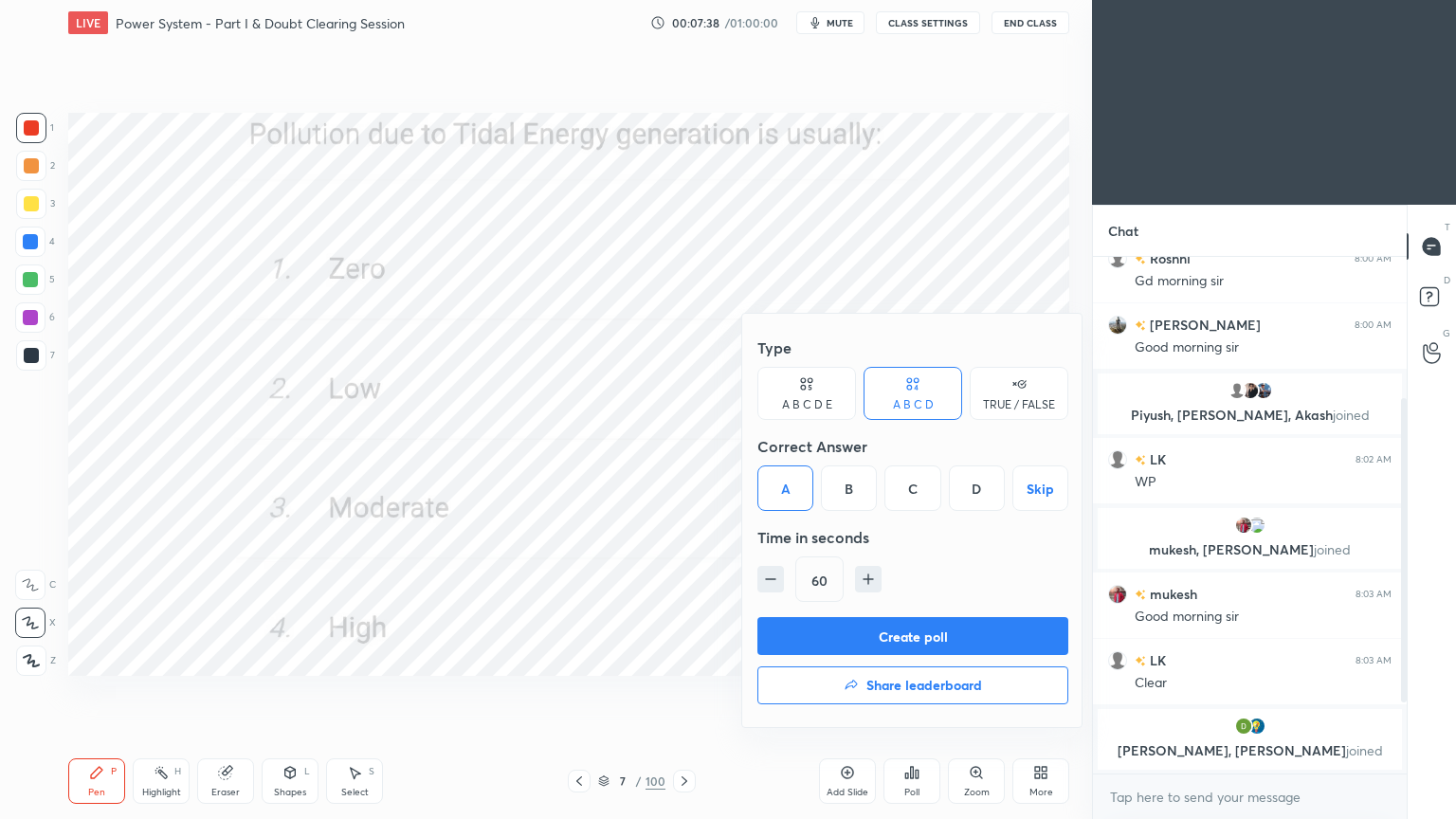 click on "Create poll" at bounding box center [913, 636] 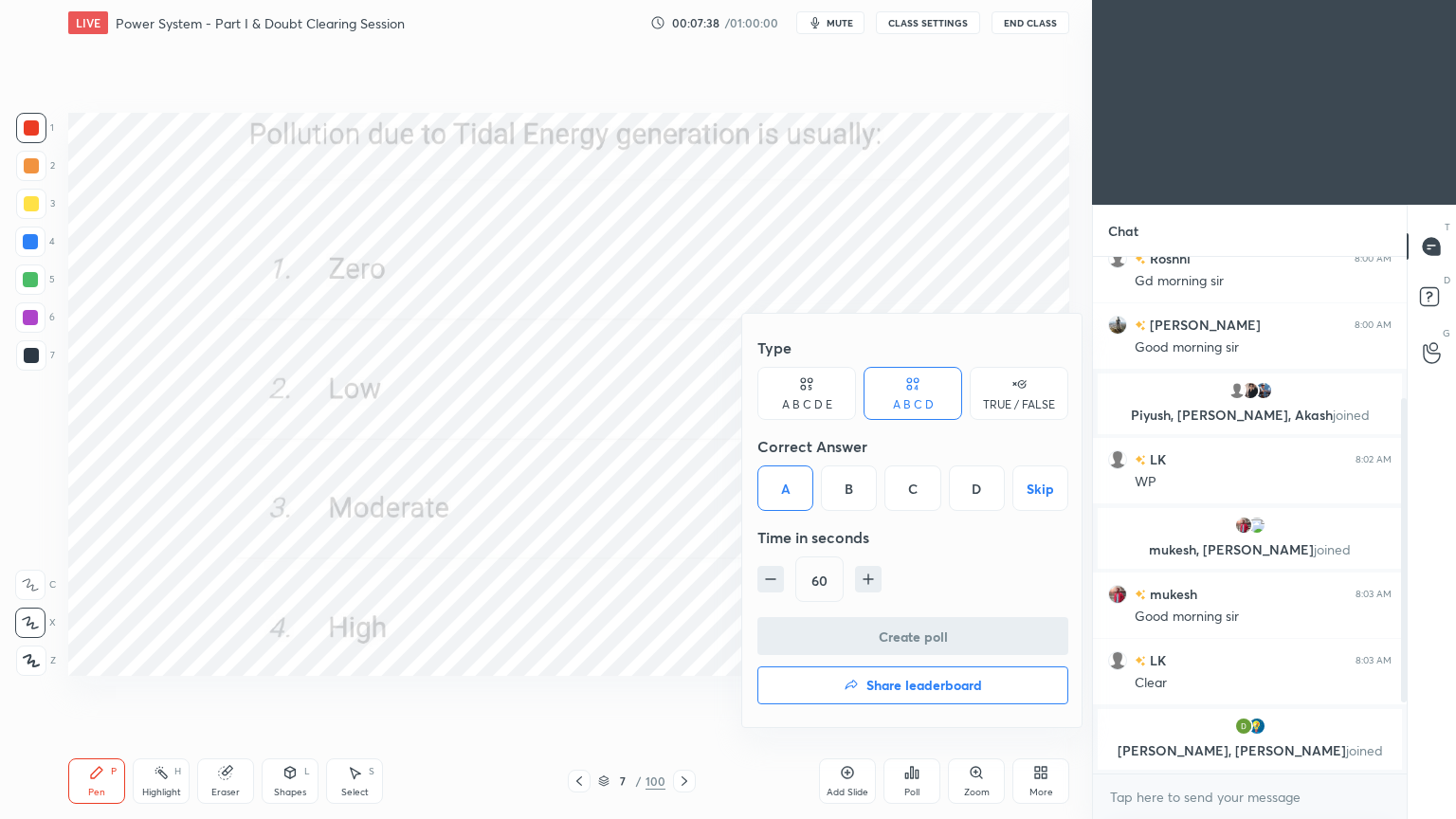 scroll, scrollTop: 480, scrollLeft: 308, axis: both 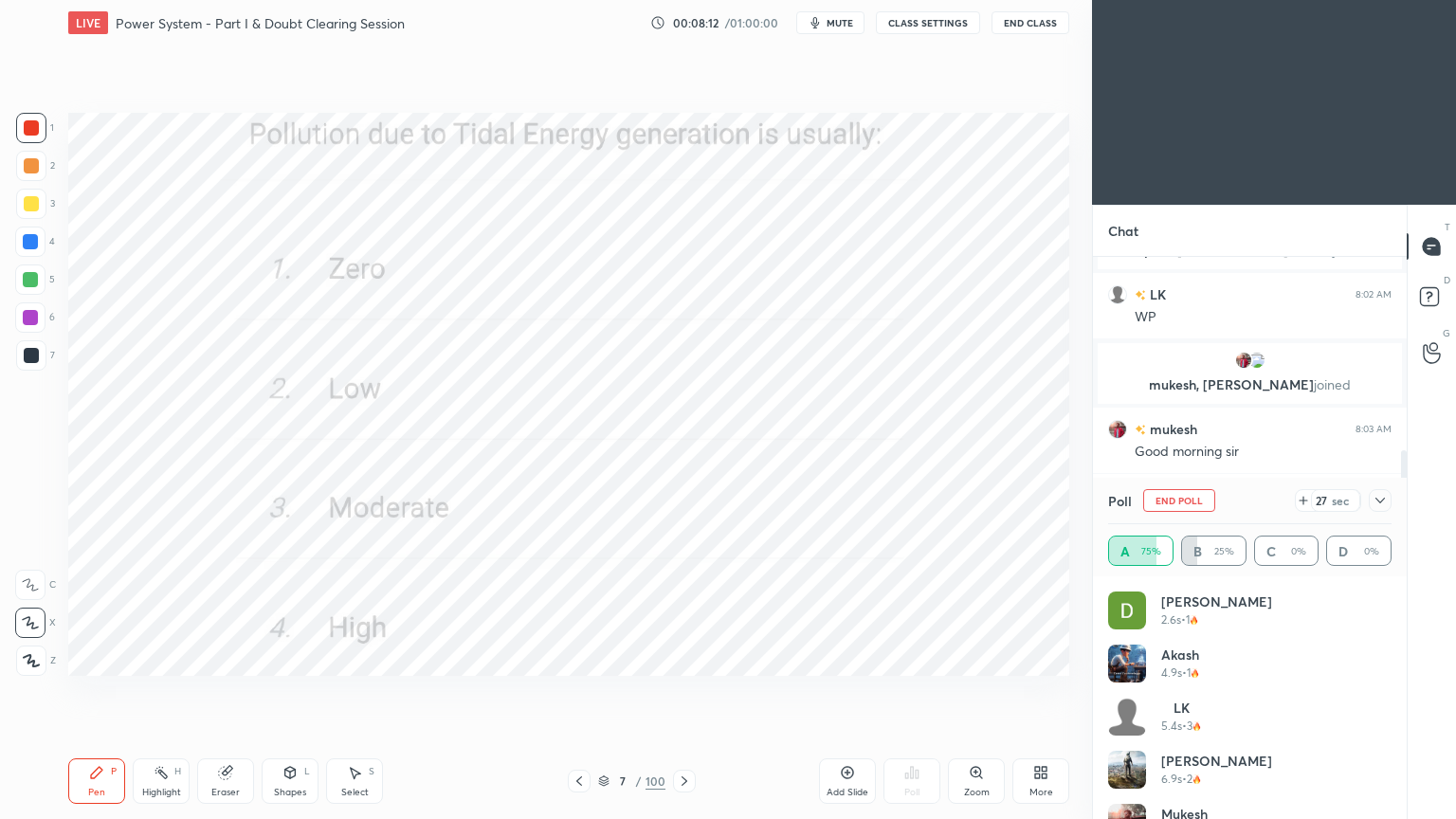 click on "End Poll" at bounding box center (1179, 500) 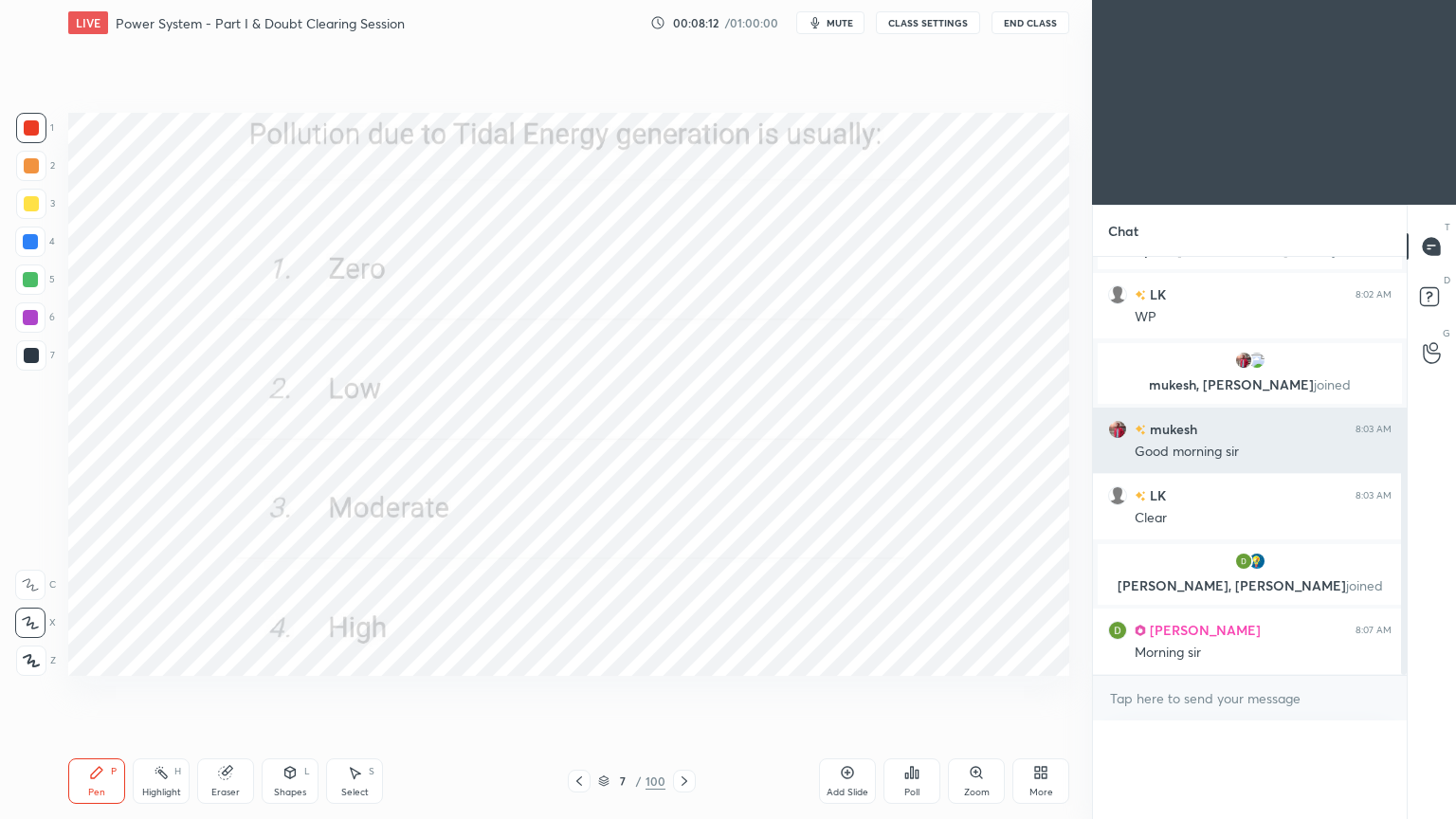 scroll, scrollTop: 0, scrollLeft: 0, axis: both 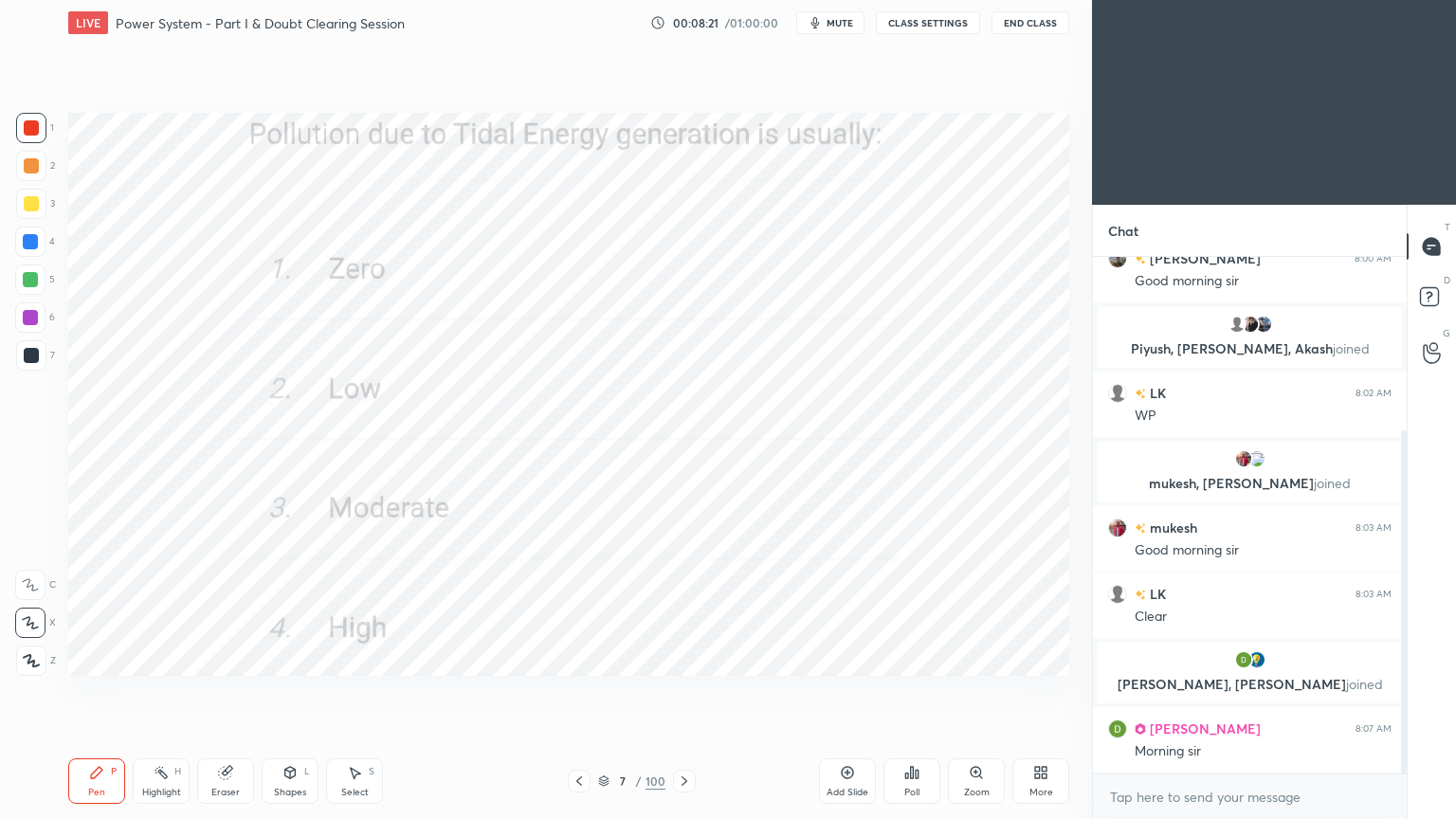click 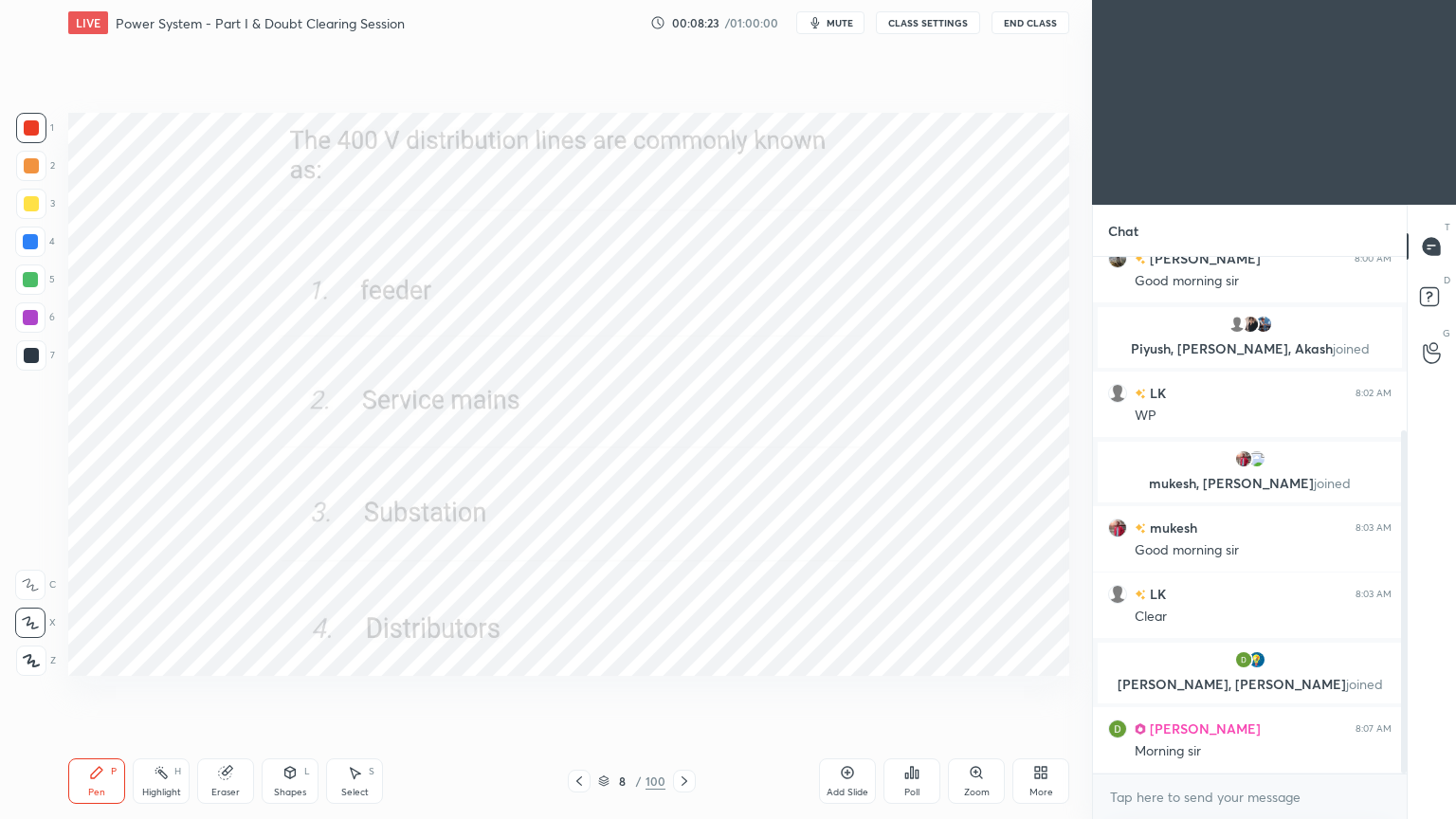 click 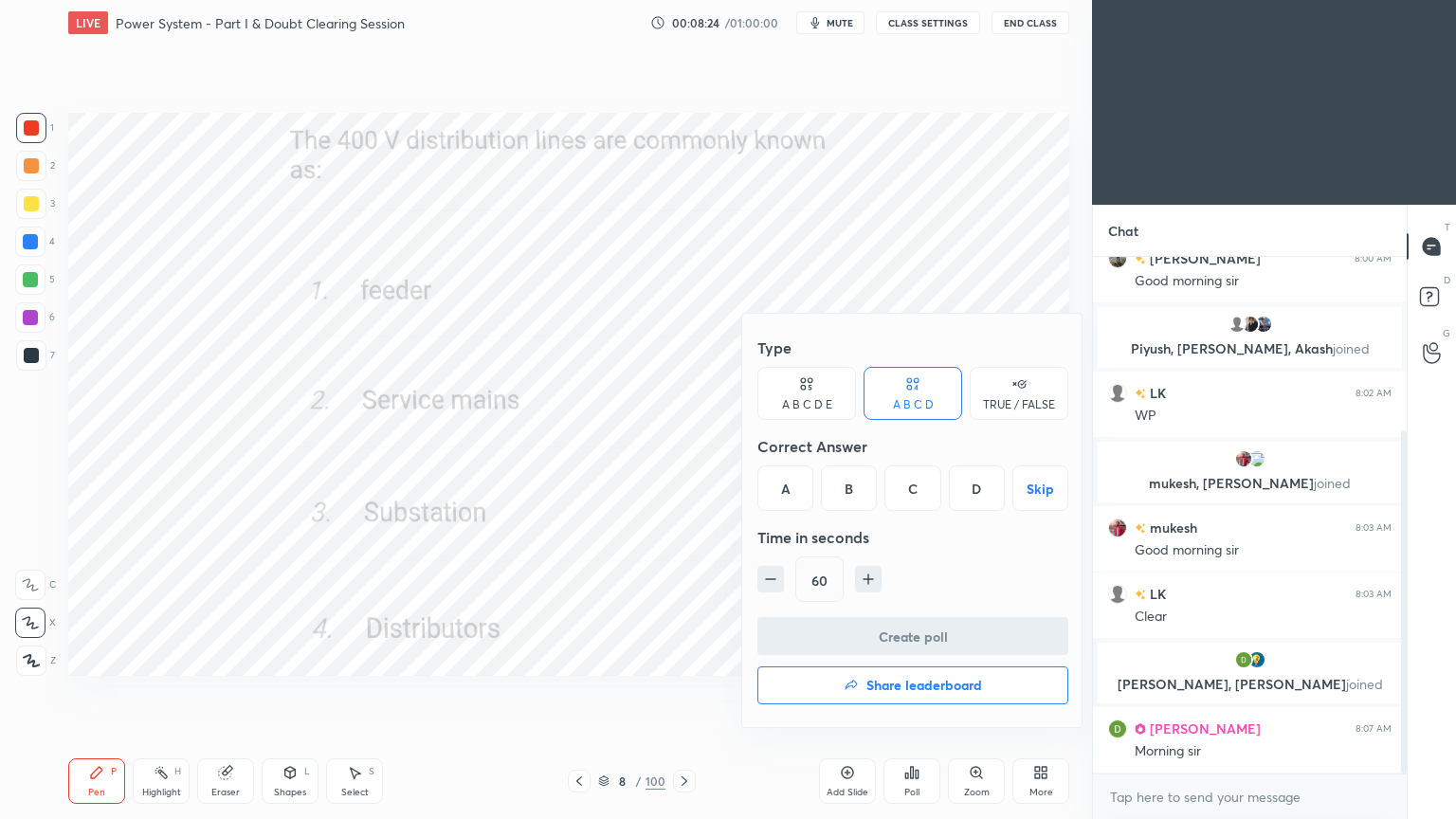 click on "D" at bounding box center (976, 488) 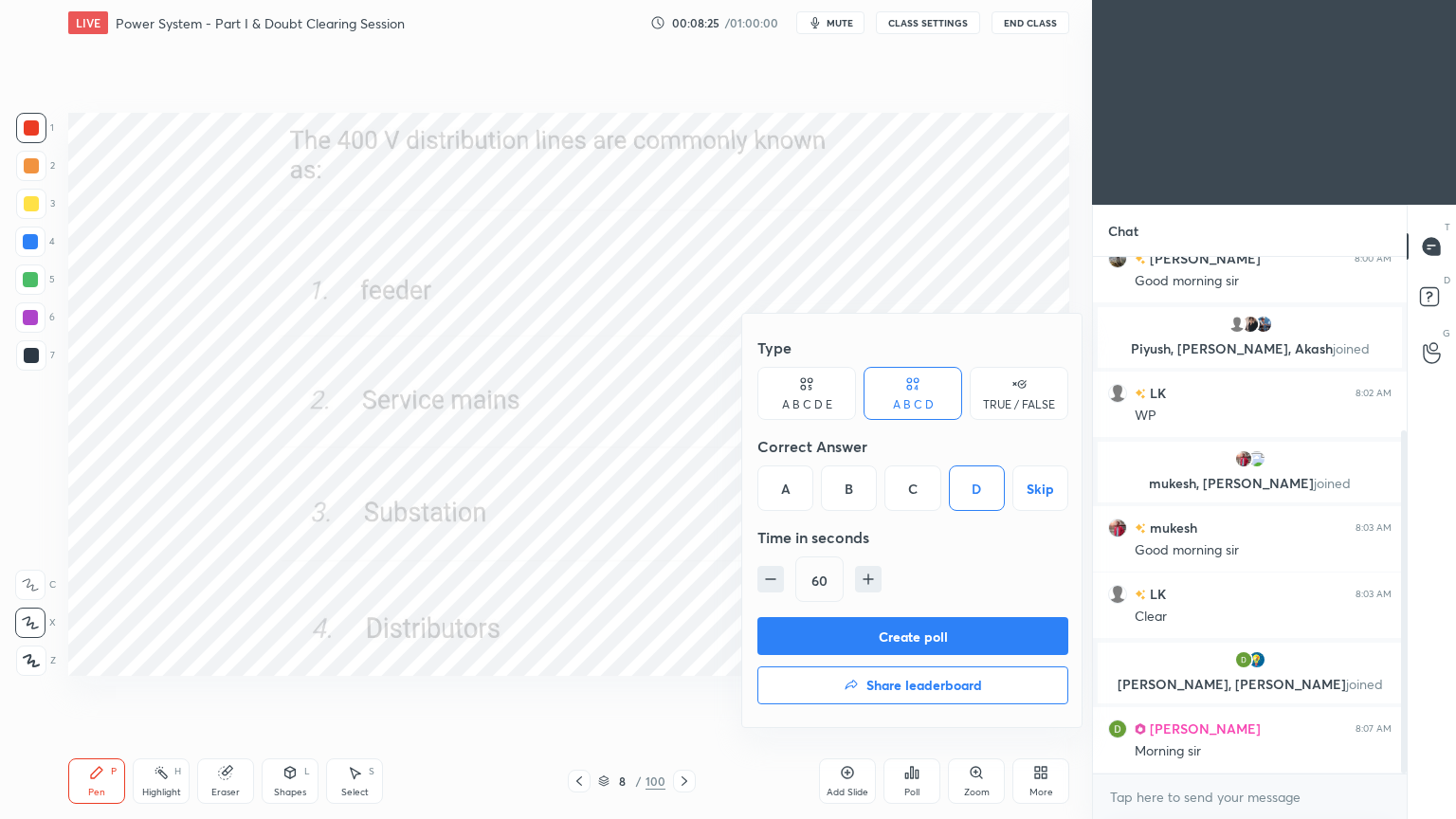 click on "Create poll" at bounding box center (913, 636) 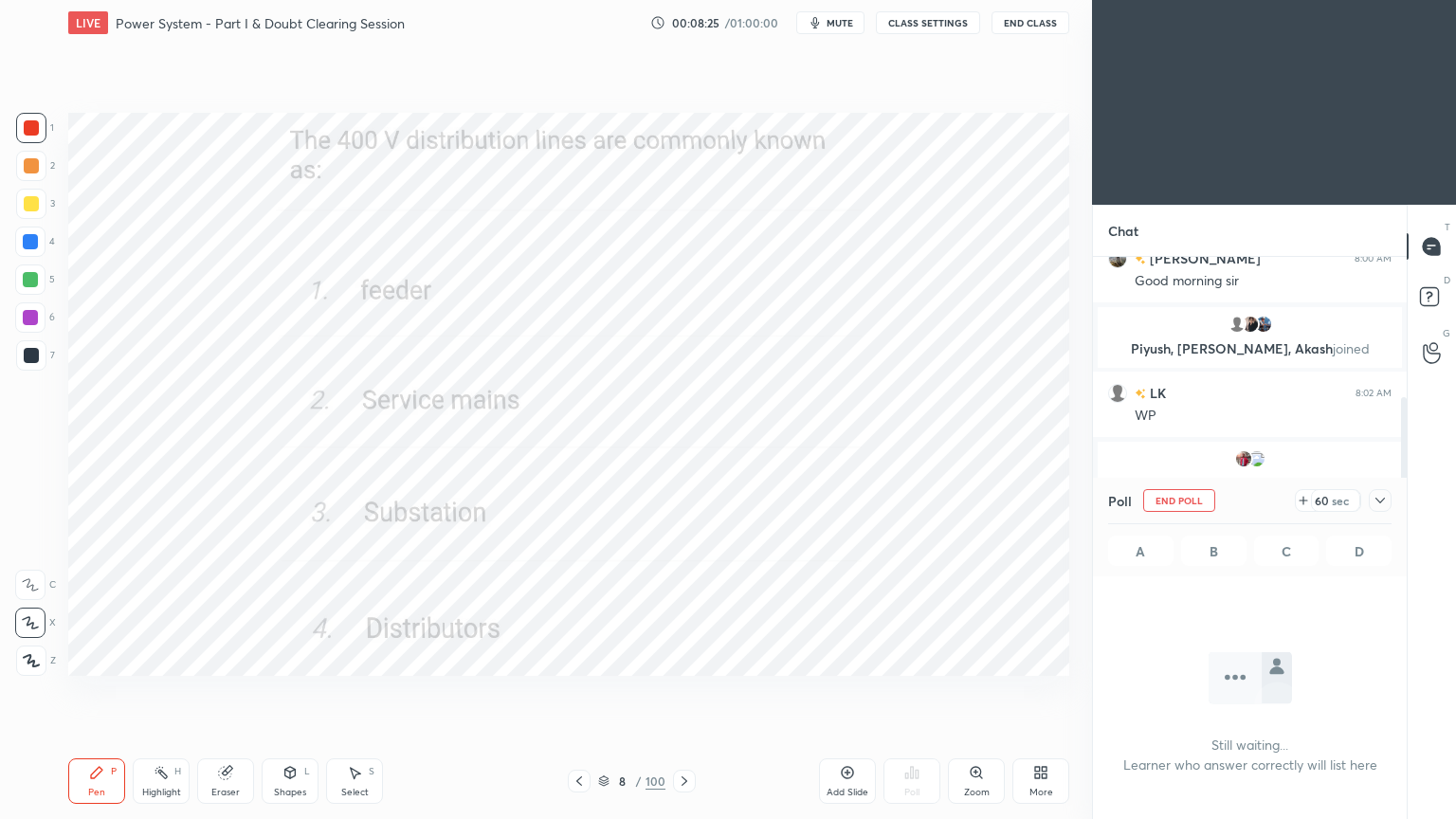 scroll, scrollTop: 412, scrollLeft: 308, axis: both 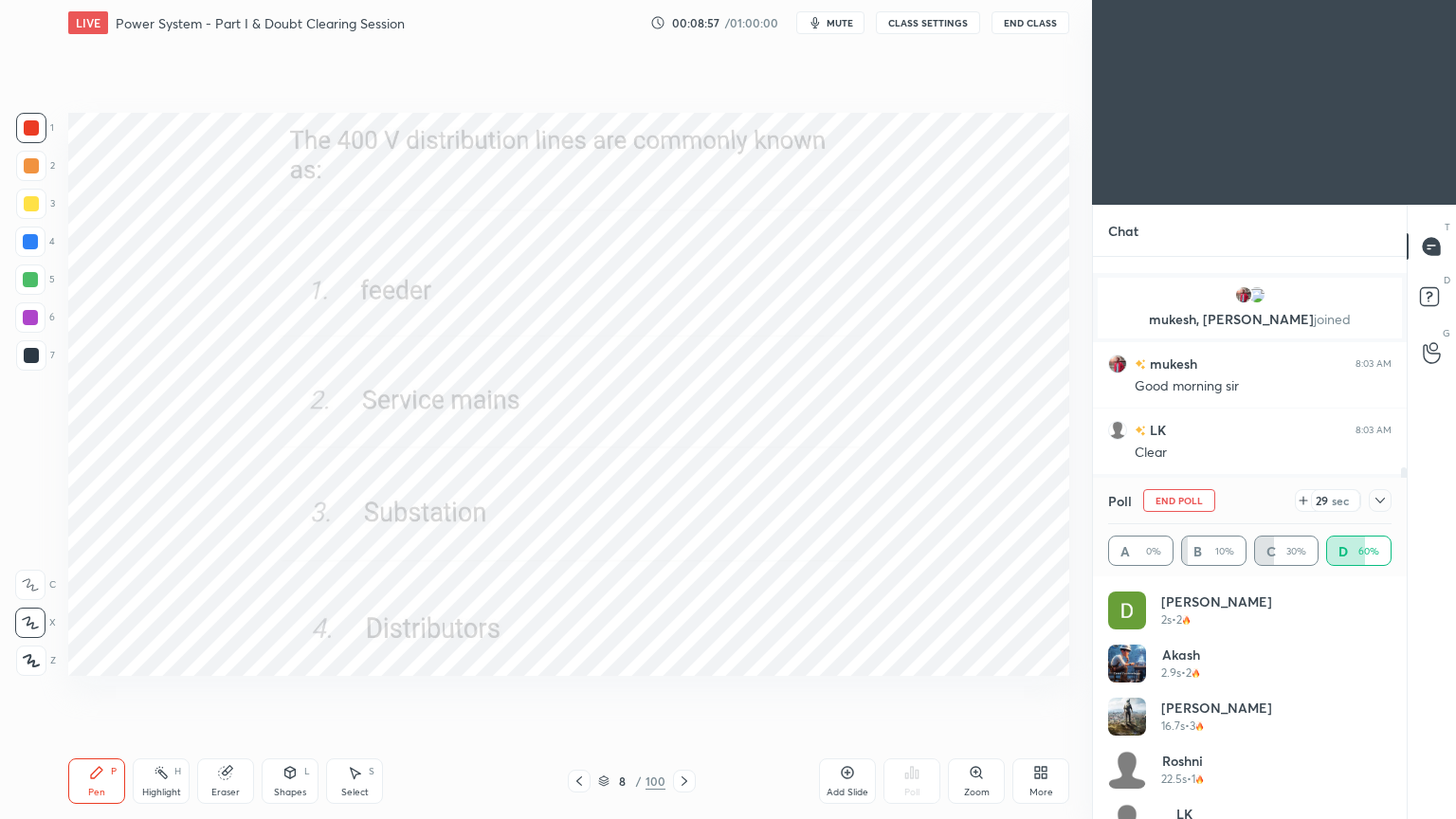drag, startPoint x: 1385, startPoint y: 622, endPoint x: 1395, endPoint y: 706, distance: 84.5931 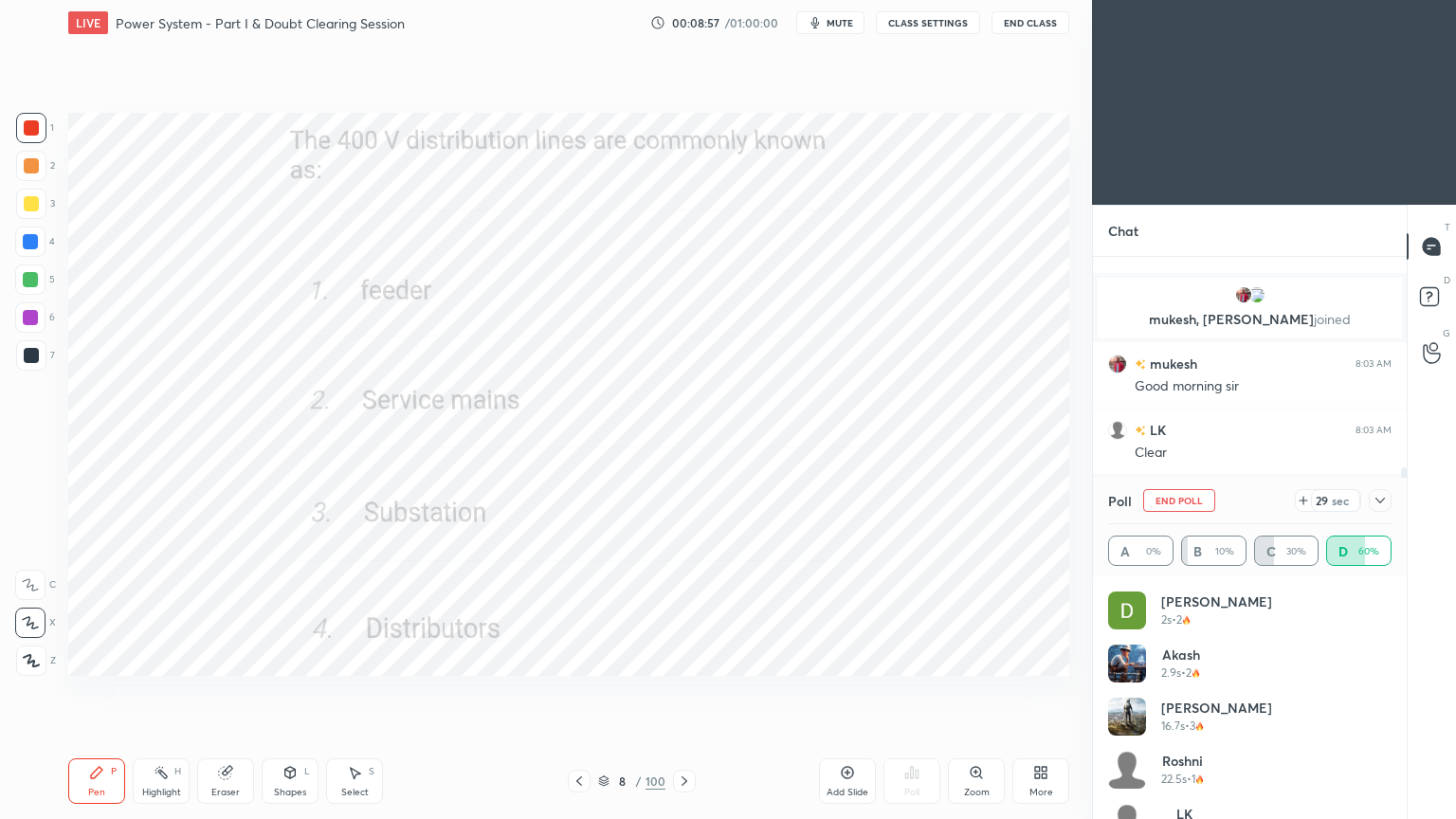 click on "DEBASISH 2s  •  2 Akash 2.9s  •  2 Sourav 16.7s  •  3 Roshni 22.5s  •  1 LK 22.9s  •  4 shivam 24.2s  •  2" at bounding box center (1249, 698) 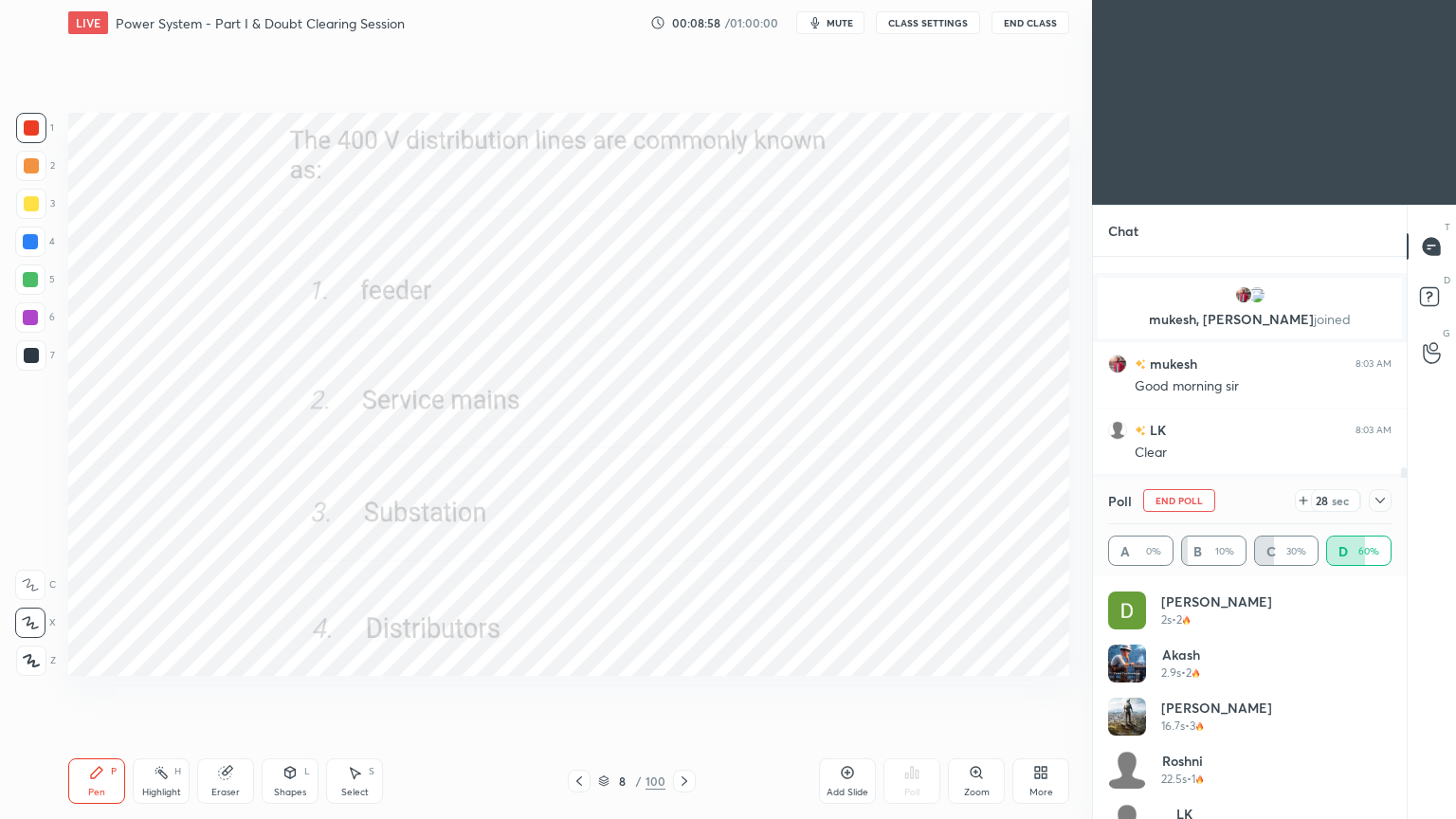 scroll, scrollTop: 91, scrollLeft: 0, axis: vertical 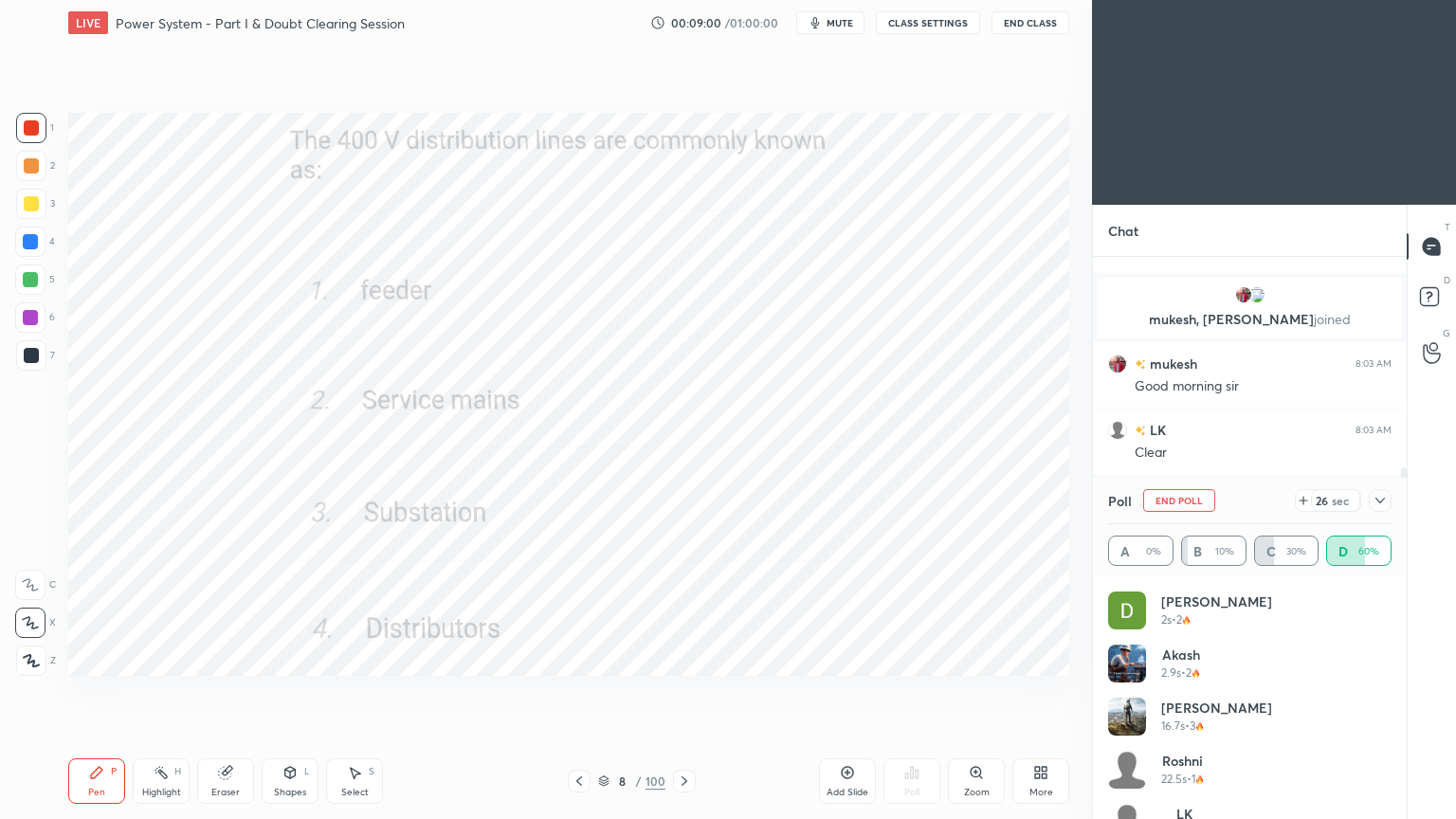 click on "End Poll" at bounding box center [1179, 500] 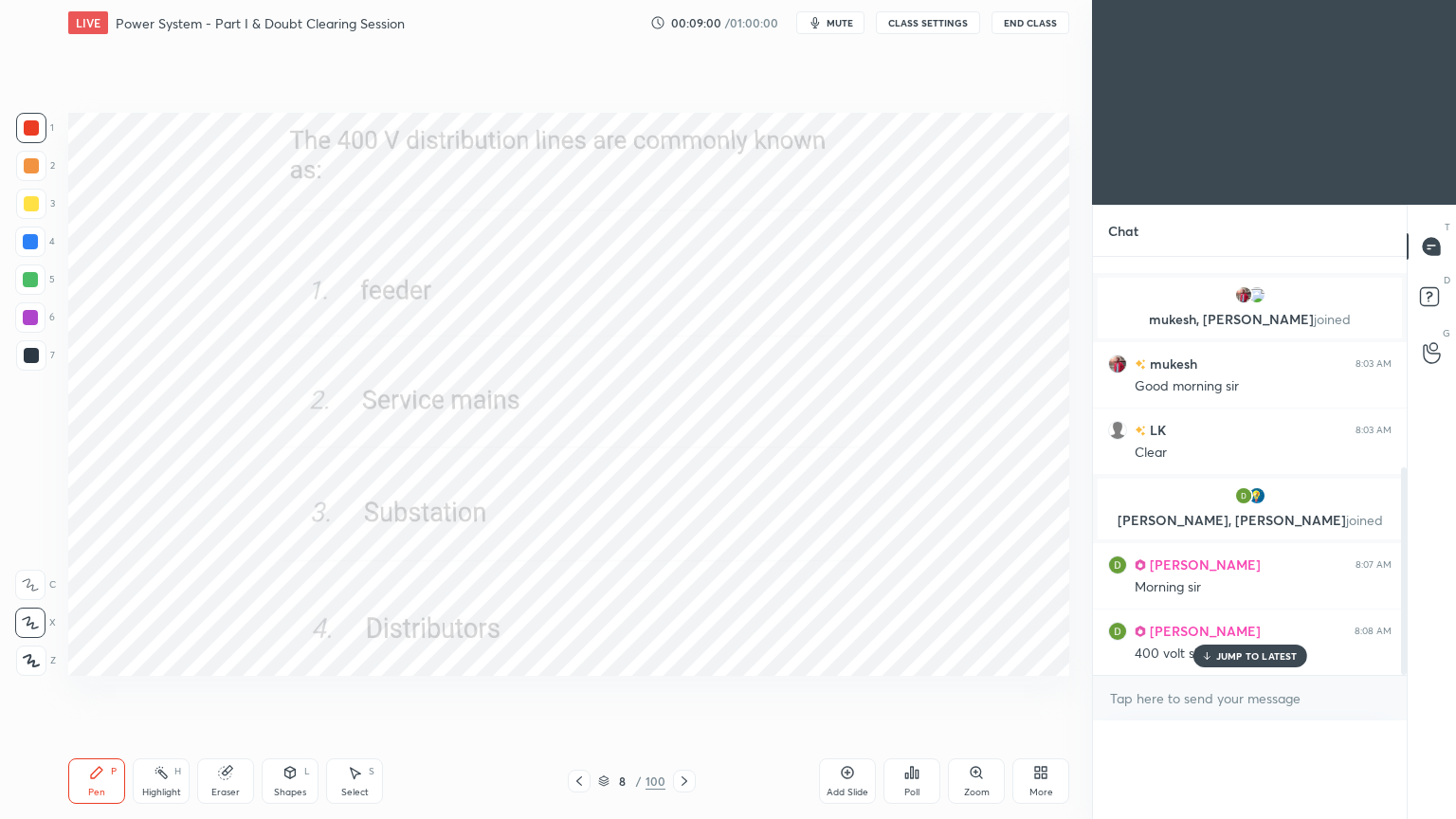 scroll, scrollTop: 115, scrollLeft: 278, axis: both 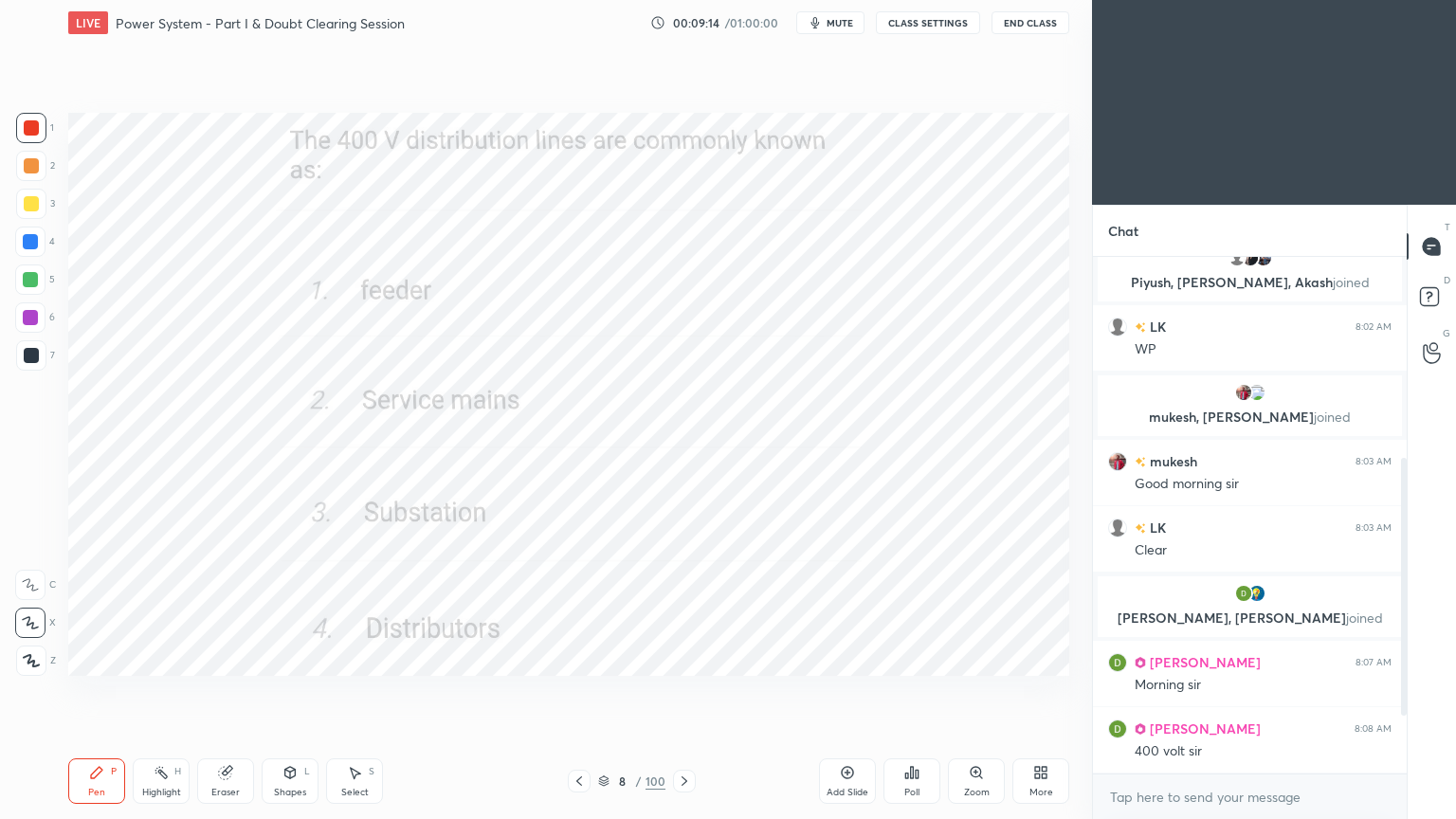 drag, startPoint x: 1406, startPoint y: 566, endPoint x: 1411, endPoint y: 626, distance: 60.20797 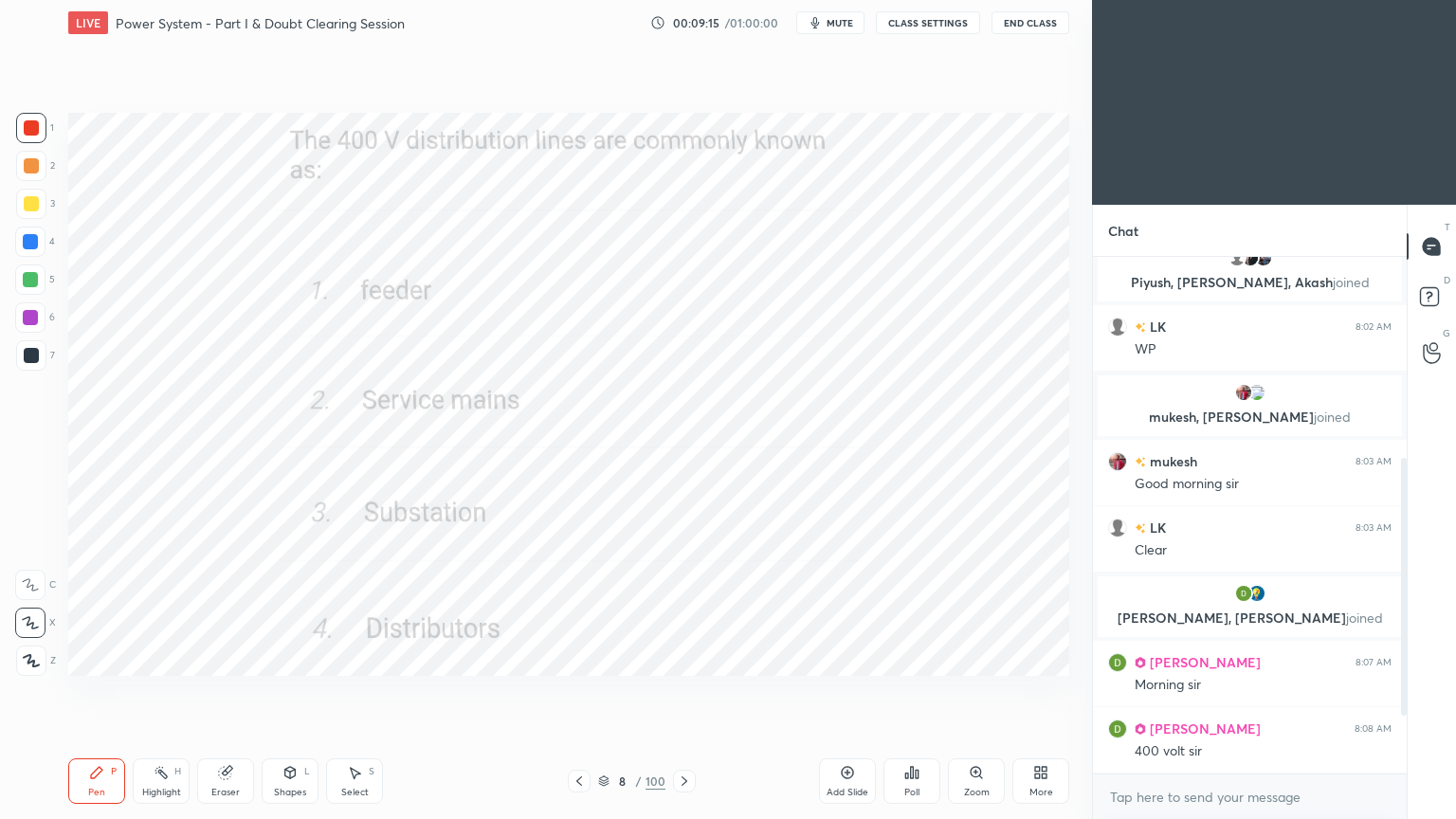click on "Chat shivam, LK  joined You  joined Sourav, Roshni  joined Roshni 8:00 AM Gd morning sir Sourav 8:00 AM Good morning sir Piyush, Priyanka, Akash  joined LK 8:02 AM WP mukesh, Madhuri  joined mukesh 8:03 AM Good morning sir LK 8:03 AM Clear DEBASISH, ROOP  joined DEBASISH 8:07 AM Morning sir DEBASISH 8:08 AM 400 volt sir JUMP TO LATEST Enable hand raising Enable raise hand to speak to learners. Once enabled, chat will be turned off temporarily. Enable x   introducing Raise a hand with a doubt Now learners can raise their hand along with a doubt  How it works? Doubts asked by learners will show up here NEW DOUBTS ASKED No one has raised a hand yet Can't raise hand Looks like educator just invited you to speak. Please wait before you can raise your hand again. Got it T Messages (T) D Doubts (D) G Raise Hand (G)" at bounding box center (1274, 512) 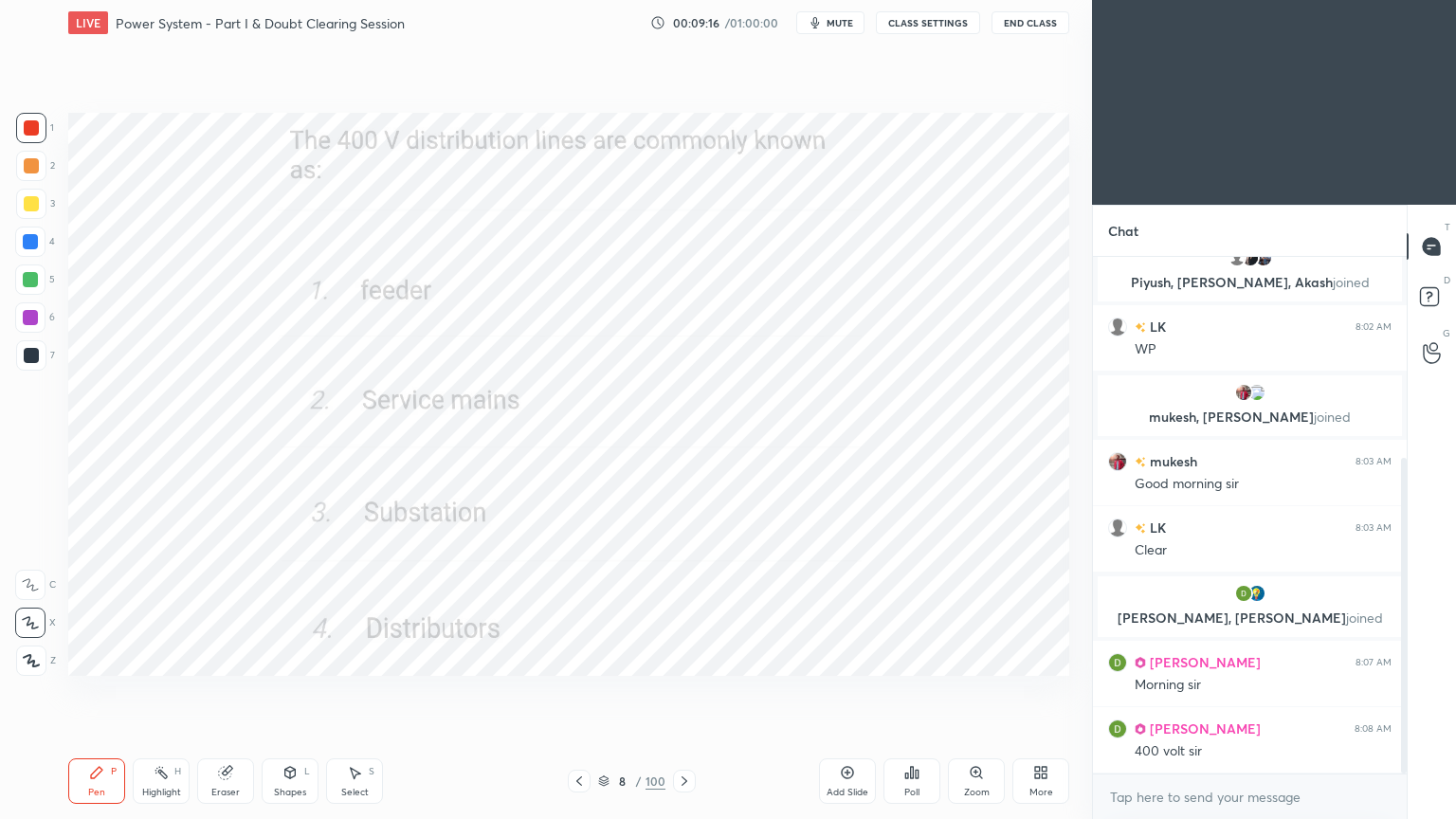 drag, startPoint x: 1402, startPoint y: 606, endPoint x: 1396, endPoint y: 679, distance: 73.24616 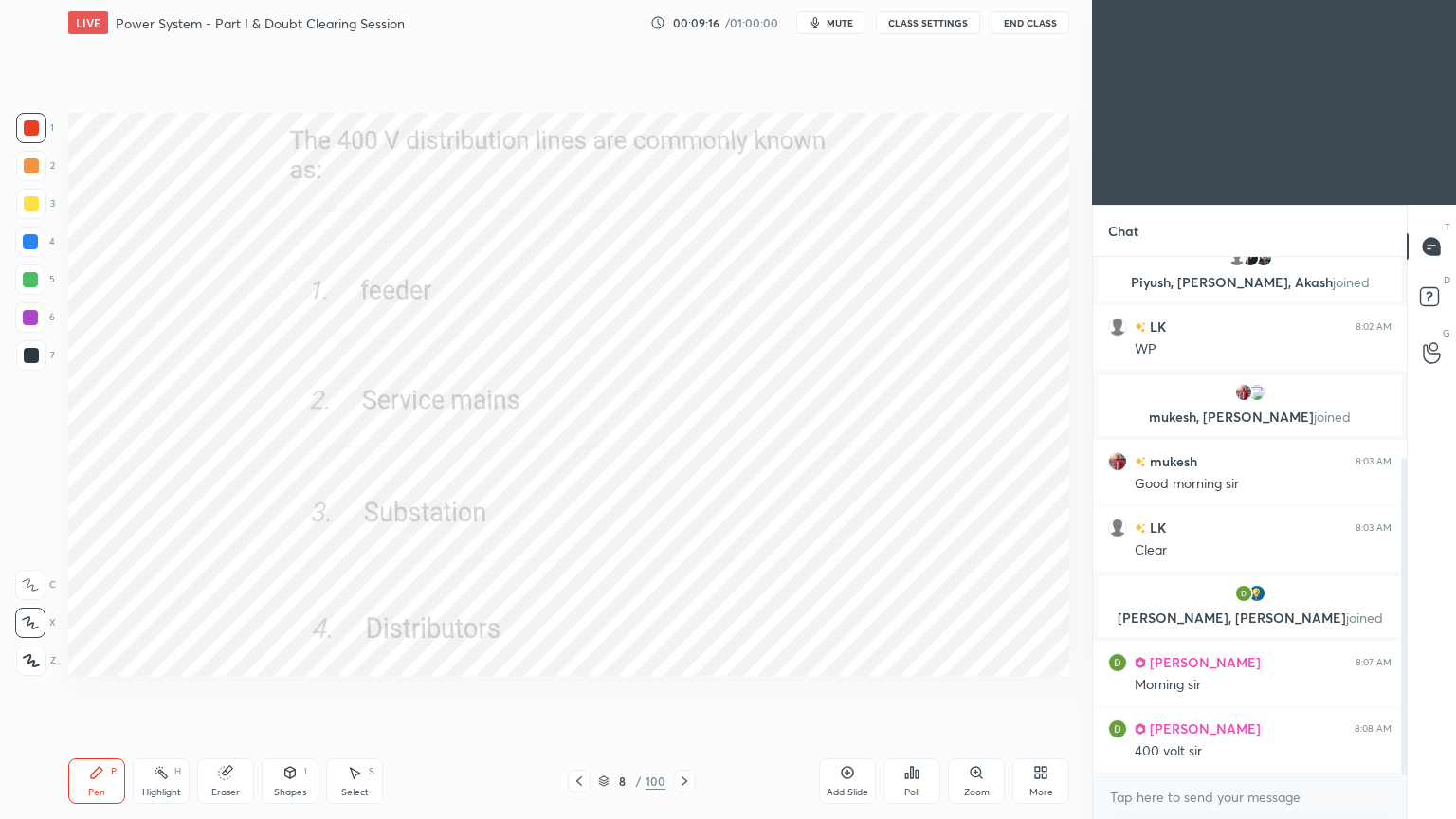 click at bounding box center (1401, 515) 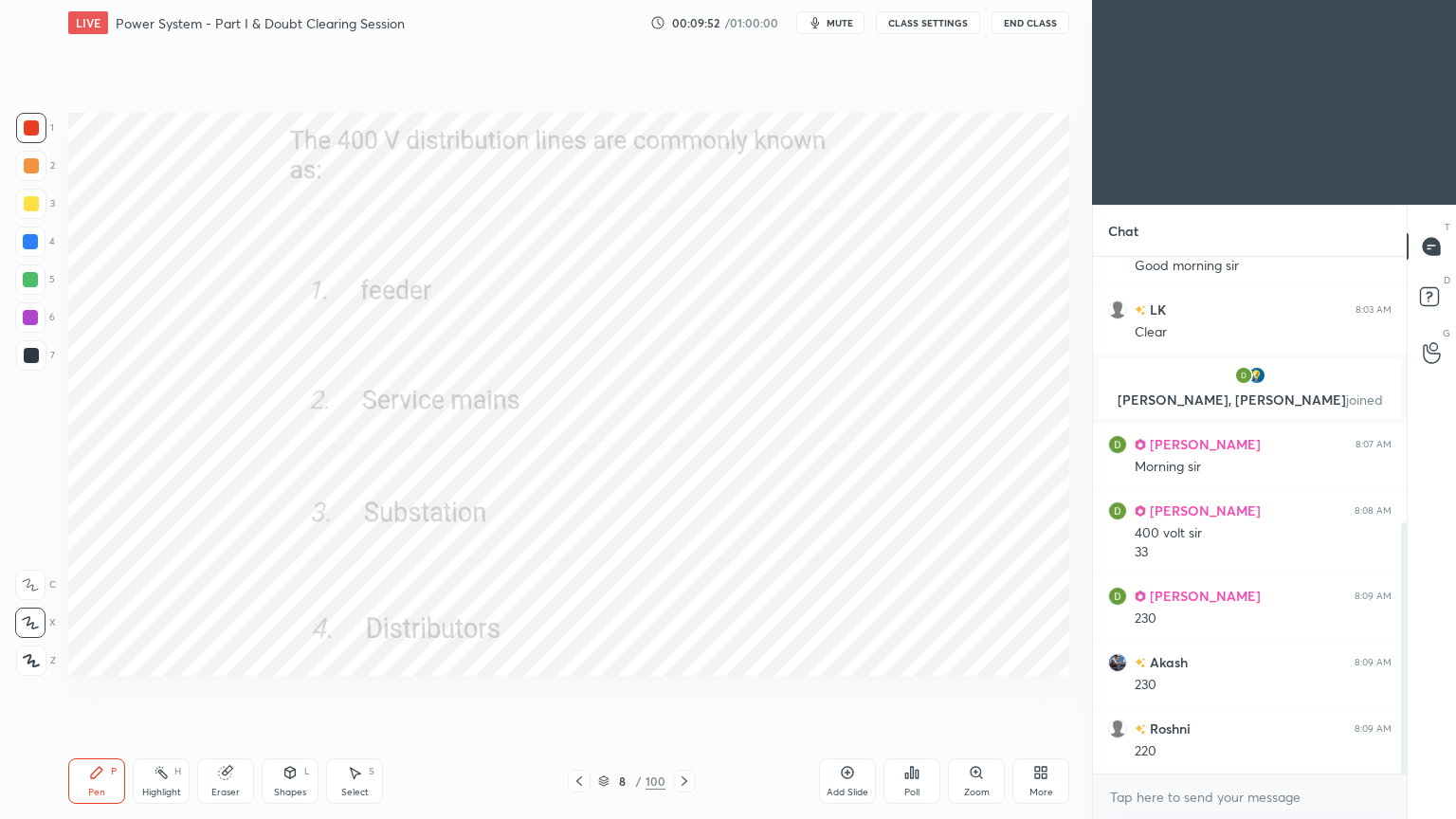 scroll, scrollTop: 610, scrollLeft: 0, axis: vertical 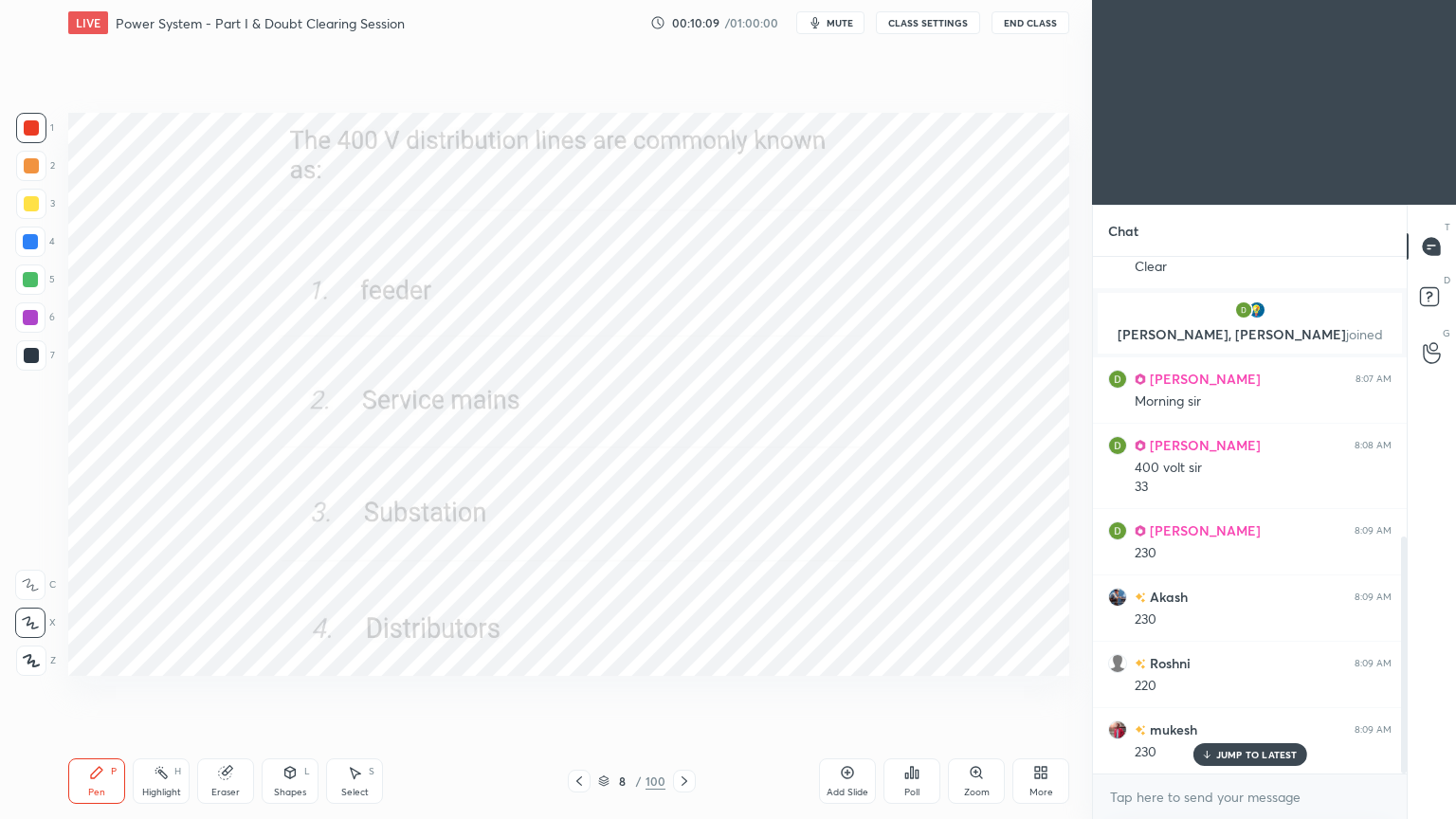 click 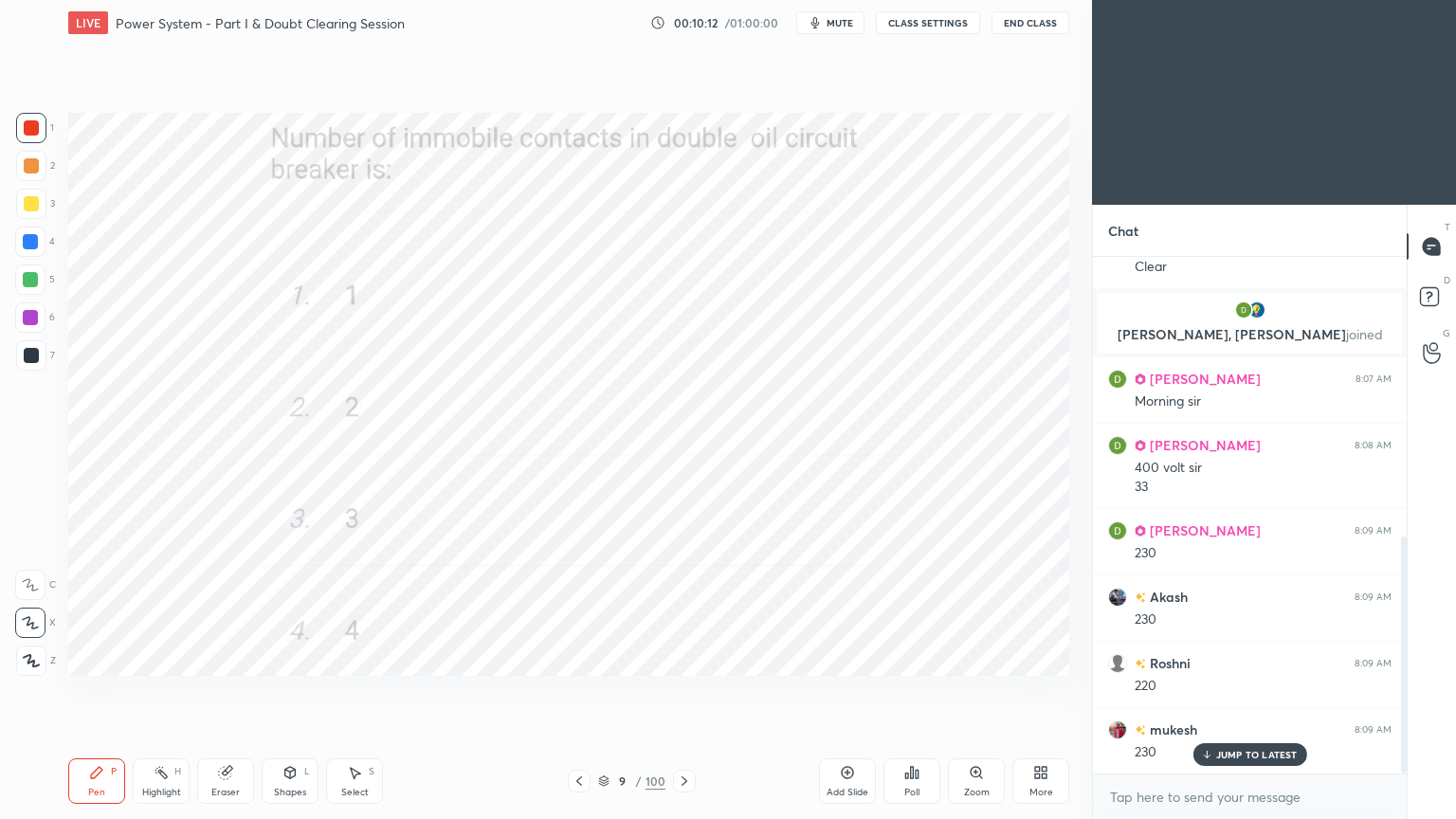 click on "Poll" at bounding box center (912, 792) 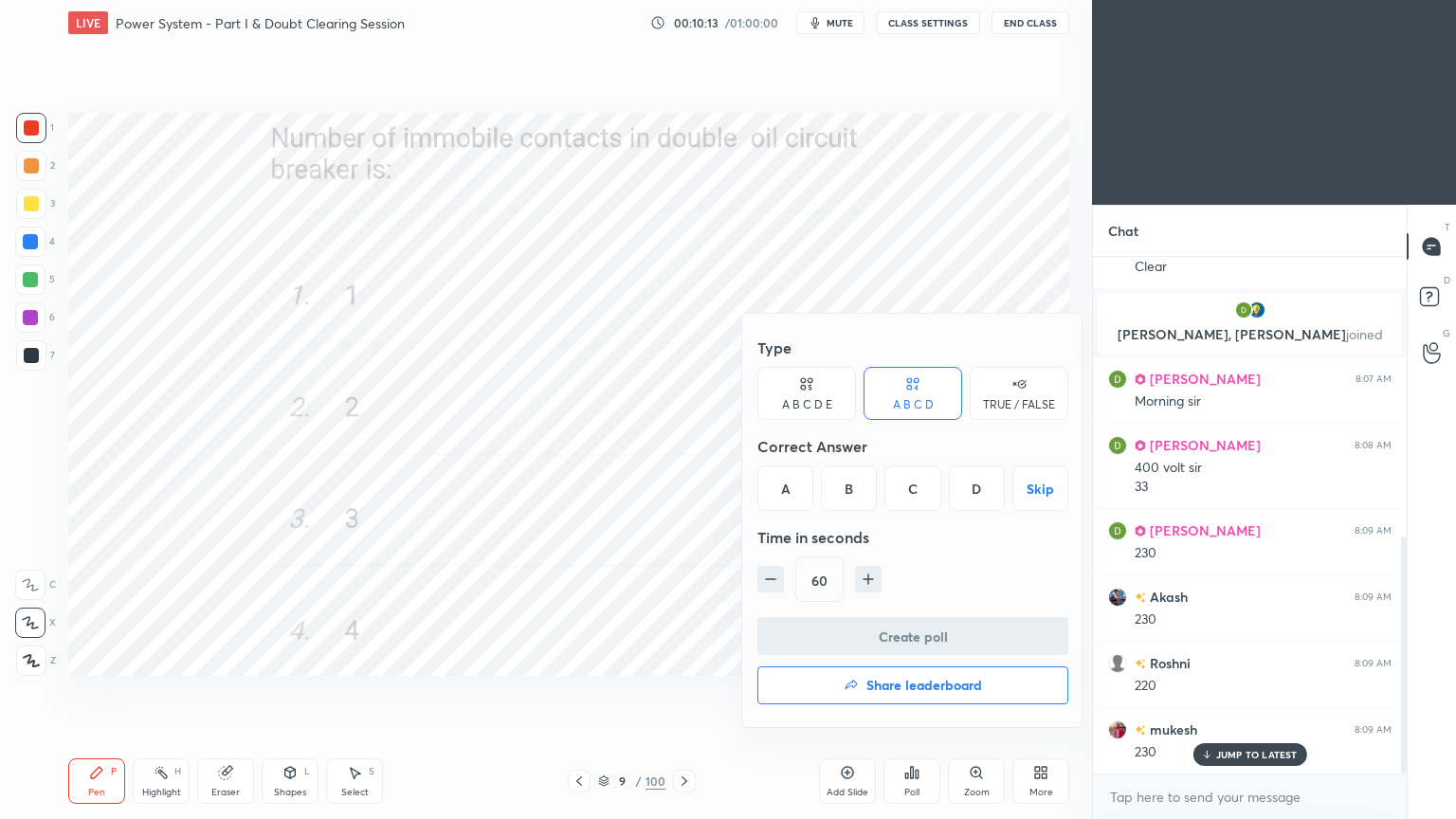 click on "B" at bounding box center (848, 488) 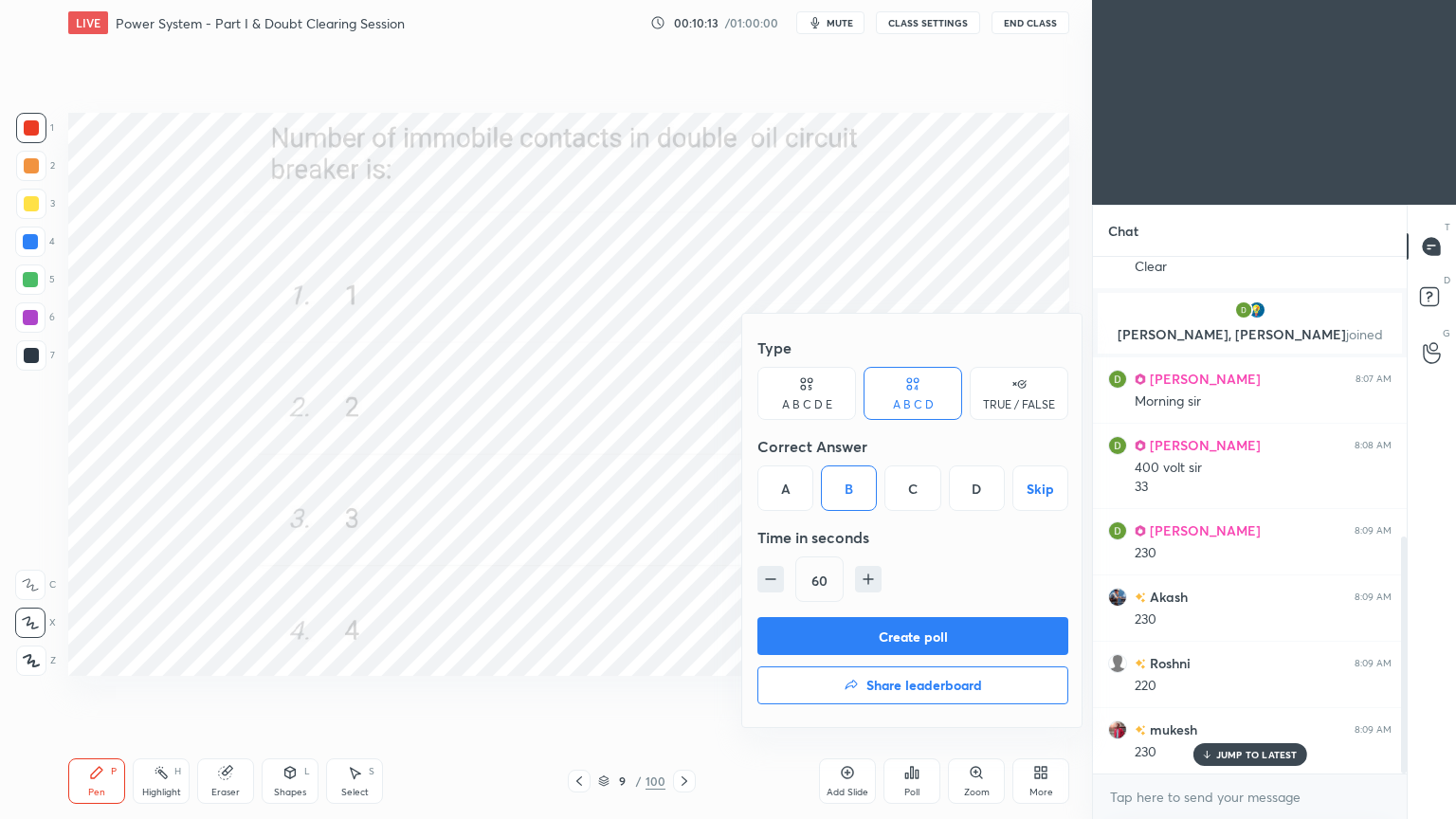 click on "Create poll" at bounding box center [913, 636] 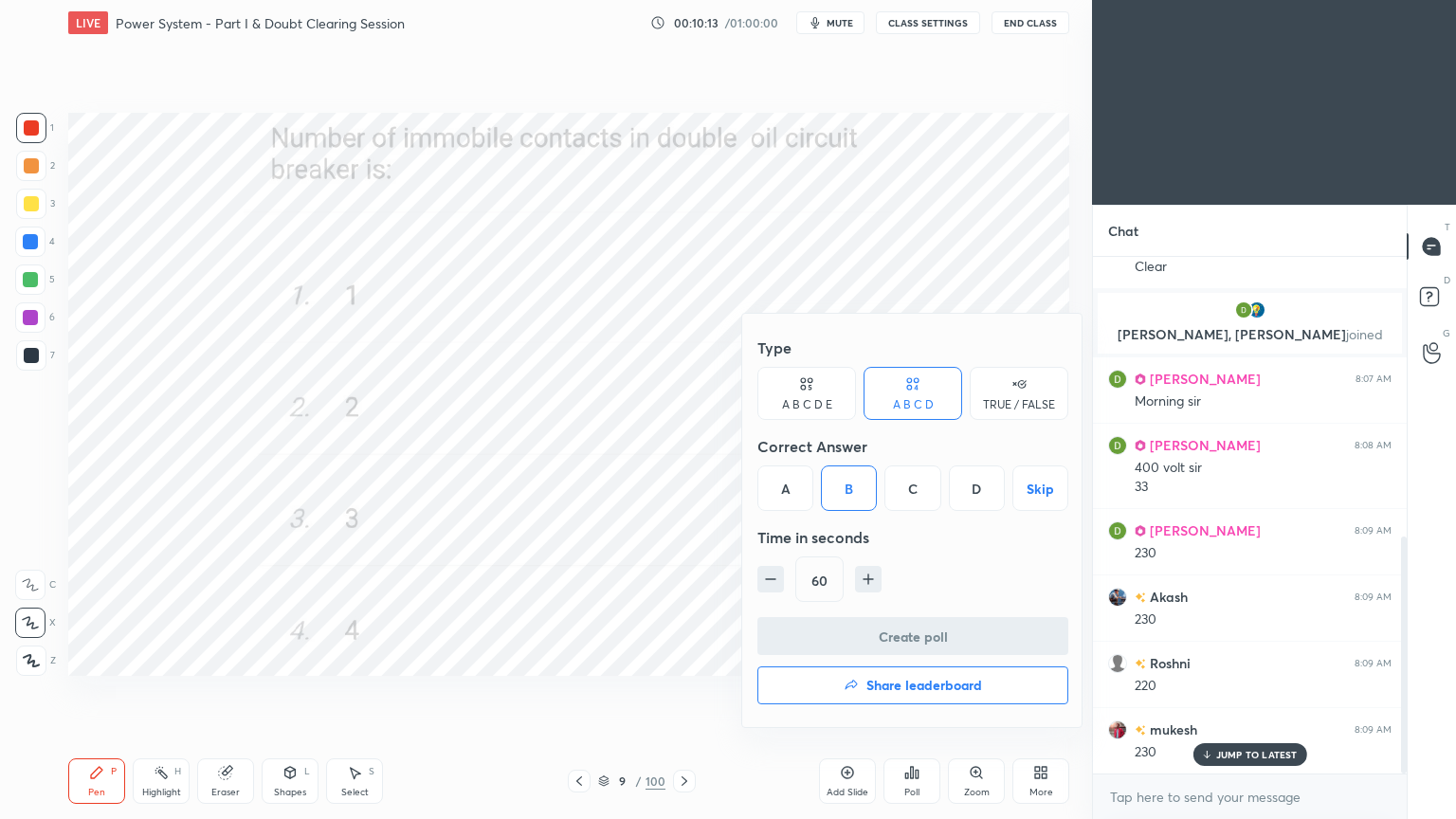 scroll, scrollTop: 481, scrollLeft: 308, axis: both 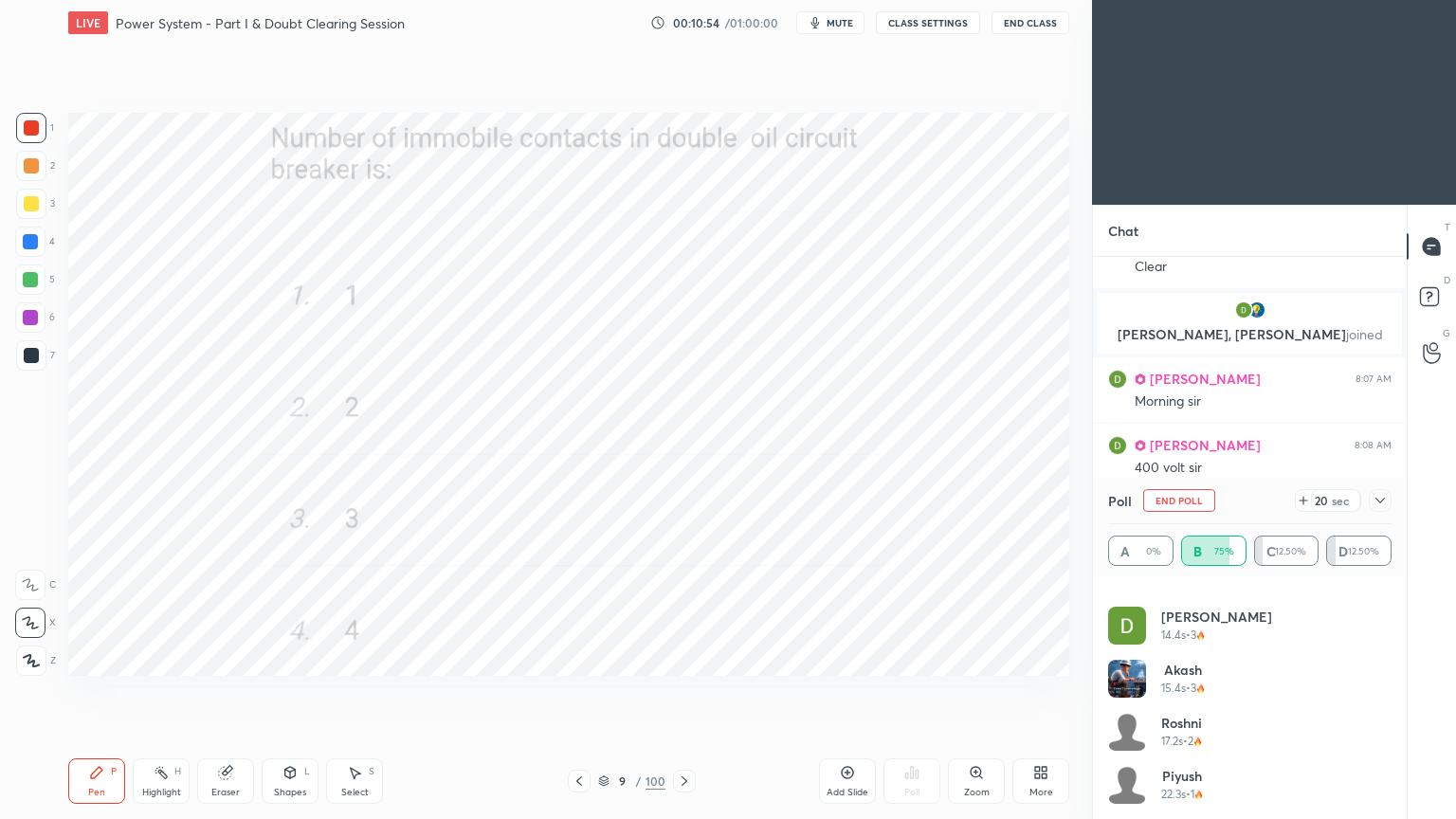 click on "End Poll" at bounding box center (1179, 500) 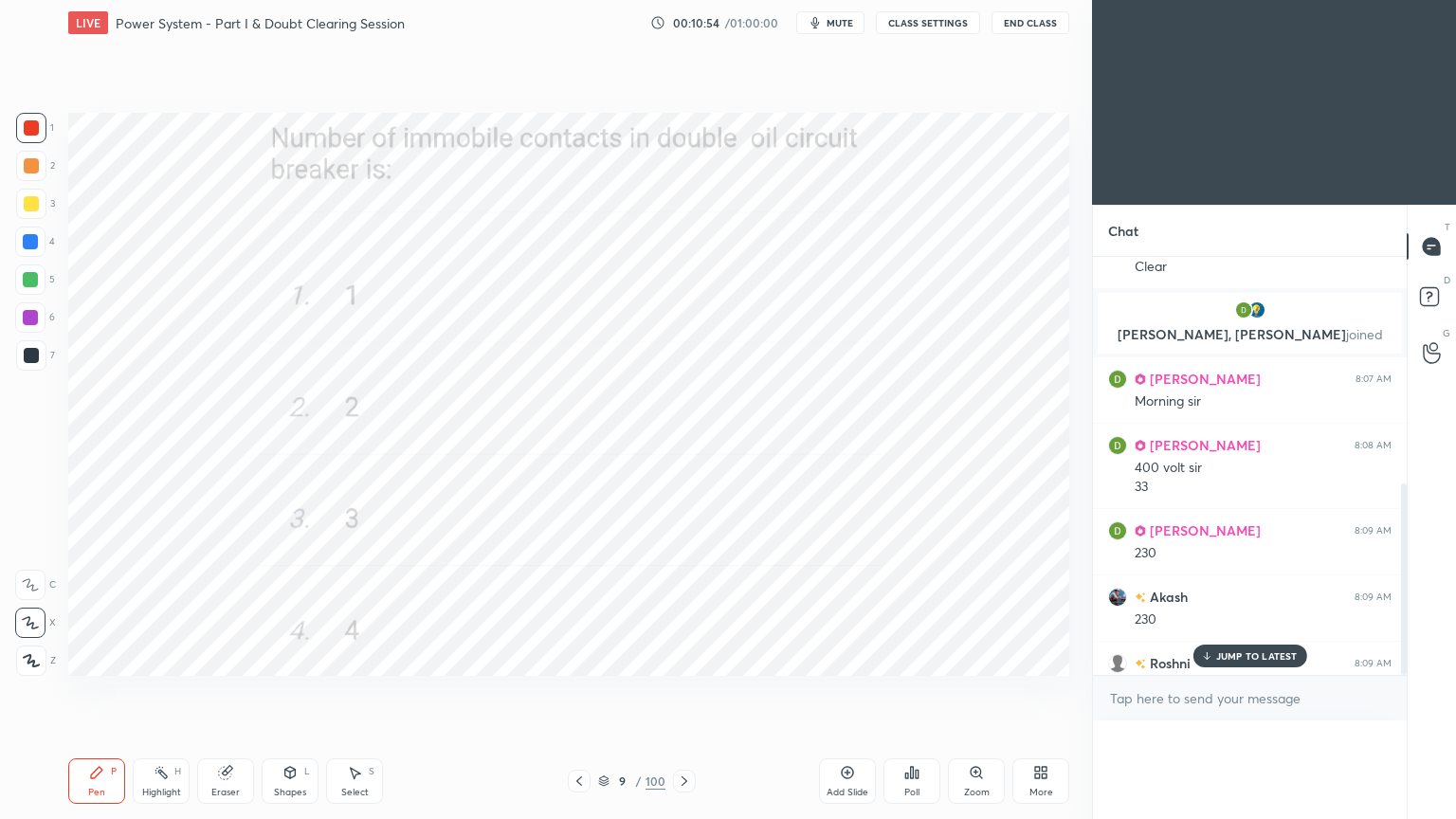 scroll, scrollTop: 0, scrollLeft: 0, axis: both 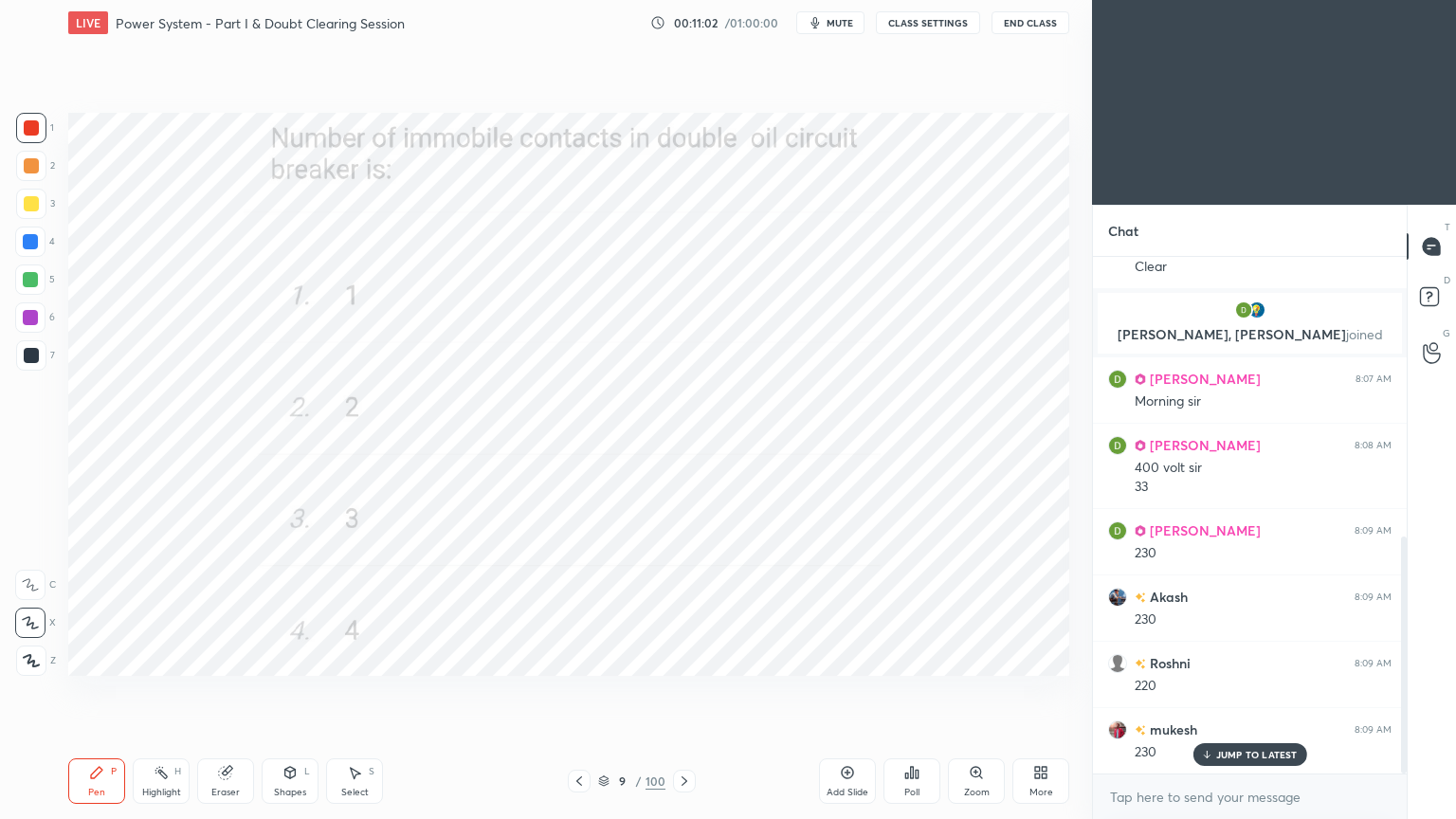 click on "Setting up your live class Poll for   secs No correct answer Start poll" at bounding box center [569, 394] 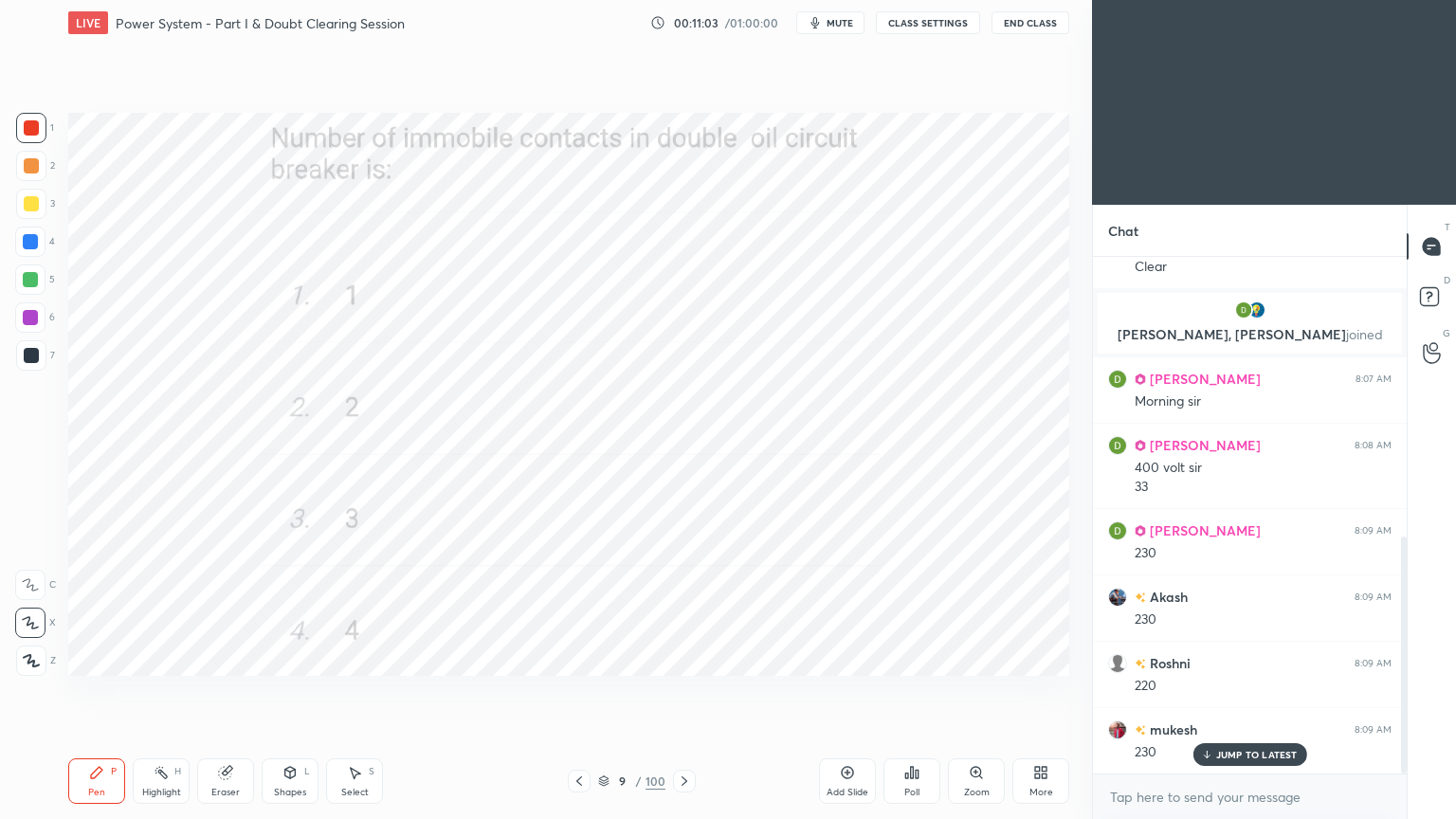 click 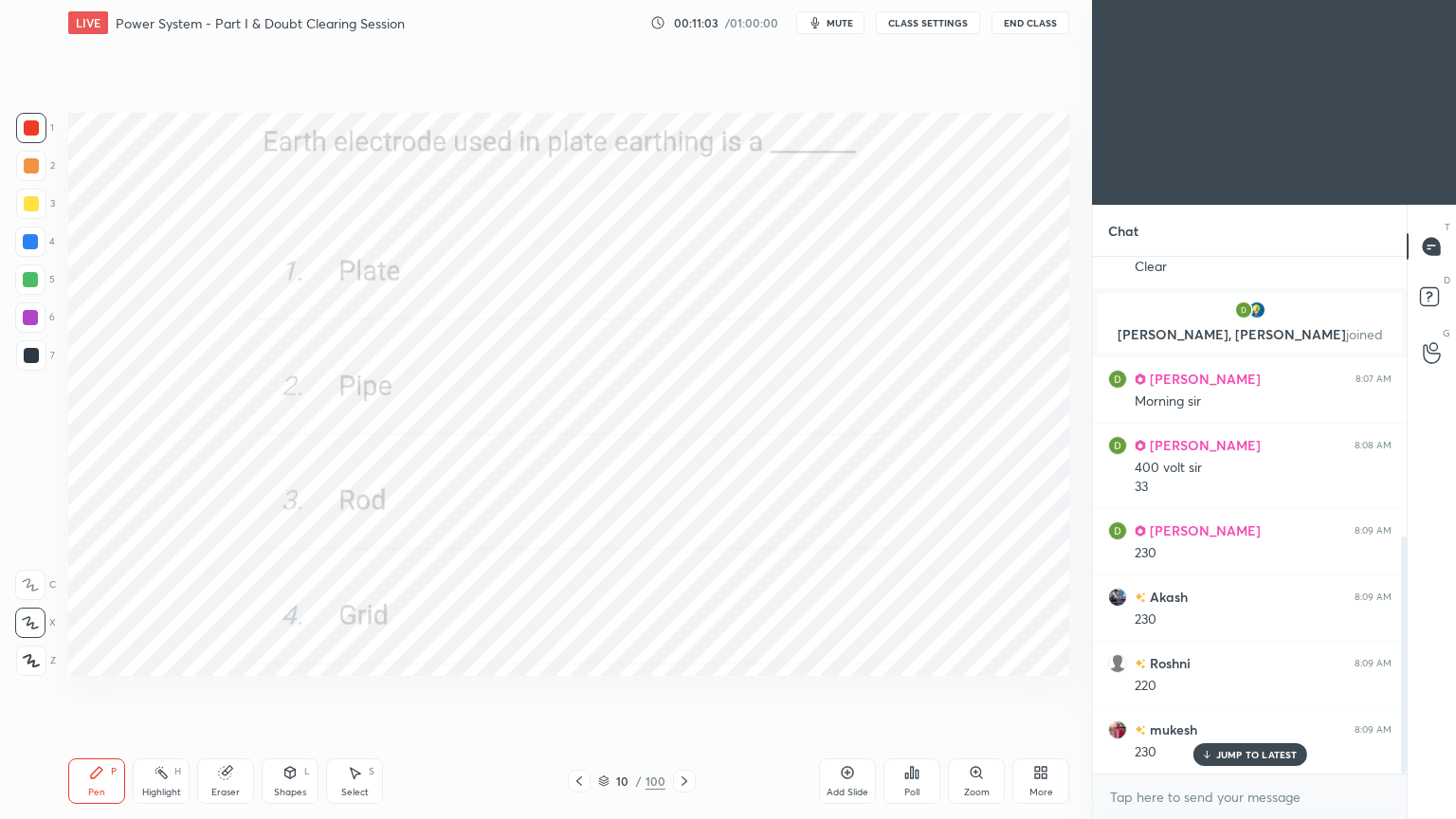 click on "Poll" at bounding box center [912, 781] 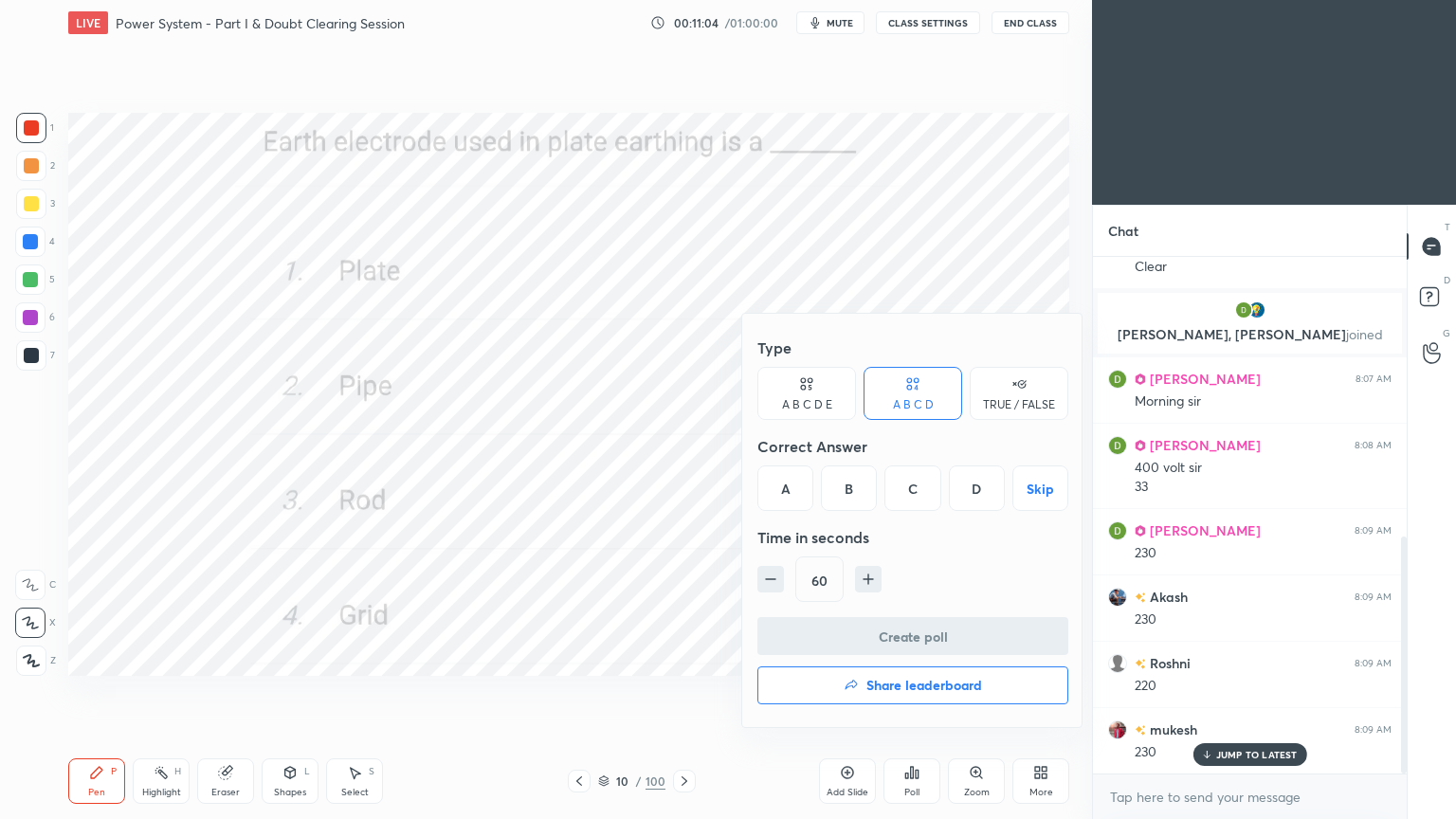 drag, startPoint x: 804, startPoint y: 482, endPoint x: 822, endPoint y: 500, distance: 25.455844 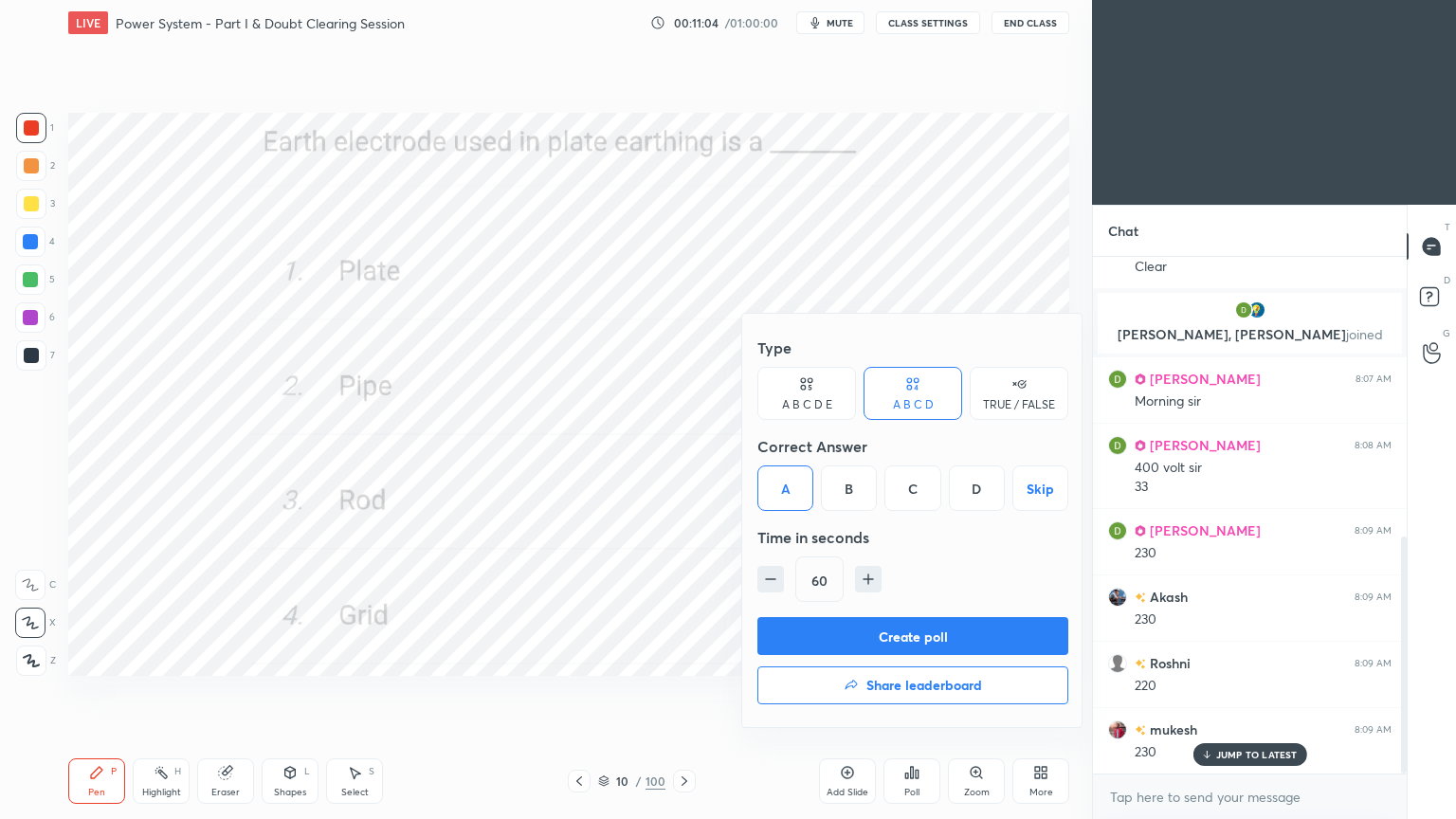 click on "Create poll" at bounding box center (913, 636) 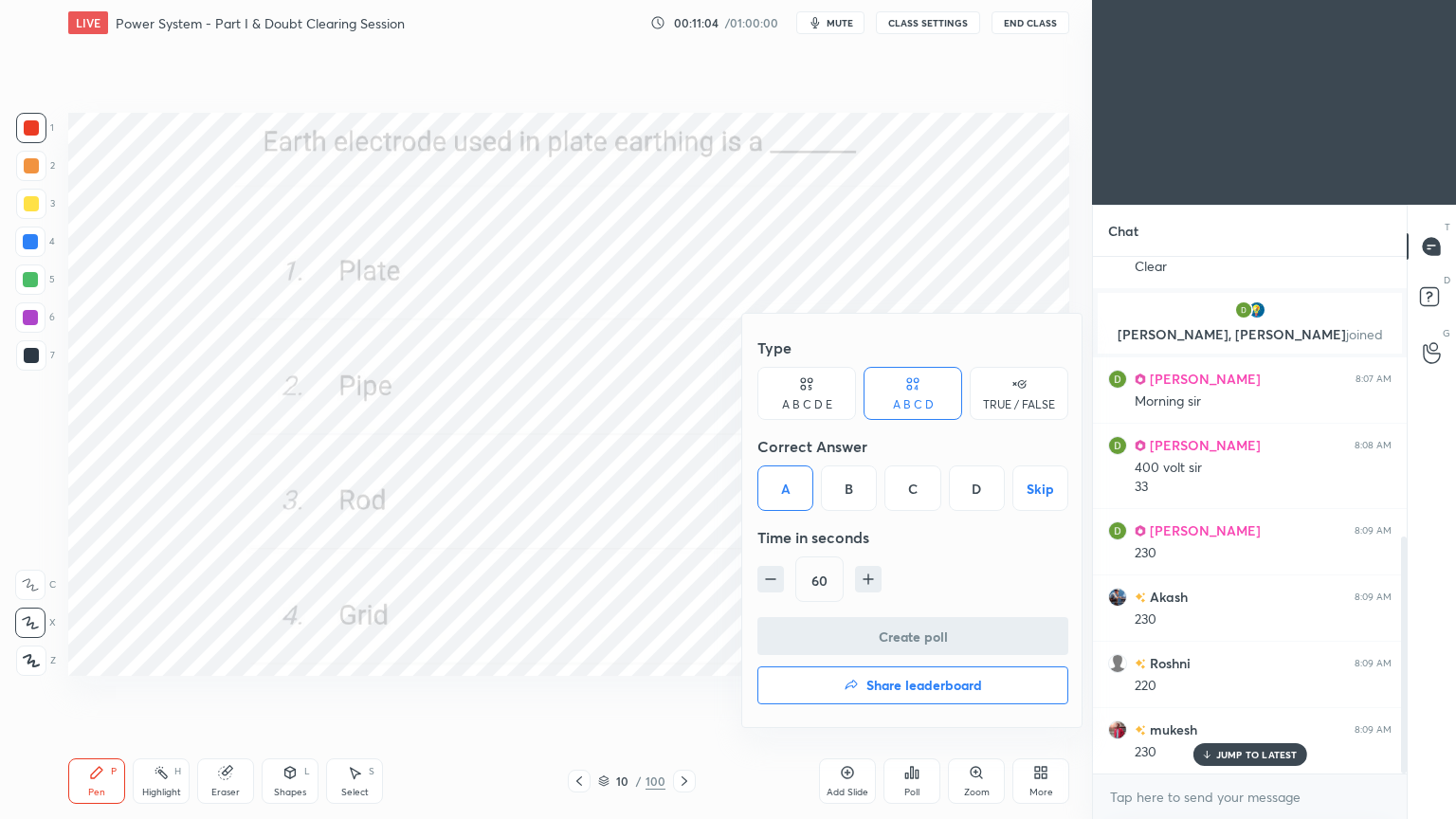 scroll, scrollTop: 463, scrollLeft: 308, axis: both 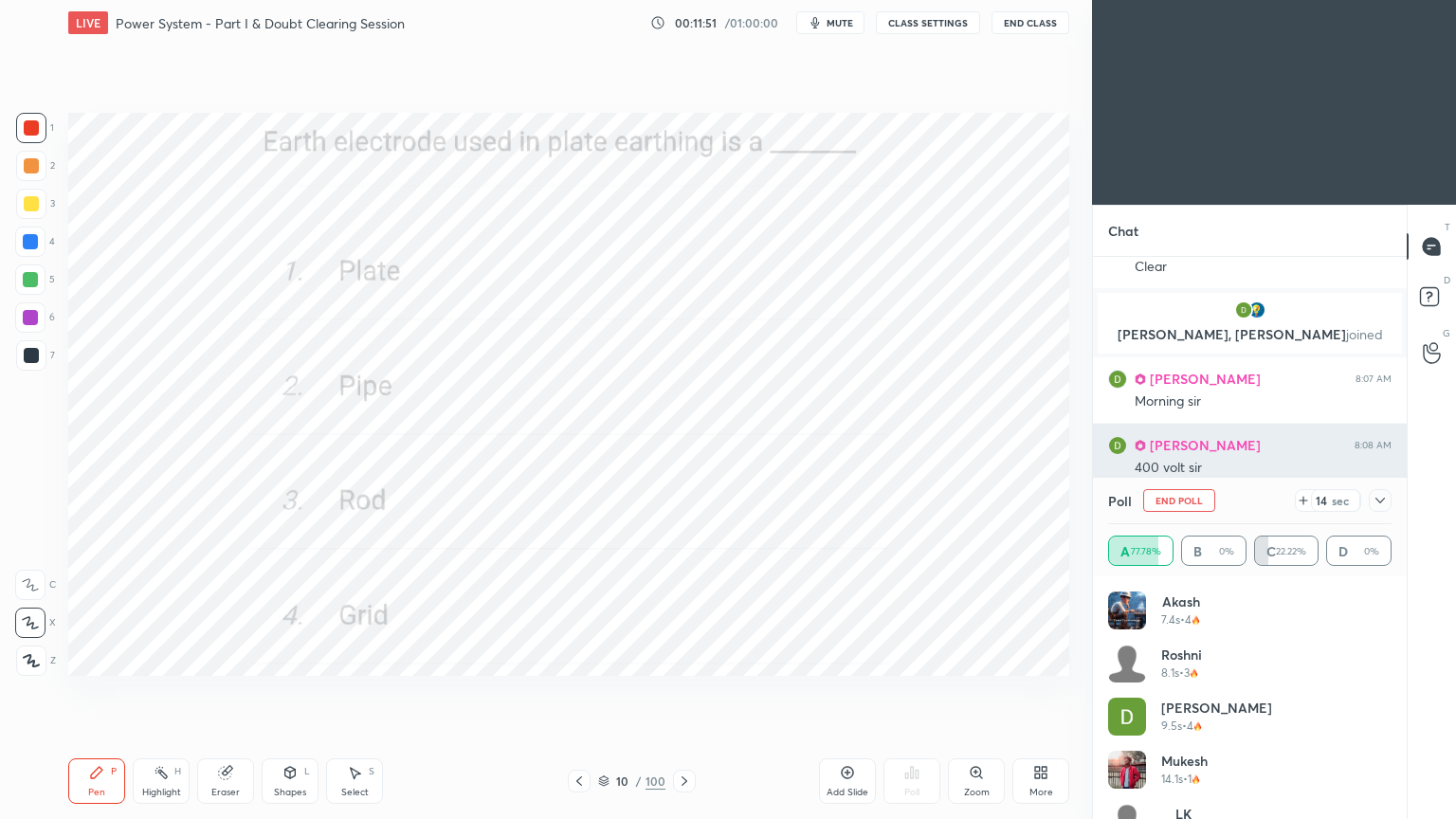 click on "End Poll" at bounding box center [1179, 500] 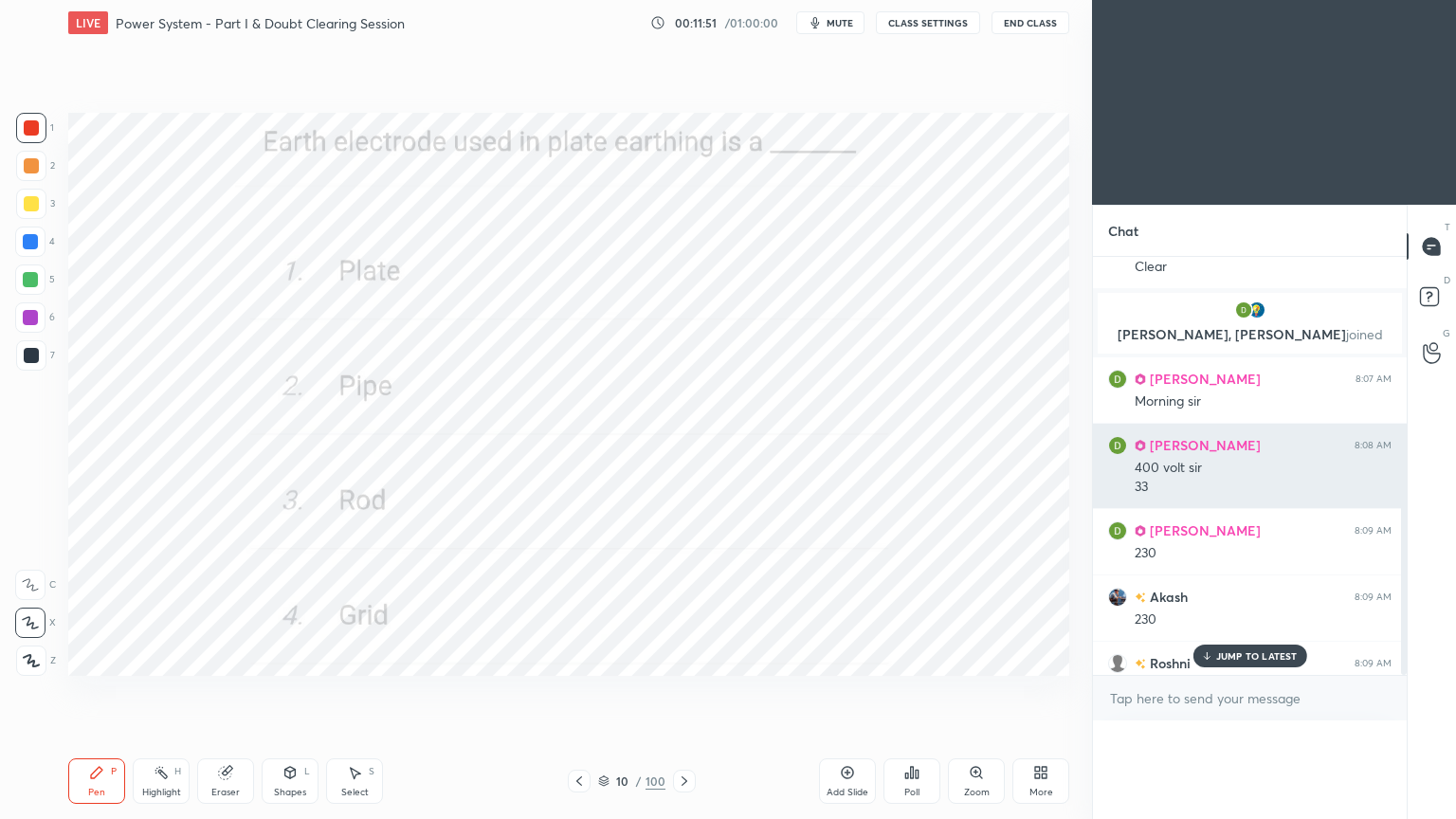 scroll, scrollTop: 0, scrollLeft: 0, axis: both 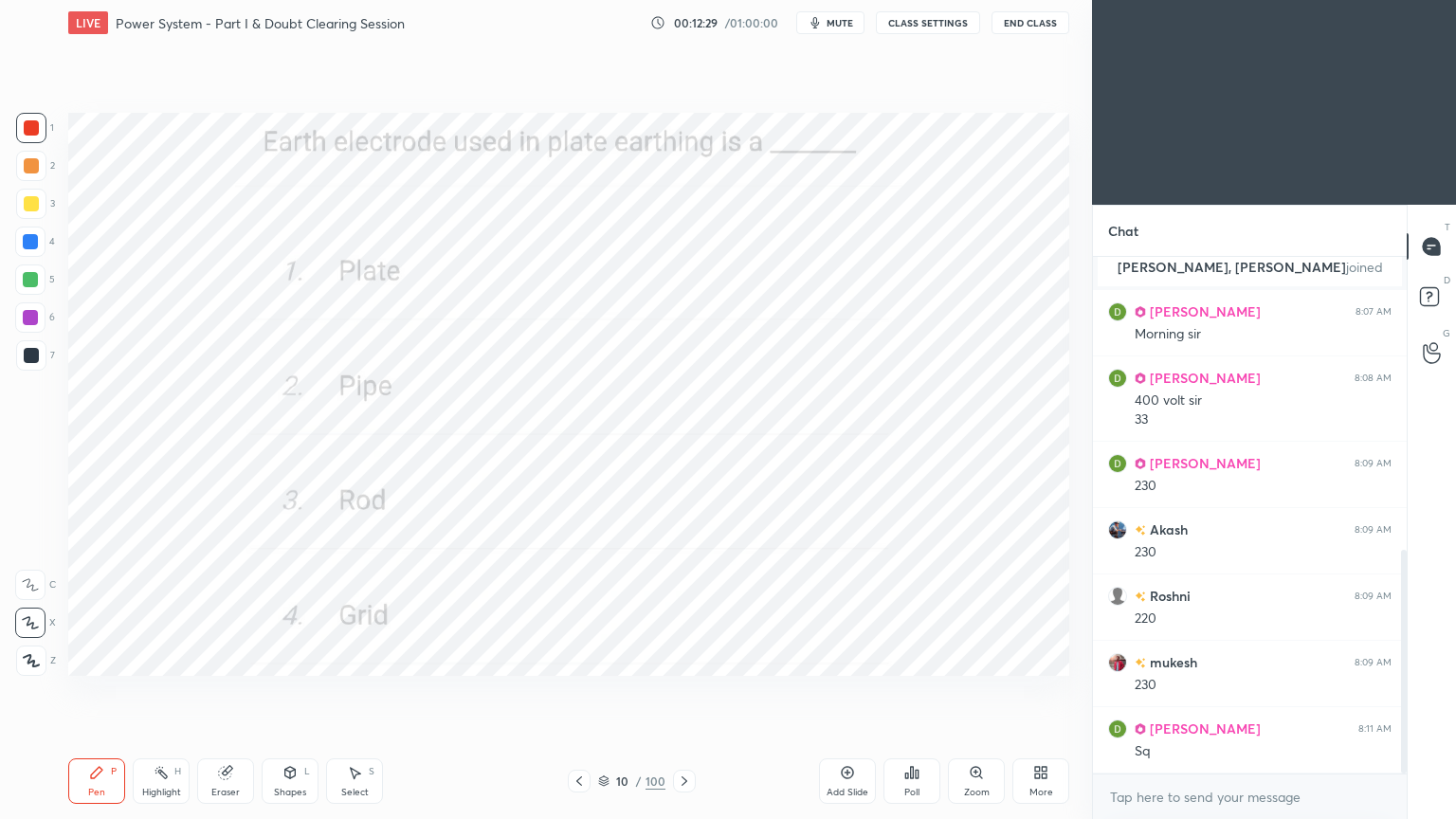 click 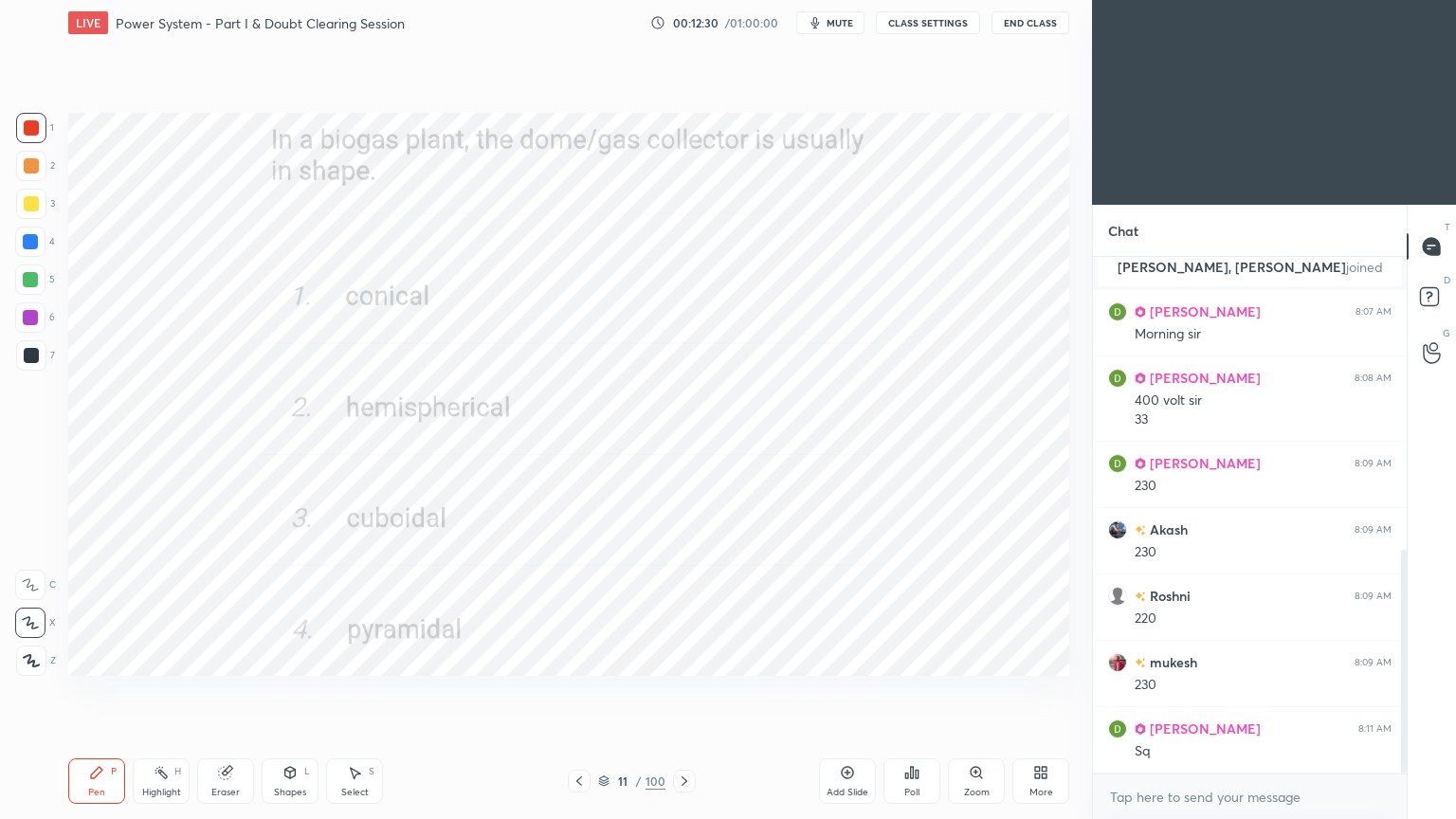 click on "Poll" at bounding box center [912, 781] 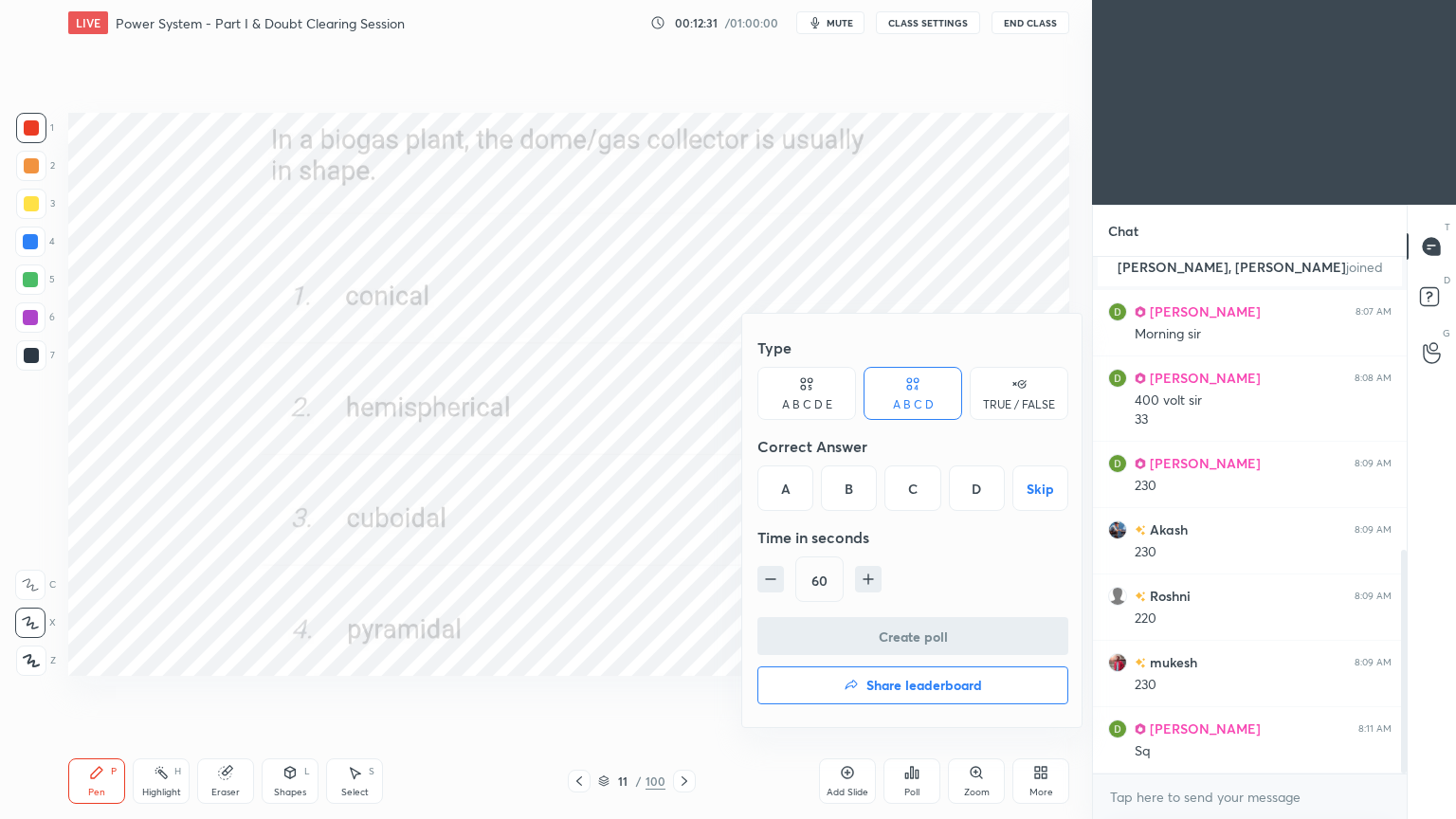 click on "Type A B C D E A B C D TRUE / FALSE Correct Answer A B C D Skip Time in seconds 60" at bounding box center [913, 473] 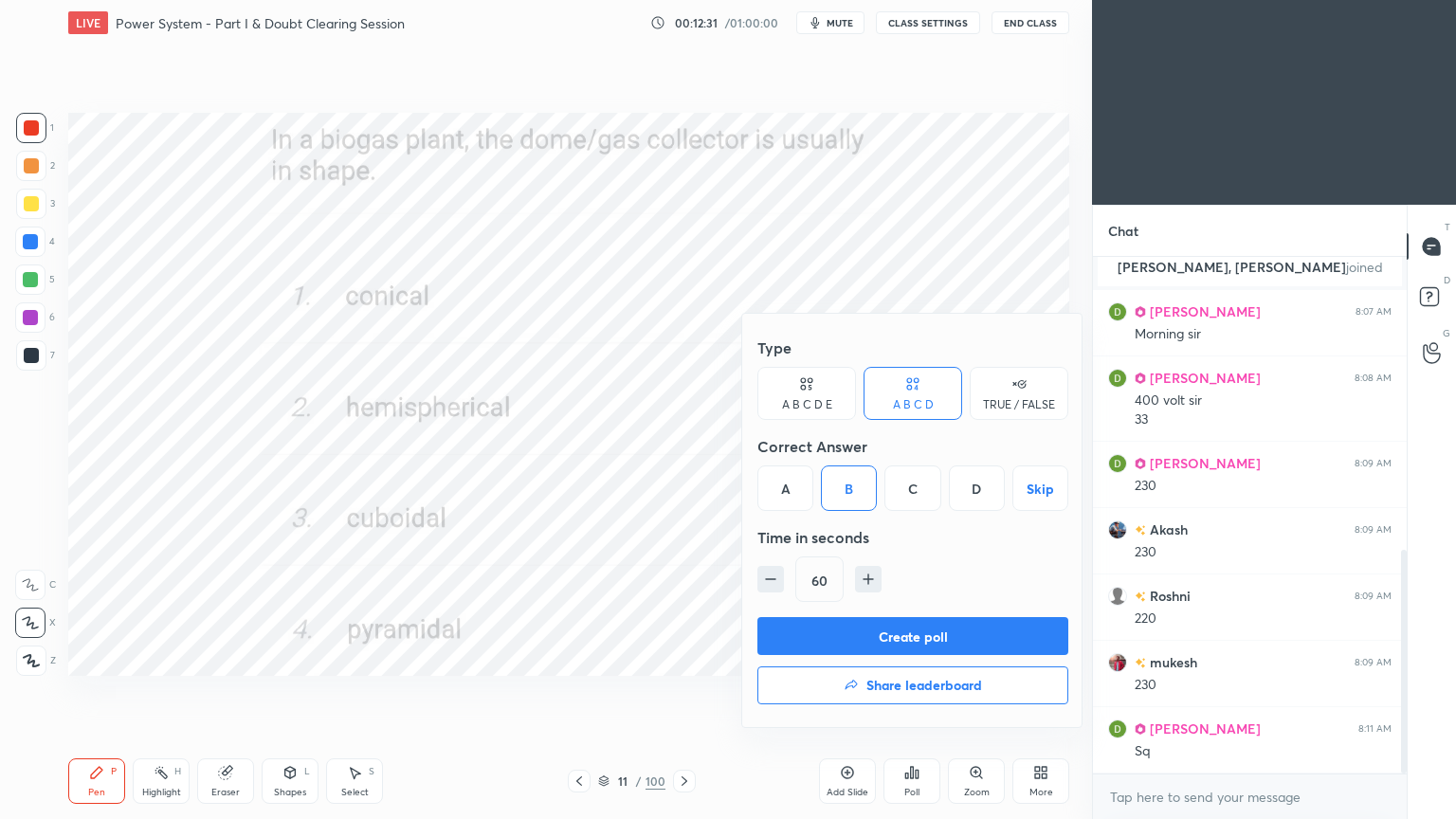 click on "Create poll" at bounding box center (913, 636) 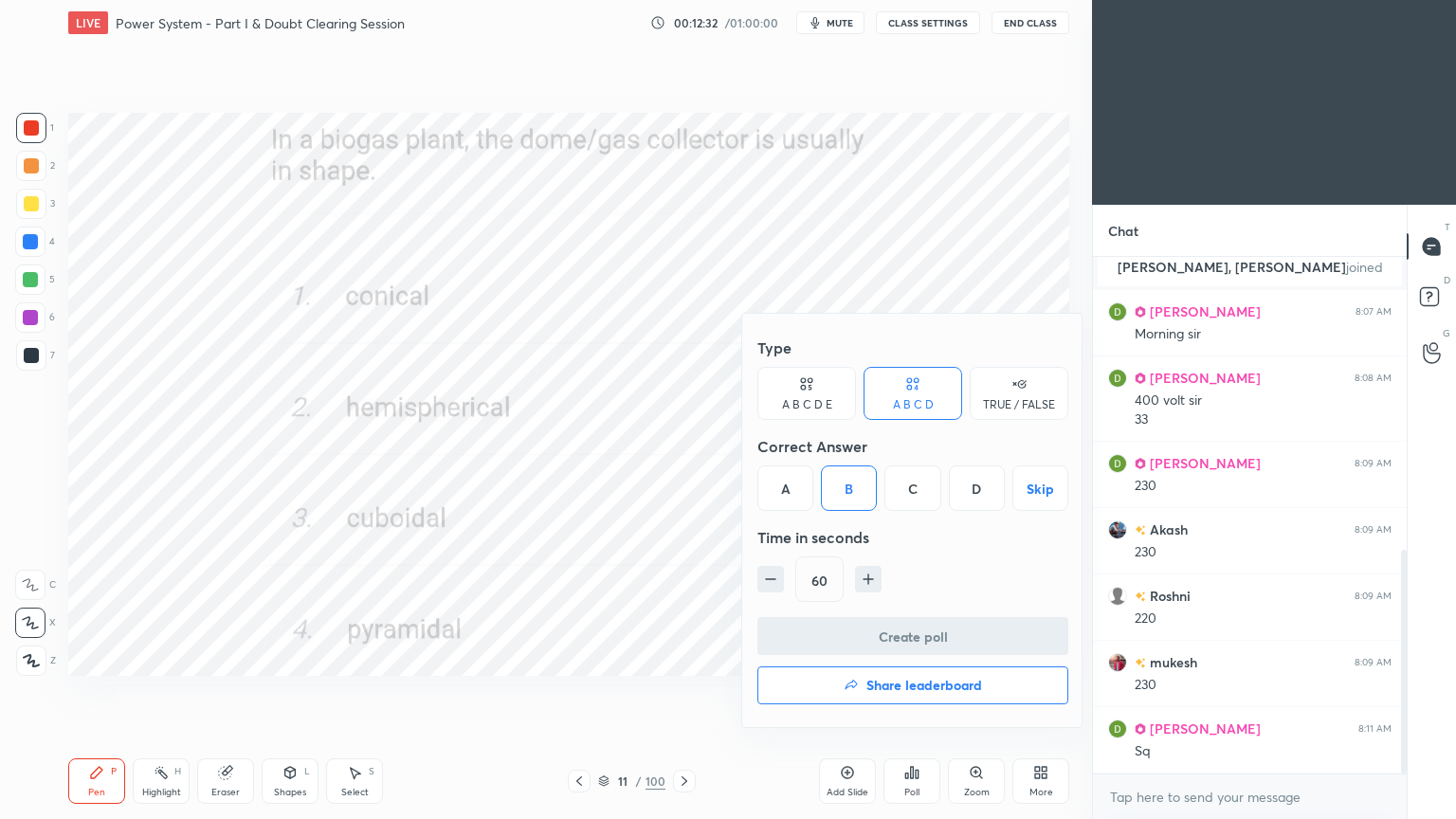 scroll, scrollTop: 480, scrollLeft: 308, axis: both 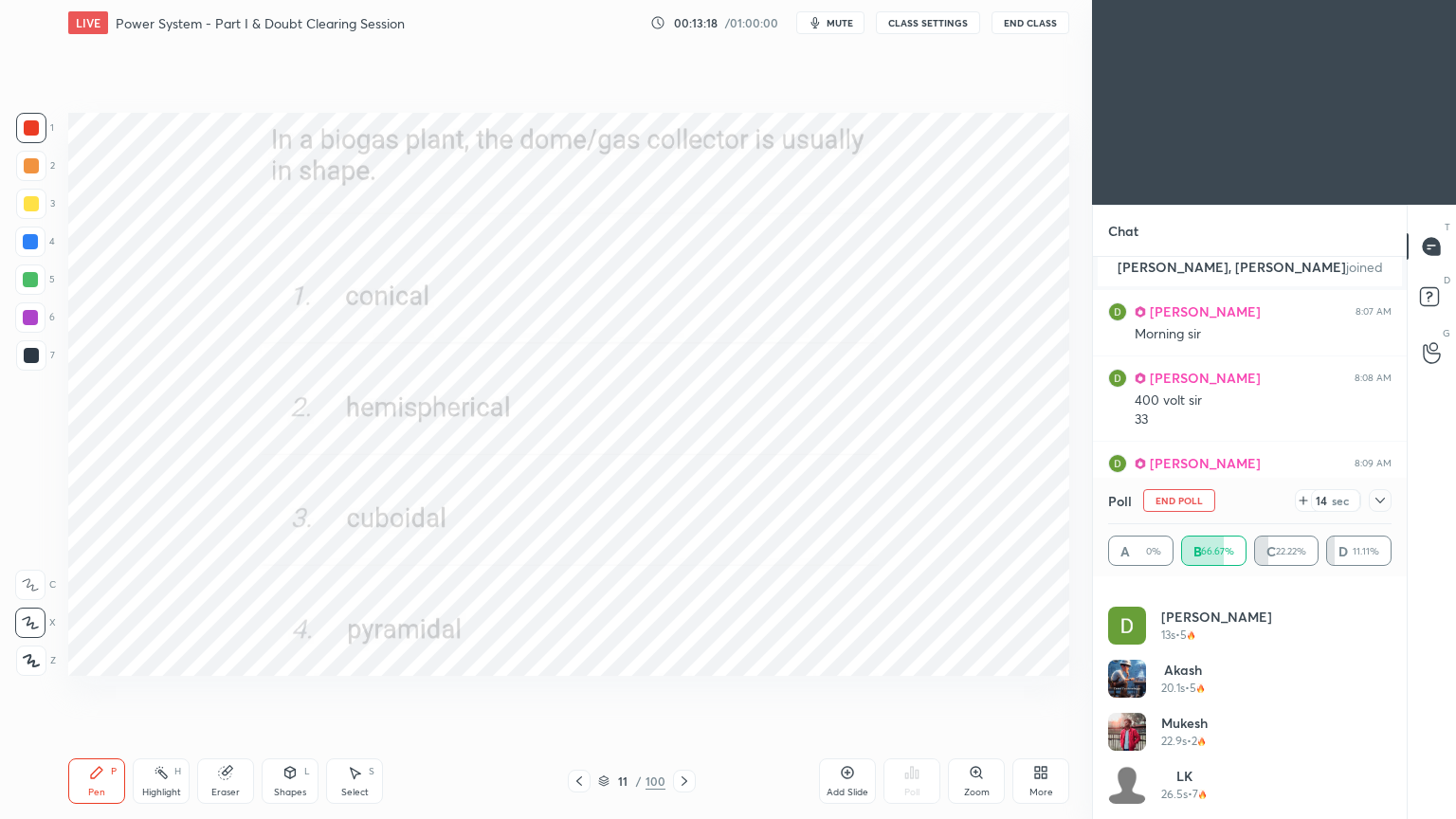 click on "End Poll" at bounding box center [1179, 500] 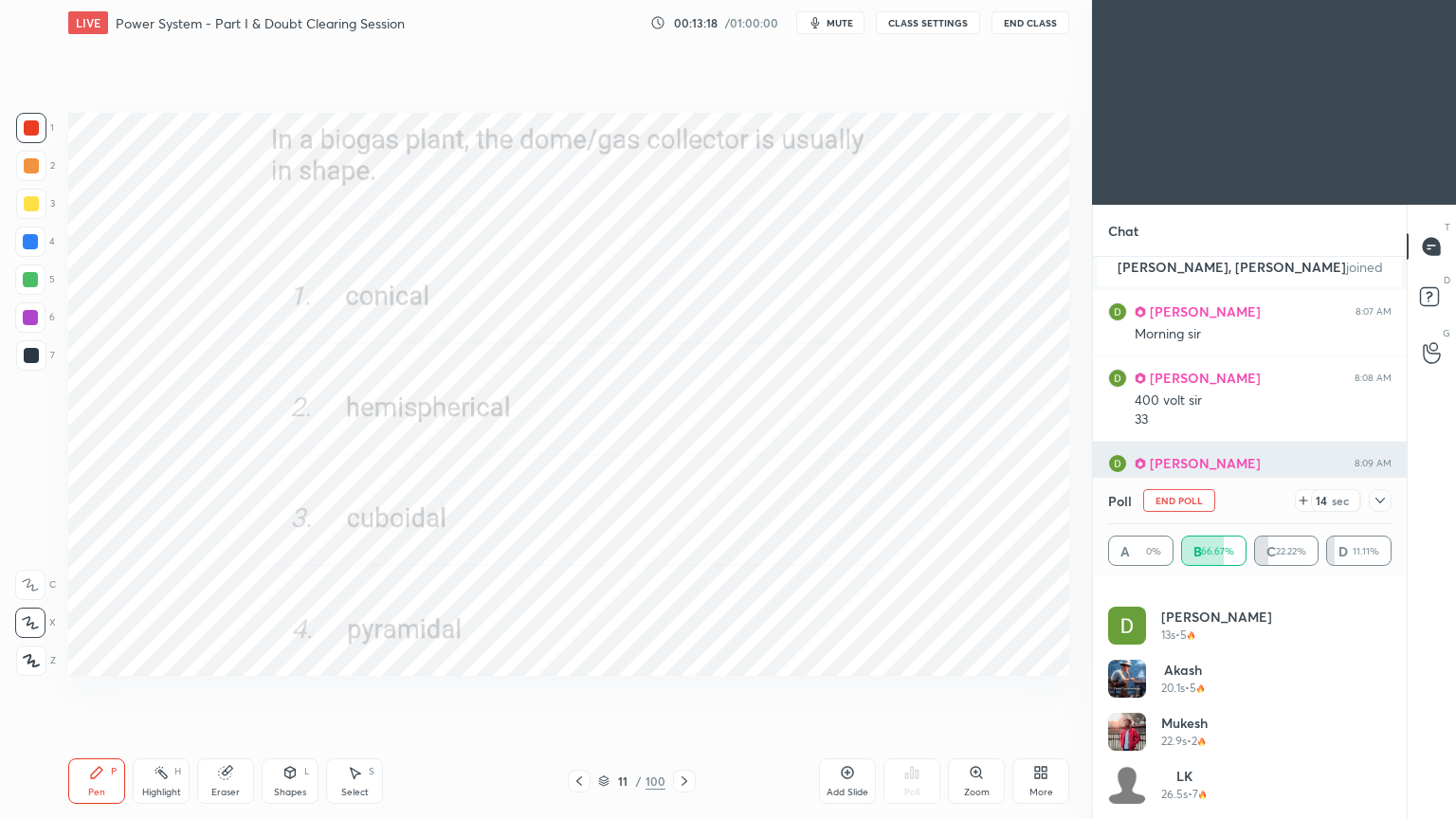scroll, scrollTop: 84, scrollLeft: 278, axis: both 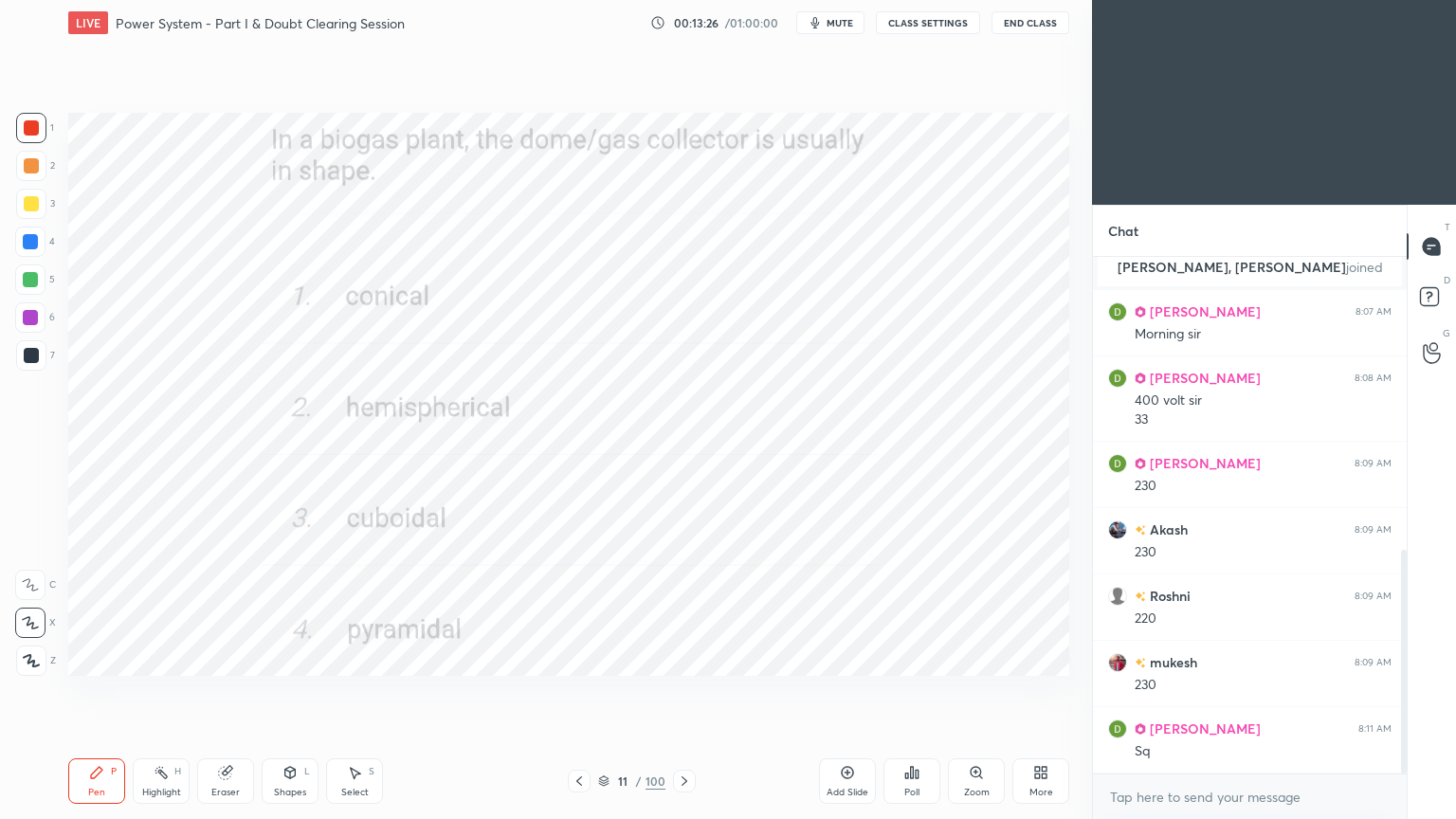 click 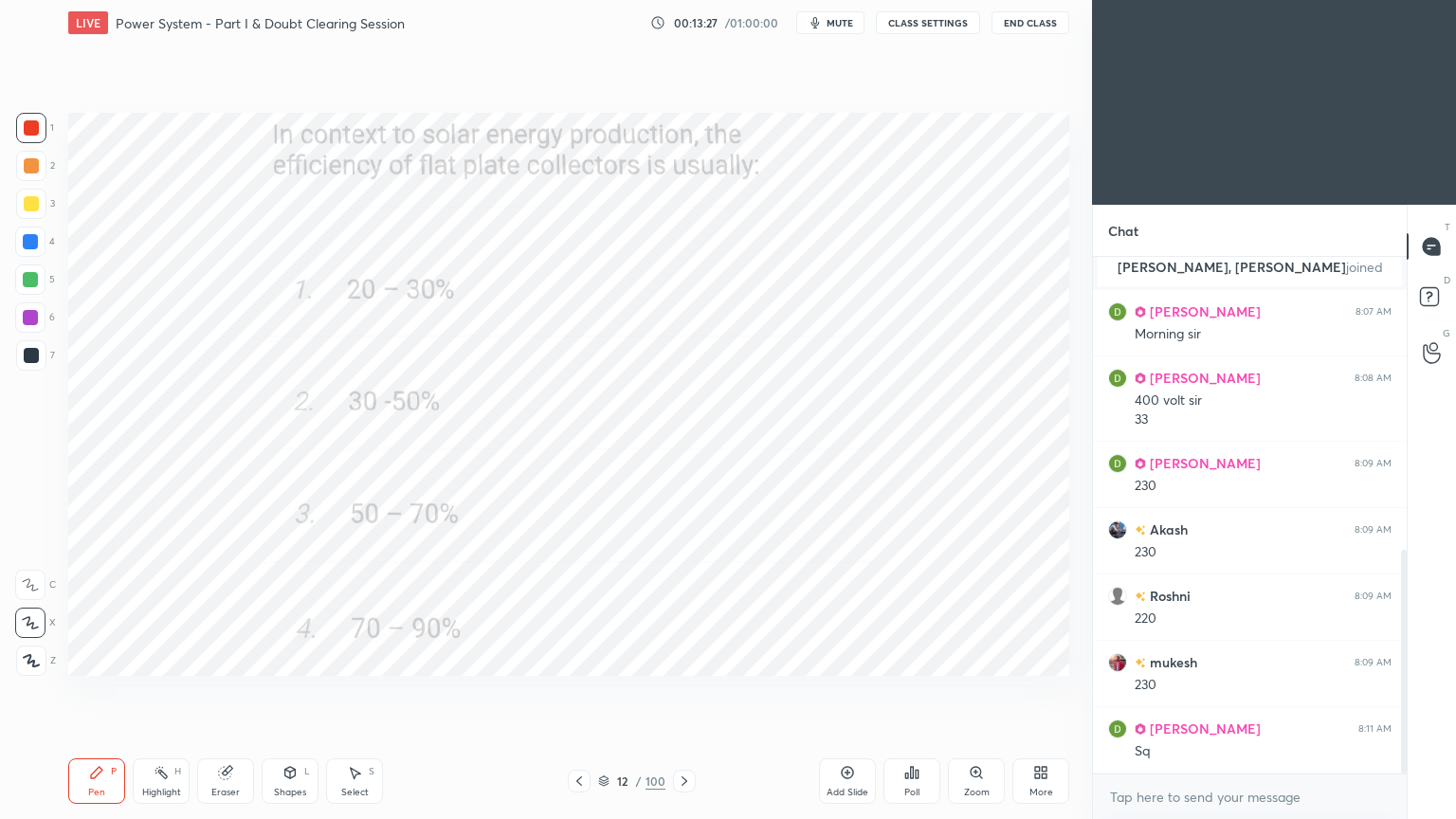click on "Poll" at bounding box center [912, 781] 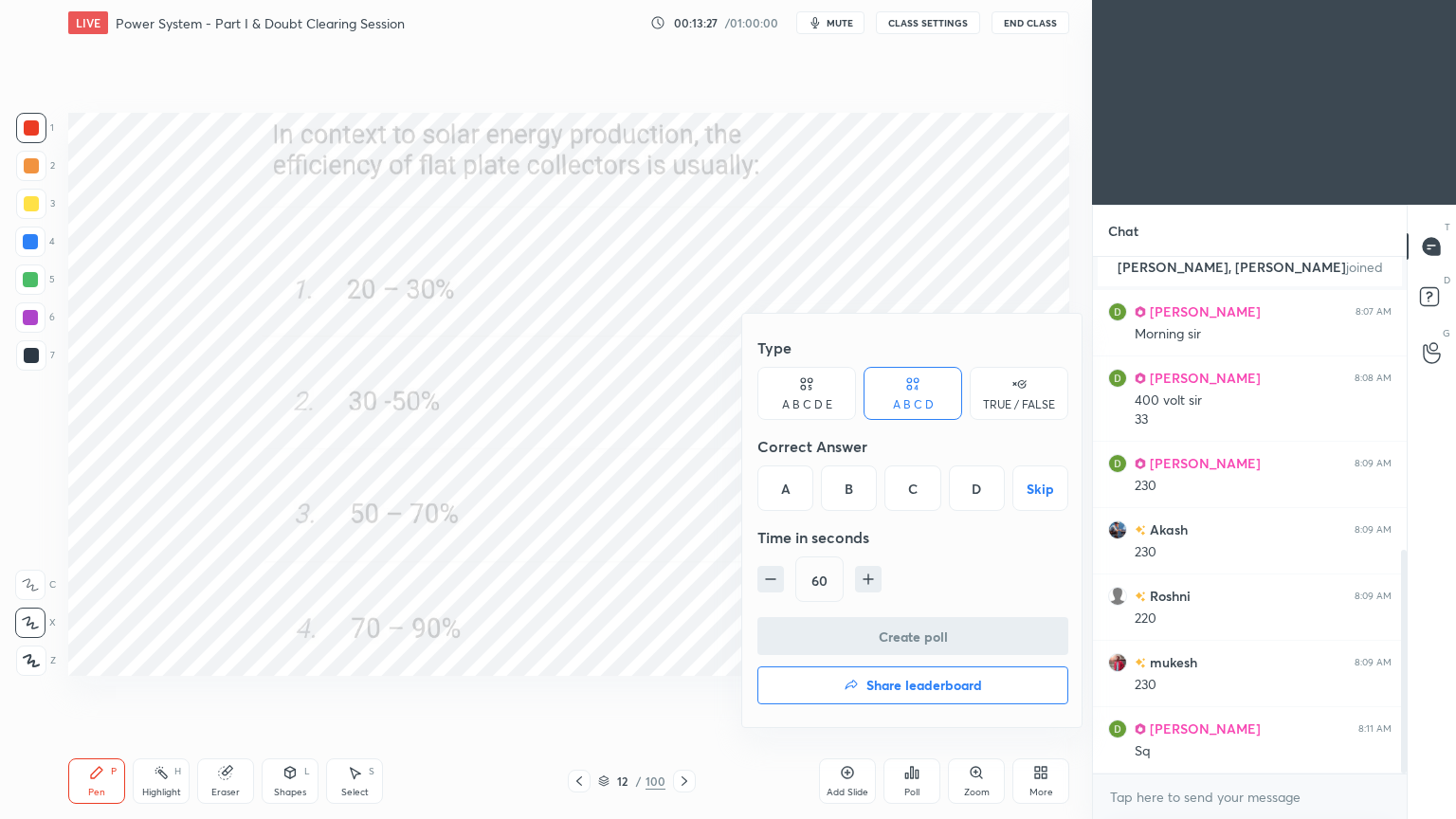 click on "A" at bounding box center (785, 488) 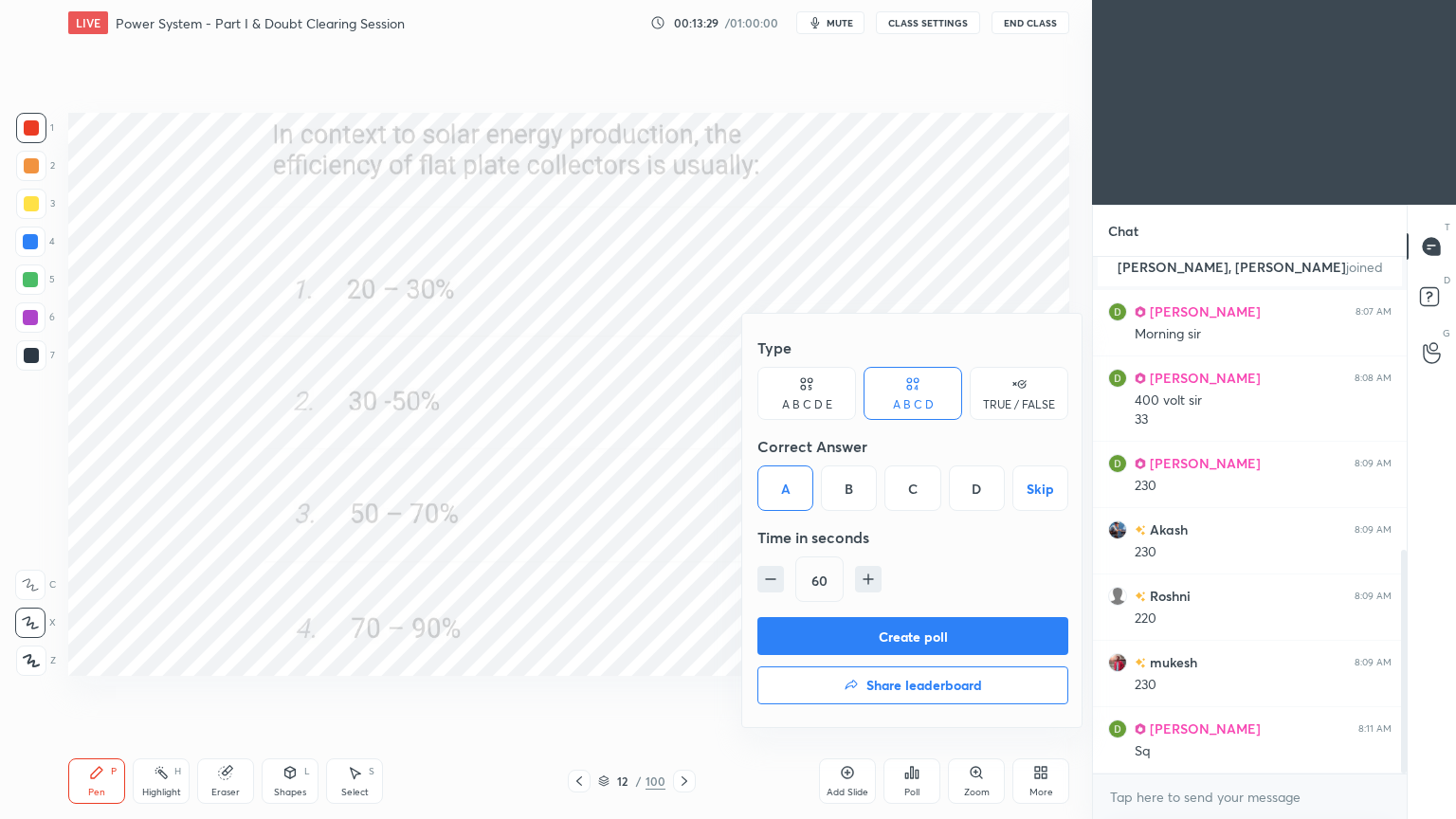 click on "Create poll" at bounding box center (913, 636) 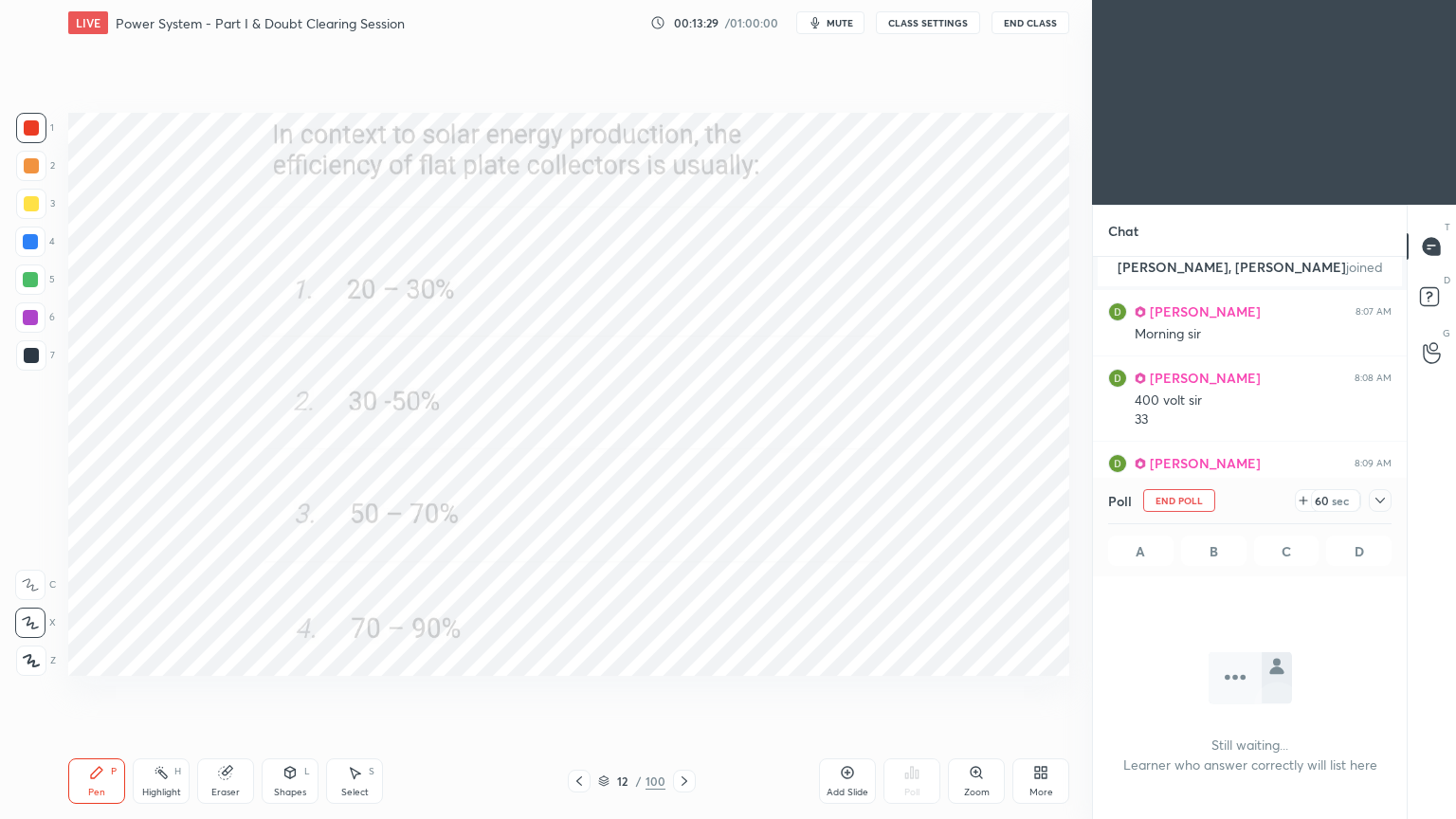 scroll, scrollTop: 480, scrollLeft: 308, axis: both 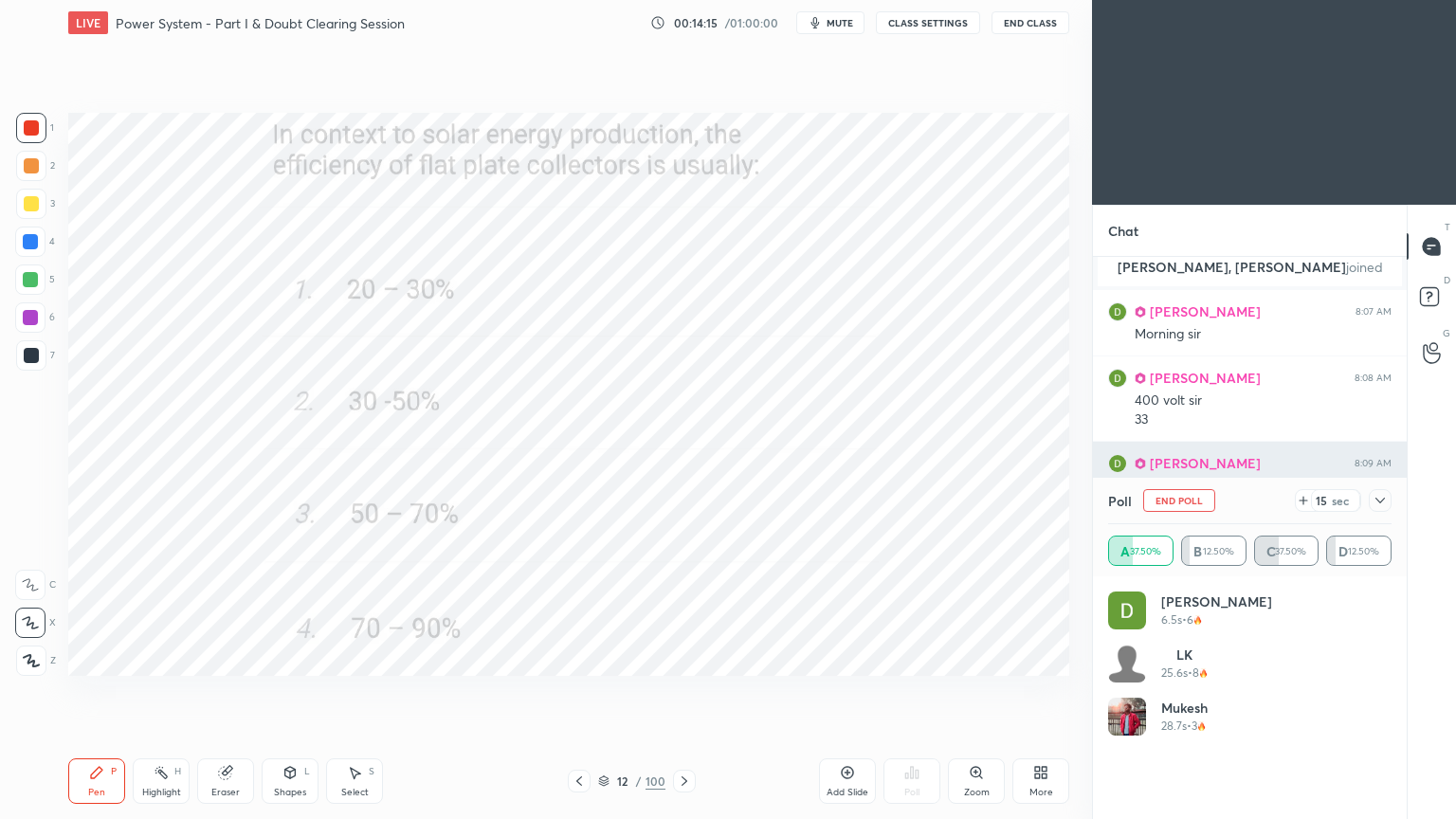 click on "End Poll" at bounding box center [1179, 500] 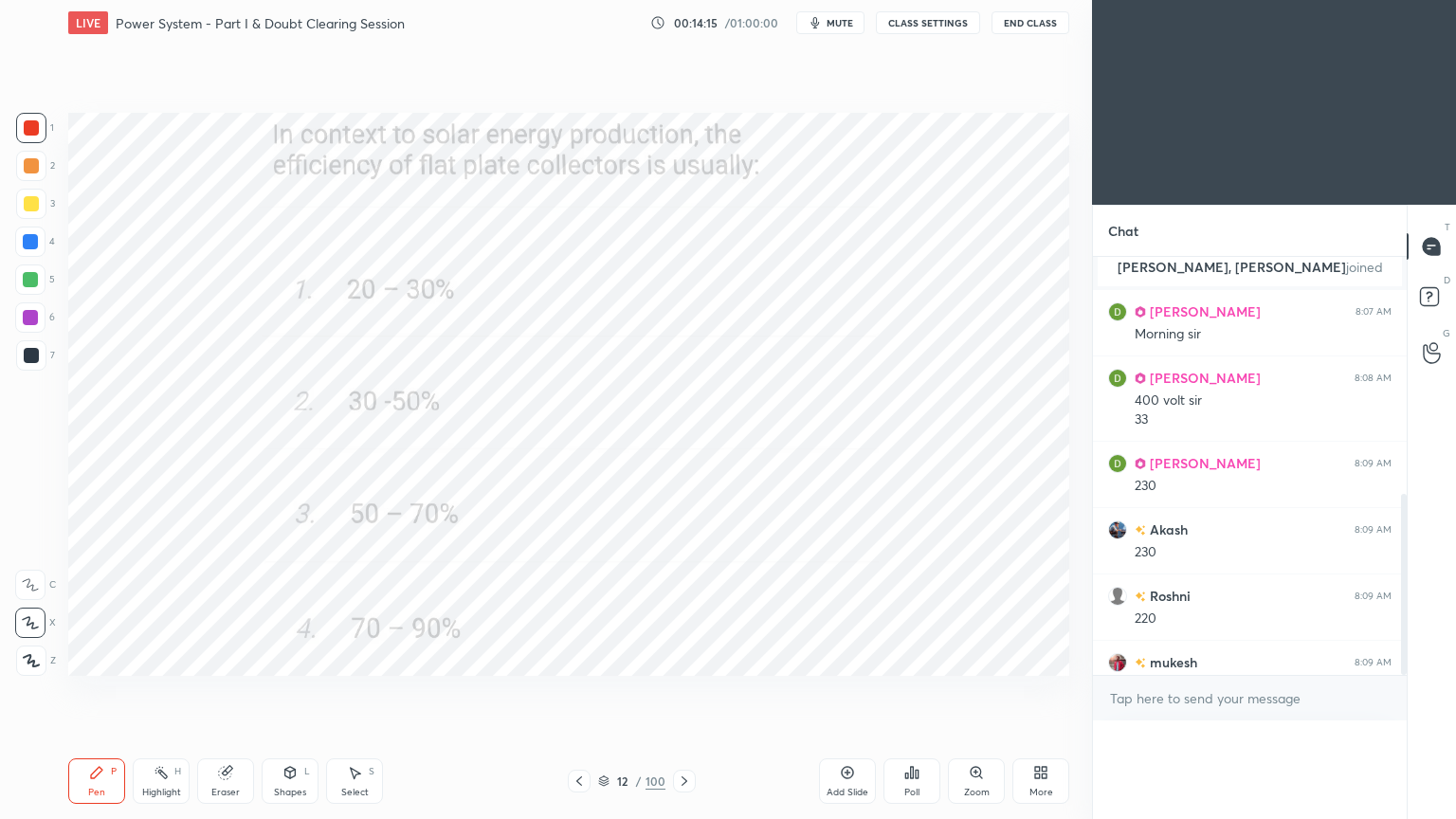 scroll, scrollTop: 115, scrollLeft: 278, axis: both 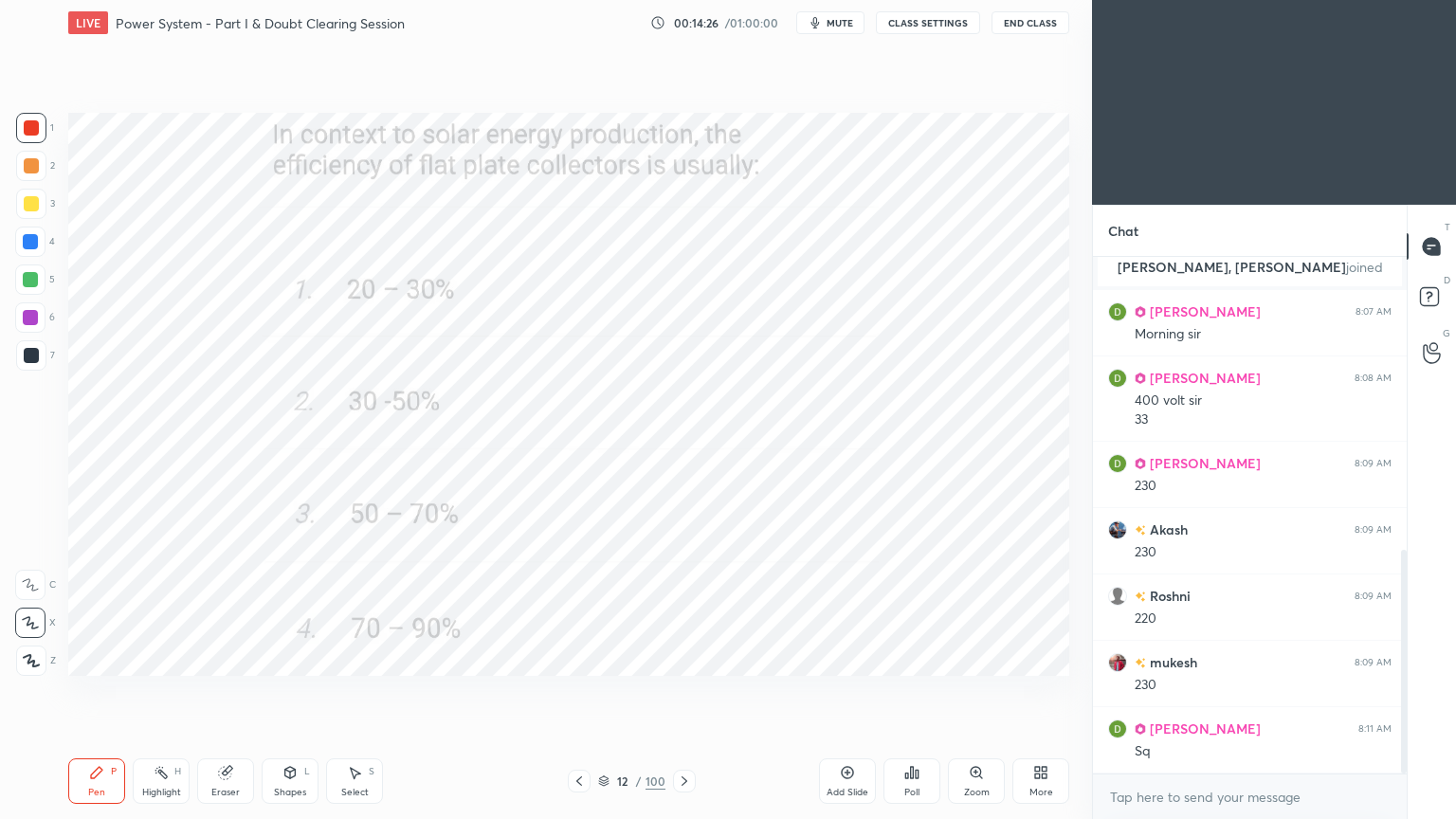 click at bounding box center [684, 781] 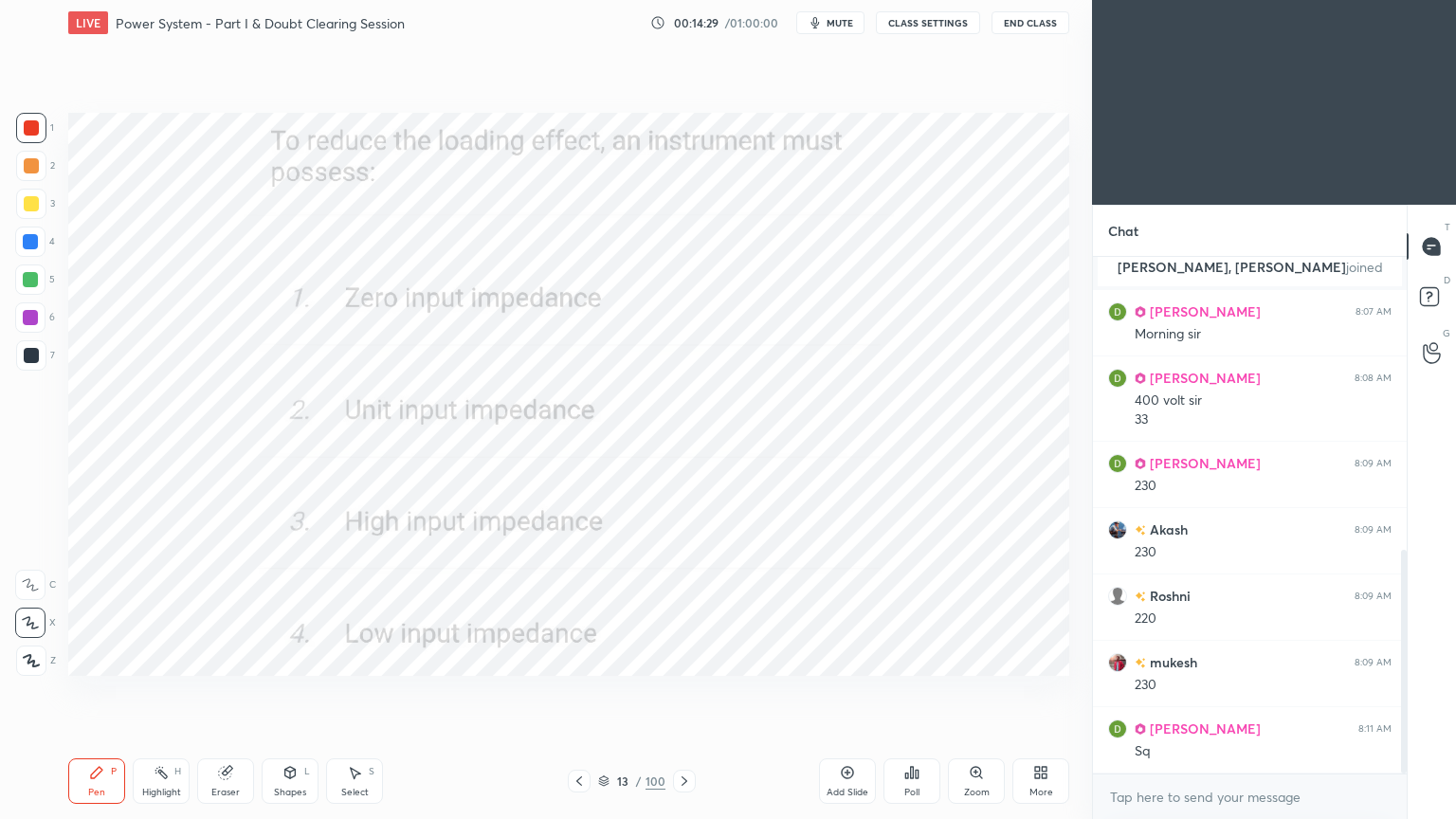 click on "Poll" at bounding box center [912, 792] 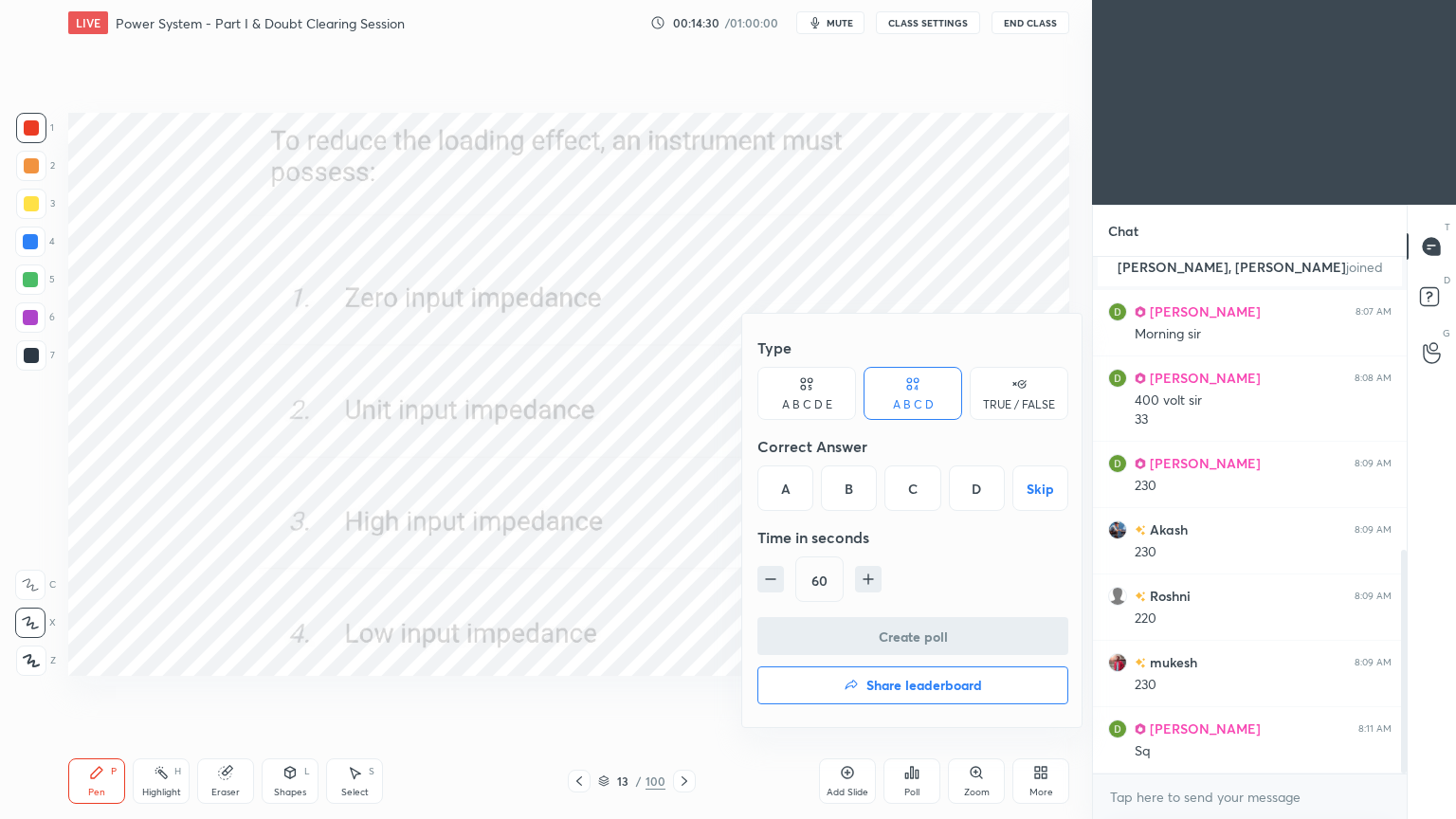 click on "C" at bounding box center (912, 488) 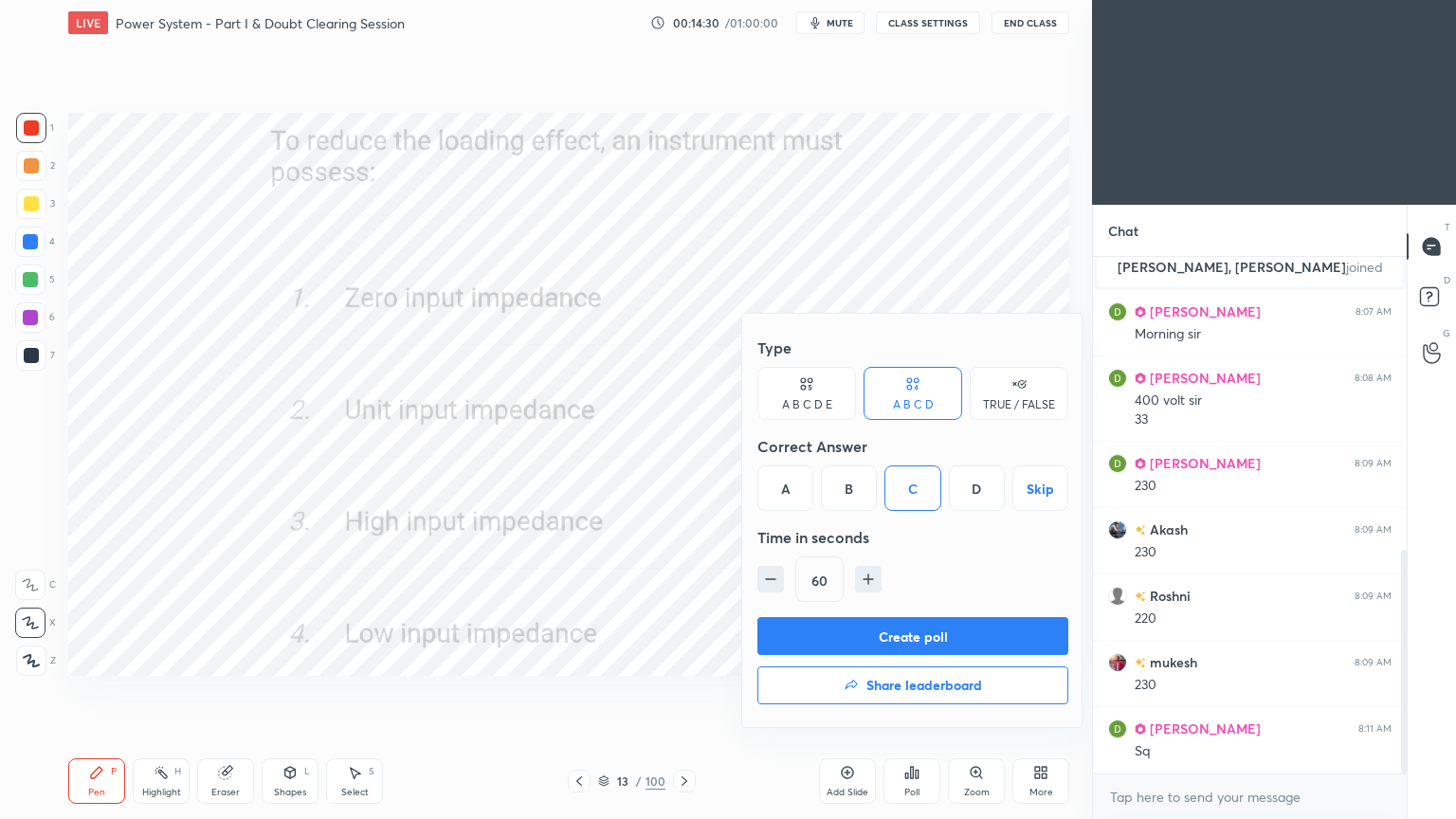 click on "Create poll" at bounding box center (913, 636) 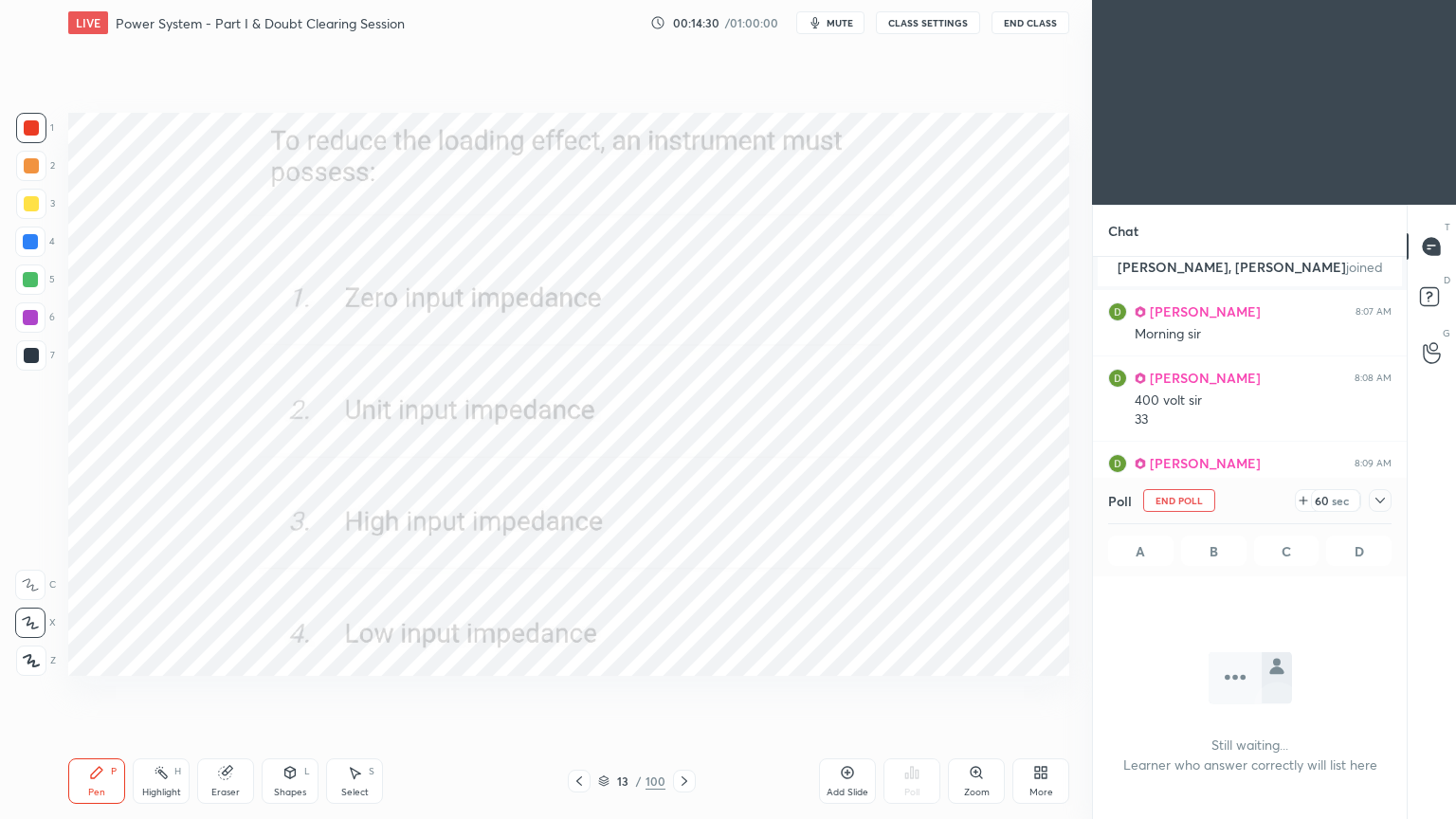 scroll, scrollTop: 418, scrollLeft: 308, axis: both 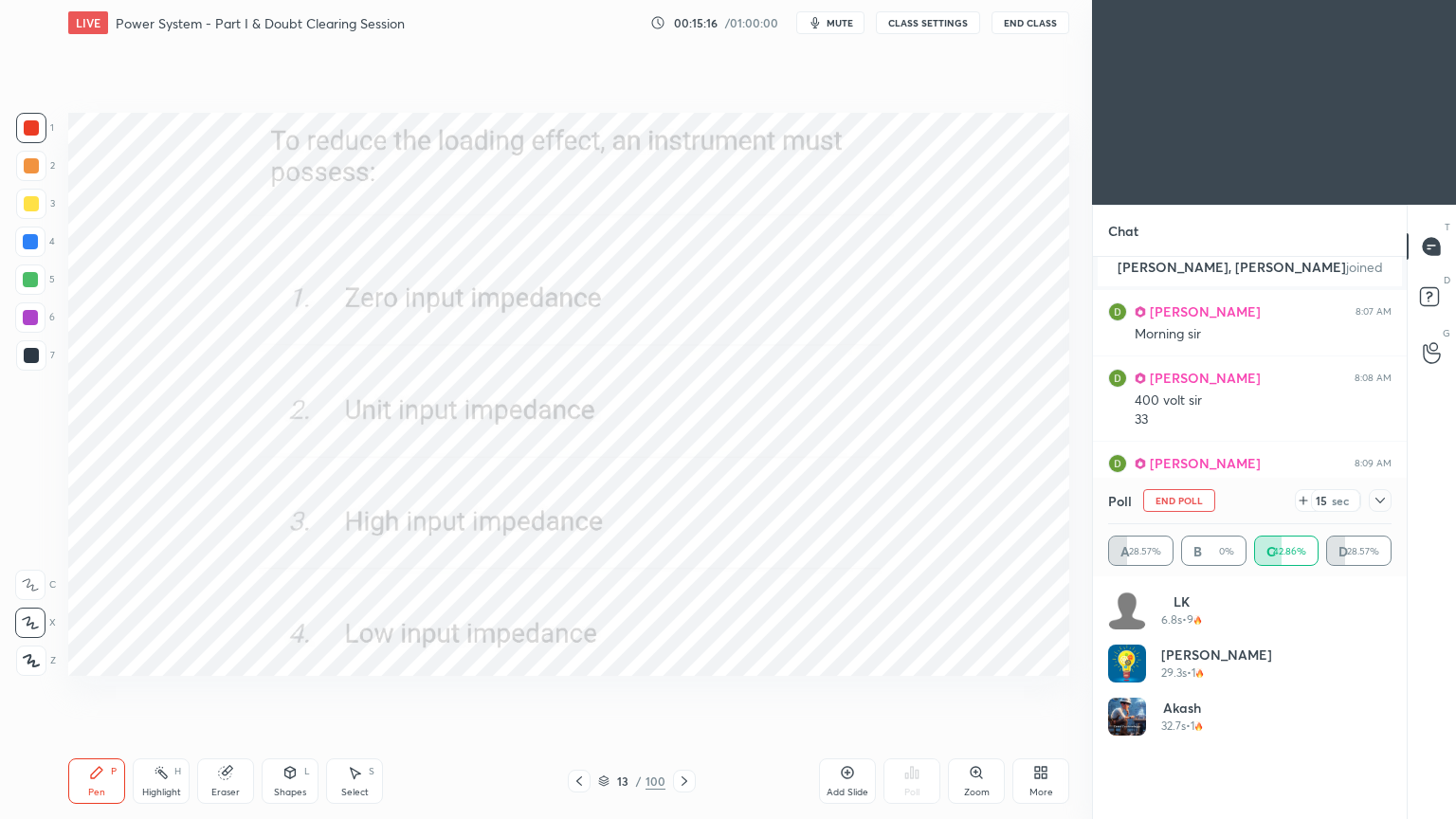 click on "End Poll" at bounding box center [1179, 500] 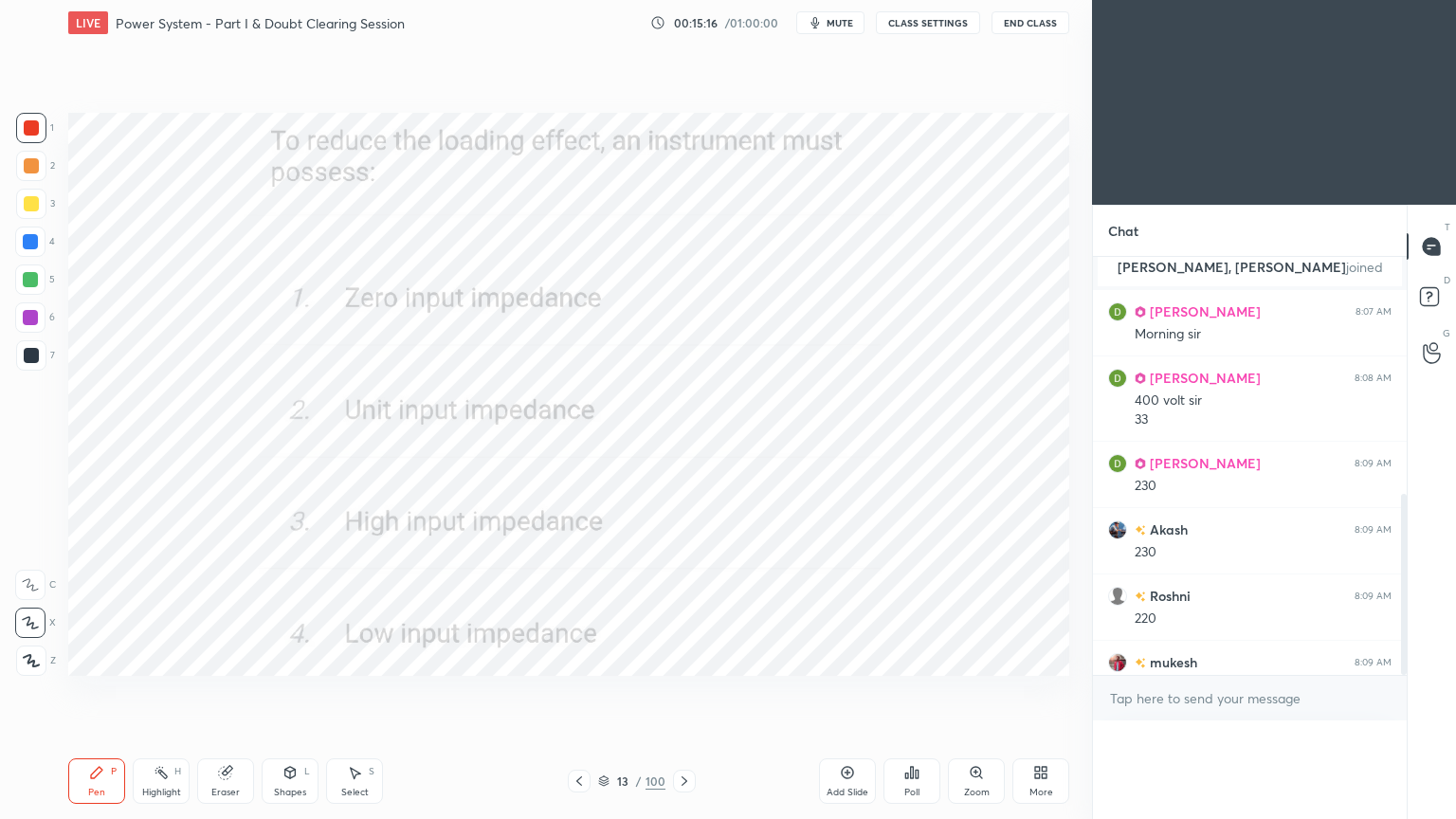 scroll, scrollTop: 0, scrollLeft: 6, axis: horizontal 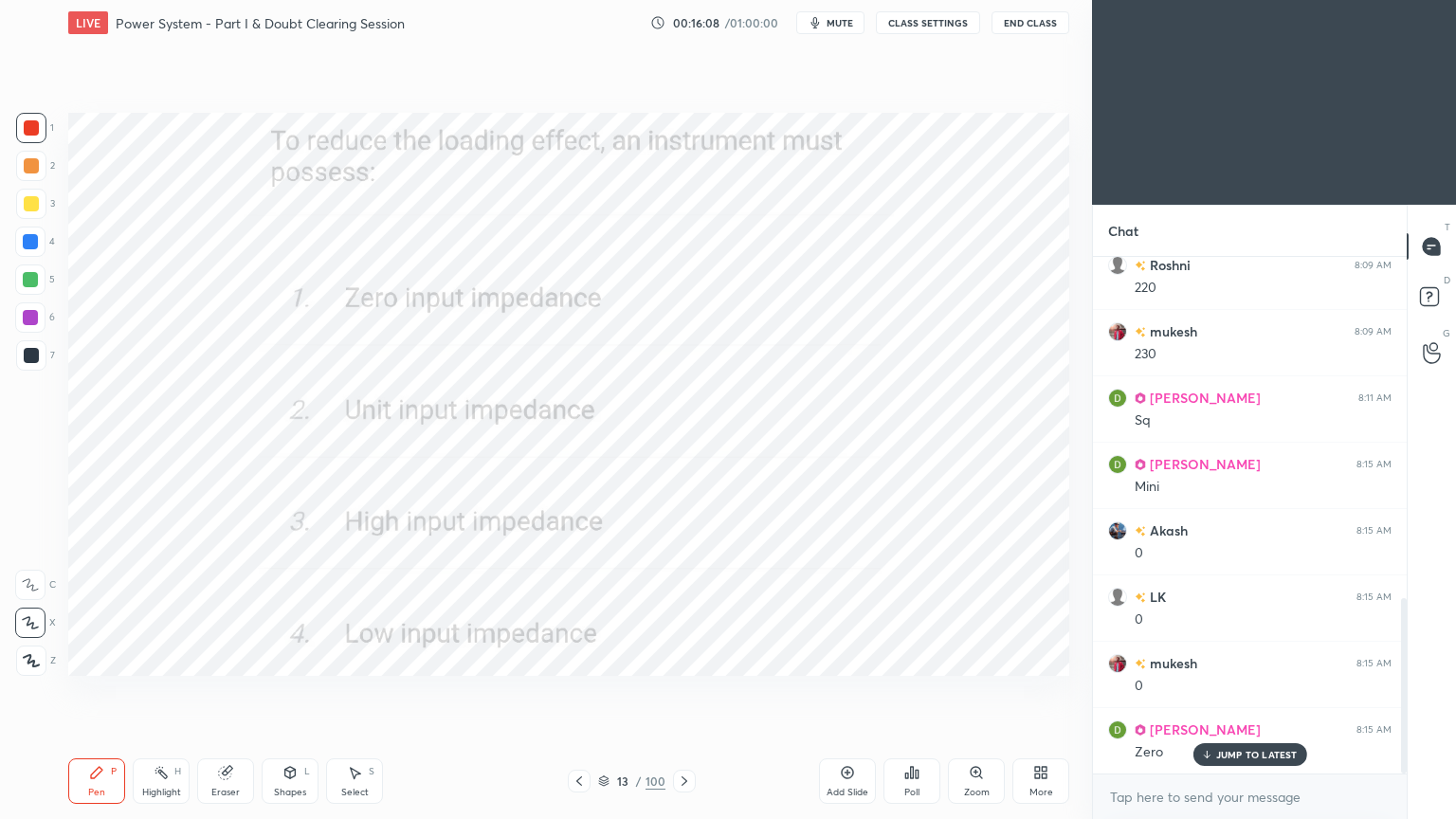 drag, startPoint x: 607, startPoint y: 781, endPoint x: 623, endPoint y: 774, distance: 17.464249 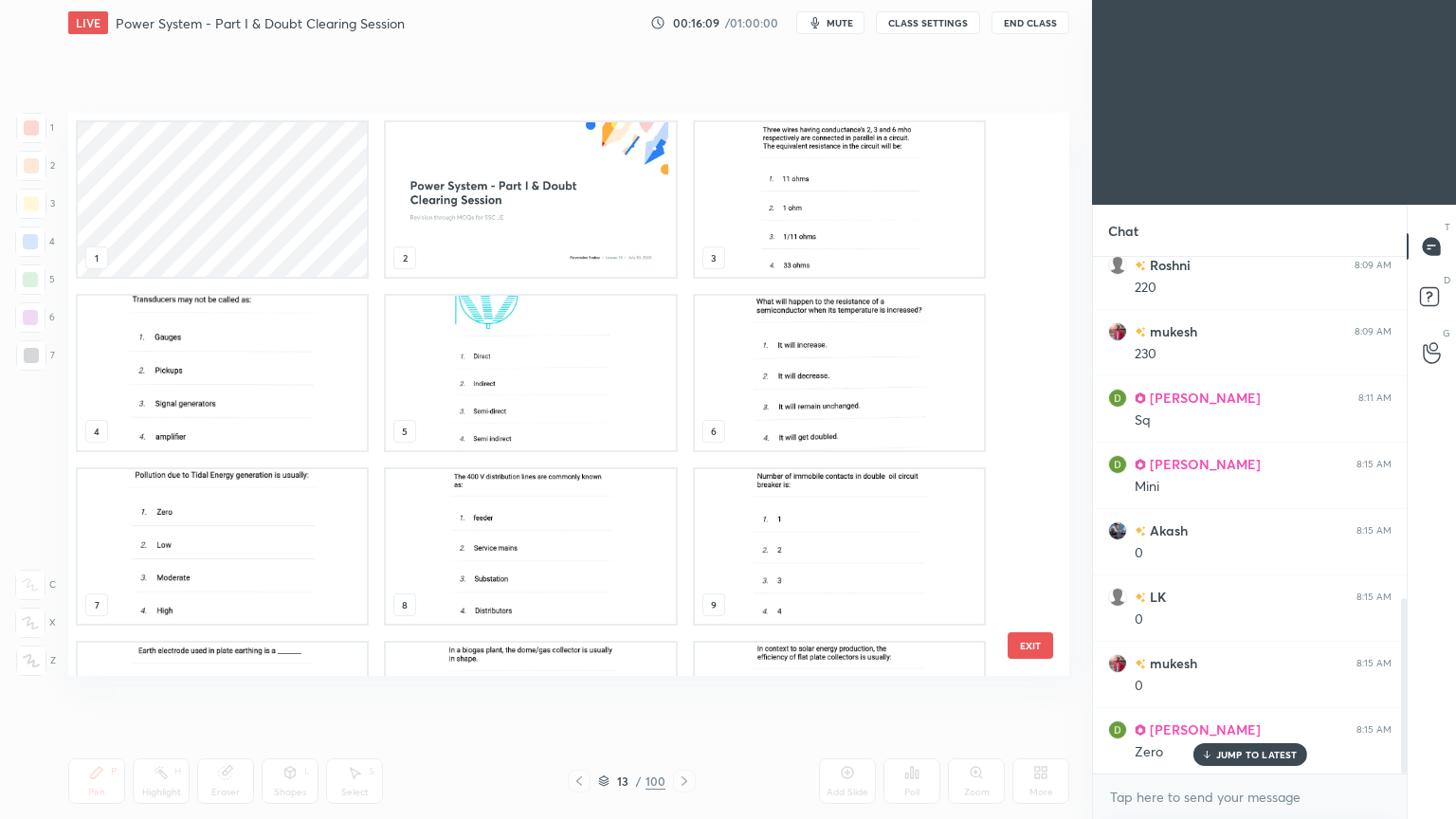 scroll, scrollTop: 303, scrollLeft: 0, axis: vertical 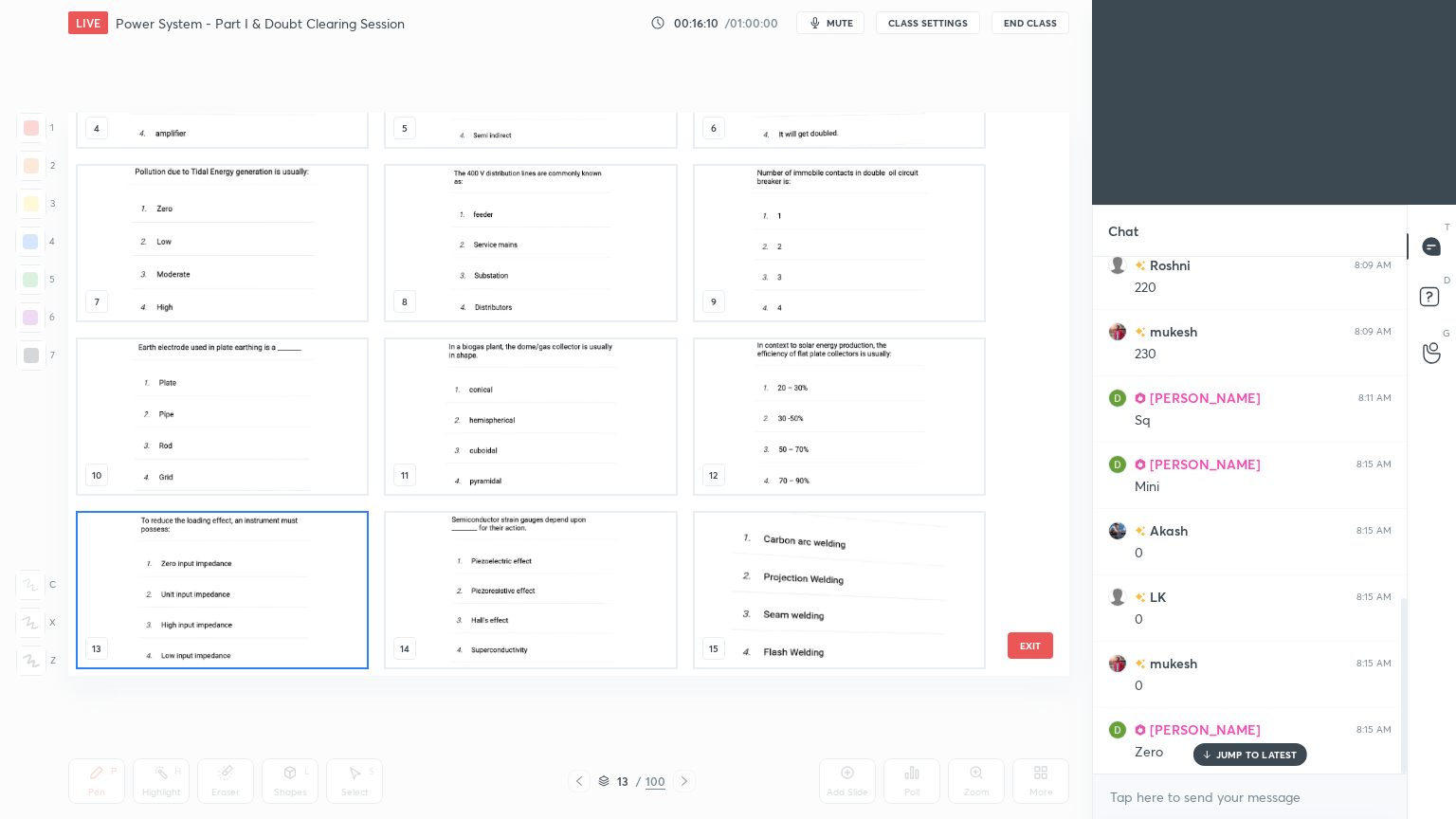 click at bounding box center [839, 590] 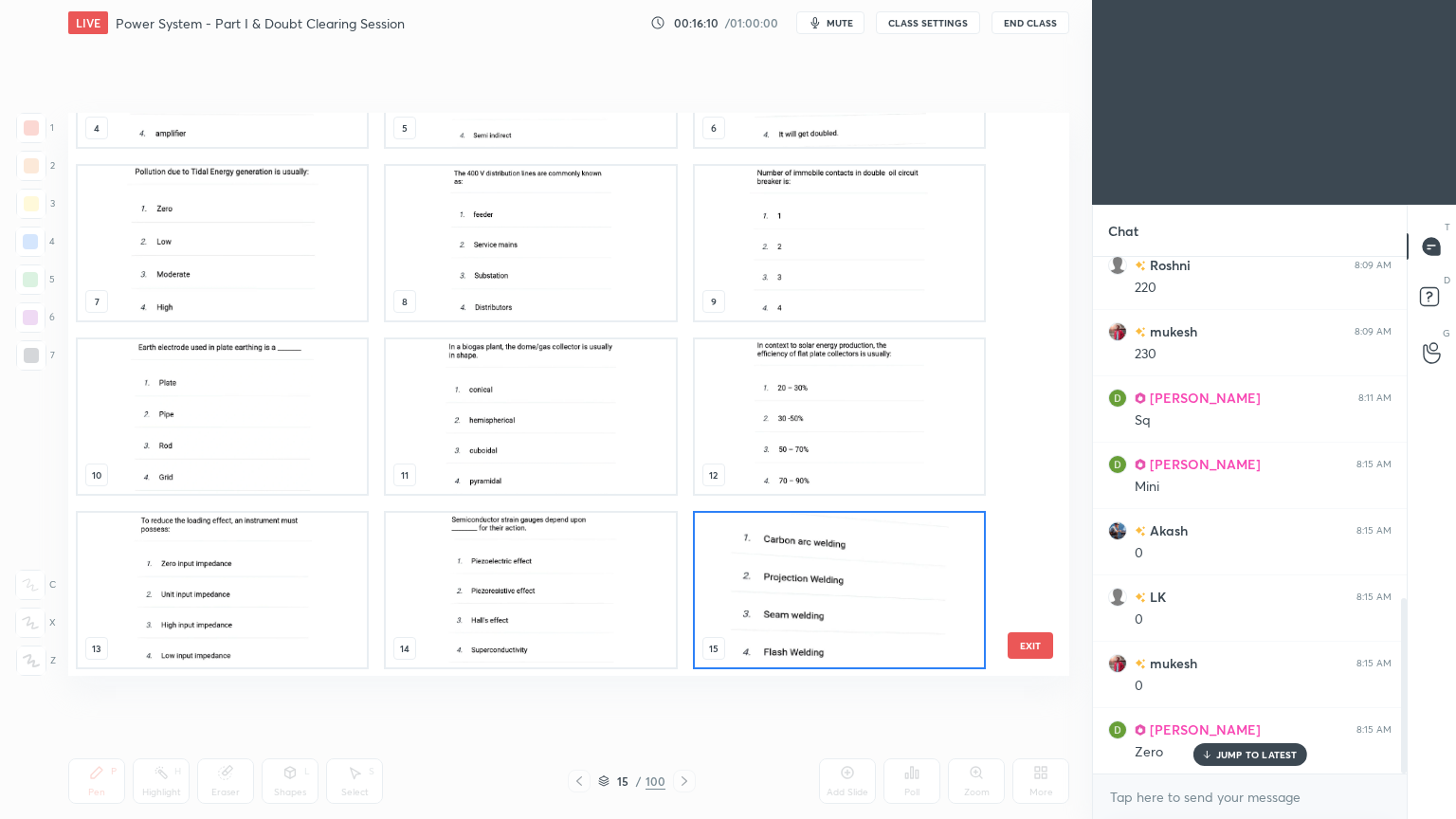 click at bounding box center (839, 590) 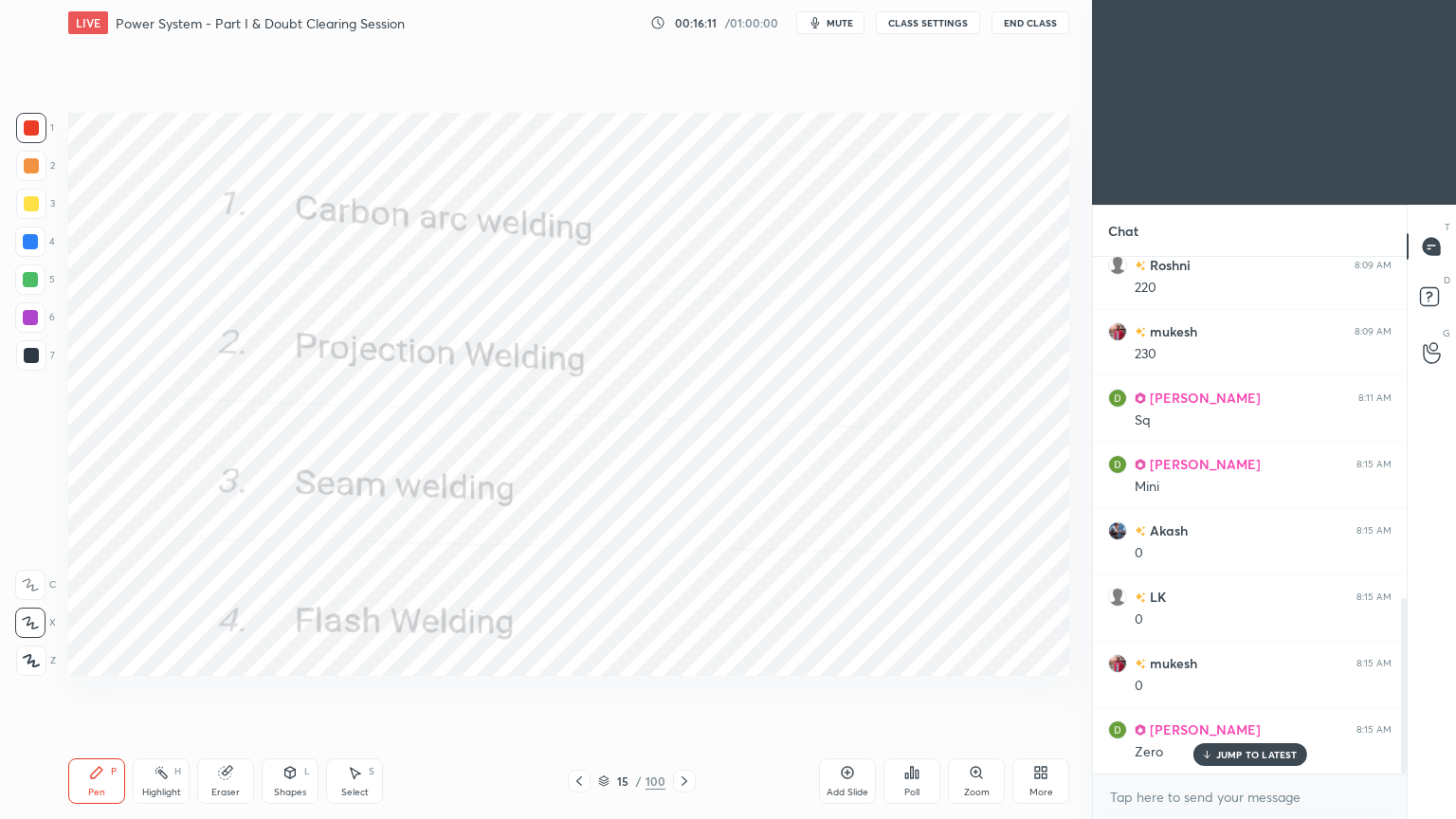 click at bounding box center [839, 590] 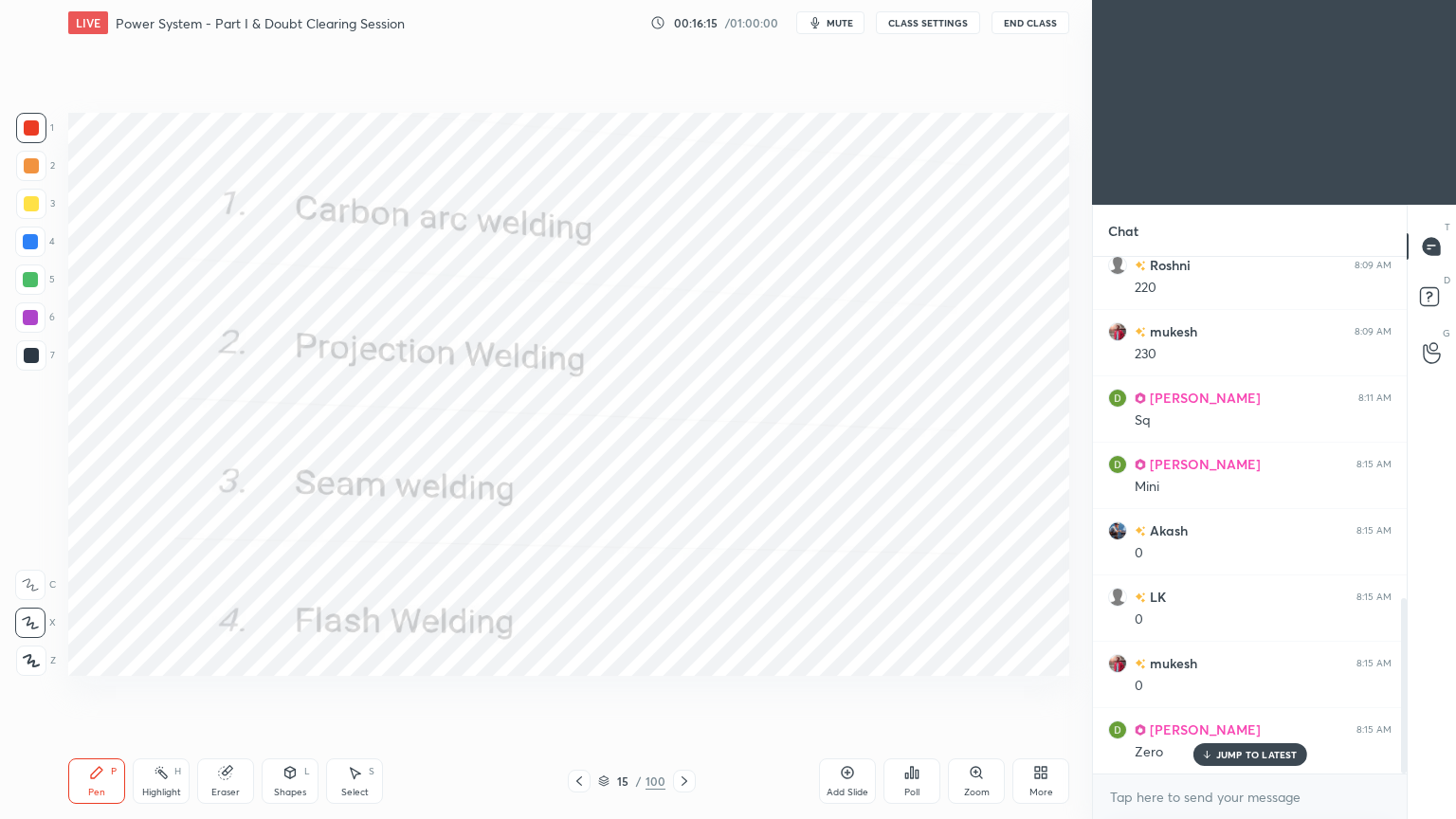 click on "Poll" at bounding box center [912, 781] 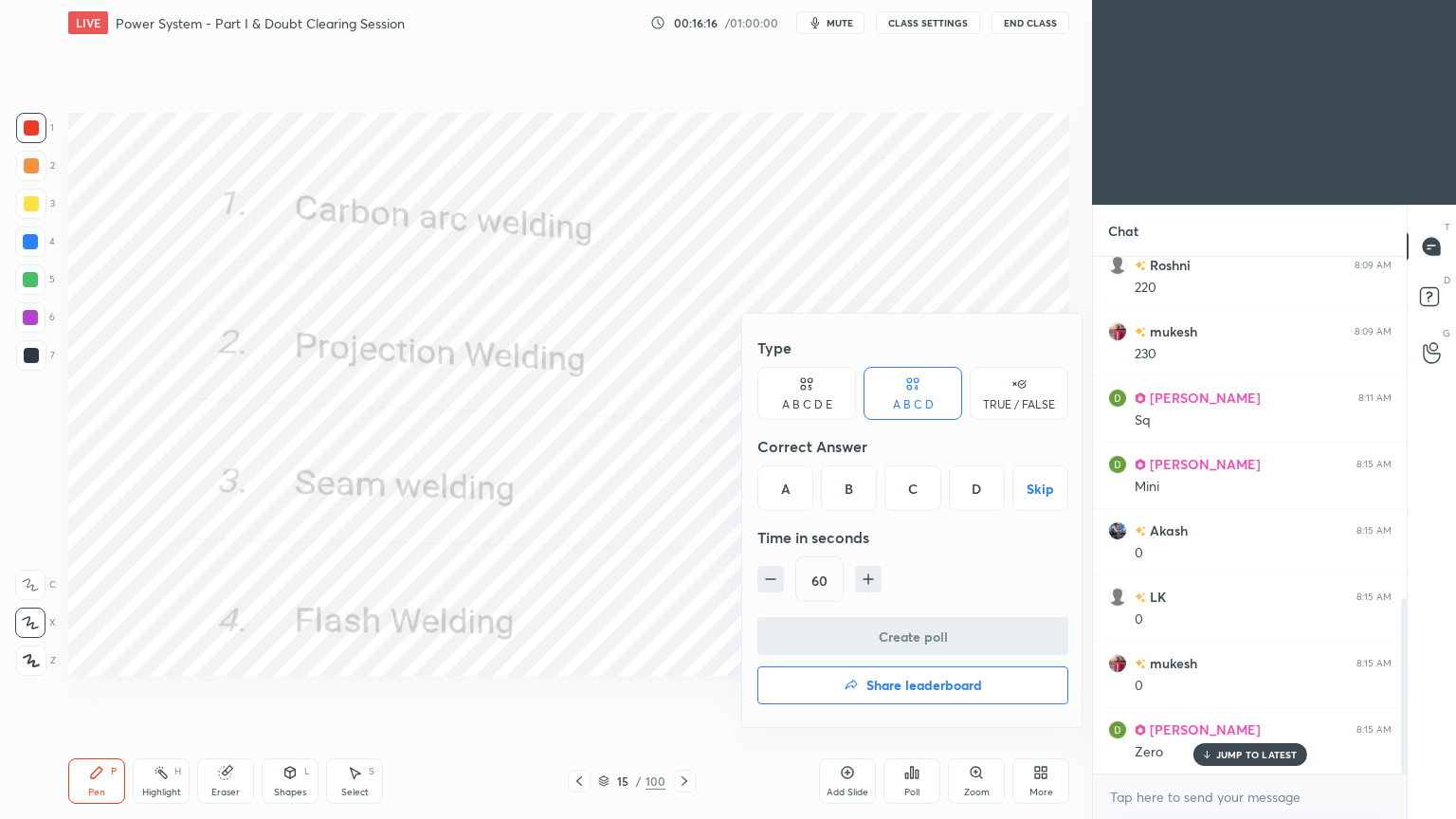 click on "A" at bounding box center [785, 488] 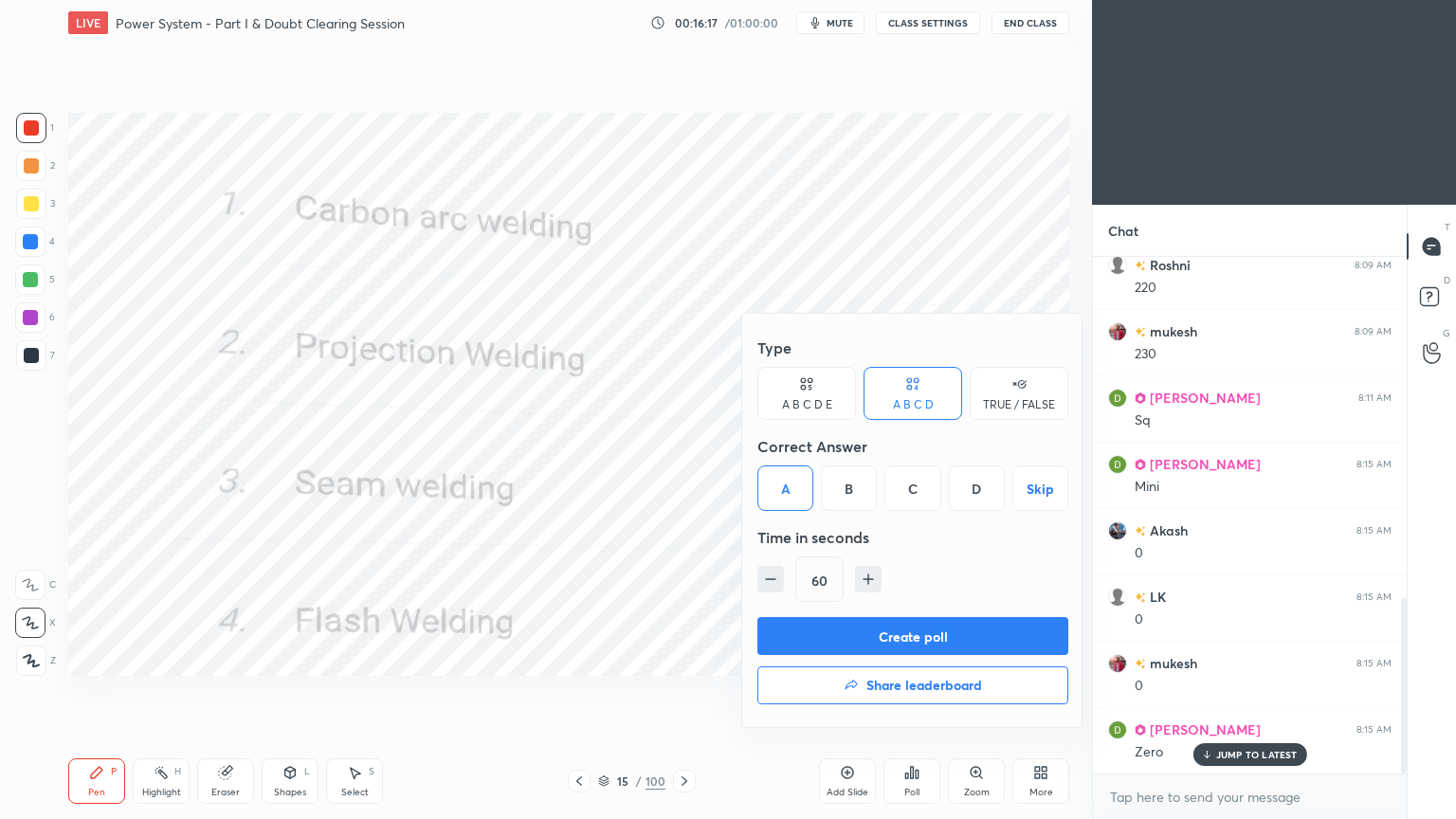 click on "Create poll" at bounding box center [913, 636] 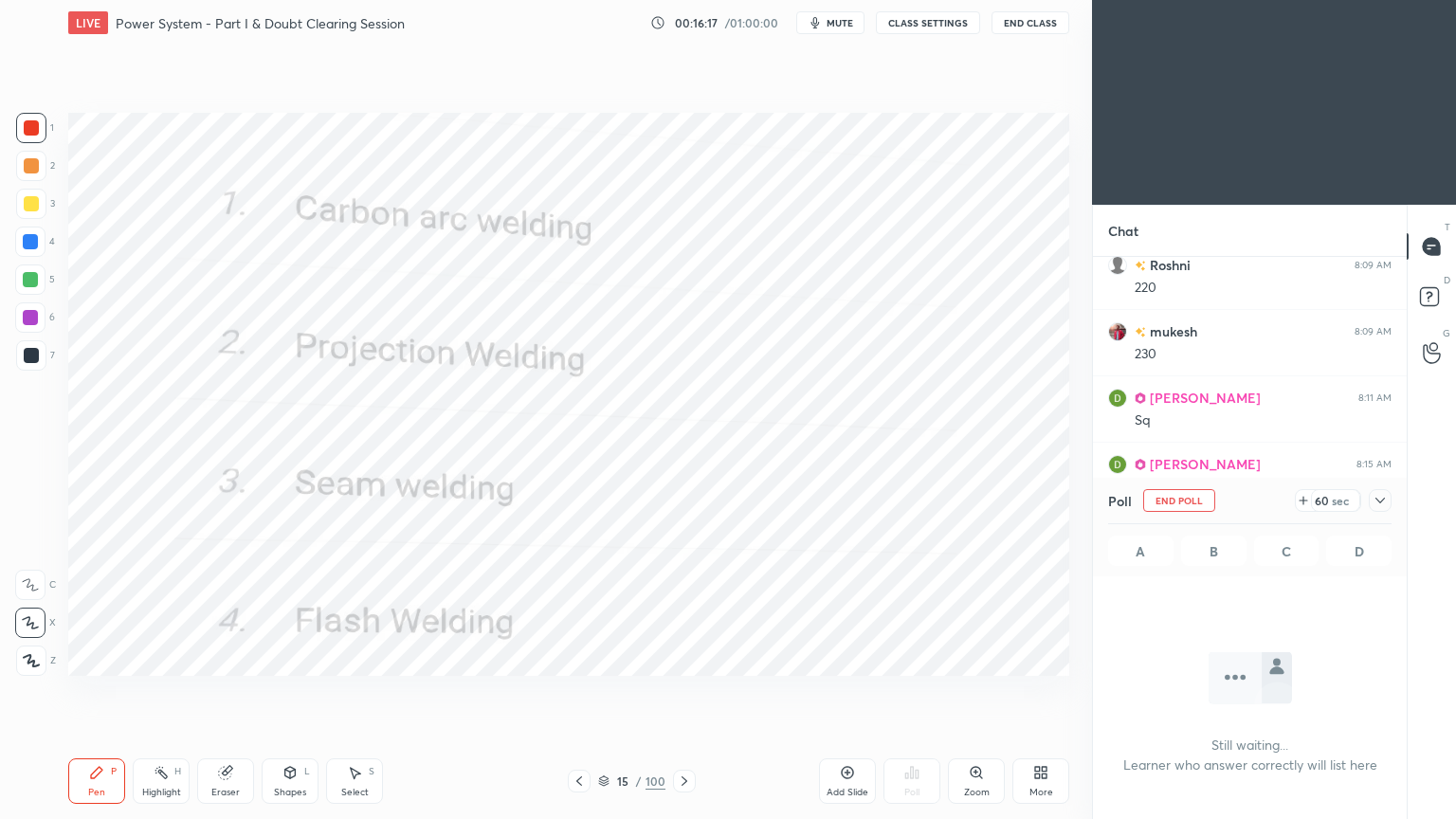 scroll, scrollTop: 413, scrollLeft: 308, axis: both 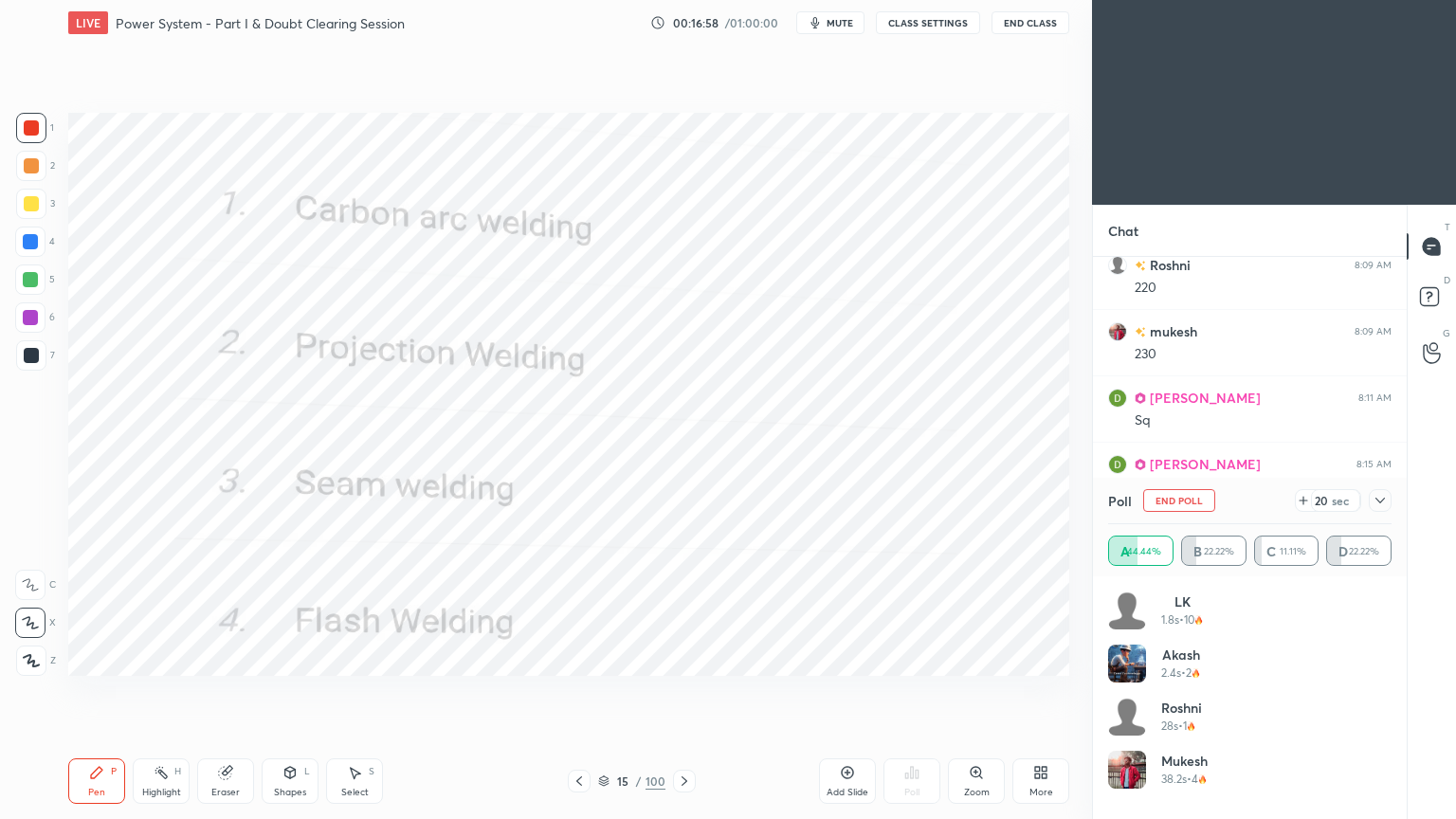 click on "End Poll" at bounding box center [1179, 500] 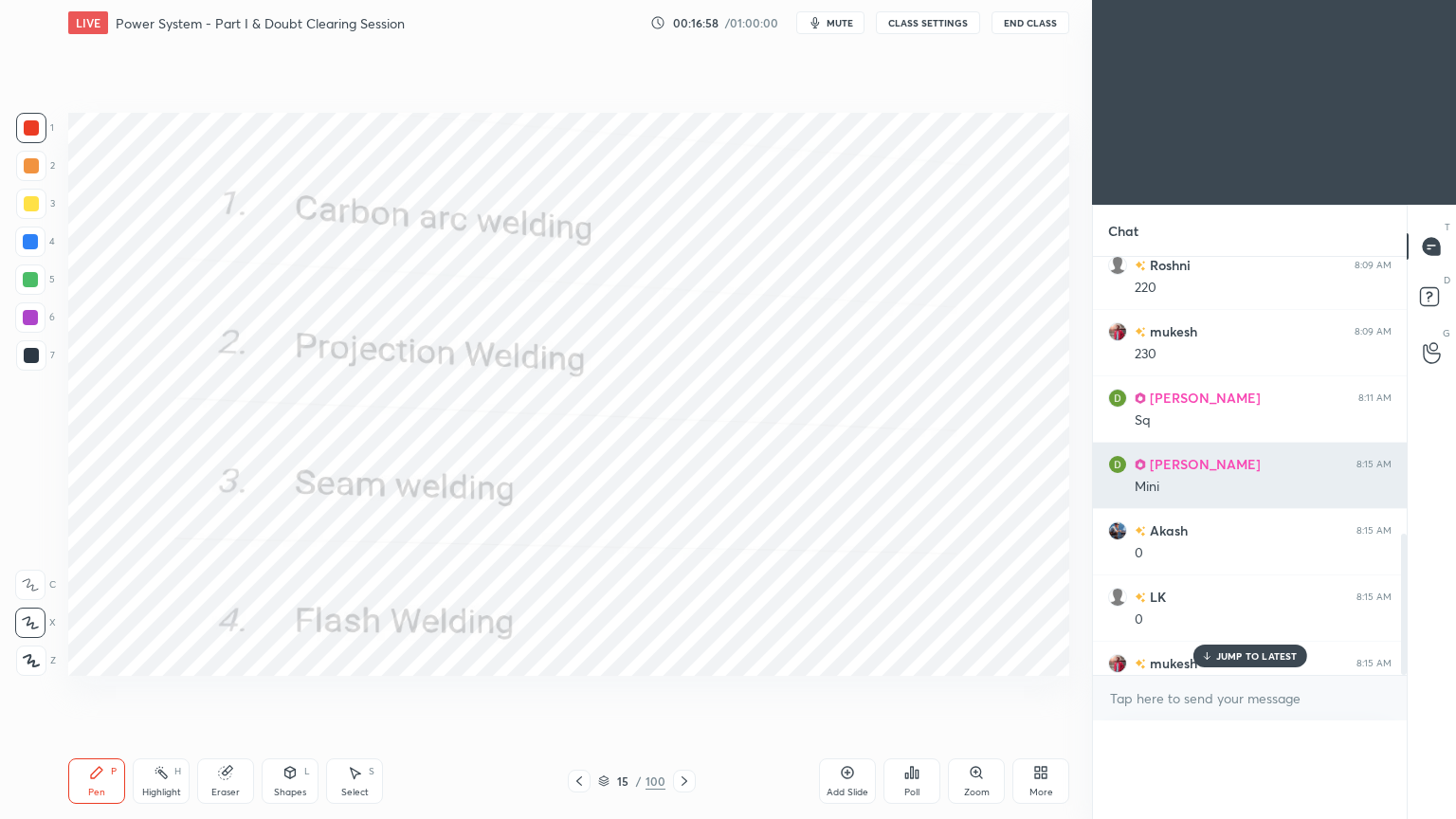 scroll, scrollTop: 83, scrollLeft: 278, axis: both 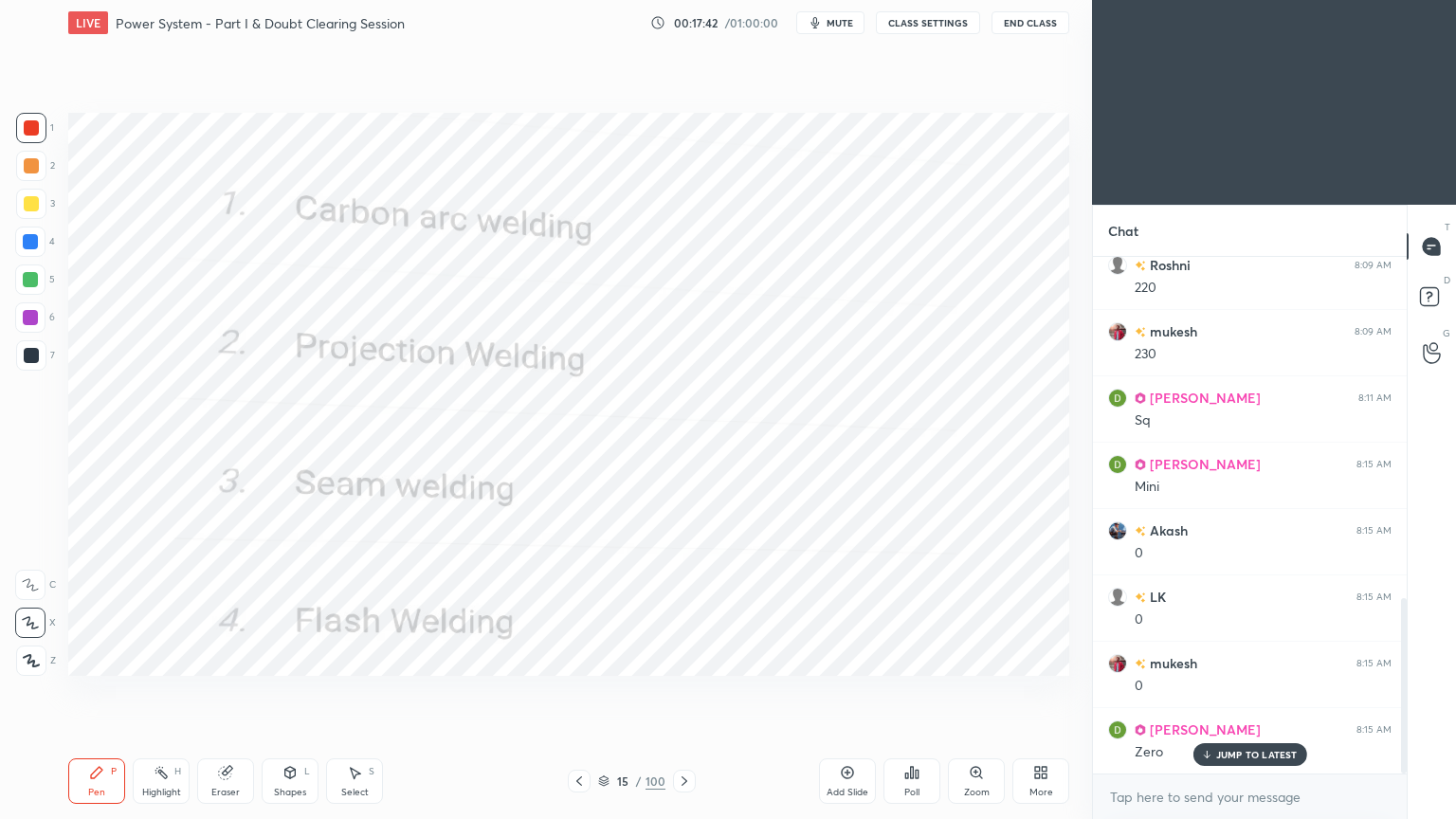 click 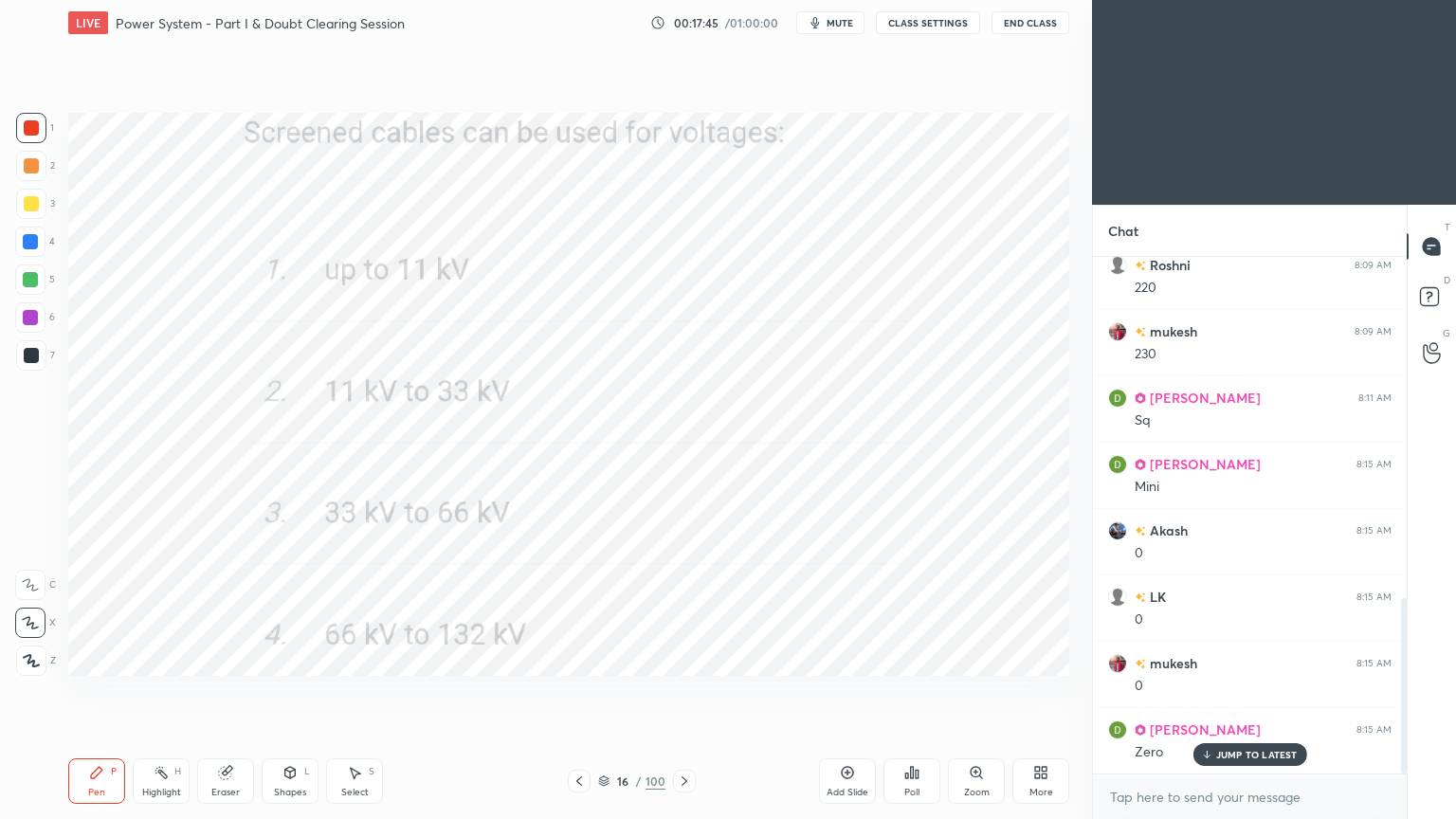 click 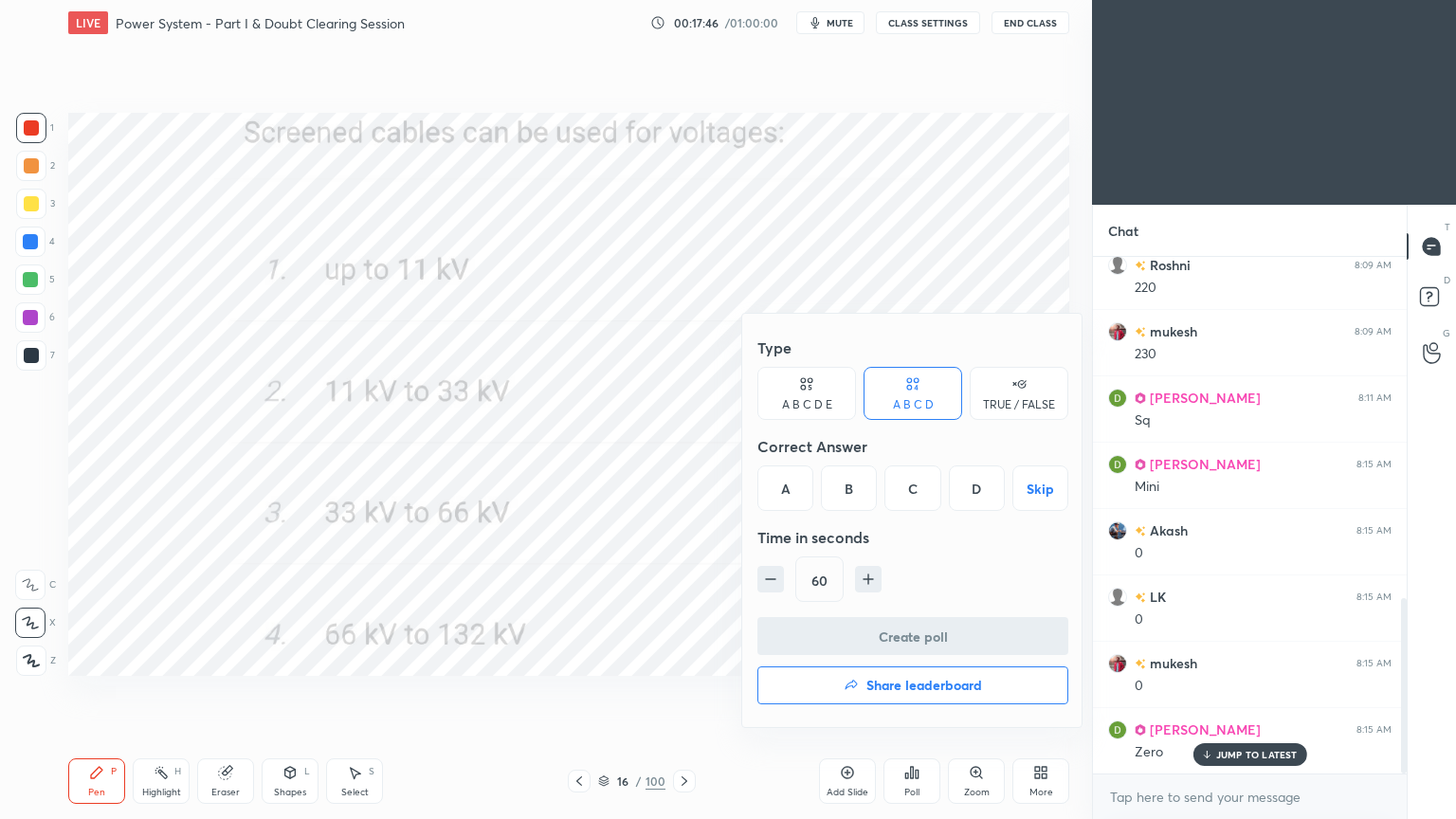 drag, startPoint x: 909, startPoint y: 488, endPoint x: 911, endPoint y: 526, distance: 38.0526 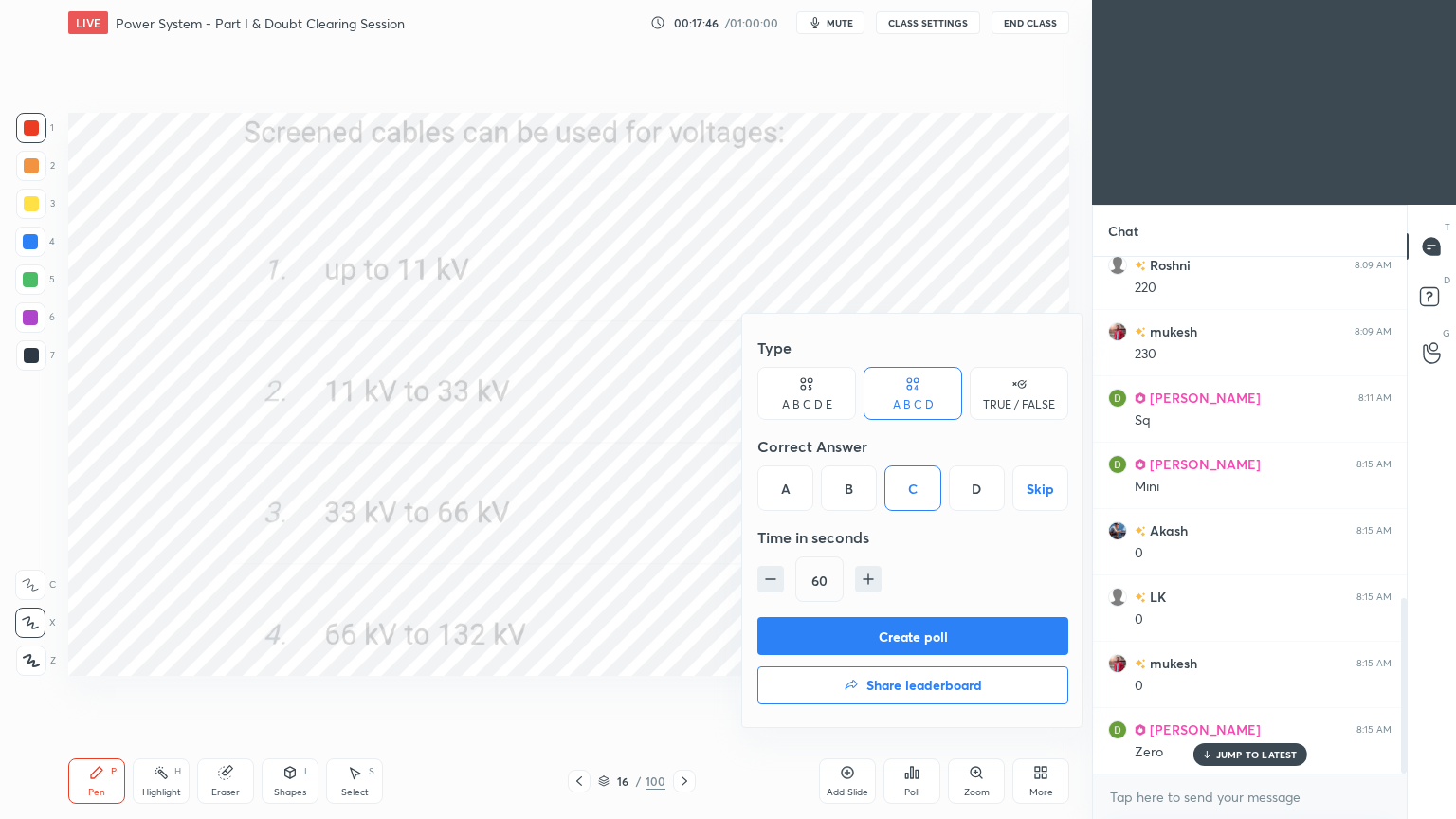 click on "Create poll" at bounding box center (913, 636) 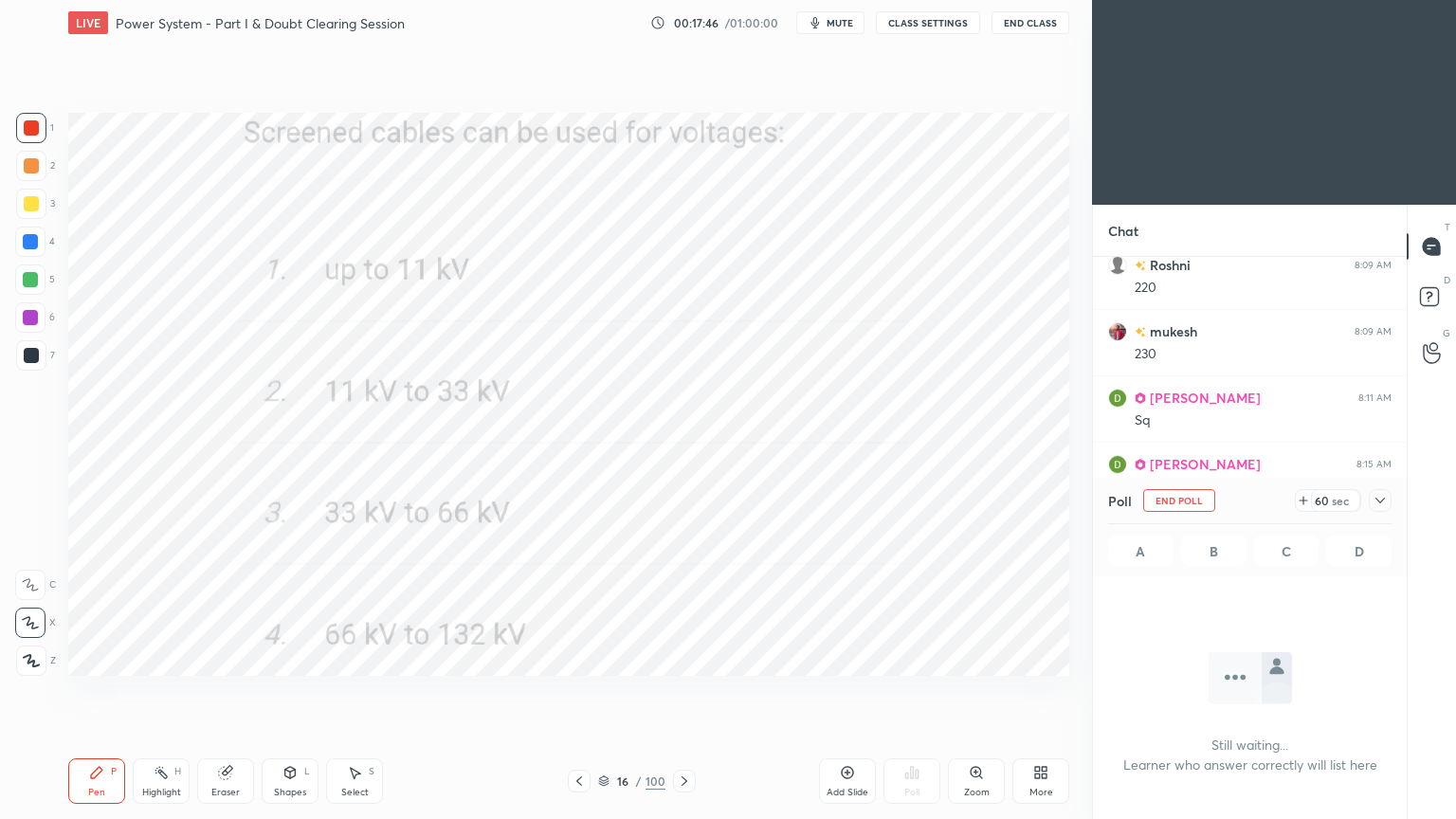 scroll, scrollTop: 423, scrollLeft: 308, axis: both 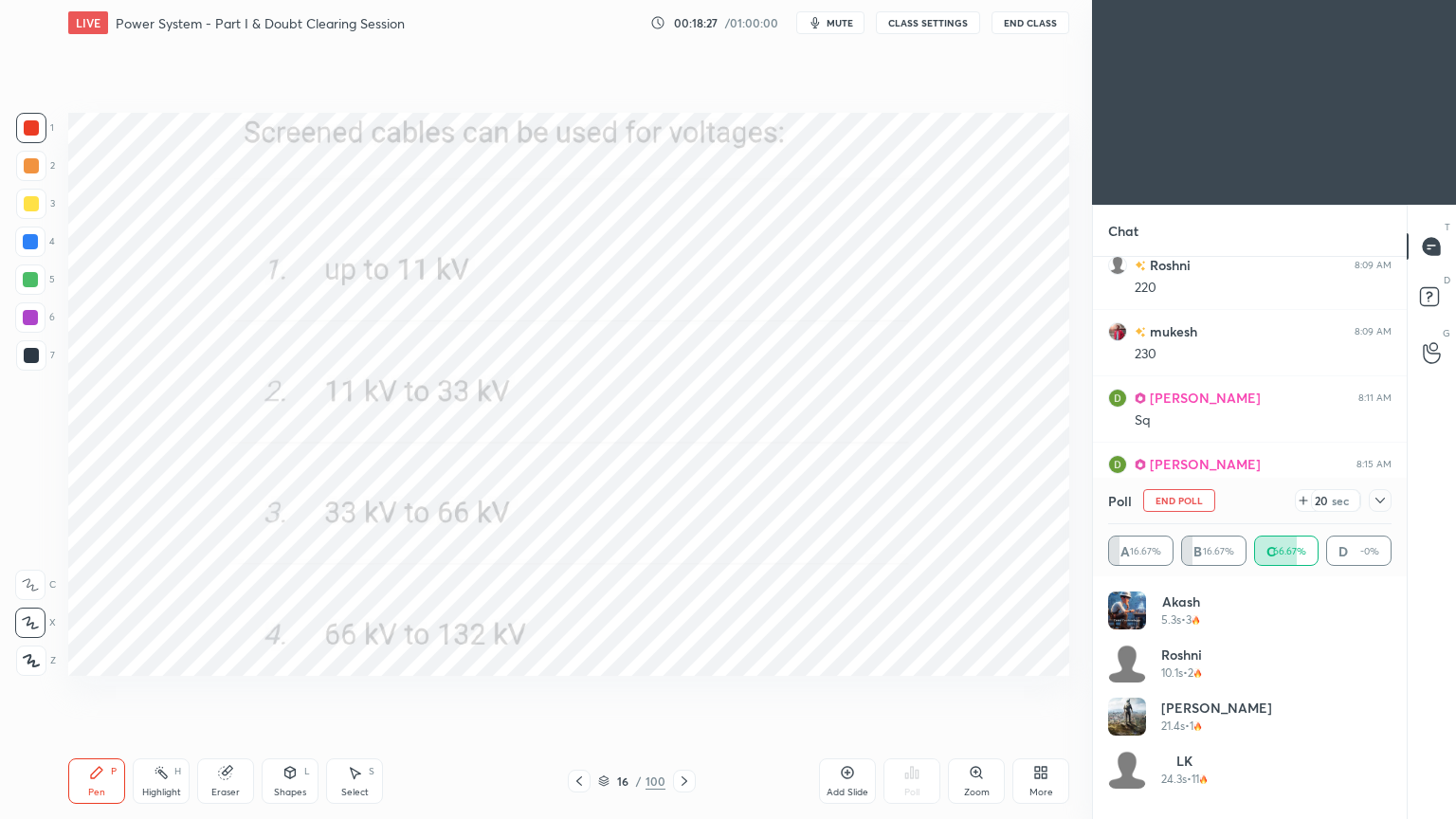 click on "End Poll" at bounding box center (1179, 500) 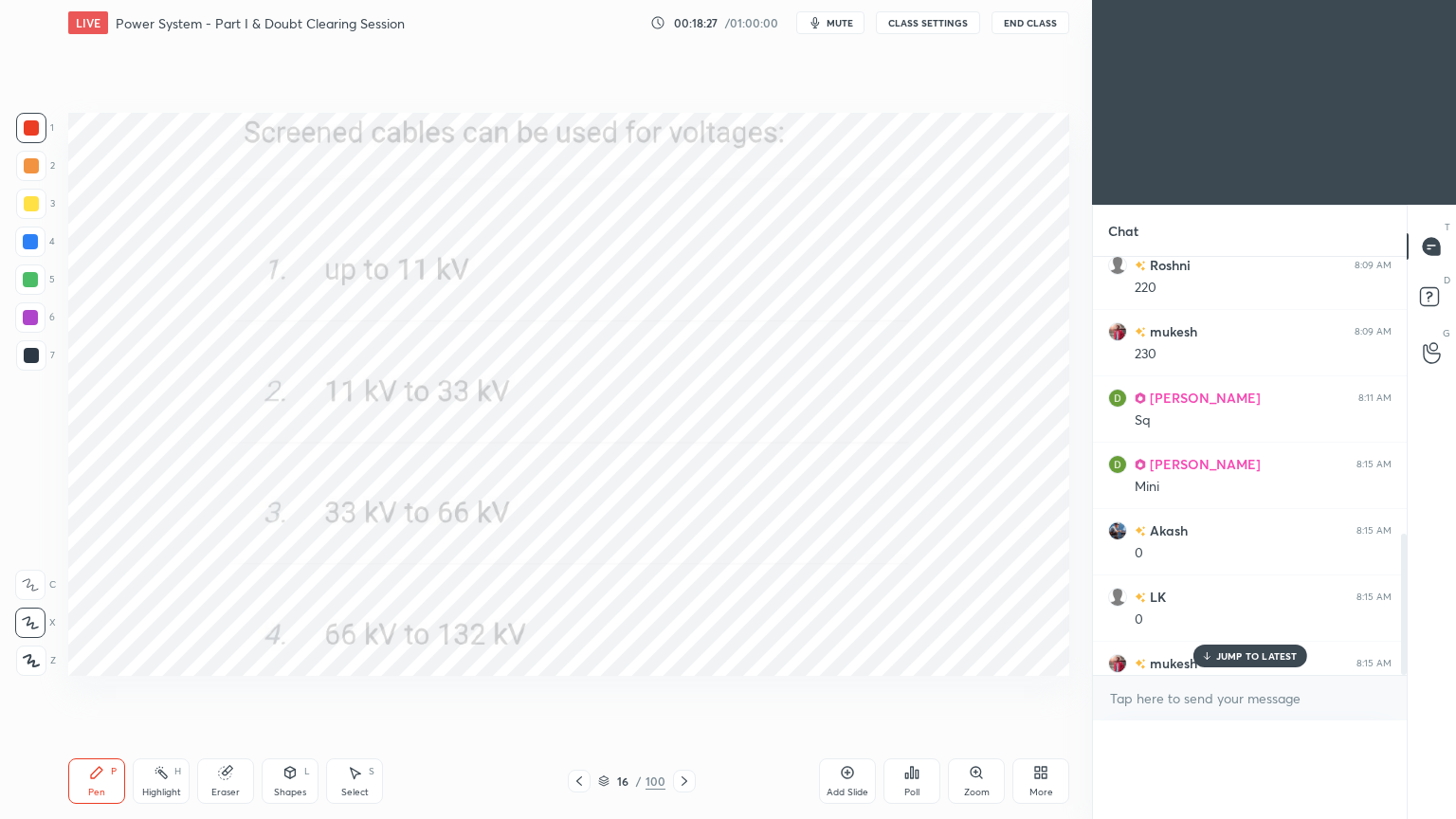 scroll, scrollTop: 0, scrollLeft: 0, axis: both 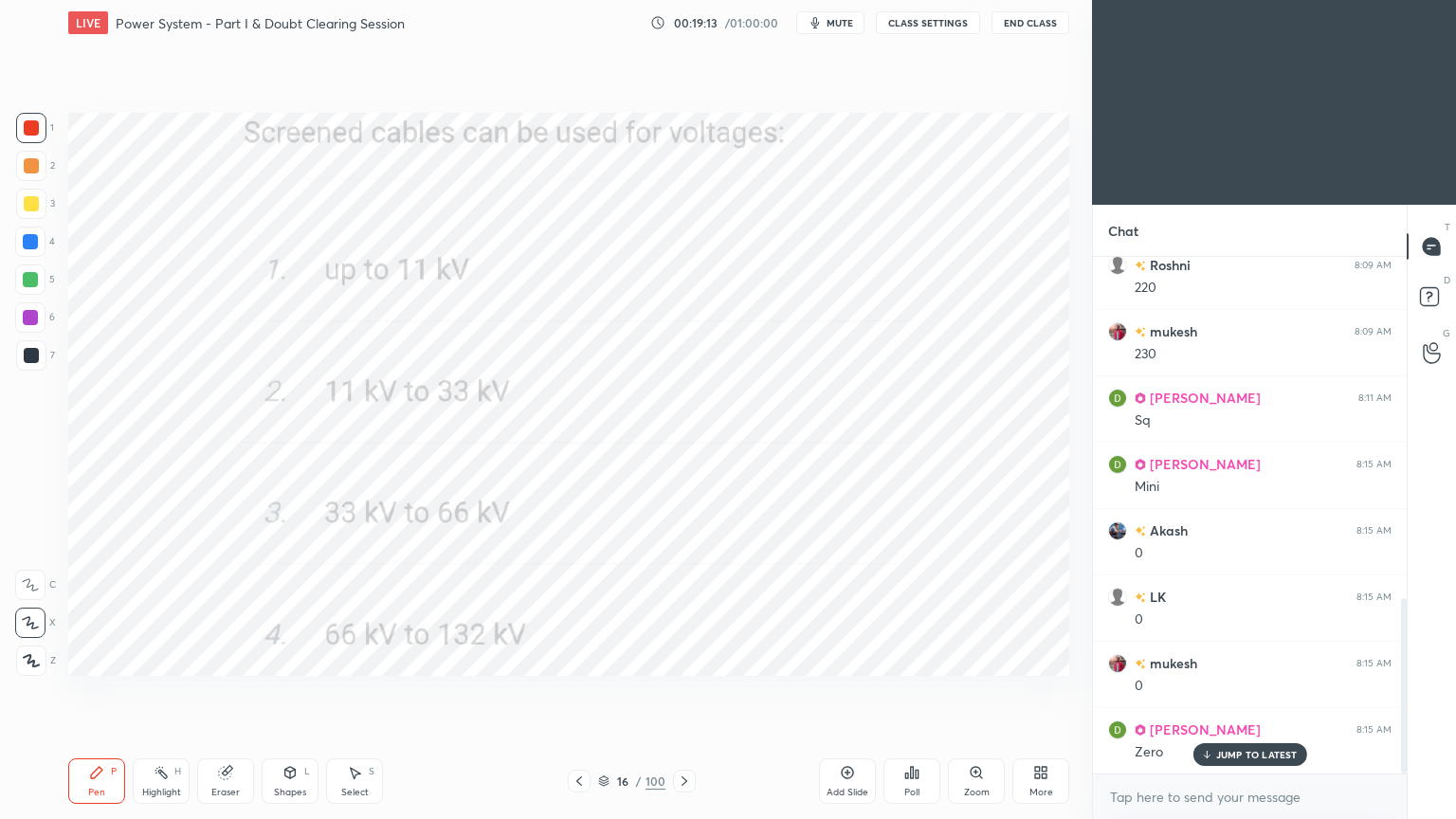 click on "Eraser" at bounding box center (226, 781) 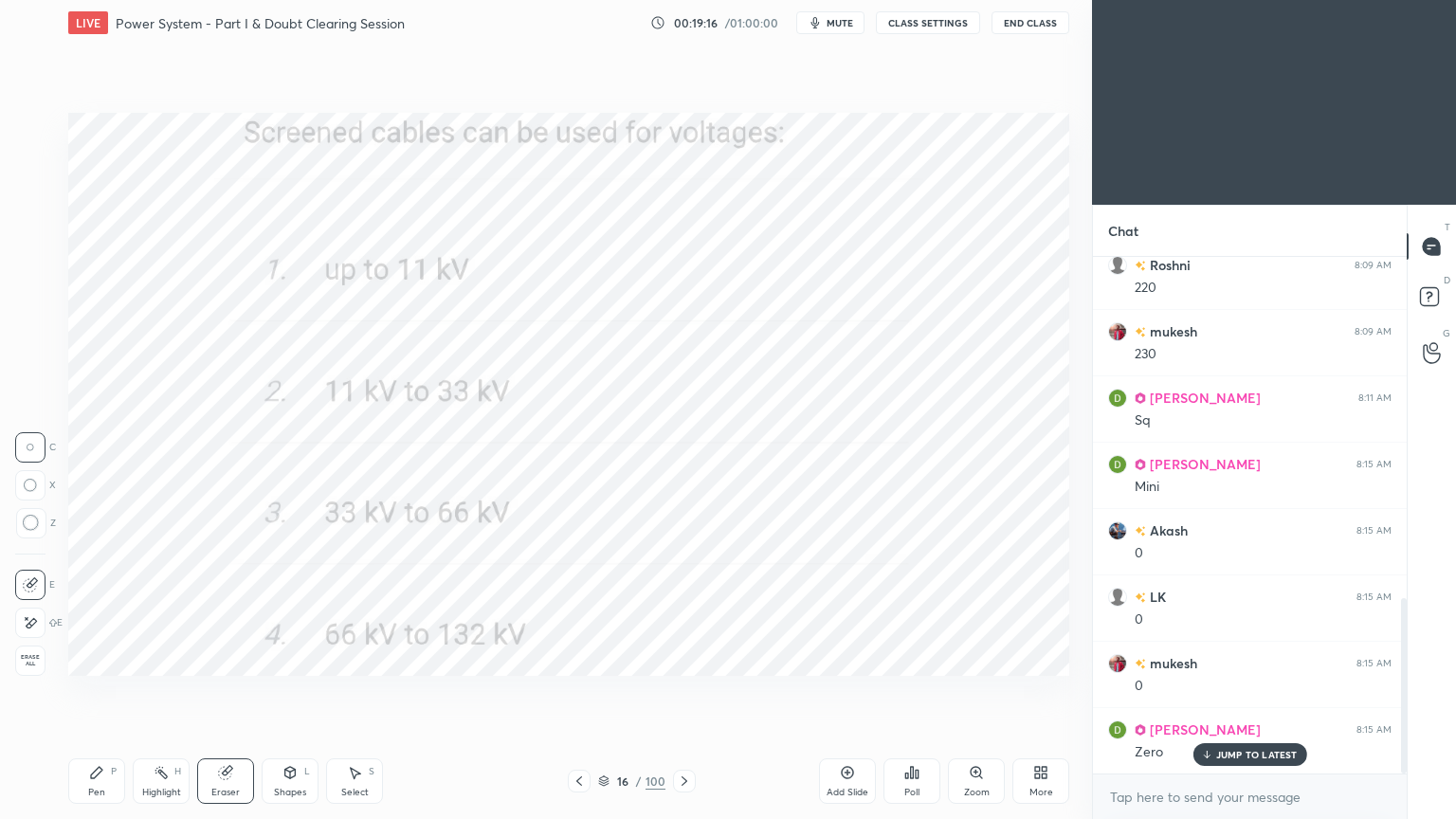 click on "Pen P" at bounding box center [97, 781] 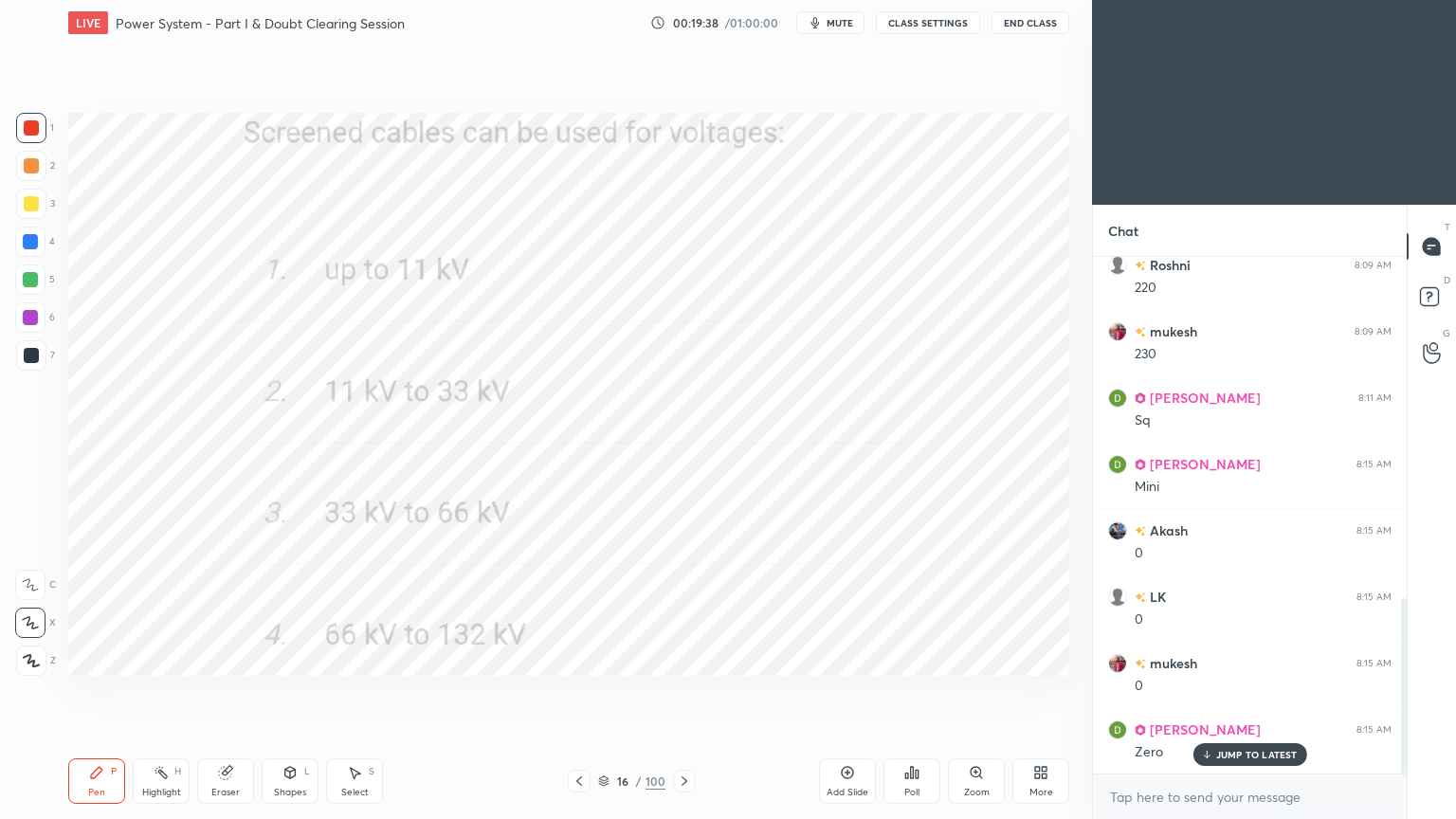 click 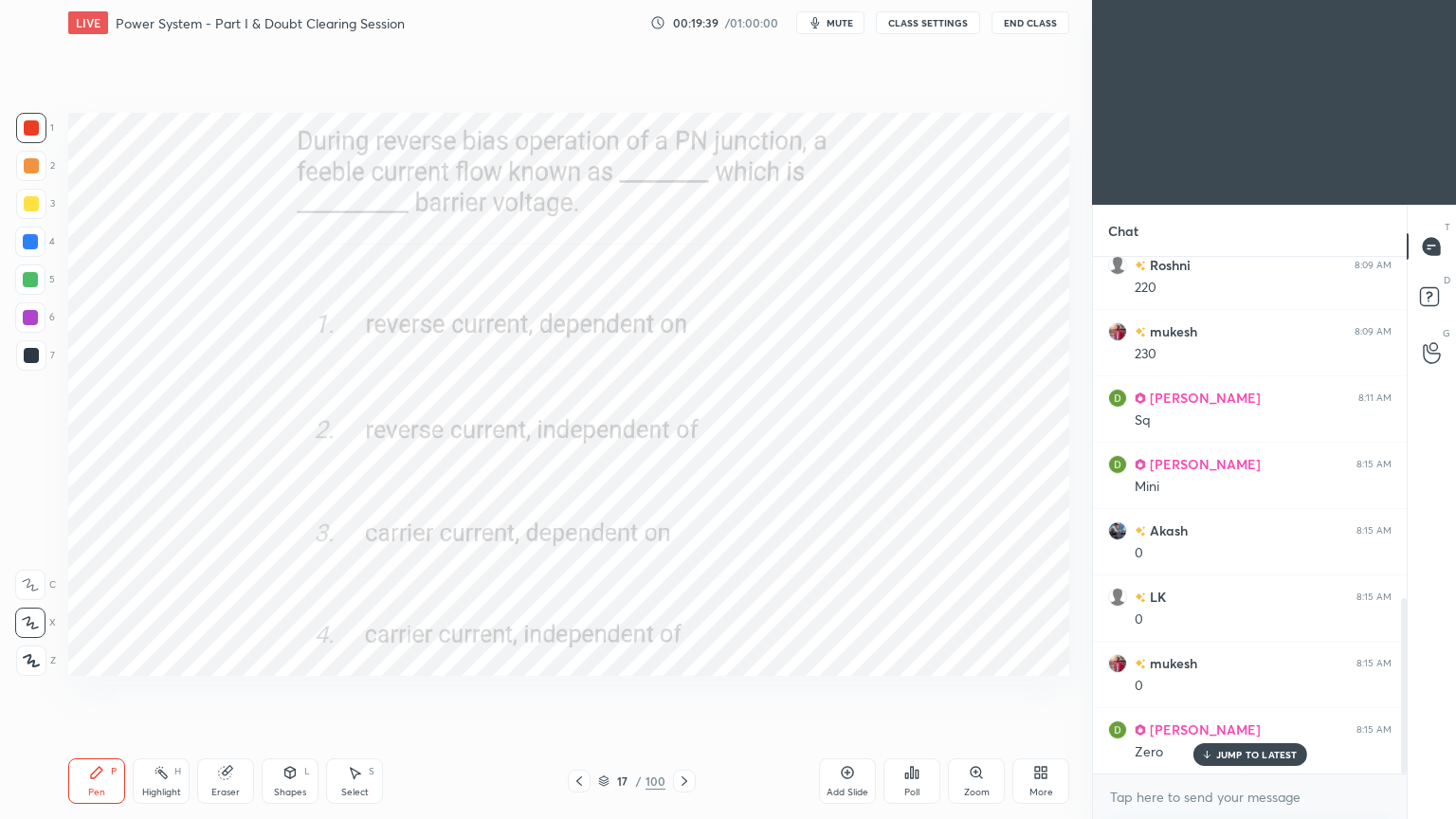 click on "Poll" at bounding box center (912, 781) 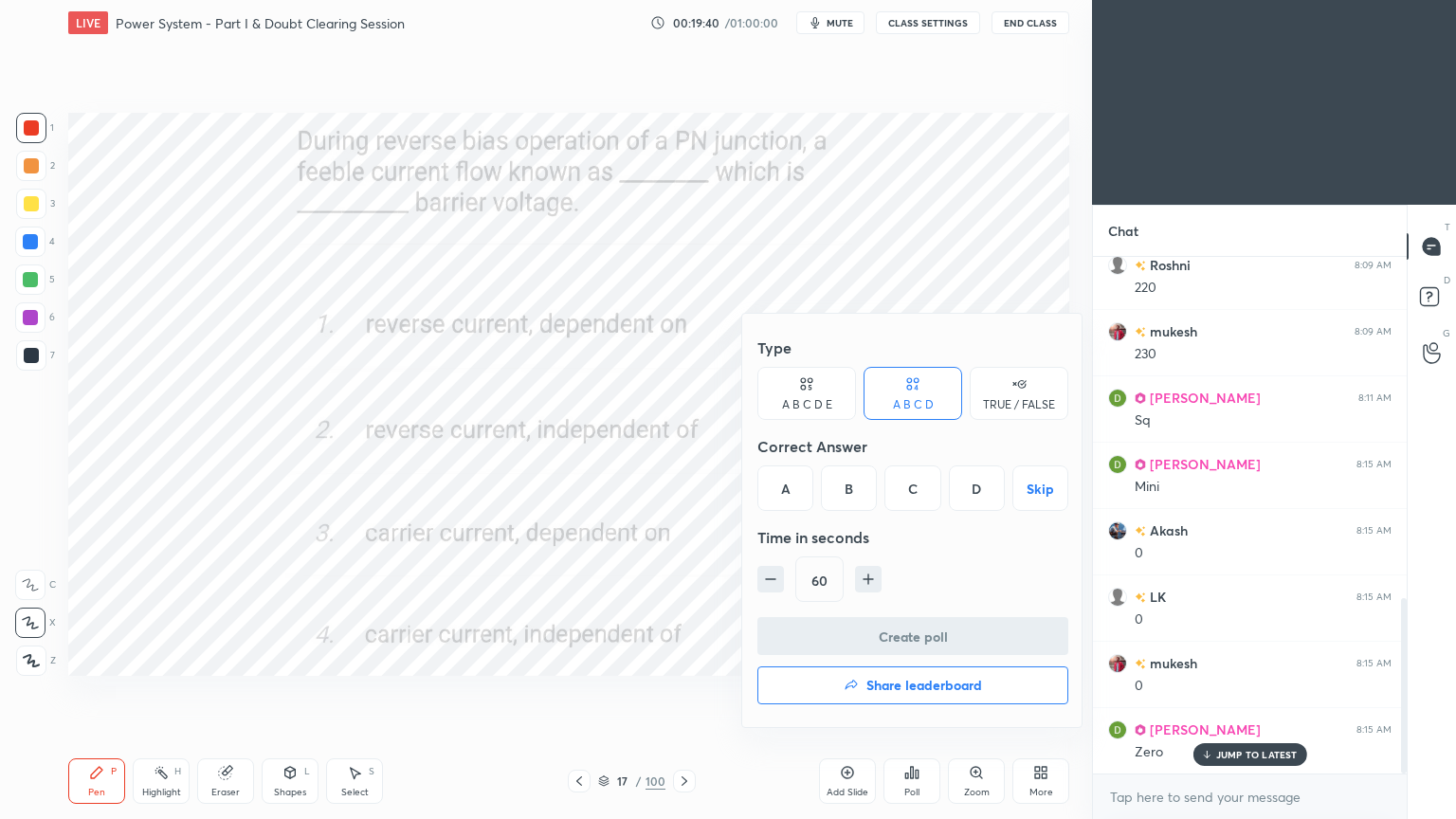click on "B" at bounding box center (848, 488) 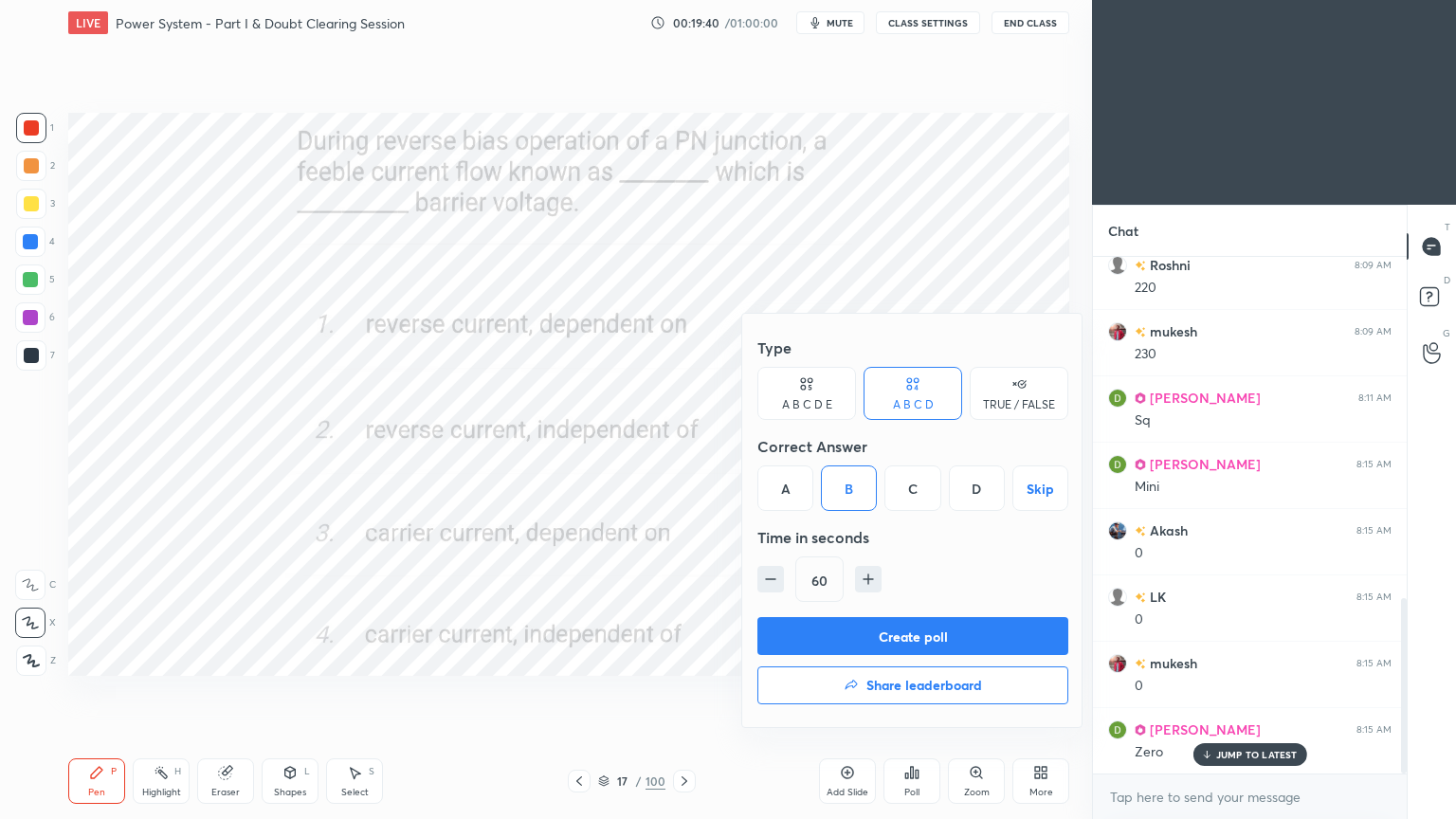 click on "Create poll" at bounding box center [913, 636] 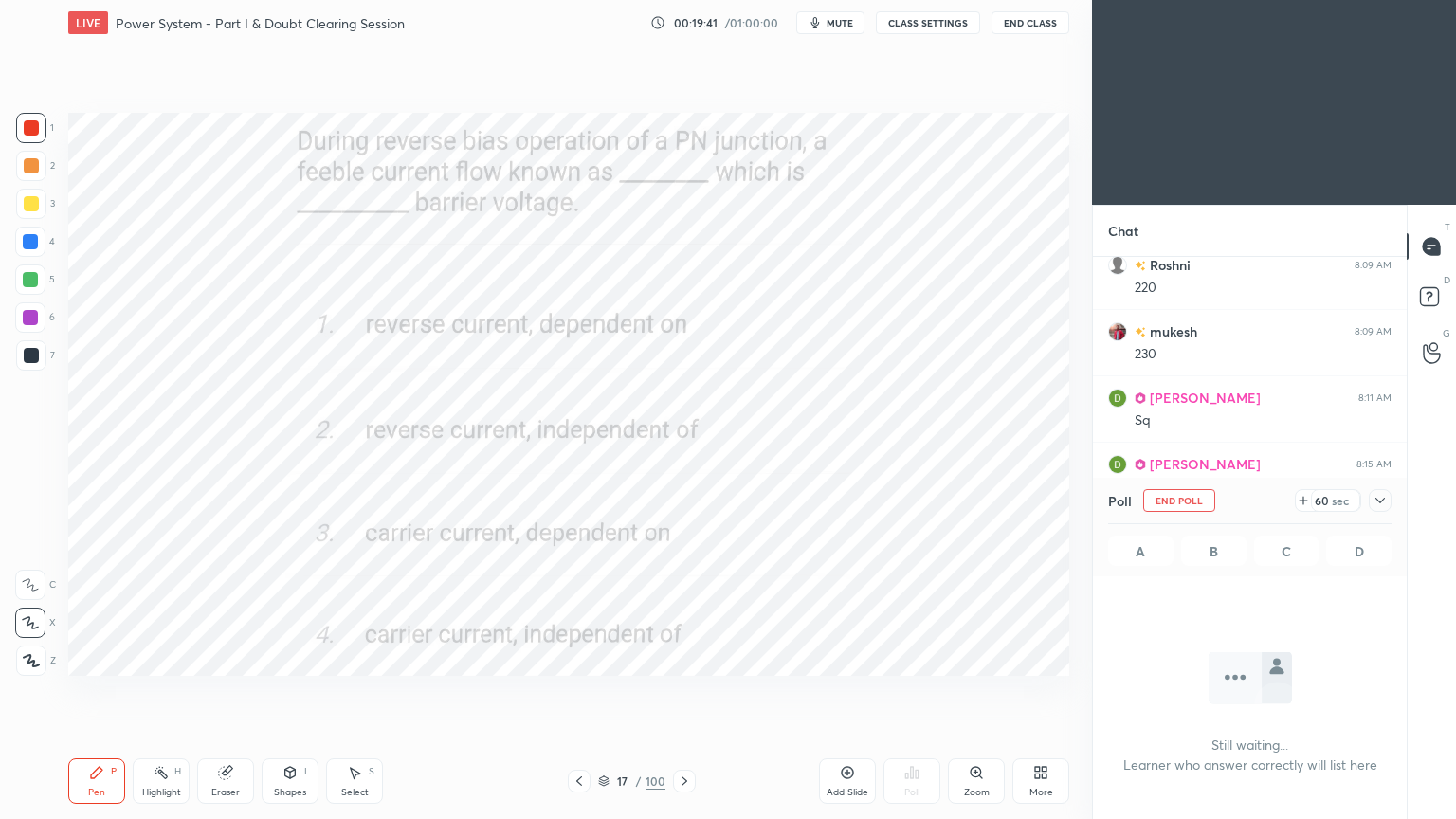 scroll, scrollTop: 471, scrollLeft: 308, axis: both 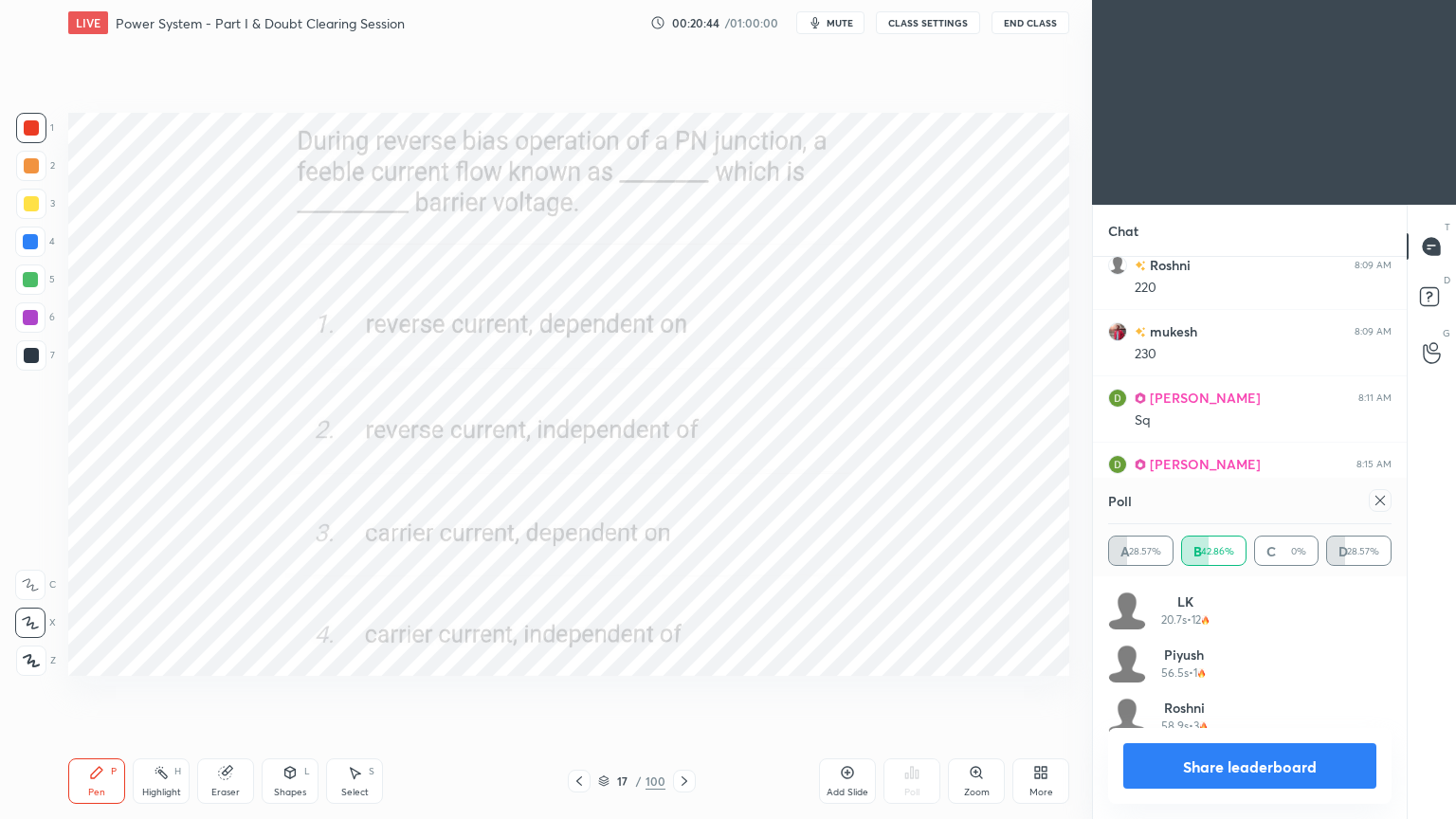 click 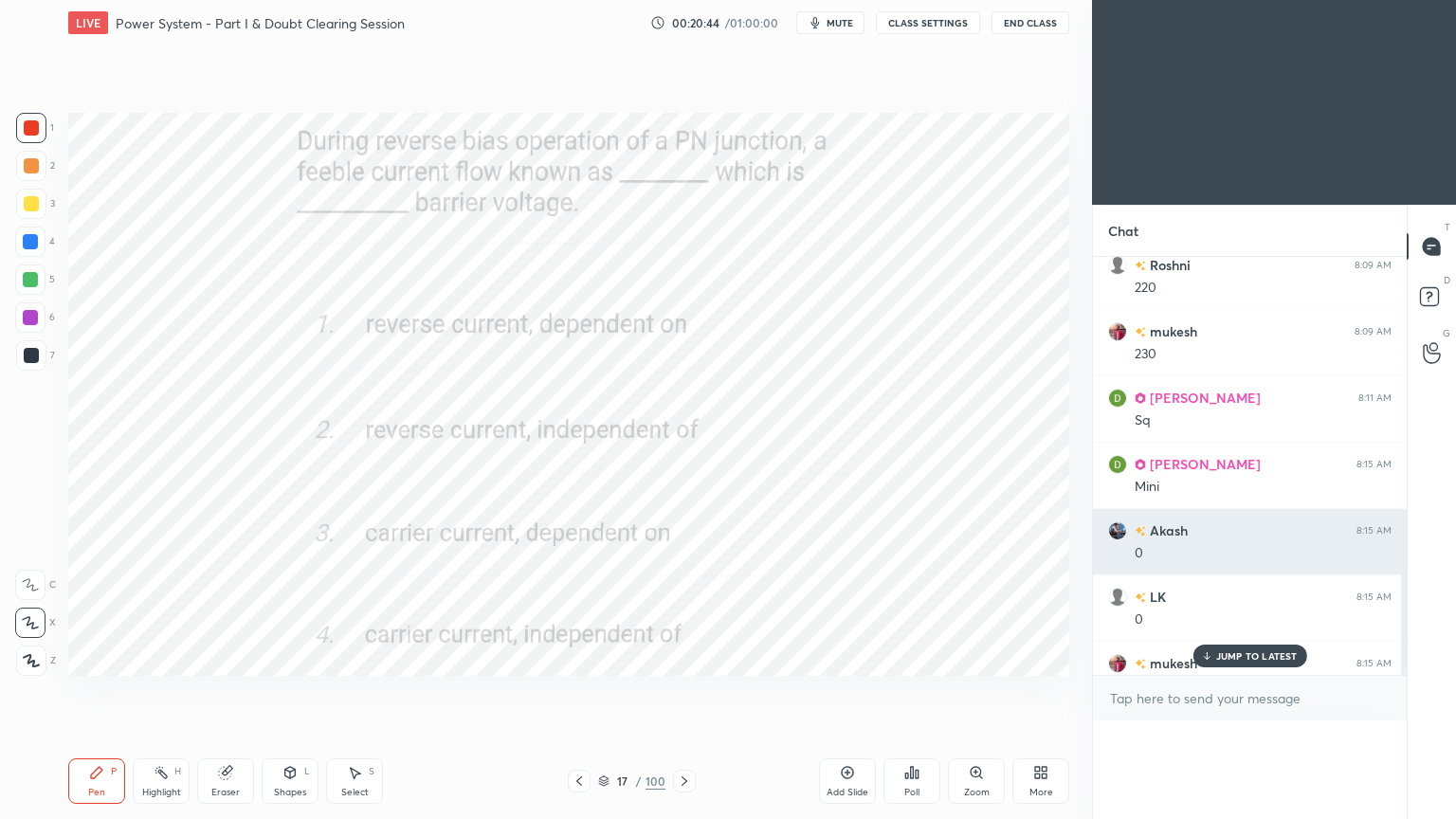 scroll, scrollTop: 0, scrollLeft: 6, axis: horizontal 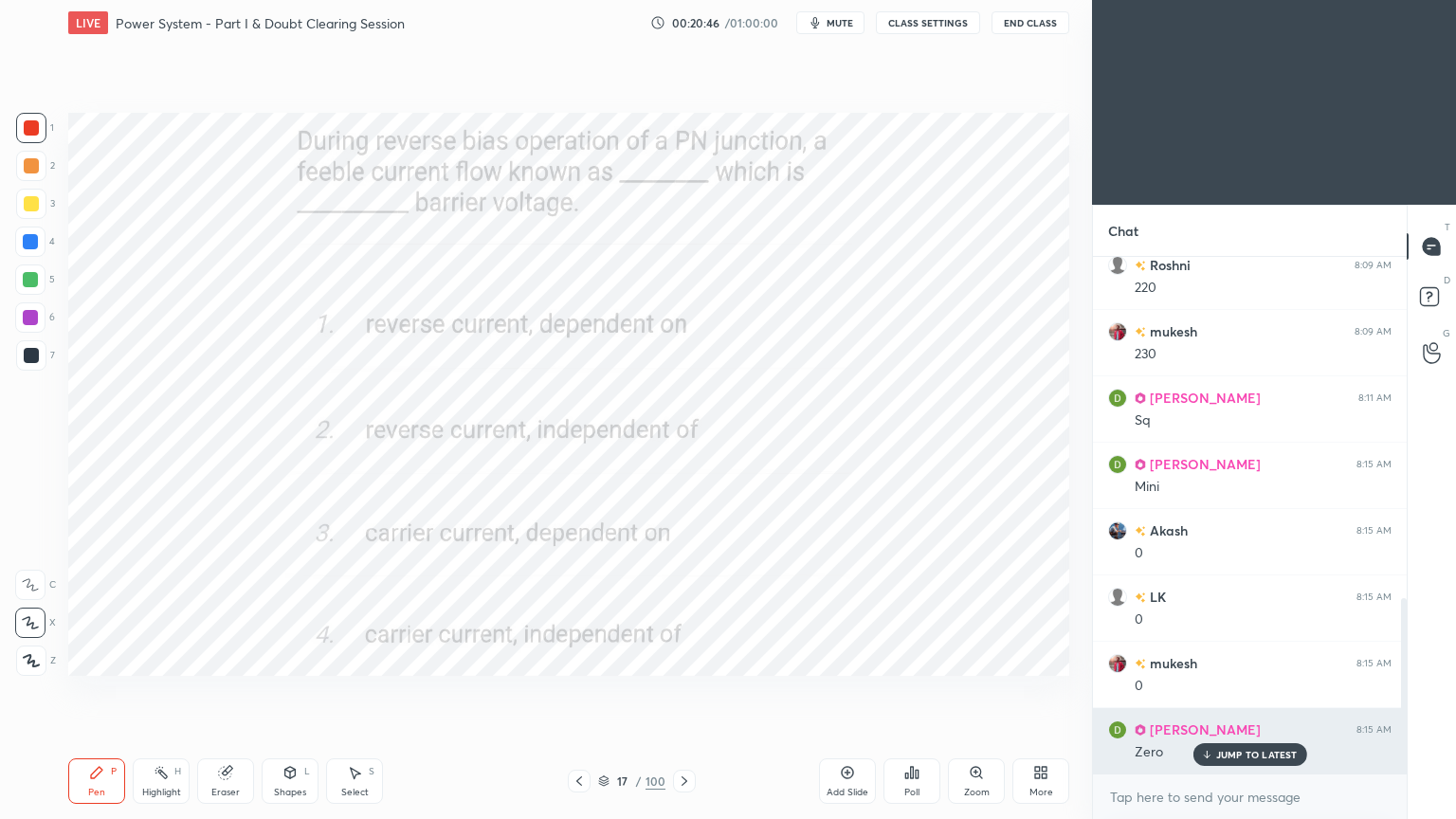 click on "JUMP TO LATEST" at bounding box center (1257, 755) 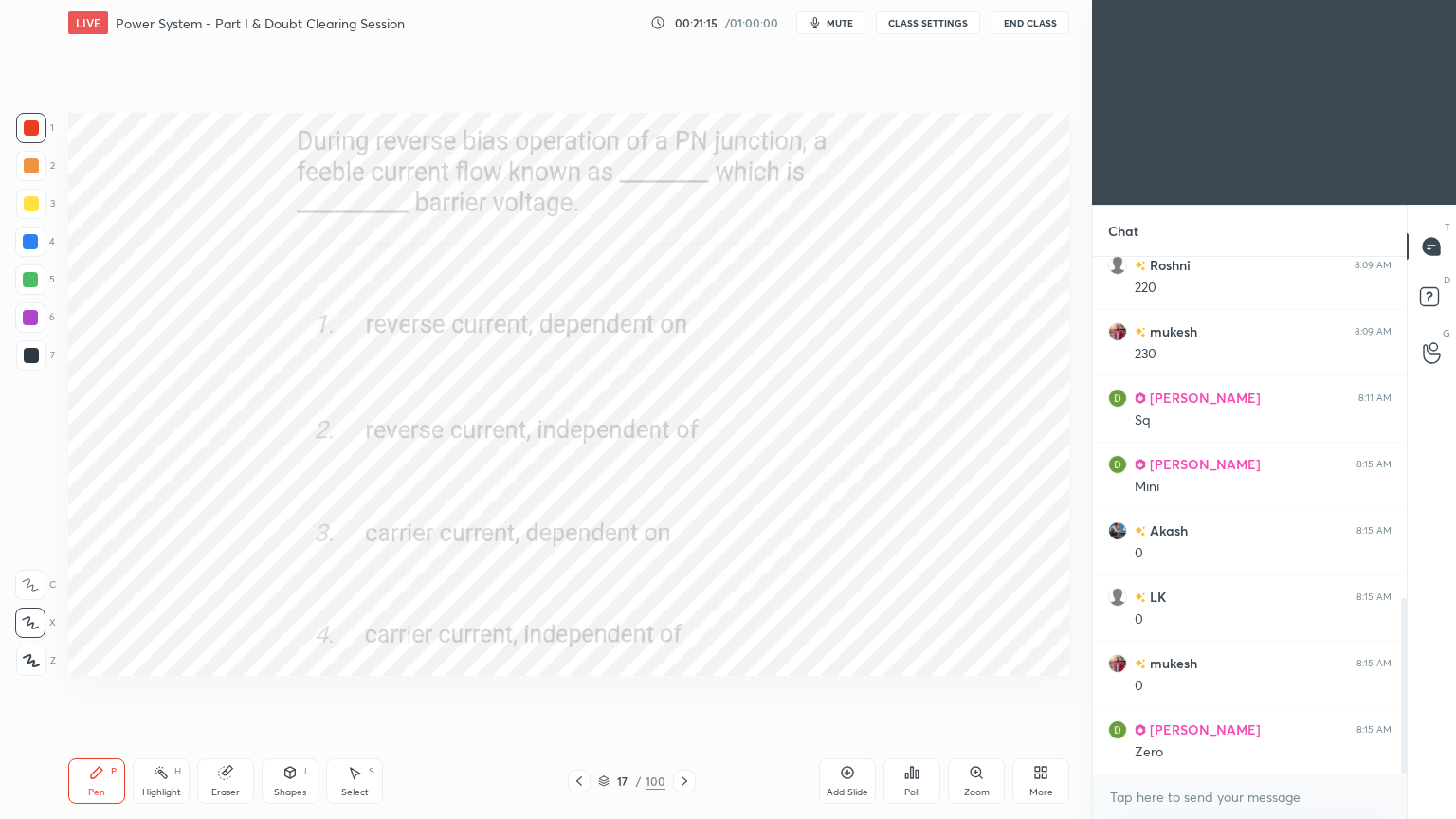 scroll, scrollTop: 6, scrollLeft: 6, axis: both 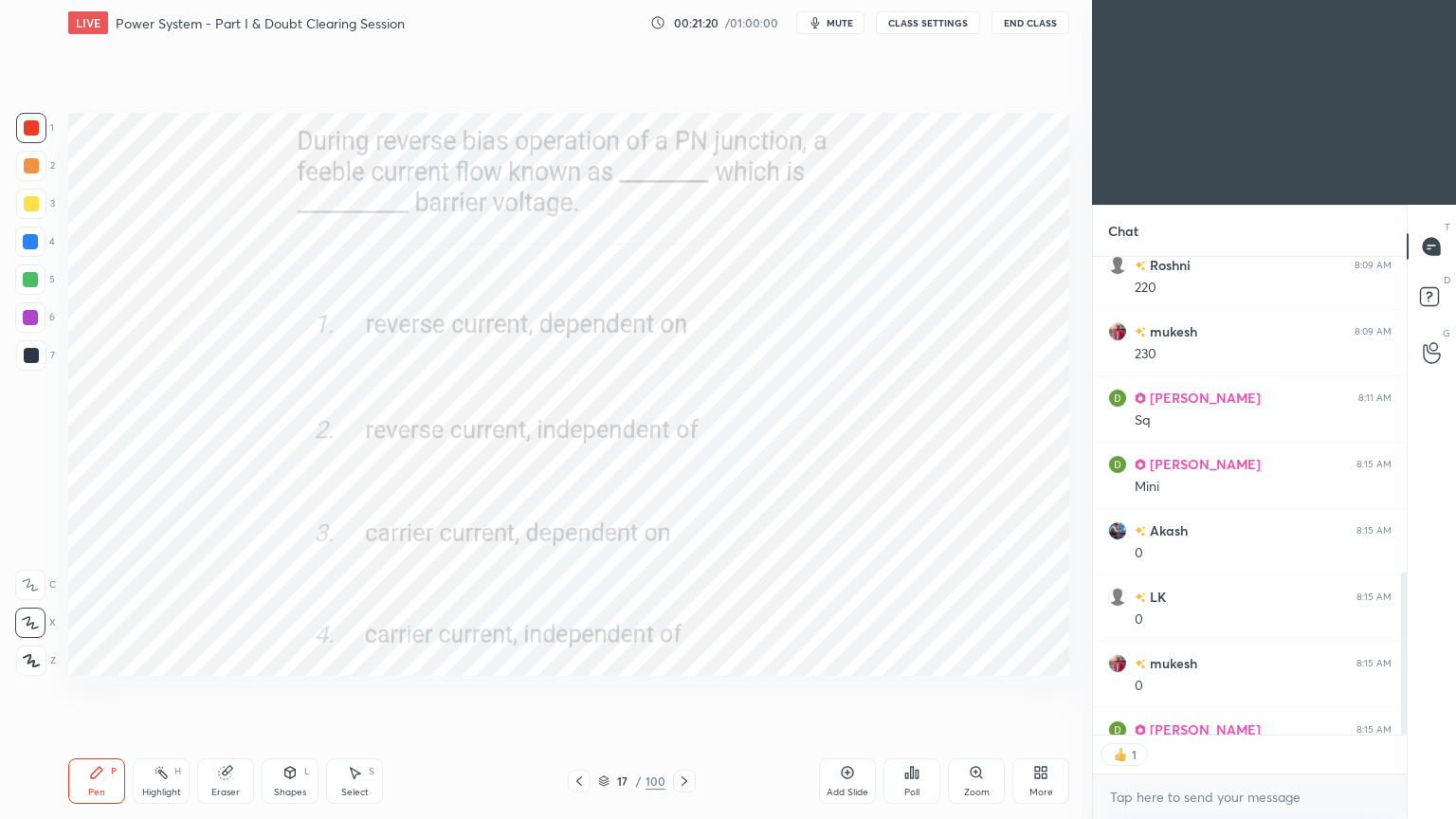 click 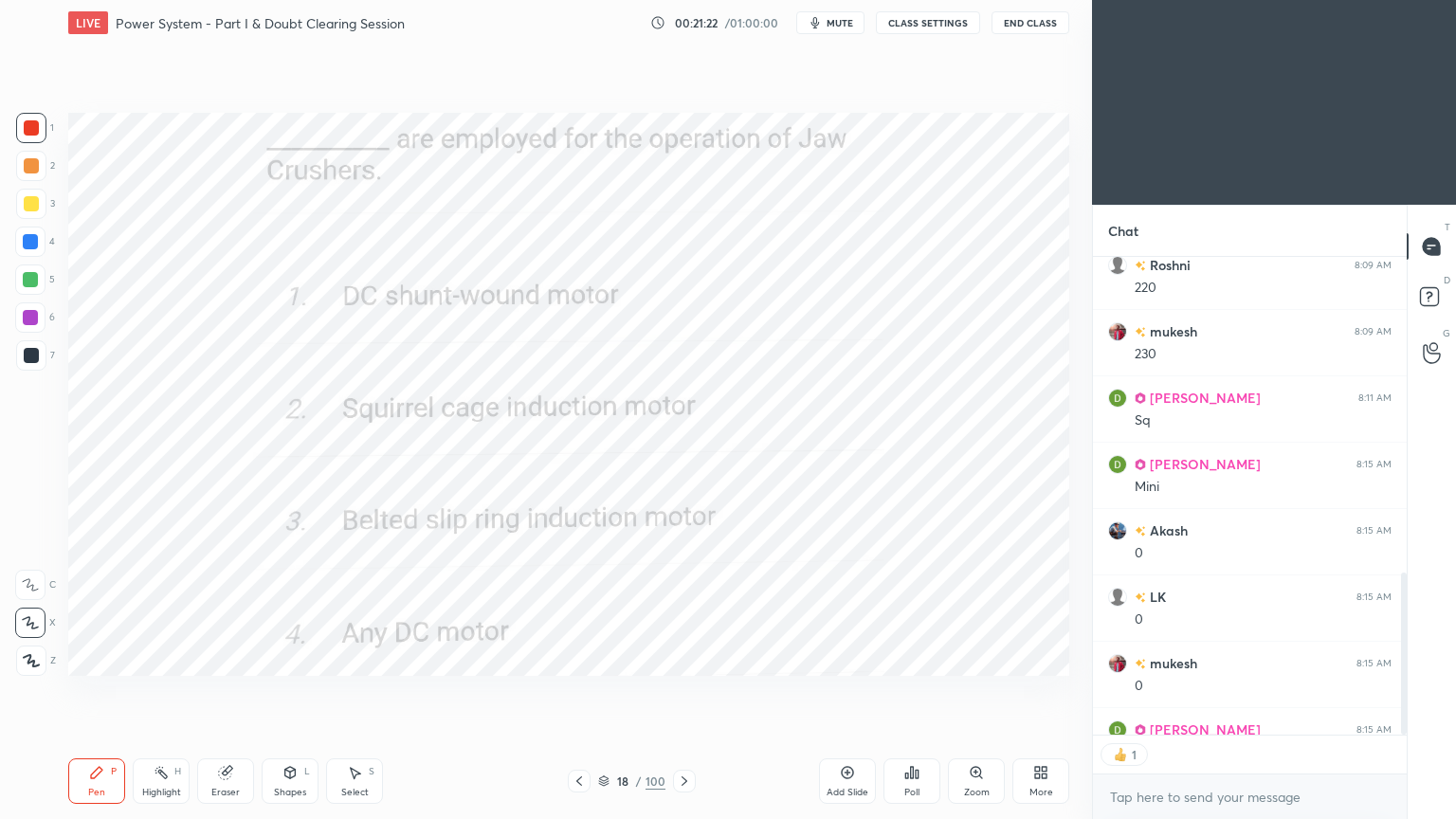 click on "Poll" at bounding box center (912, 792) 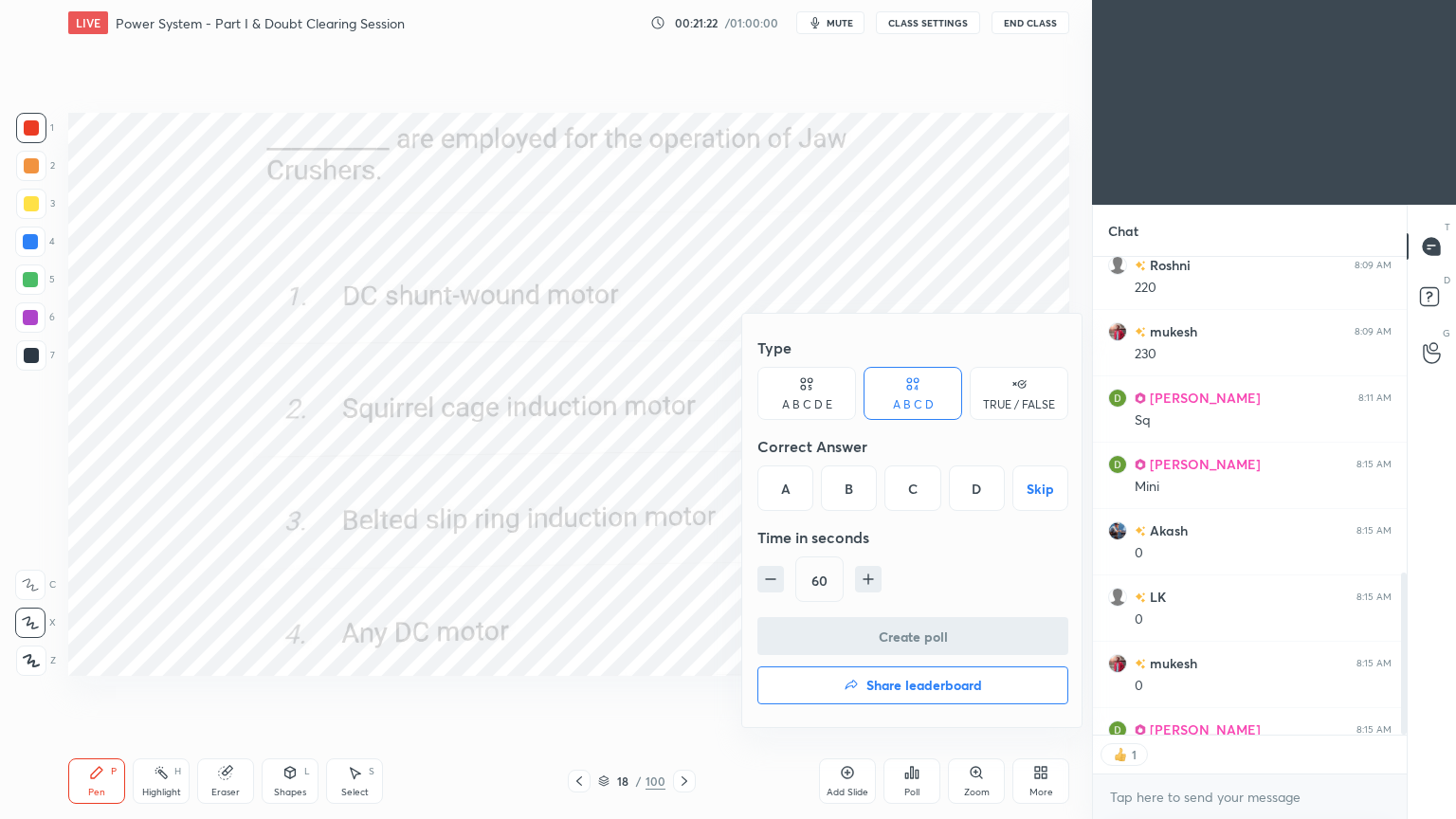 click on "C" at bounding box center [912, 488] 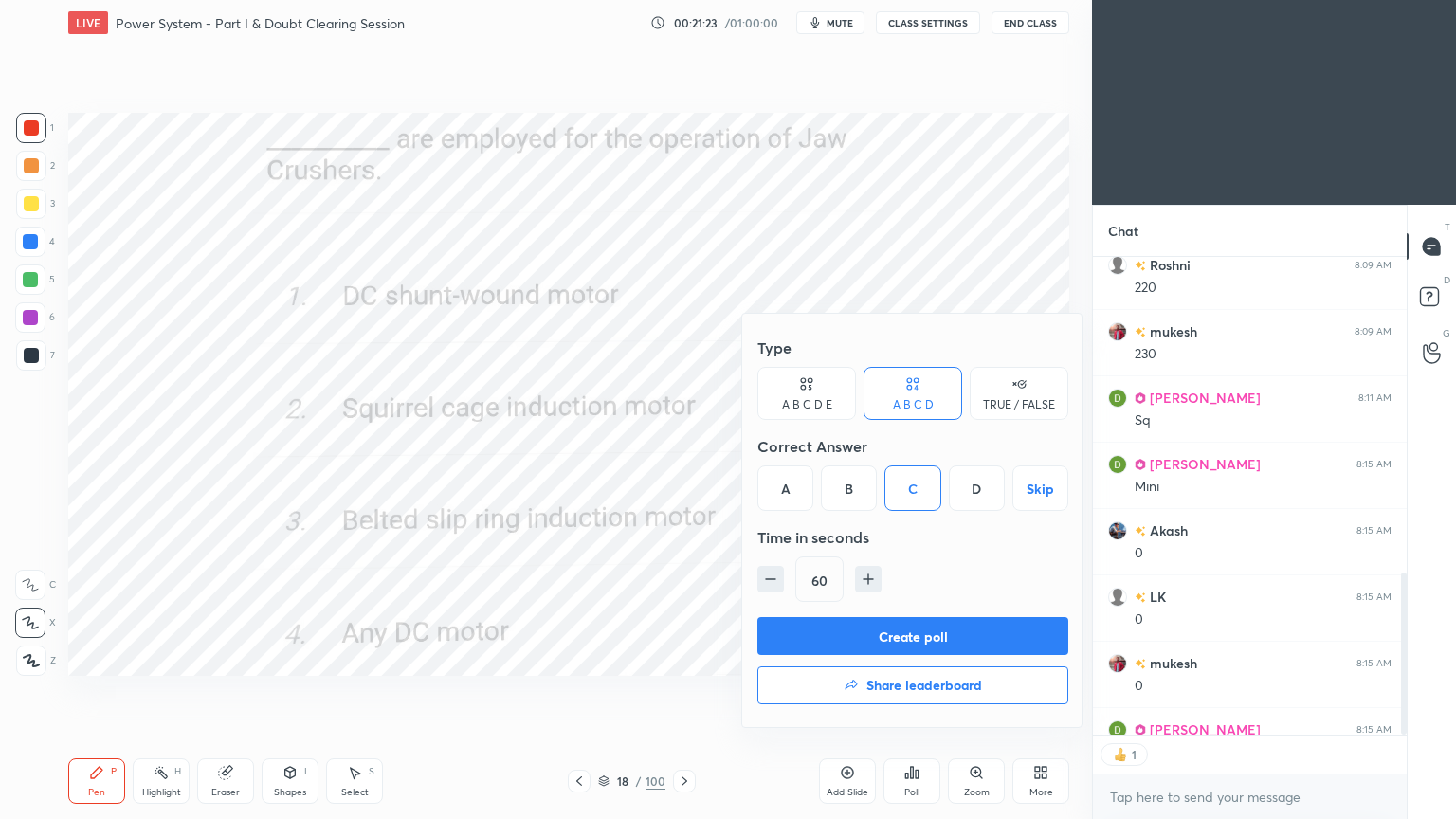 click on "Create poll" at bounding box center (913, 636) 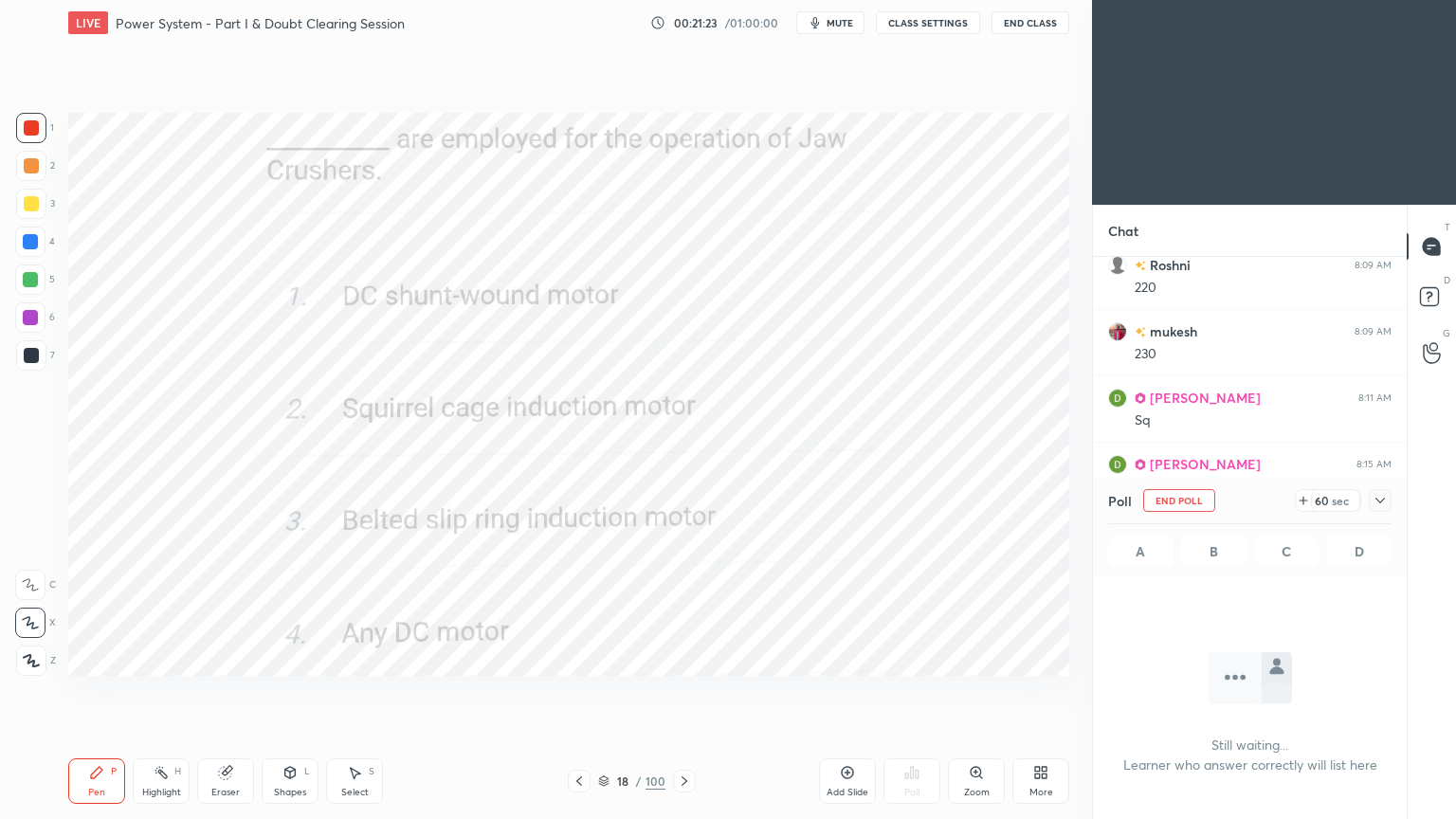 scroll, scrollTop: 405, scrollLeft: 308, axis: both 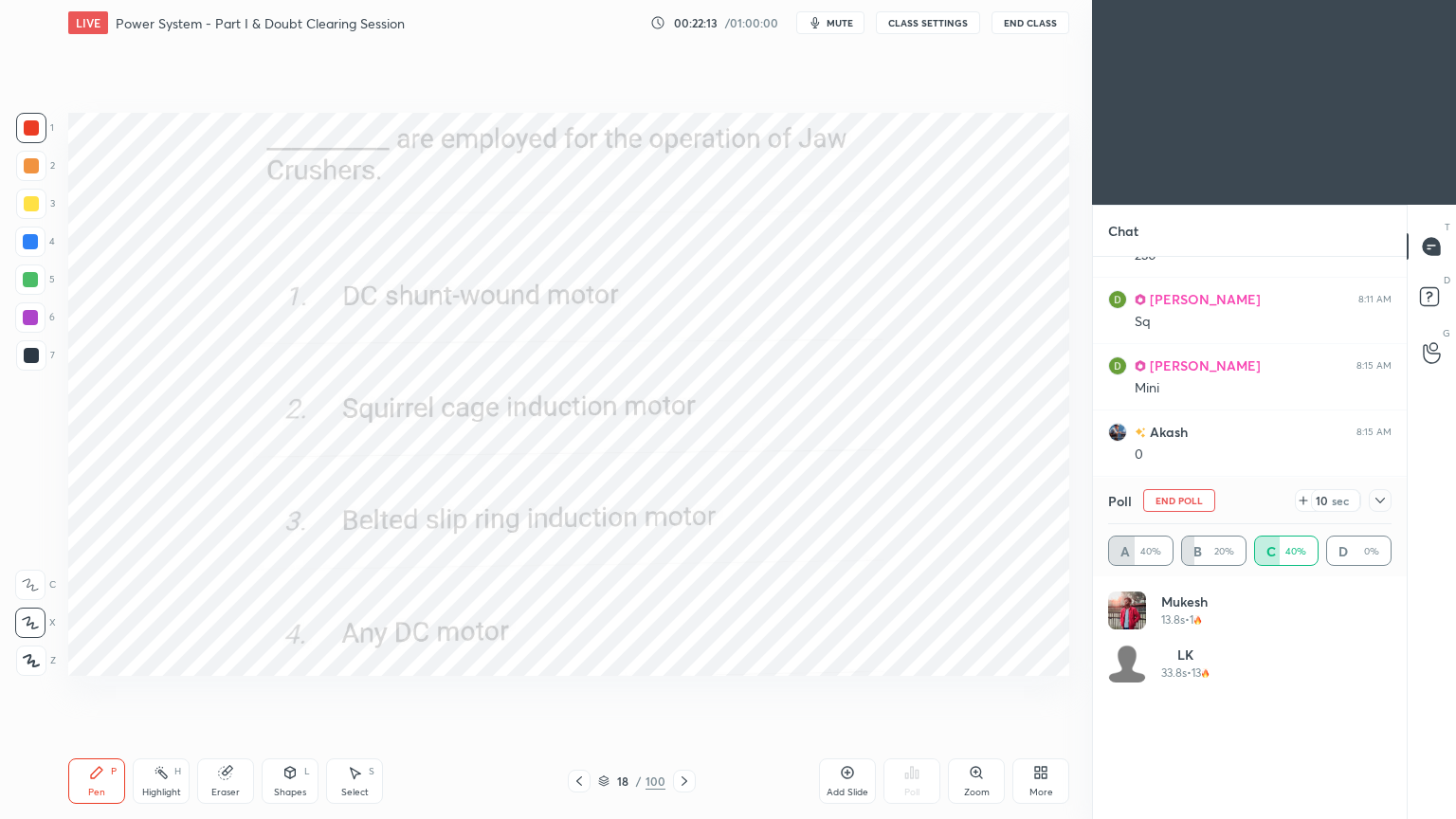 click on "End Poll" at bounding box center [1179, 500] 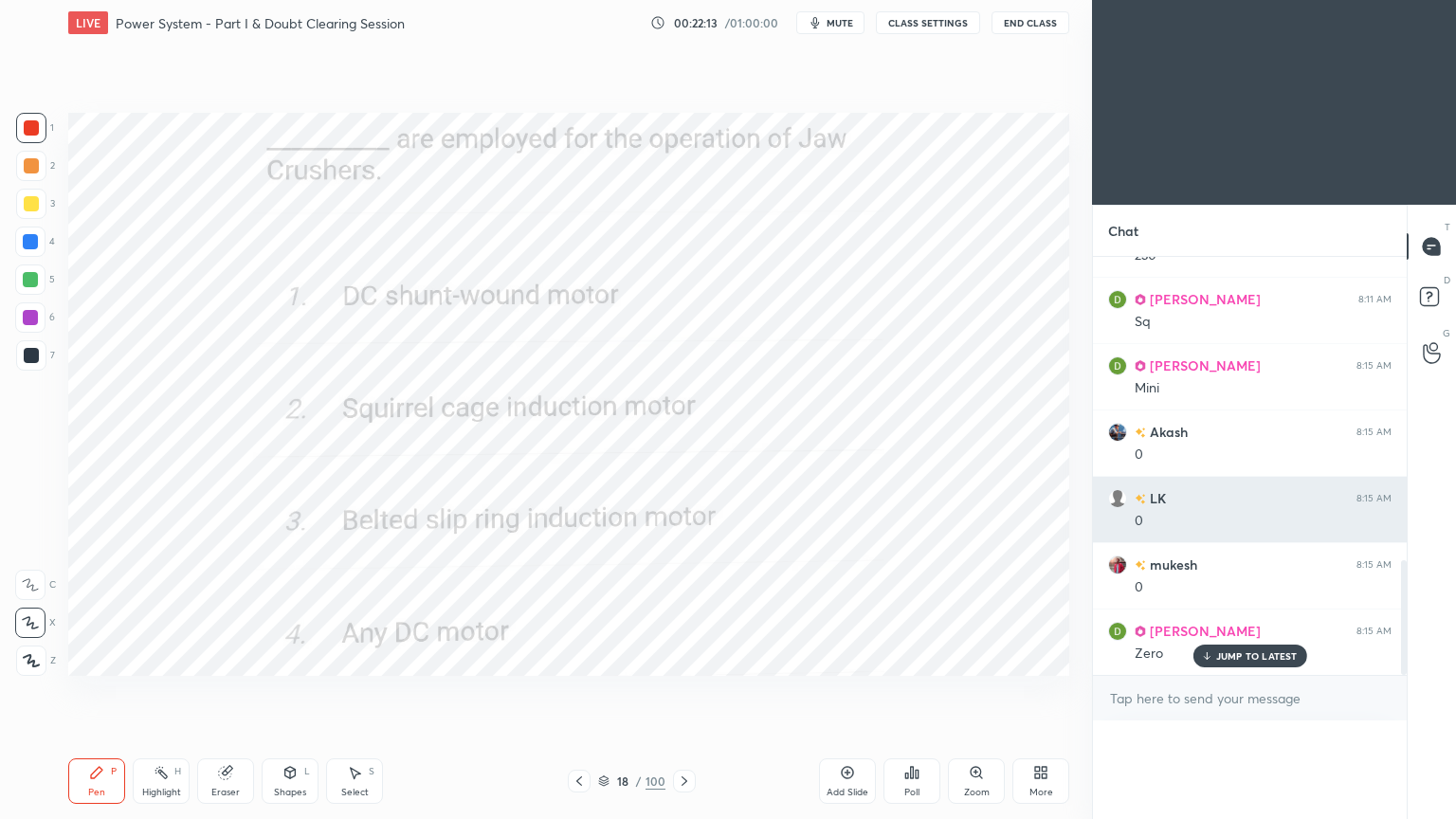 scroll, scrollTop: 144, scrollLeft: 278, axis: both 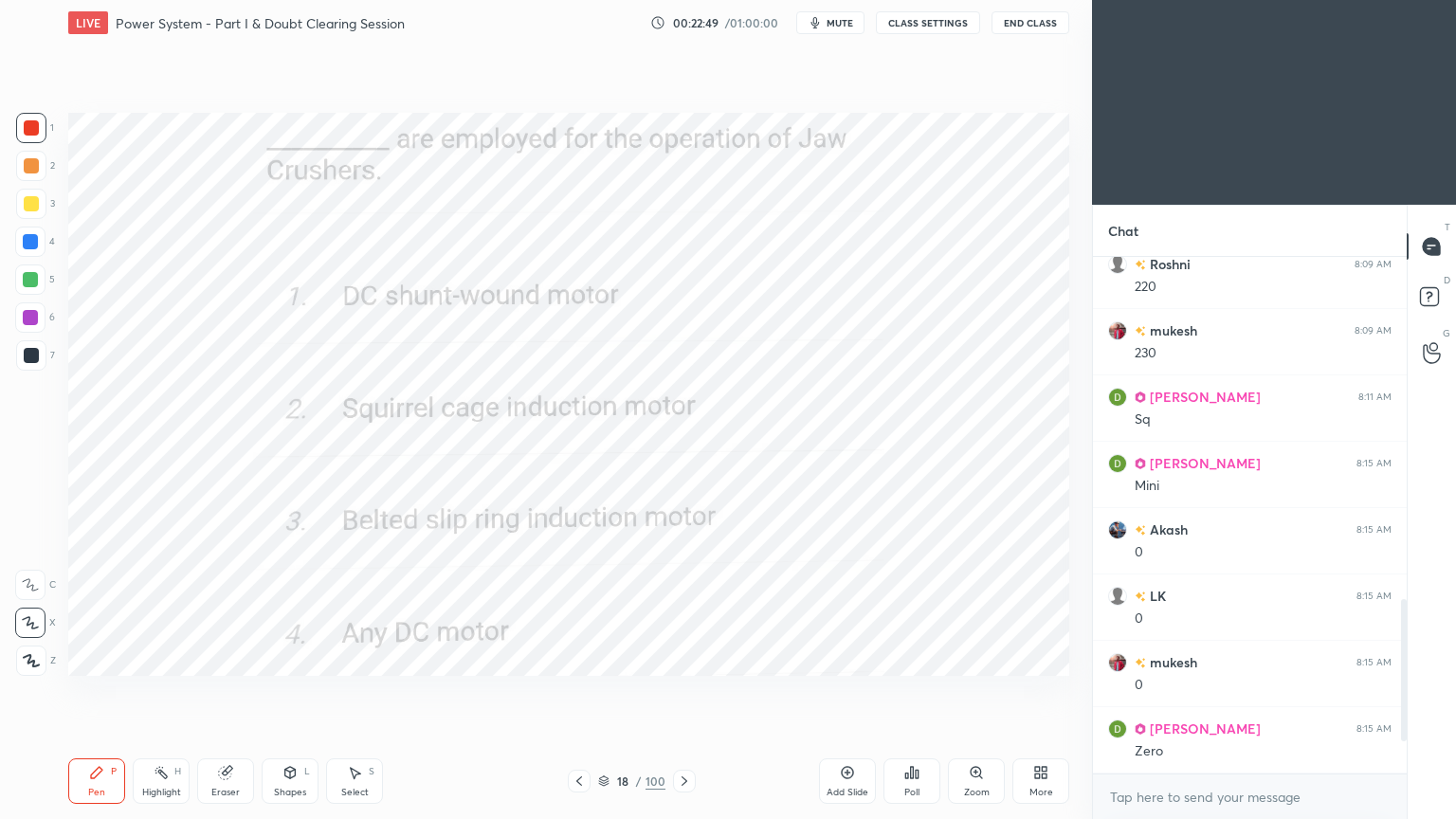 click 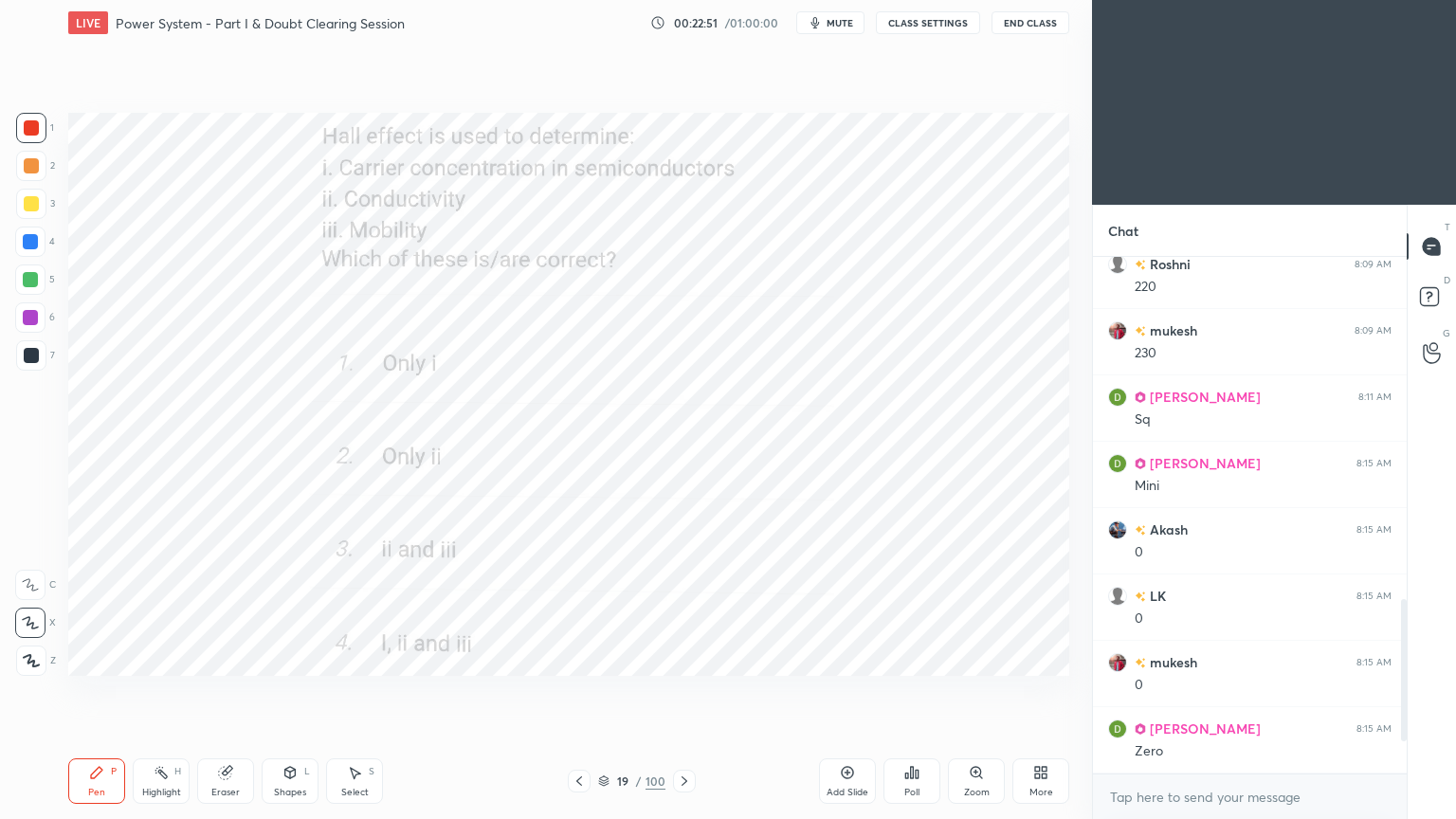 click on "Poll" at bounding box center [912, 792] 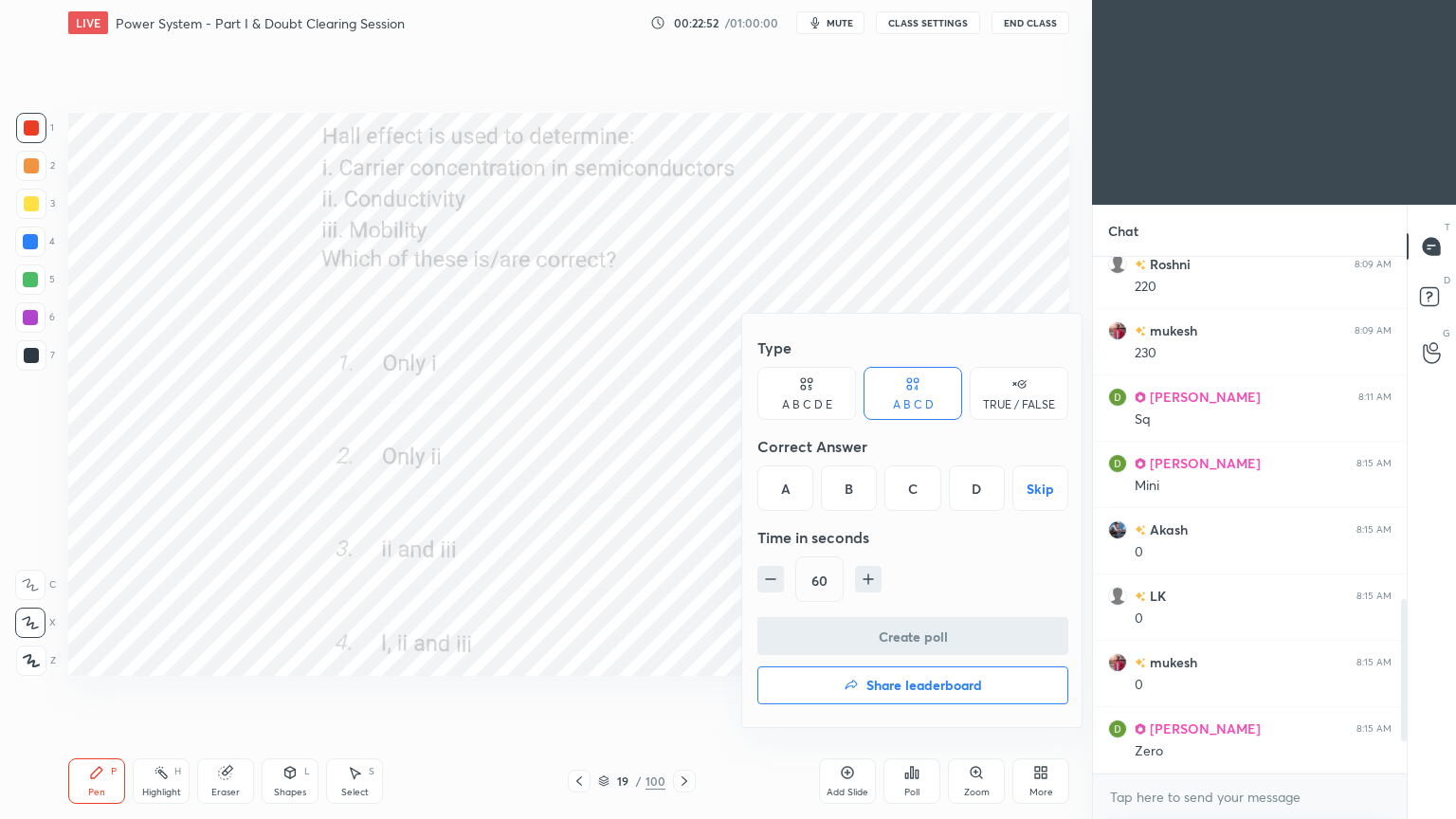 click on "D" at bounding box center (976, 488) 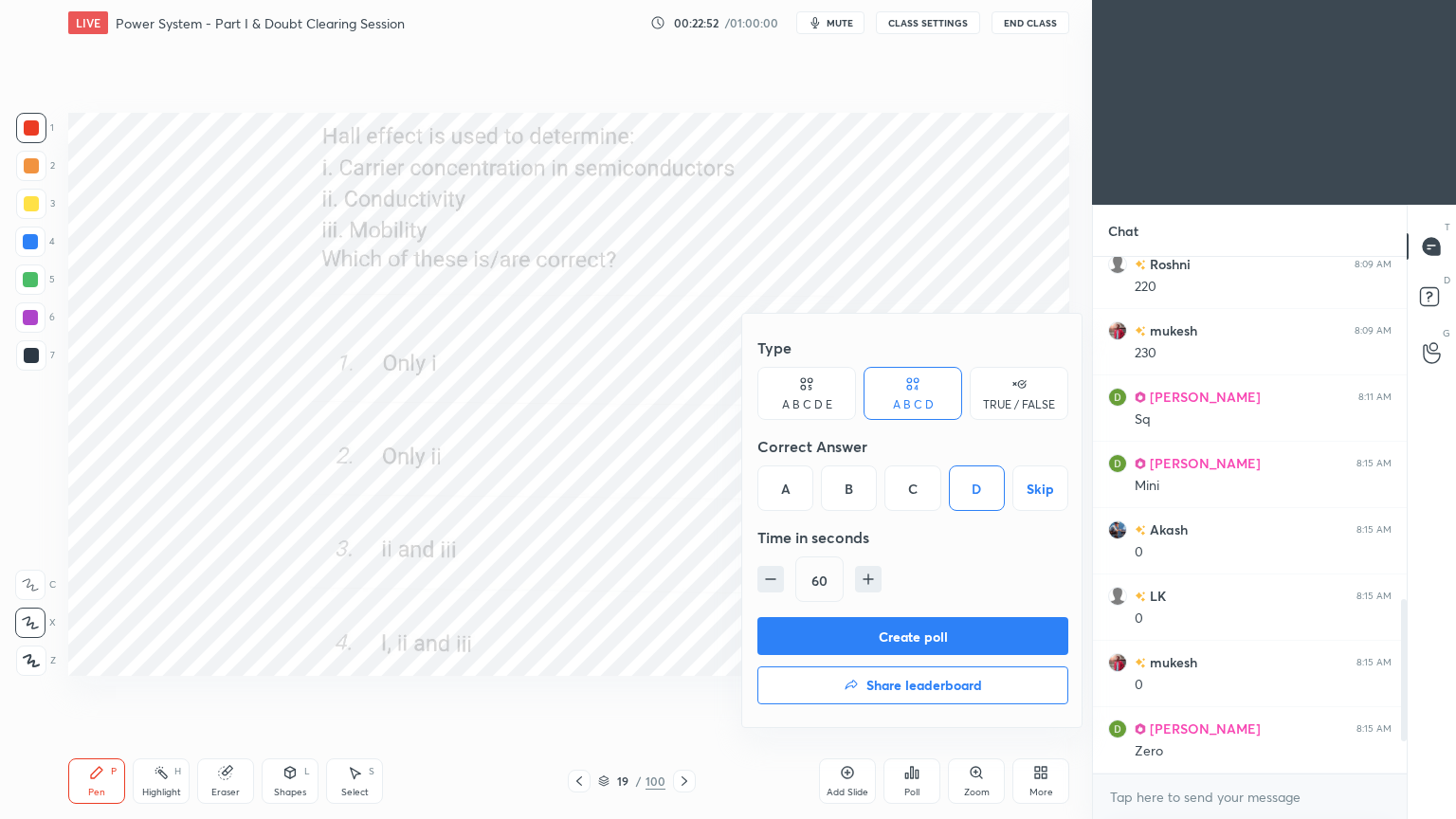 click on "Create poll" at bounding box center (913, 636) 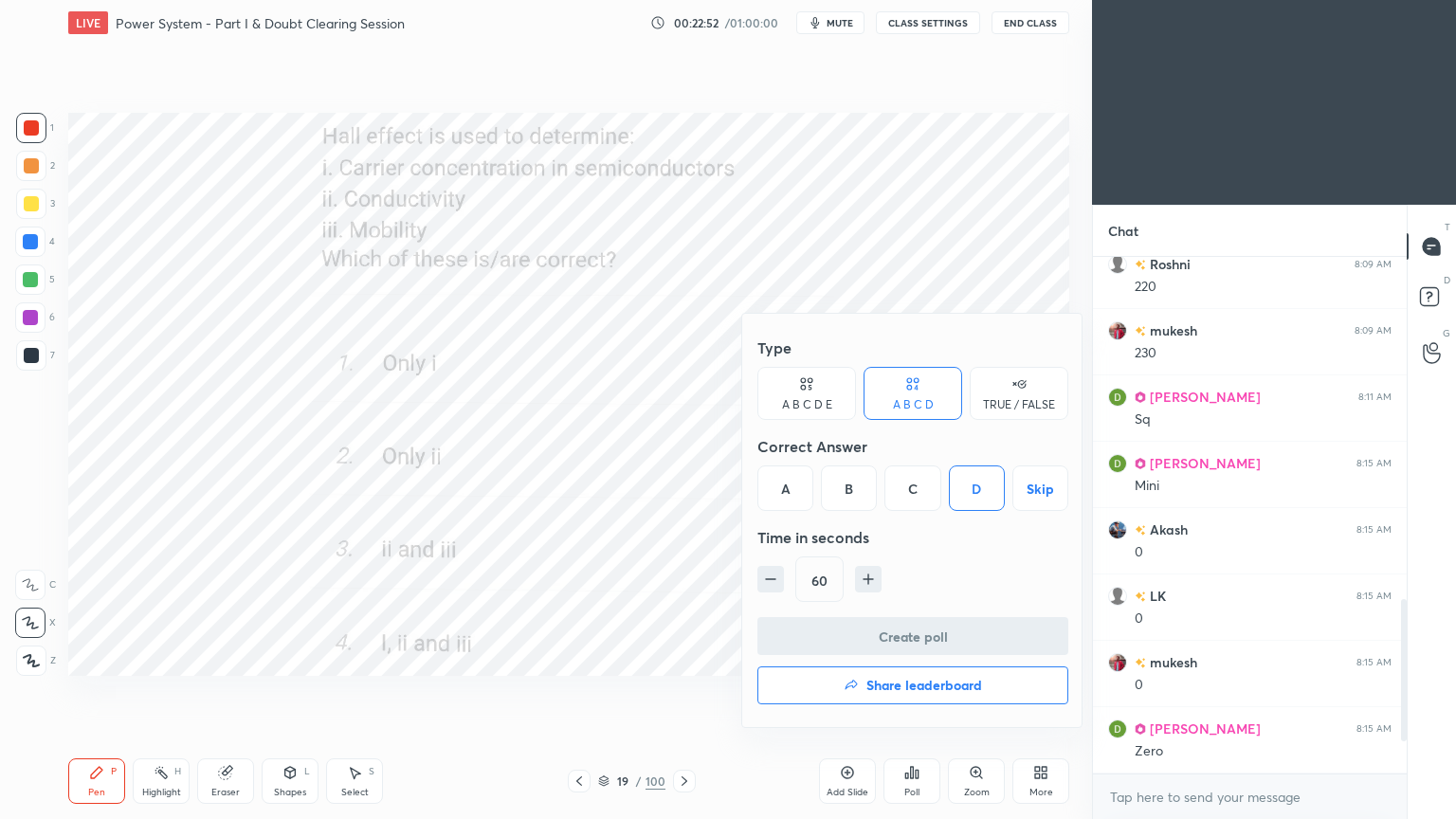 scroll, scrollTop: 480, scrollLeft: 308, axis: both 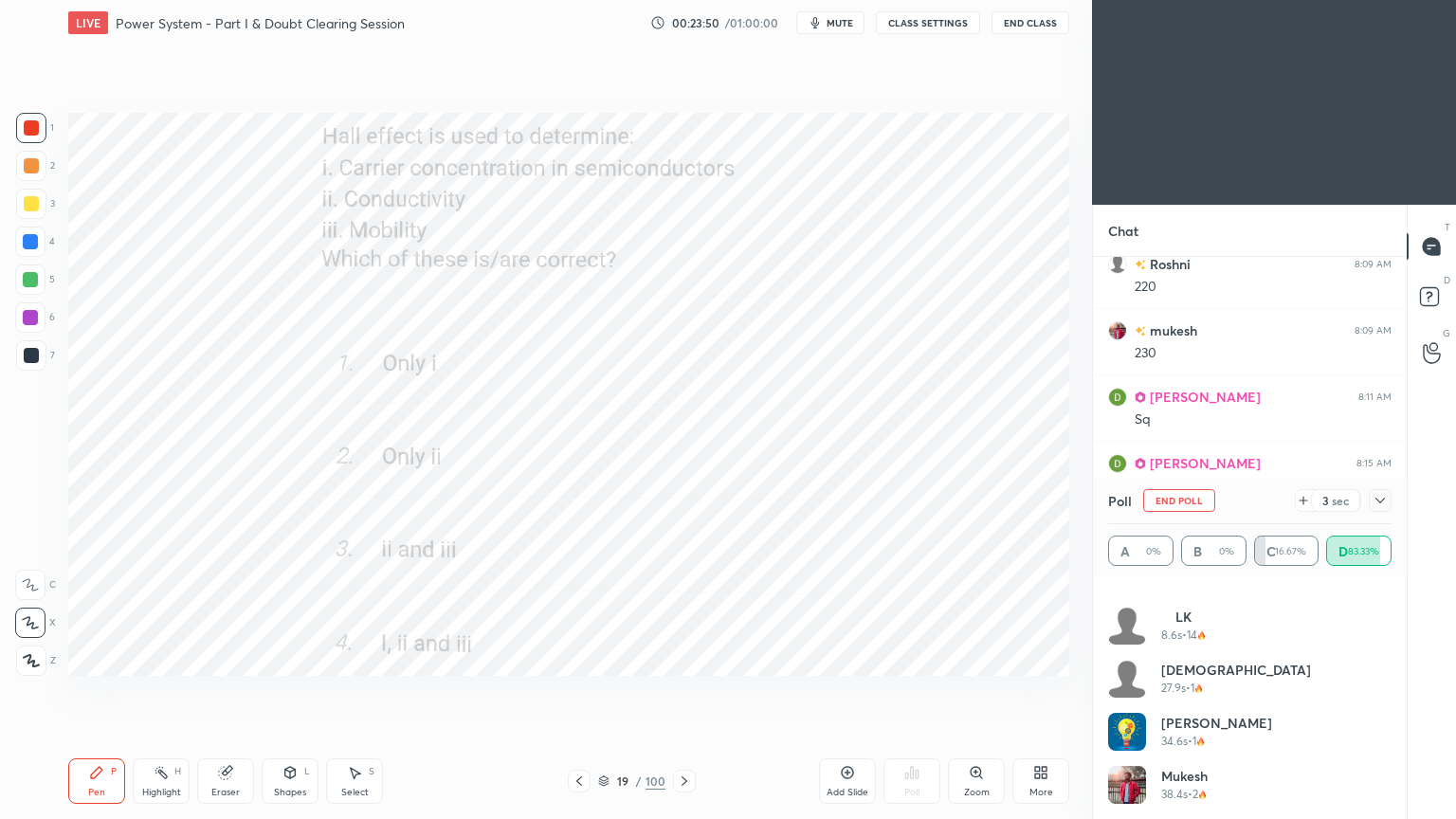 click on "End Poll" at bounding box center [1179, 500] 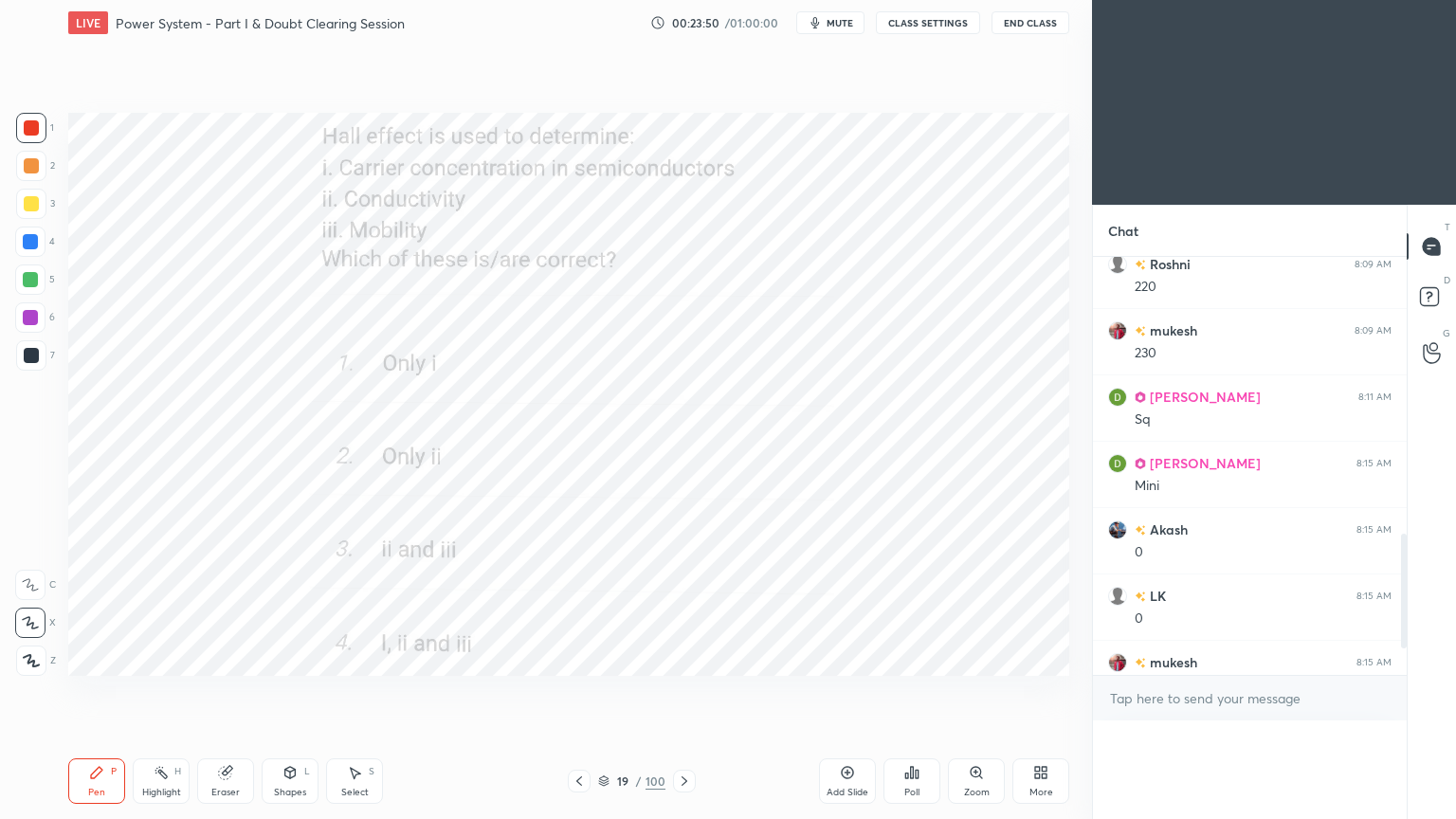 scroll, scrollTop: 52, scrollLeft: 278, axis: both 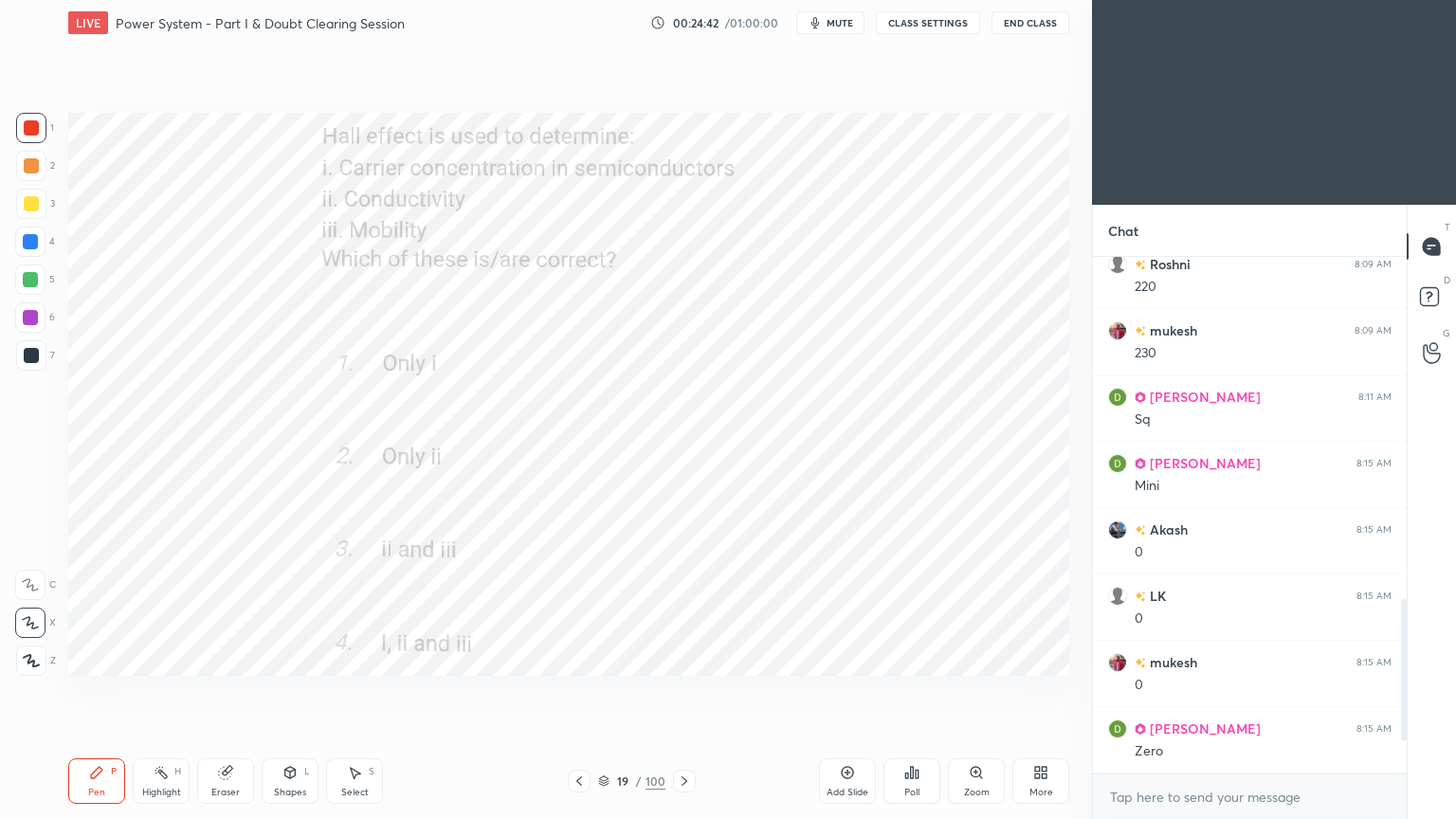 click at bounding box center [684, 781] 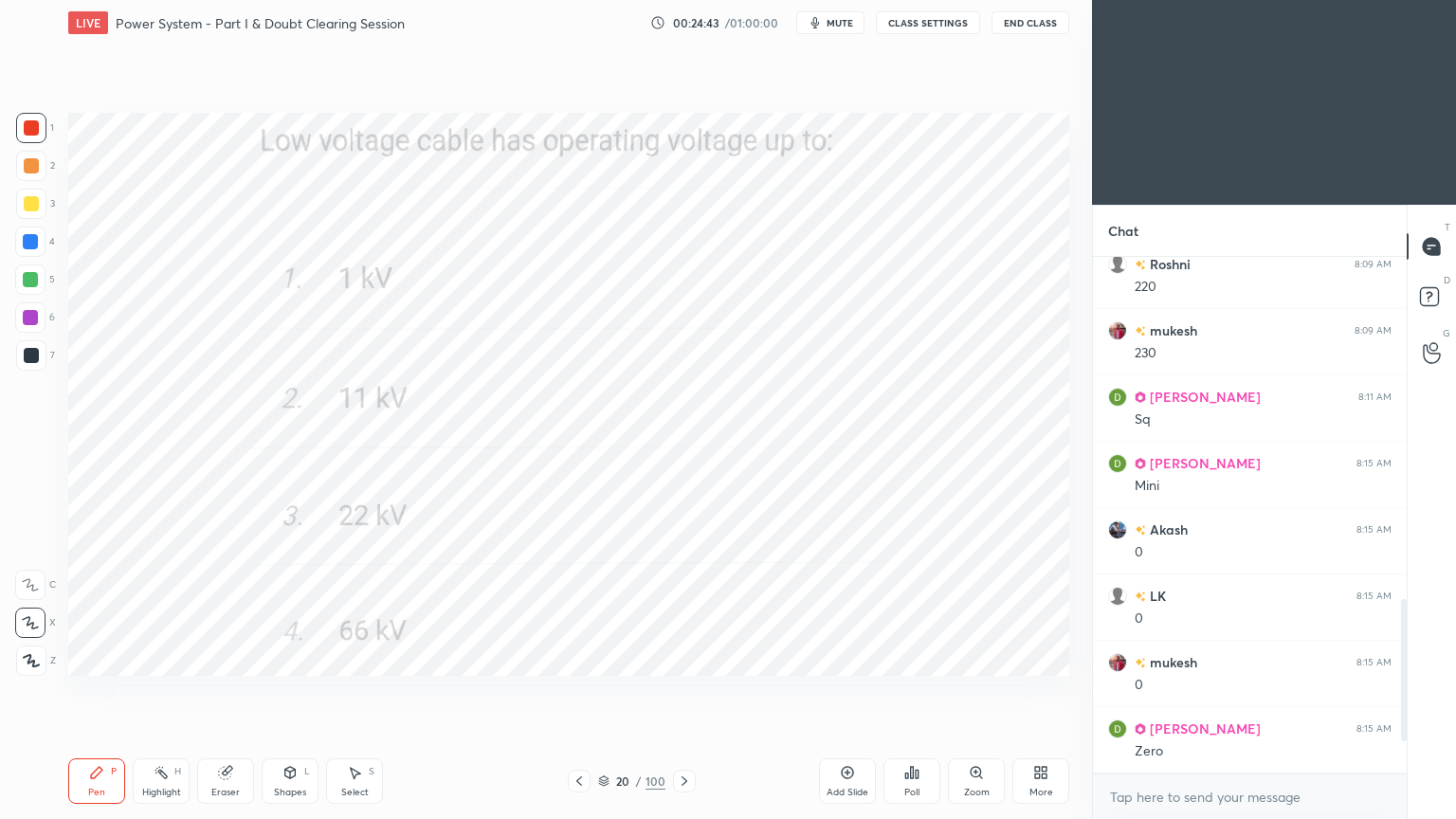 click on "Poll" at bounding box center (912, 781) 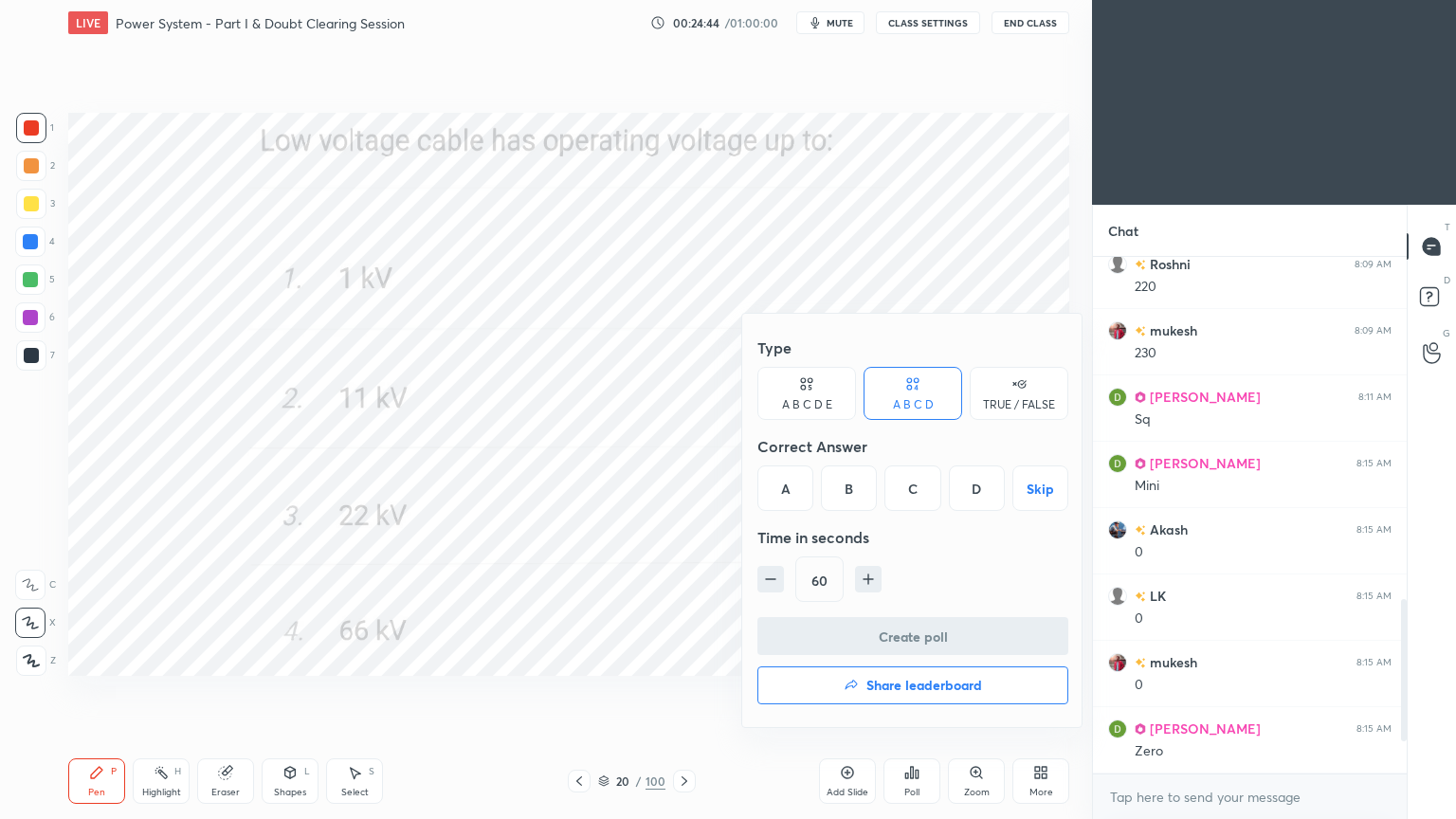 click on "A" at bounding box center [785, 488] 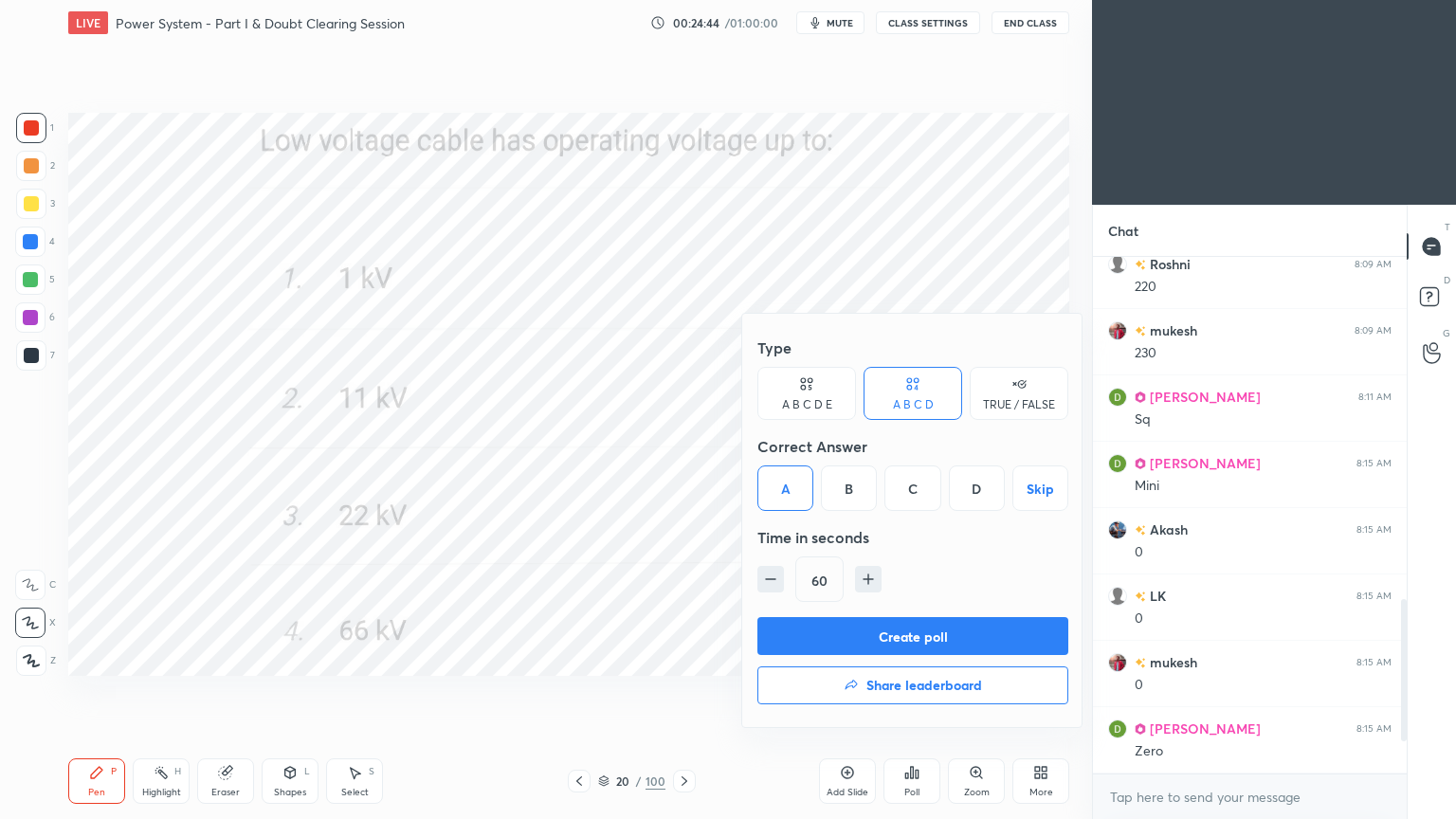 click on "Create poll" at bounding box center [913, 636] 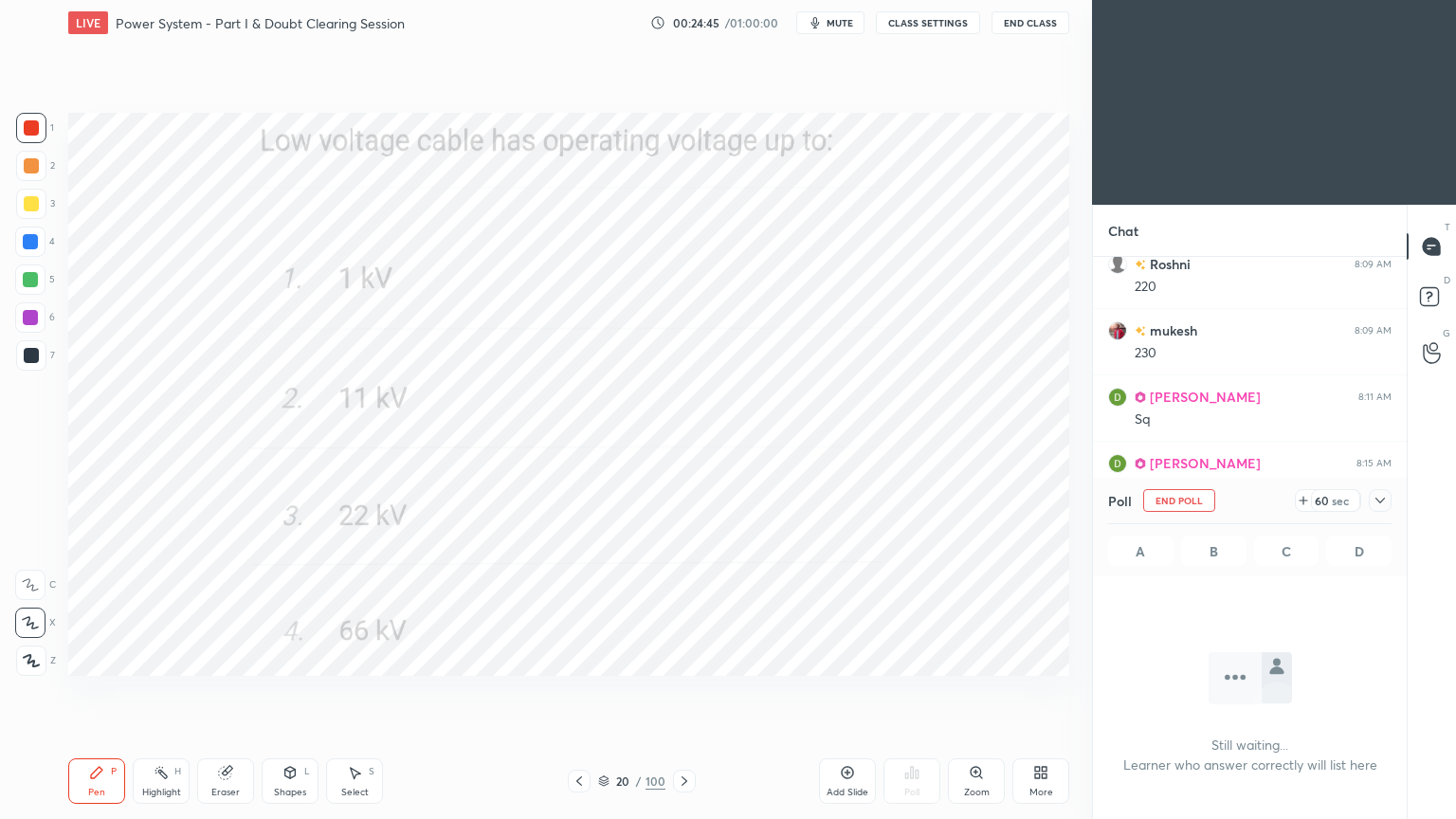 scroll, scrollTop: 422, scrollLeft: 308, axis: both 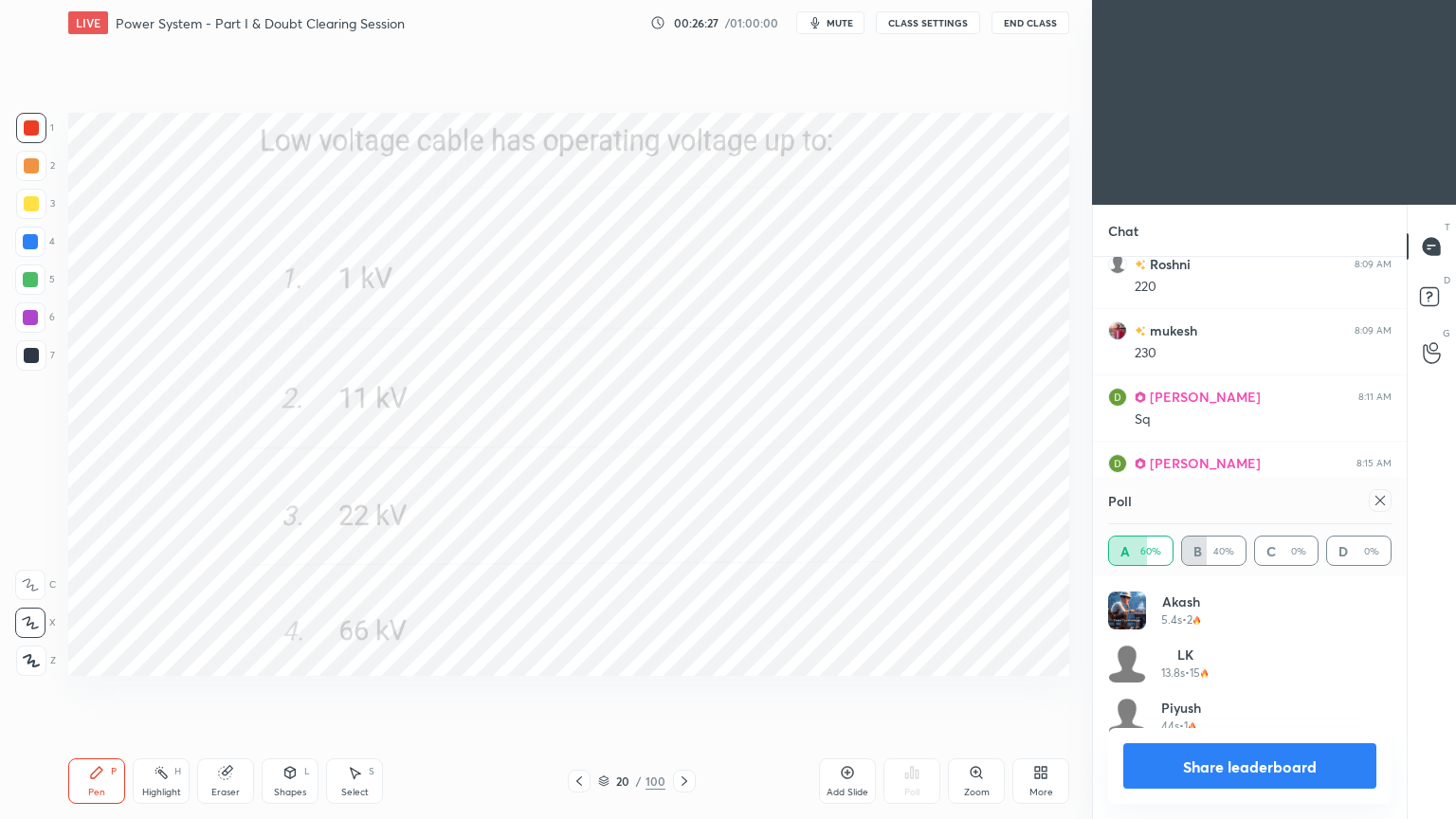click 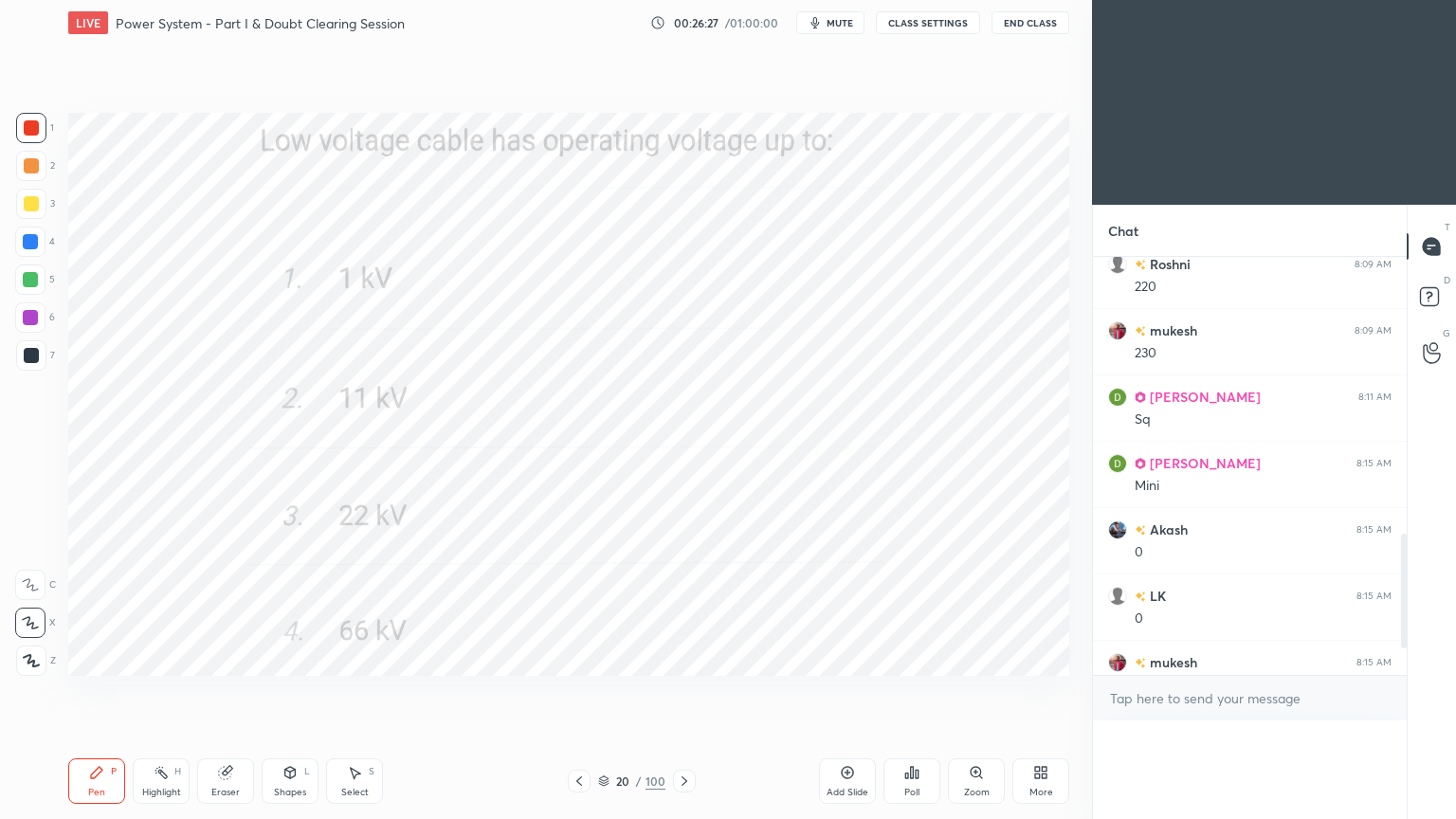 scroll, scrollTop: 115, scrollLeft: 278, axis: both 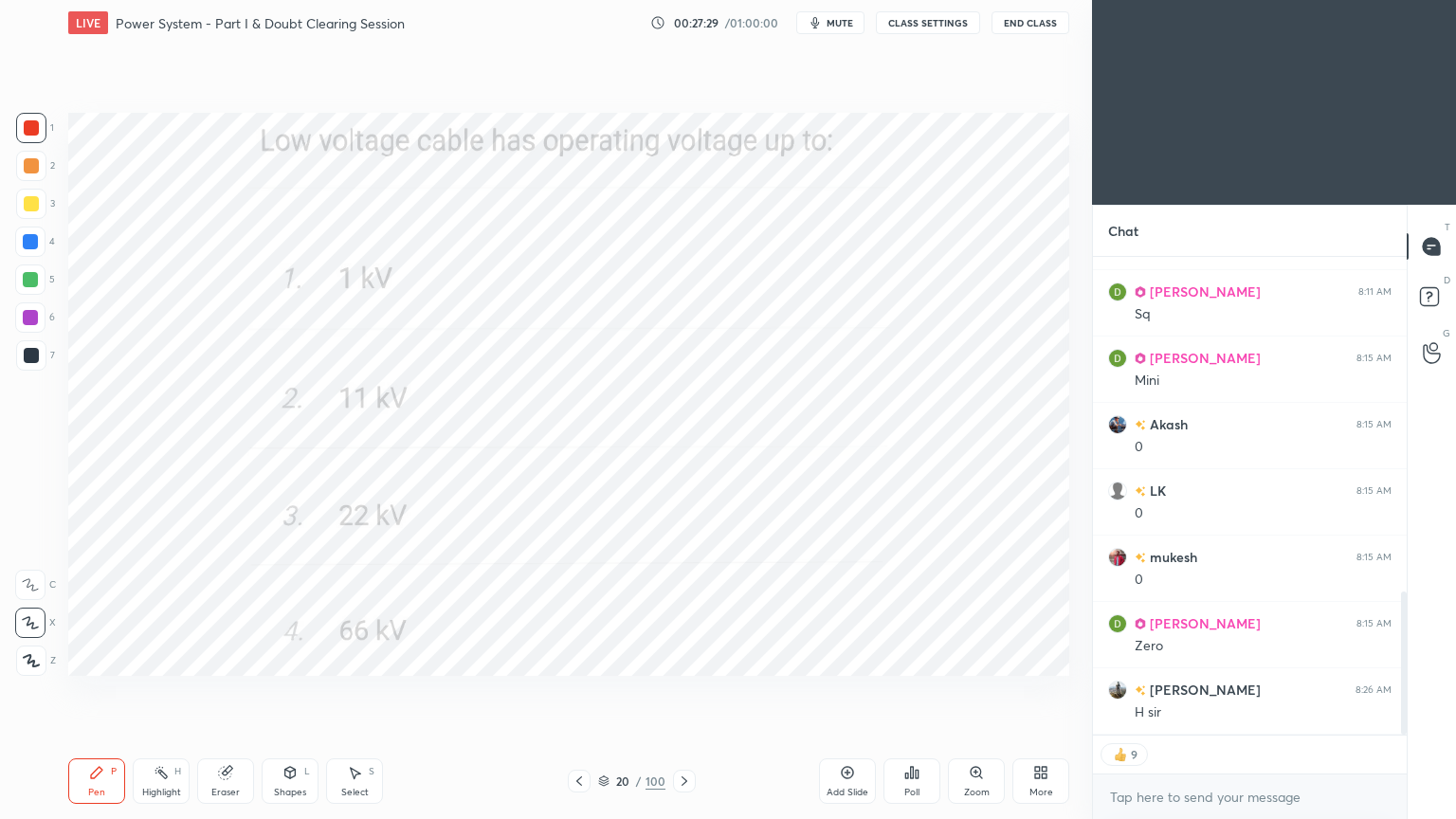 click on "Poll" at bounding box center [912, 781] 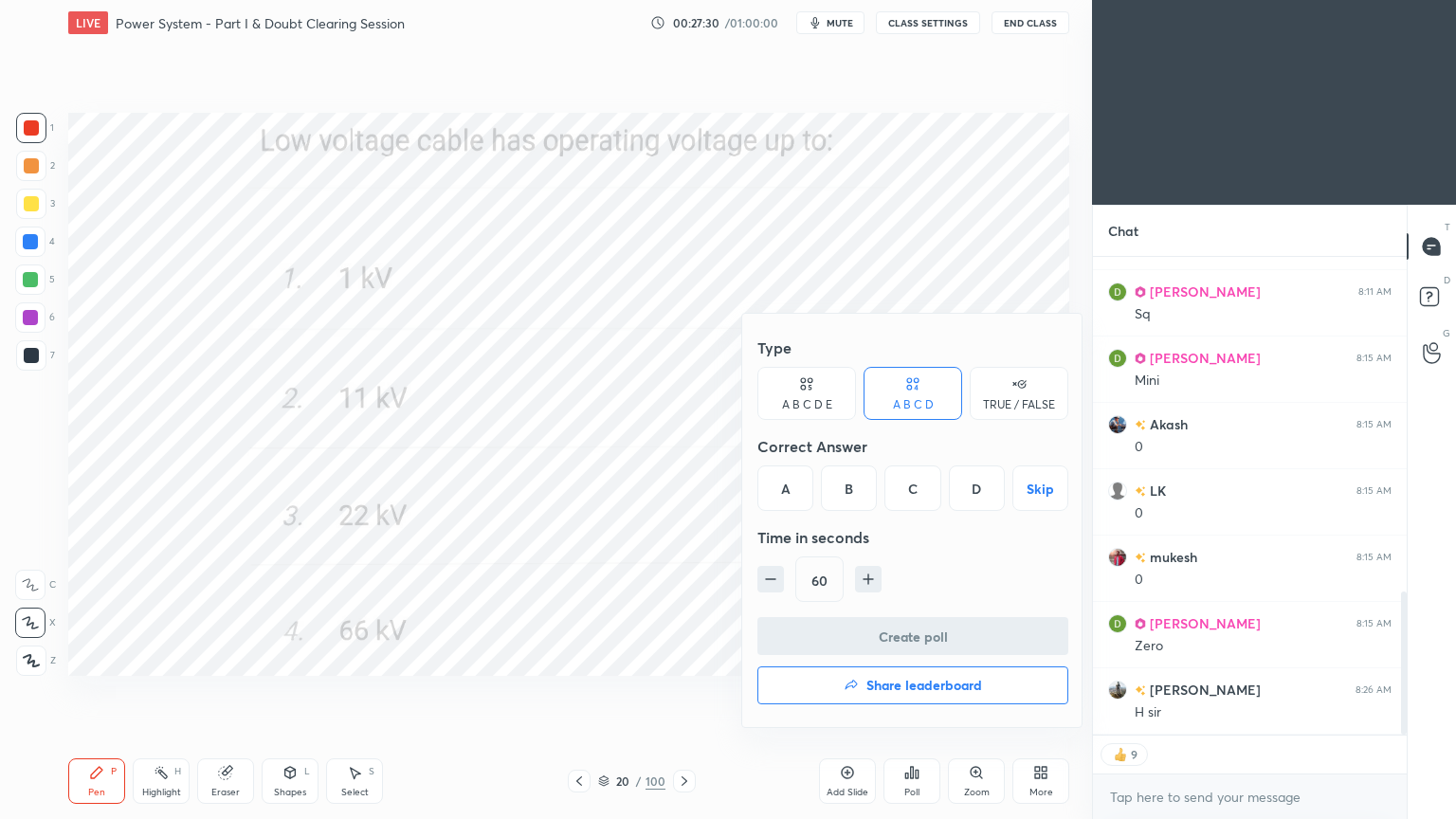 click at bounding box center [728, 410] 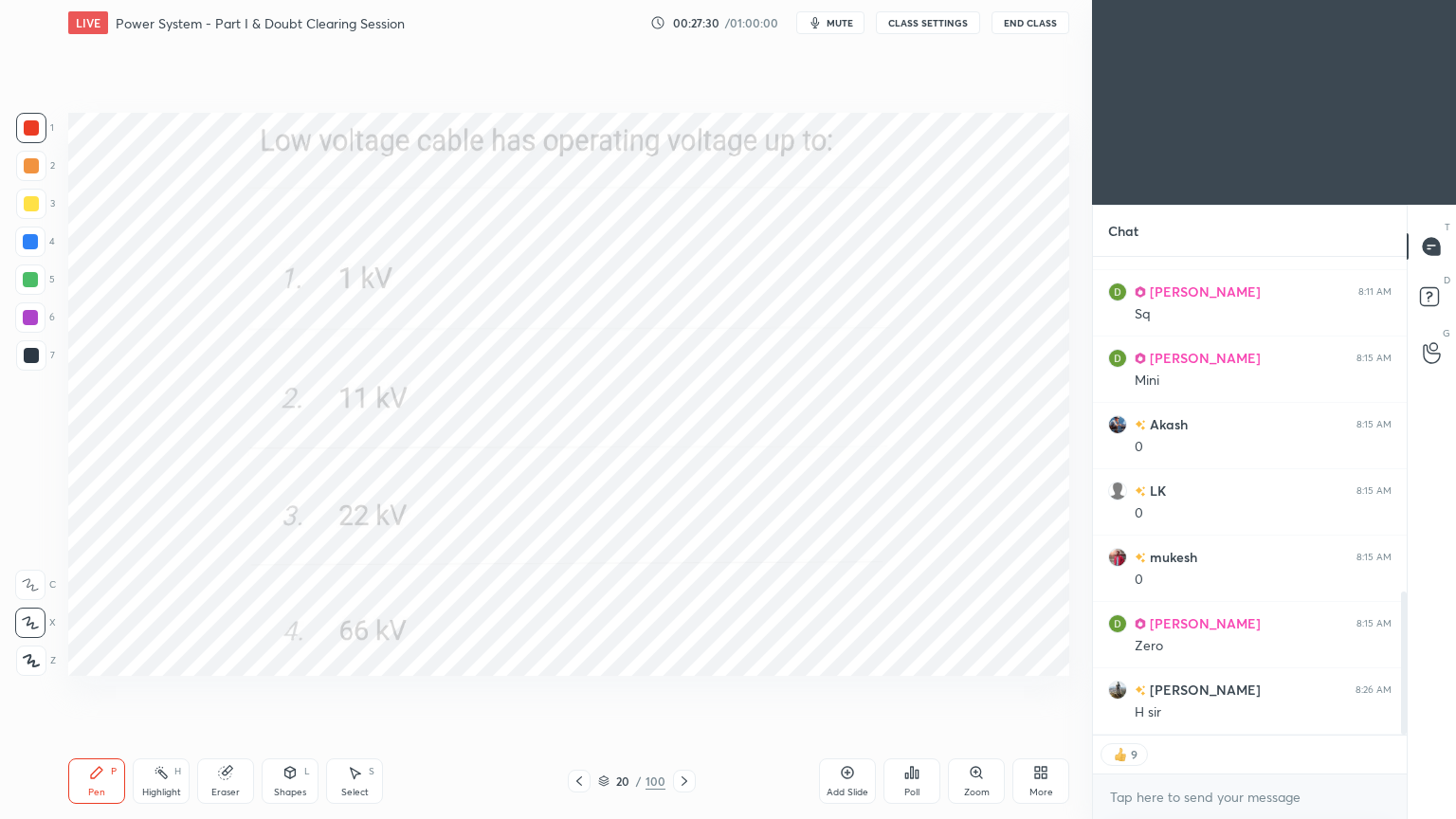 drag, startPoint x: 687, startPoint y: 785, endPoint x: 699, endPoint y: 786, distance: 12.0415946 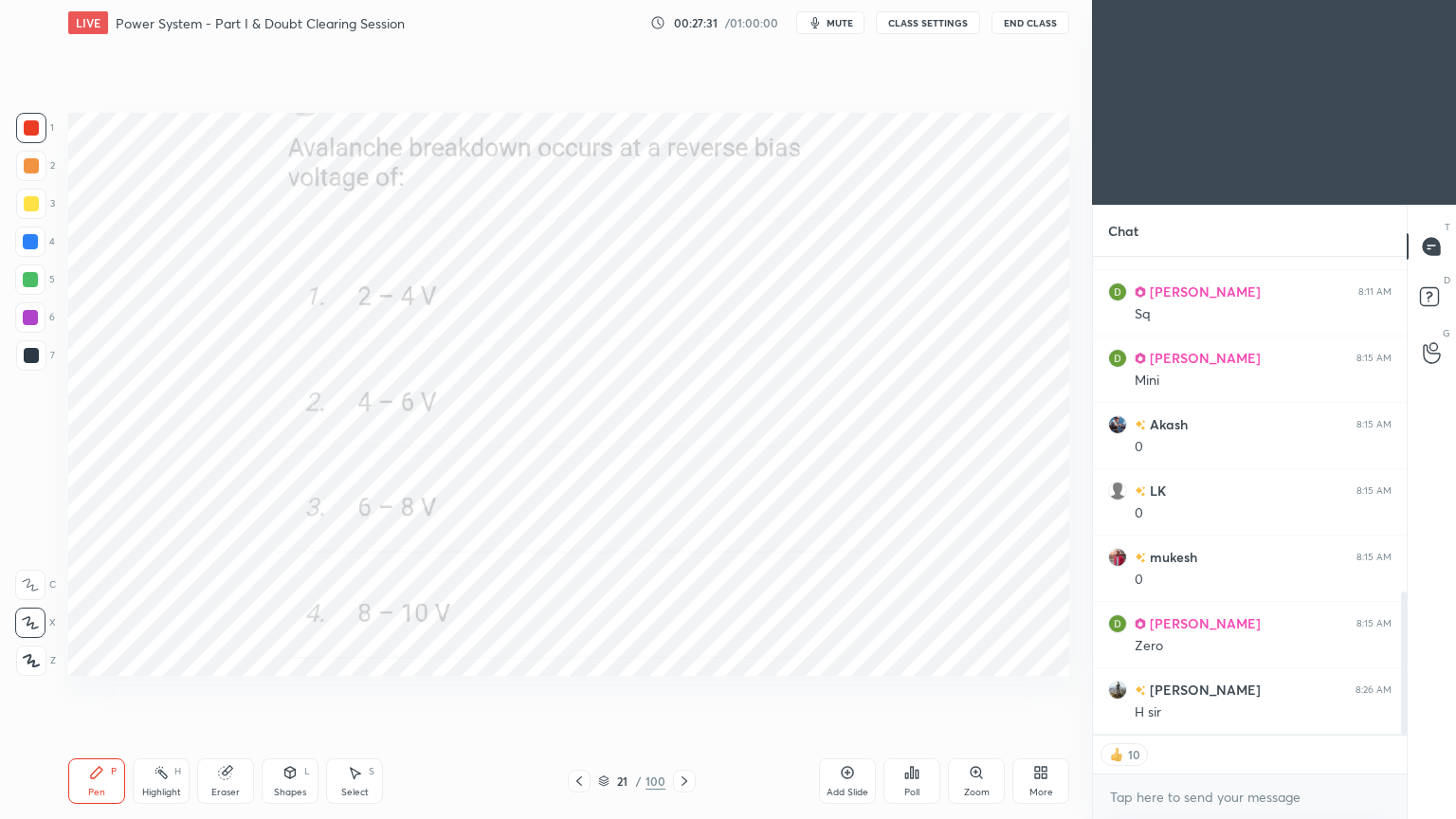 click on "Poll" at bounding box center (912, 792) 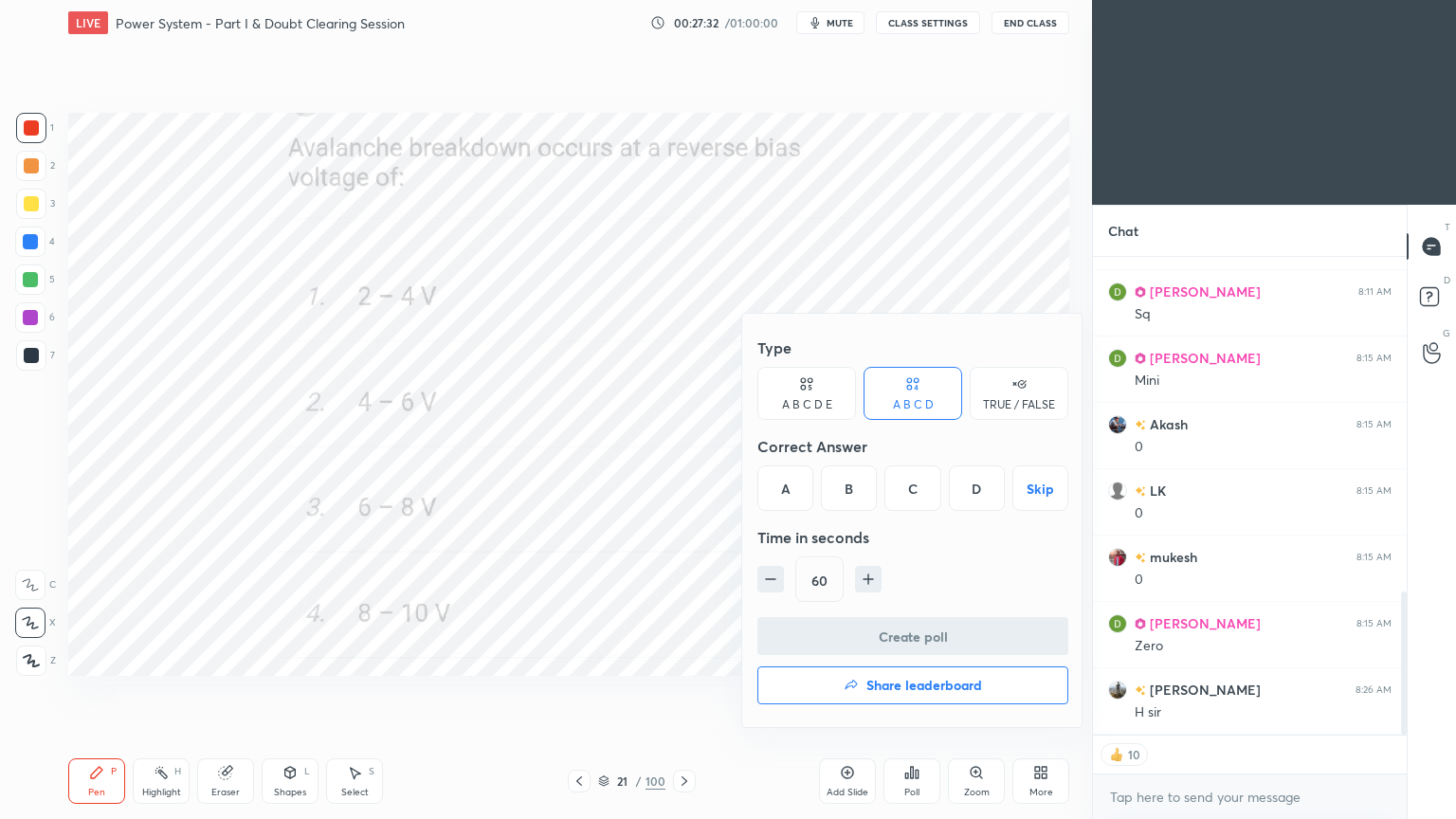 drag, startPoint x: 920, startPoint y: 498, endPoint x: 915, endPoint y: 517, distance: 19.646883 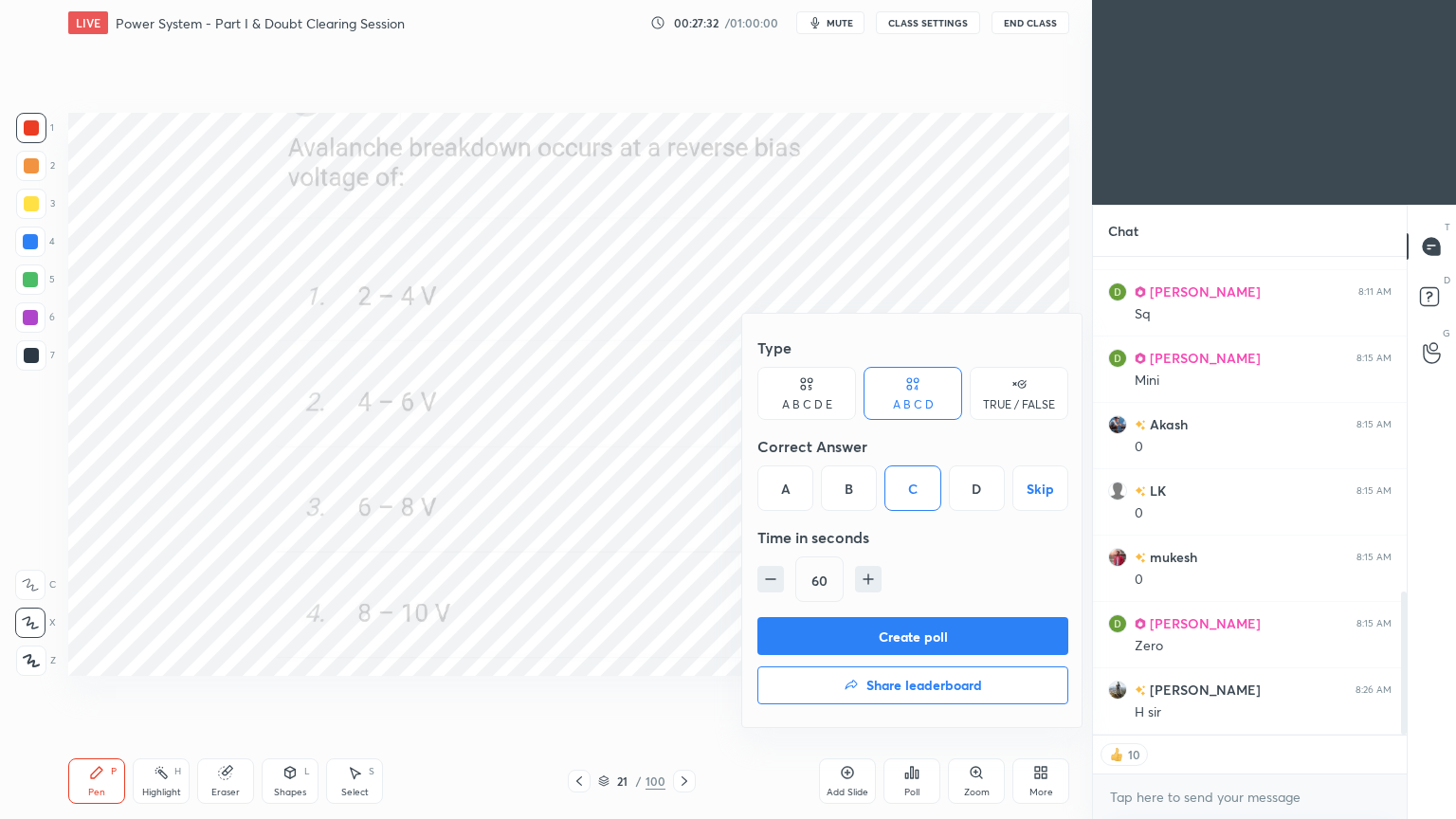 click on "Create poll" at bounding box center [913, 636] 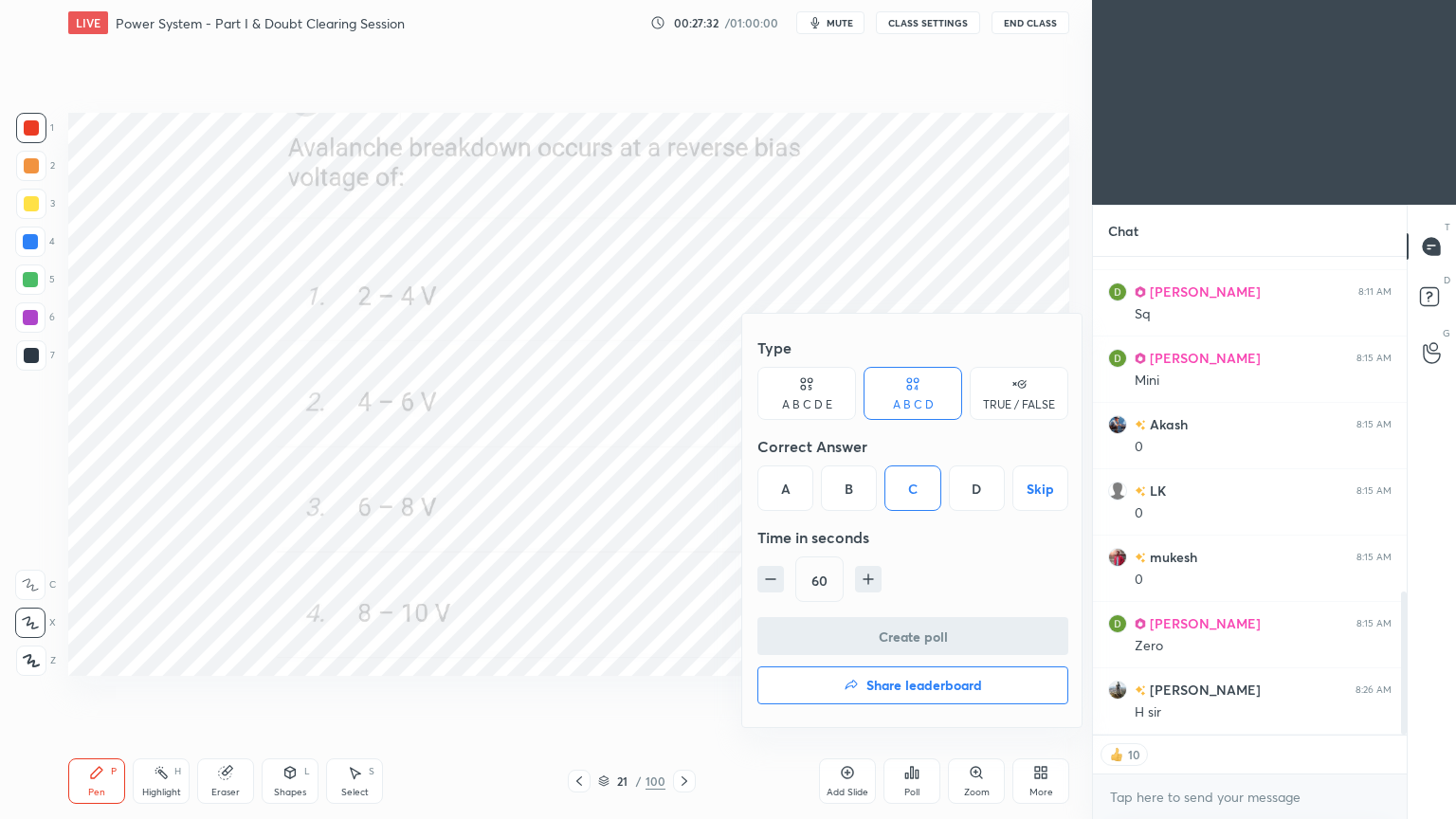 scroll, scrollTop: 442, scrollLeft: 308, axis: both 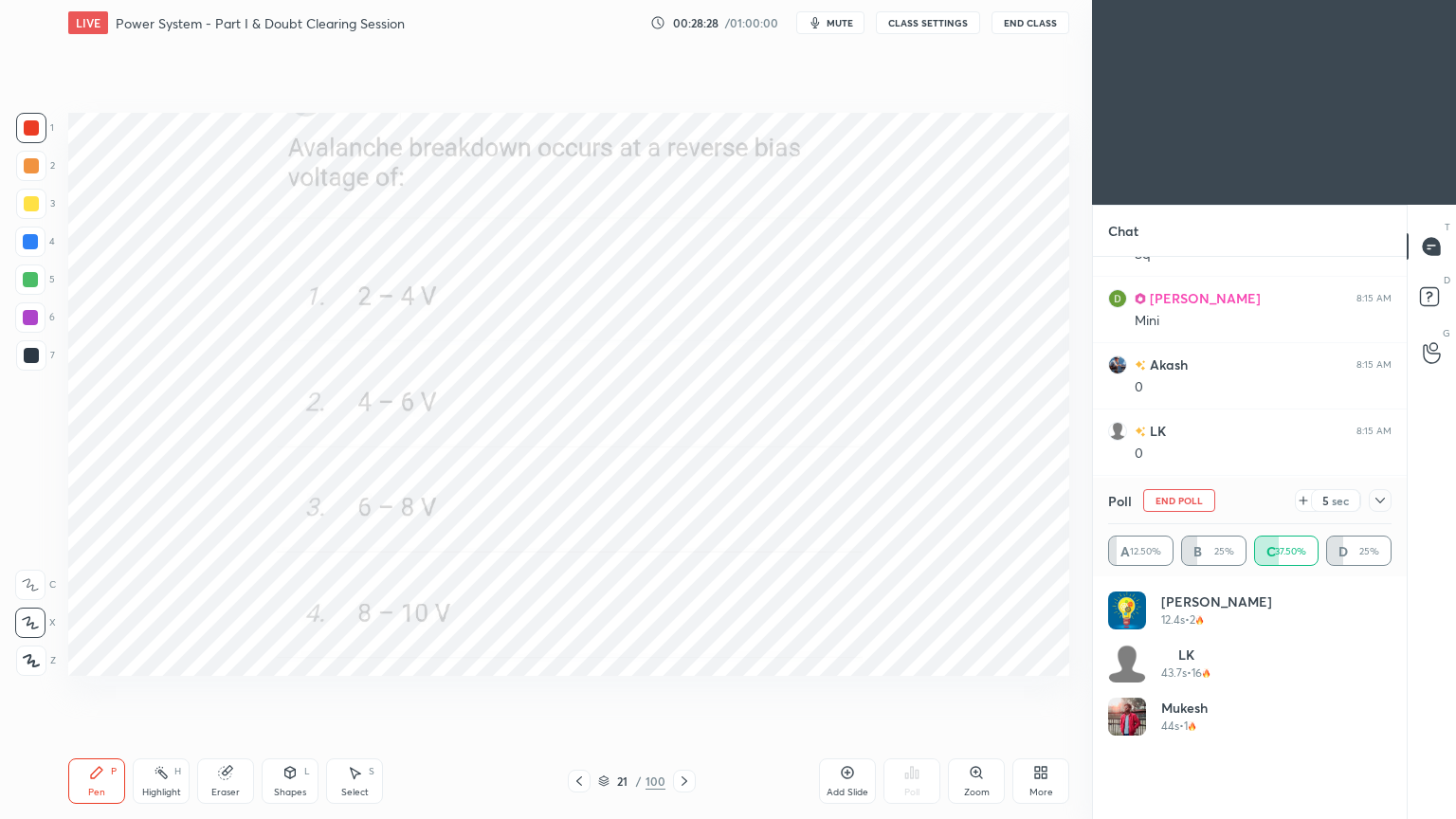 click on "End Poll" at bounding box center (1179, 500) 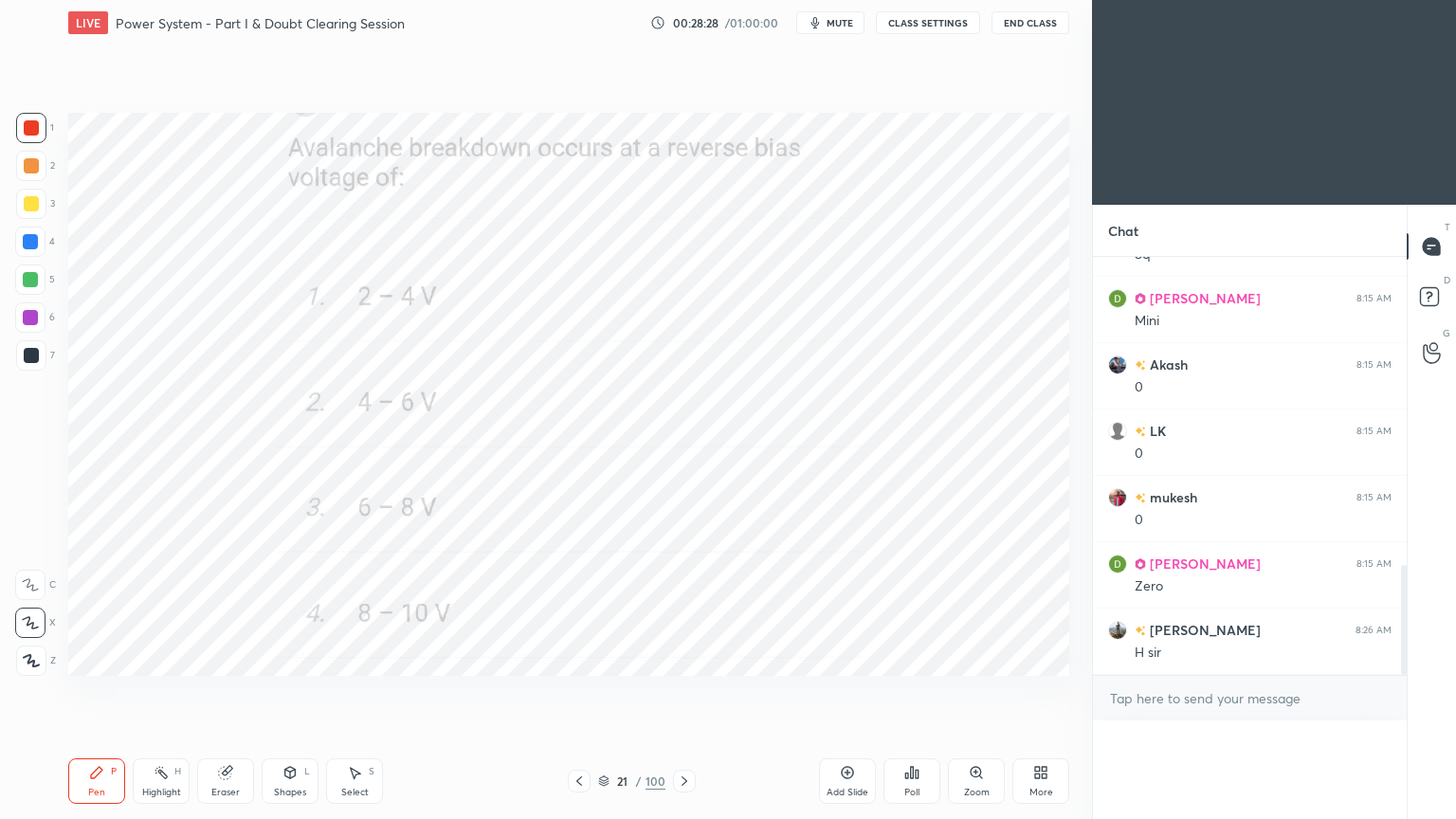 scroll, scrollTop: 0, scrollLeft: 0, axis: both 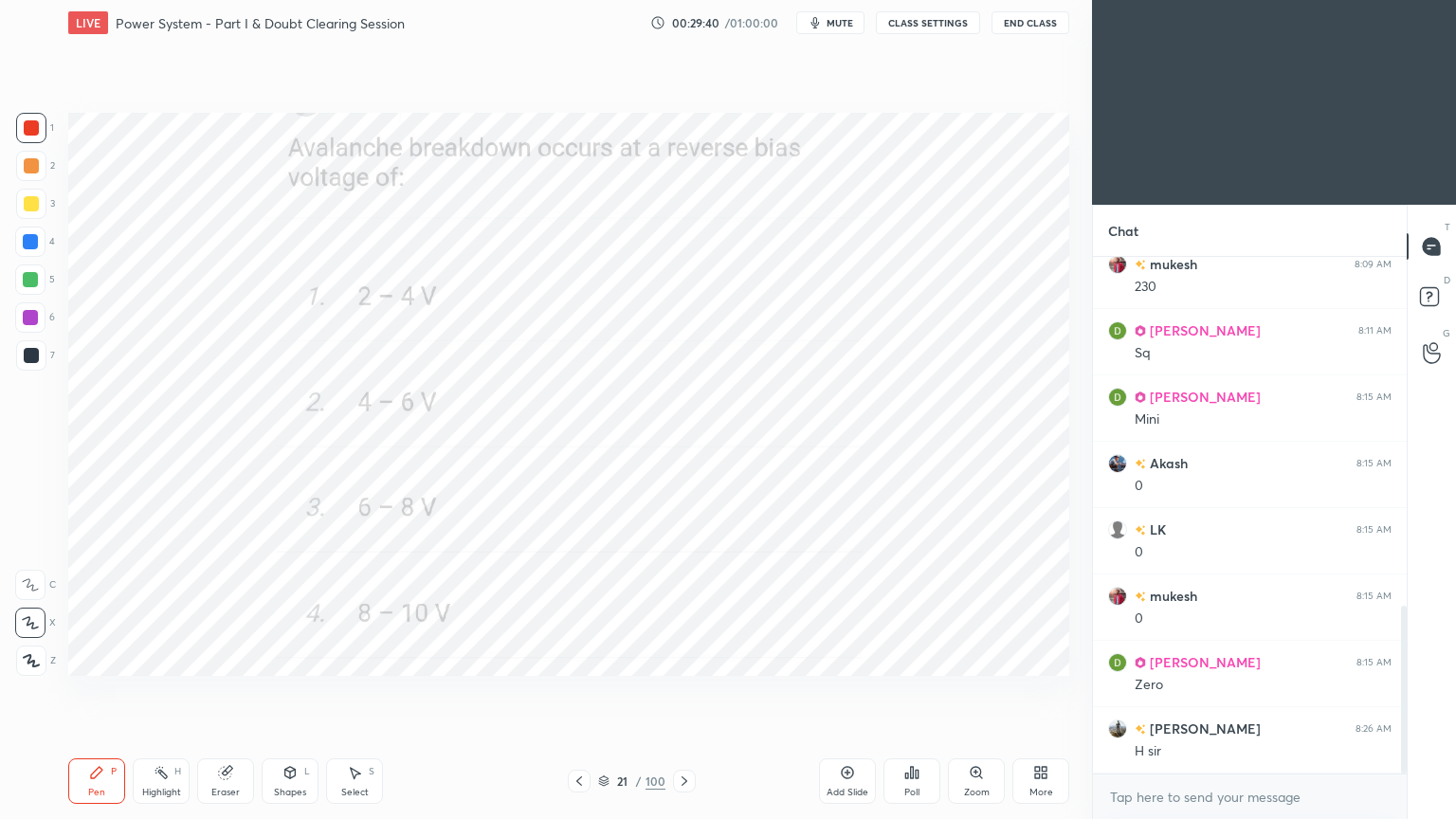 click 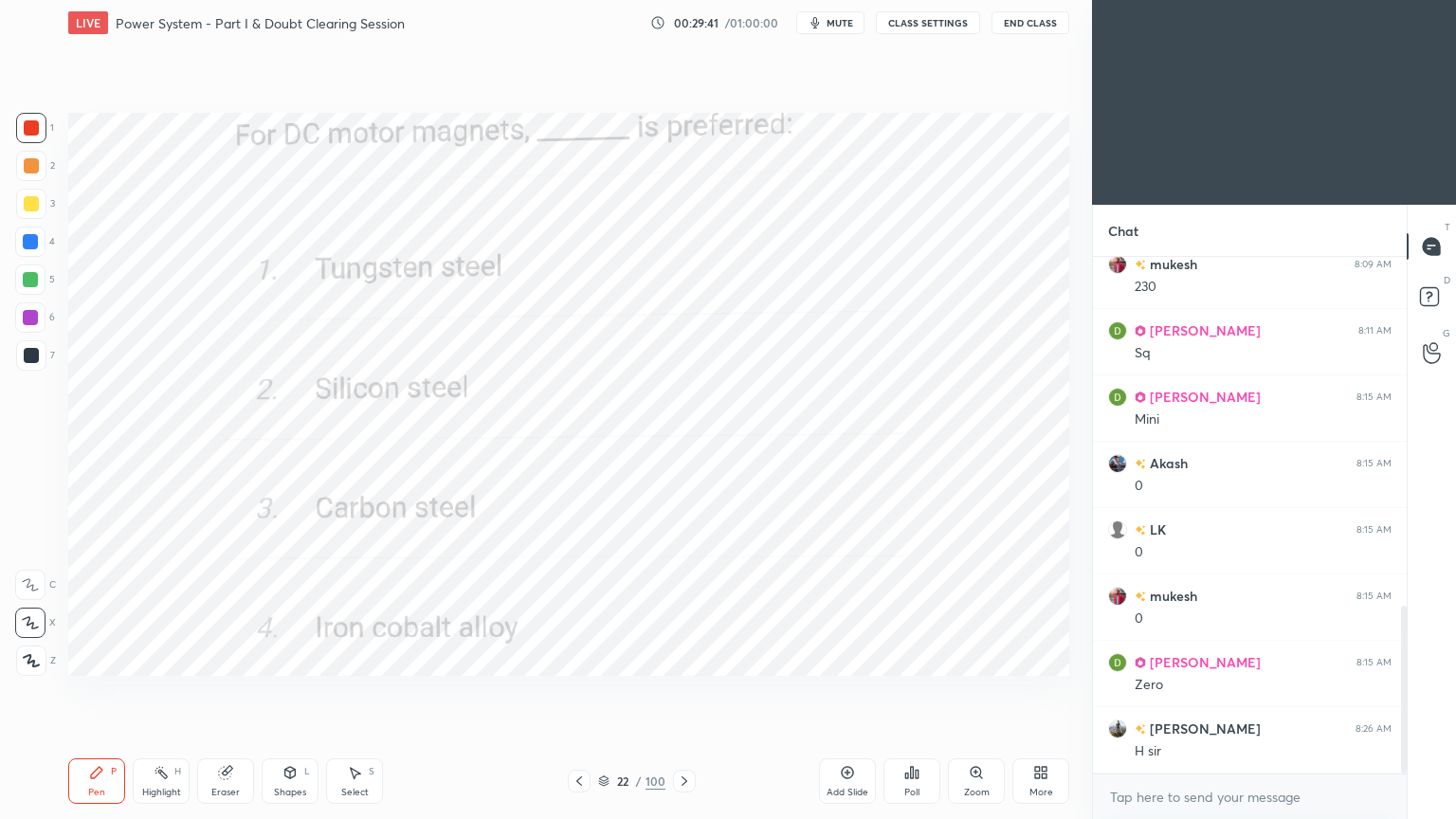 click 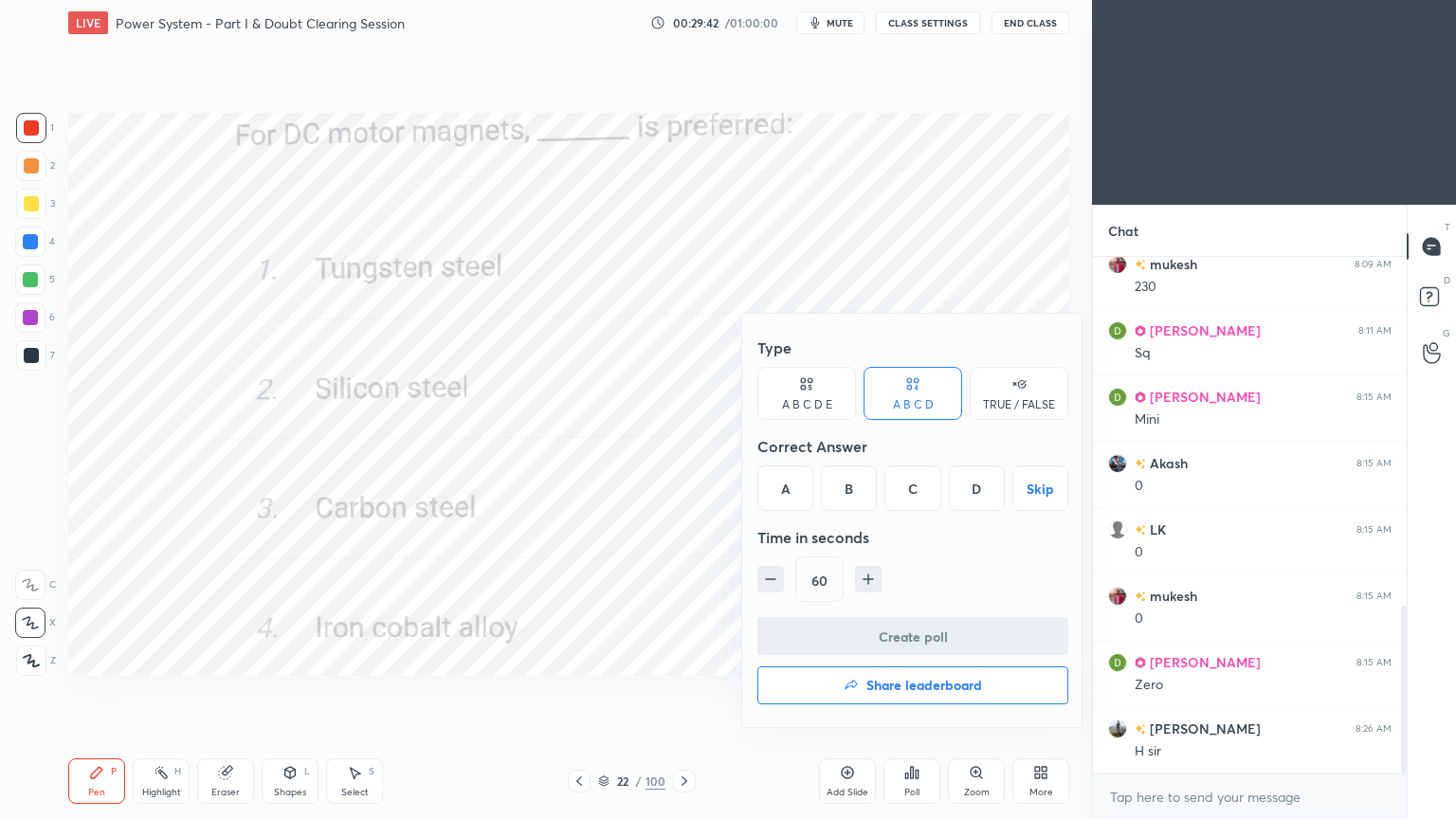 click on "A" at bounding box center (785, 488) 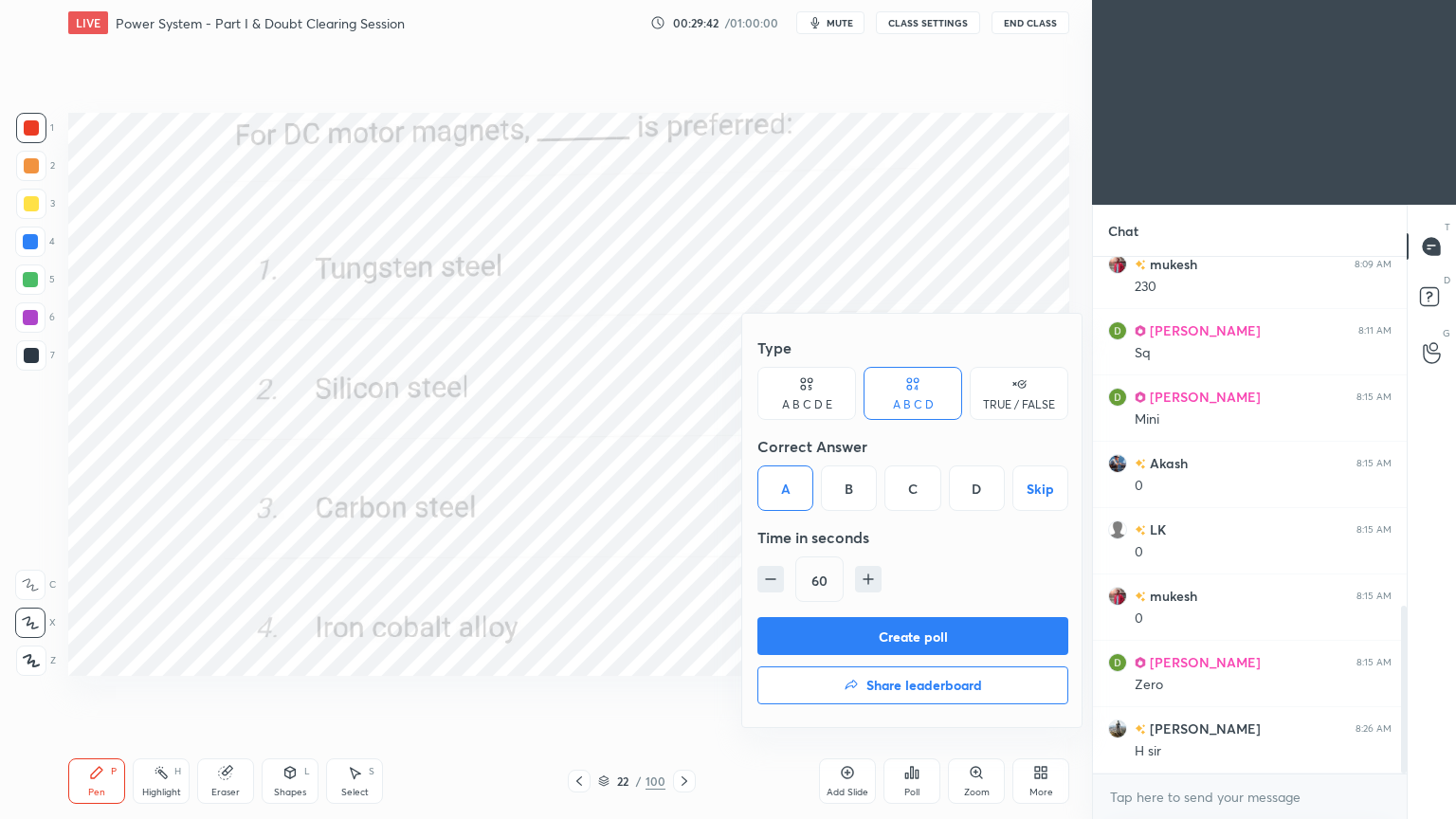 click on "Create poll" at bounding box center [913, 636] 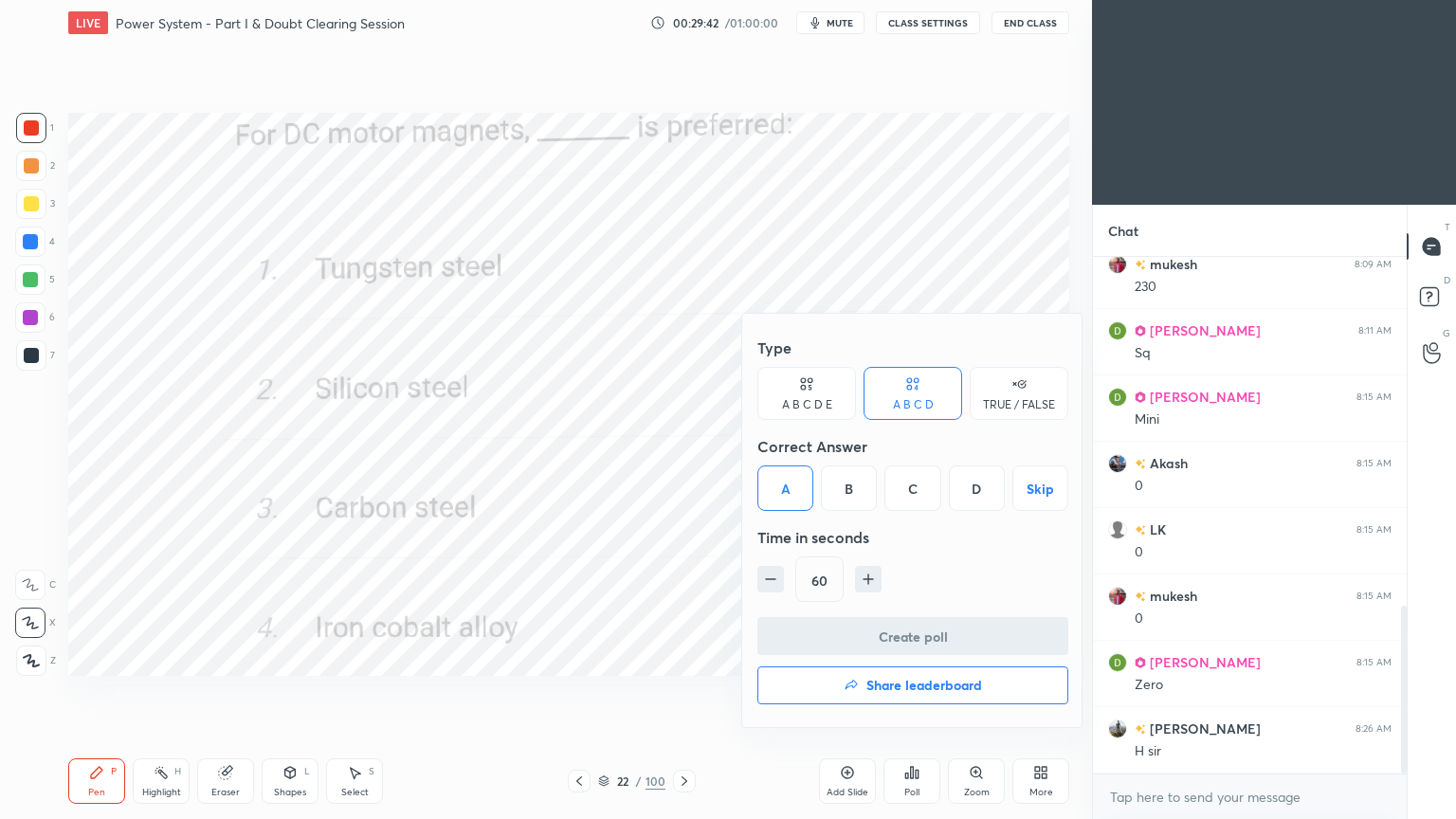 scroll, scrollTop: 463, scrollLeft: 308, axis: both 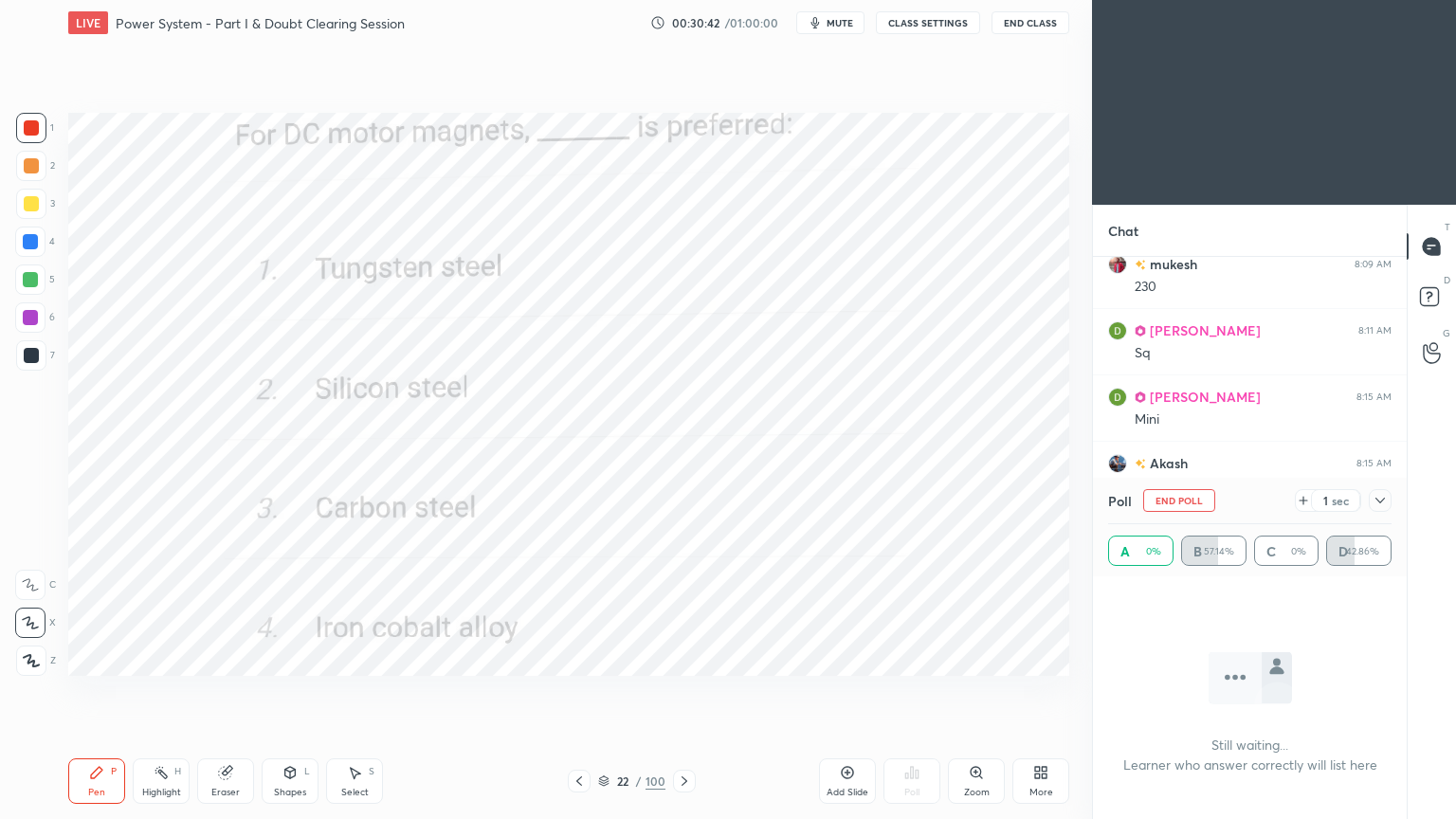 click on "End Poll" at bounding box center (1179, 500) 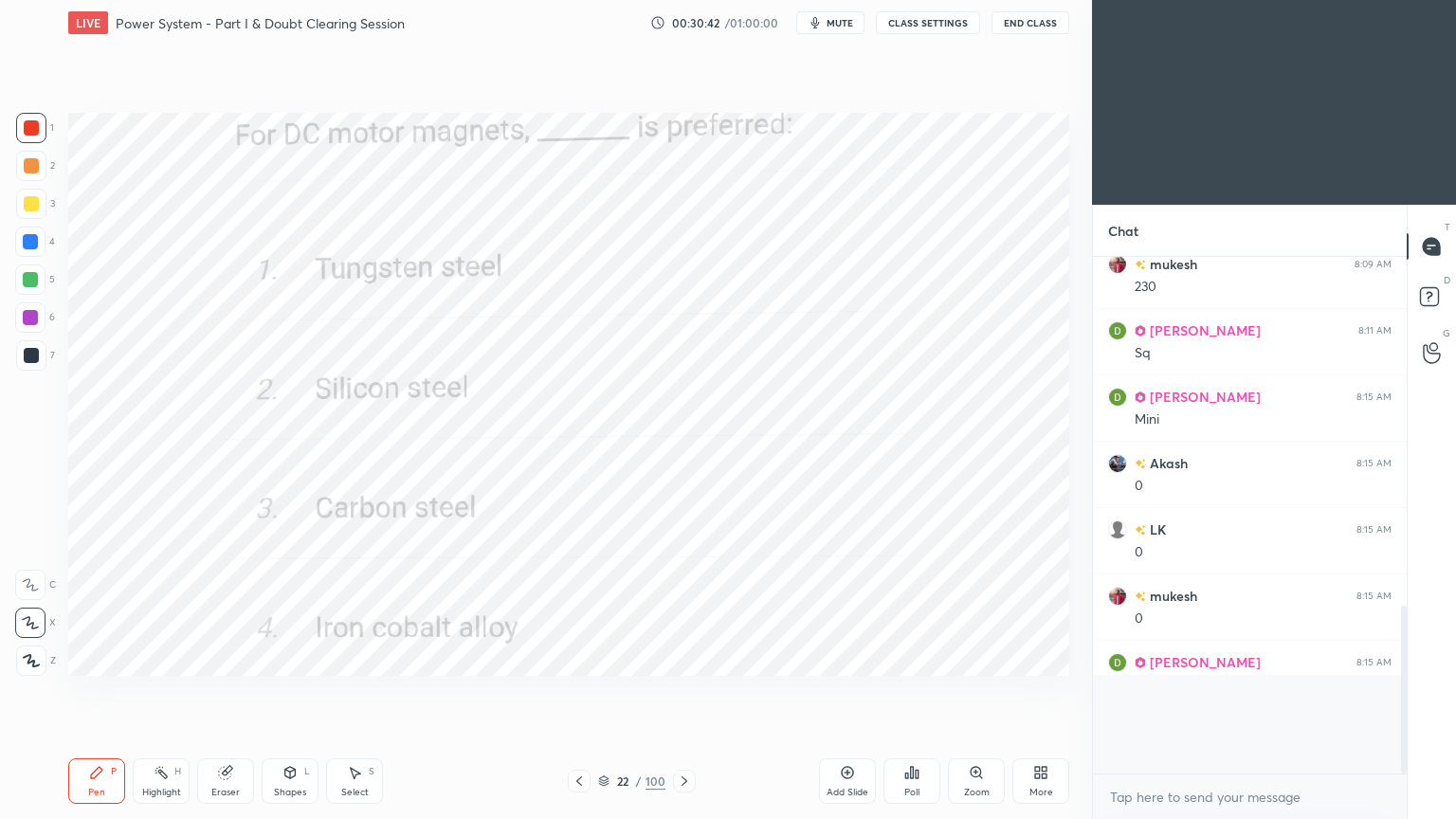scroll, scrollTop: 6, scrollLeft: 6, axis: both 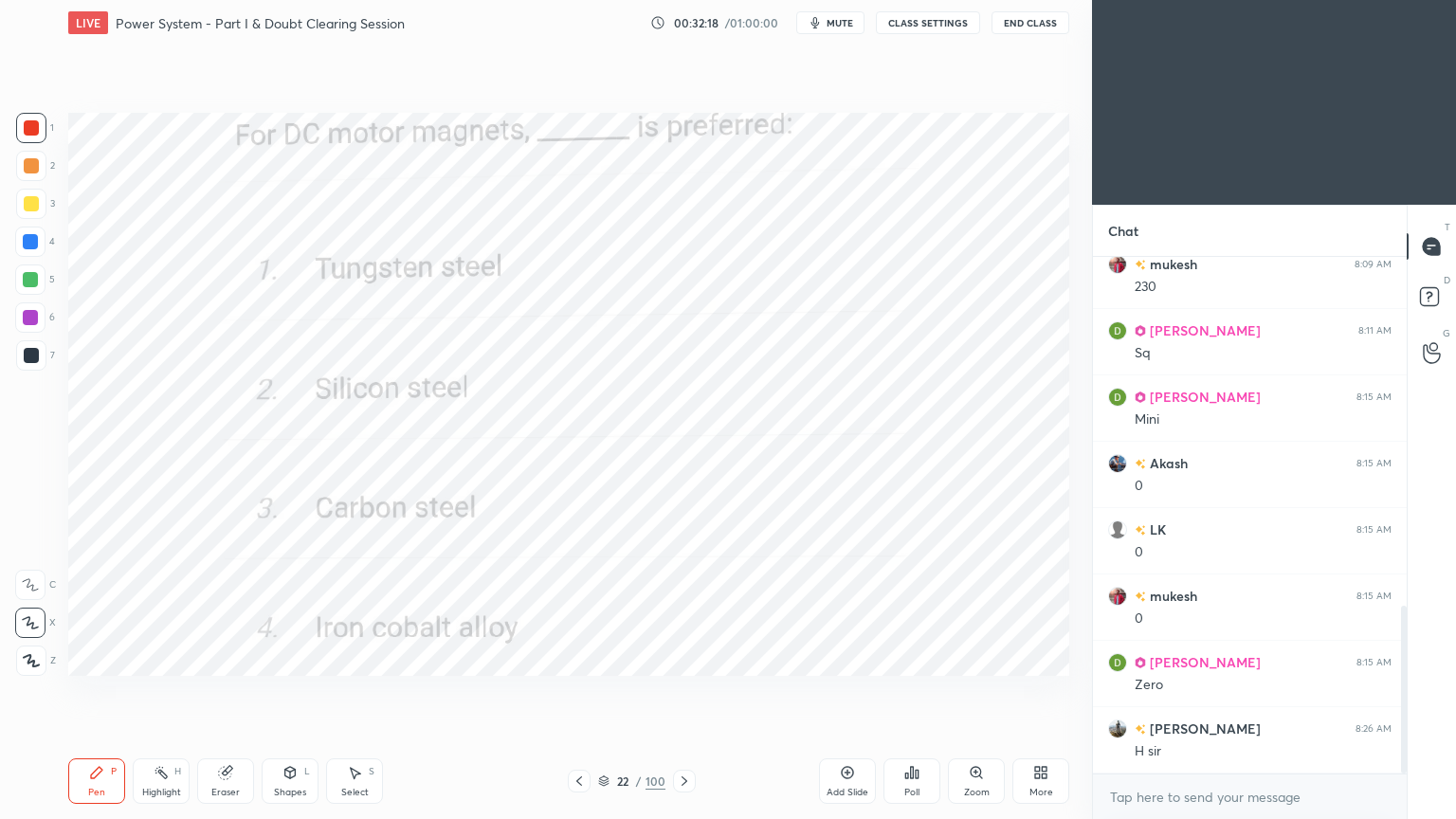 click 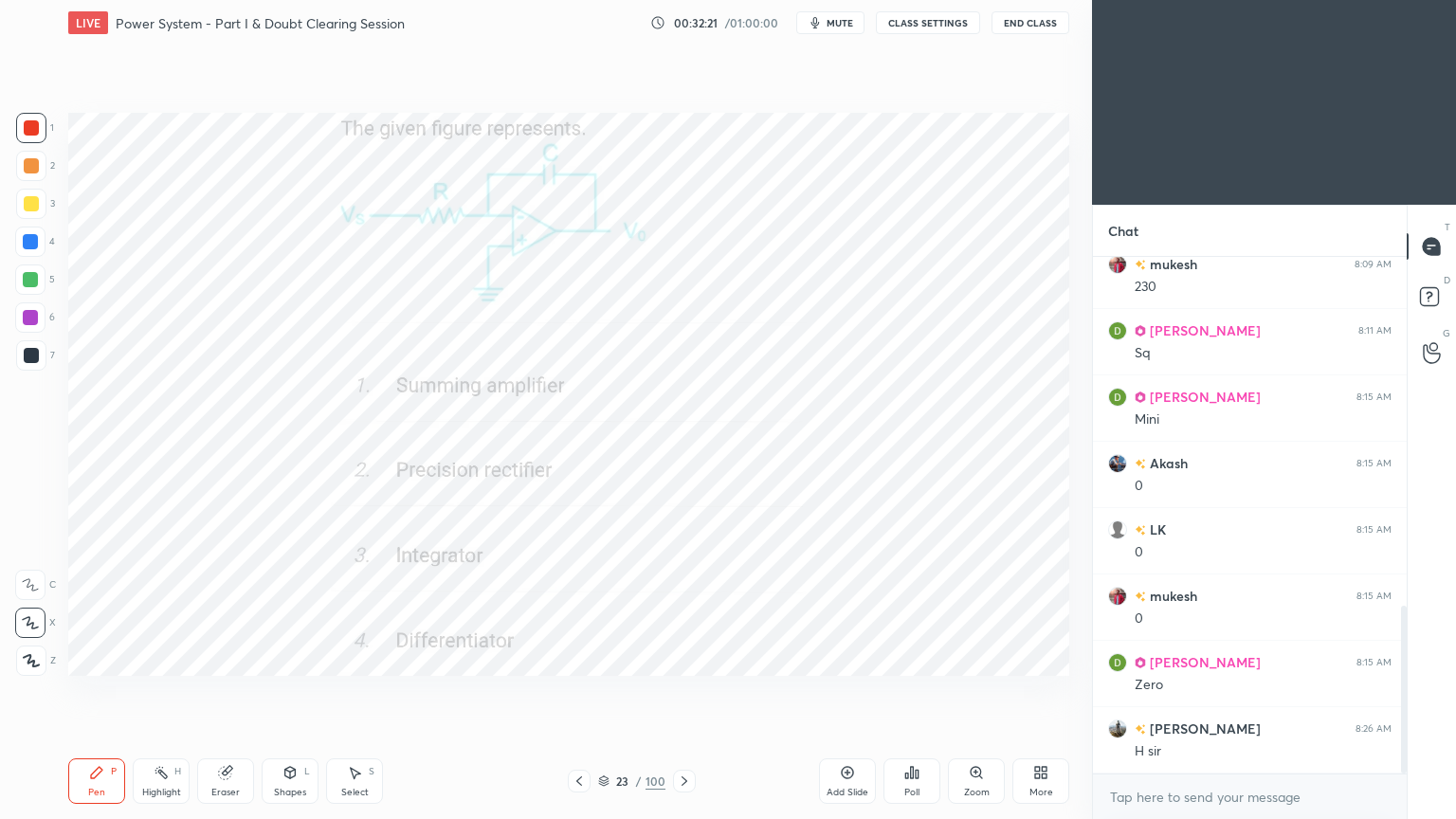 click 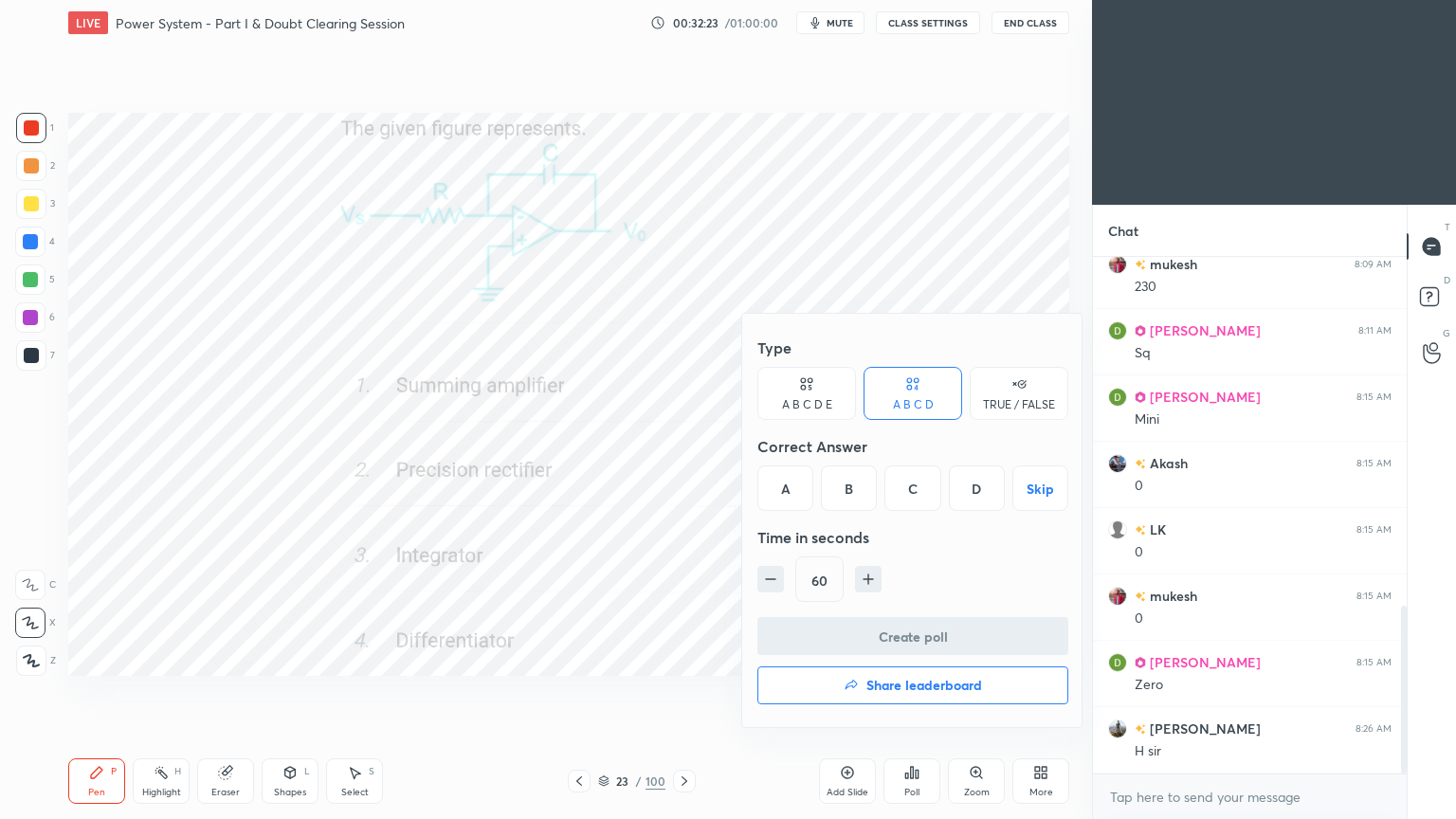 click on "C" at bounding box center [912, 488] 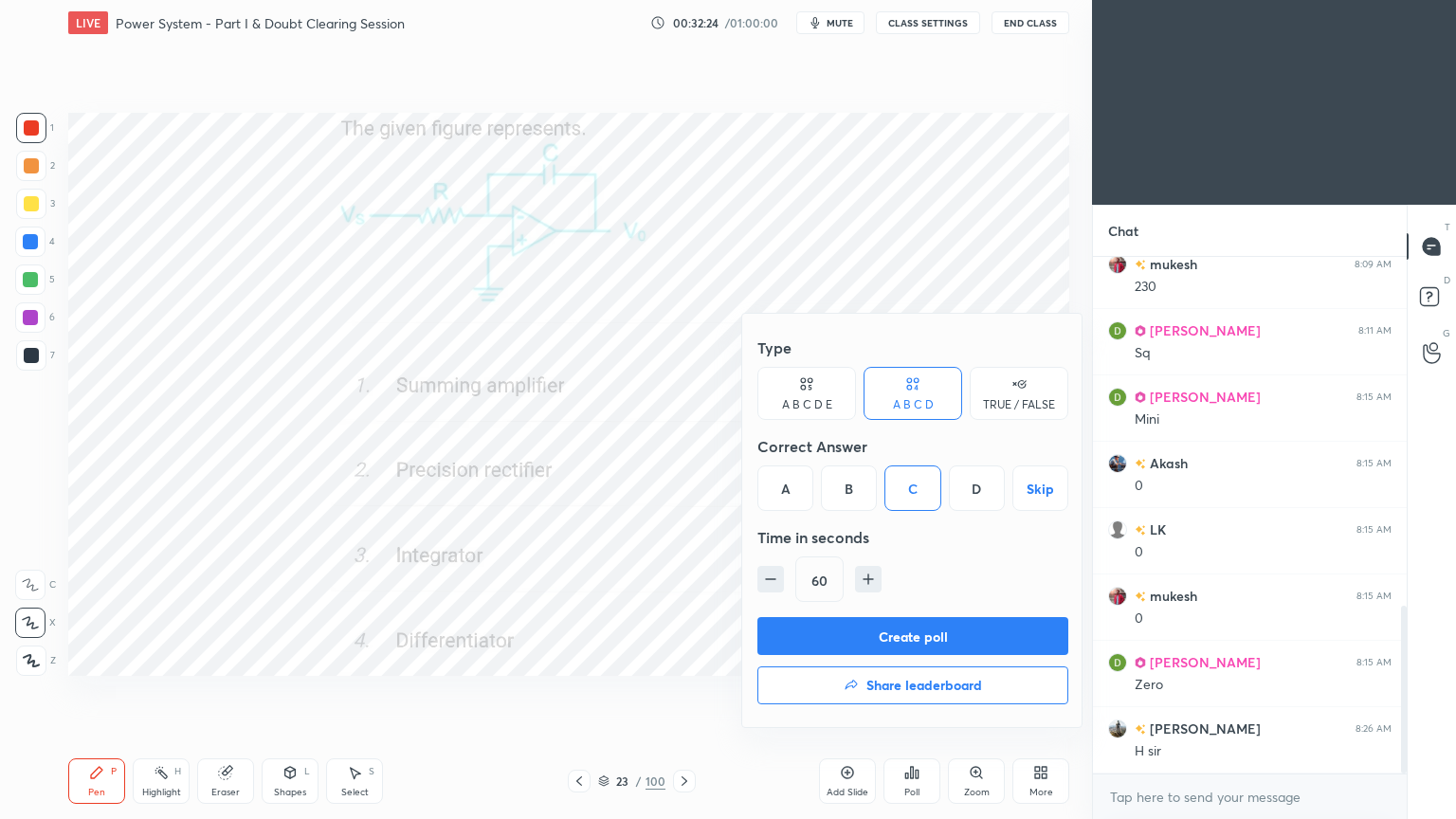 click on "Type A B C D E A B C D TRUE / FALSE Correct Answer A B C D Skip Time in seconds 60" at bounding box center [913, 473] 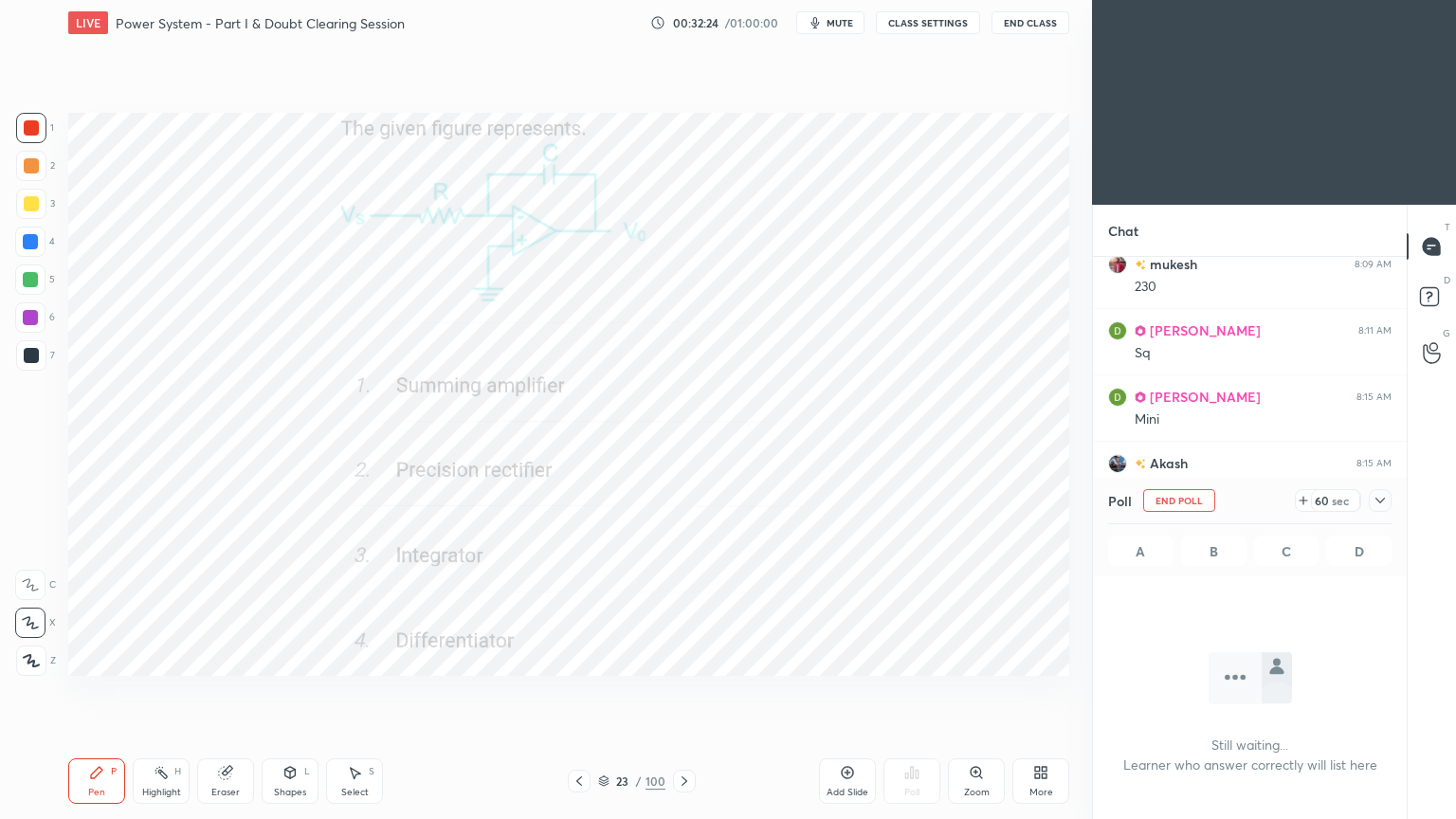 scroll, scrollTop: 412, scrollLeft: 308, axis: both 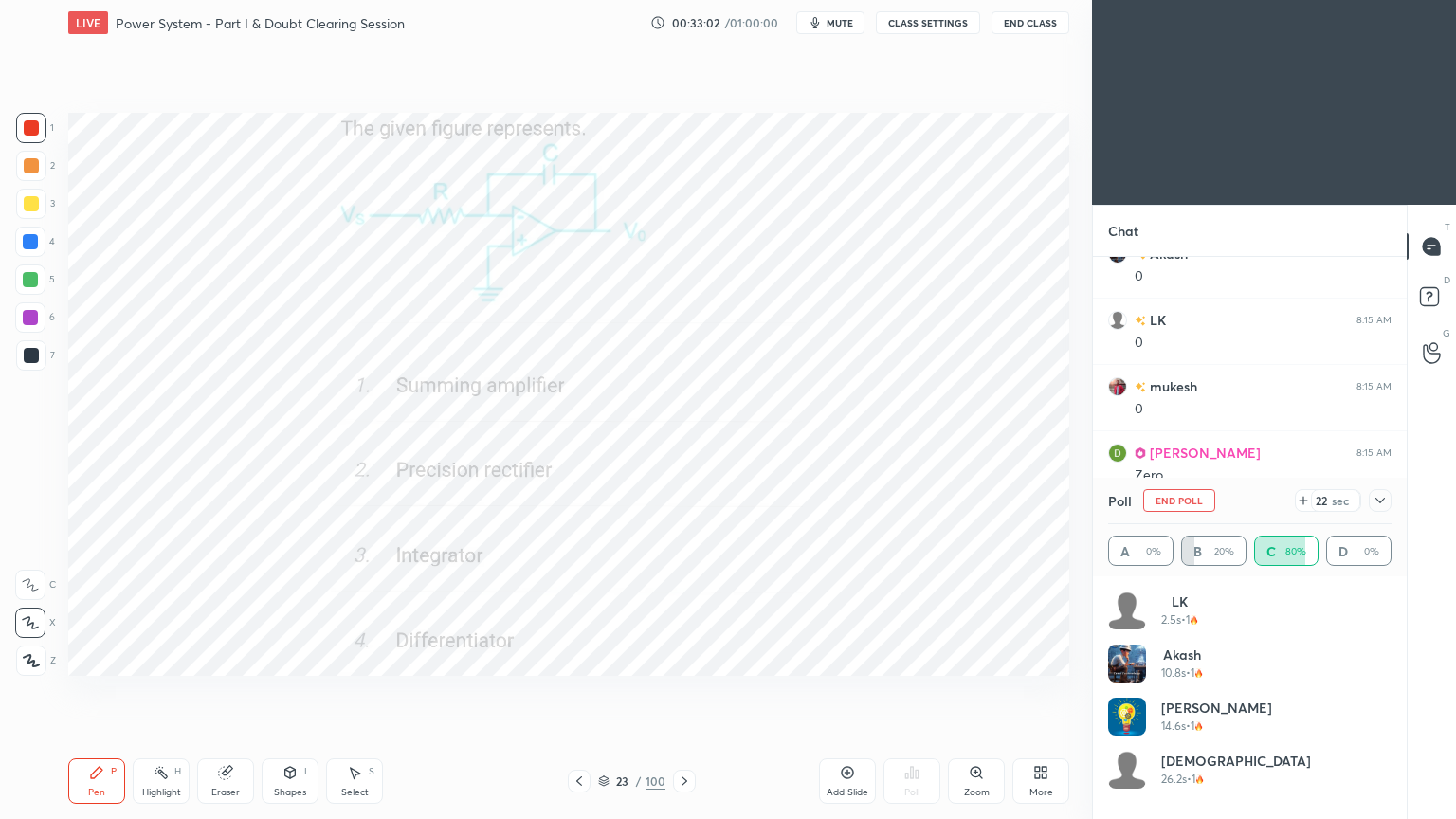 click on "End Poll" at bounding box center (1179, 500) 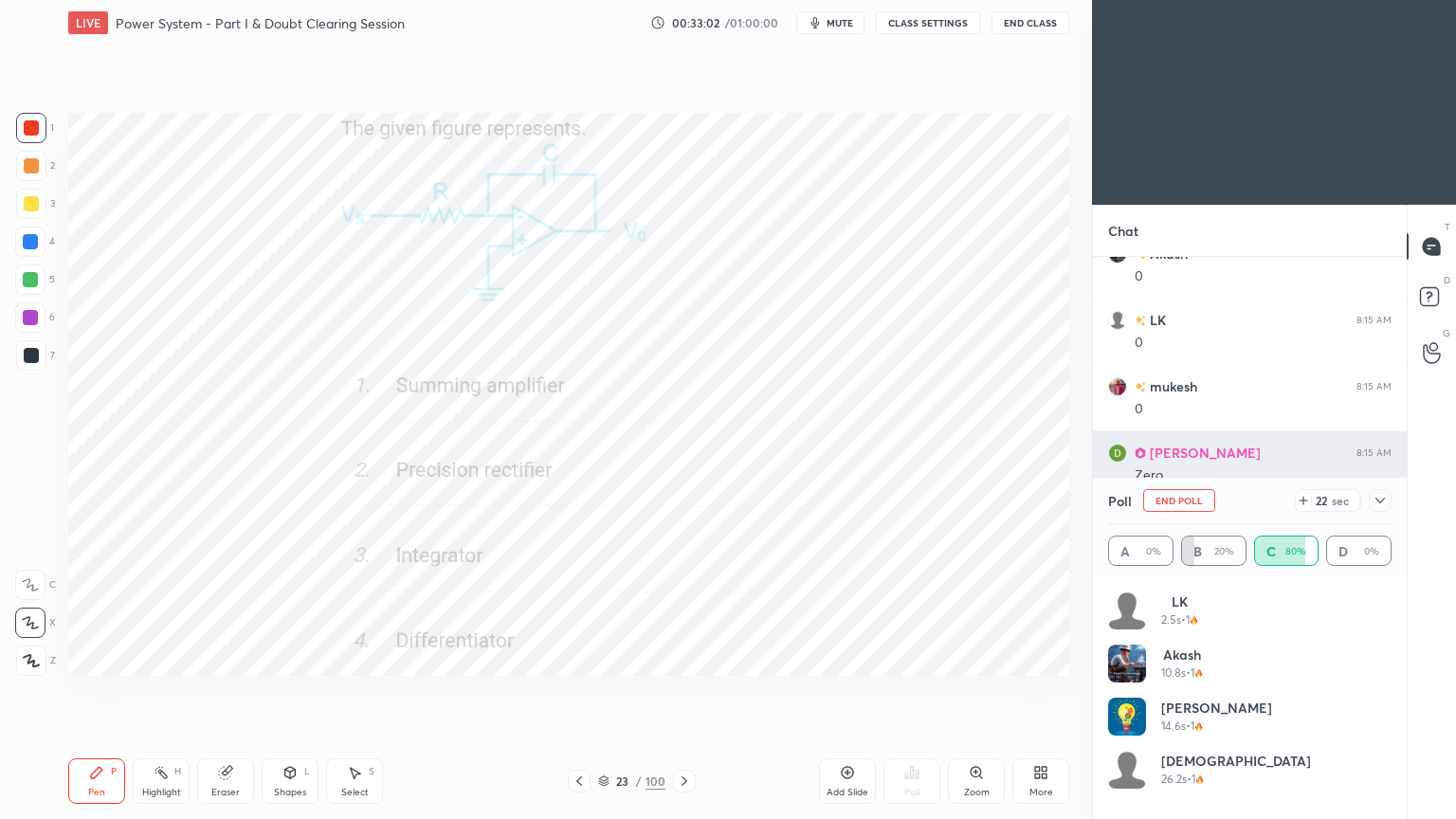 scroll, scrollTop: 84, scrollLeft: 278, axis: both 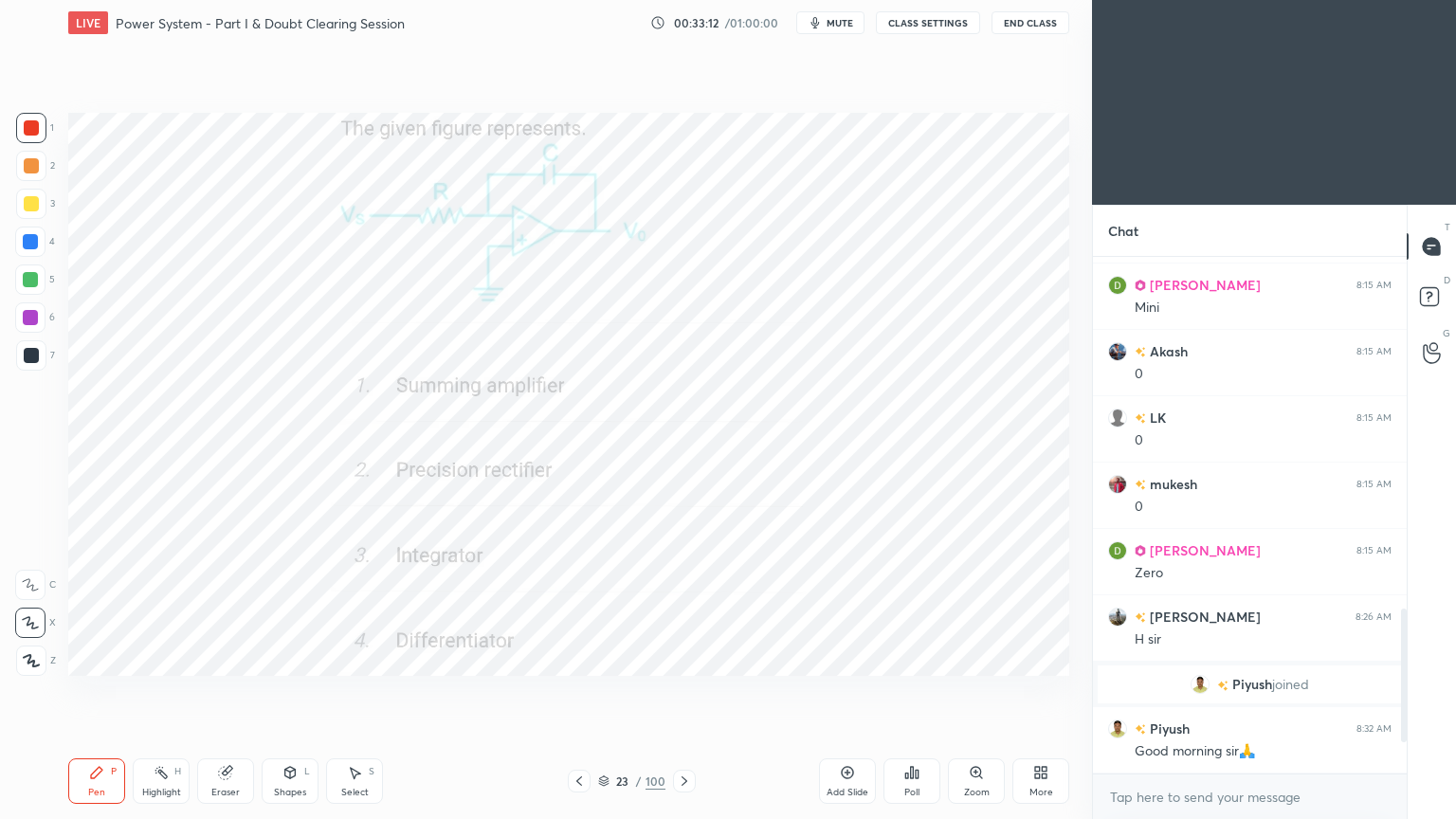 click on "Eraser" at bounding box center (226, 781) 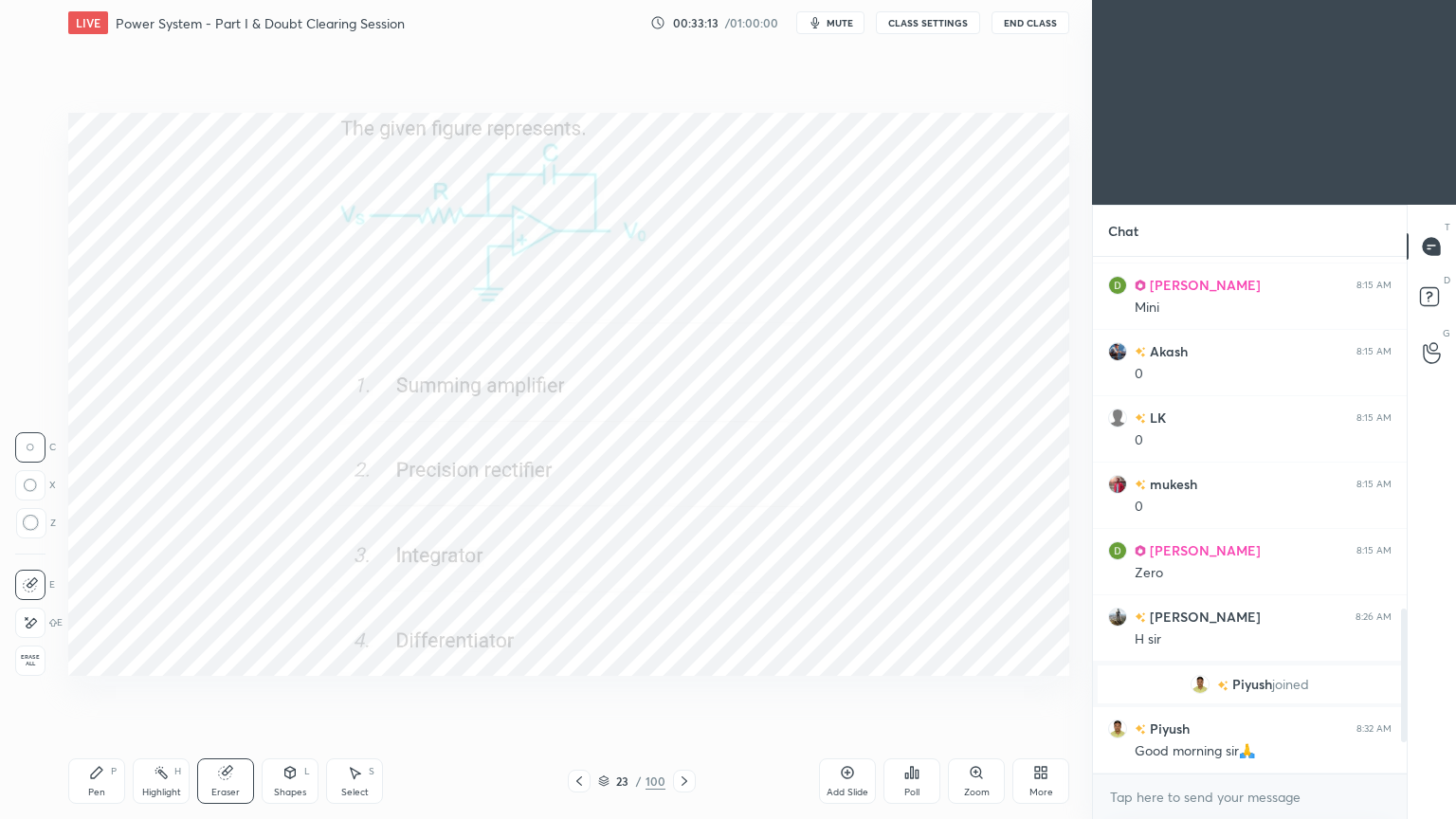 drag, startPoint x: 35, startPoint y: 626, endPoint x: 65, endPoint y: 610, distance: 34 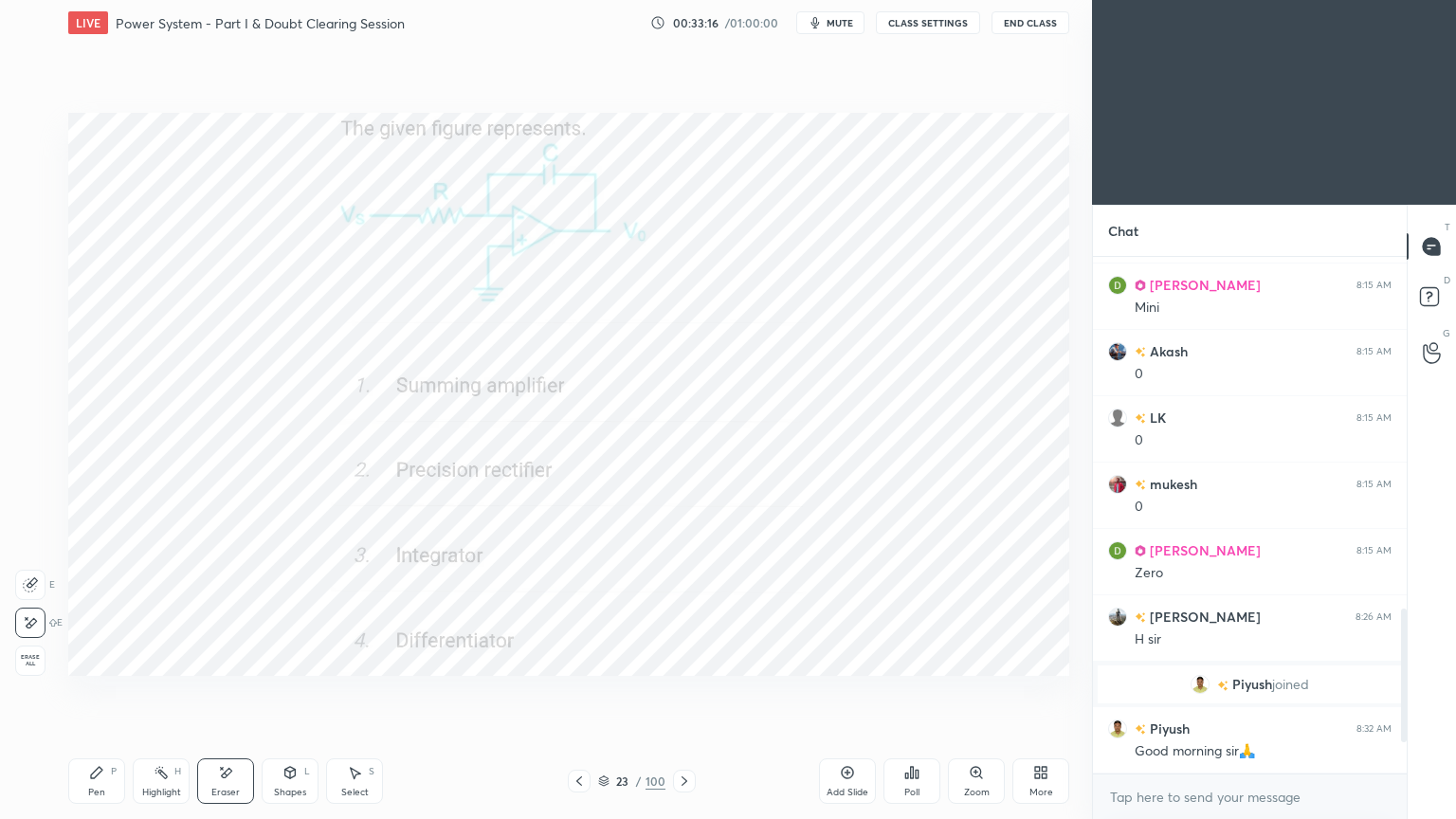 click on "Pen P" at bounding box center [97, 781] 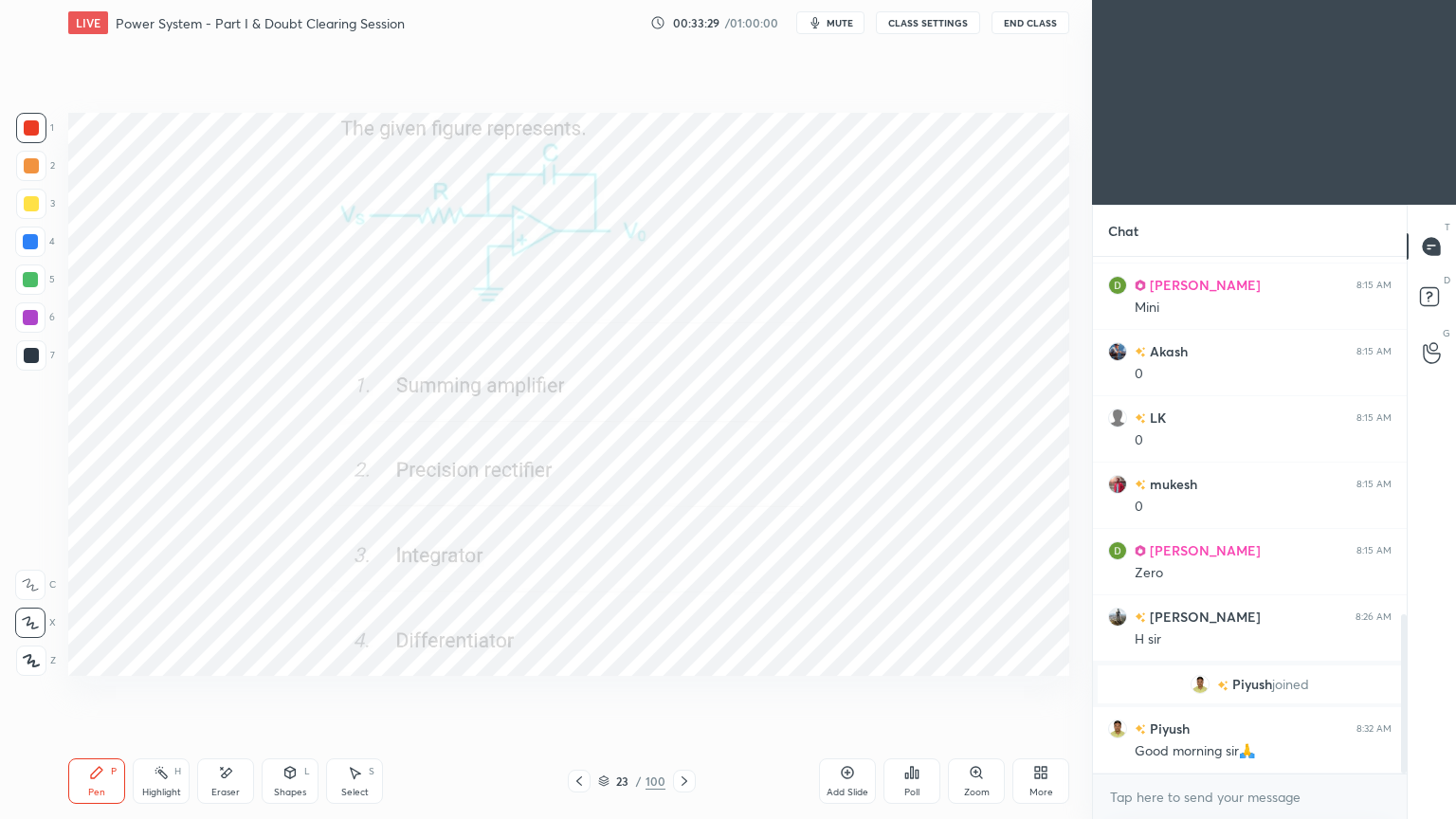 scroll, scrollTop: 1163, scrollLeft: 0, axis: vertical 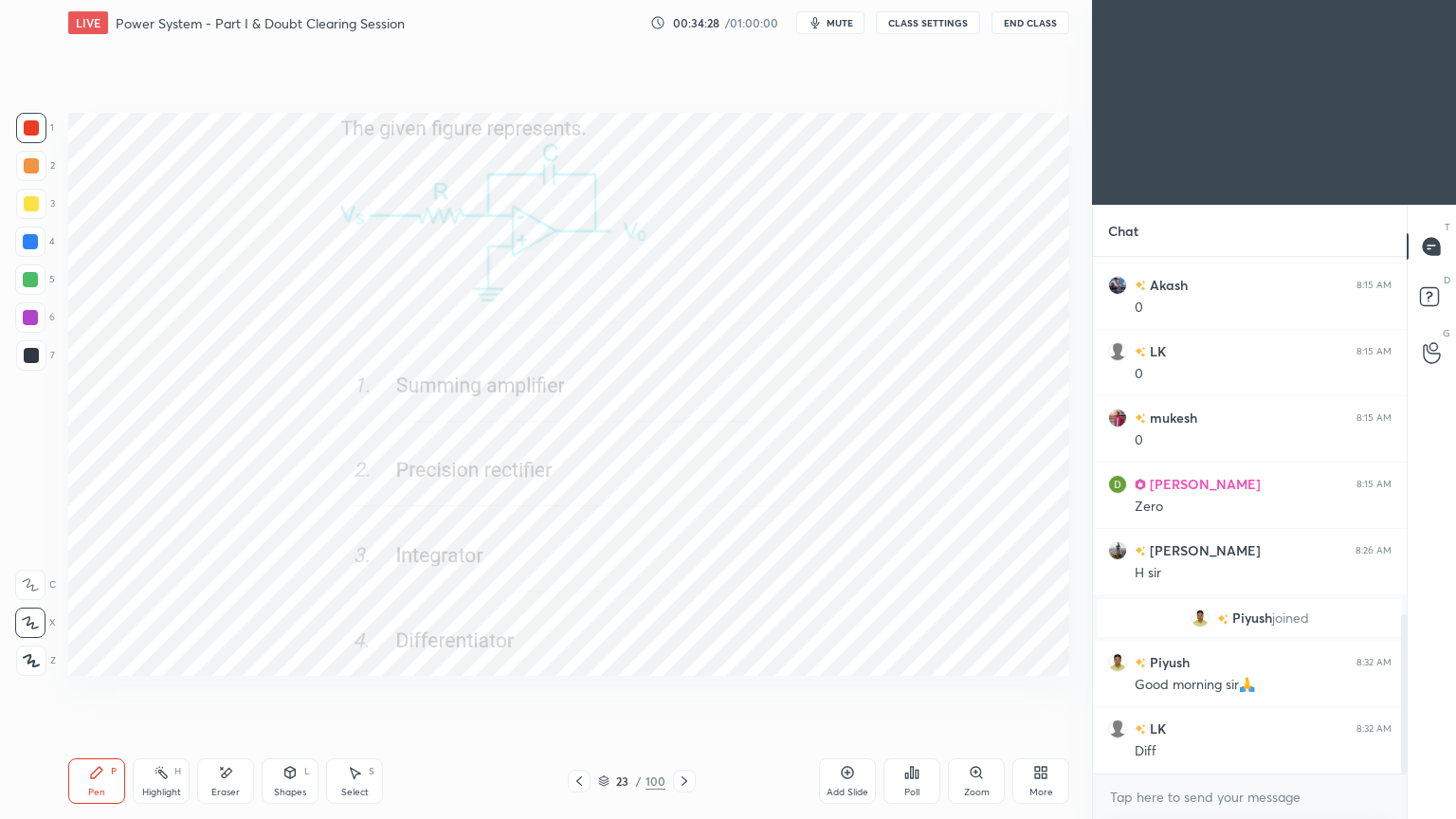 click 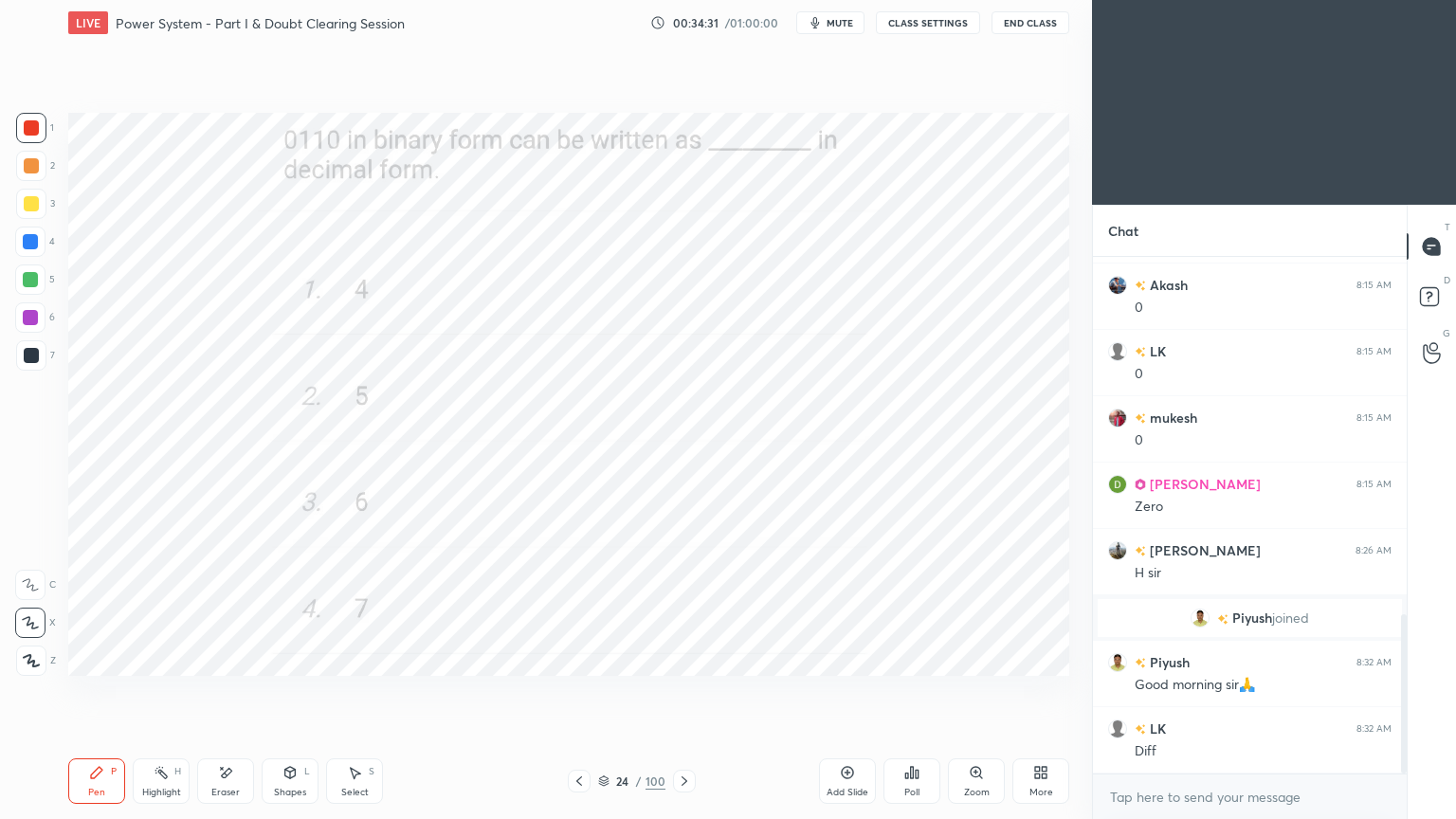 click 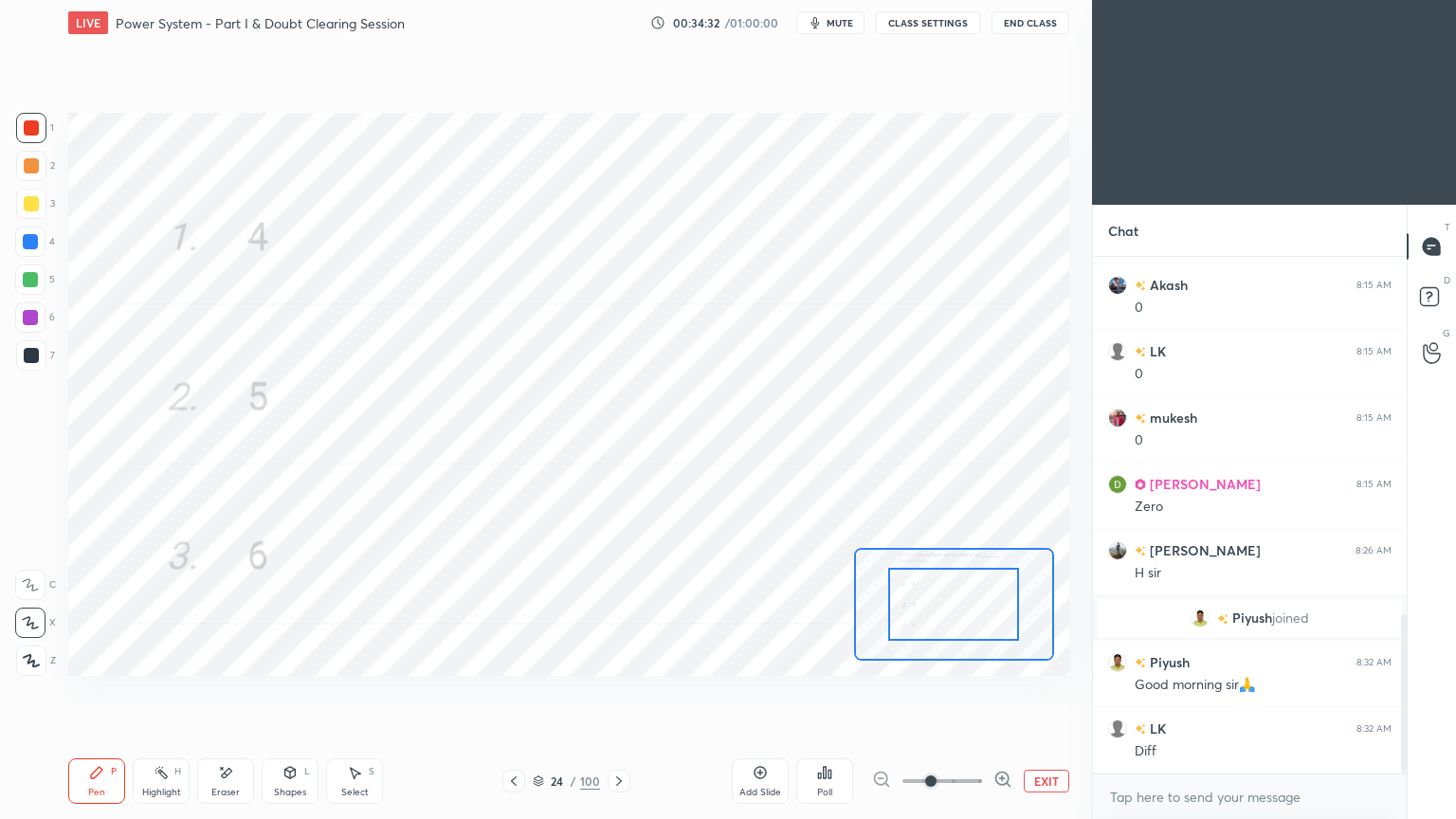 click on "EXIT" at bounding box center (1046, 781) 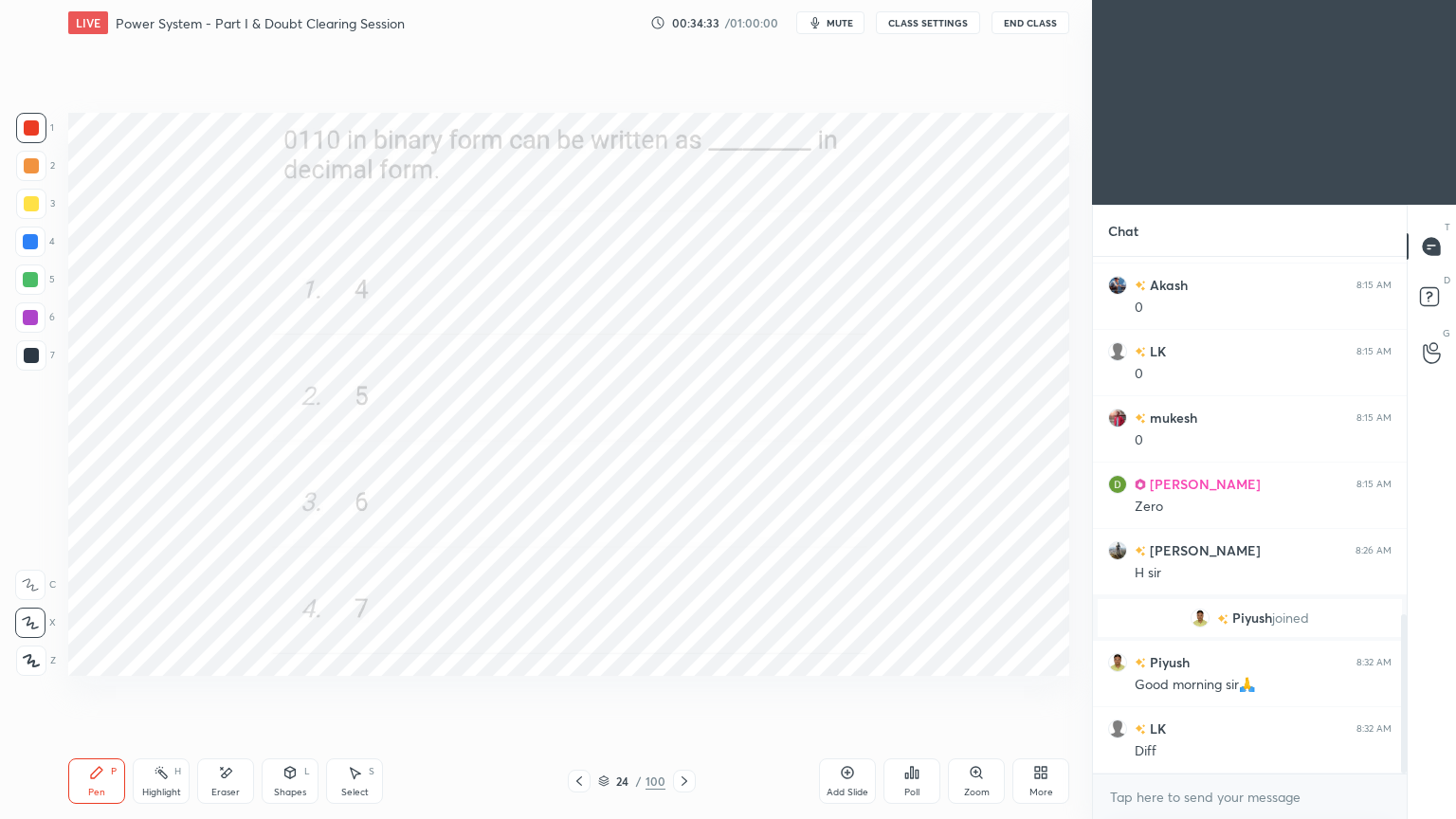 click on "Poll" at bounding box center (912, 781) 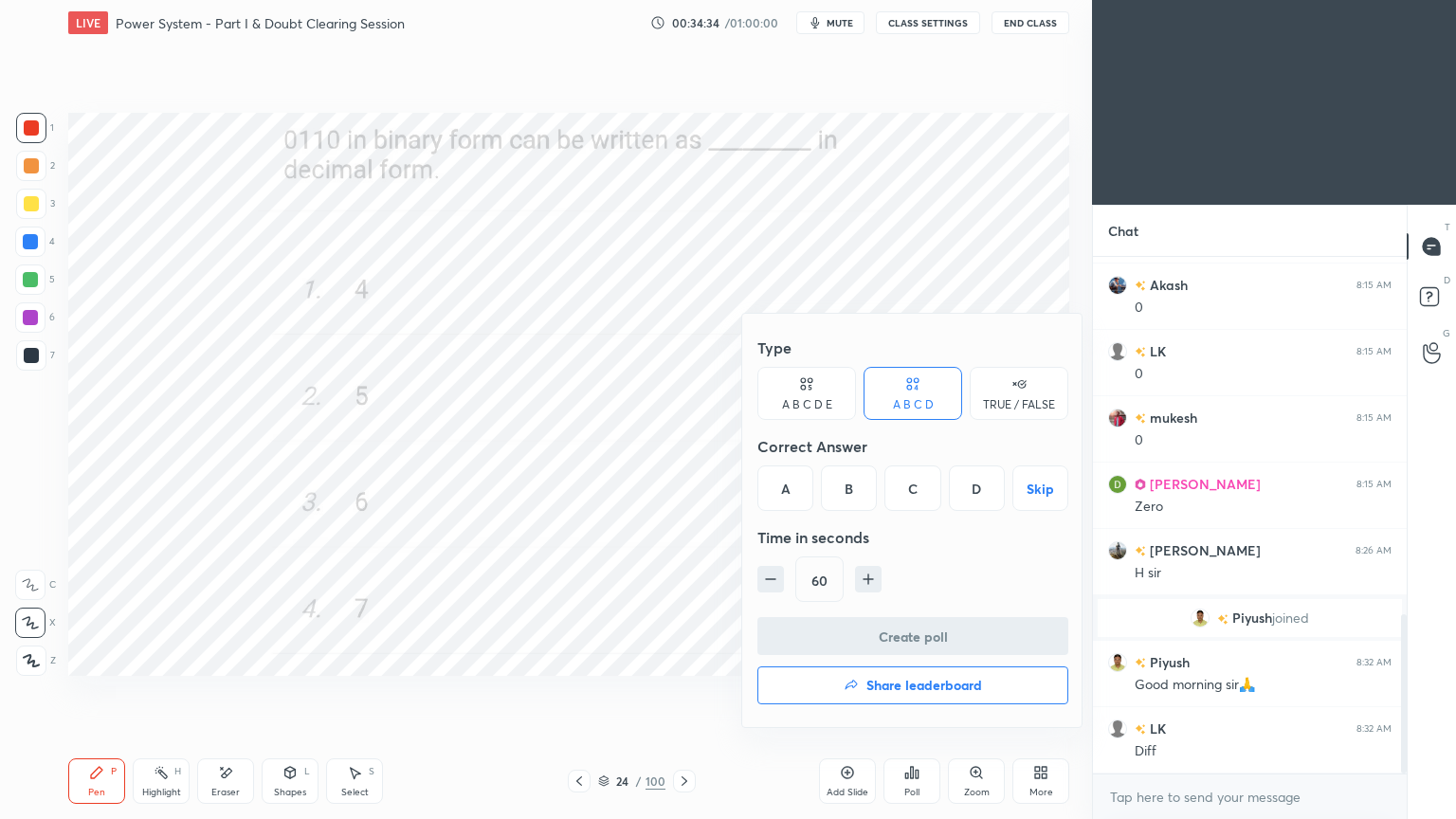 click on "C" at bounding box center (912, 488) 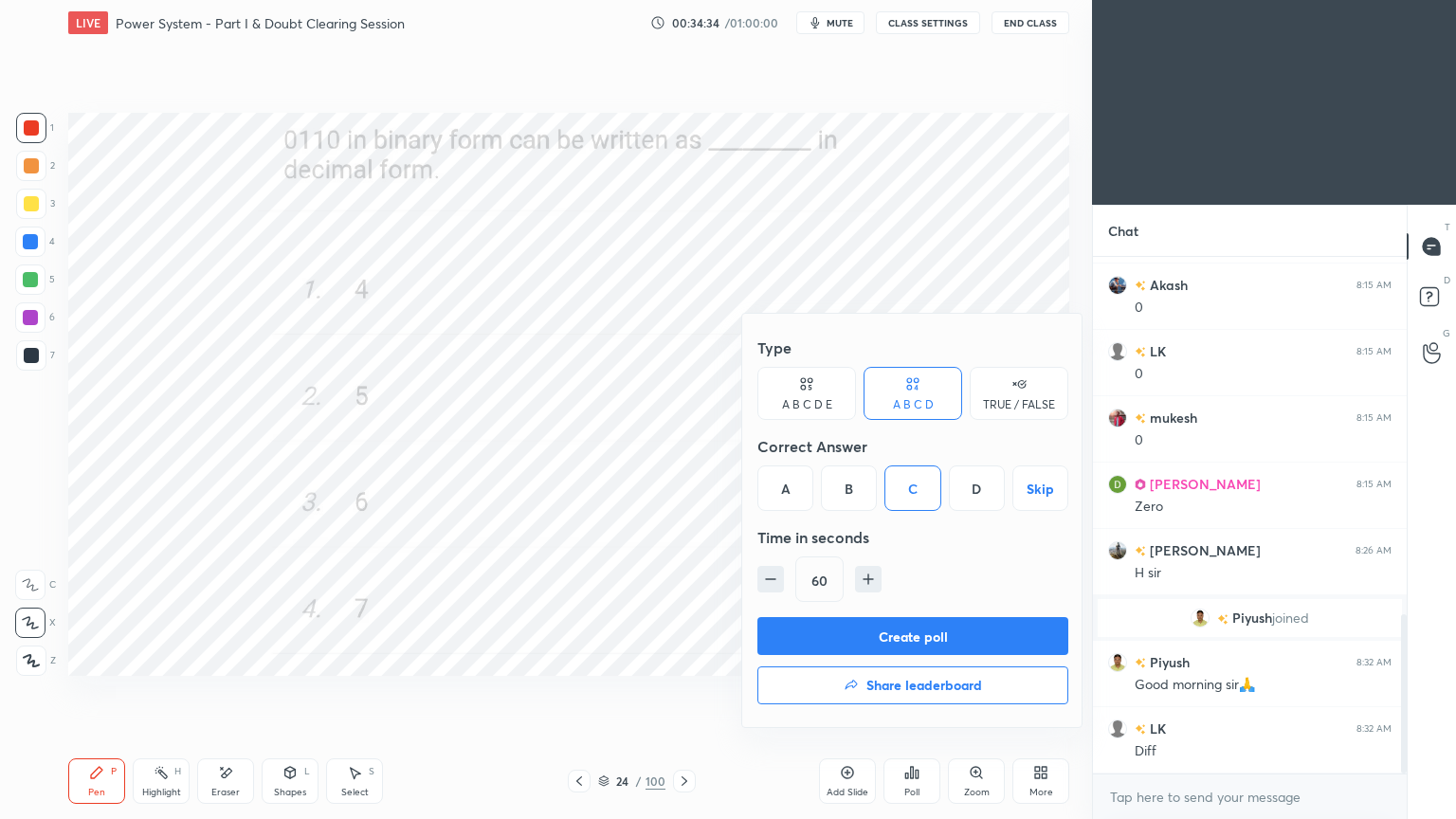 click on "Create poll" at bounding box center (913, 636) 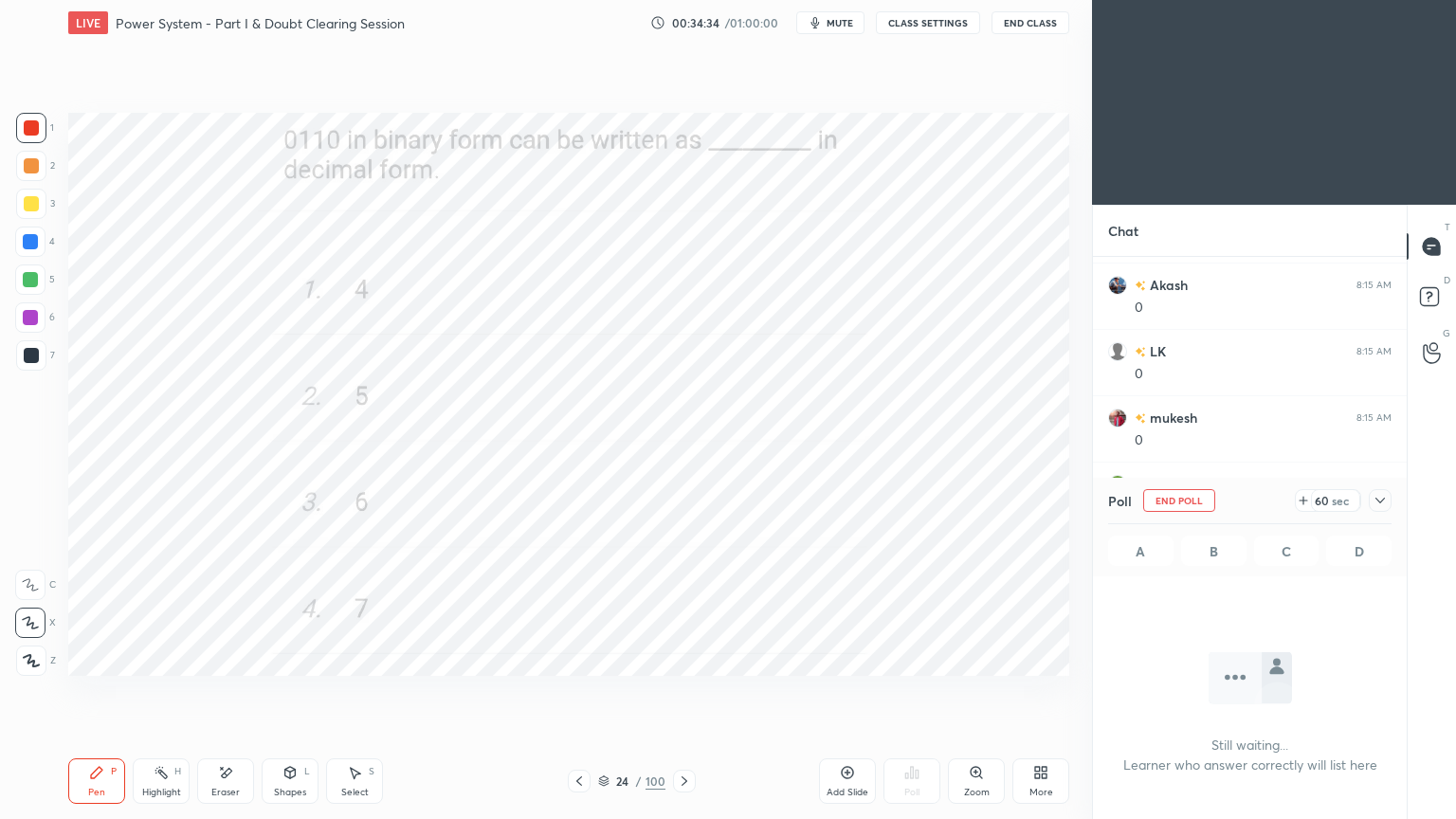 scroll, scrollTop: 471, scrollLeft: 308, axis: both 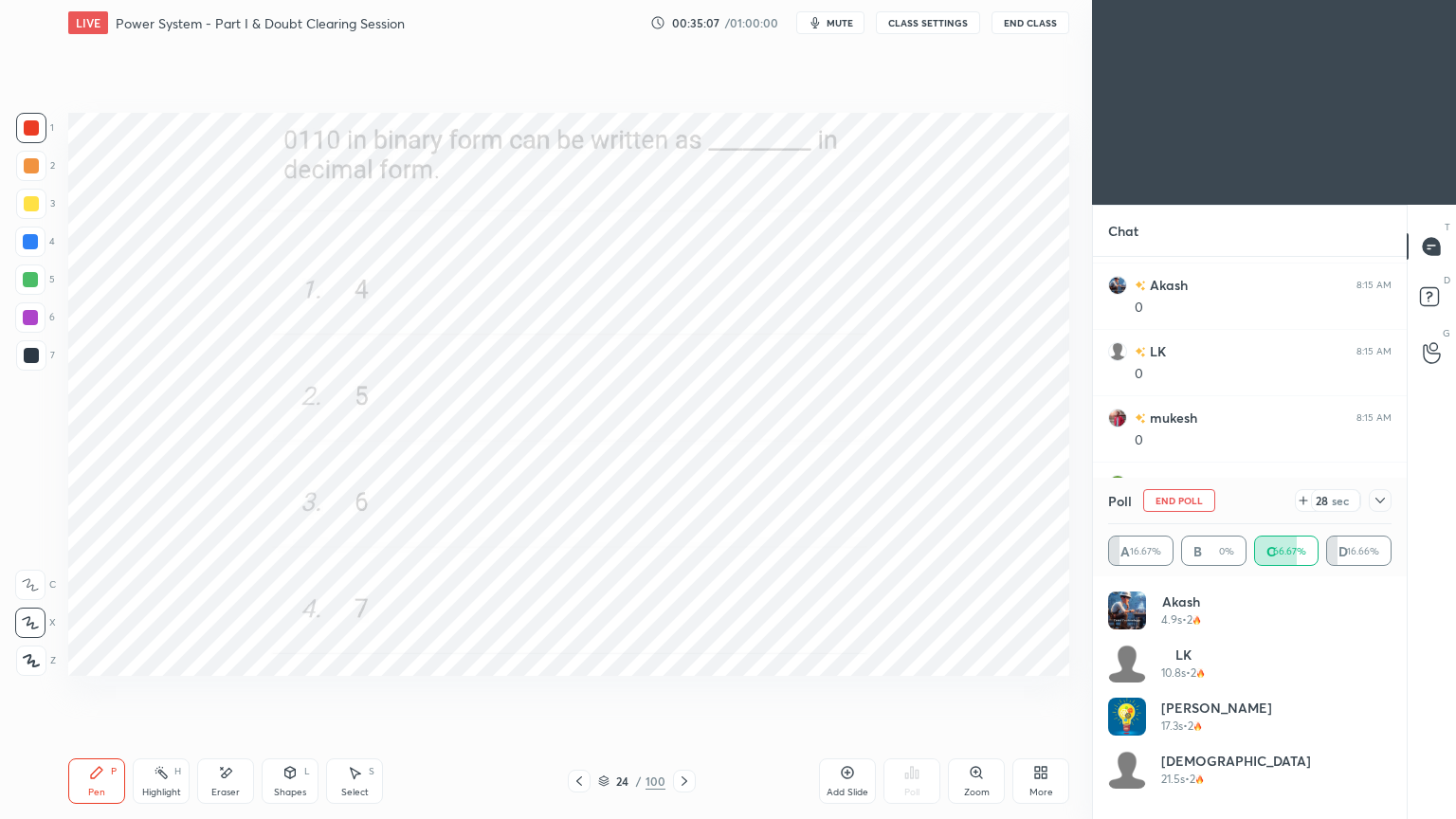 click at bounding box center (31, 355) 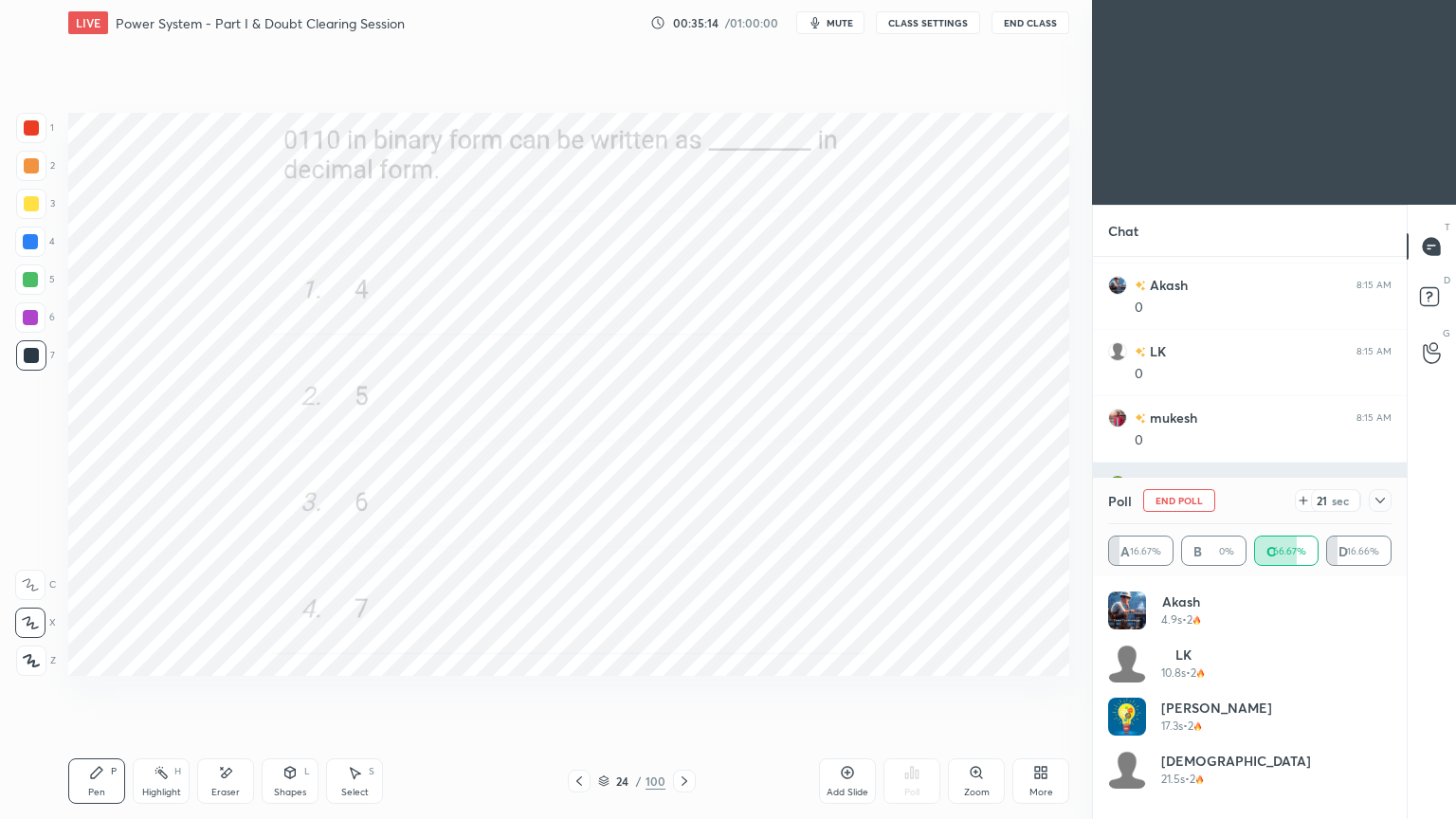 click on "End Poll" at bounding box center [1179, 500] 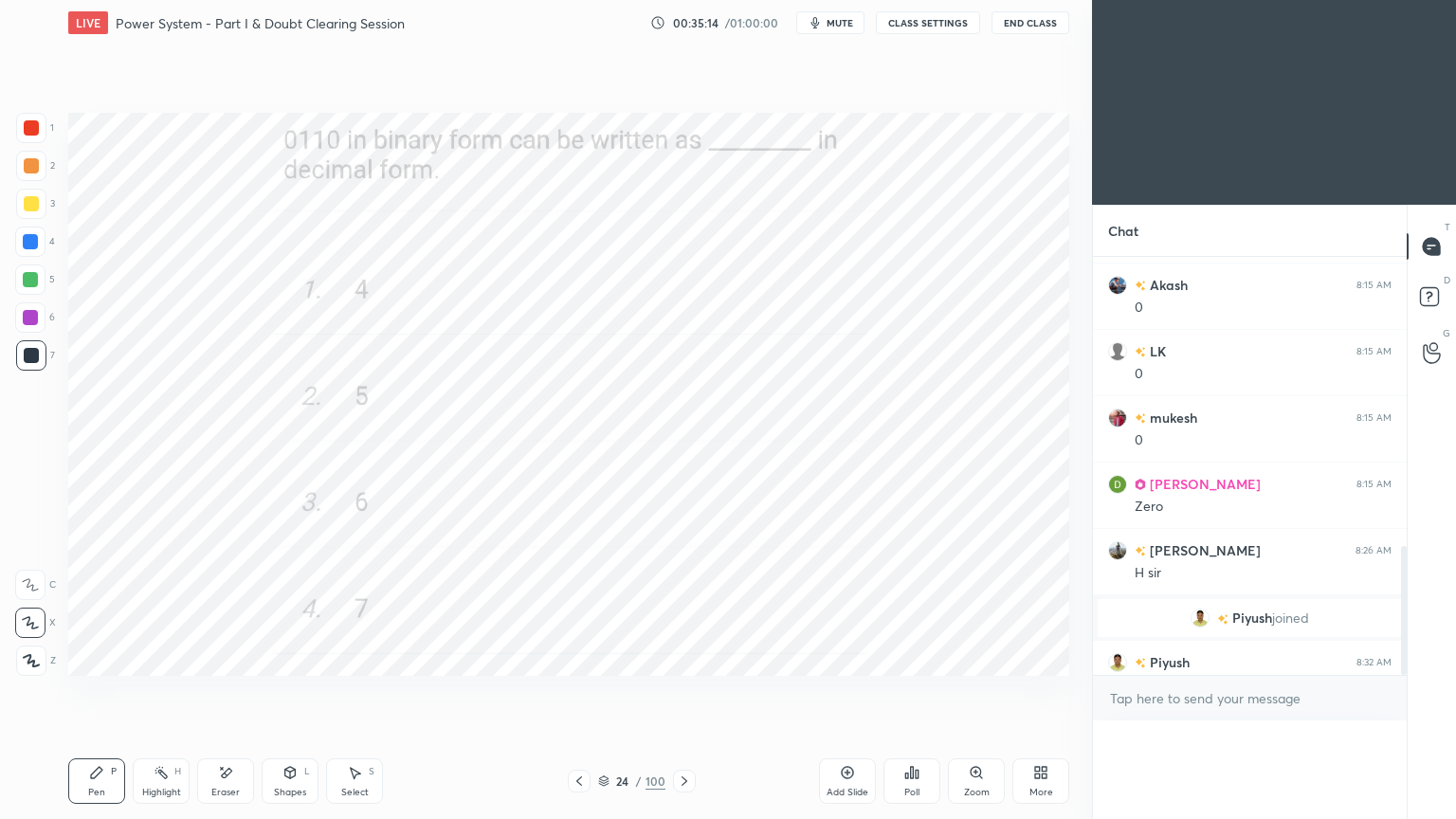 scroll, scrollTop: 0, scrollLeft: 0, axis: both 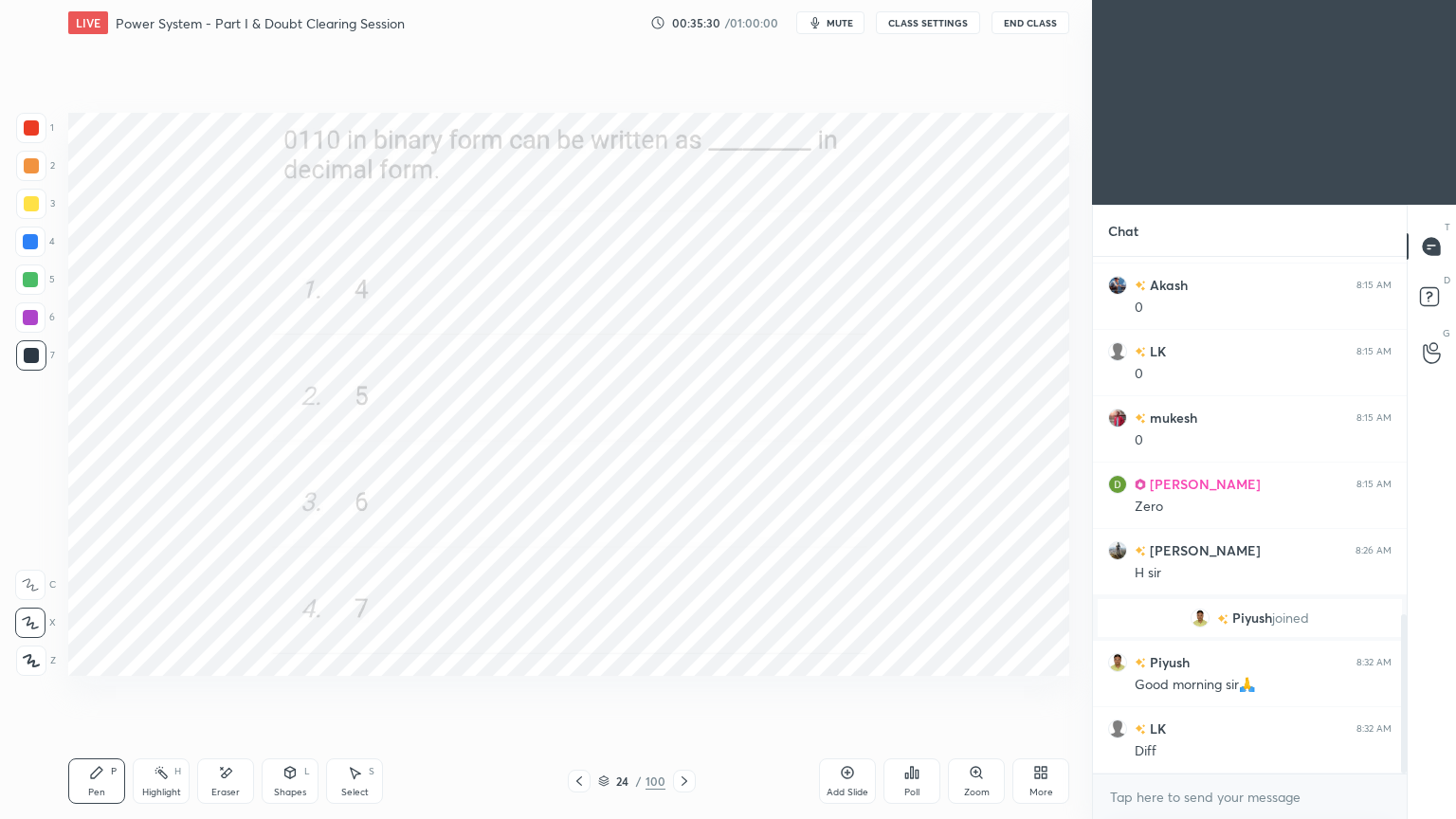 click at bounding box center [31, 128] 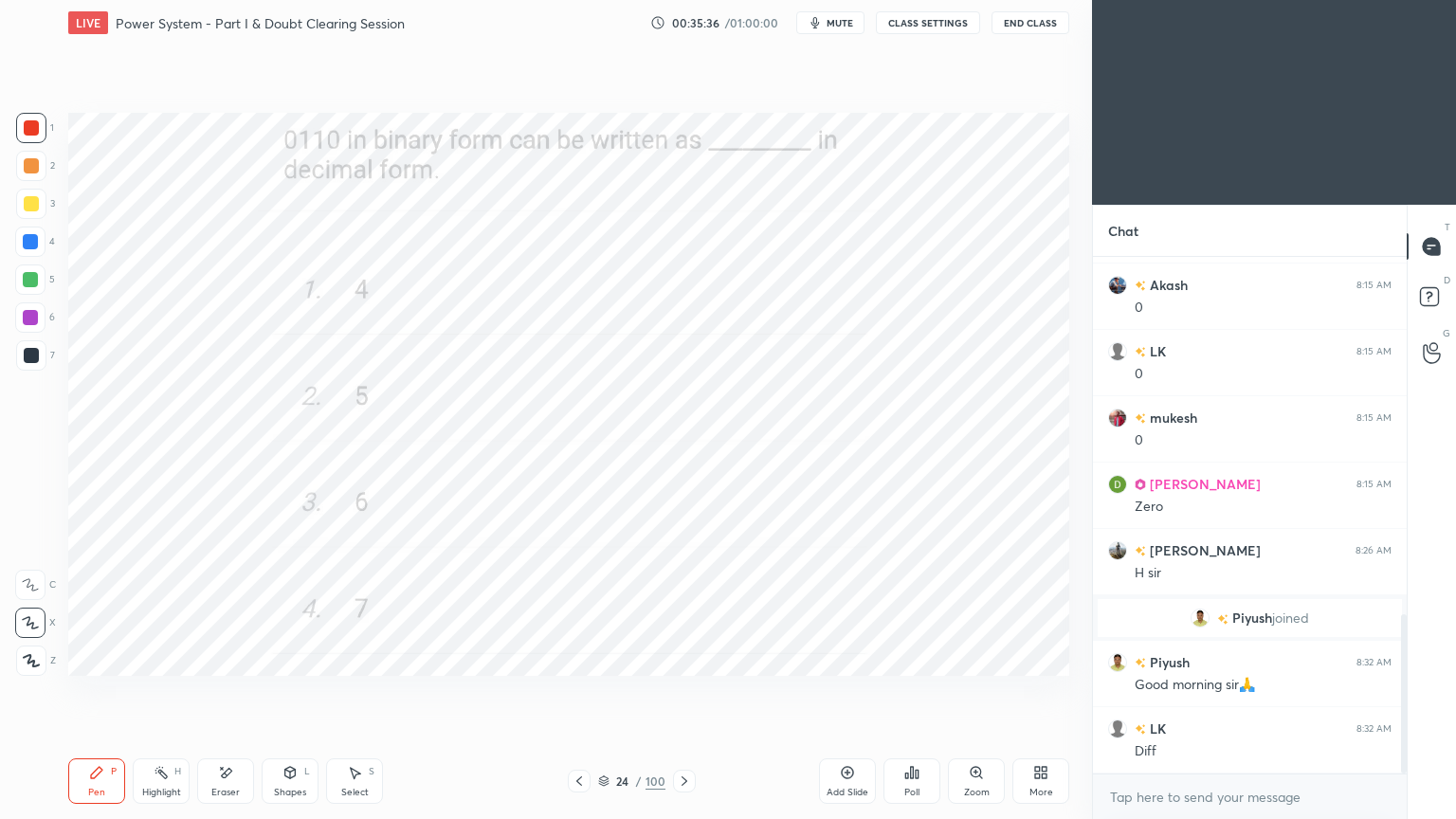 drag, startPoint x: 680, startPoint y: 787, endPoint x: 831, endPoint y: 774, distance: 151.55857 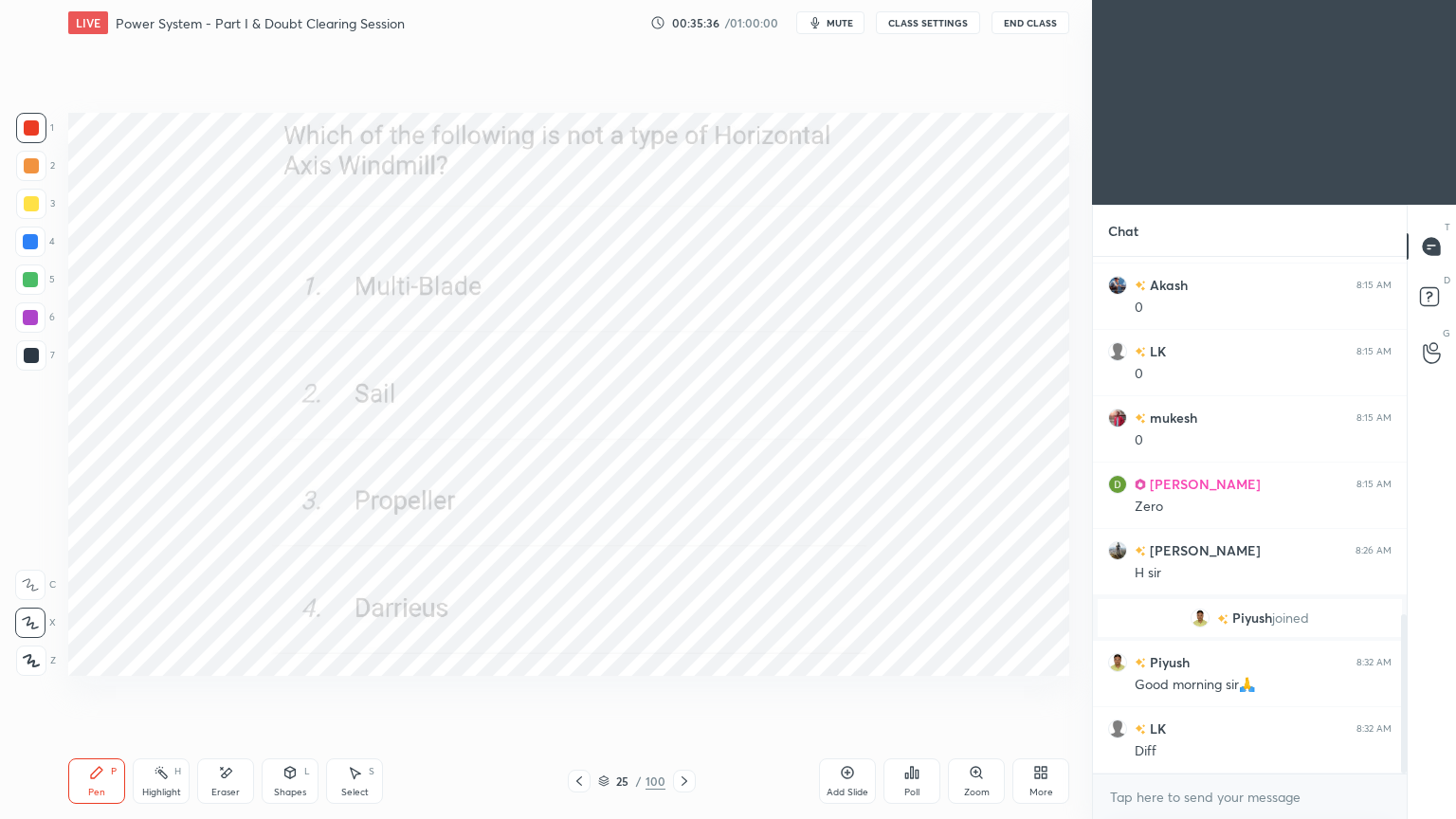click on "Poll" at bounding box center (912, 781) 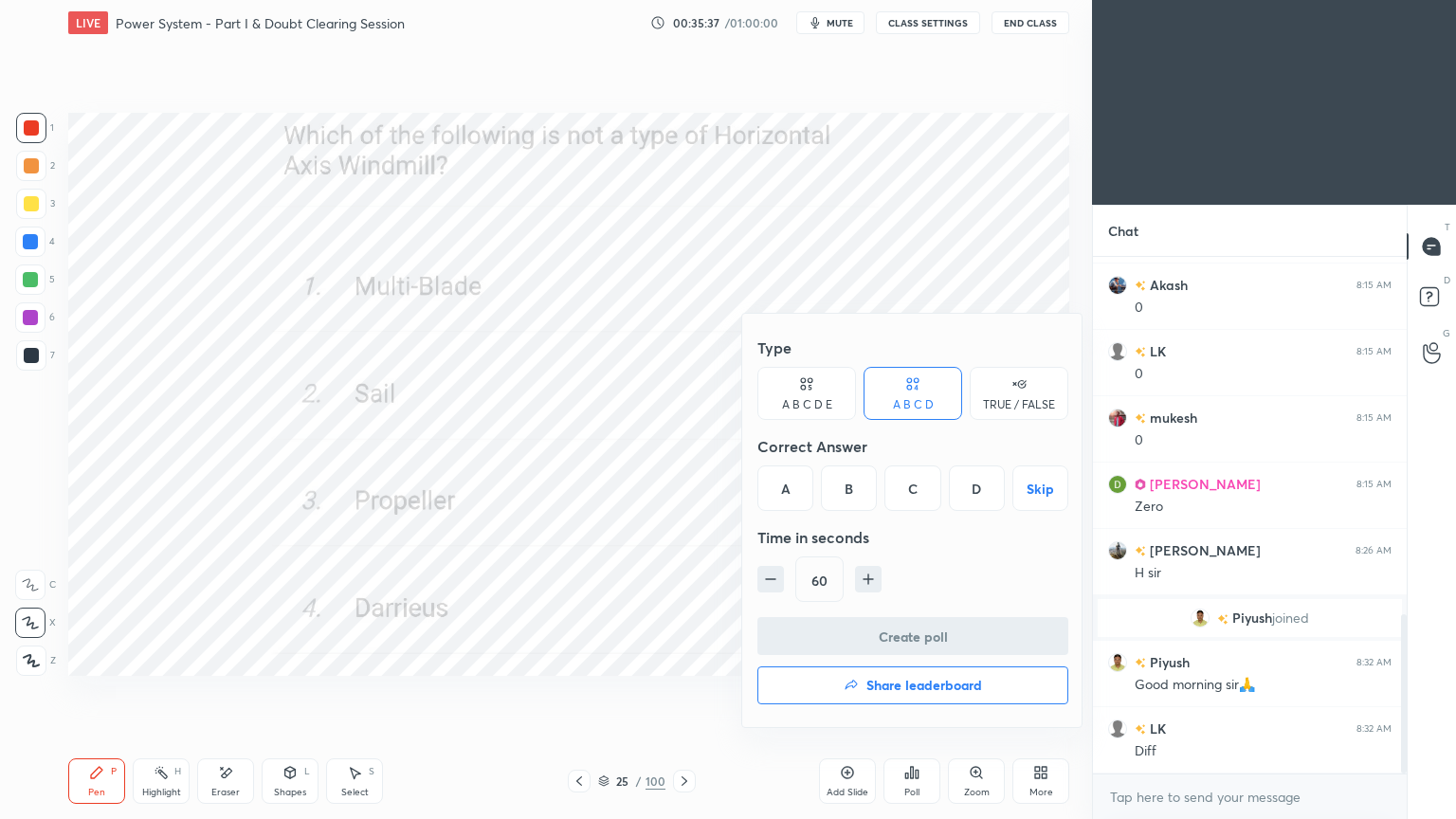 click on "D" at bounding box center [976, 488] 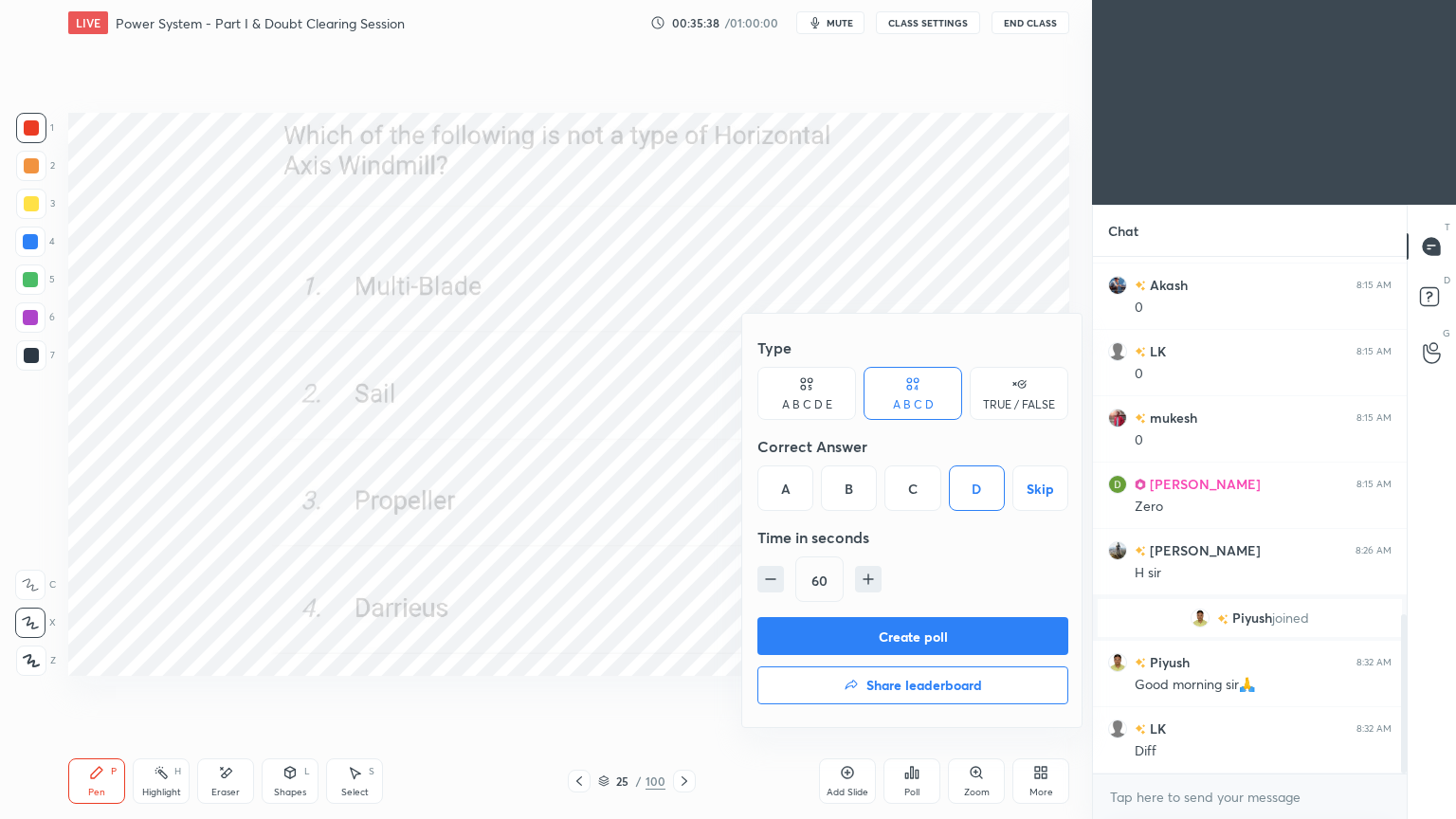 click on "Create poll" at bounding box center [913, 636] 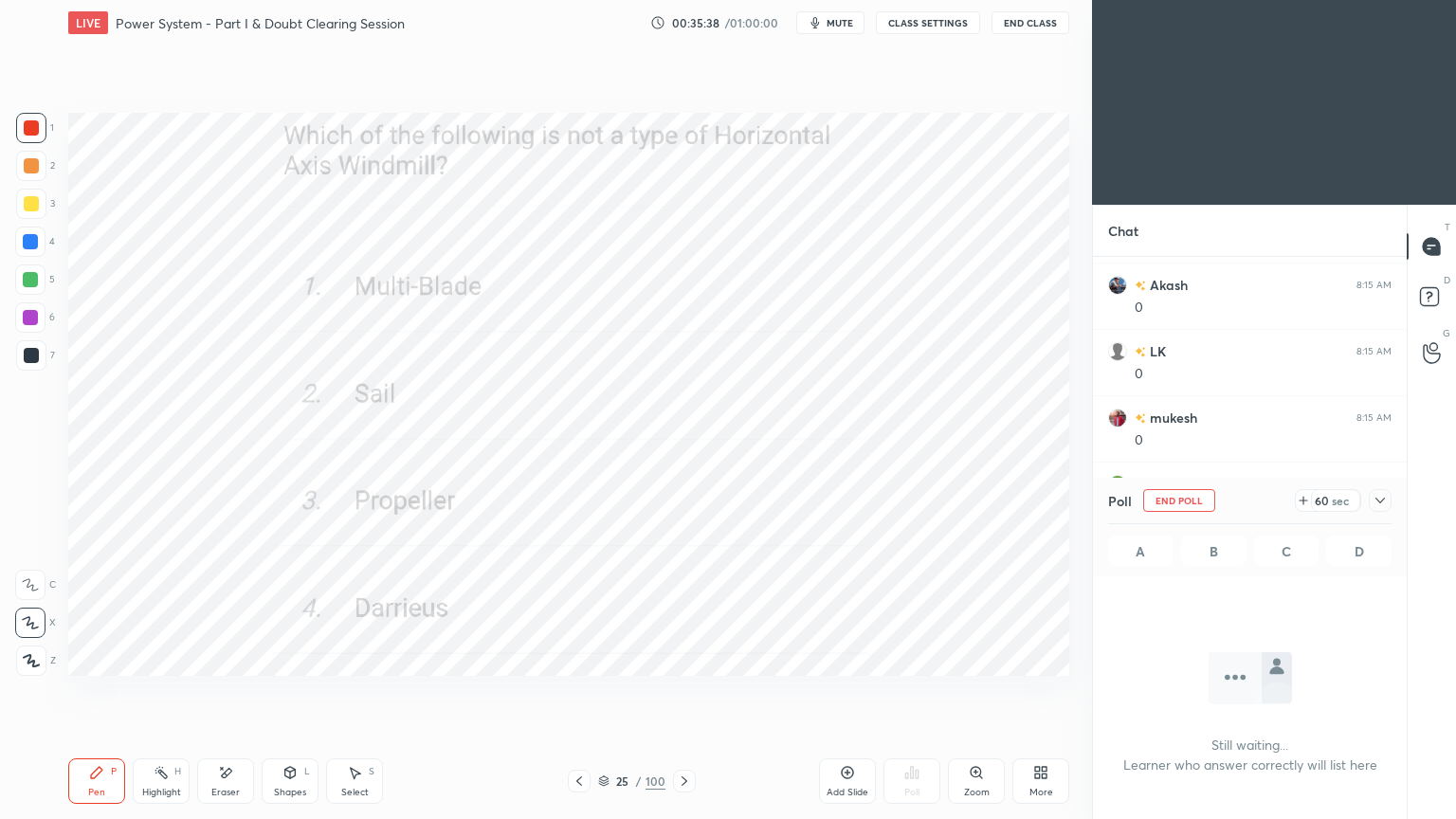 scroll, scrollTop: 422, scrollLeft: 308, axis: both 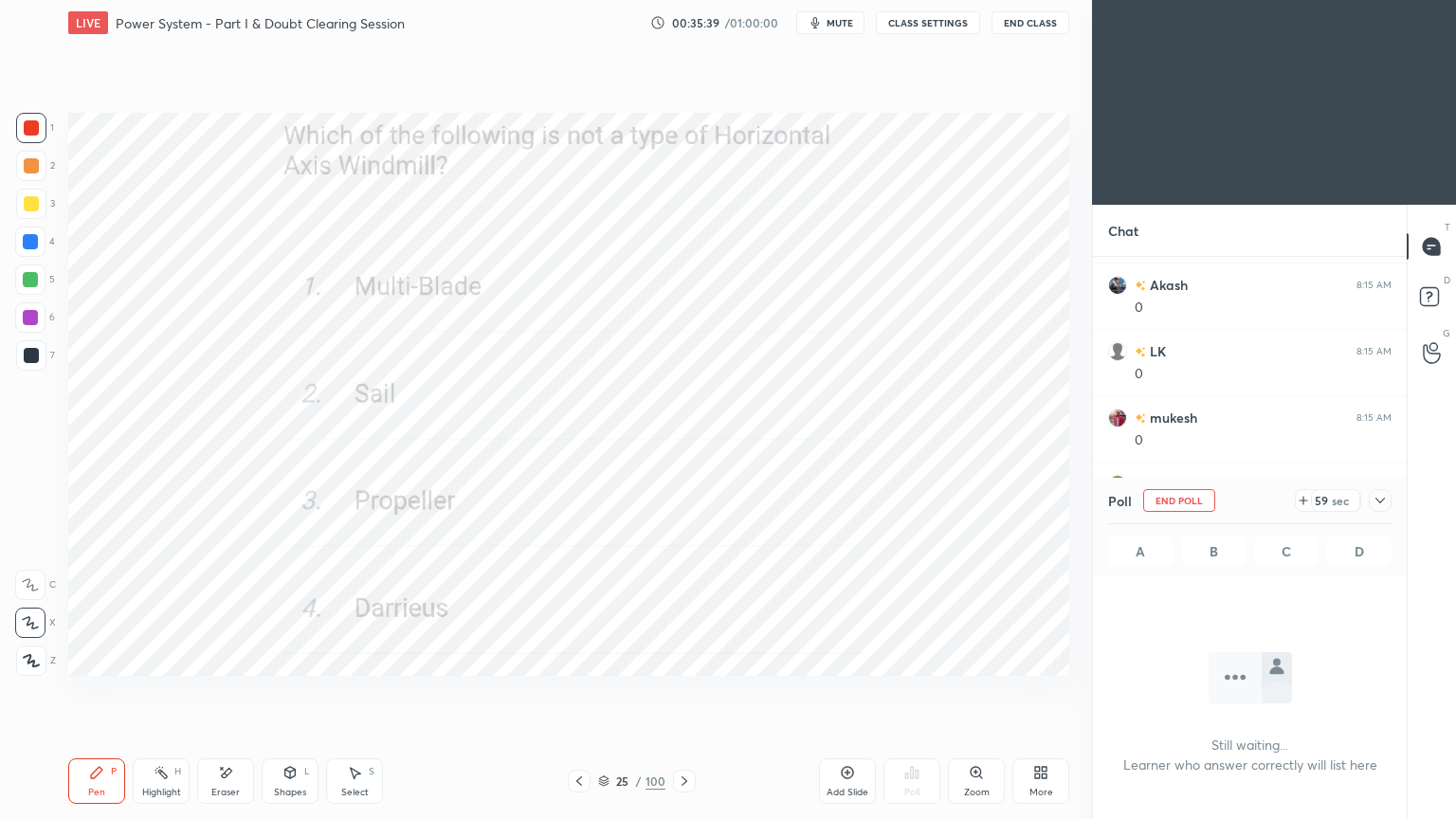 click 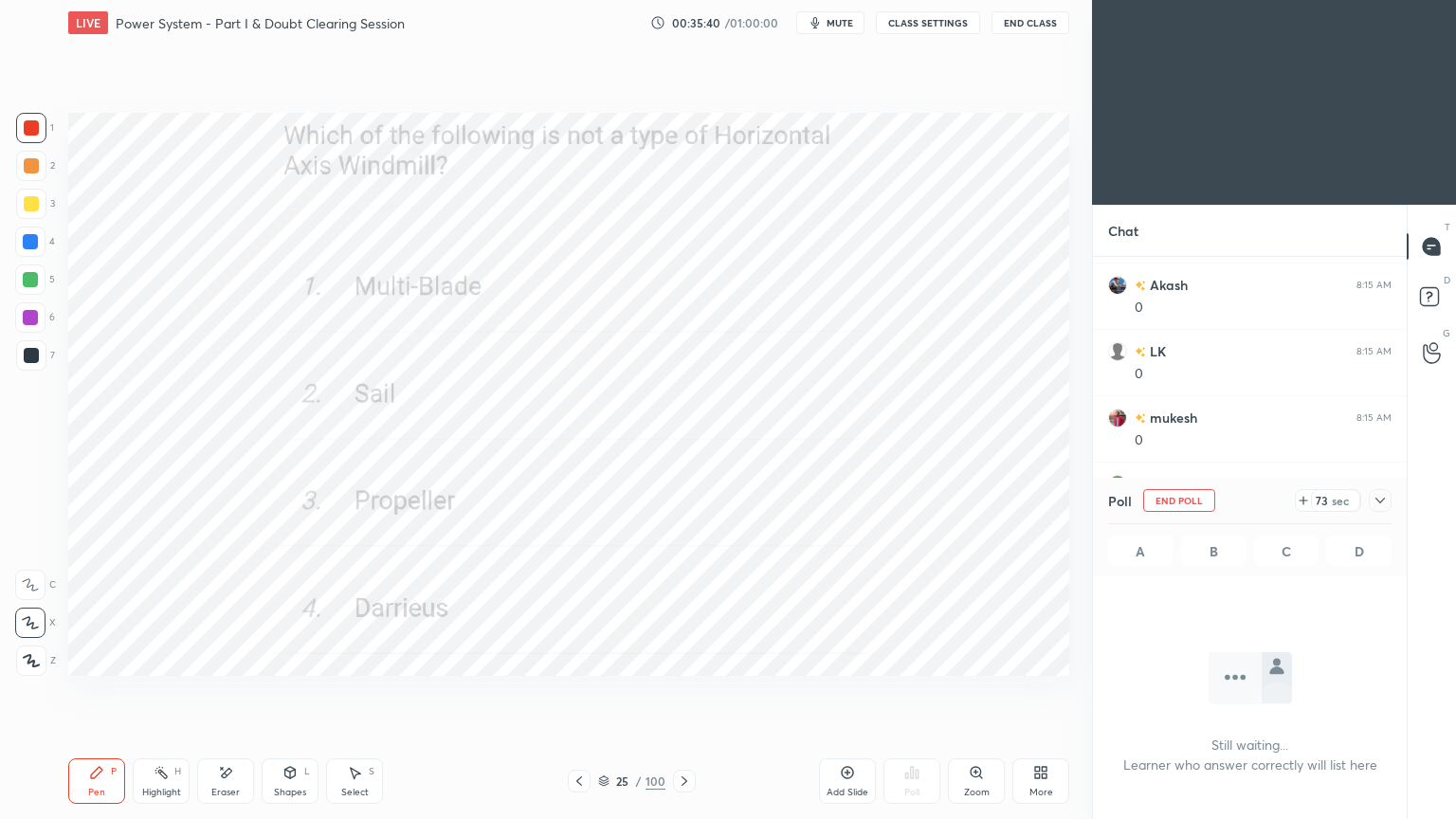 click 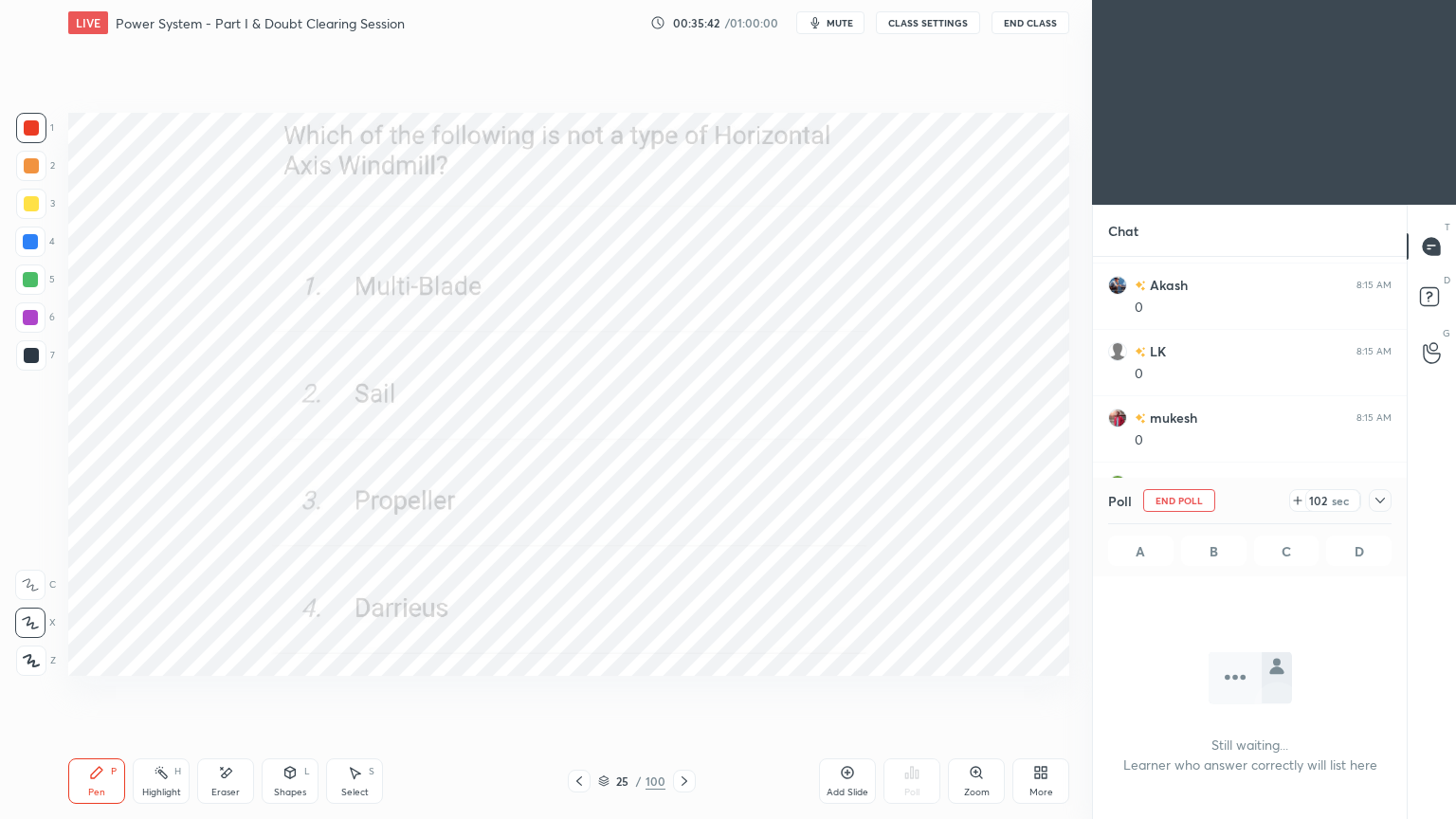 click 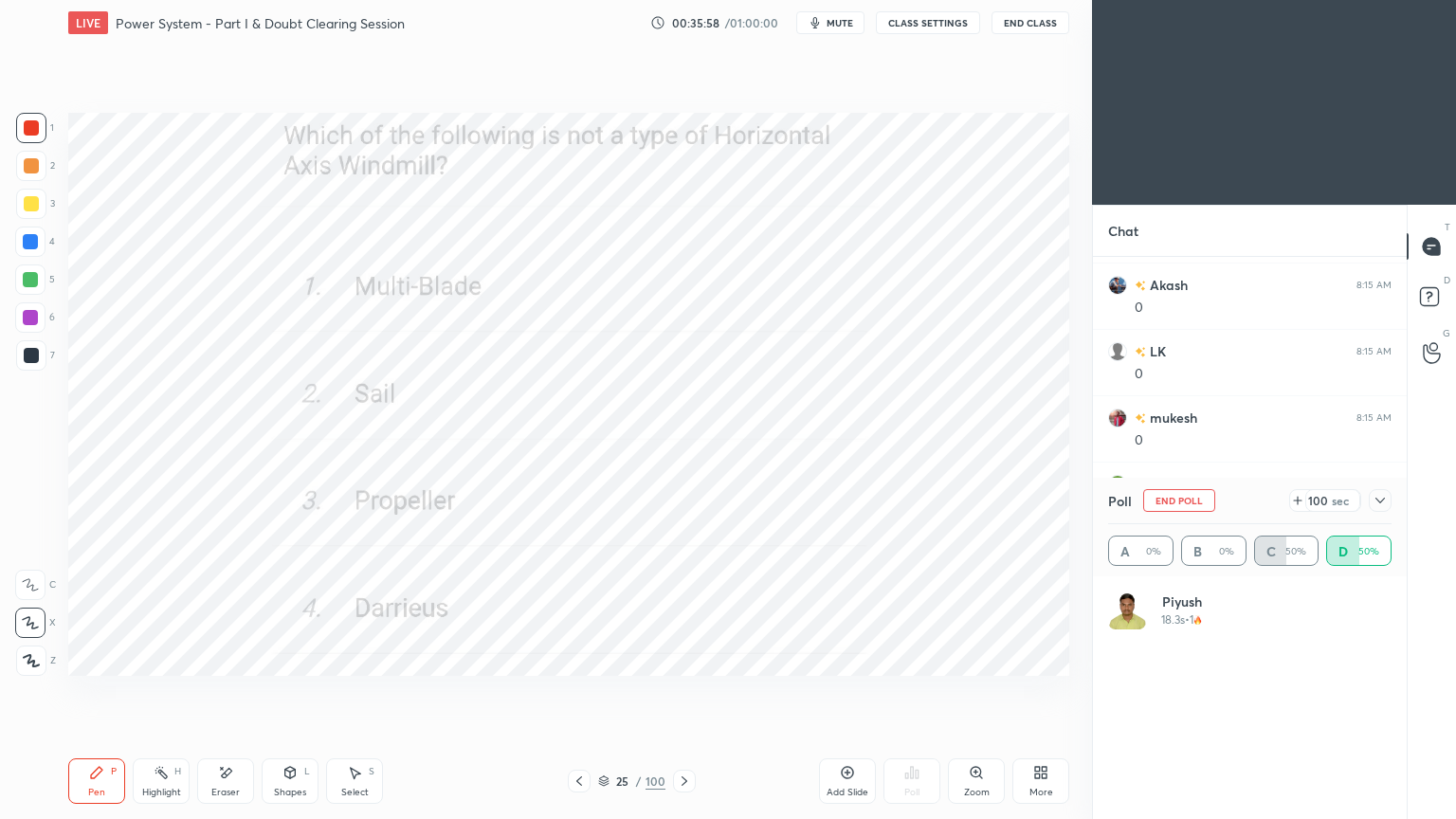 scroll, scrollTop: 6, scrollLeft: 6, axis: both 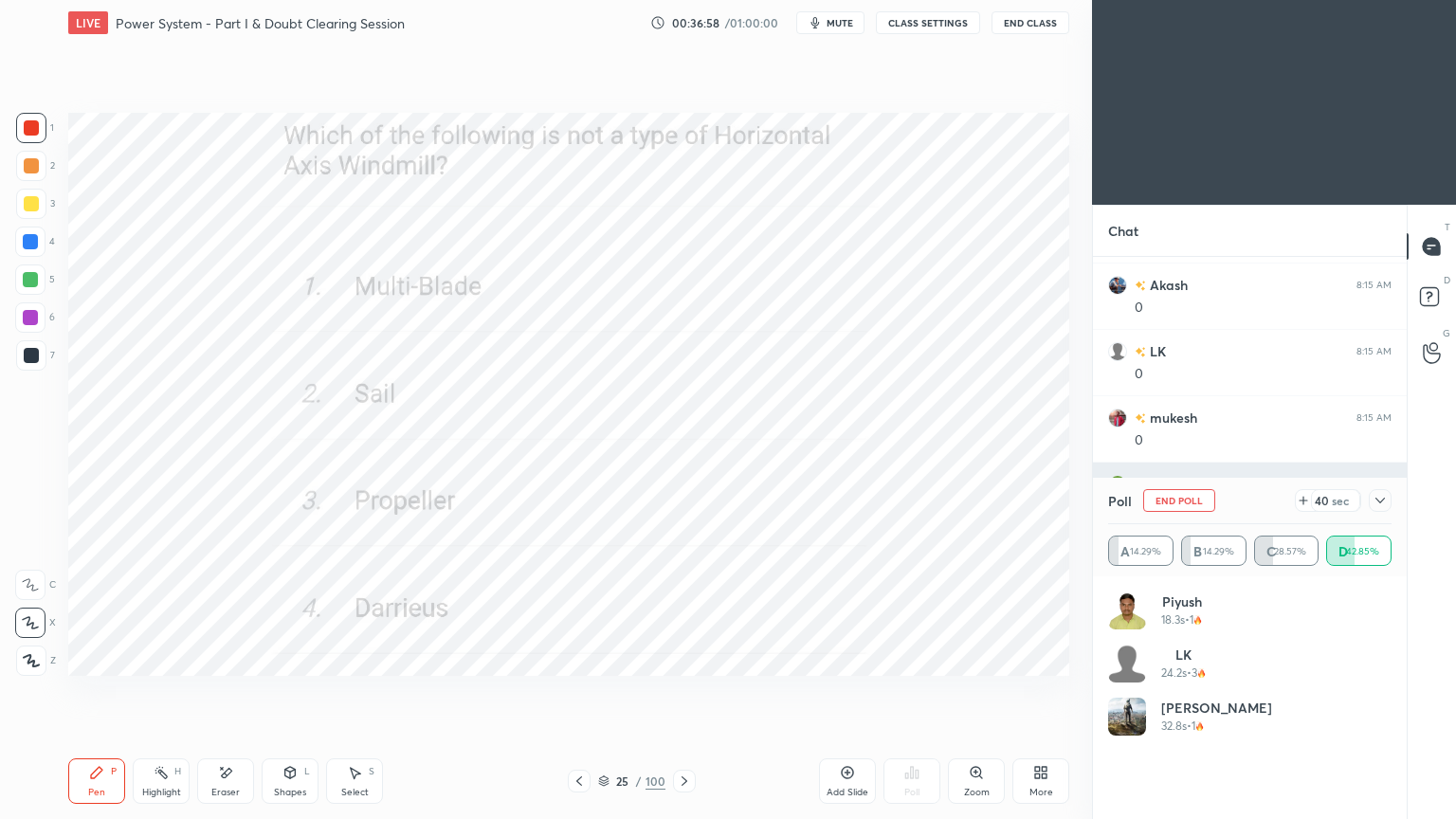click on "End Poll" at bounding box center [1179, 500] 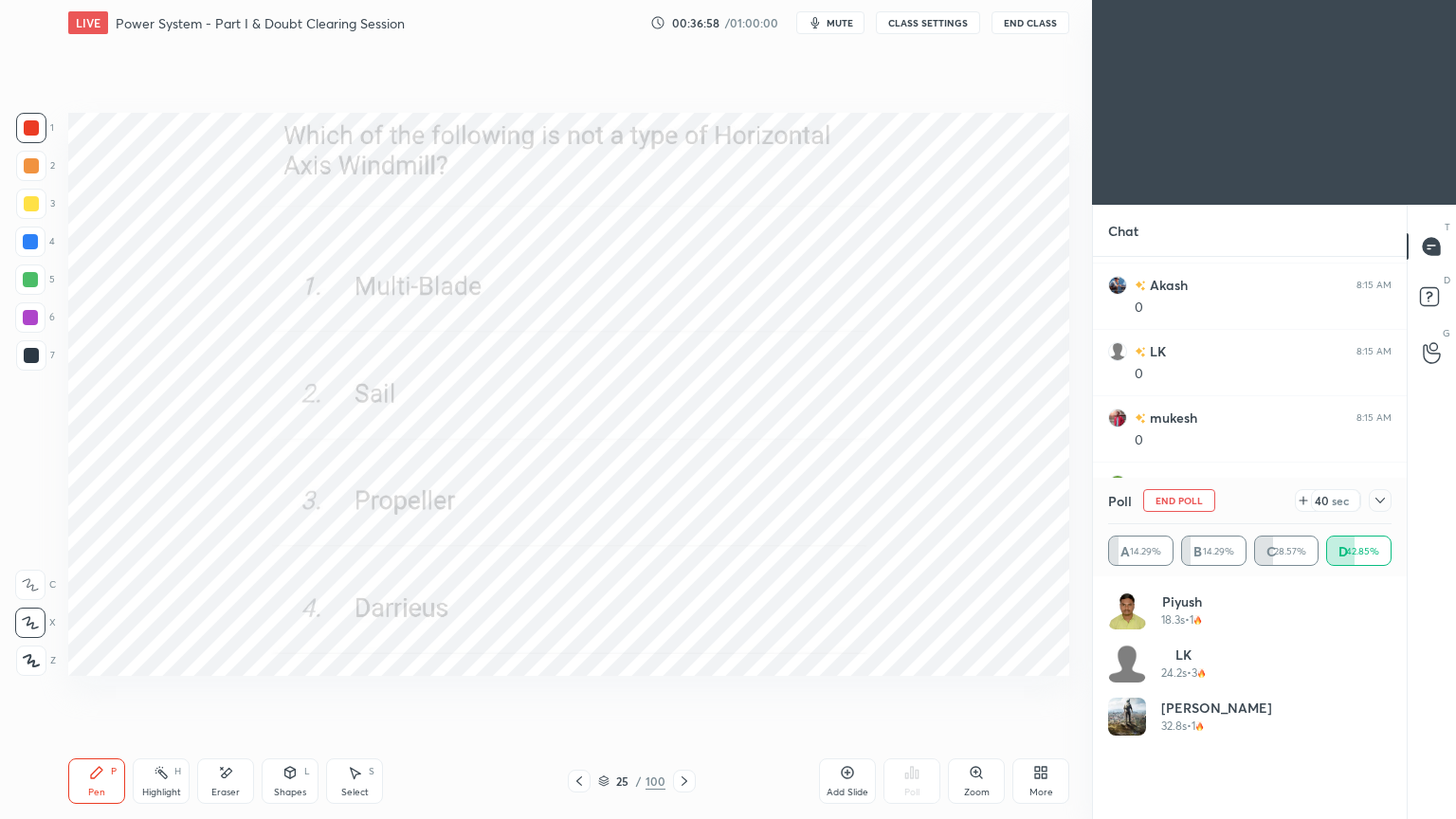 scroll, scrollTop: 84, scrollLeft: 278, axis: both 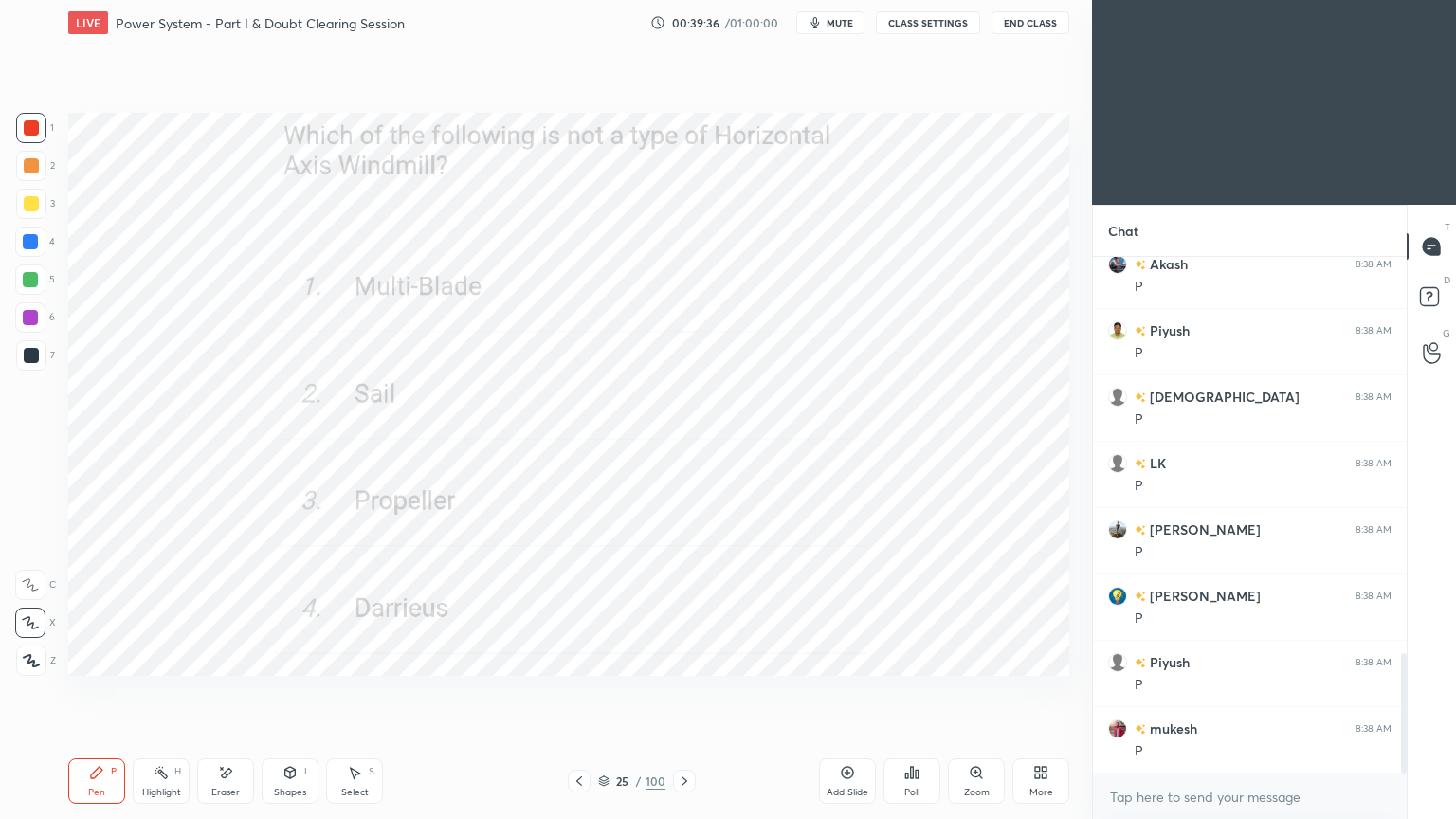 click on "Pen P Highlight H Eraser Shapes L Select S 25 / 100 Add Slide Poll Zoom More" at bounding box center [569, 781] 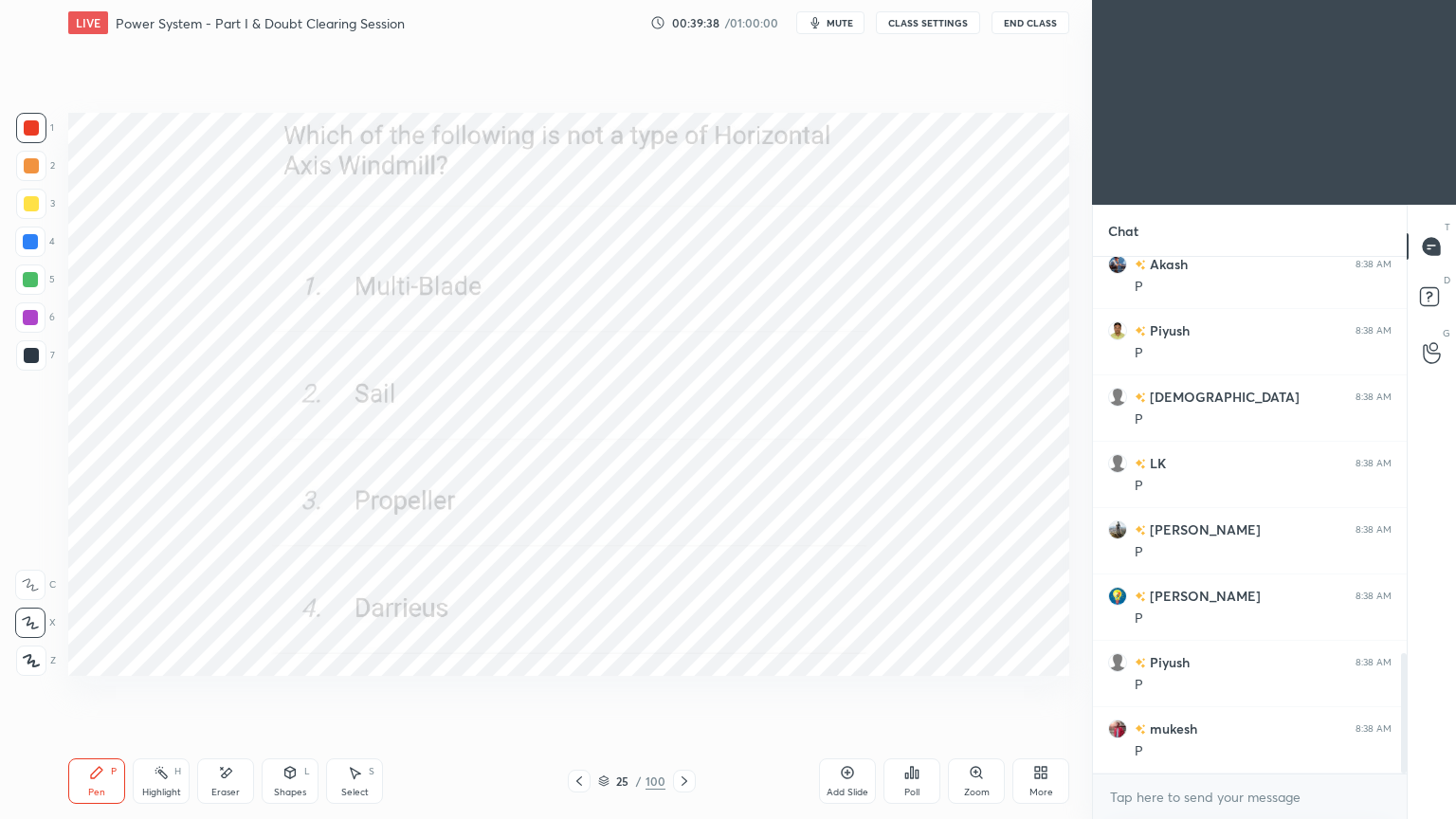 drag, startPoint x: 686, startPoint y: 777, endPoint x: 695, endPoint y: 782, distance: 10.29563 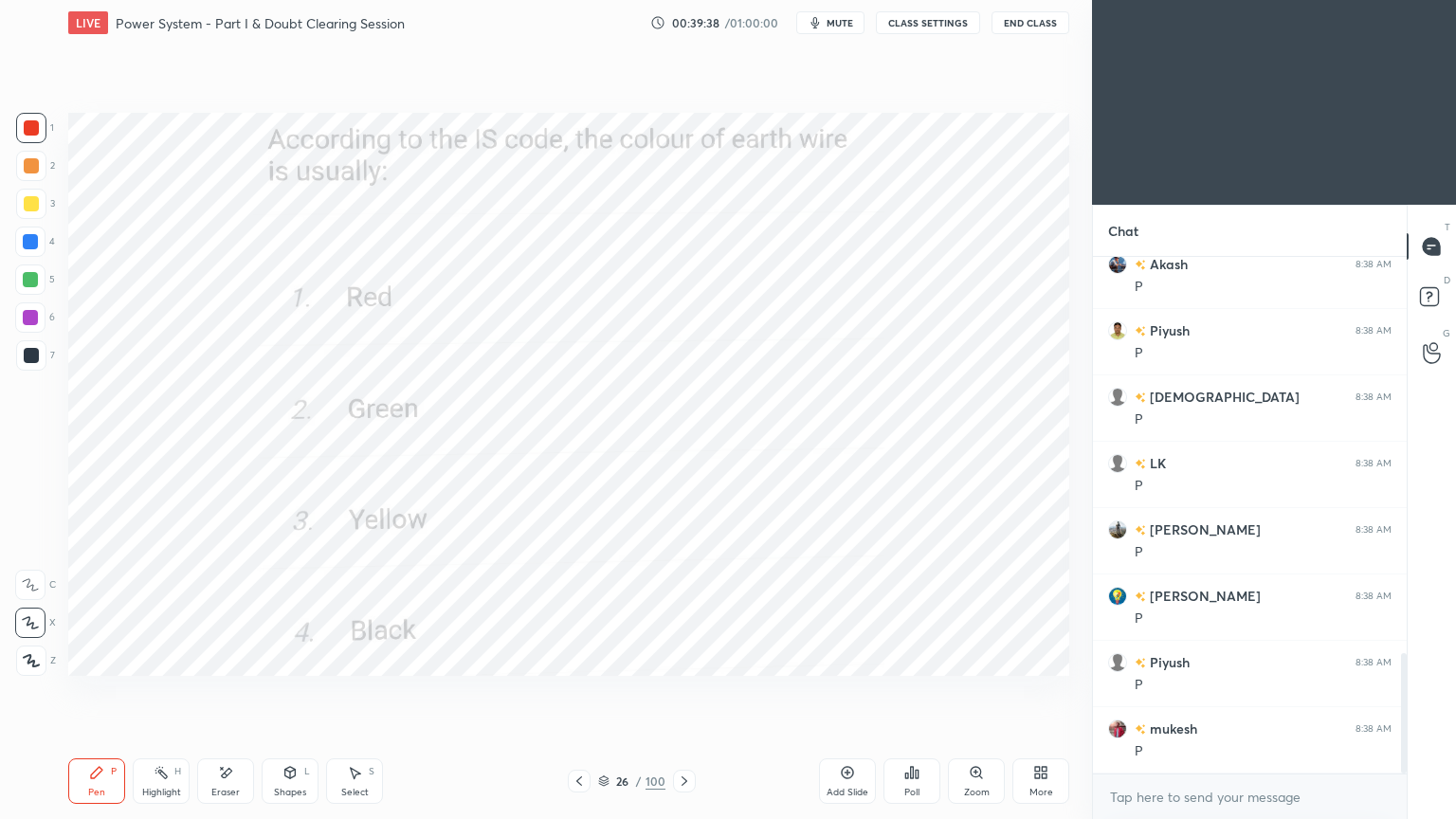 click on "Poll" at bounding box center (912, 792) 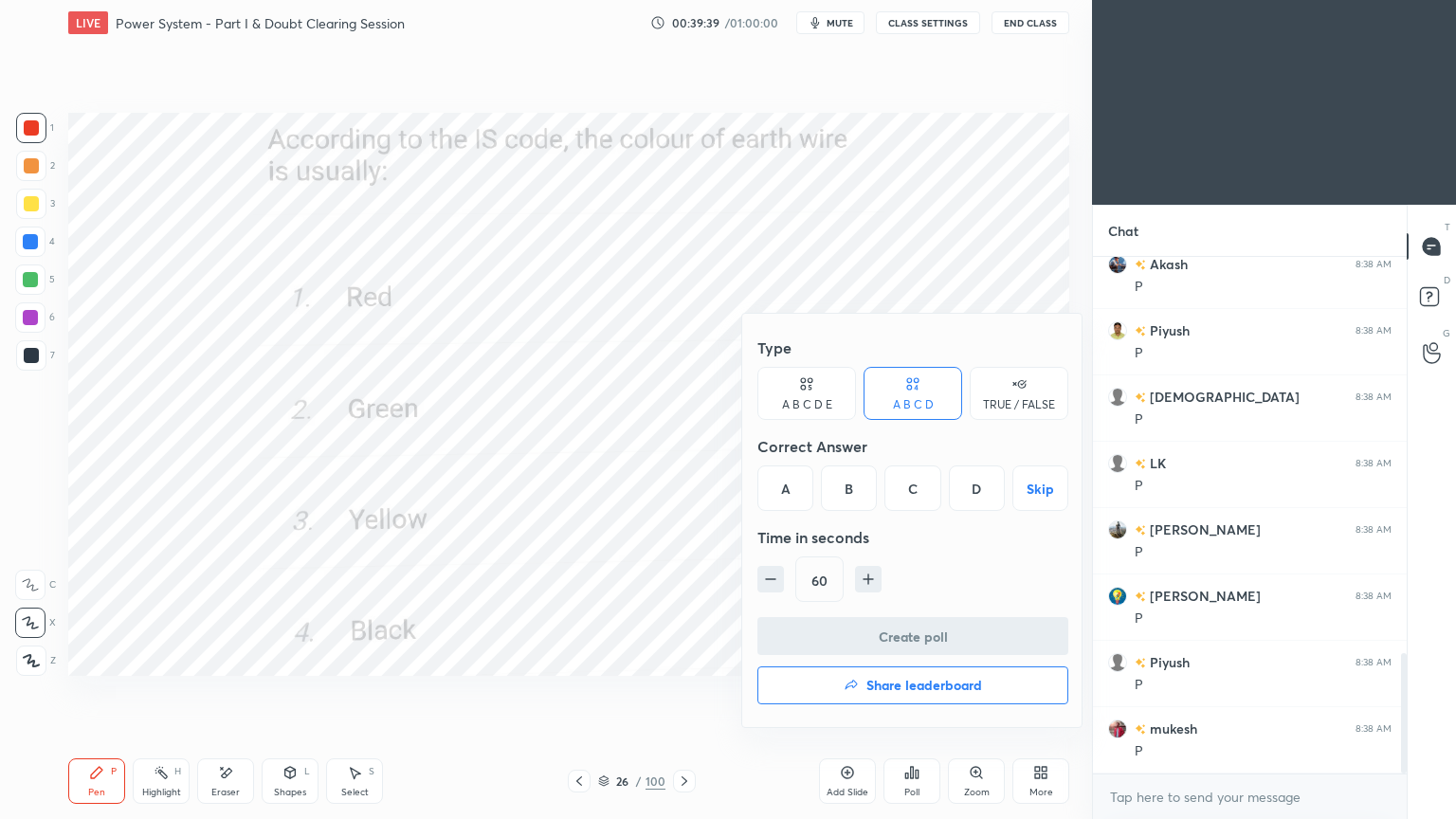 drag, startPoint x: 843, startPoint y: 486, endPoint x: 852, endPoint y: 492, distance: 10.816654 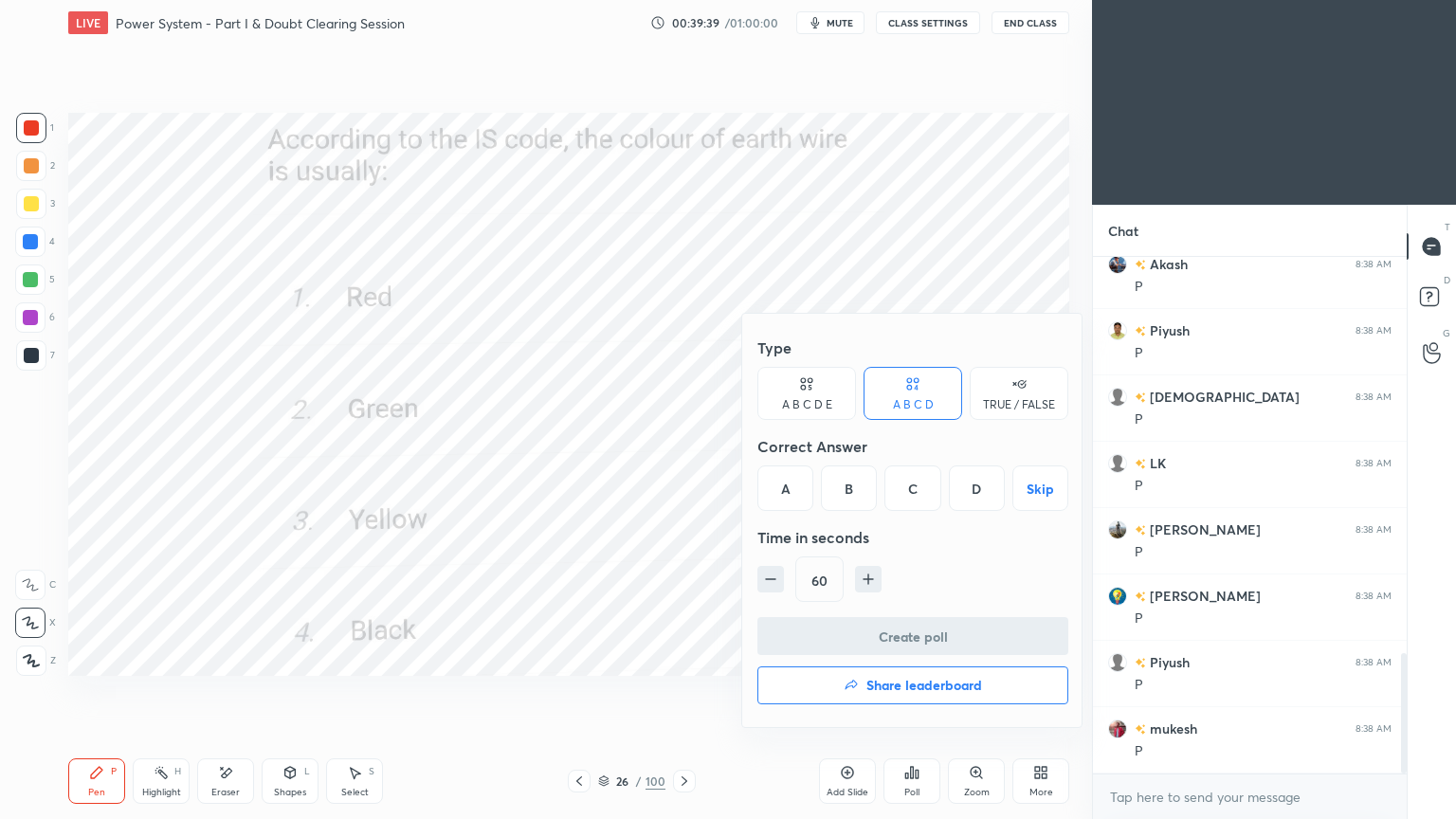 click on "B" at bounding box center [848, 488] 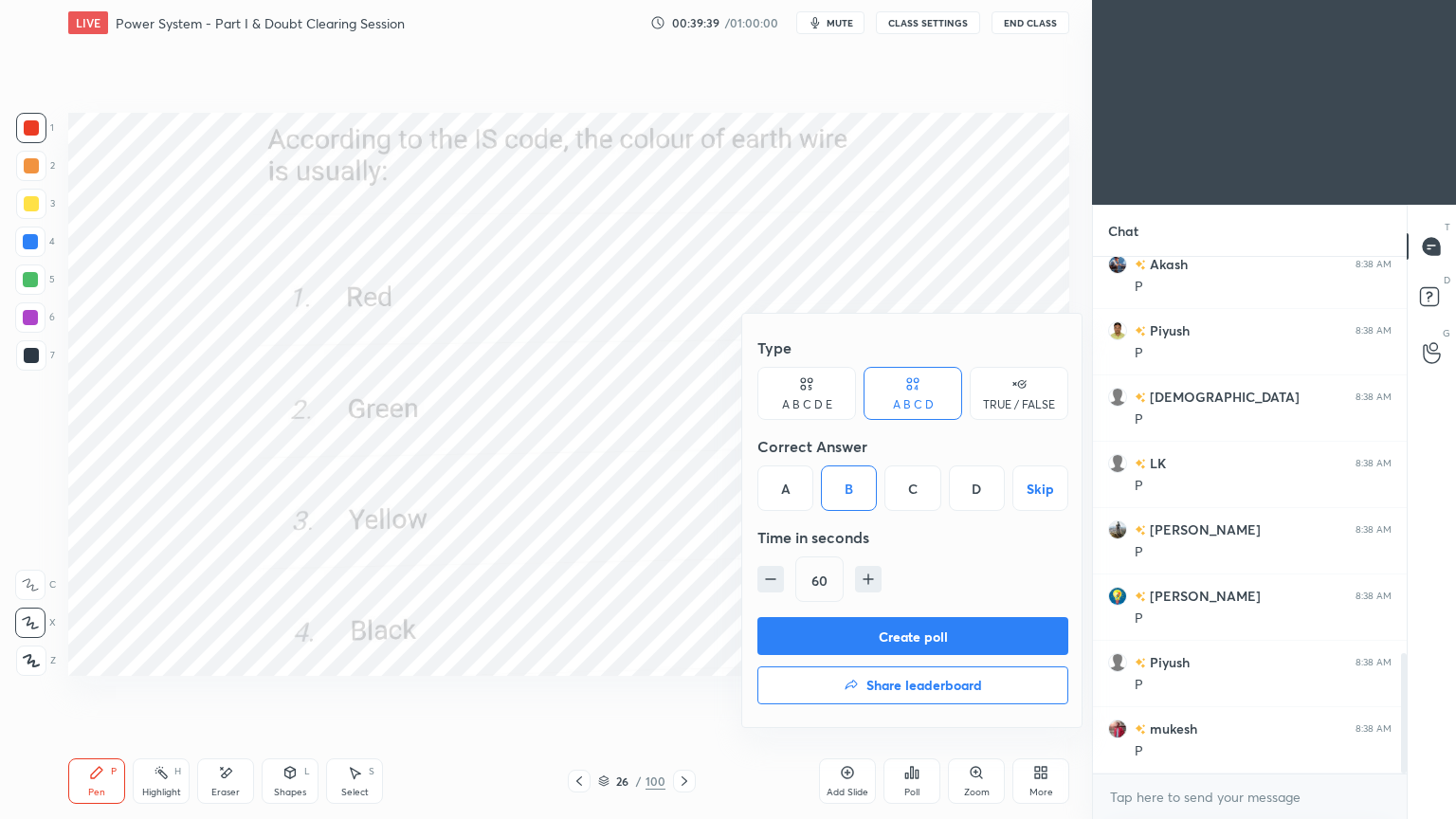 click on "Create poll" at bounding box center [913, 636] 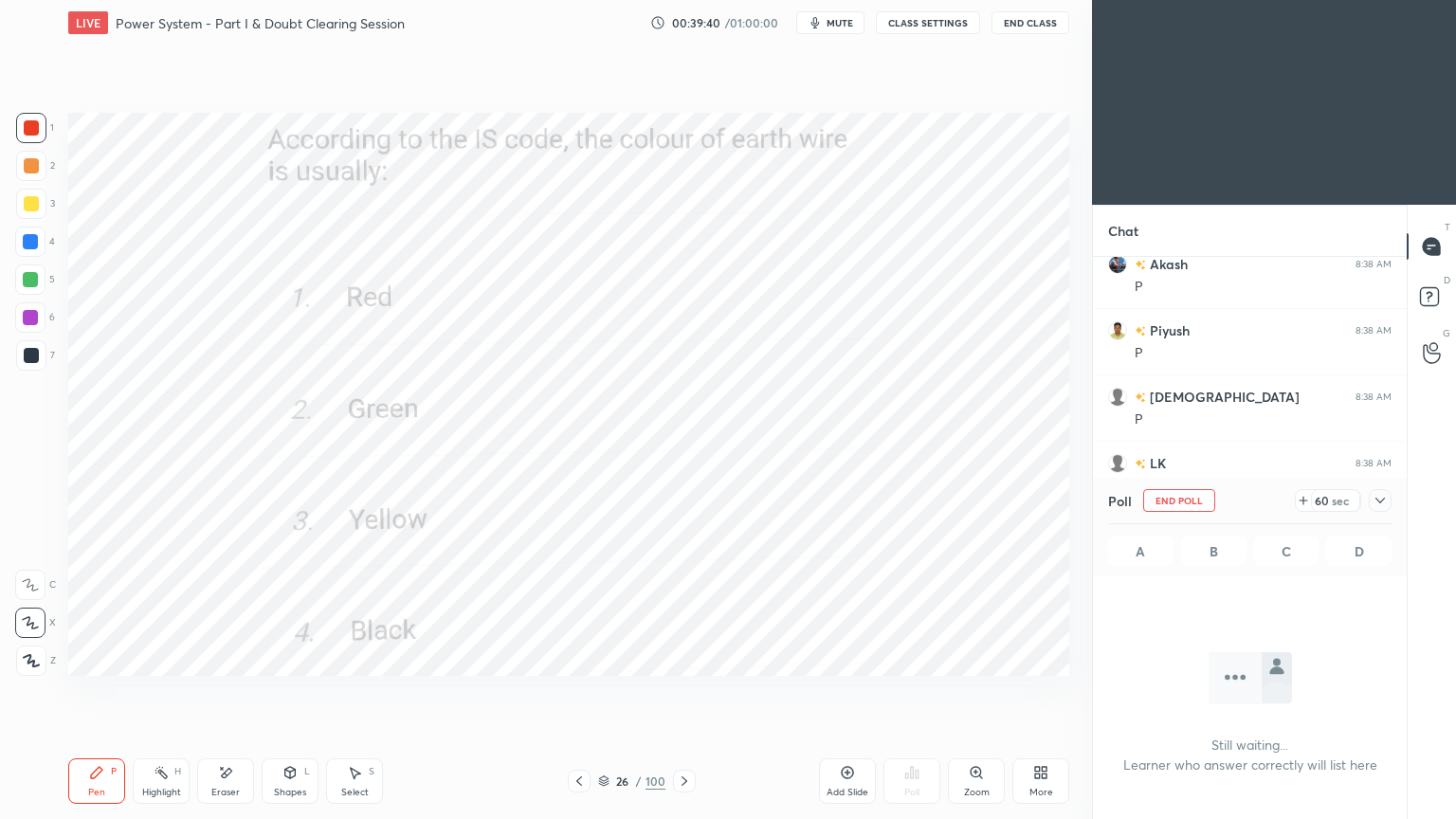scroll, scrollTop: 471, scrollLeft: 308, axis: both 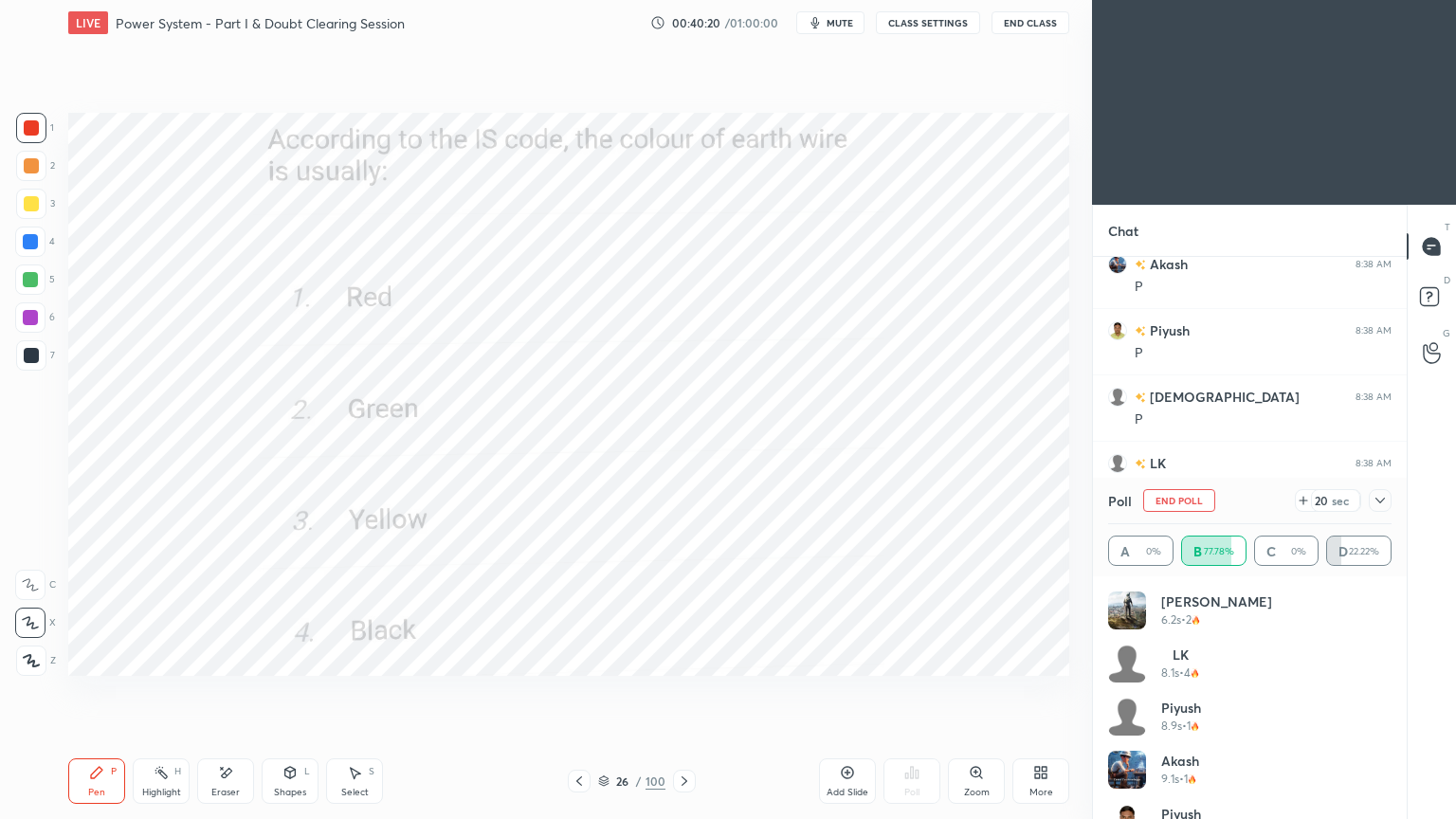 click on "End Poll" at bounding box center (1179, 500) 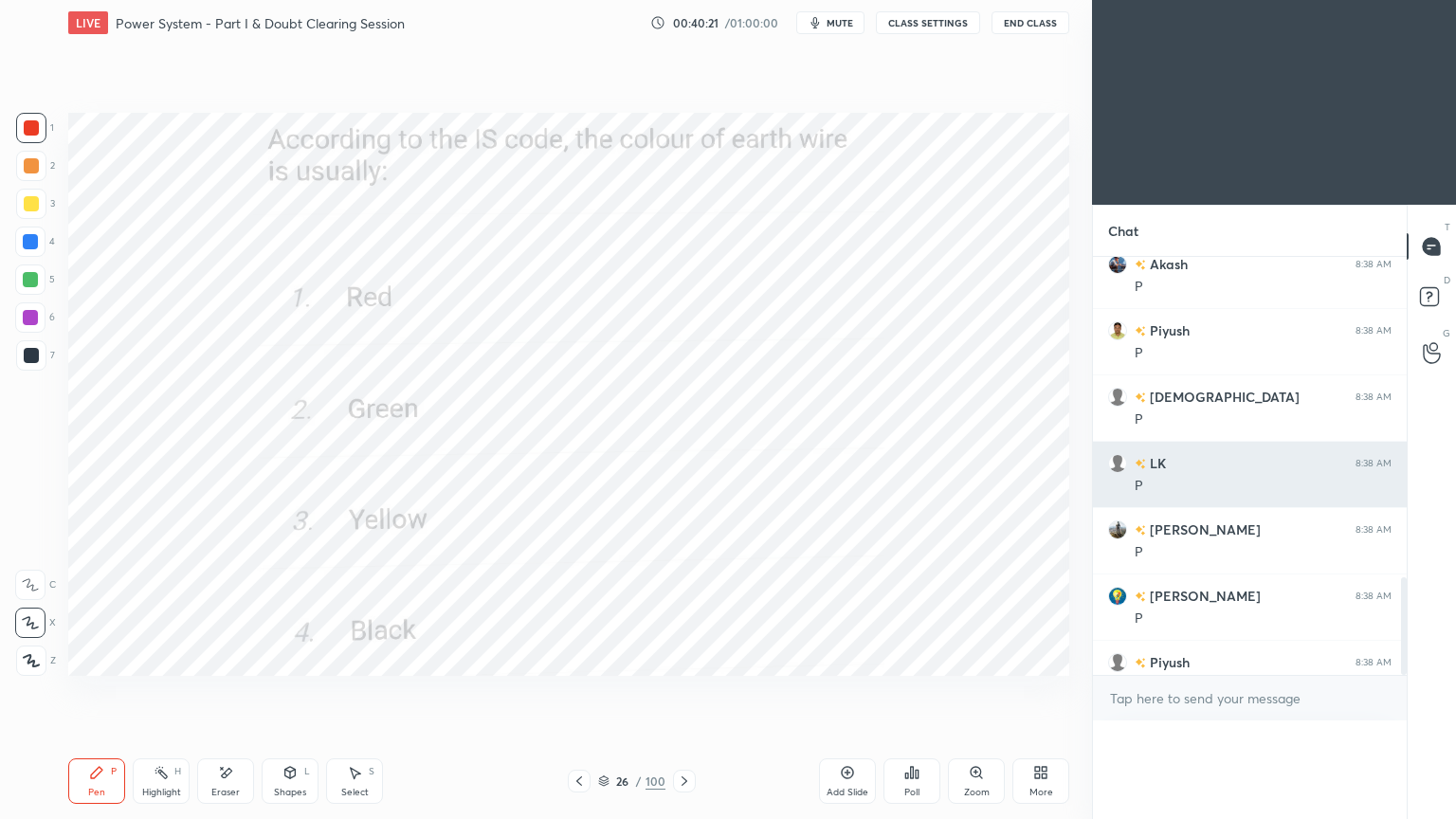 scroll, scrollTop: 115, scrollLeft: 278, axis: both 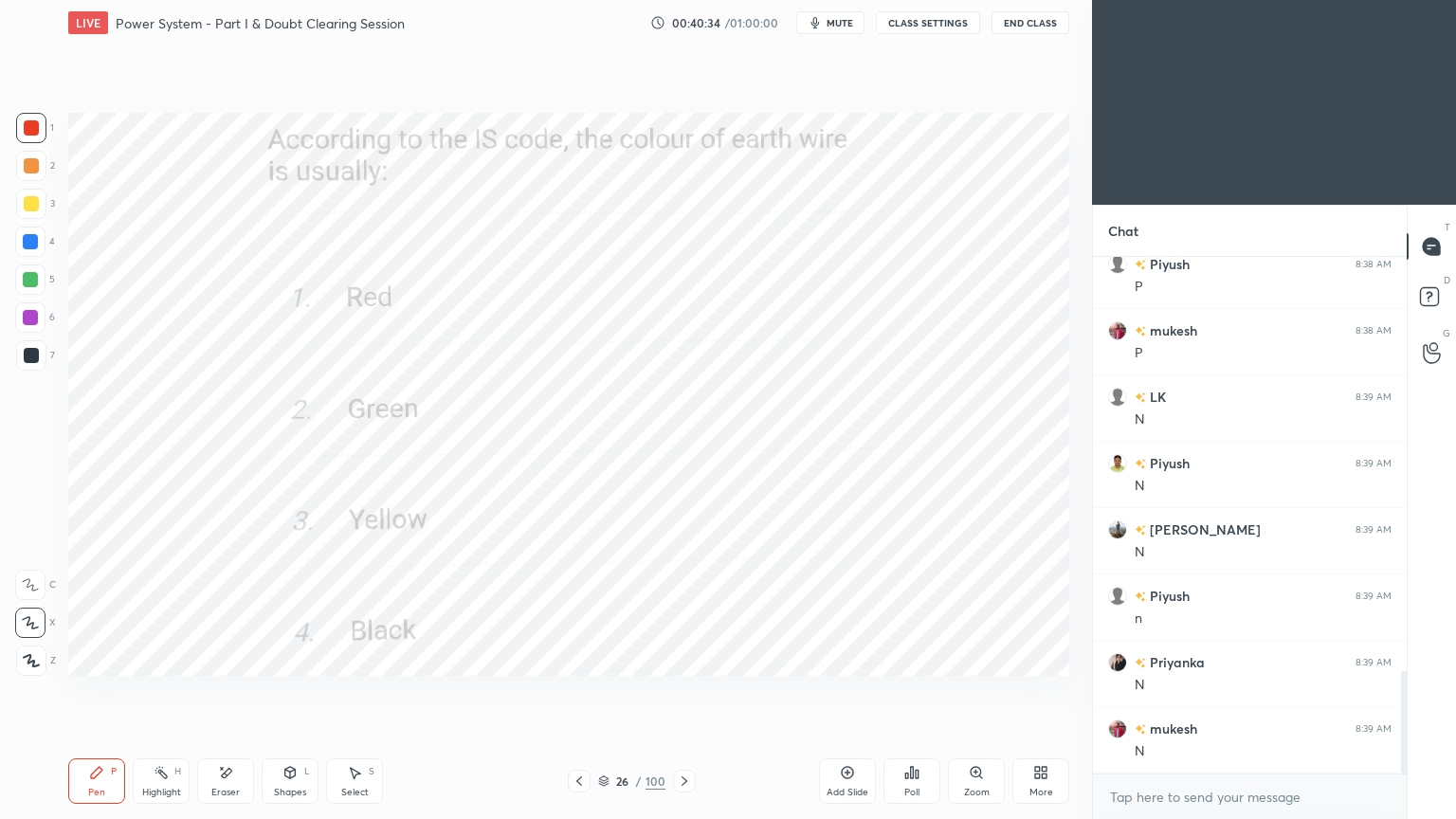 click on "Eraser" at bounding box center [226, 792] 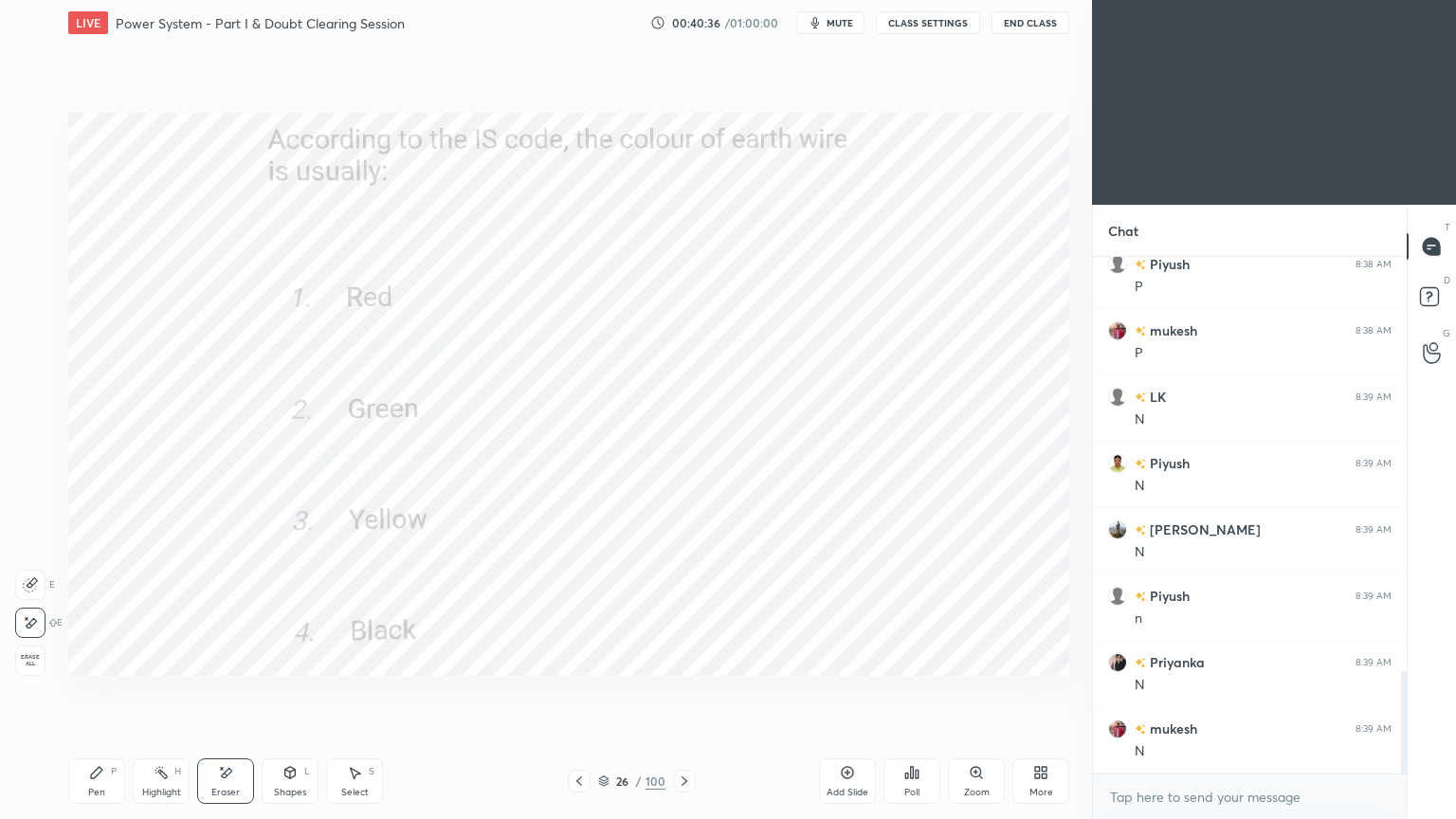 click on "Pen P" at bounding box center [97, 781] 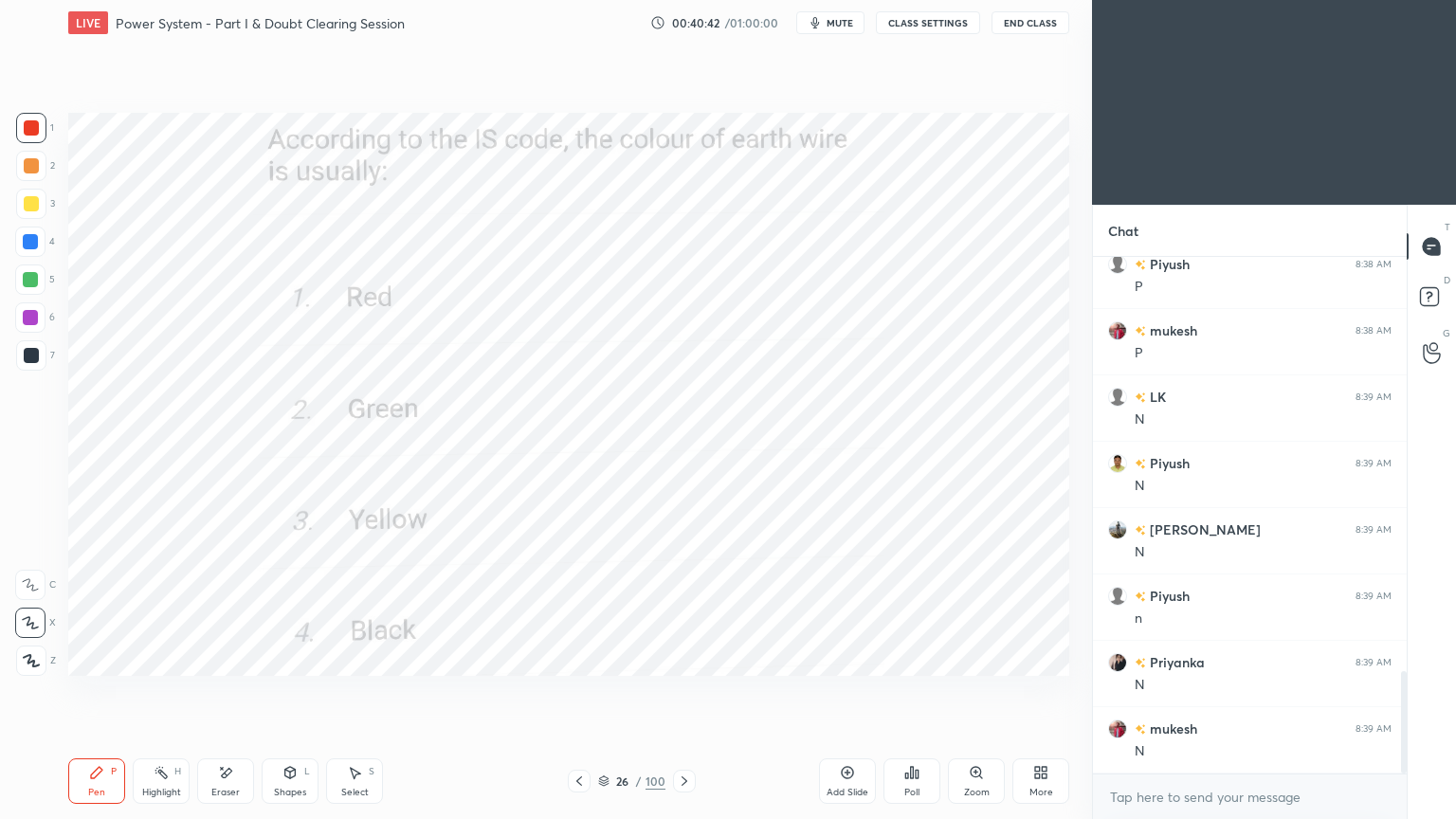 click at bounding box center [684, 781] 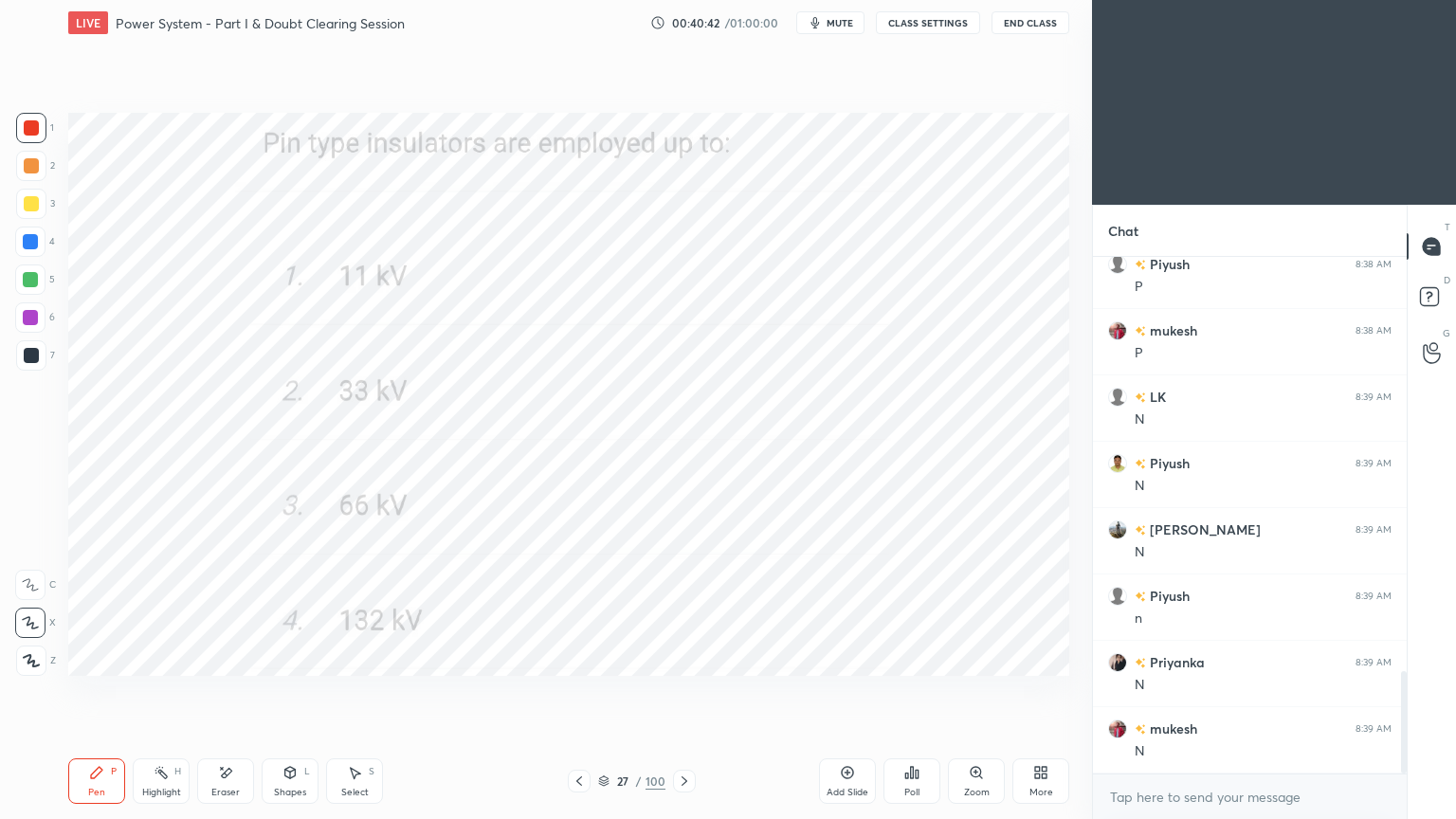 click on "Poll" at bounding box center [912, 781] 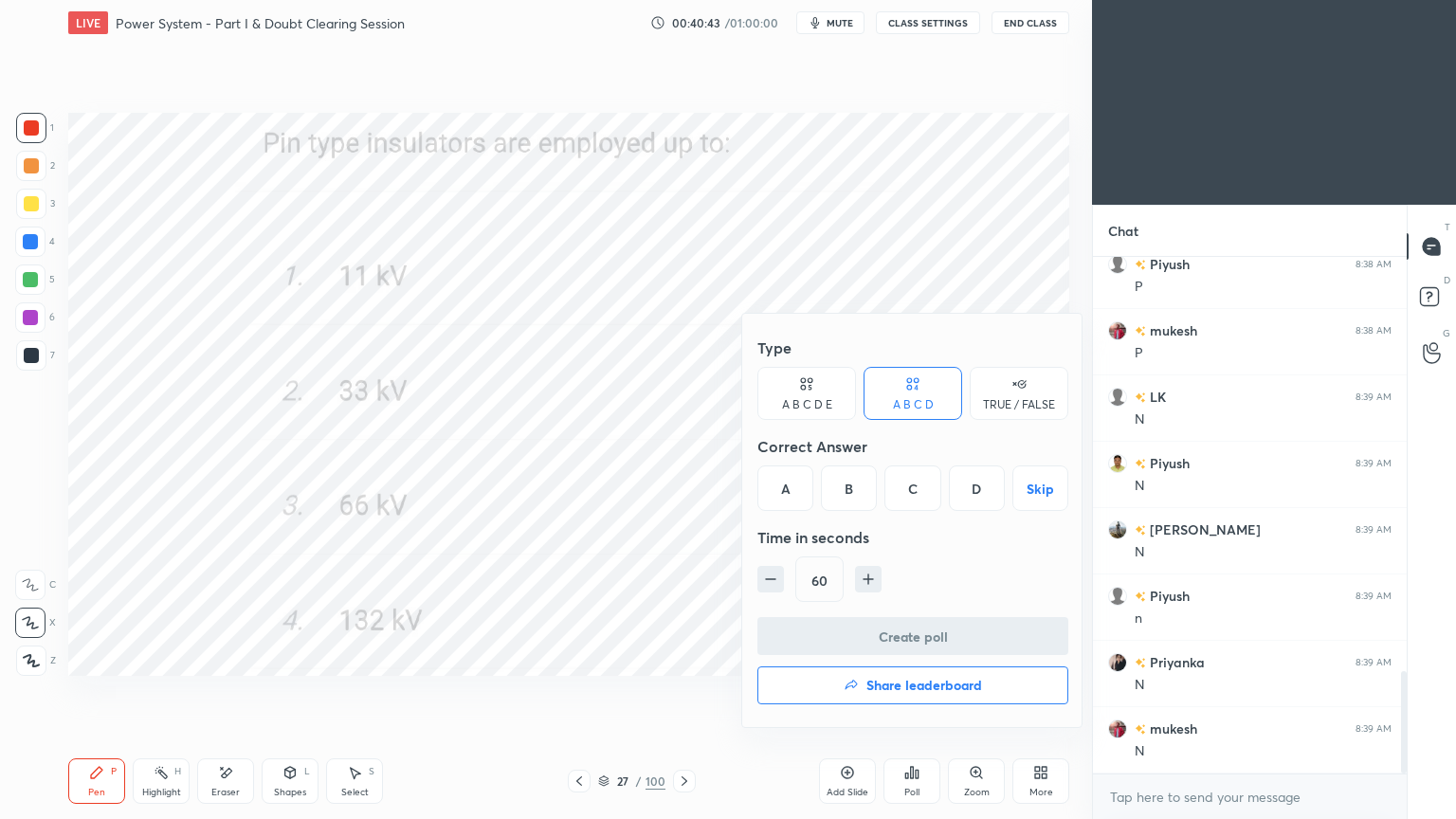 click on "B" at bounding box center (848, 488) 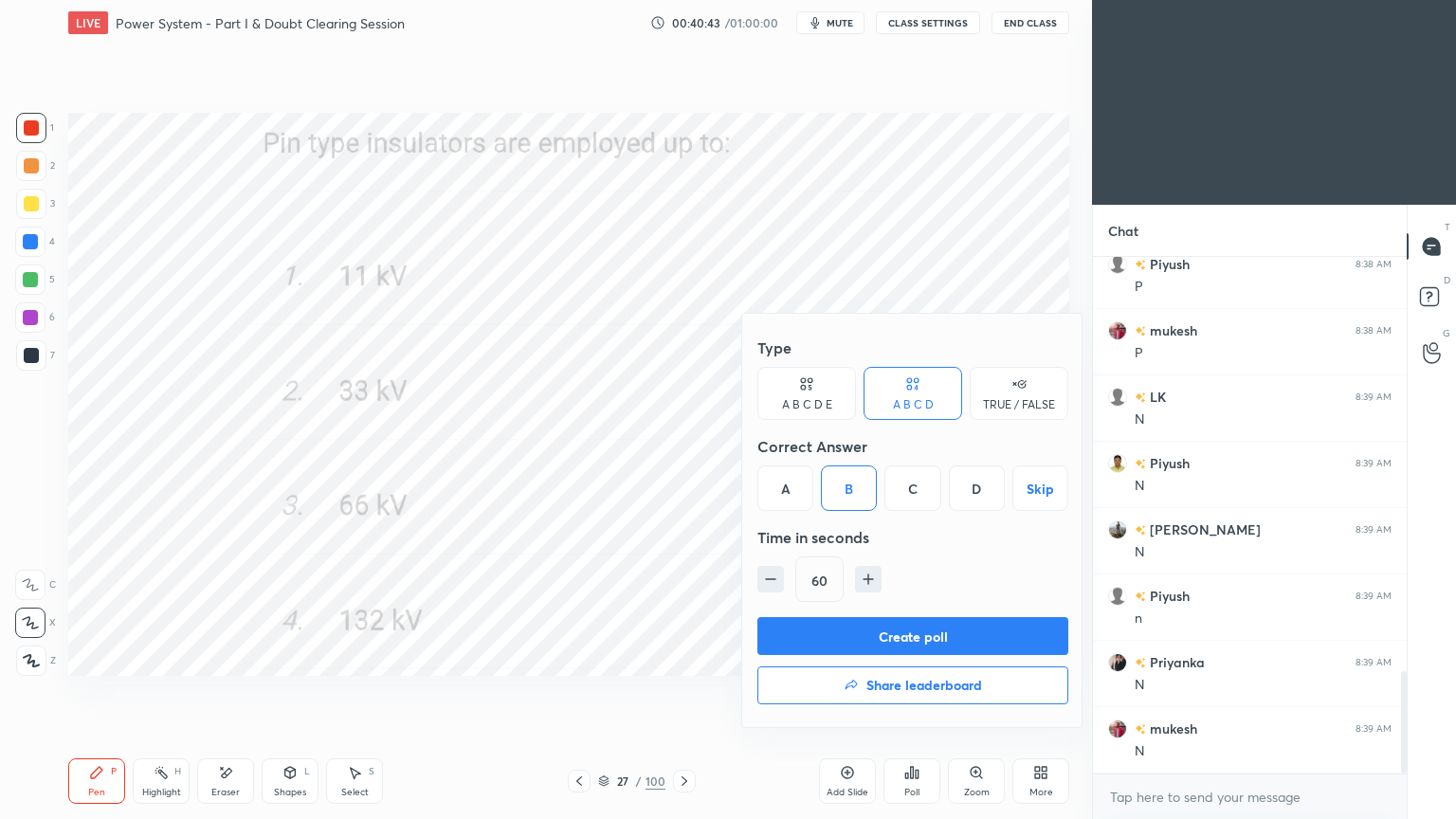 click on "Type A B C D E A B C D TRUE / FALSE Correct Answer A B C D Skip Time in seconds 60" at bounding box center [913, 473] 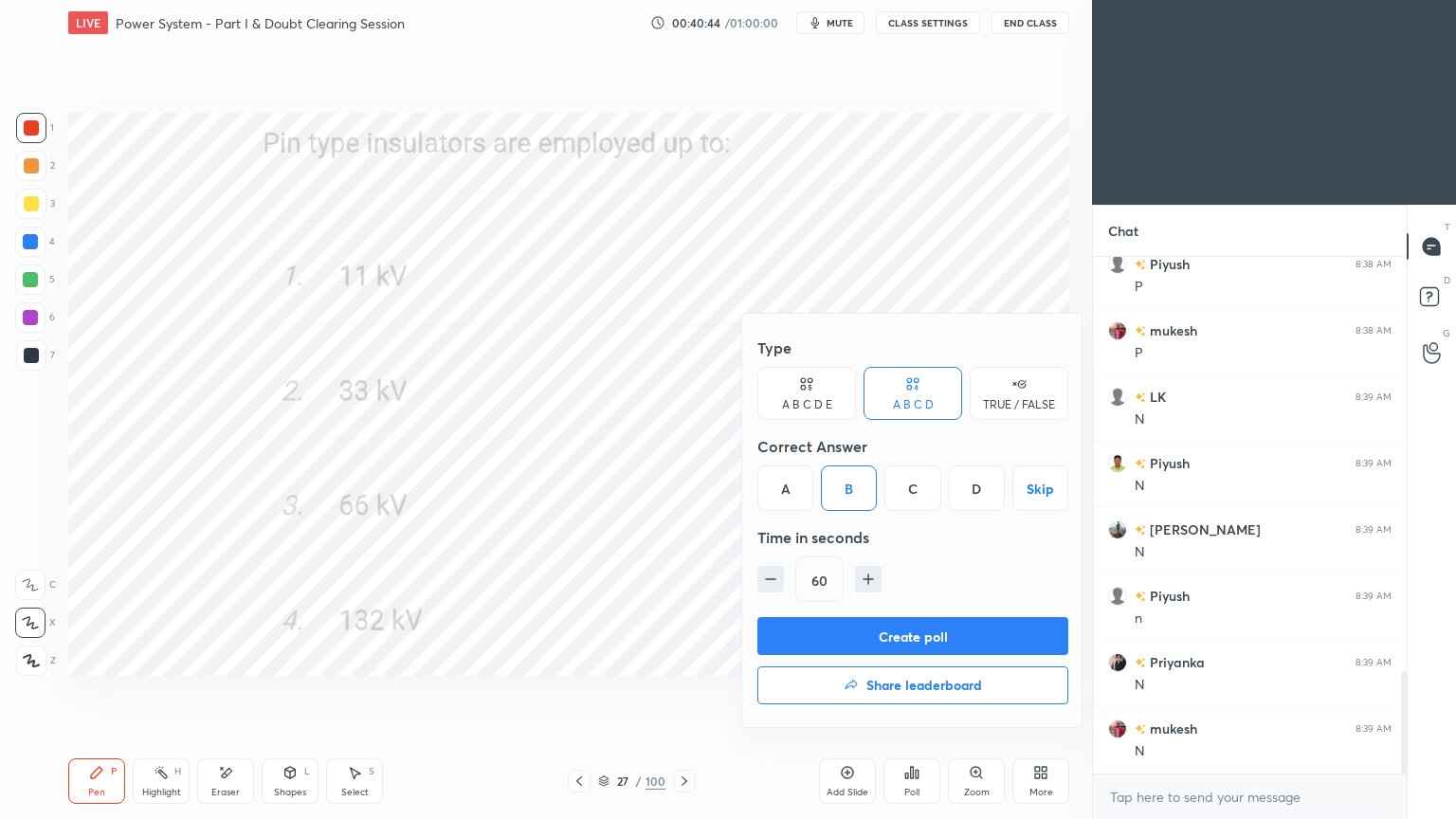 click on "Create poll" at bounding box center [913, 636] 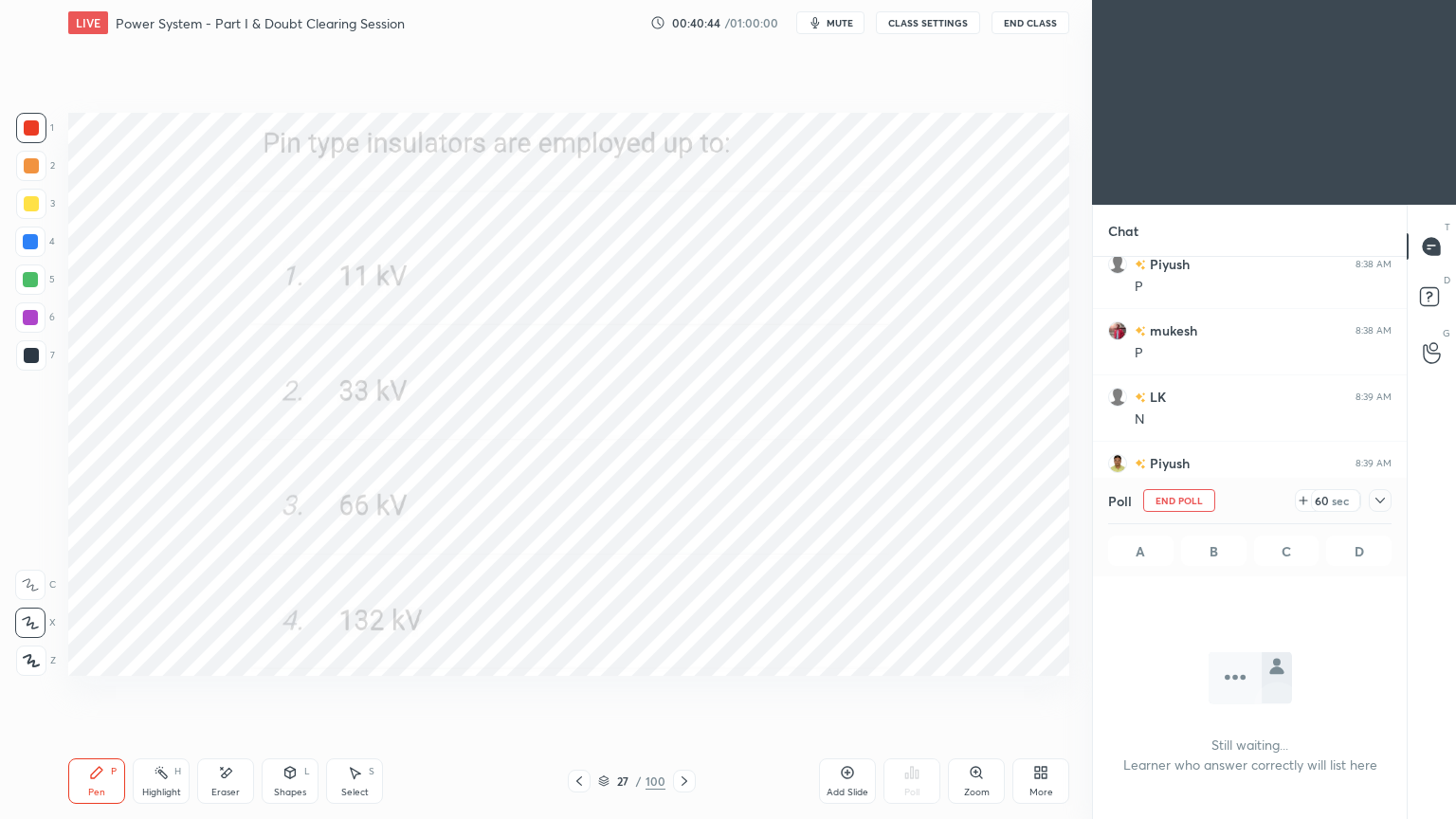 scroll, scrollTop: 463, scrollLeft: 308, axis: both 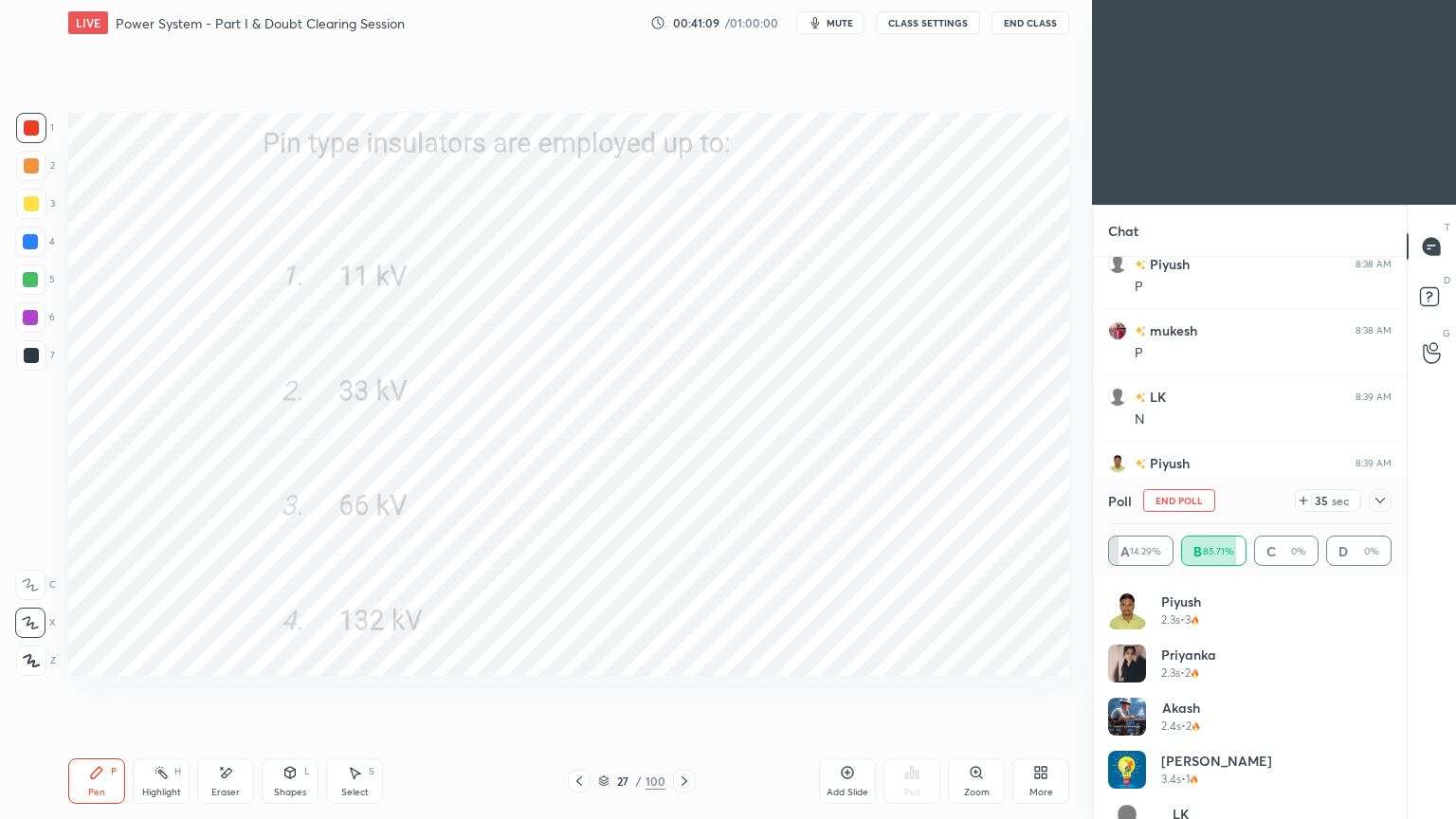 click on "End Poll" at bounding box center [1179, 500] 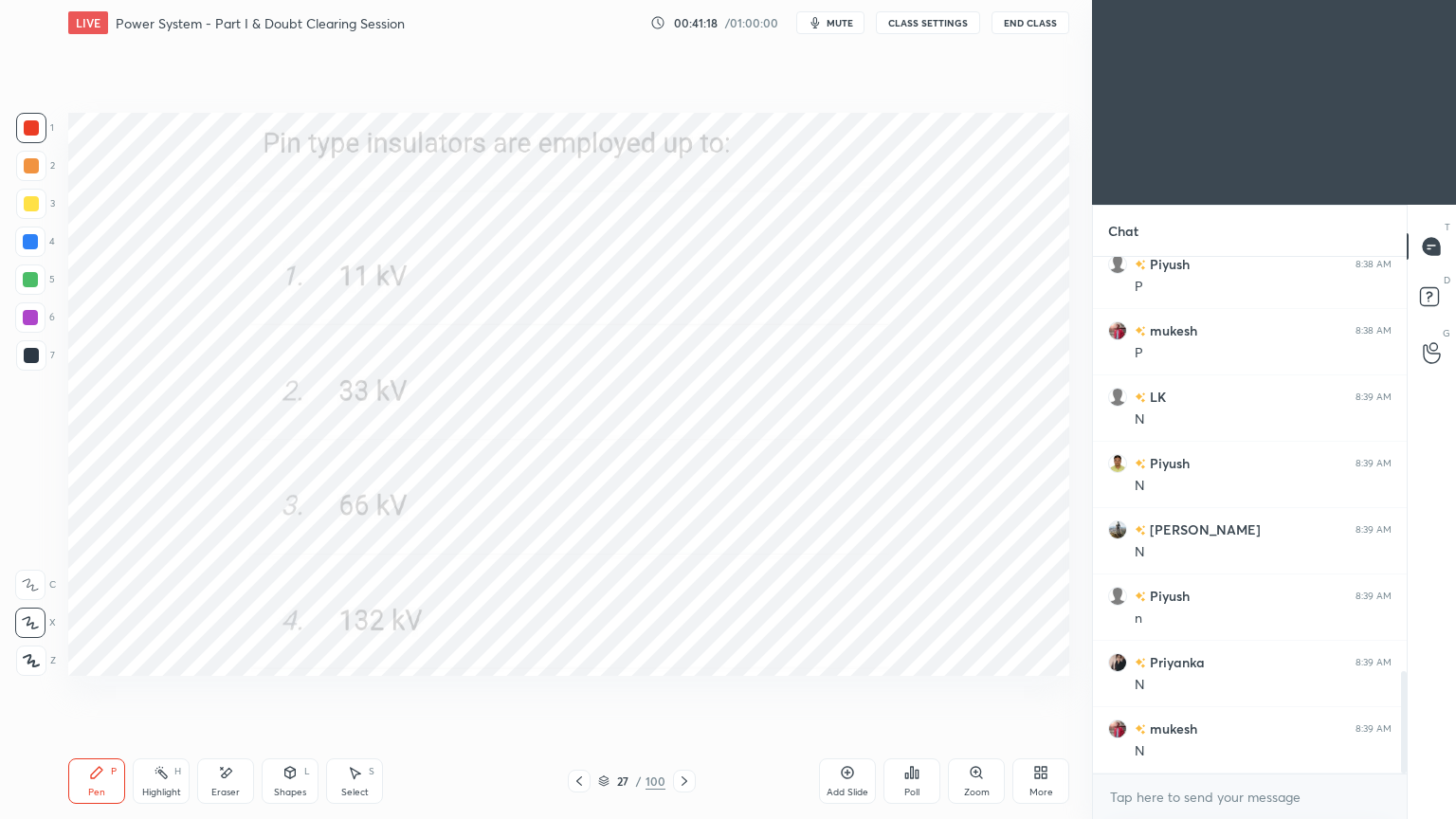 drag, startPoint x: 686, startPoint y: 785, endPoint x: 742, endPoint y: 782, distance: 56.0803 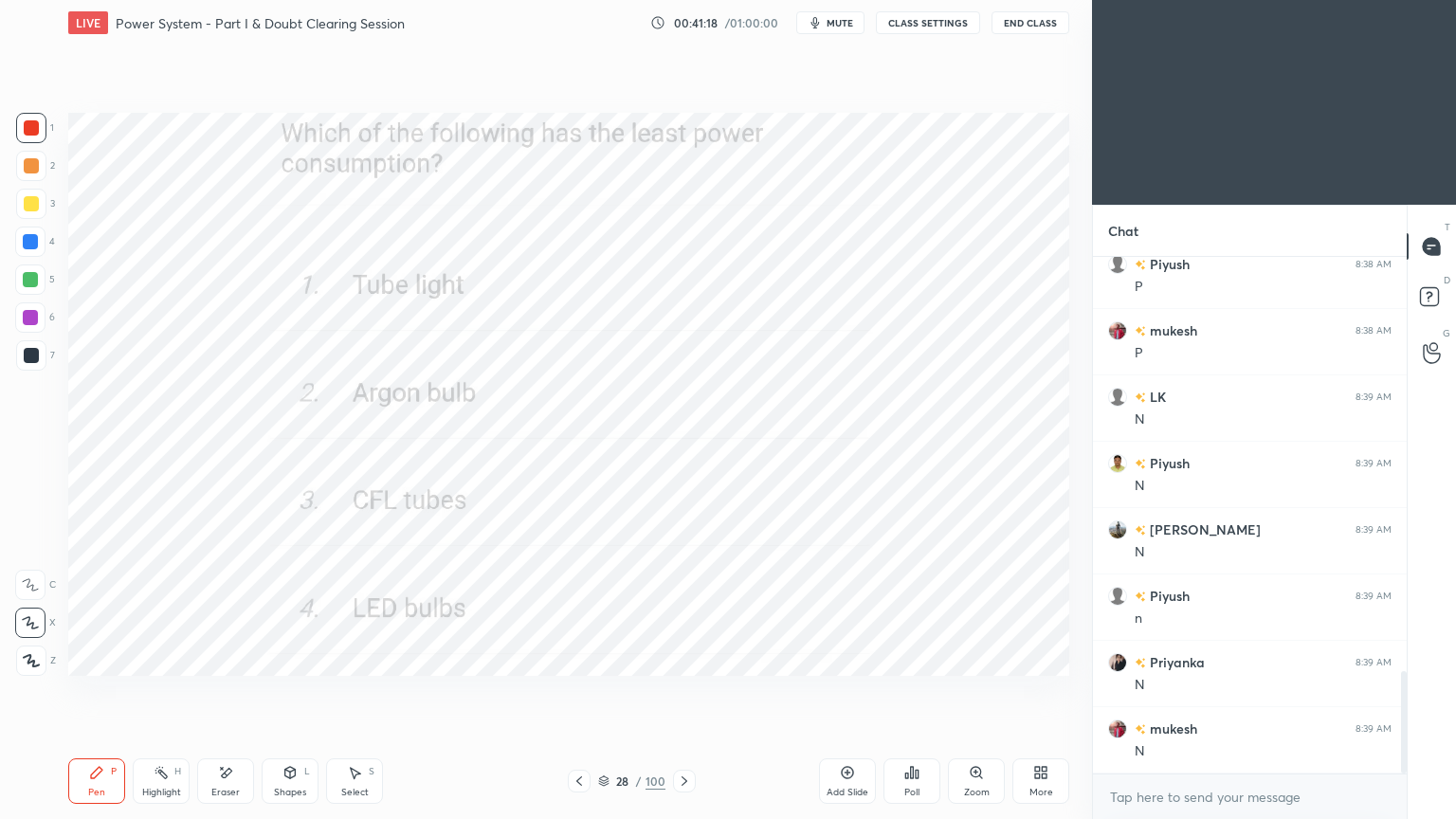 click on "Poll" at bounding box center [912, 792] 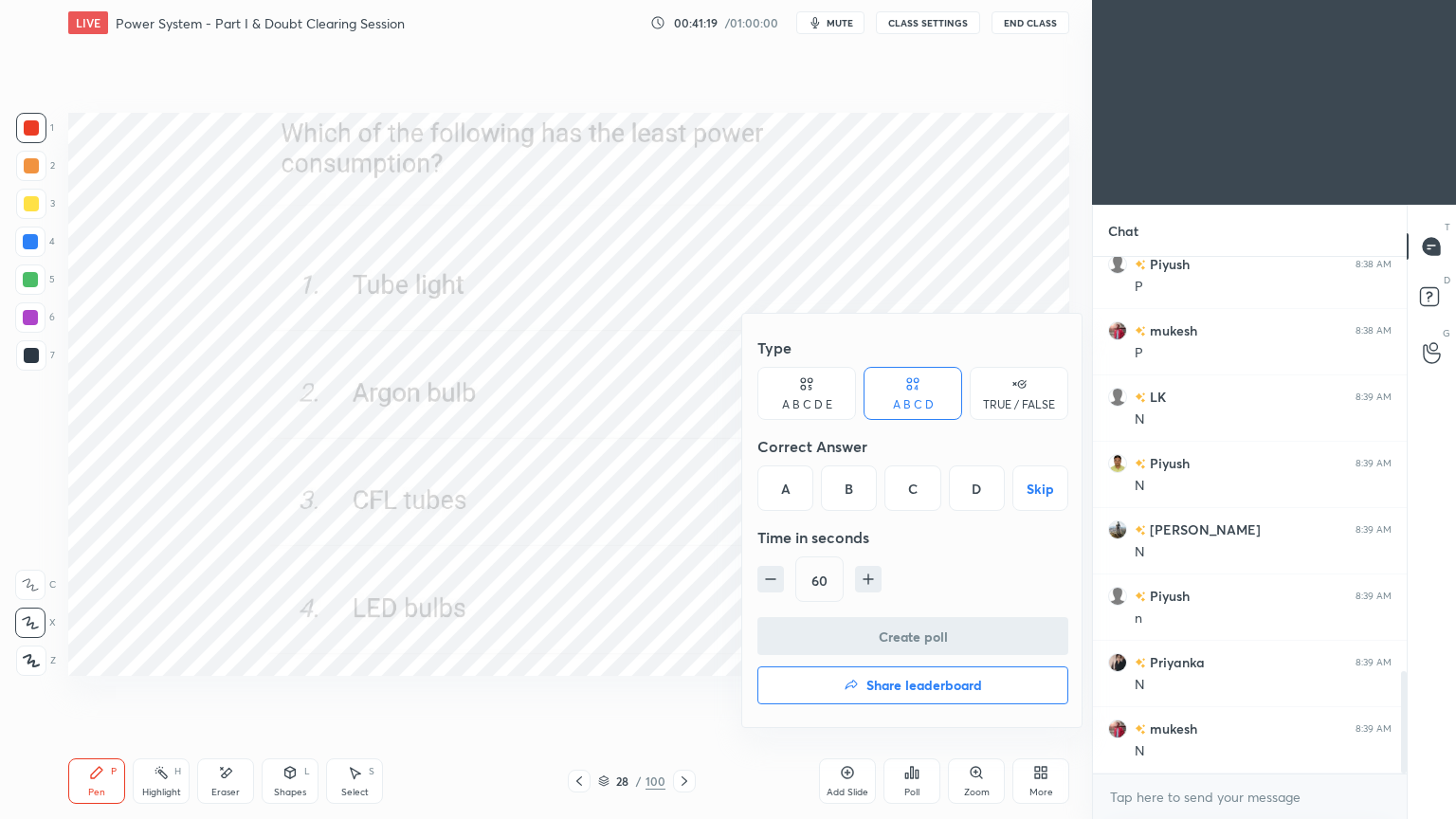 click on "D" at bounding box center [976, 488] 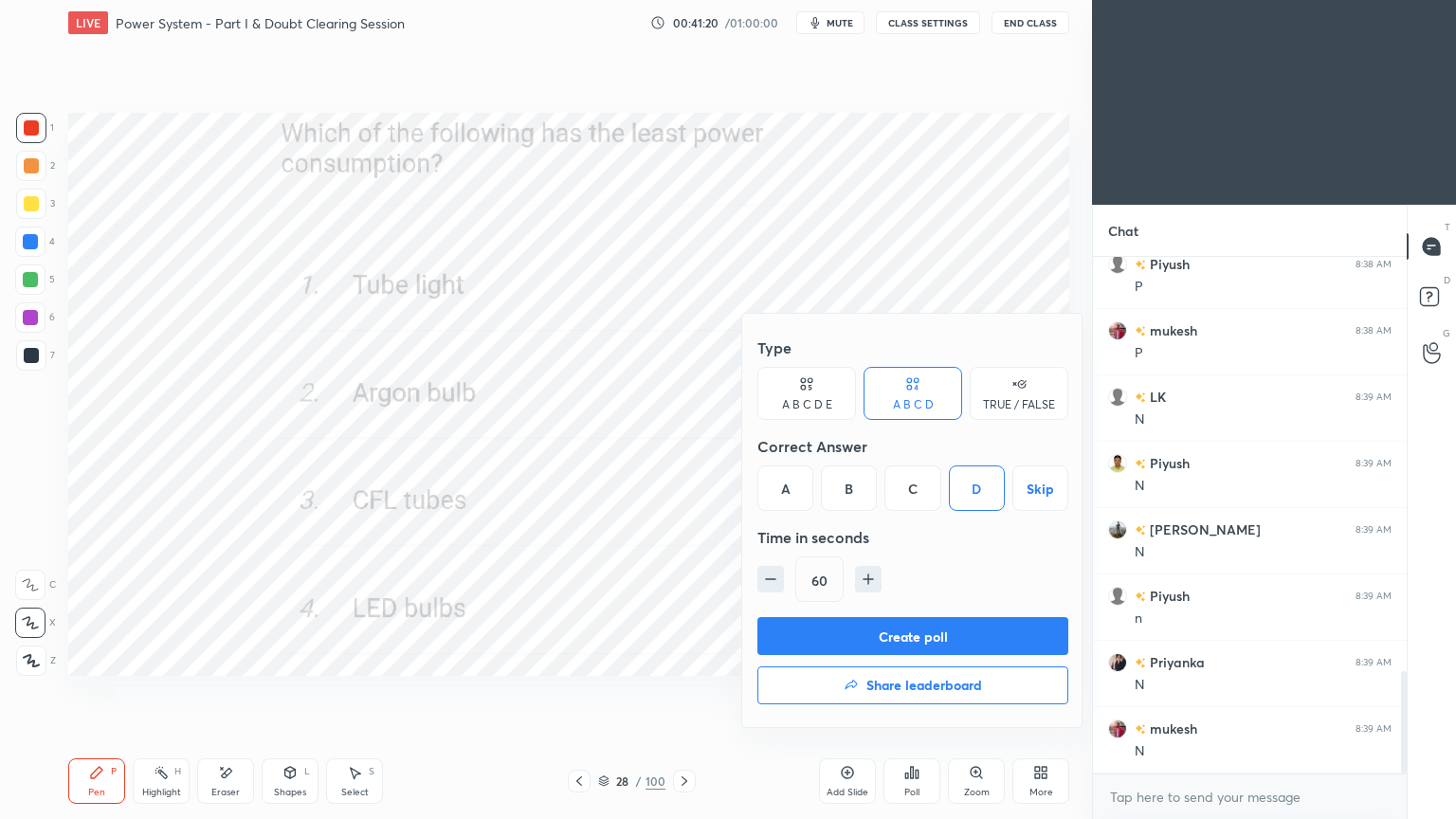 click on "Create poll" at bounding box center [913, 636] 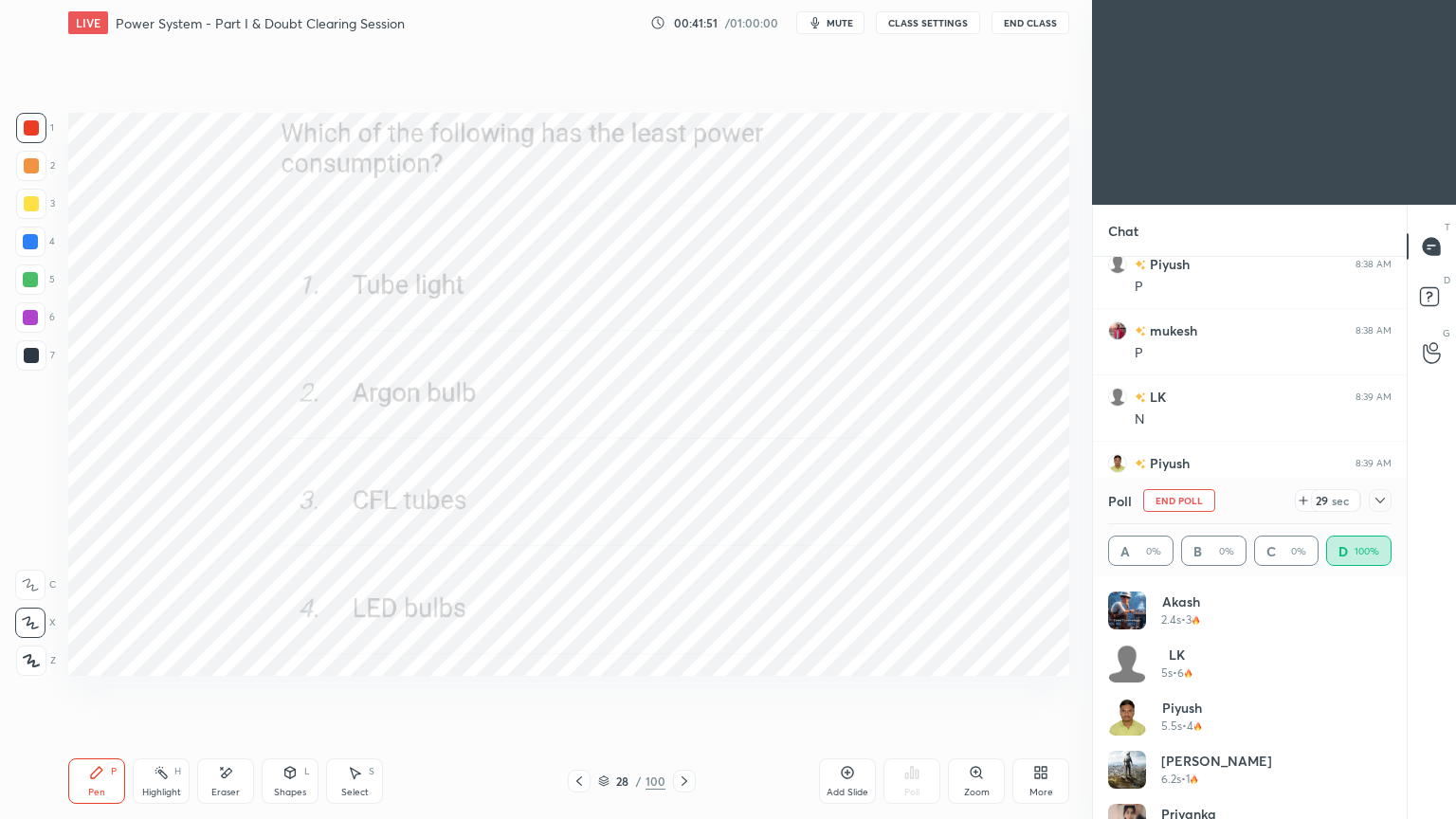 click on "End Poll" at bounding box center (1179, 500) 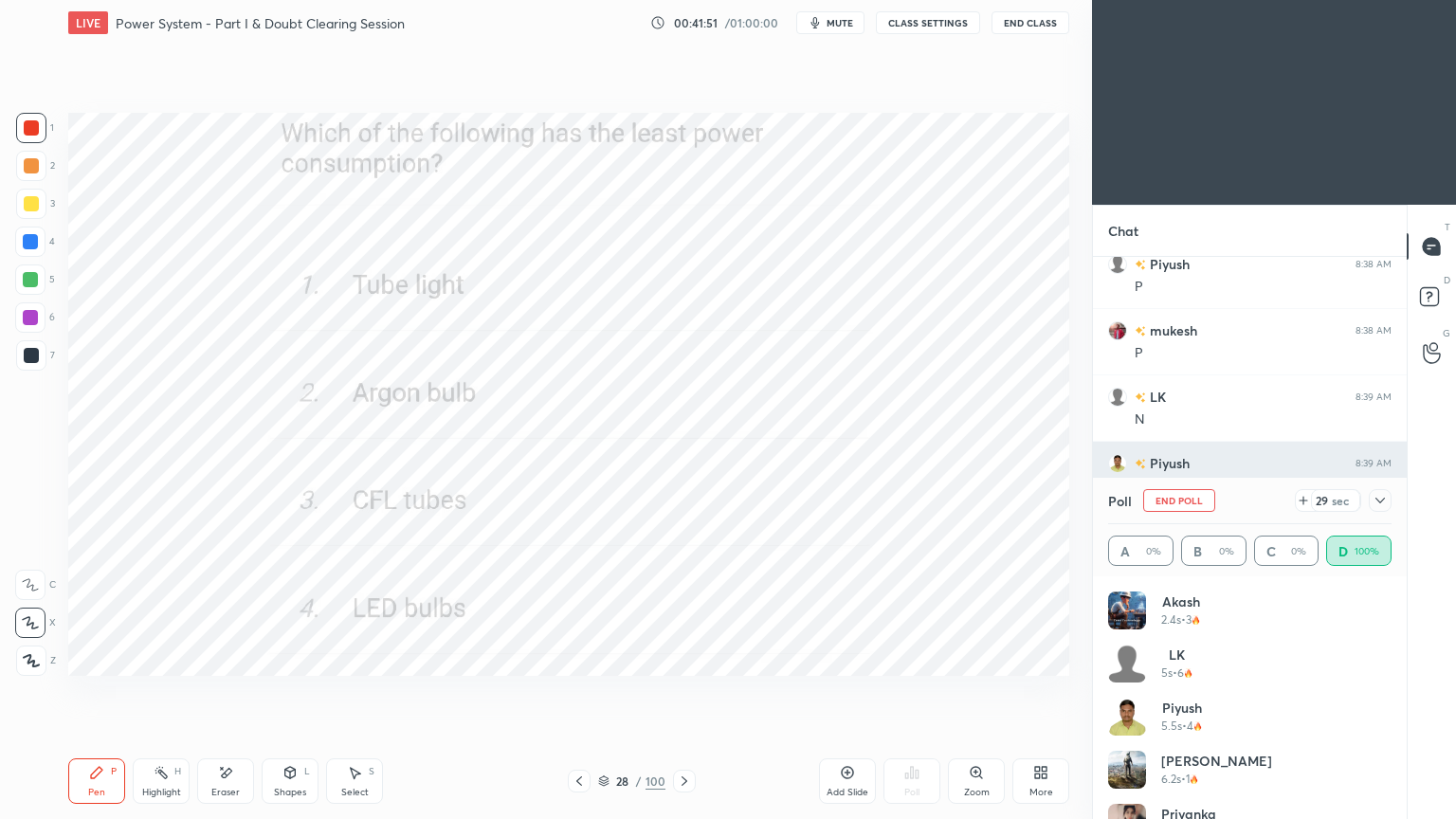 scroll, scrollTop: 114, scrollLeft: 278, axis: both 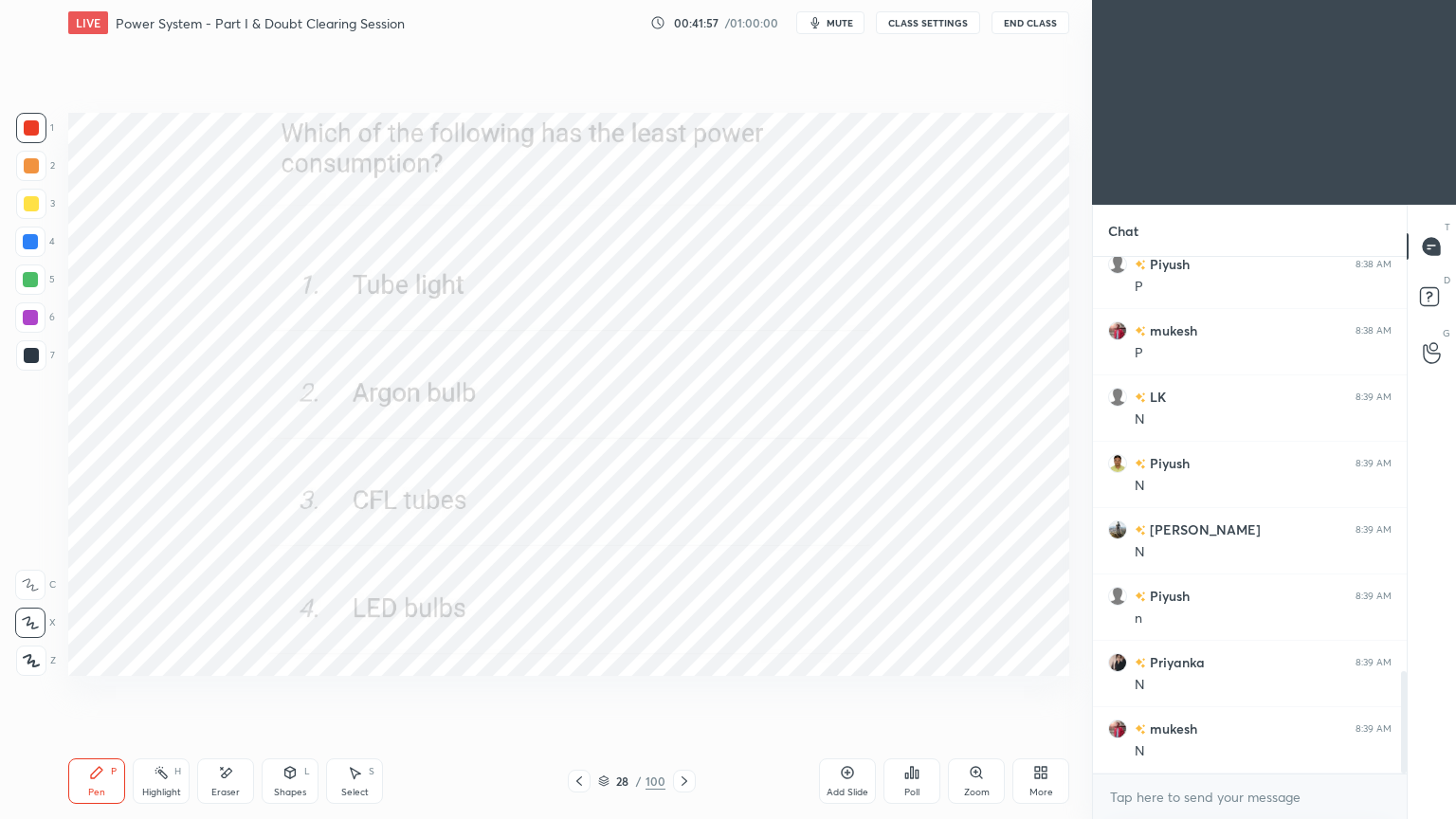 drag, startPoint x: 679, startPoint y: 776, endPoint x: 702, endPoint y: 759, distance: 28.600699 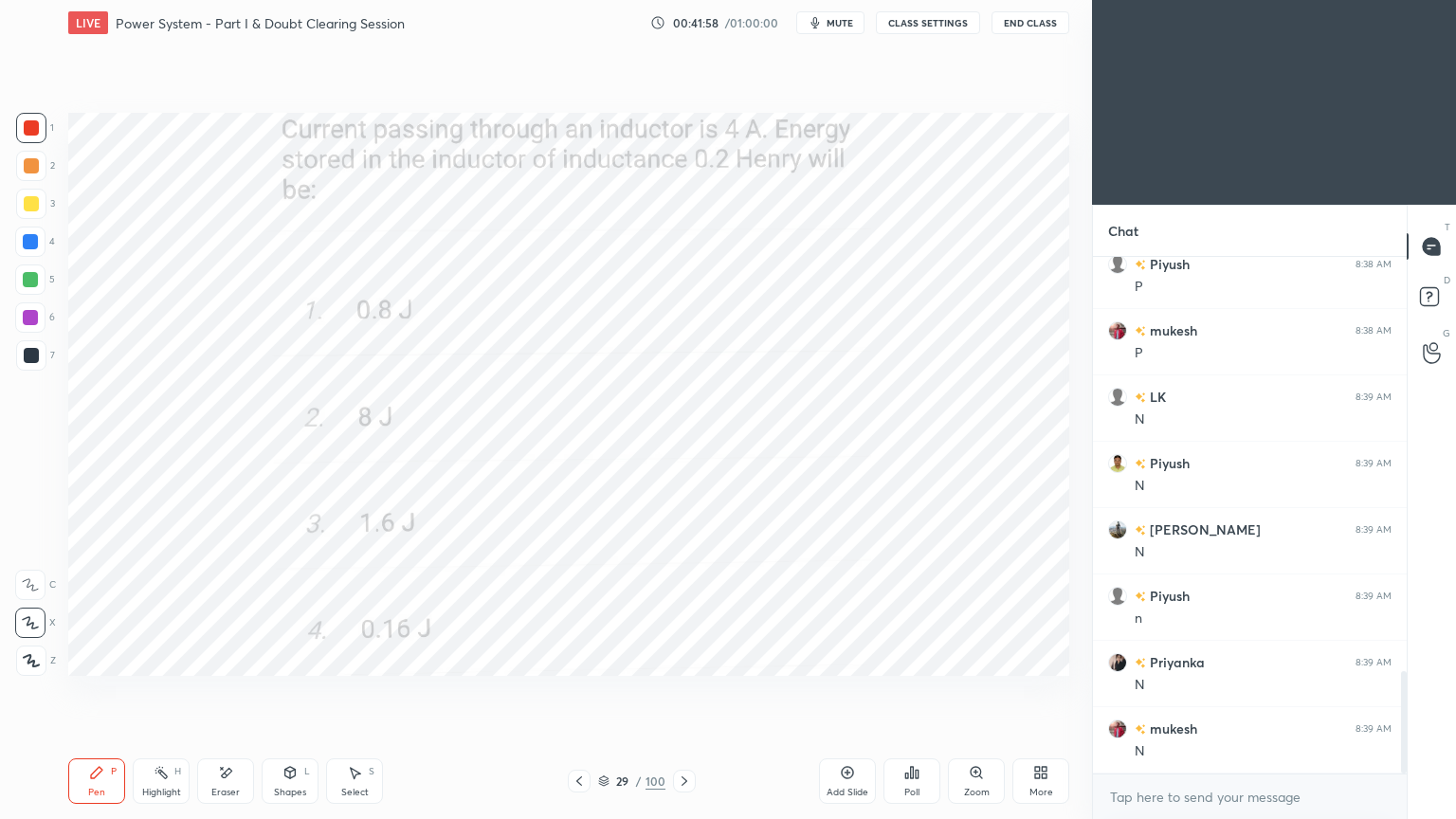 click on "Poll" at bounding box center (912, 792) 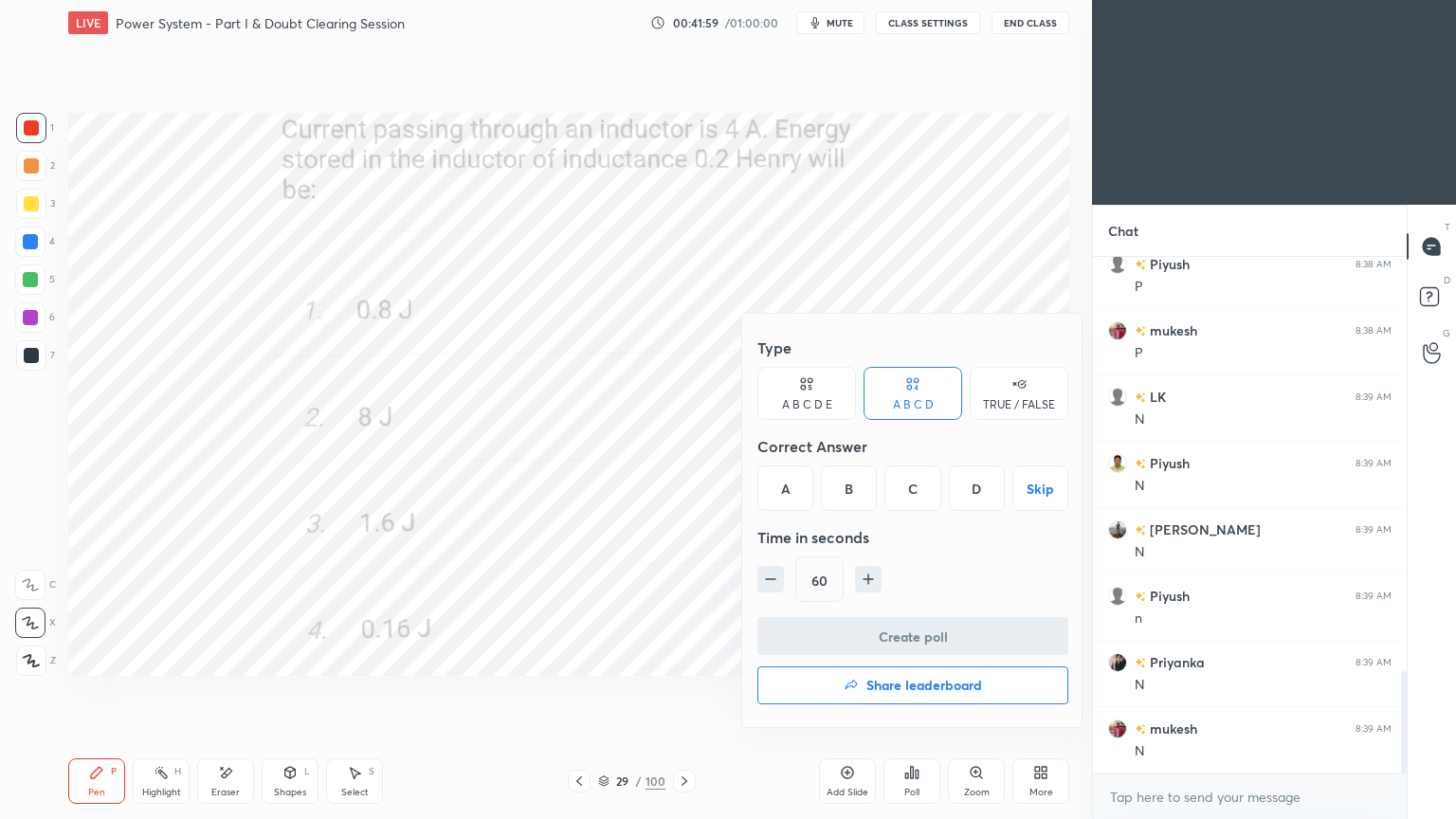 click on "C" at bounding box center (912, 488) 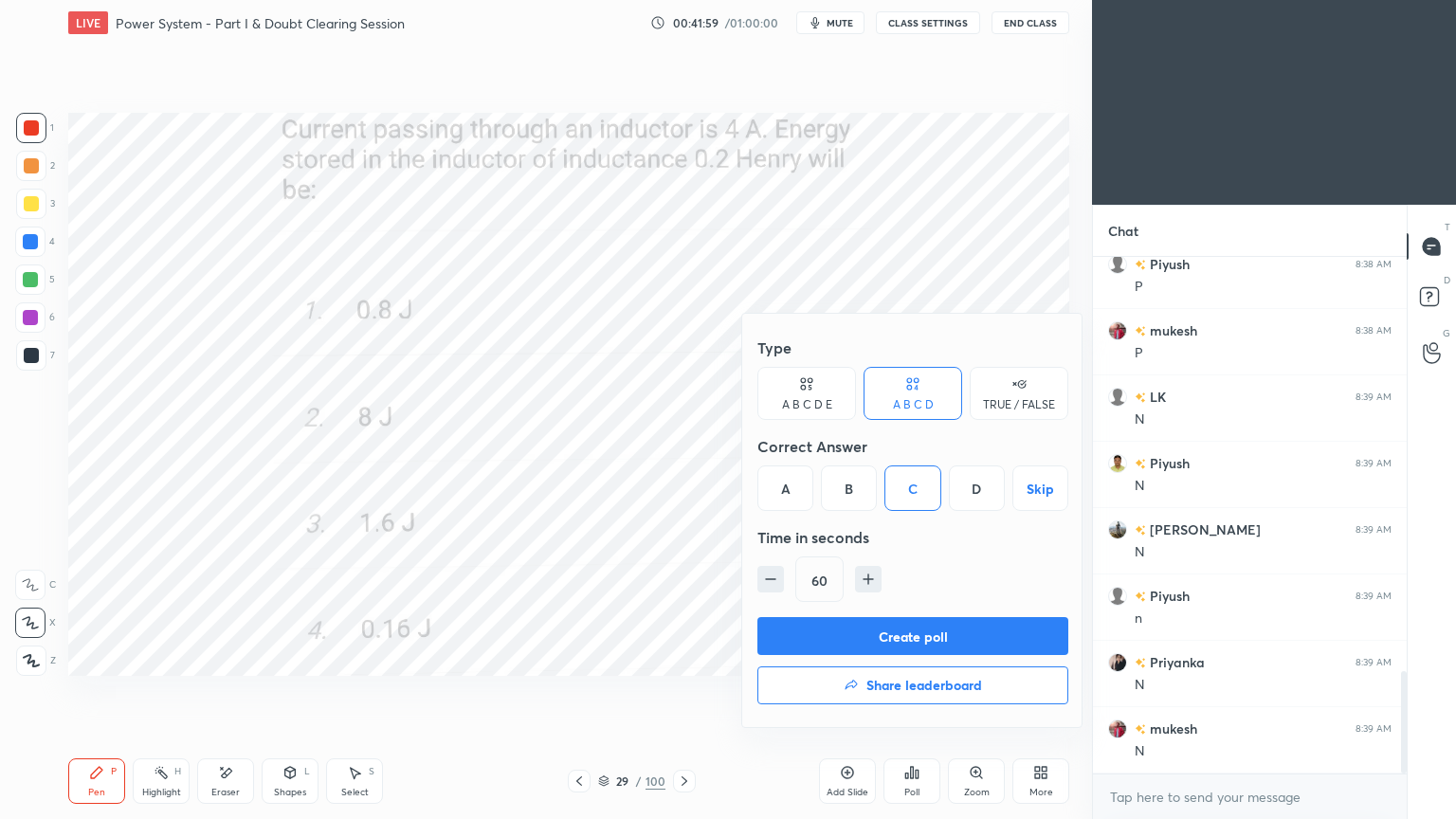 click on "Create poll" at bounding box center [913, 636] 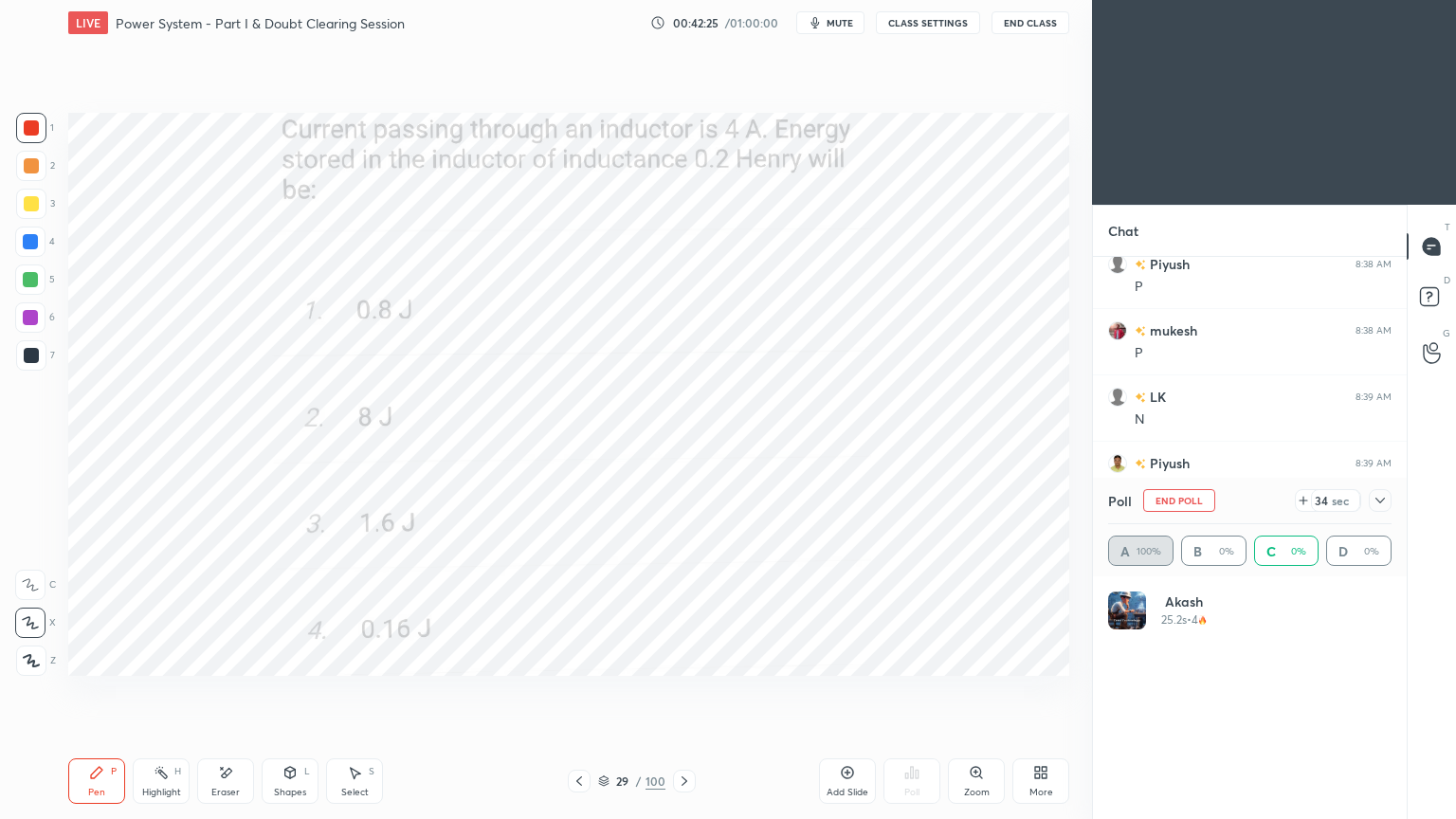 scroll, scrollTop: 6, scrollLeft: 6, axis: both 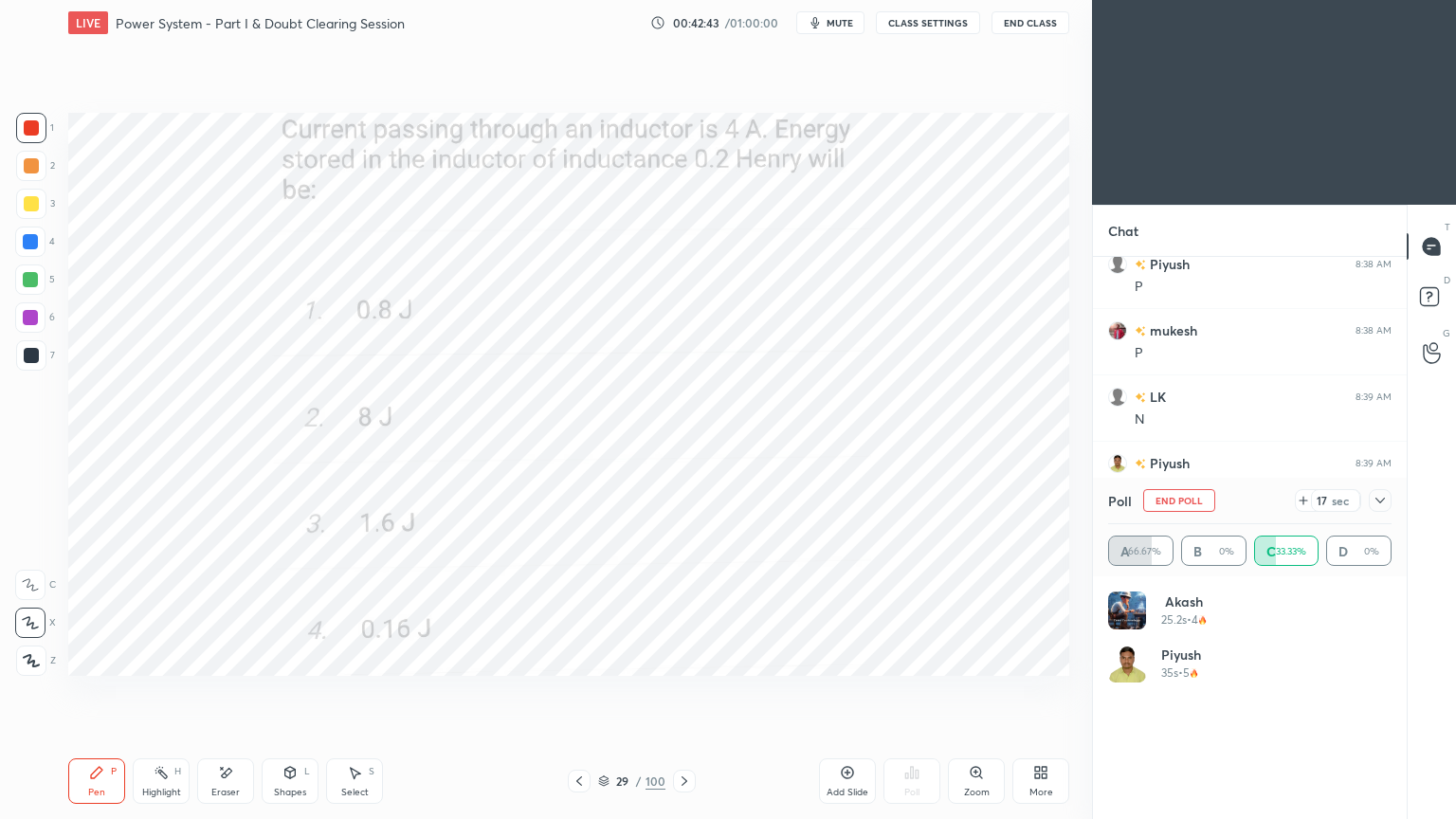 click 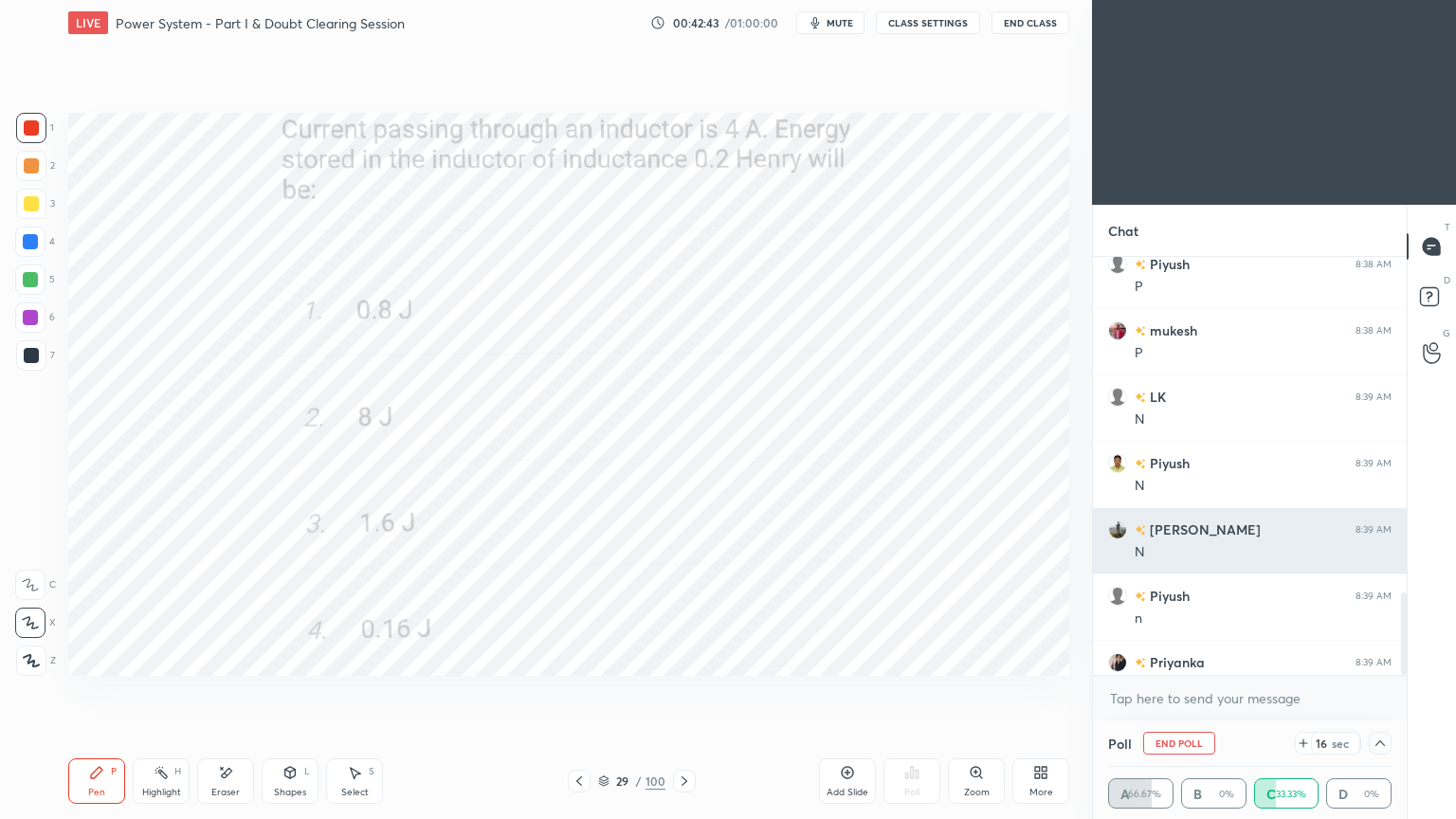 scroll, scrollTop: 146, scrollLeft: 278, axis: both 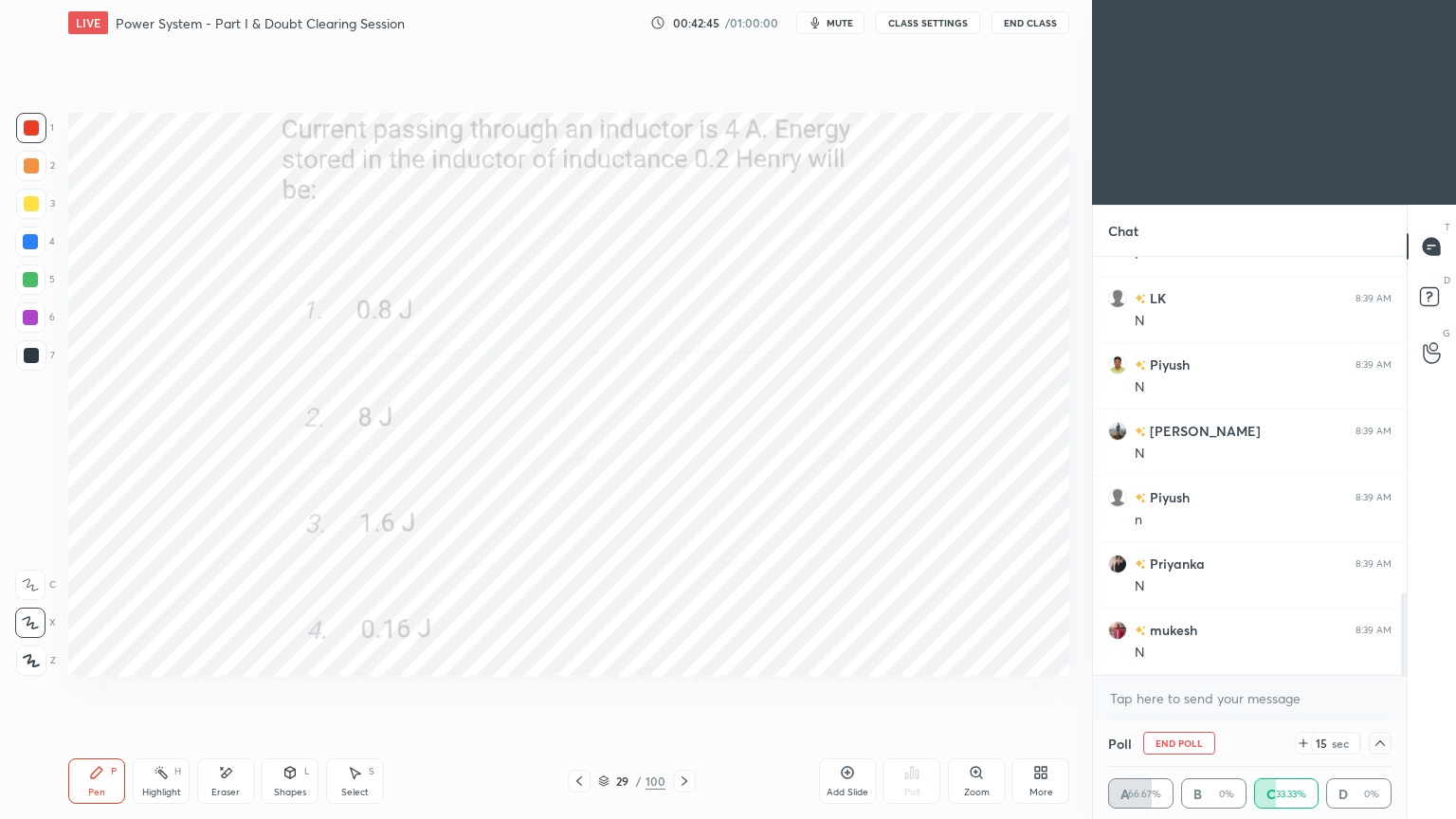 drag, startPoint x: 1404, startPoint y: 621, endPoint x: 1403, endPoint y: 651, distance: 30.01666 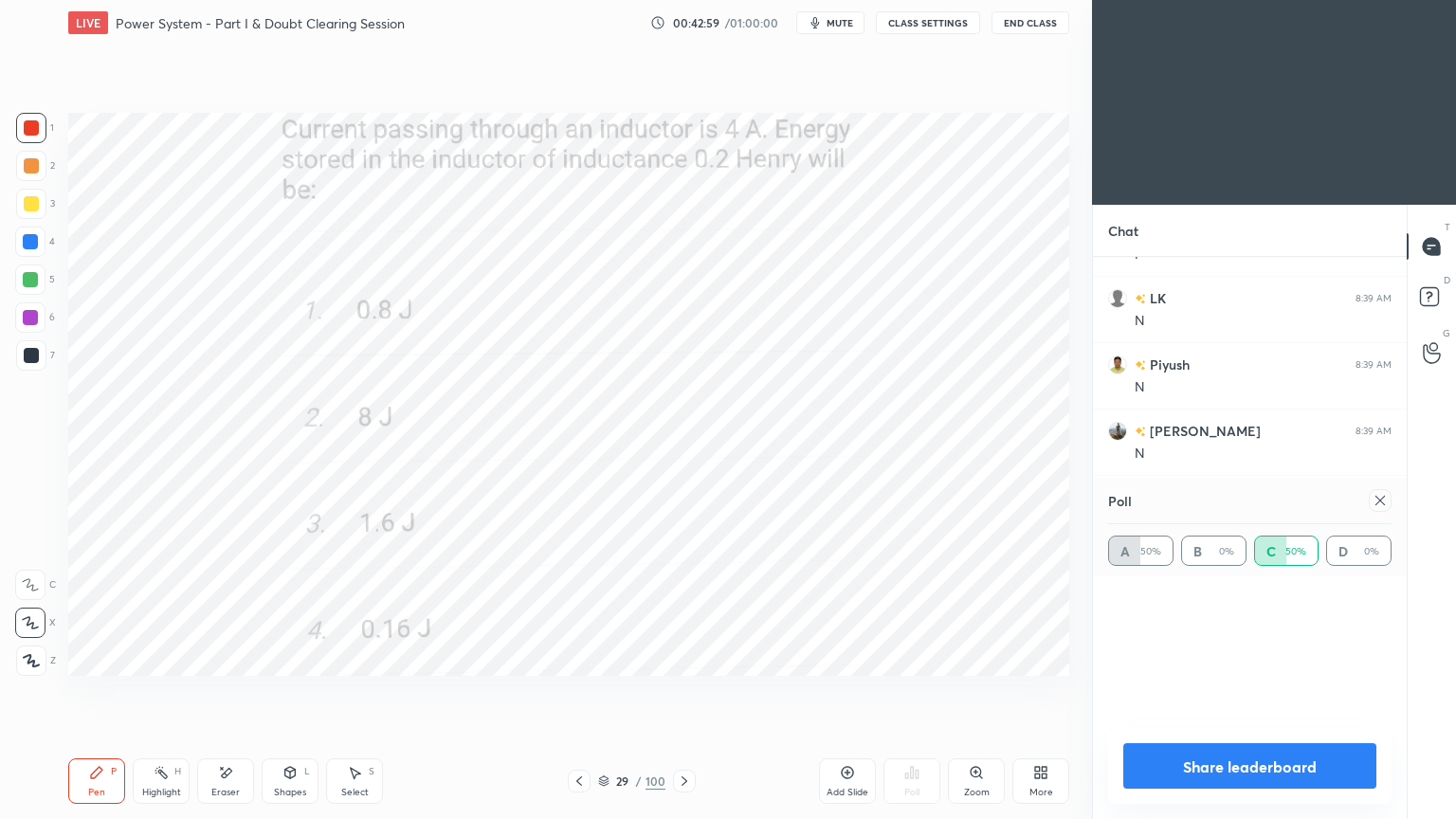 scroll, scrollTop: 0, scrollLeft: 0, axis: both 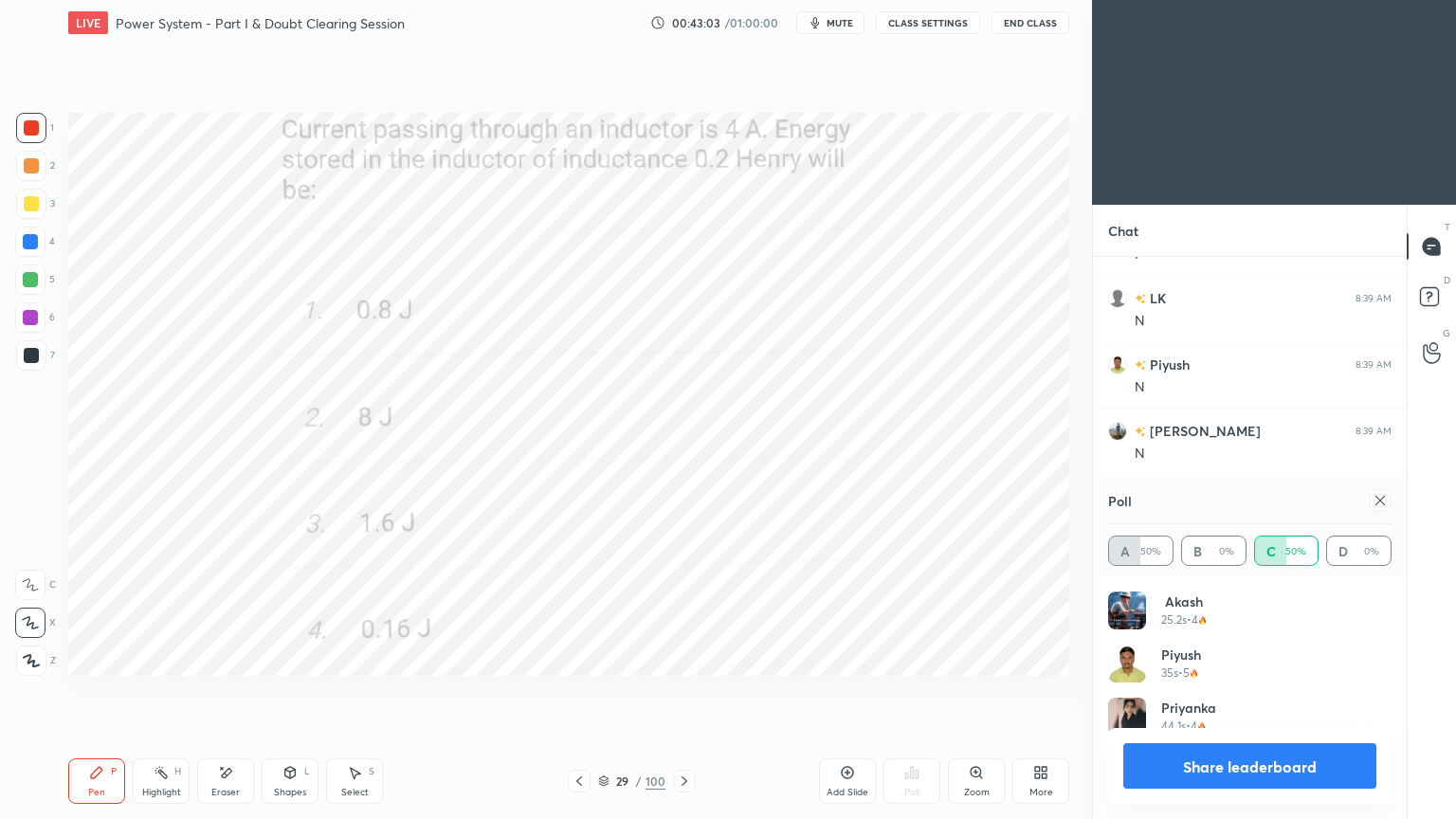click at bounding box center [1380, 500] 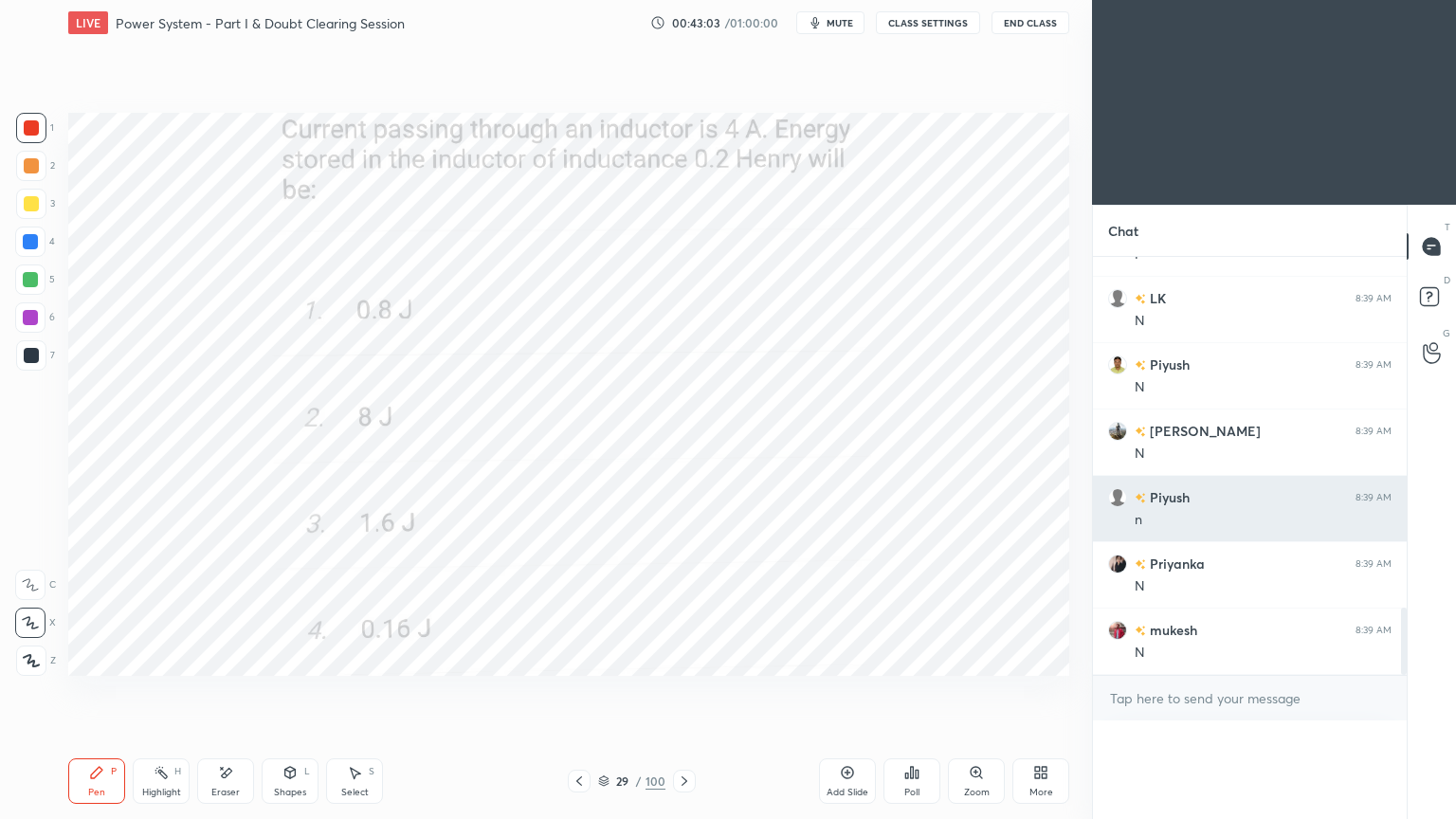 scroll, scrollTop: 84, scrollLeft: 278, axis: both 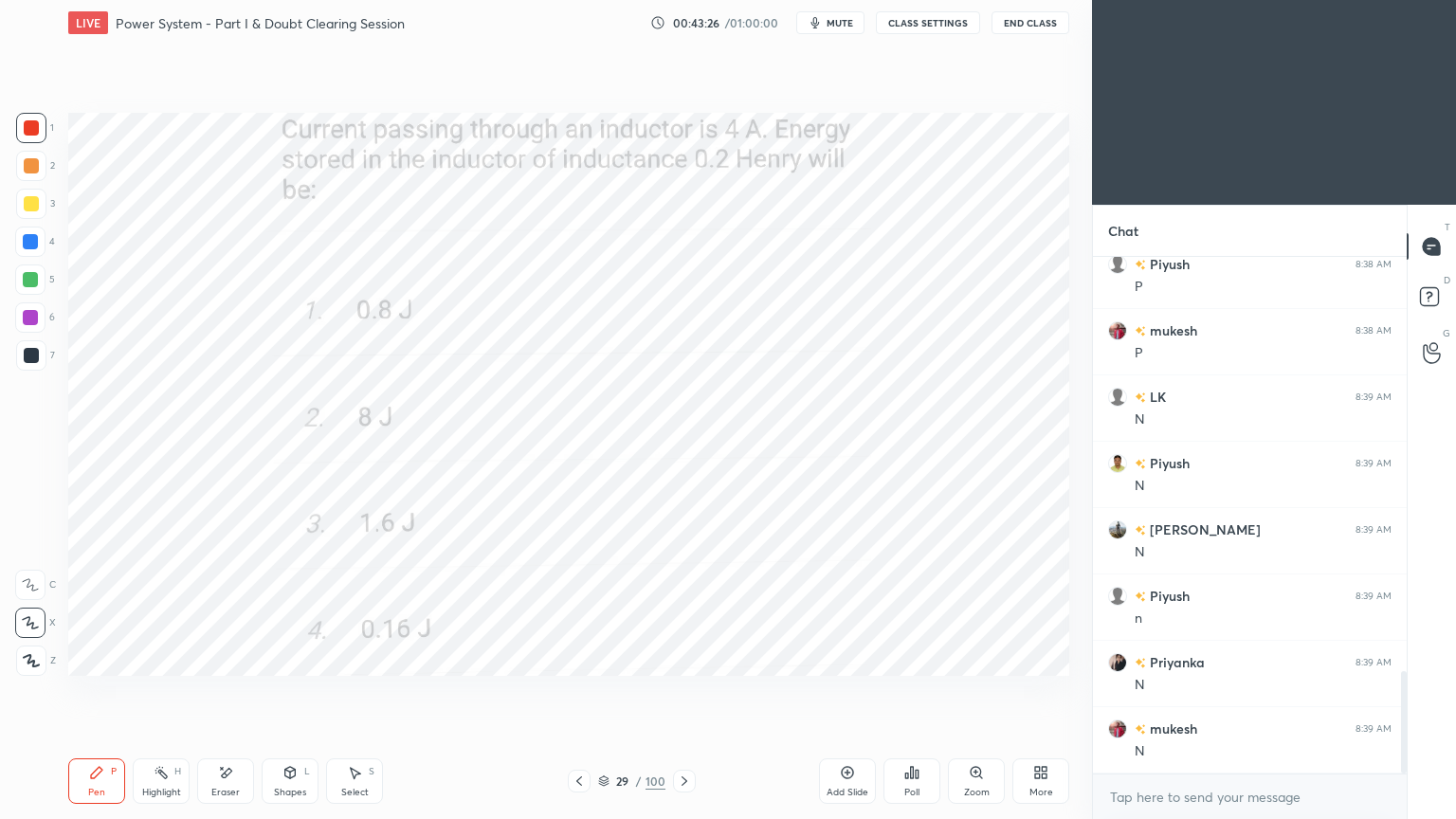 click 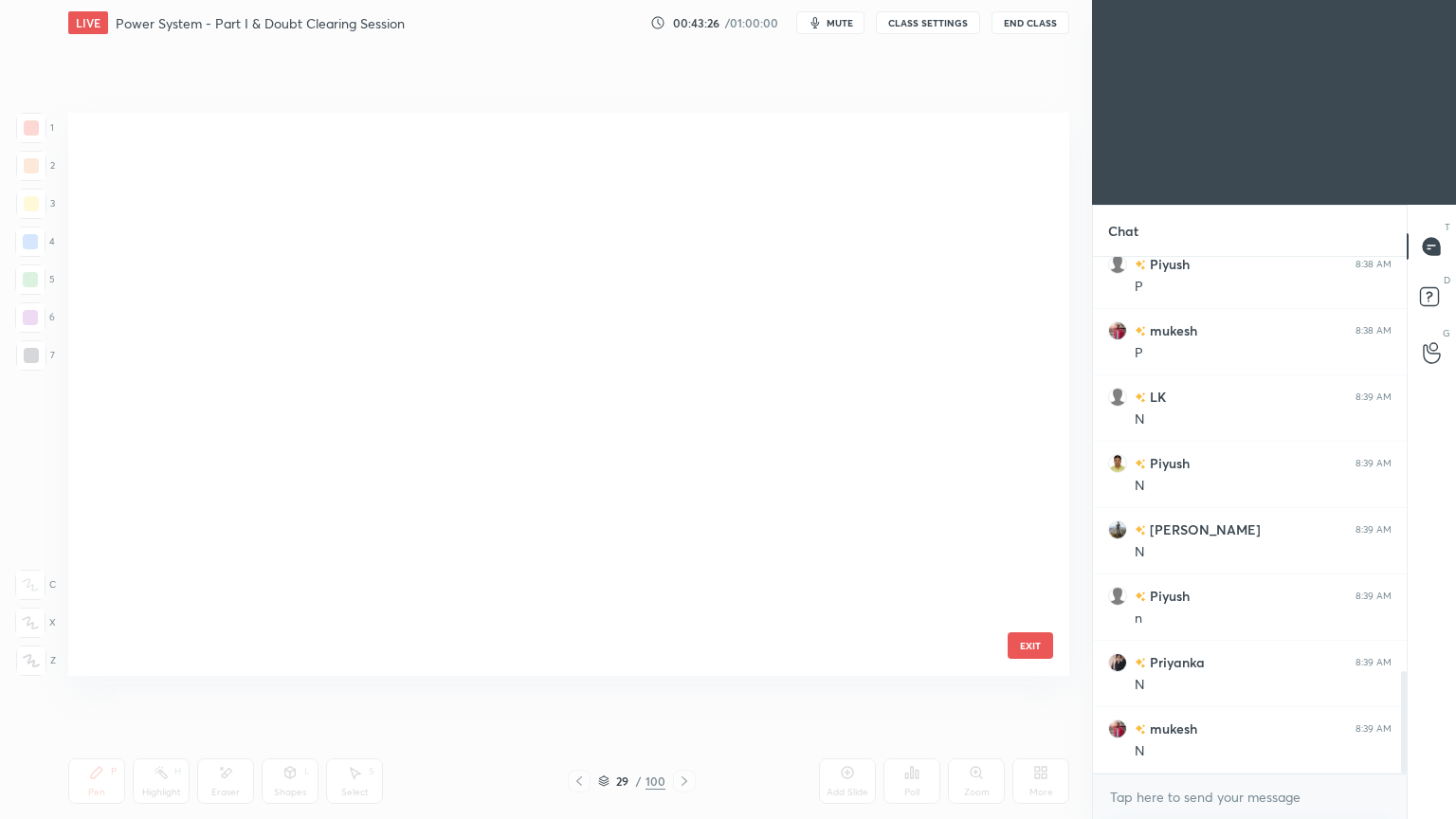 scroll, scrollTop: 1172, scrollLeft: 0, axis: vertical 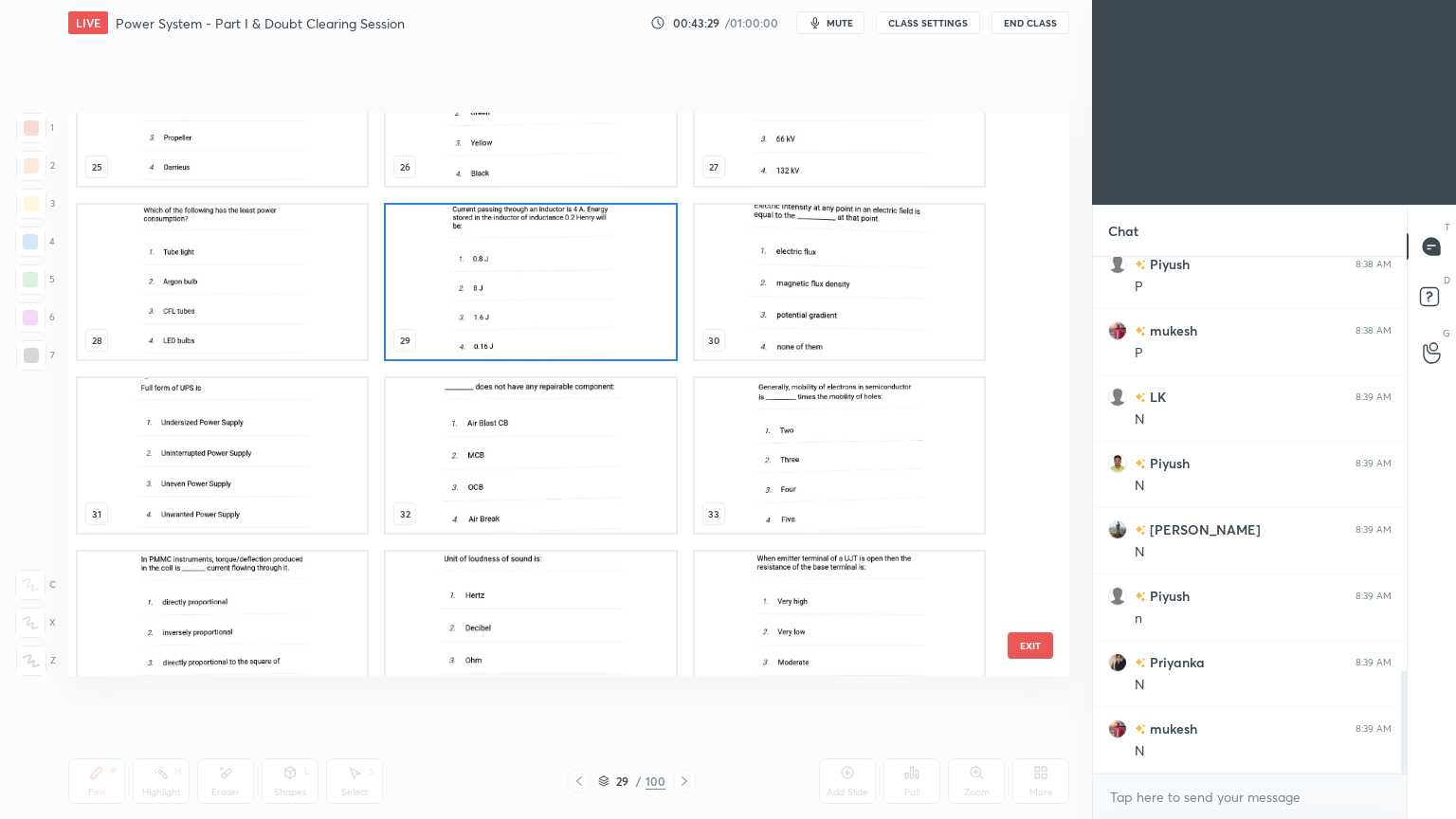 click at bounding box center [222, 455] 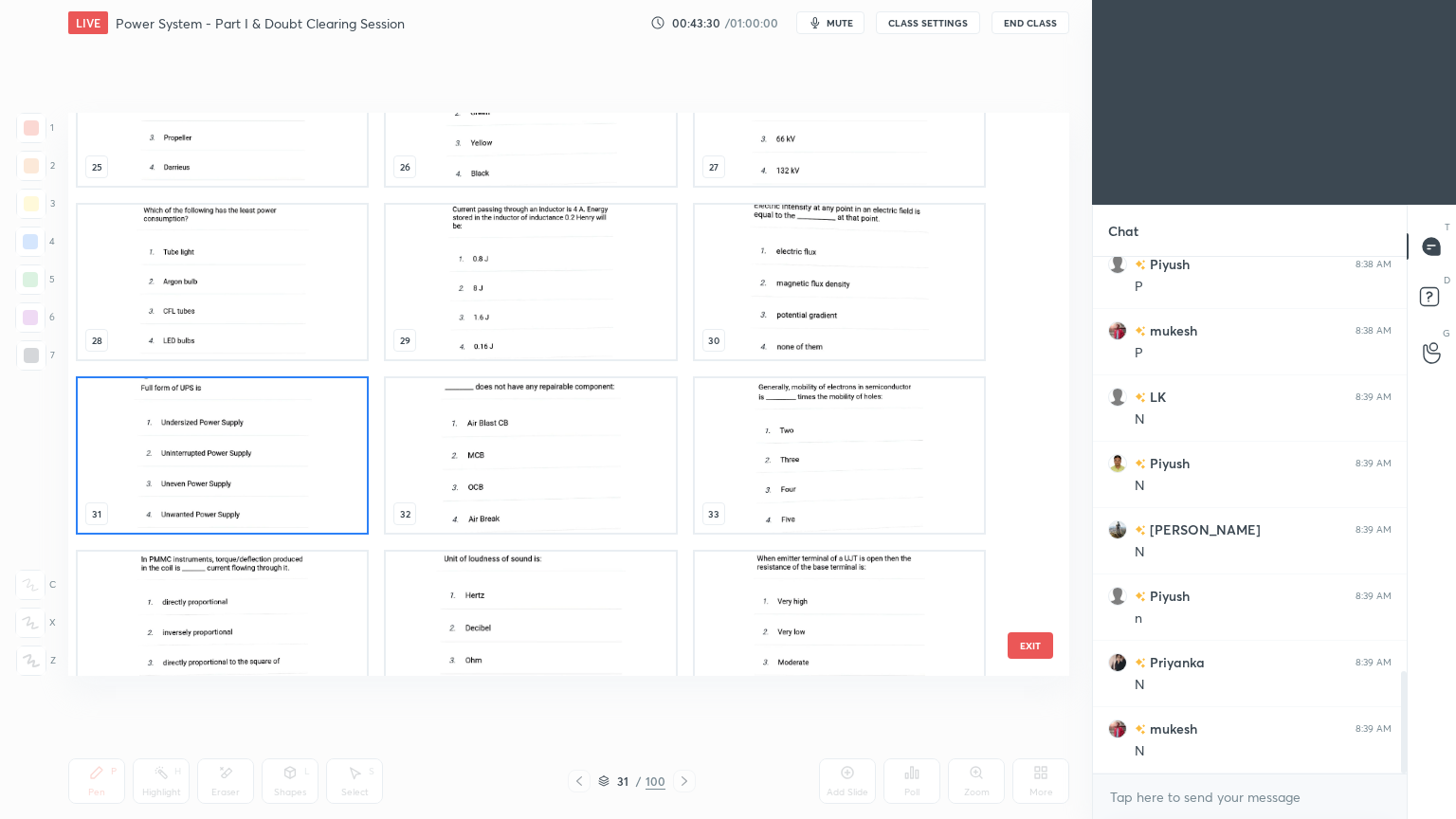 click at bounding box center [222, 455] 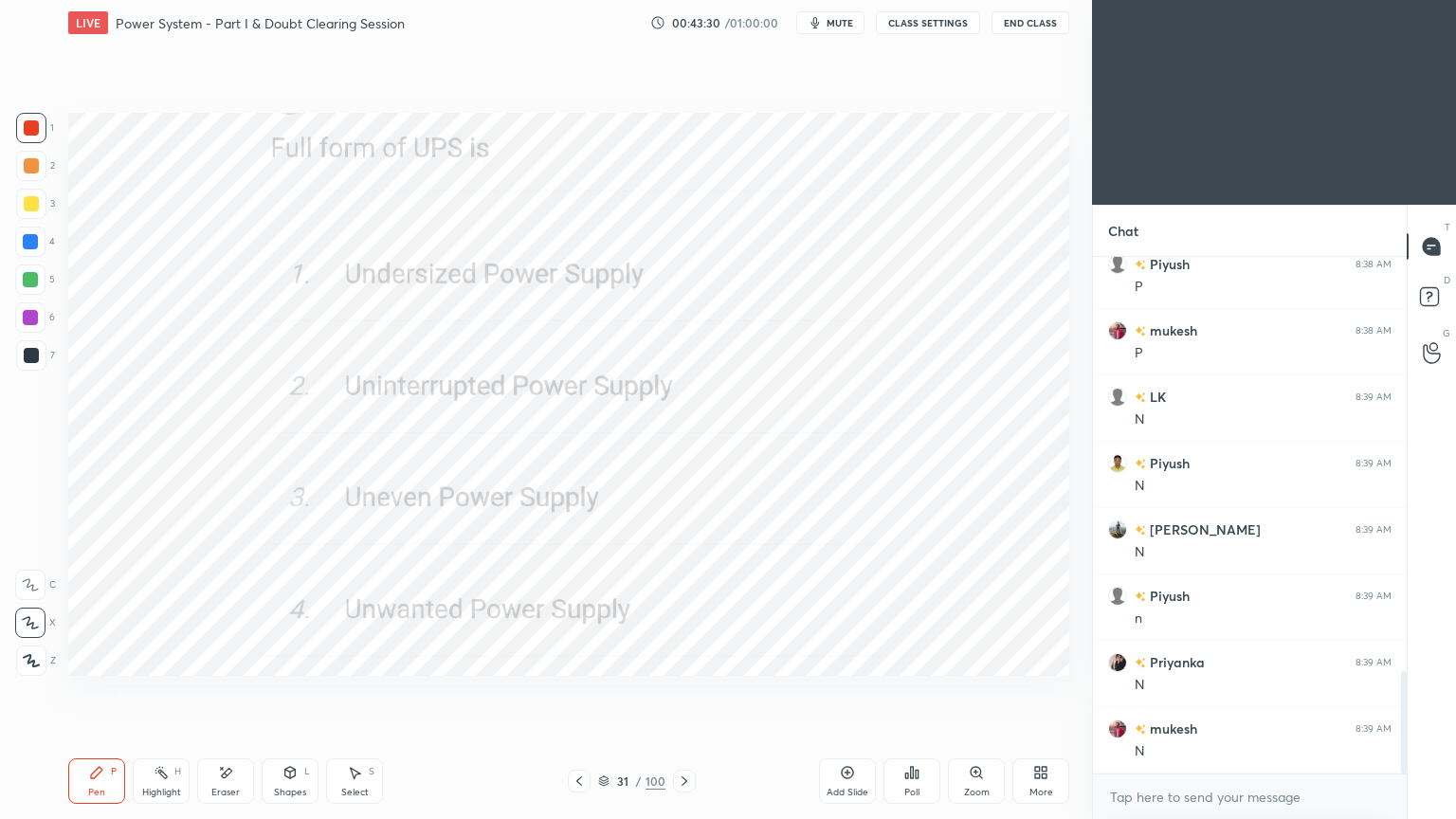 click at bounding box center (222, 455) 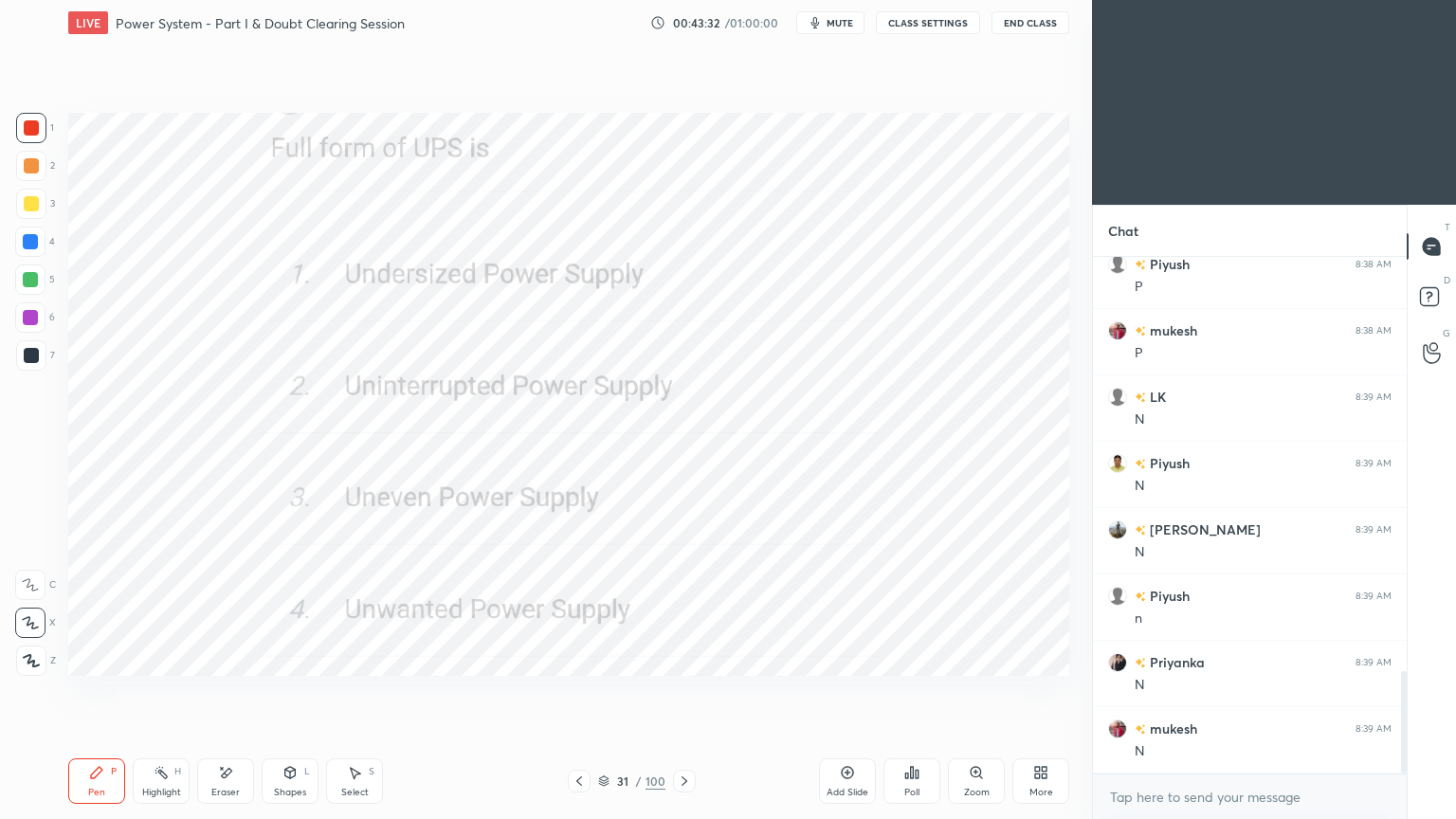 click 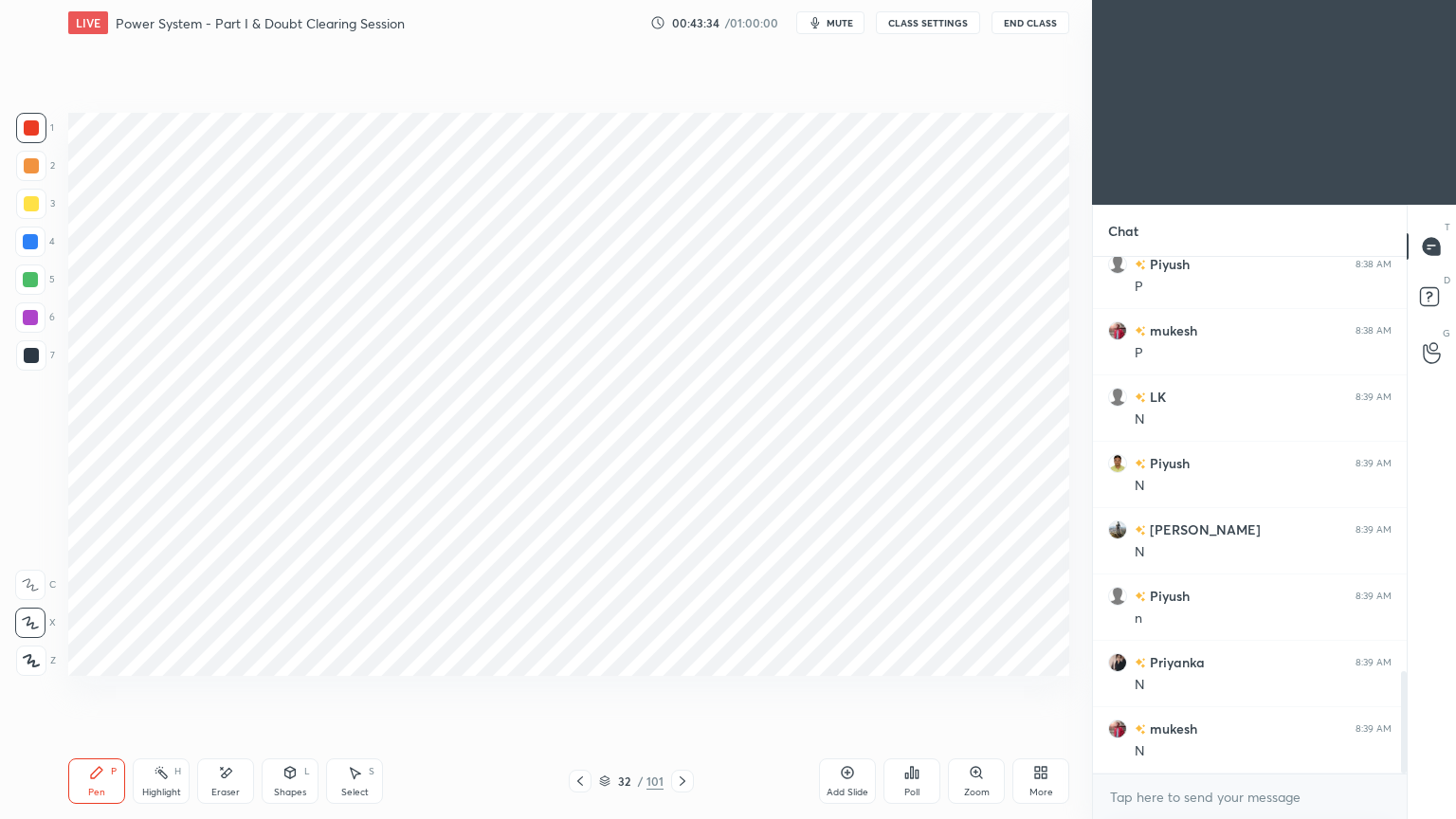 click at bounding box center [580, 781] 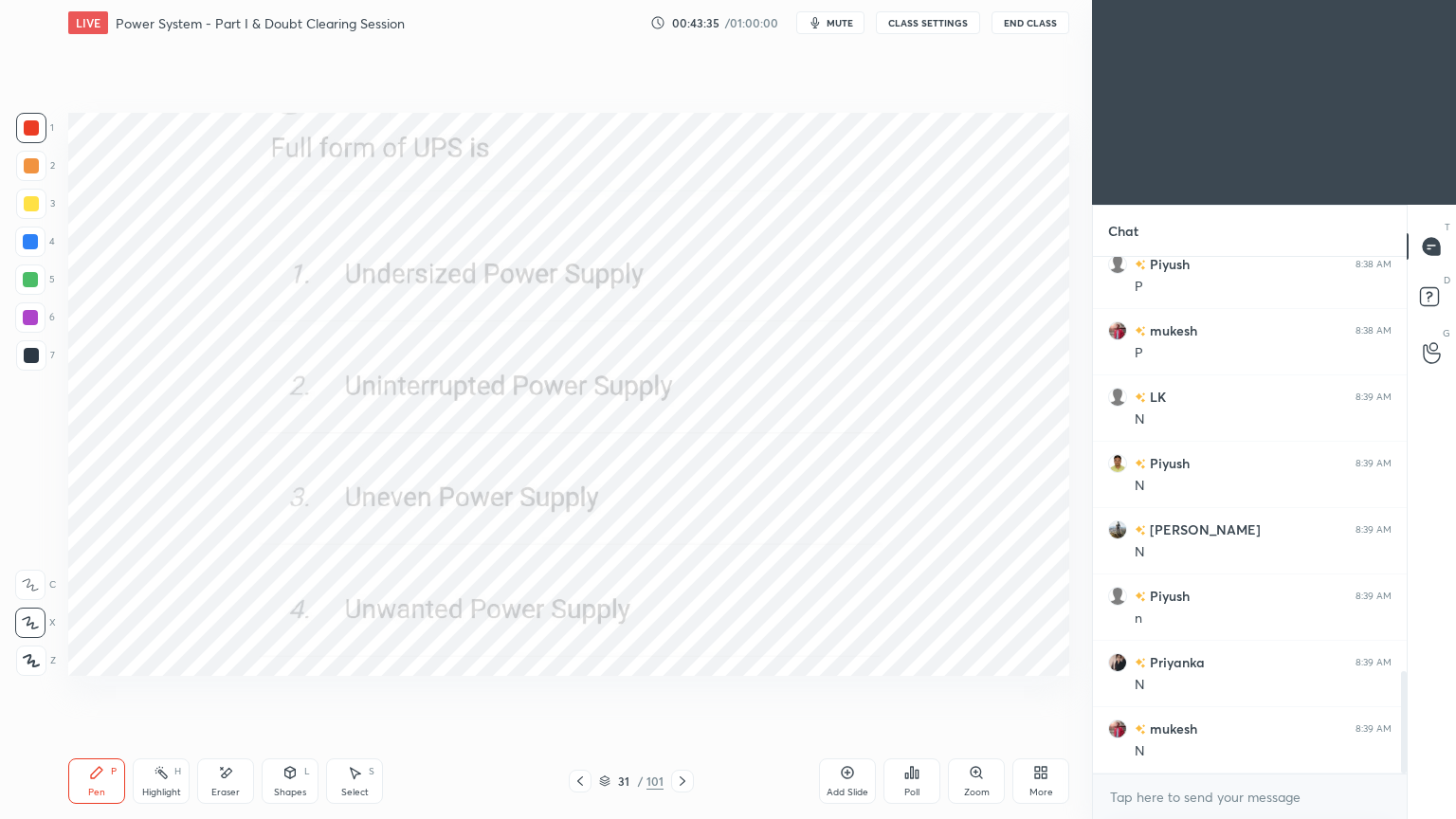 click on "Poll" at bounding box center [912, 781] 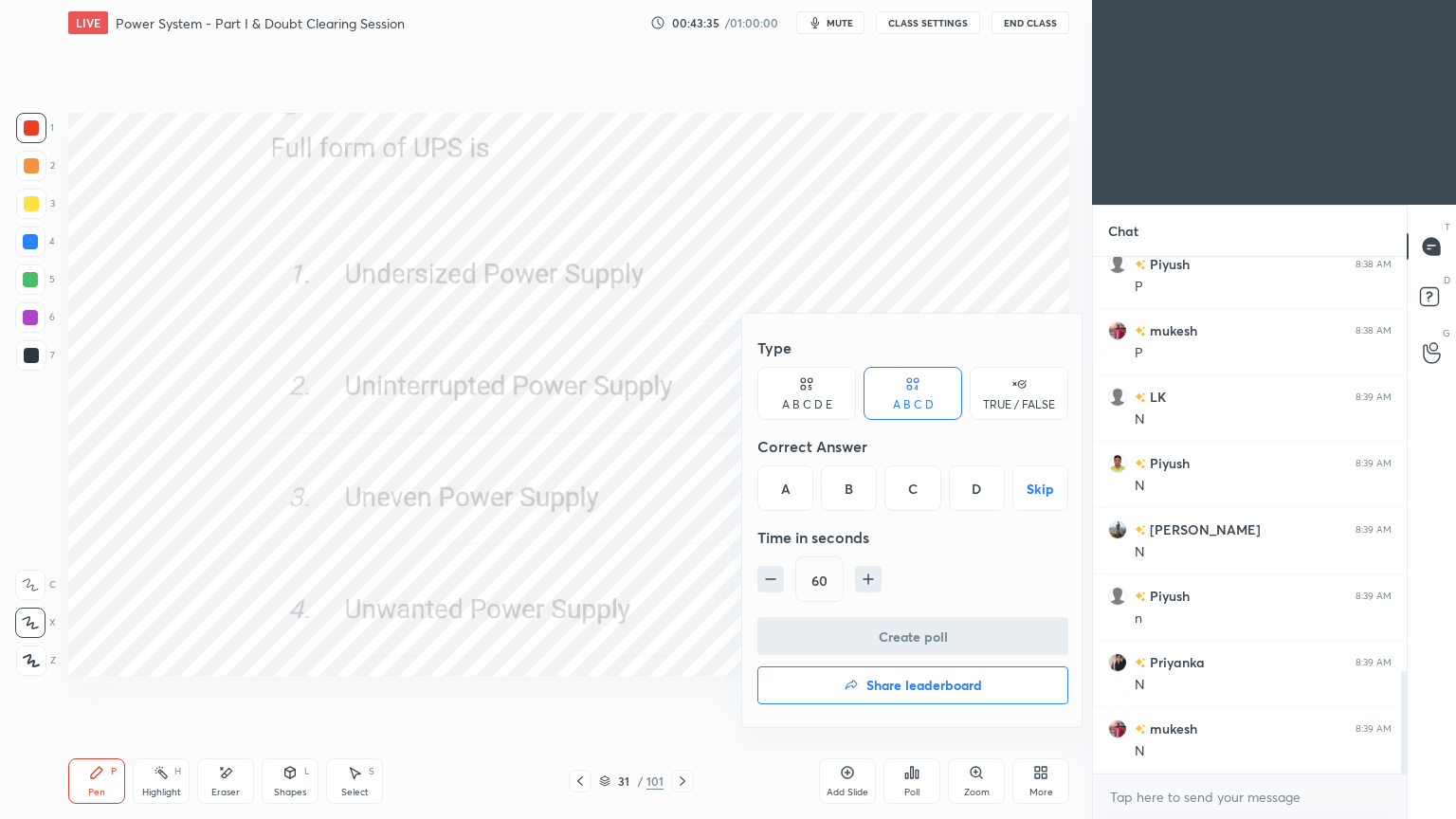 click on "B" at bounding box center [848, 488] 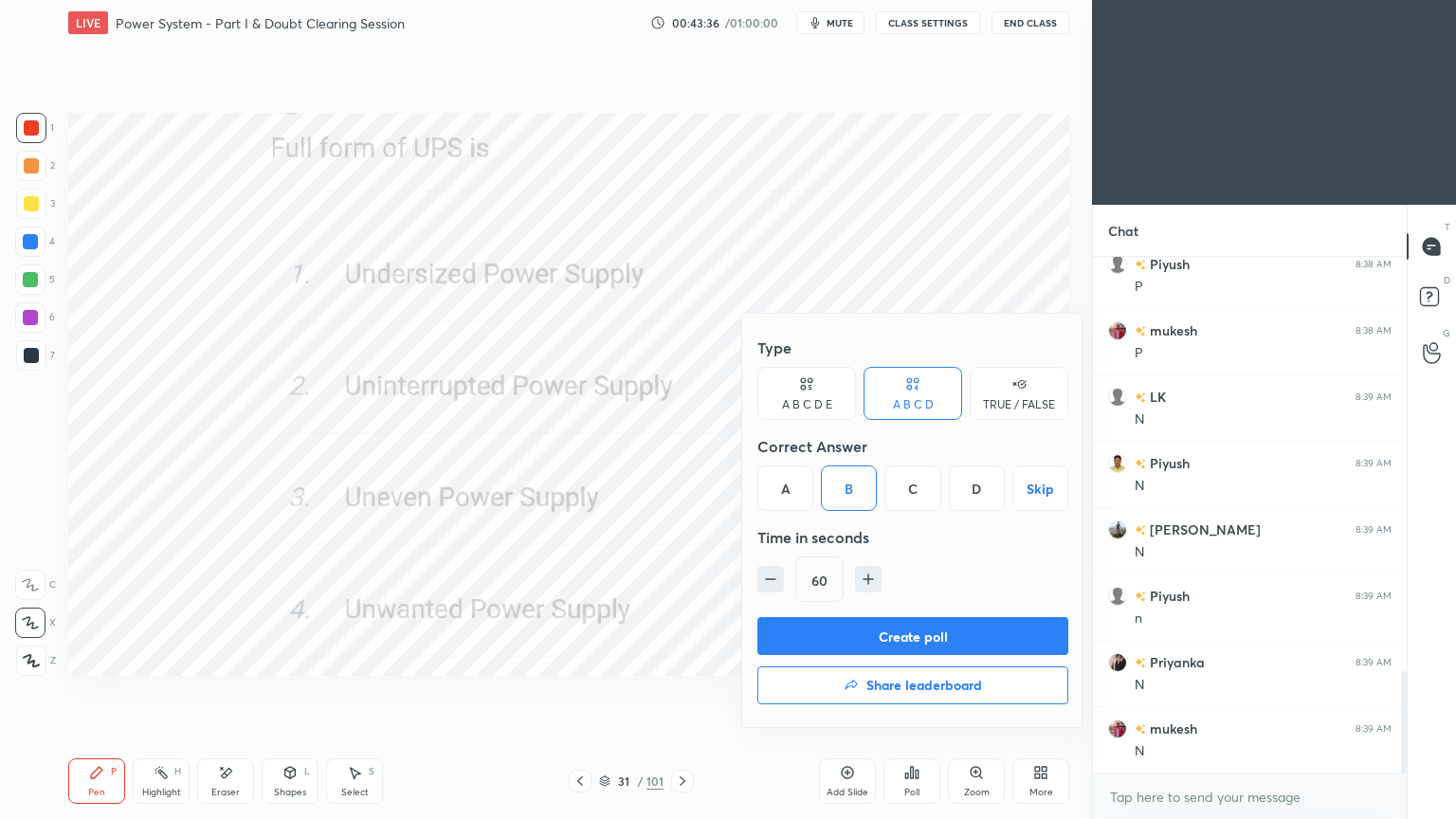 click on "Create poll" at bounding box center (913, 636) 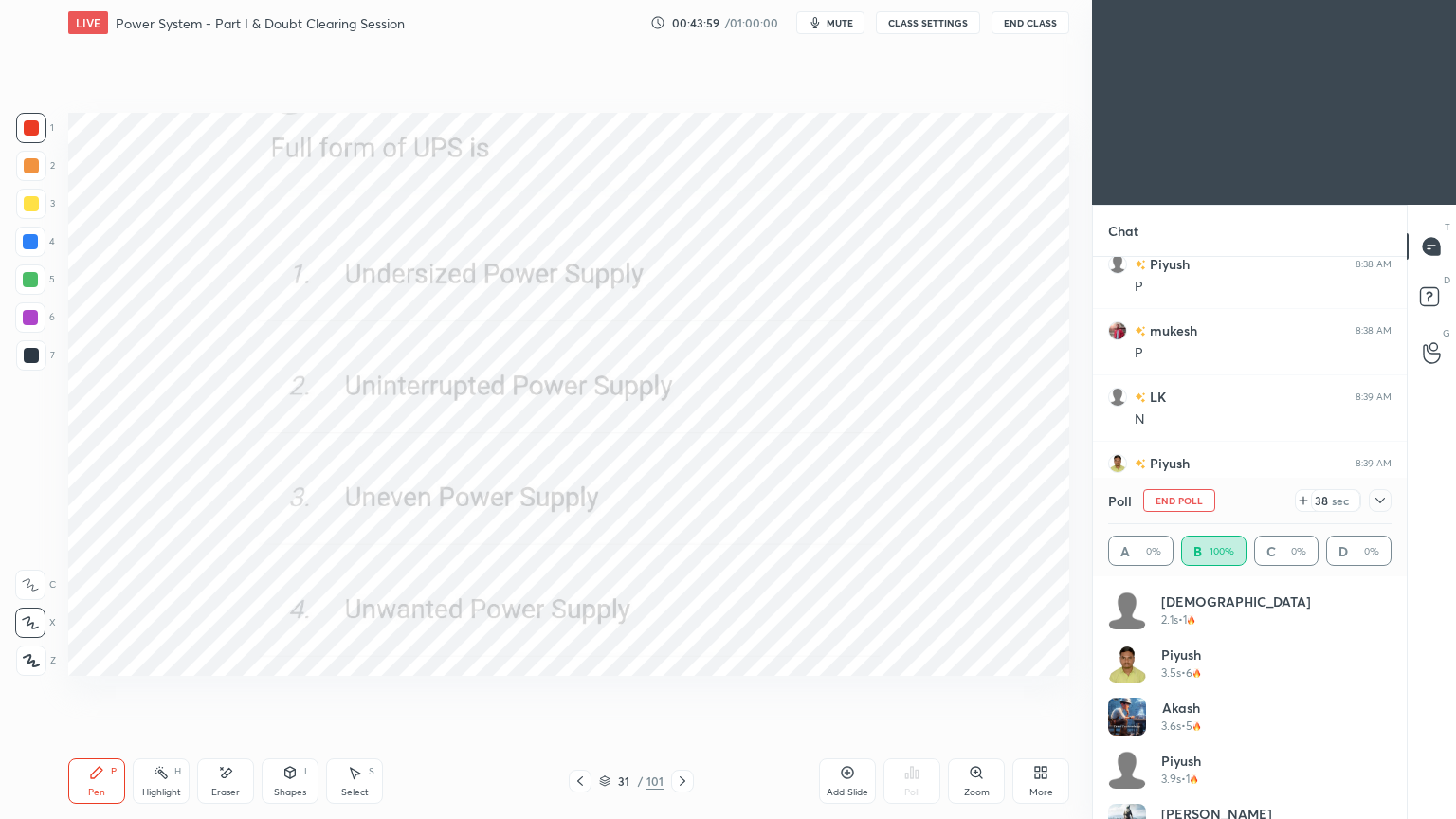 click on "End Poll" at bounding box center (1179, 500) 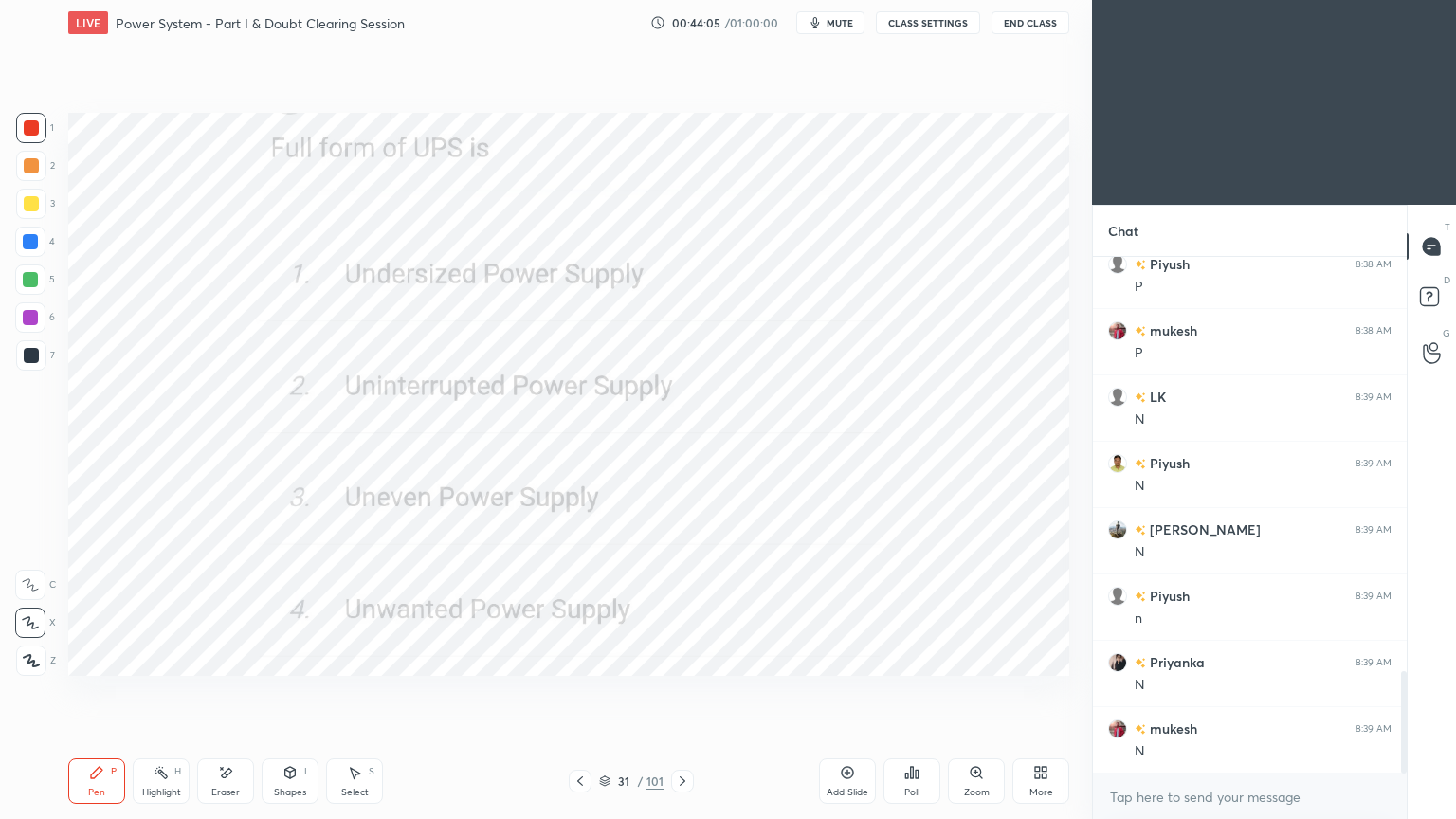 click at bounding box center [682, 781] 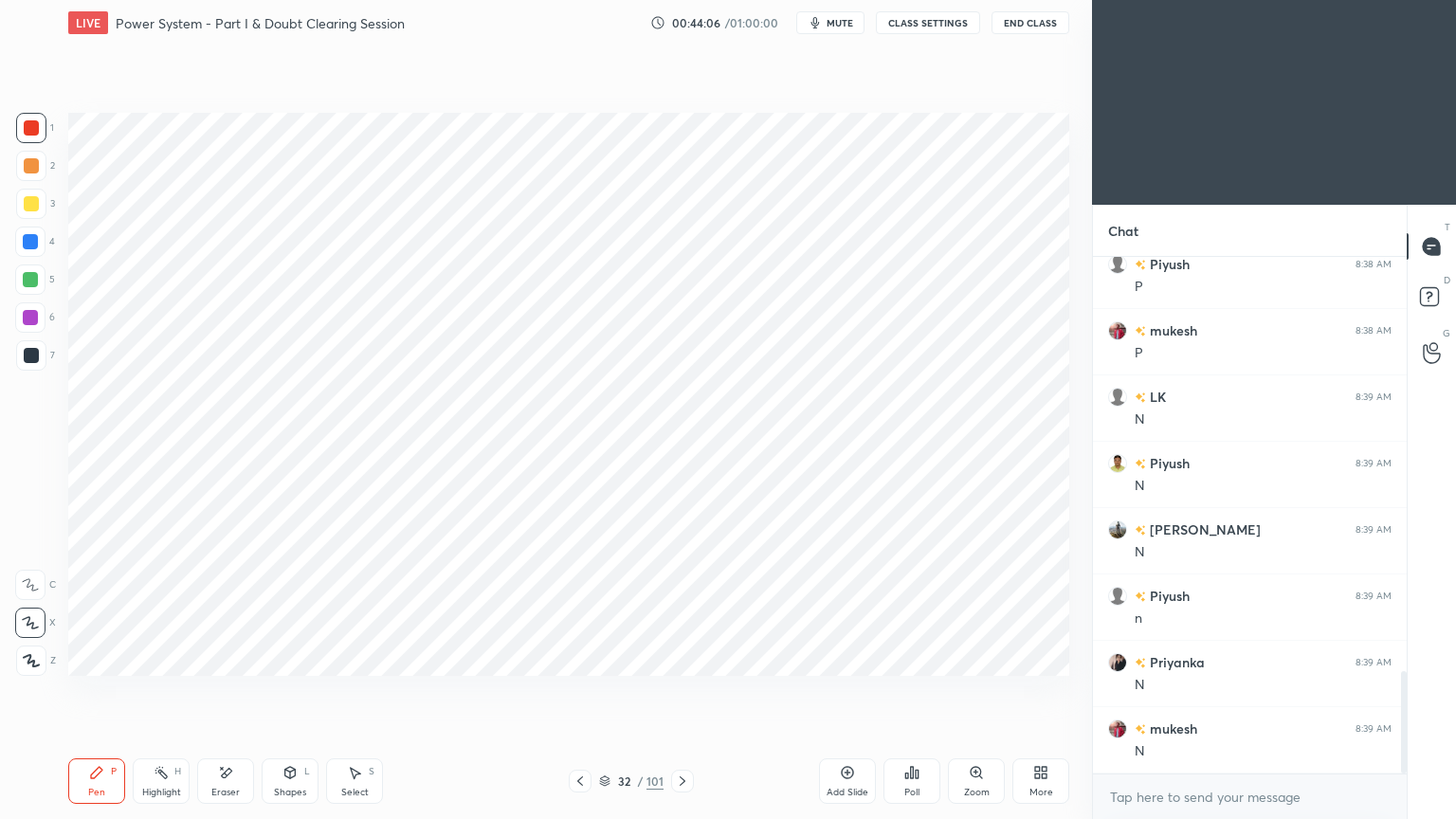 click 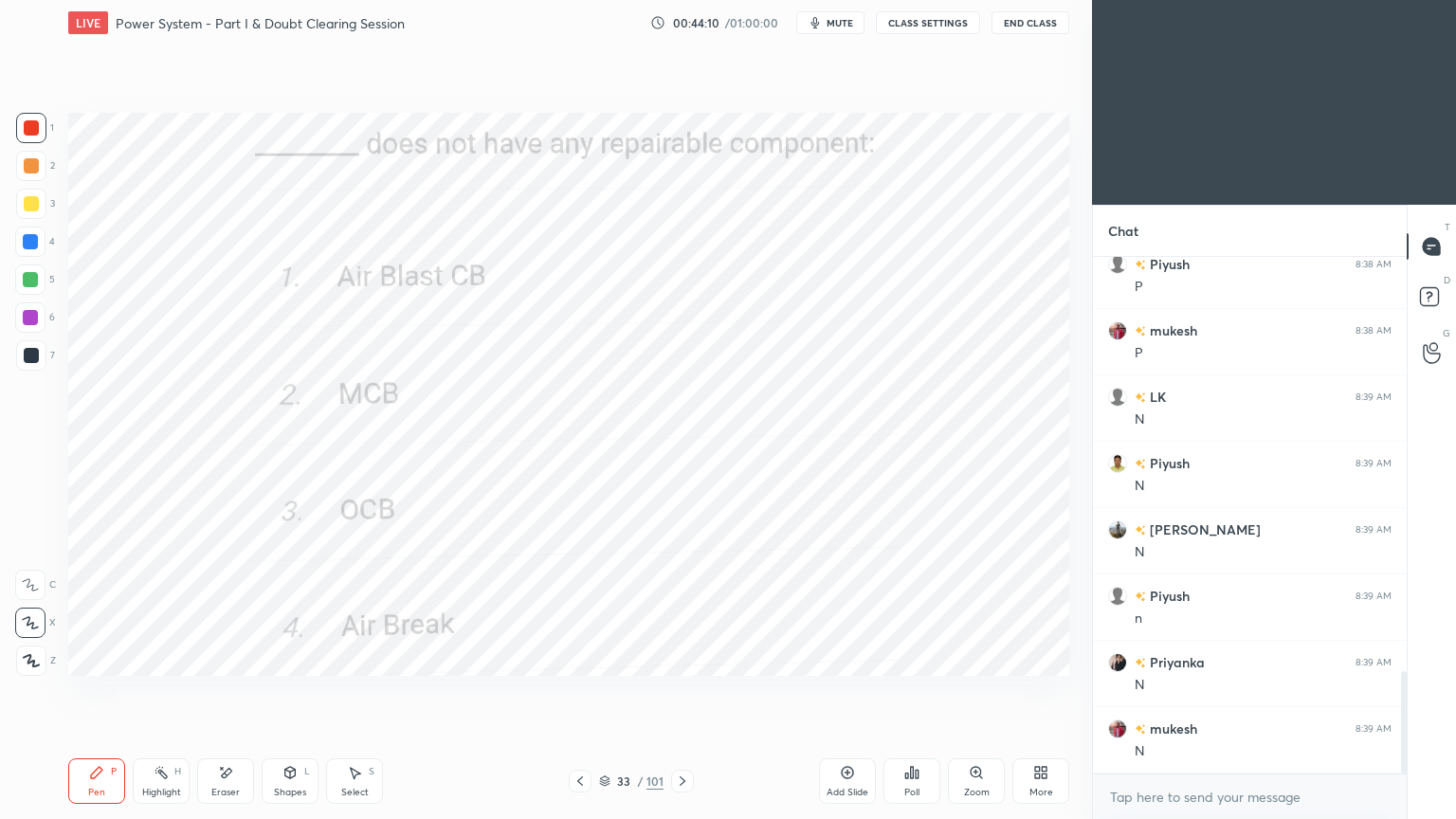 click on "Poll" at bounding box center (912, 792) 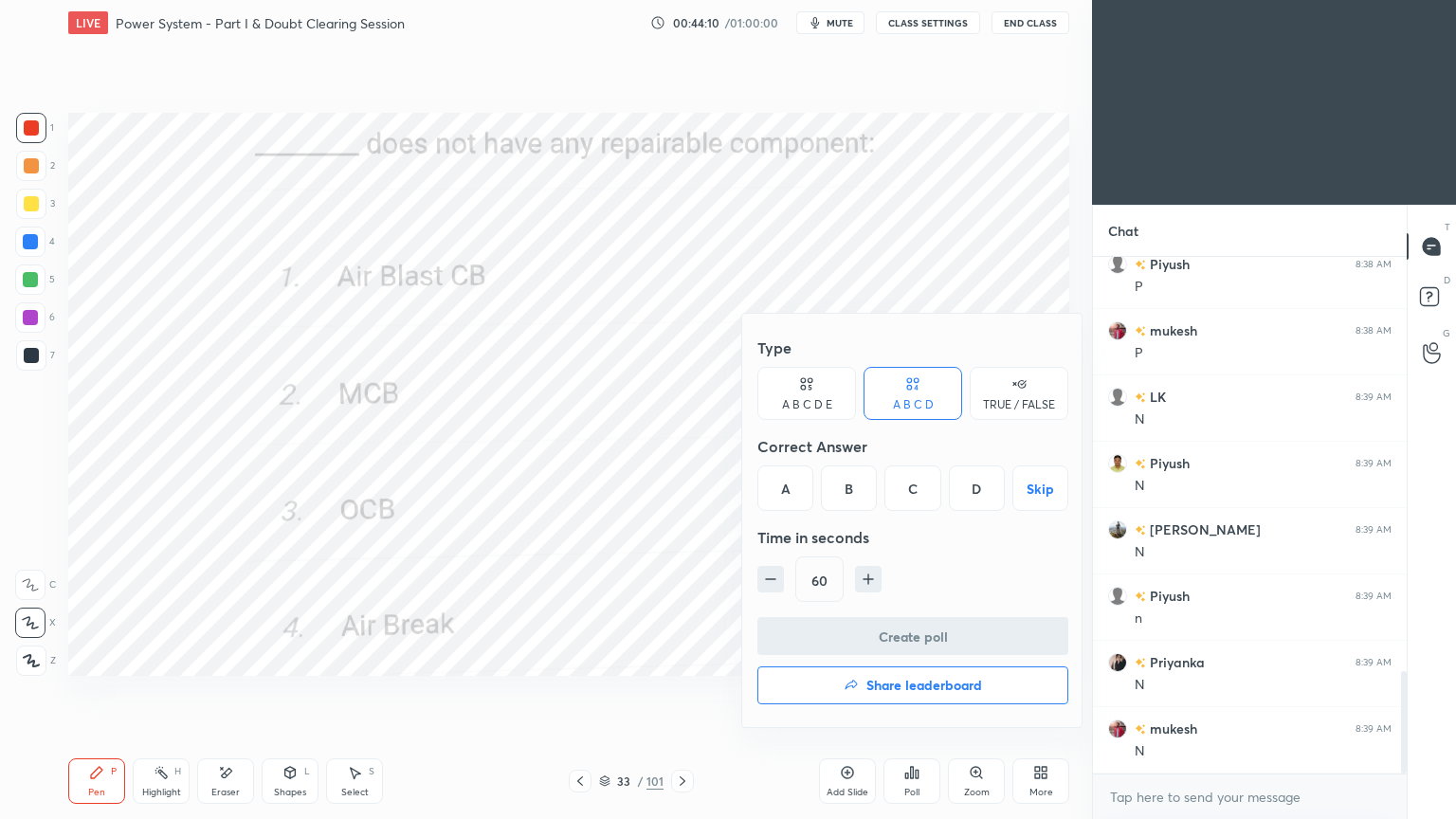 click on "B" at bounding box center (848, 488) 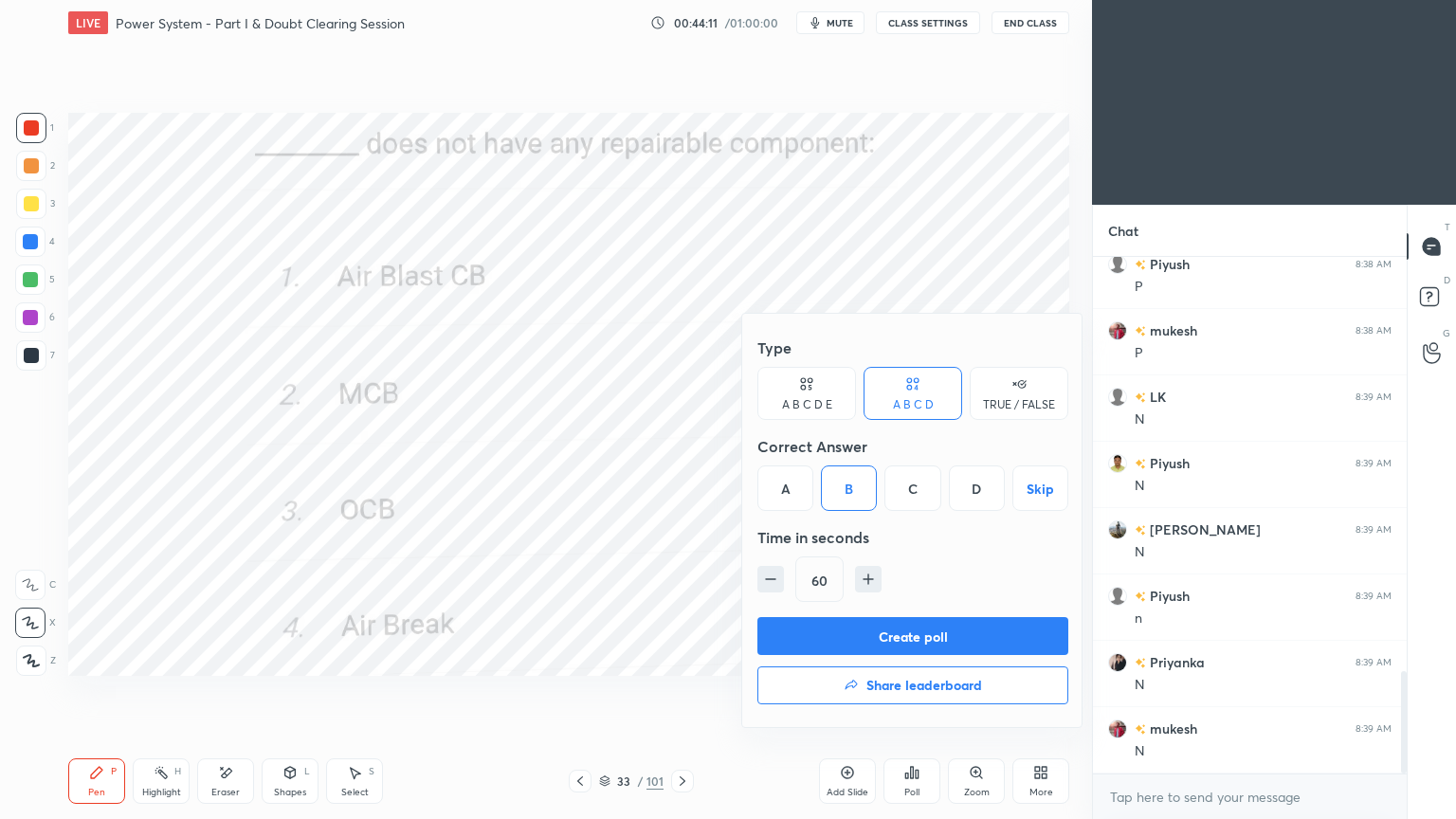 click on "Create poll" at bounding box center (913, 636) 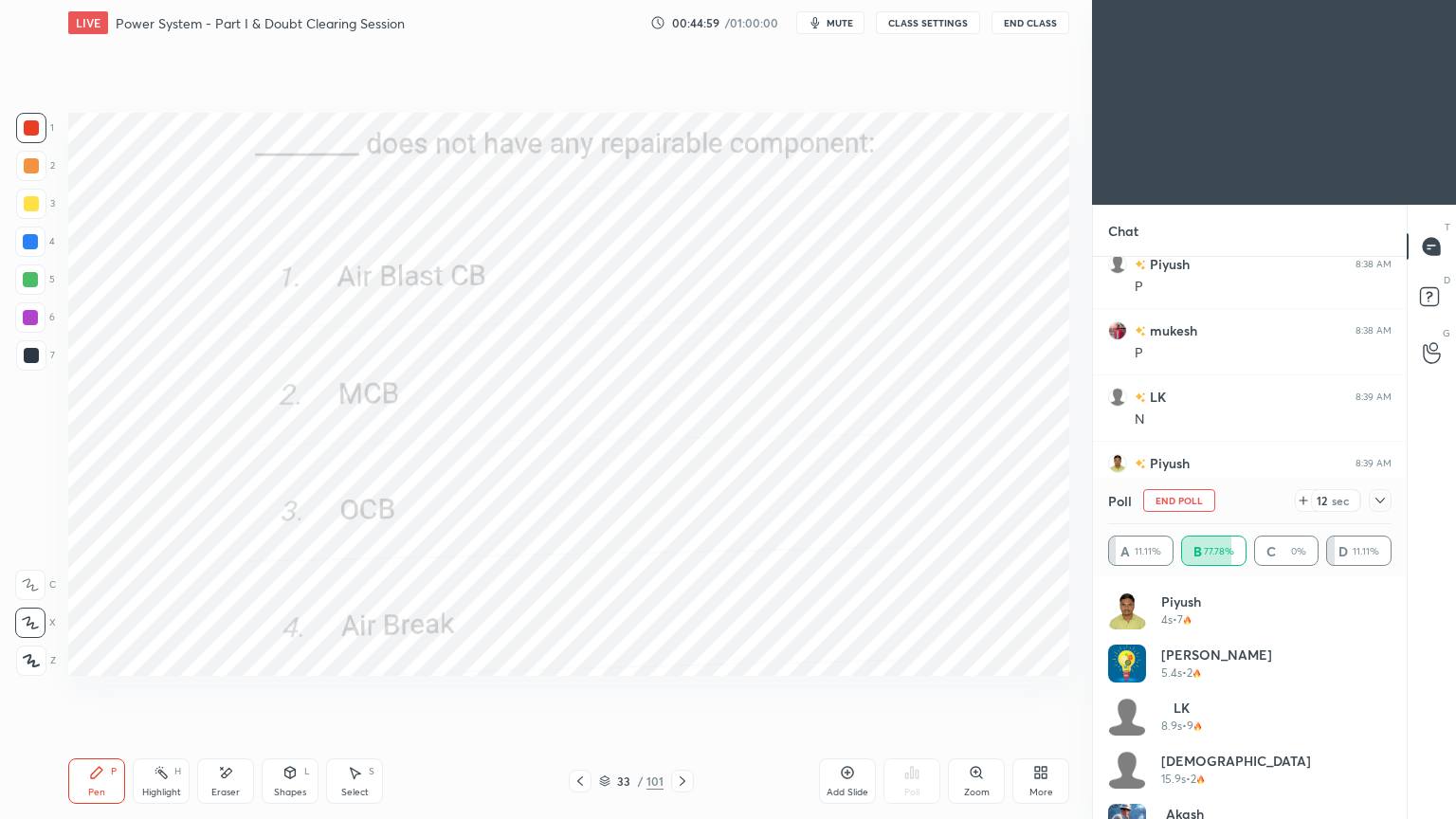 drag, startPoint x: 1384, startPoint y: 628, endPoint x: 1383, endPoint y: 723, distance: 95.005 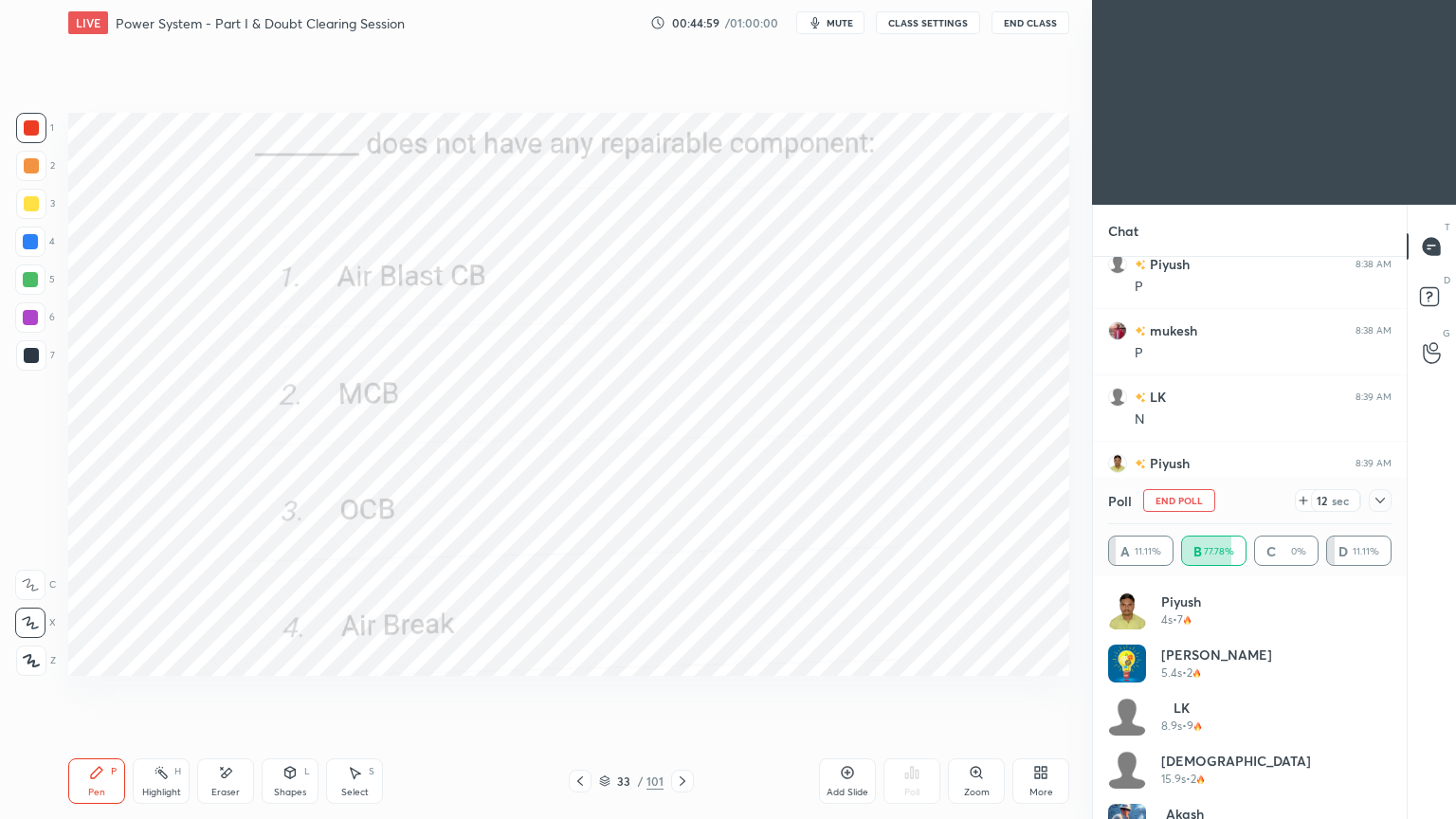 click on "Piyush 4s  •  7 ROOP SINGH 5.4s  •  2 LK 8.9s  •  9 shivam 15.9s  •  2 Akash 20.6s  •  6 Piyush 21.6s  •  2 Priyanka 38.1s  •  6" at bounding box center [1249, 777] 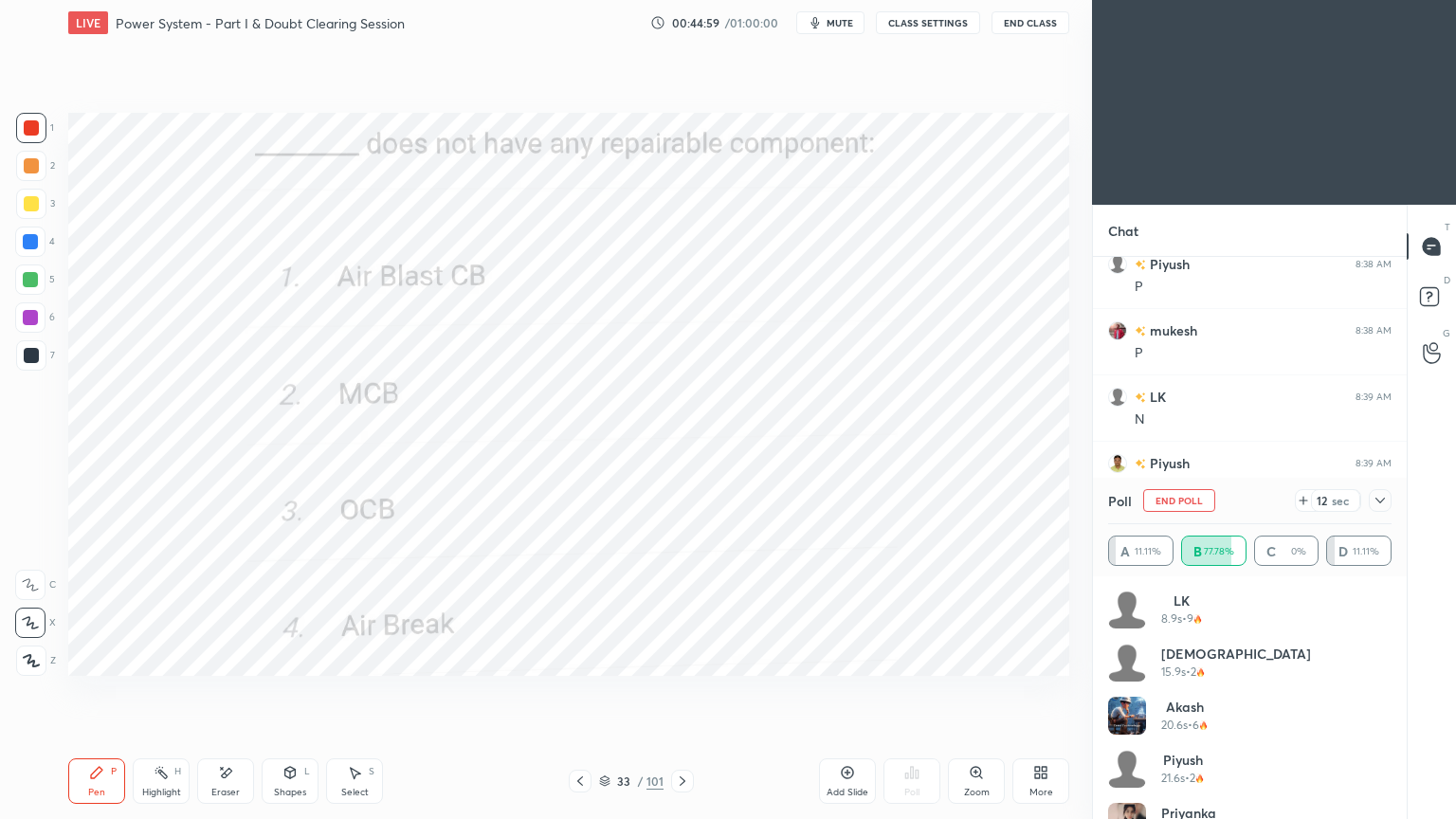 scroll, scrollTop: 144, scrollLeft: 0, axis: vertical 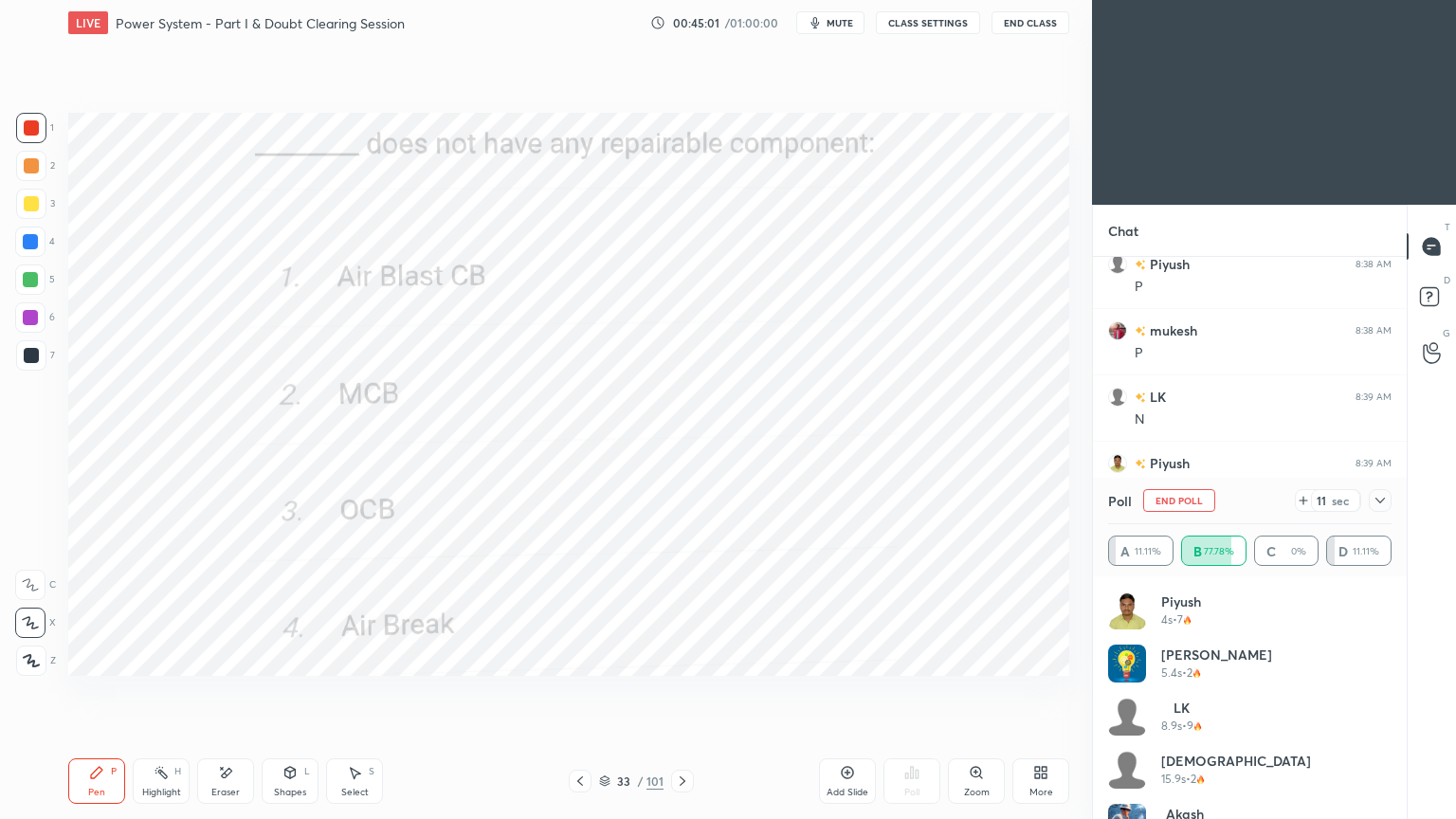 click on "End Poll" at bounding box center (1179, 500) 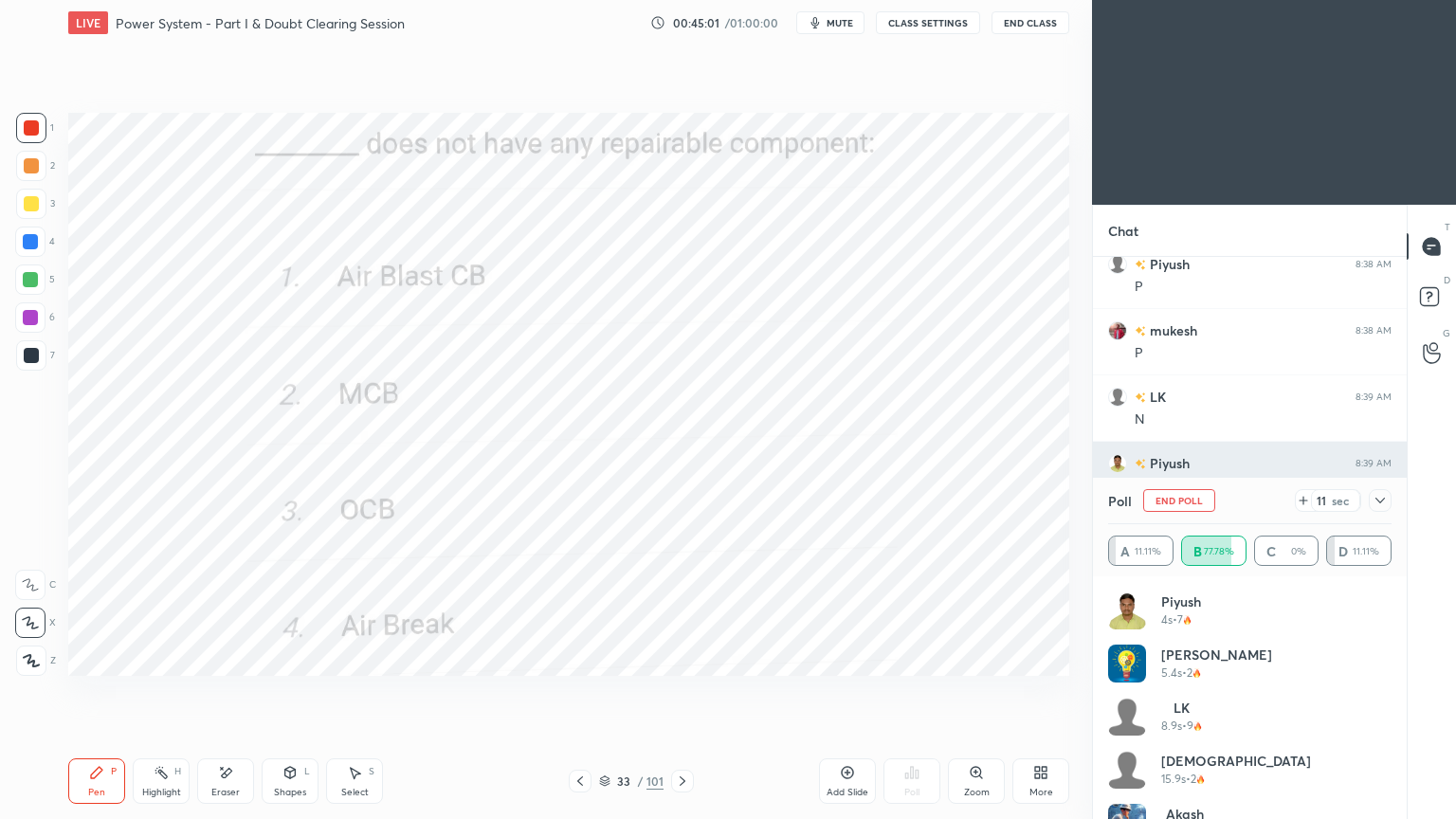 scroll, scrollTop: 83, scrollLeft: 278, axis: both 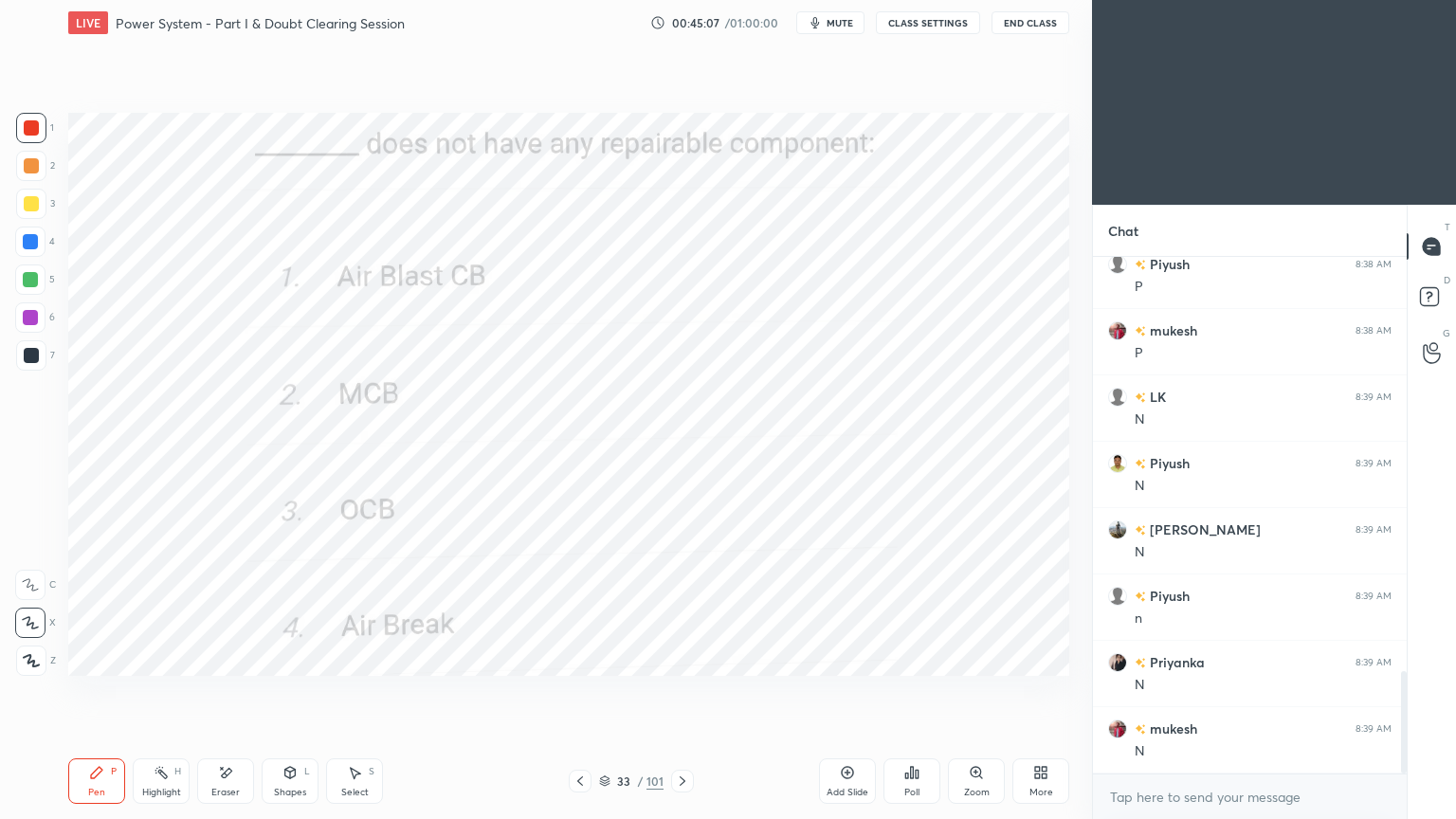 click 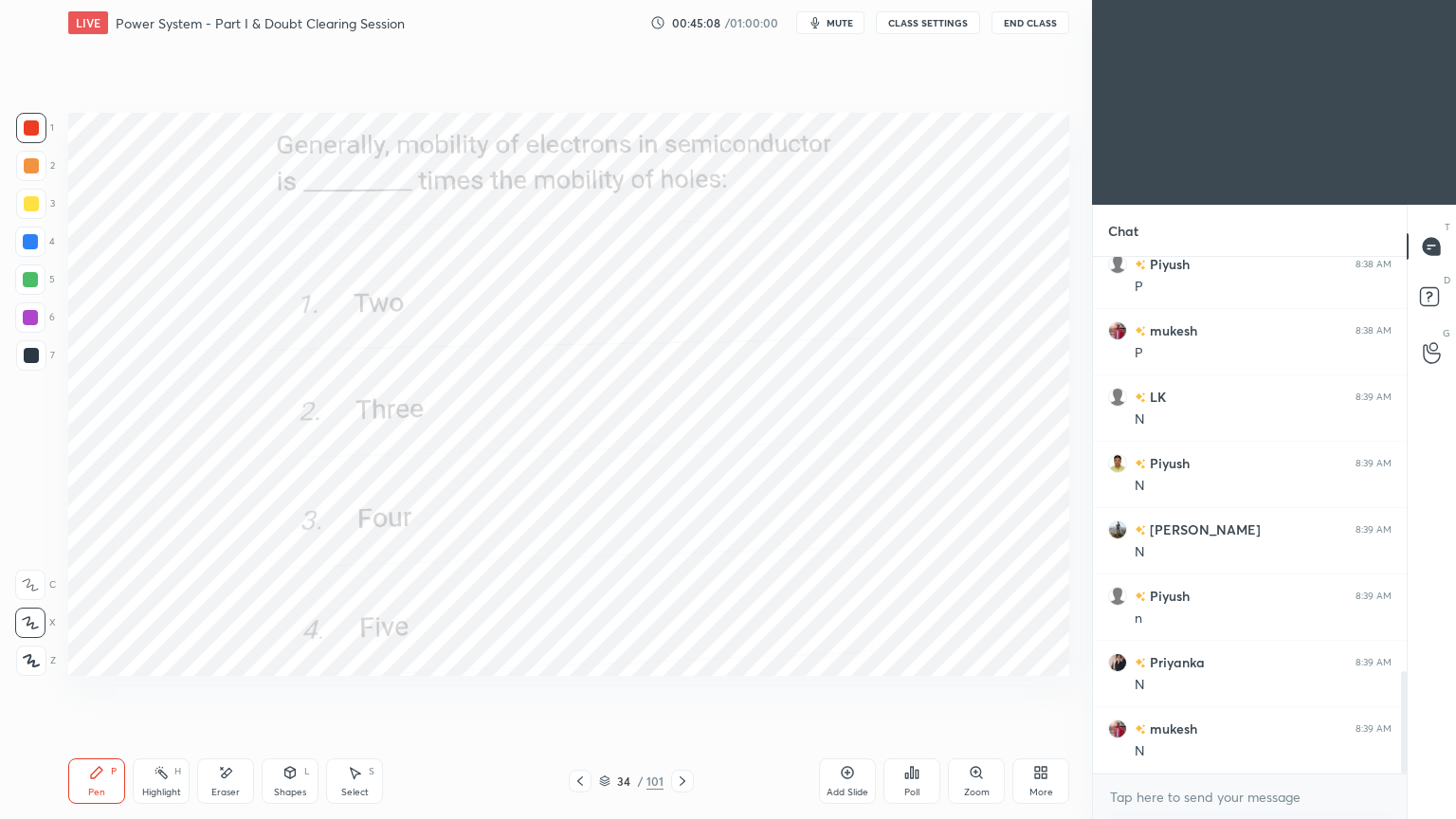 click on "Poll" at bounding box center (912, 781) 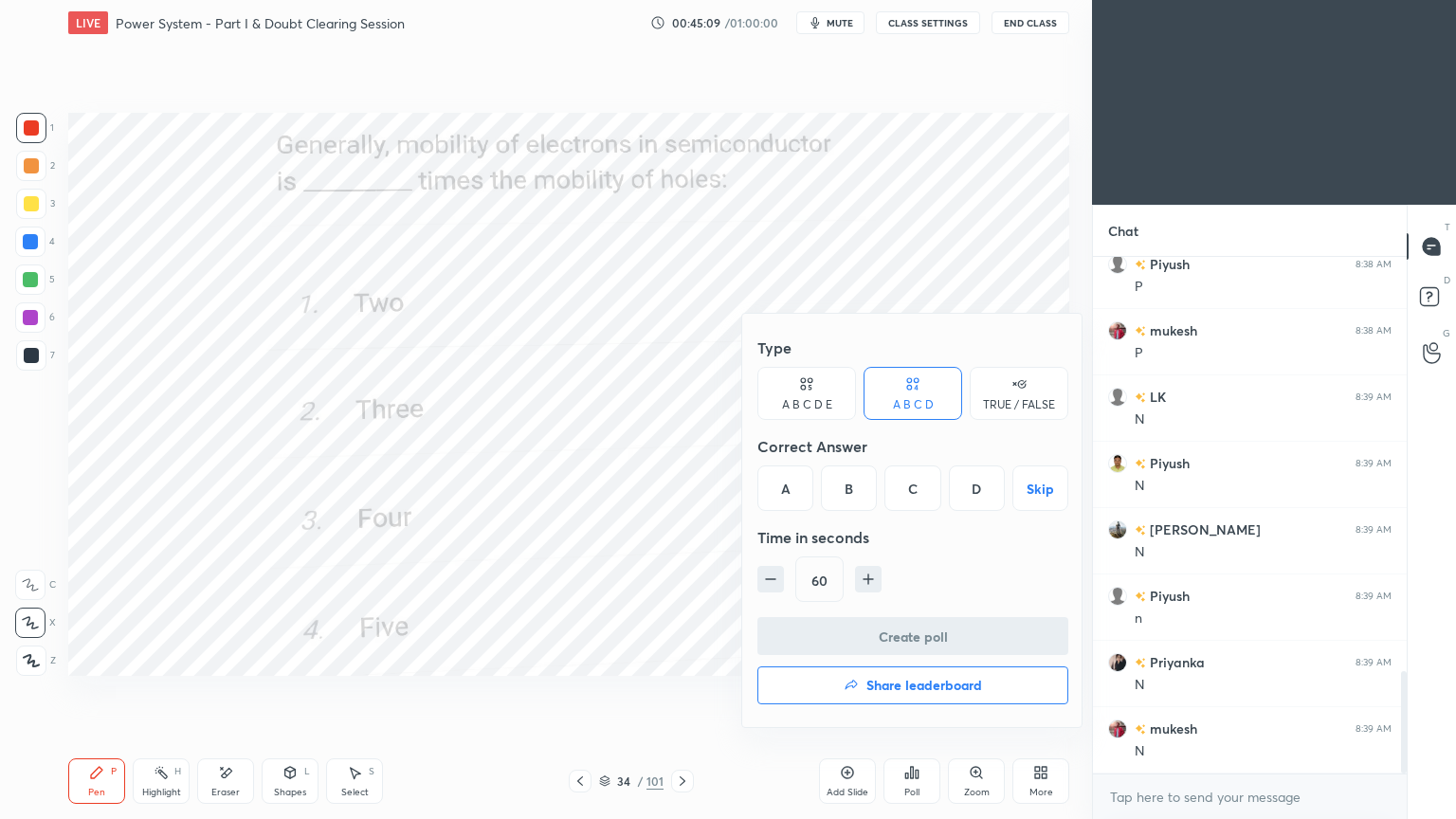 drag, startPoint x: 861, startPoint y: 484, endPoint x: 867, endPoint y: 507, distance: 24 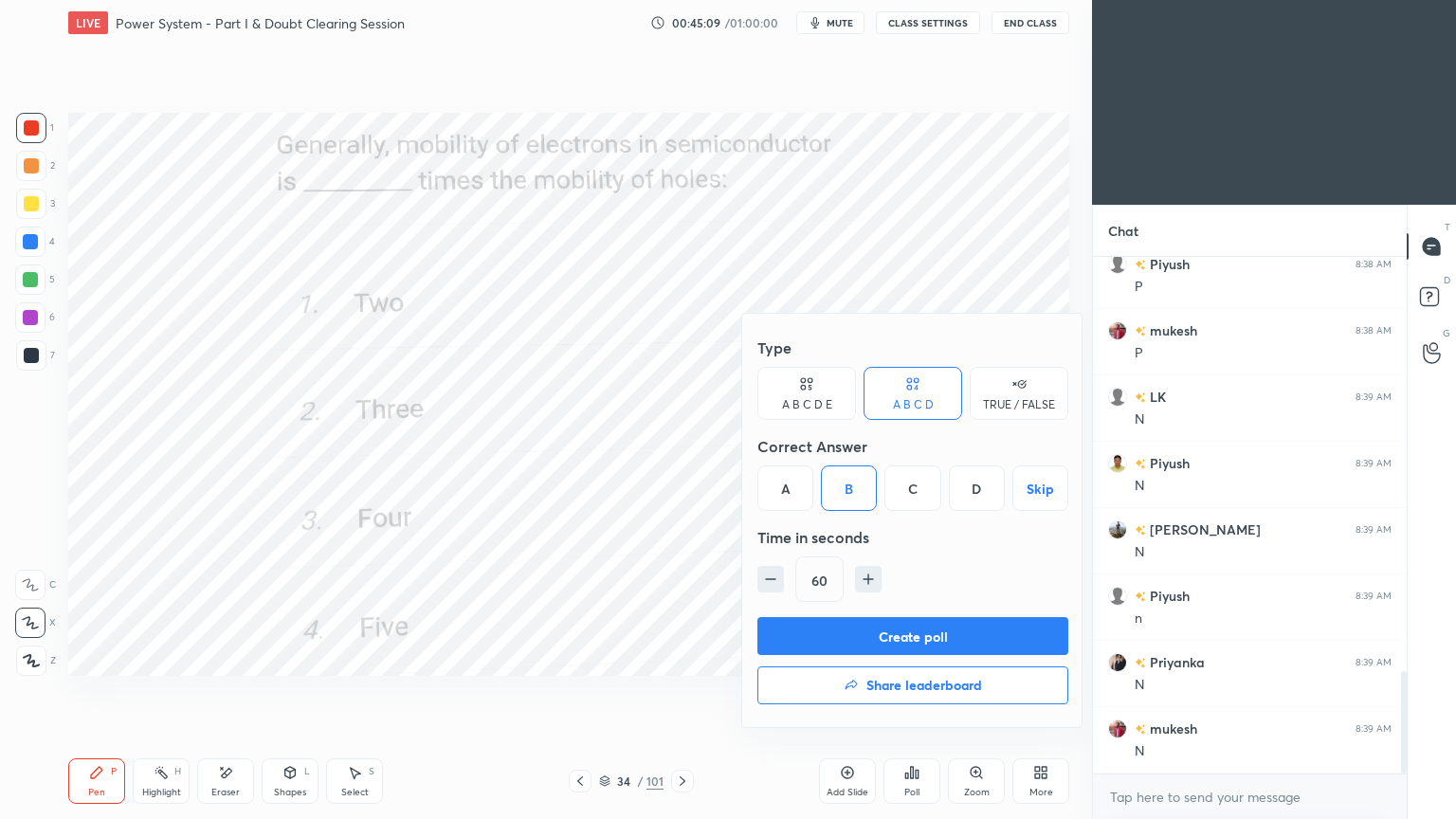 click on "Create poll" at bounding box center (913, 636) 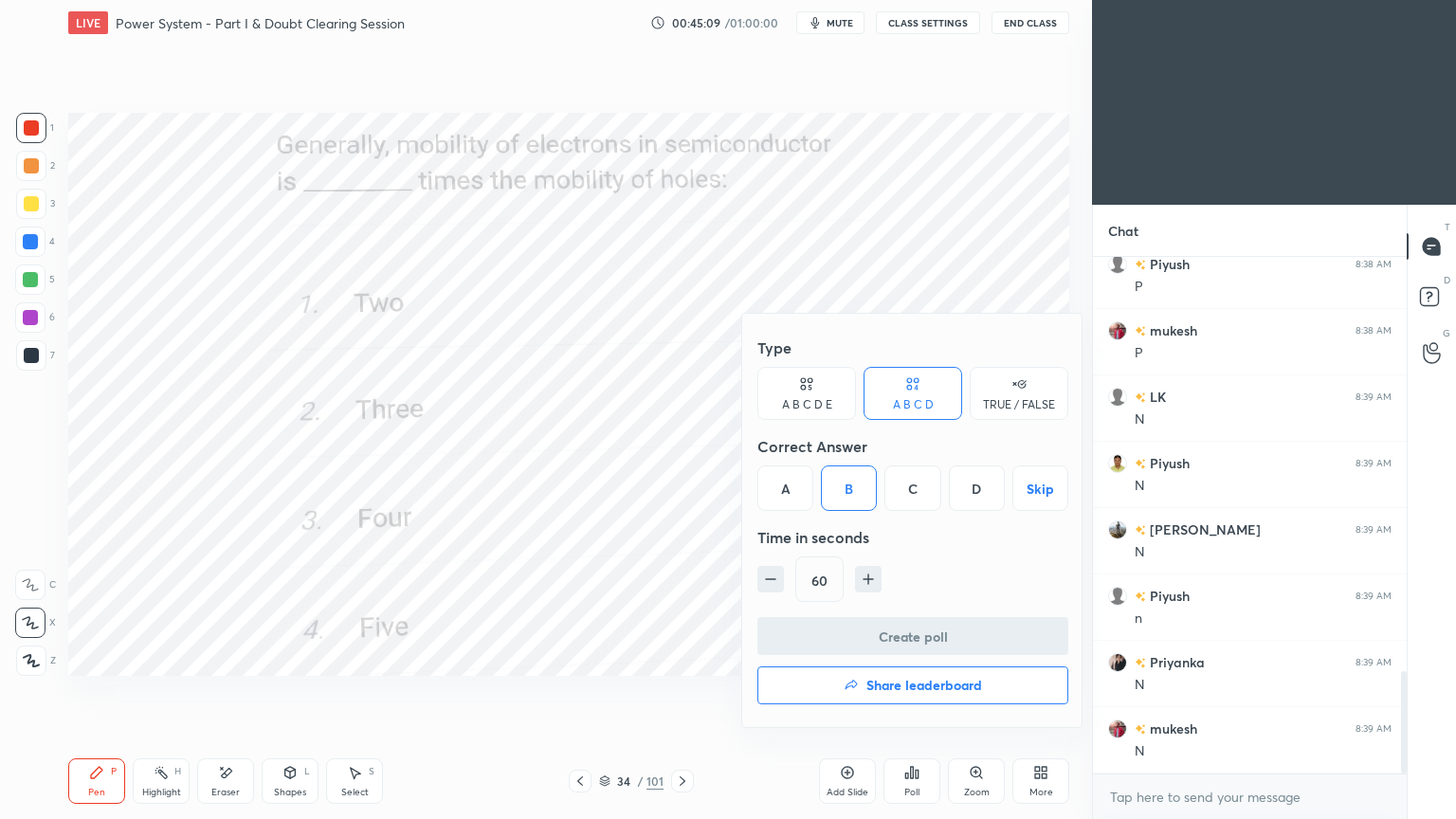 scroll, scrollTop: 471, scrollLeft: 308, axis: both 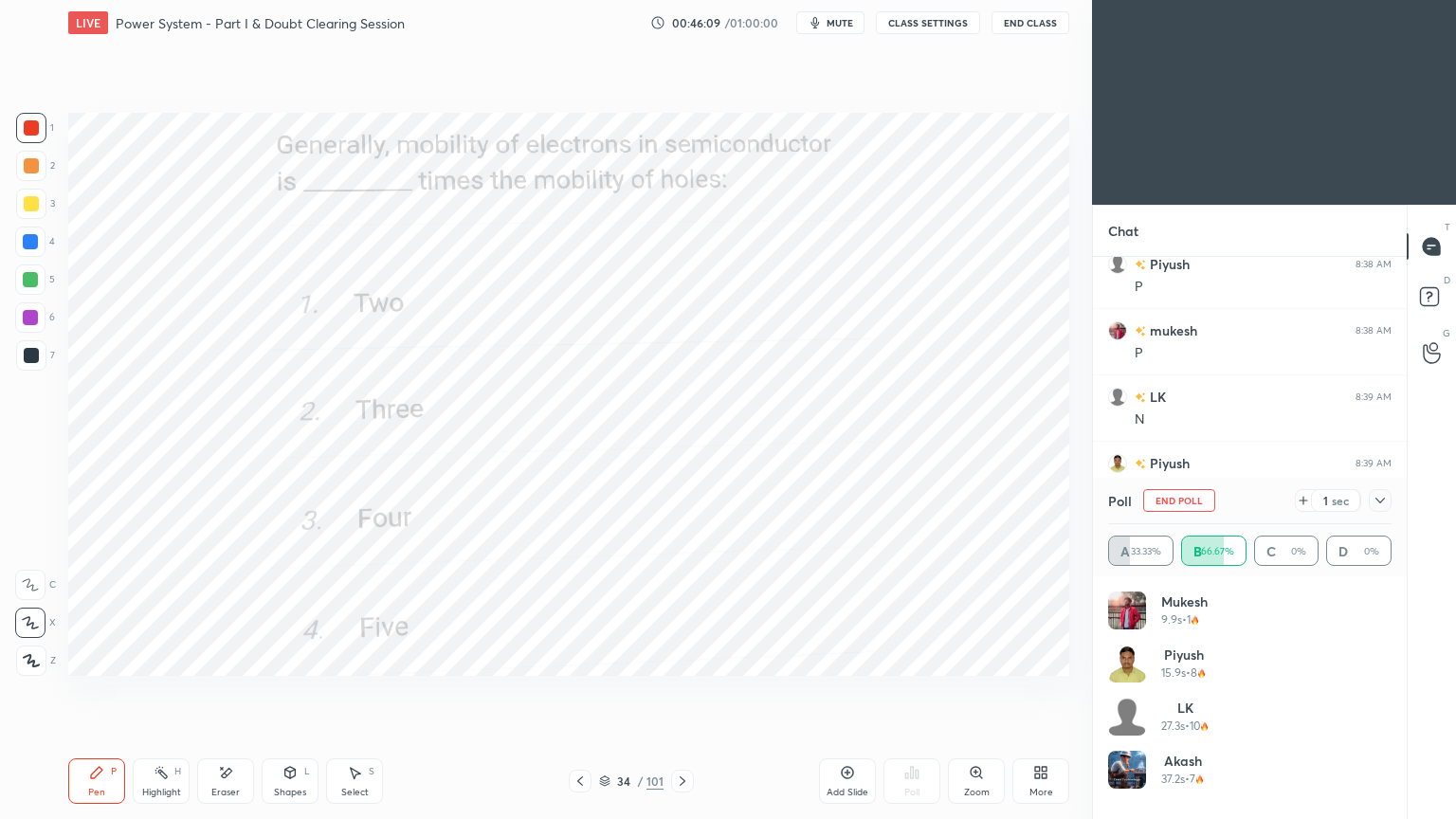 click on "End Poll" at bounding box center [1179, 500] 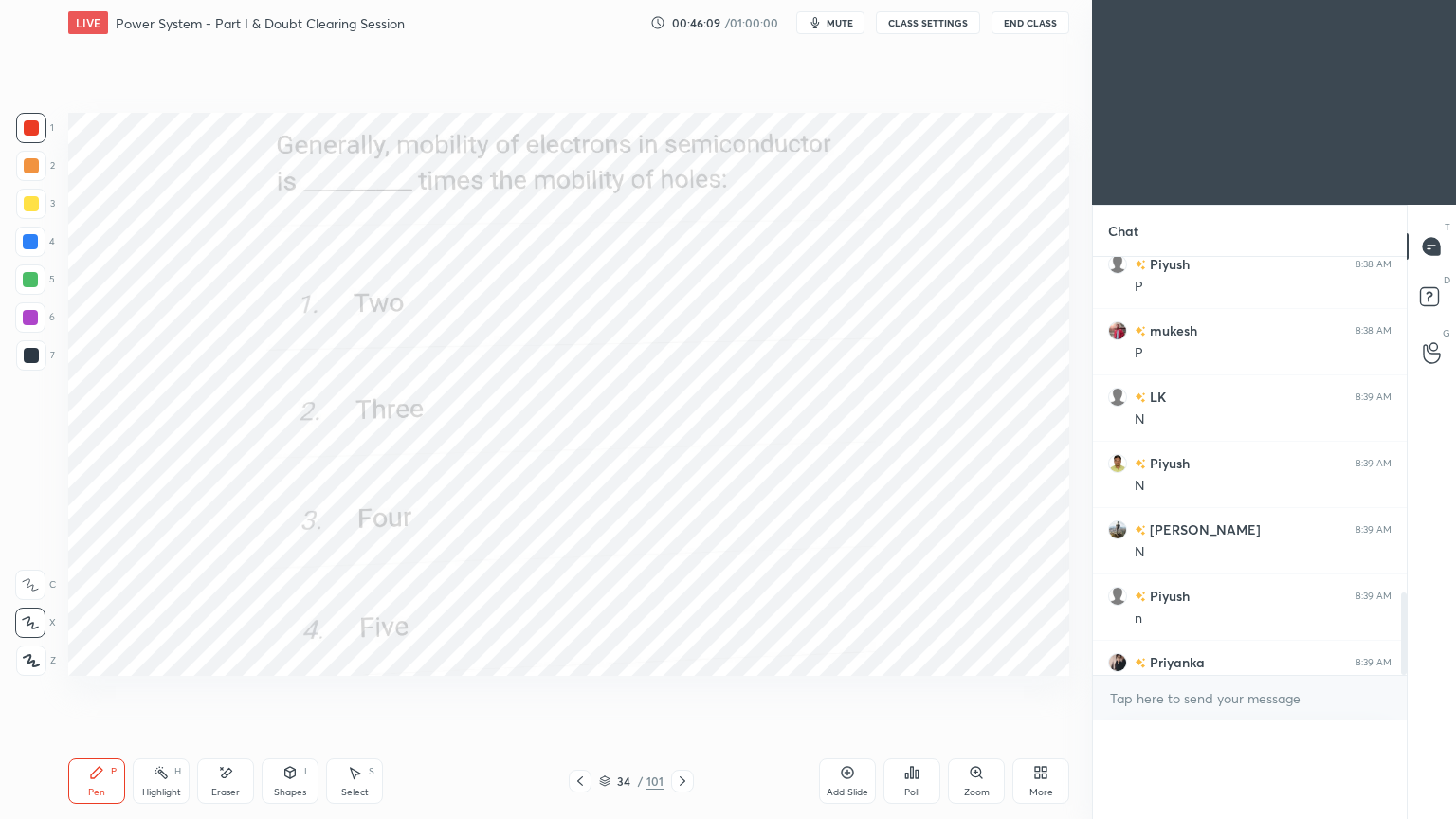 scroll, scrollTop: 0, scrollLeft: 0, axis: both 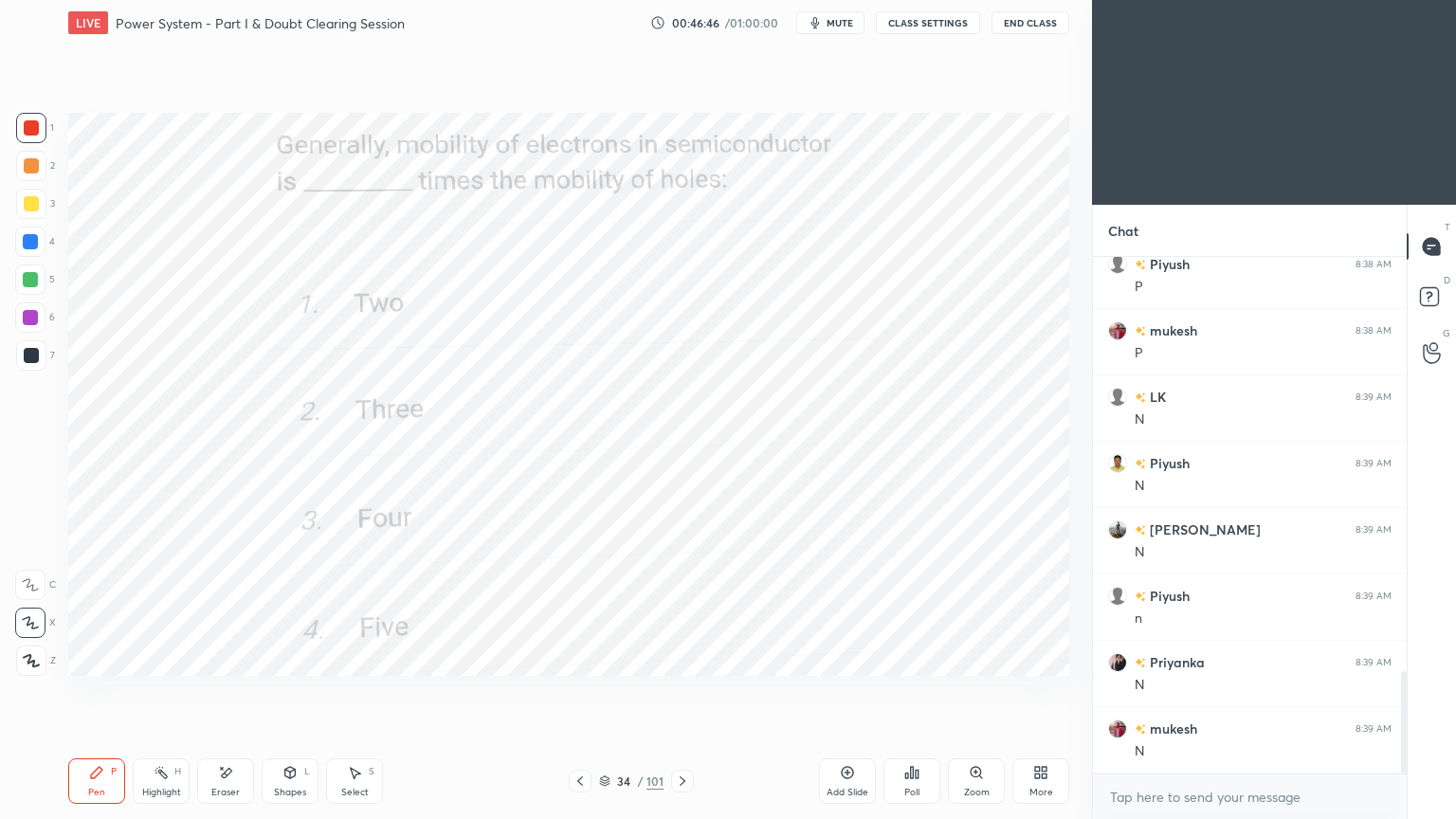click on "Eraser" at bounding box center [226, 781] 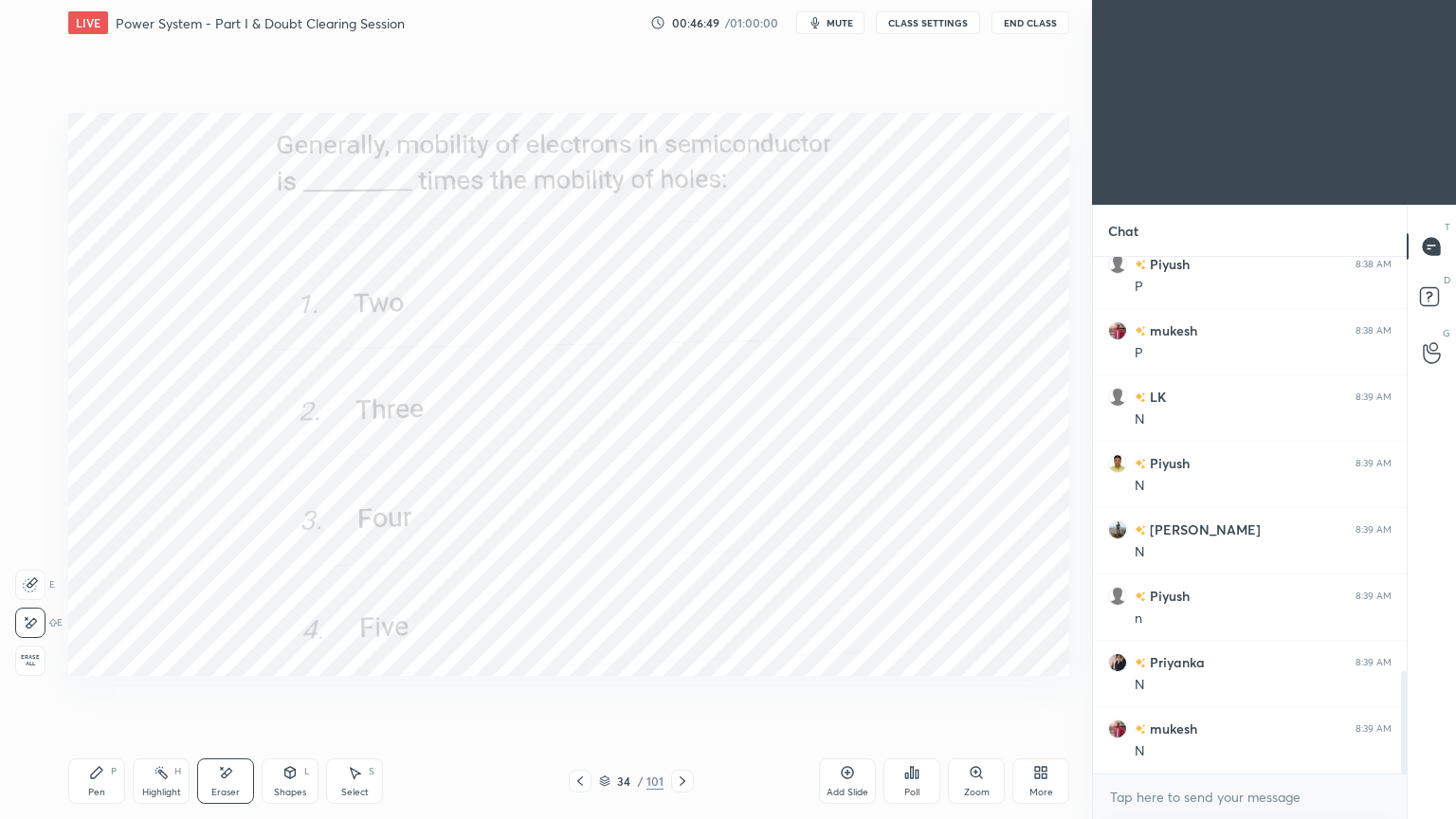 click on "Pen P" at bounding box center [97, 781] 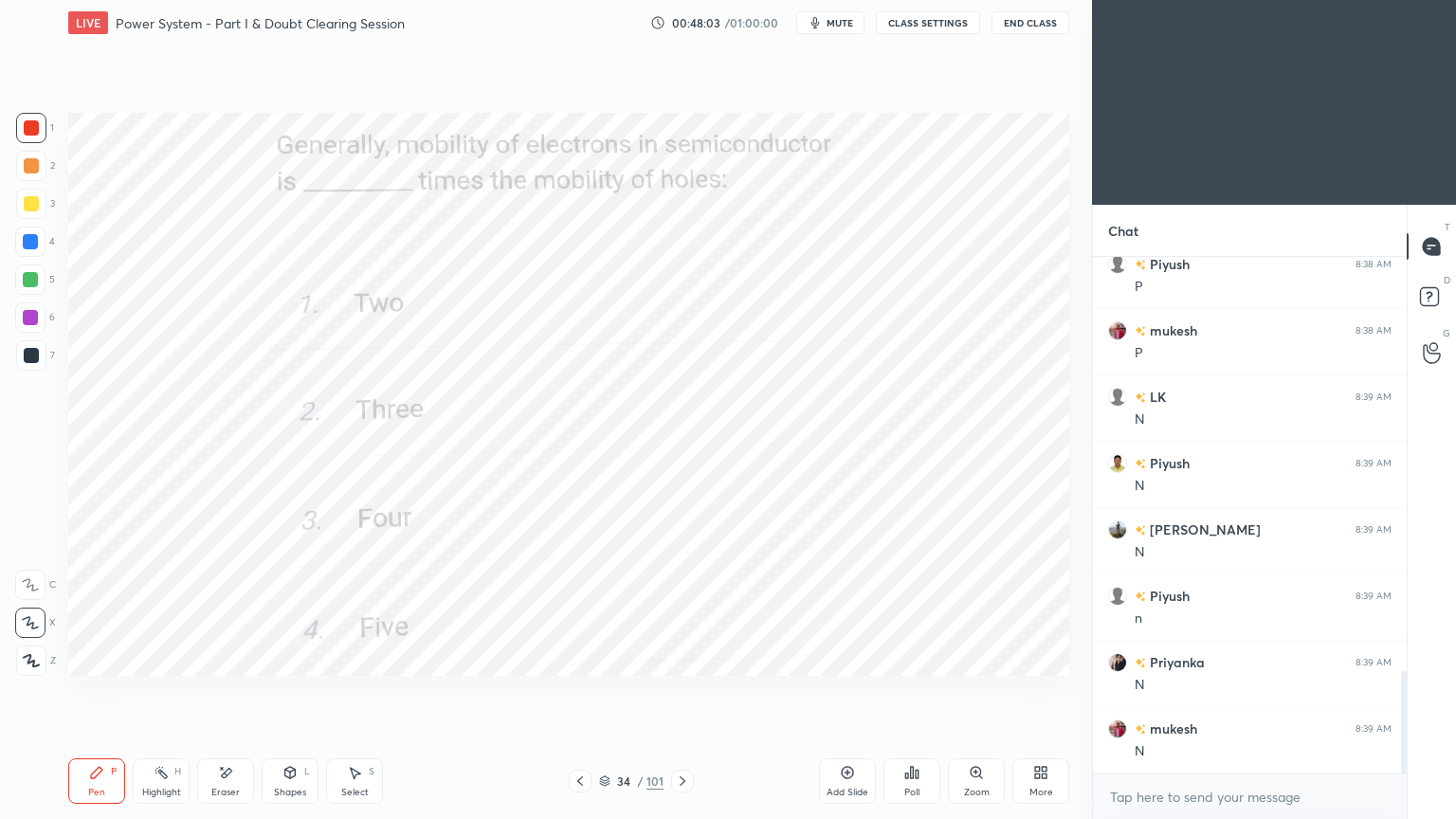 click 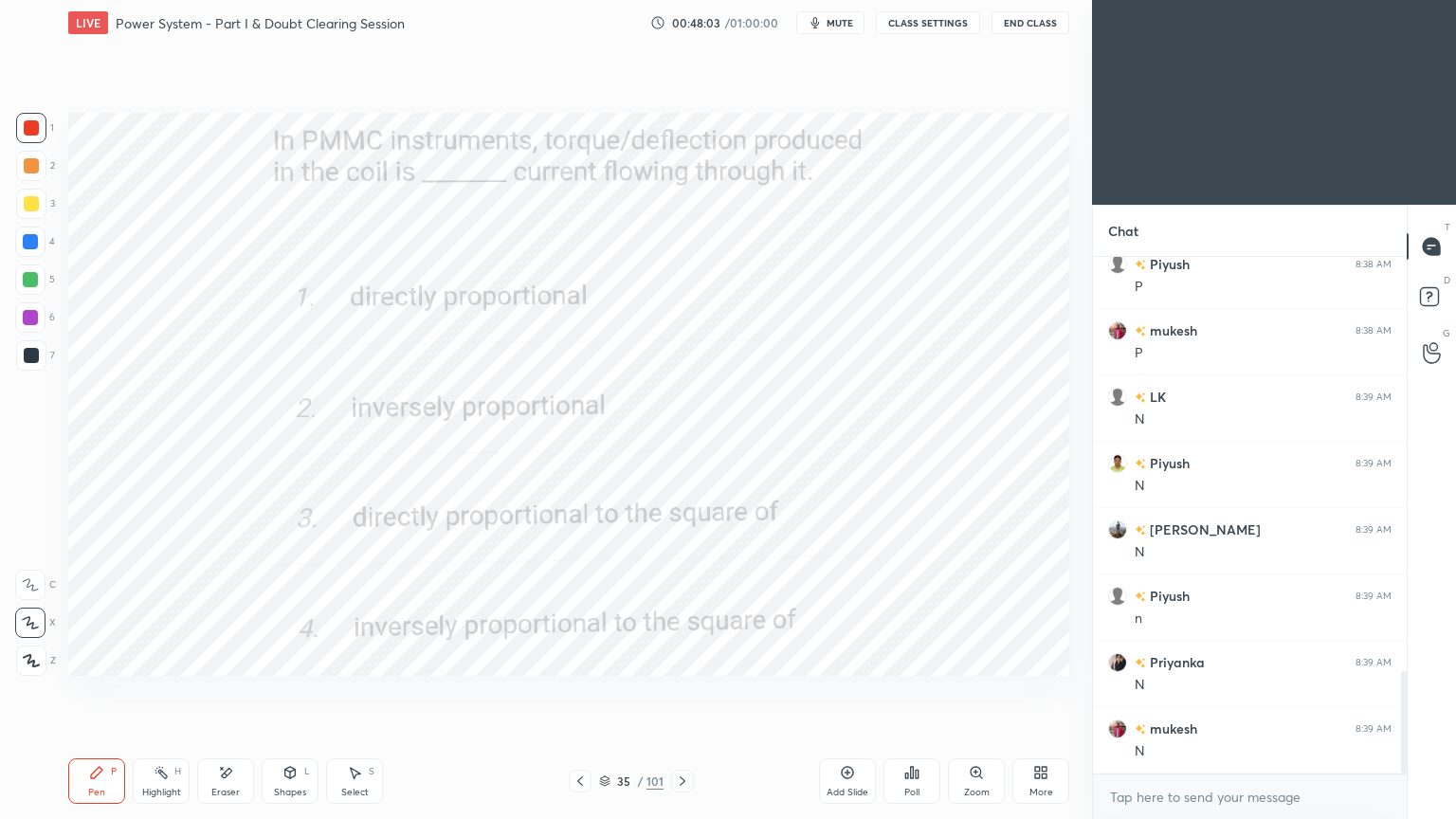click on "Poll" at bounding box center [912, 781] 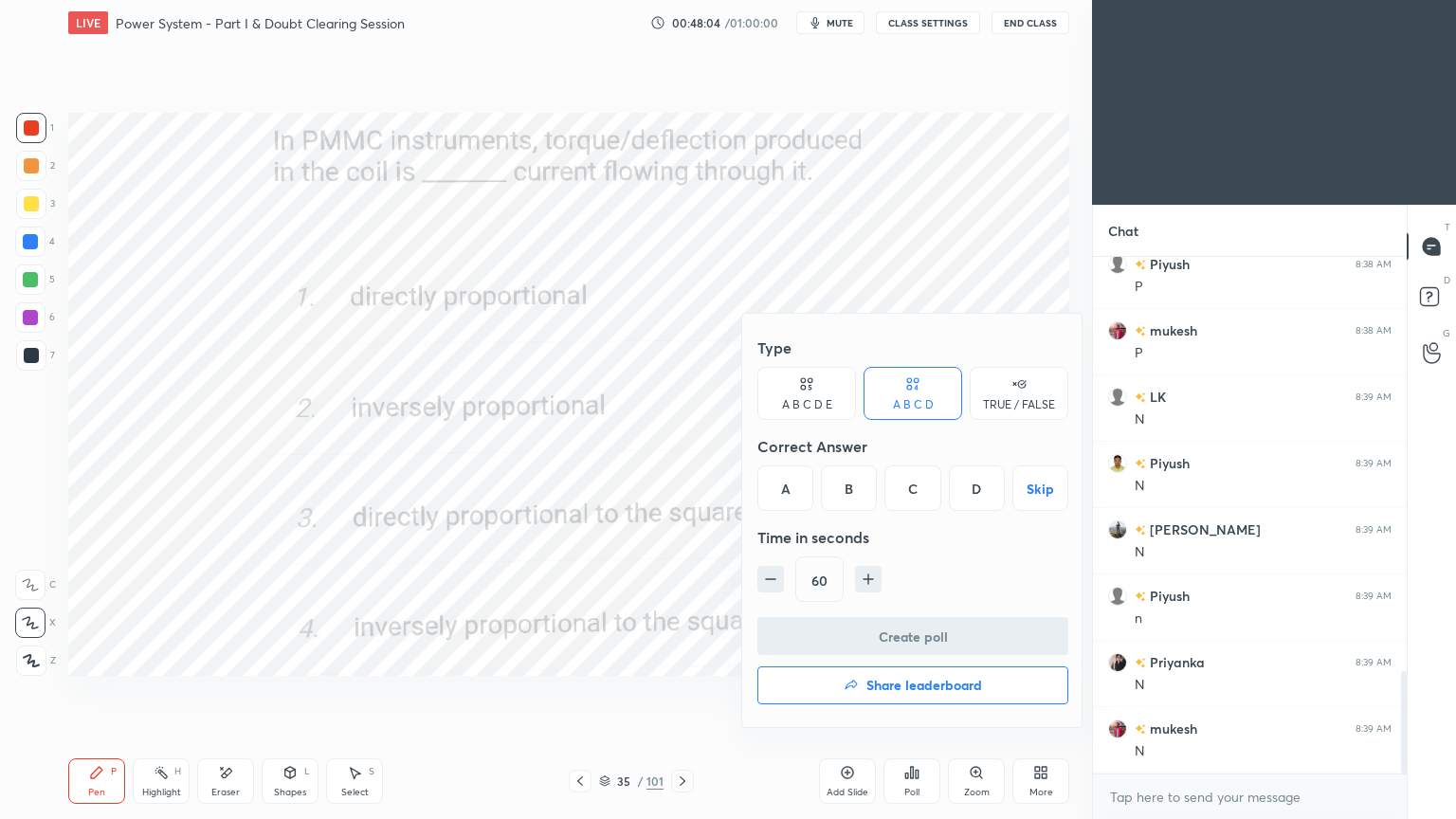click on "A" at bounding box center [785, 488] 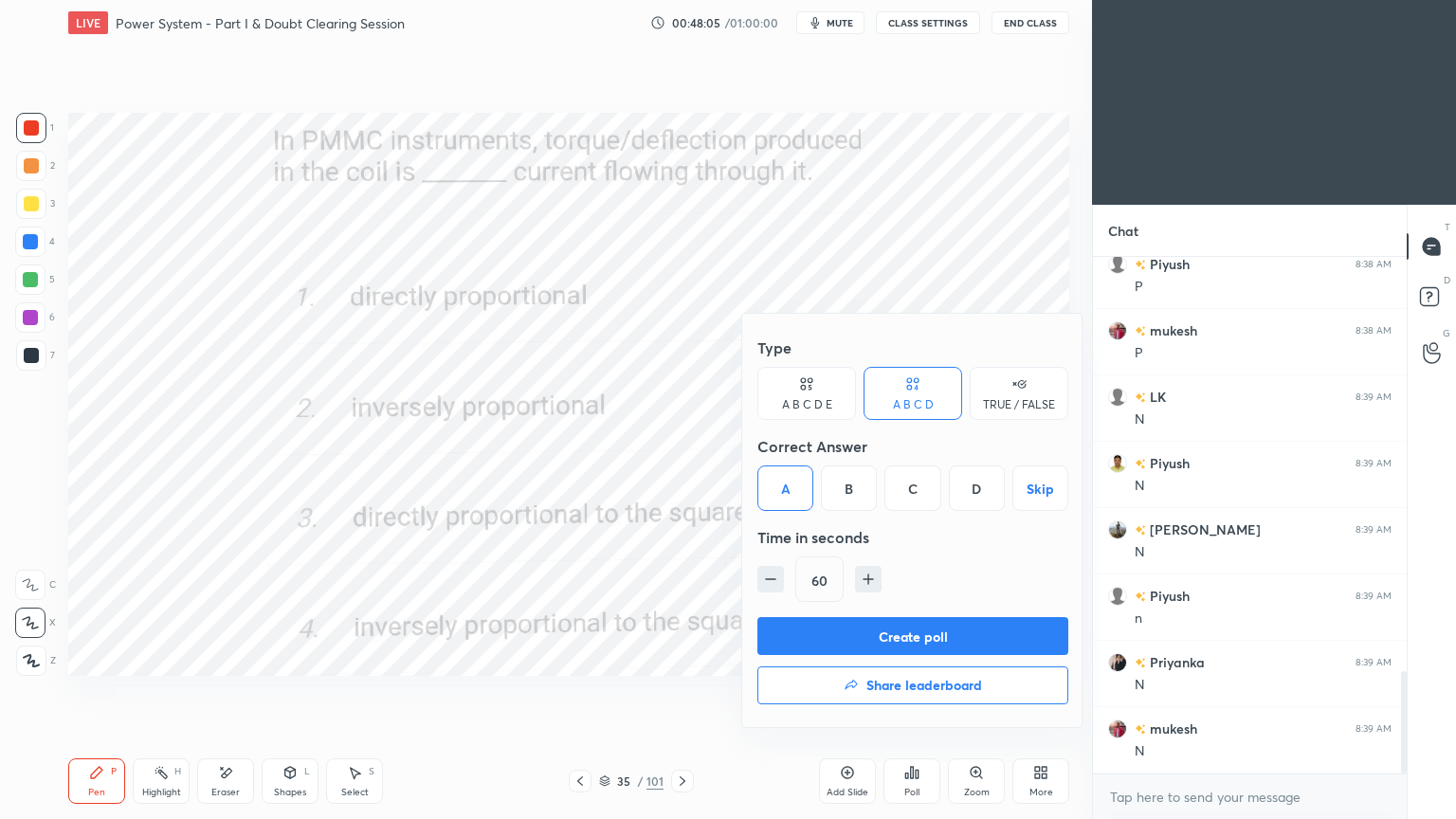 click on "Create poll" at bounding box center [913, 636] 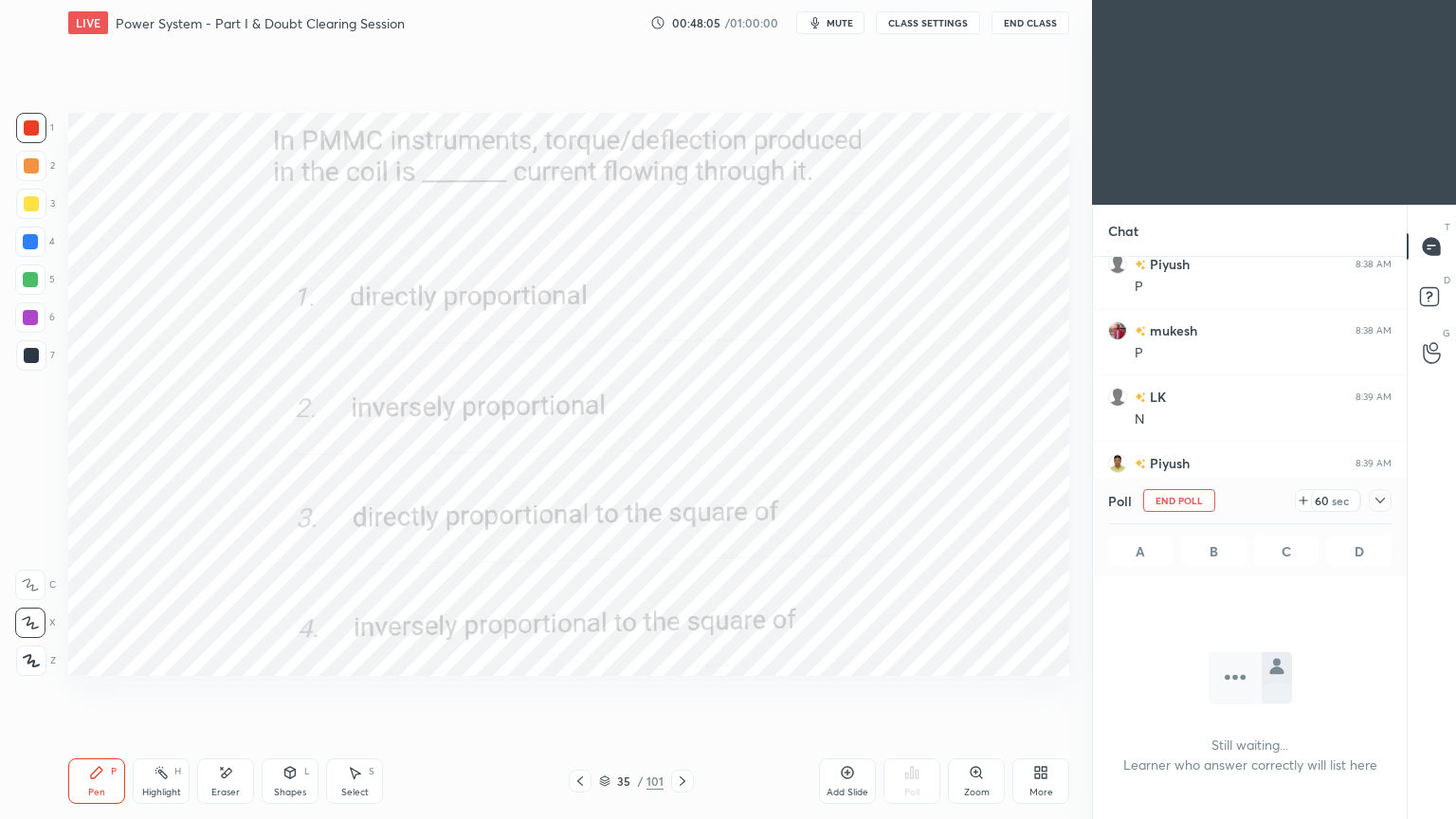 scroll, scrollTop: 435, scrollLeft: 308, axis: both 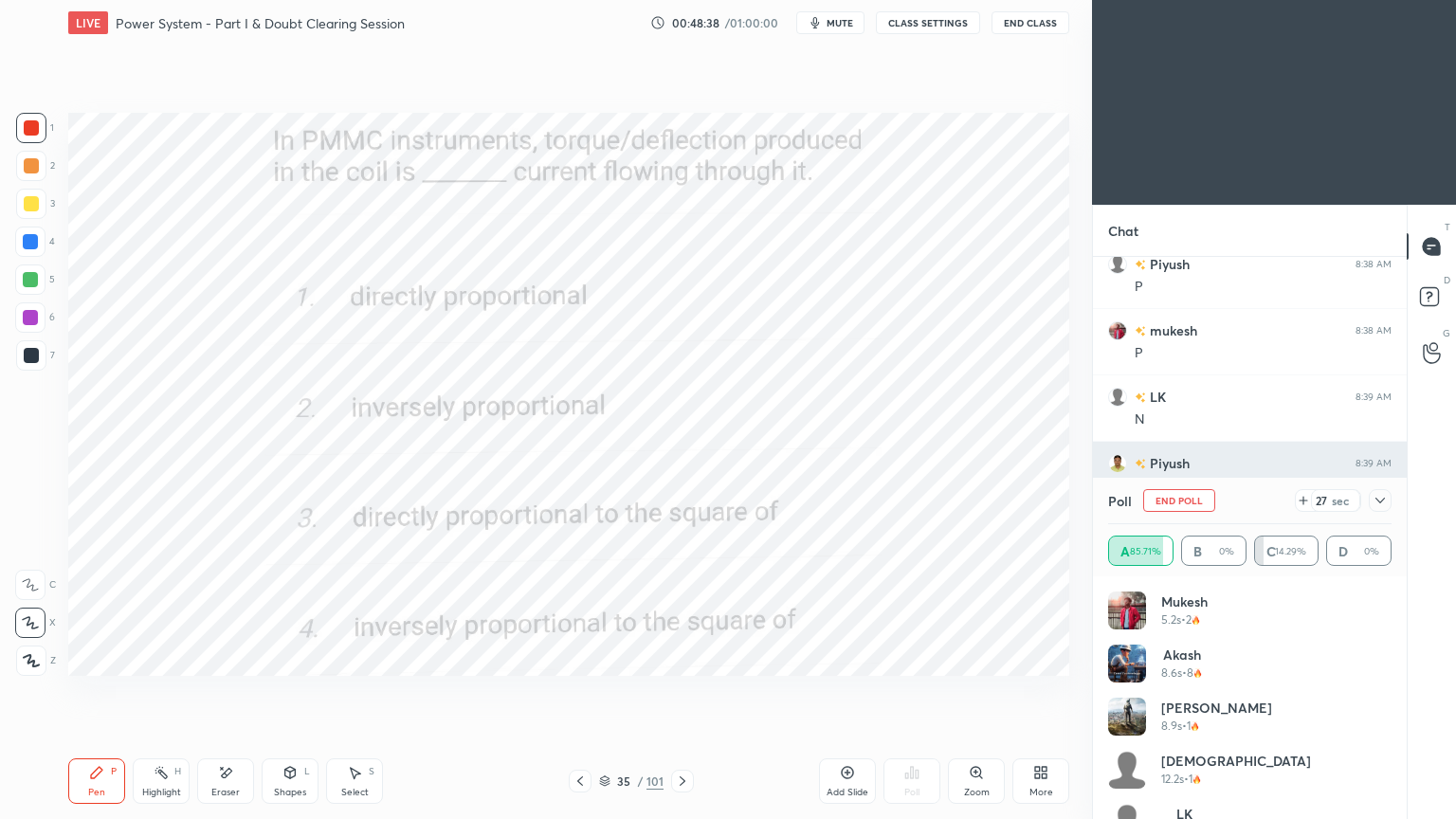 click on "End Poll" at bounding box center (1179, 500) 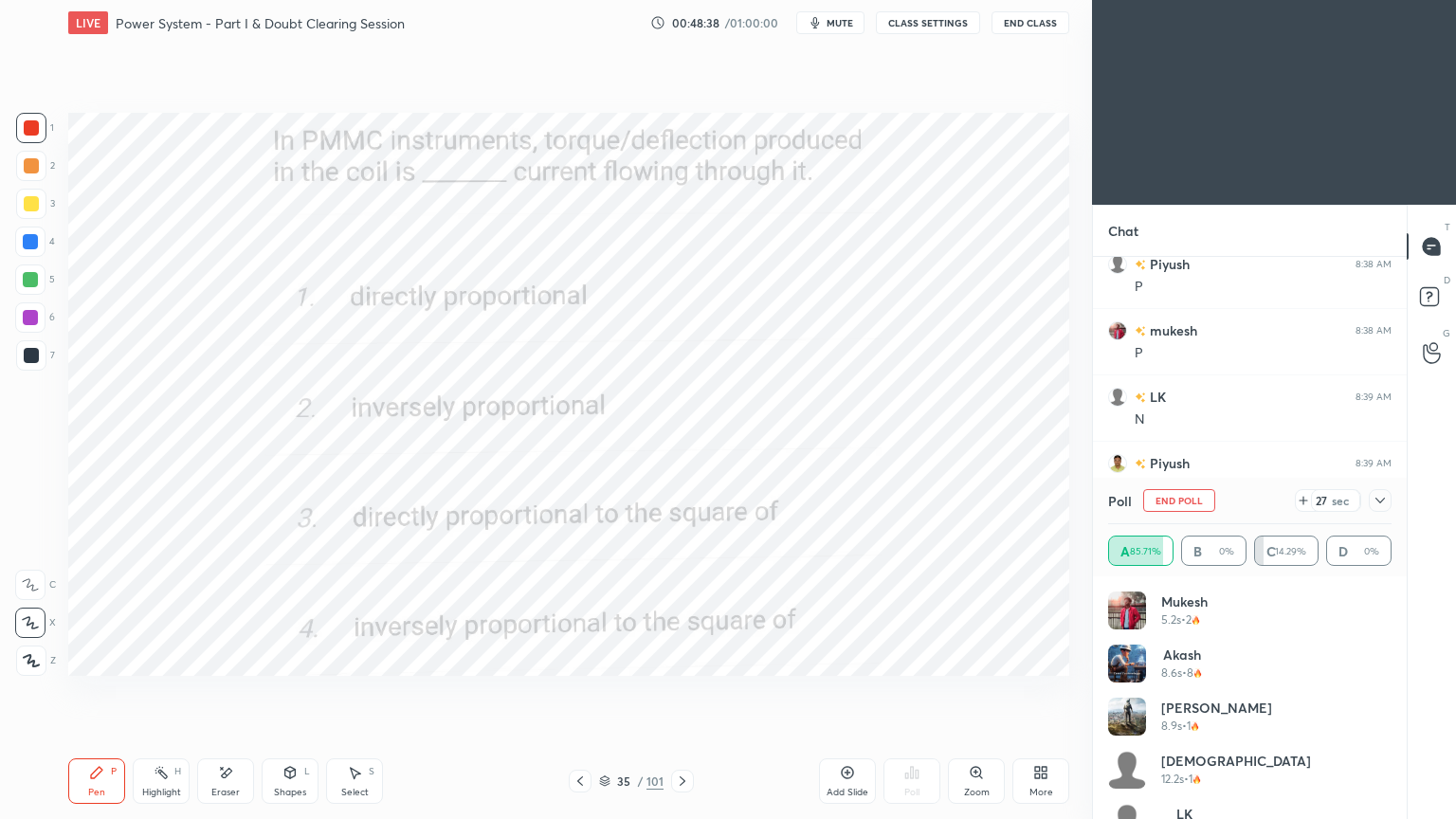 scroll, scrollTop: 83, scrollLeft: 278, axis: both 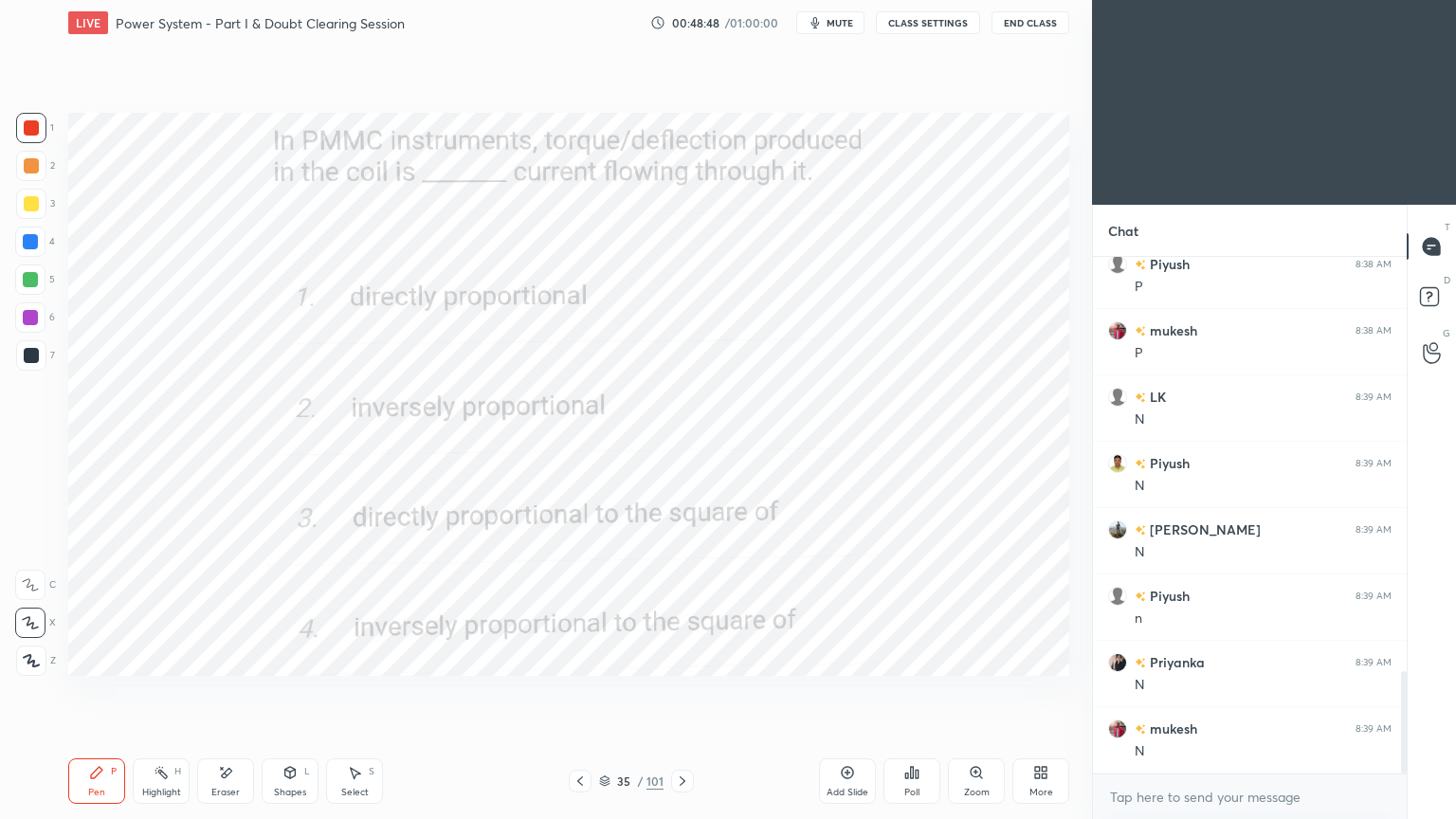 click 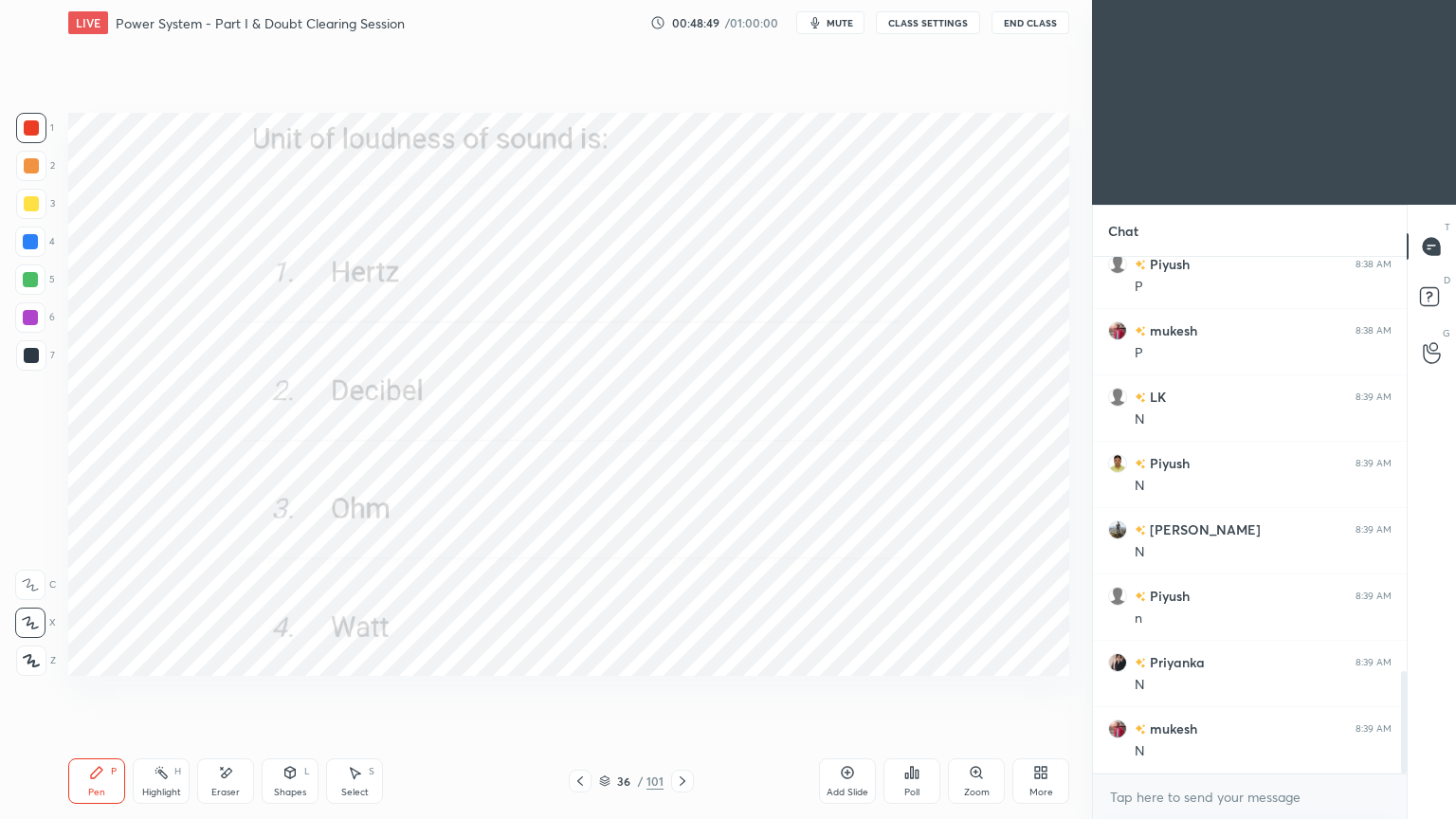 click on "Poll" at bounding box center (912, 781) 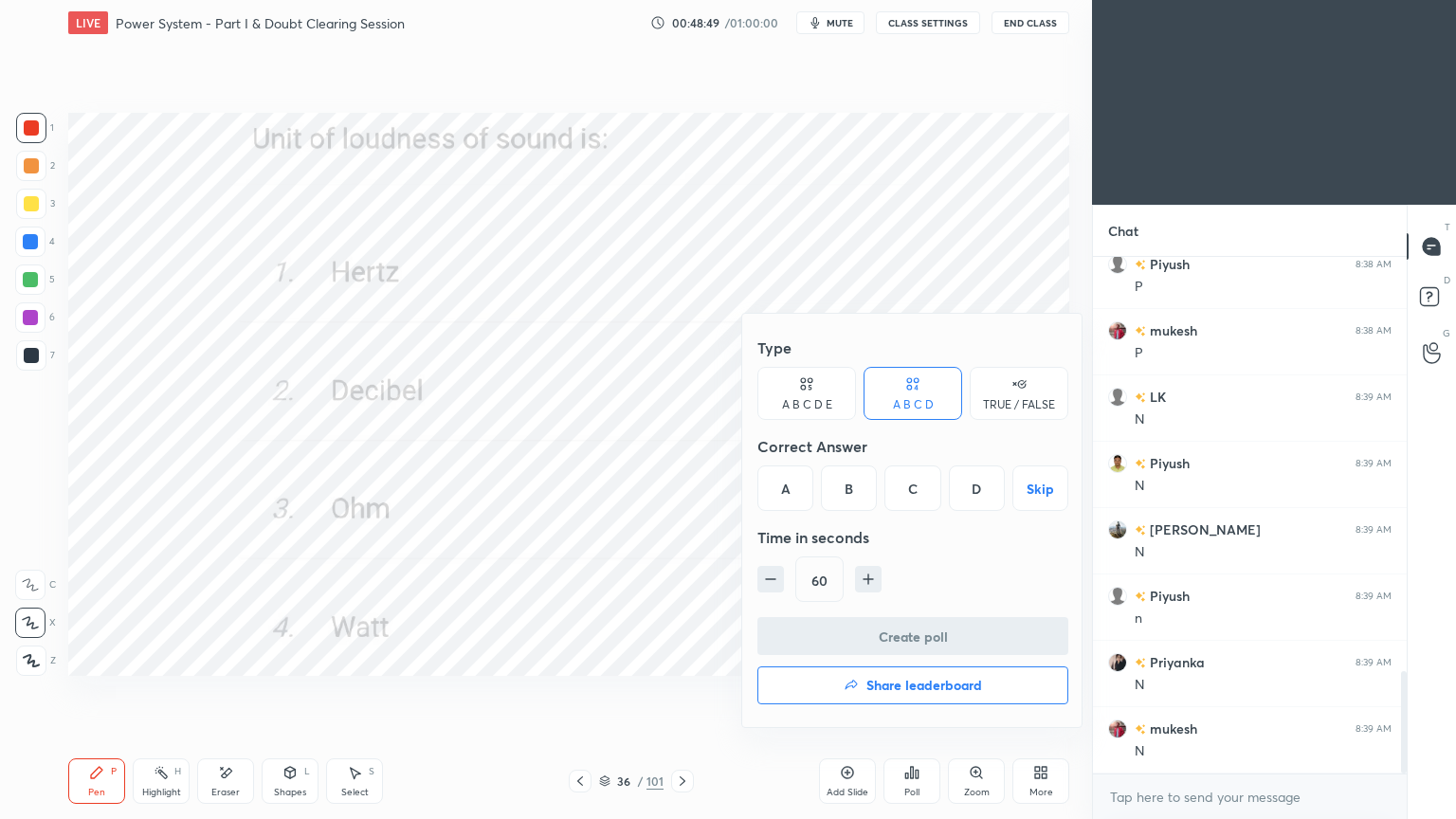 click on "B" at bounding box center [848, 488] 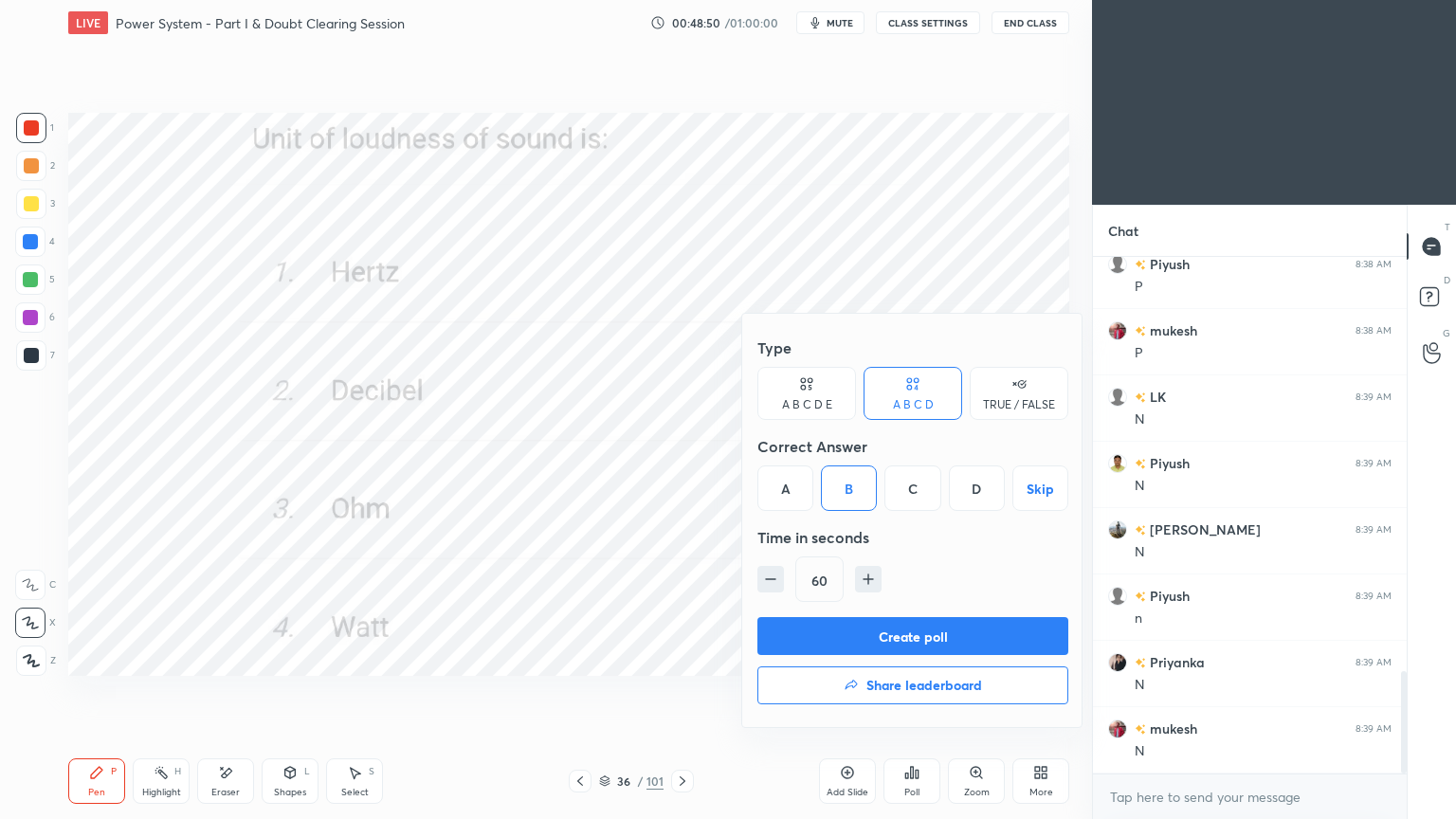 click on "Create poll" at bounding box center (913, 636) 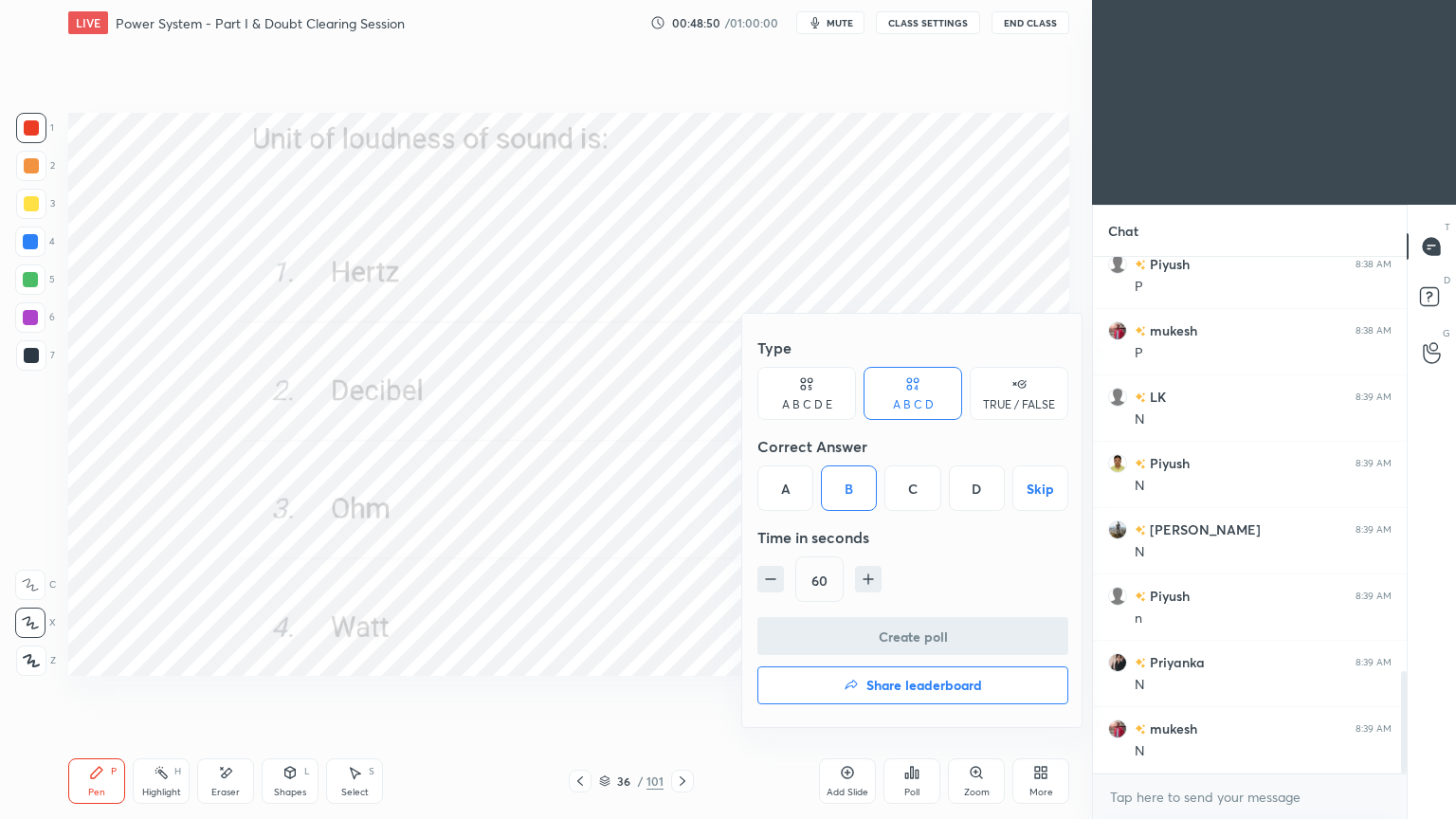 scroll, scrollTop: 462, scrollLeft: 308, axis: both 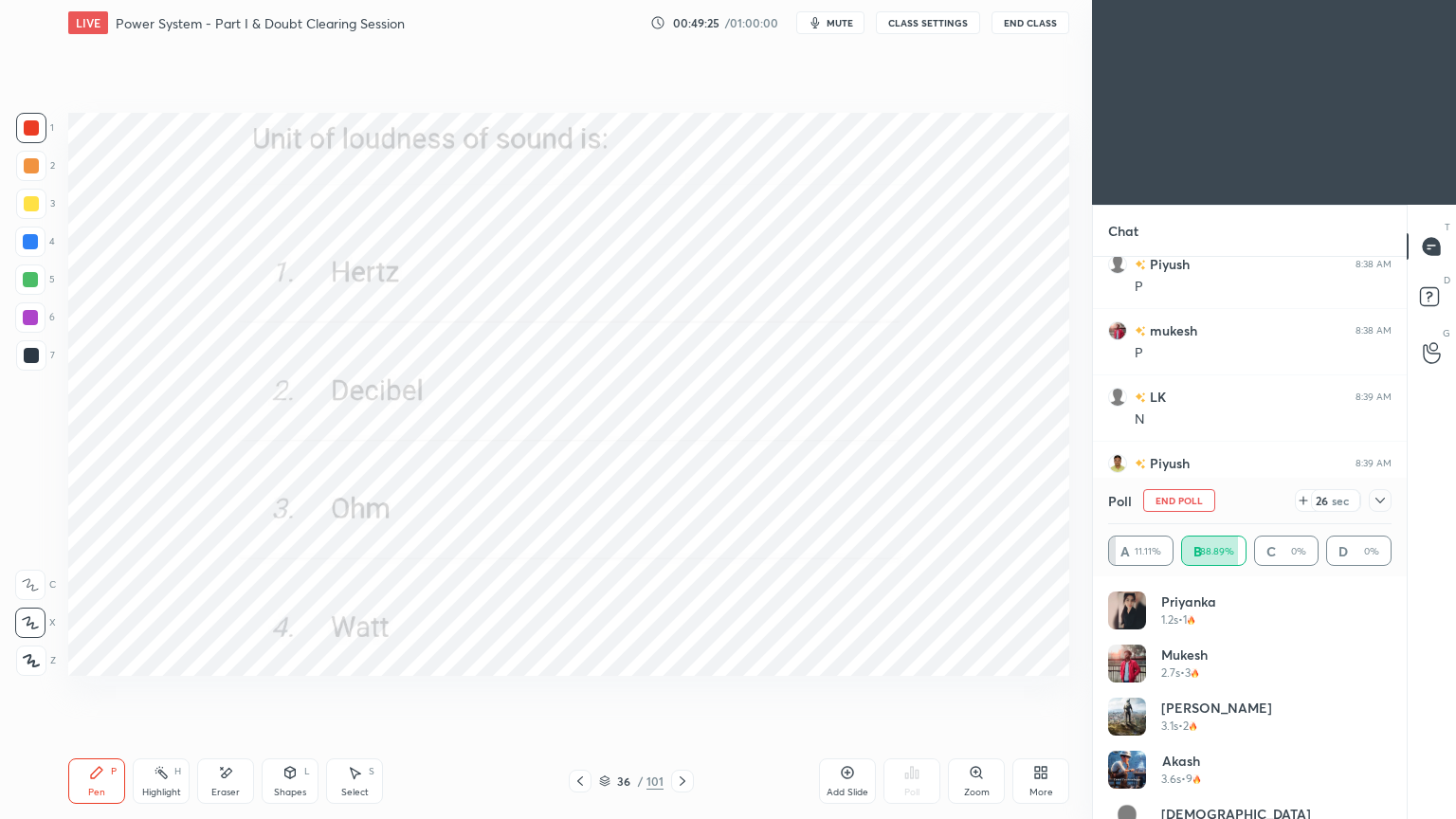 click on "End Poll" at bounding box center [1179, 500] 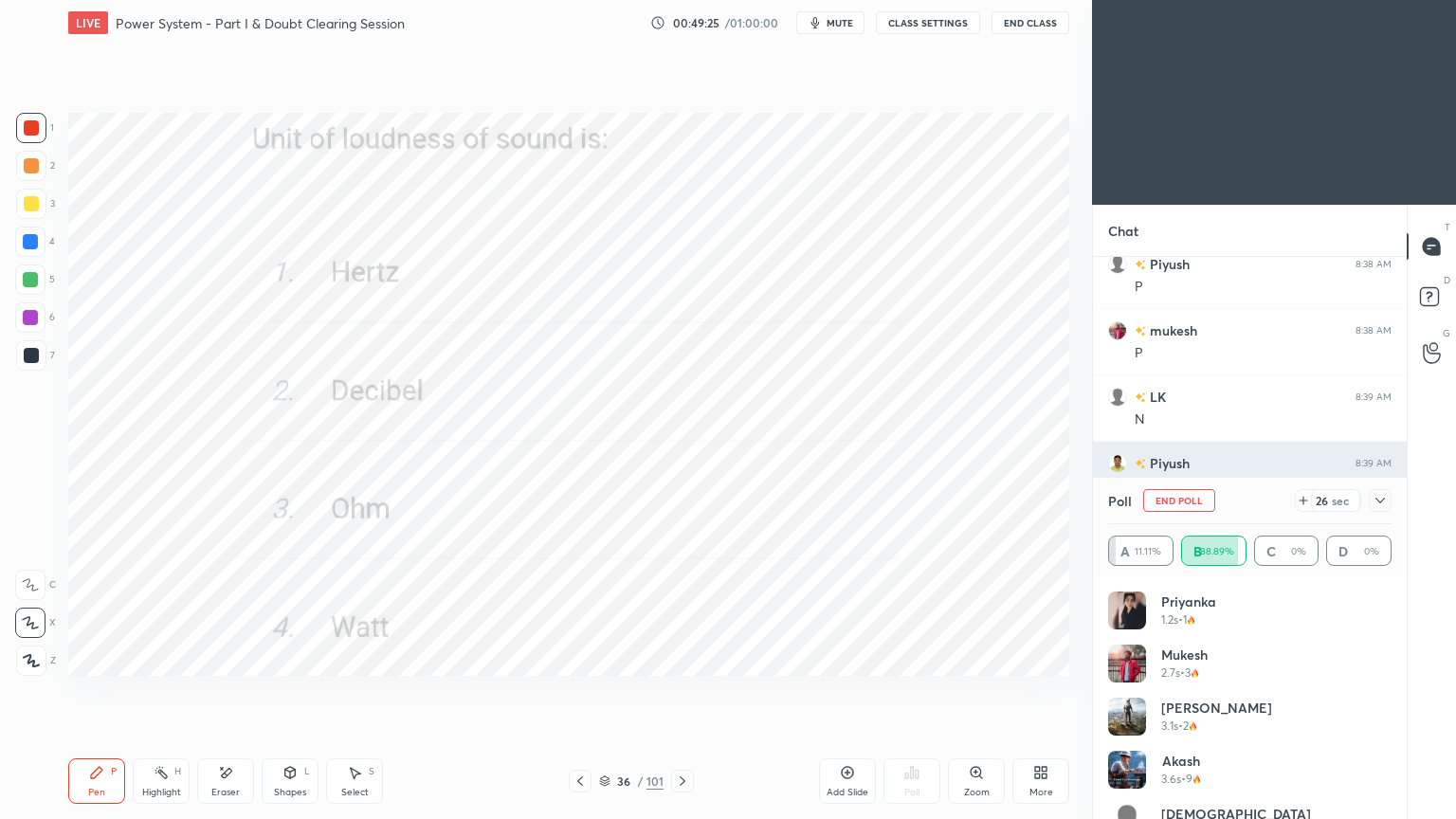 scroll, scrollTop: 83, scrollLeft: 278, axis: both 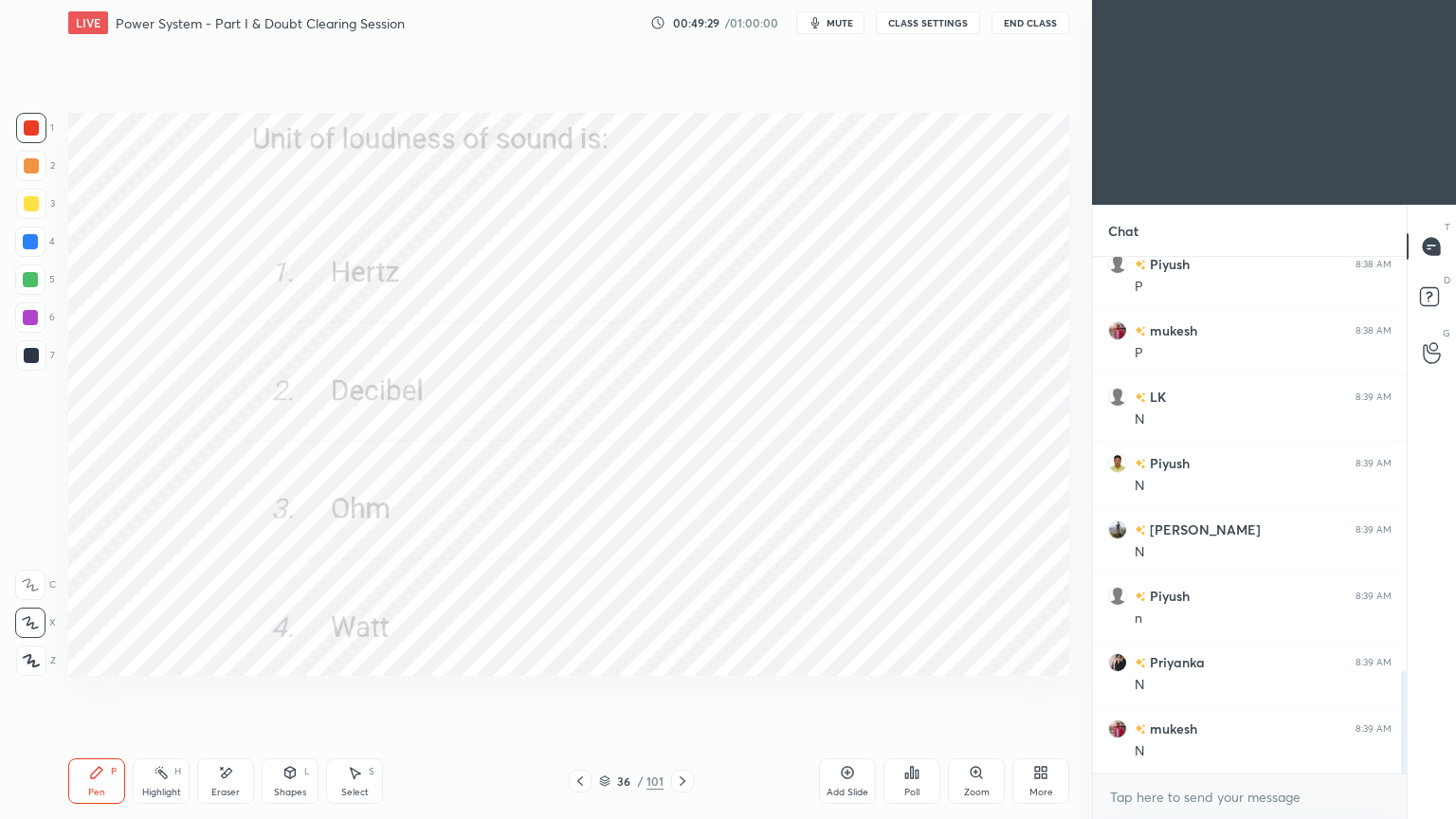 click on "36 / 101" at bounding box center (631, 781) 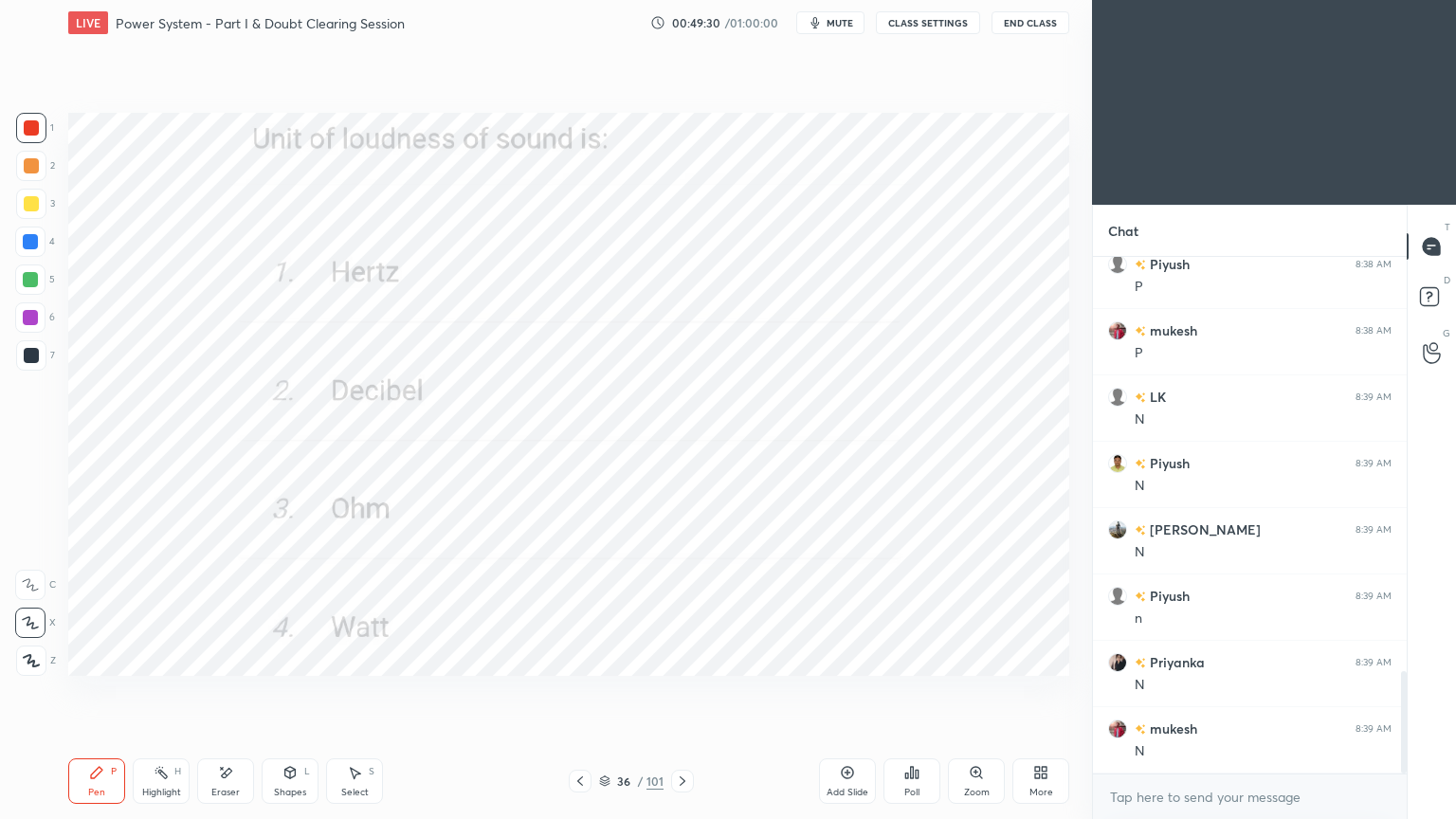 click 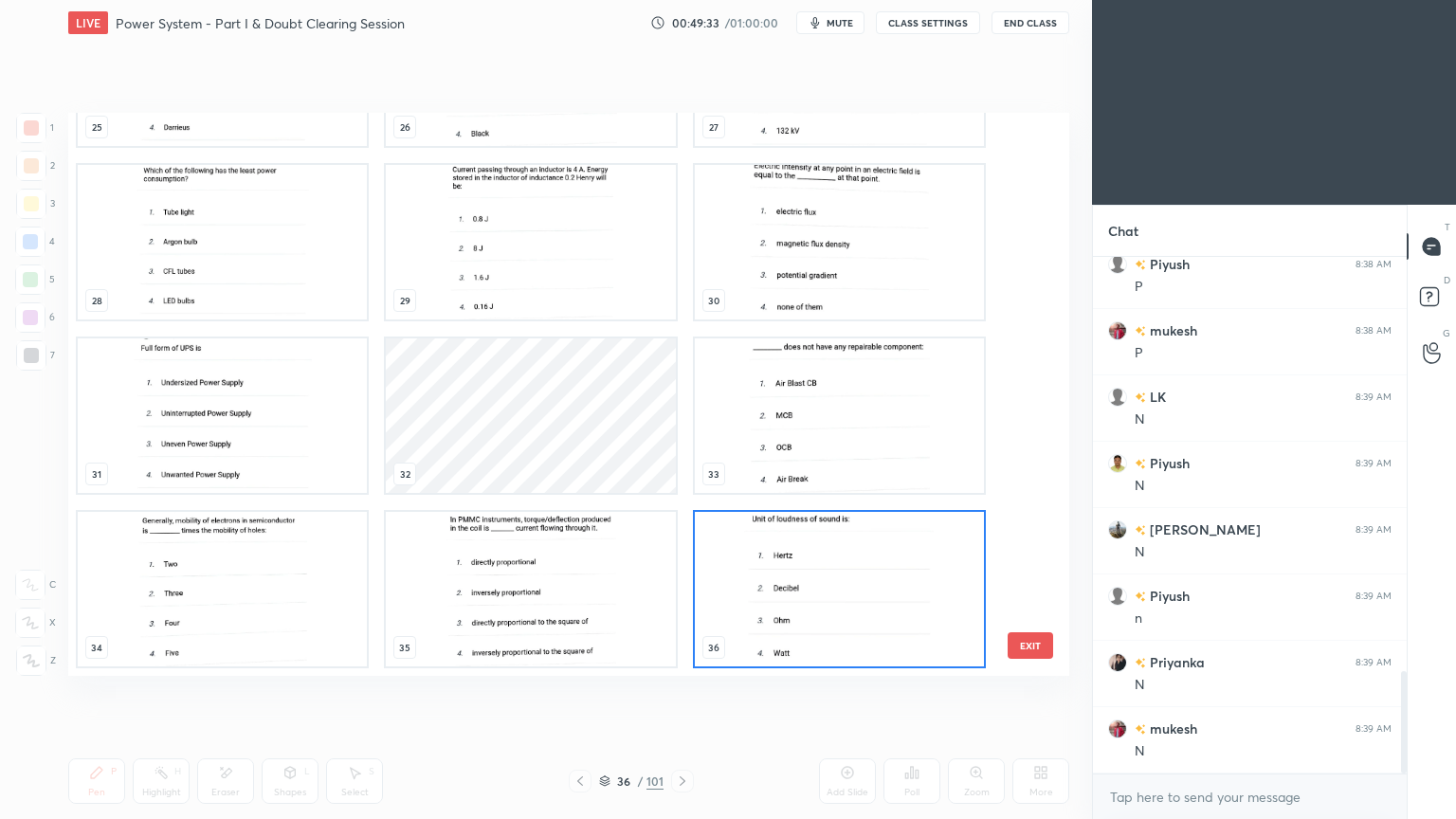 drag, startPoint x: 1023, startPoint y: 281, endPoint x: 1034, endPoint y: 293, distance: 16.278821 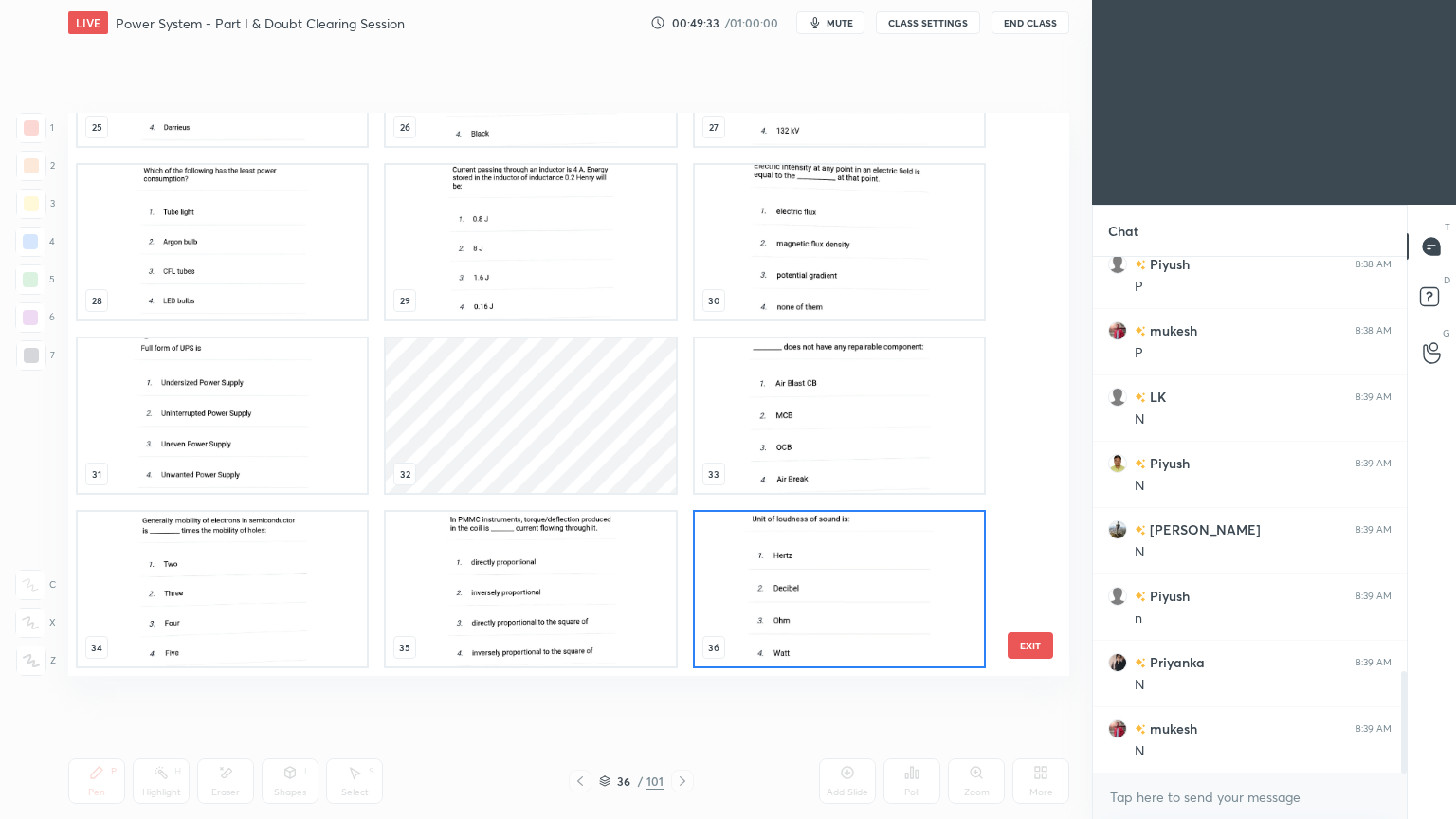 click on "25 26 27 28 29 30 31 32 33 34 35 36 37 38 39 40 41 42" at bounding box center [552, 394] 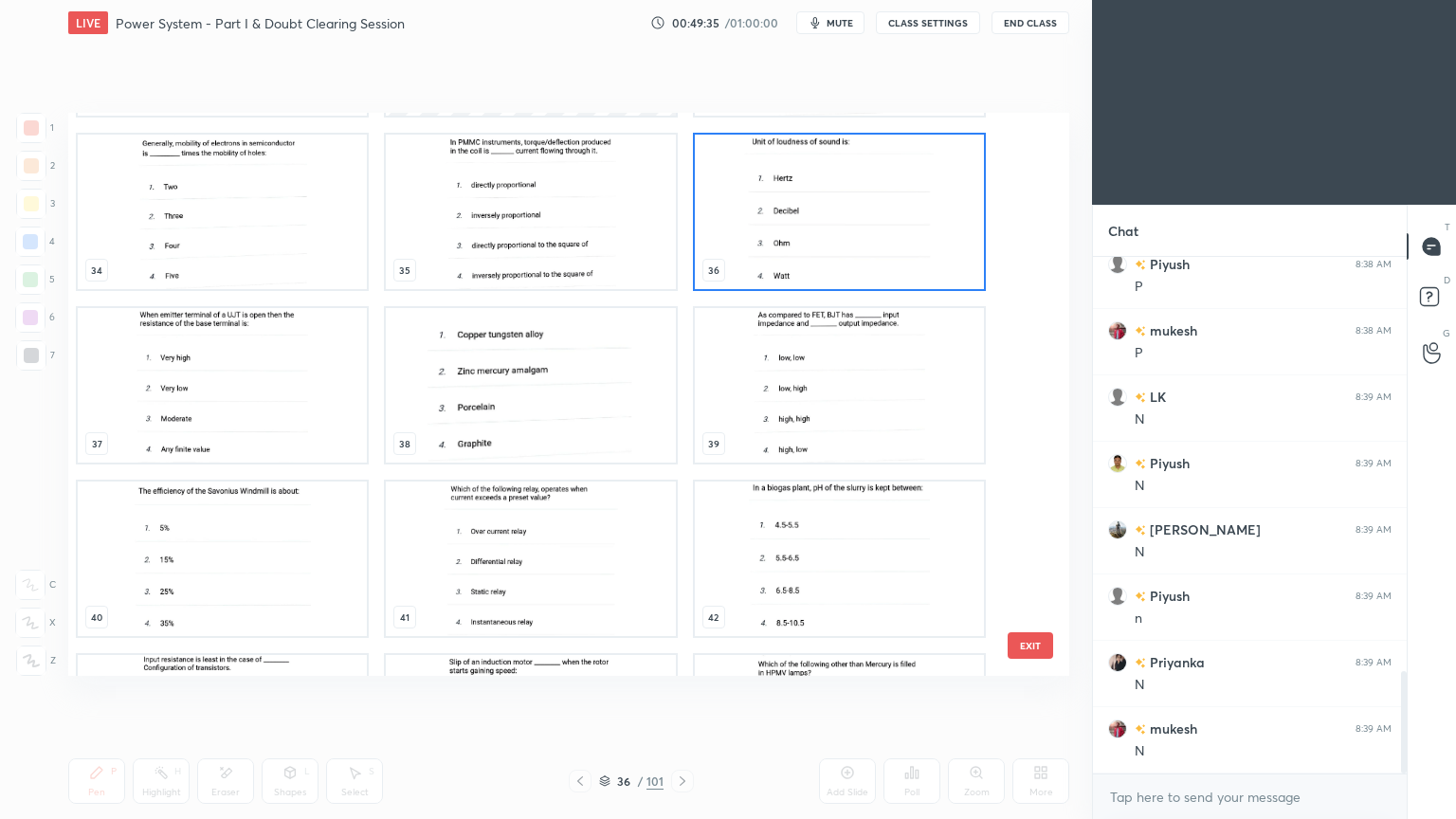 click at bounding box center (530, 385) 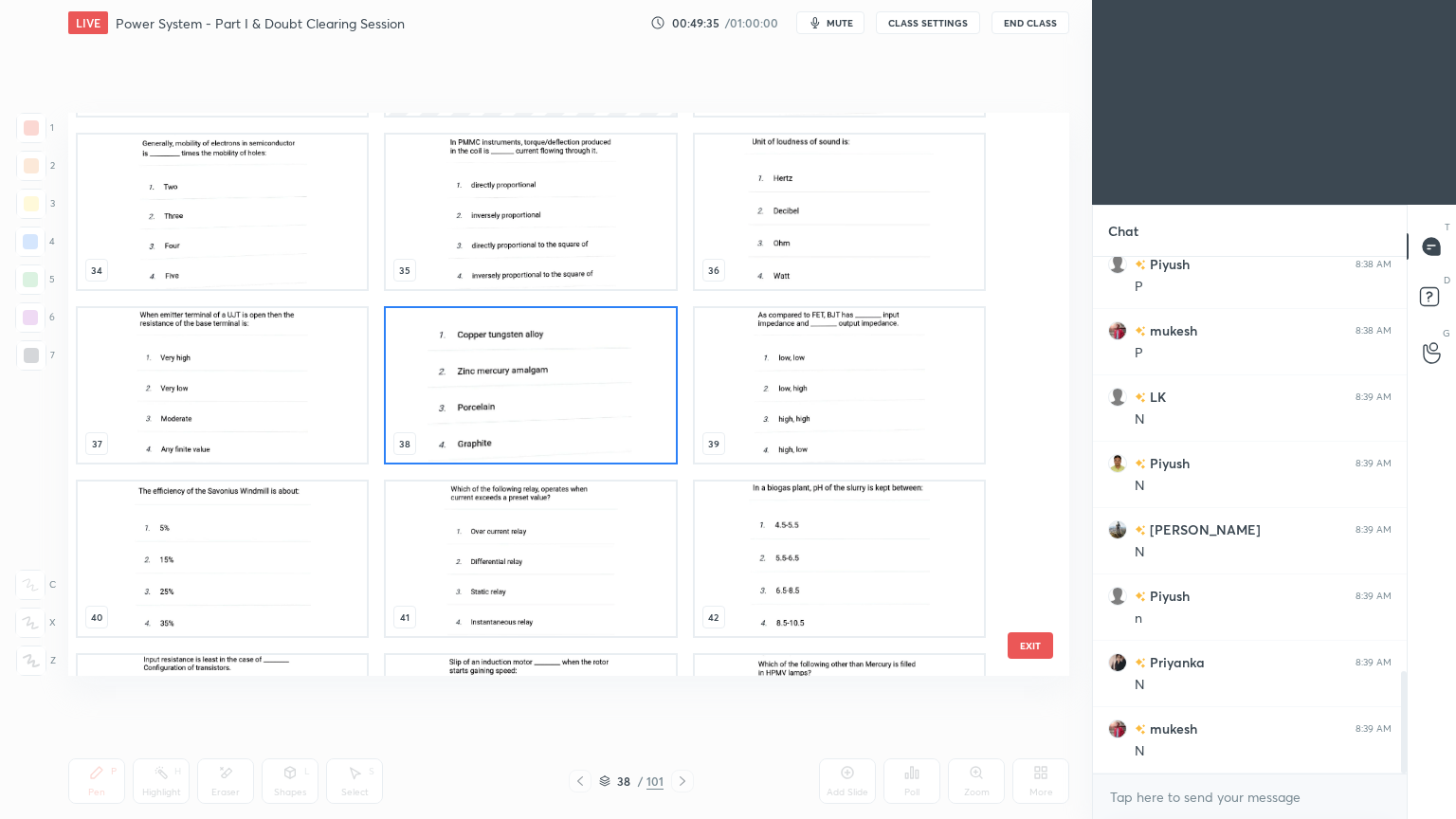 click at bounding box center (530, 385) 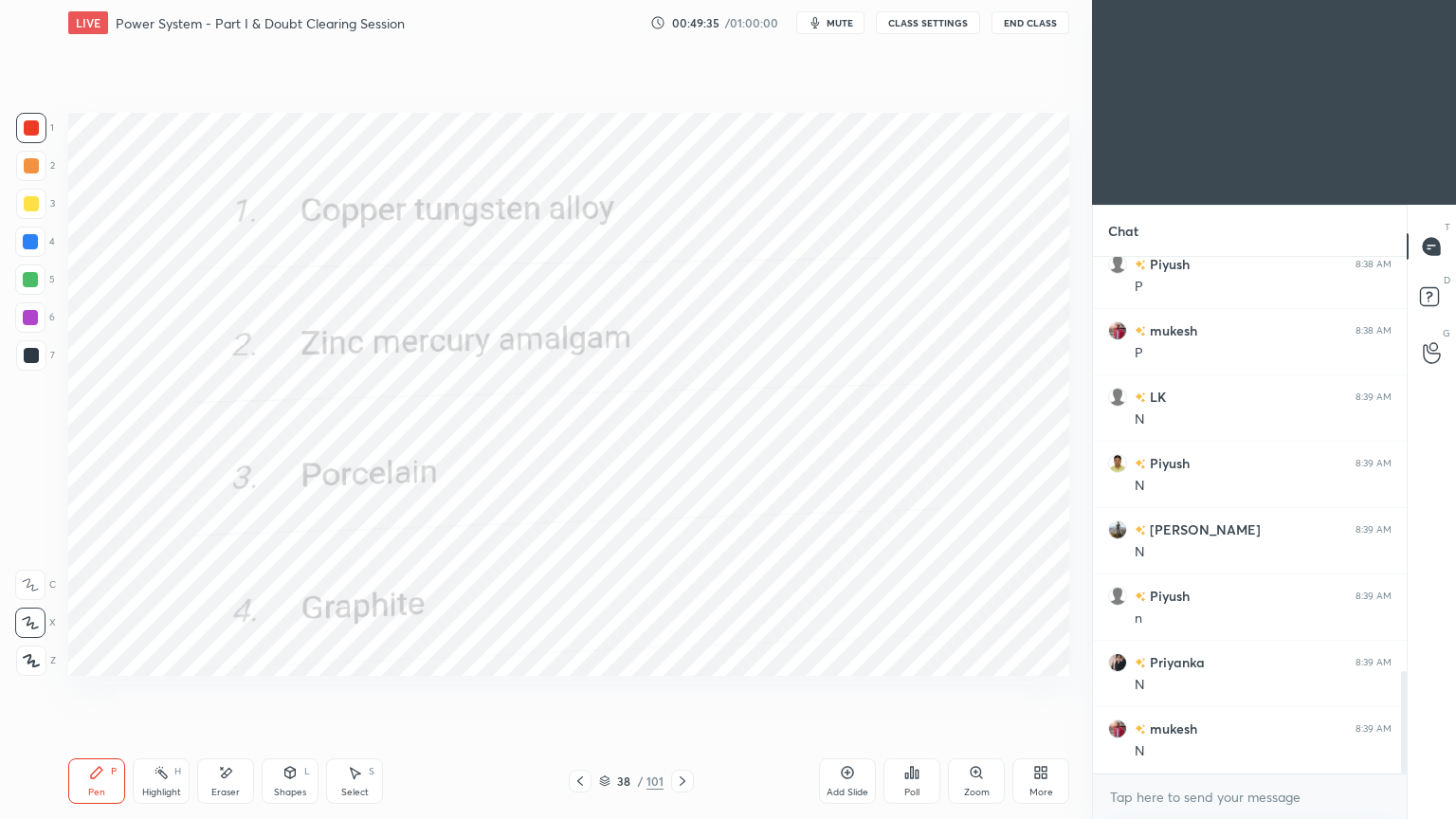 click at bounding box center [530, 385] 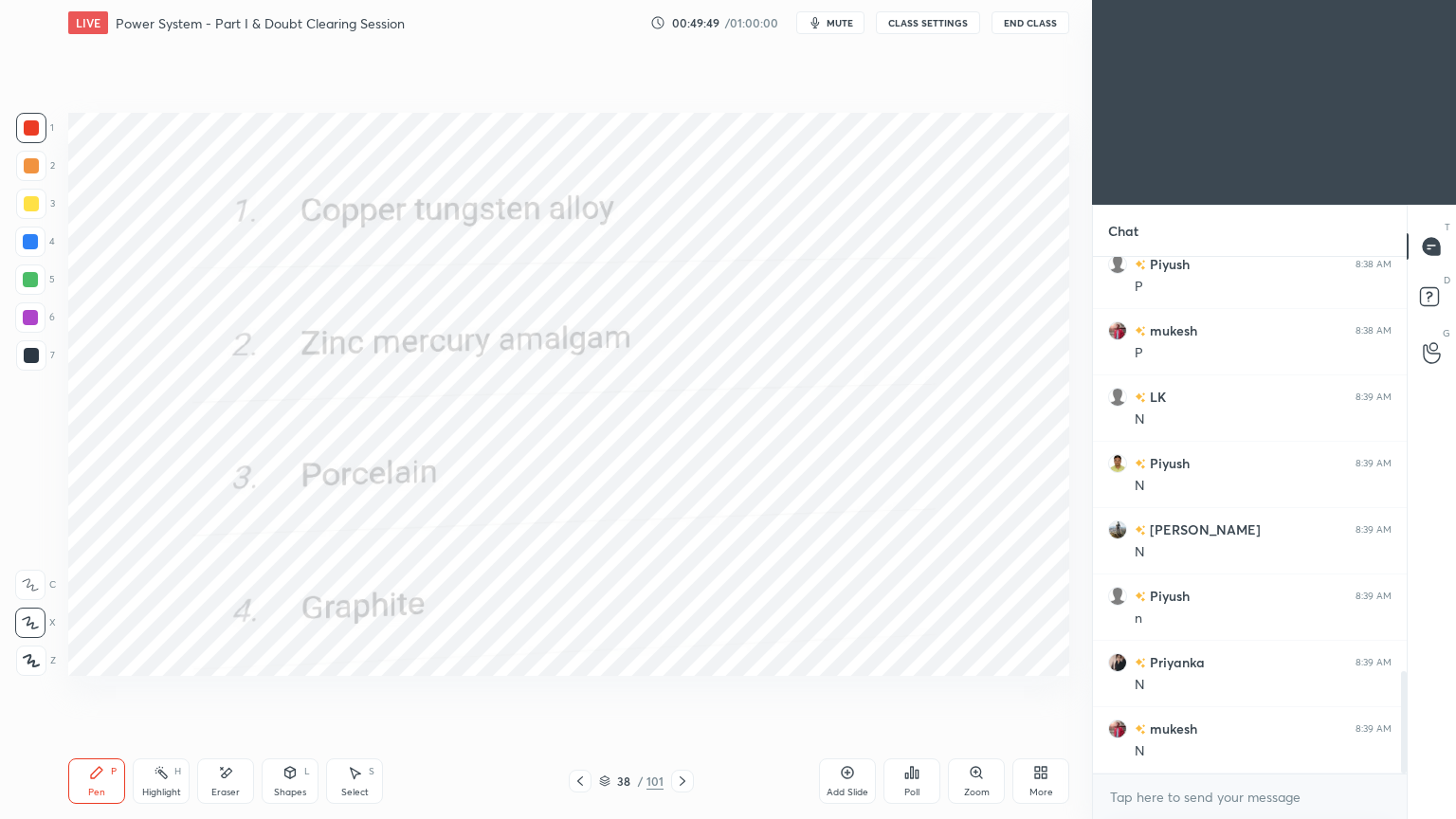 click on "Poll" at bounding box center [912, 781] 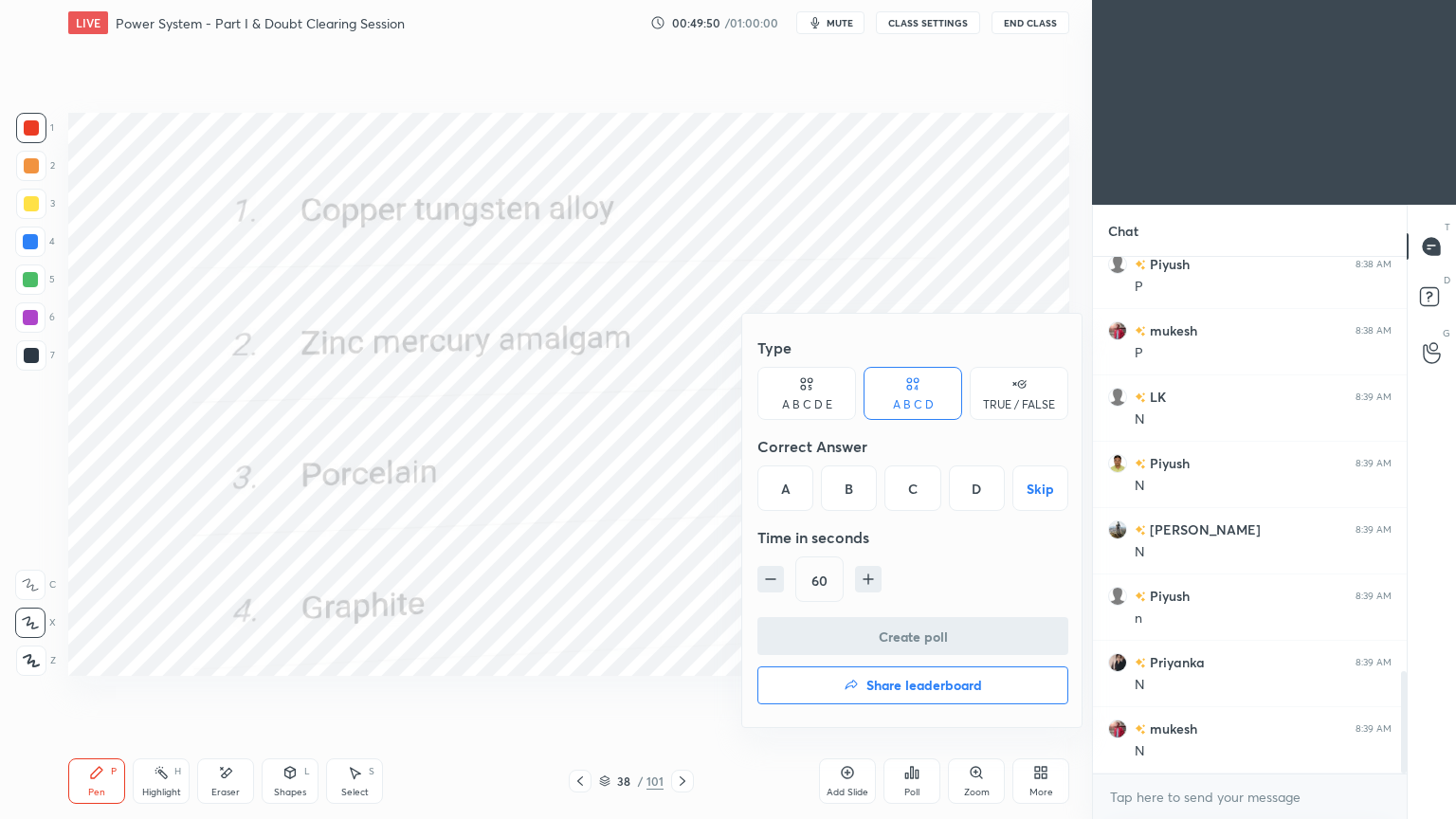 click on "A" at bounding box center (785, 488) 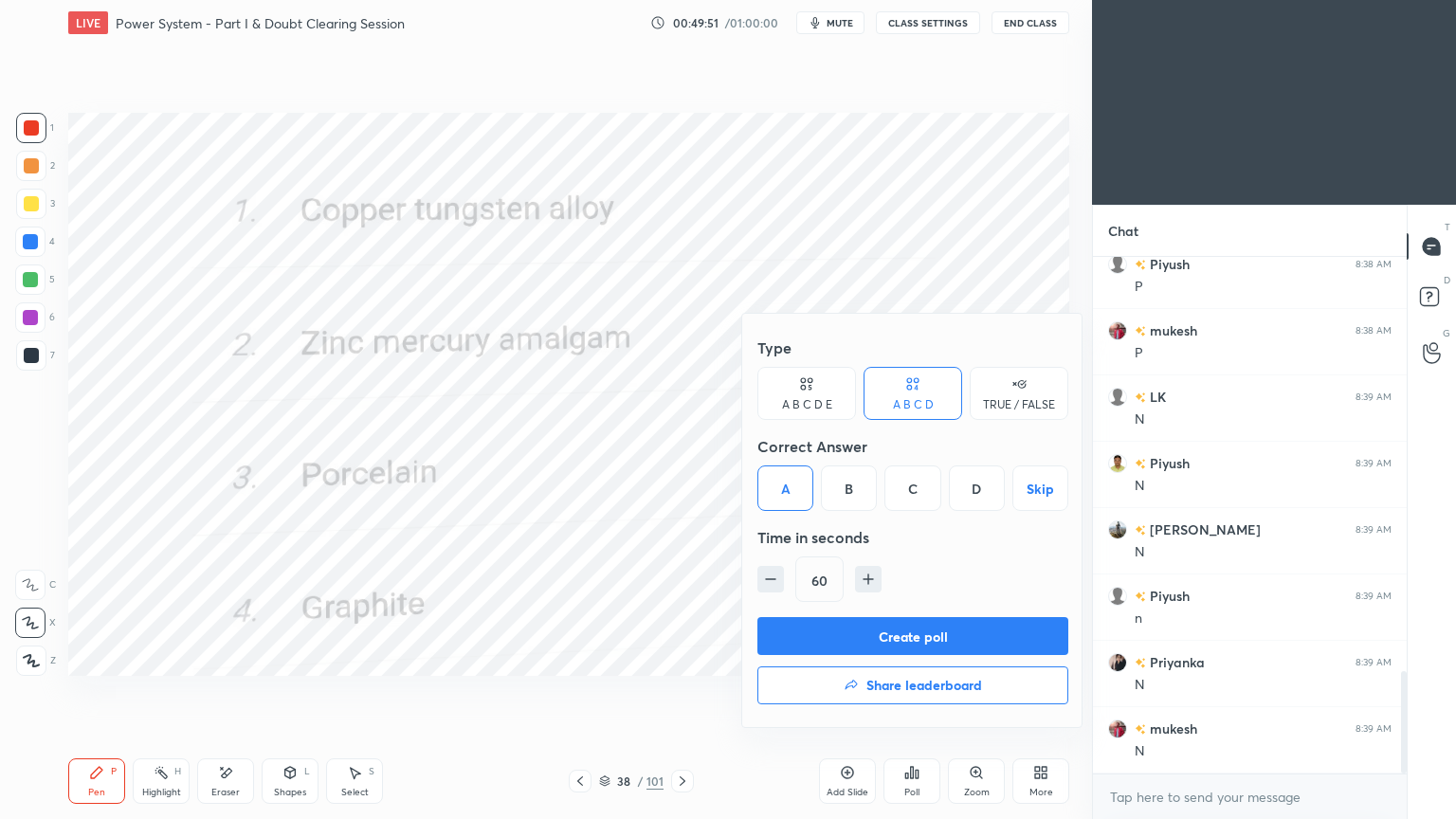 click on "Create poll" at bounding box center (913, 636) 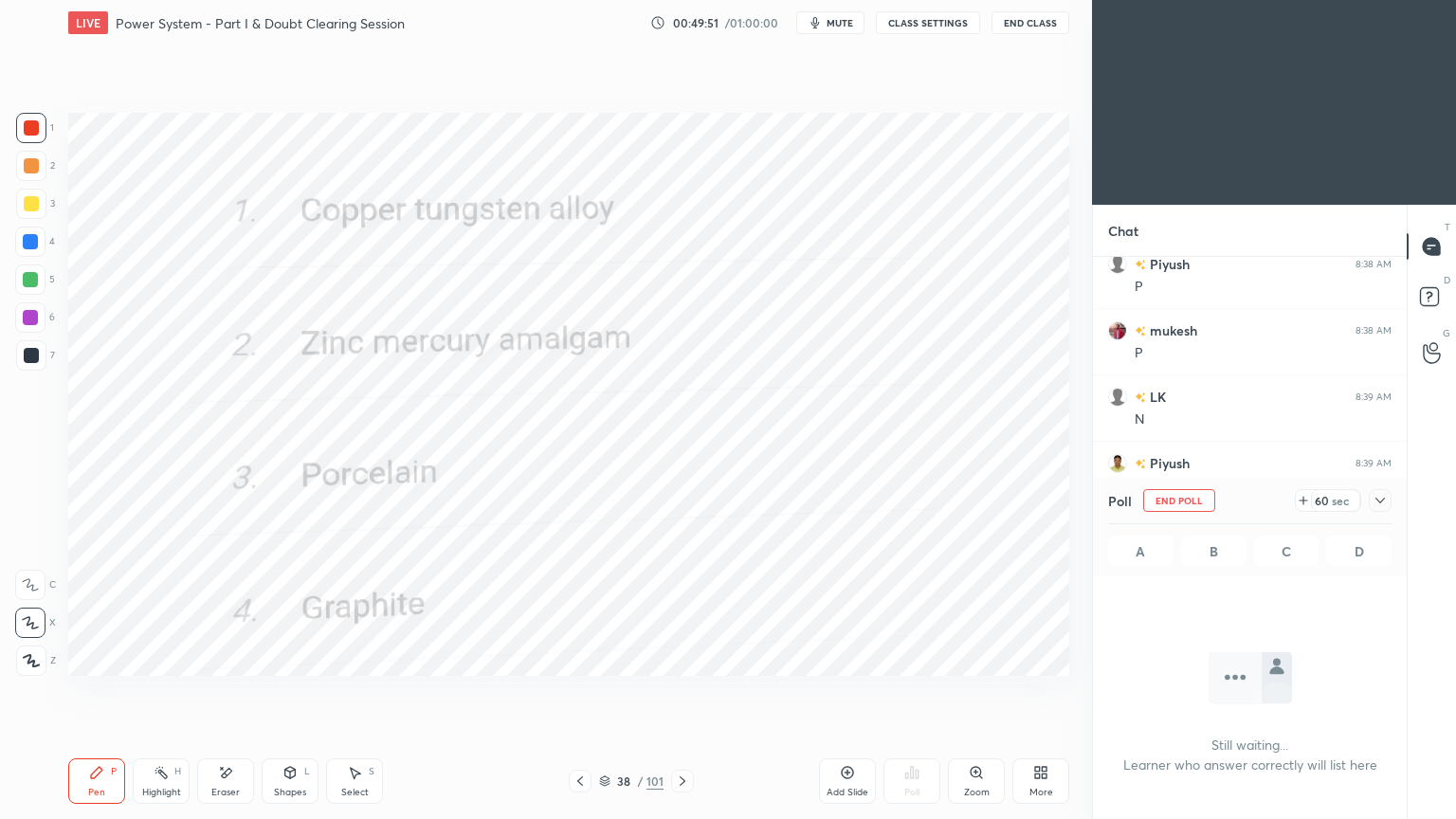 scroll, scrollTop: 418, scrollLeft: 308, axis: both 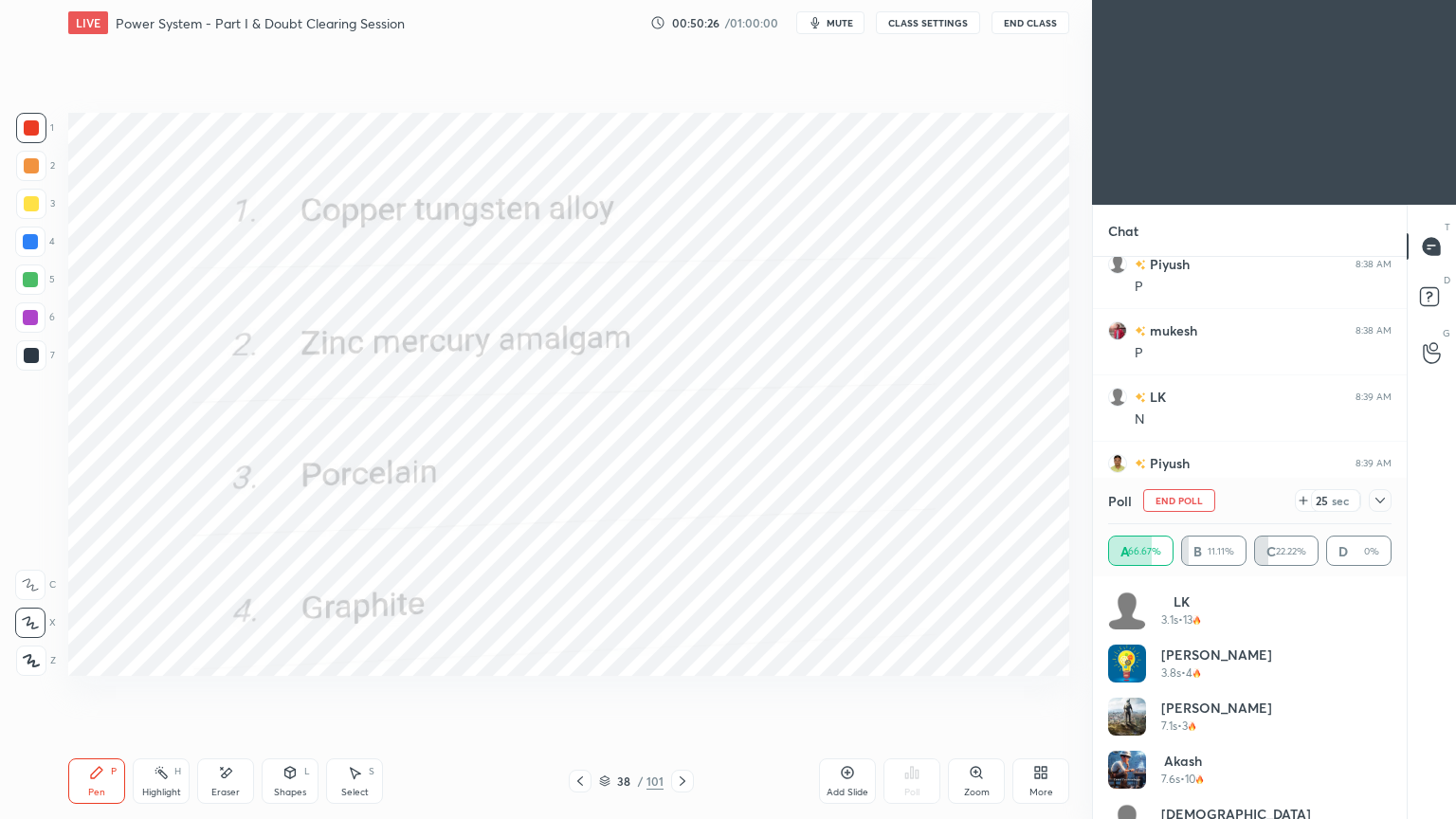 click on "End Poll" at bounding box center (1179, 500) 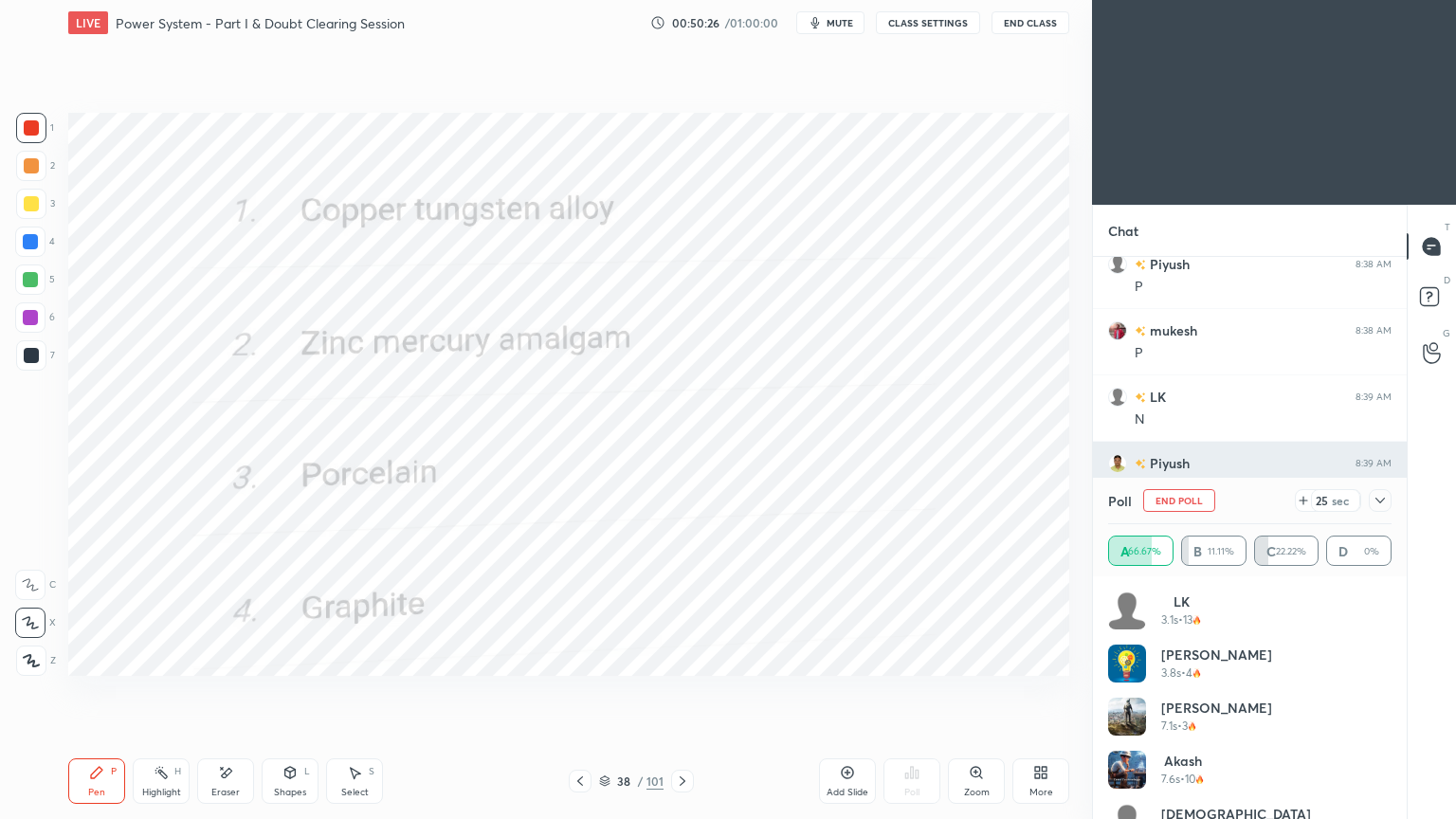 scroll, scrollTop: 83, scrollLeft: 278, axis: both 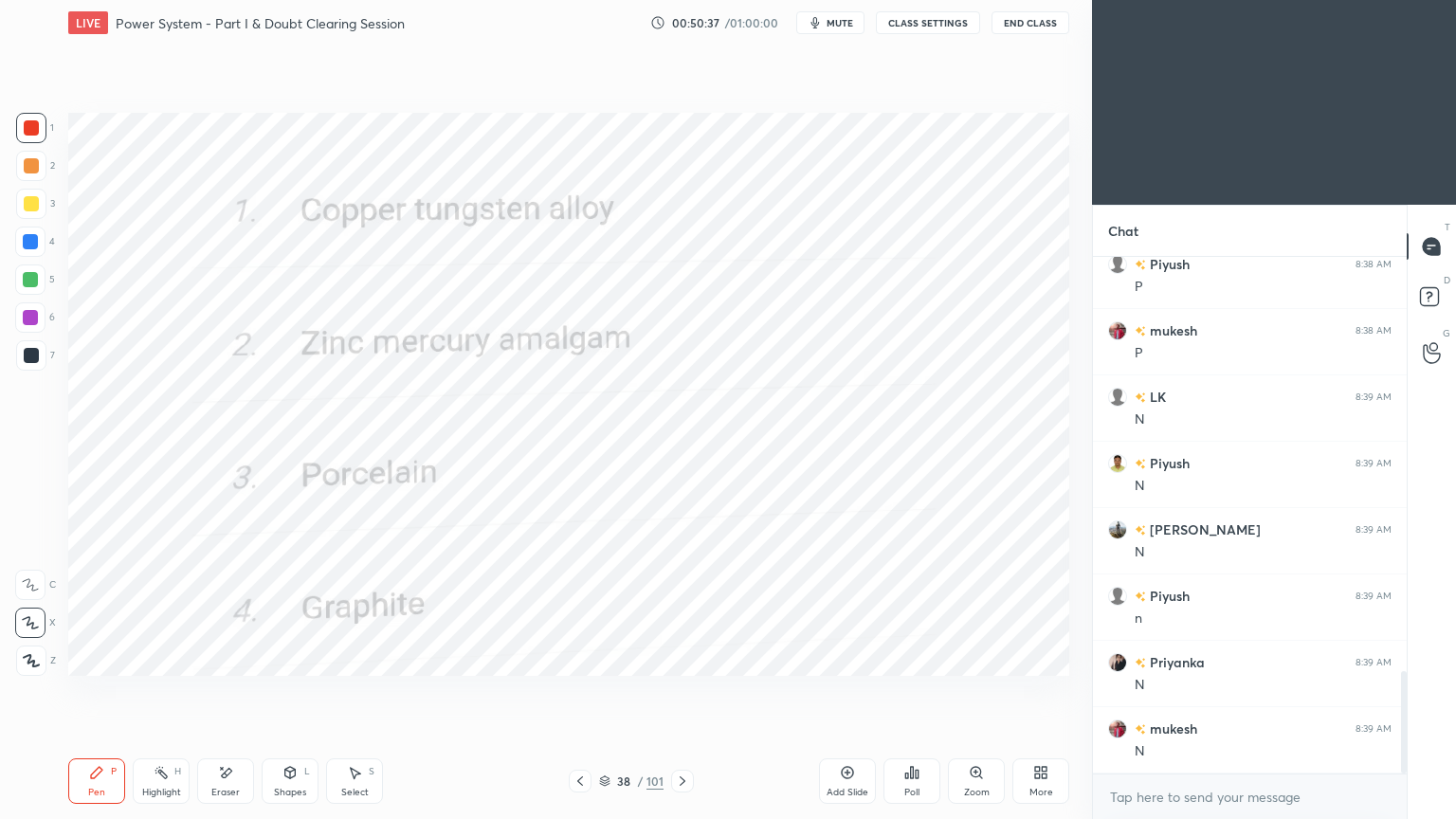 drag, startPoint x: 682, startPoint y: 784, endPoint x: 697, endPoint y: 769, distance: 21.213203 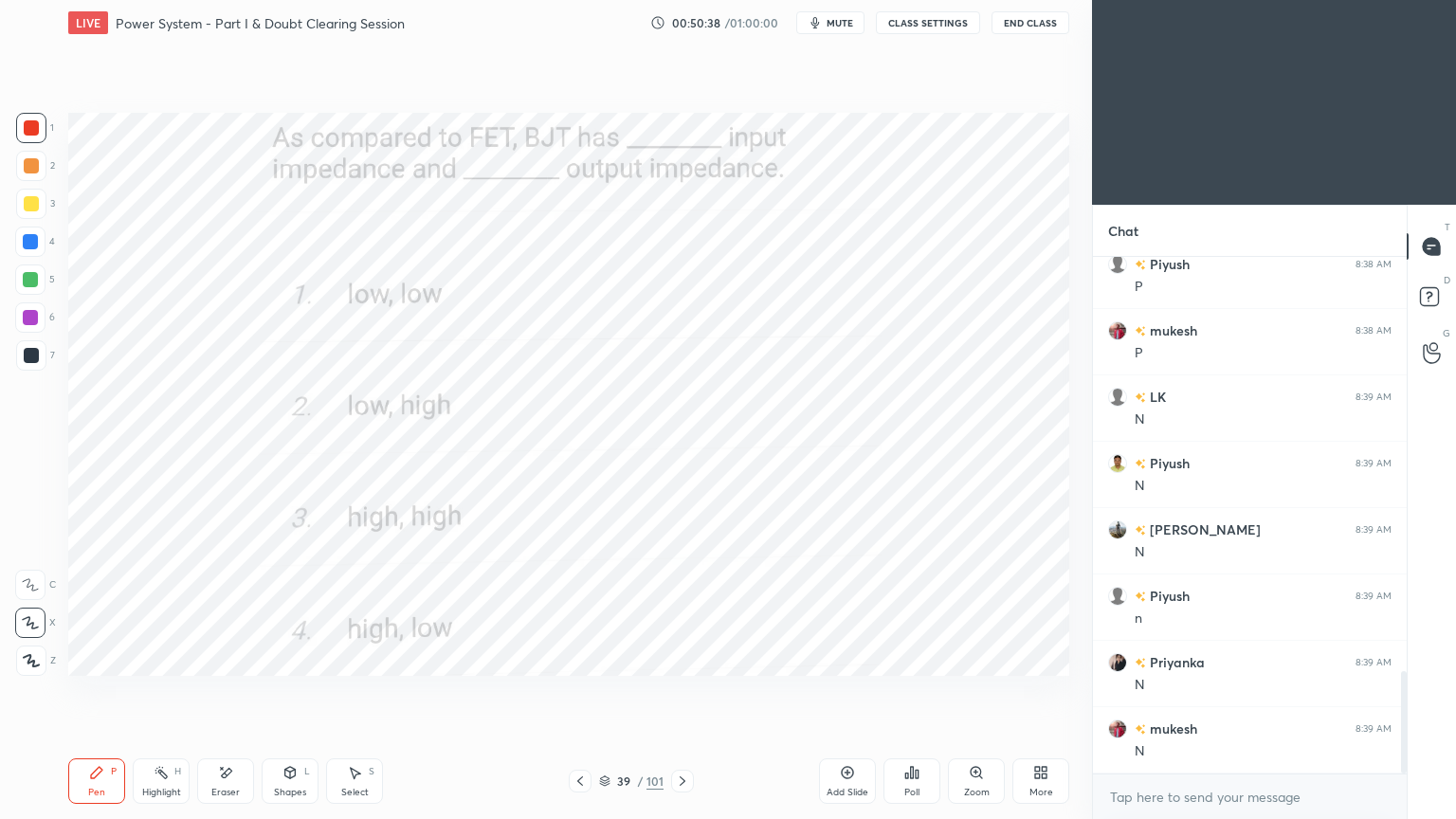 click on "Poll" at bounding box center [912, 792] 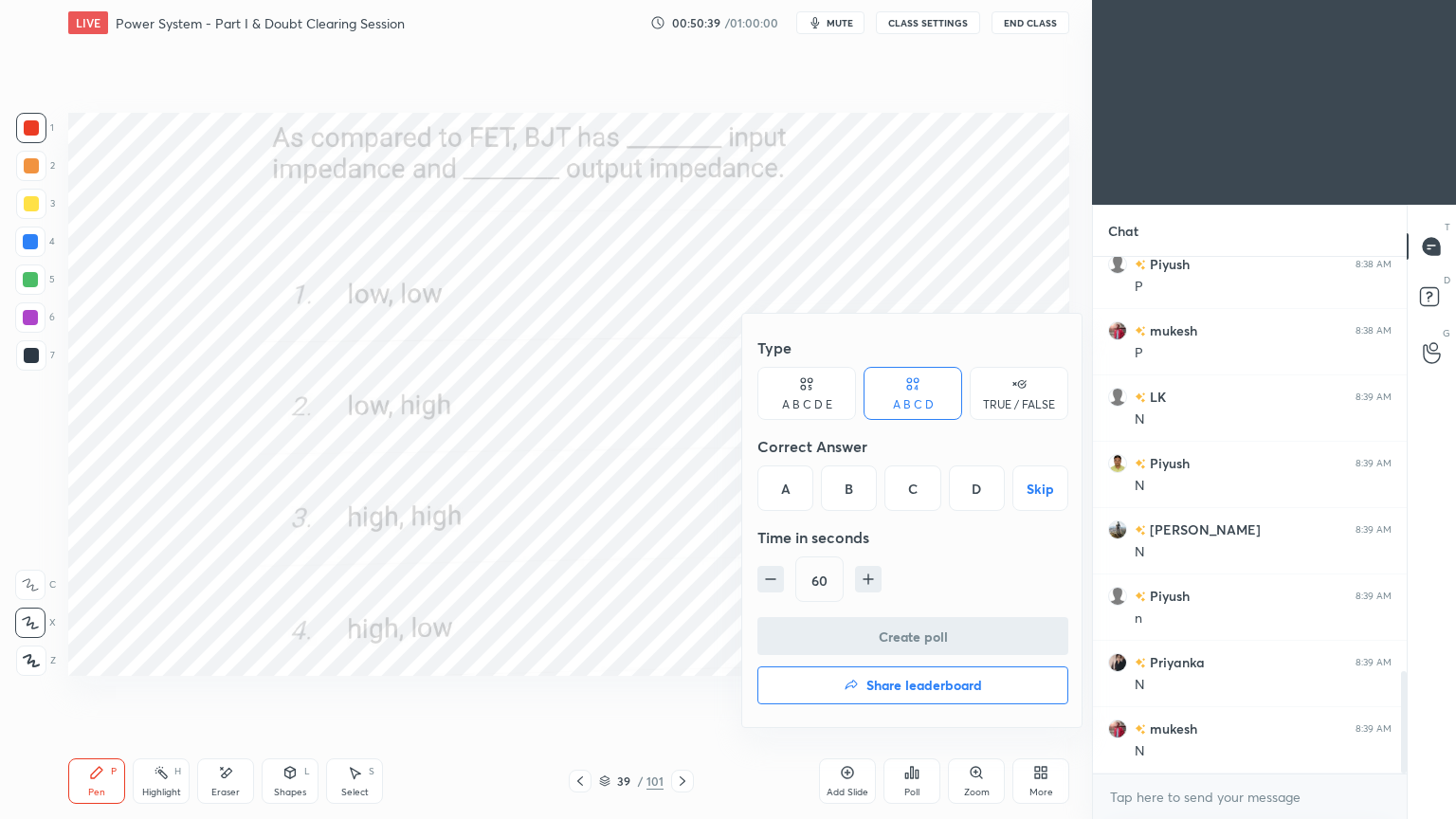 click on "B" at bounding box center [848, 488] 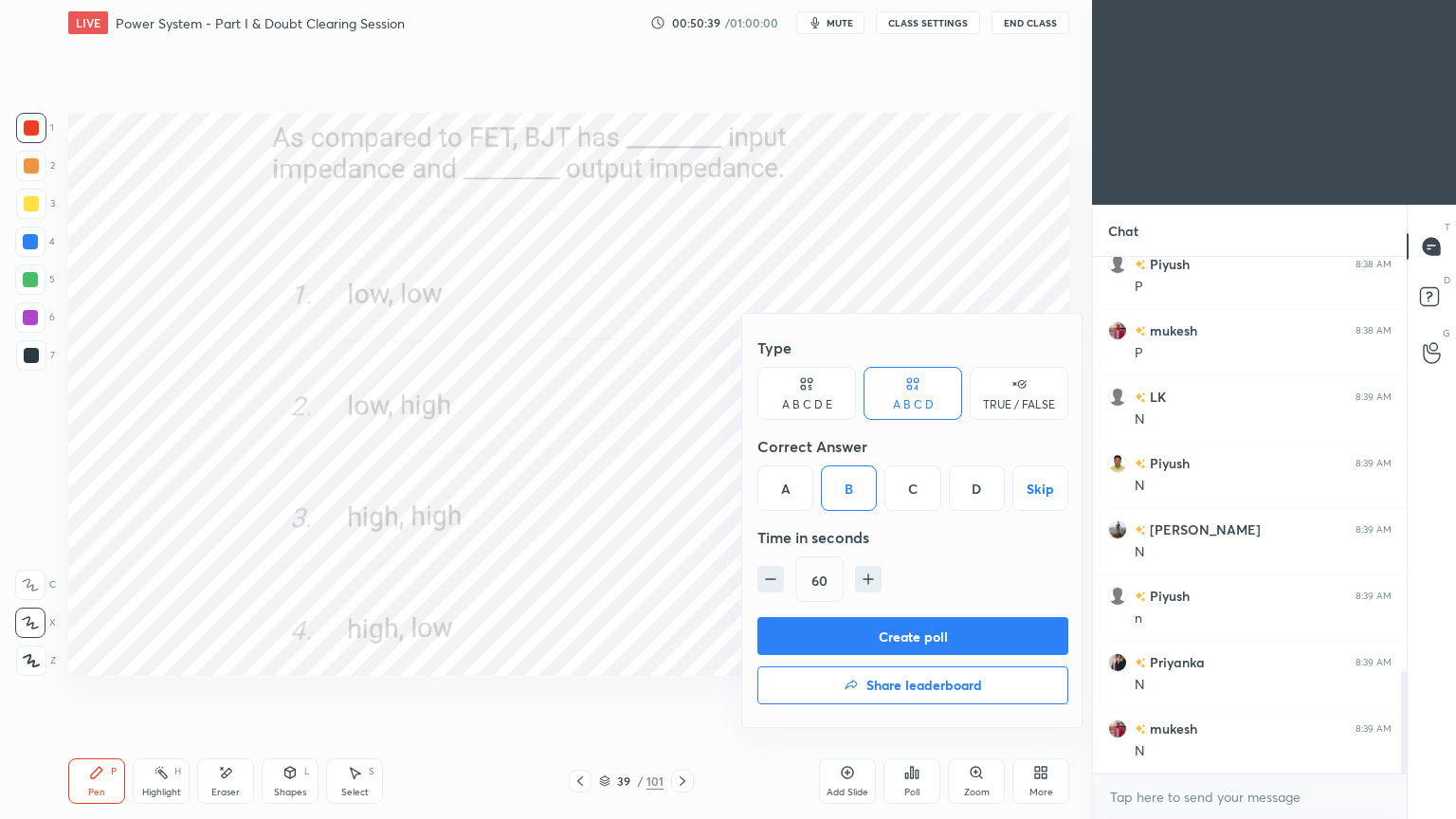 click on "Create poll" at bounding box center (913, 636) 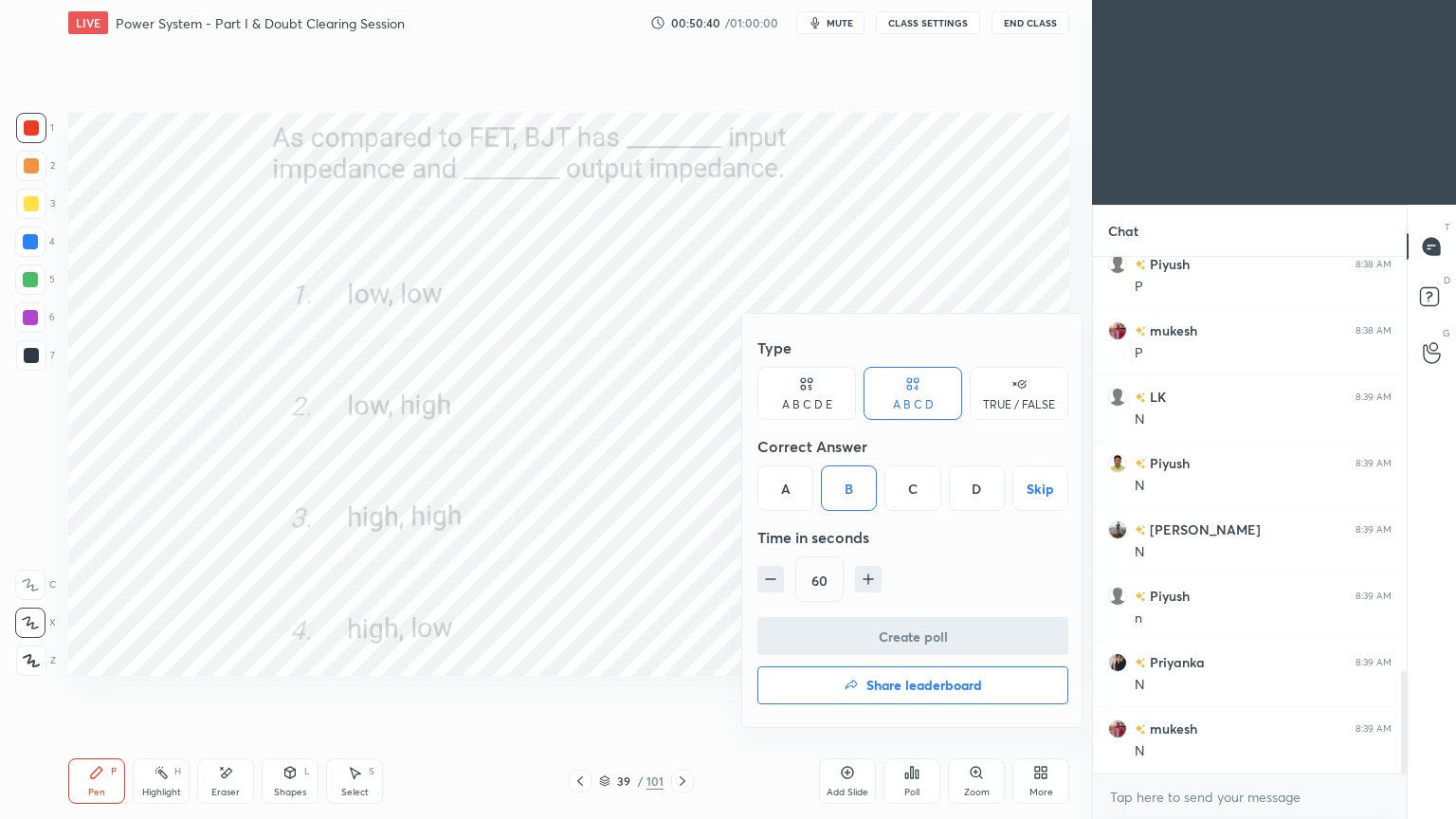 scroll, scrollTop: 471, scrollLeft: 308, axis: both 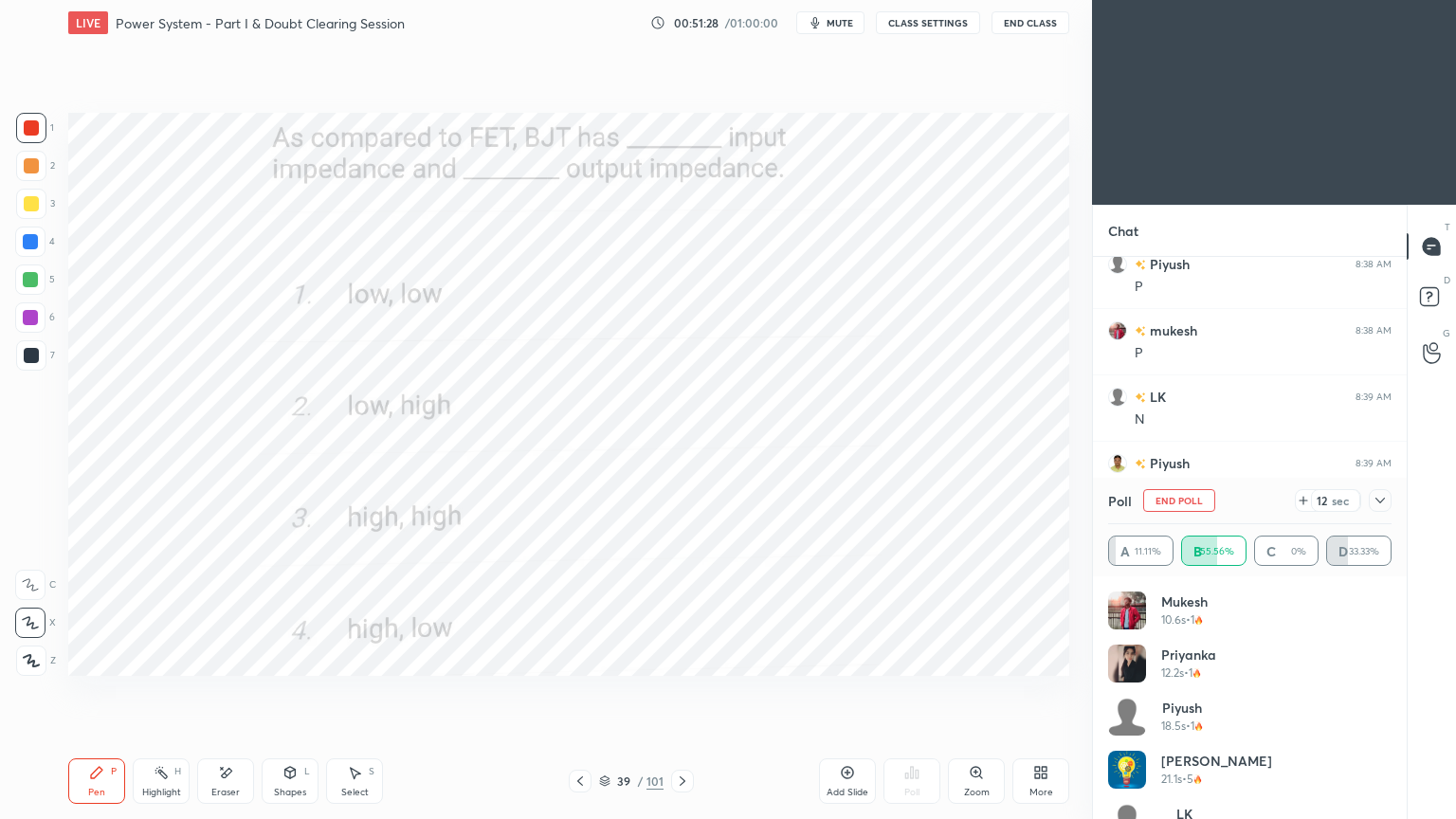 click on "End Poll" at bounding box center [1179, 500] 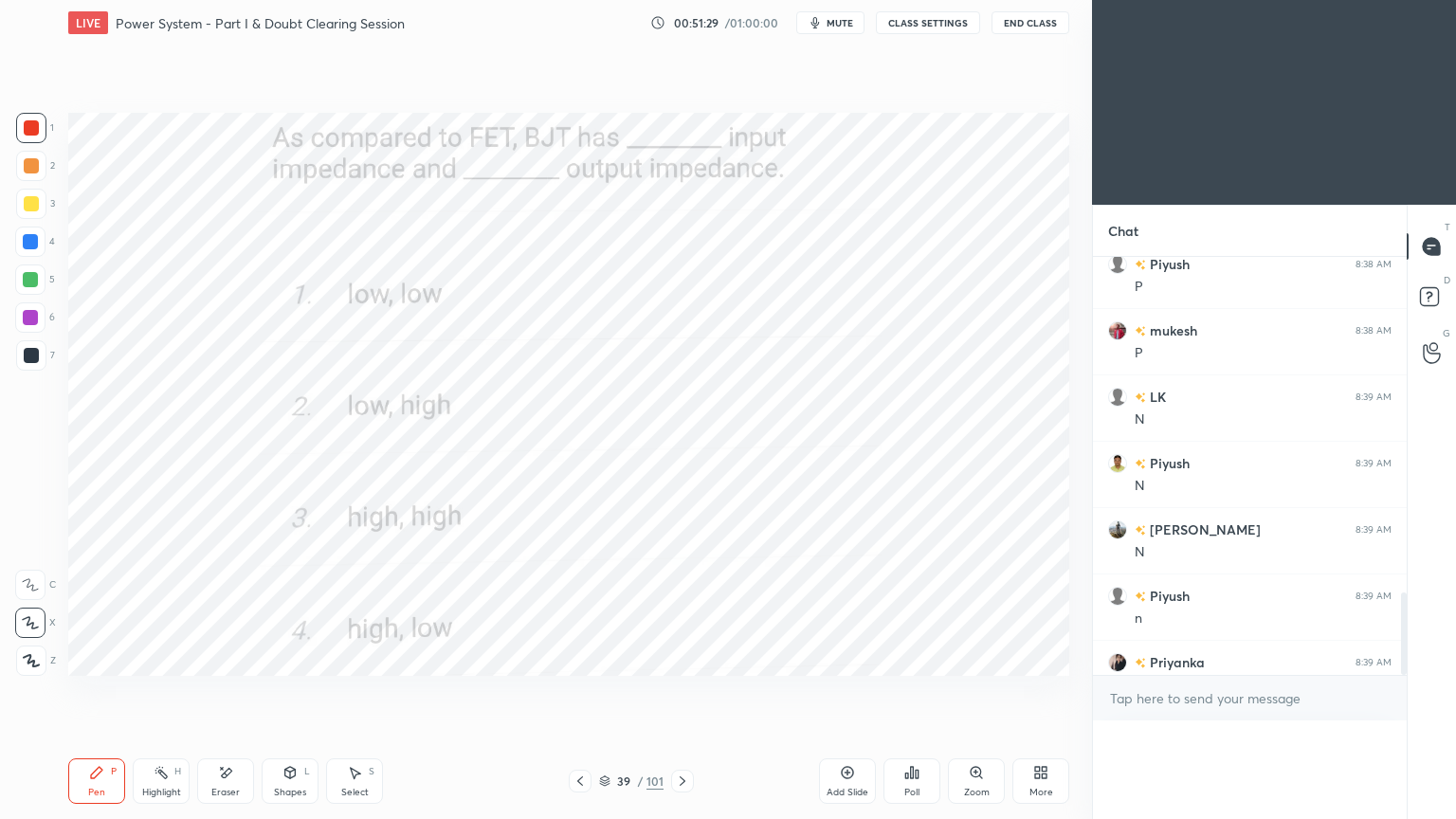 scroll, scrollTop: 0, scrollLeft: 6, axis: horizontal 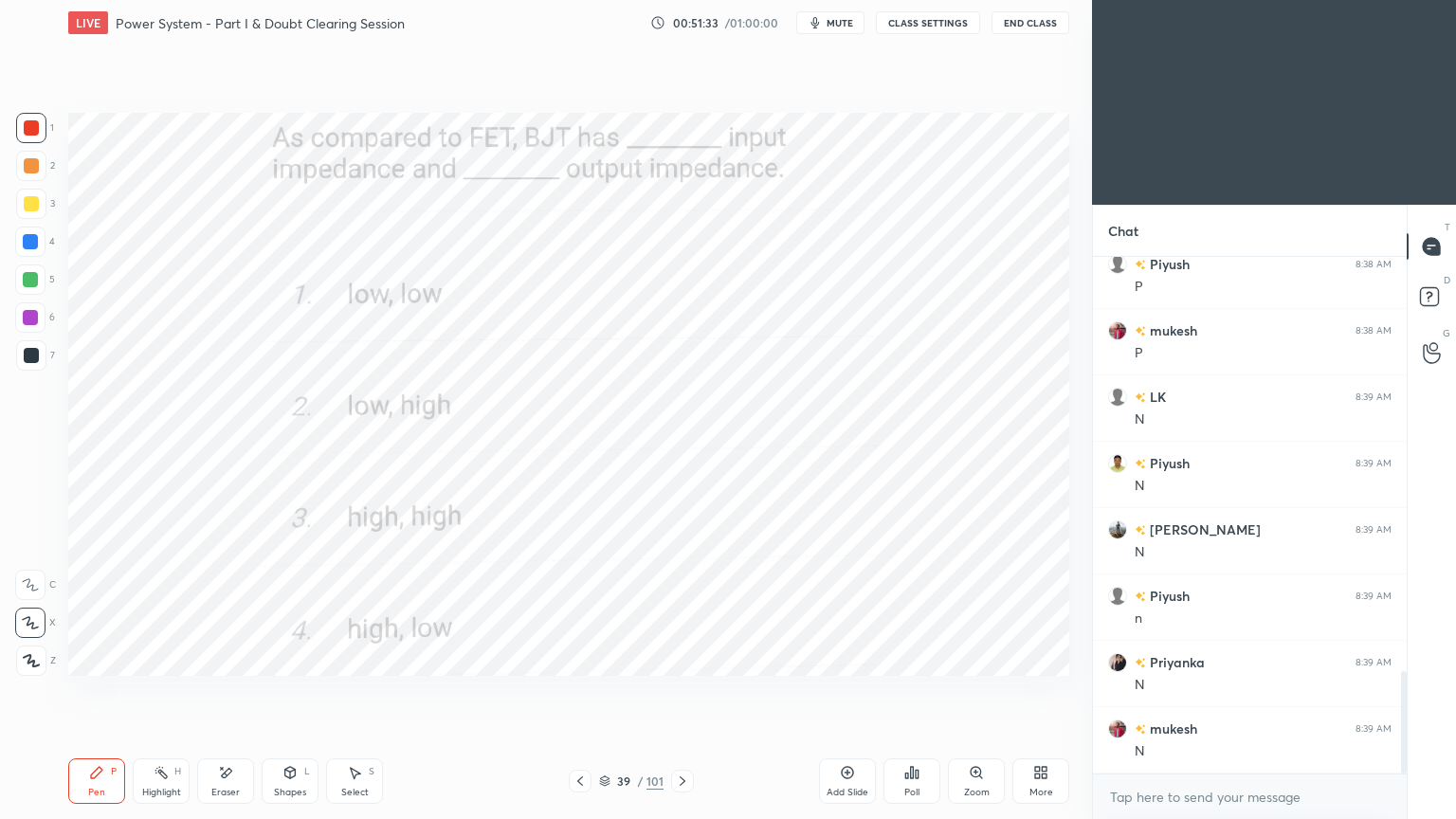 click 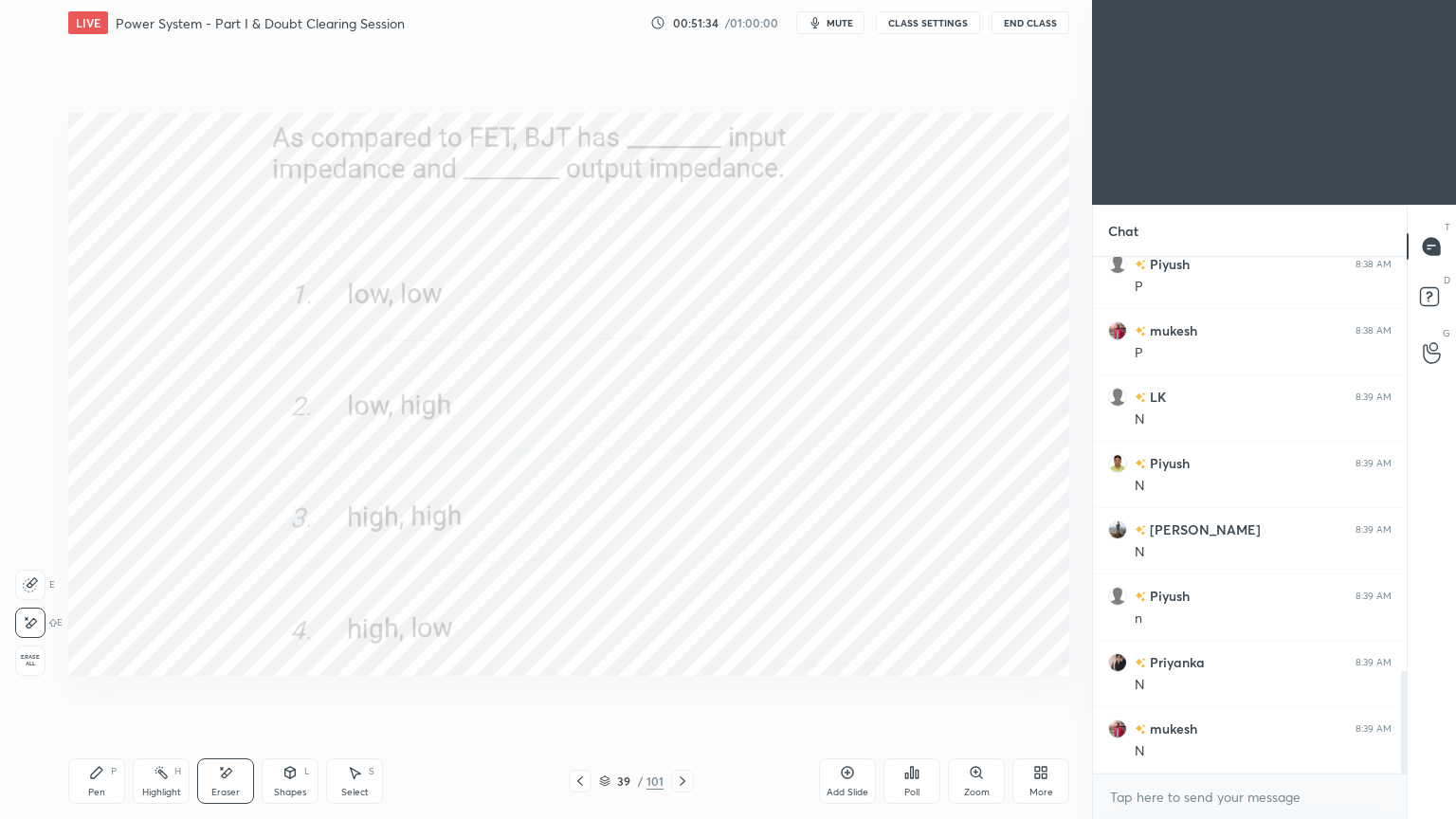 click on "Pen P" at bounding box center (97, 781) 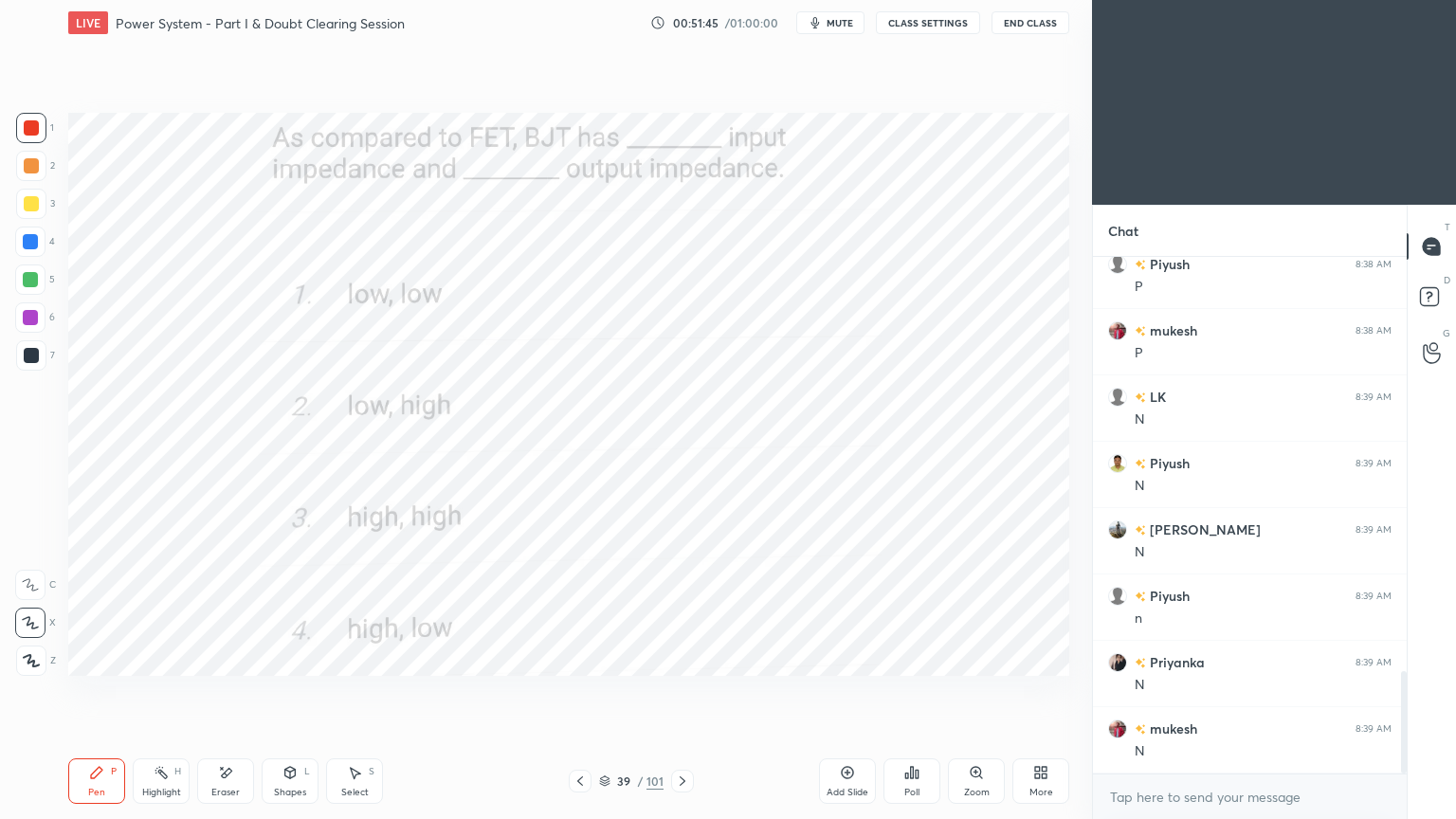 click at bounding box center (31, 355) 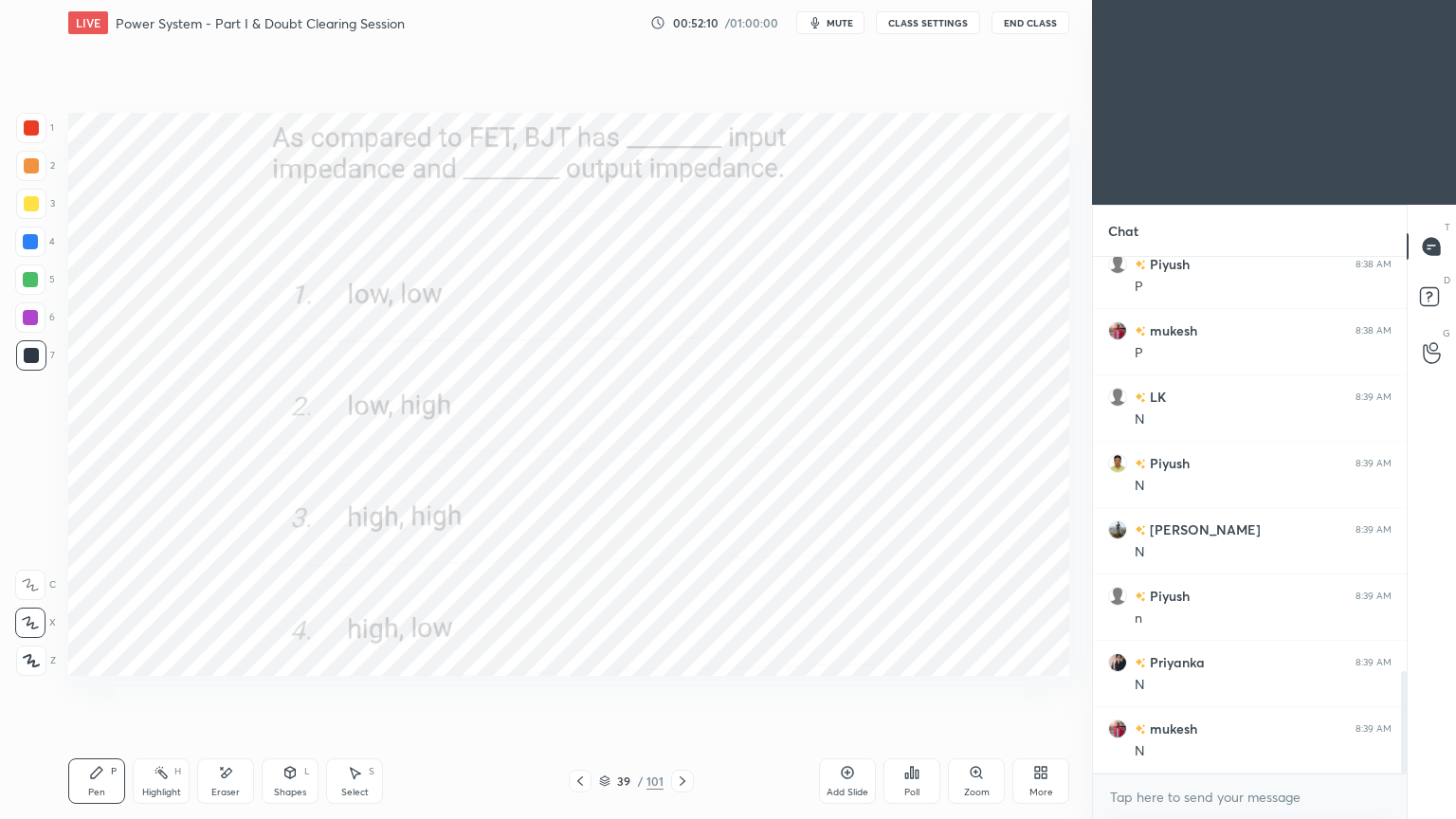 click at bounding box center [30, 242] 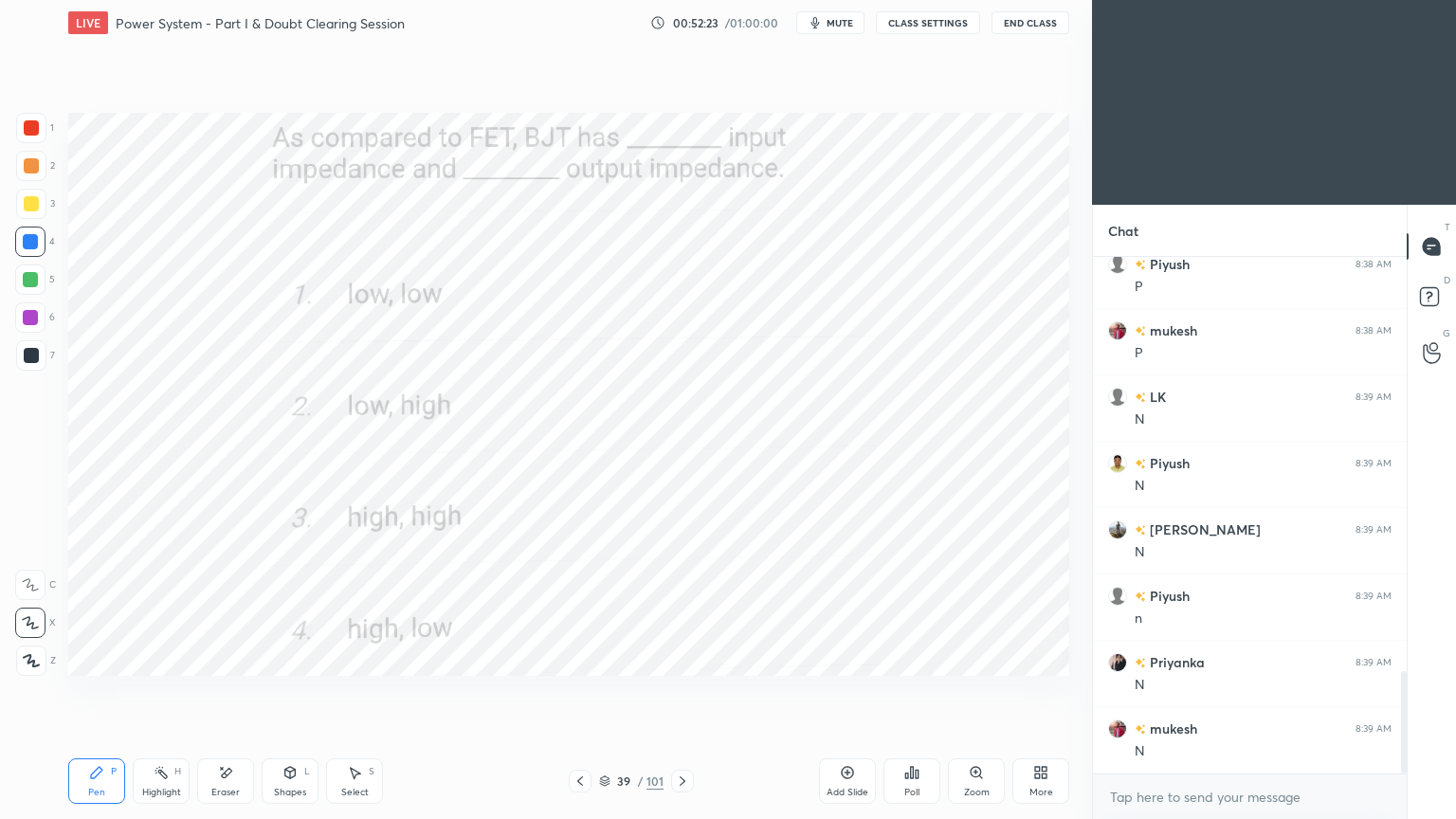 click on "Pen P" at bounding box center [97, 781] 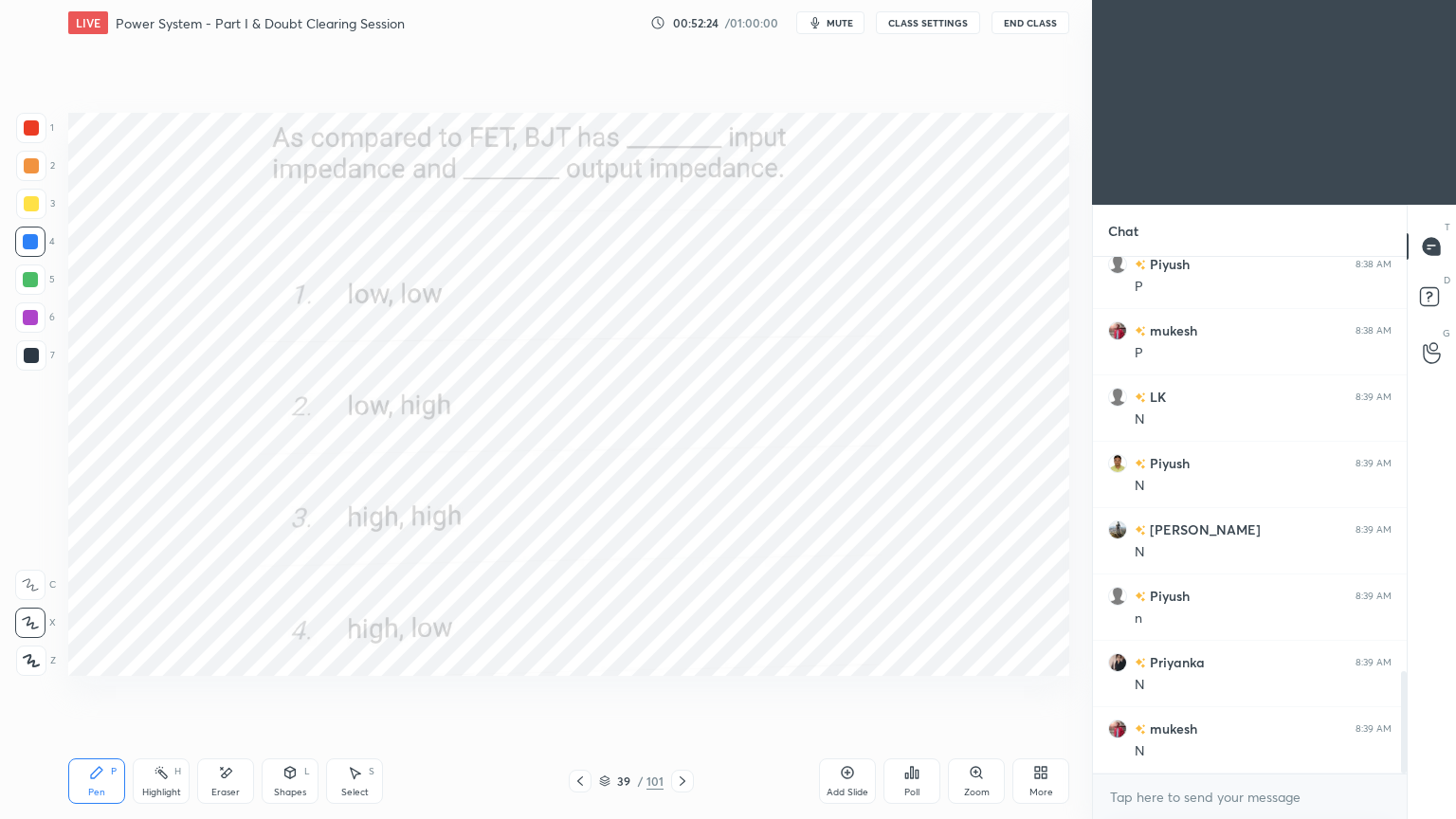 click on "Eraser" at bounding box center (226, 792) 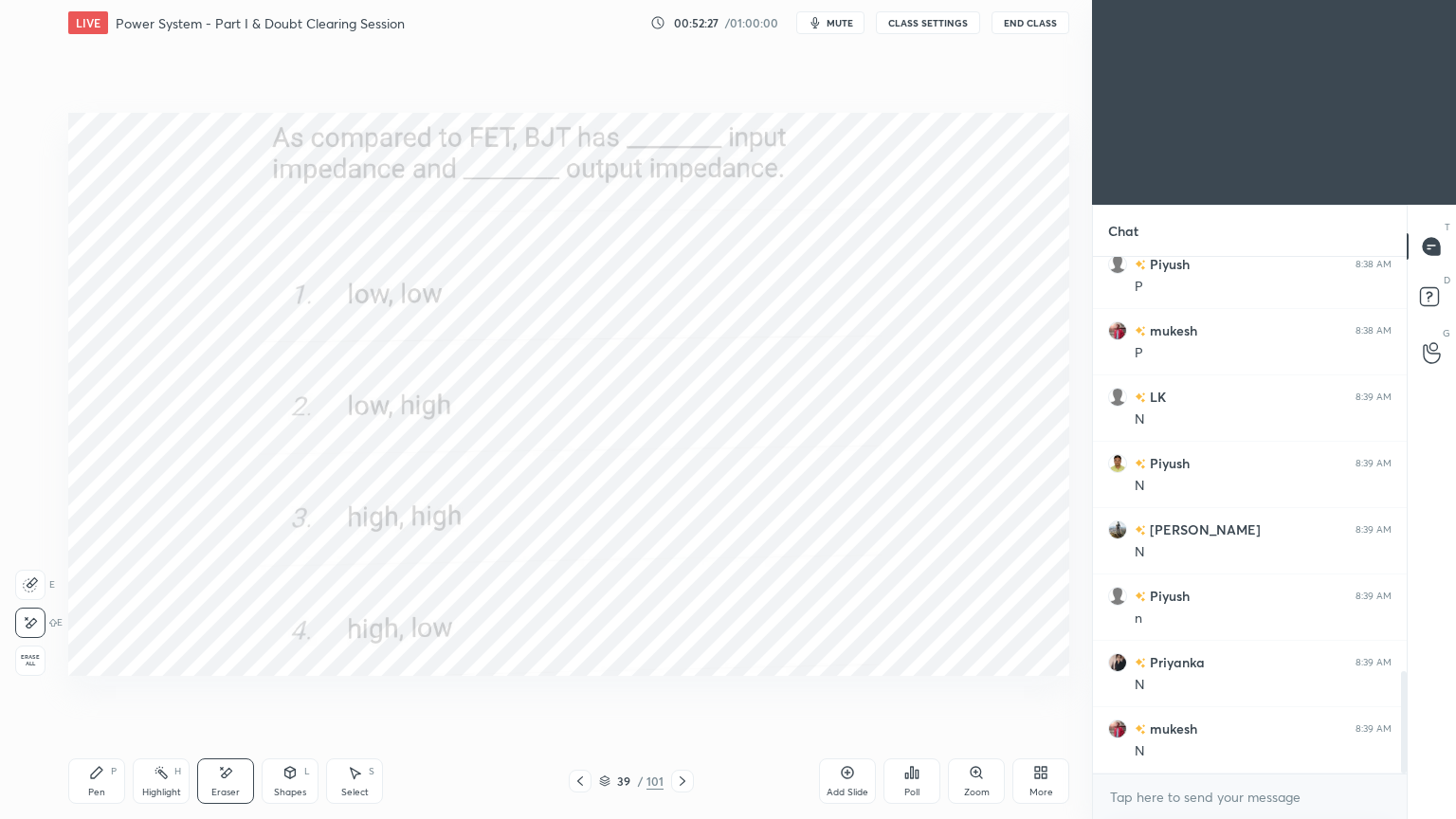 click 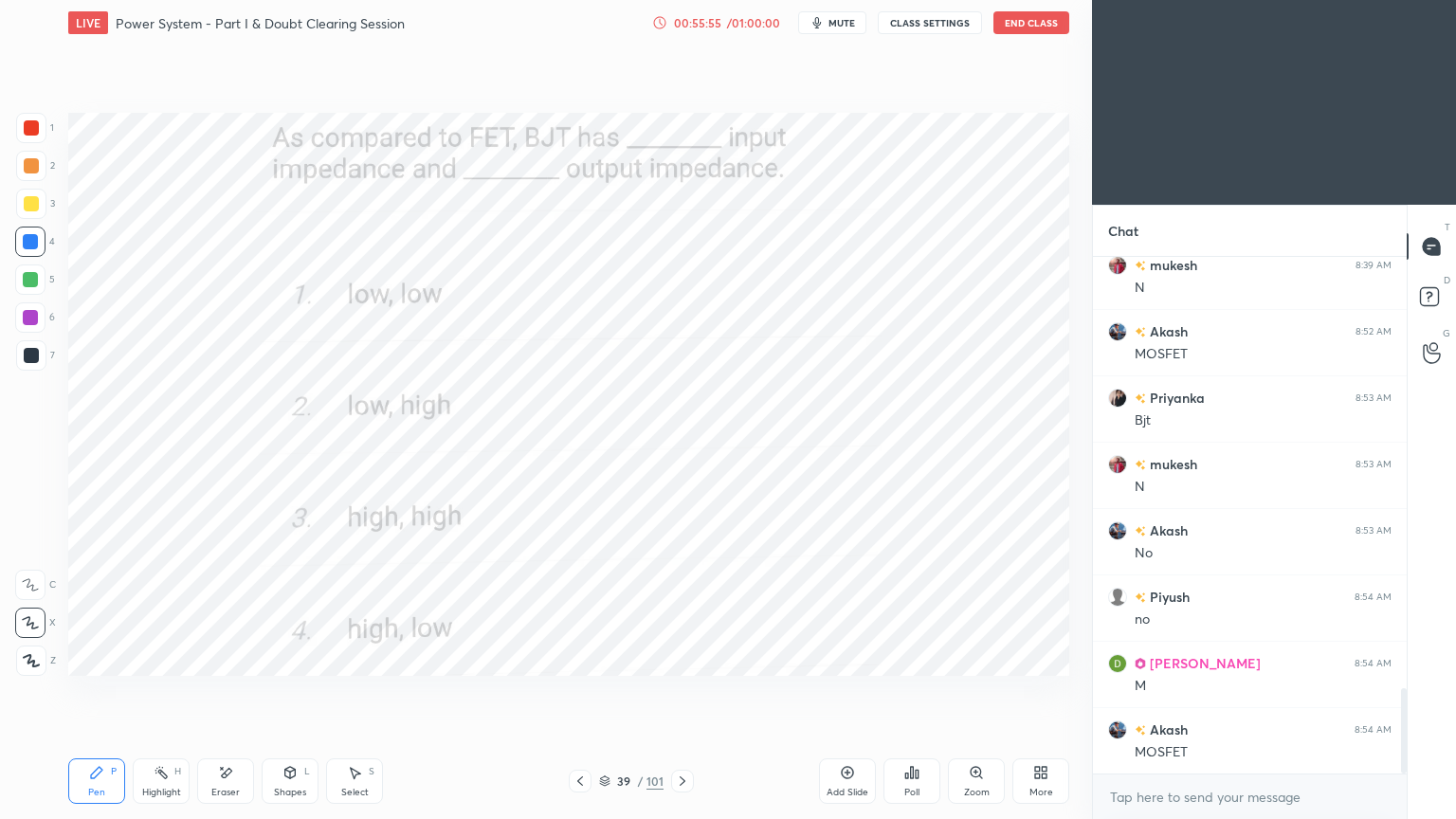 scroll, scrollTop: 2623, scrollLeft: 0, axis: vertical 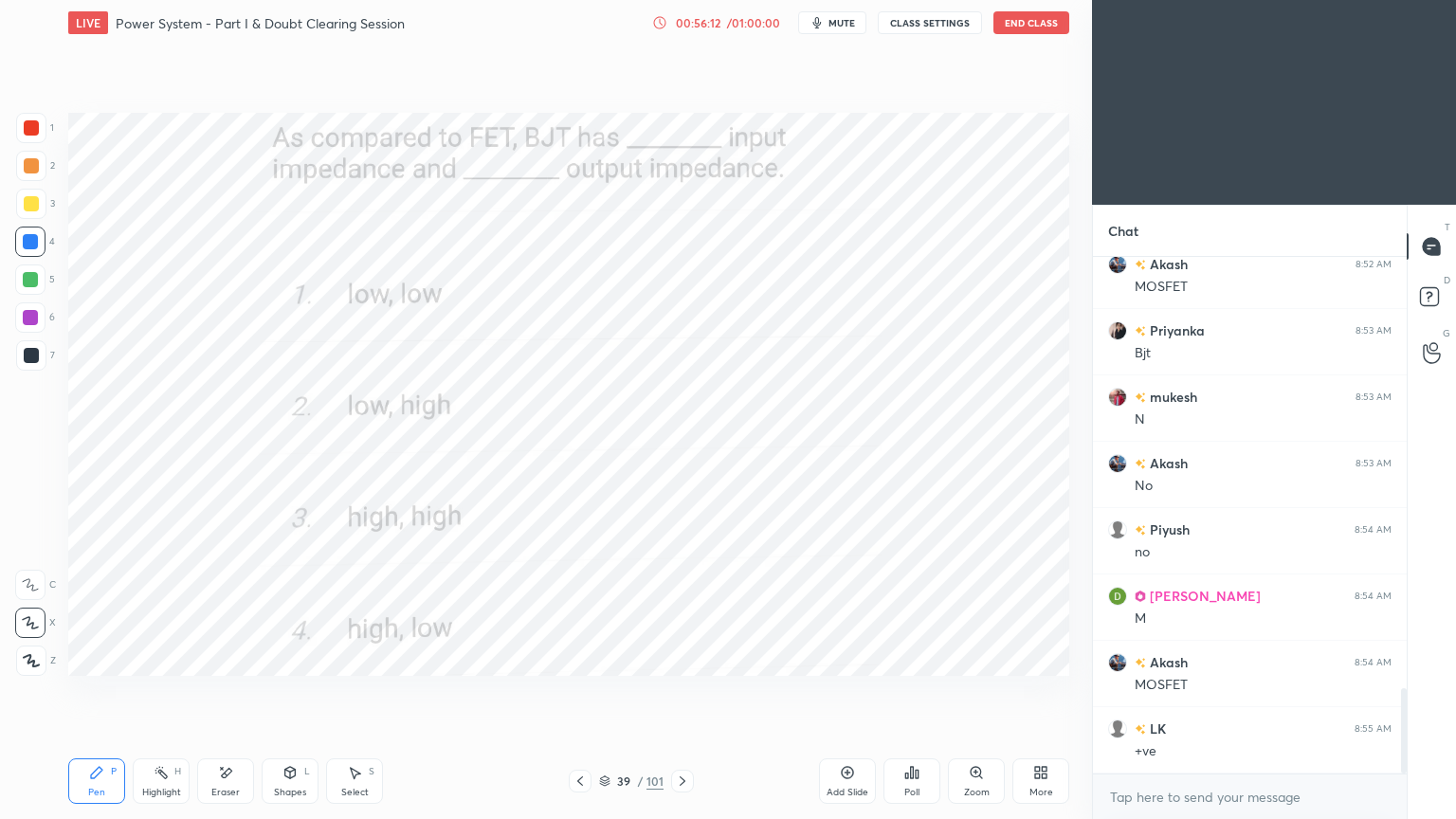 click at bounding box center [682, 781] 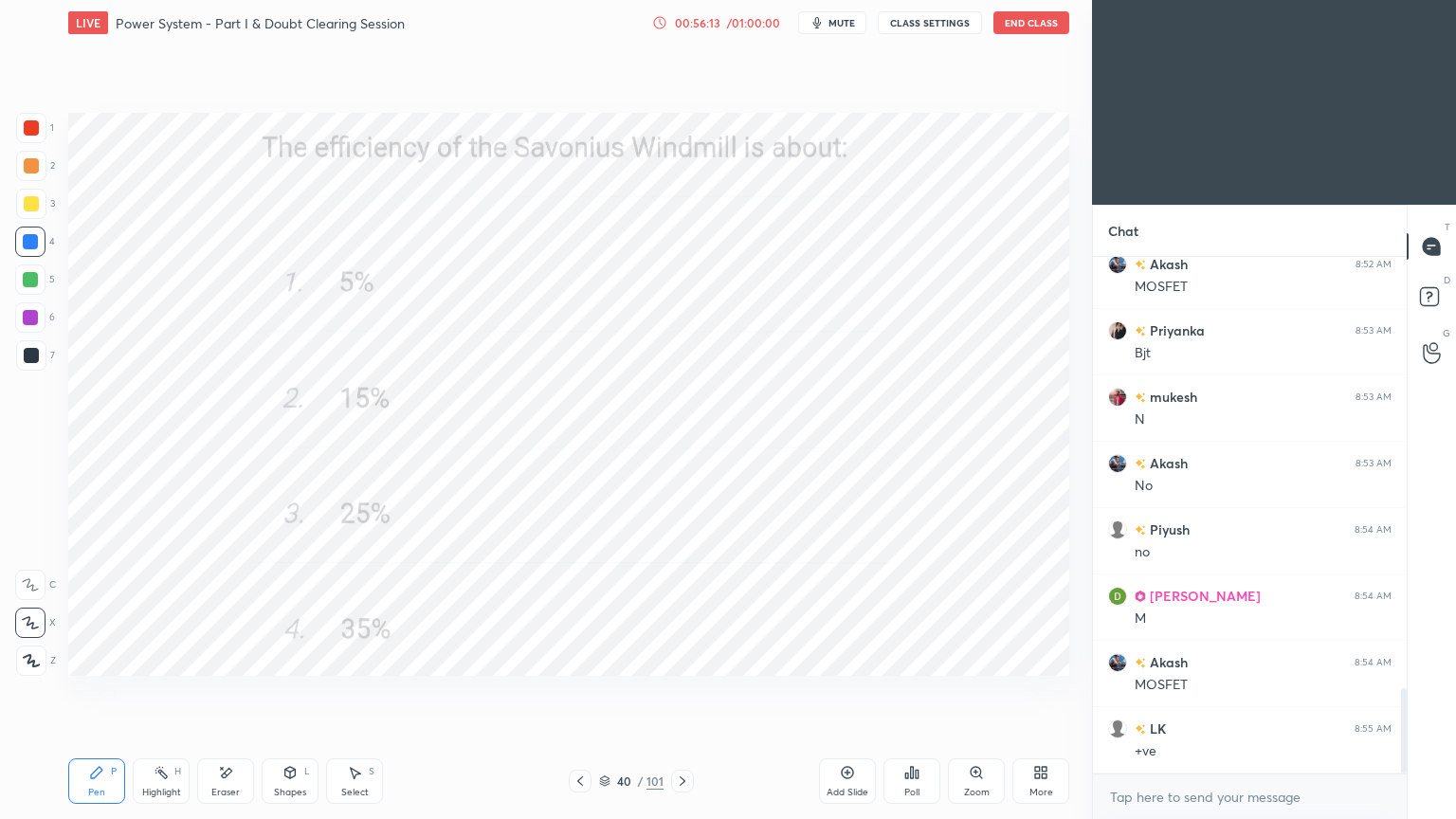 click 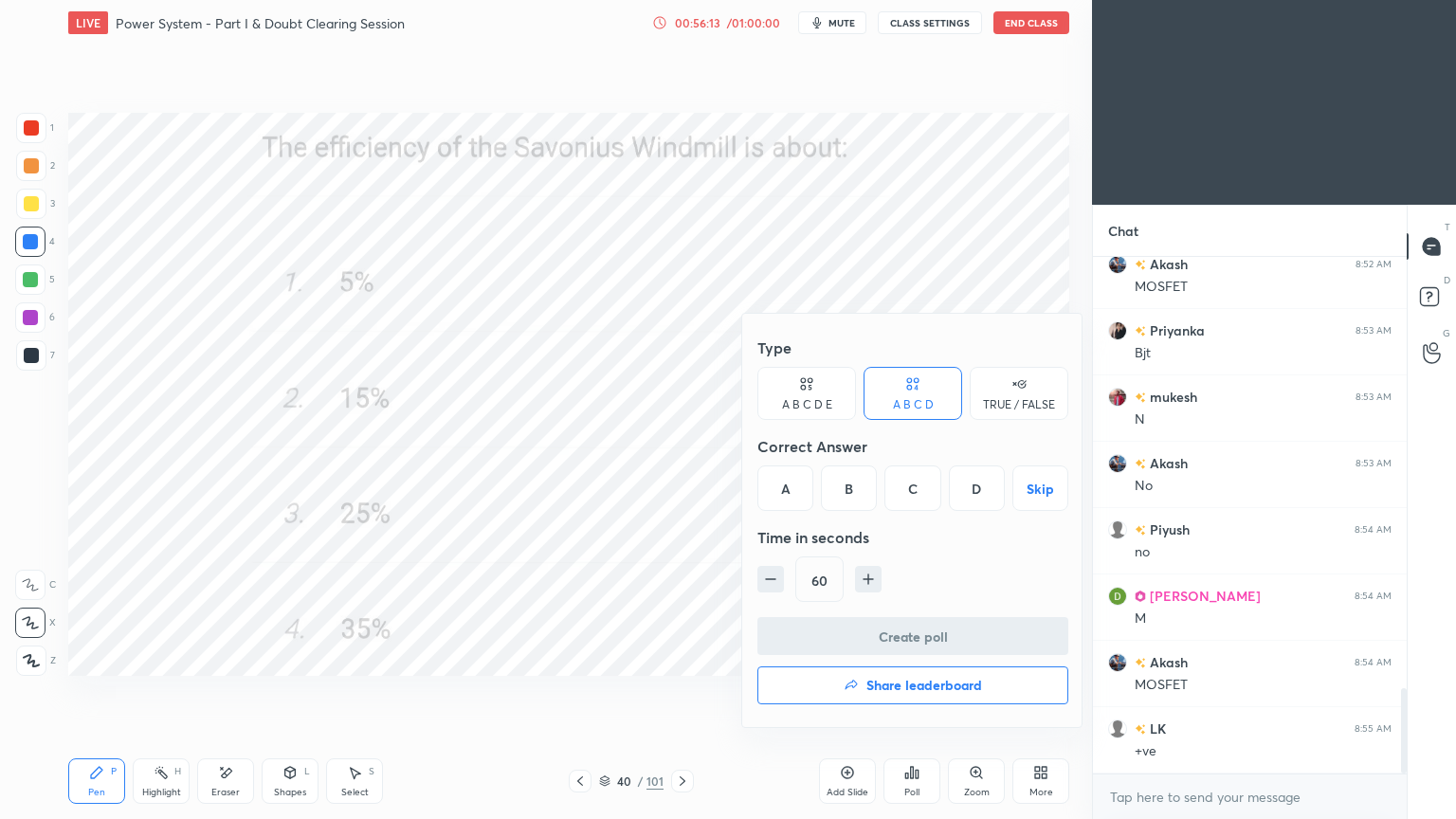 drag, startPoint x: 861, startPoint y: 474, endPoint x: 860, endPoint y: 488, distance: 14.035669 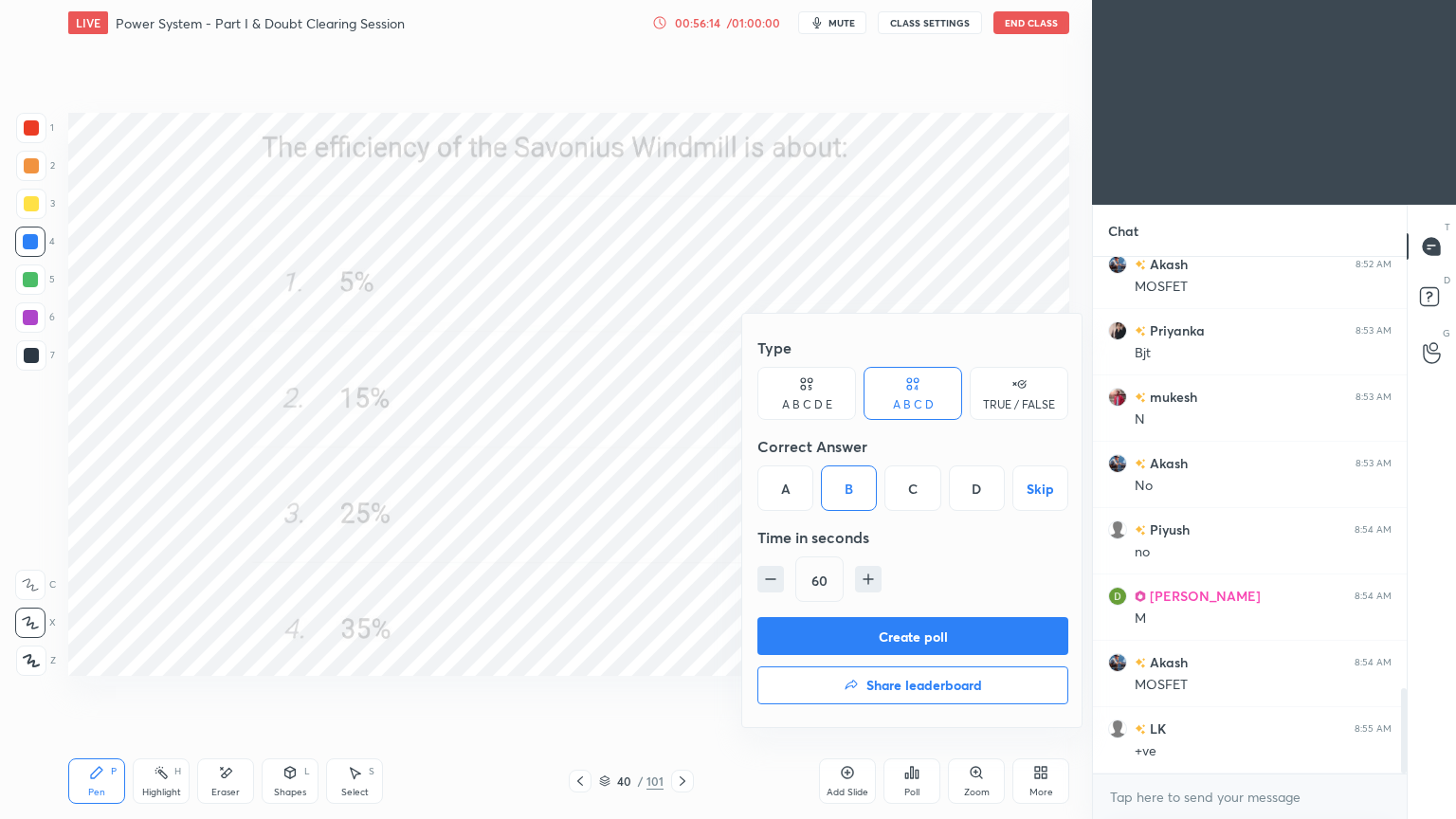 click on "Create poll" at bounding box center [913, 636] 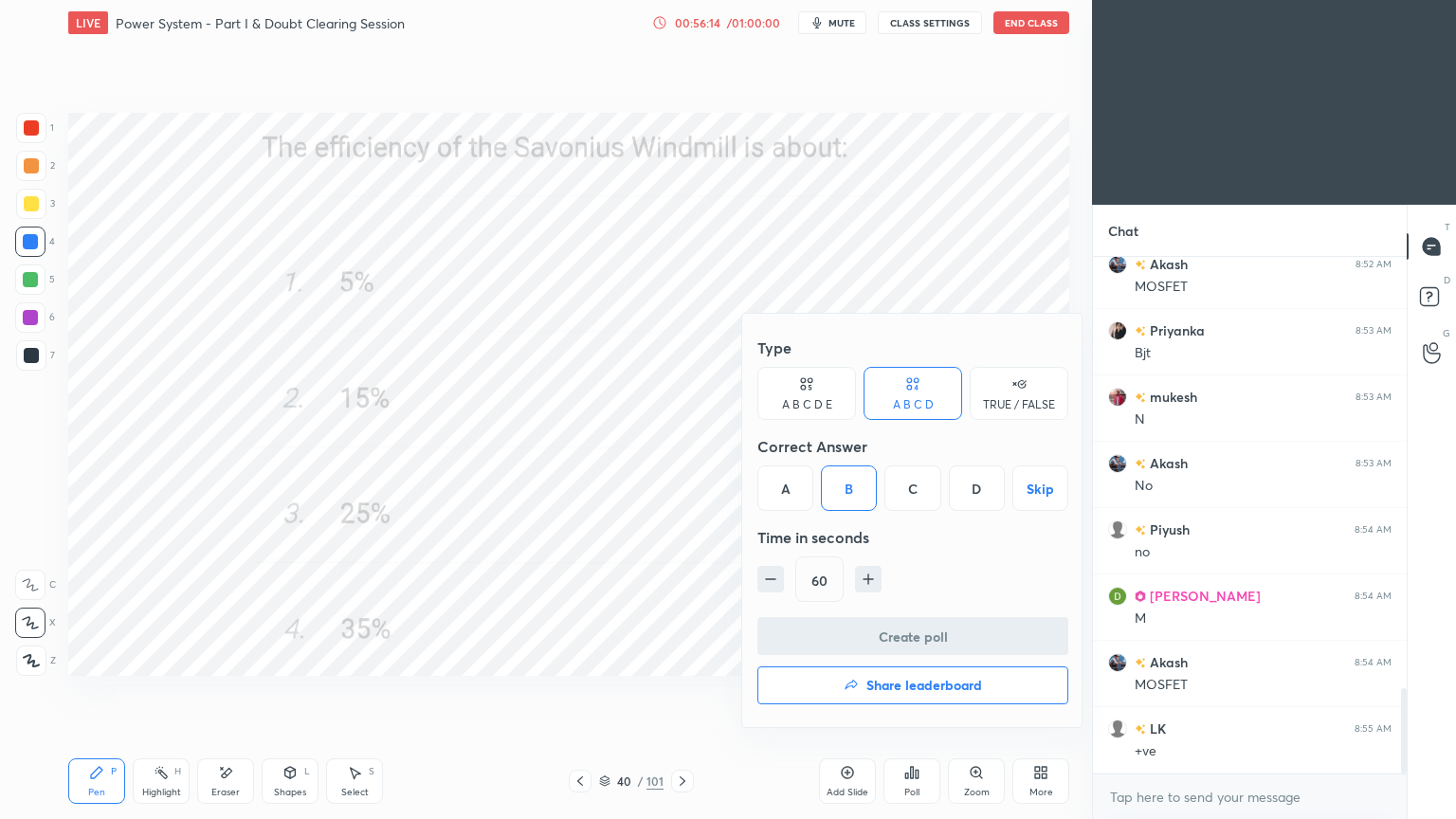 scroll, scrollTop: 452, scrollLeft: 308, axis: both 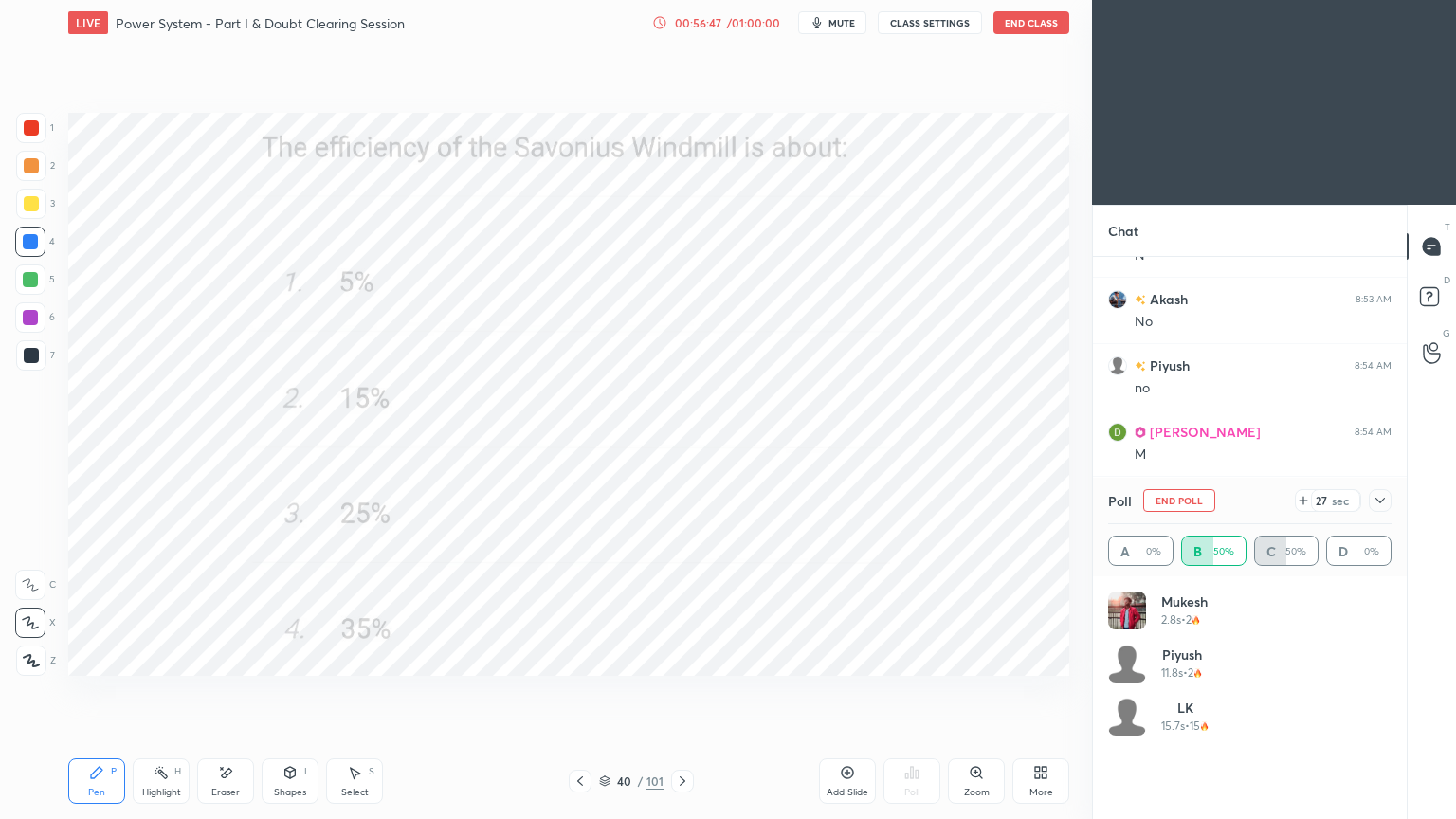 click 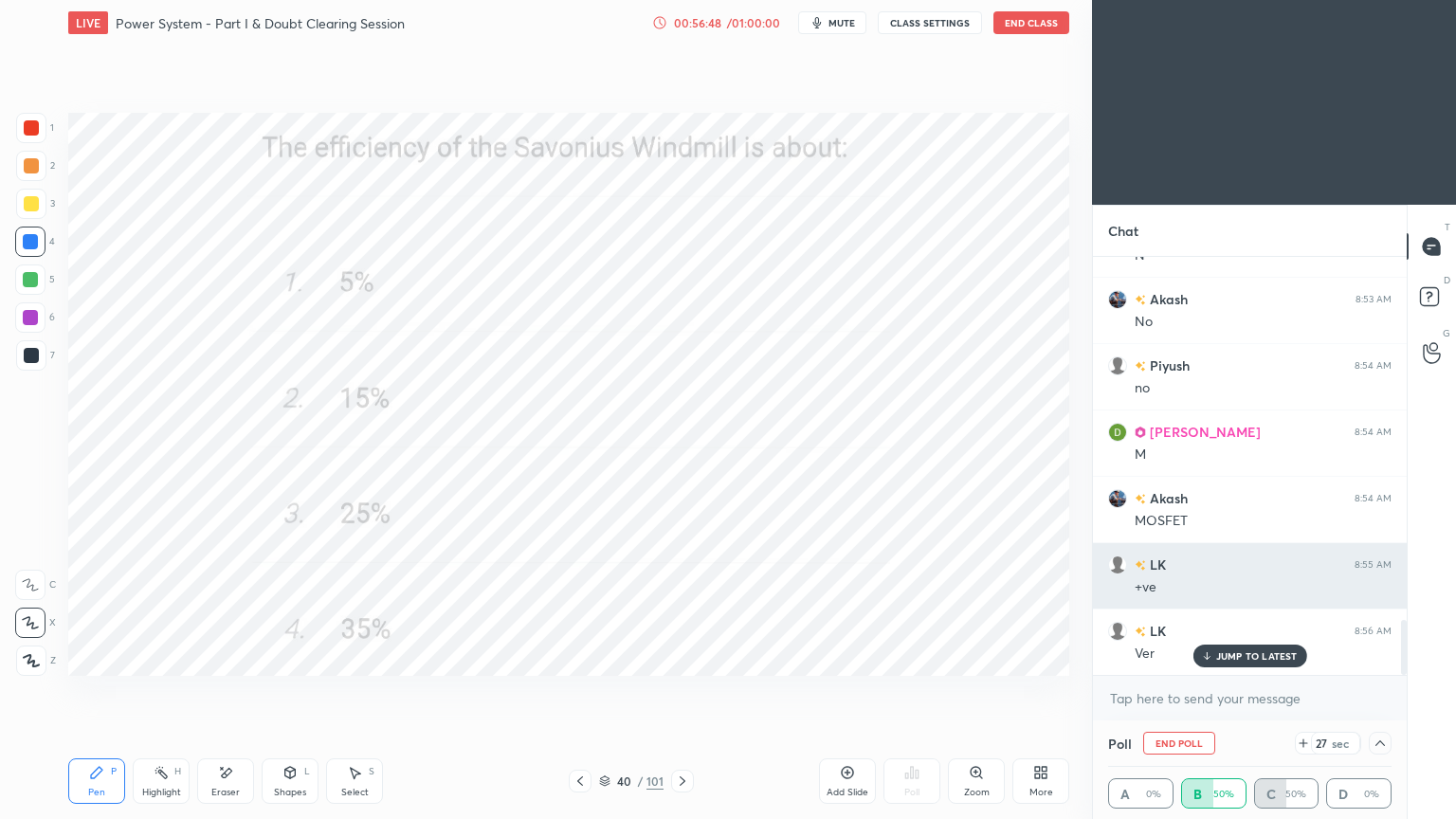 scroll, scrollTop: 124, scrollLeft: 278, axis: both 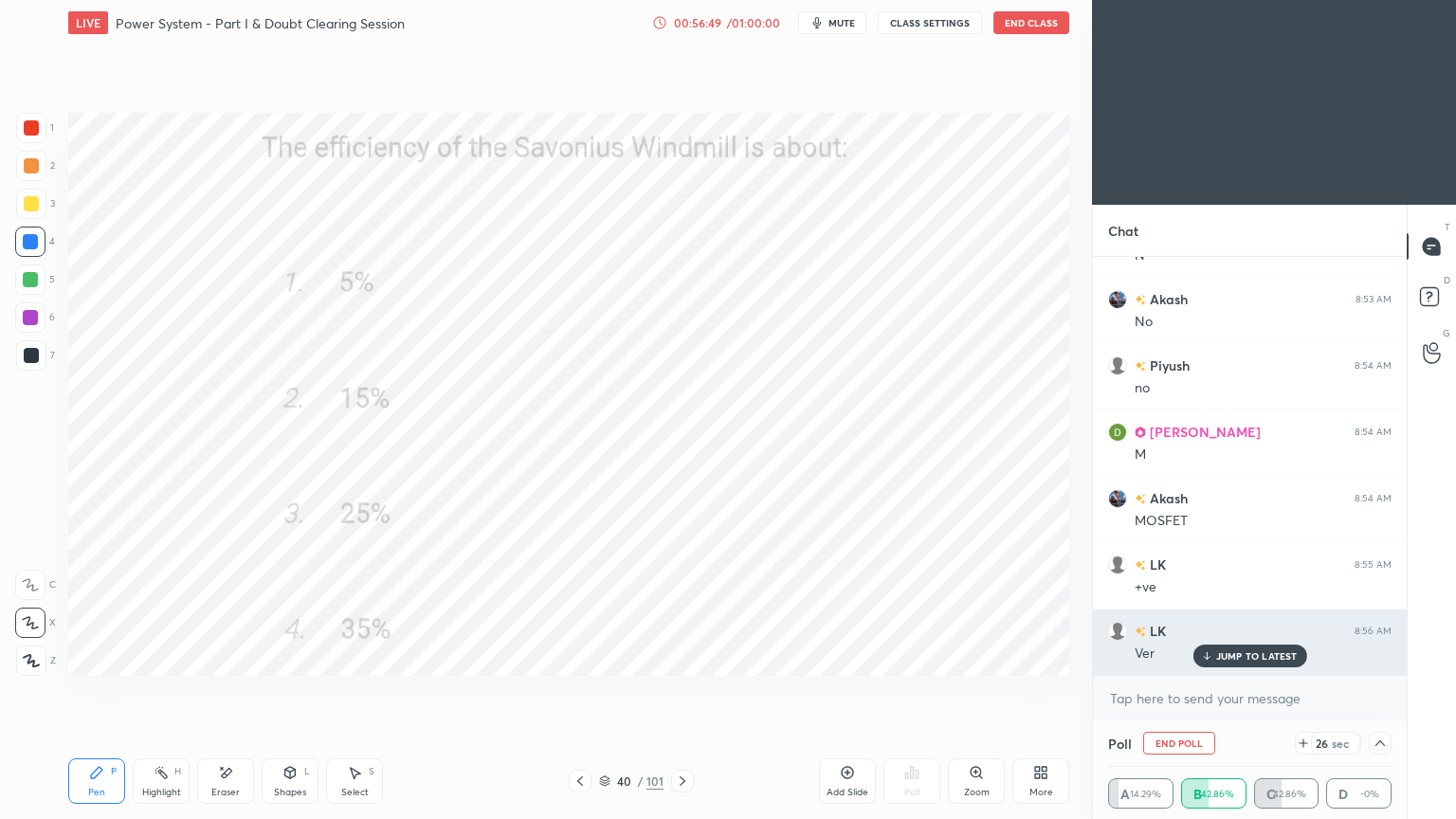 click on "JUMP TO LATEST" at bounding box center [1249, 656] 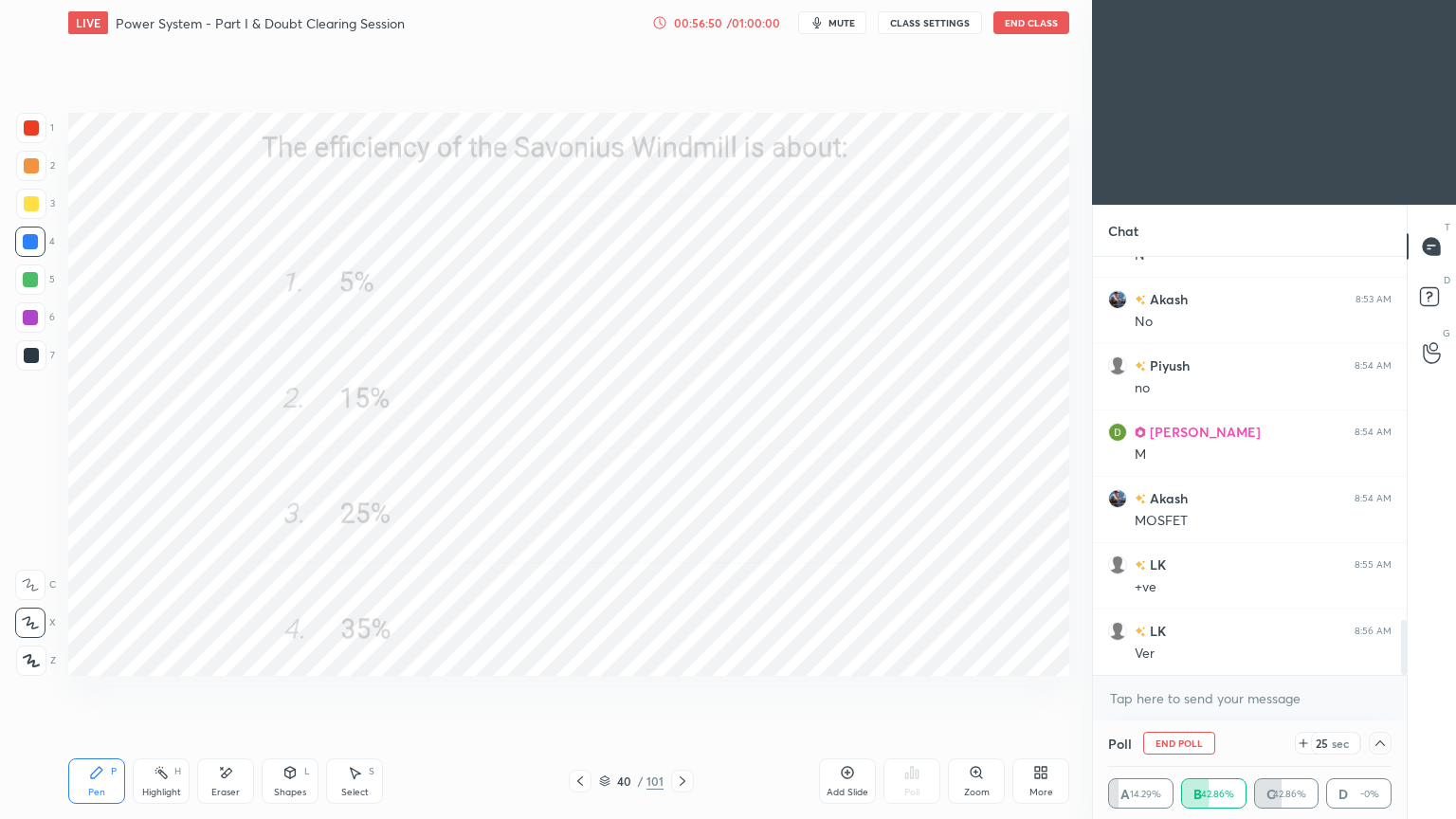 click on "End Poll" at bounding box center (1179, 743) 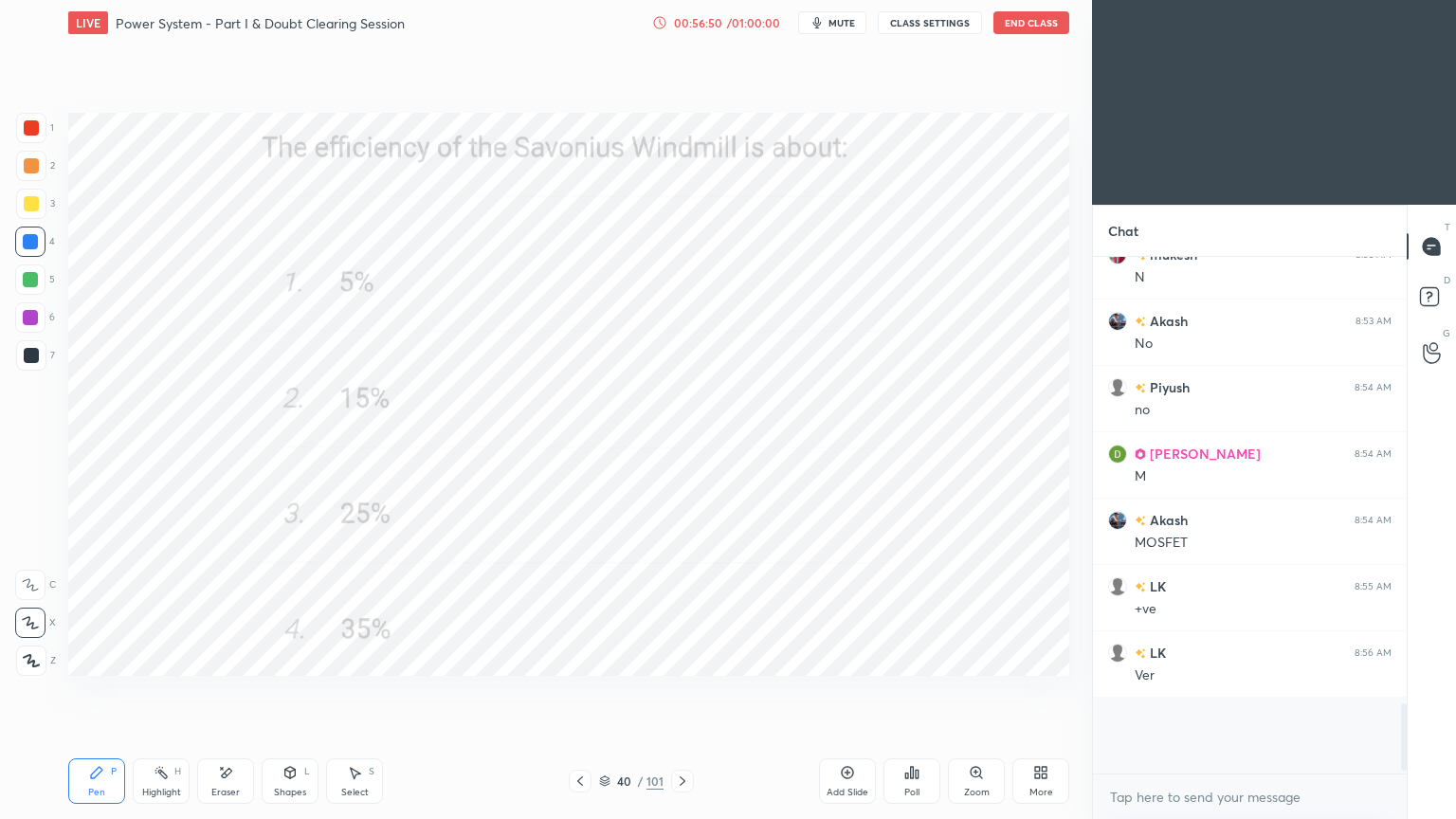scroll, scrollTop: 7, scrollLeft: 6, axis: both 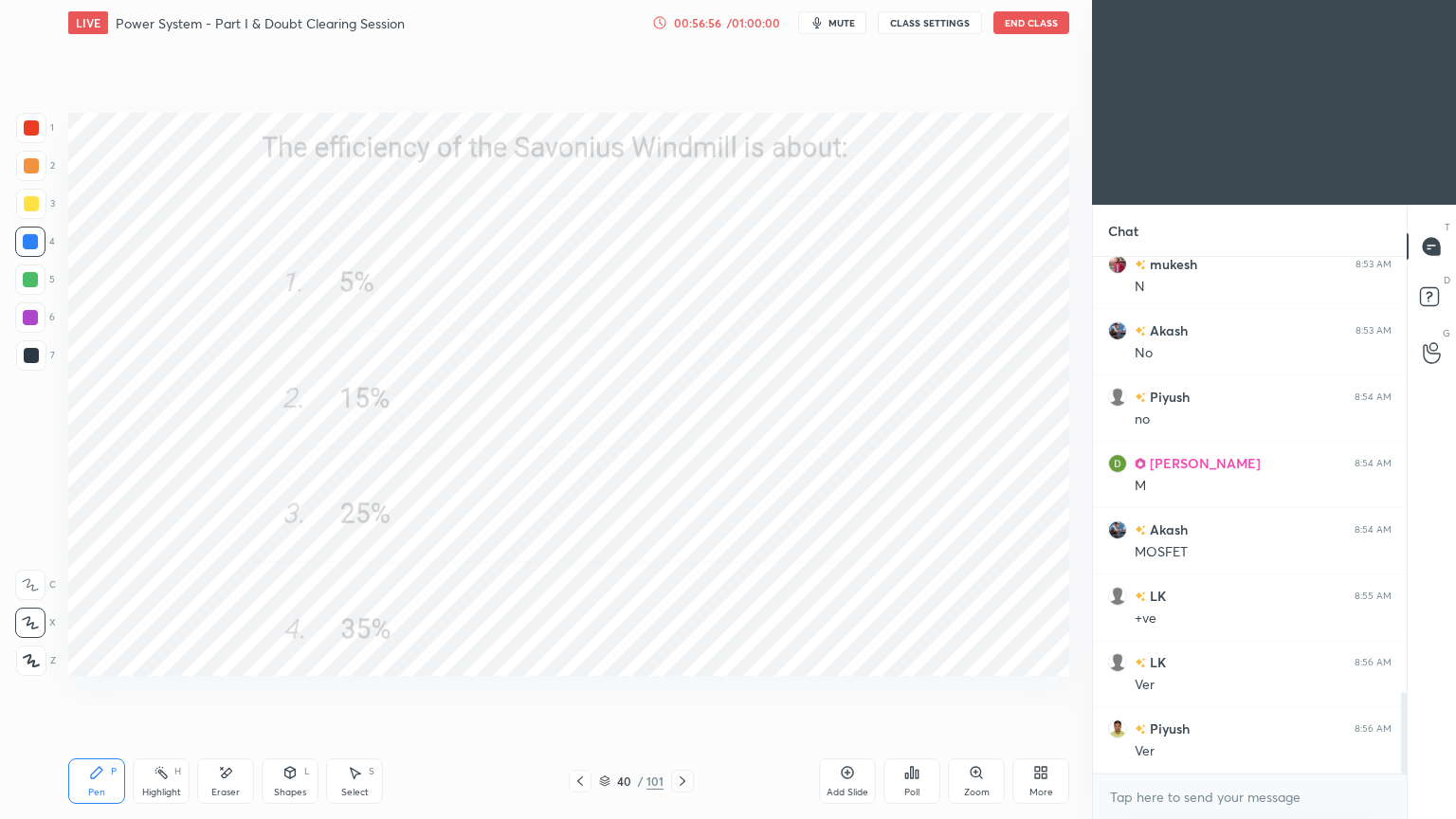 click 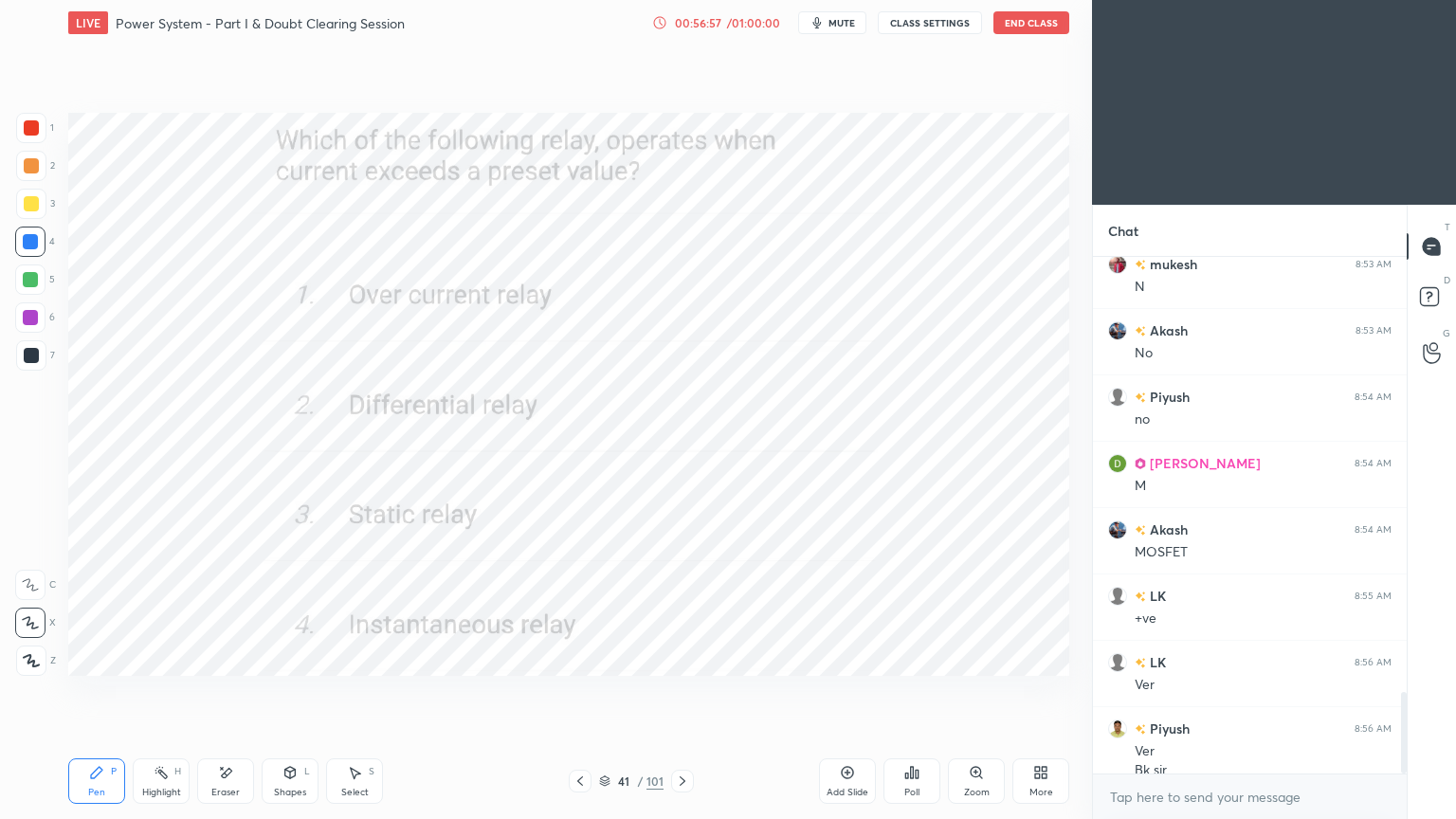 scroll, scrollTop: 2775, scrollLeft: 0, axis: vertical 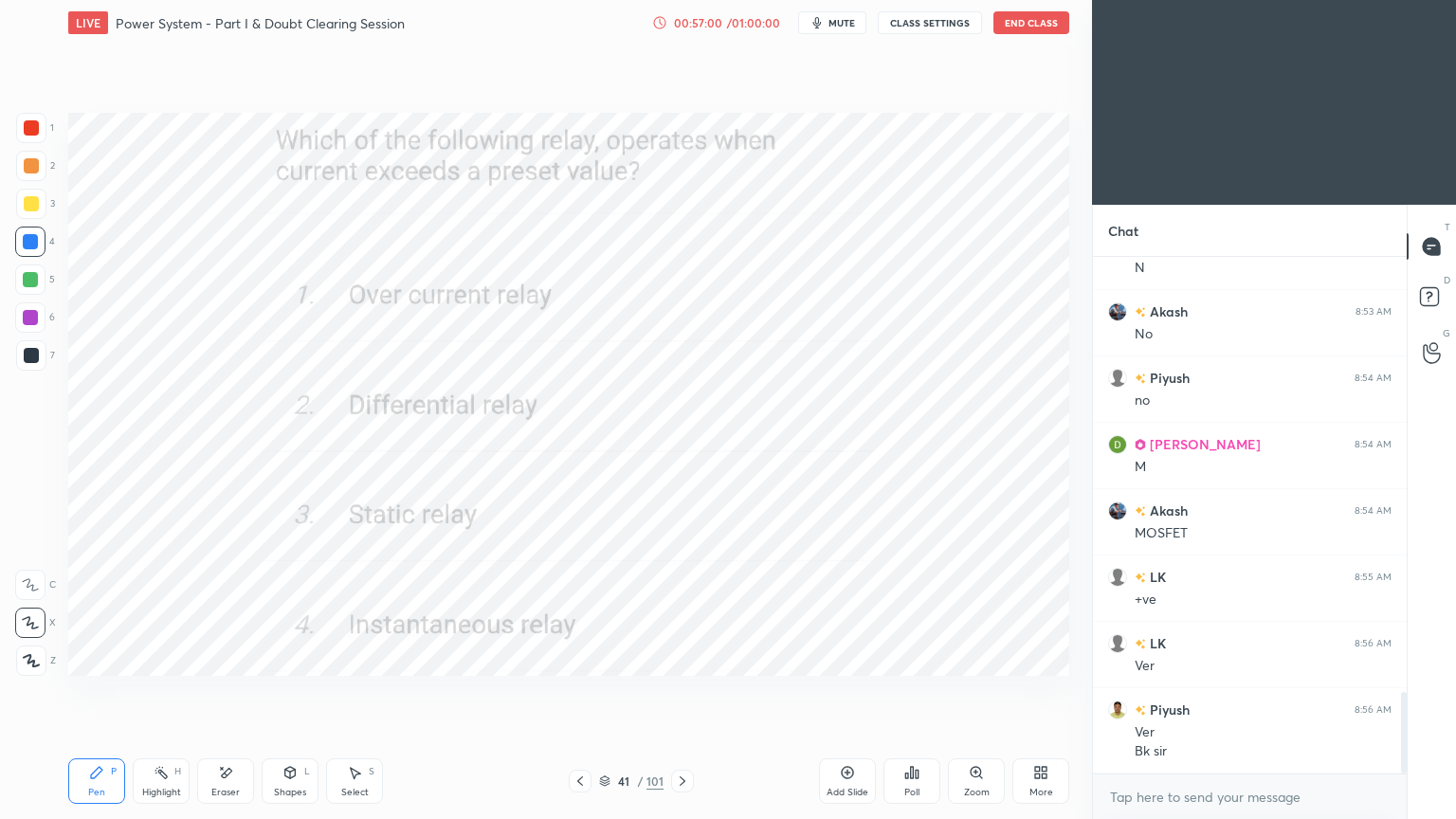 click on "Poll" at bounding box center (912, 792) 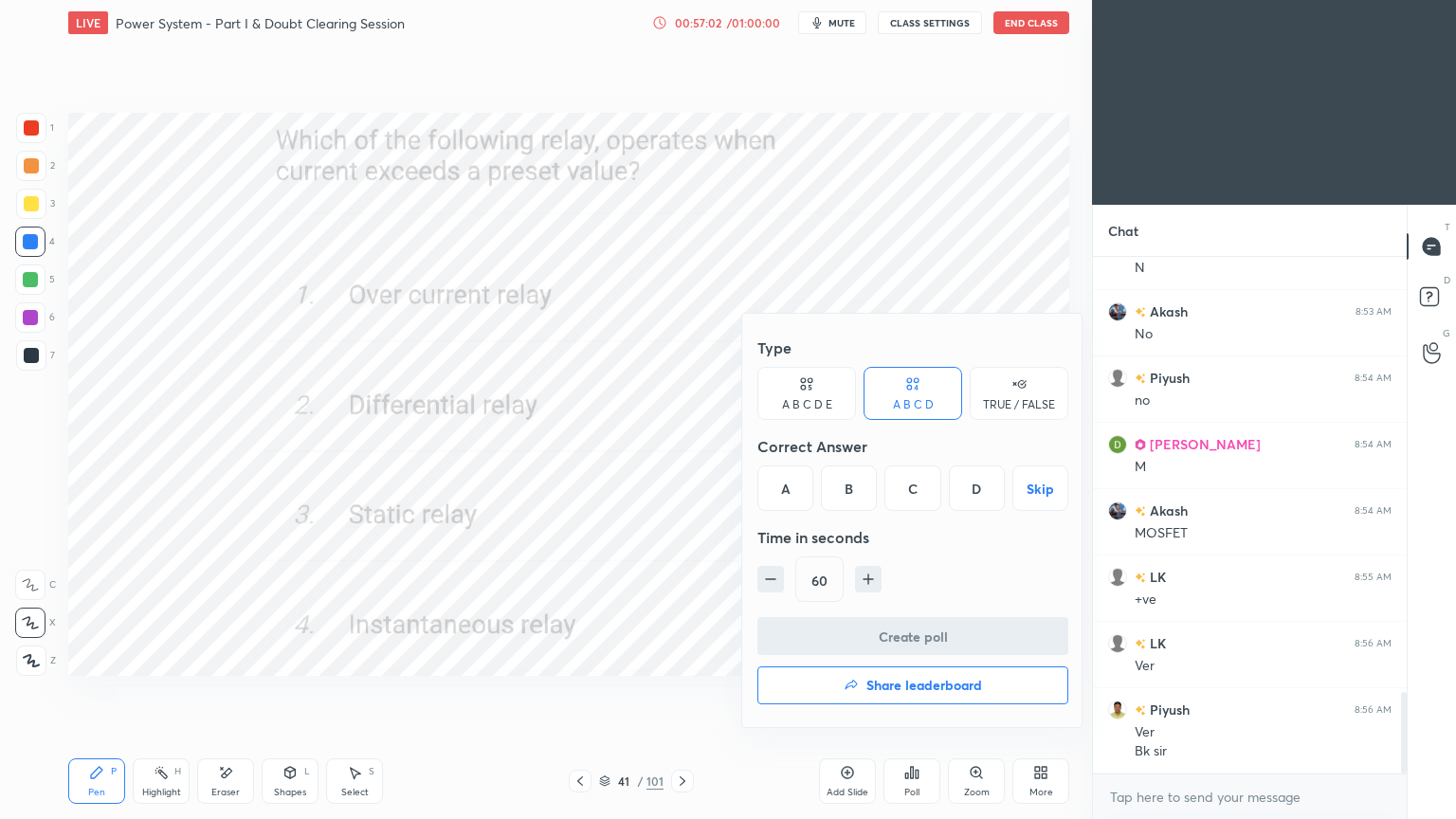 drag, startPoint x: 781, startPoint y: 490, endPoint x: 807, endPoint y: 549, distance: 64.4748 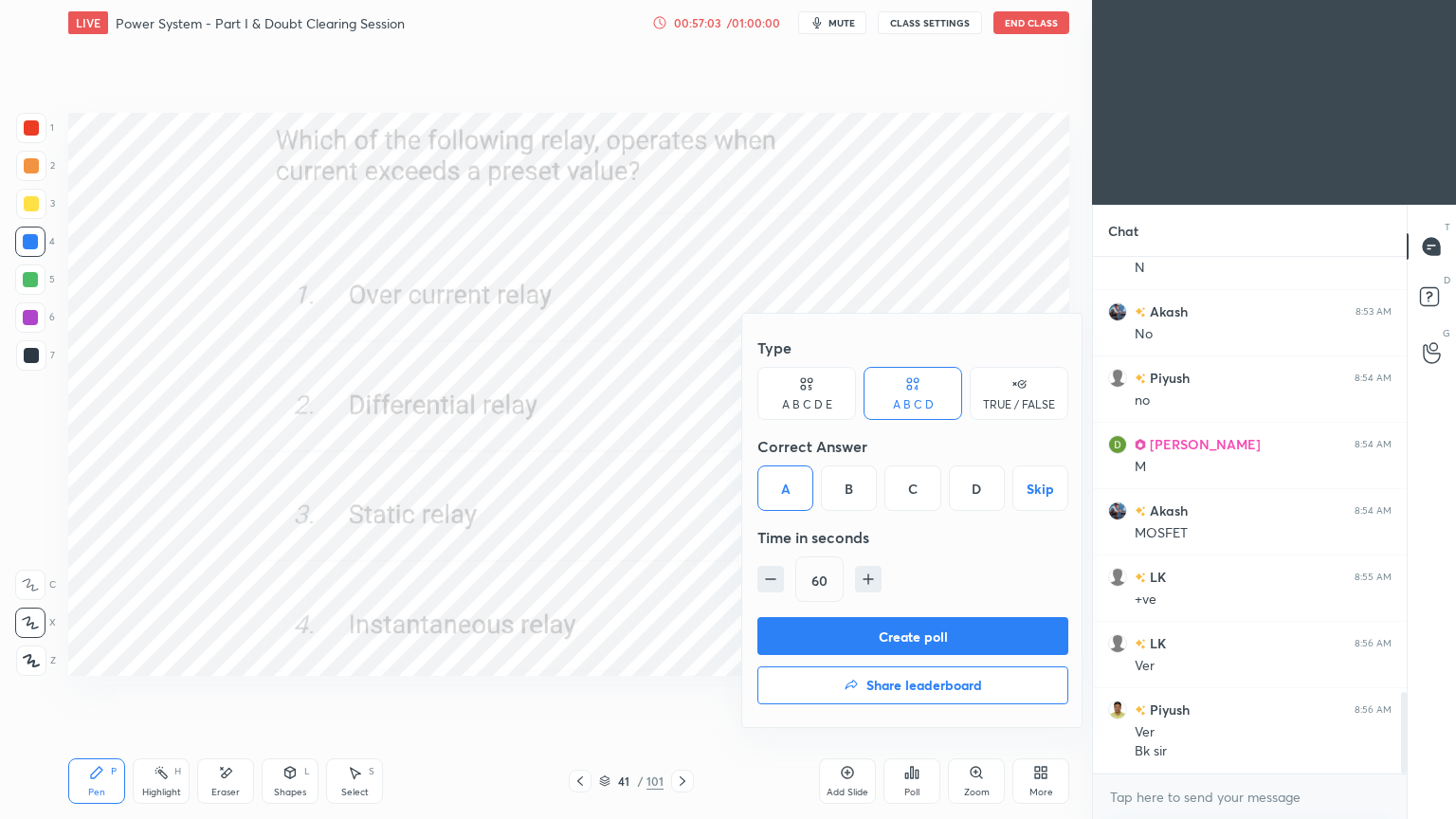 click on "Create poll" at bounding box center [913, 636] 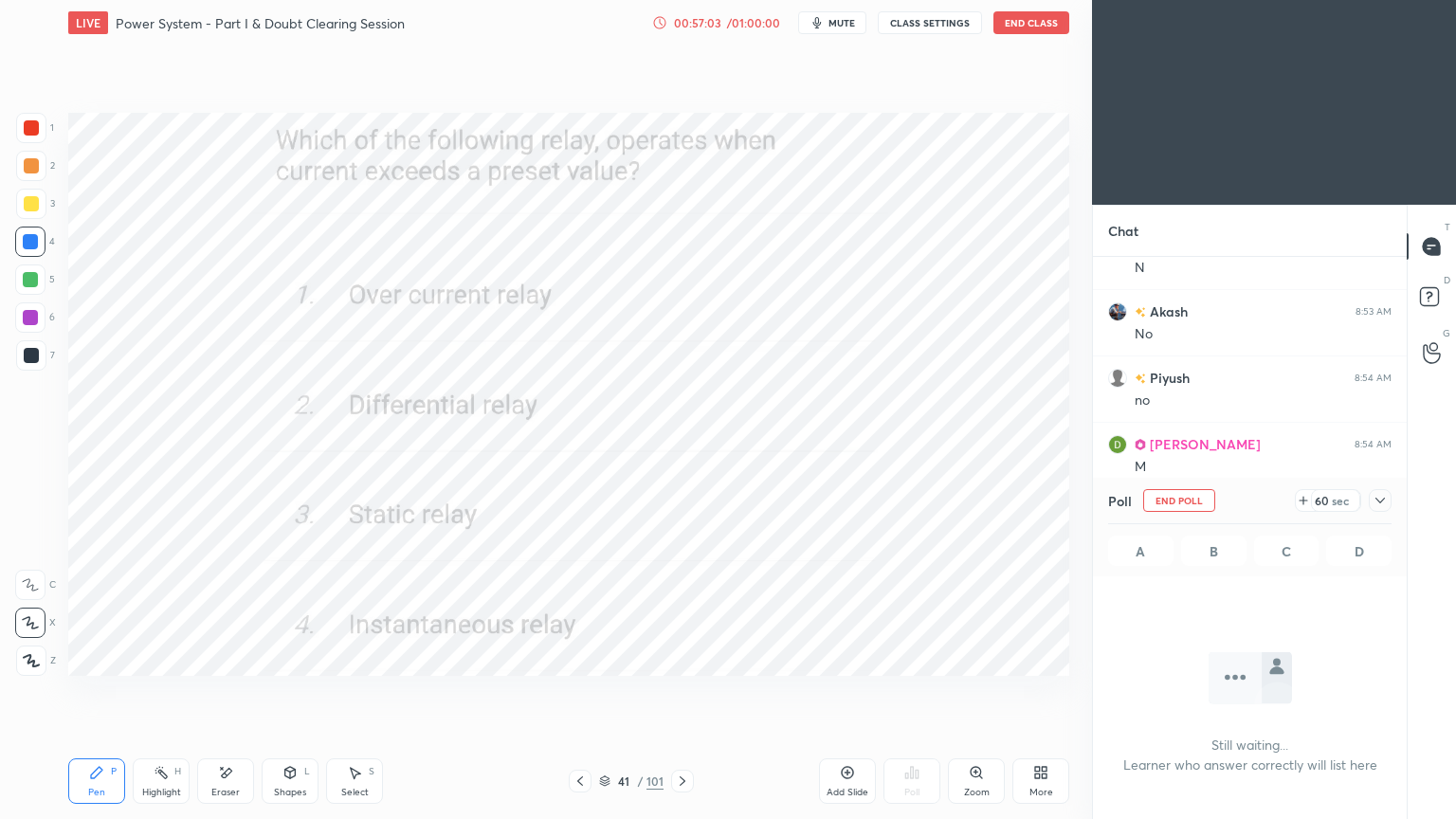 scroll, scrollTop: 444, scrollLeft: 308, axis: both 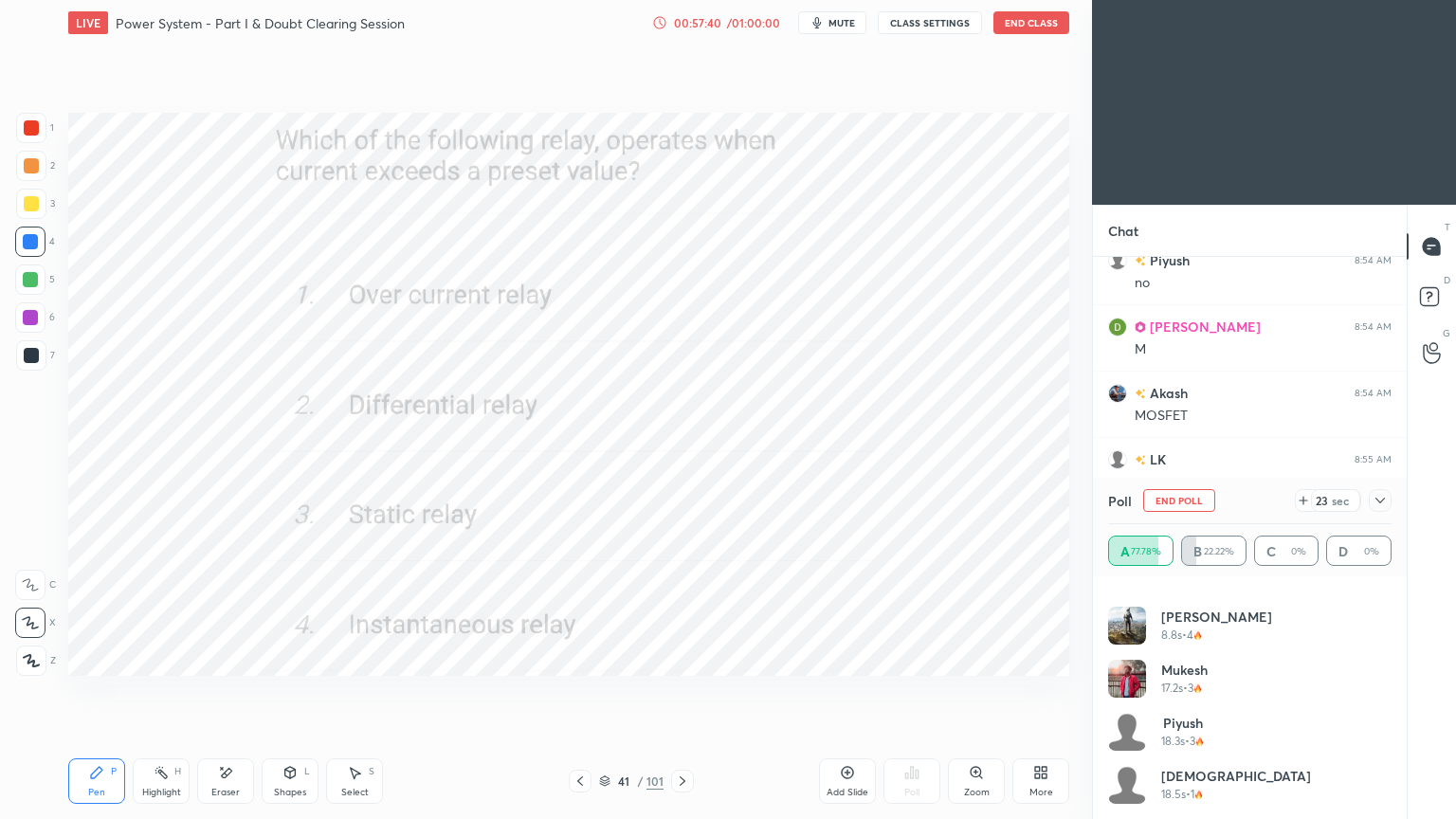click on "End Poll" at bounding box center (1179, 500) 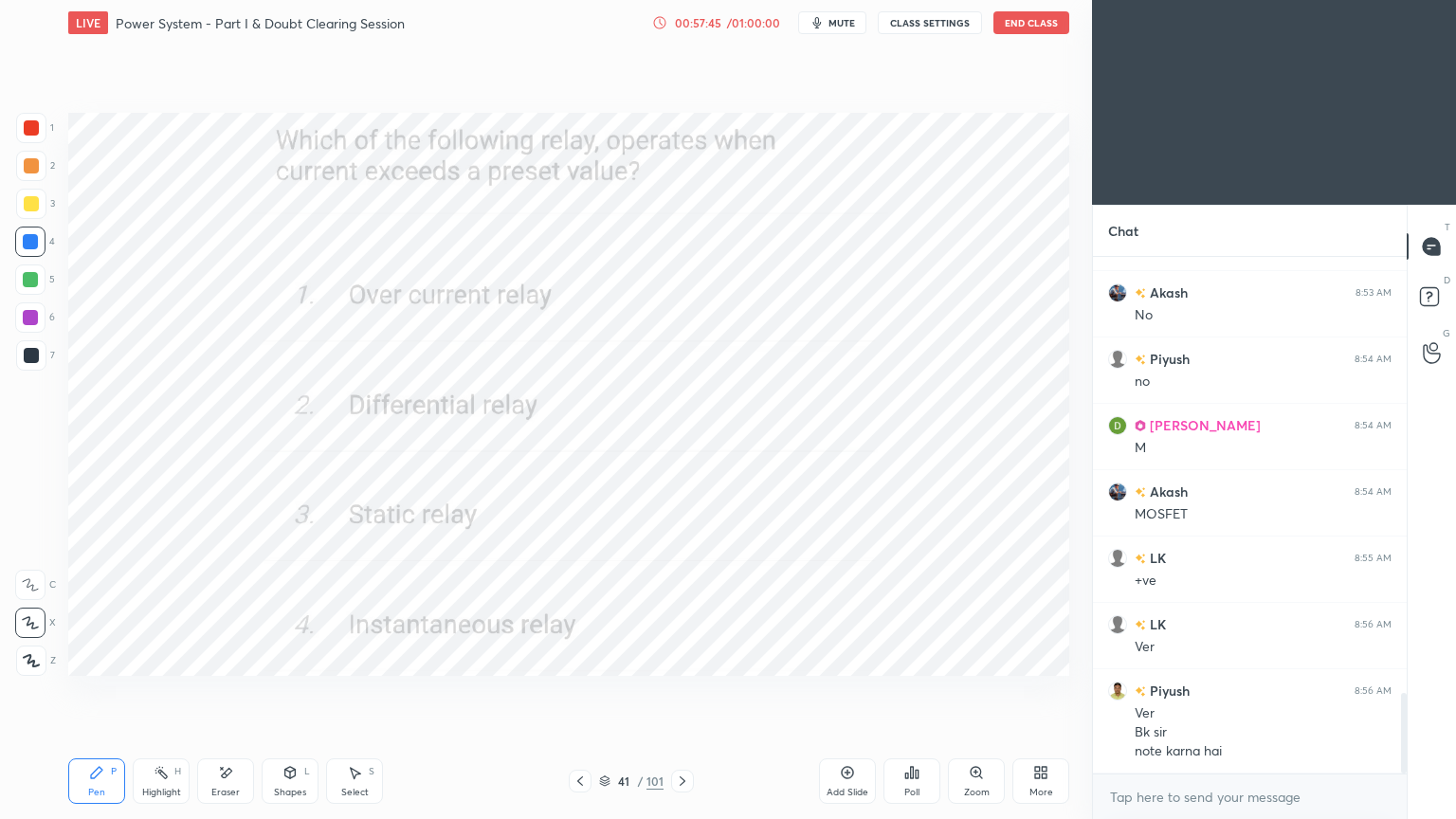 click 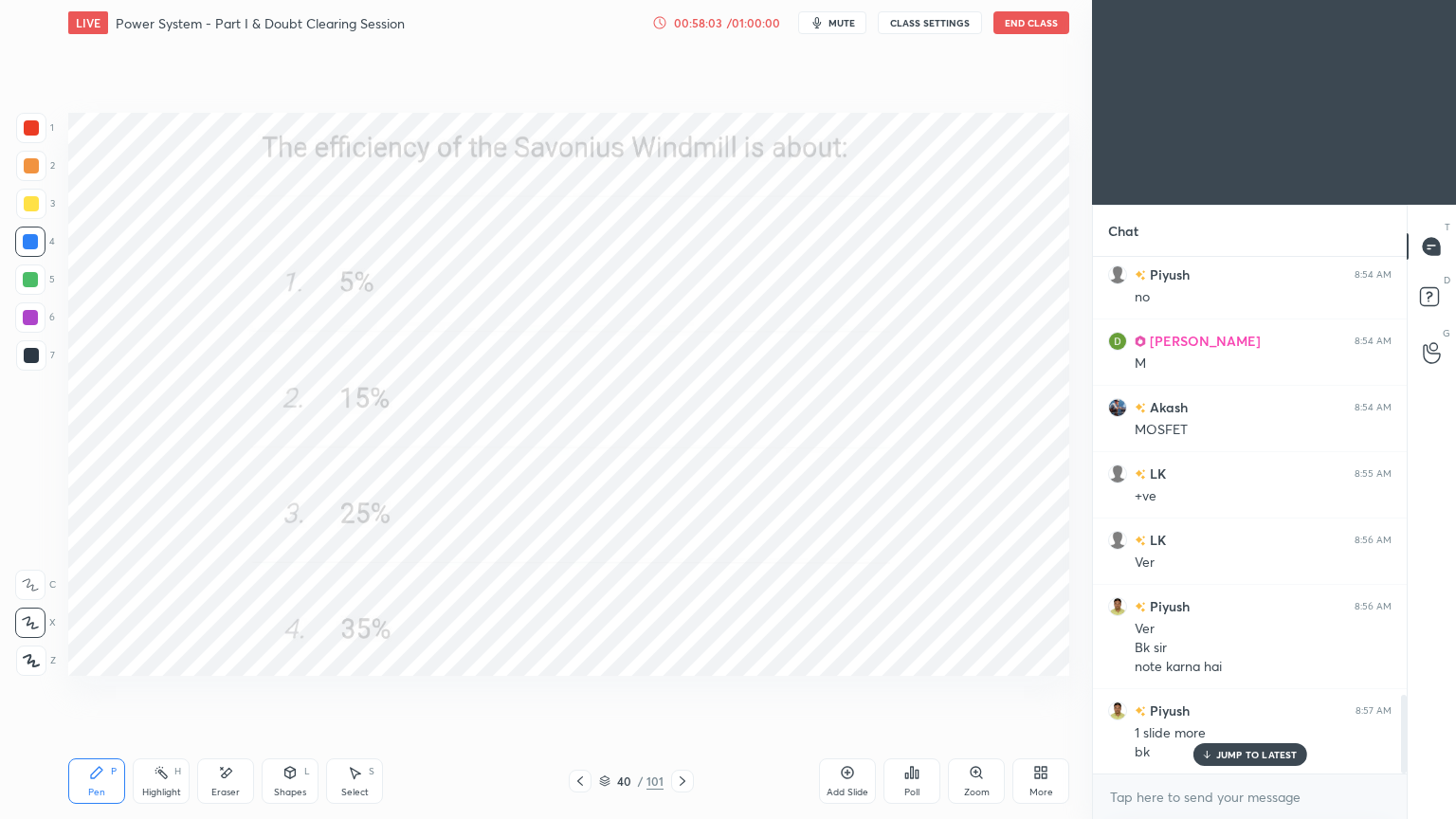 click 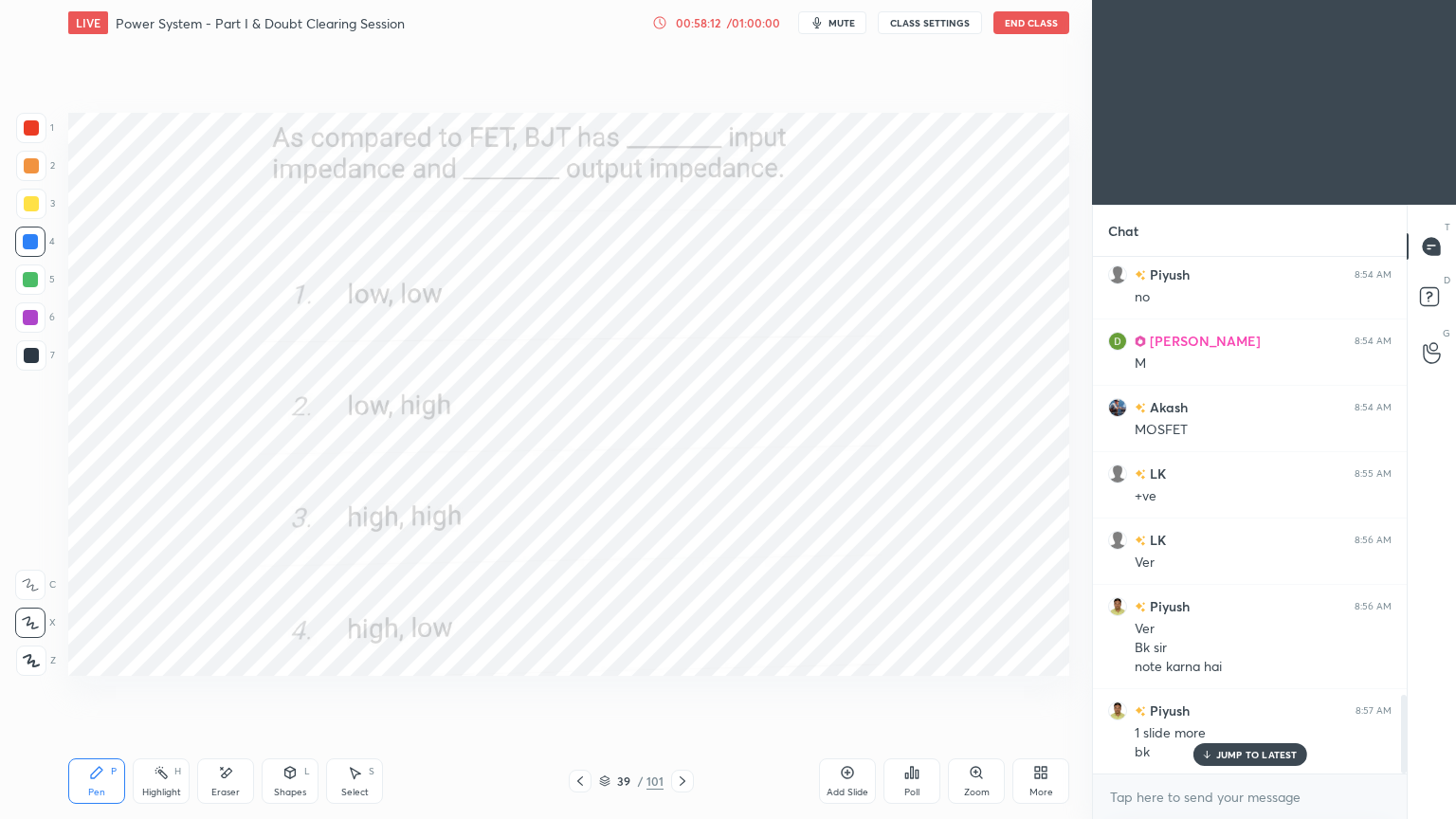 scroll, scrollTop: 2897, scrollLeft: 0, axis: vertical 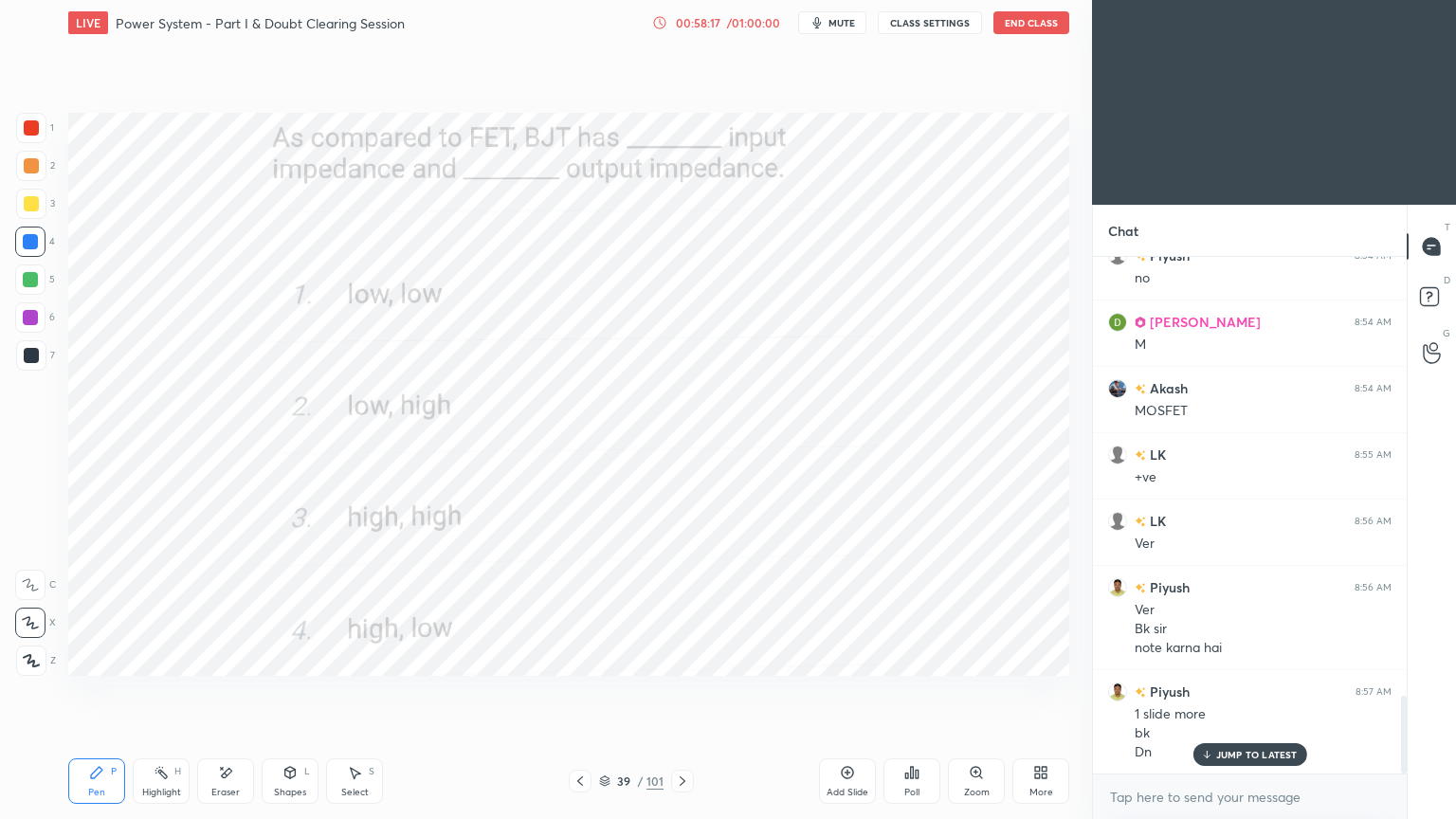 click 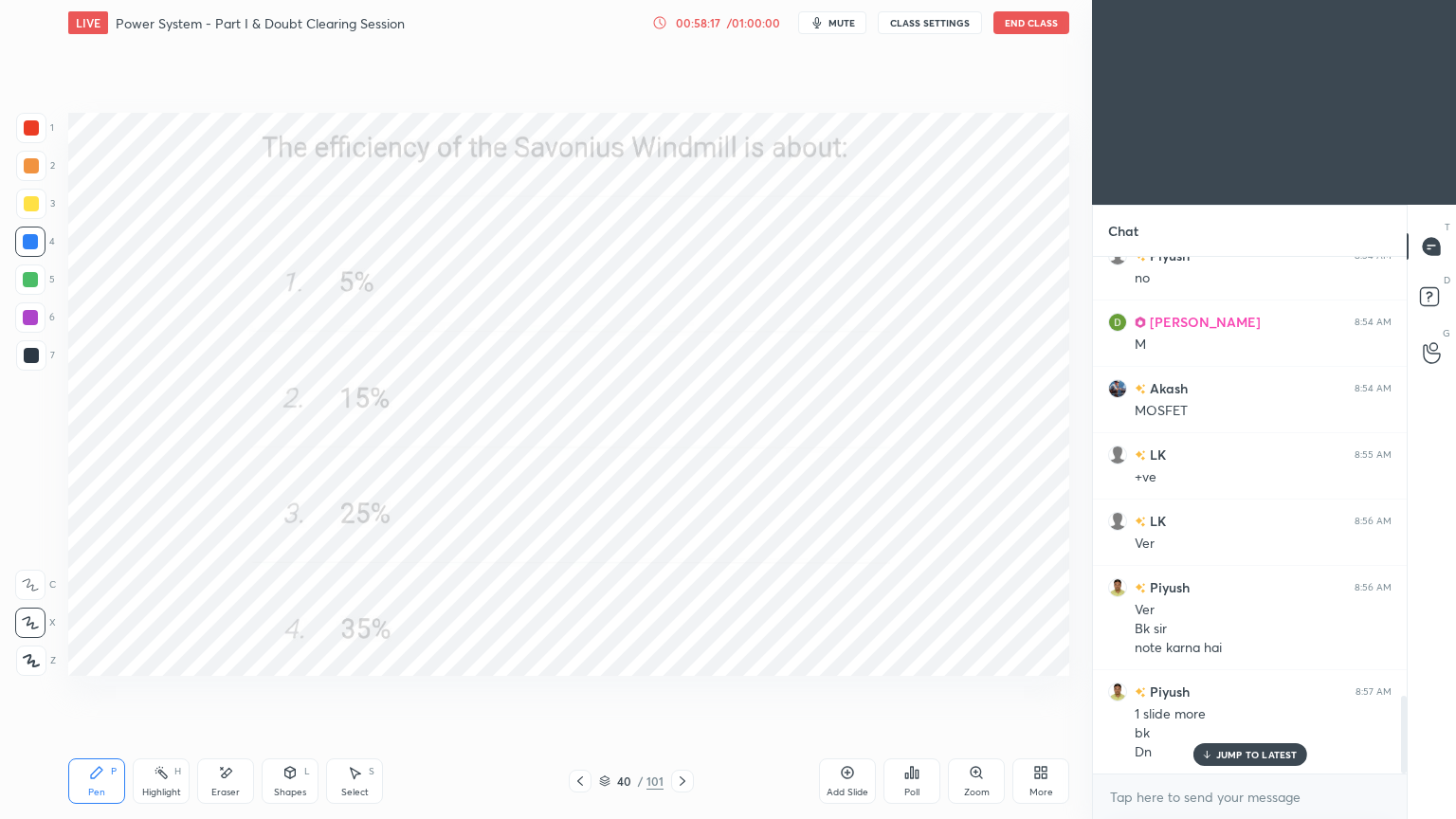 click 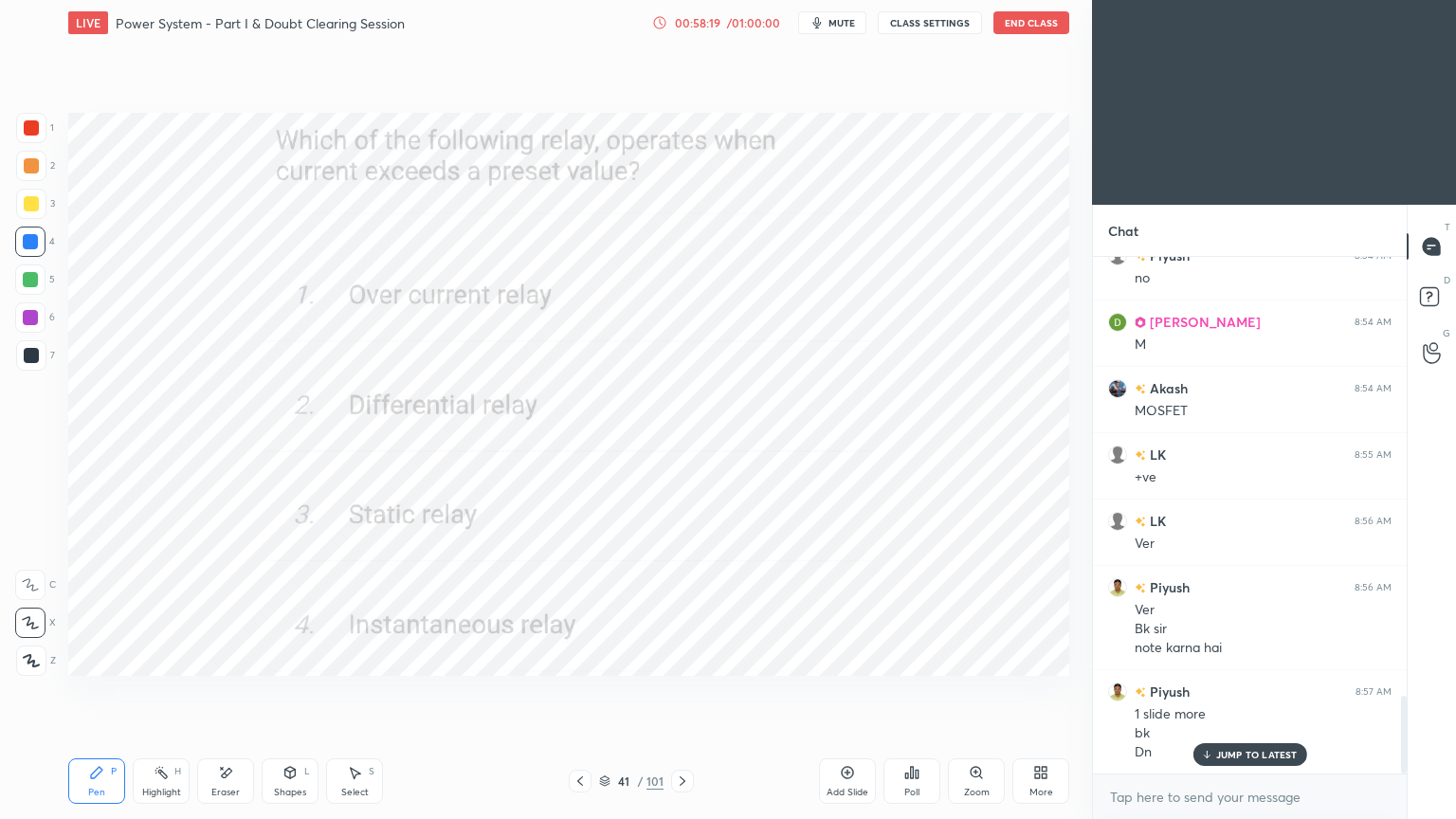 click on "More" at bounding box center (1041, 792) 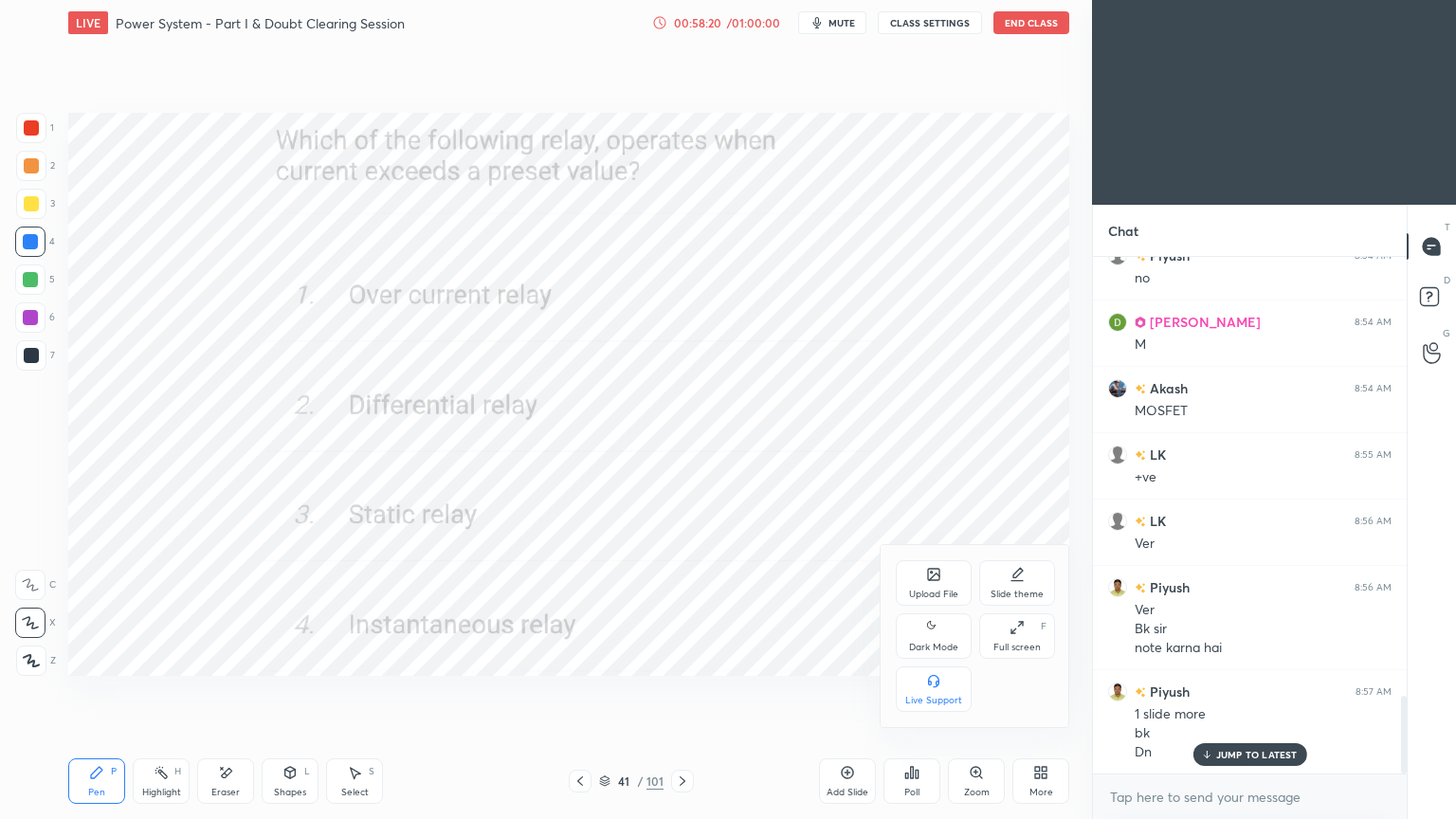 click at bounding box center (728, 410) 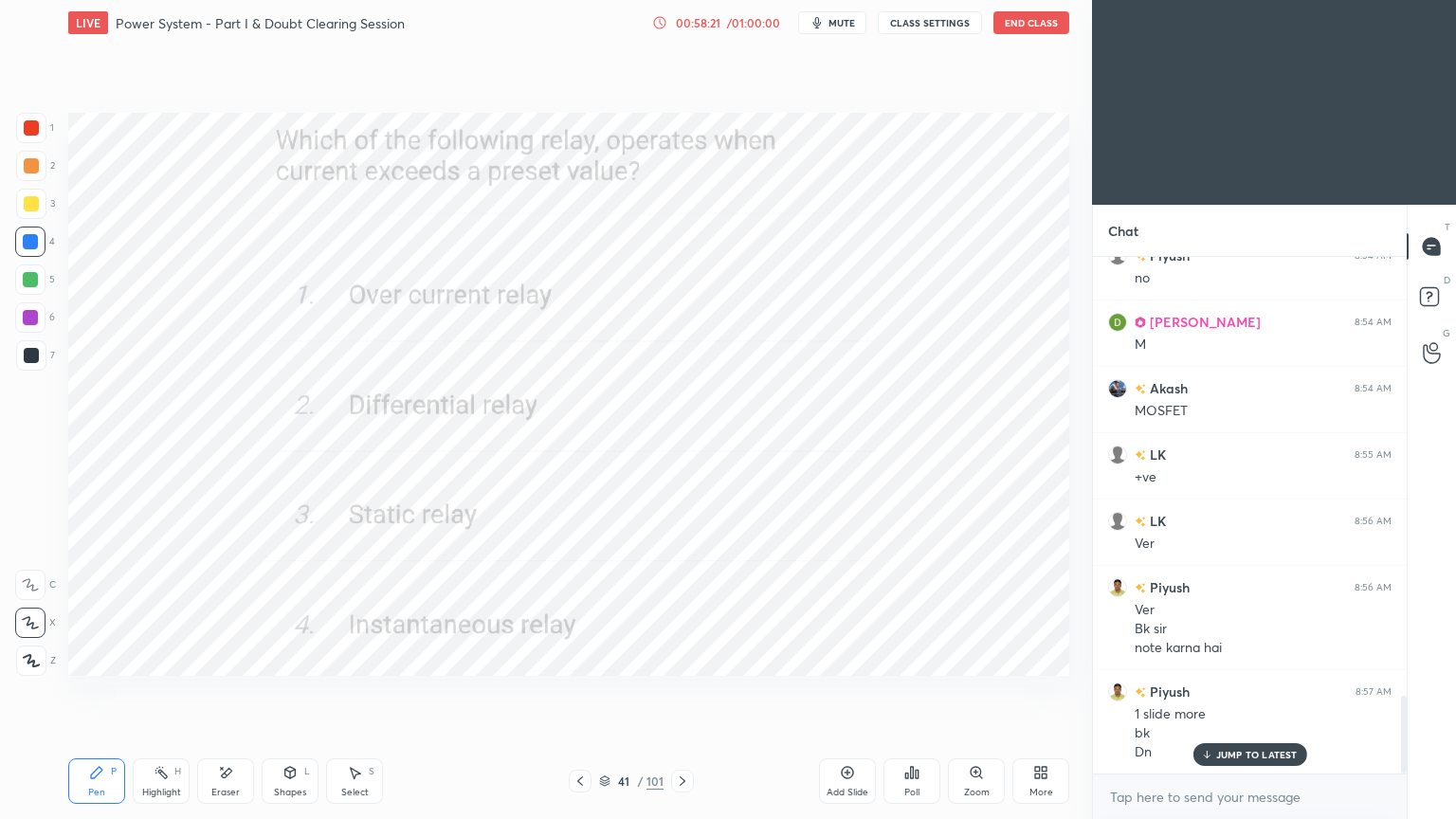 scroll, scrollTop: 2964, scrollLeft: 0, axis: vertical 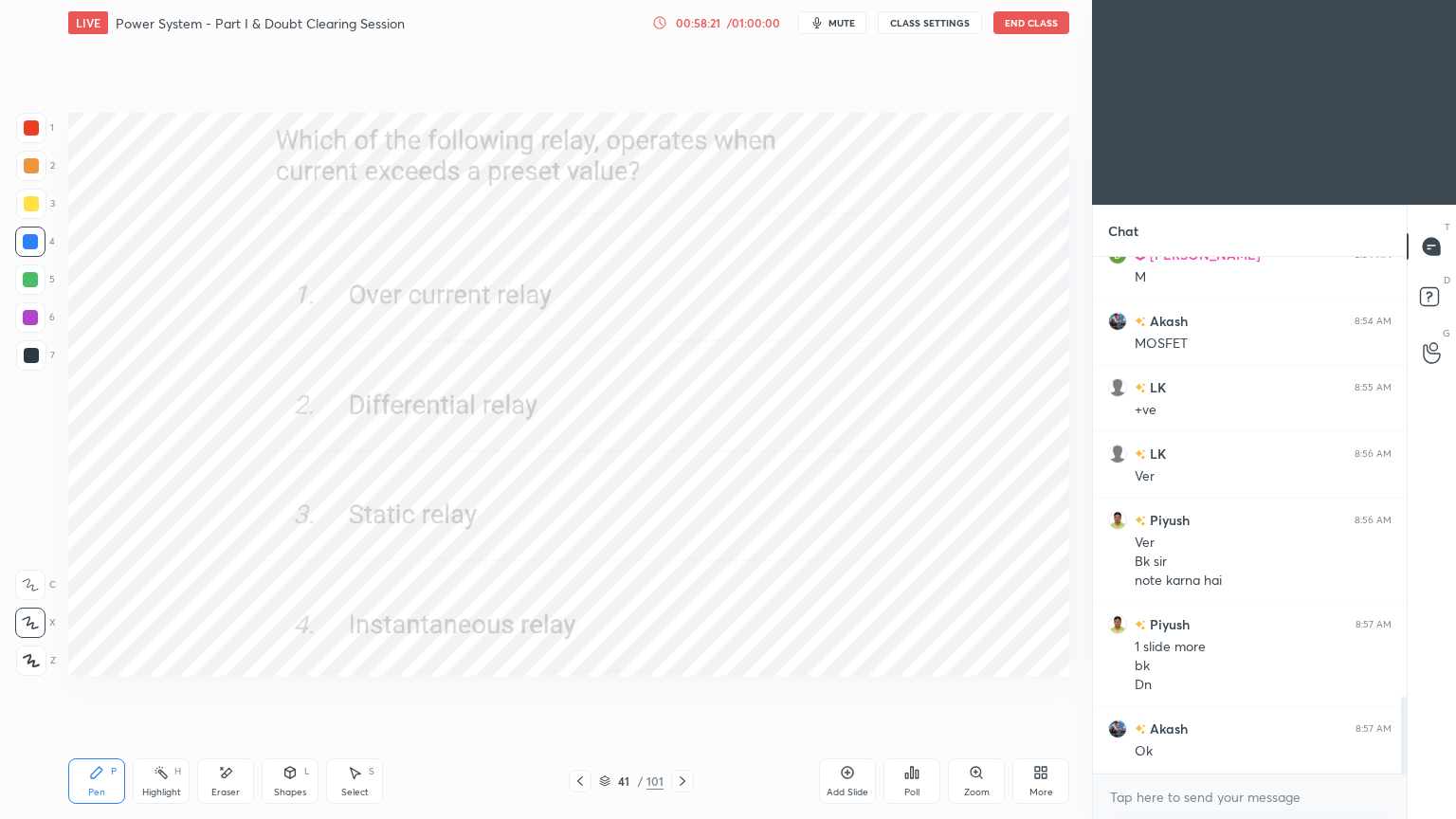 click 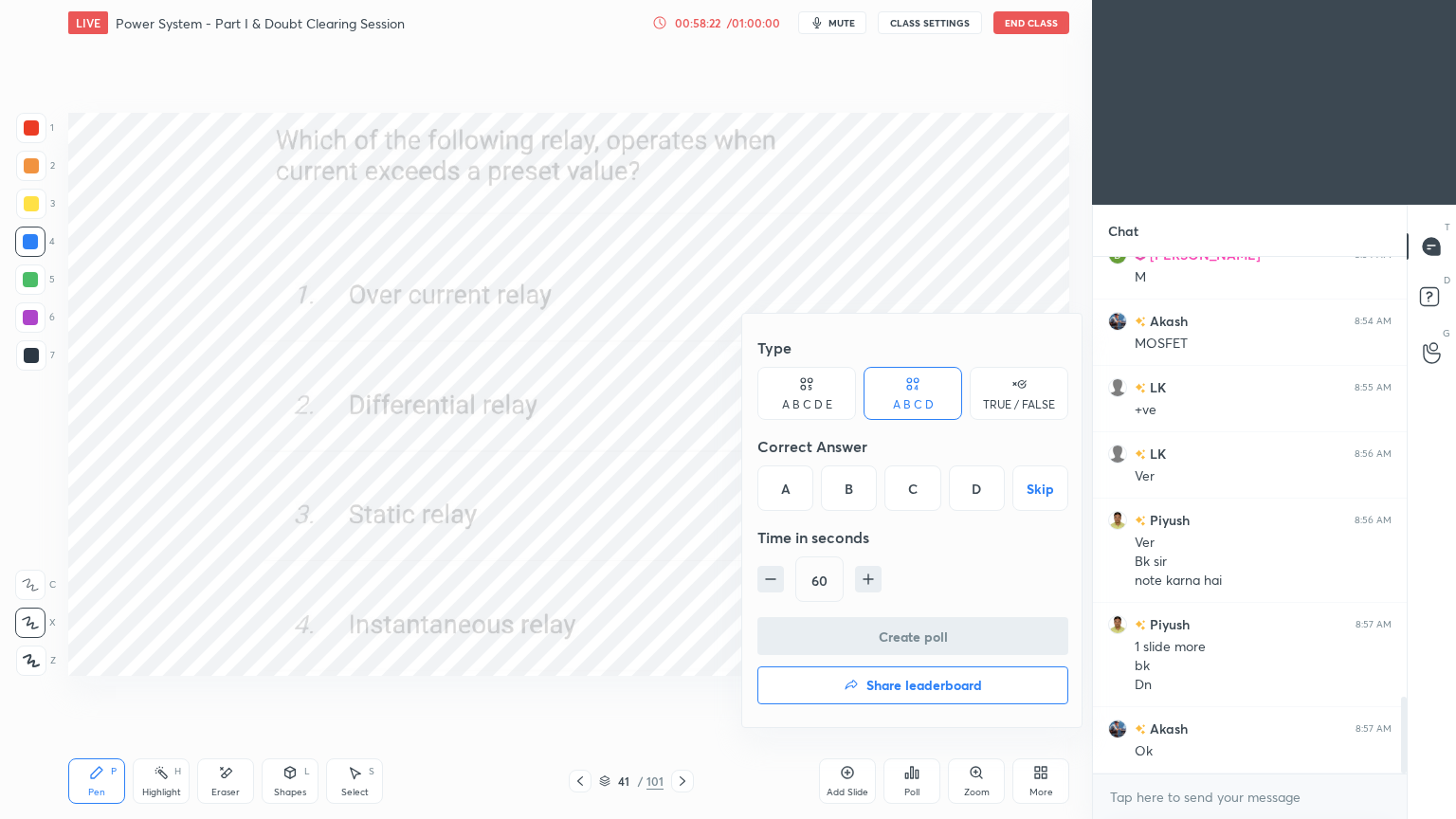 click on "Share leaderboard" at bounding box center (924, 685) 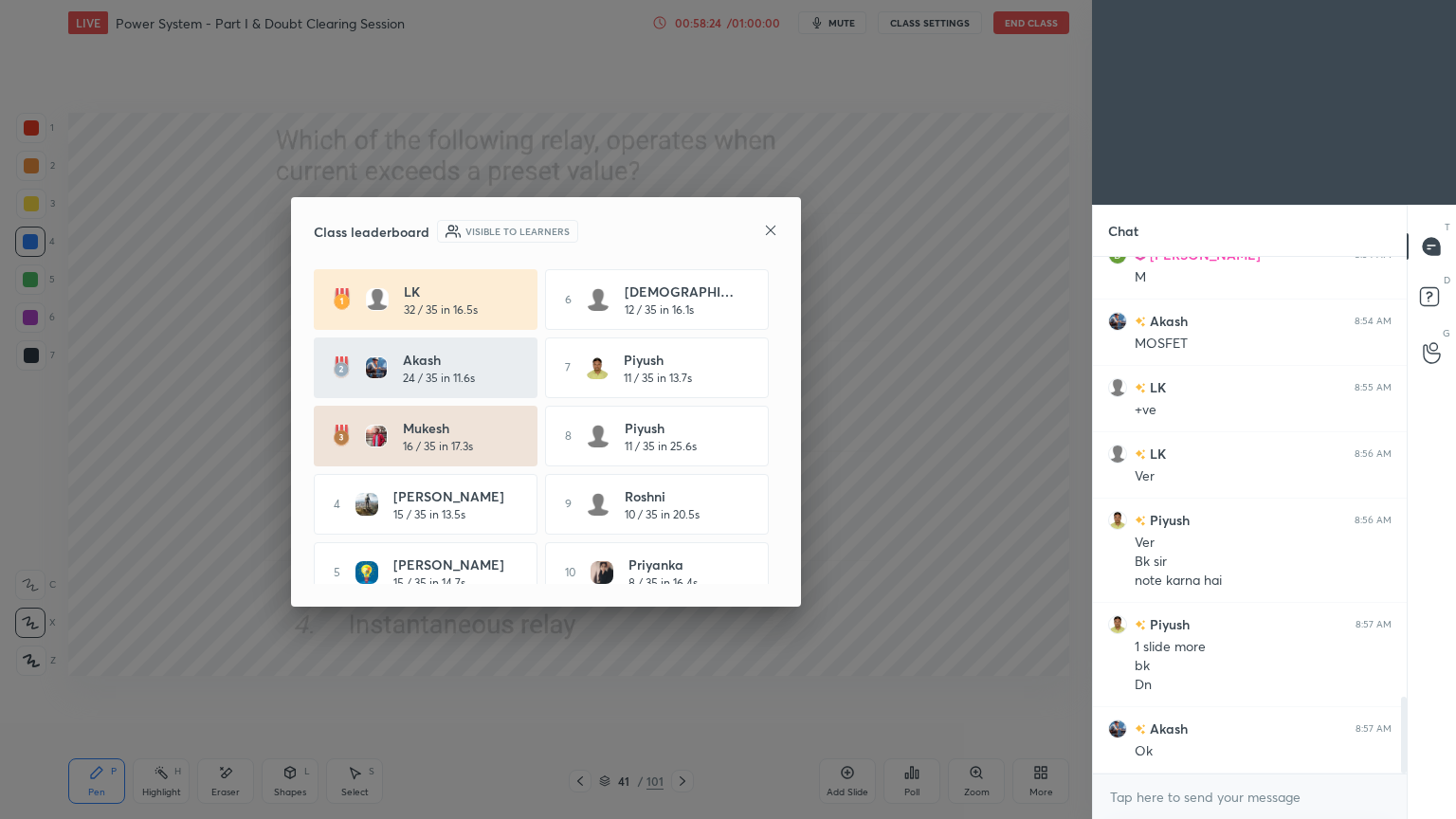 scroll, scrollTop: 24, scrollLeft: 0, axis: vertical 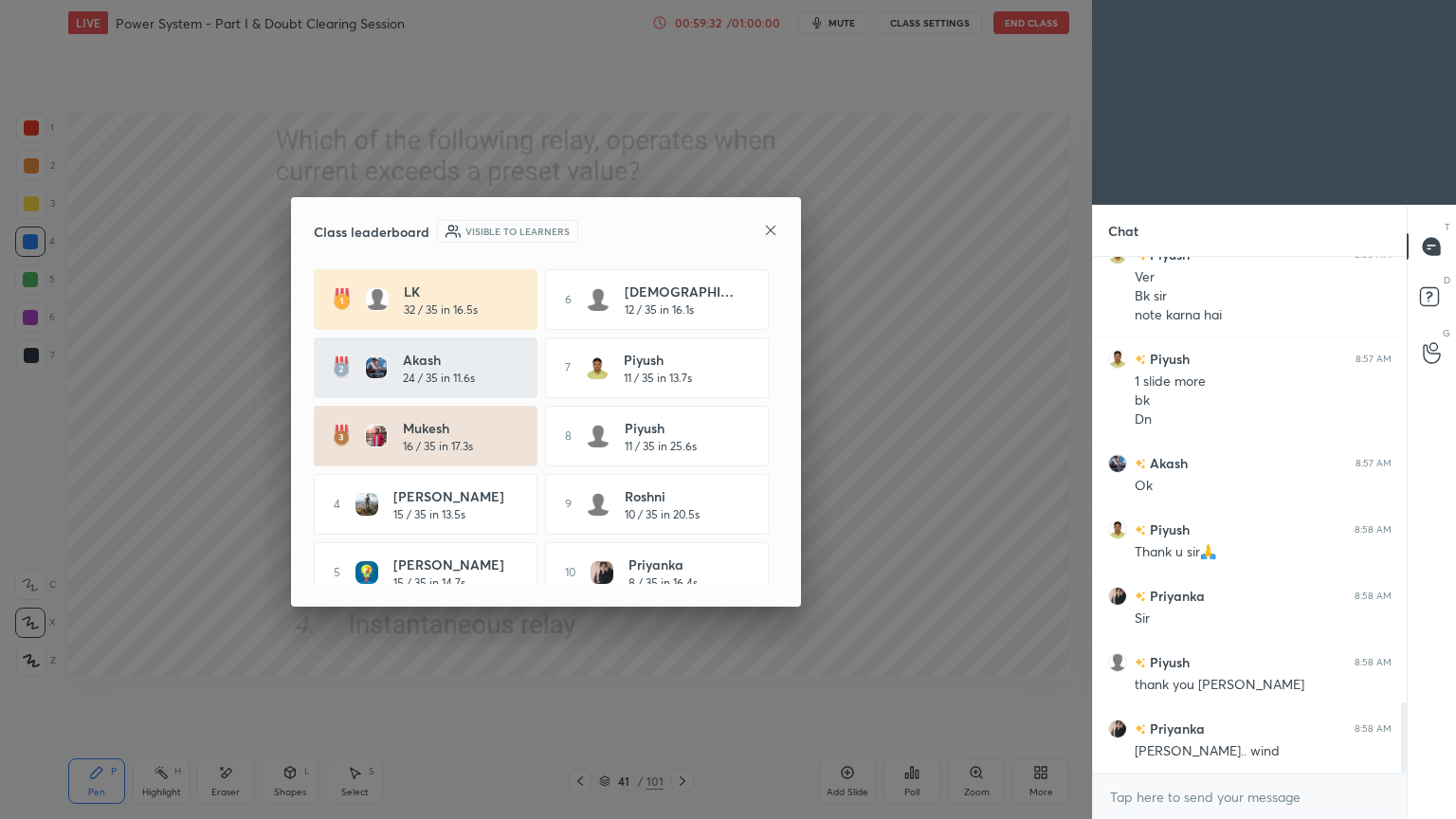 click 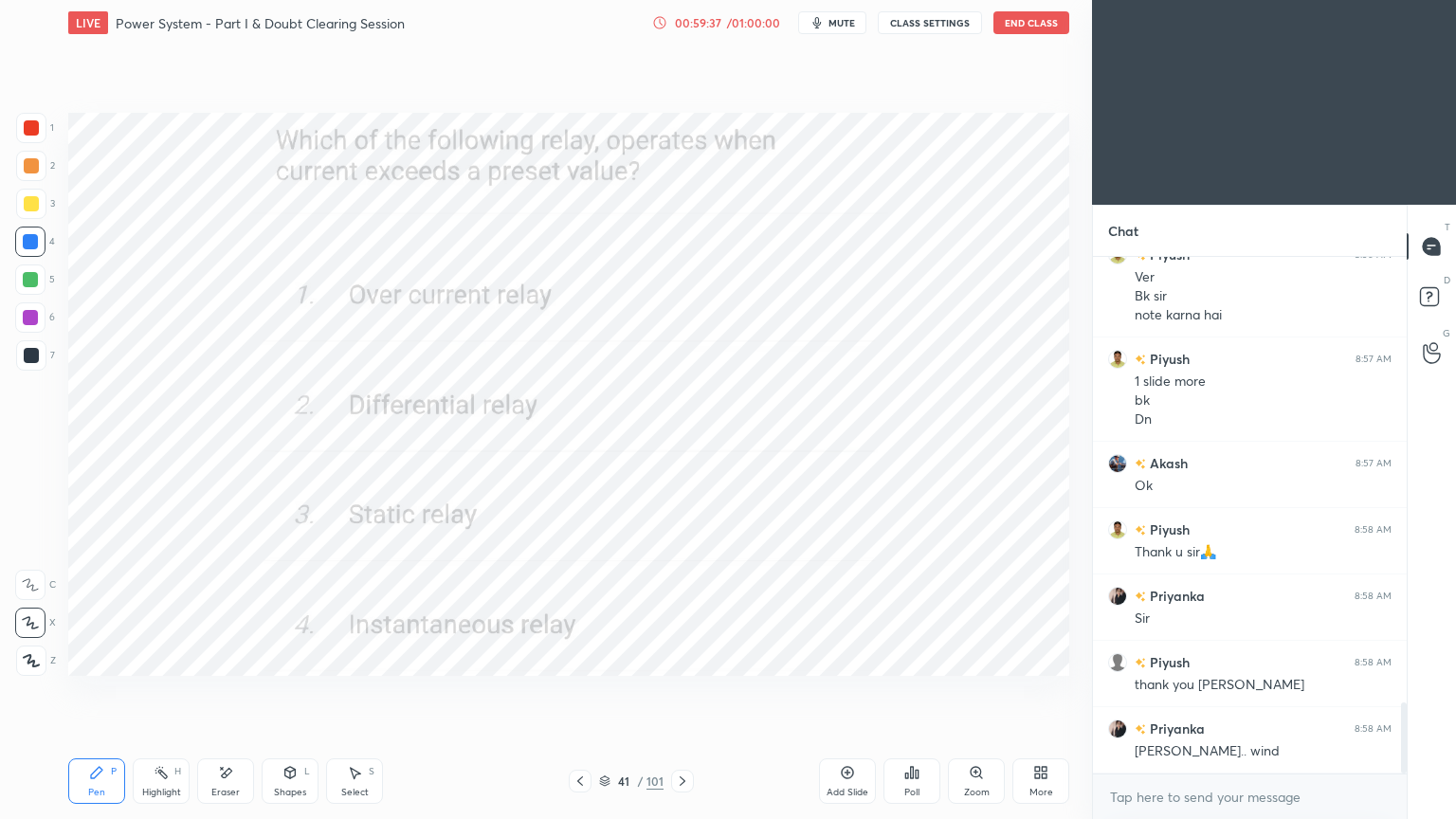 click 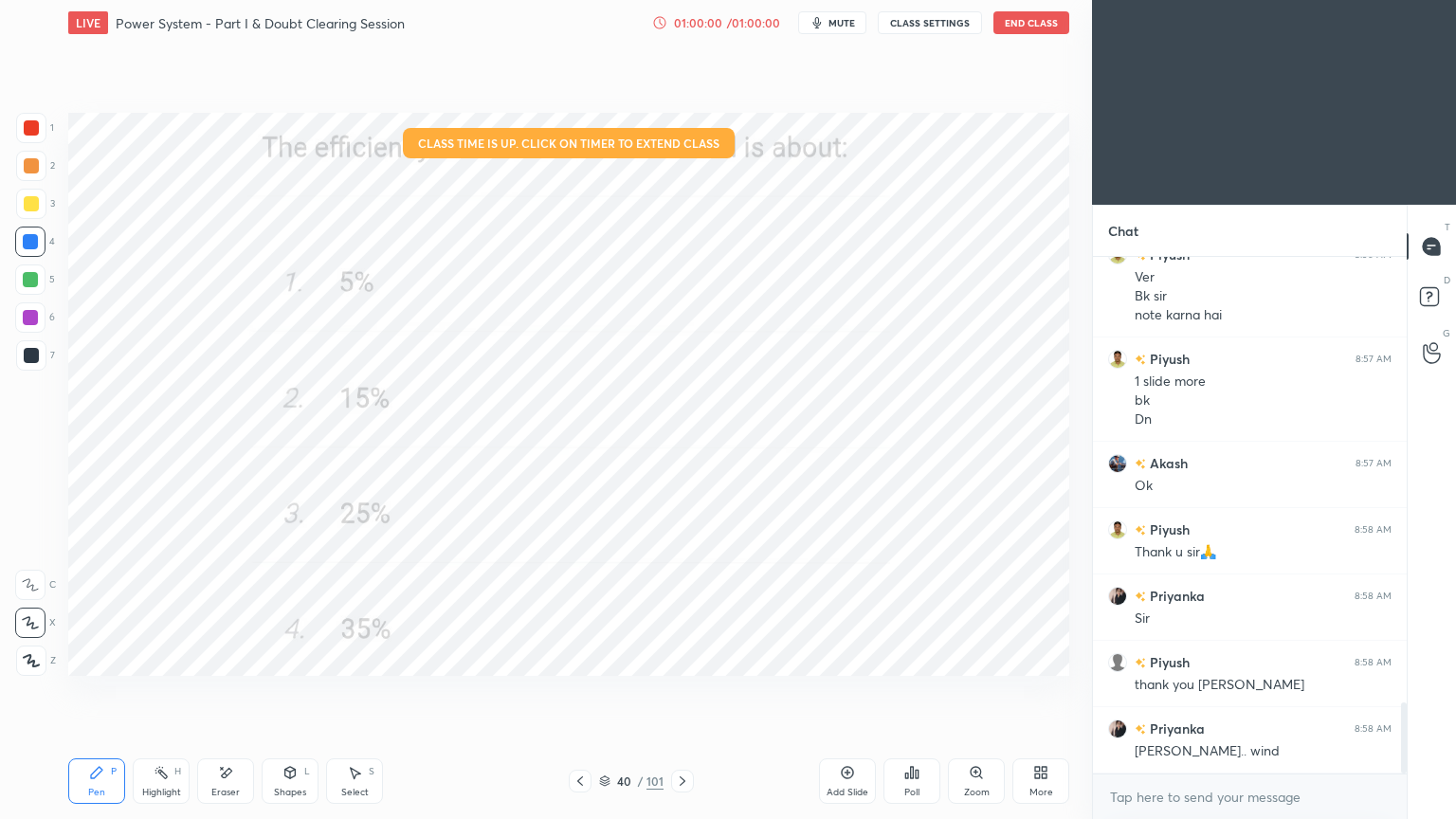 click on "Setting up your live class Class time is up.  Click on timer to extend class Poll for   secs No correct answer Start poll" at bounding box center [569, 394] 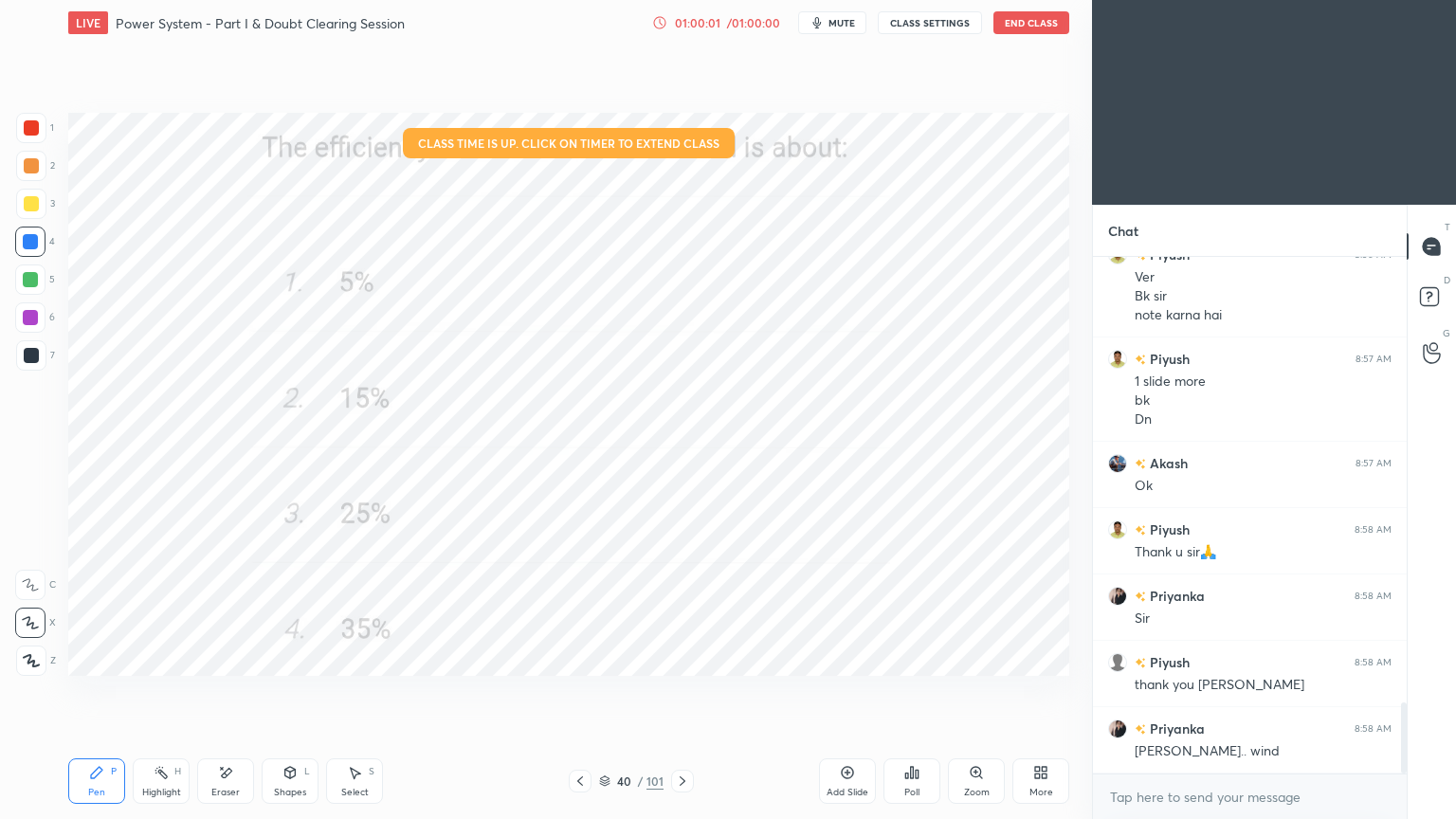 click on "End Class" at bounding box center [1031, 23] 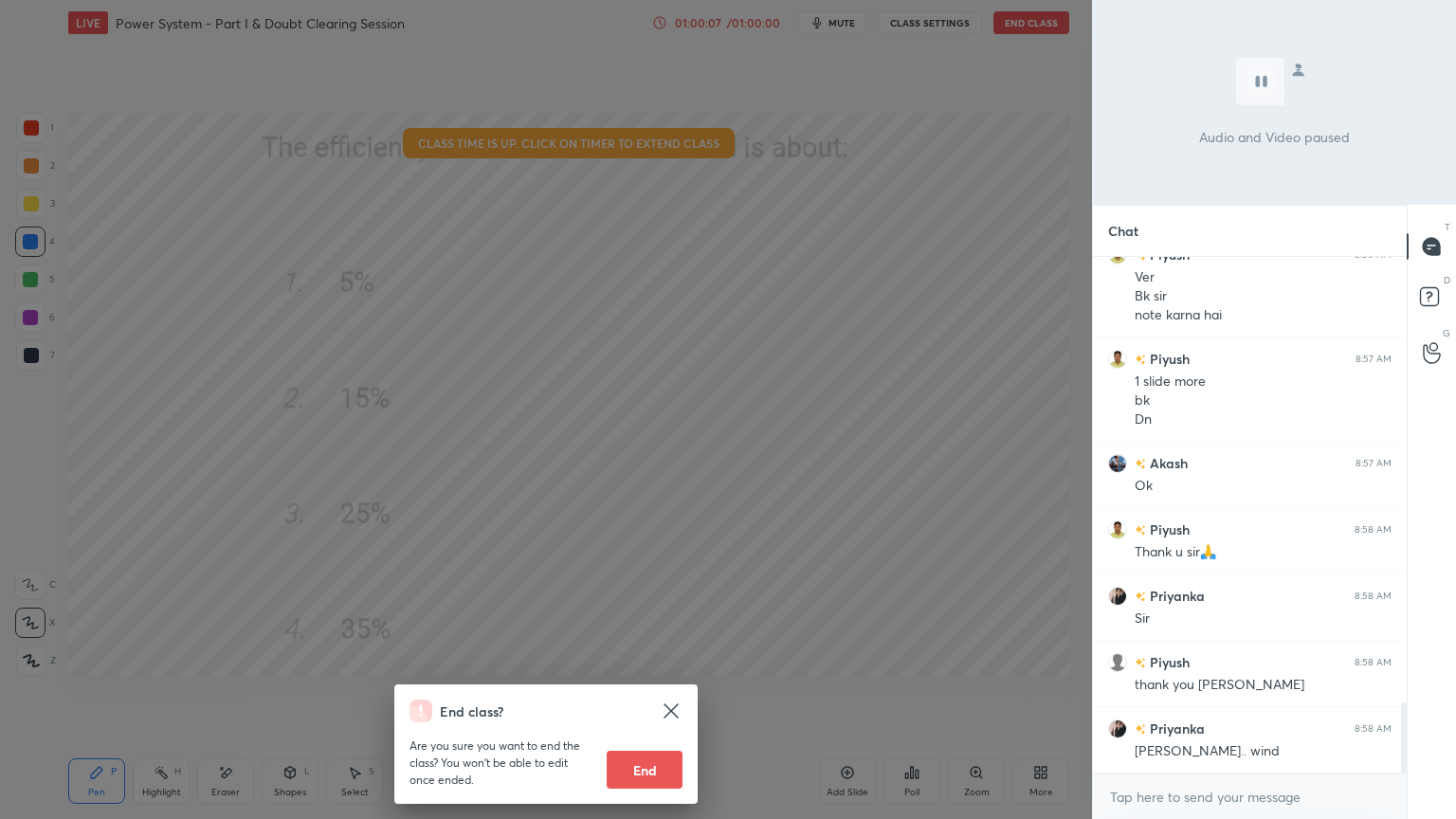 click on "End" at bounding box center (645, 770) 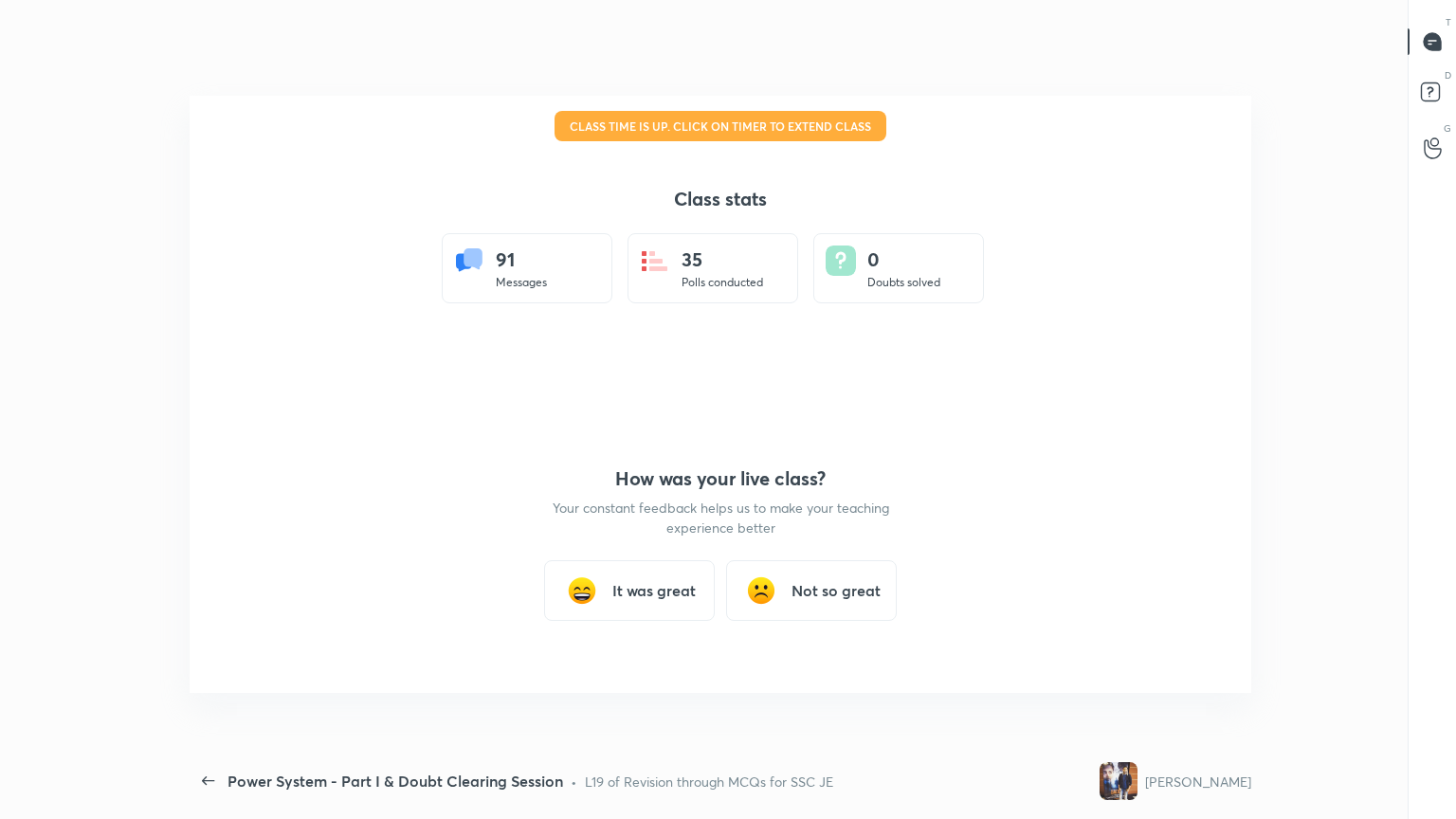 scroll, scrollTop: 94094, scrollLeft: 93694, axis: both 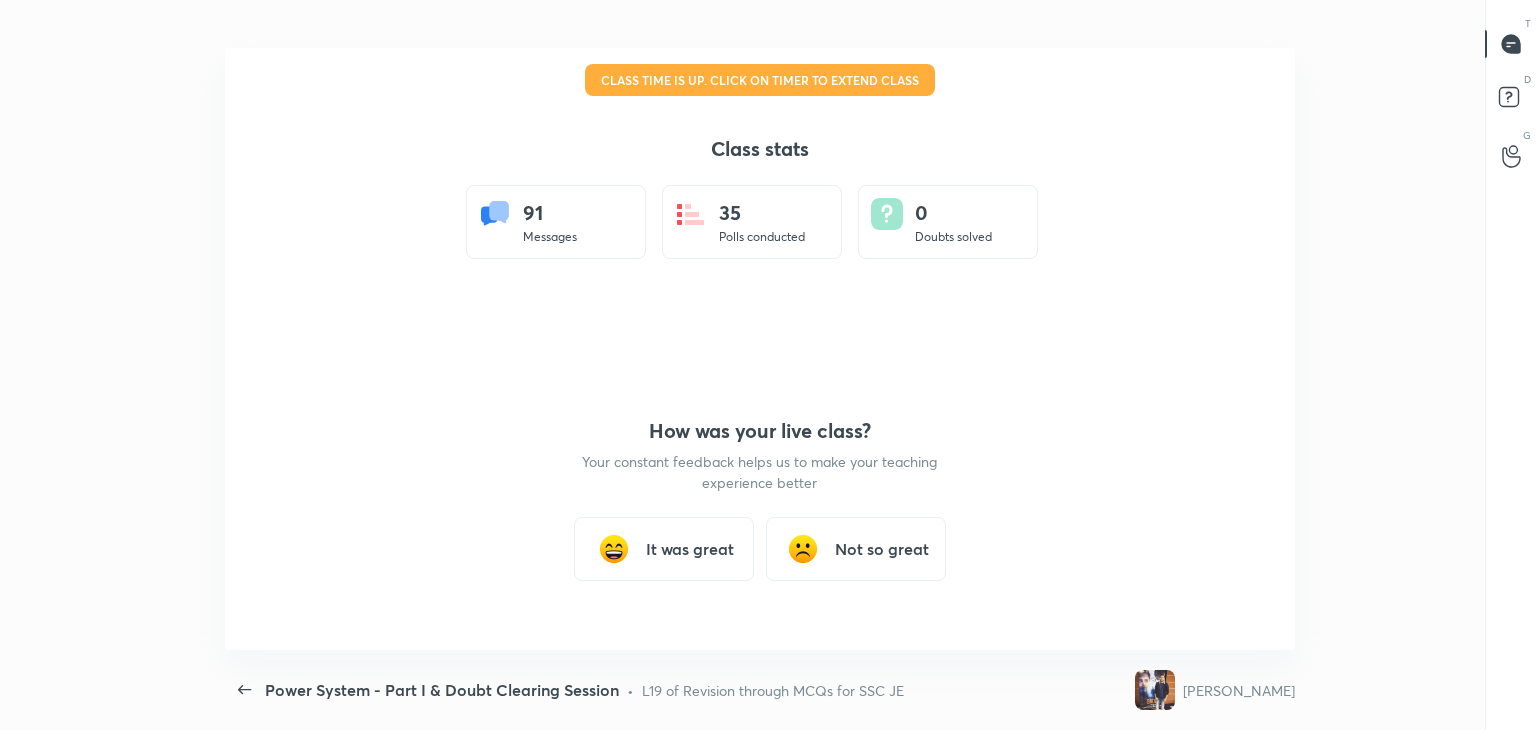 type on "x" 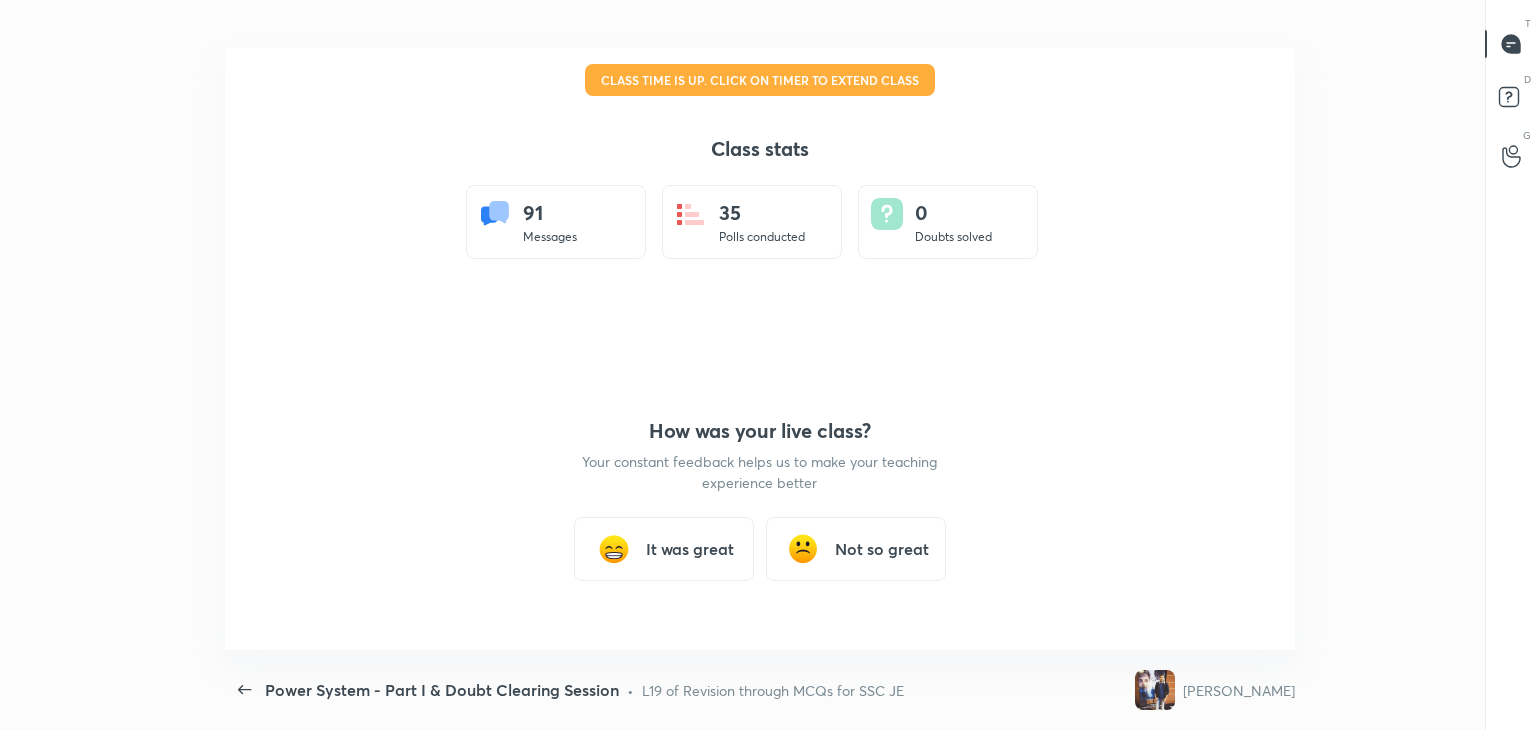 click on "It was great" at bounding box center (664, 549) 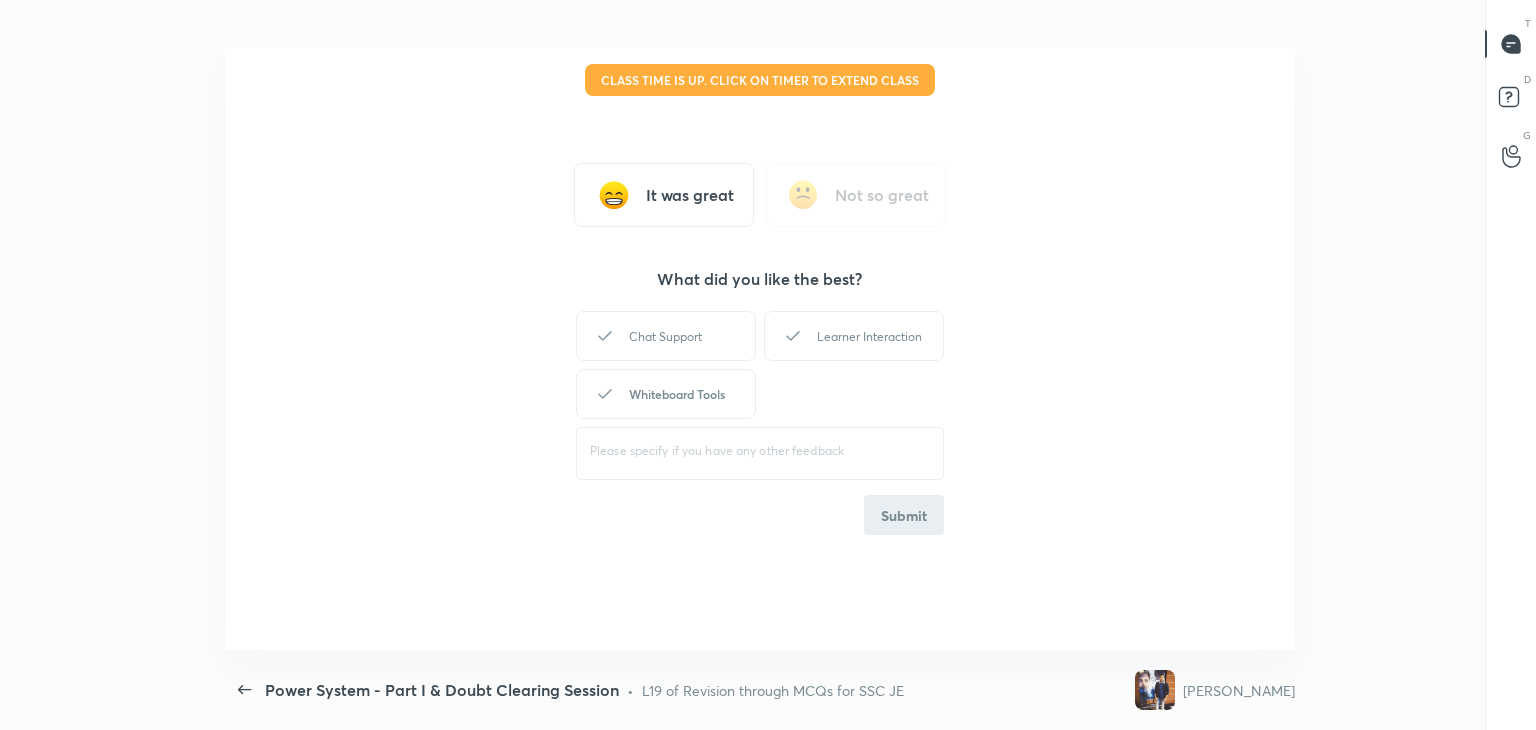 click on "Whiteboard Tools" at bounding box center (666, 394) 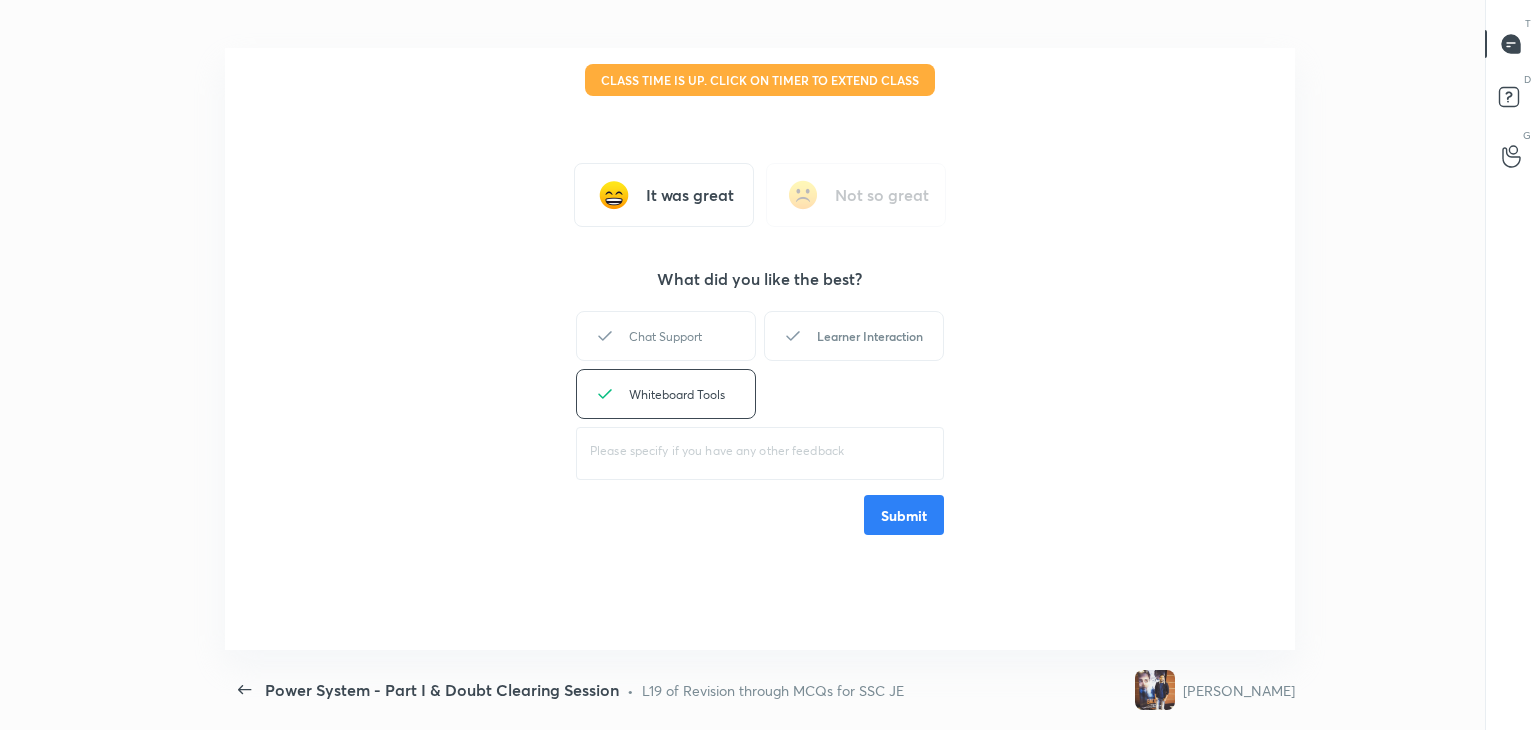 click on "Learner Interaction" at bounding box center [854, 336] 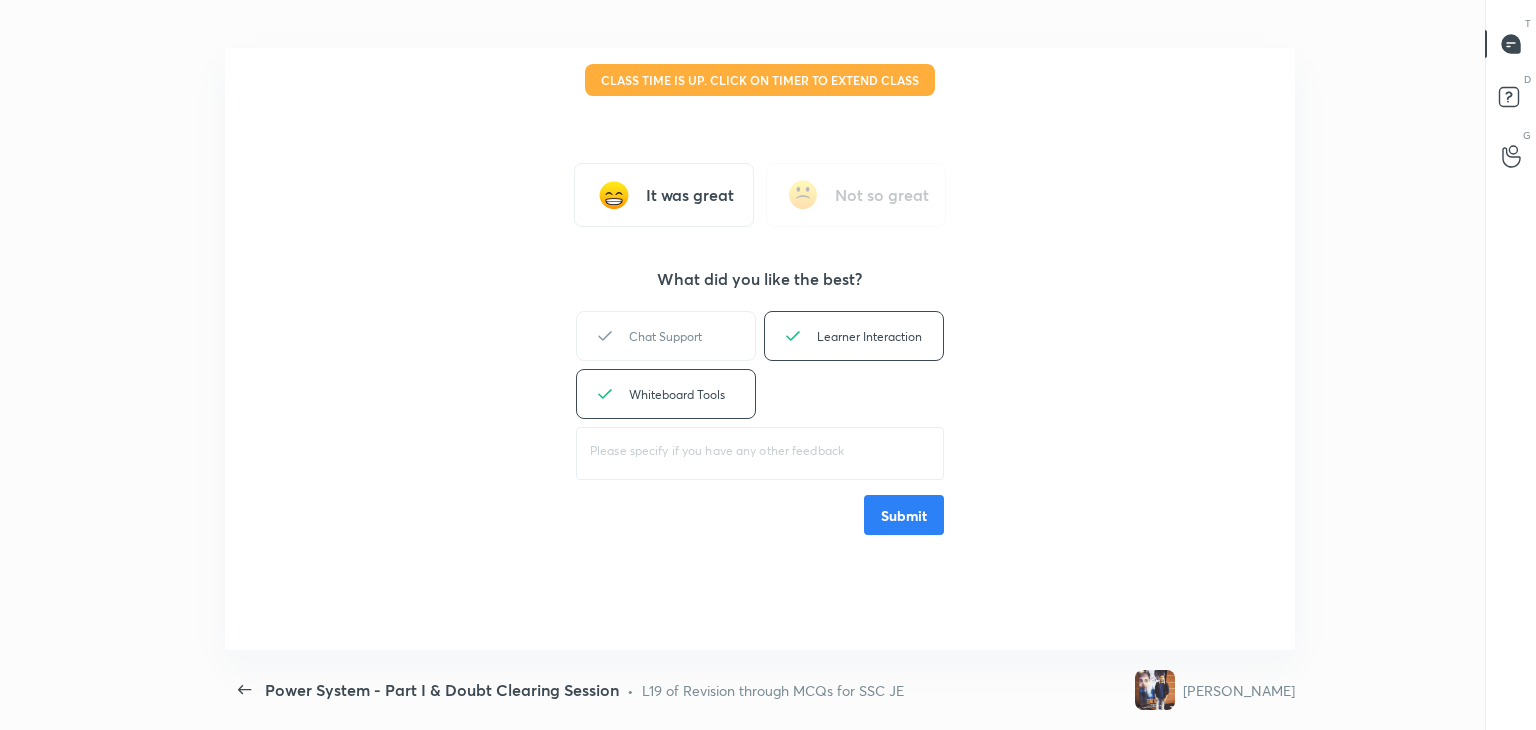 click on "Submit" at bounding box center (904, 515) 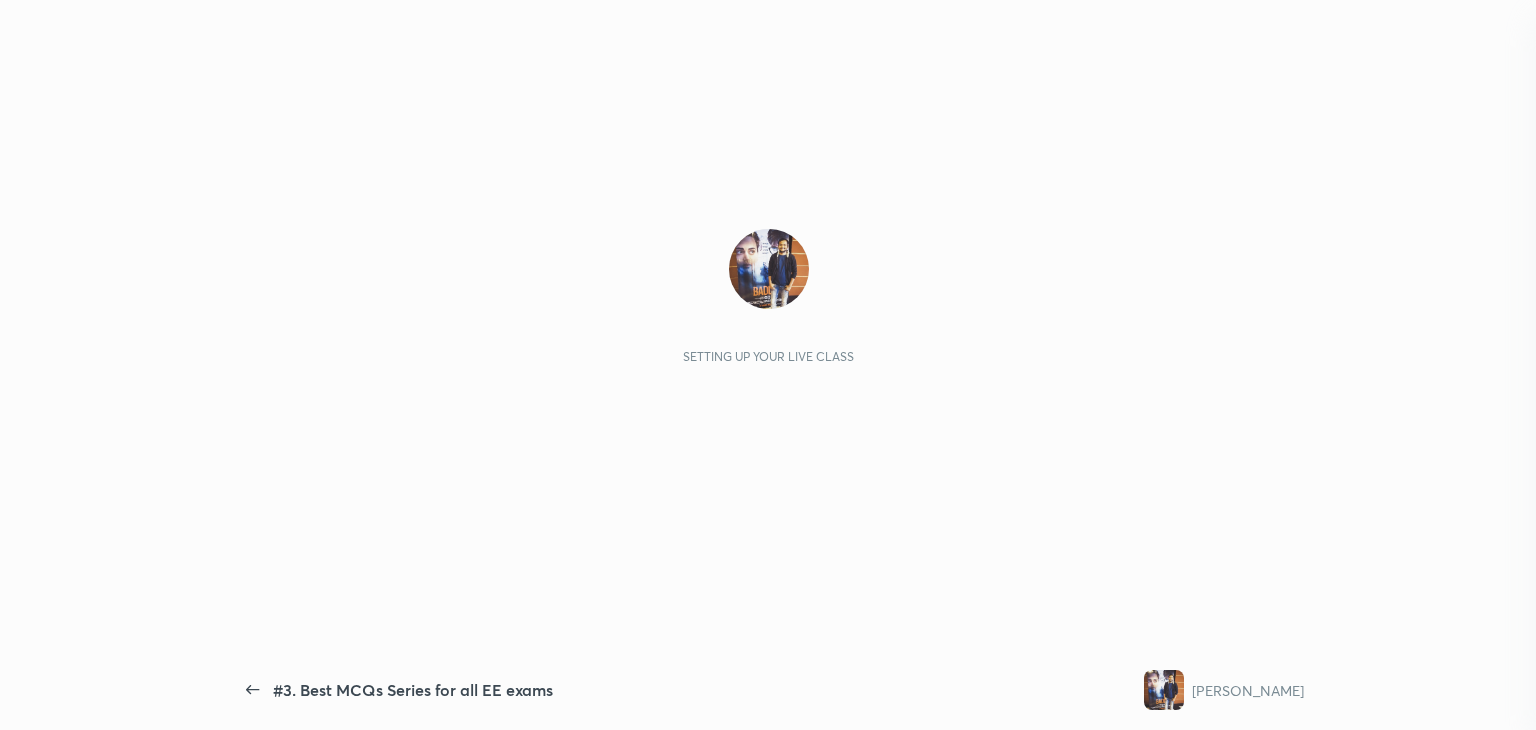 scroll, scrollTop: 0, scrollLeft: 0, axis: both 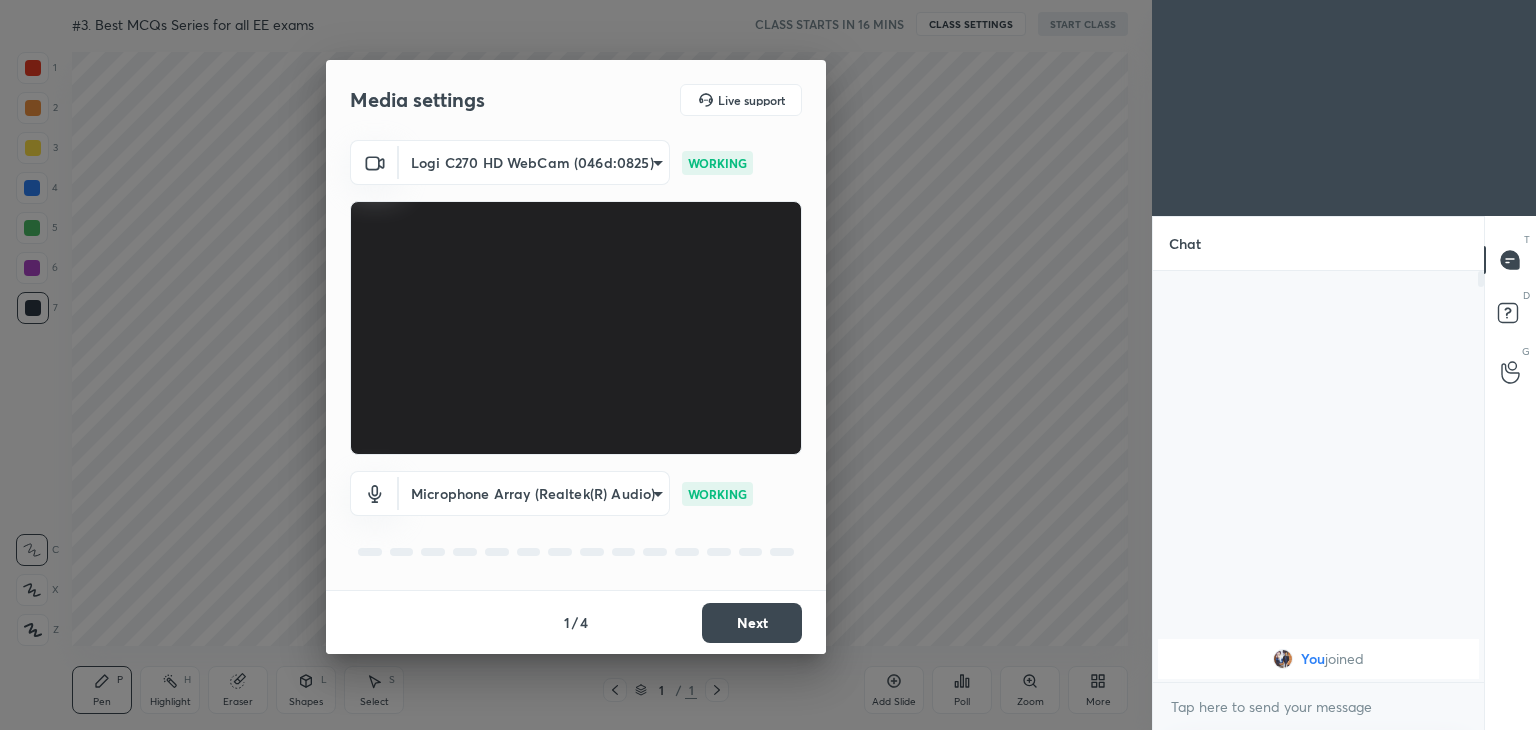 click on "1 2 3 4 5 6 7 C X Z C X Z E E Erase all   H H #3. Best MCQs Series for all EE exams CLASS STARTS IN 16 MINS CLASS SETTINGS START CLASS Setting up your live class Back #3. Best MCQs Series for all EE exams Ravendra Yadav Pen P Highlight H Eraser Shapes L Select S 1 / 1 Add Slide Poll Zoom More Chat You  joined 1 NEW MESSAGE Enable hand raising Enable raise hand to speak to learners. Once enabled, chat will be turned off temporarily. Enable x   introducing Raise a hand with a doubt Now learners can raise their hand along with a doubt  How it works? Doubts asked by learners will show up here Raise hand disabled You have disabled Raise hand currently. Enable it to invite learners to speak Enable Can't raise hand Looks like educator just invited you to speak. Please wait before you can raise your hand again. Got it T Messages (T) D Doubts (D) G Raise Hand (G) Report an issue Reason for reporting Buffering Chat not working Audio - Video sync issue Educator video quality low ​ Attach an image Report Media settings" at bounding box center [768, 365] 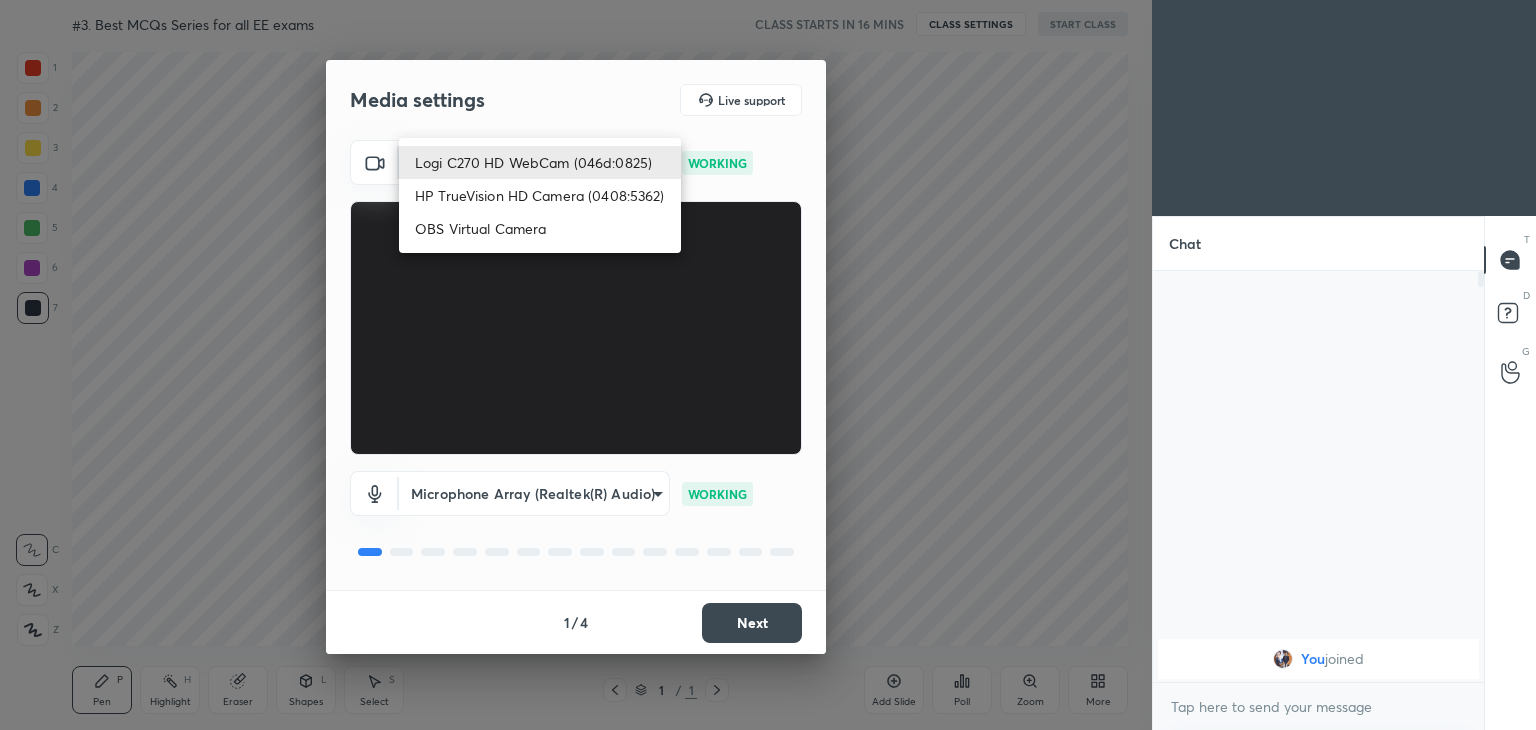 click on "HP TrueVision HD Camera (0408:5362)" at bounding box center [540, 195] 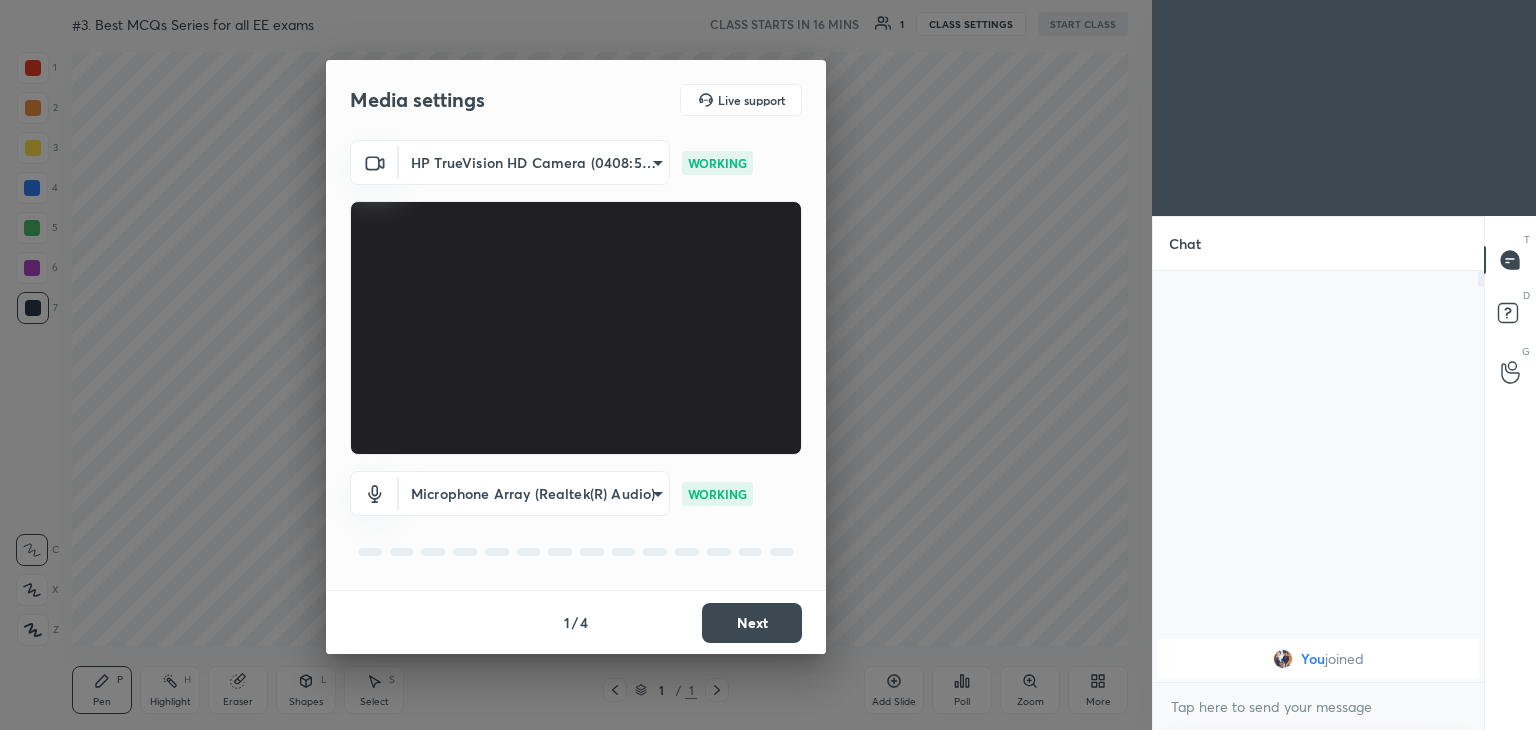 click on "Next" at bounding box center (752, 623) 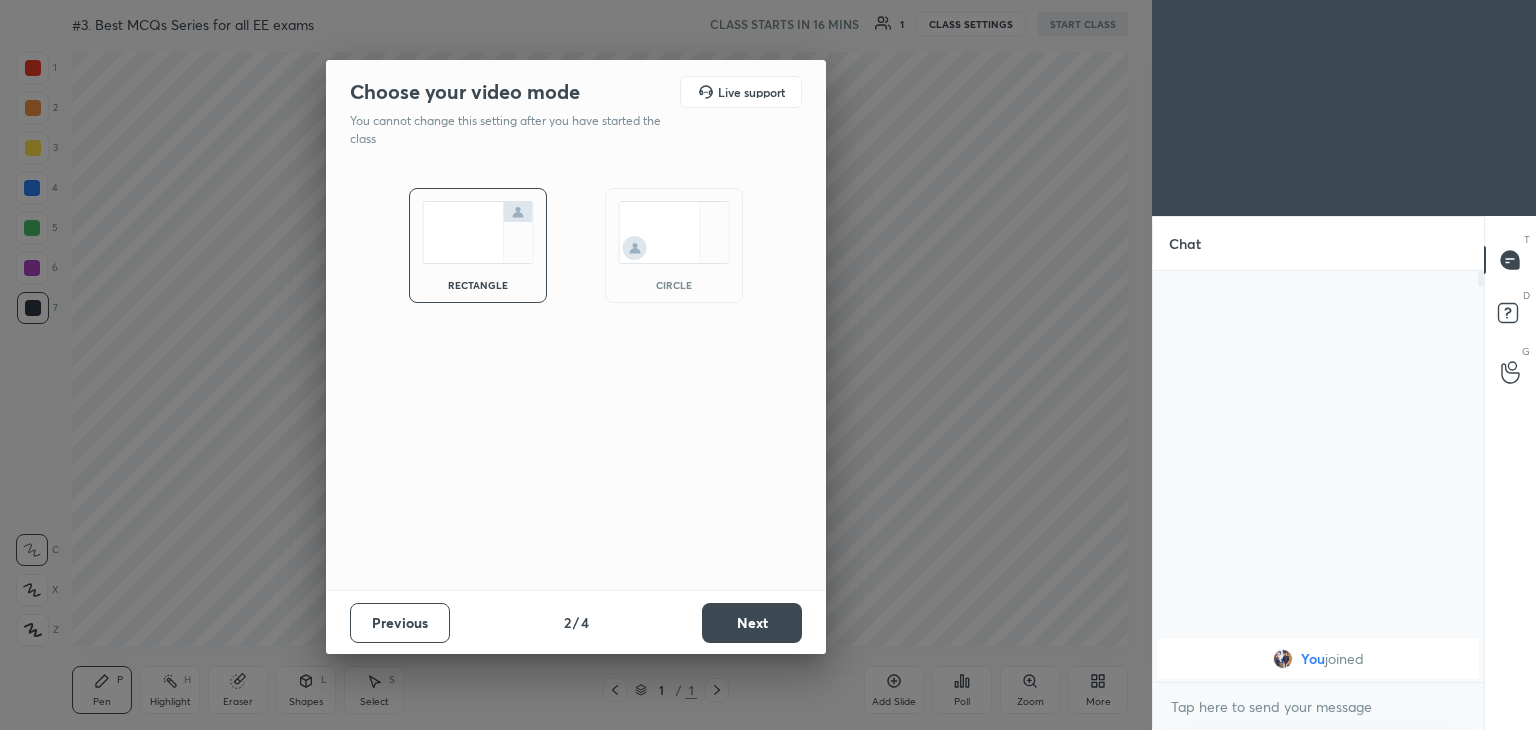 click on "Next" at bounding box center [752, 623] 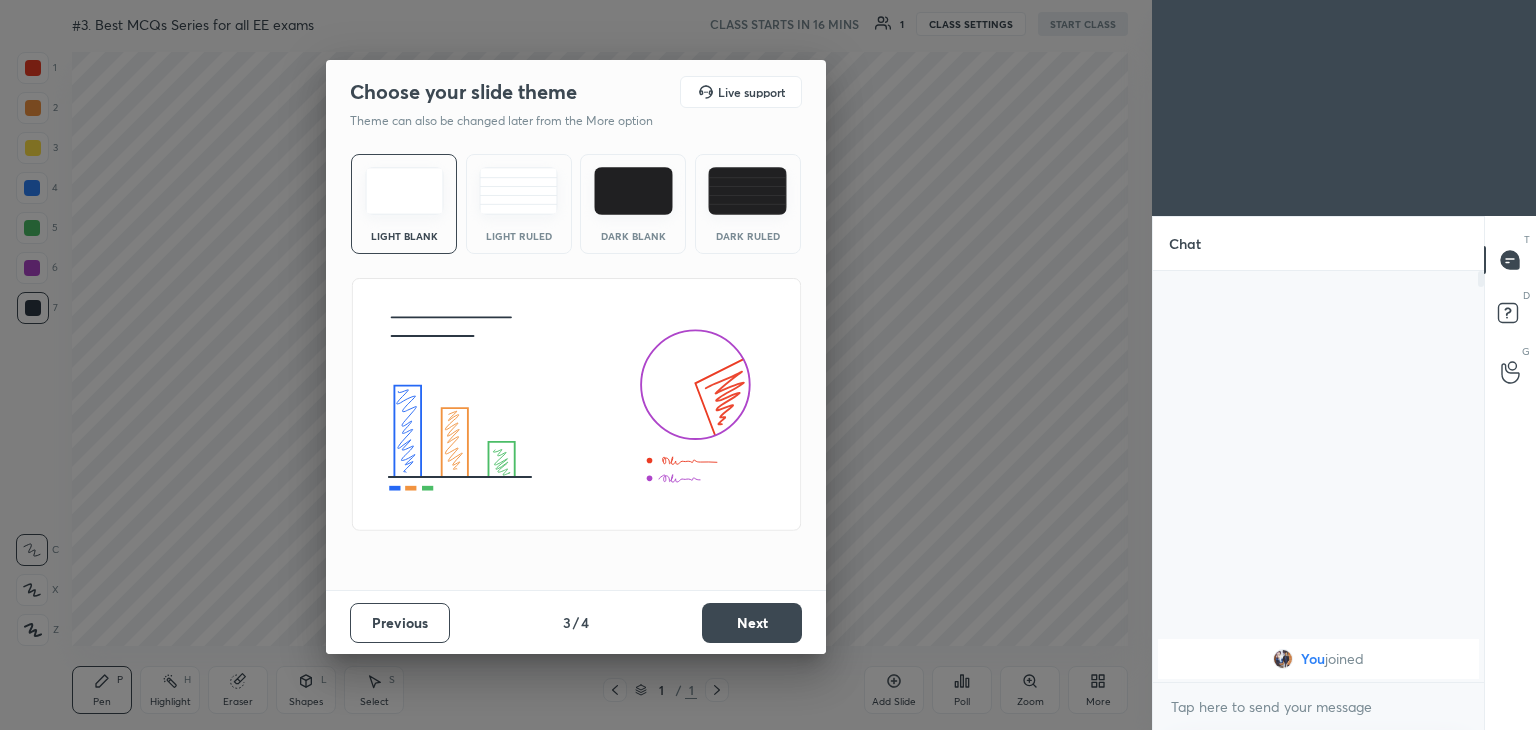 click on "Next" at bounding box center (752, 623) 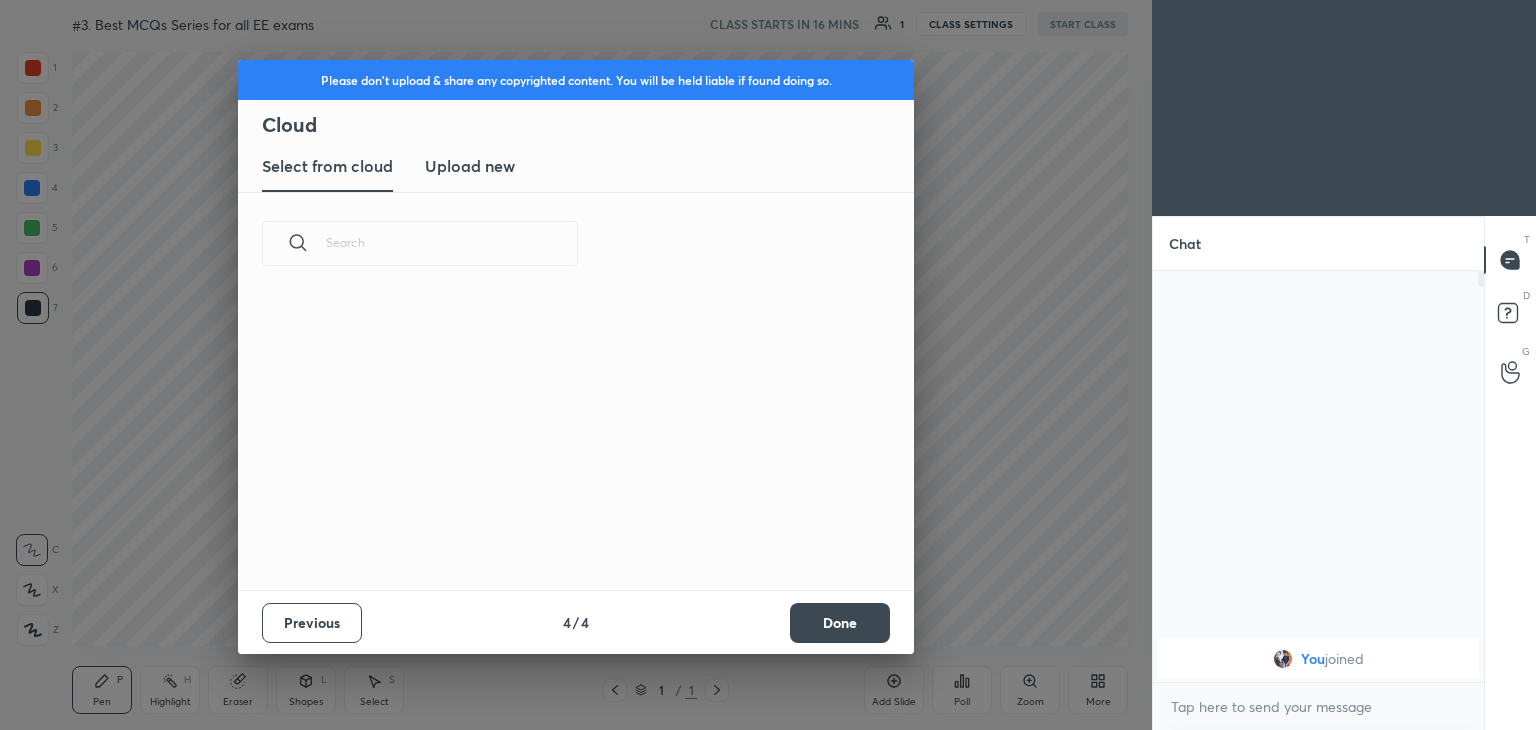 click on "Done" at bounding box center [840, 623] 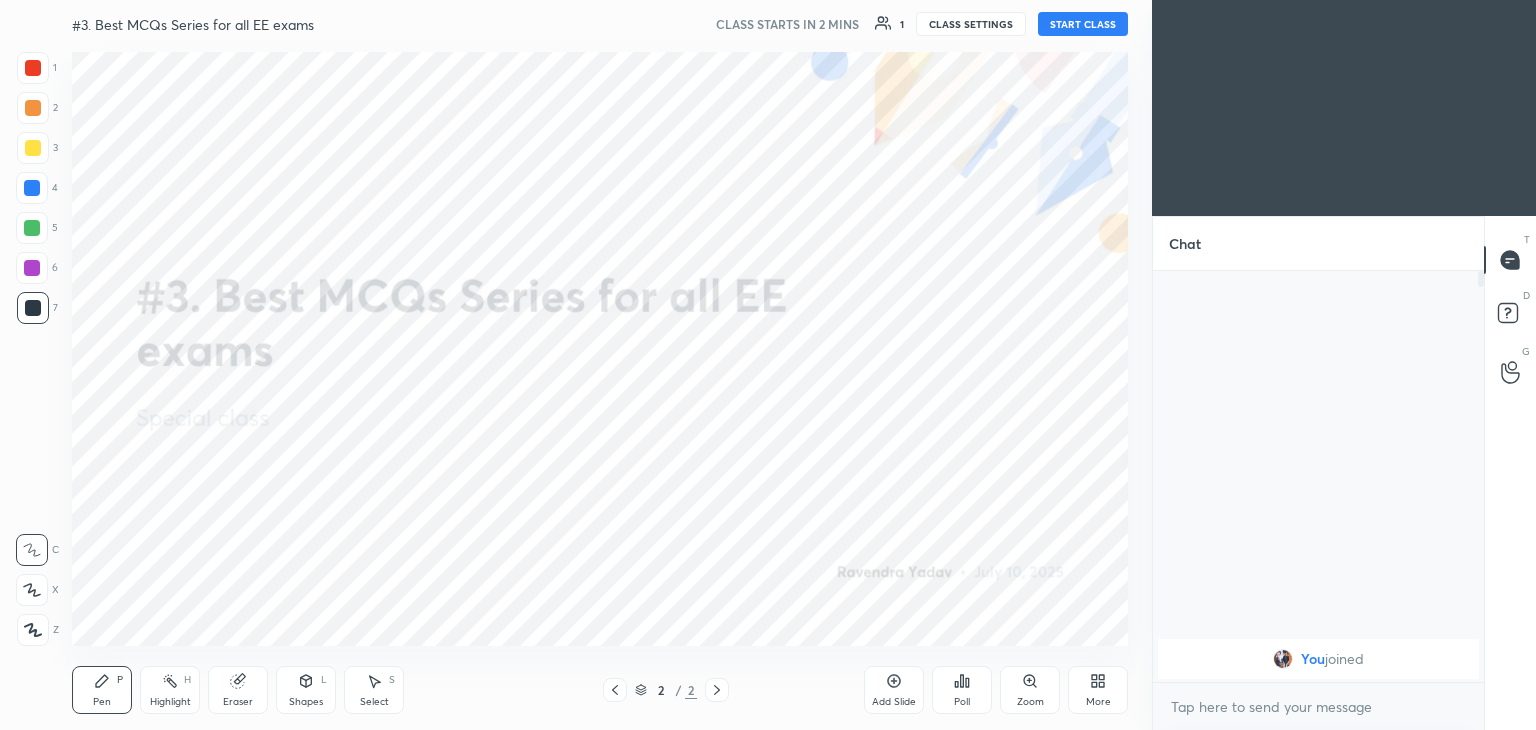 click on "START CLASS" at bounding box center [1083, 24] 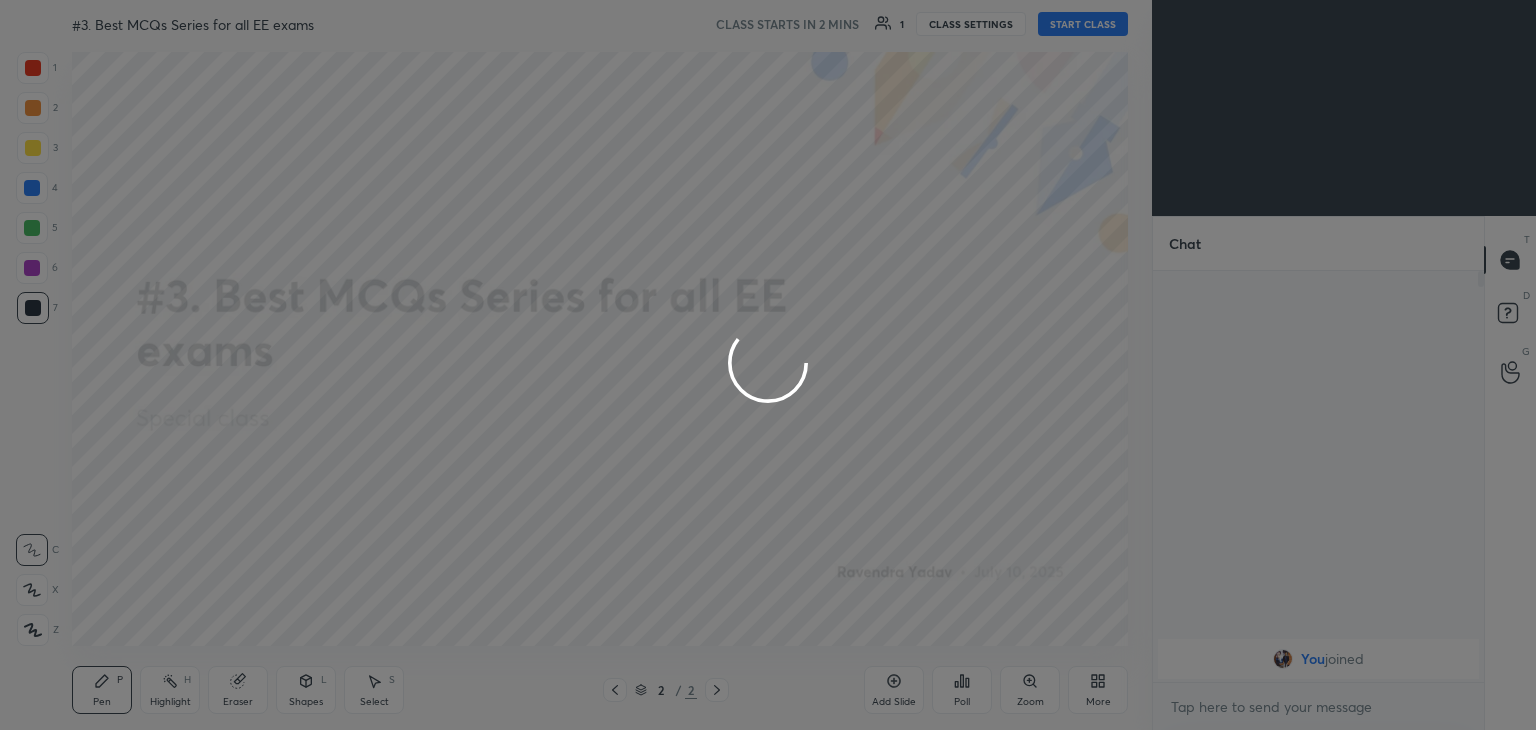 type on "x" 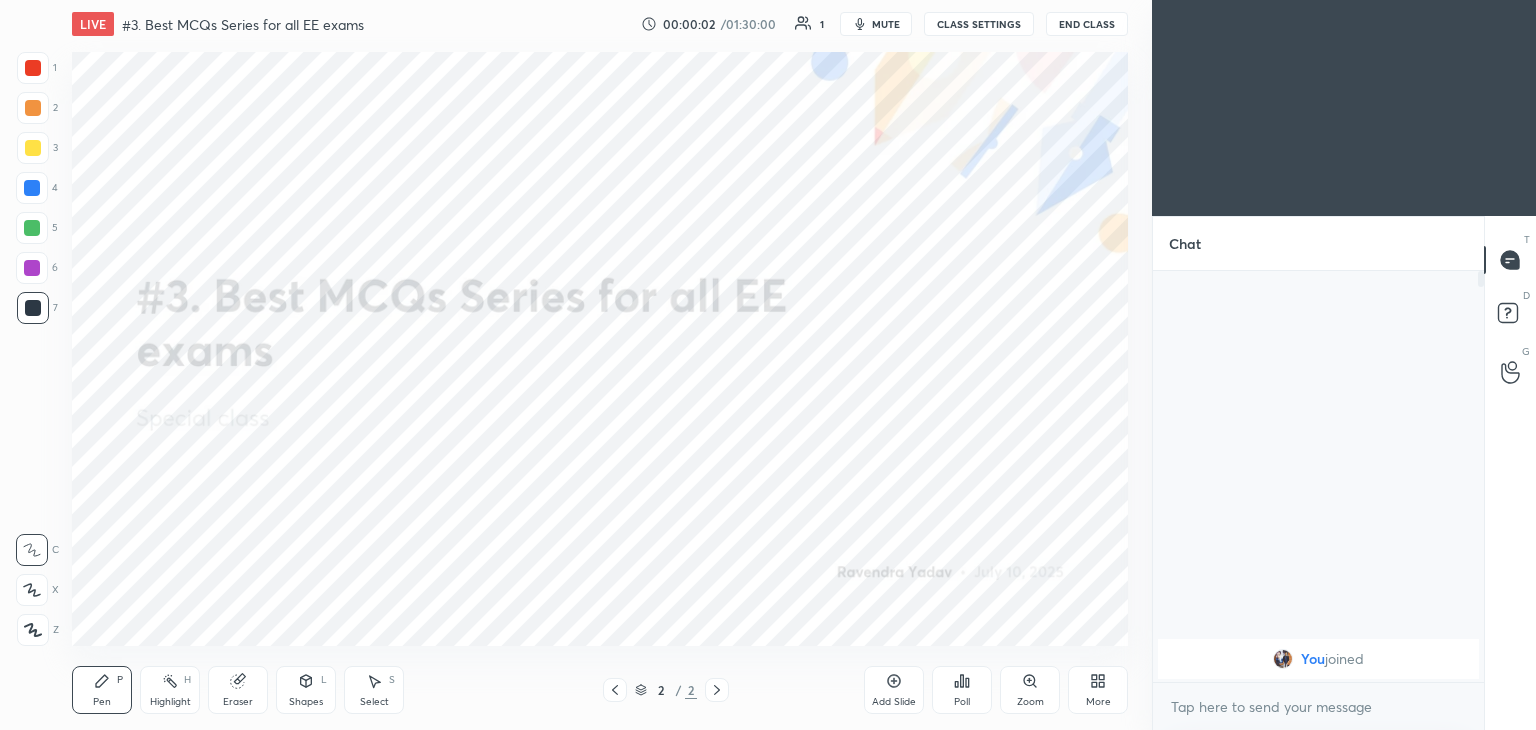 click on "mute" at bounding box center (876, 24) 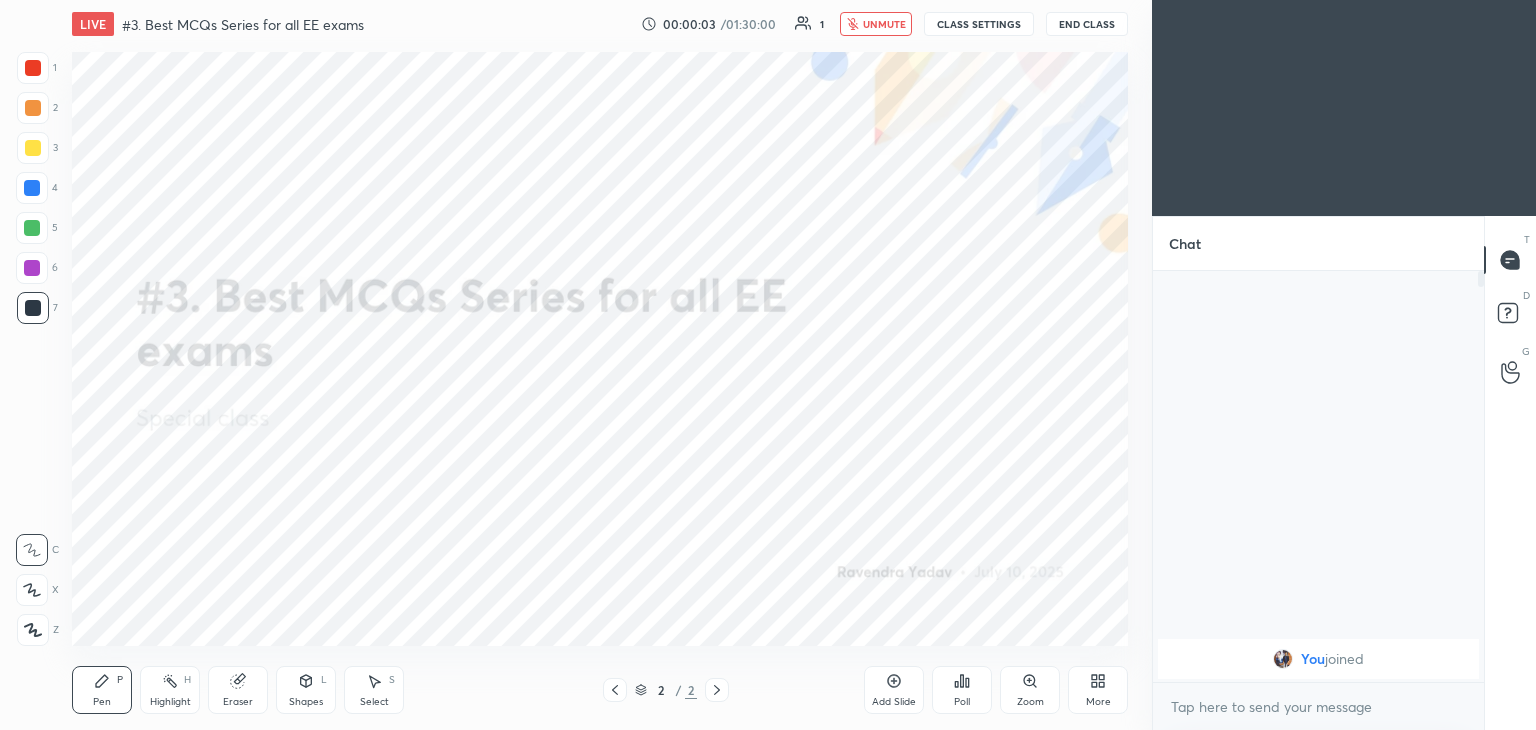 click on "CLASS SETTINGS" at bounding box center (979, 24) 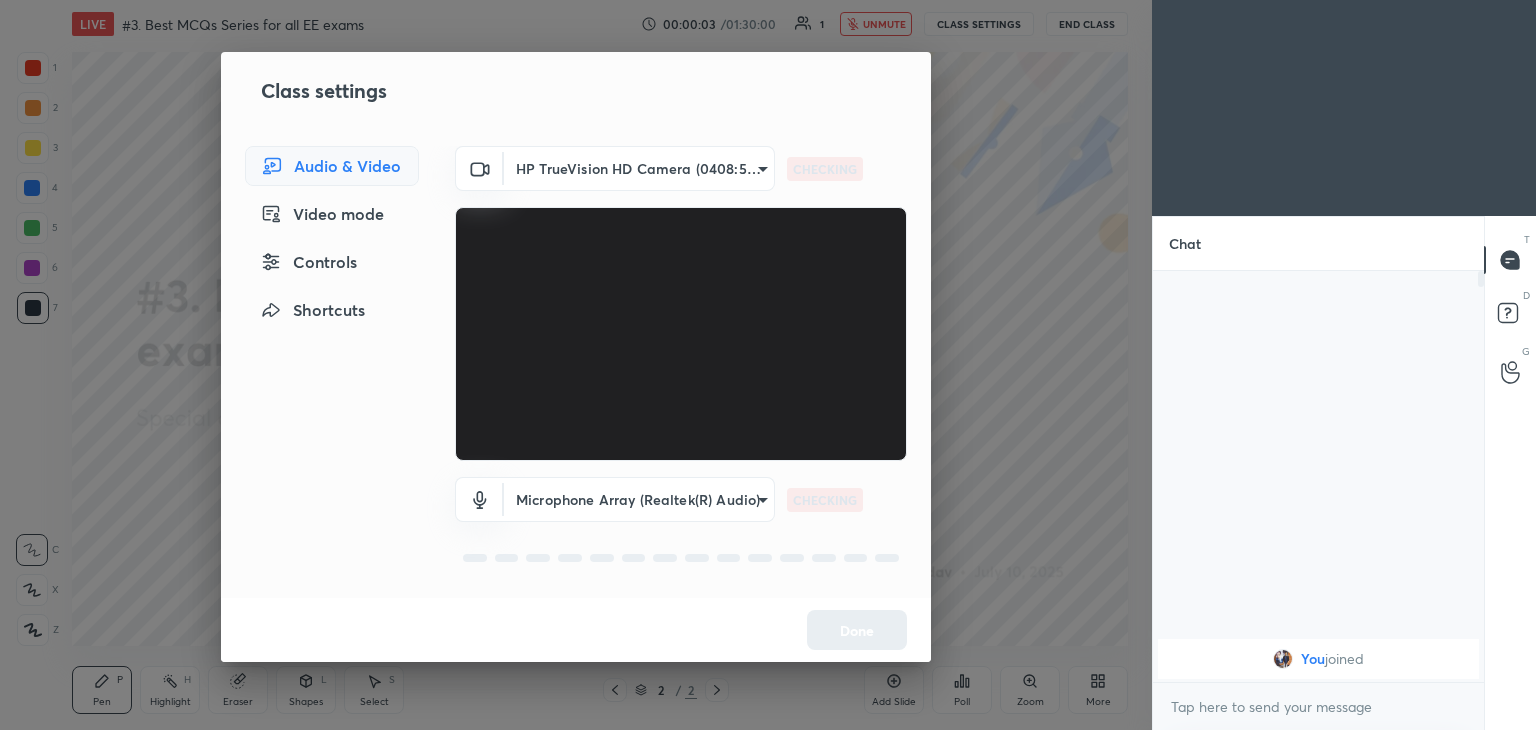 click on "1 2 3 4 5 6 7 C X Z C X Z E E Erase all   H H LIVE #3. Best MCQs Series for all EE exams 00:00:03 /  01:30:00 1 unmute CLASS SETTINGS End Class Setting up your live class Poll for   secs No correct answer Start poll Back #3. Best MCQs Series for all EE exams Ravendra Yadav Pen P Highlight H Eraser Shapes L Select S 2 / 2 Add Slide Poll Zoom More Chat You  joined 1 NEW MESSAGE Enable hand raising Enable raise hand to speak to learners. Once enabled, chat will be turned off temporarily. Enable x   introducing Raise a hand with a doubt Now learners can raise their hand along with a doubt  How it works? Doubts asked by learners will show up here NEW DOUBTS ASKED No one has raised a hand yet Can't raise hand Looks like educator just invited you to speak. Please wait before you can raise your hand again. Got it T Messages (T) D Doubts (D) G Raise Hand (G) Report an issue Reason for reporting Buffering Chat not working Audio - Video sync issue Educator video quality low ​ Attach an image Report Class settings Done" at bounding box center (768, 365) 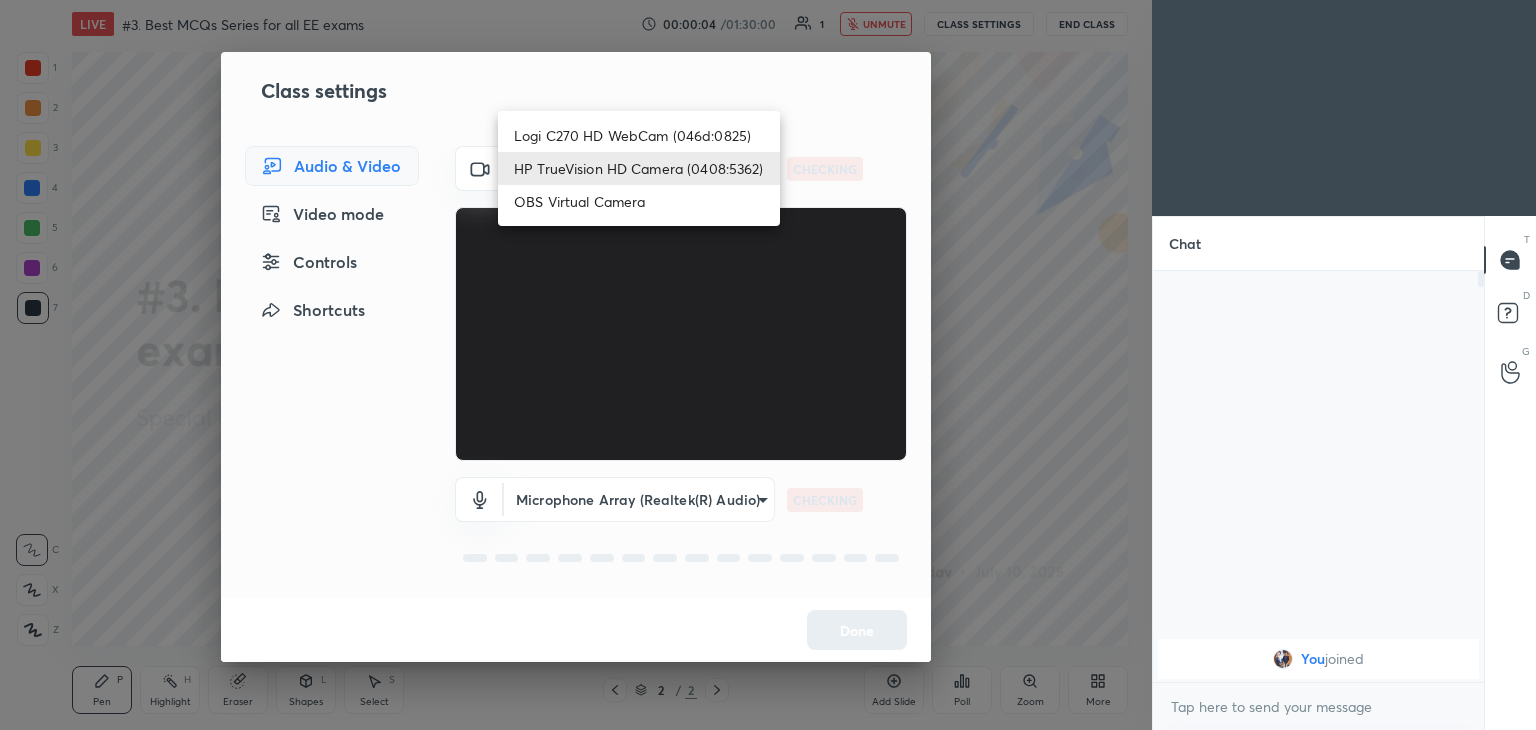 click on "Logi C270 HD WebCam (046d:0825)" at bounding box center (639, 135) 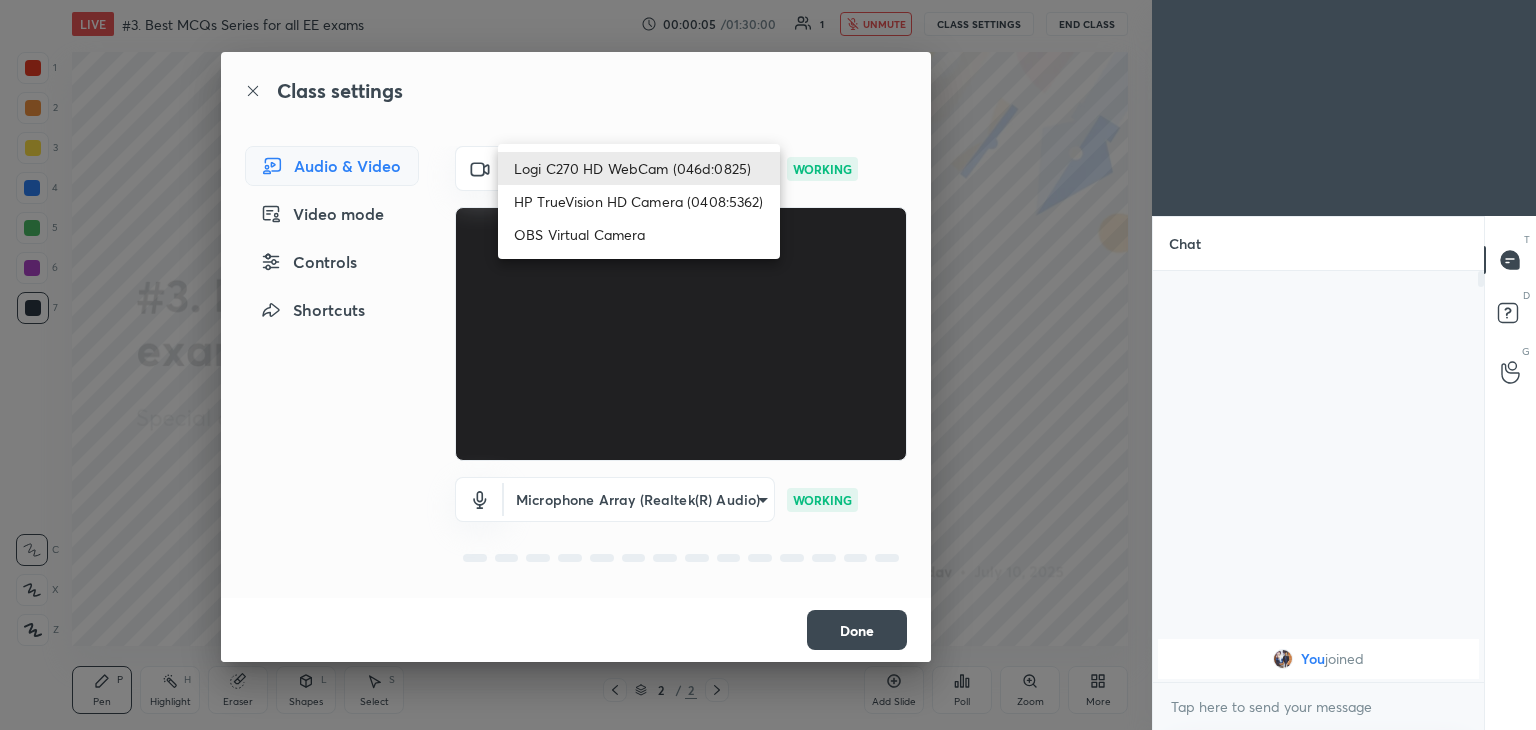 click on "1 2 3 4 5 6 7 C X Z C X Z E E Erase all   H H LIVE #3. Best MCQs Series for all EE exams 00:00:05 /  01:30:00 1 unmute CLASS SETTINGS End Class Setting up your live class Poll for   secs No correct answer Start poll Back #3. Best MCQs Series for all EE exams Ravendra Yadav Pen P Highlight H Eraser Shapes L Select S 2 / 2 Add Slide Poll Zoom More Chat You  joined 1 NEW MESSAGE Enable hand raising Enable raise hand to speak to learners. Once enabled, chat will be turned off temporarily. Enable x   introducing Raise a hand with a doubt Now learners can raise their hand along with a doubt  How it works? Doubts asked by learners will show up here NEW DOUBTS ASKED No one has raised a hand yet Can't raise hand Looks like educator just invited you to speak. Please wait before you can raise your hand again. Got it T Messages (T) D Doubts (D) G Raise Hand (G) Report an issue Reason for reporting Buffering Chat not working Audio - Video sync issue Educator video quality low ​ Attach an image Report Class settings Done" at bounding box center [768, 365] 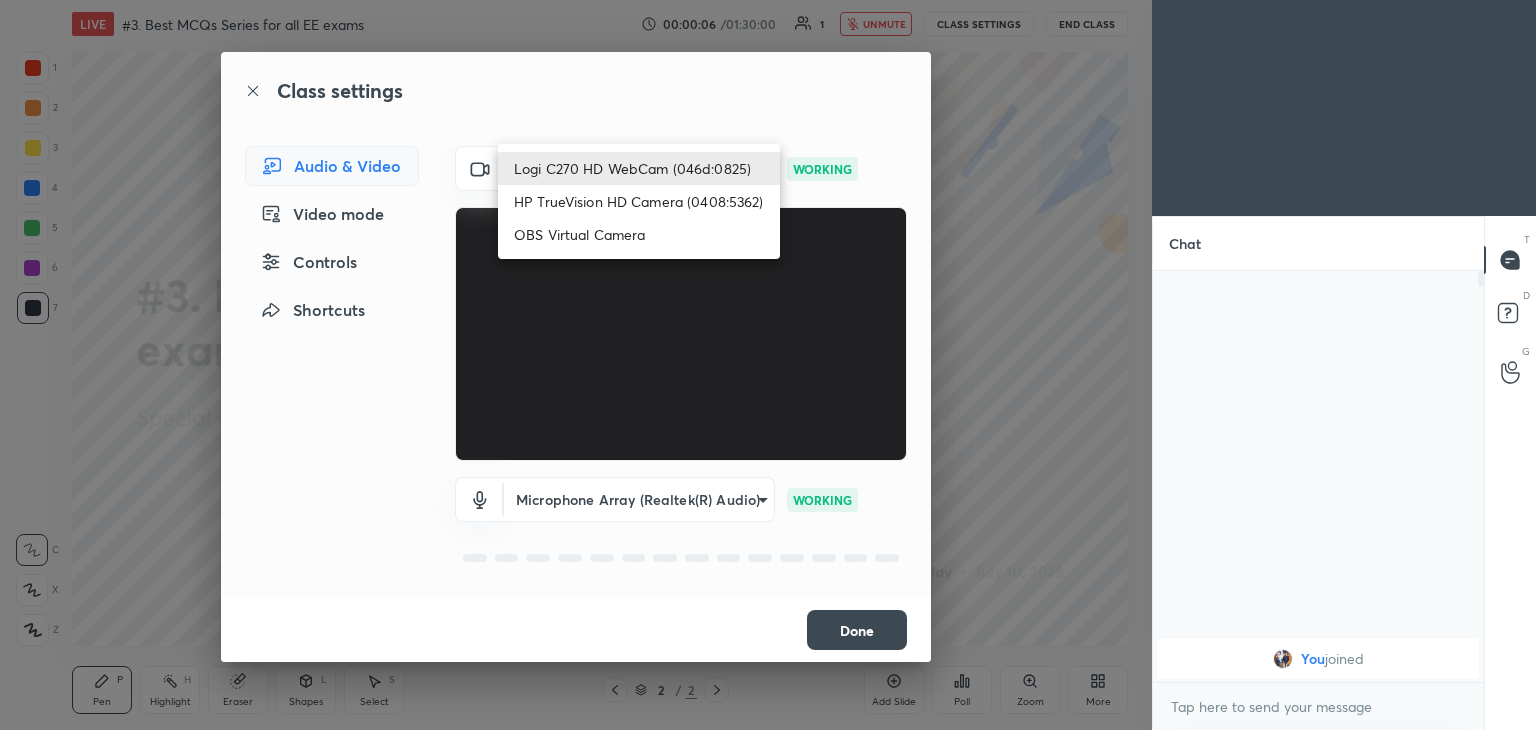 click on "HP TrueVision HD Camera (0408:5362)" at bounding box center (639, 201) 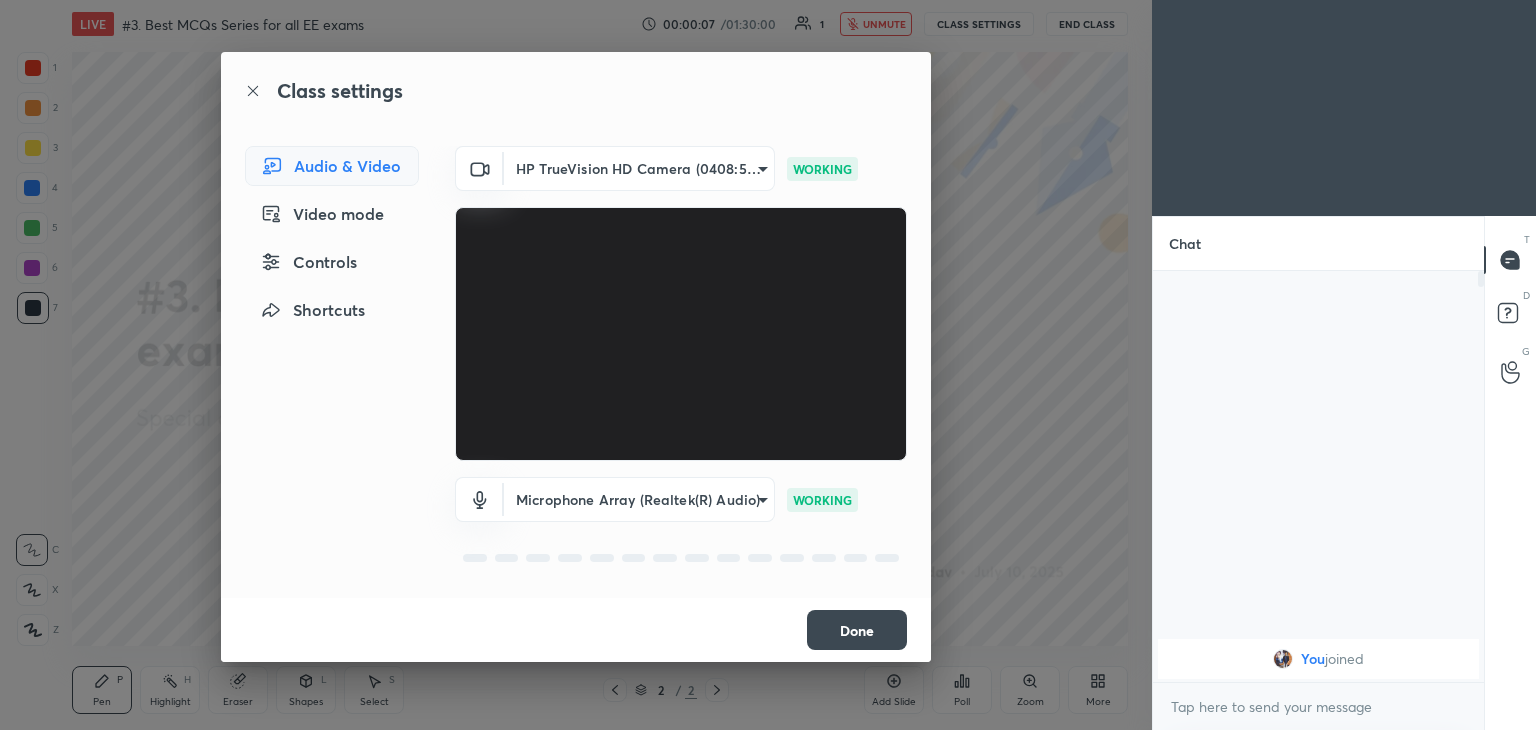 click on "Done" at bounding box center (857, 630) 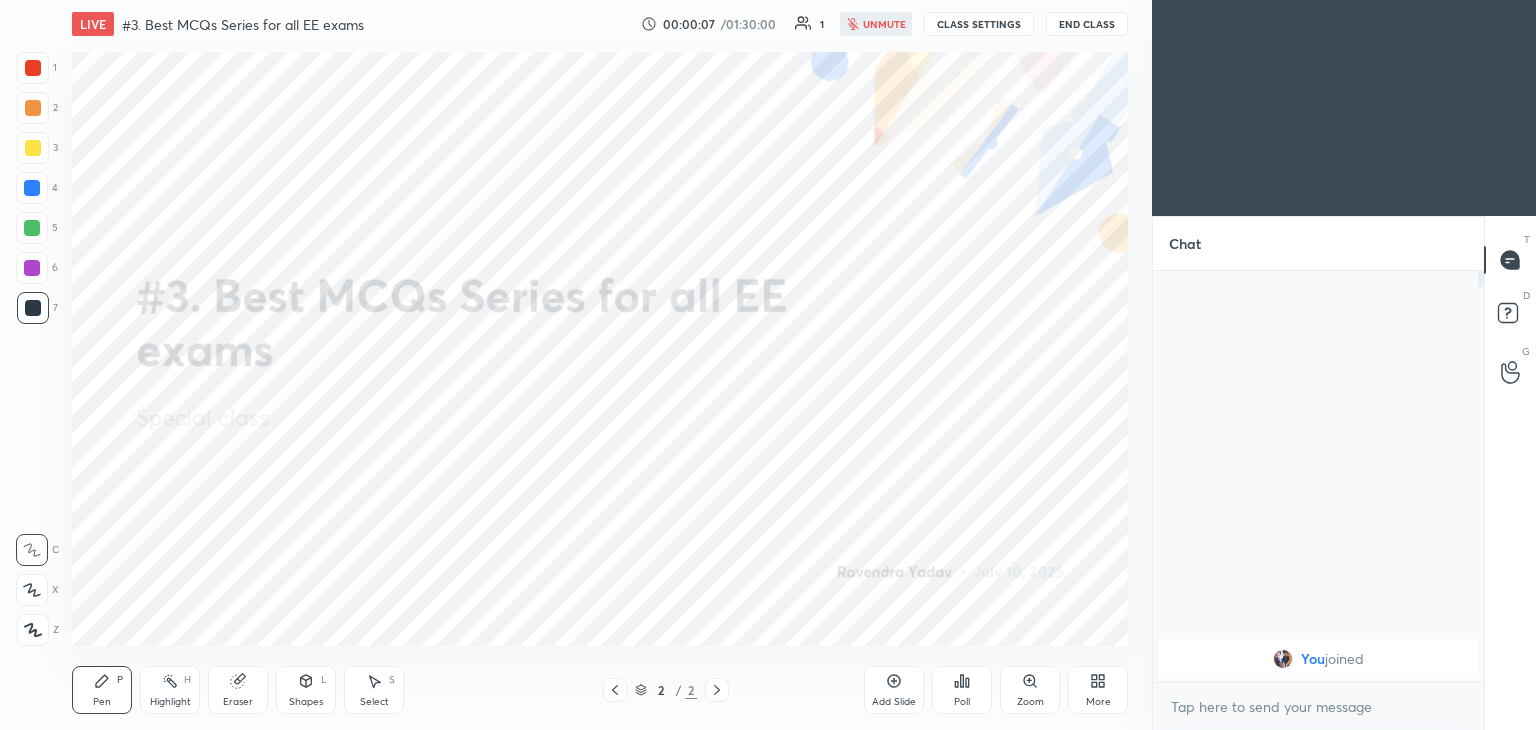 click on "More" at bounding box center (1098, 702) 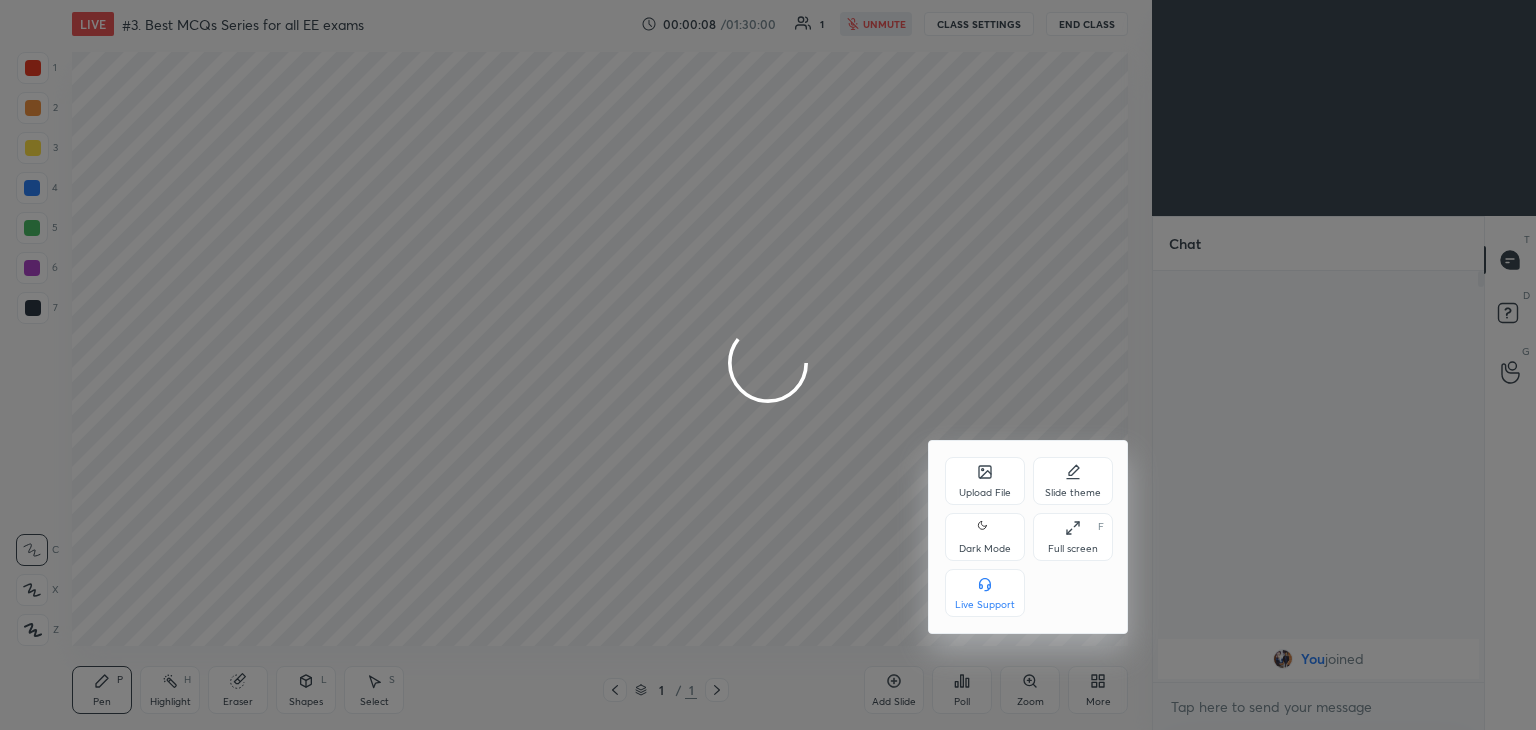 click on "Upload File Slide theme Dark Mode Full screen F Live Support" at bounding box center [1029, 537] 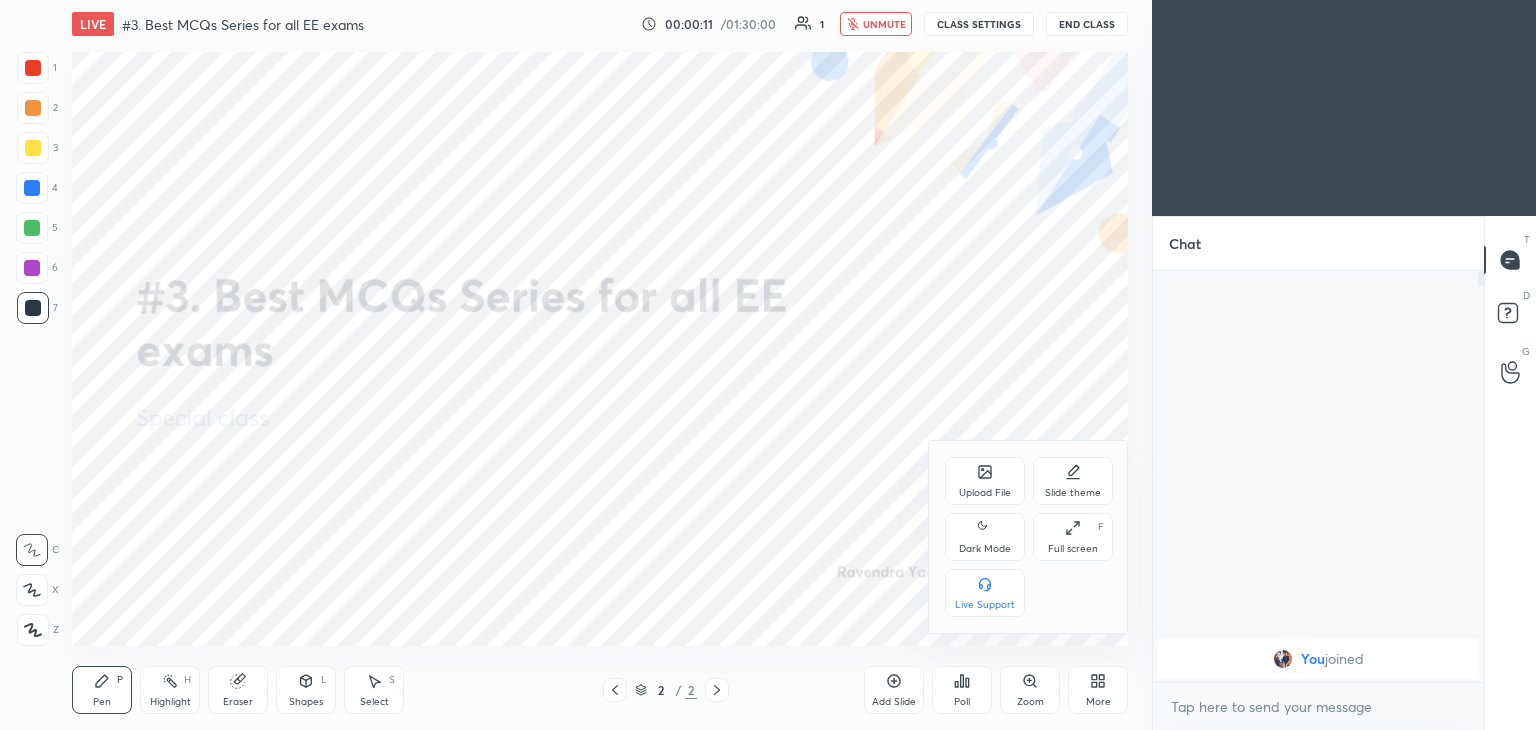 click on "Upload File" at bounding box center [985, 493] 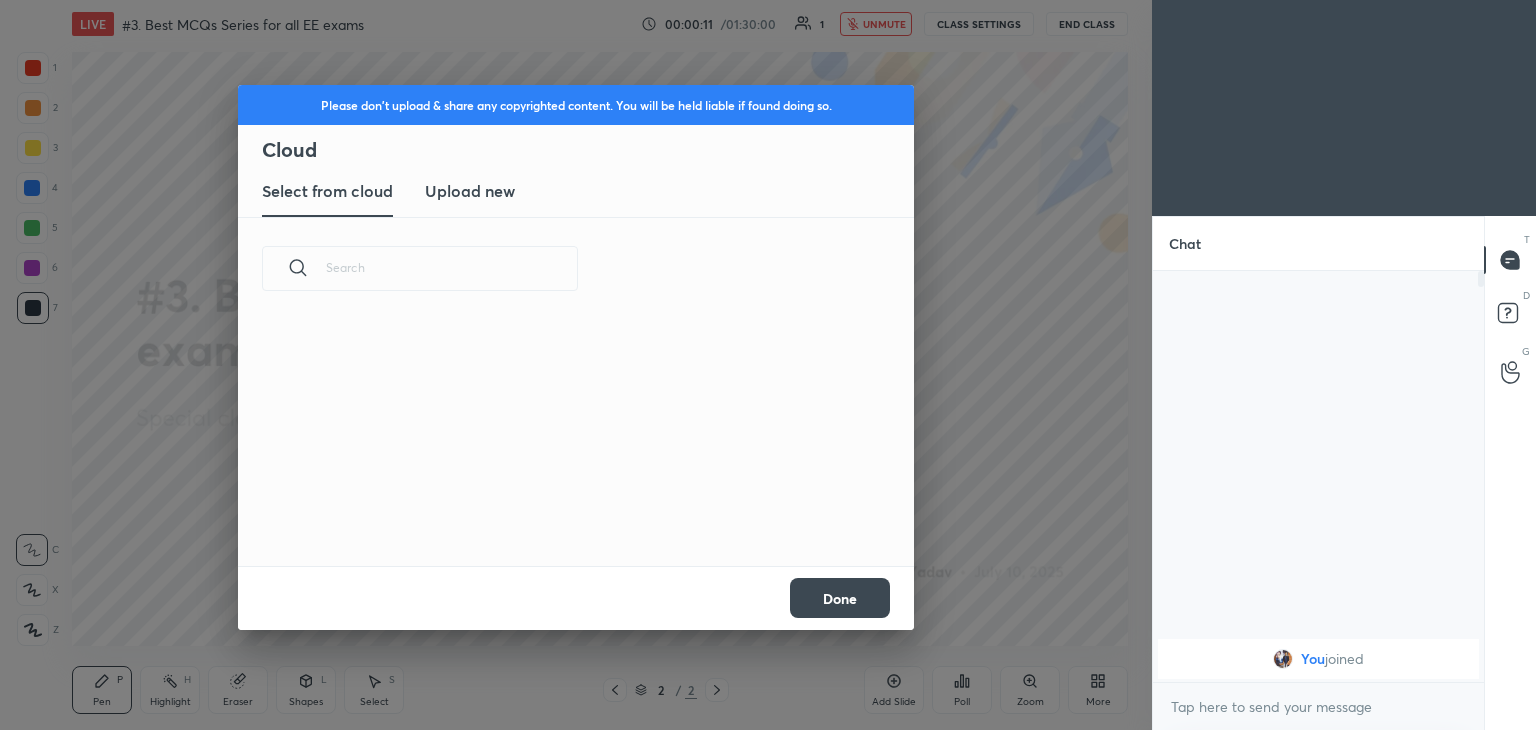 scroll, scrollTop: 5, scrollLeft: 10, axis: both 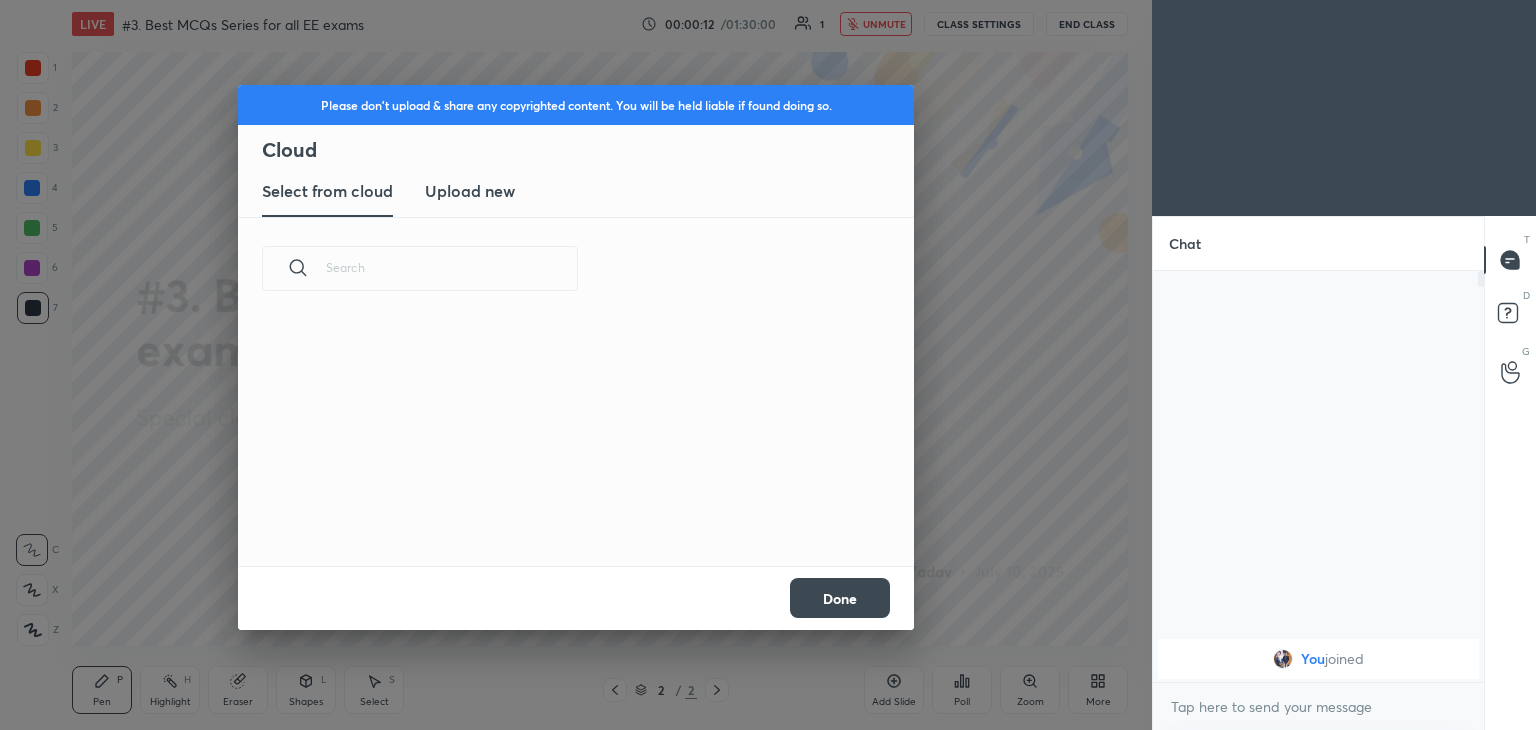 click on "Upload new" at bounding box center [470, 192] 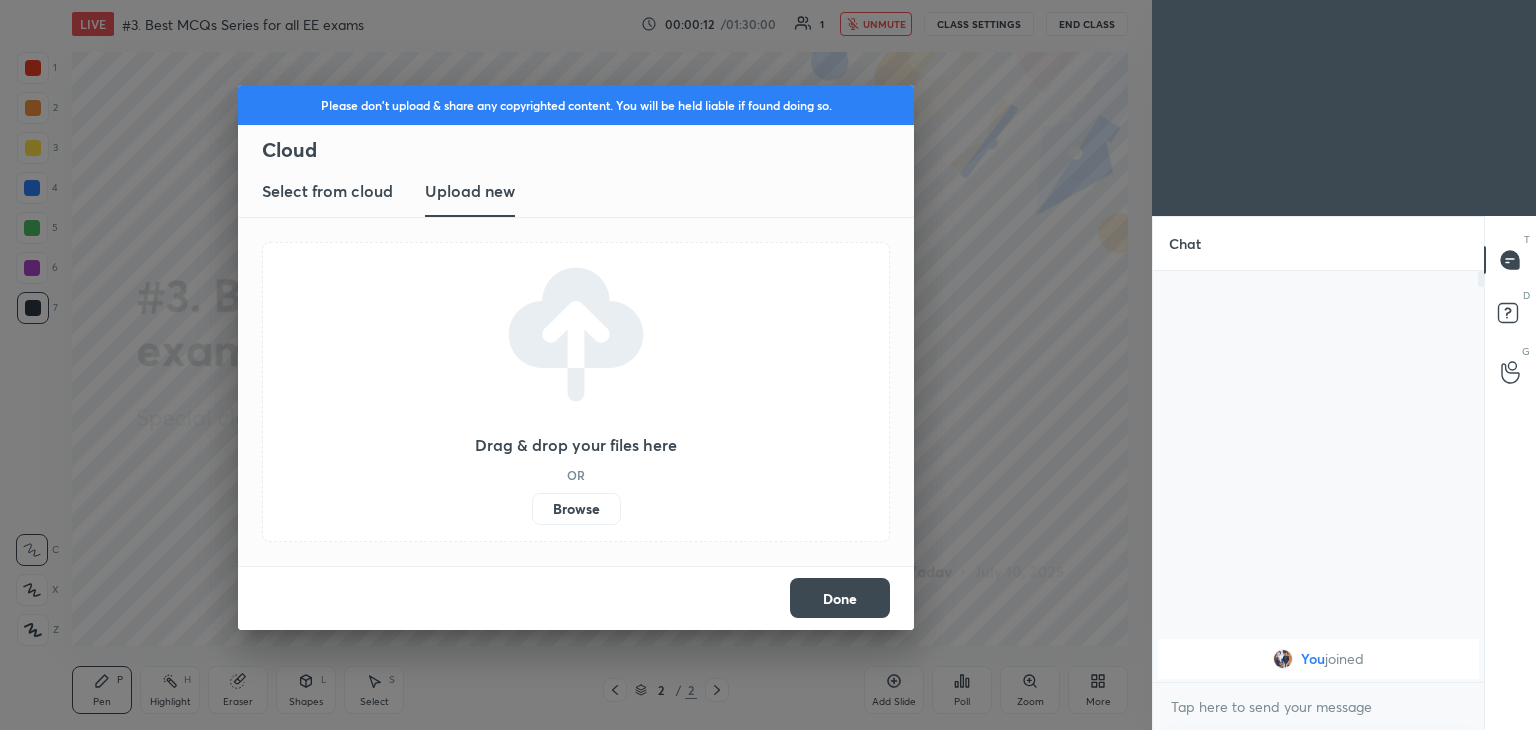 click on "Browse" at bounding box center (576, 509) 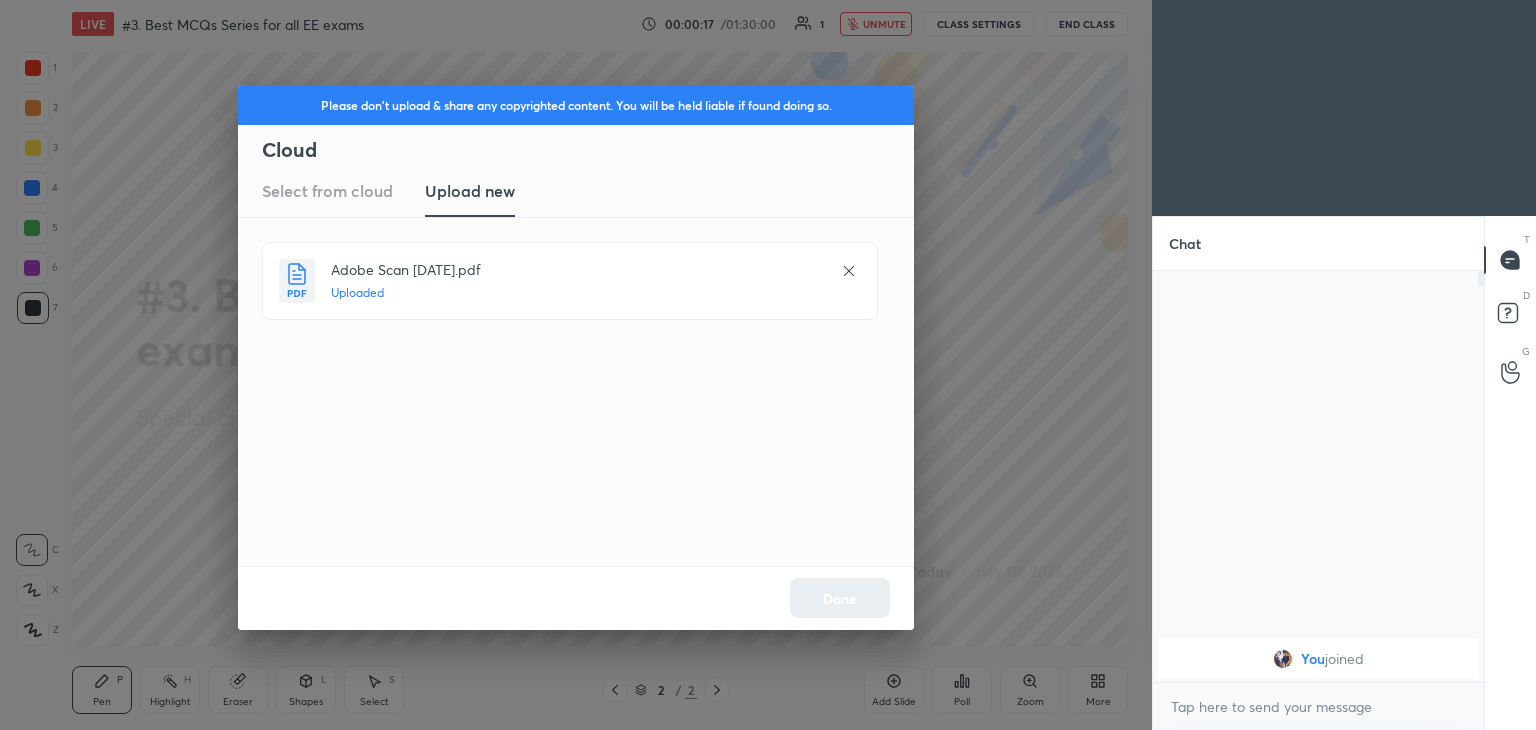 click on "Done" at bounding box center [840, 598] 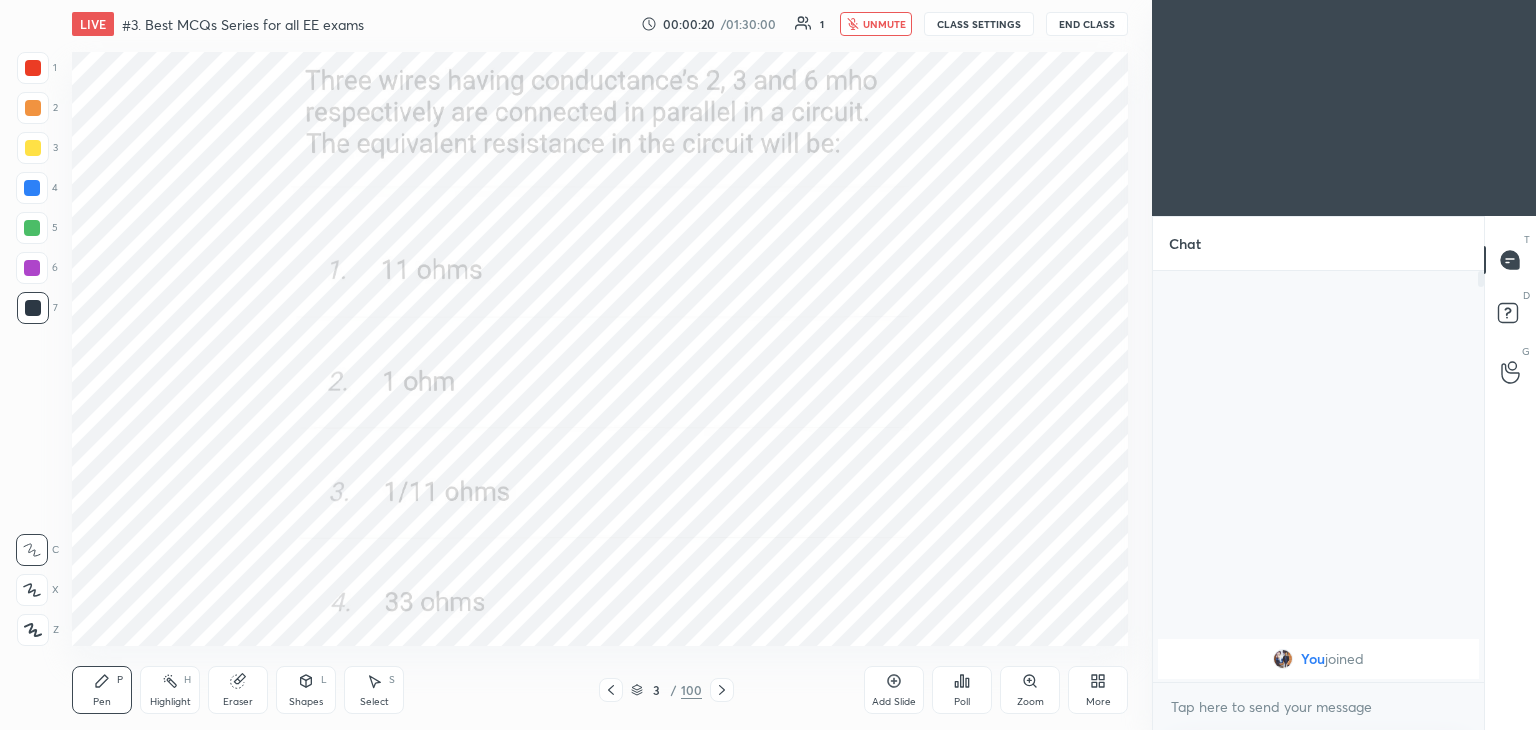 click on "More" at bounding box center [1098, 690] 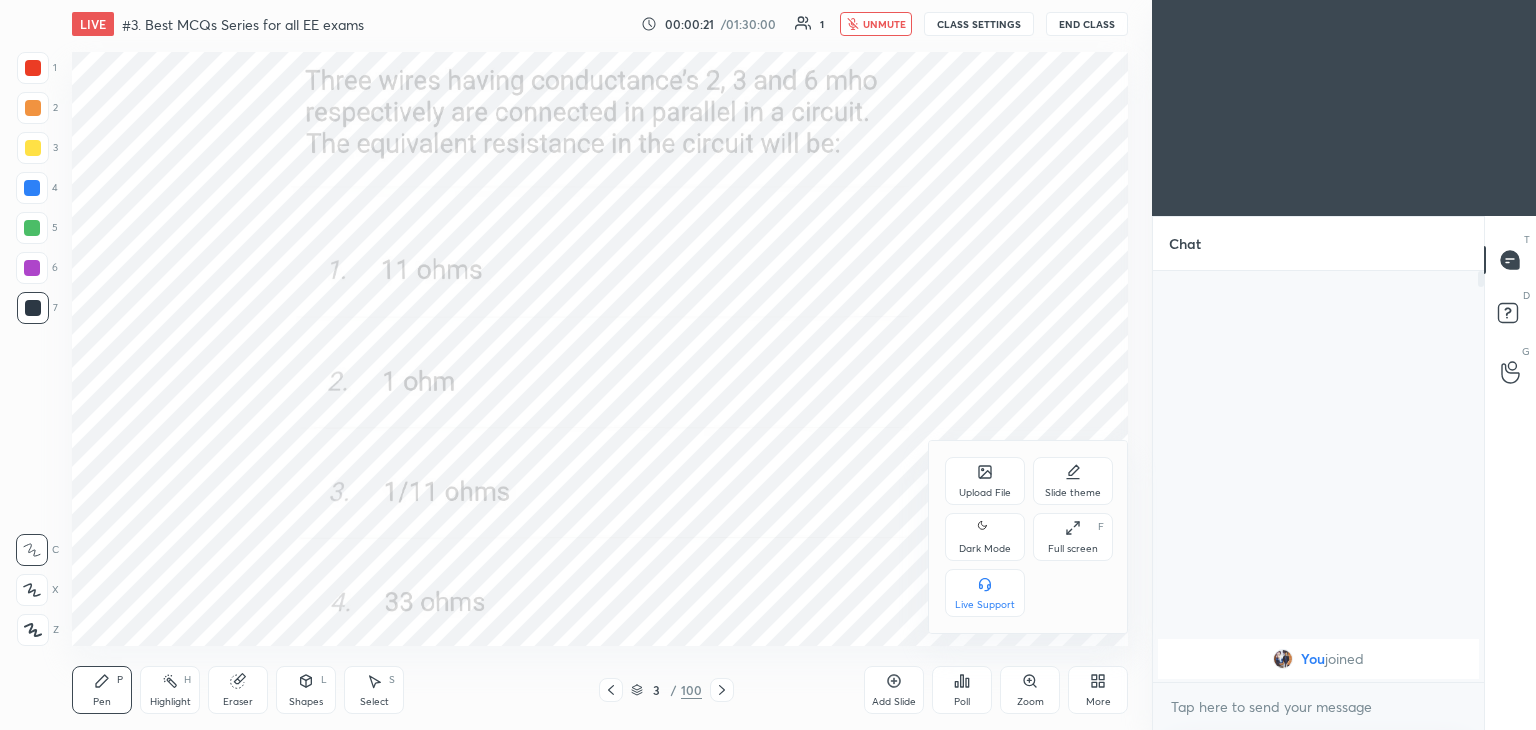 click at bounding box center [768, 365] 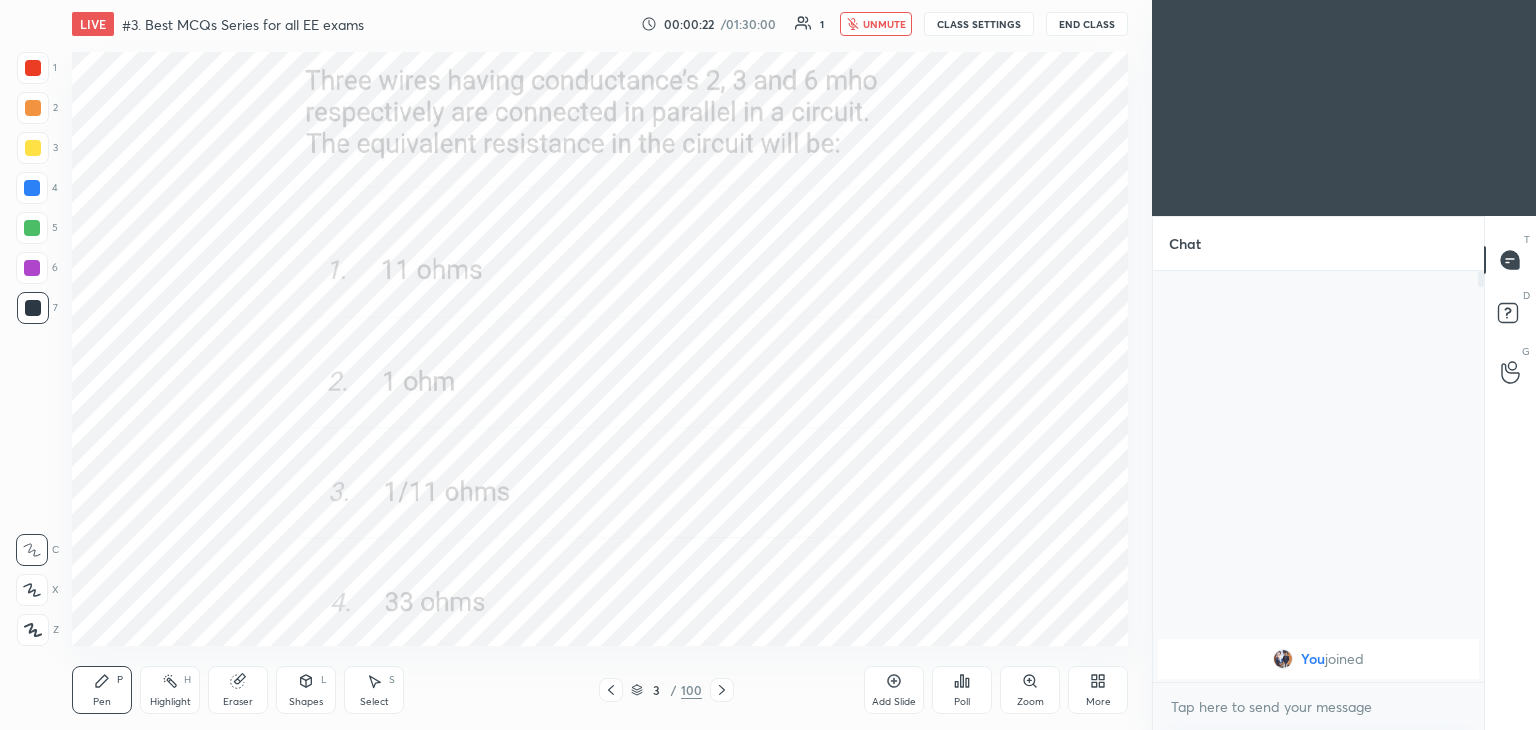 click 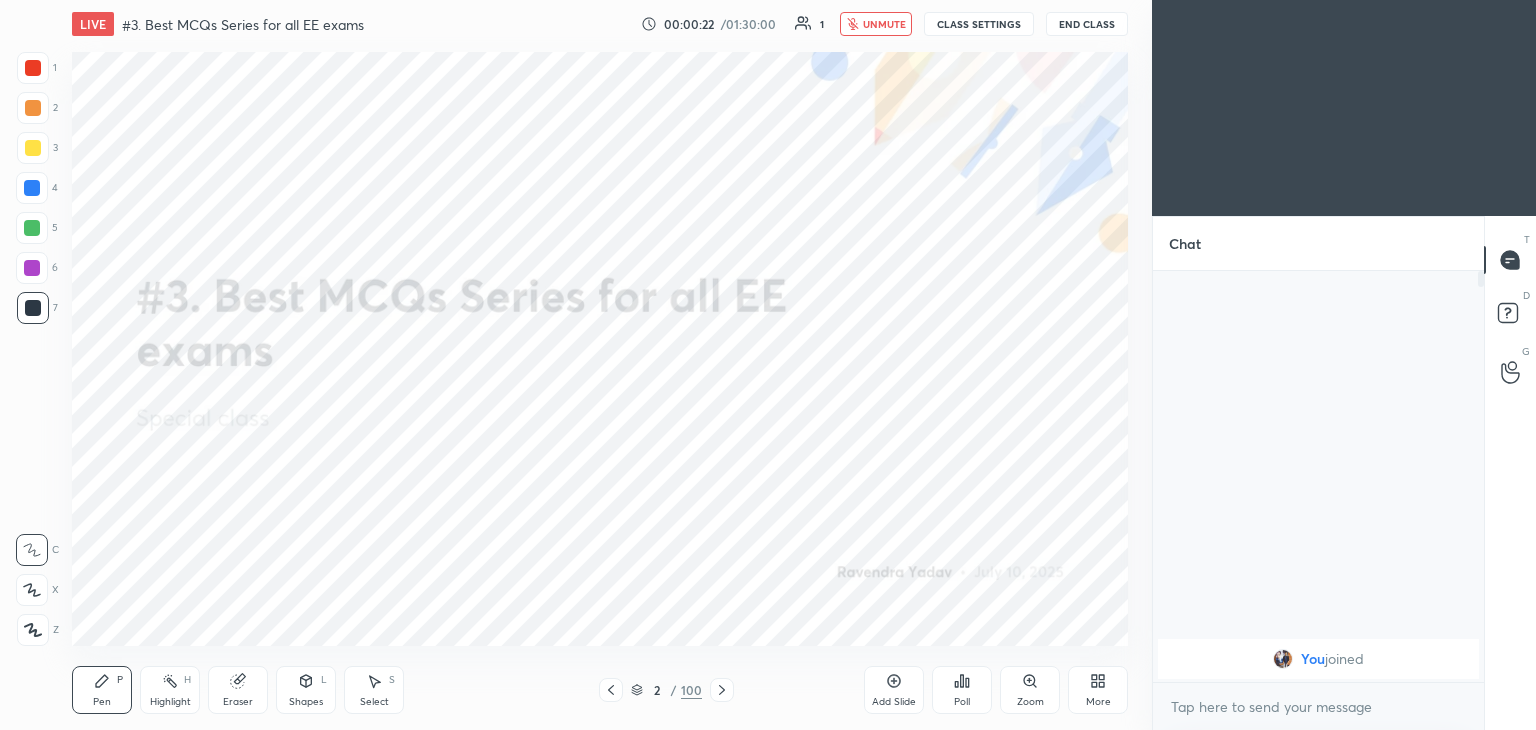 click 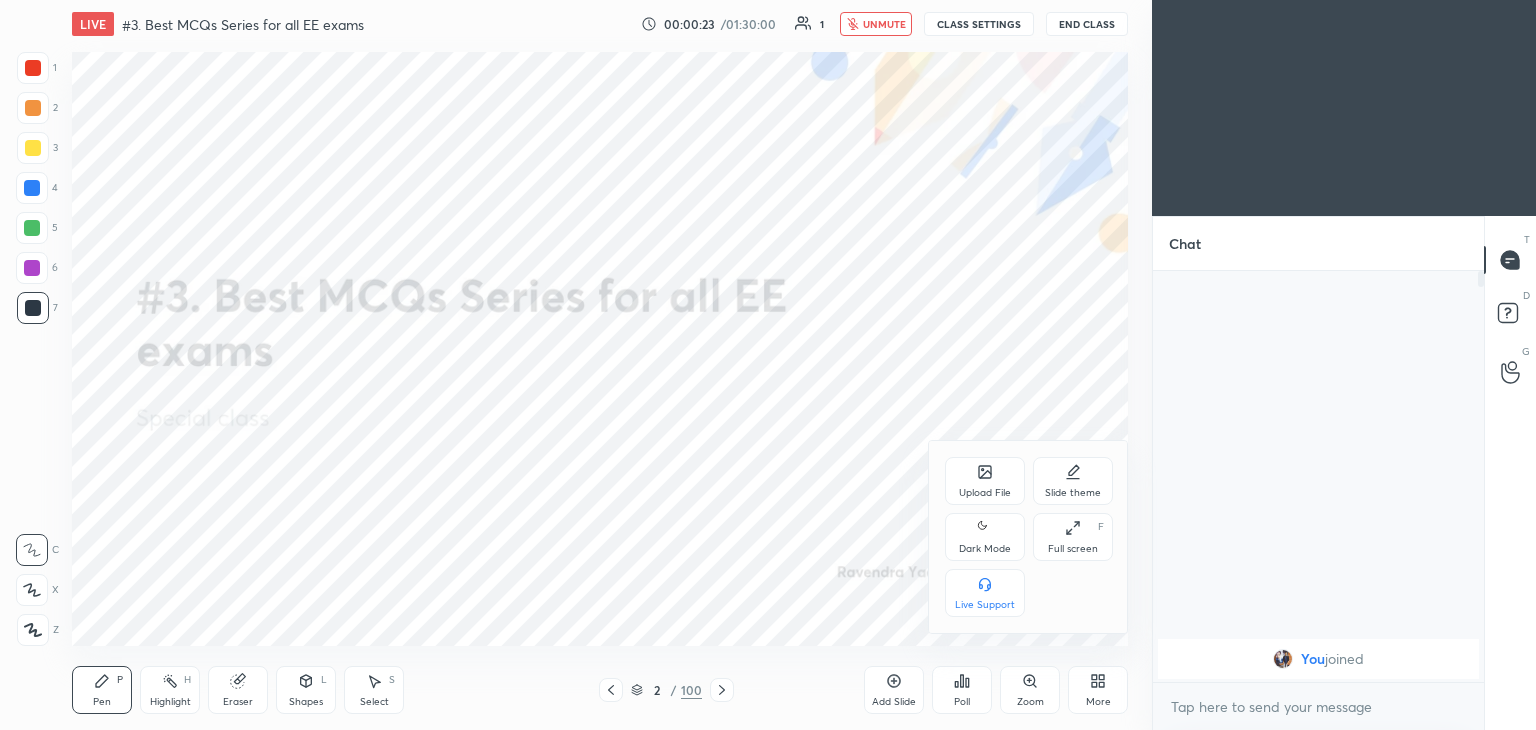 click on "Upload File" at bounding box center (985, 493) 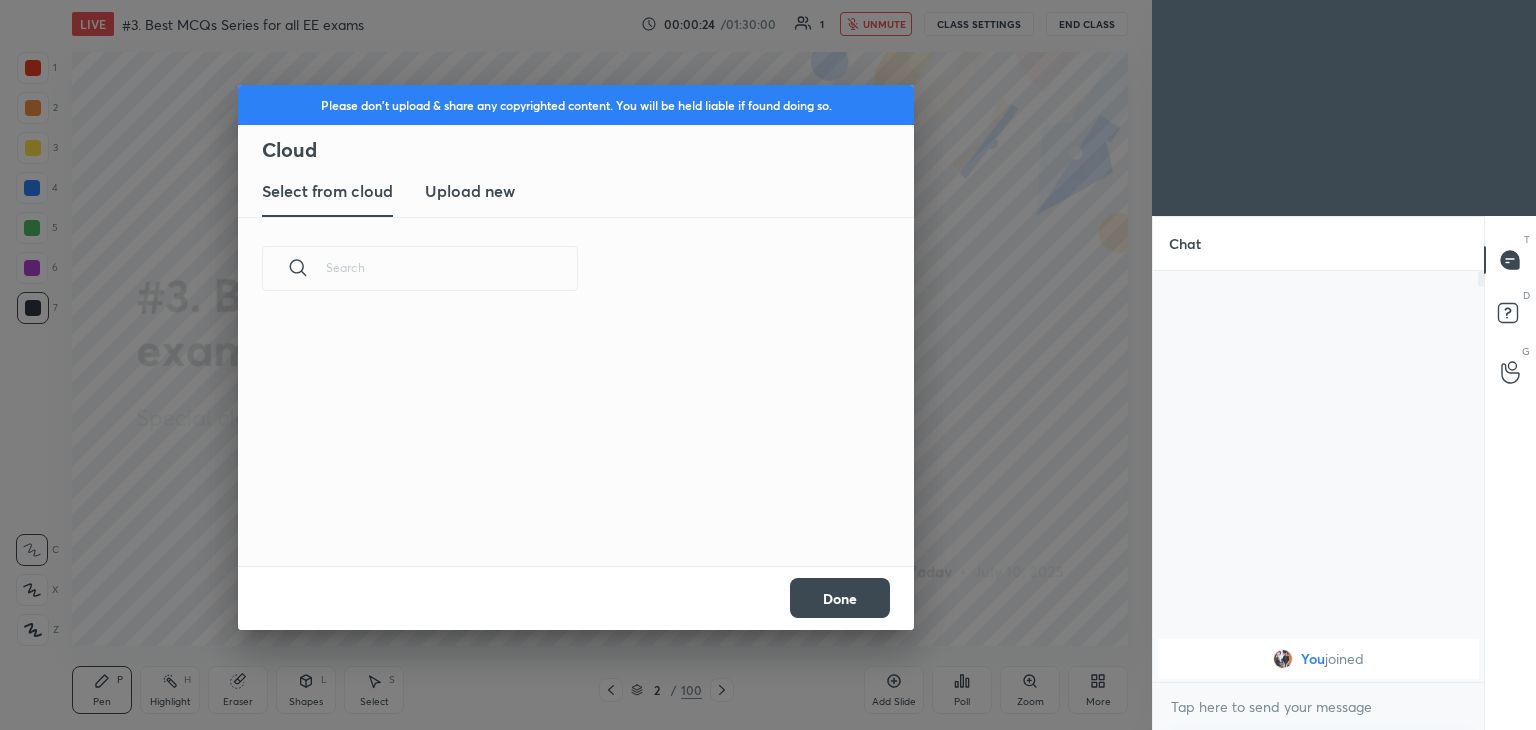 scroll, scrollTop: 5, scrollLeft: 10, axis: both 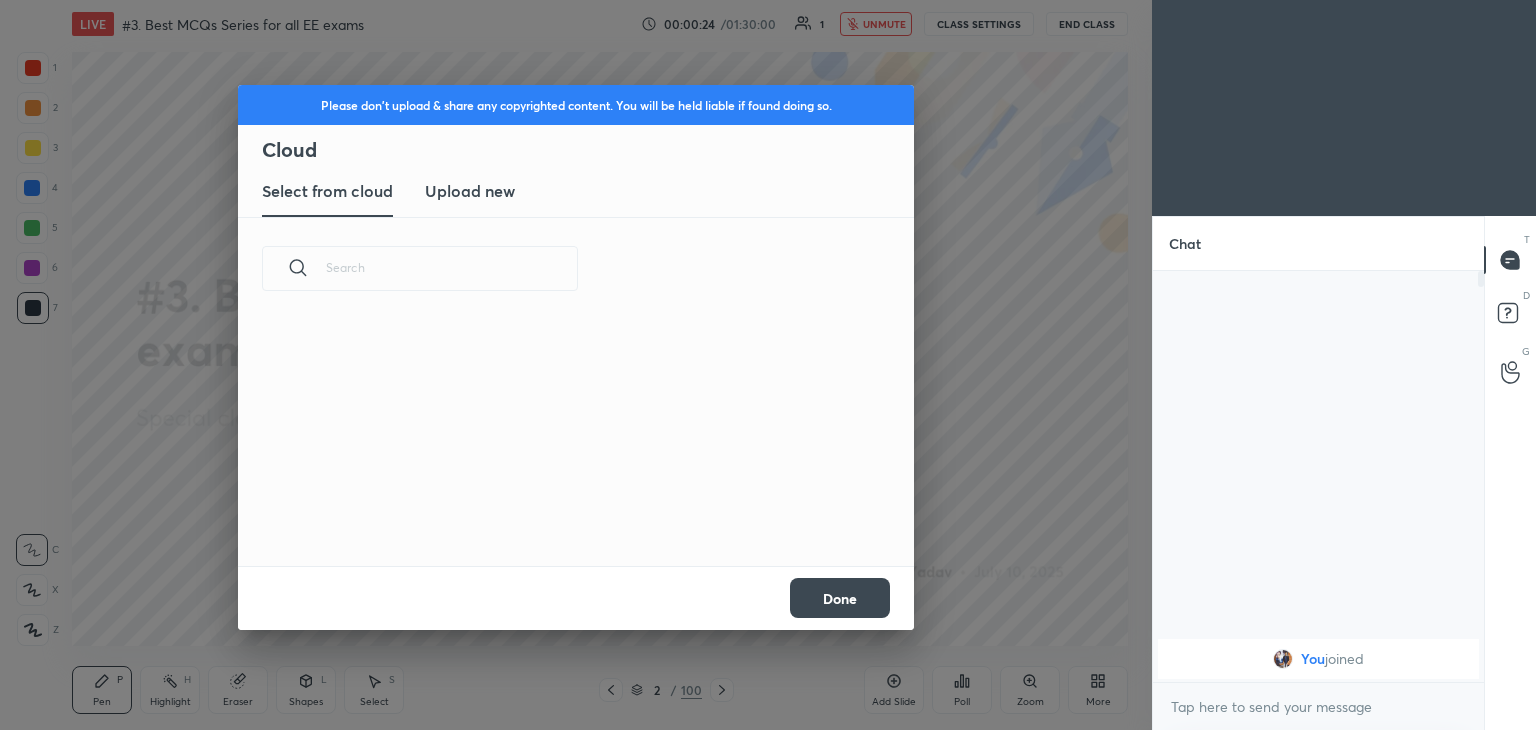 click on "Upload new" at bounding box center [470, 192] 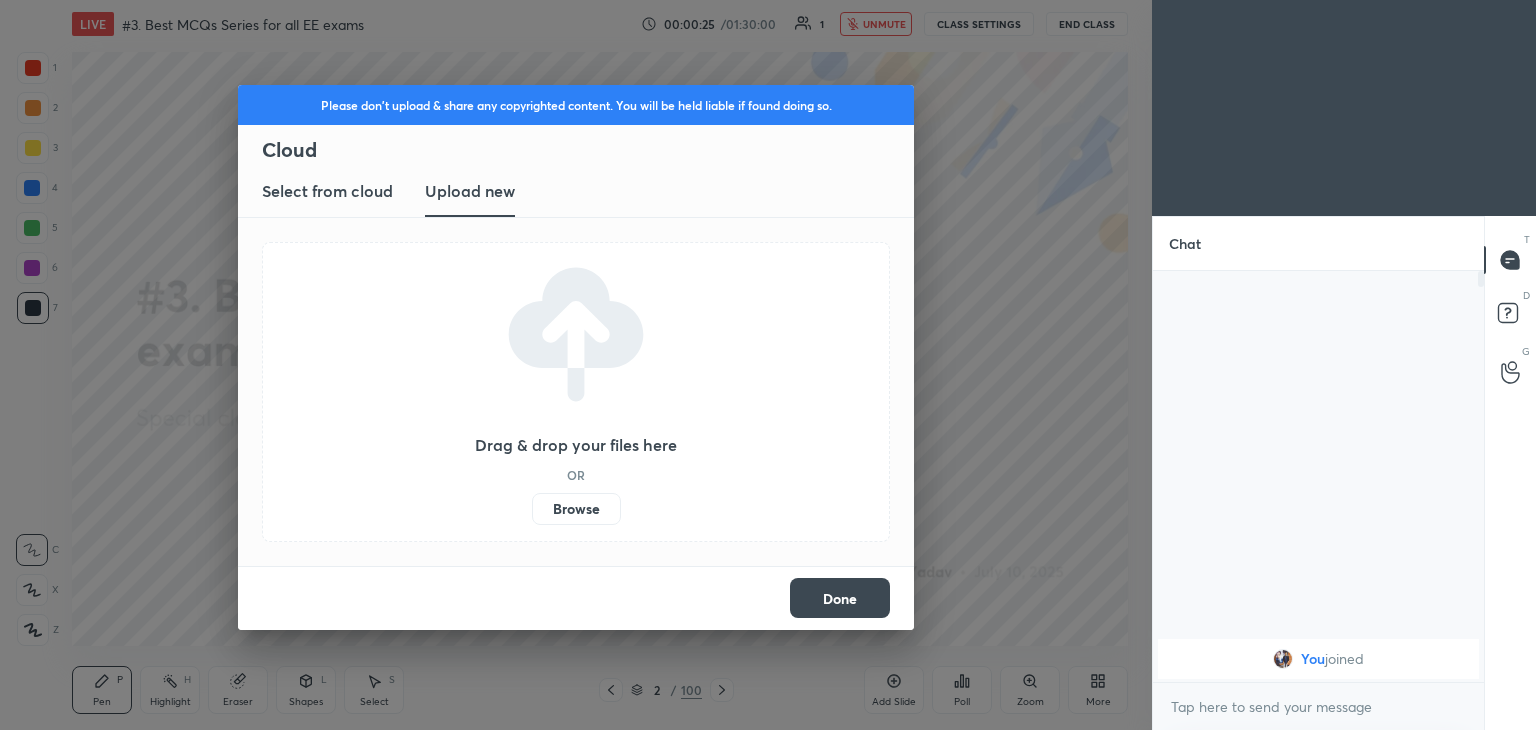 click on "Browse" at bounding box center (576, 509) 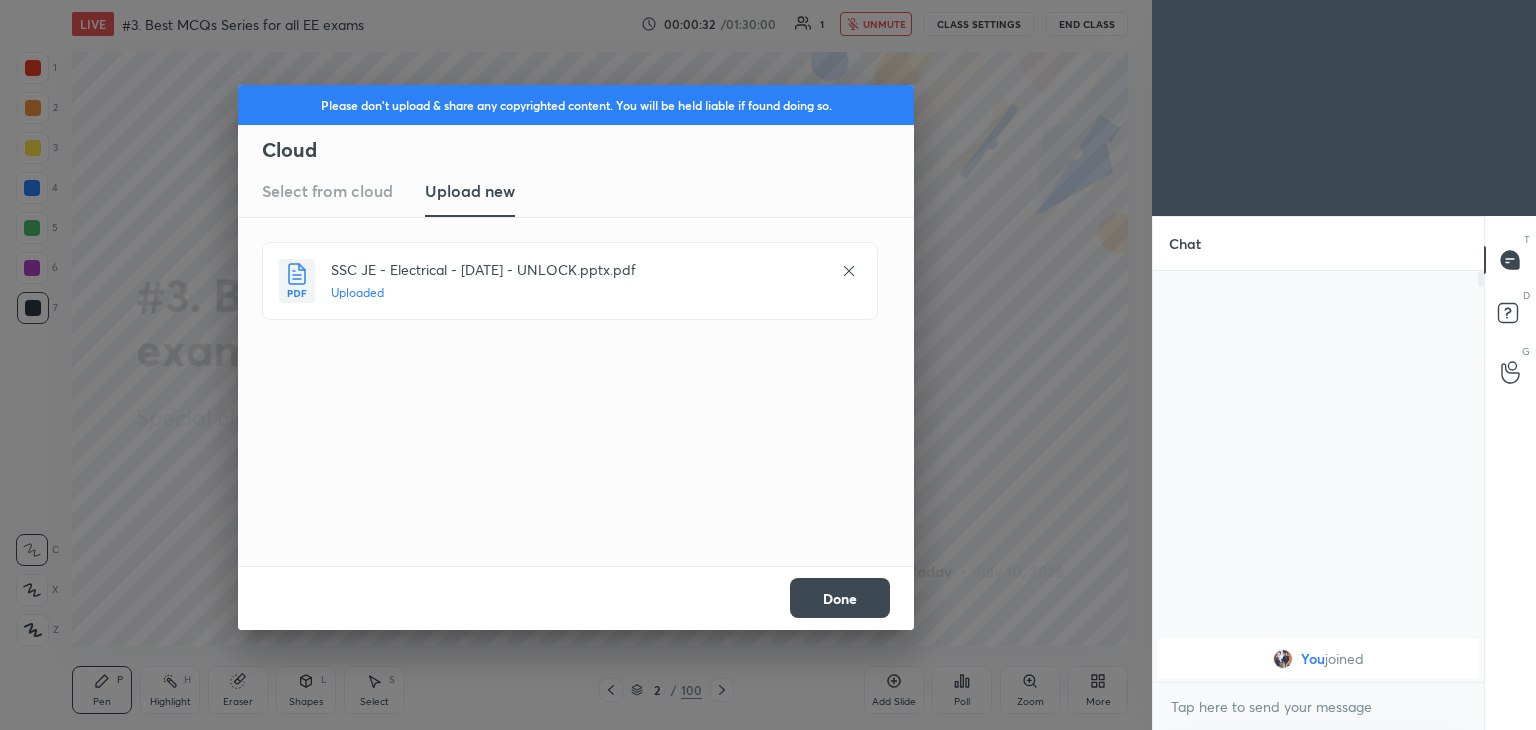 click on "Done" at bounding box center (840, 598) 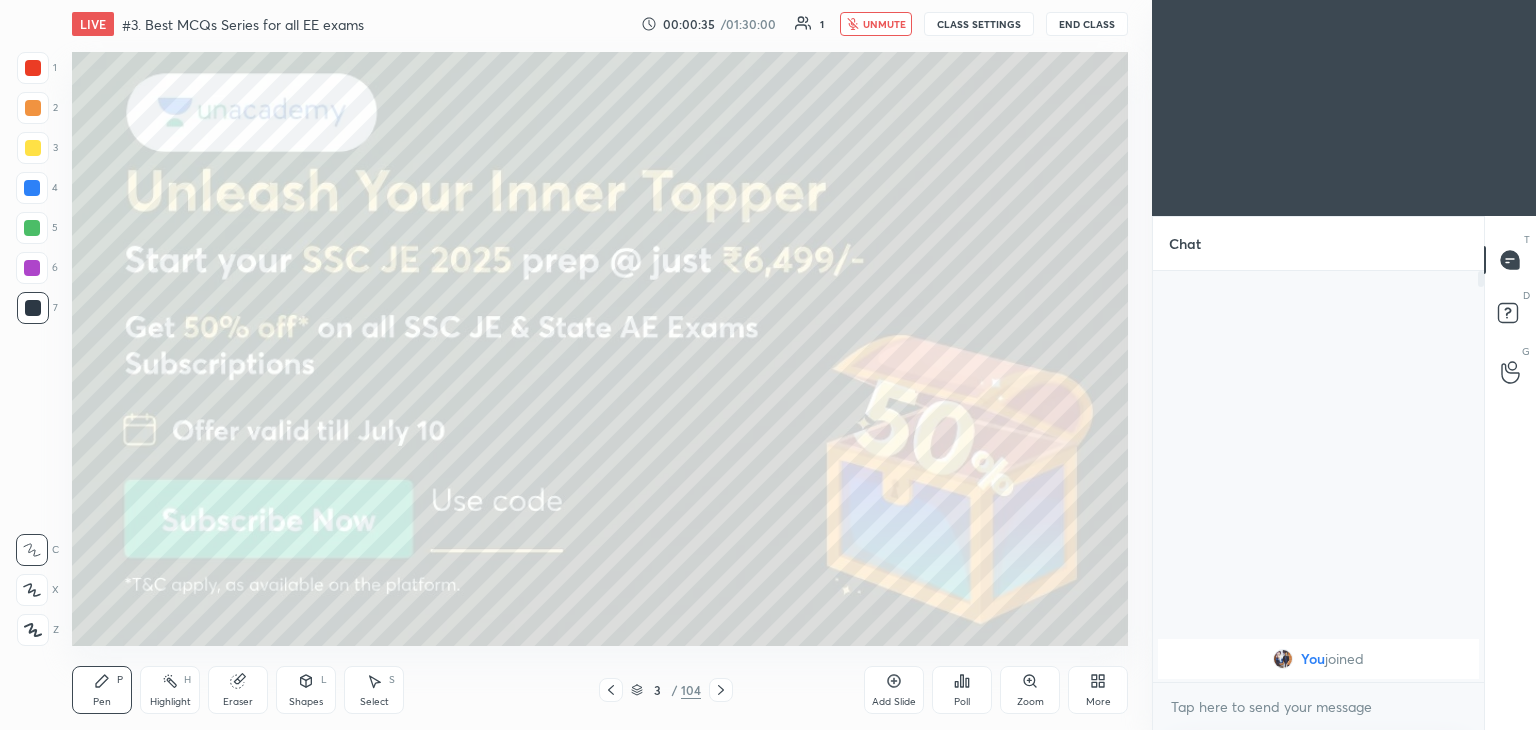 click at bounding box center [33, 68] 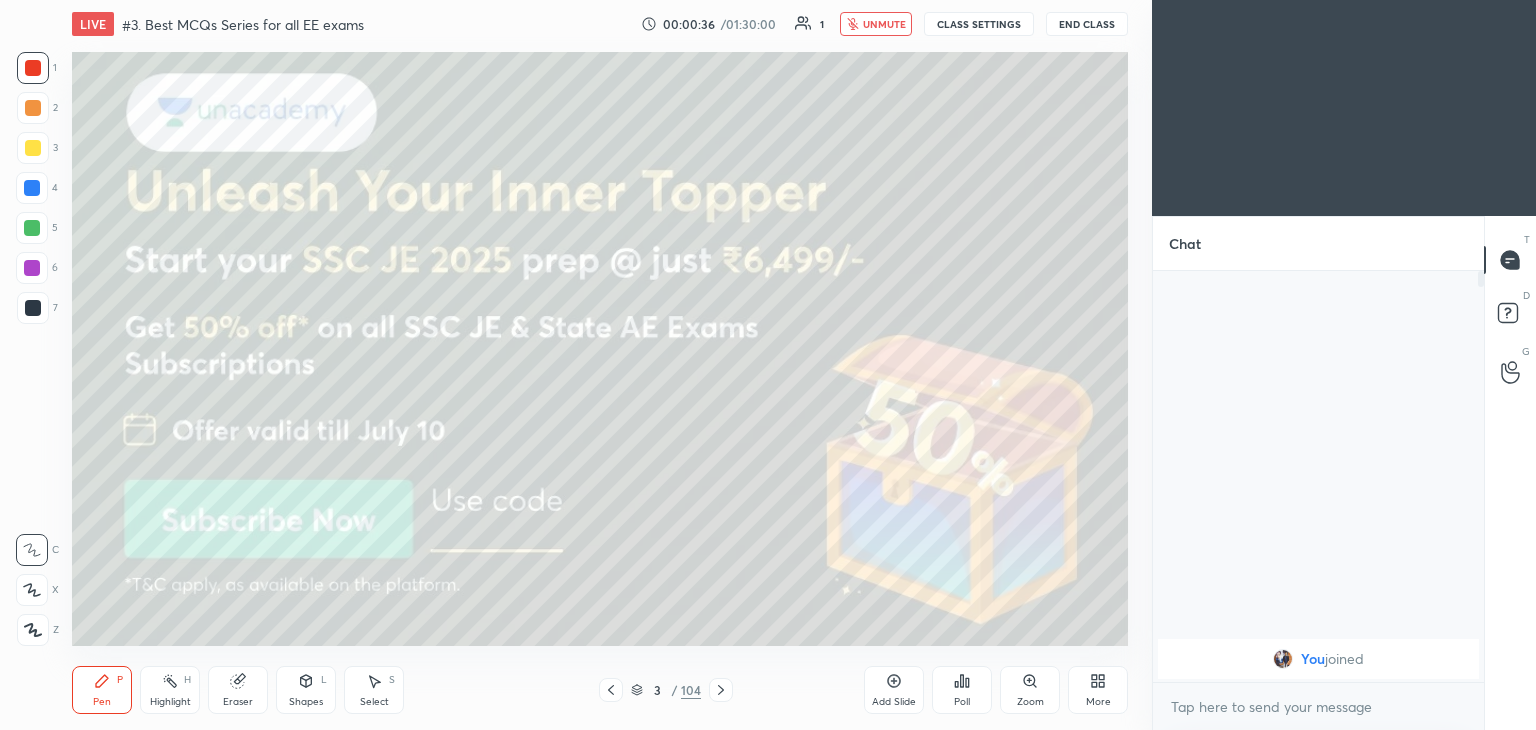 click at bounding box center (33, 148) 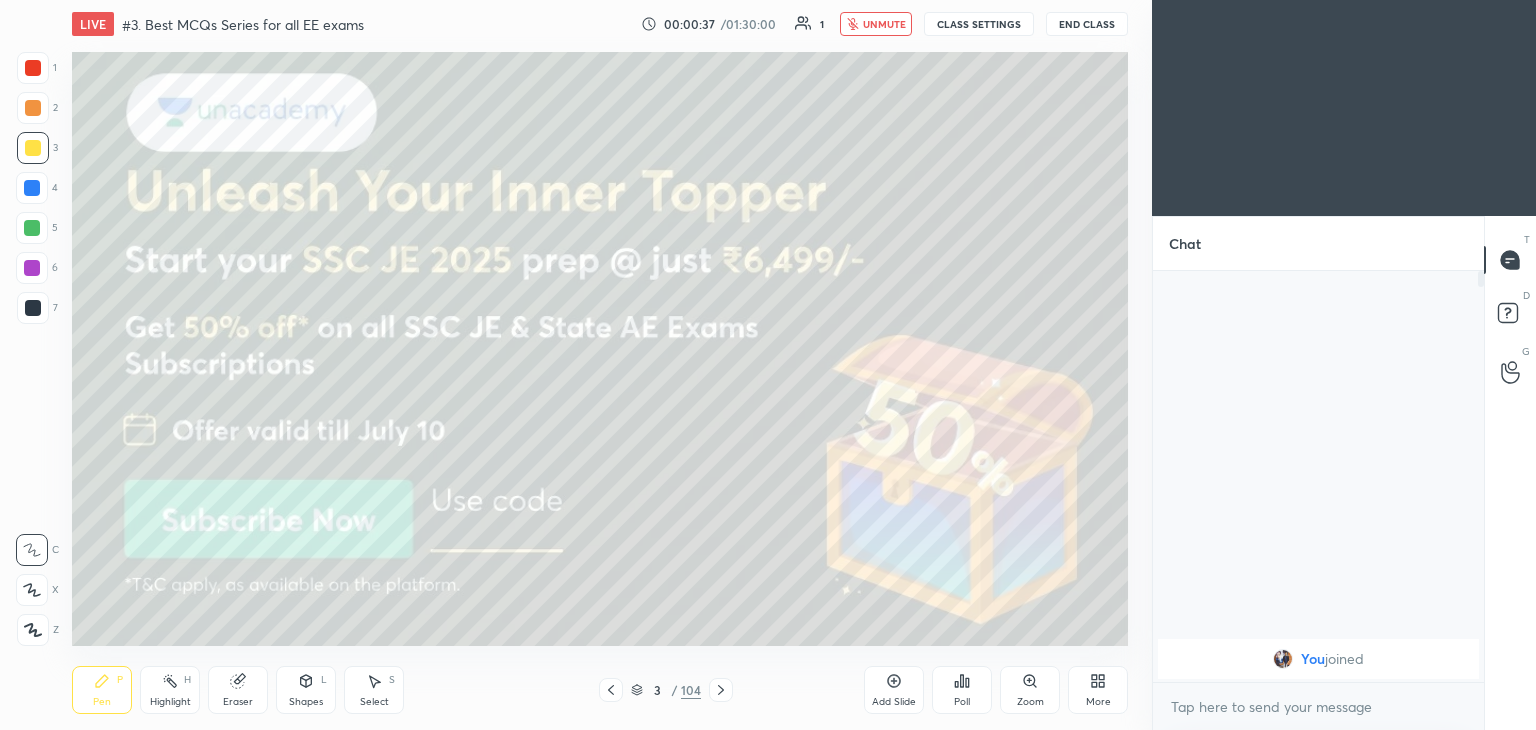 click 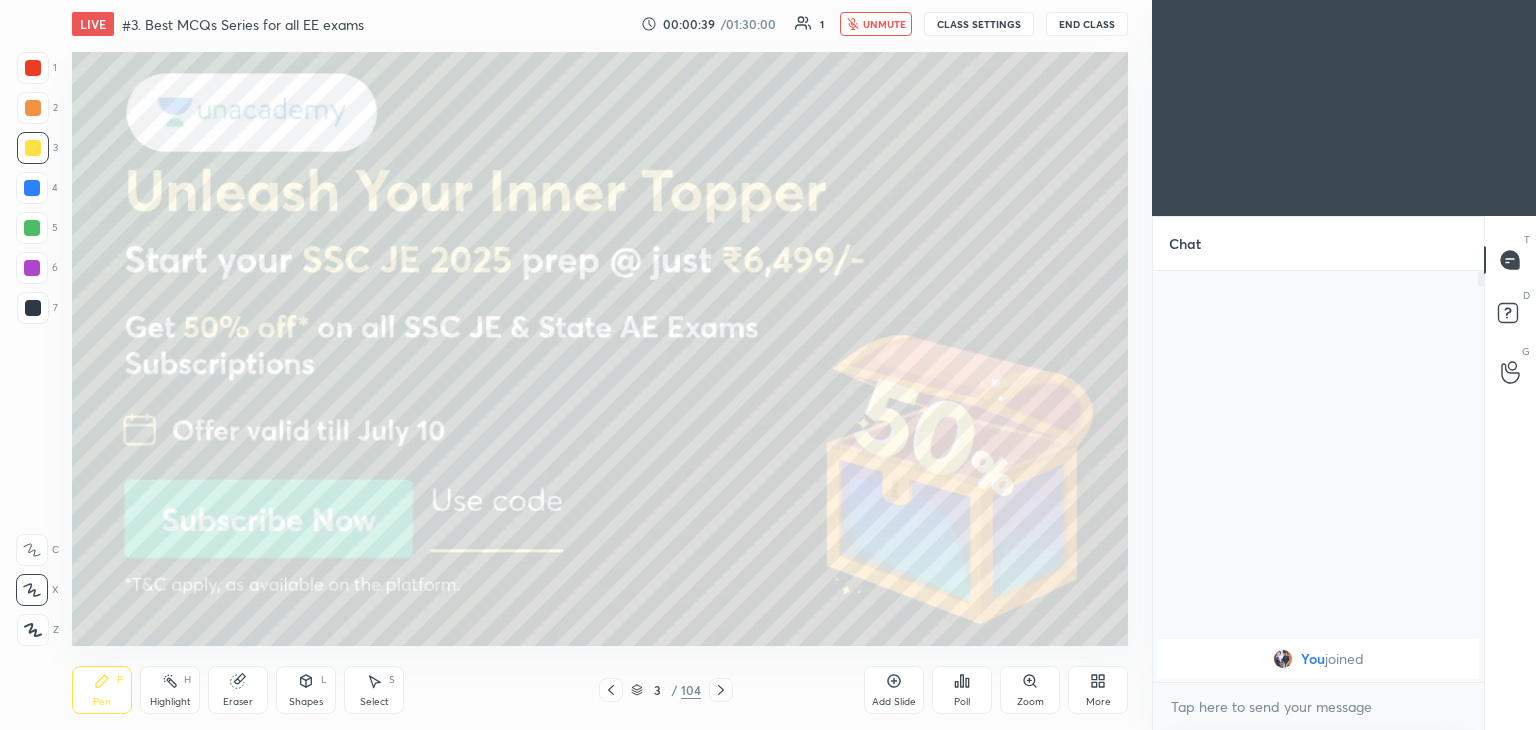 click on "unmute" at bounding box center [884, 24] 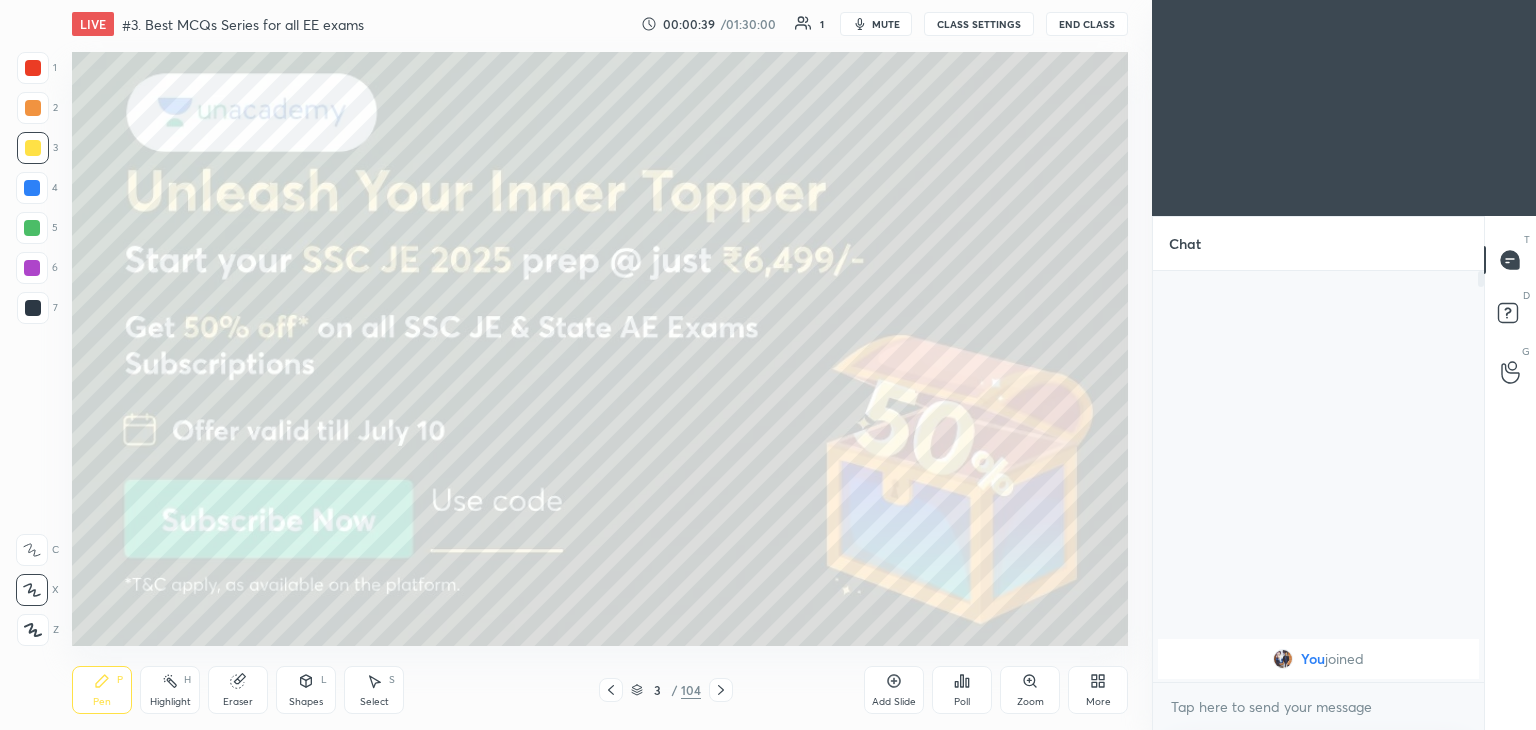 click on "CLASS SETTINGS" at bounding box center [979, 24] 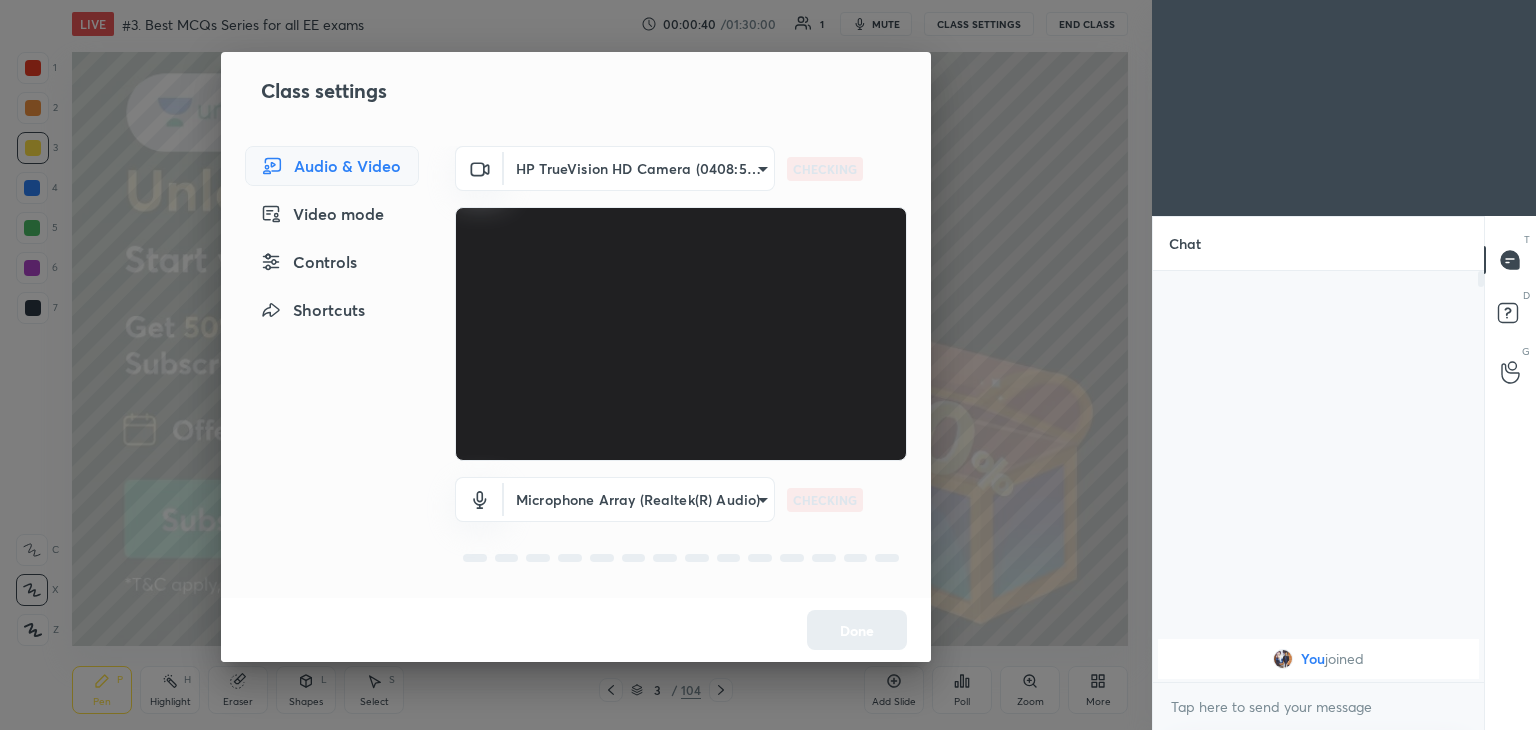 click on "1 2 3 4 5 6 7 C X Z C X Z E E Erase all   H H LIVE #3. Best MCQs Series for all EE exams 00:00:40 /  01:30:00 1 mute CLASS SETTINGS End Class Setting up your live class Poll for   secs No correct answer Start poll Back #3. Best MCQs Series for all EE exams Ravendra Yadav Pen P Highlight H Eraser Shapes L Select S 3 / 104 Add Slide Poll Zoom More Chat You  joined 1 NEW MESSAGE Enable hand raising Enable raise hand to speak to learners. Once enabled, chat will be turned off temporarily. Enable x   introducing Raise a hand with a doubt Now learners can raise their hand along with a doubt  How it works? Doubts asked by learners will show up here NEW DOUBTS ASKED No one has raised a hand yet Can't raise hand Looks like educator just invited you to speak. Please wait before you can raise your hand again. Got it T Messages (T) D Doubts (D) G Raise Hand (G) Report an issue Reason for reporting Buffering Chat not working Audio - Video sync issue Educator video quality low ​ Attach an image Report Class settings Done" at bounding box center (768, 365) 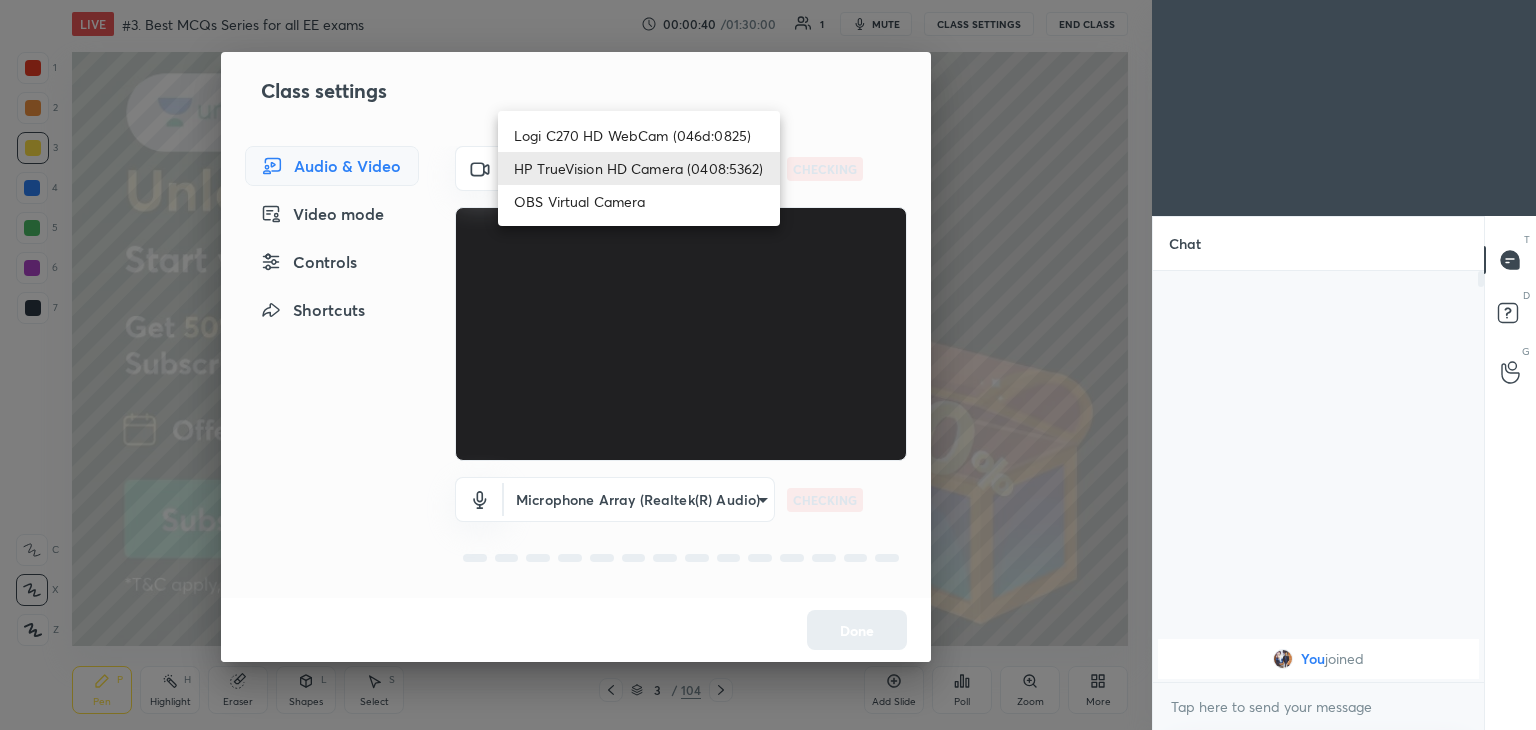 click on "Logi C270 HD WebCam (046d:0825)" at bounding box center [639, 135] 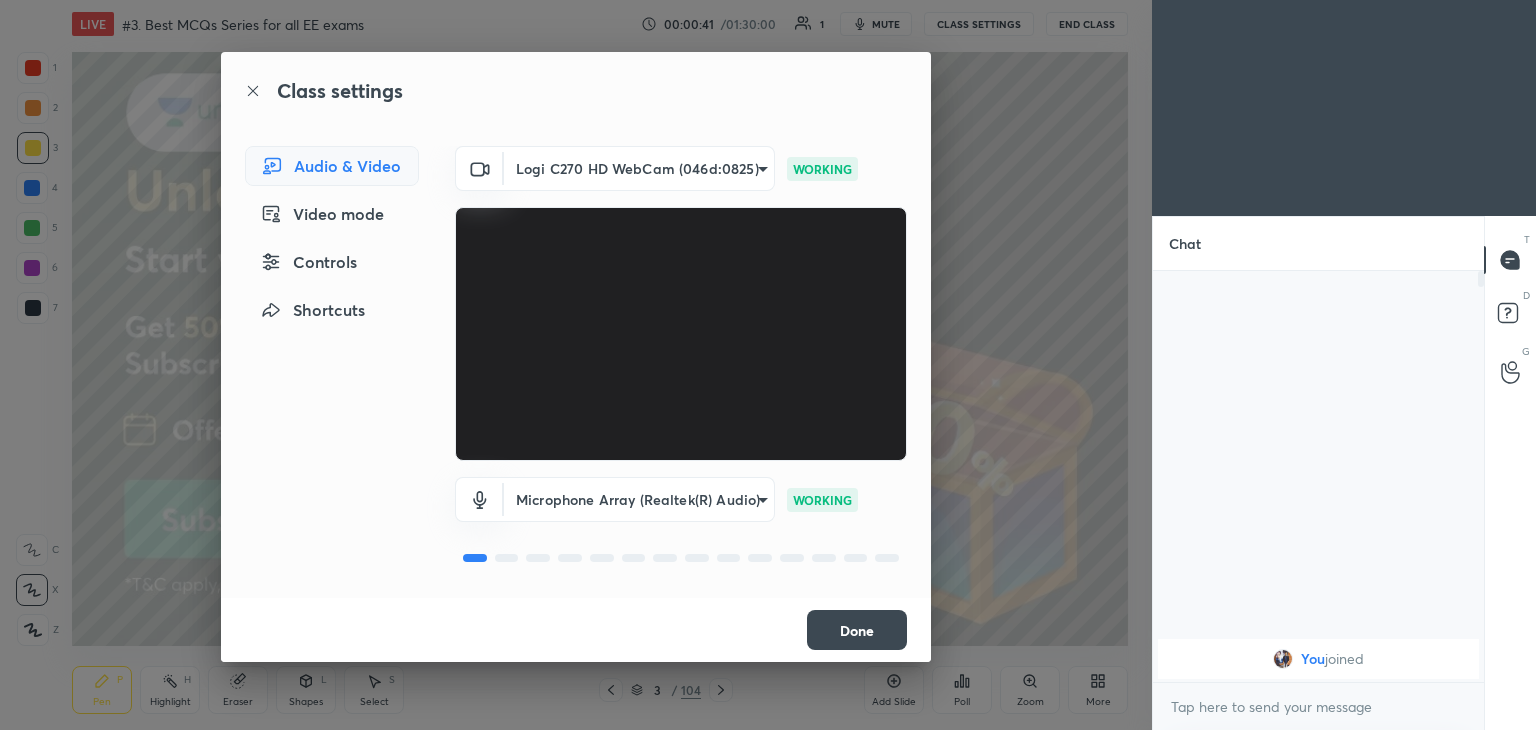 click on "Done" at bounding box center [857, 630] 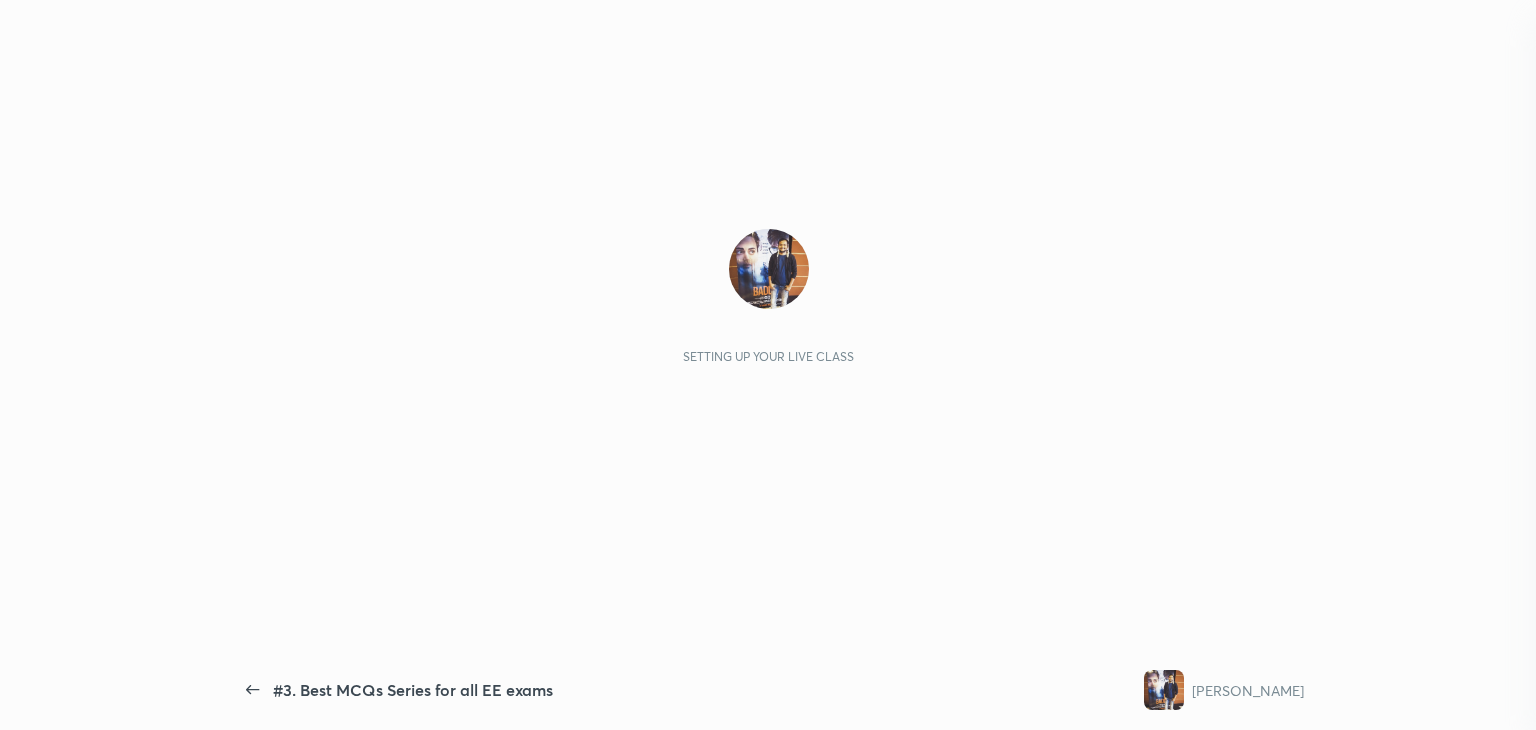 scroll, scrollTop: 0, scrollLeft: 0, axis: both 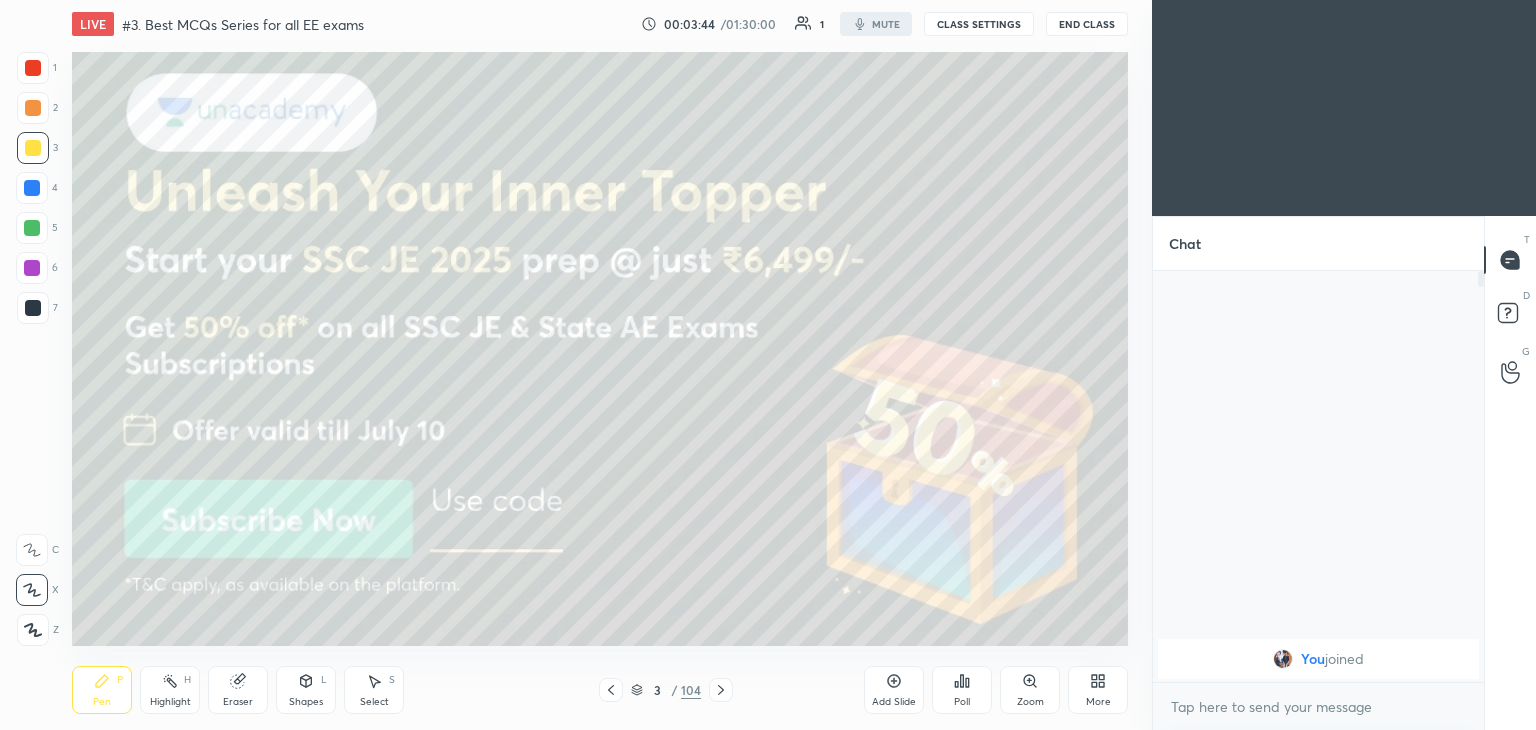click at bounding box center [33, 148] 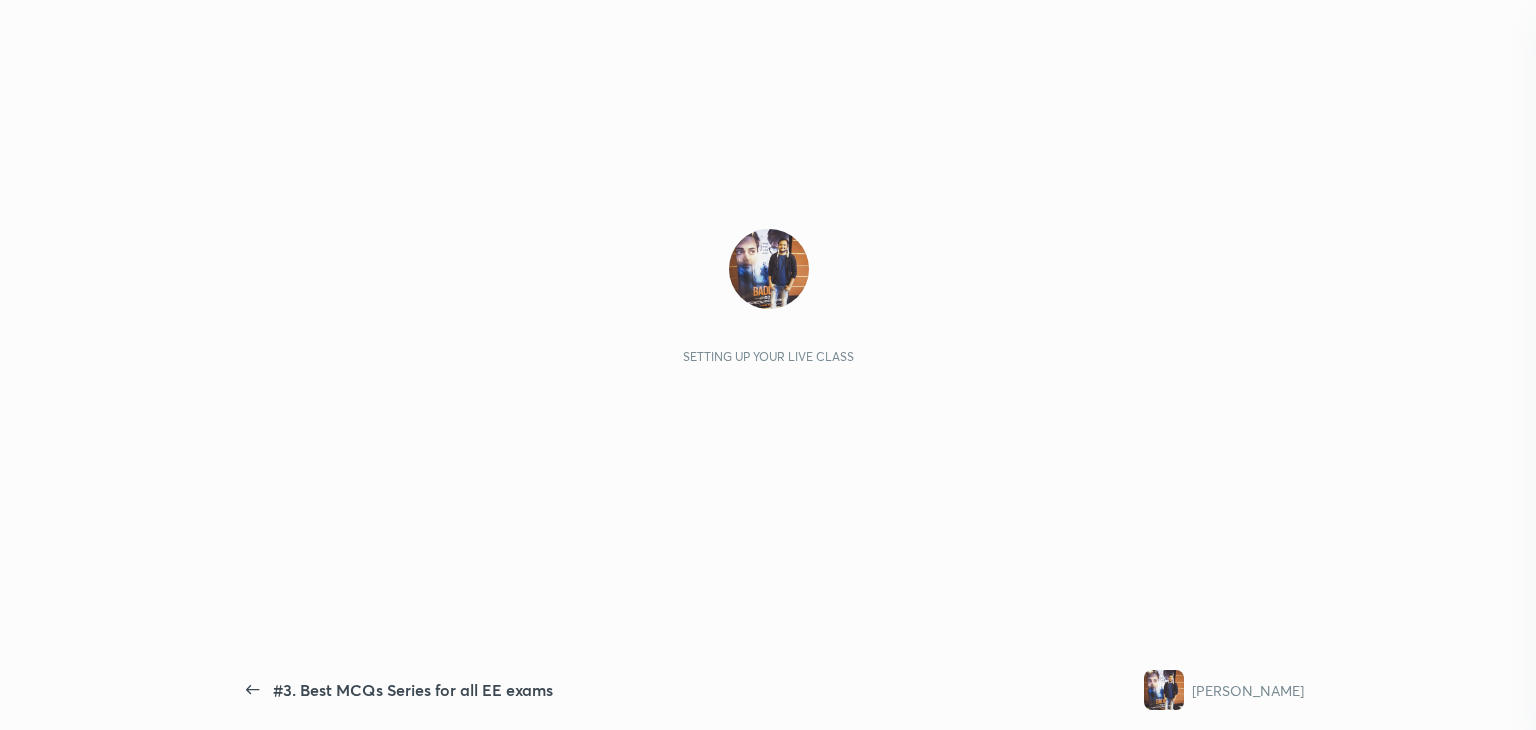 scroll, scrollTop: 0, scrollLeft: 0, axis: both 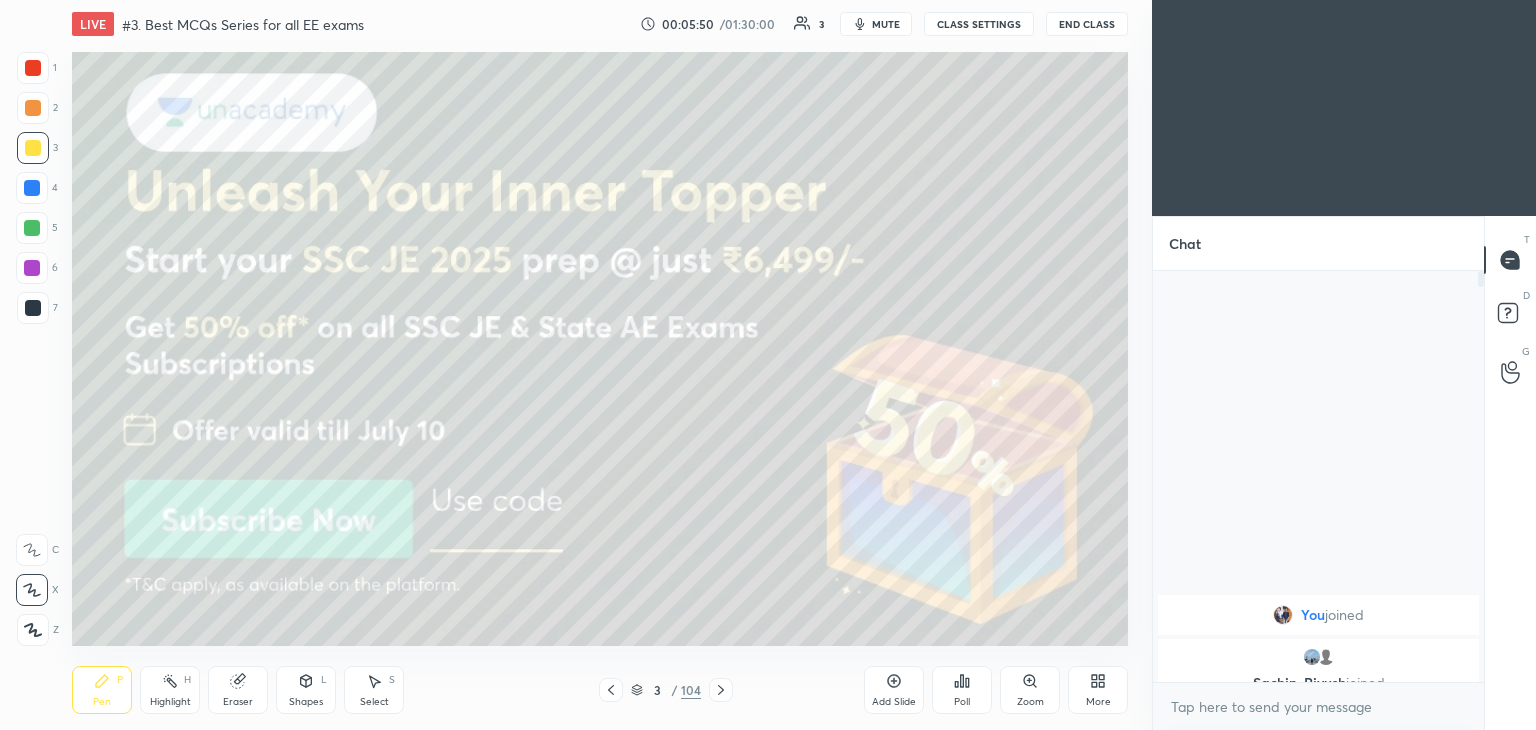 click on "1 2 3 4 5 6 7 C X Z C X Z E E Erase all   H H LIVE #3. Best MCQs Series for all EE exams 00:05:50 /  01:30:00 3 mute CLASS SETTINGS End Class Setting up your live class Poll for   secs No correct answer Start poll Back #3. Best MCQs Series for all EE exams [PERSON_NAME] Pen P Highlight H Eraser Shapes L Select S 3 / 104 Add Slide Poll Zoom More" at bounding box center (568, 365) 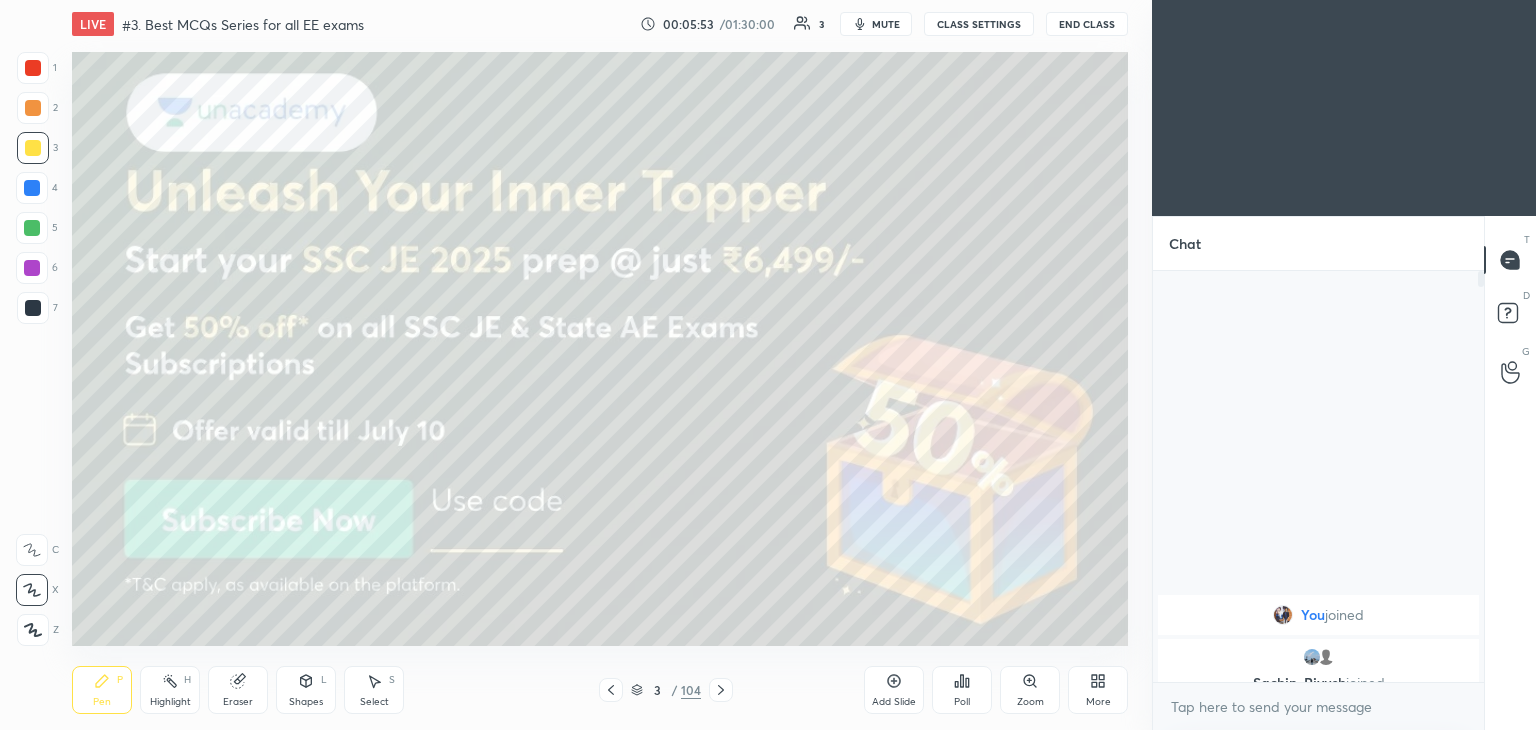 click on "mute" at bounding box center [886, 24] 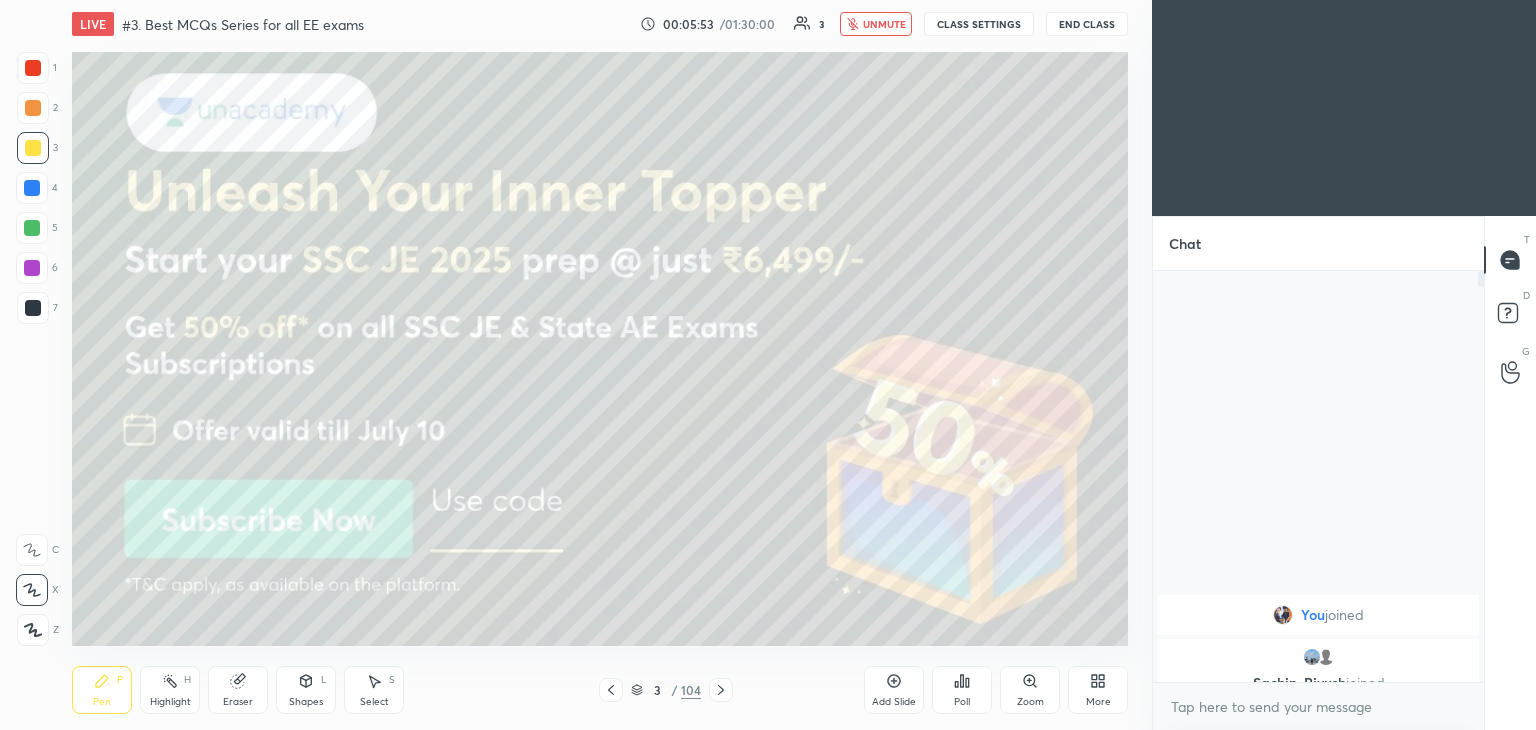 click on "CLASS SETTINGS" at bounding box center (979, 24) 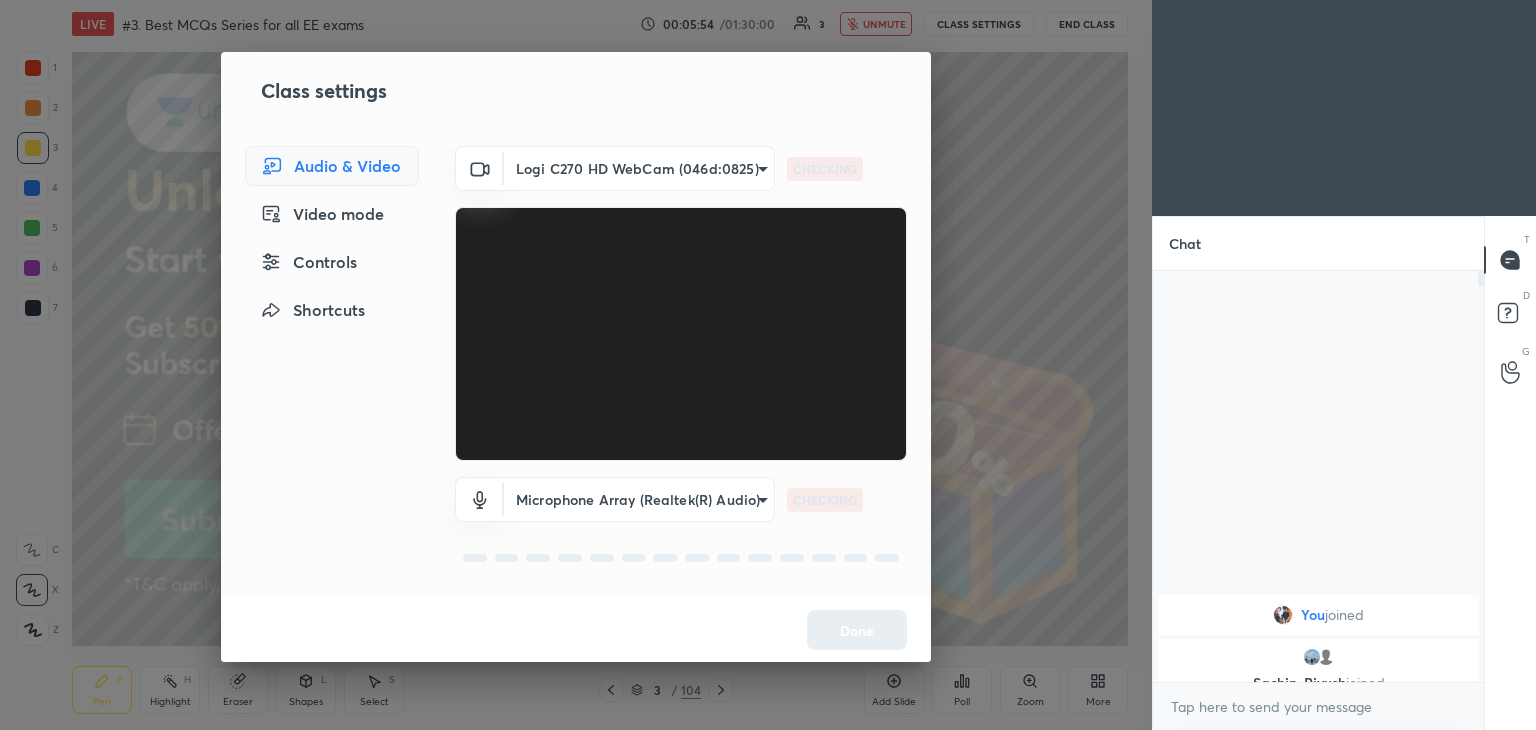 click on "1 2 3 4 5 6 7 C X Z C X Z E E Erase all   H H LIVE #3. Best MCQs Series for all EE exams 00:05:54 /  01:30:00 3 unmute CLASS SETTINGS End Class Setting up your live class Poll for   secs No correct answer Start poll Back #3. Best MCQs Series for all EE exams [PERSON_NAME] Pen P Highlight H Eraser Shapes L Select S 3 / 104 Add Slide Poll Zoom More Chat You  joined Sachin, [PERSON_NAME]  joined 2 NEW MESSAGES Enable hand raising Enable raise hand to speak to learners. Once enabled, chat will be turned off temporarily. Enable x   introducing Raise a hand with a doubt Now learners can raise their hand along with a doubt  How it works? Doubts asked by learners will show up here NEW DOUBTS ASKED No one has raised a hand yet Can't raise hand Looks like educator just invited you to speak. Please wait before you can raise your hand again. Got it T Messages (T) D Doubts (D) G Raise Hand (G) Report an issue Reason for reporting Buffering Chat not working Audio - Video sync issue Educator video quality low ​ Attach an image" at bounding box center (768, 365) 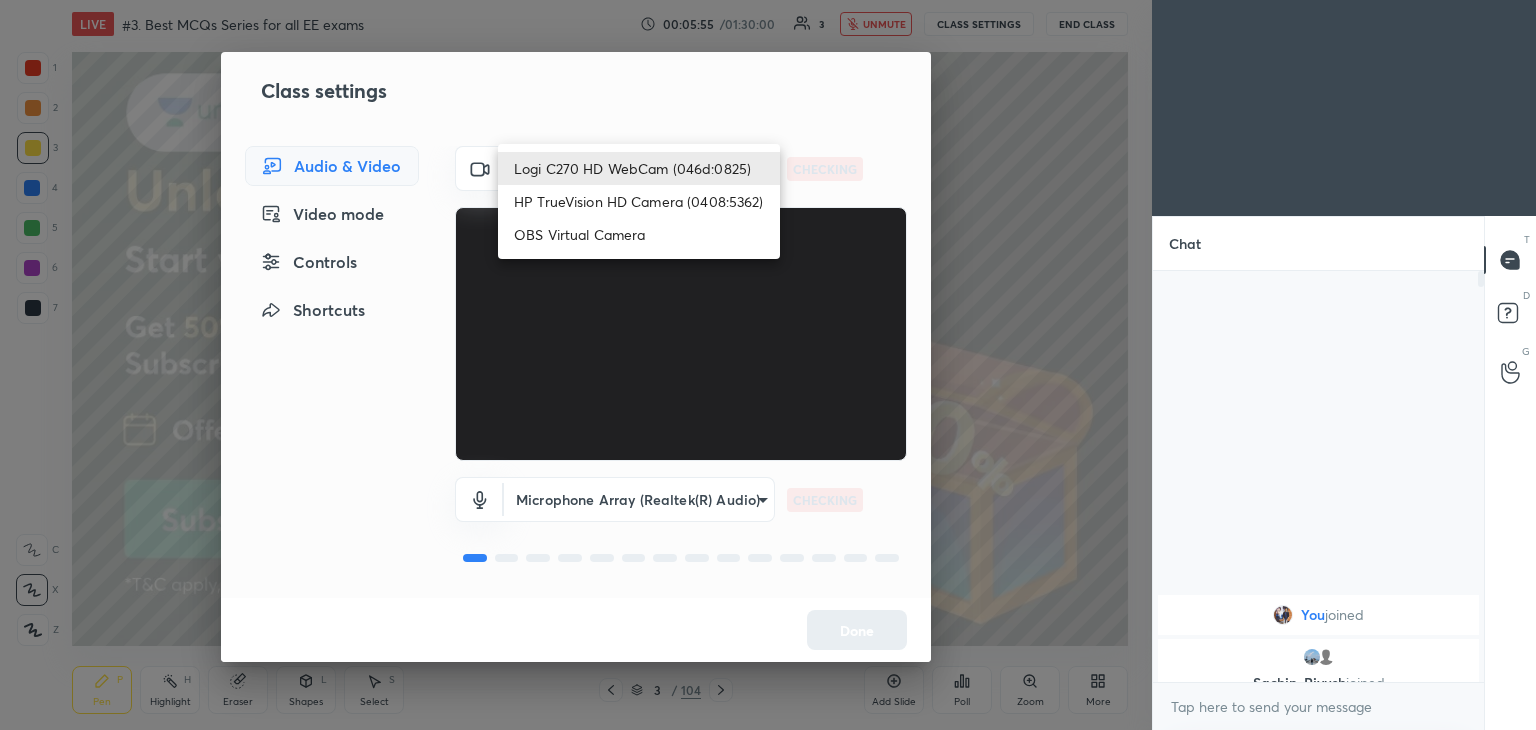 drag, startPoint x: 588, startPoint y: 194, endPoint x: 605, endPoint y: 200, distance: 18.027756 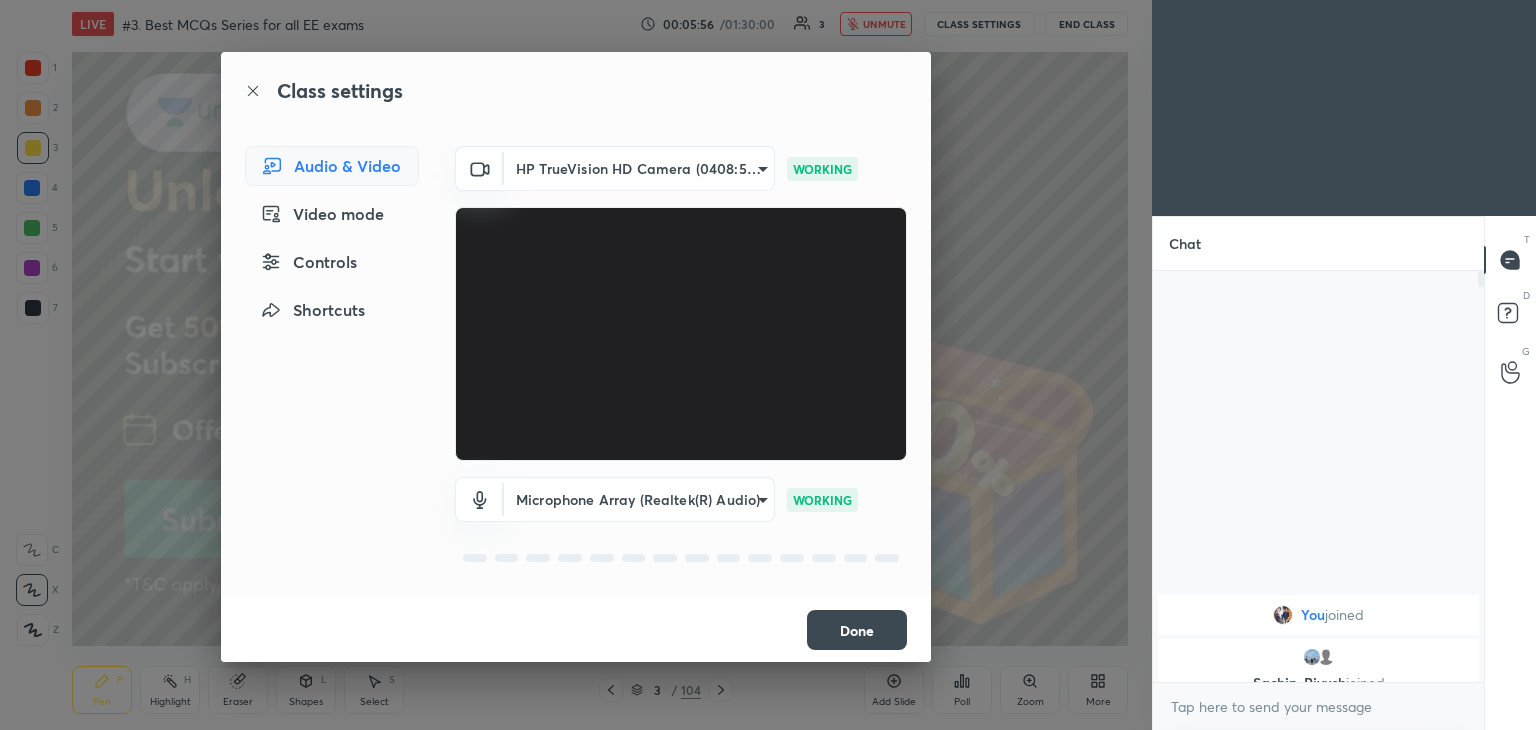 click on "Done" at bounding box center [857, 630] 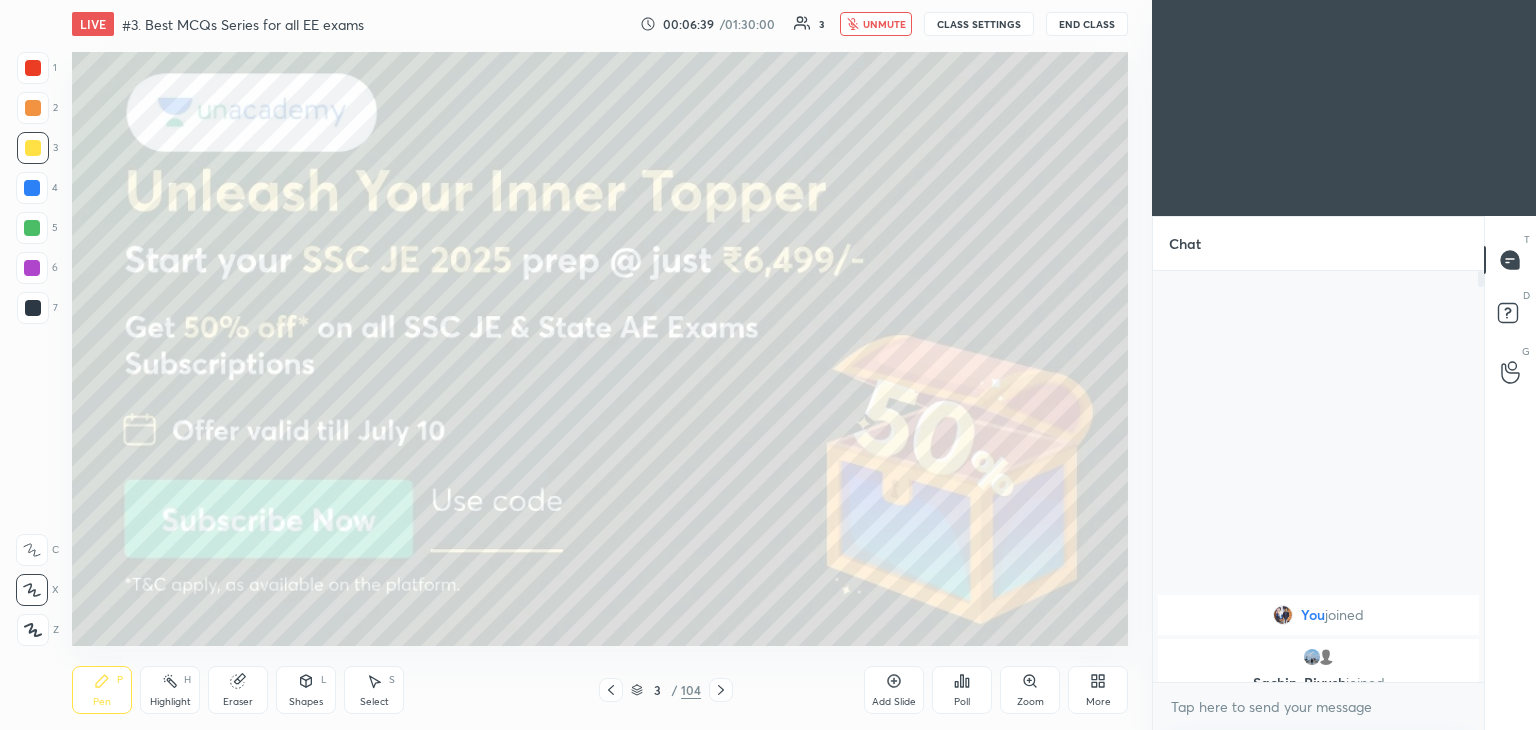 click on "1 2 3 4 5 6 7 C X Z C X Z E E Erase all   H H LIVE #3. Best MCQs Series for all EE exams 00:06:39 /  01:30:00 3 unmute CLASS SETTINGS End Class Setting up your live class Poll for   secs No correct answer Start poll Back #3. Best MCQs Series for all EE exams Ravendra Yadav Pen P Highlight H Eraser Shapes L Select S 3 / 104 Add Slide Poll Zoom More" at bounding box center [576, 365] 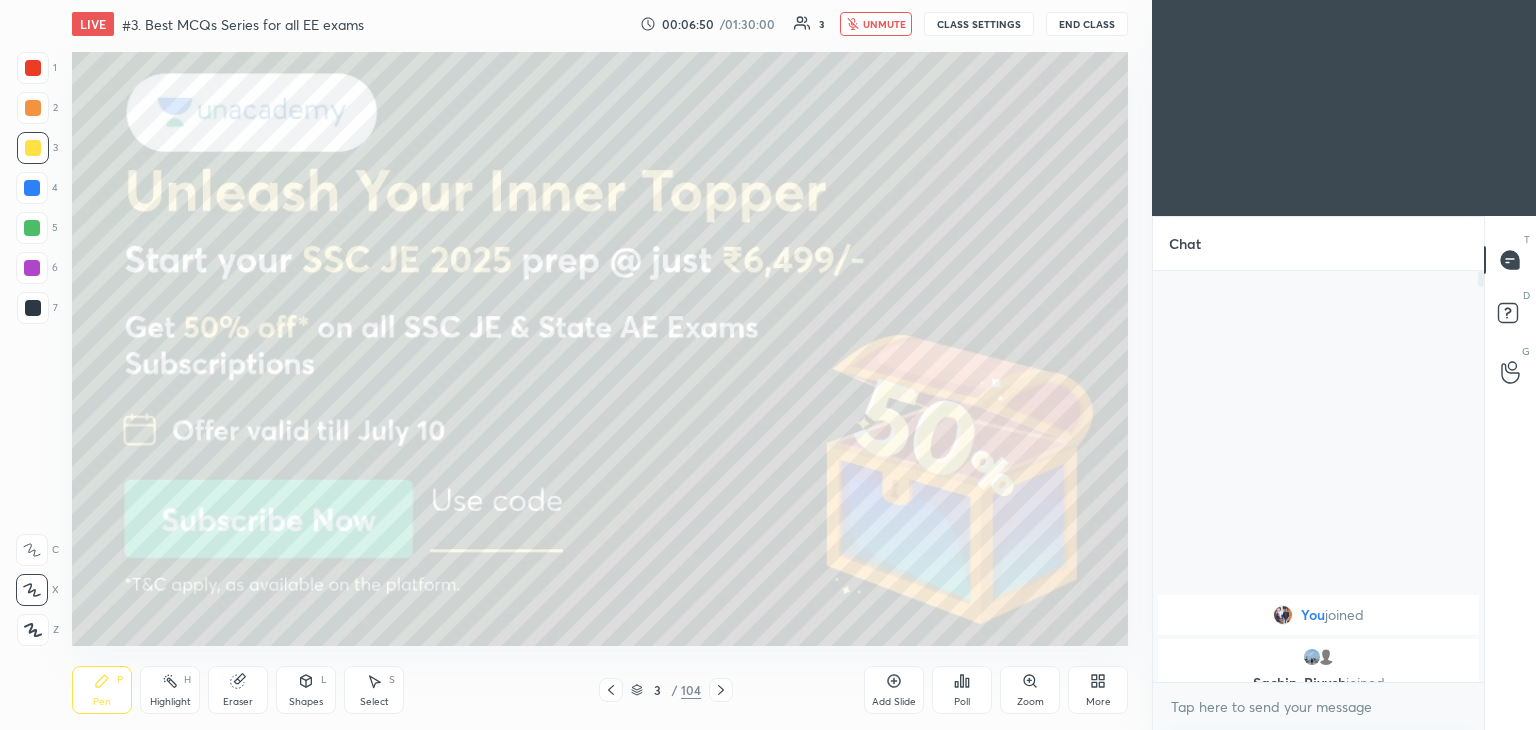 drag, startPoint x: 890, startPoint y: 20, endPoint x: 912, endPoint y: 21, distance: 22.022715 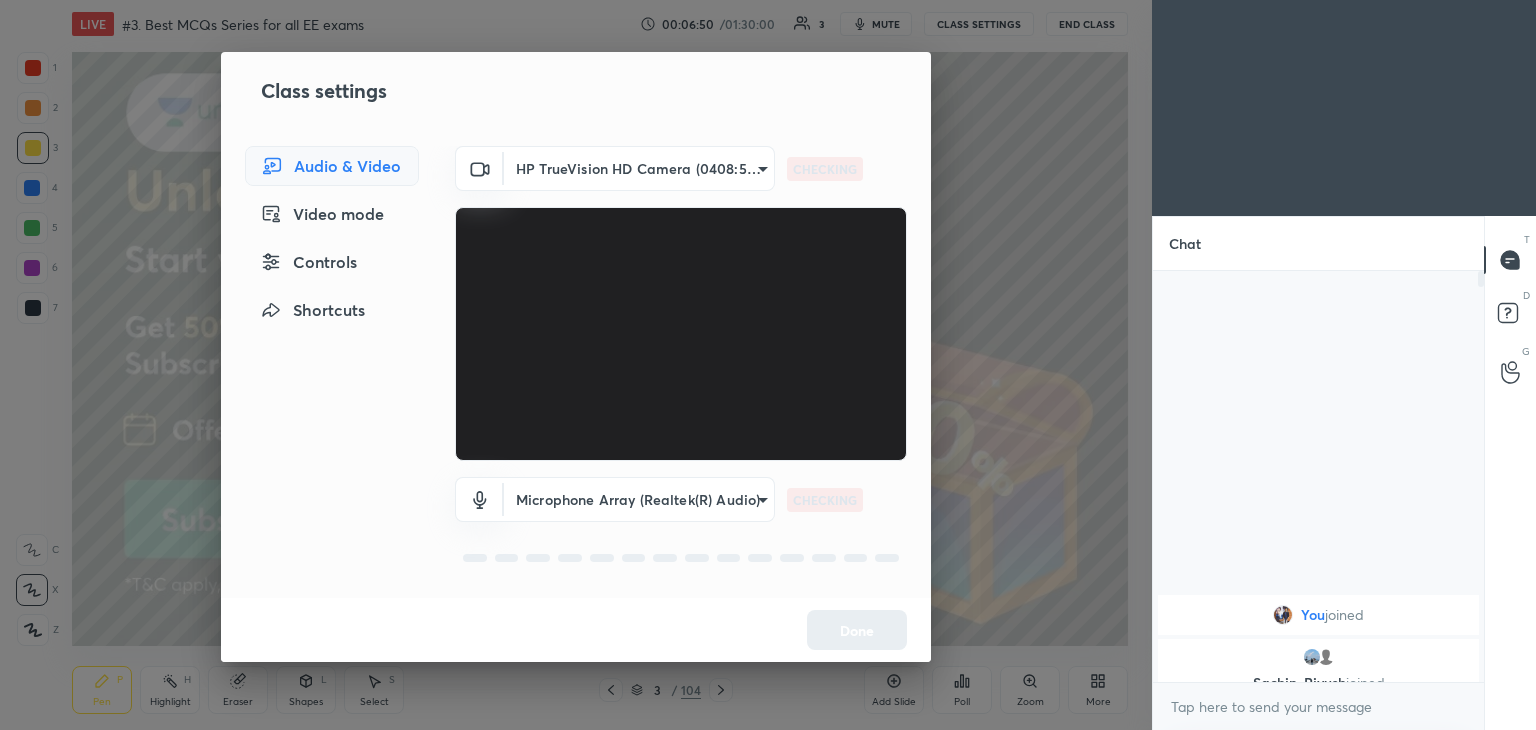 click on "Class settings Audio & Video Video mode Controls Shortcuts HP TrueVision HD Camera (0408:5362) 6e129c3dbbea9c9f038ced86e3329b4af5251c06b4e783936748cd200869bc07 CHECKING Microphone Array (Realtek(R) Audio) 4569b0e0f606356ac535a300692345f4e46b9a7ed2c8facb4c4f3aa1621f2034 CHECKING Done" at bounding box center [576, 357] 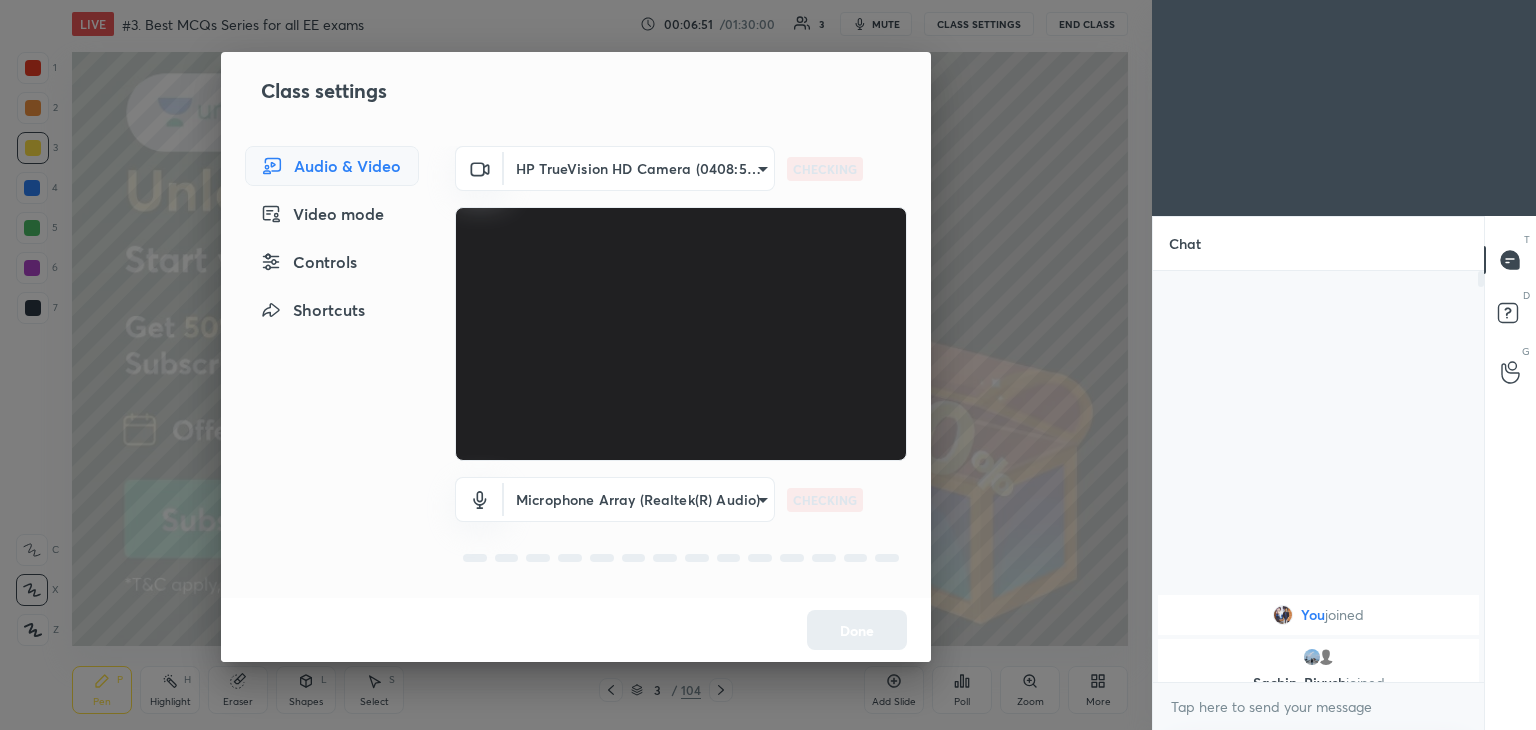 click on "1 2 3 4 5 6 7 C X Z C X Z E E Erase all   H H LIVE #3. Best MCQs Series for all EE exams 00:06:51 /  01:30:00 3 mute CLASS SETTINGS End Class Setting up your live class Poll for   secs No correct answer Start poll Back #3. Best MCQs Series for all EE exams Ravendra Yadav Pen P Highlight H Eraser Shapes L Select S 3 / 104 Add Slide Poll Zoom More Chat You  joined Sachin, Piyush  joined 2 NEW MESSAGES Enable hand raising Enable raise hand to speak to learners. Once enabled, chat will be turned off temporarily. Enable x   introducing Raise a hand with a doubt Now learners can raise their hand along with a doubt  How it works? Doubts asked by learners will show up here NEW DOUBTS ASKED No one has raised a hand yet Can't raise hand Looks like educator just invited you to speak. Please wait before you can raise your hand again. Got it T Messages (T) D Doubts (D) G Raise Hand (G) Report an issue Reason for reporting Buffering Chat not working Audio - Video sync issue Educator video quality low ​ Attach an image" at bounding box center [768, 365] 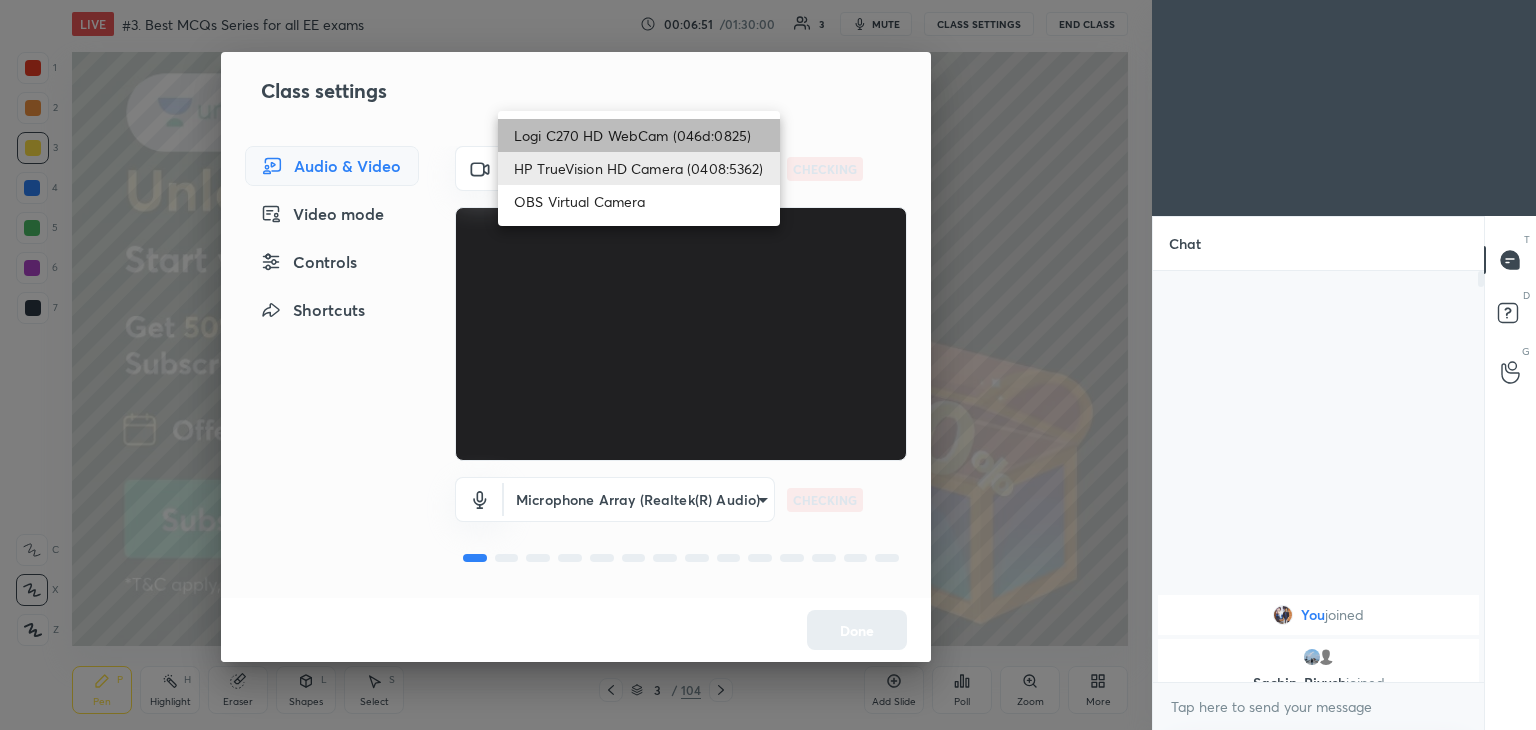 click on "Logi C270 HD WebCam (046d:0825)" at bounding box center [639, 135] 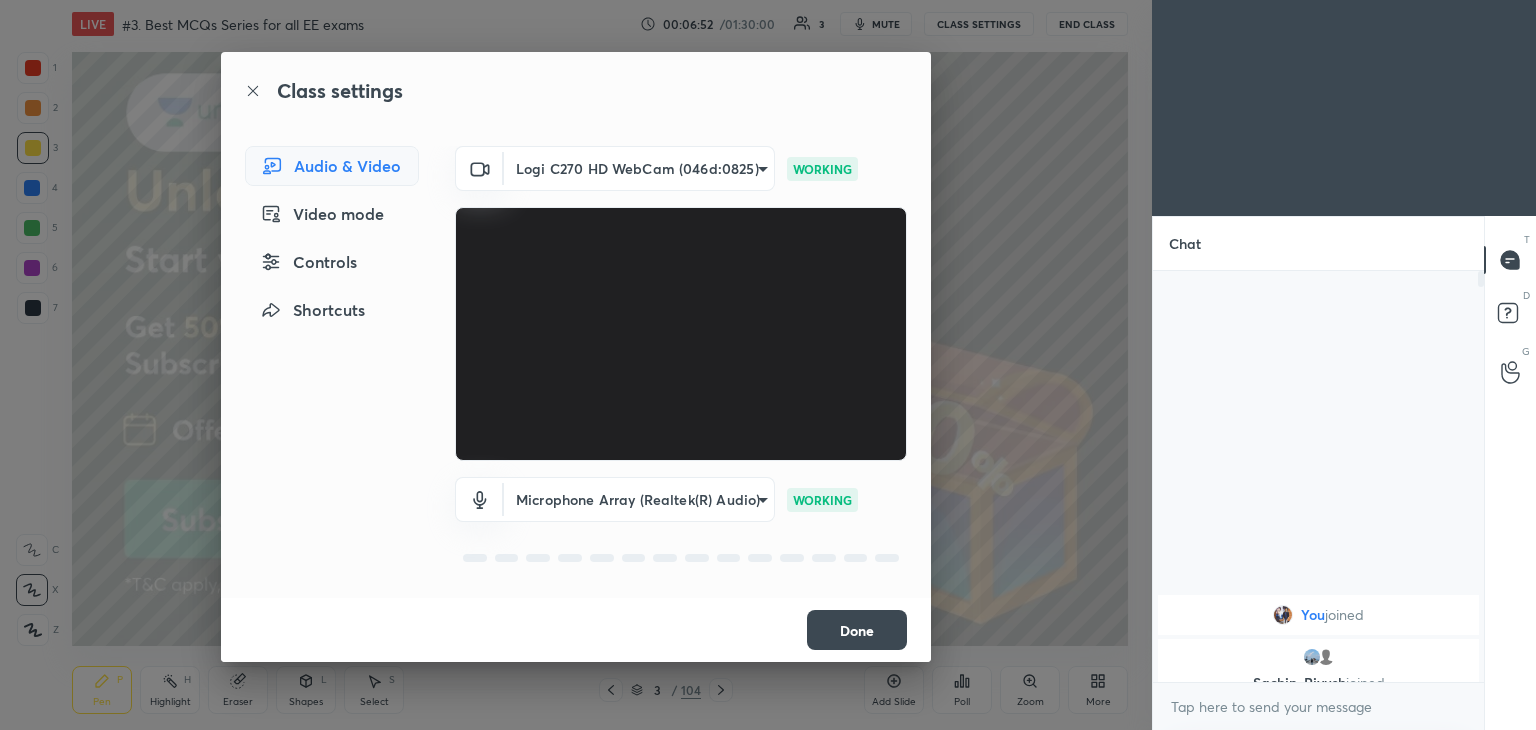 click on "Done" at bounding box center (857, 630) 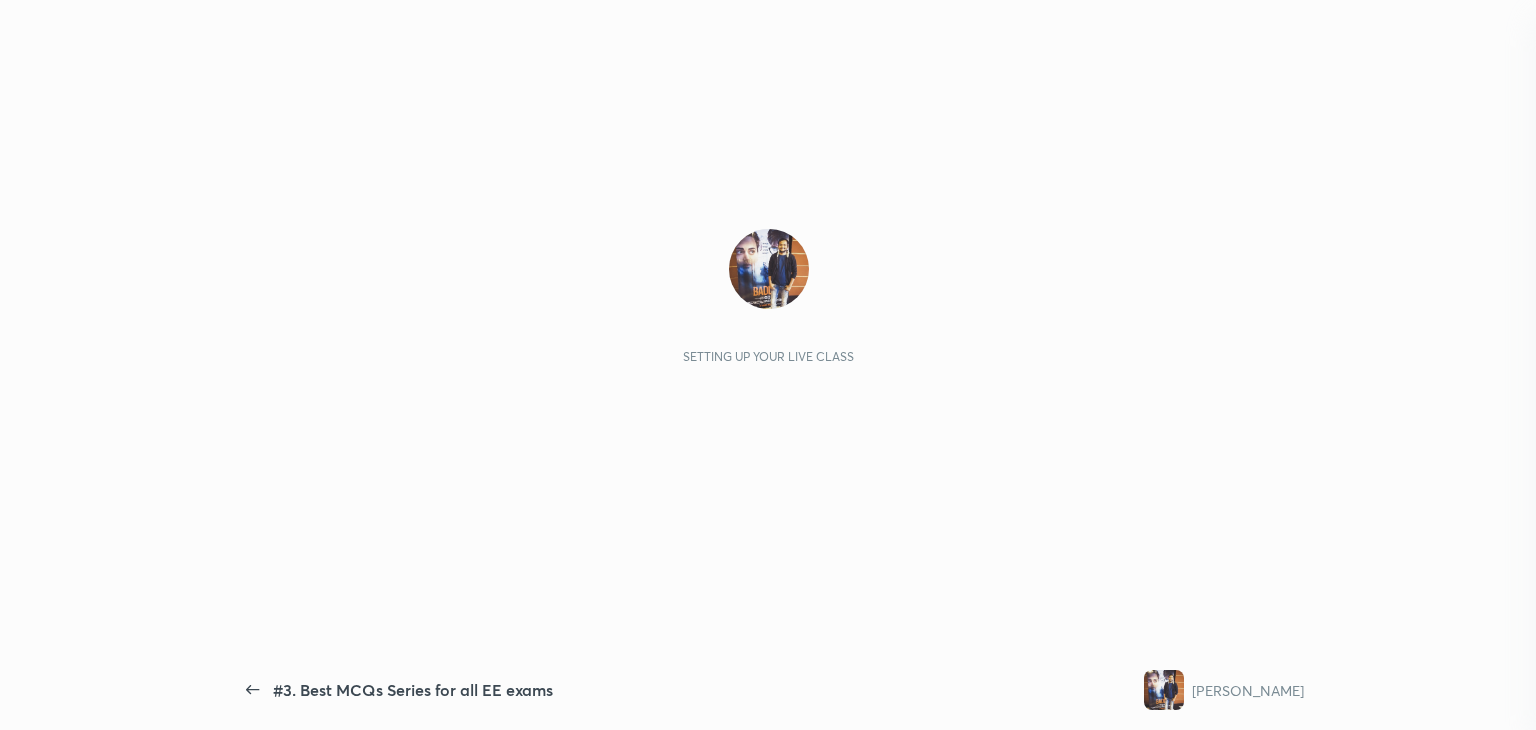 scroll, scrollTop: 0, scrollLeft: 0, axis: both 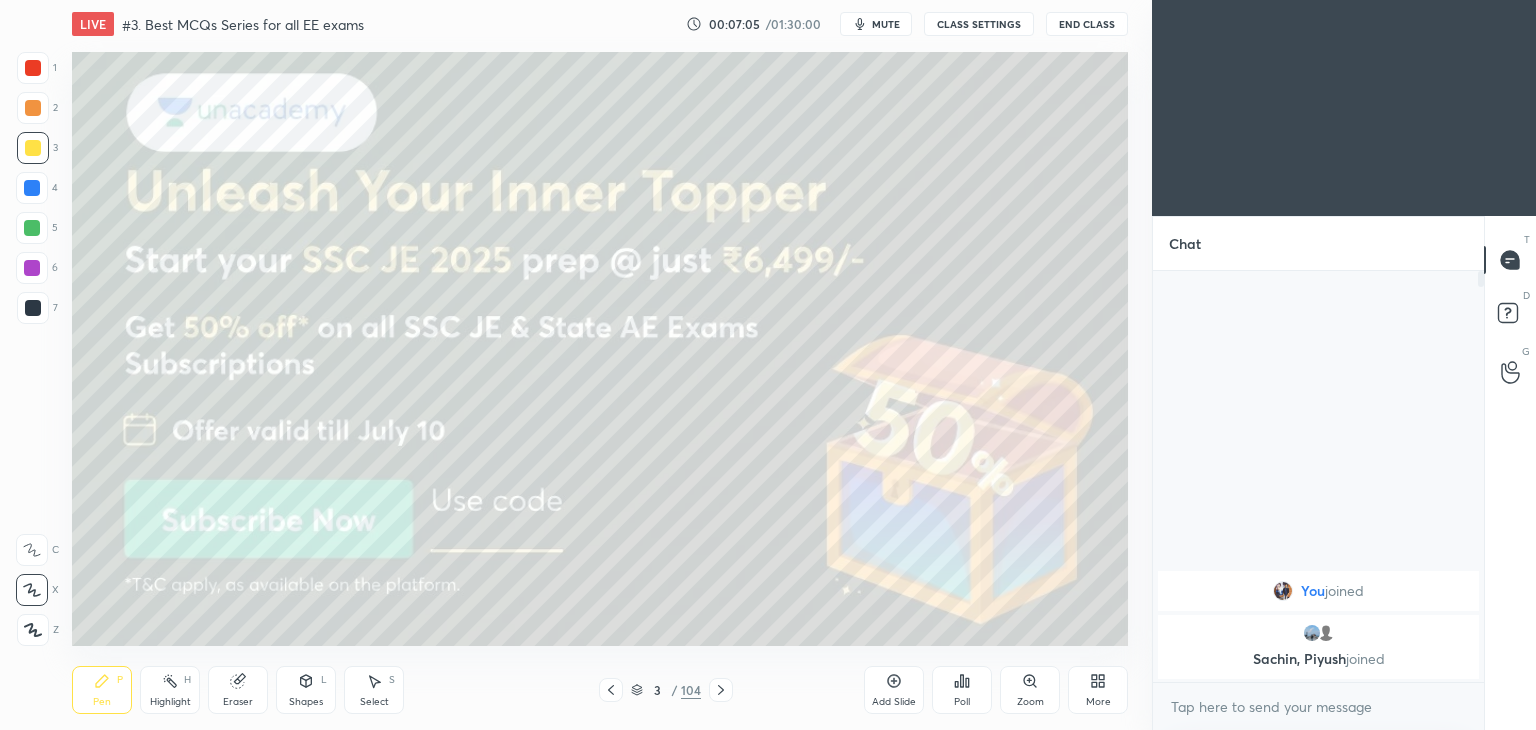 click at bounding box center (33, 148) 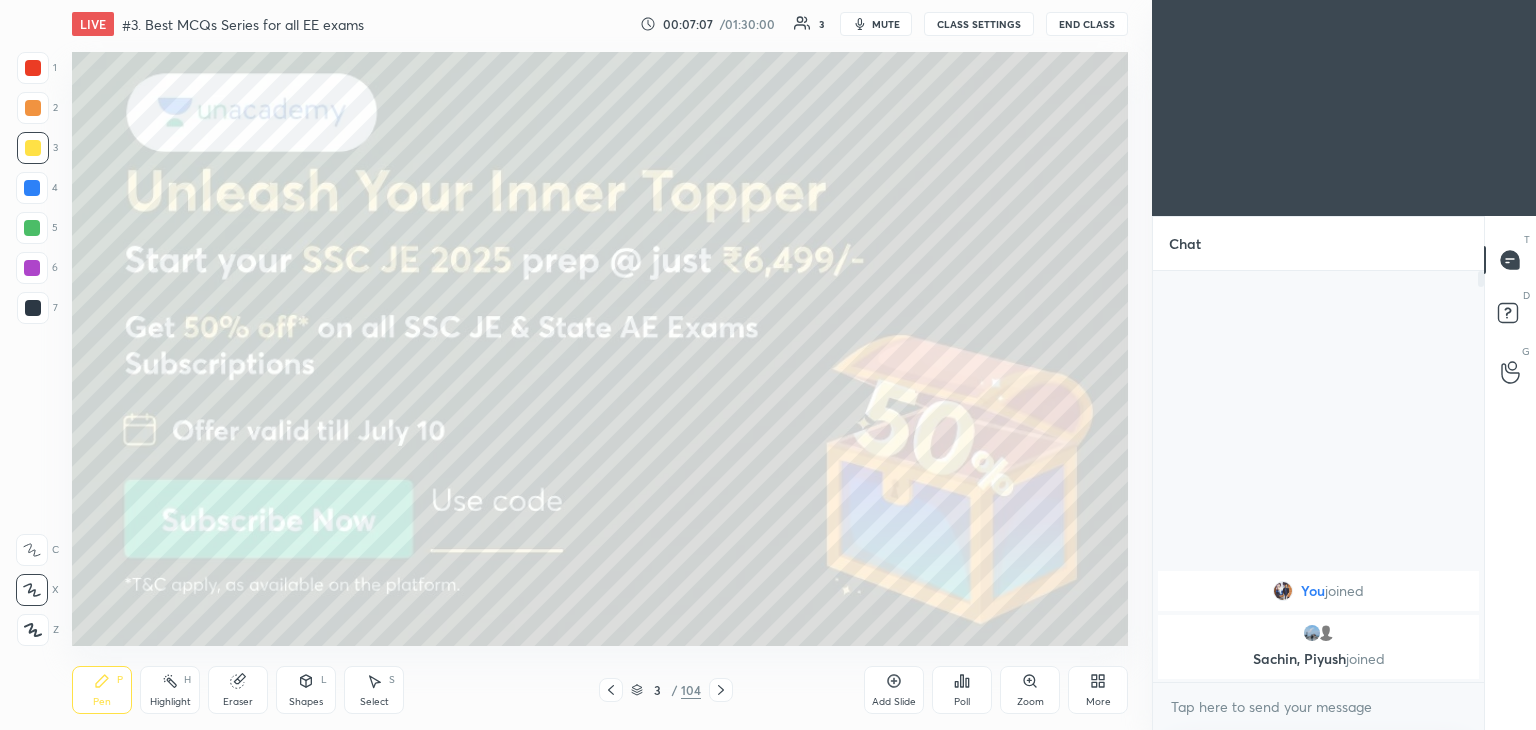 click 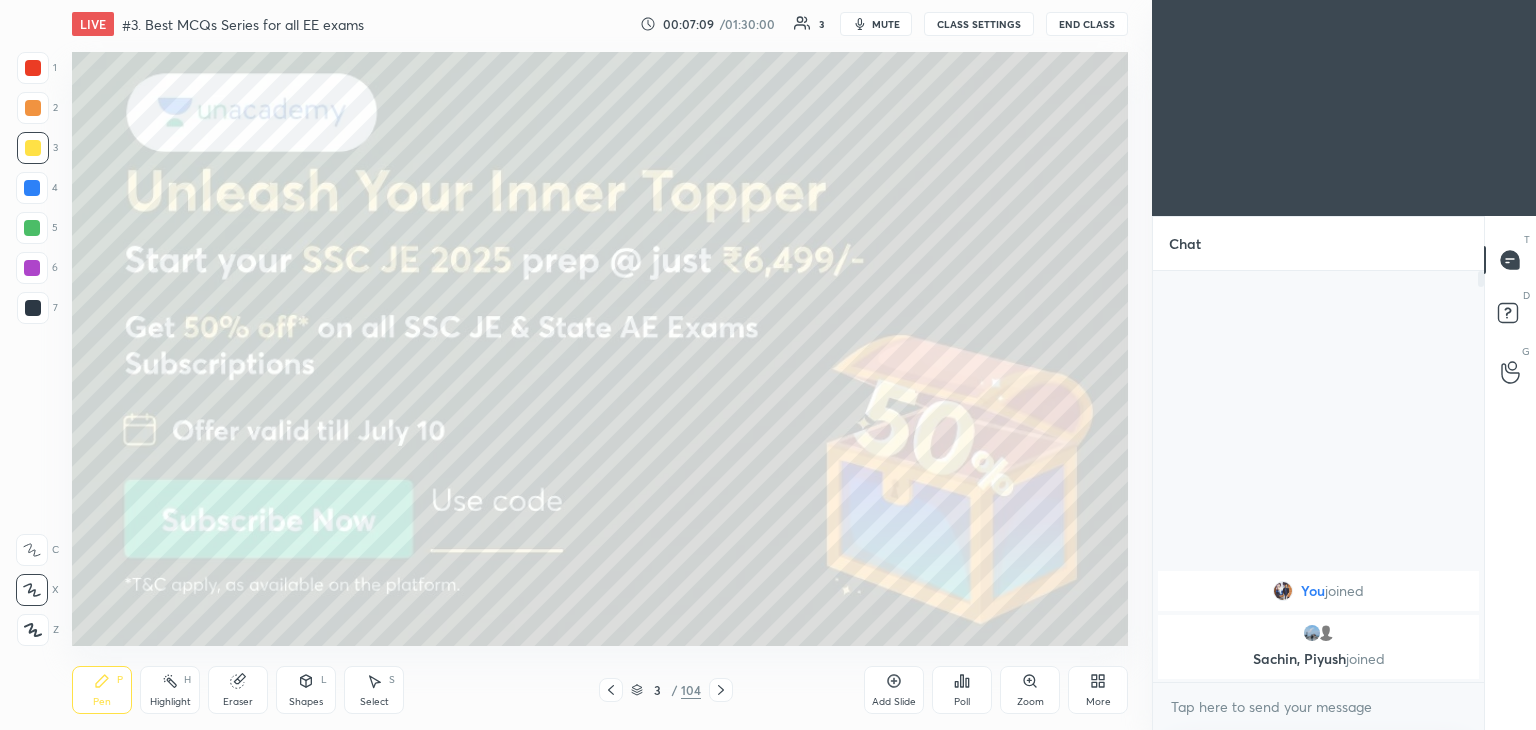 click on "More" at bounding box center [1098, 690] 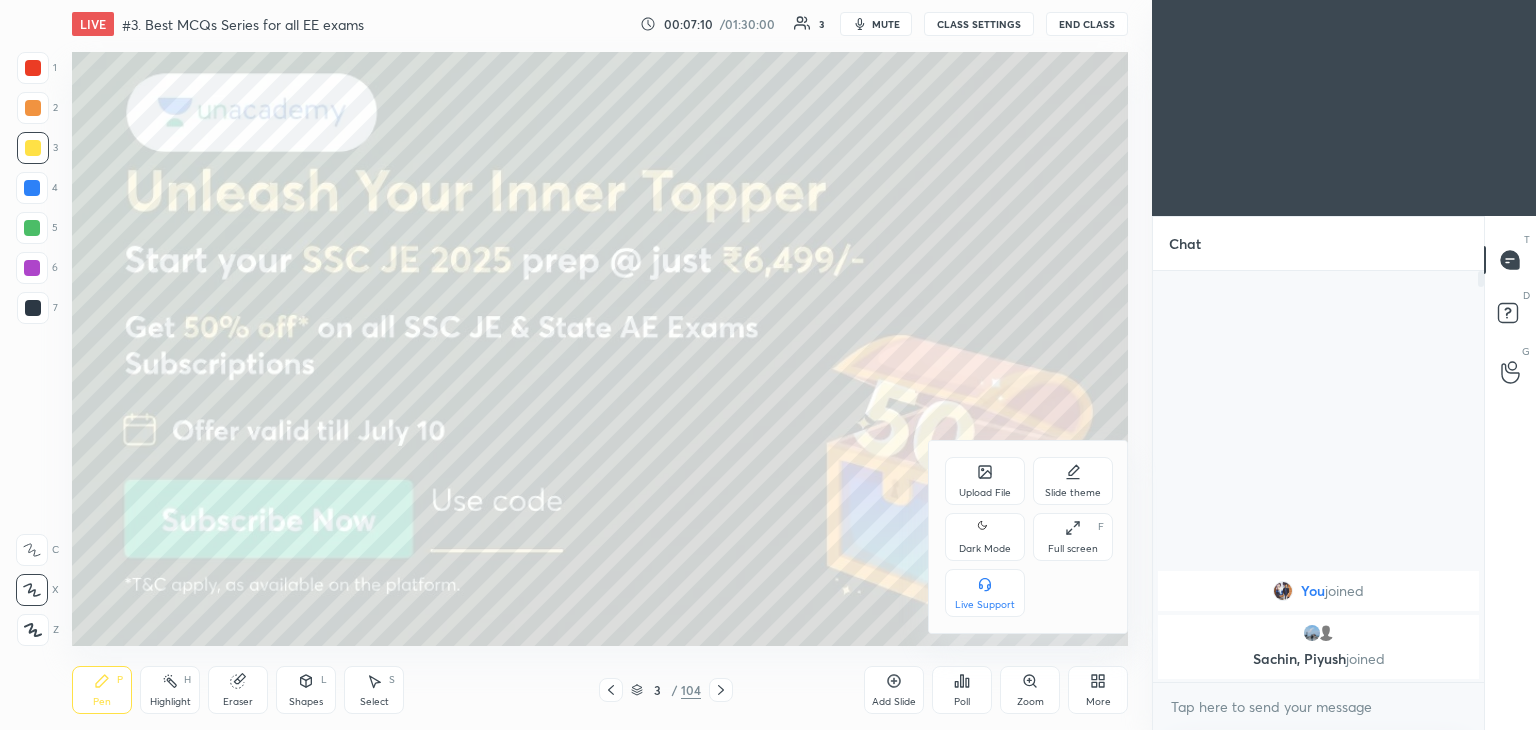 click 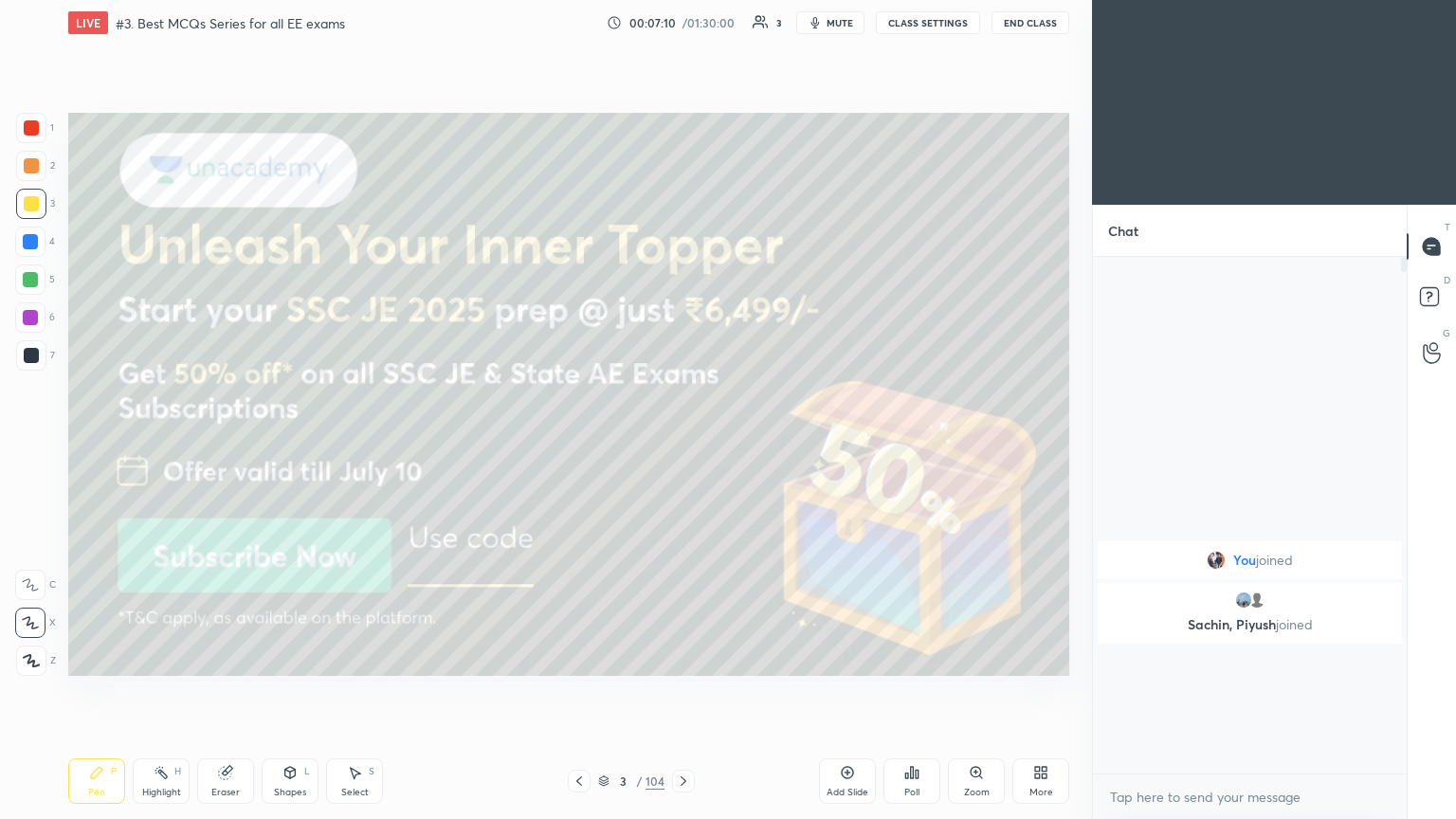 scroll, scrollTop: 94094, scrollLeft: 93776, axis: both 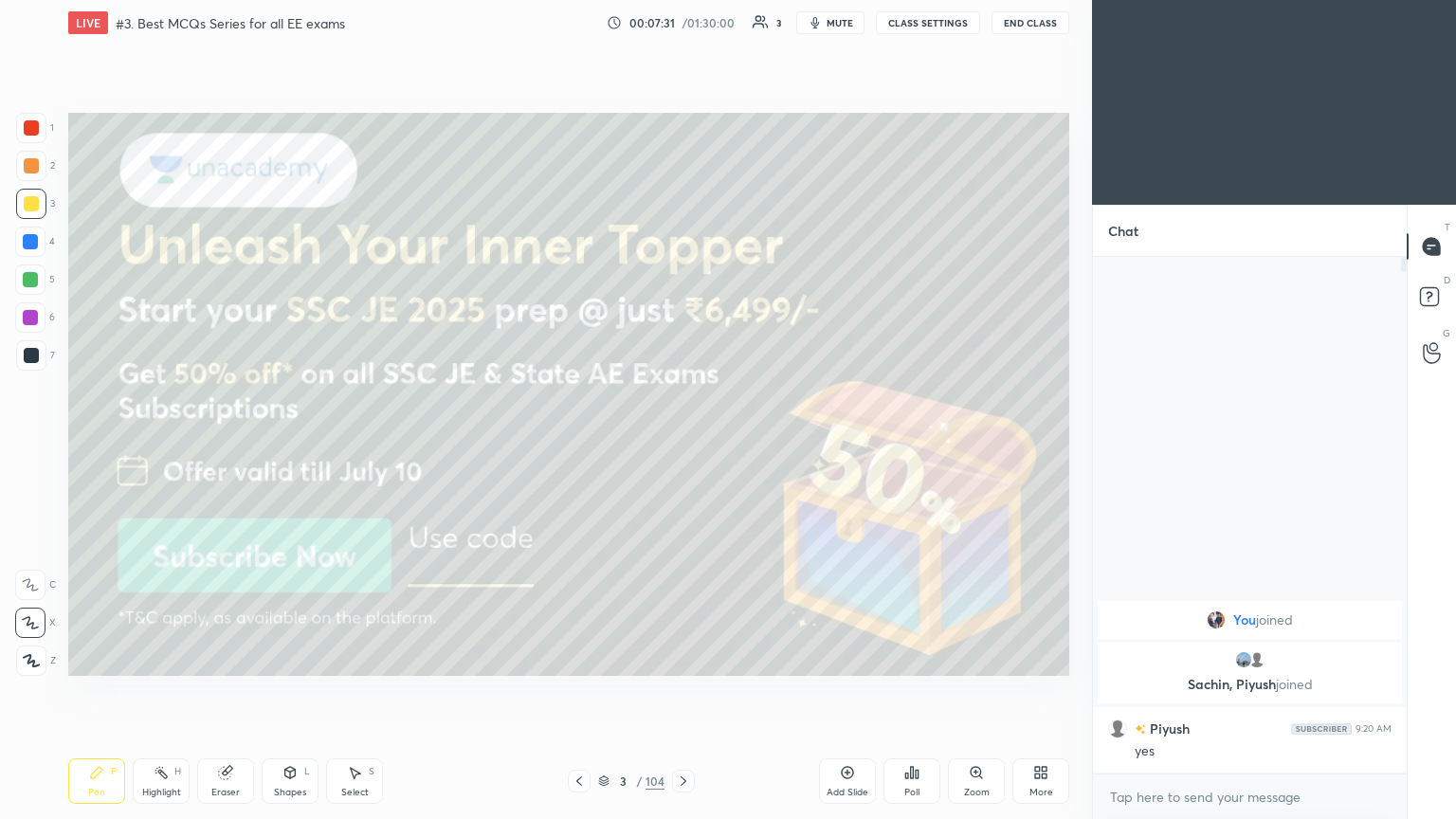 click 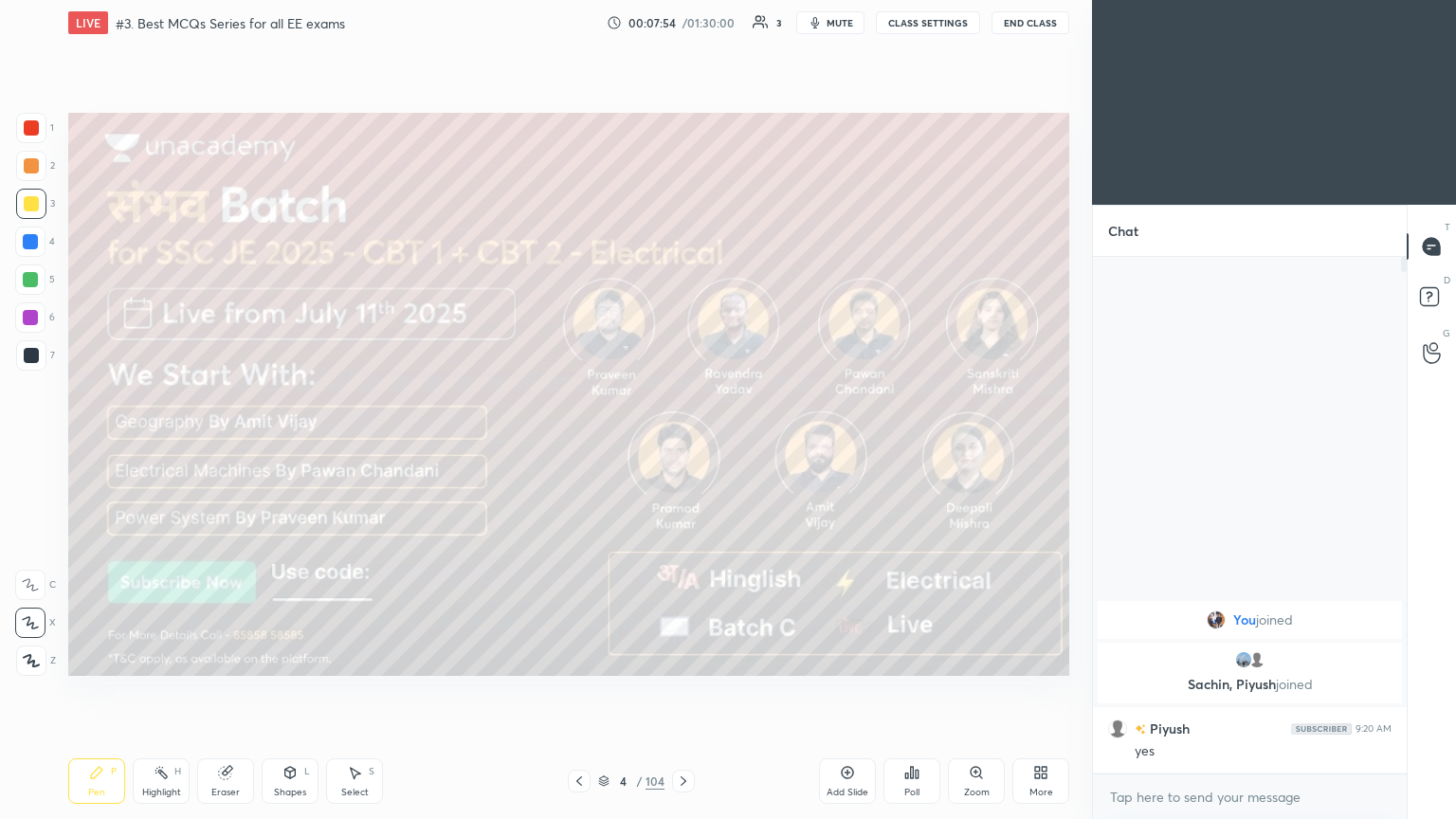 click 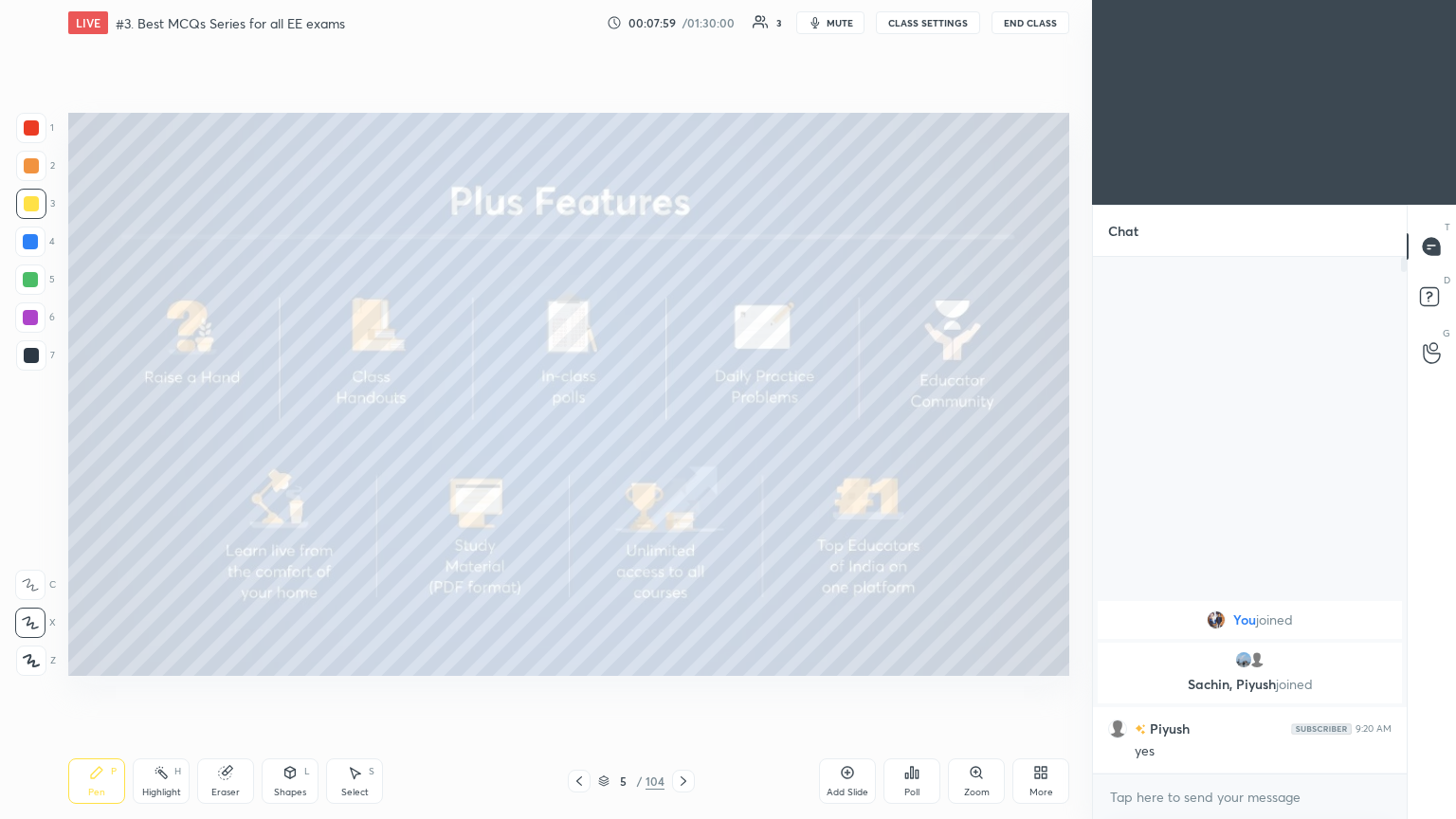 click 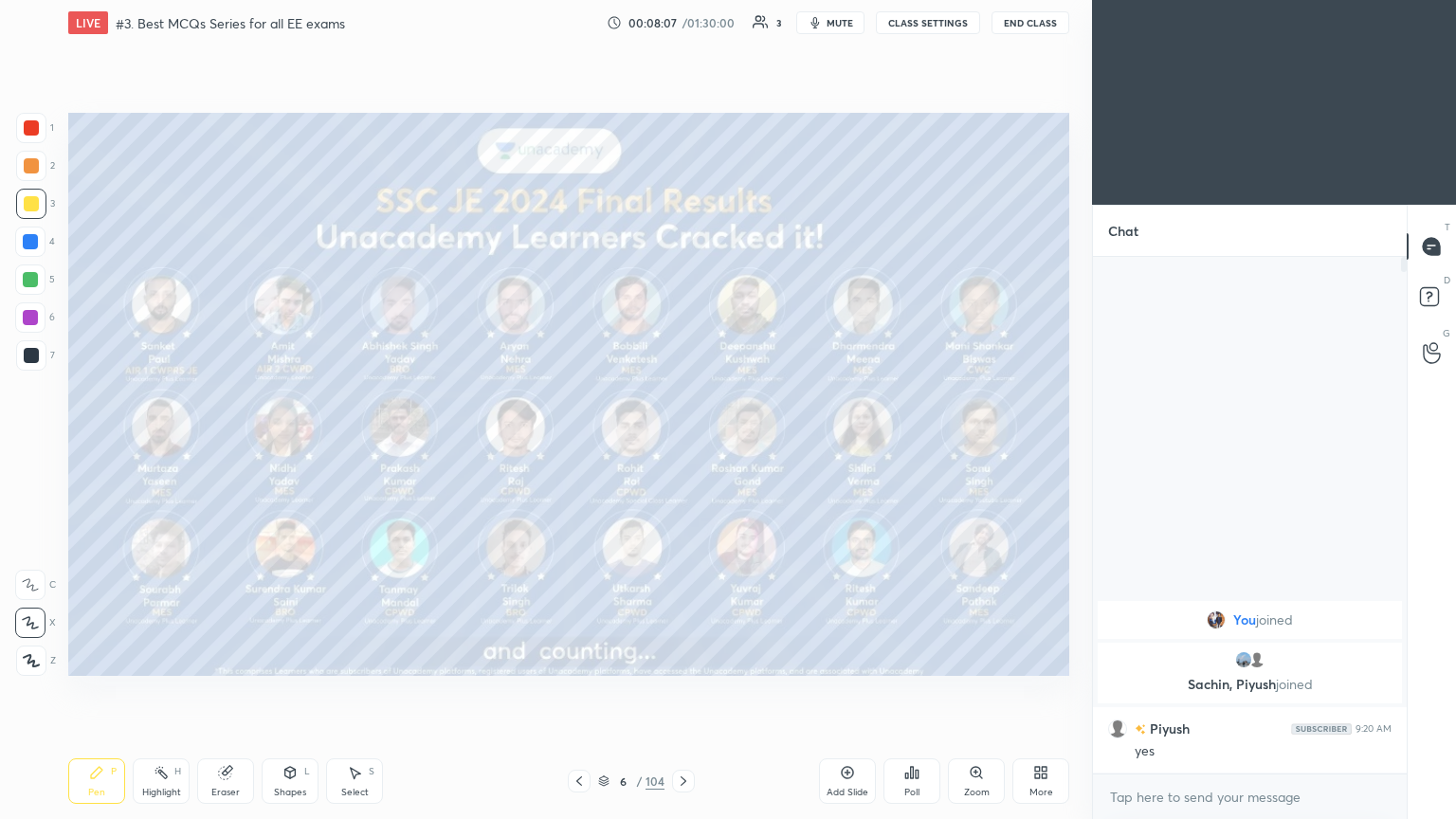 click at bounding box center (31, 128) 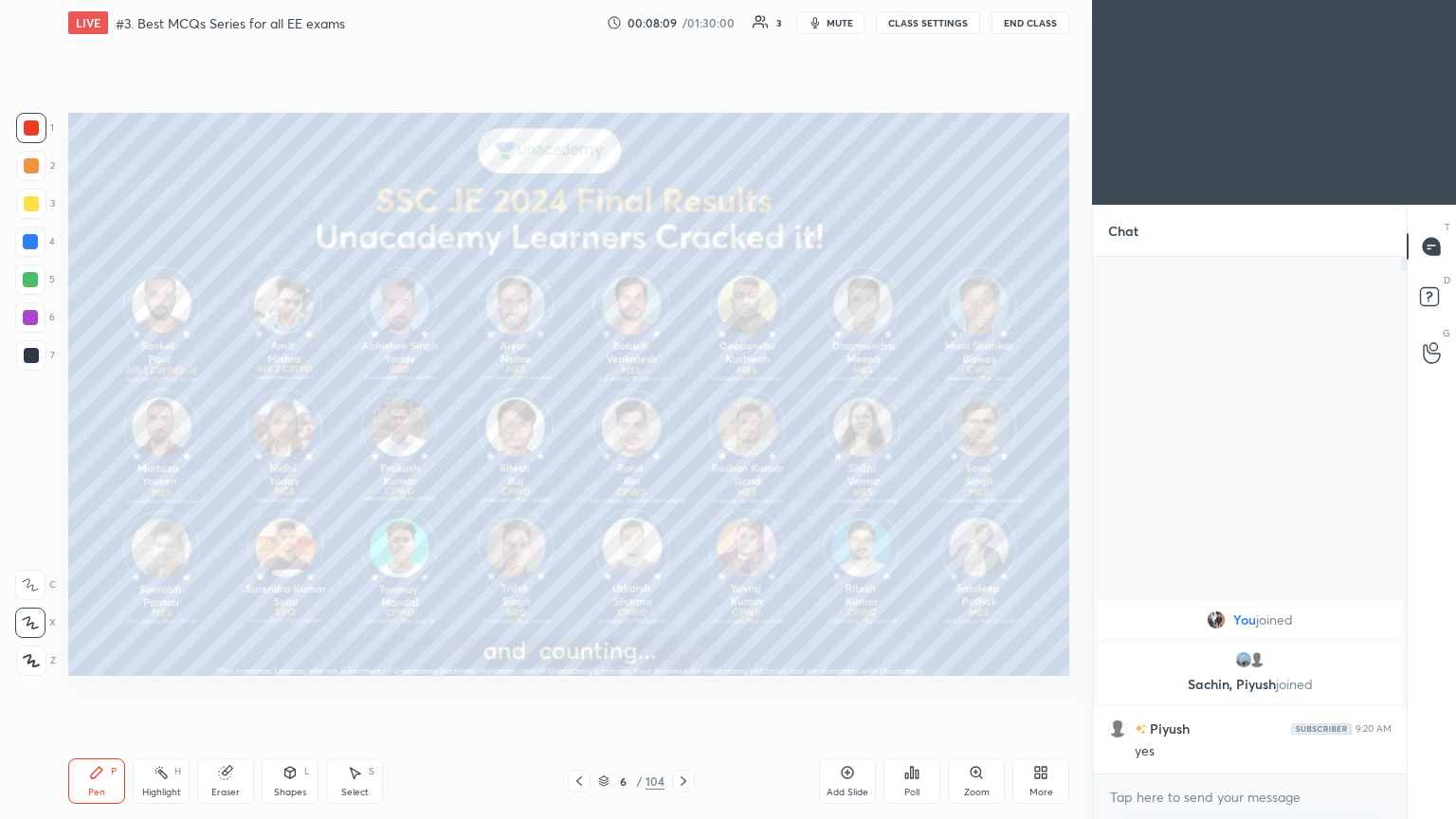 click 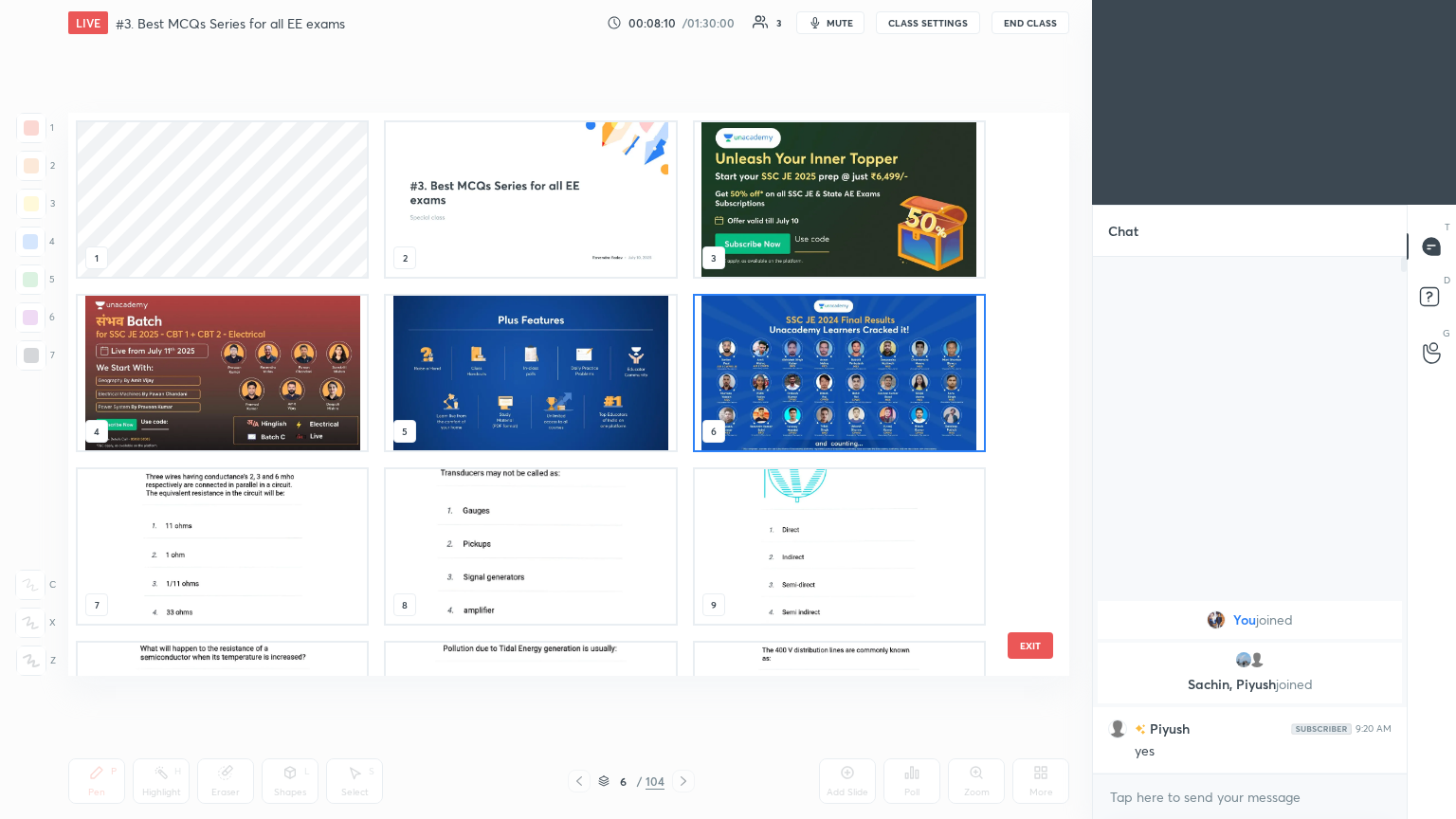 scroll, scrollTop: 6, scrollLeft: 9, axis: both 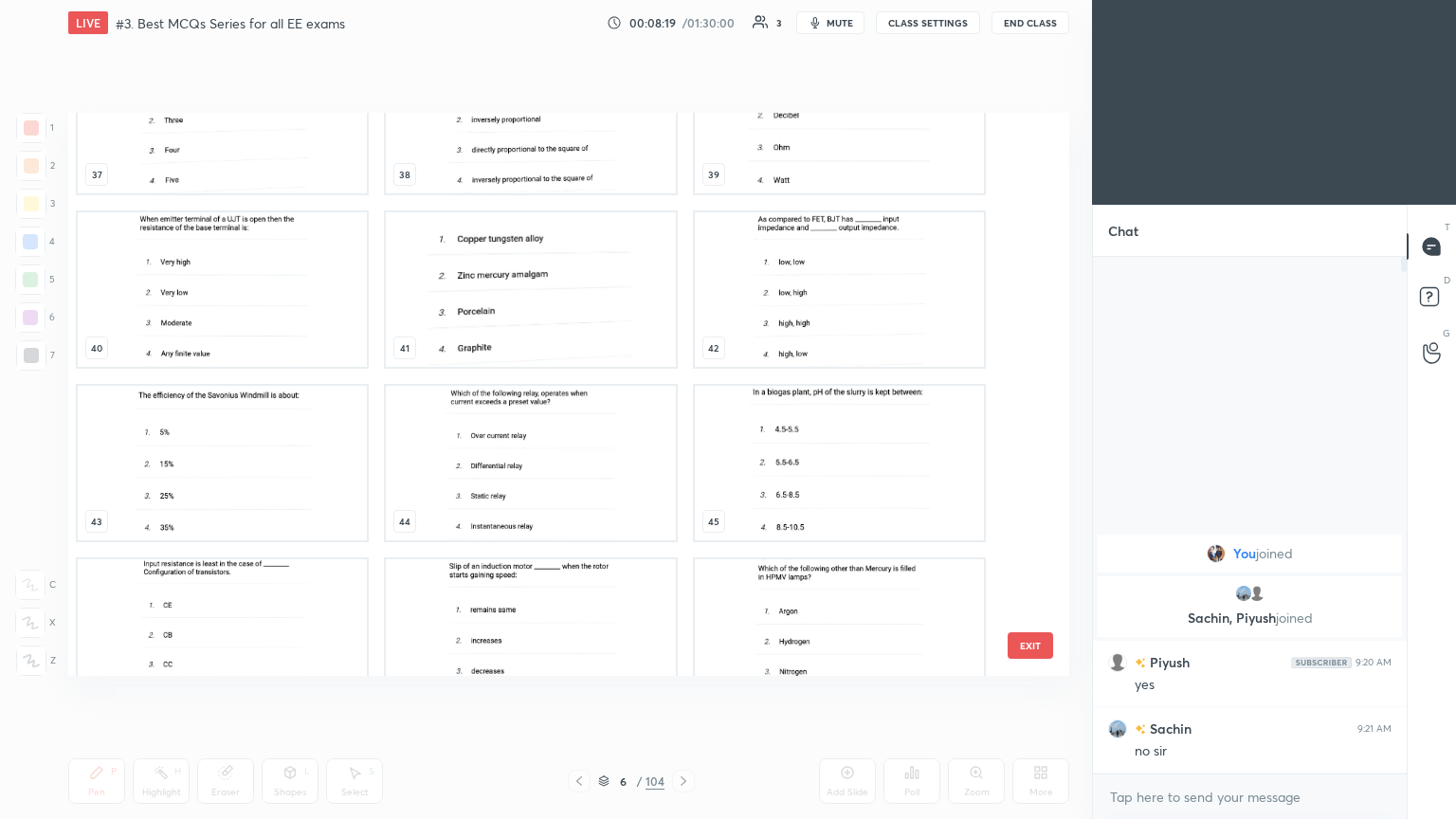 click at bounding box center [839, 463] 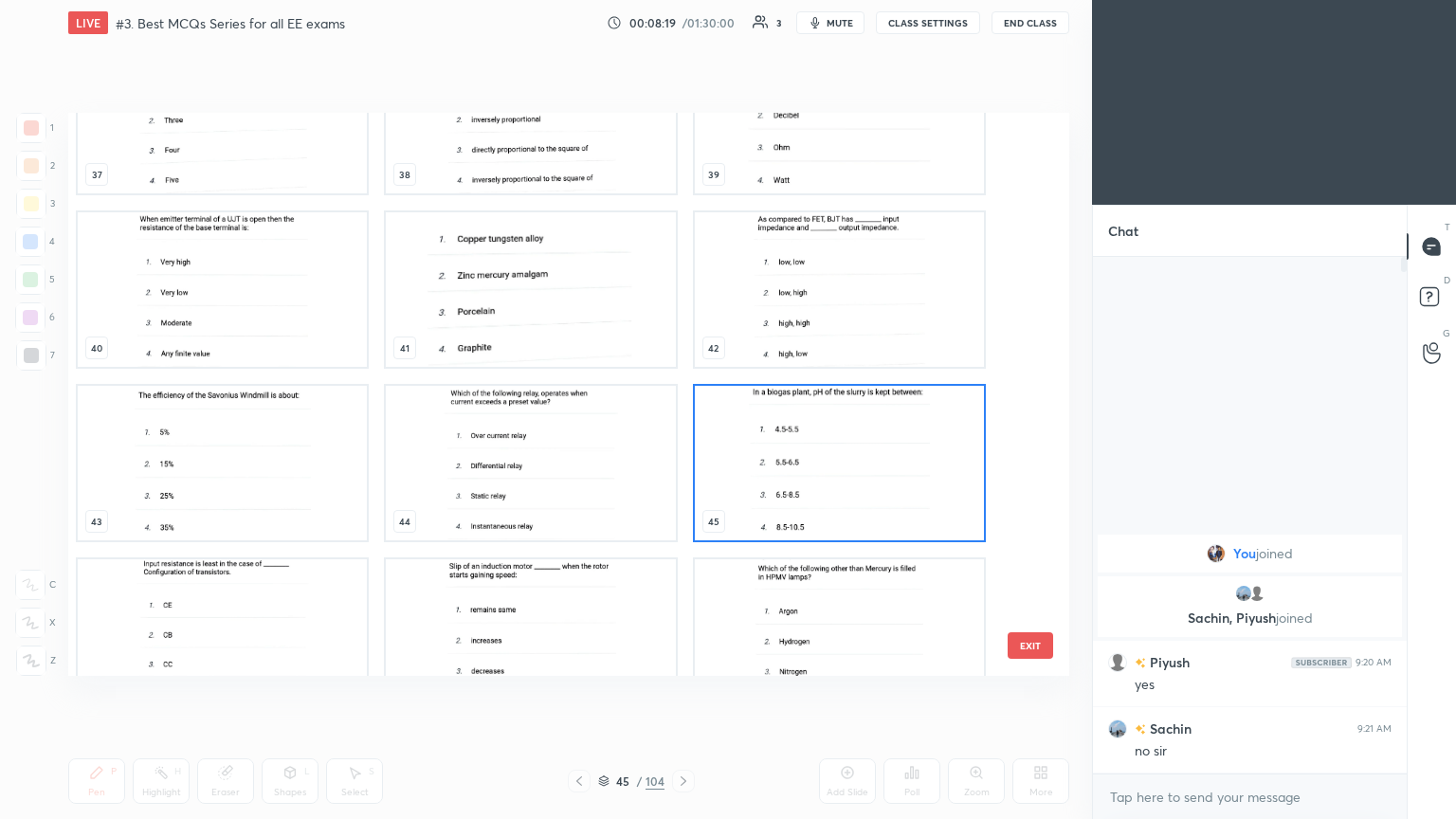 click at bounding box center [839, 463] 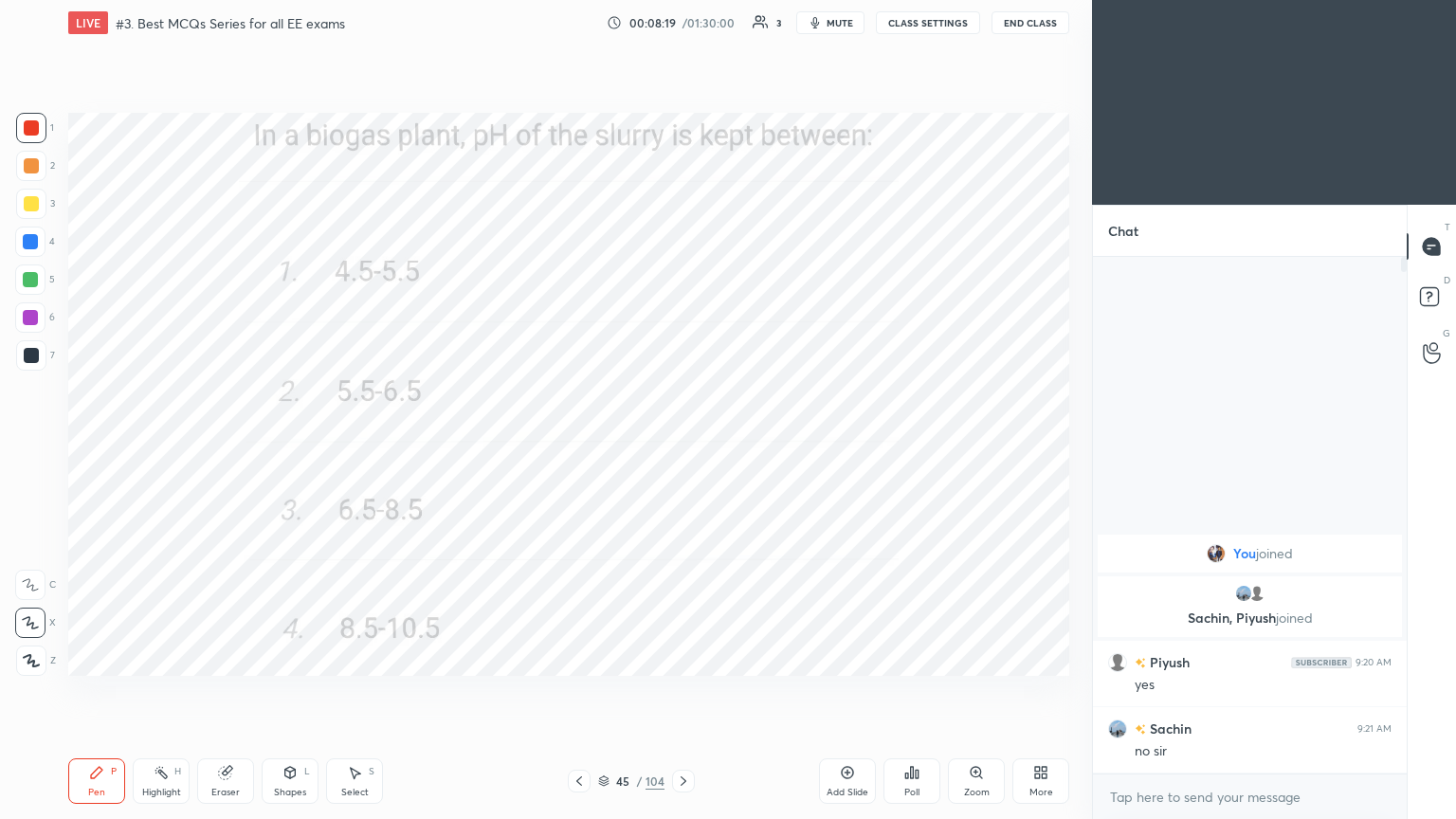 click at bounding box center [839, 463] 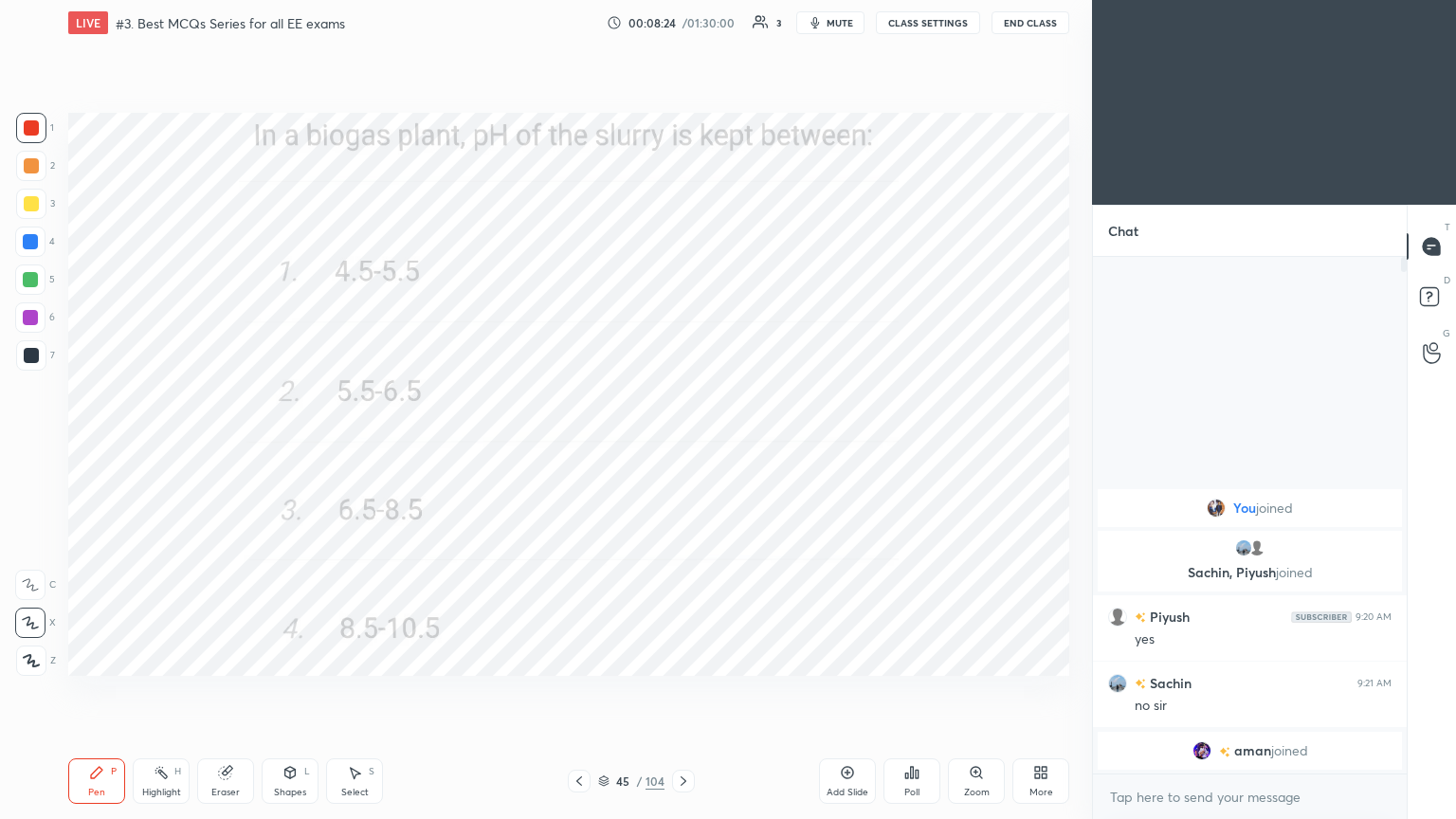 click on "Poll" at bounding box center (912, 781) 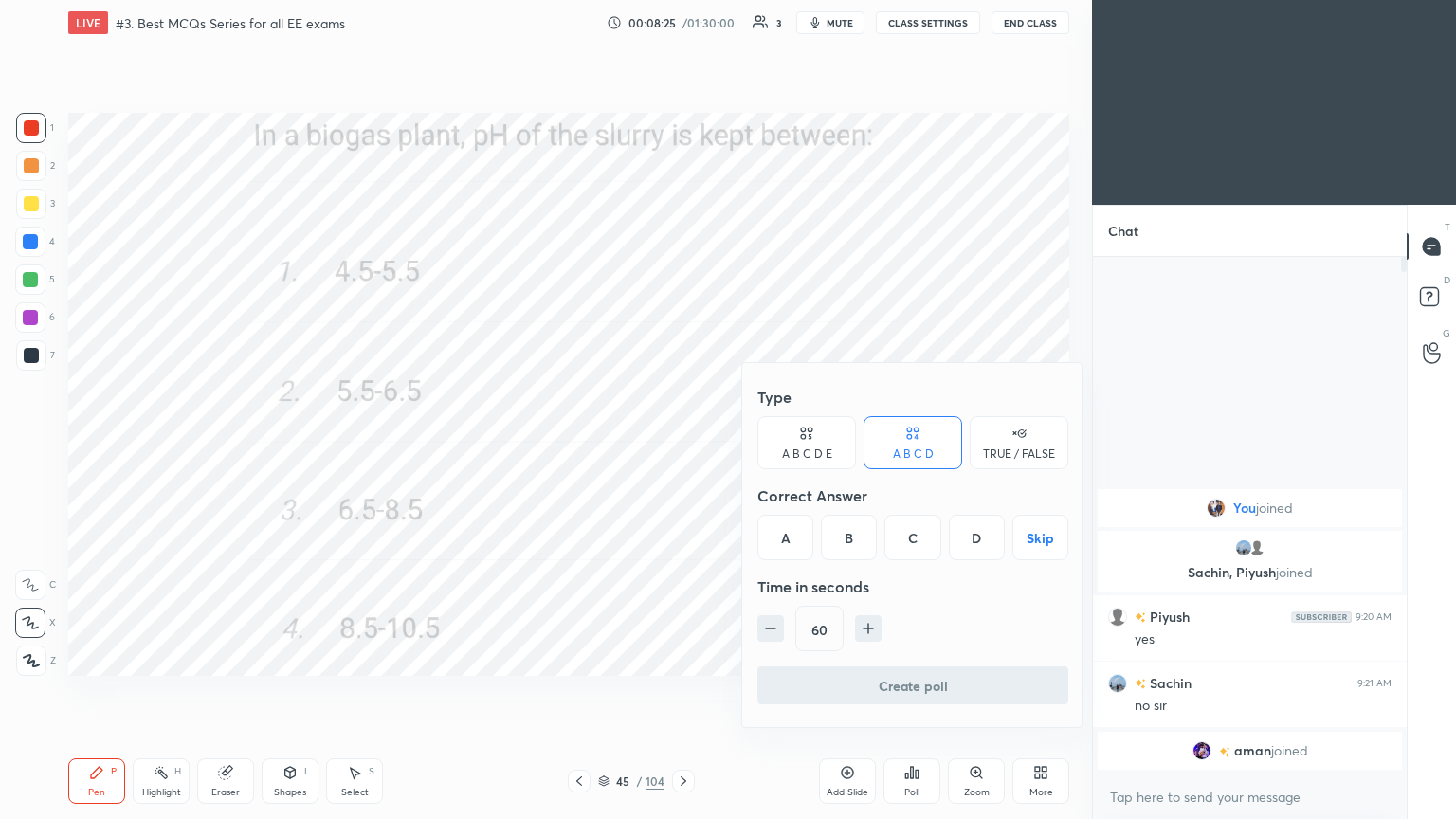 click on "C" at bounding box center (912, 537) 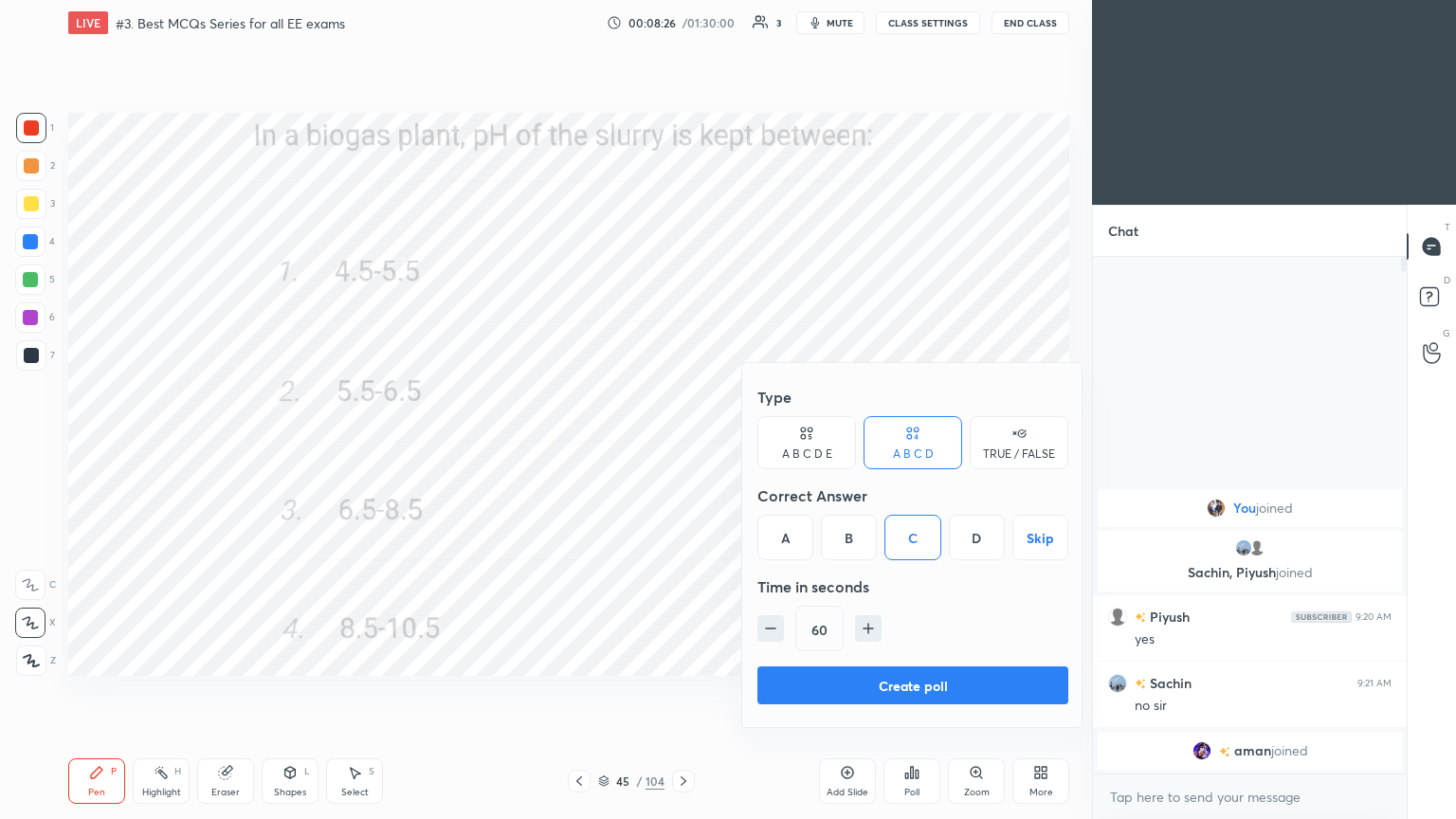 click on "Create poll" at bounding box center [913, 685] 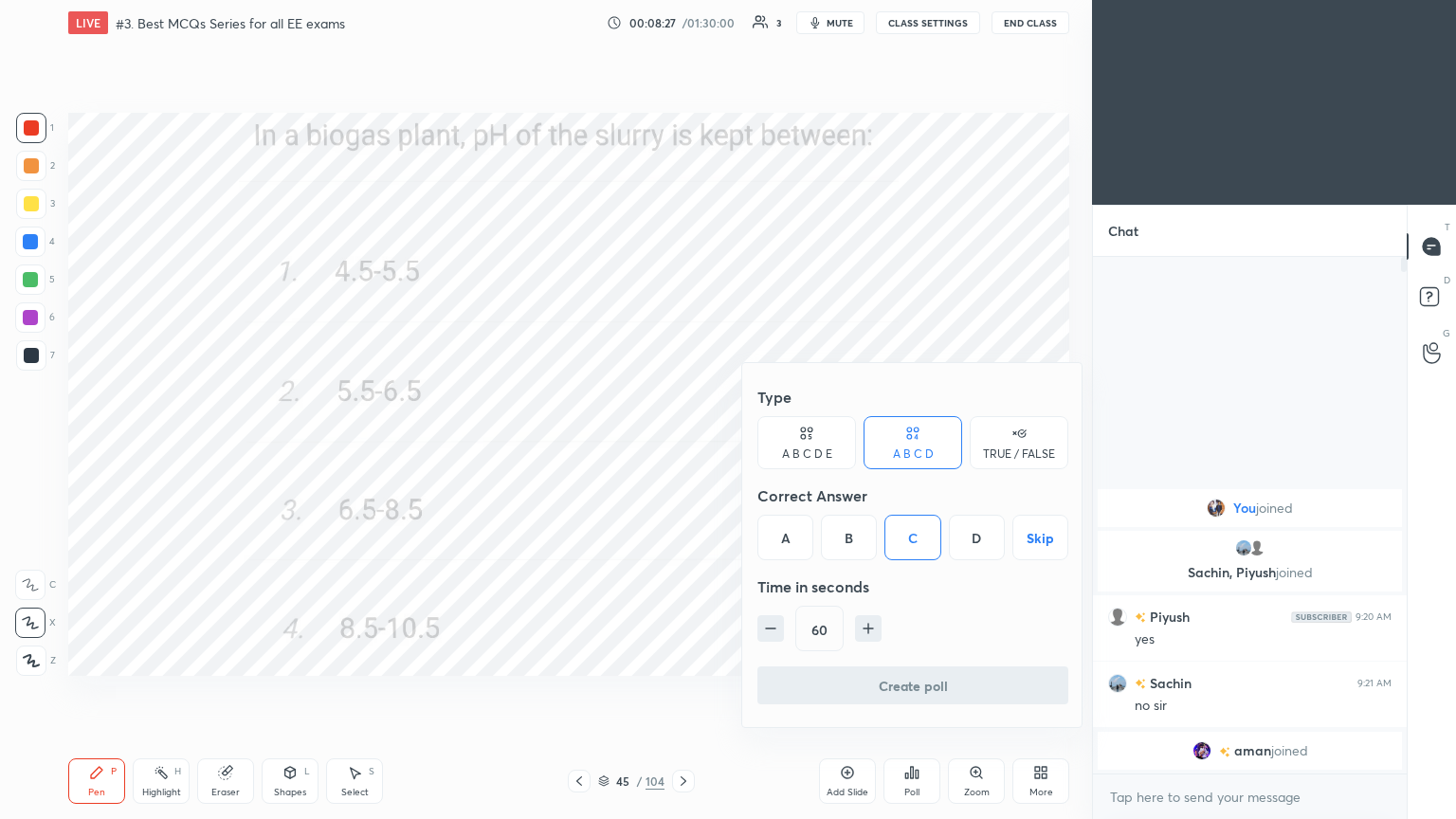 scroll, scrollTop: 471, scrollLeft: 308, axis: both 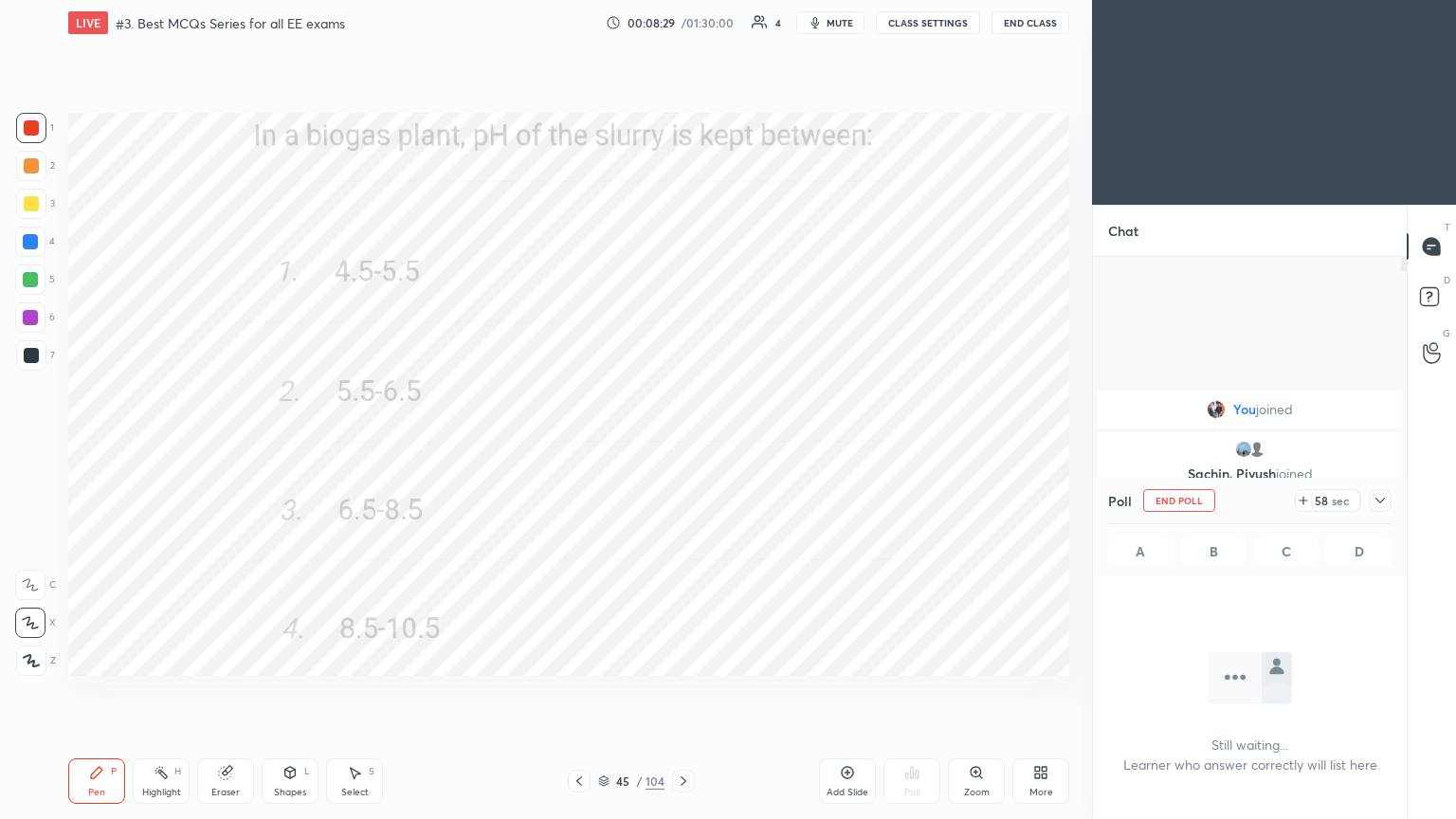 click at bounding box center [31, 128] 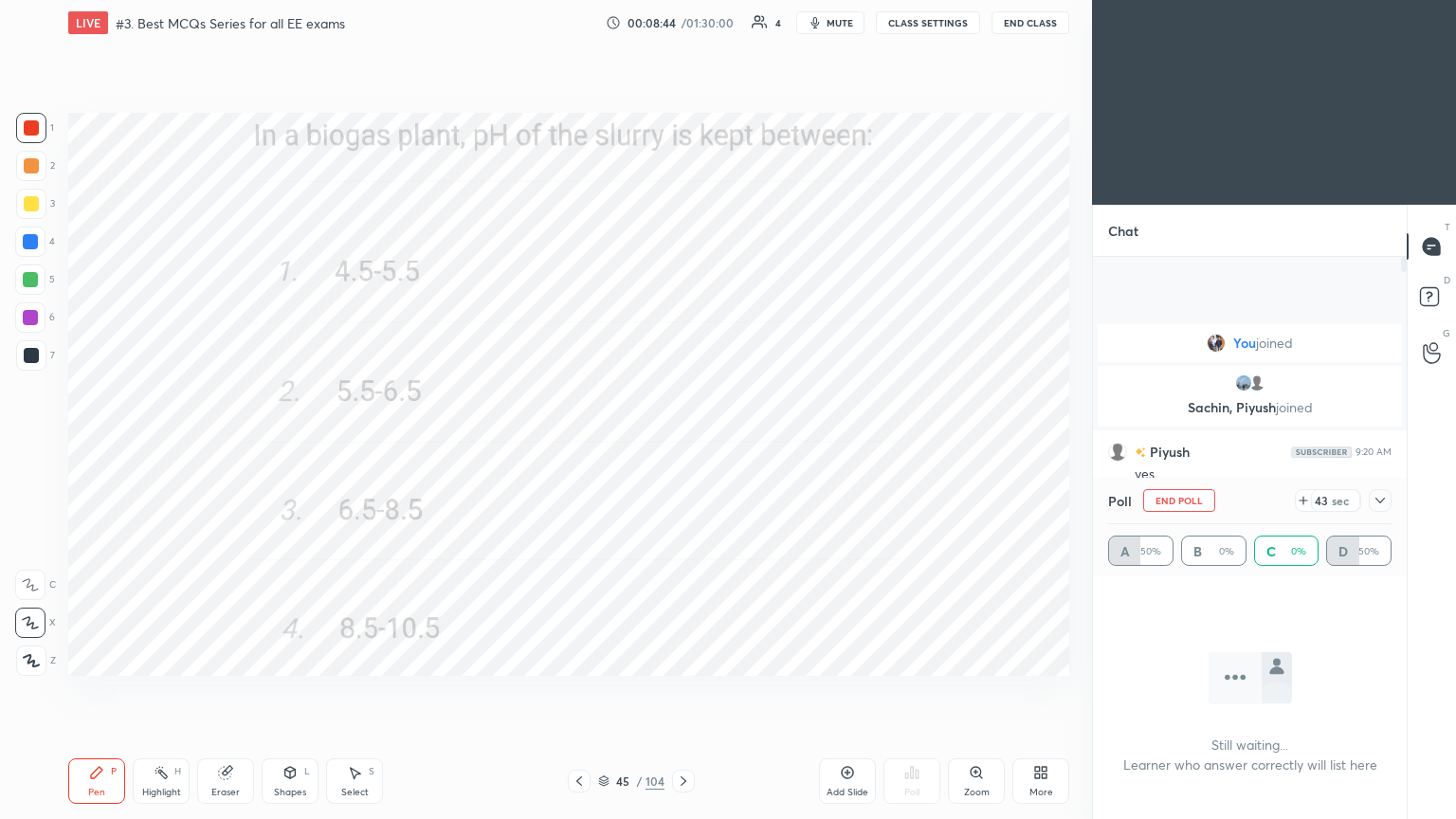 click 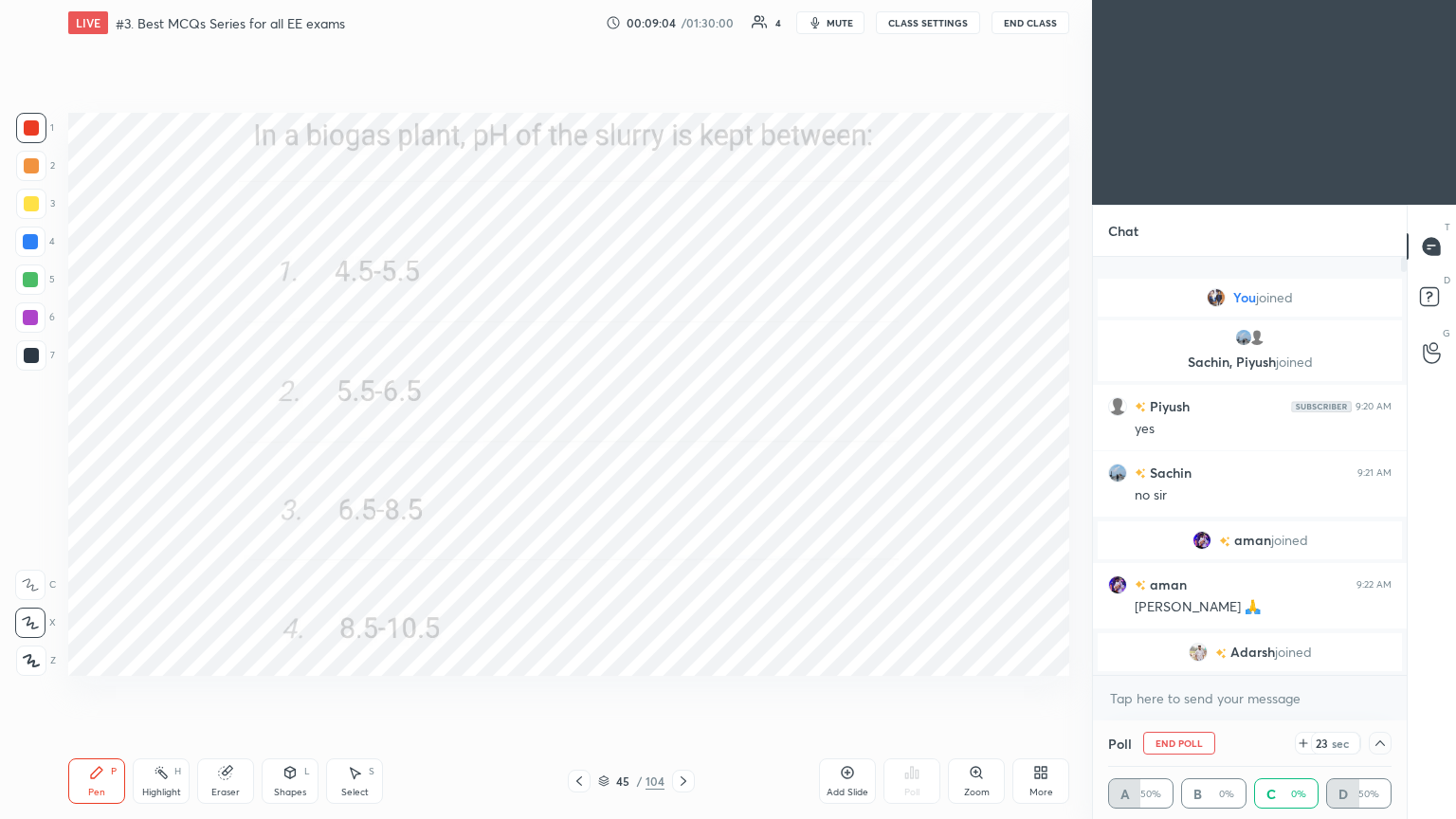 click 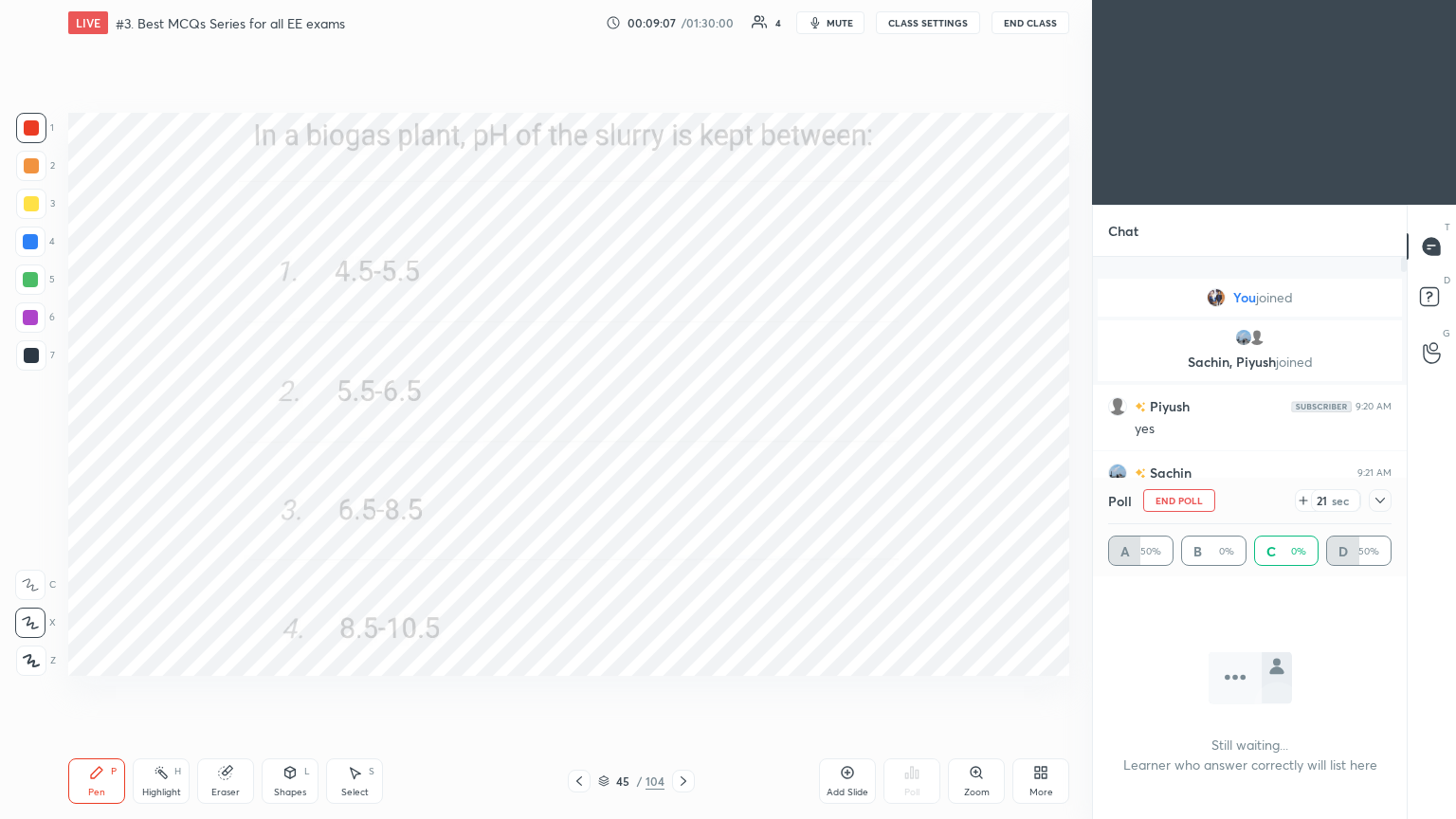 click on "End Poll" at bounding box center [1179, 500] 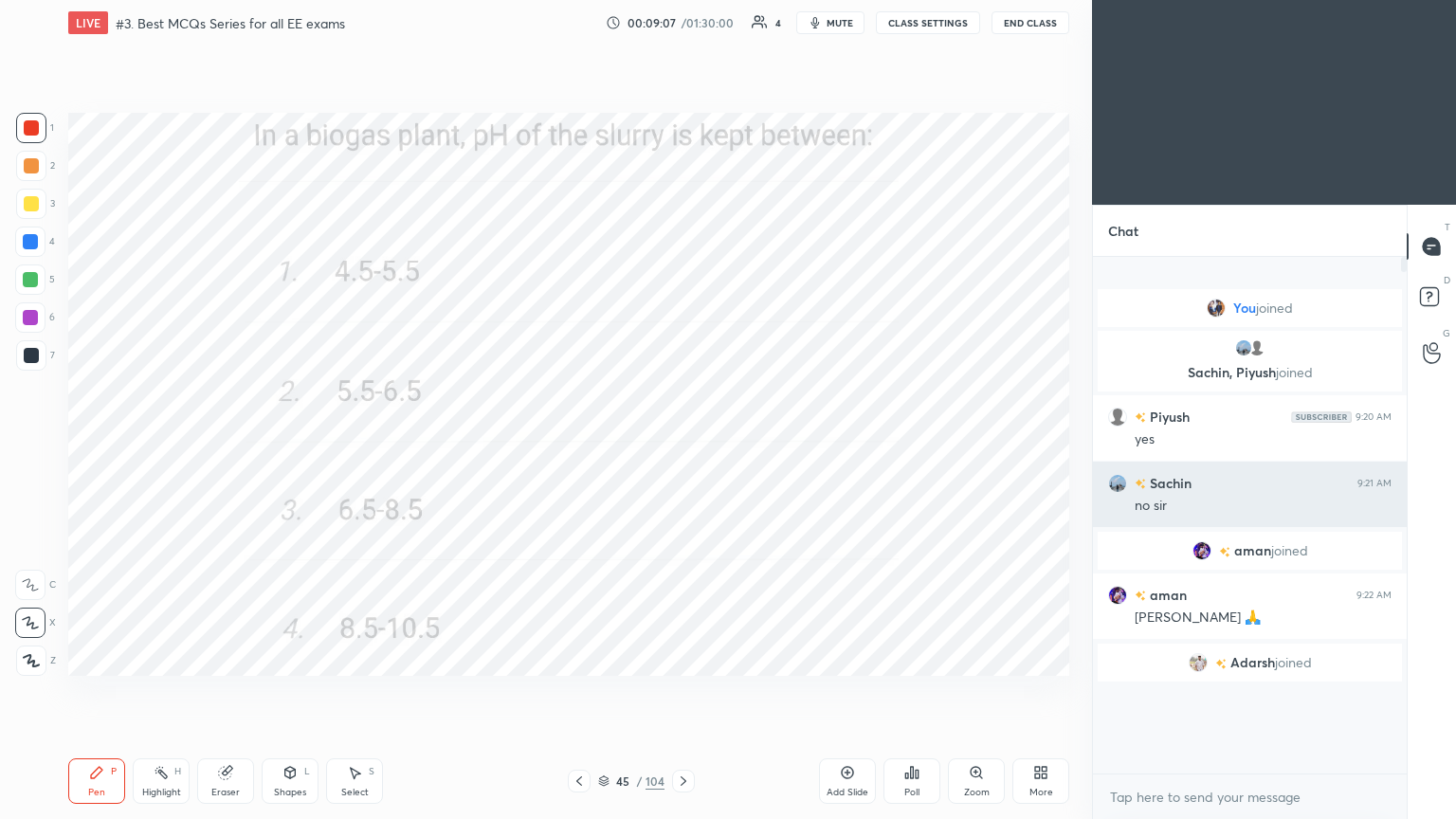 scroll, scrollTop: 500, scrollLeft: 308, axis: both 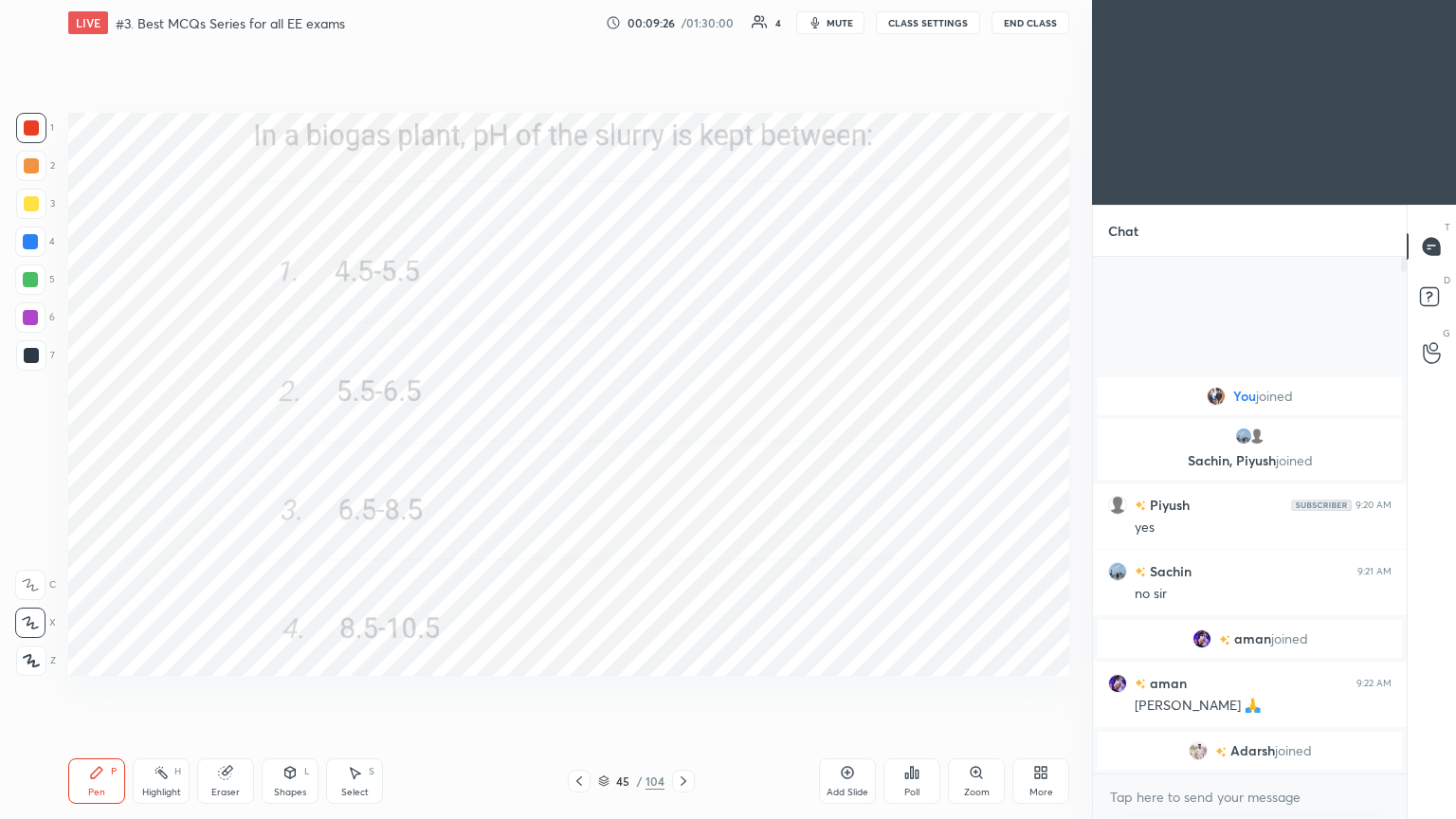 click 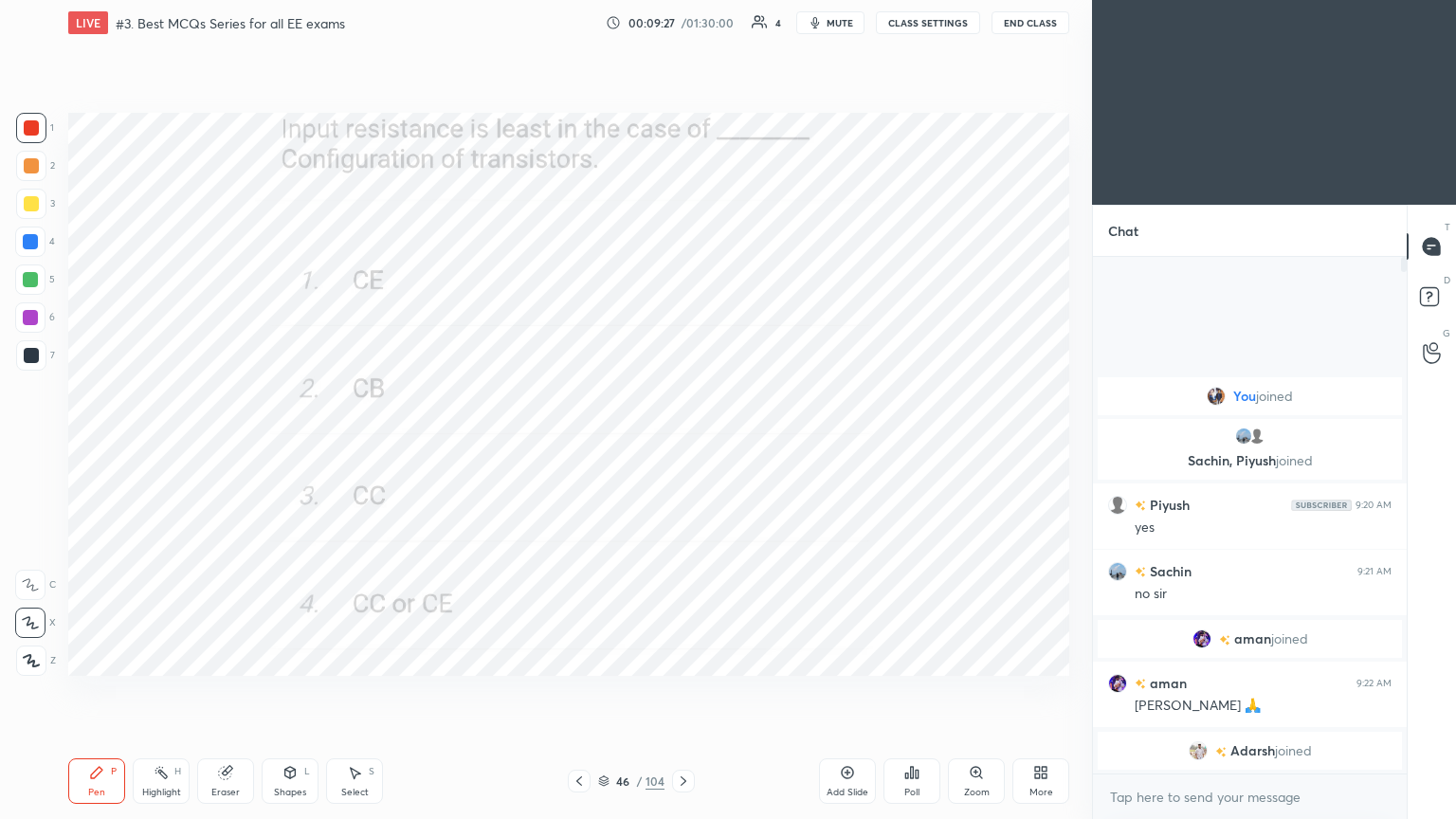 click on "Poll" at bounding box center [912, 781] 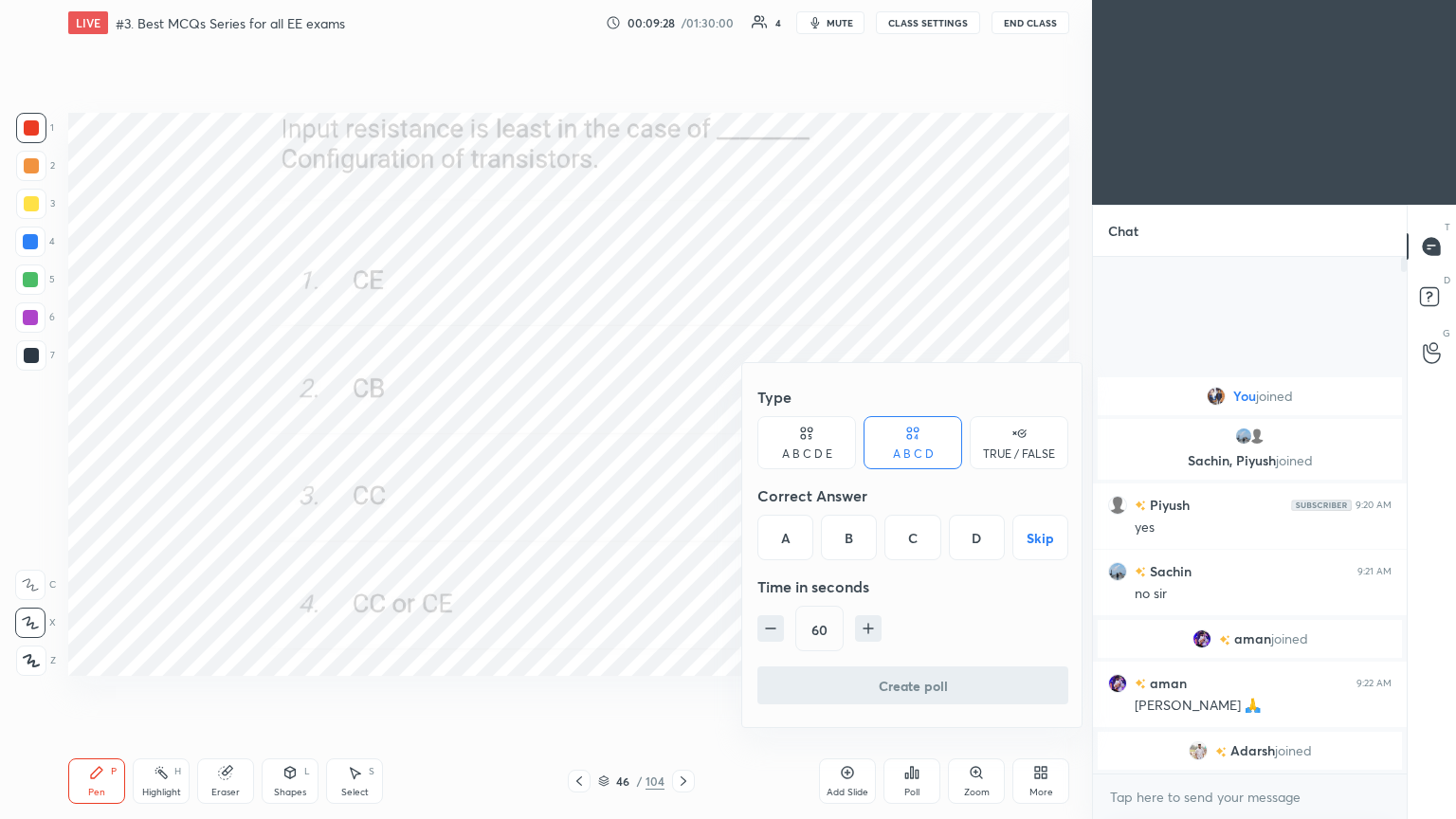 click on "B" at bounding box center [848, 537] 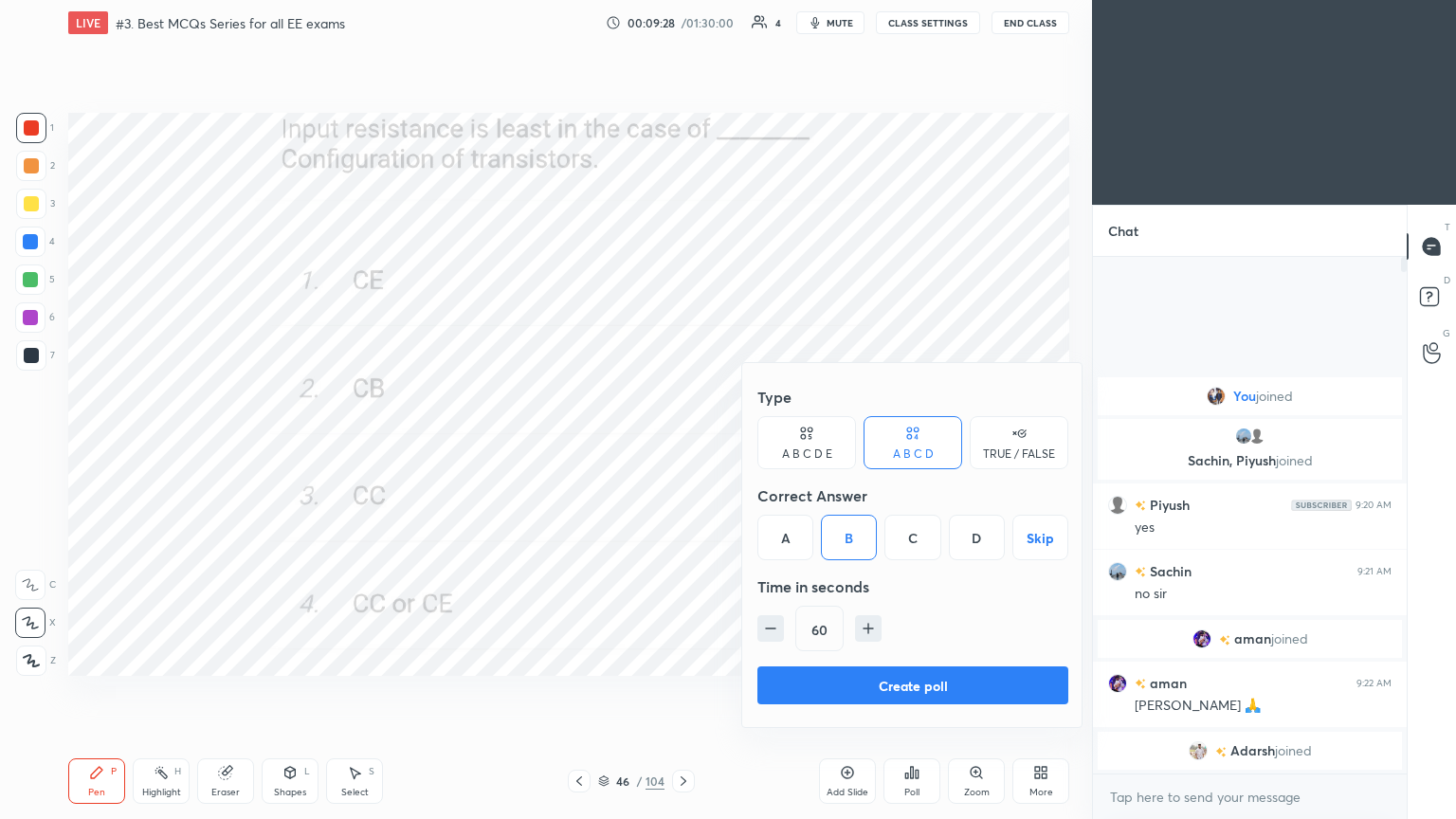 click on "Create poll" at bounding box center [913, 685] 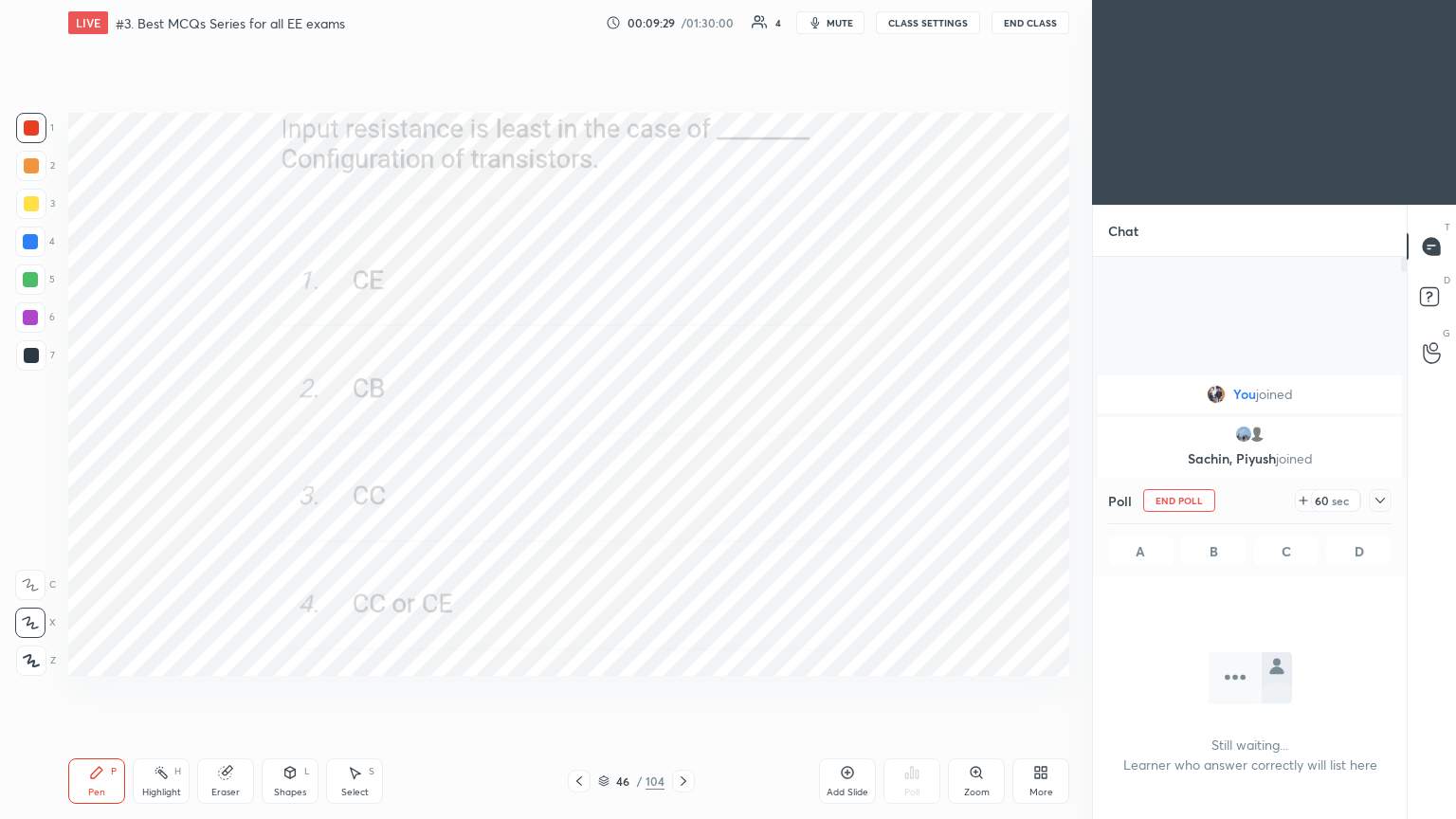 scroll, scrollTop: 480, scrollLeft: 308, axis: both 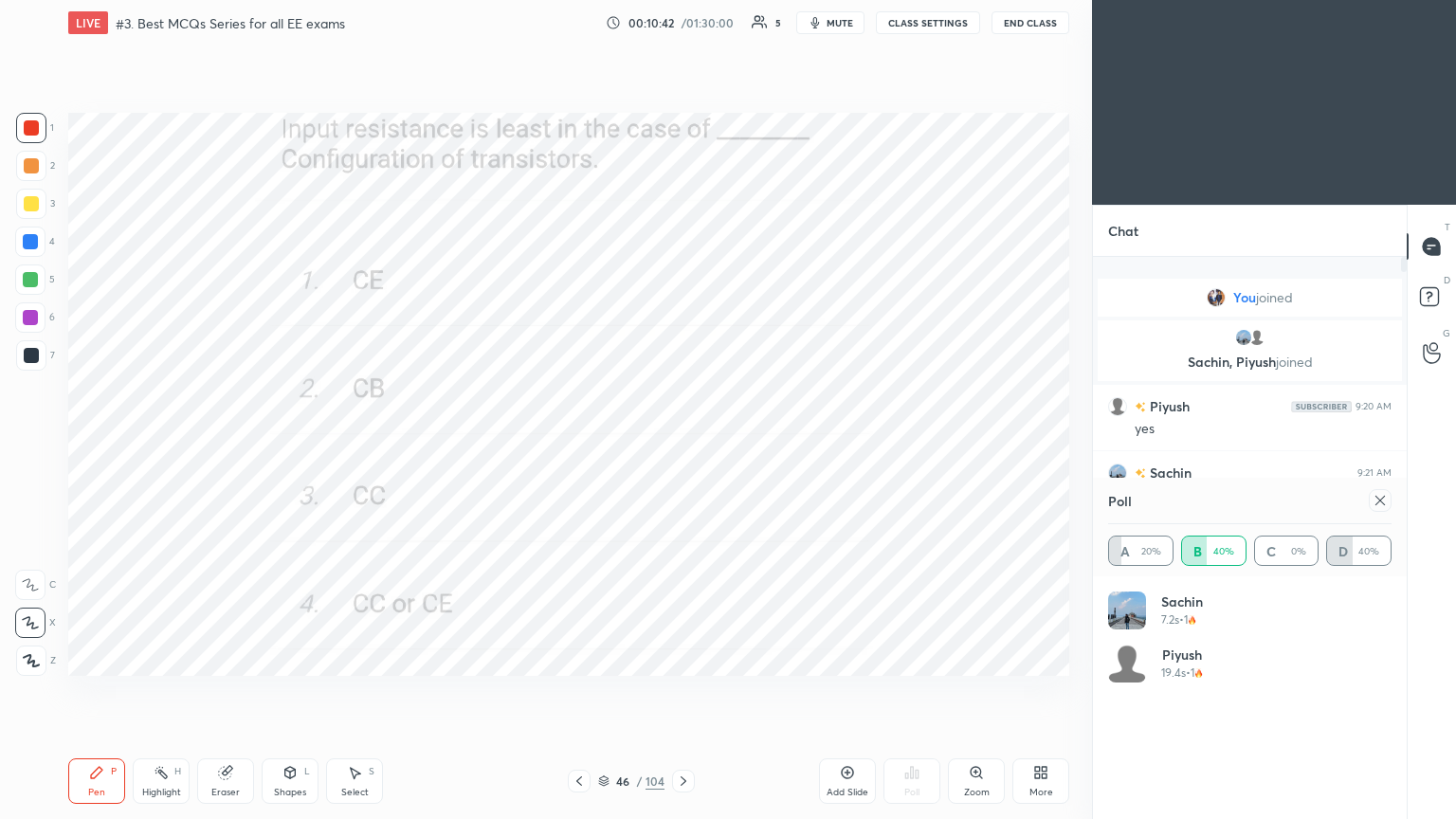 click 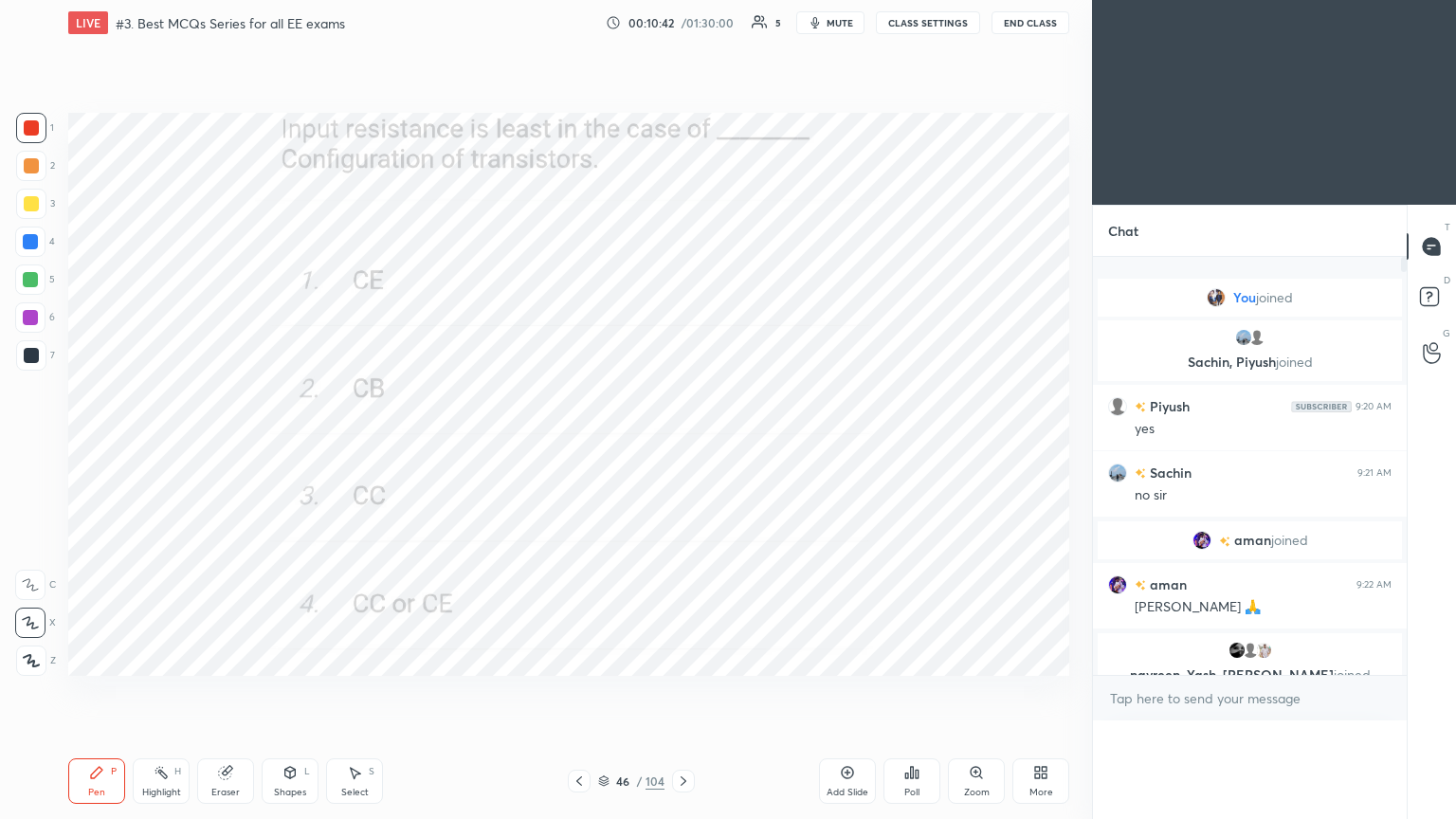 scroll, scrollTop: 83, scrollLeft: 278, axis: both 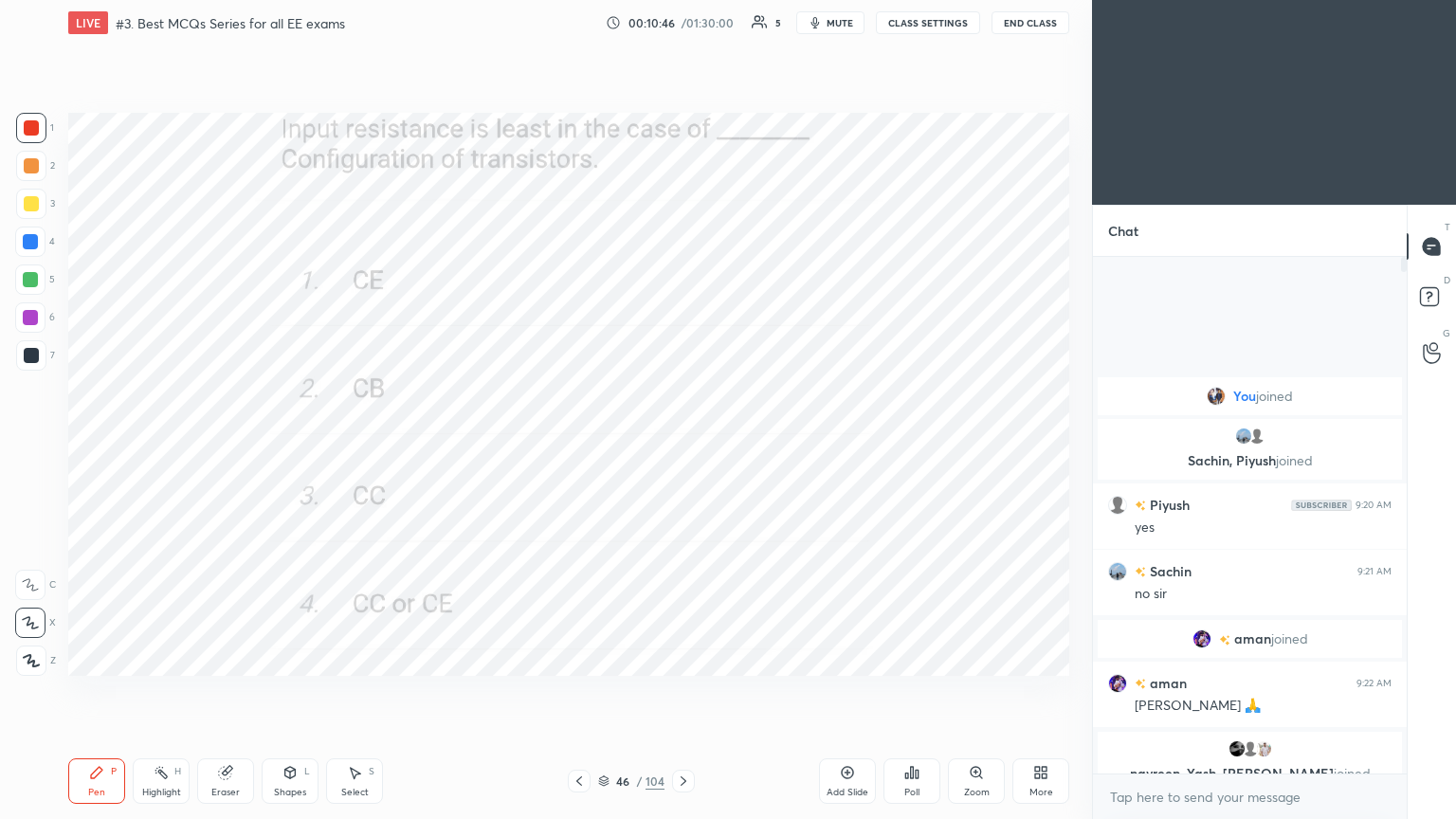 click at bounding box center [31, 128] 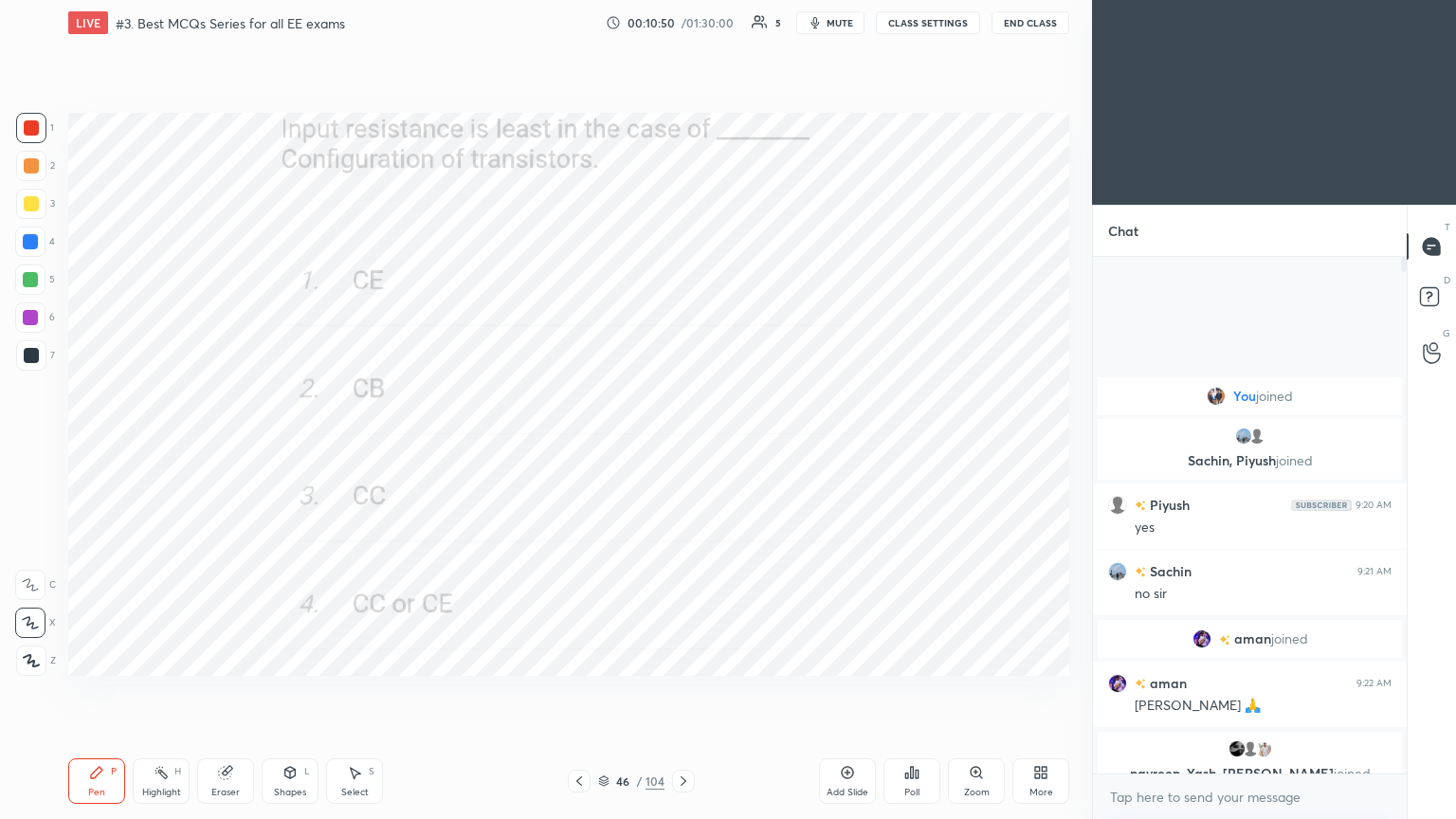 click on "Add Slide" at bounding box center (847, 792) 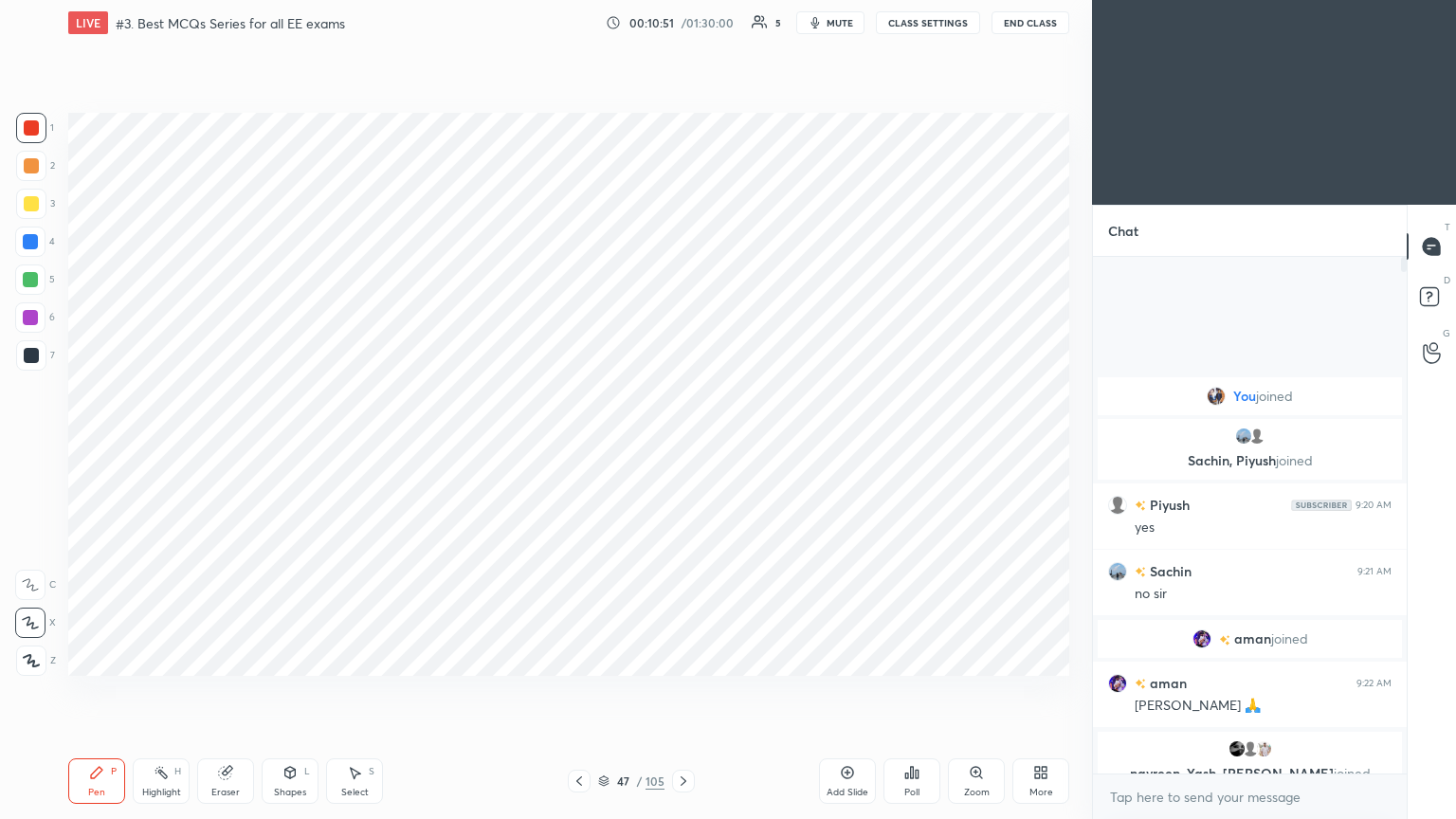 click 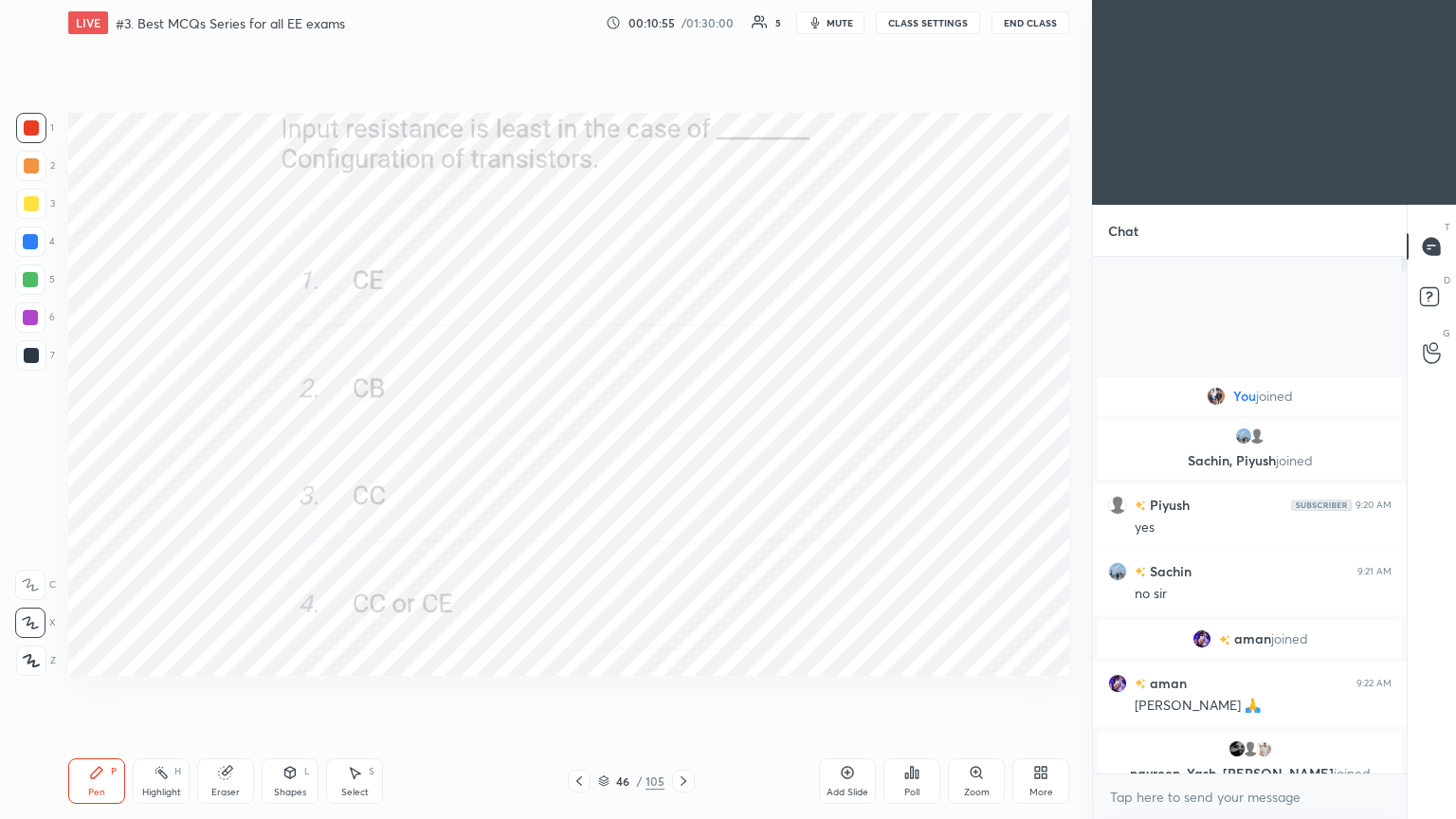 click on "Eraser" at bounding box center (226, 781) 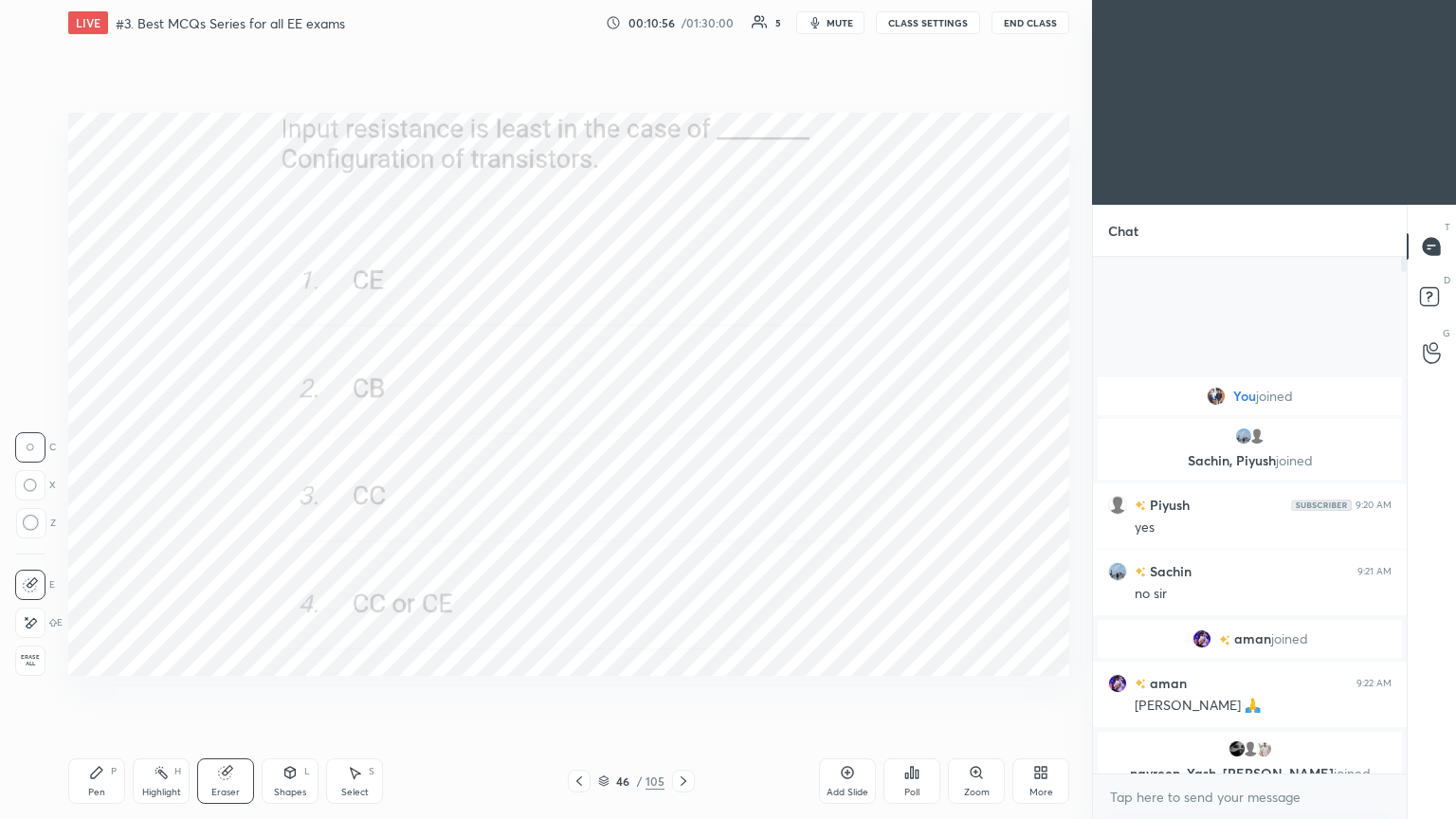 click 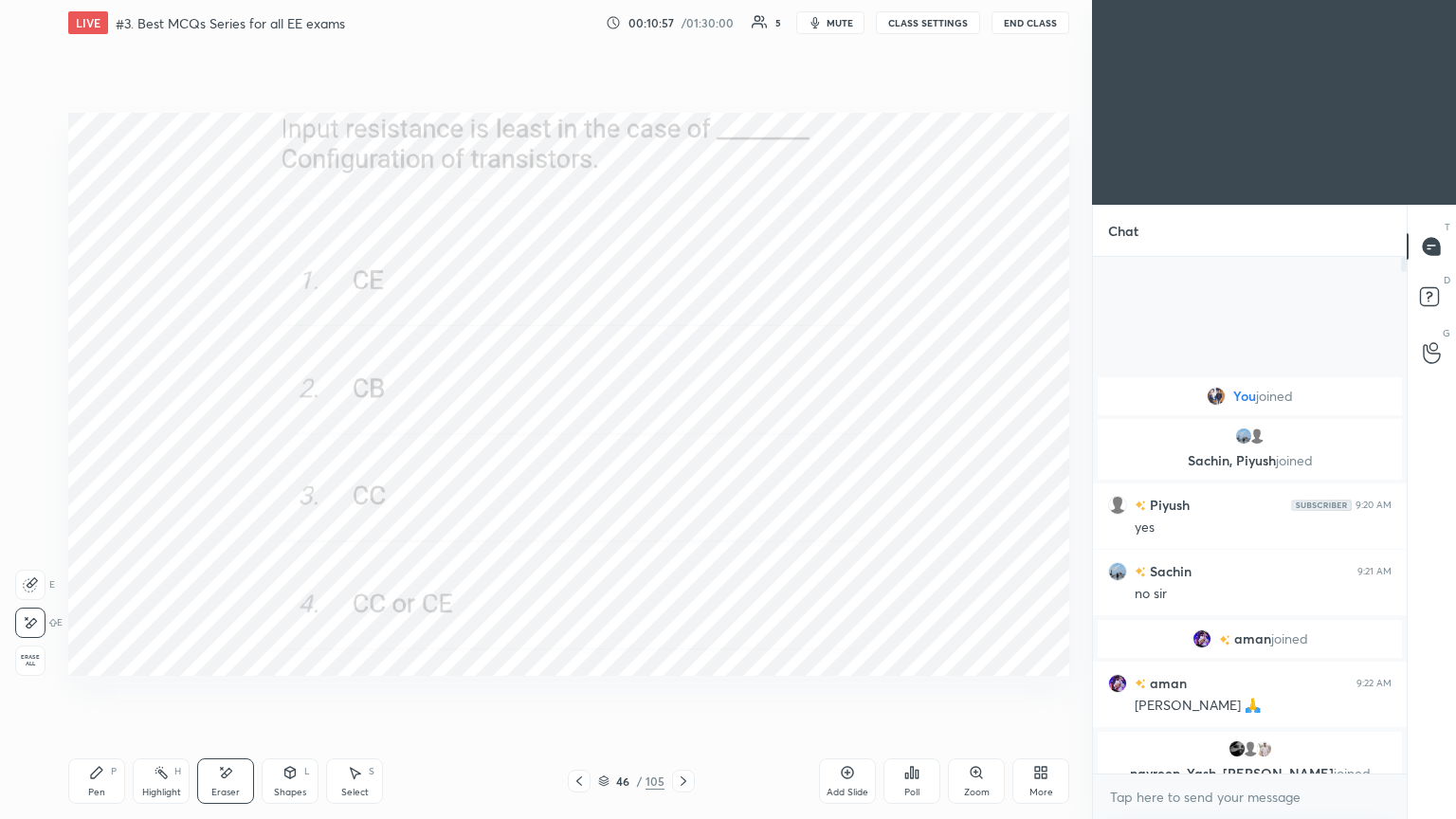 click 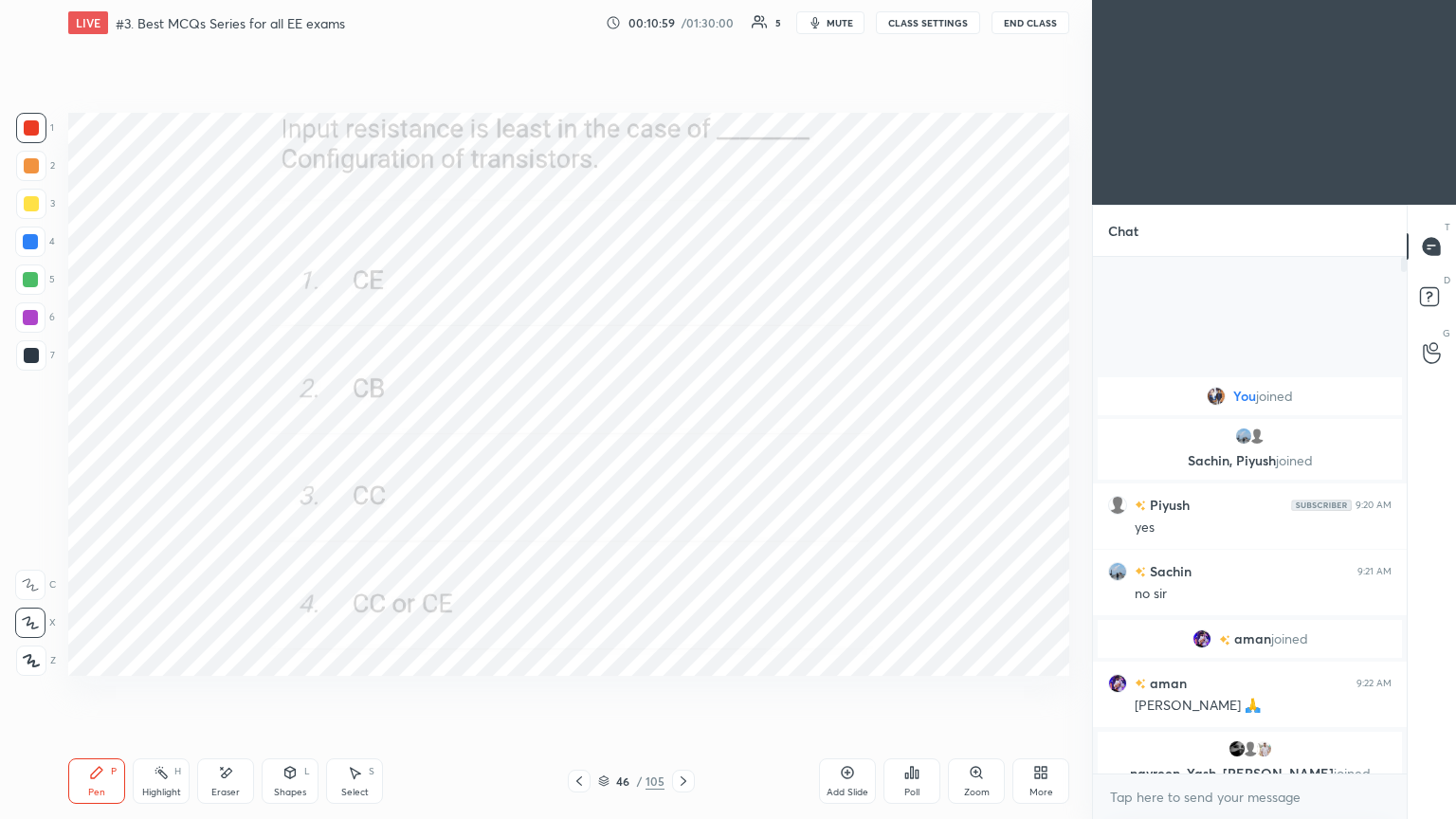 click 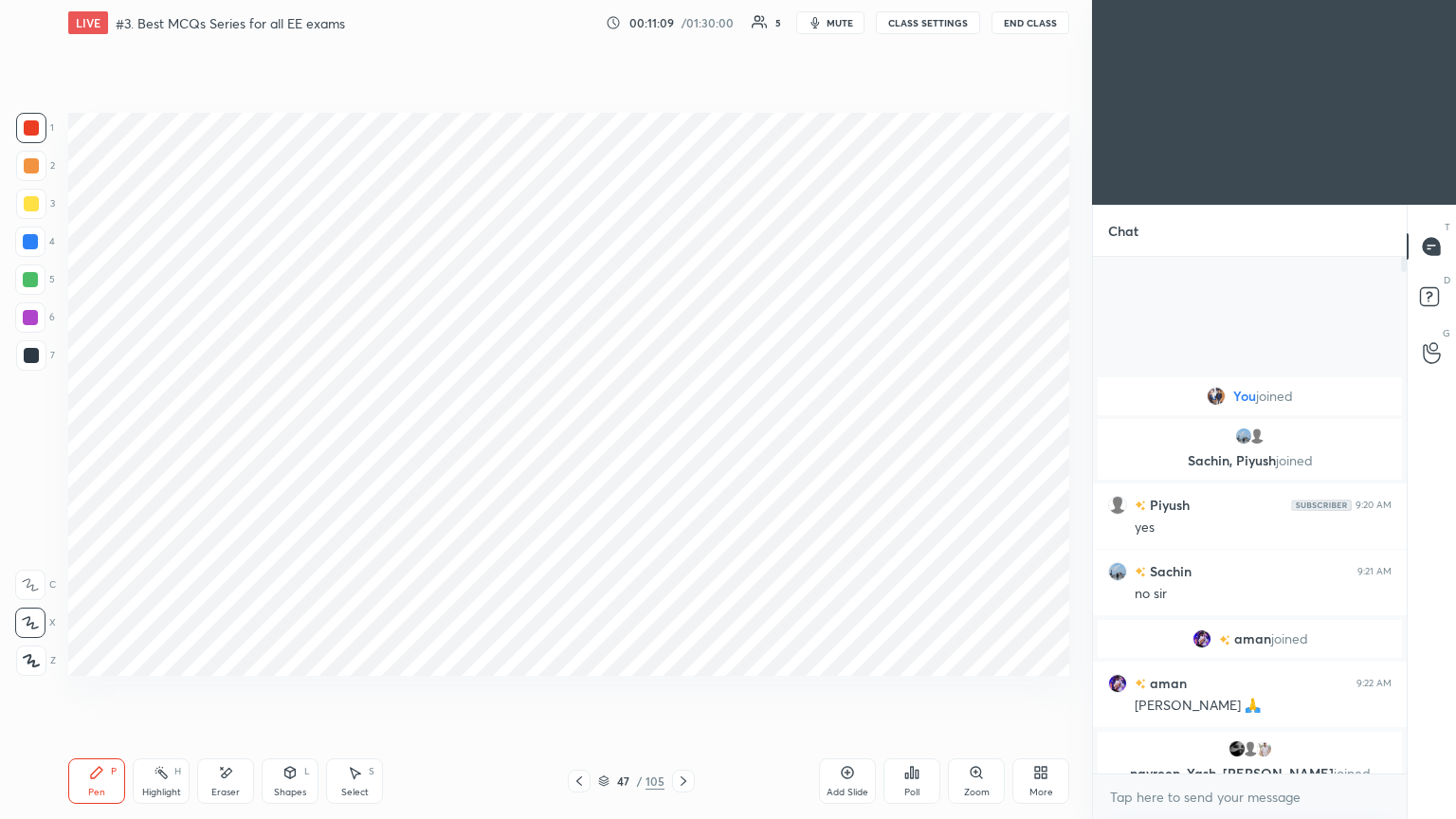 click at bounding box center (31, 355) 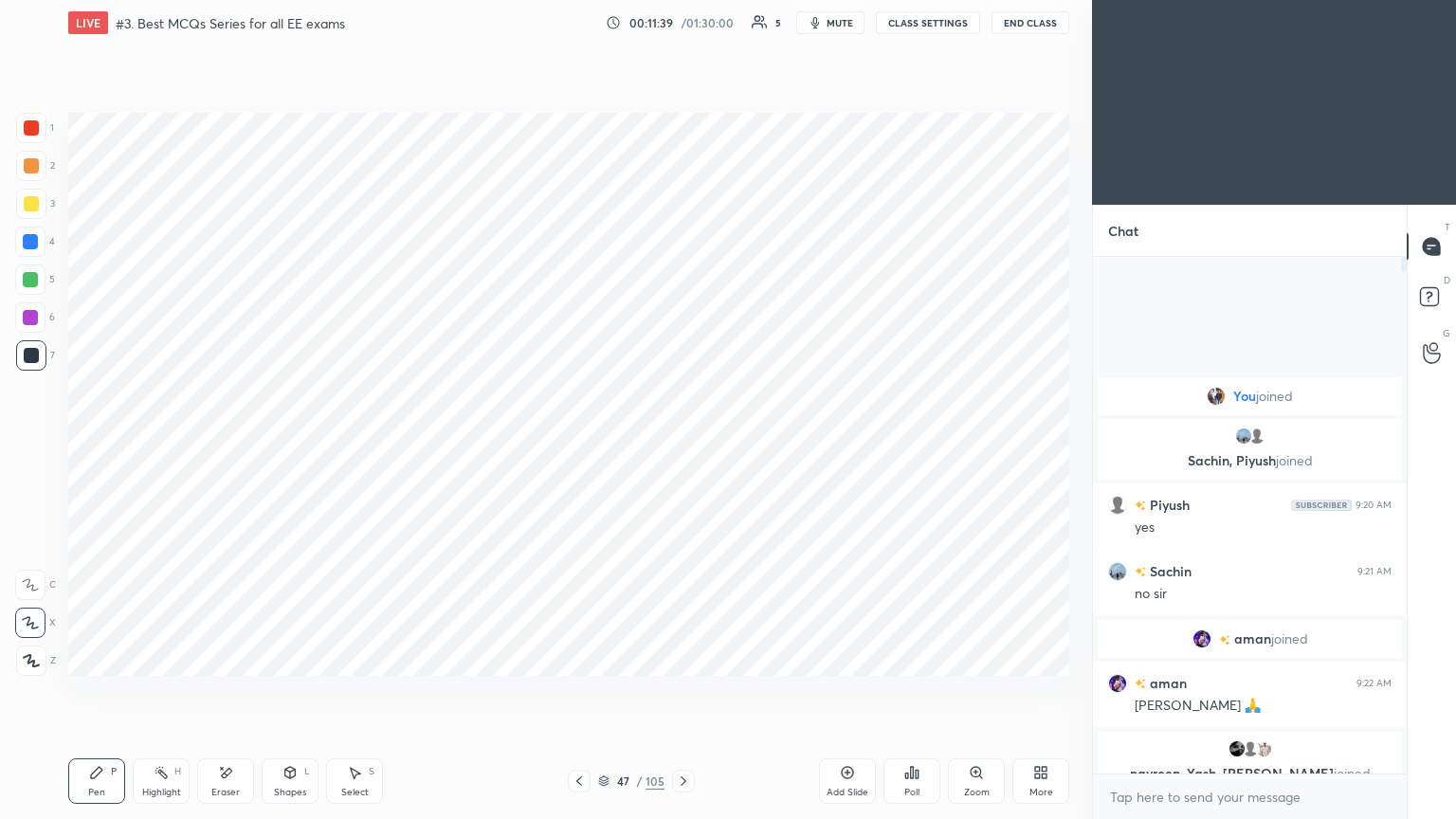 click at bounding box center (30, 242) 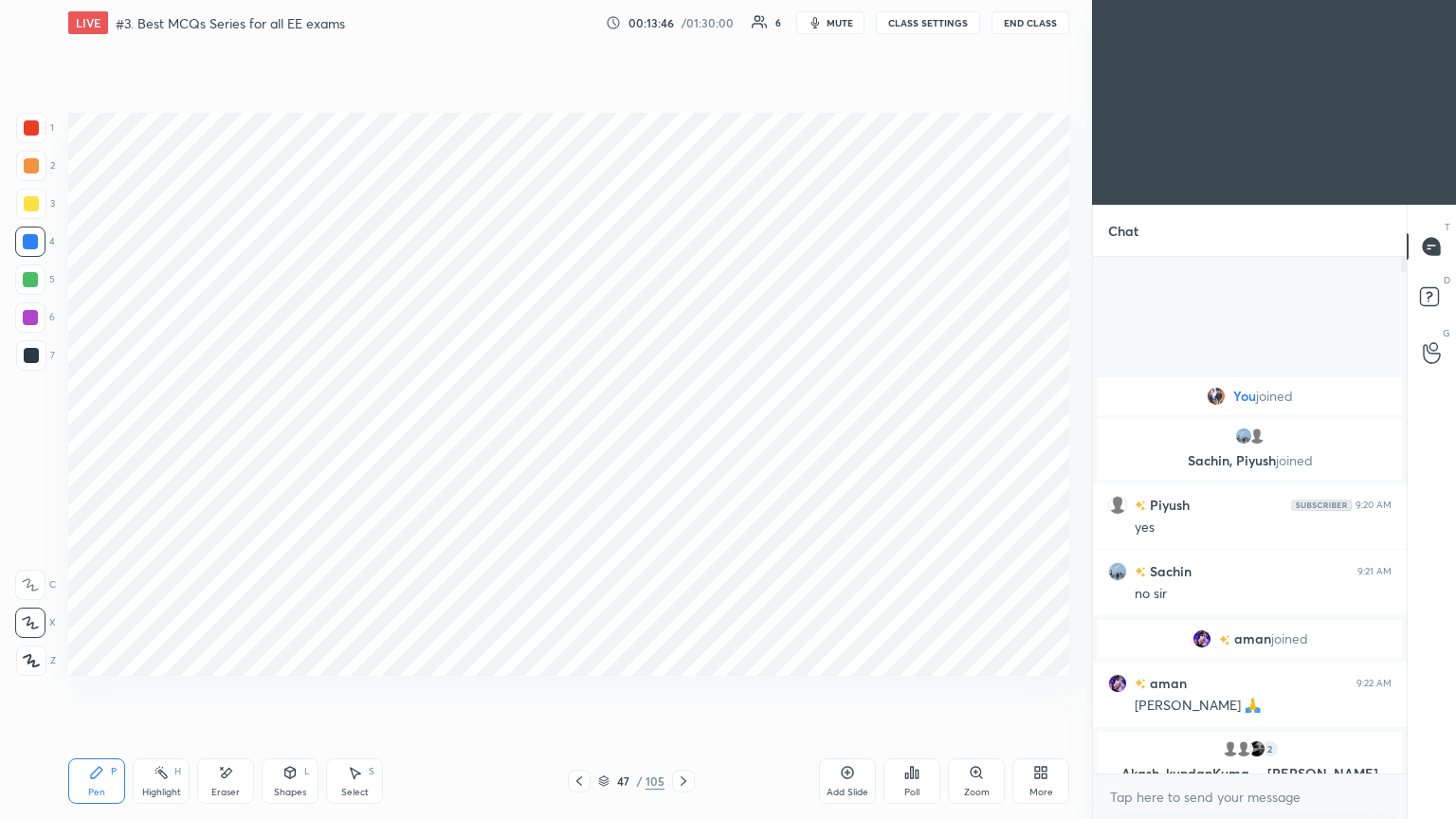 click 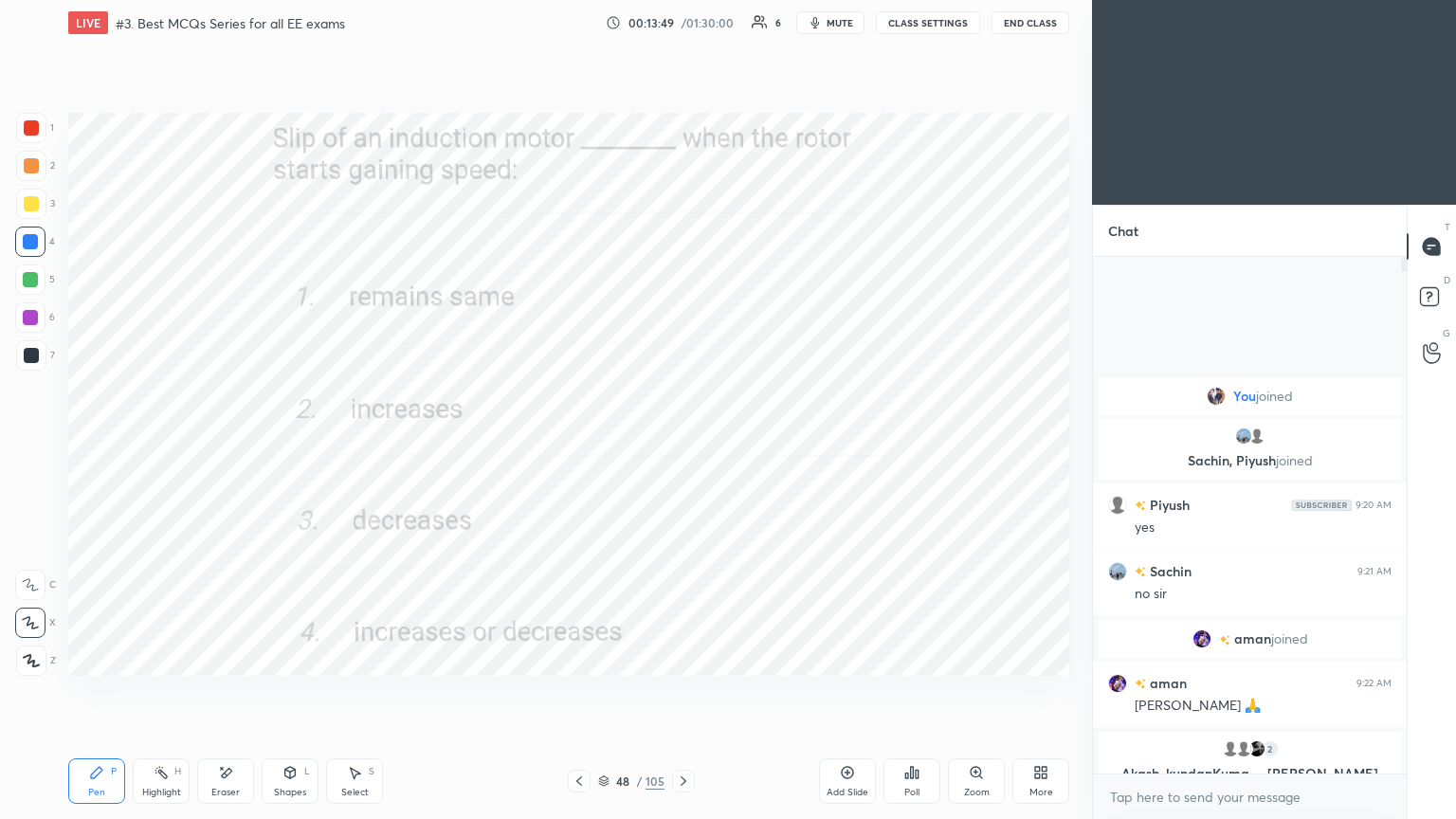 click 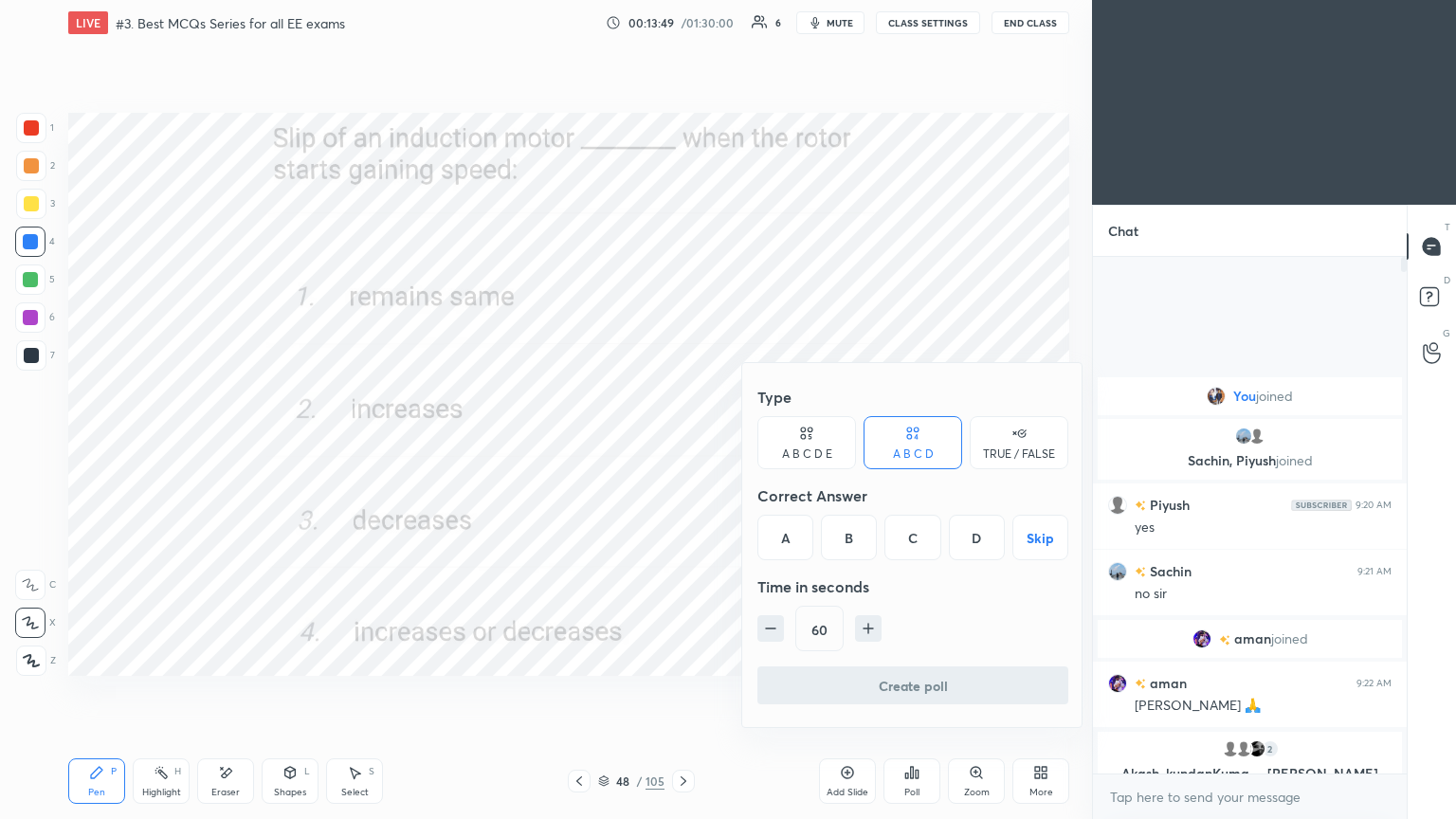 click on "C" at bounding box center (912, 537) 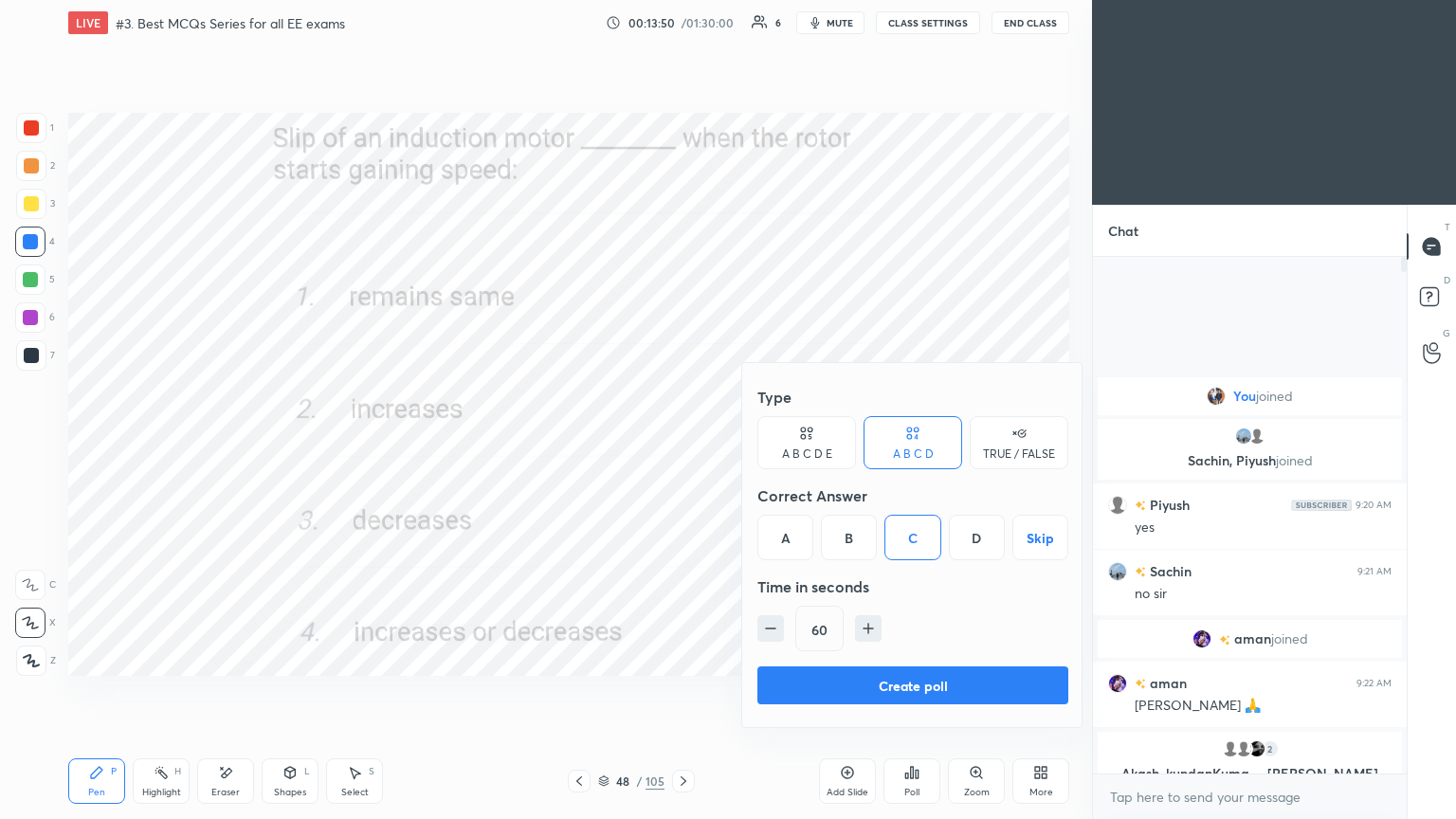click on "Create poll" at bounding box center [913, 685] 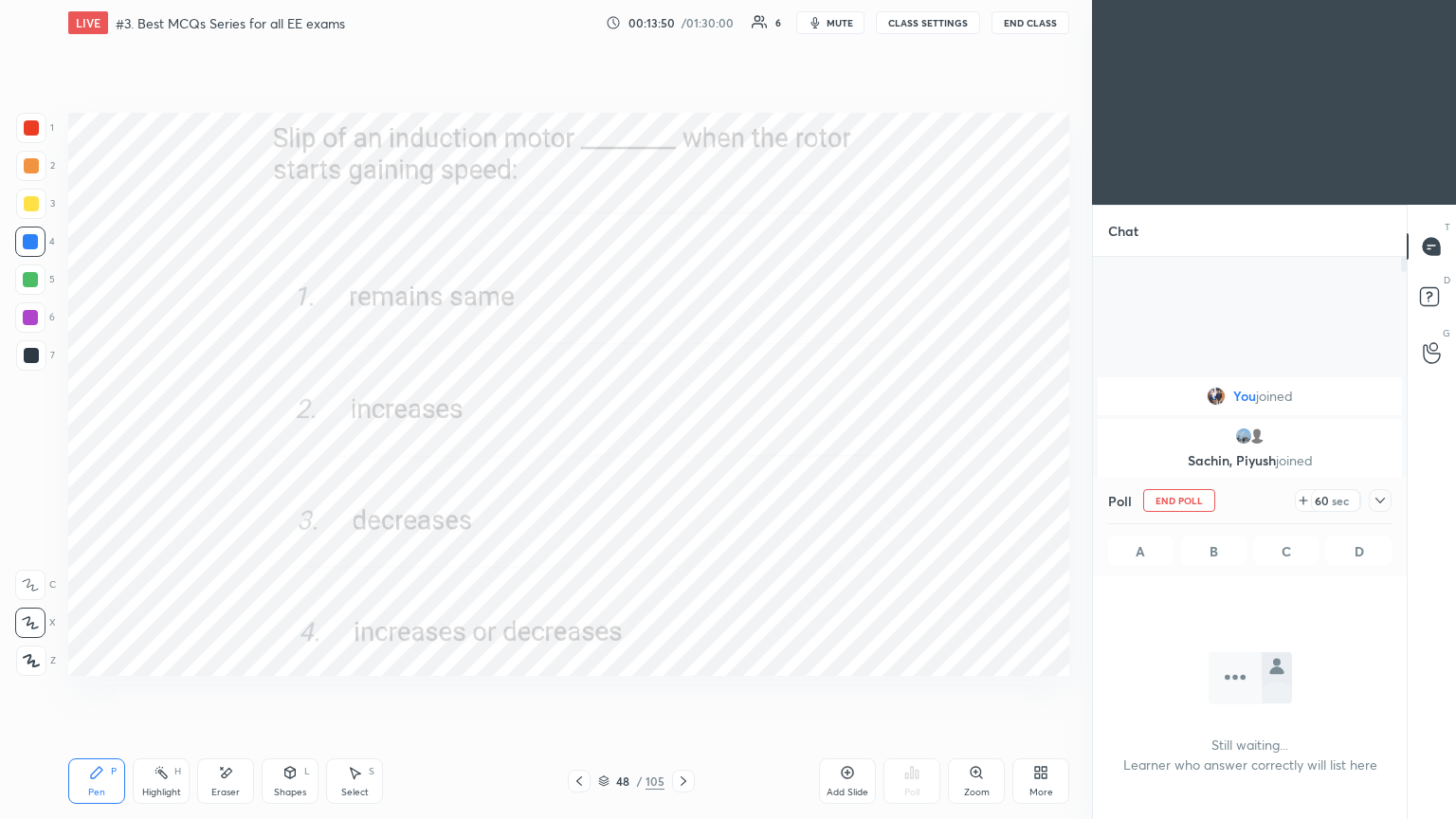scroll, scrollTop: 471, scrollLeft: 308, axis: both 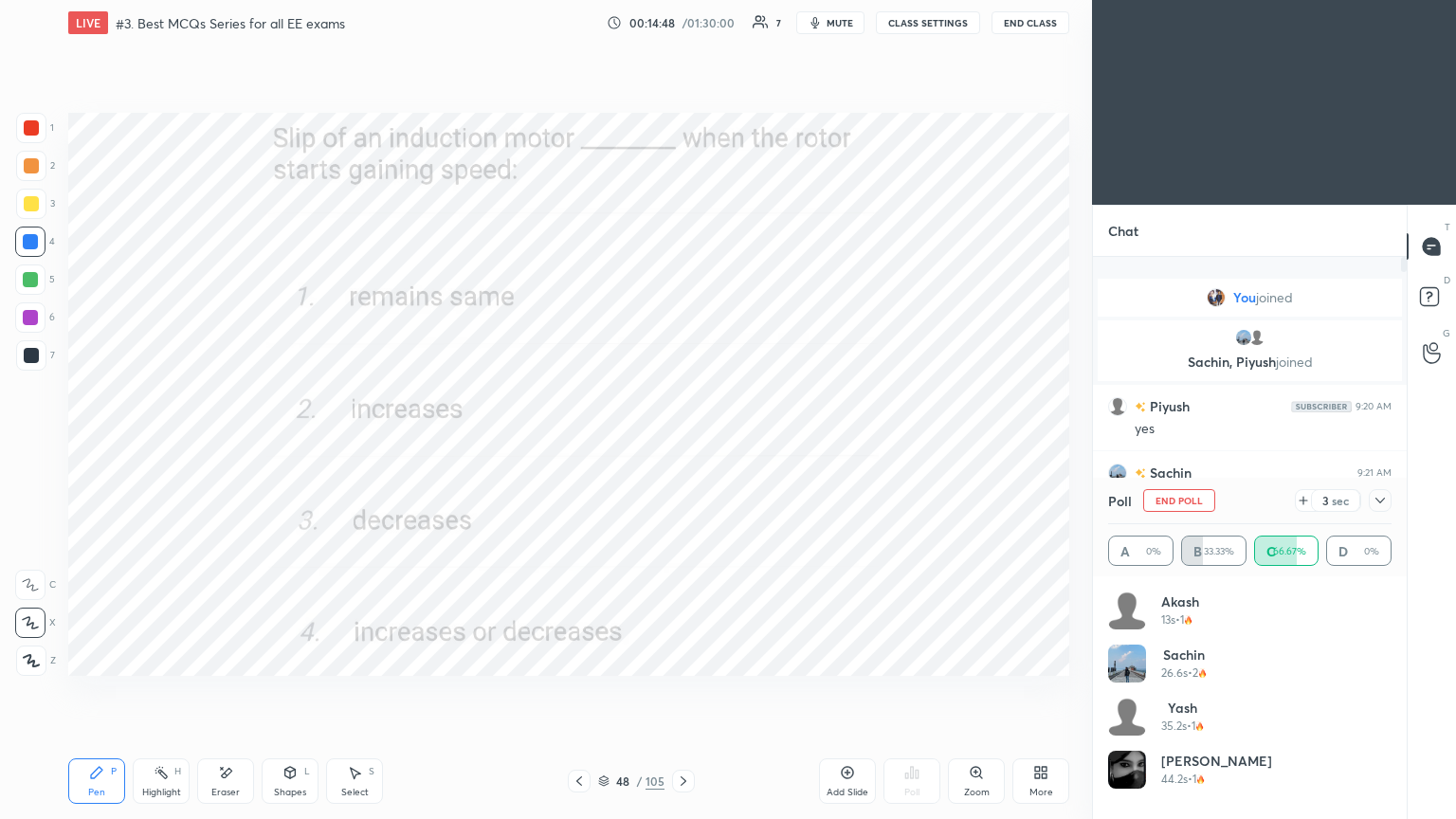 click on "End Poll" at bounding box center [1179, 500] 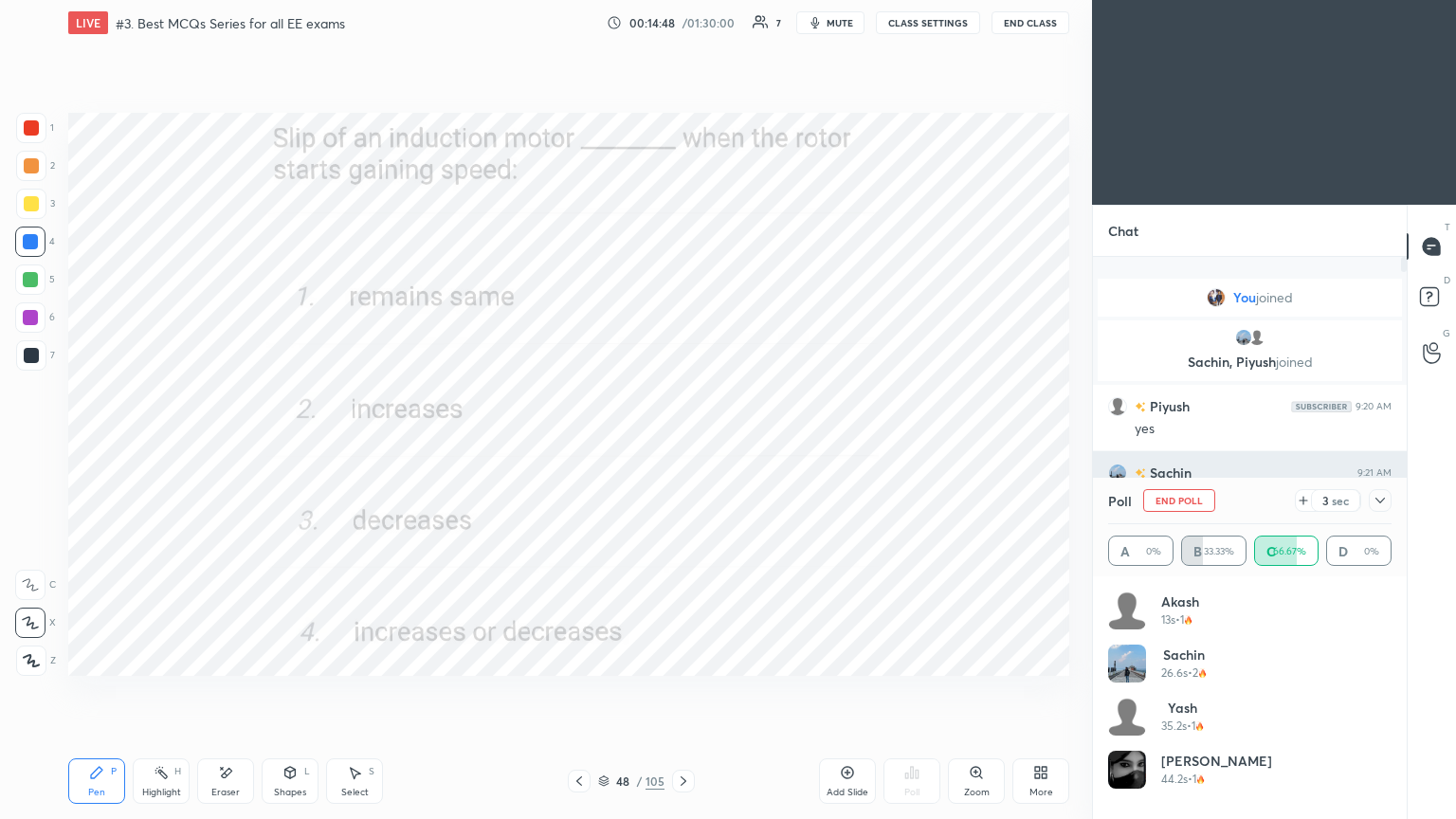scroll, scrollTop: 83, scrollLeft: 278, axis: both 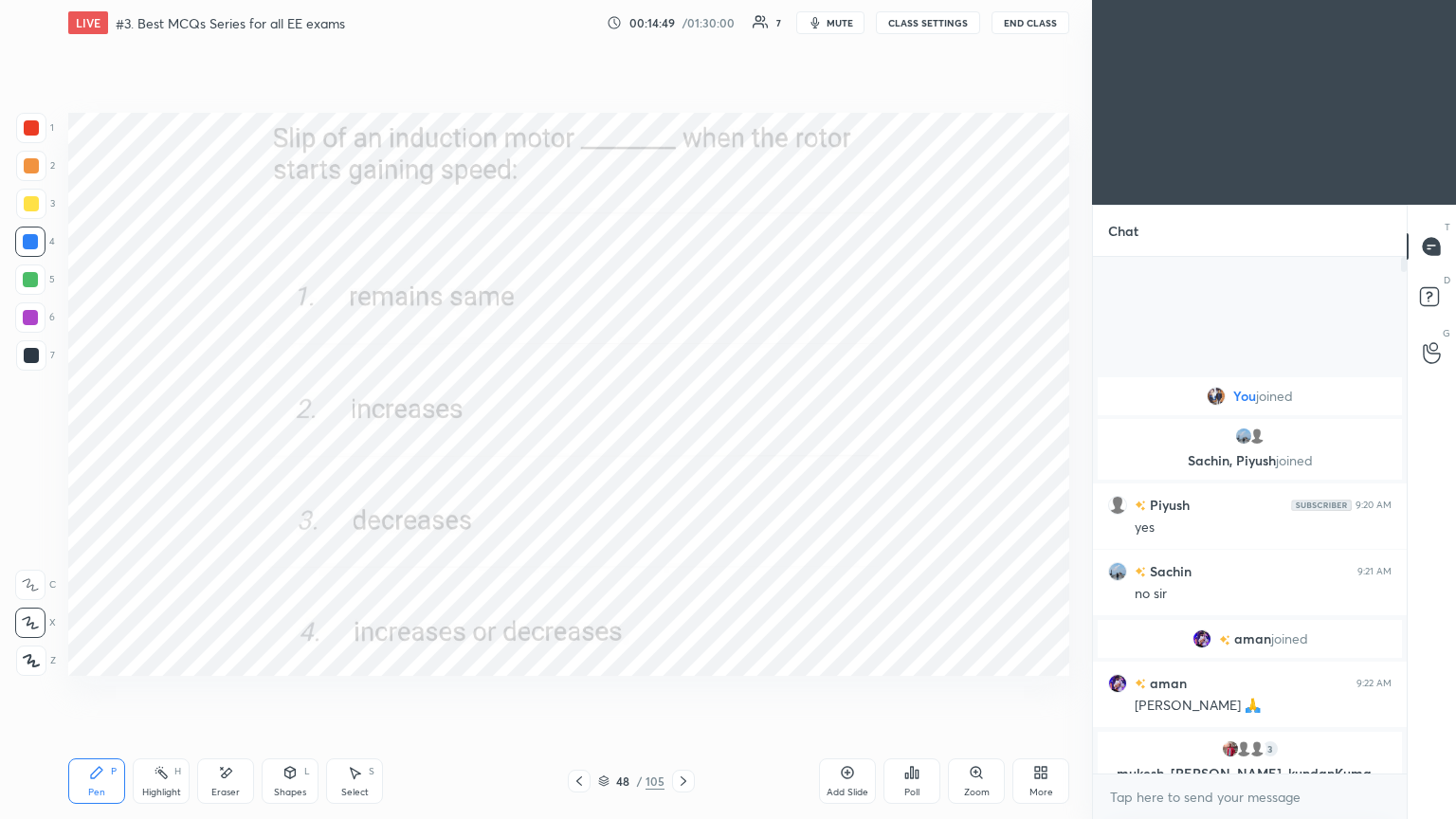 click at bounding box center (31, 128) 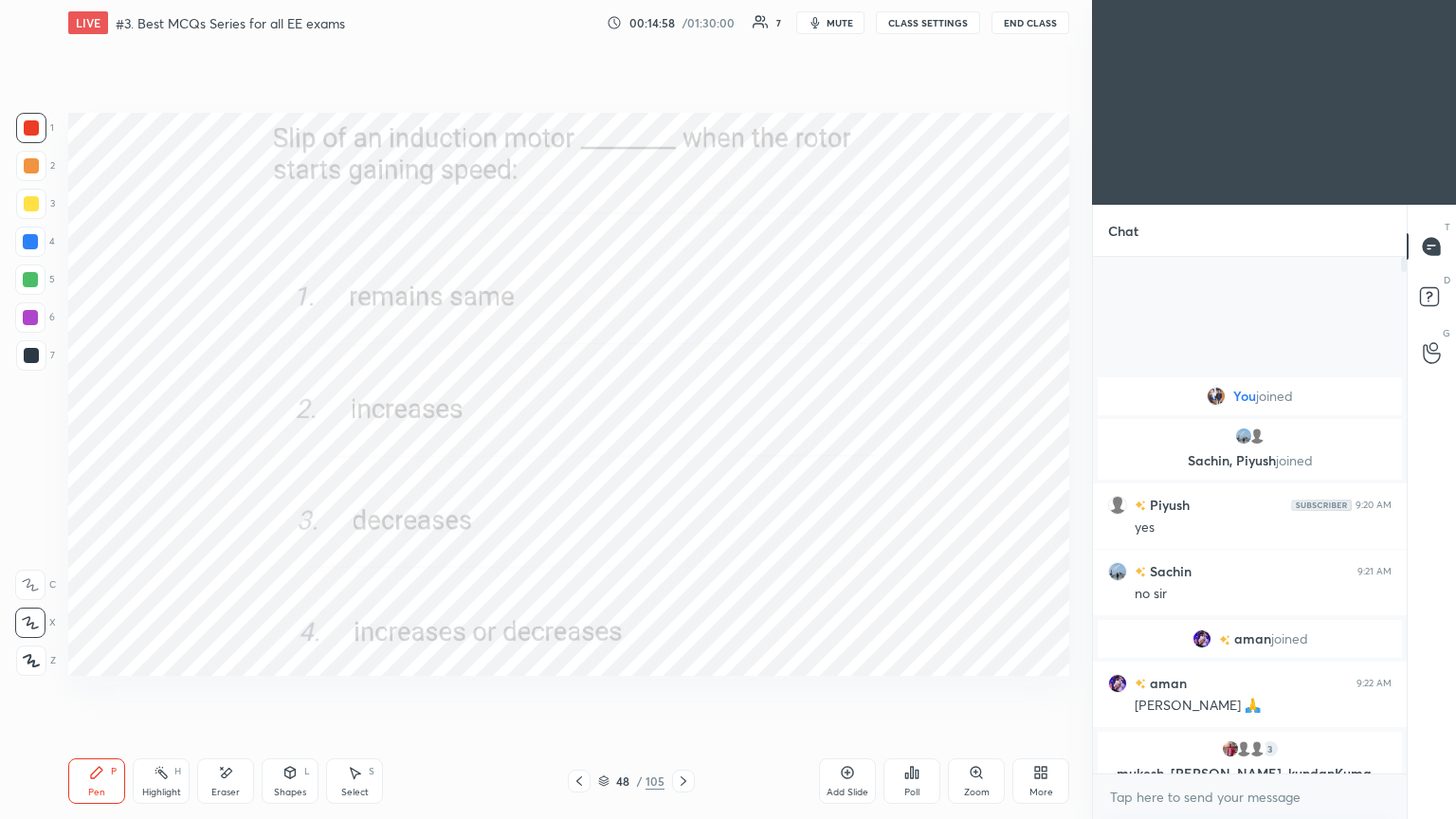 click 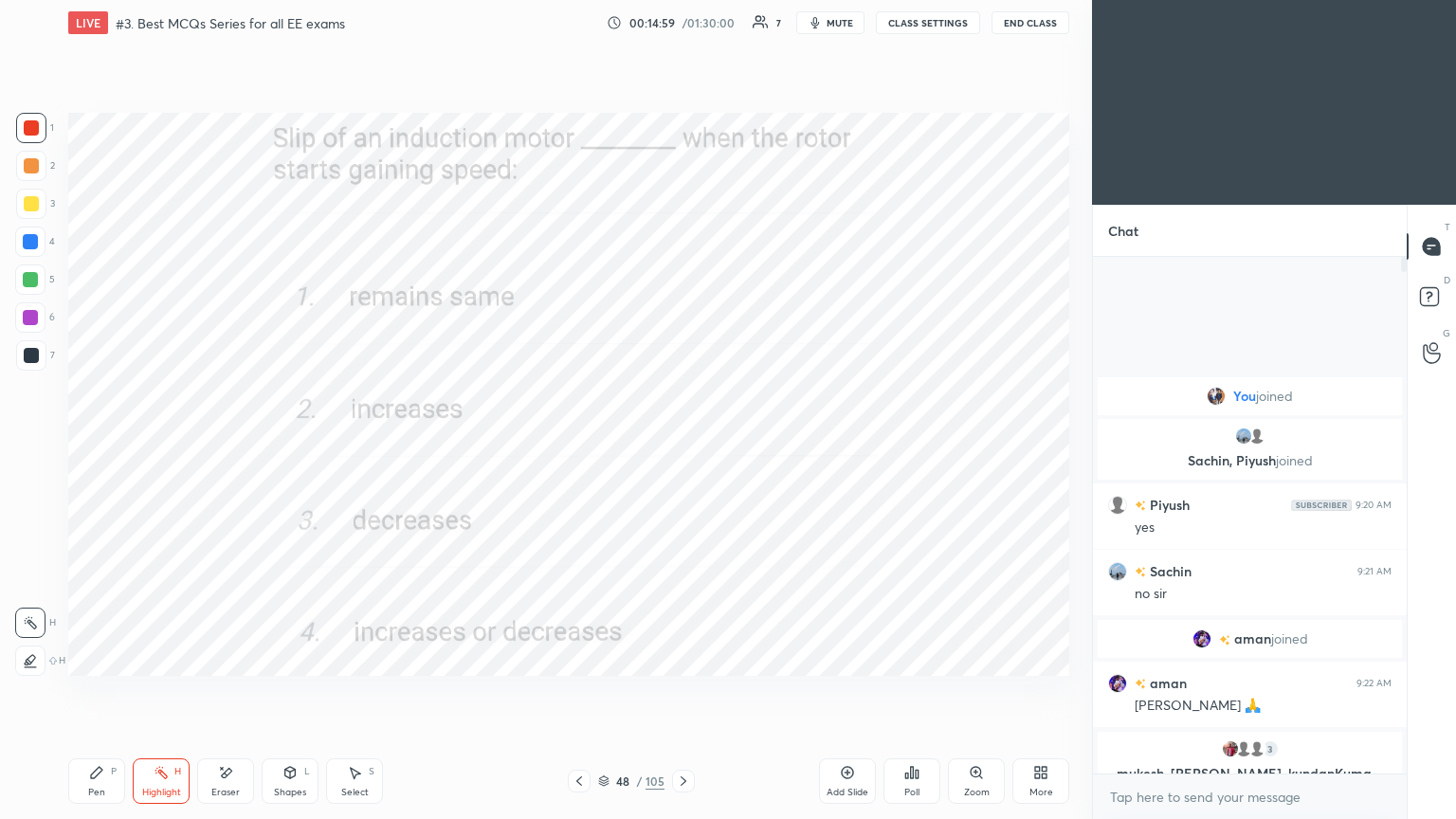 click 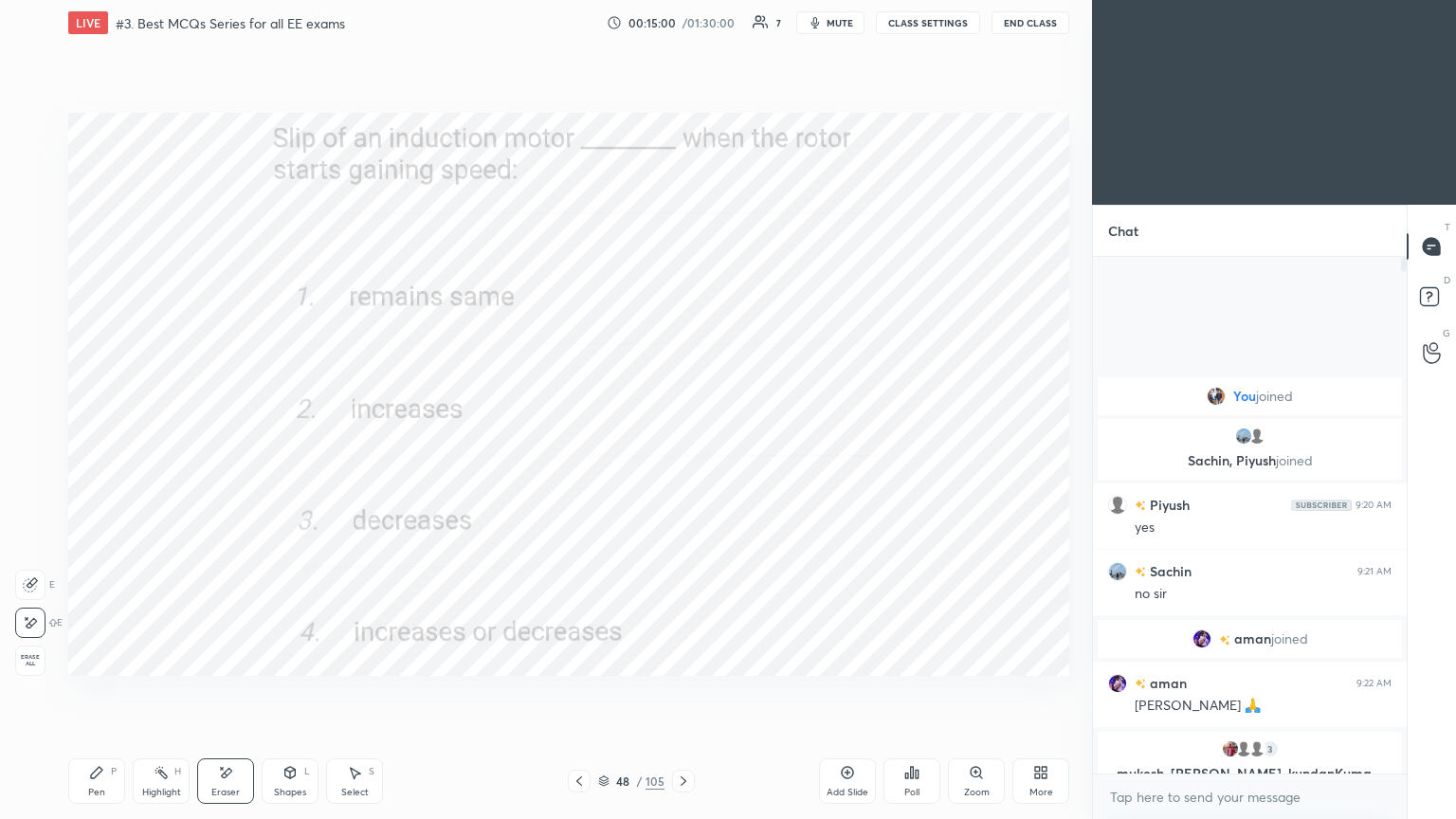 click on "Pen P" at bounding box center [97, 781] 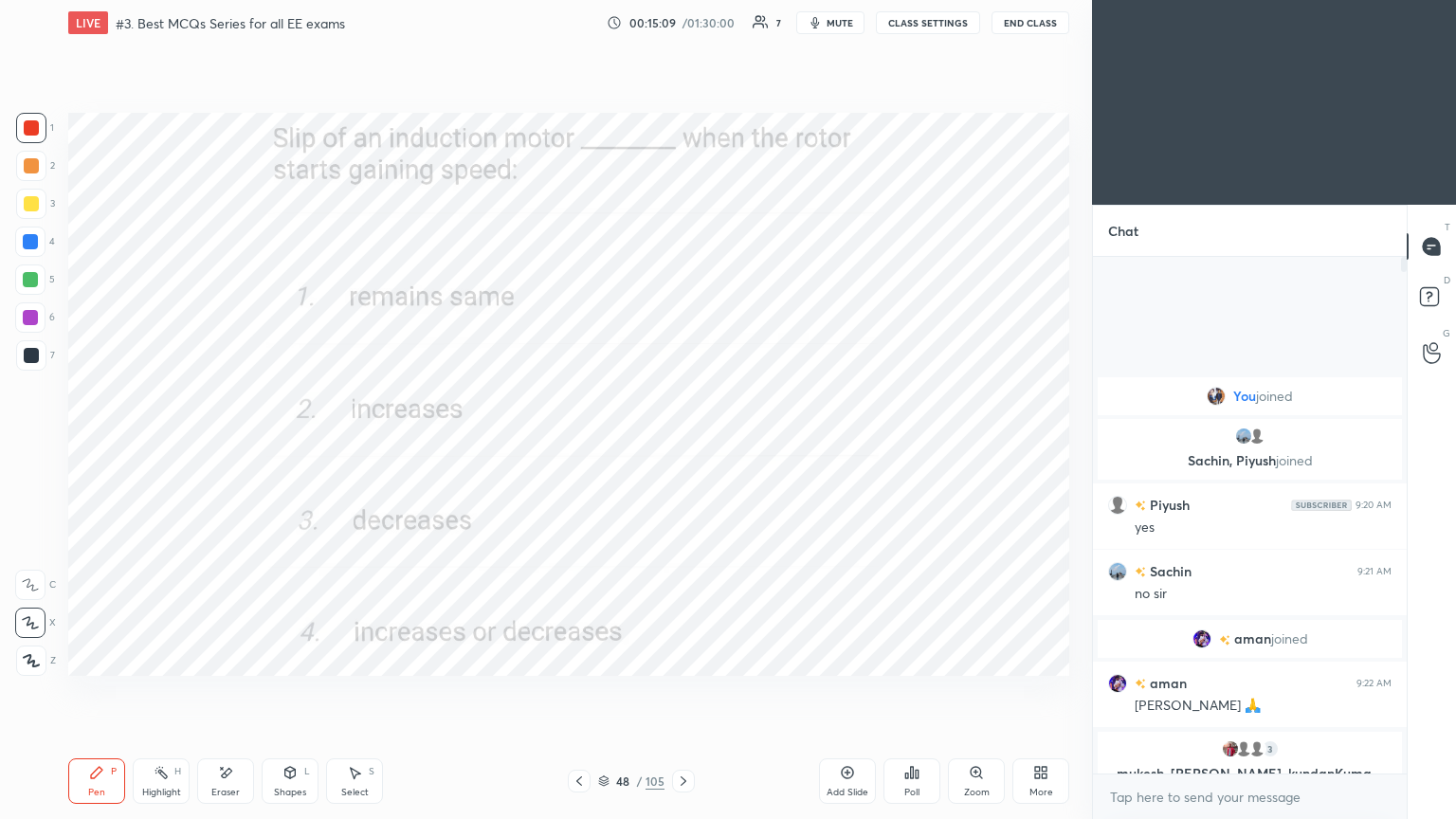 click 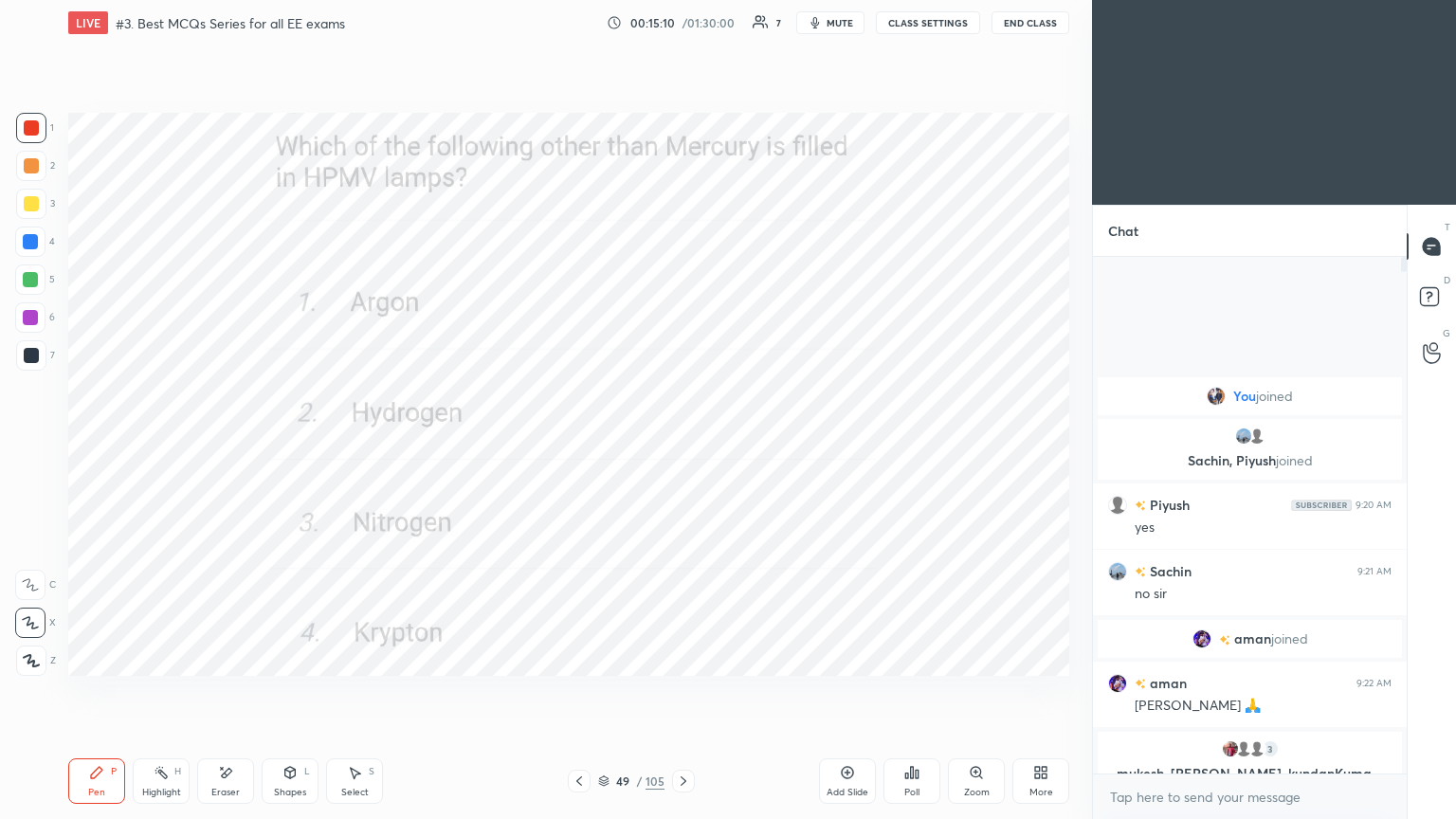 click on "Poll" at bounding box center (912, 781) 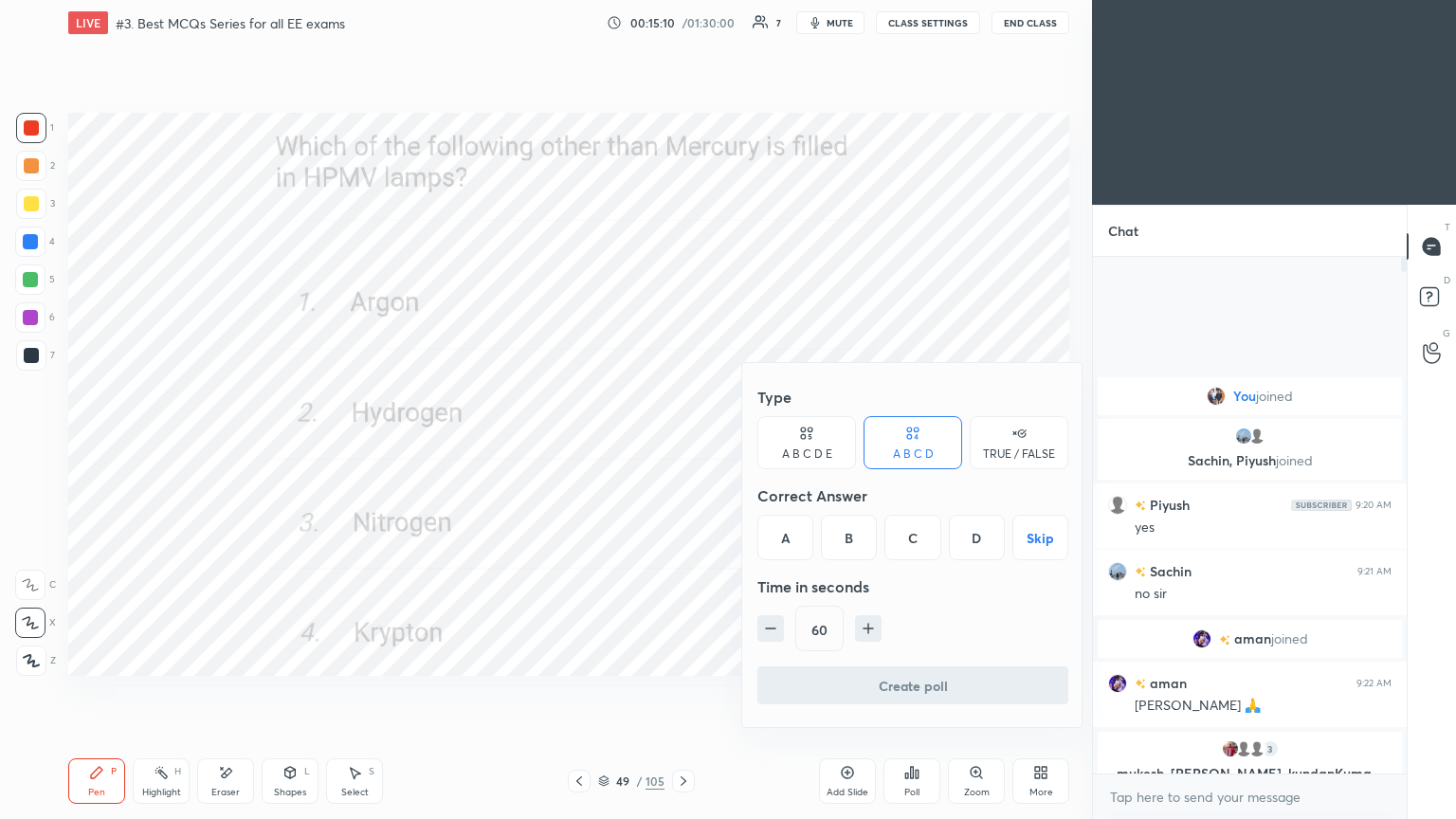 drag, startPoint x: 796, startPoint y: 522, endPoint x: 811, endPoint y: 550, distance: 31.76476 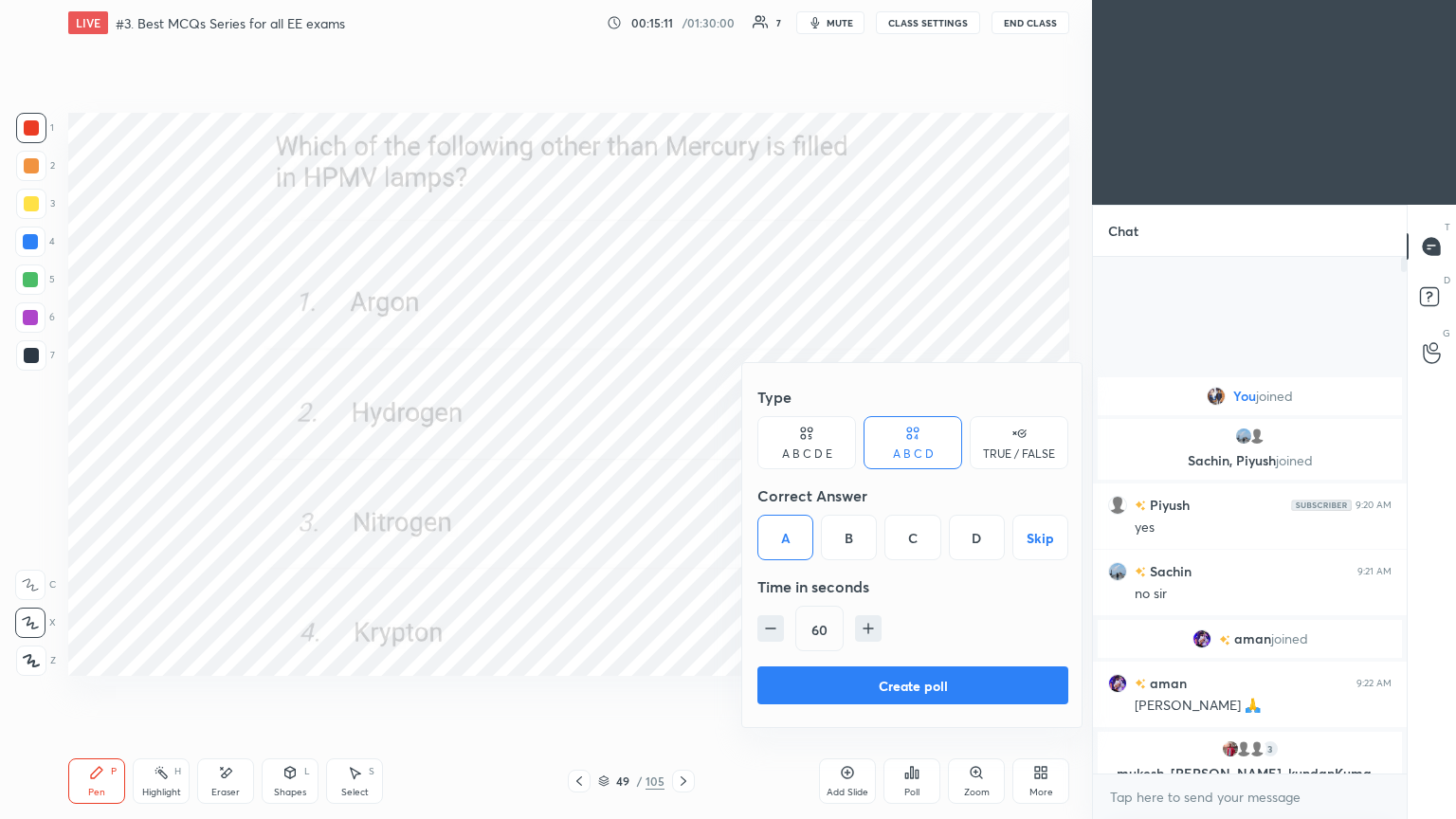 click on "Create poll" at bounding box center (913, 685) 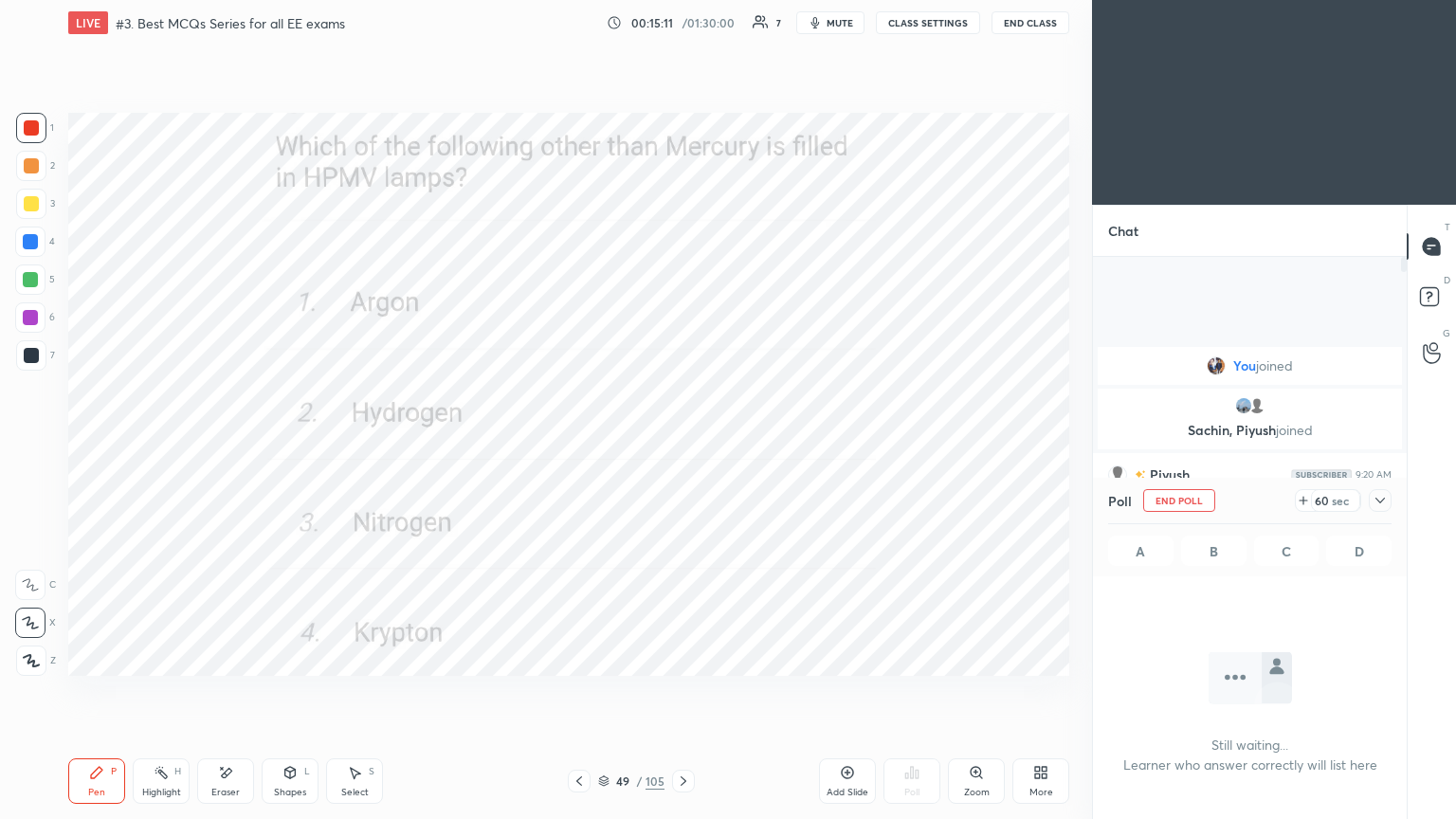 scroll, scrollTop: 415, scrollLeft: 308, axis: both 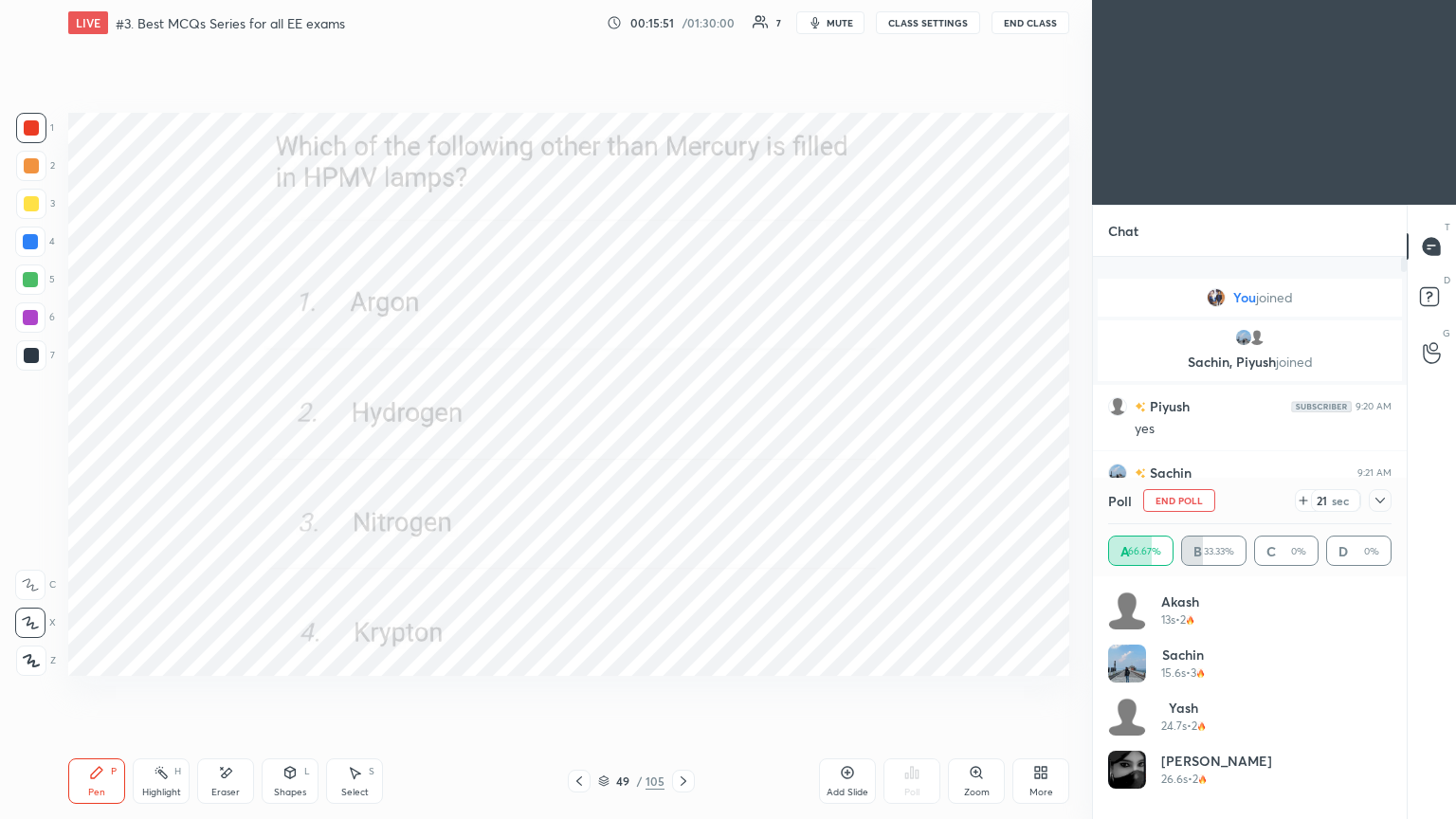 click on "End Poll" at bounding box center [1179, 500] 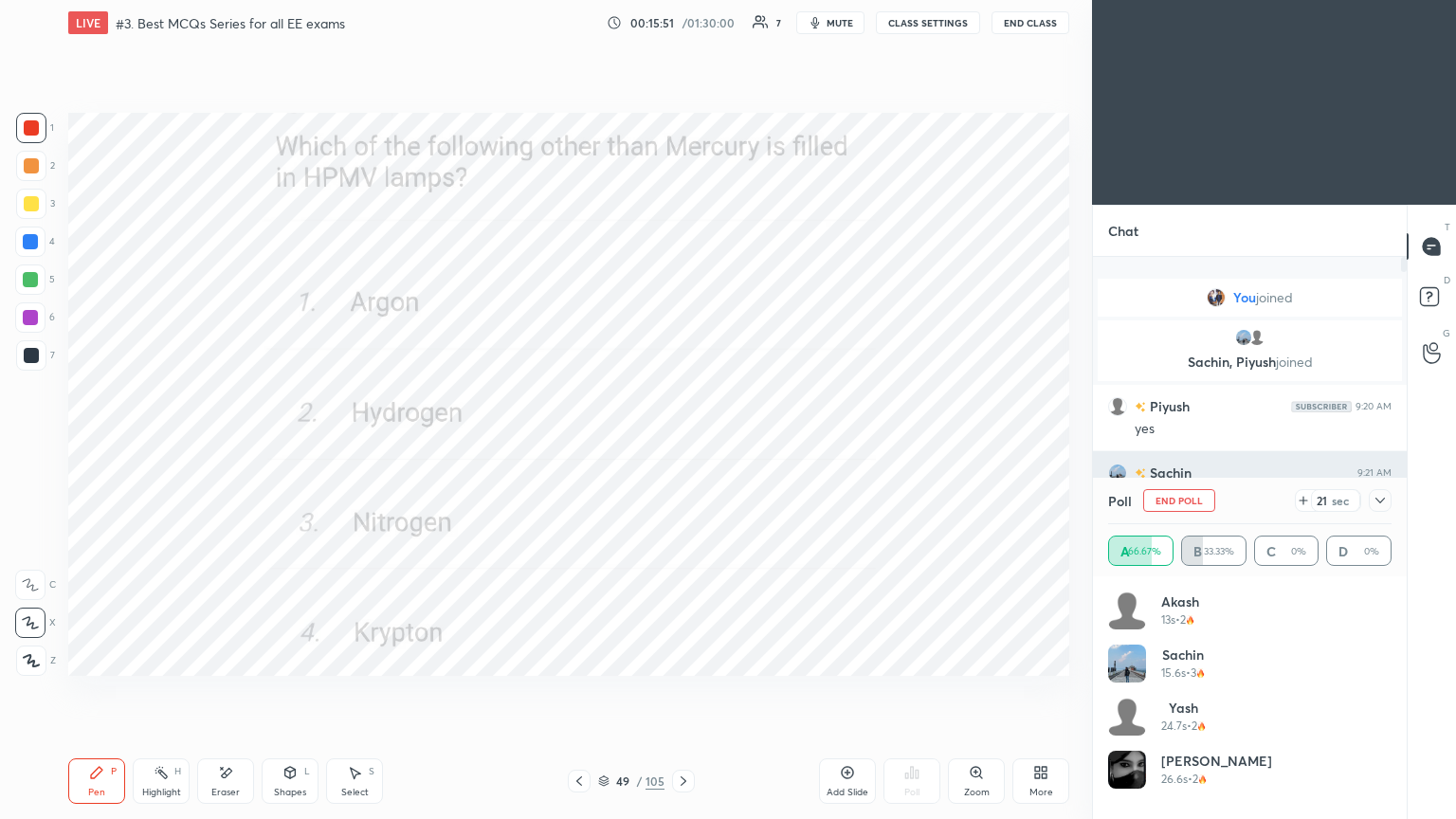 scroll, scrollTop: 83, scrollLeft: 278, axis: both 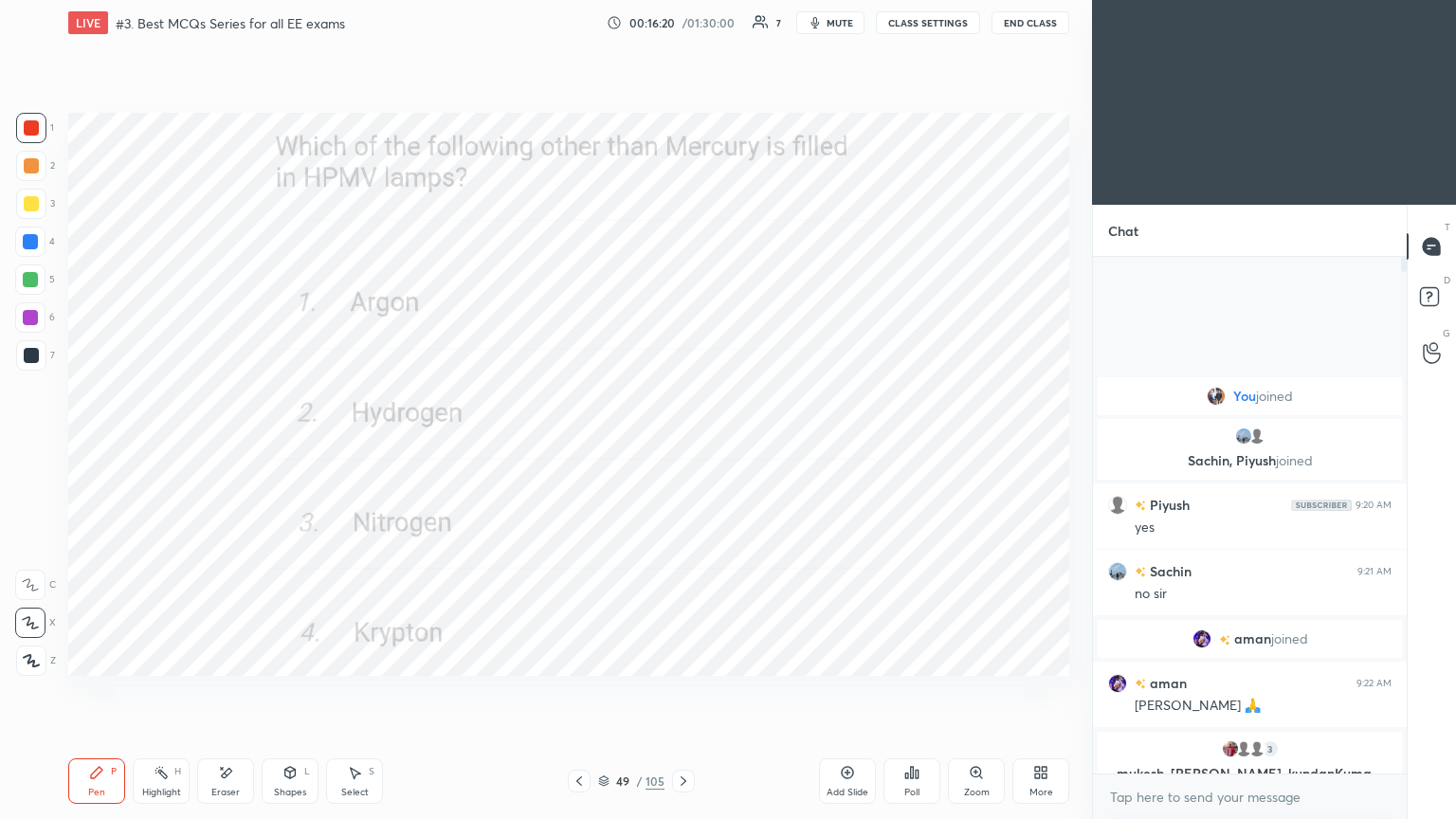 click 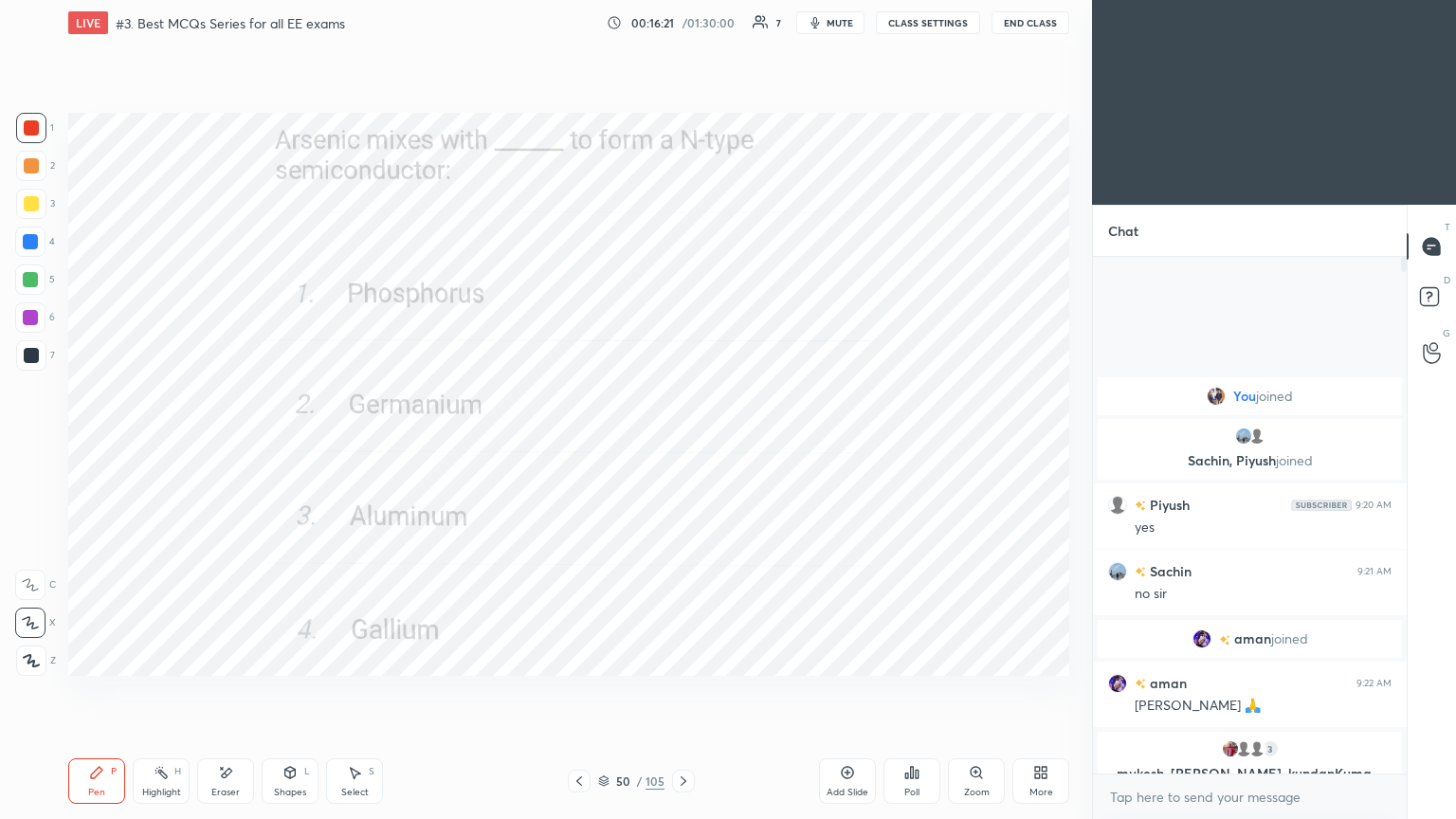 click on "Poll" at bounding box center (912, 781) 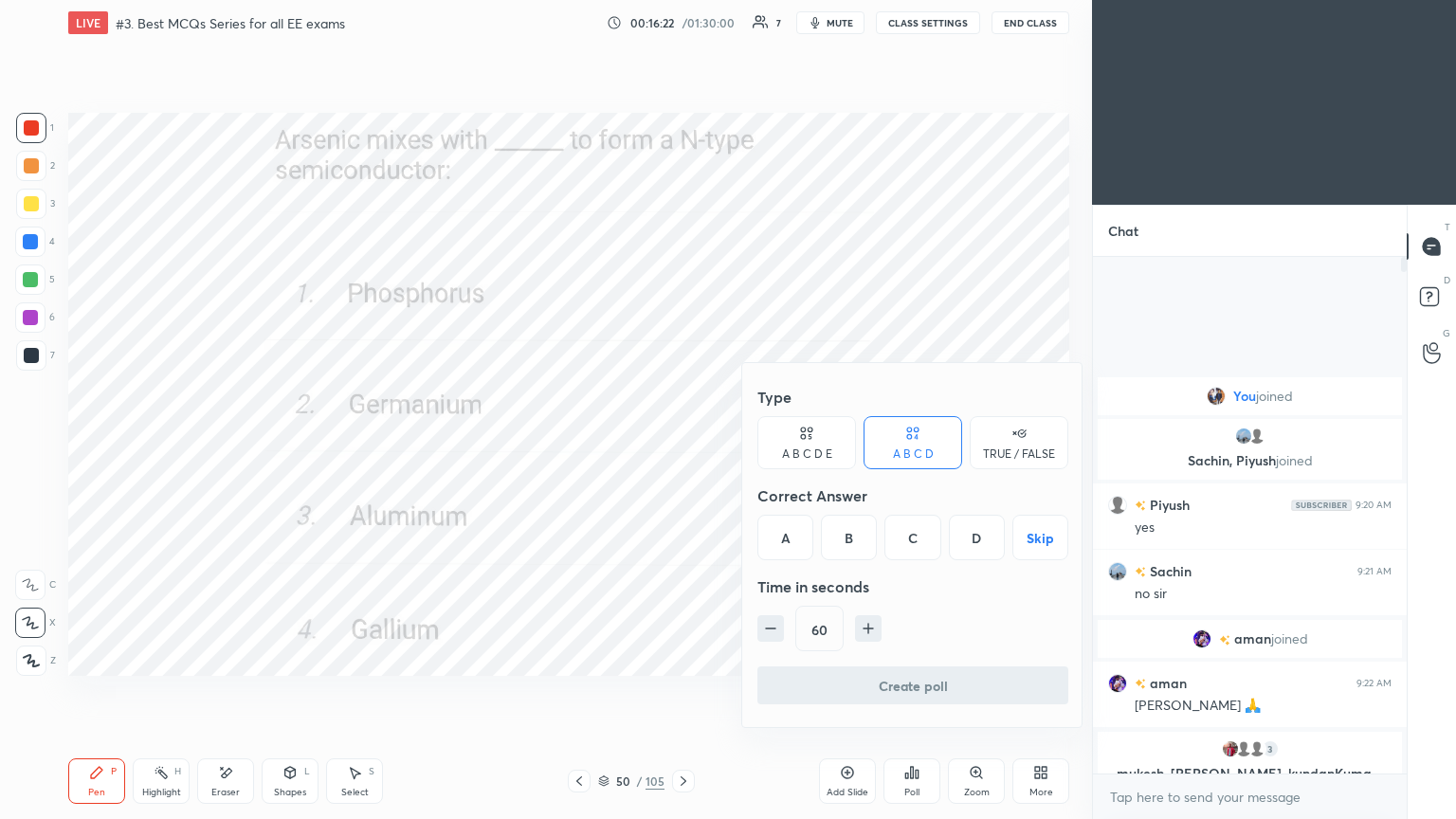 click on "B" at bounding box center [848, 537] 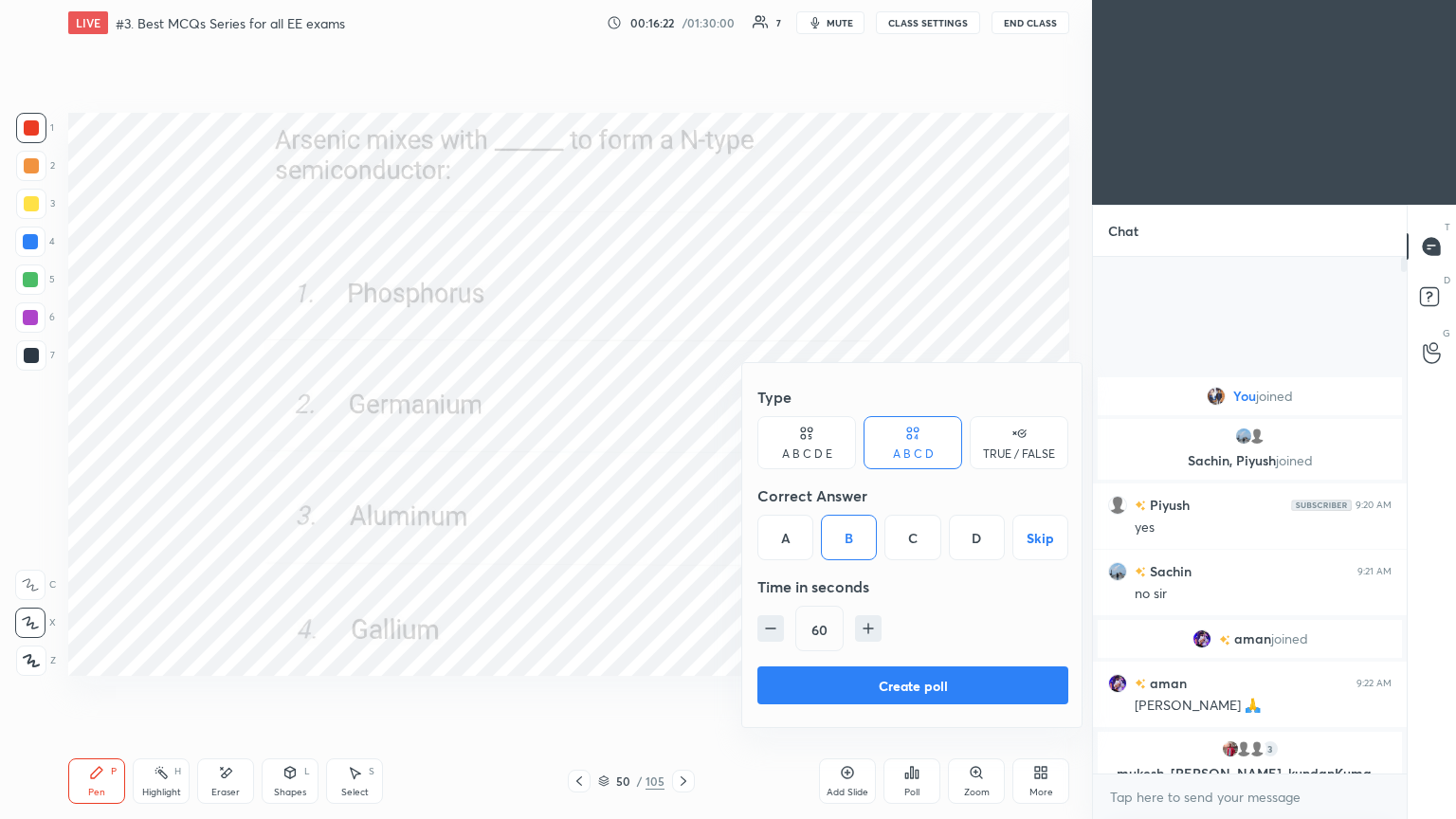 click on "Create poll" at bounding box center (913, 685) 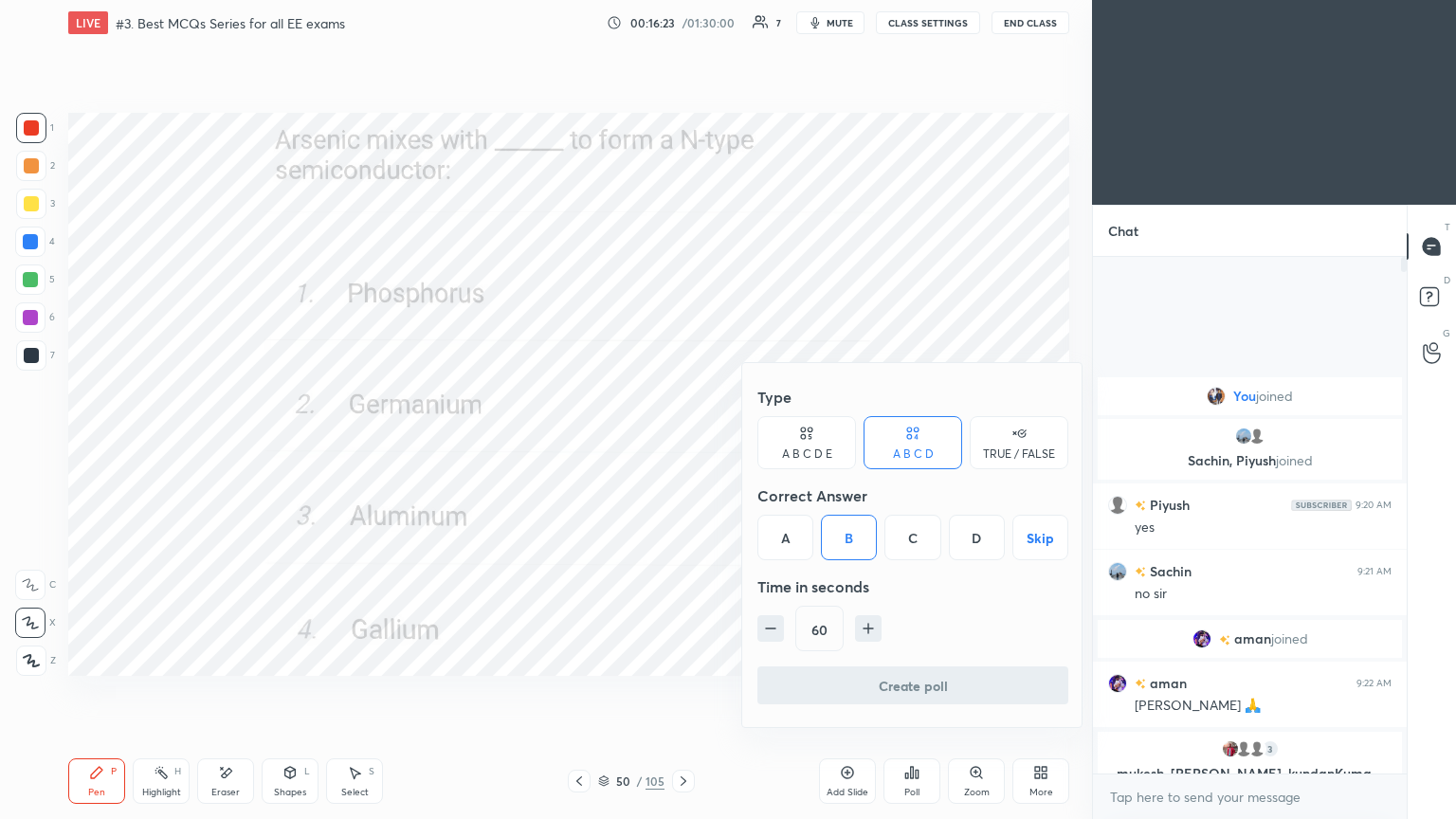 scroll, scrollTop: 471, scrollLeft: 308, axis: both 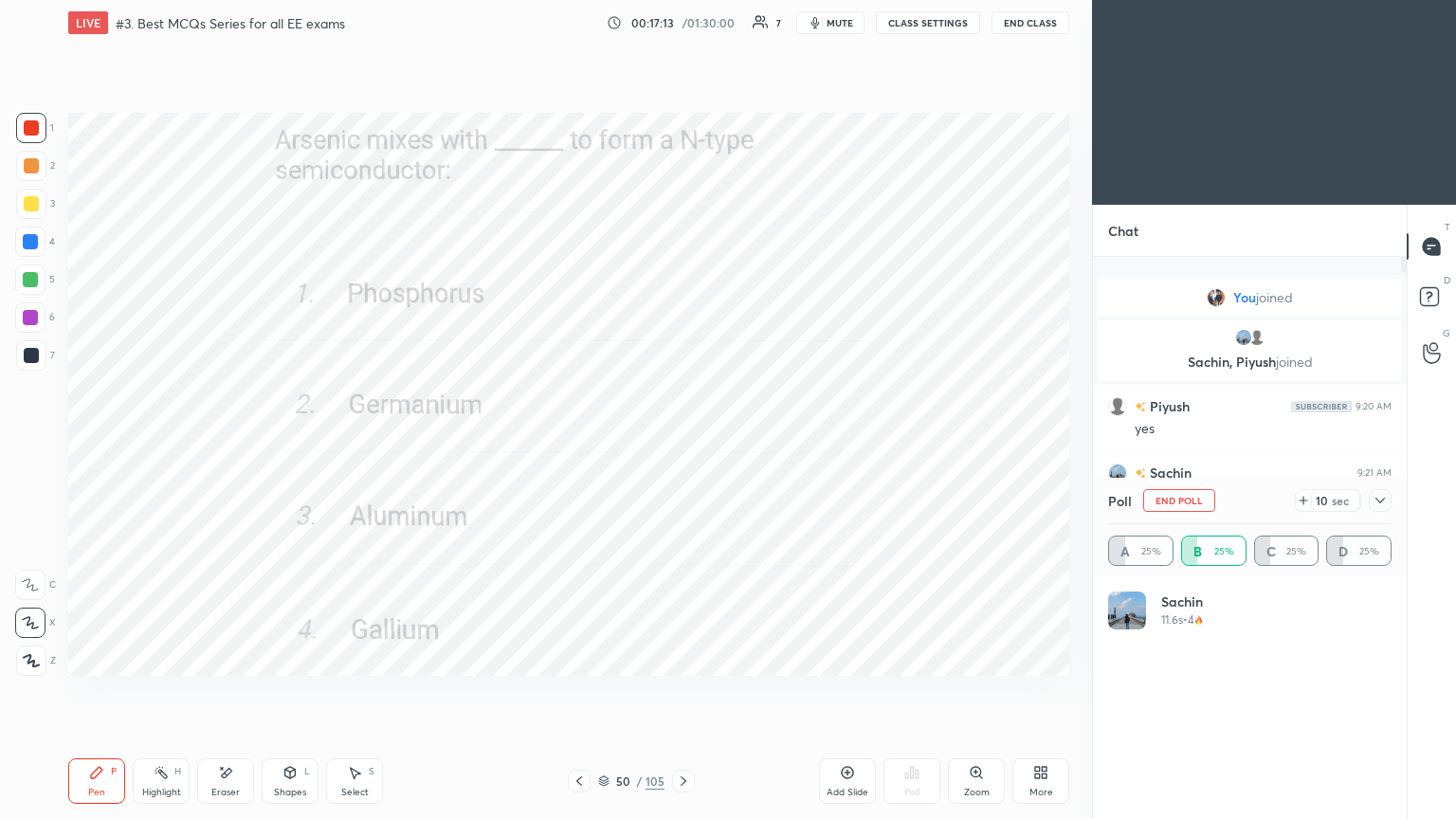 click on "End Poll" at bounding box center (1179, 500) 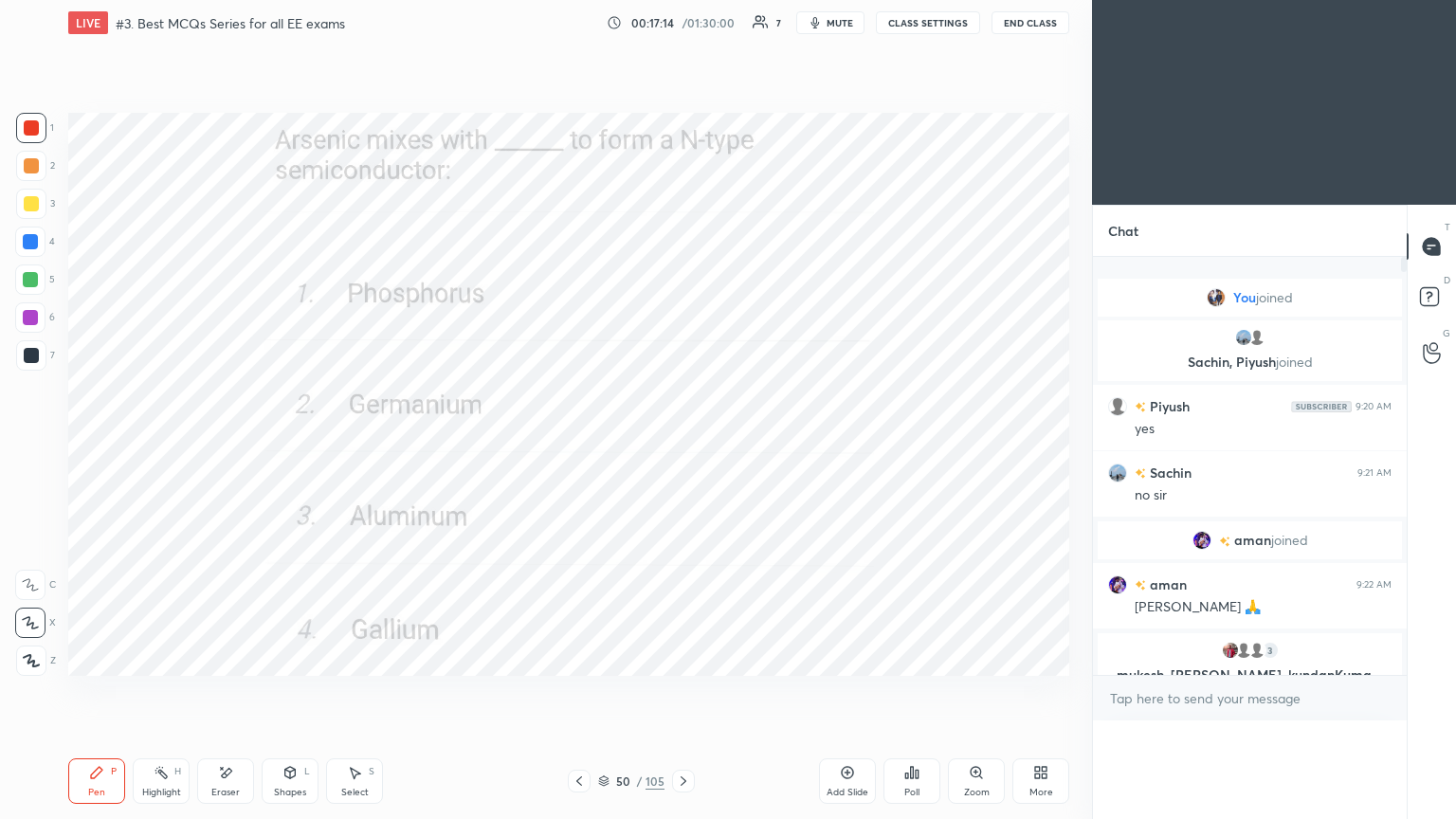 scroll, scrollTop: 83, scrollLeft: 278, axis: both 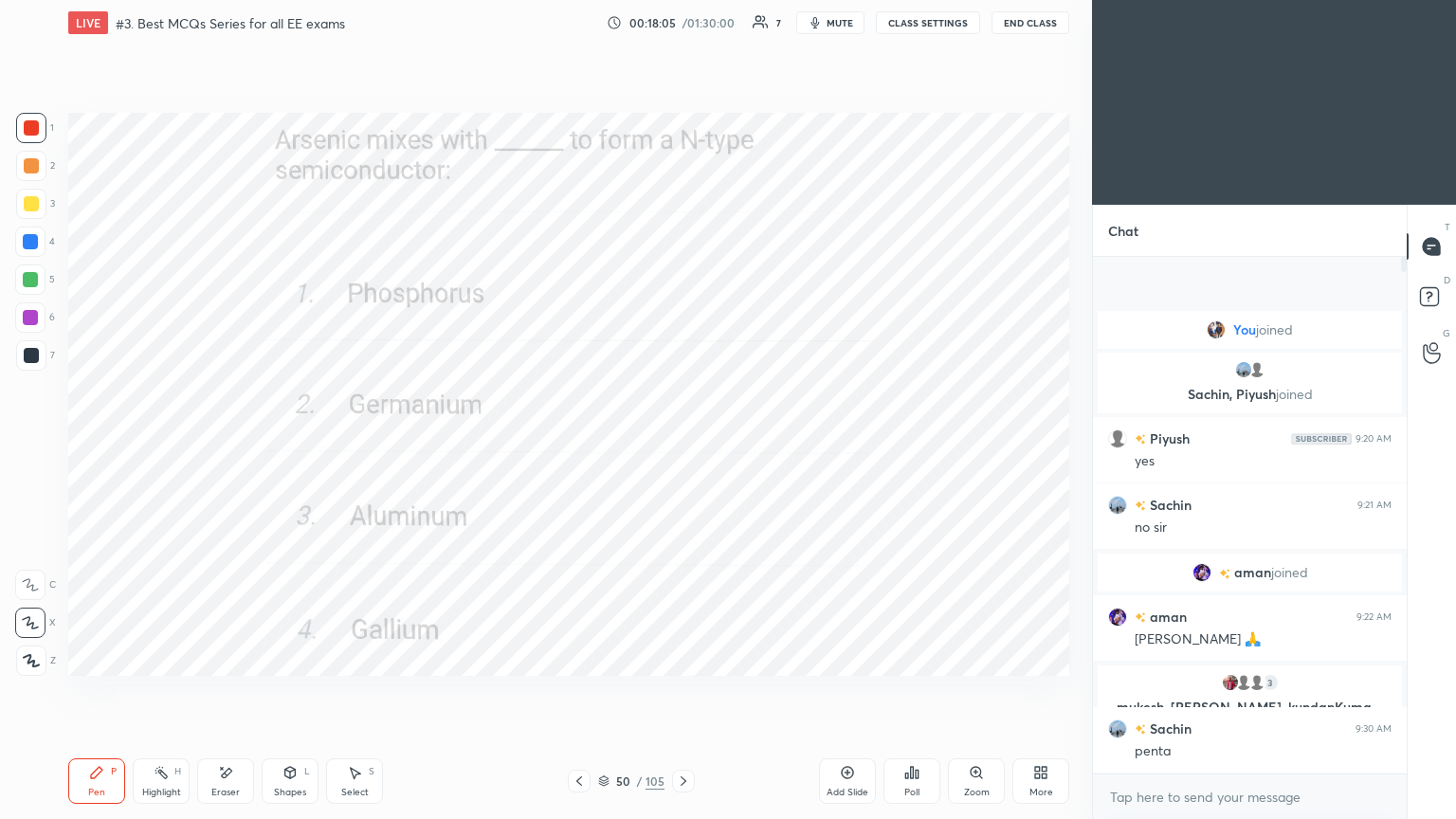 click 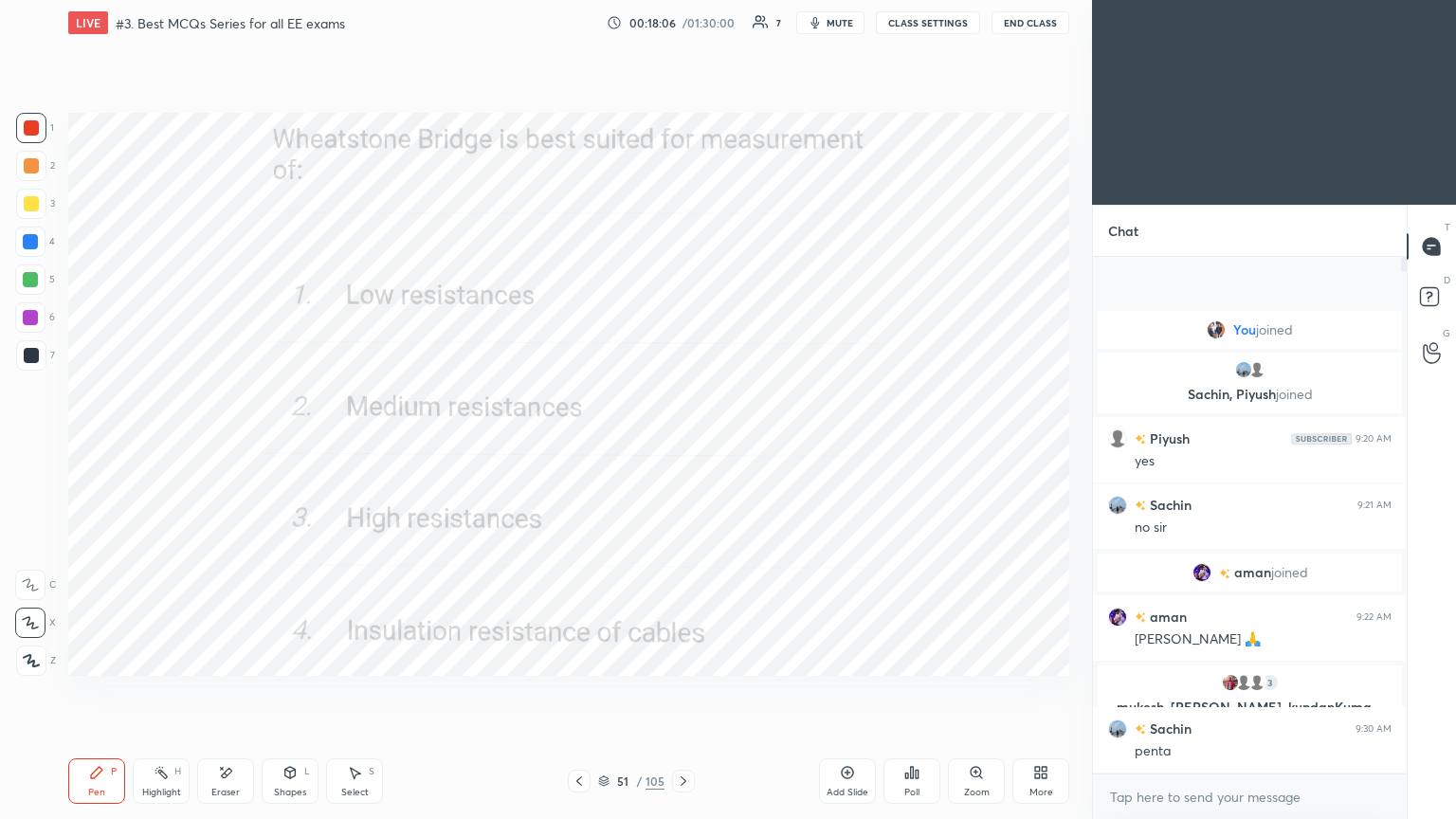 click on "Poll" at bounding box center (912, 781) 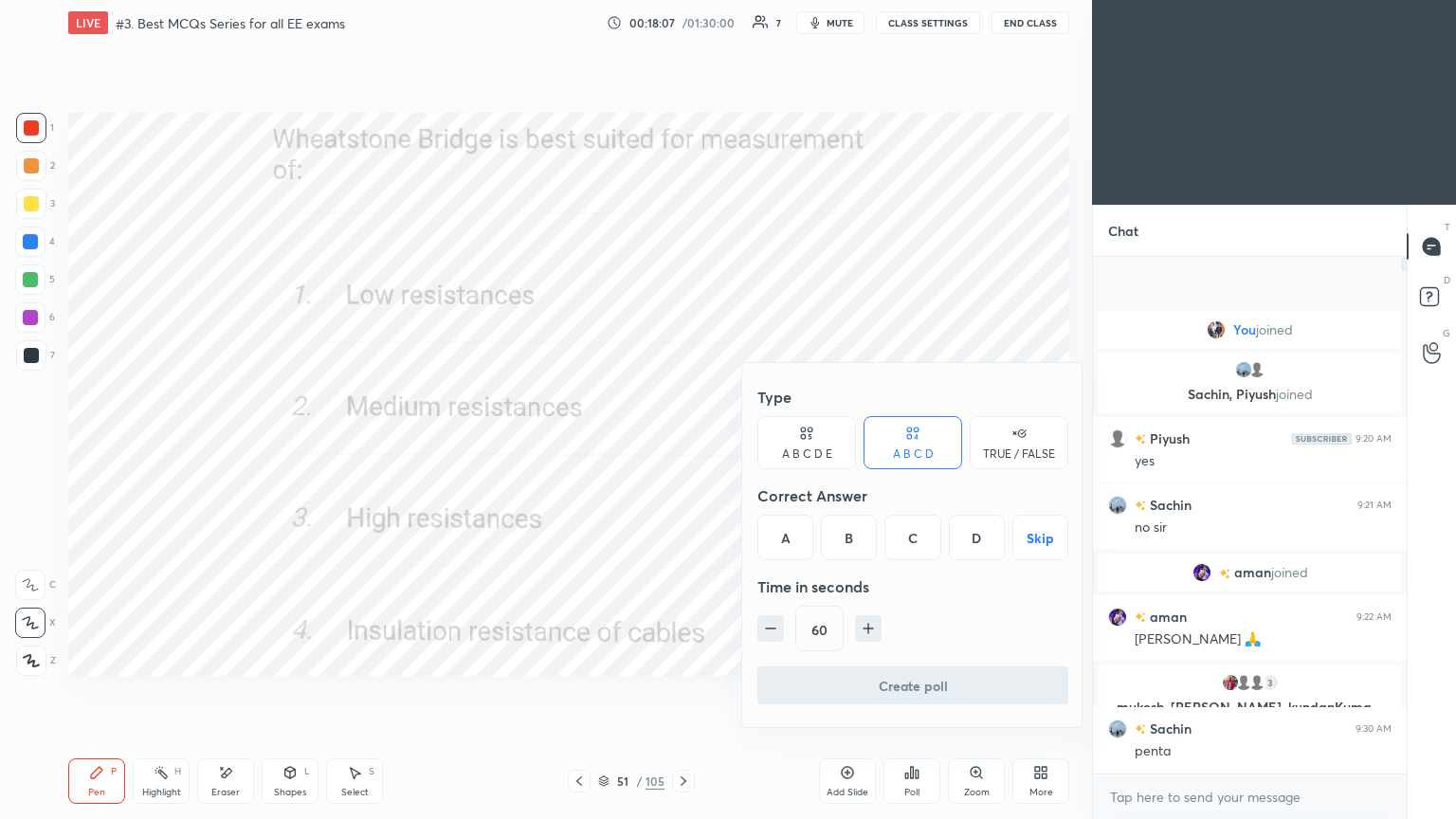 click on "B" at bounding box center [848, 537] 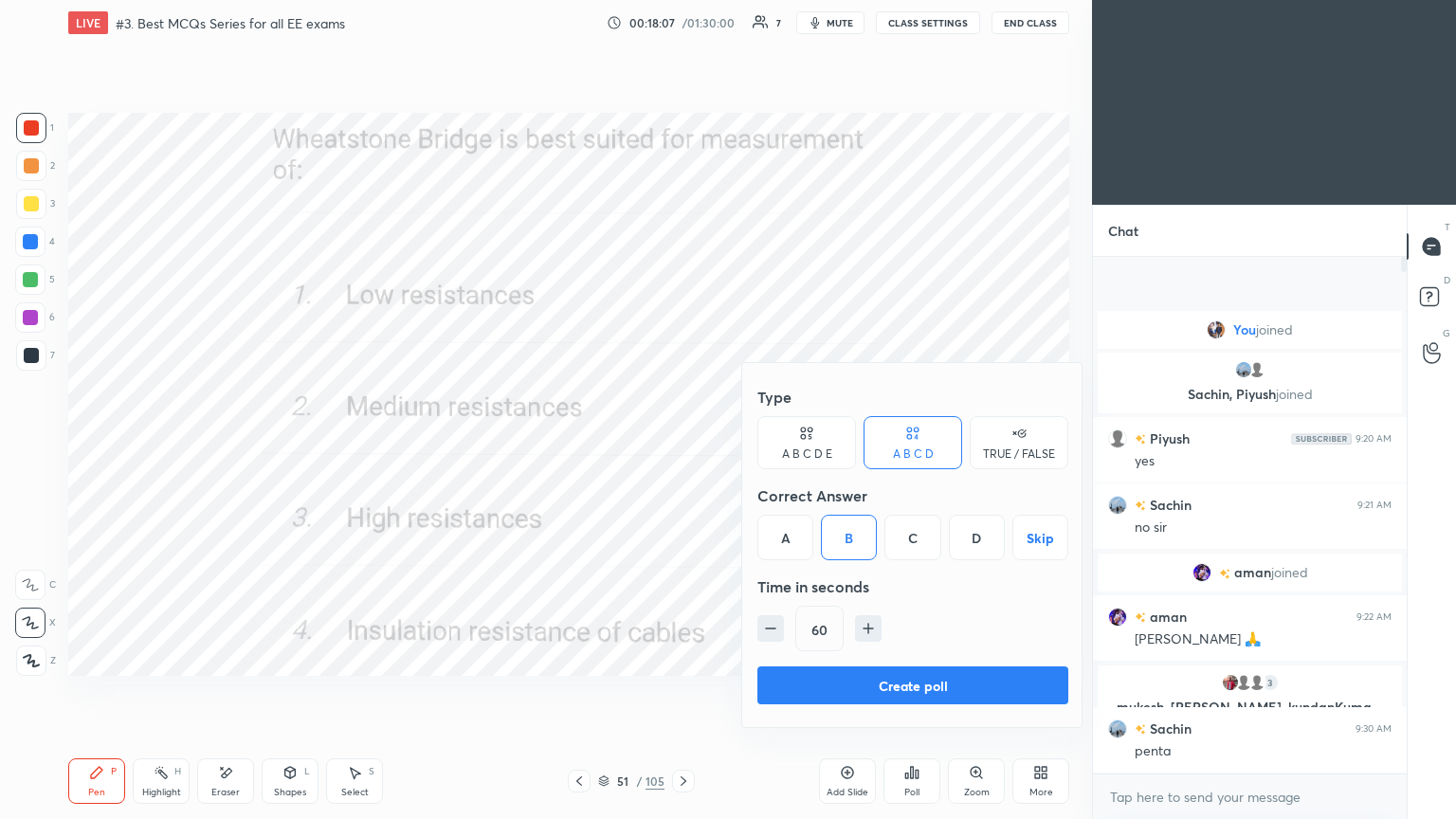 drag, startPoint x: 861, startPoint y: 675, endPoint x: 873, endPoint y: 674, distance: 12.041595 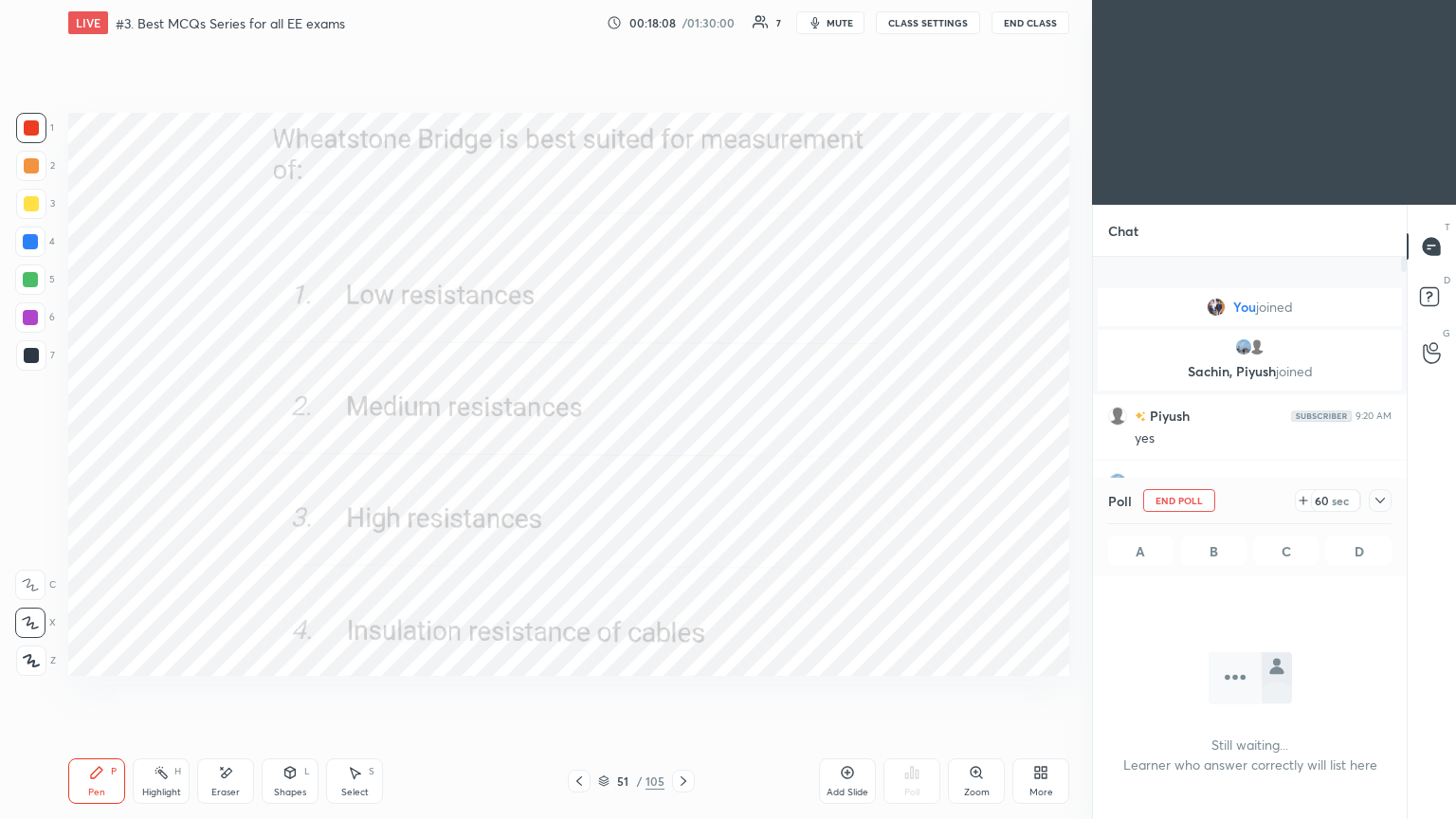 scroll, scrollTop: 7, scrollLeft: 6, axis: both 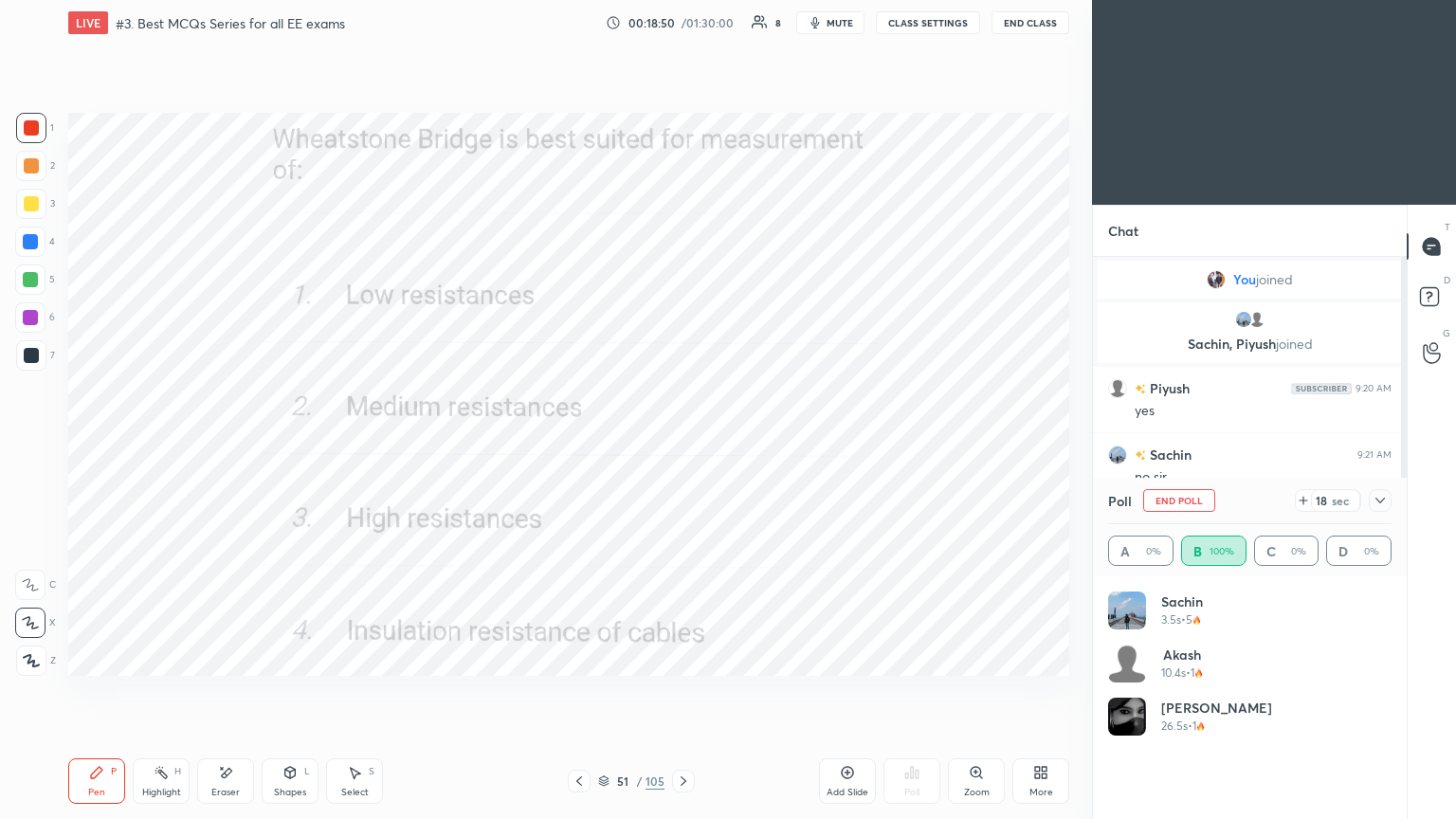 click 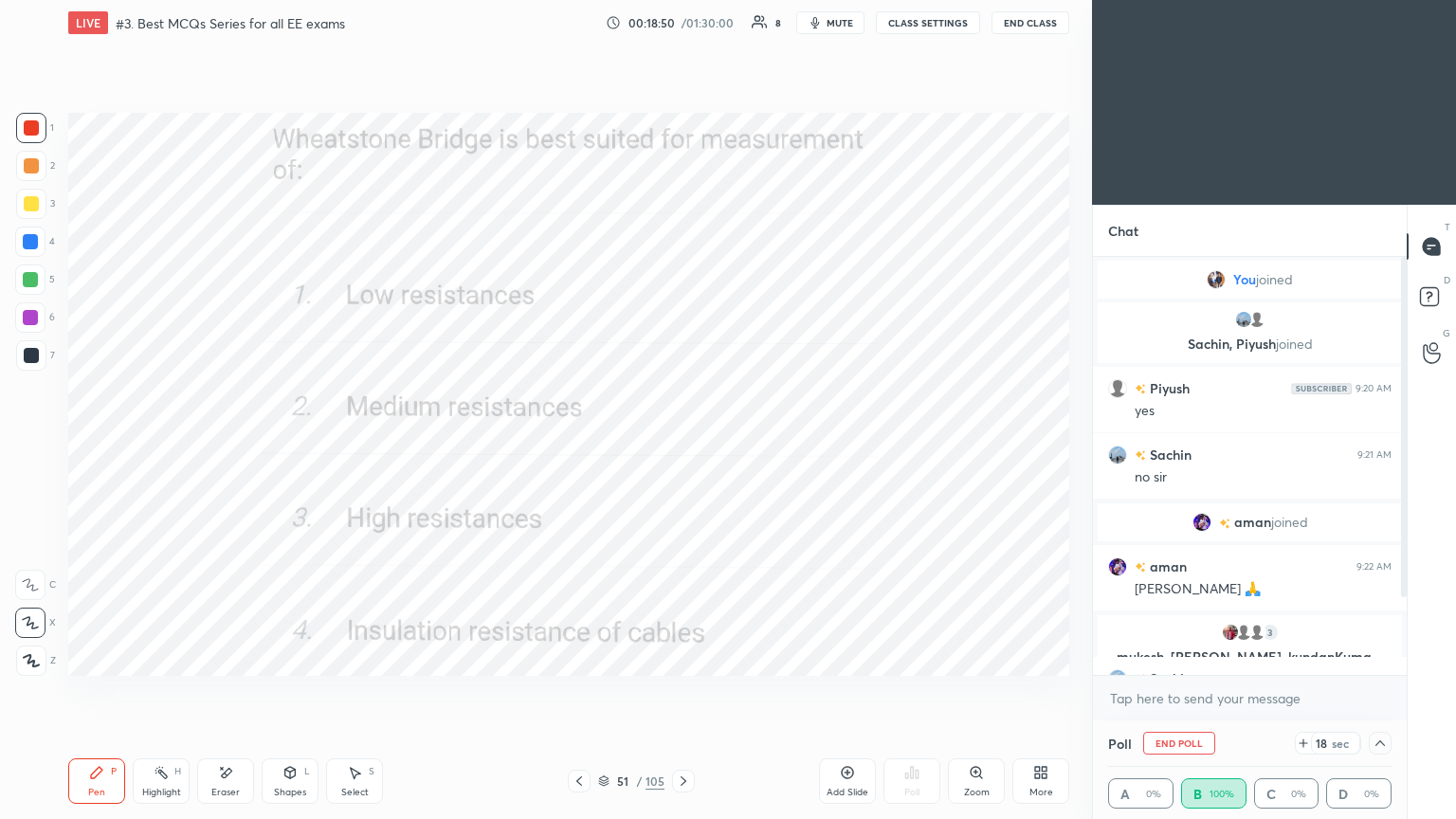 scroll, scrollTop: 146, scrollLeft: 278, axis: both 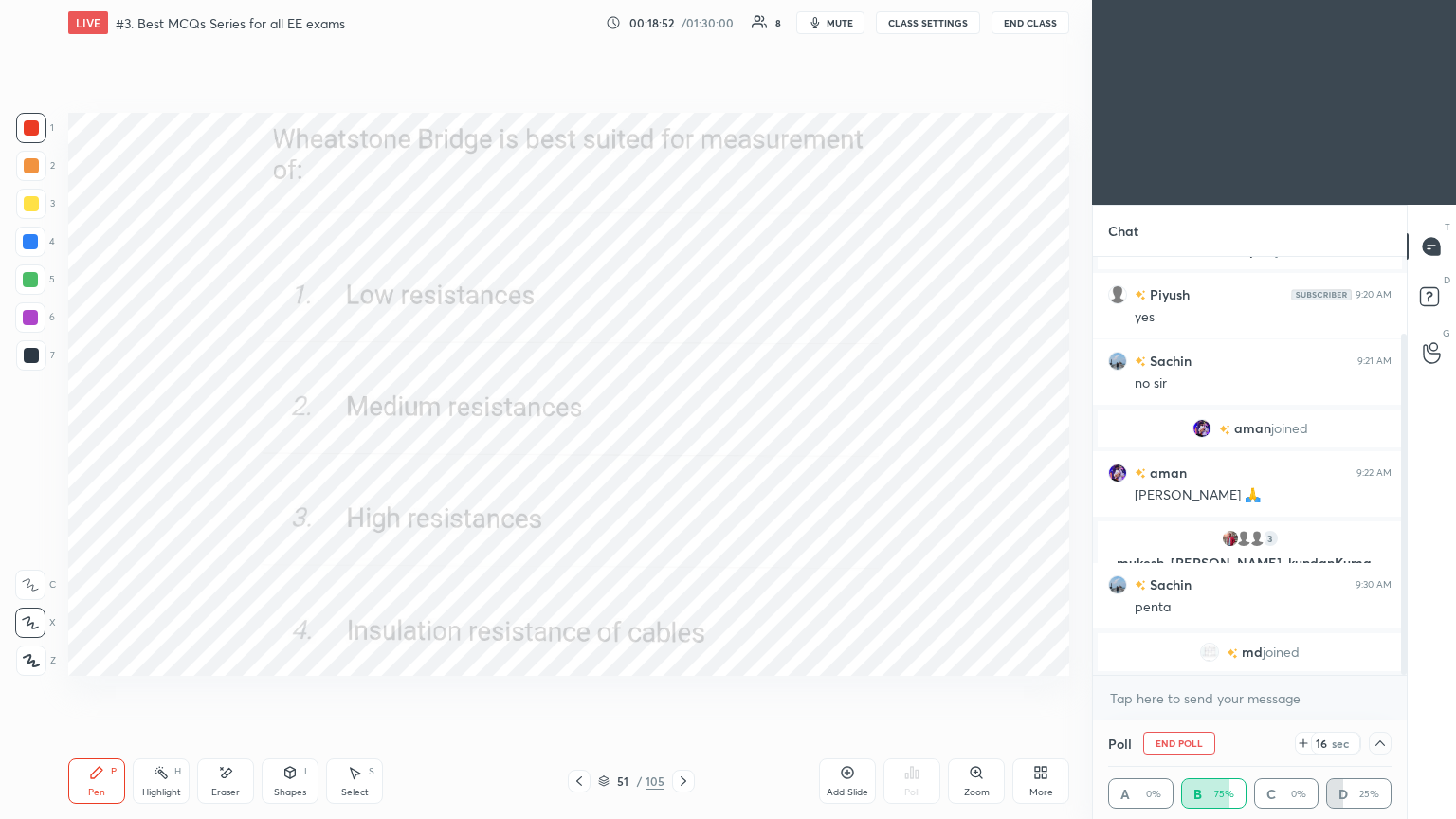 drag, startPoint x: 1404, startPoint y: 535, endPoint x: 1396, endPoint y: 592, distance: 57.558666 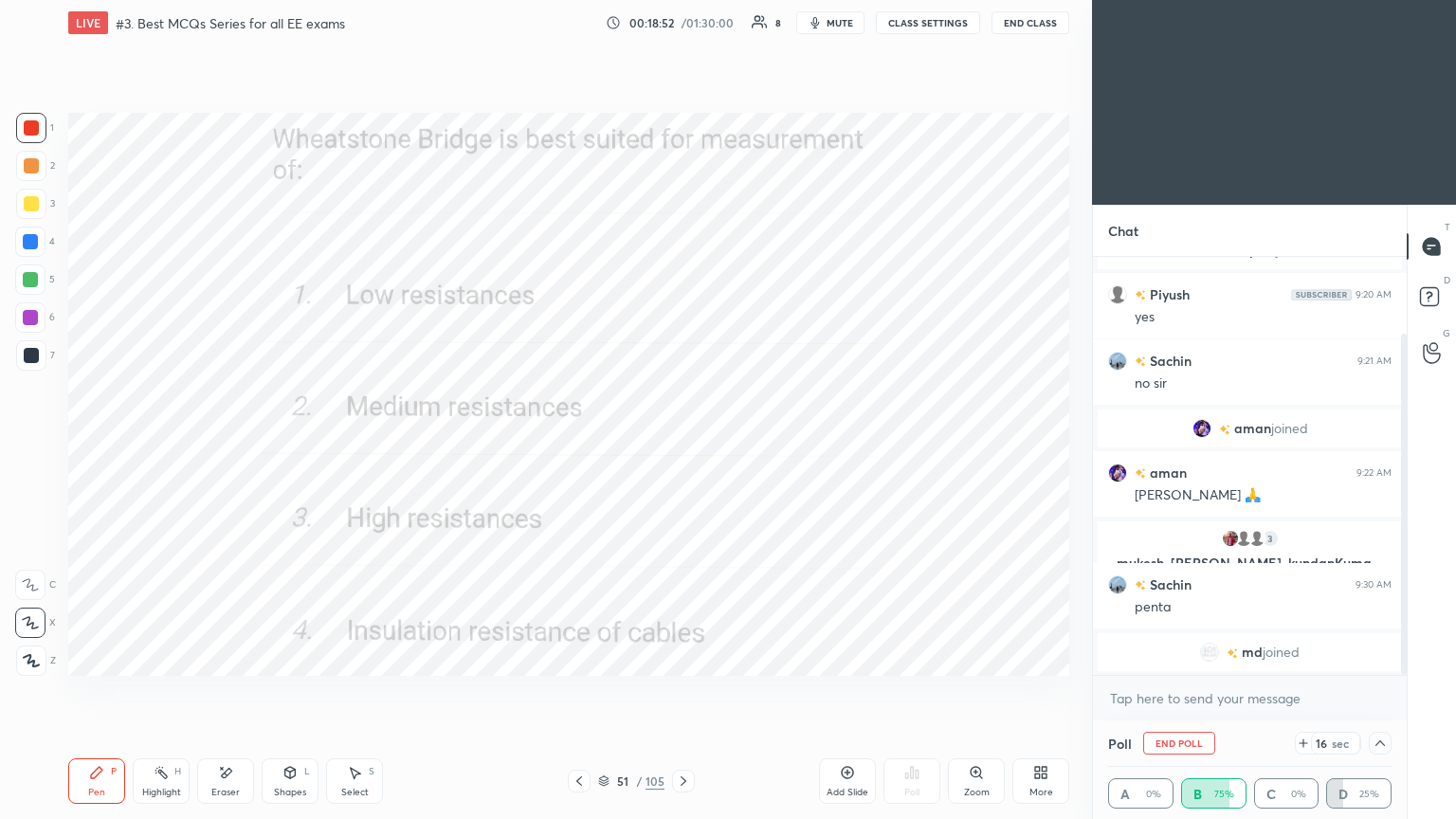 click at bounding box center (1401, 465) 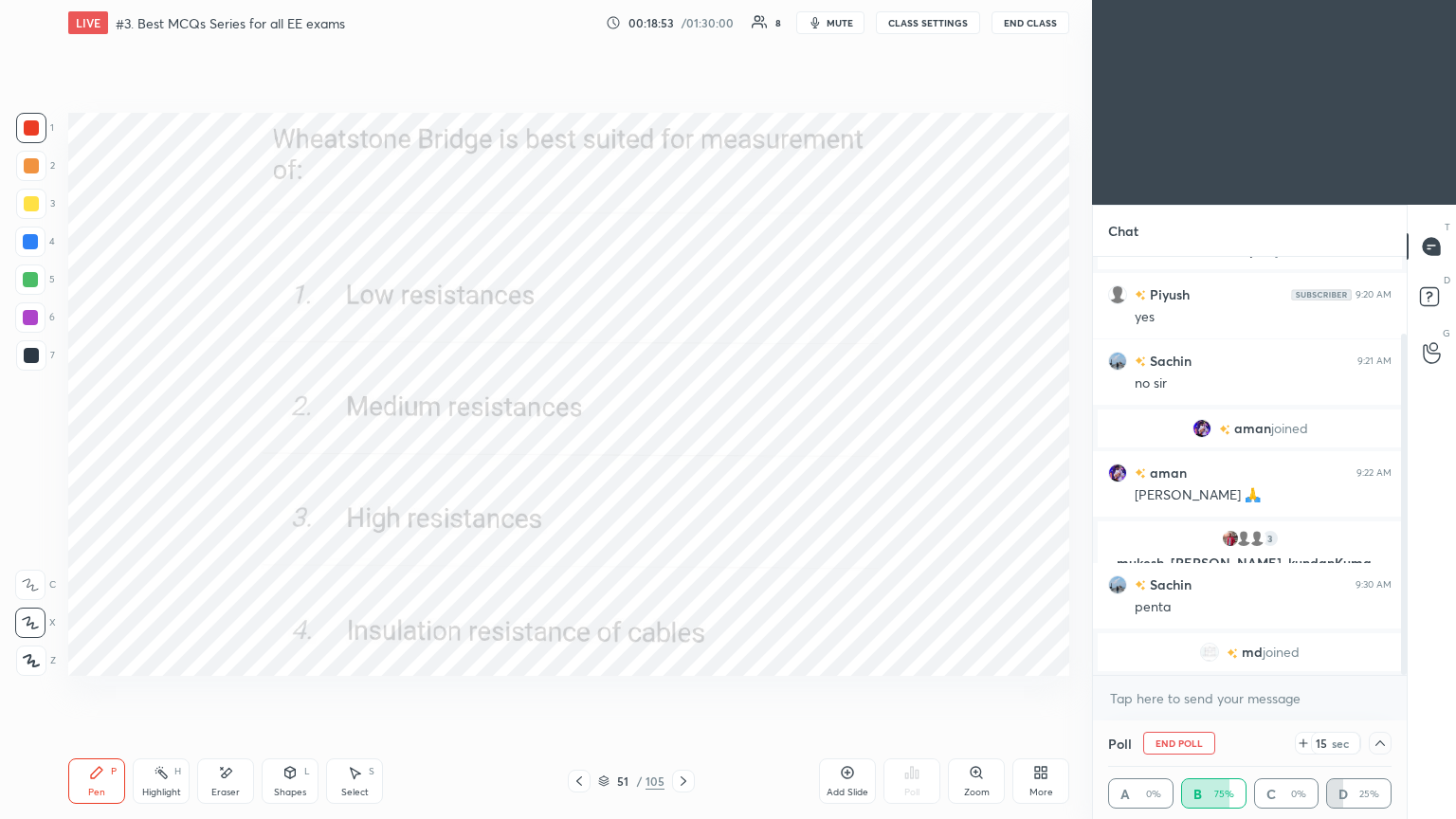 click on "Poll End Poll 15  sec" at bounding box center (1249, 743) 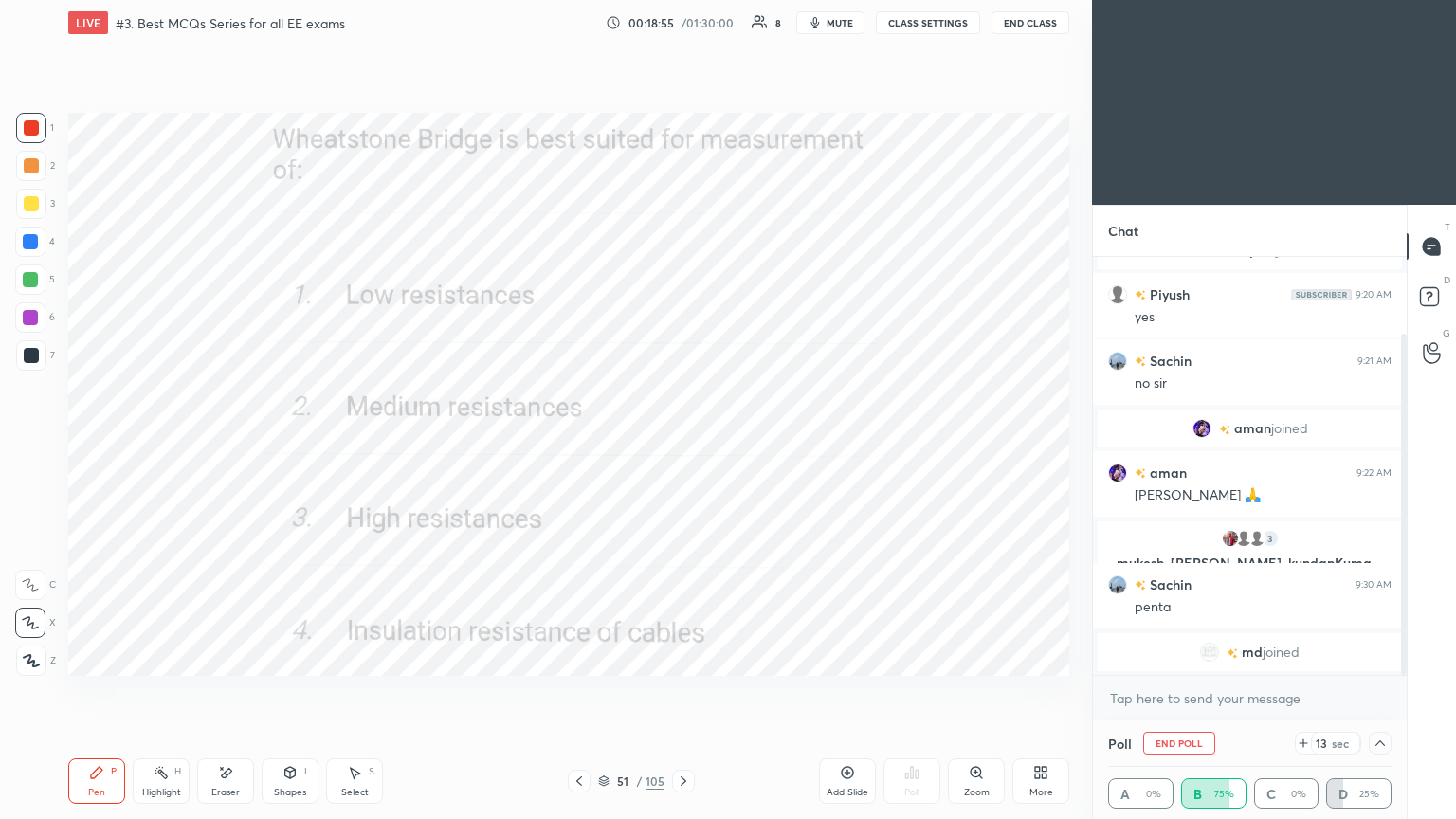 click on "End Poll" at bounding box center (1179, 743) 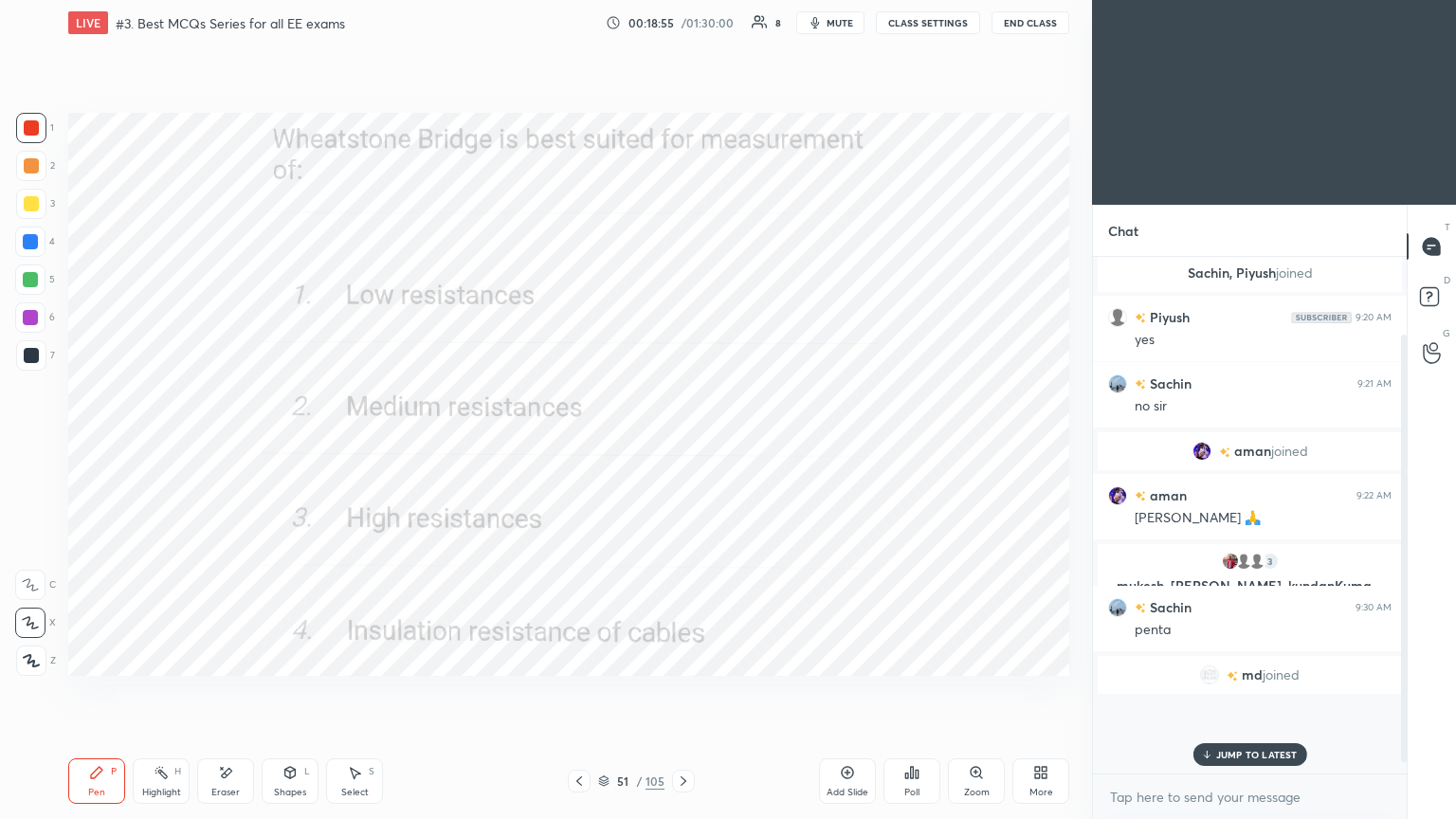 scroll, scrollTop: 7, scrollLeft: 6, axis: both 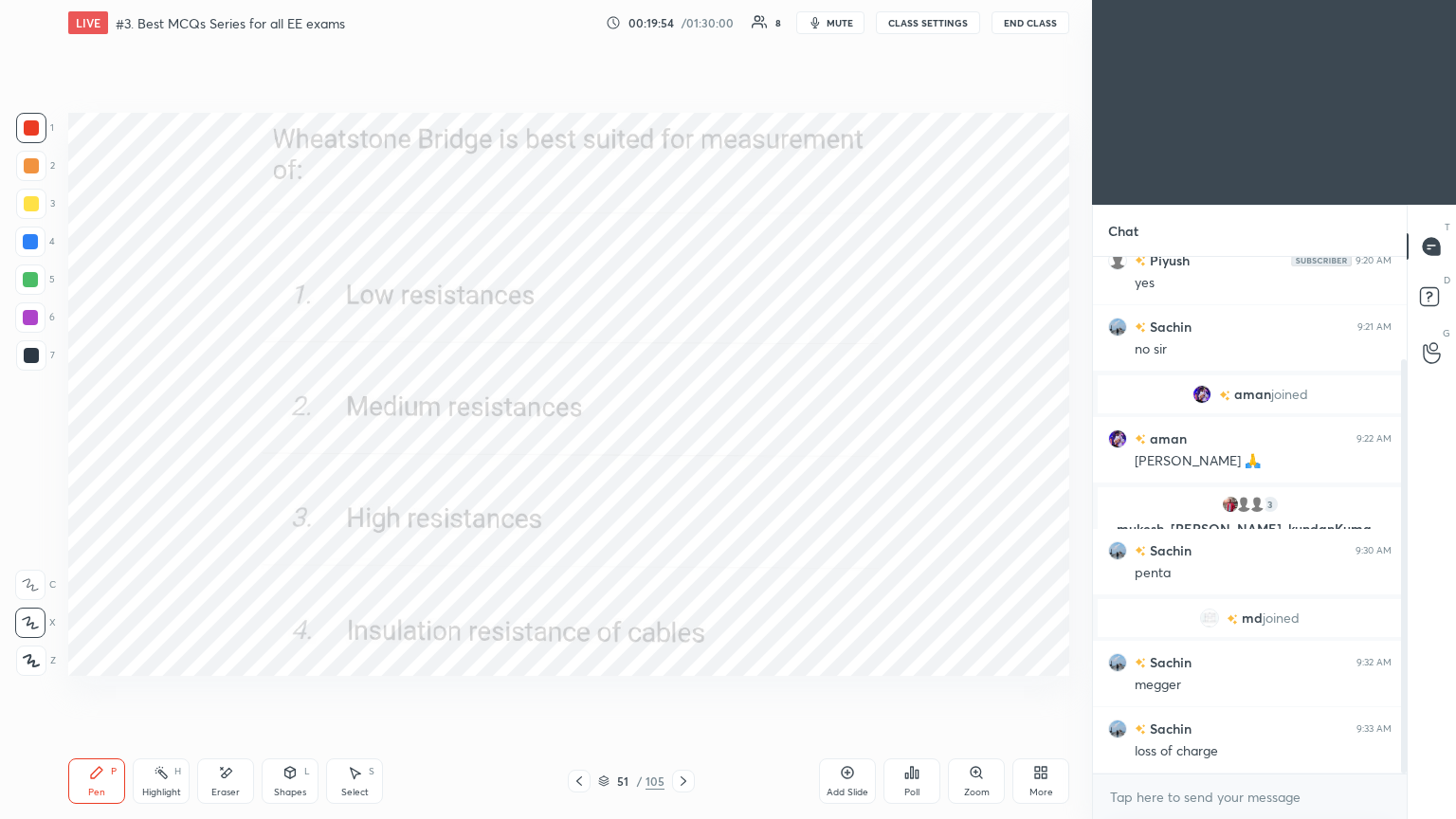 click 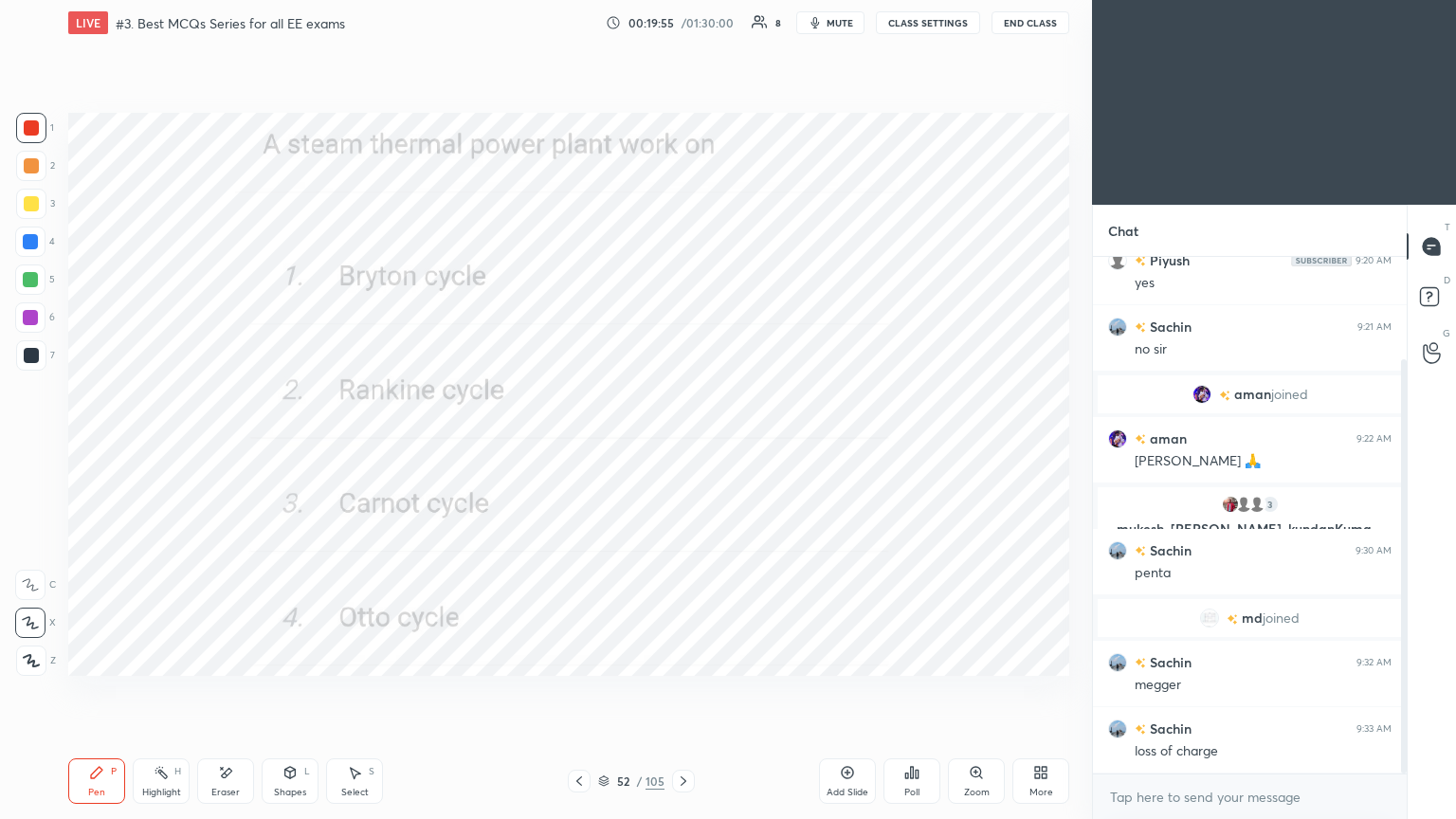click on "Poll" at bounding box center (912, 781) 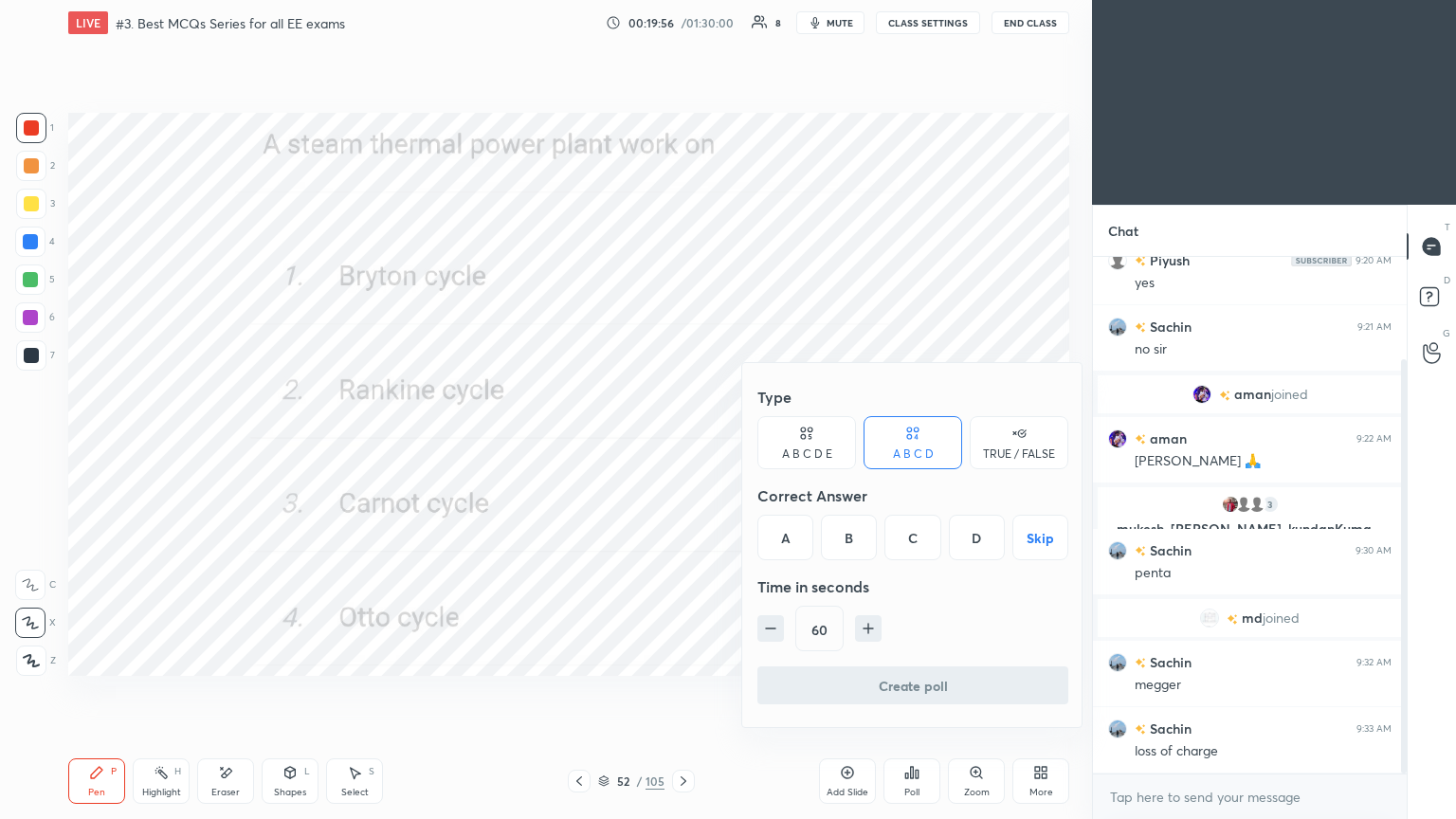 click on "B" at bounding box center [848, 537] 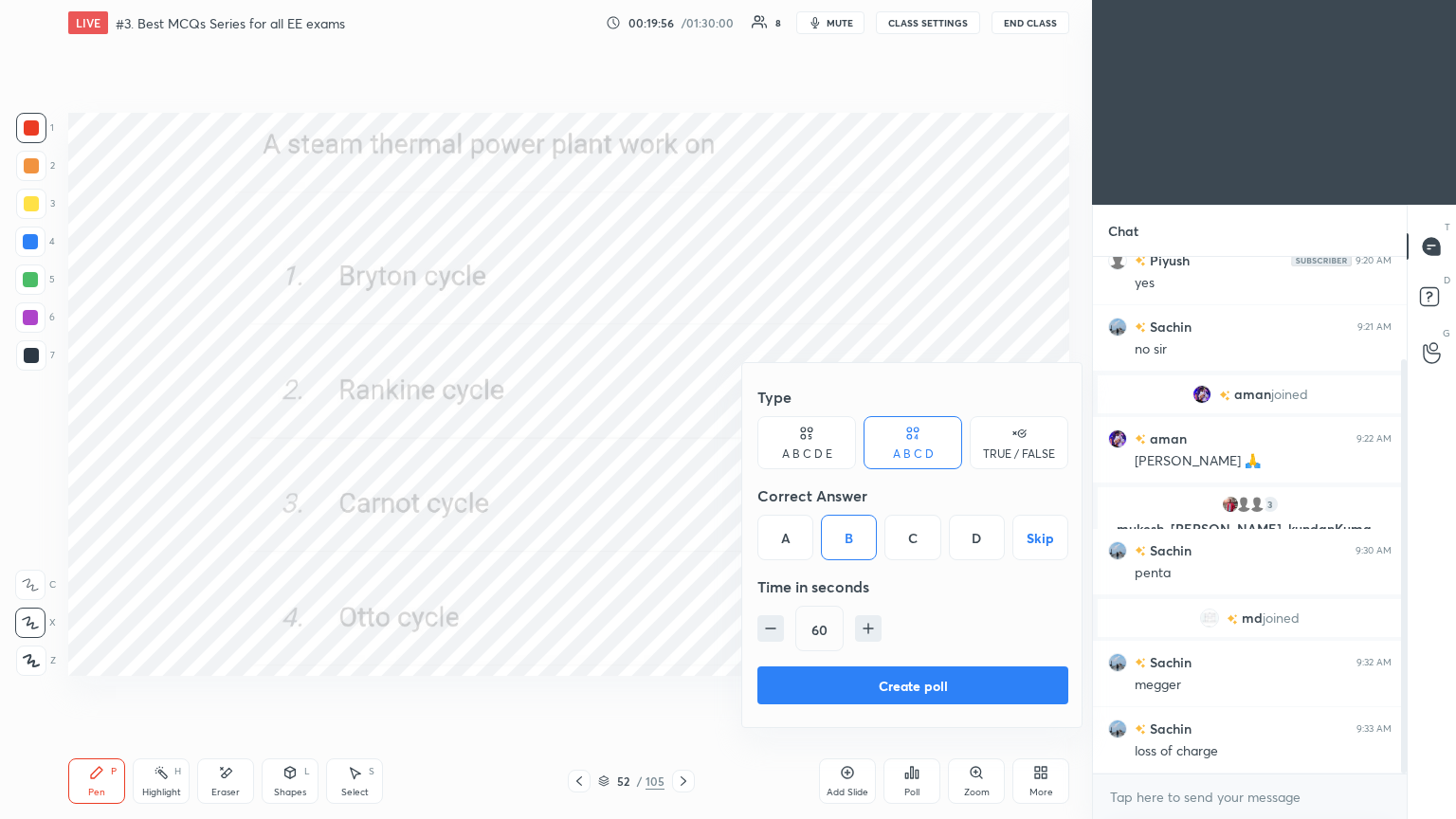 click on "Create poll" at bounding box center (913, 685) 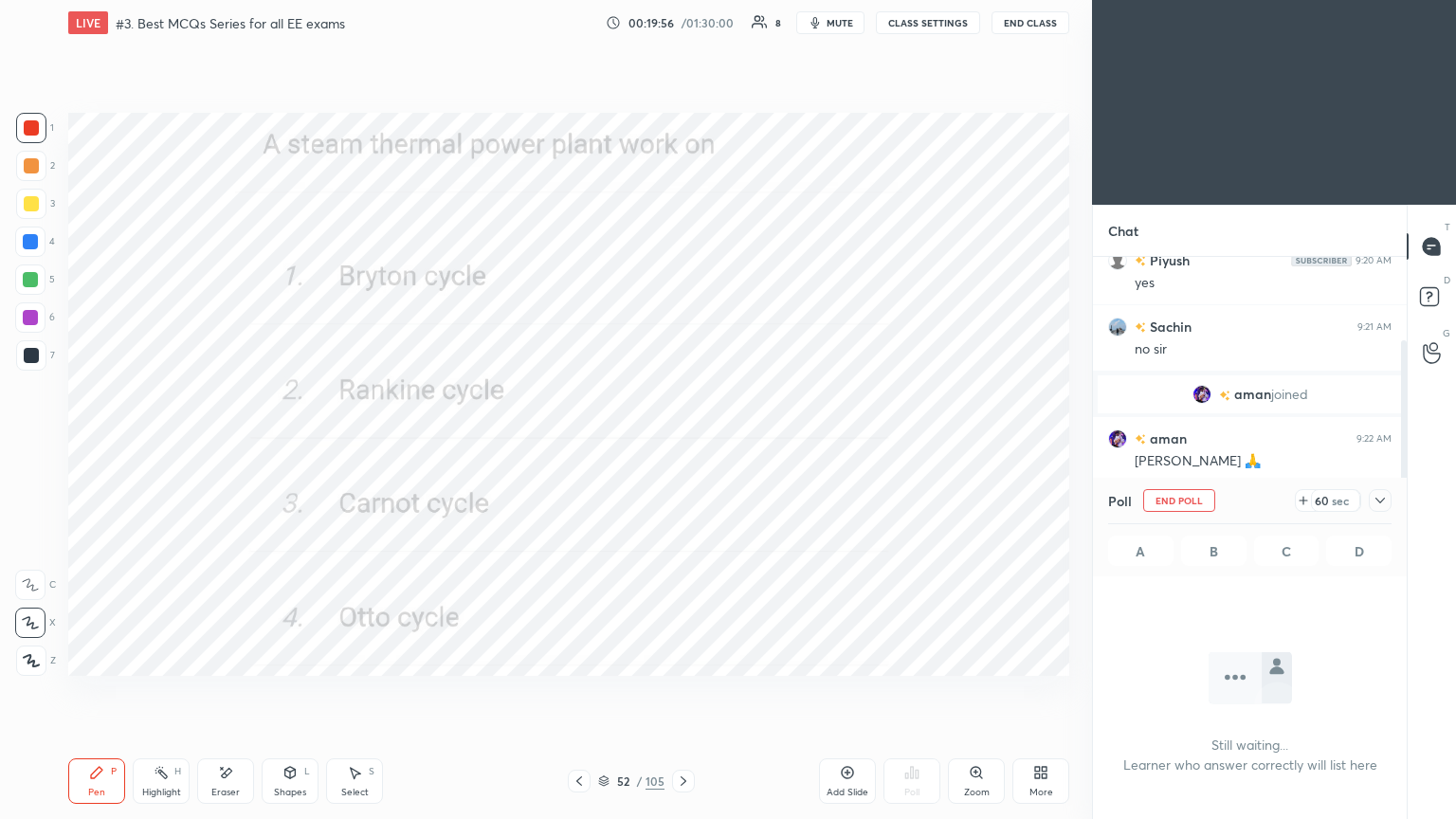 scroll, scrollTop: 481, scrollLeft: 308, axis: both 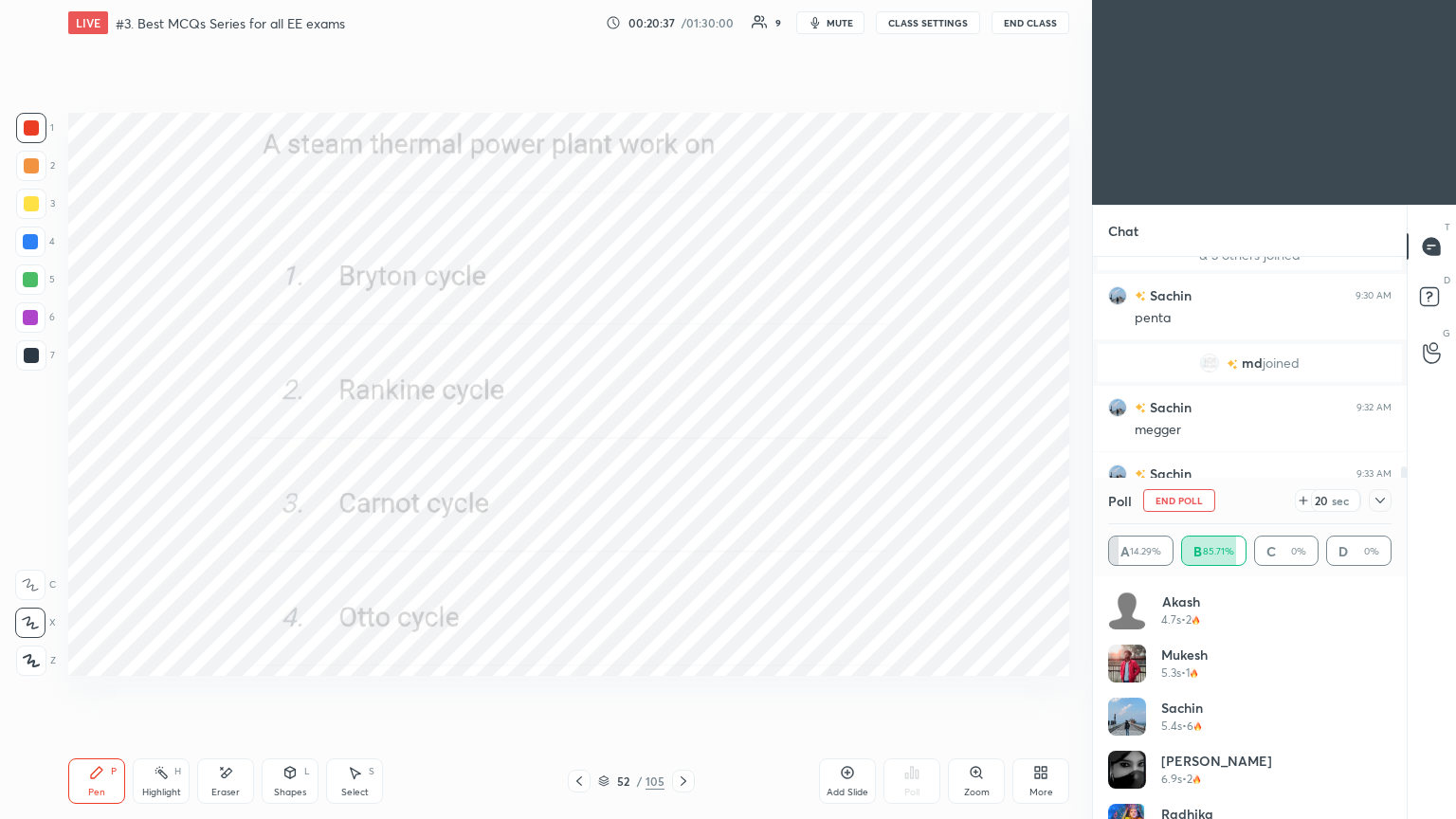 click on "End Poll" at bounding box center (1179, 500) 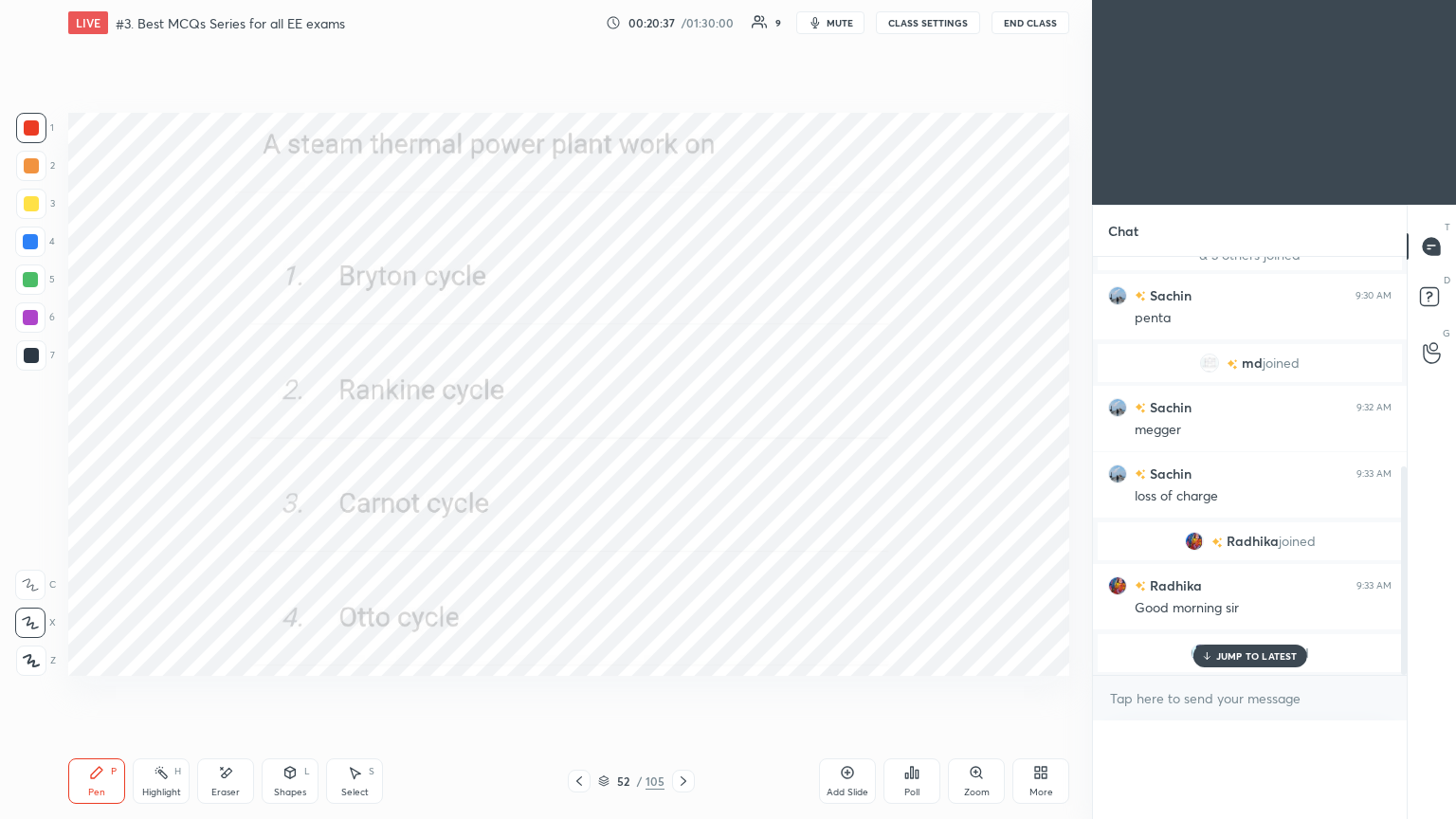 scroll, scrollTop: 84, scrollLeft: 278, axis: both 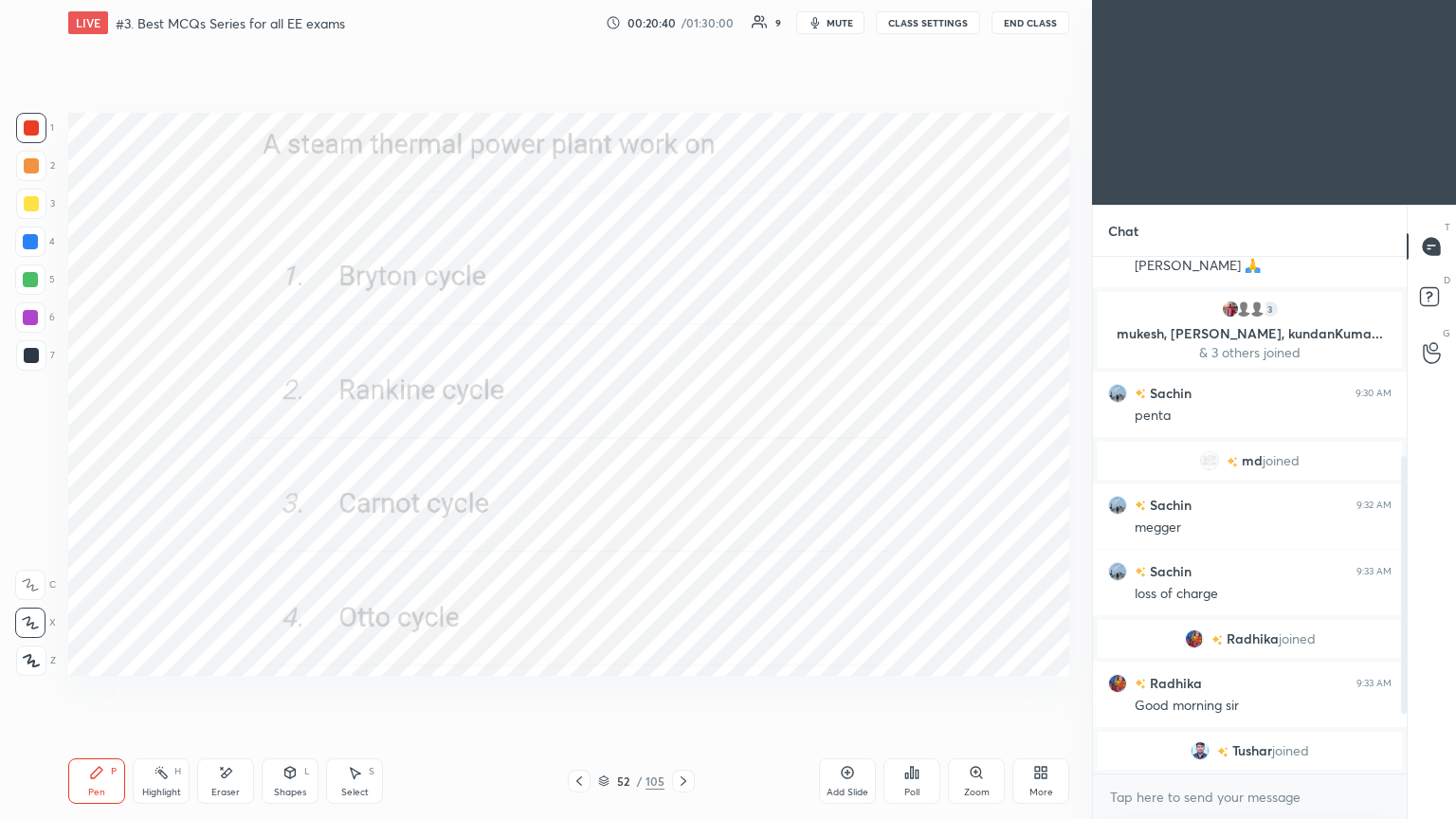 click on "Eraser" at bounding box center (226, 781) 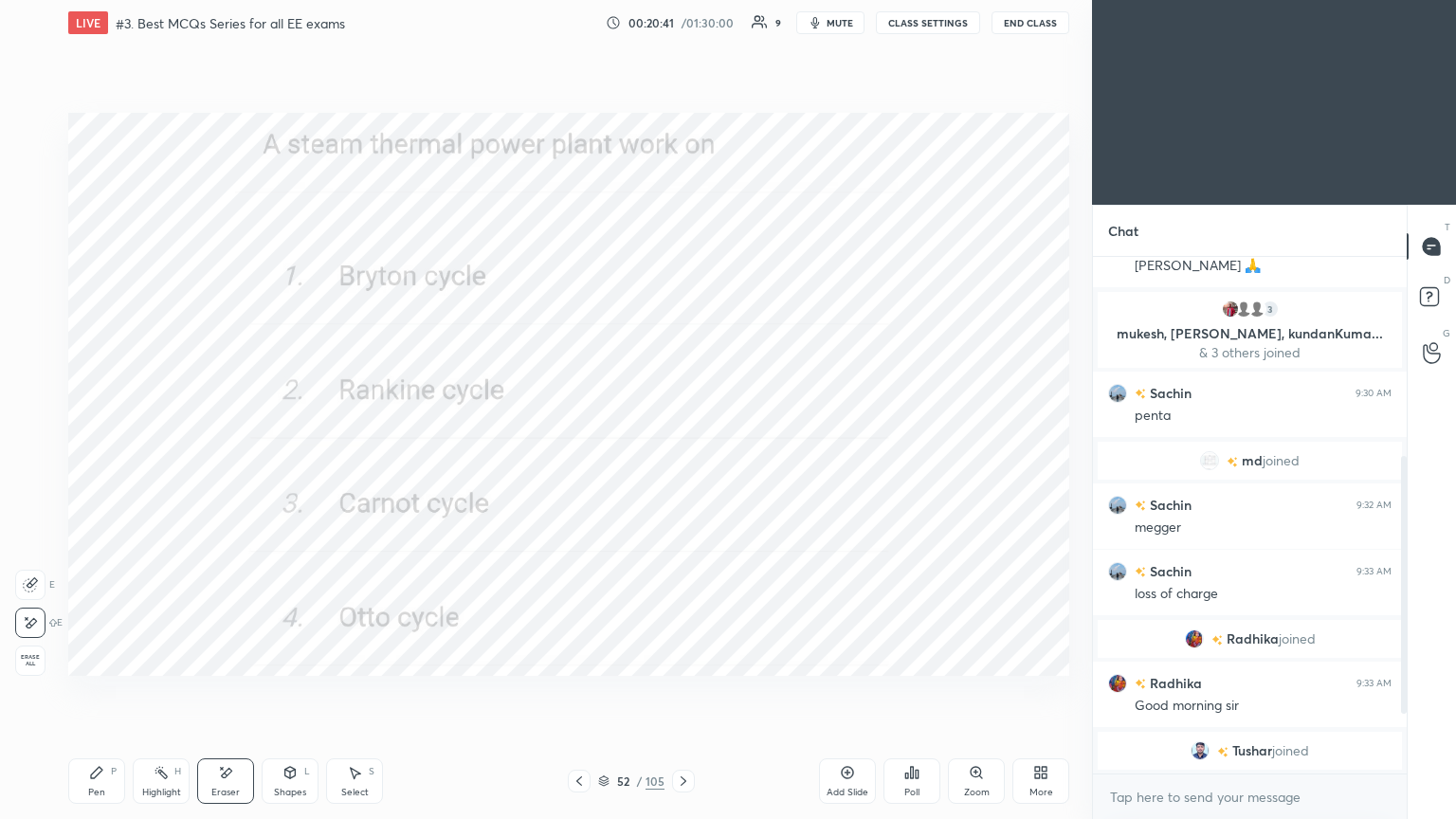 click on "Pen P" at bounding box center [97, 781] 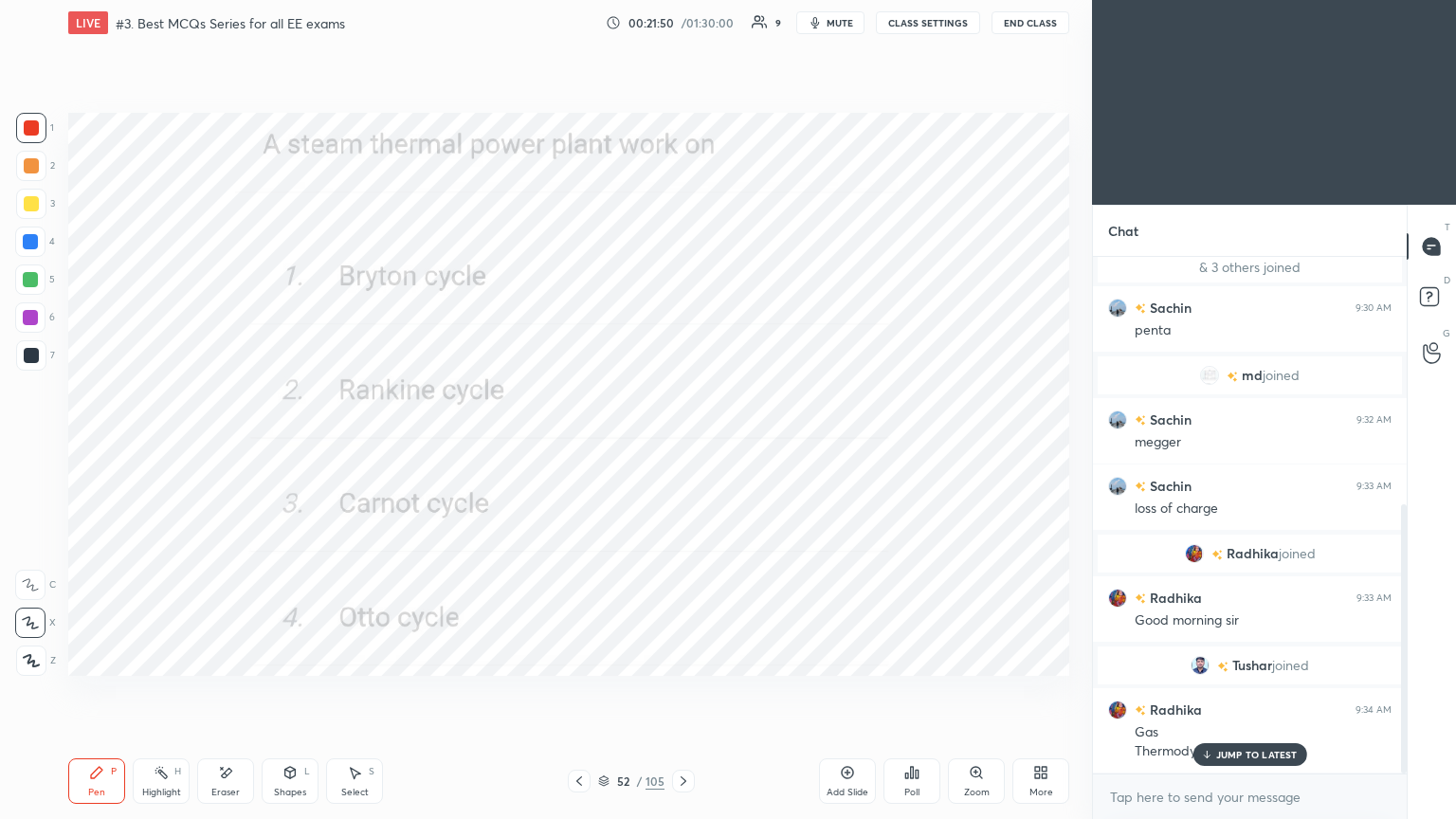 scroll, scrollTop: 474, scrollLeft: 0, axis: vertical 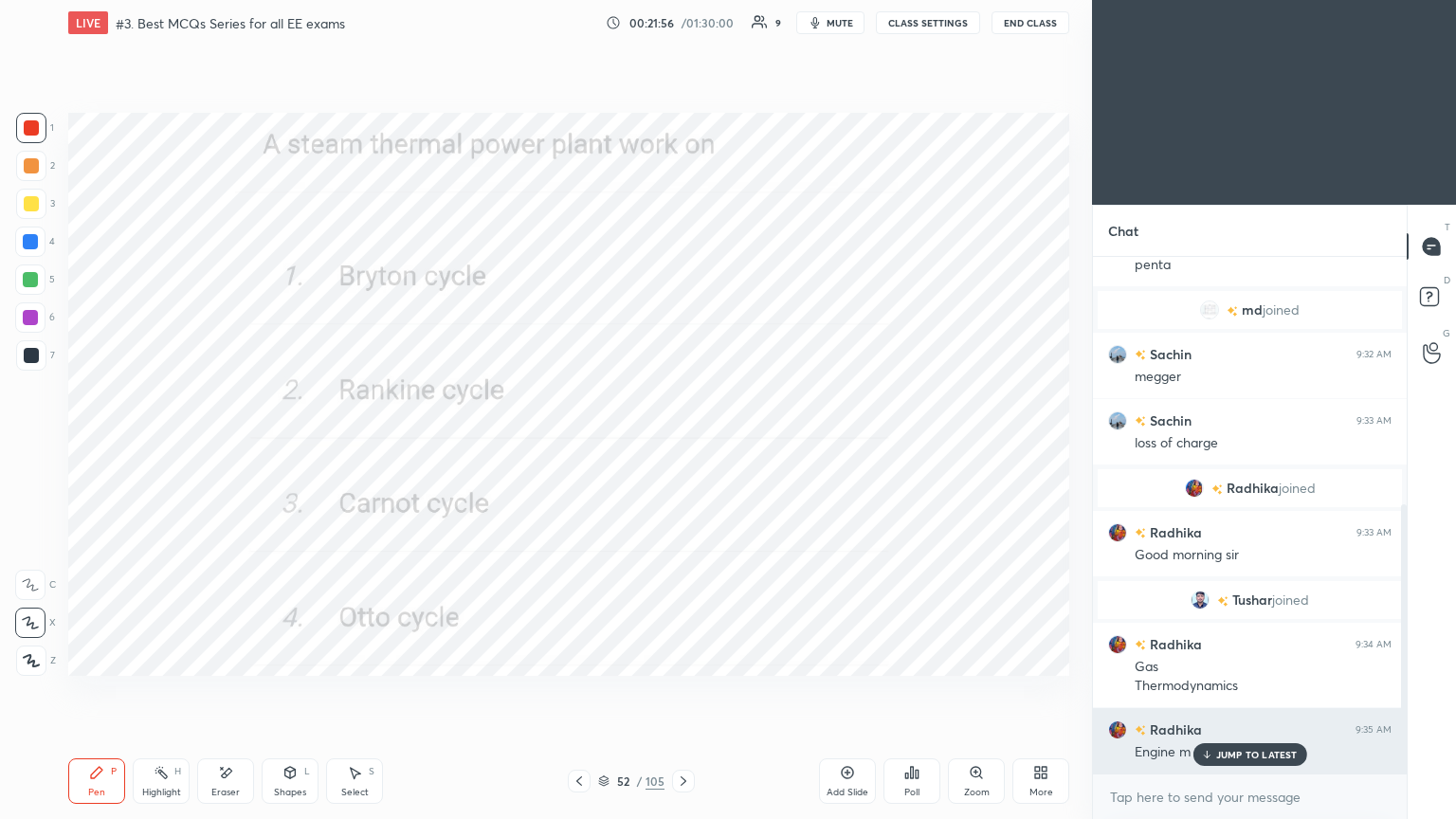 drag, startPoint x: 1242, startPoint y: 750, endPoint x: 1255, endPoint y: 746, distance: 13.60147 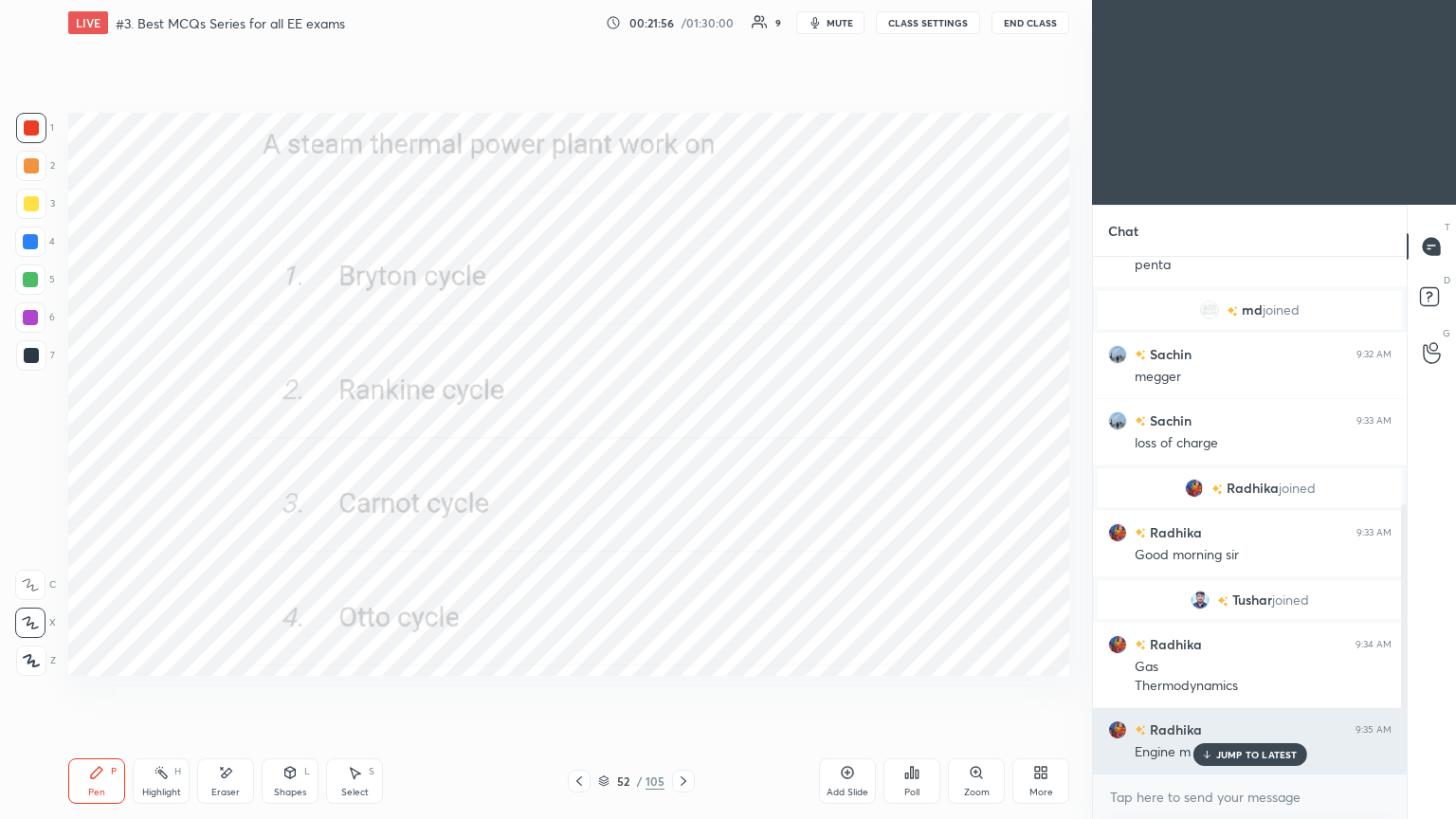 click on "JUMP TO LATEST" at bounding box center [1249, 755] 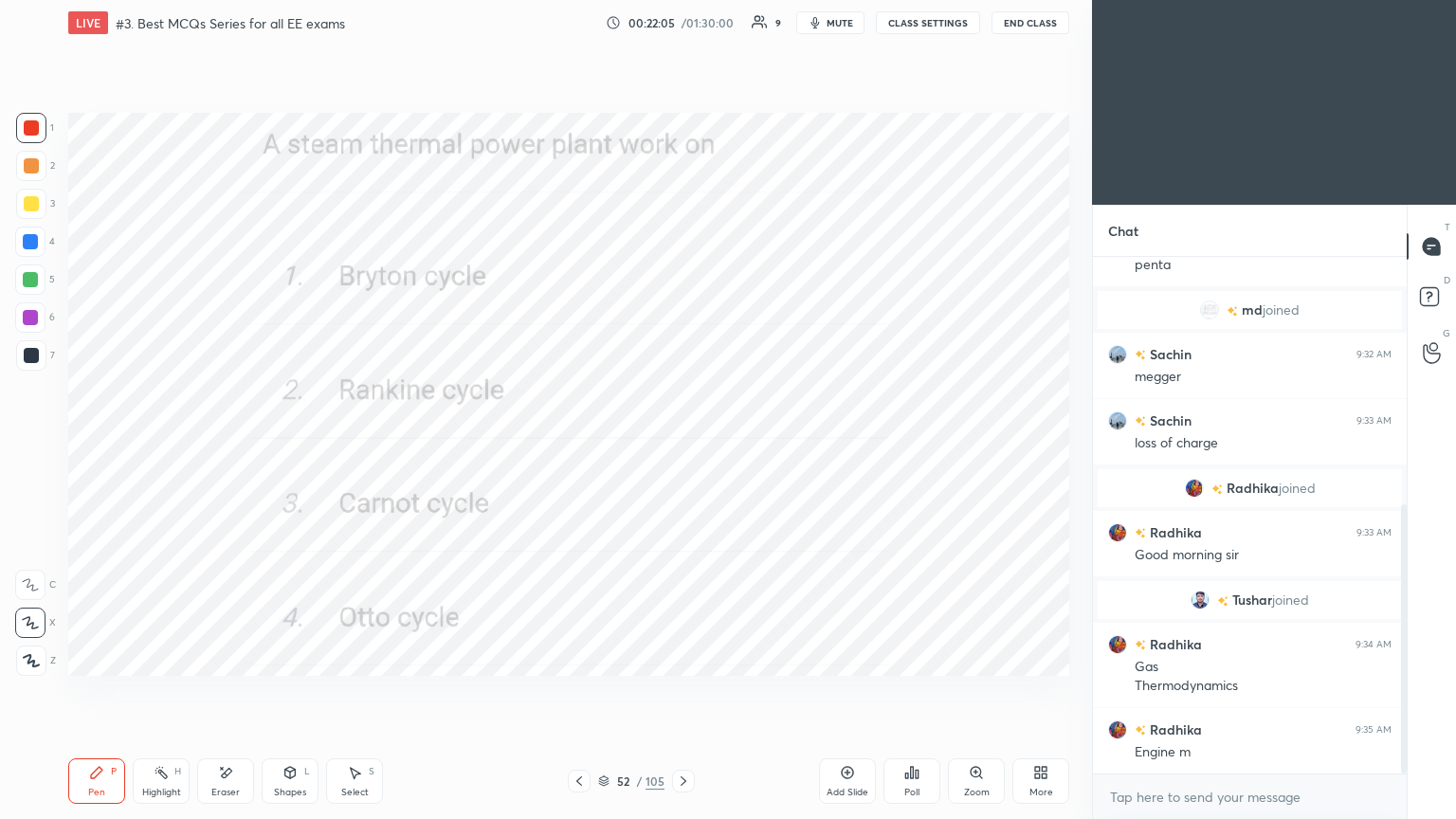 click 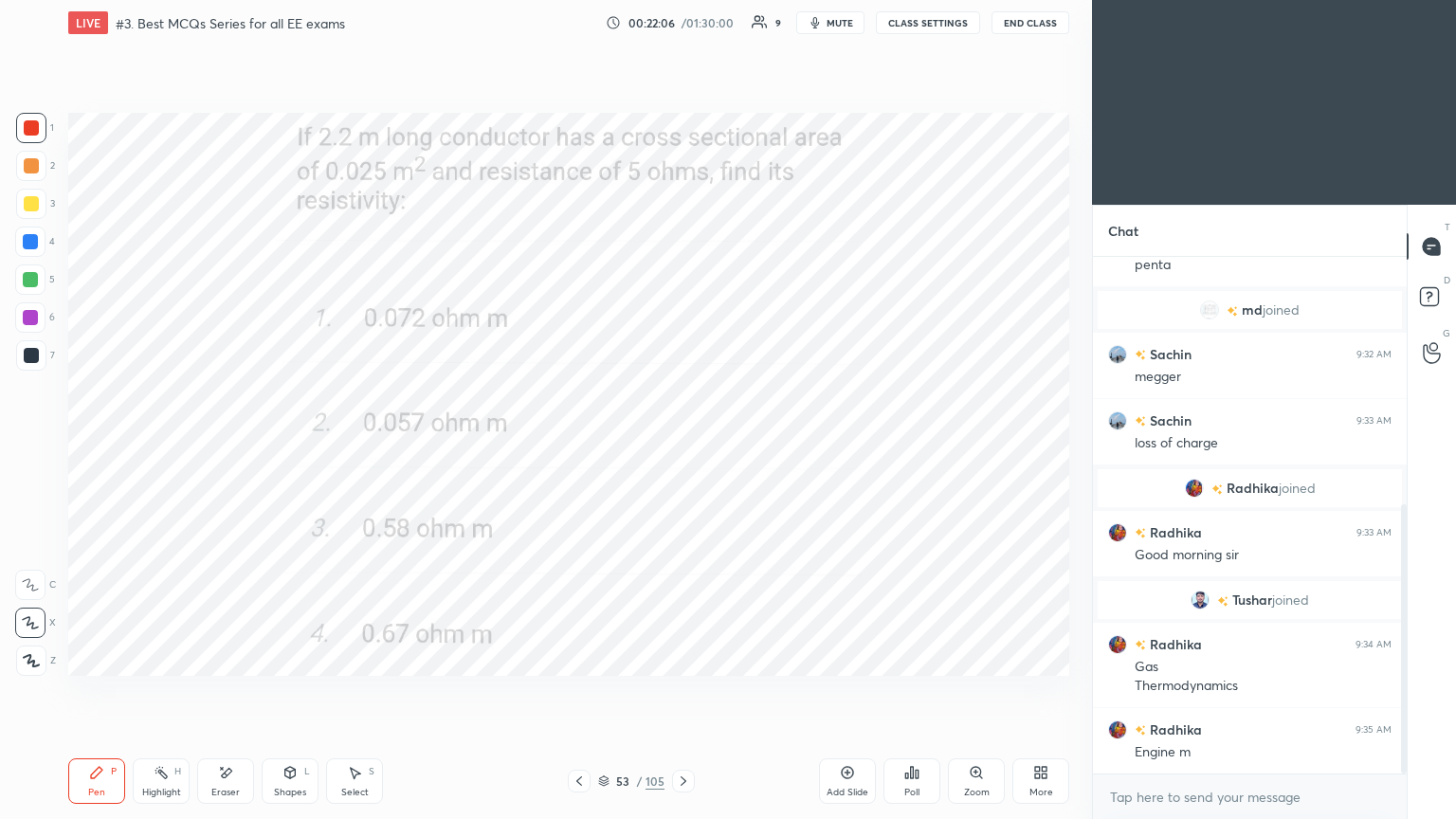 scroll, scrollTop: 493, scrollLeft: 0, axis: vertical 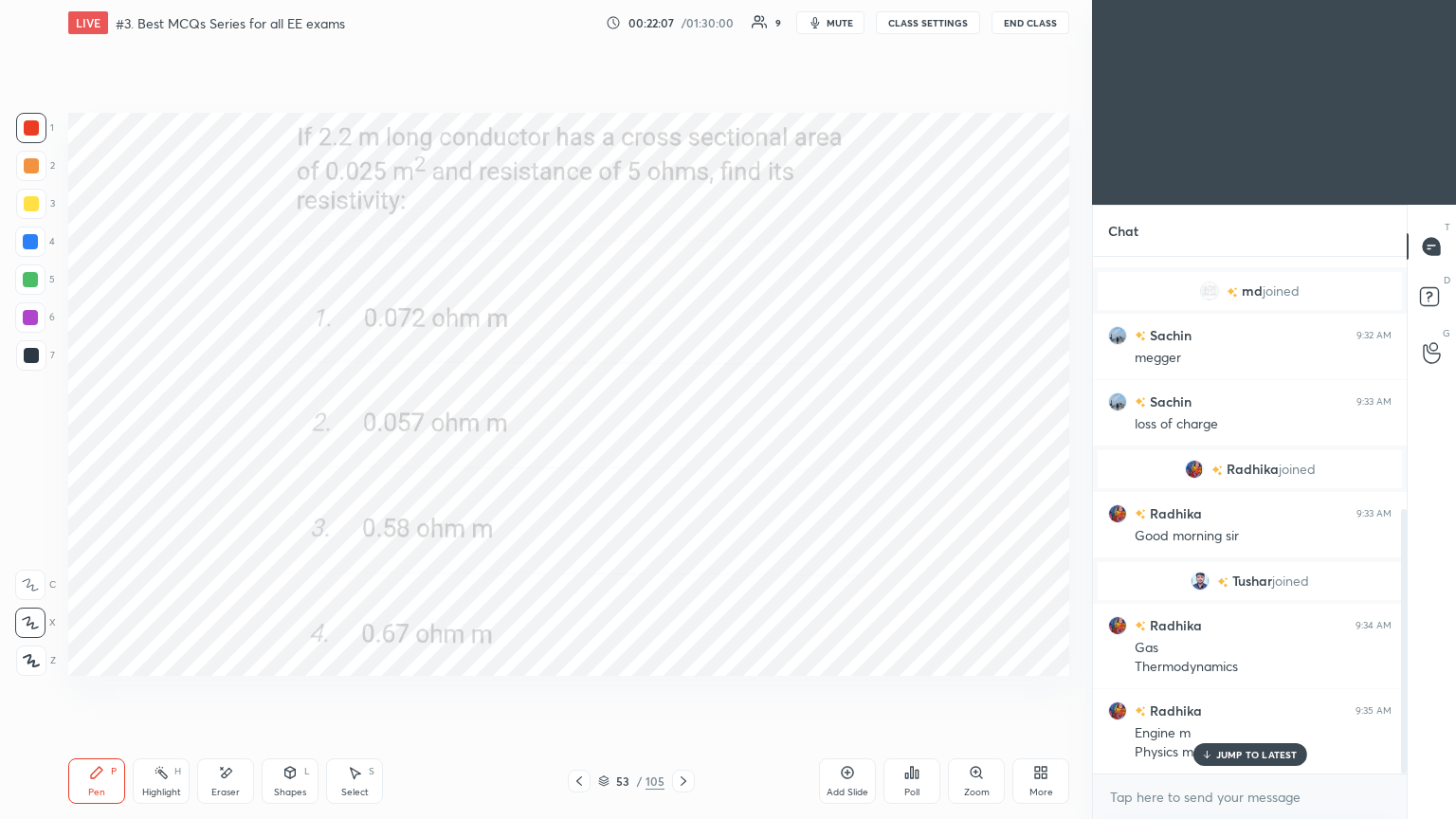 click on "JUMP TO LATEST" at bounding box center [1257, 755] 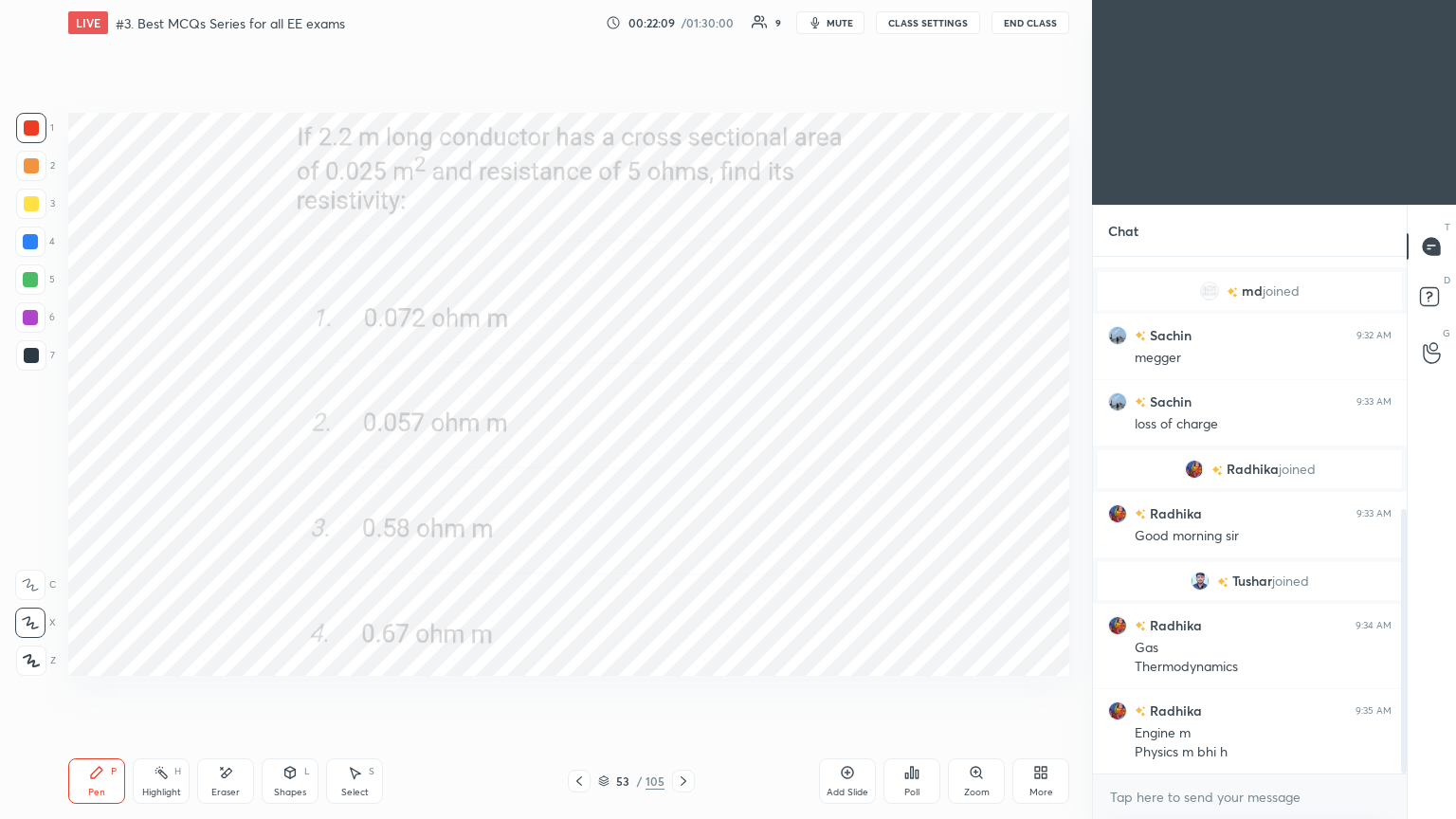 click on "Poll" at bounding box center [912, 781] 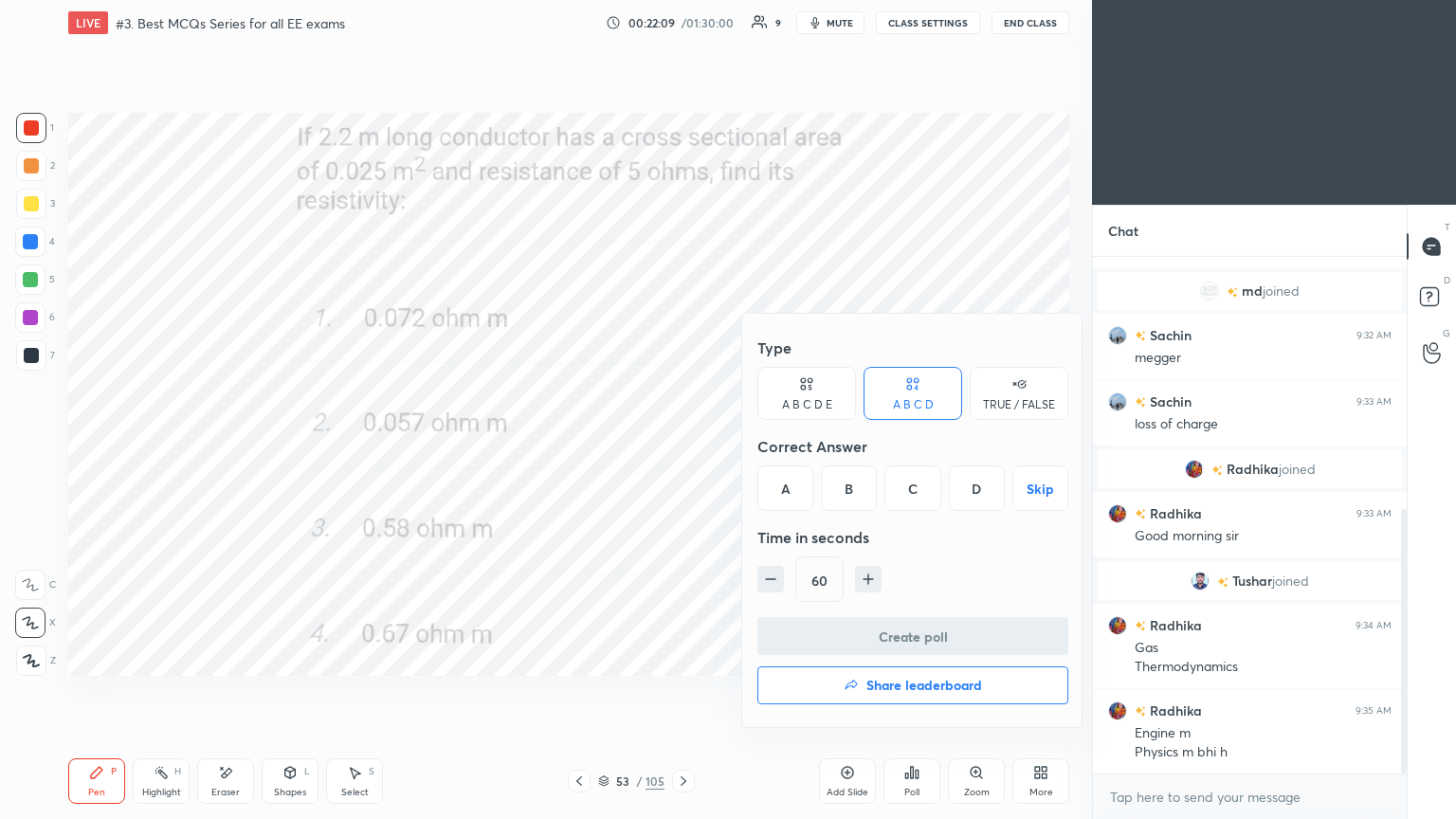 click on "B" at bounding box center (848, 488) 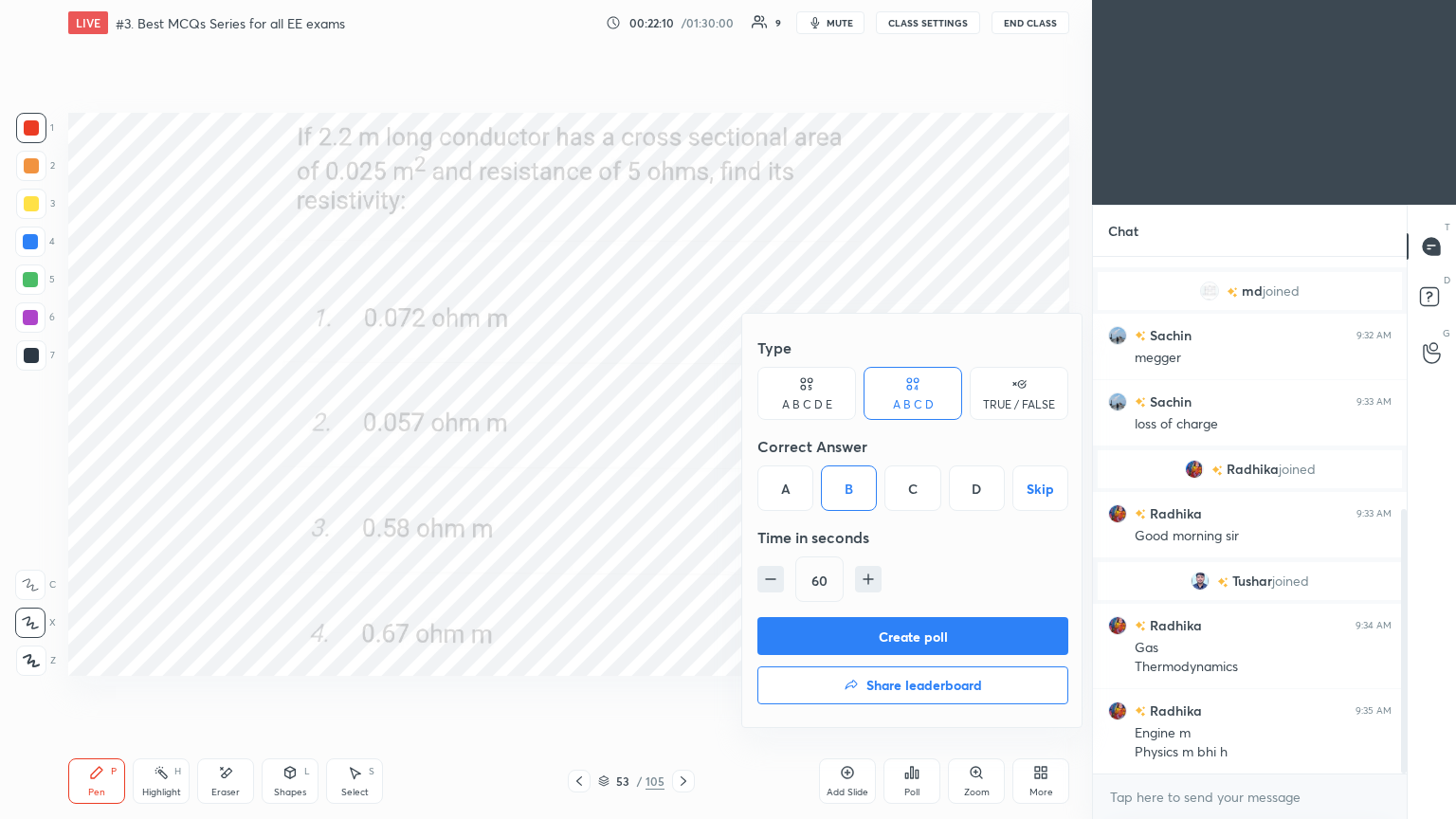 click on "Create poll" at bounding box center (913, 636) 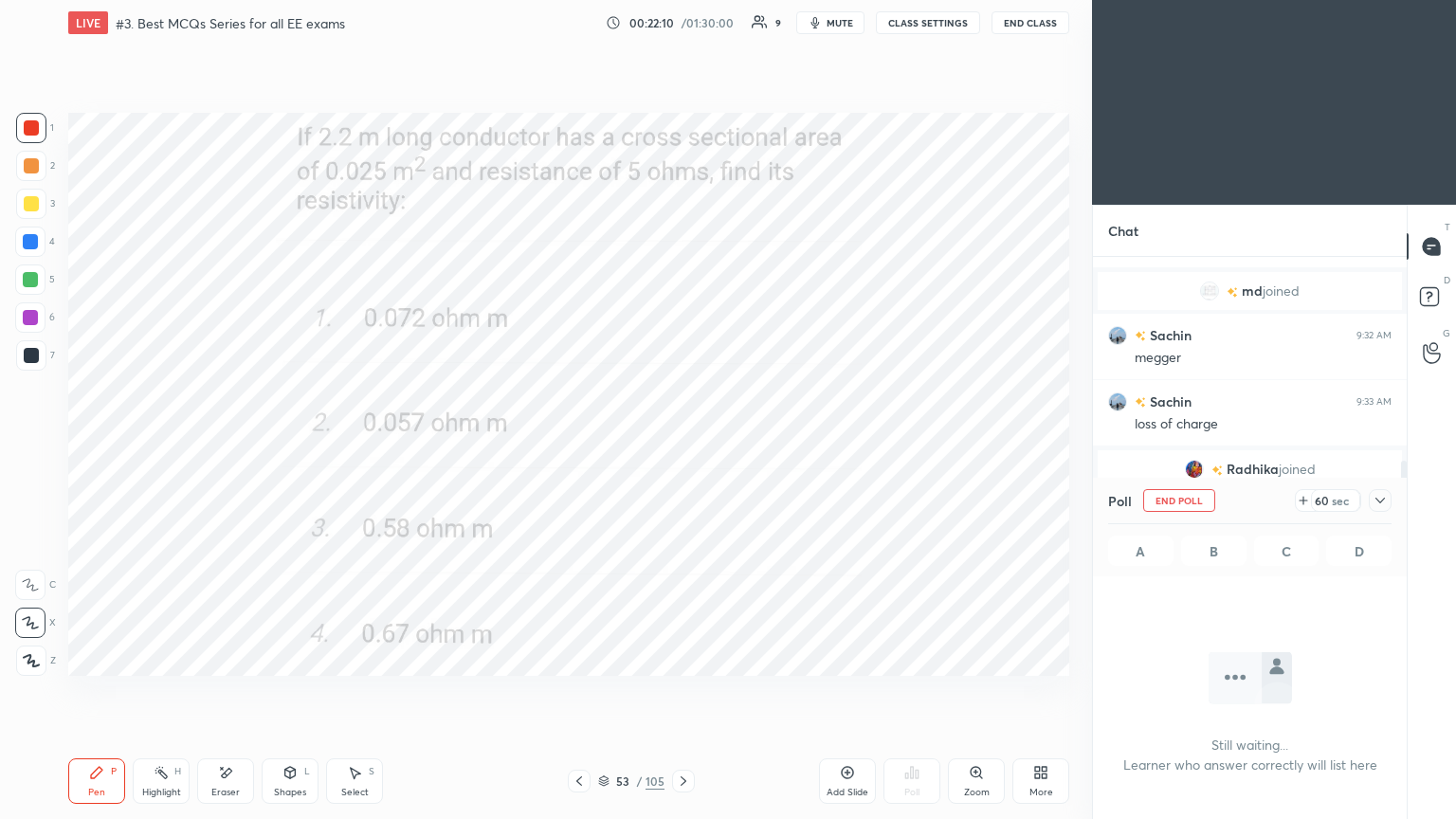 scroll, scrollTop: 418, scrollLeft: 308, axis: both 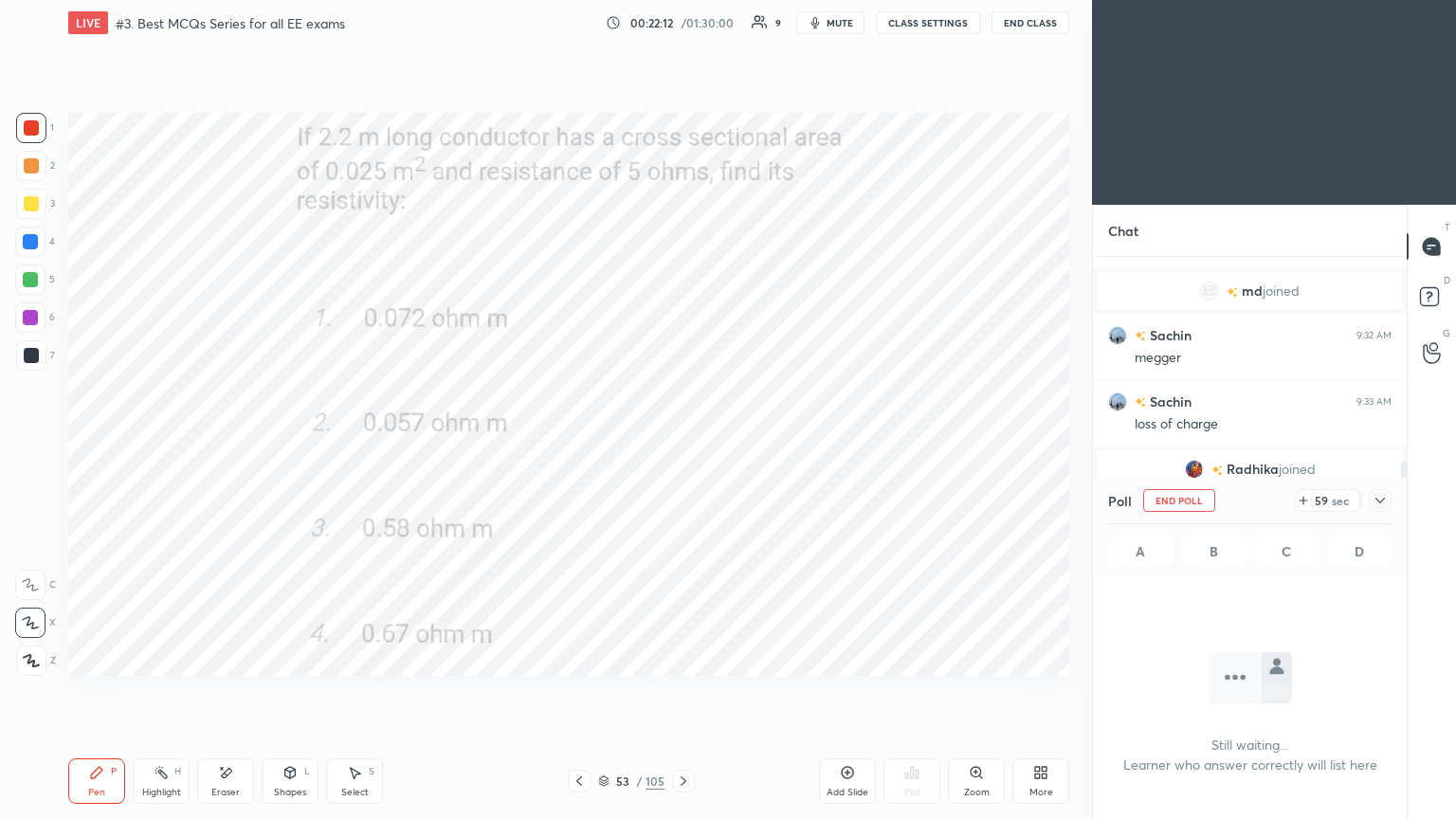 click 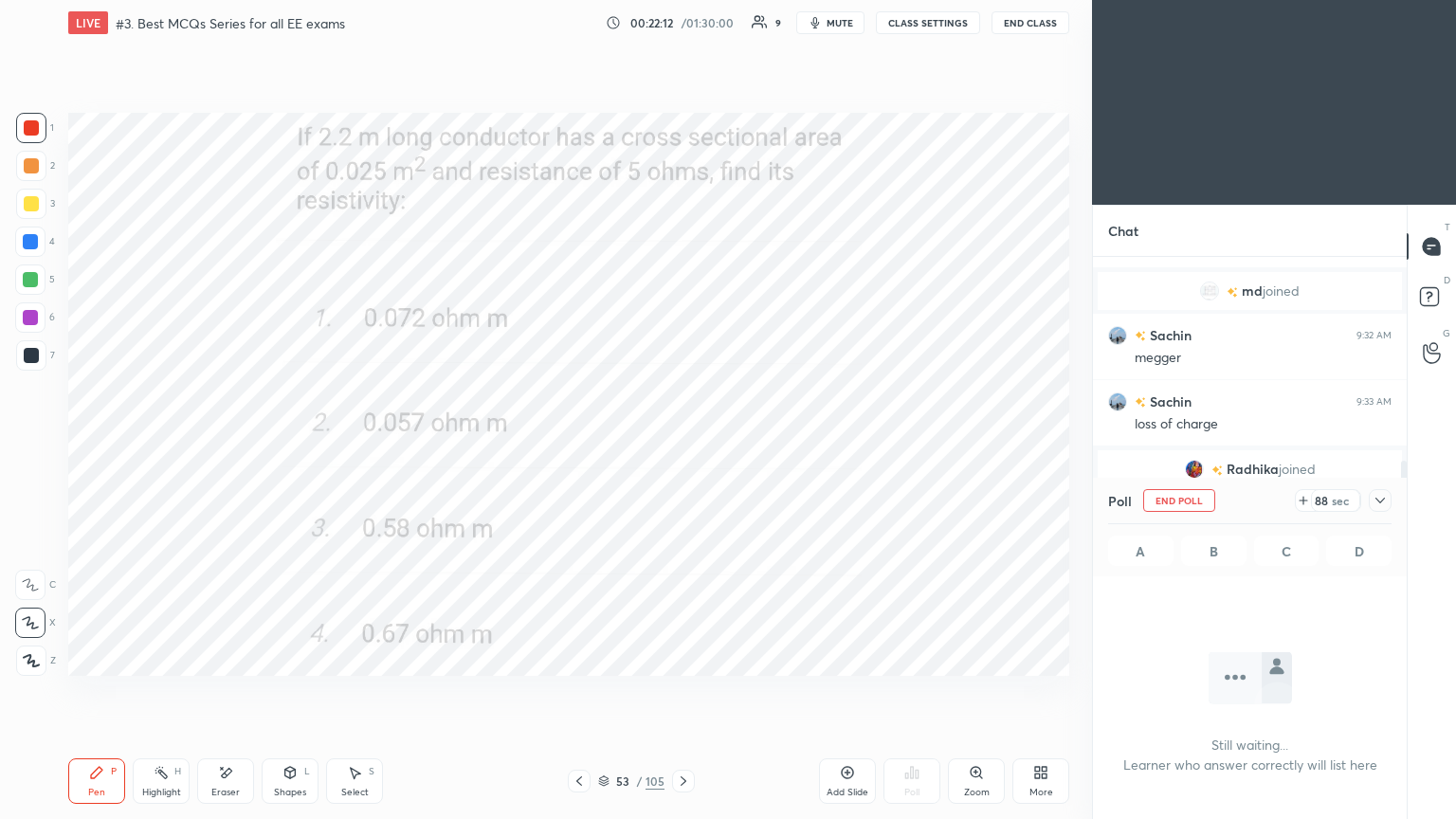 click 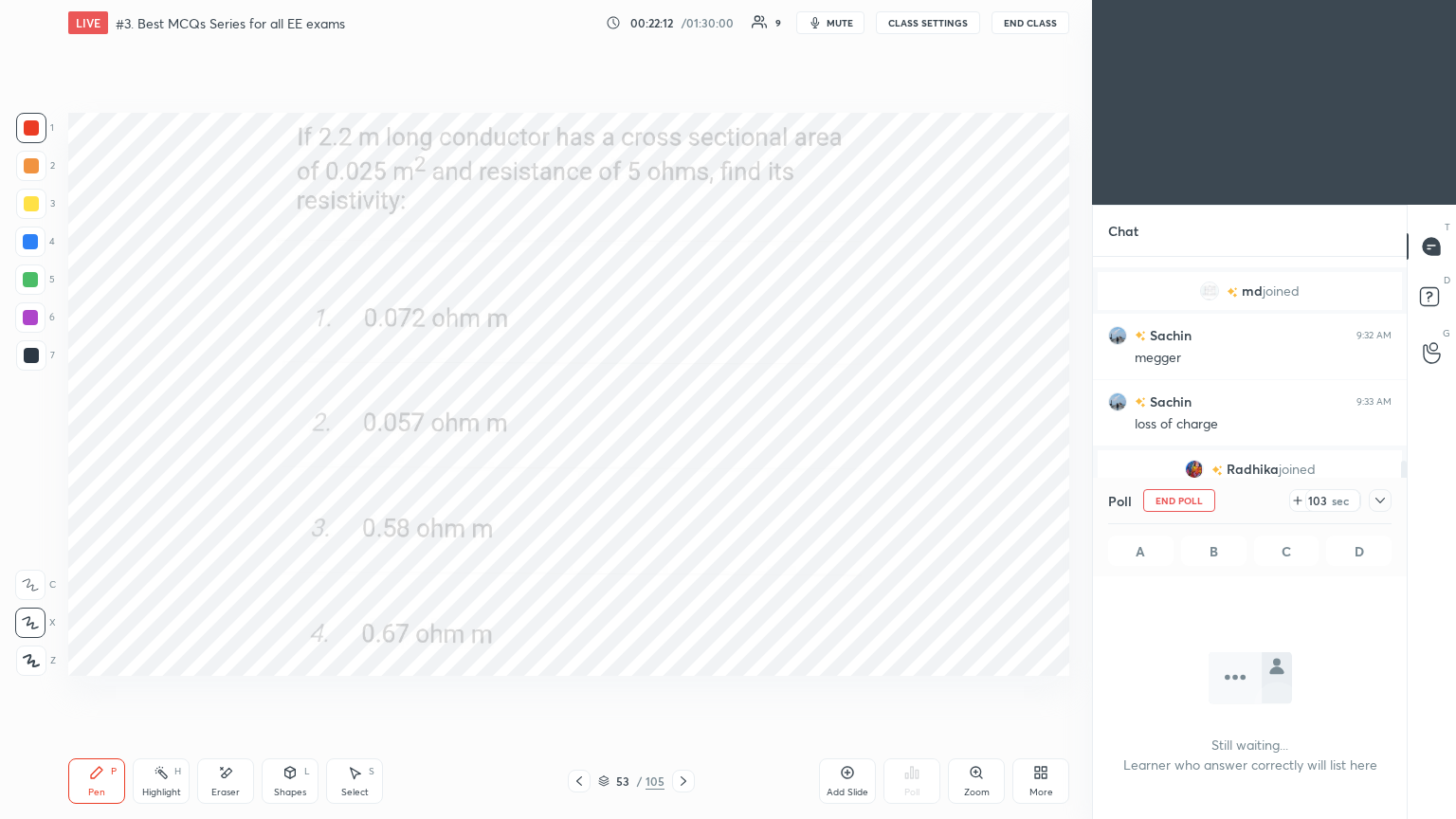 click 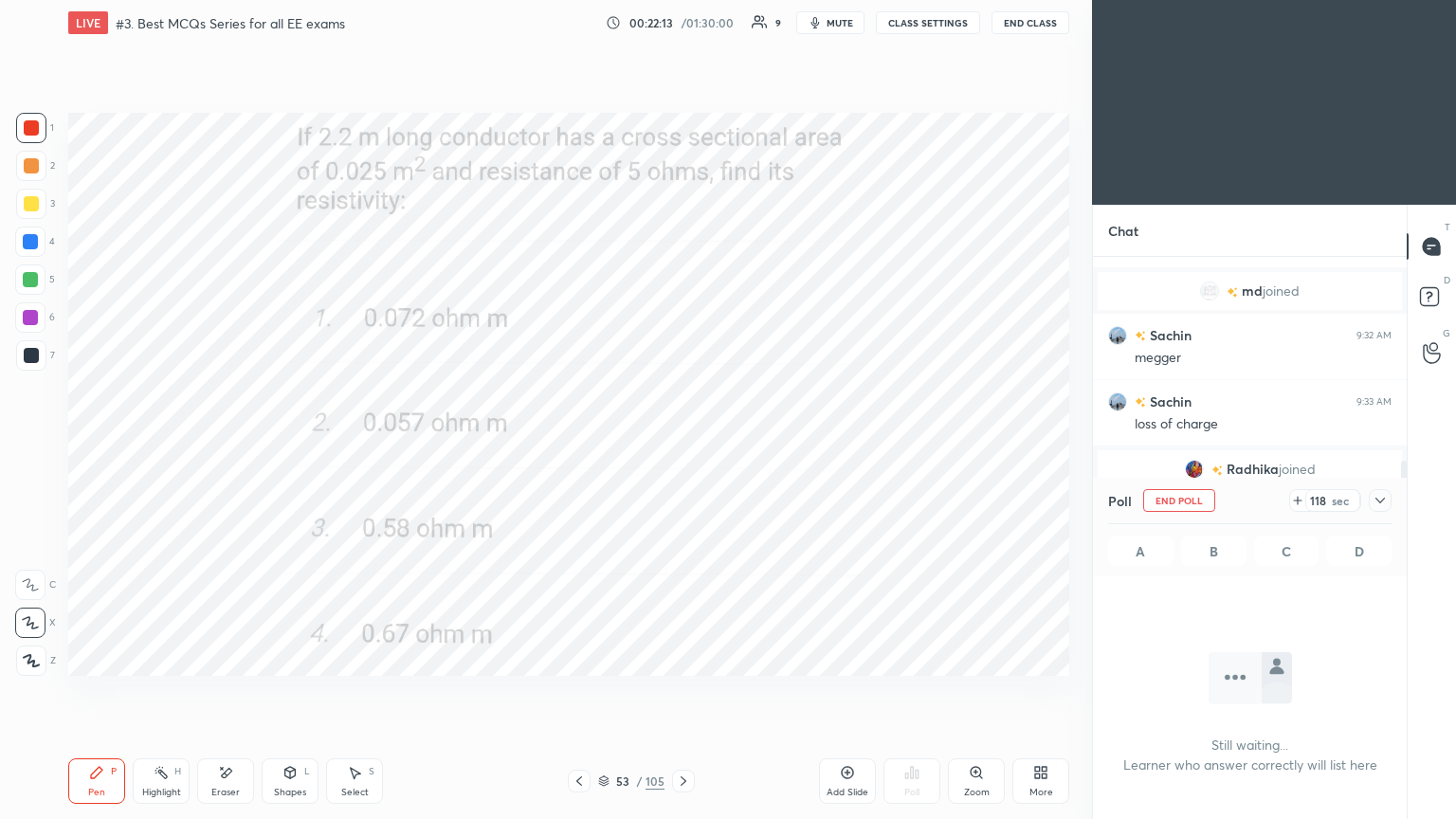 click 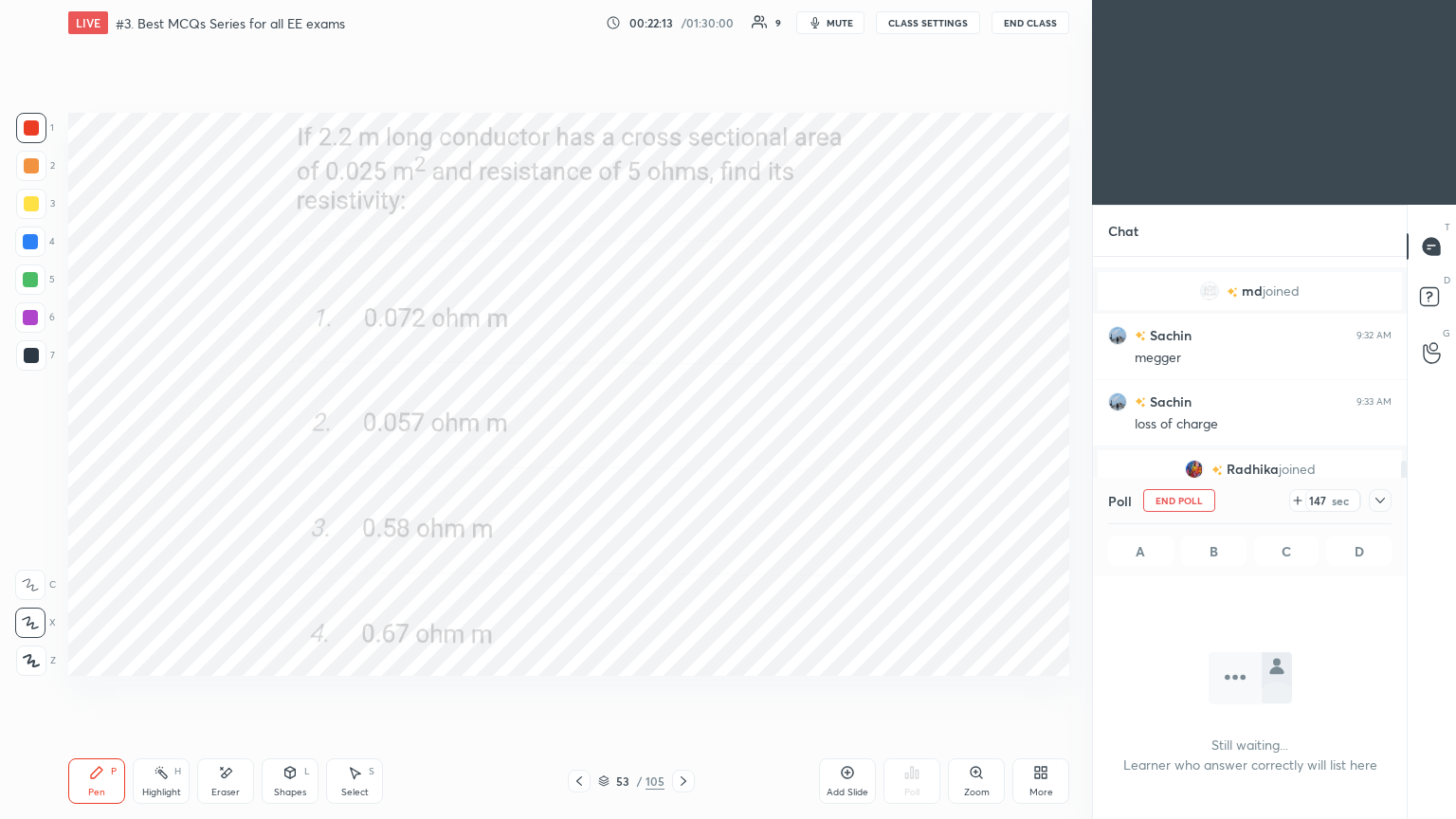 click 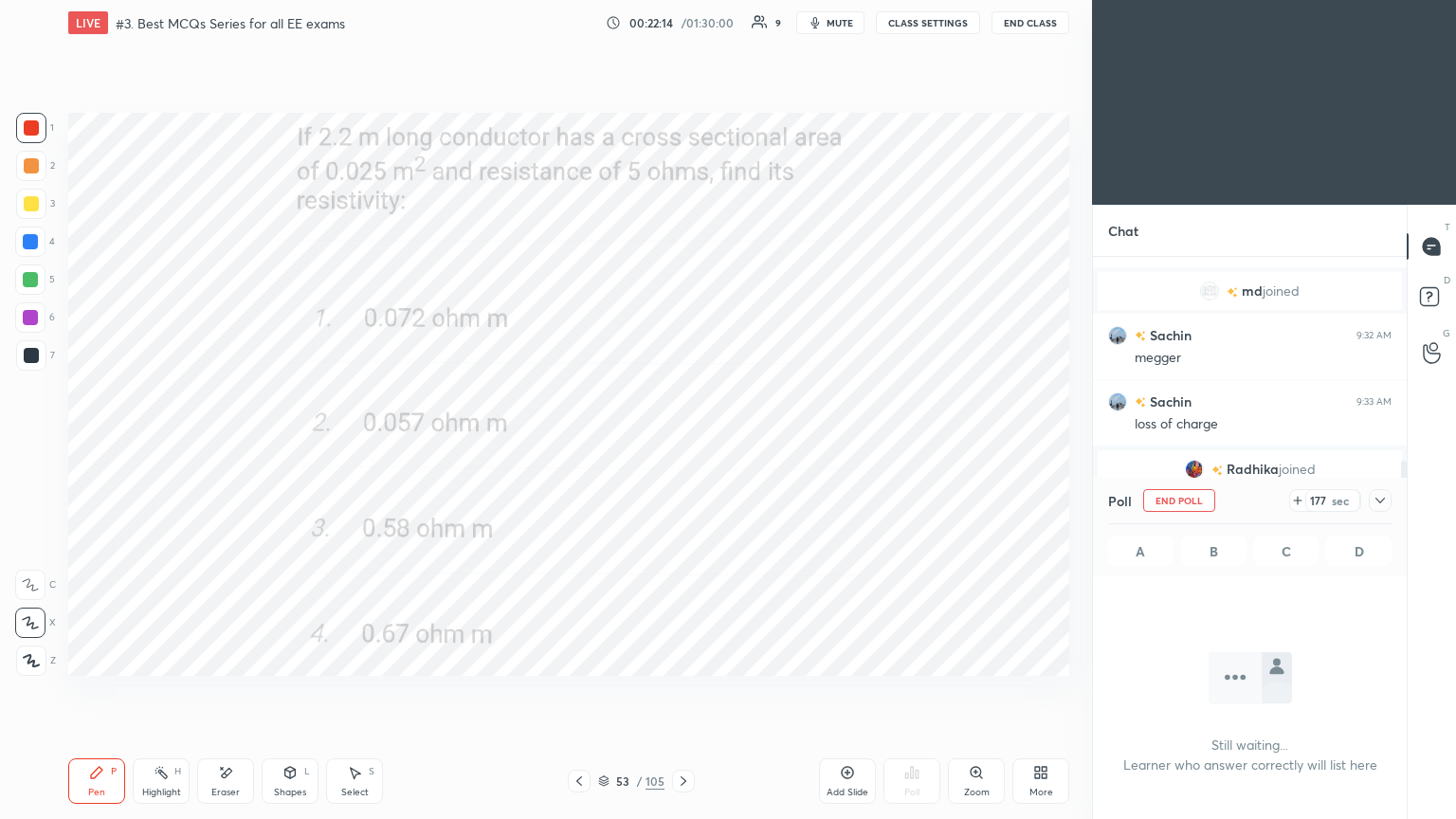 click 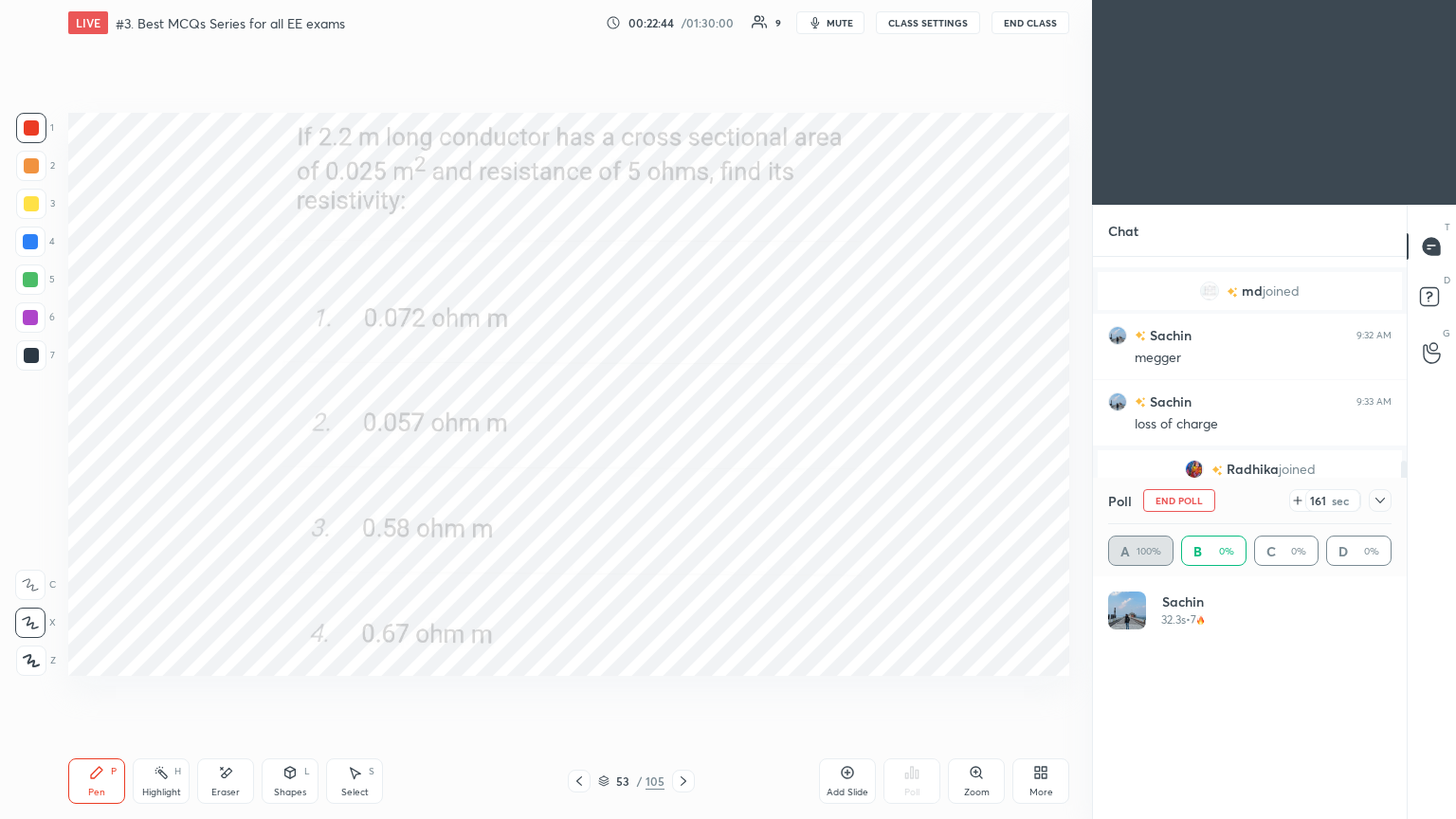scroll, scrollTop: 6, scrollLeft: 6, axis: both 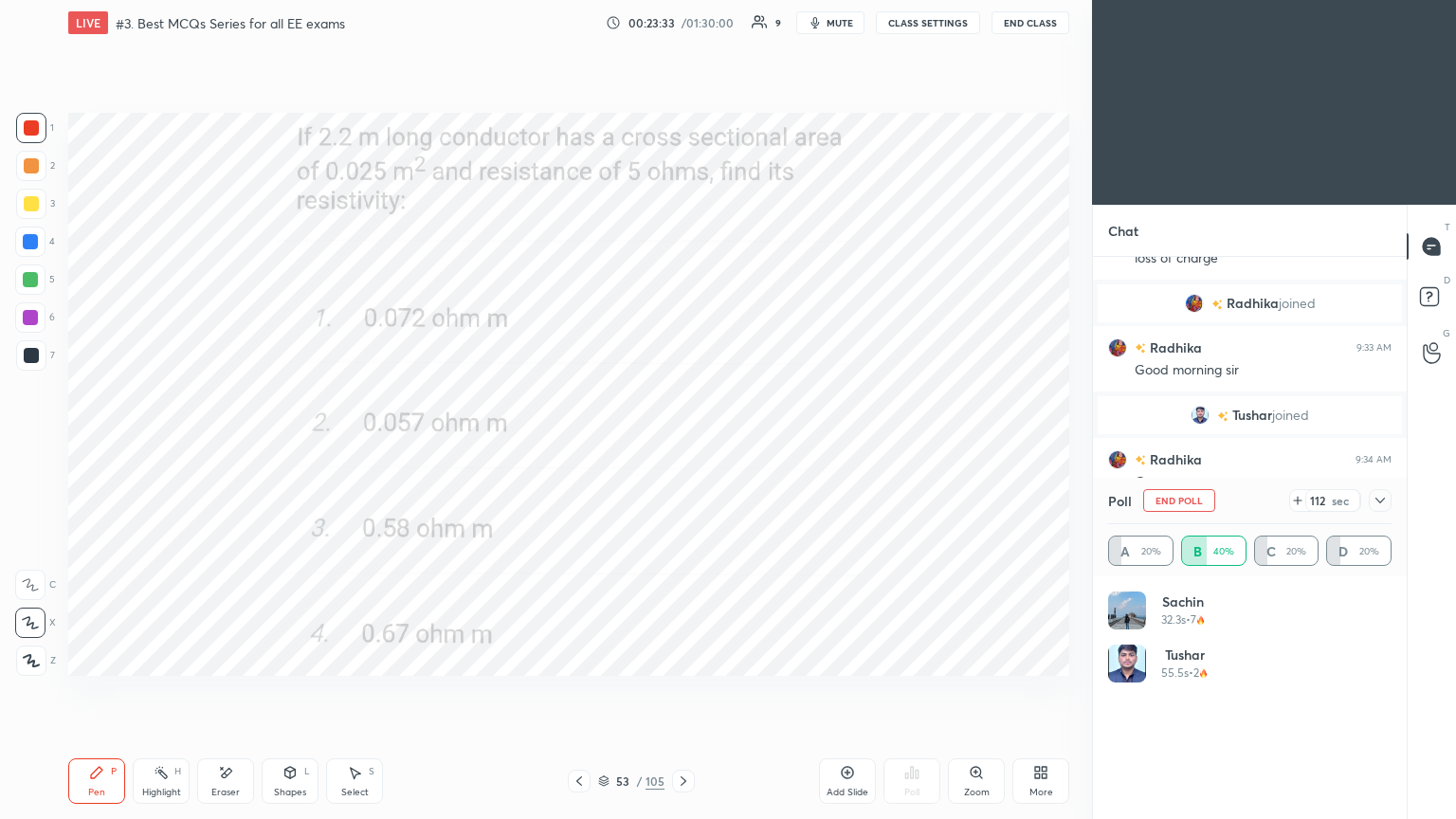 click on "End Poll" at bounding box center [1179, 500] 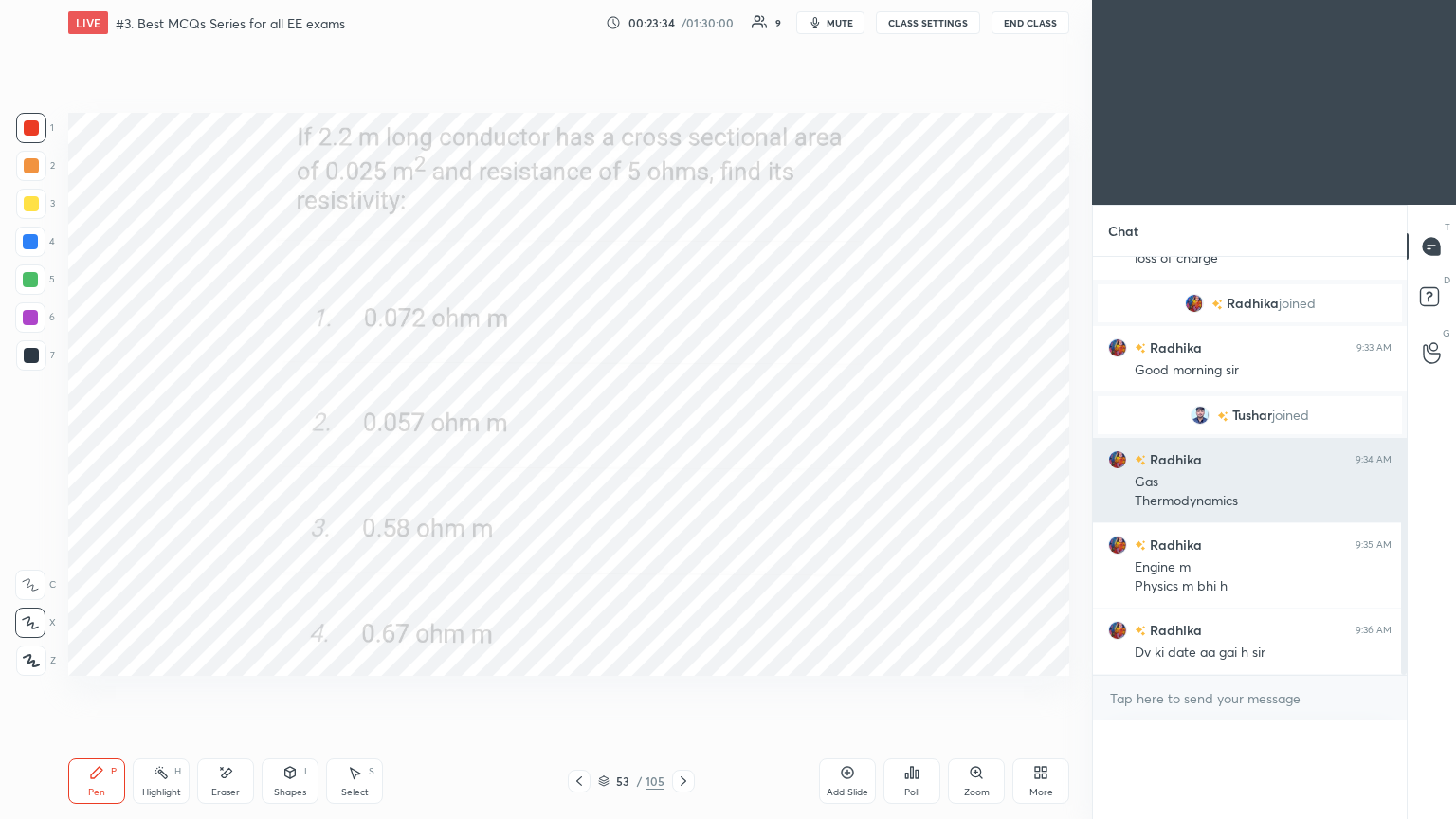scroll, scrollTop: 84, scrollLeft: 278, axis: both 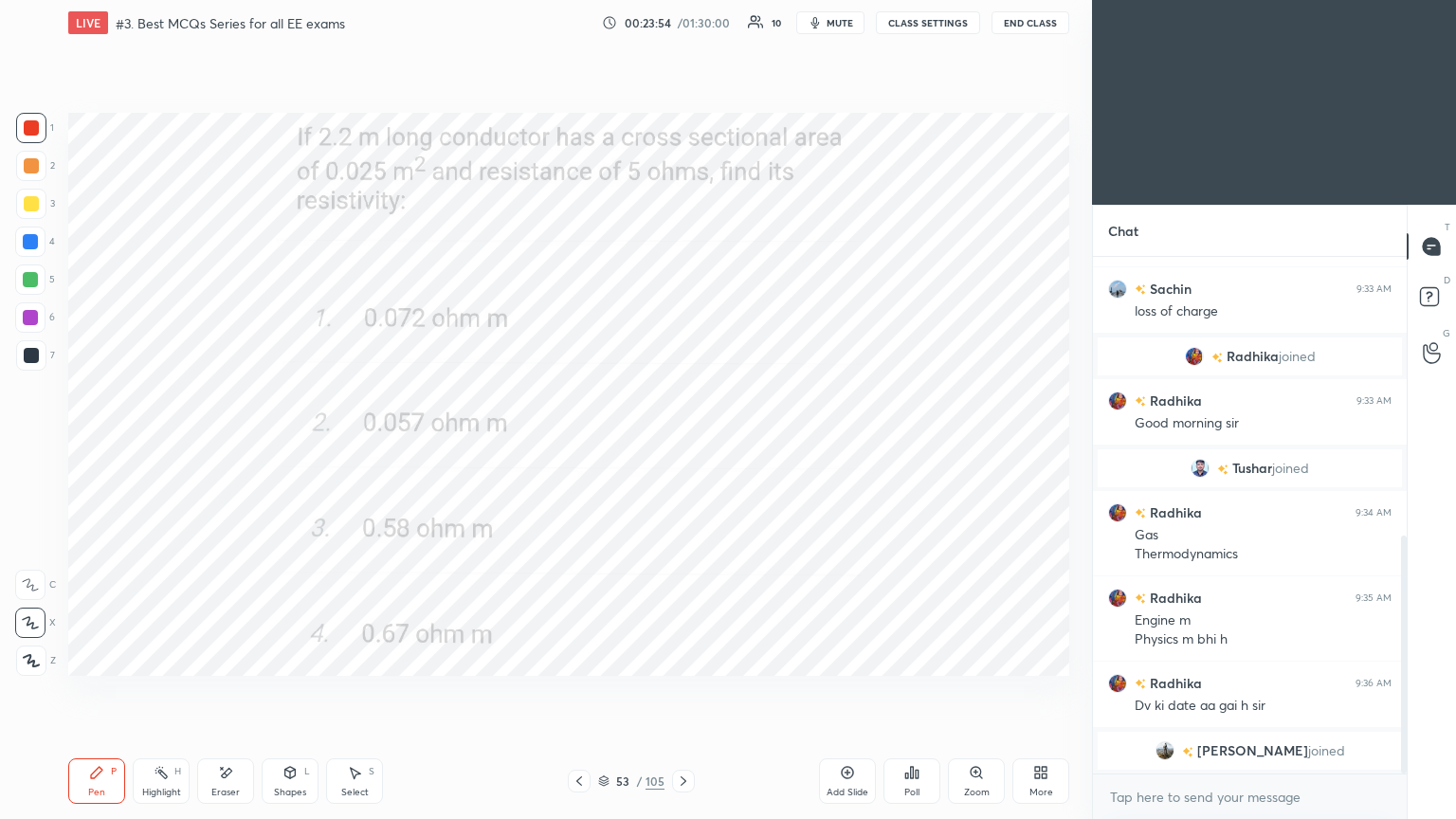click 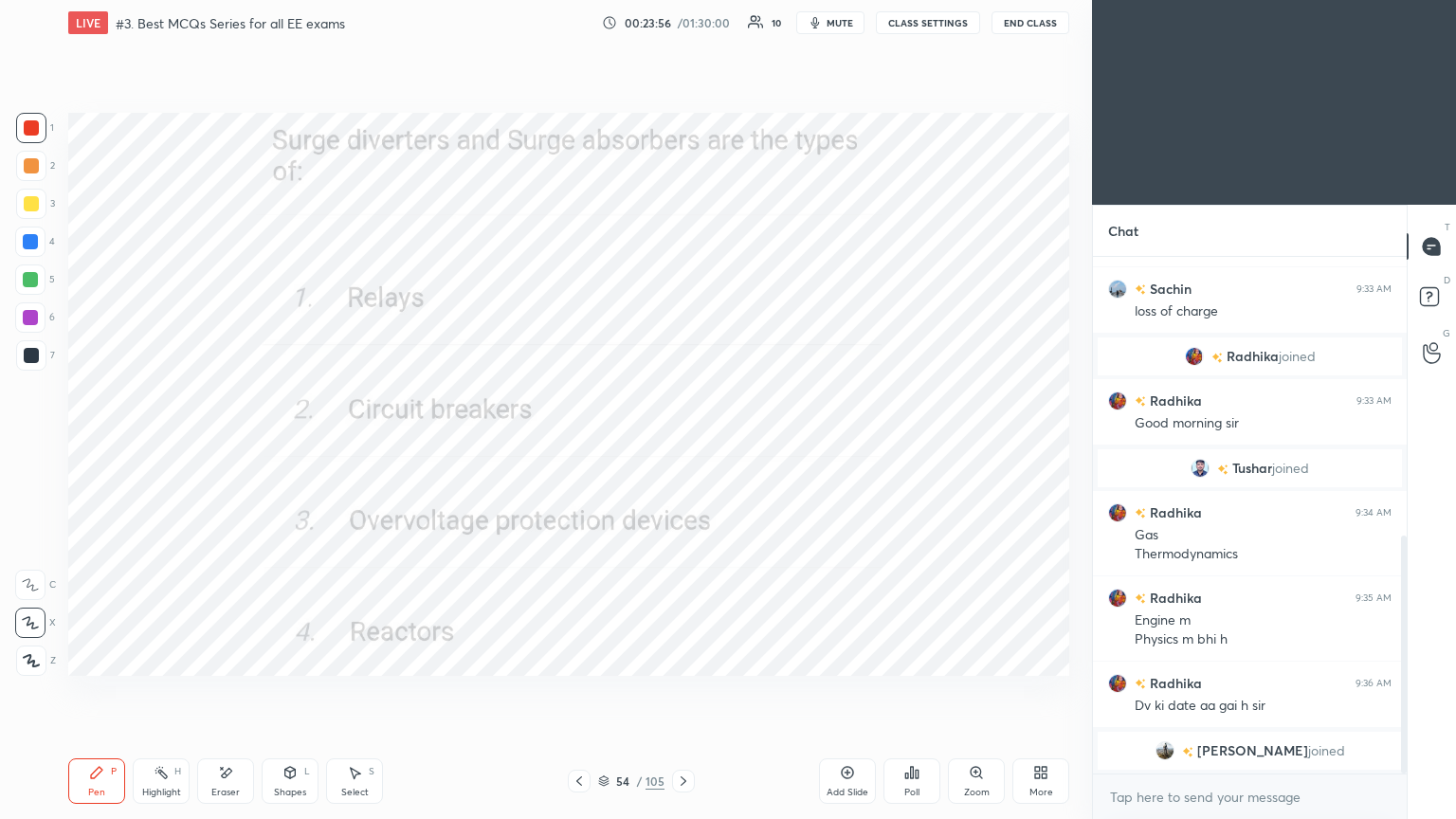 click on "Poll" at bounding box center (912, 781) 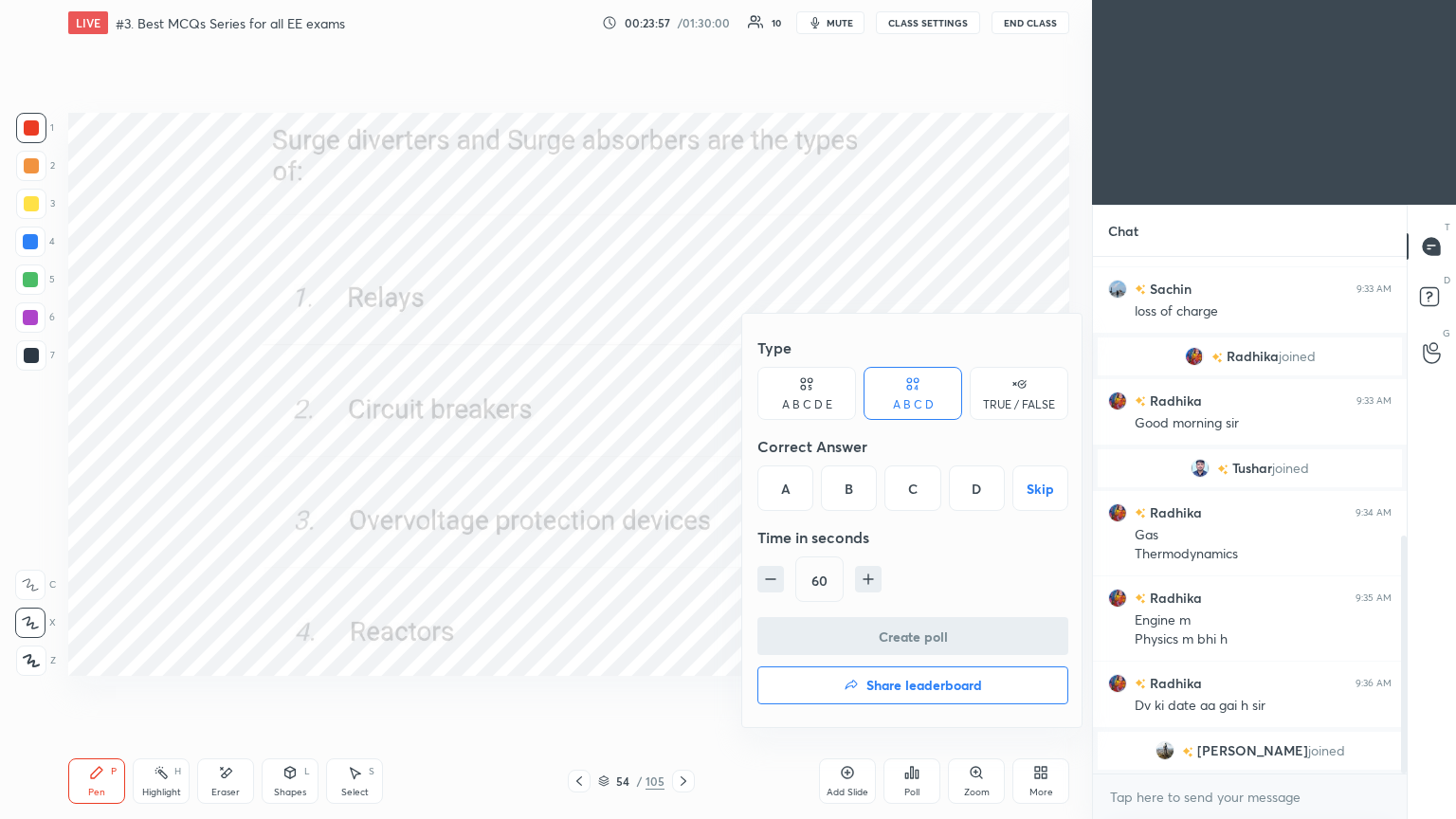 click on "C" at bounding box center [912, 488] 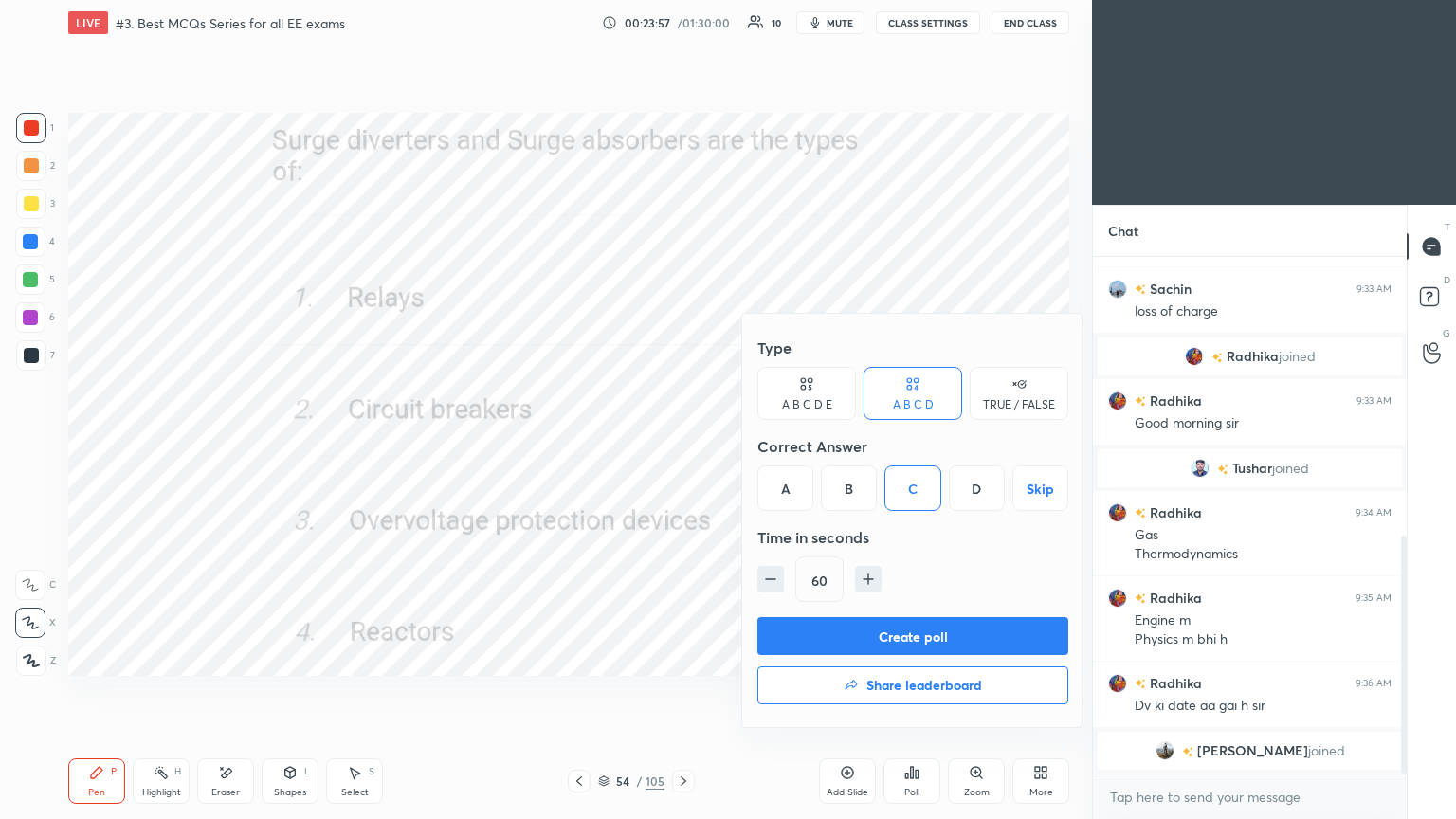 click on "Create poll" at bounding box center [913, 636] 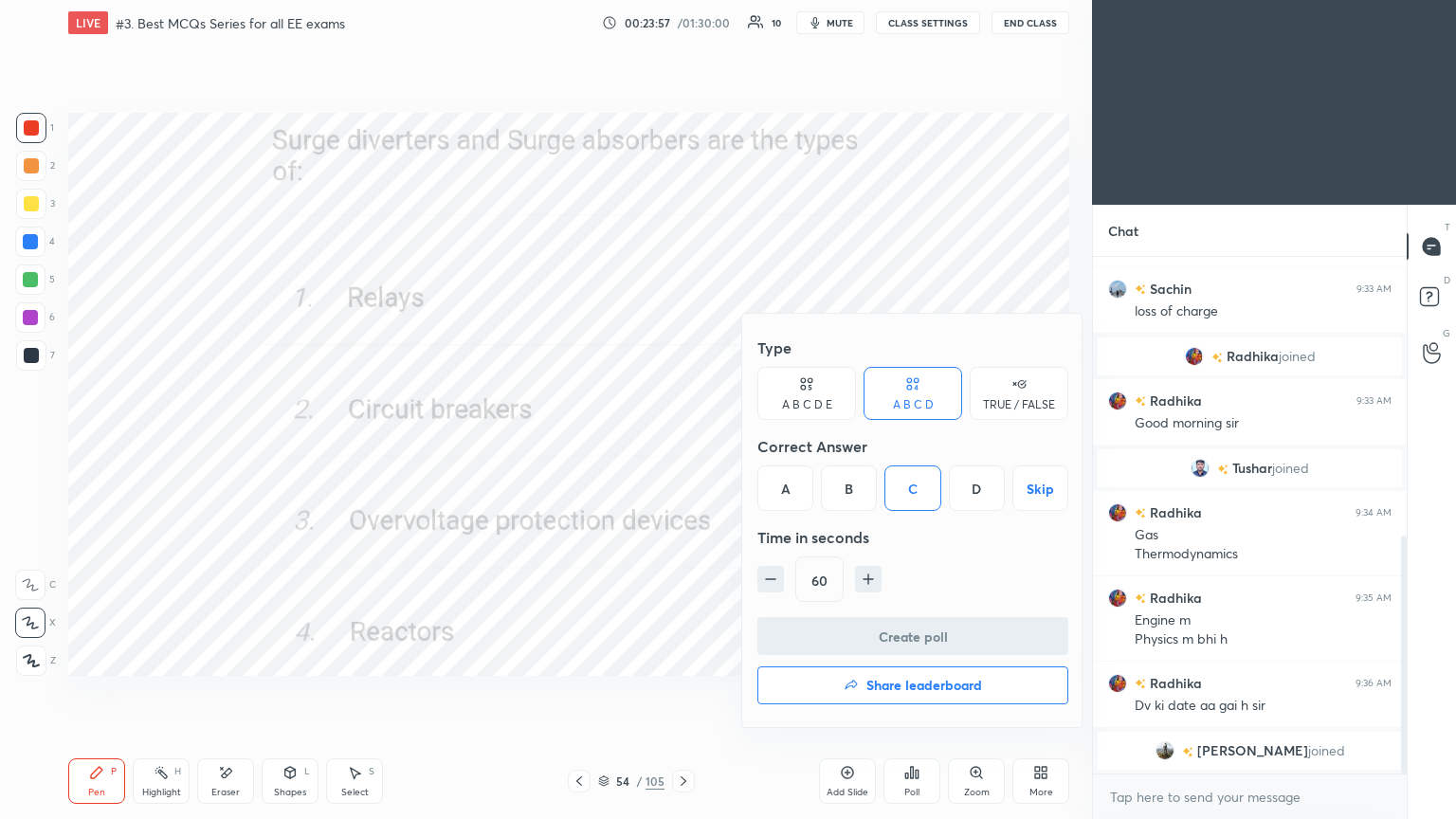 scroll, scrollTop: 471, scrollLeft: 308, axis: both 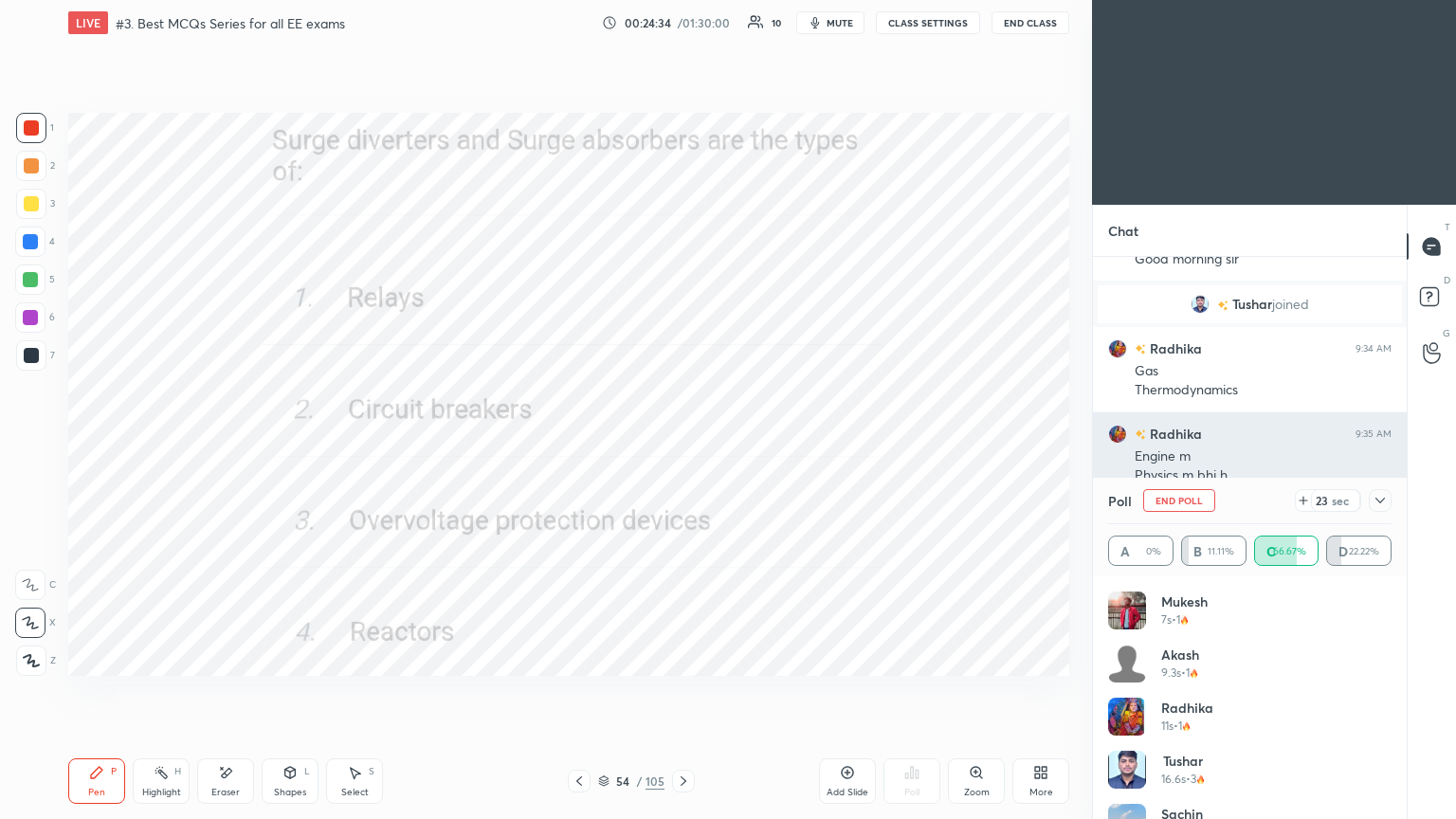 click on "End Poll" at bounding box center (1179, 500) 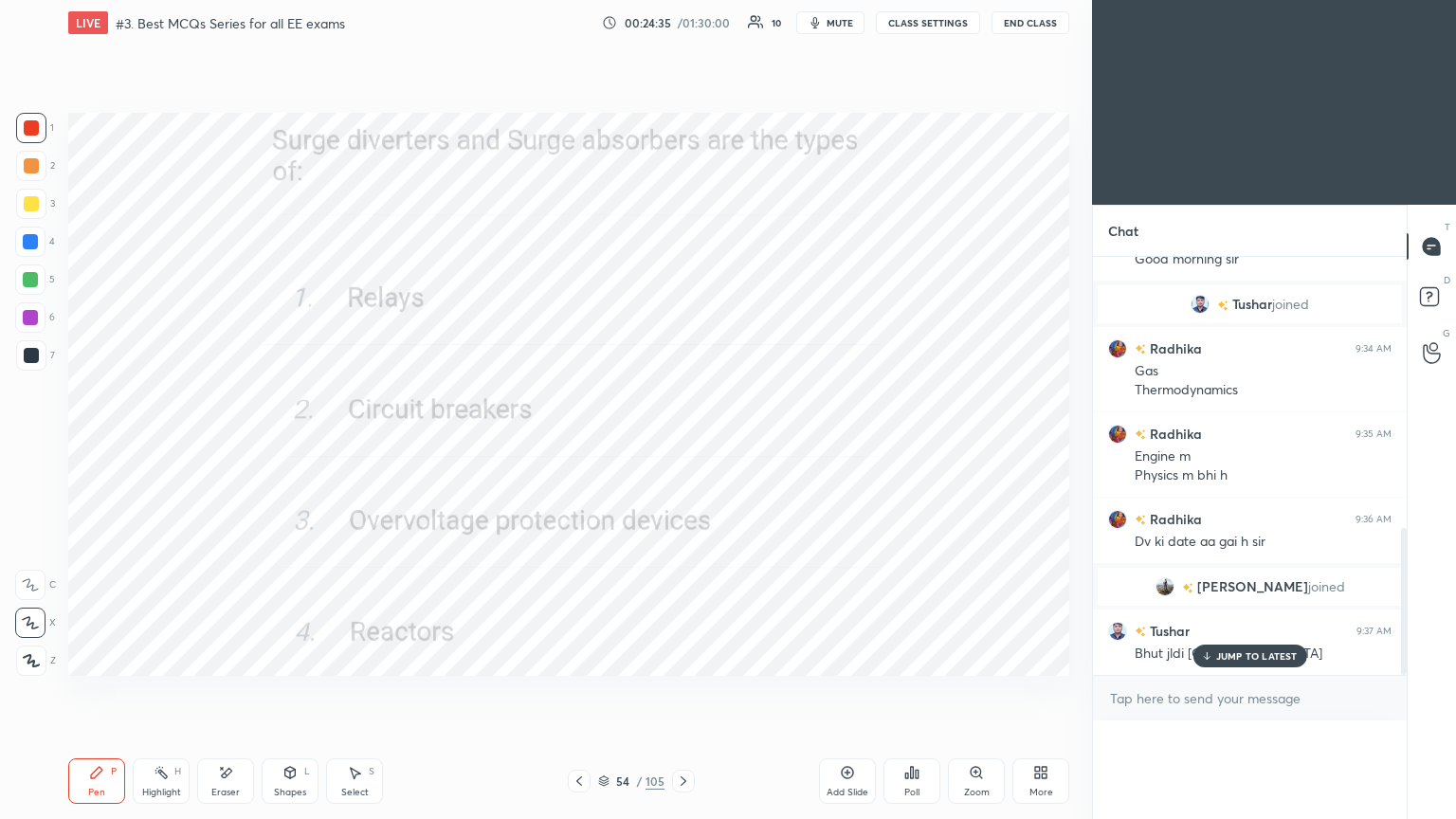 scroll, scrollTop: 84, scrollLeft: 278, axis: both 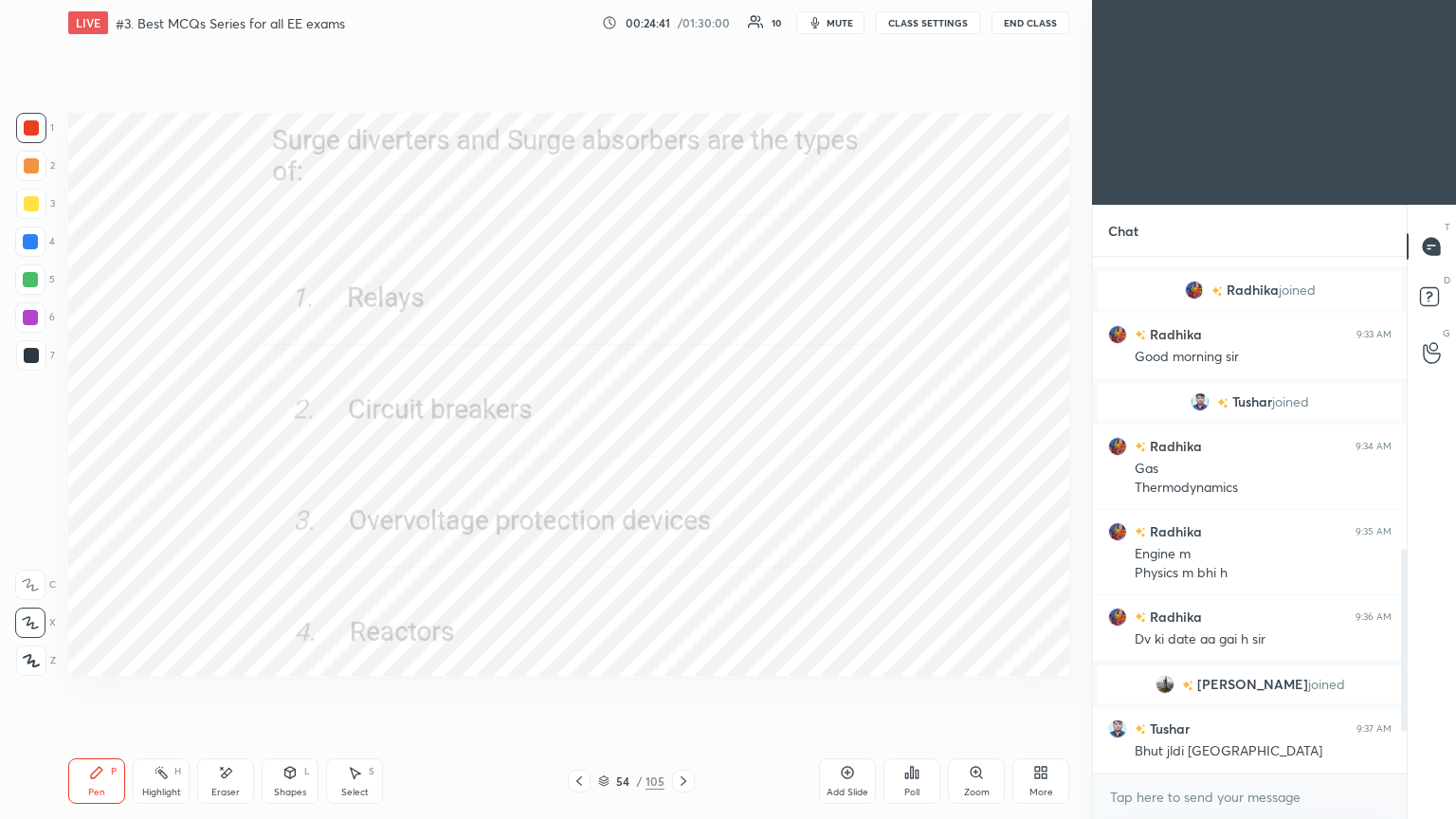 click 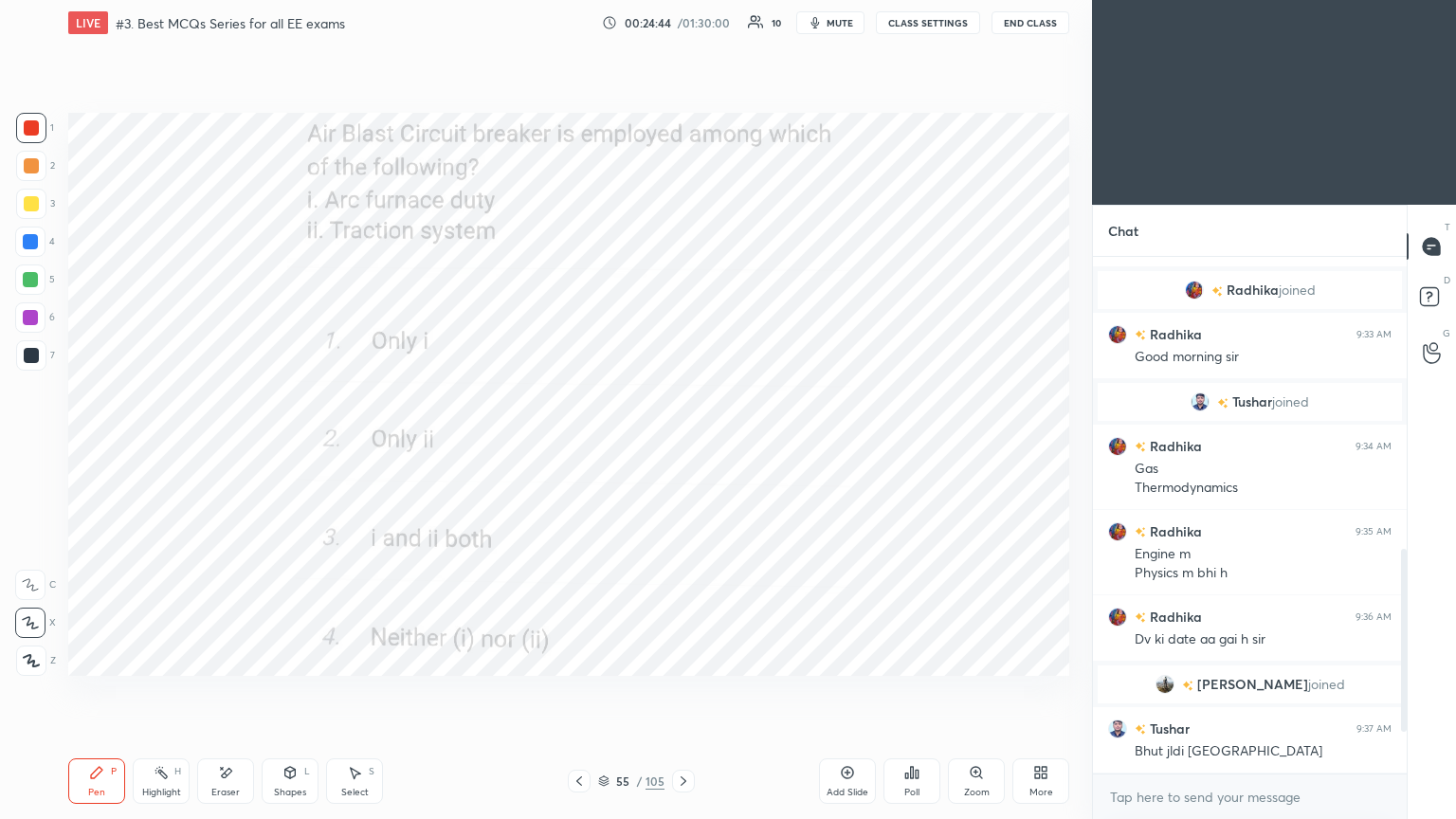 click on "Poll" at bounding box center (912, 781) 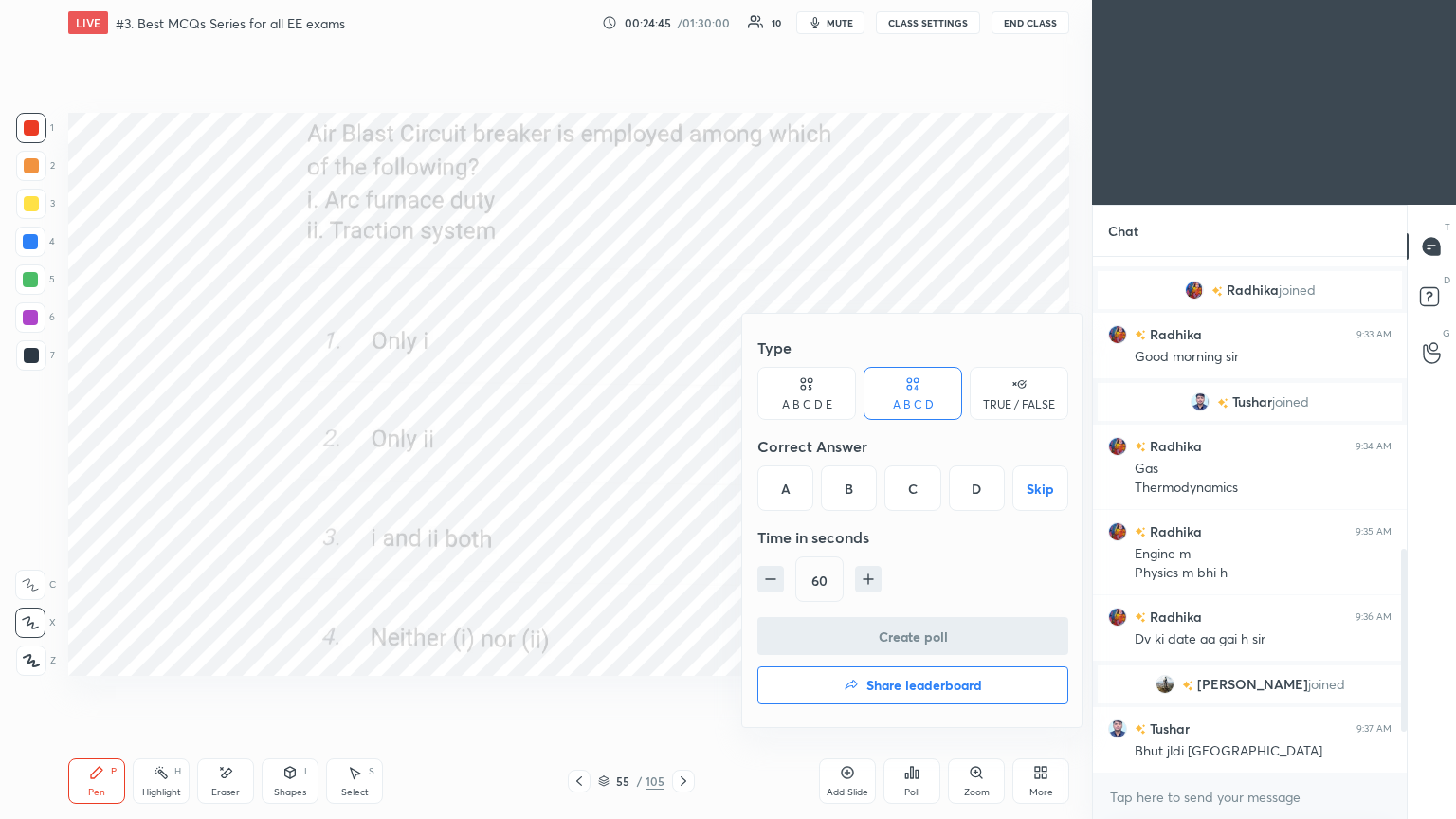 scroll, scrollTop: 755, scrollLeft: 0, axis: vertical 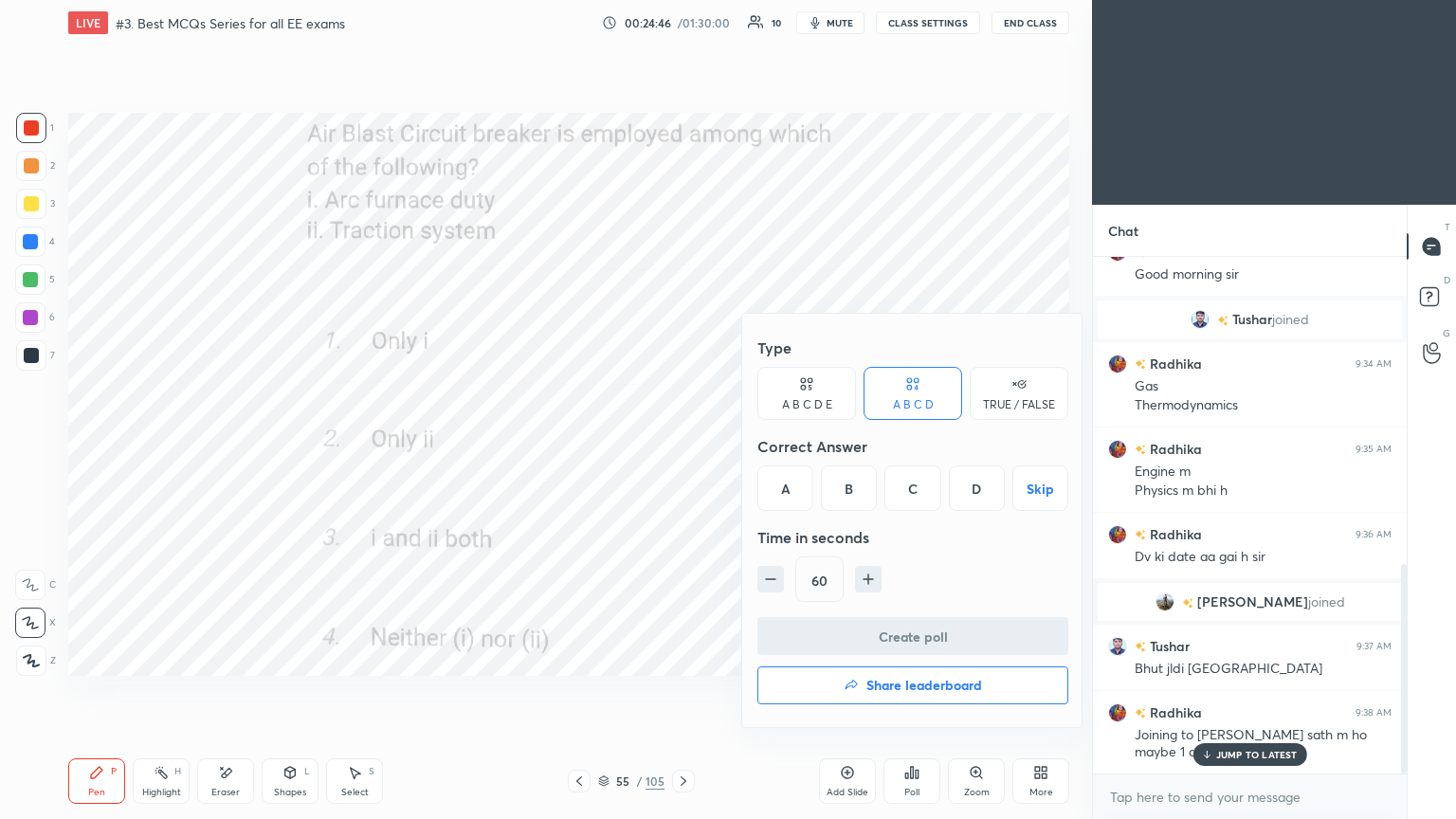click on "C" at bounding box center (912, 488) 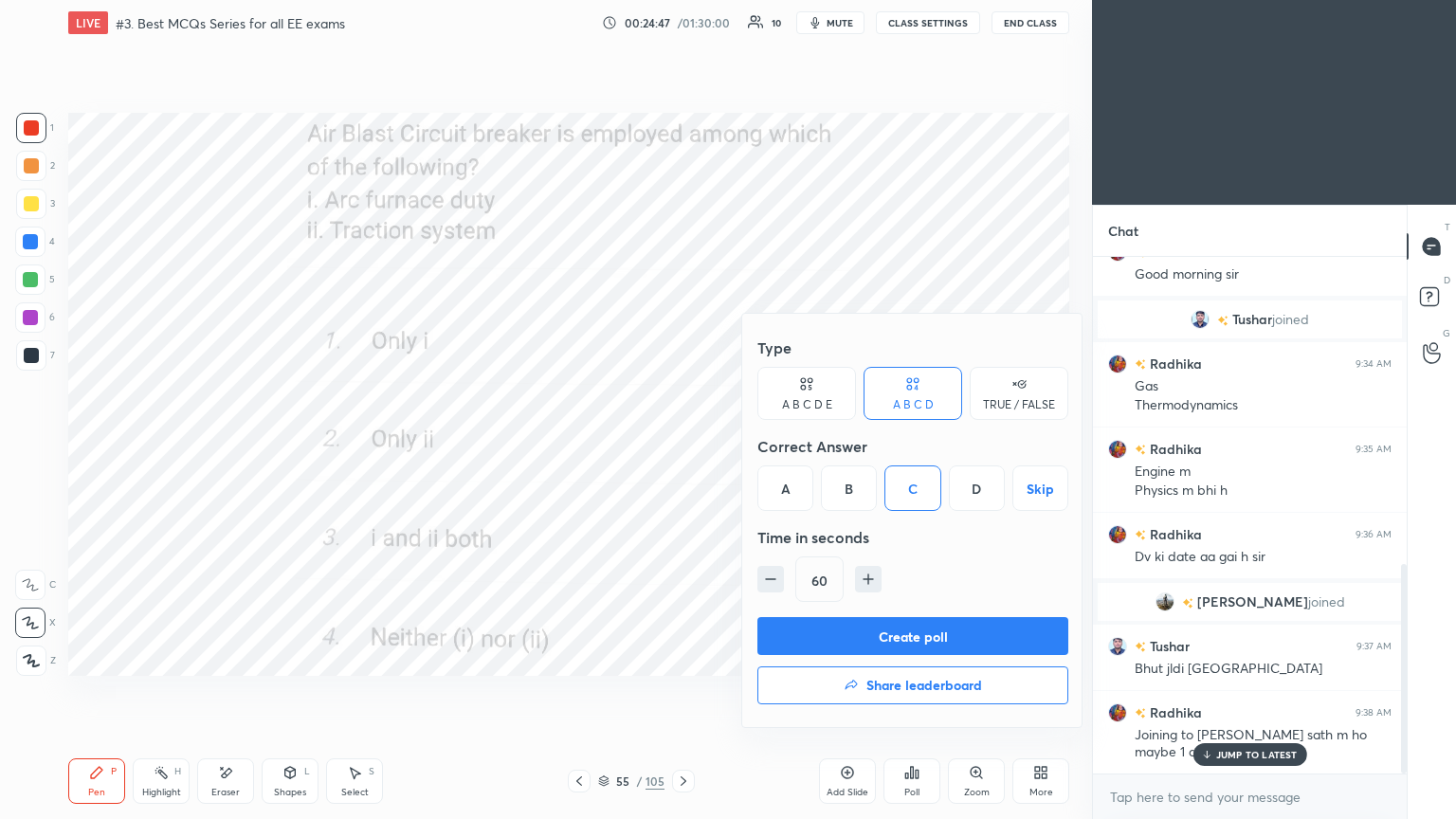 click on "Create poll" at bounding box center [913, 636] 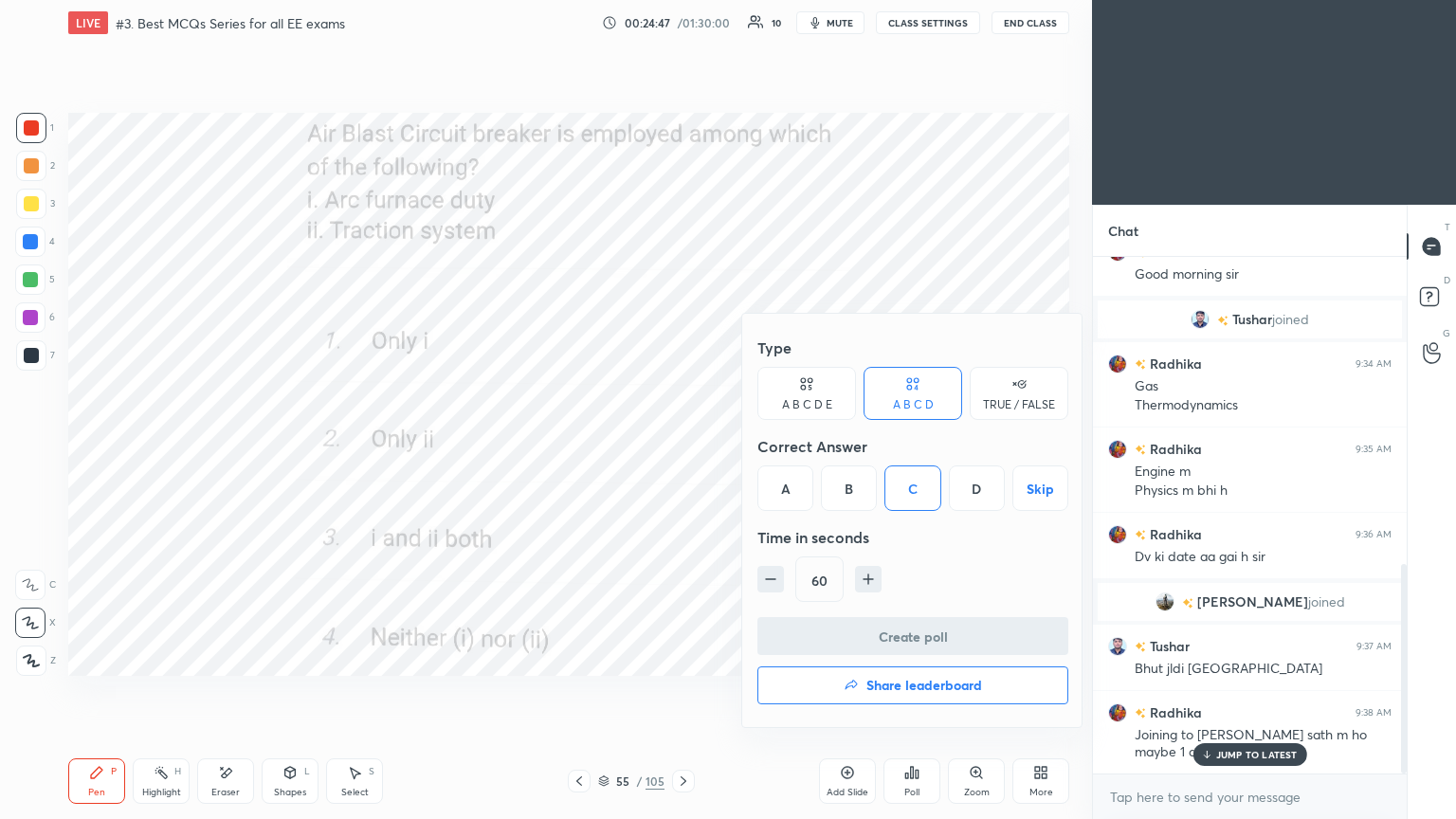 scroll, scrollTop: 471, scrollLeft: 308, axis: both 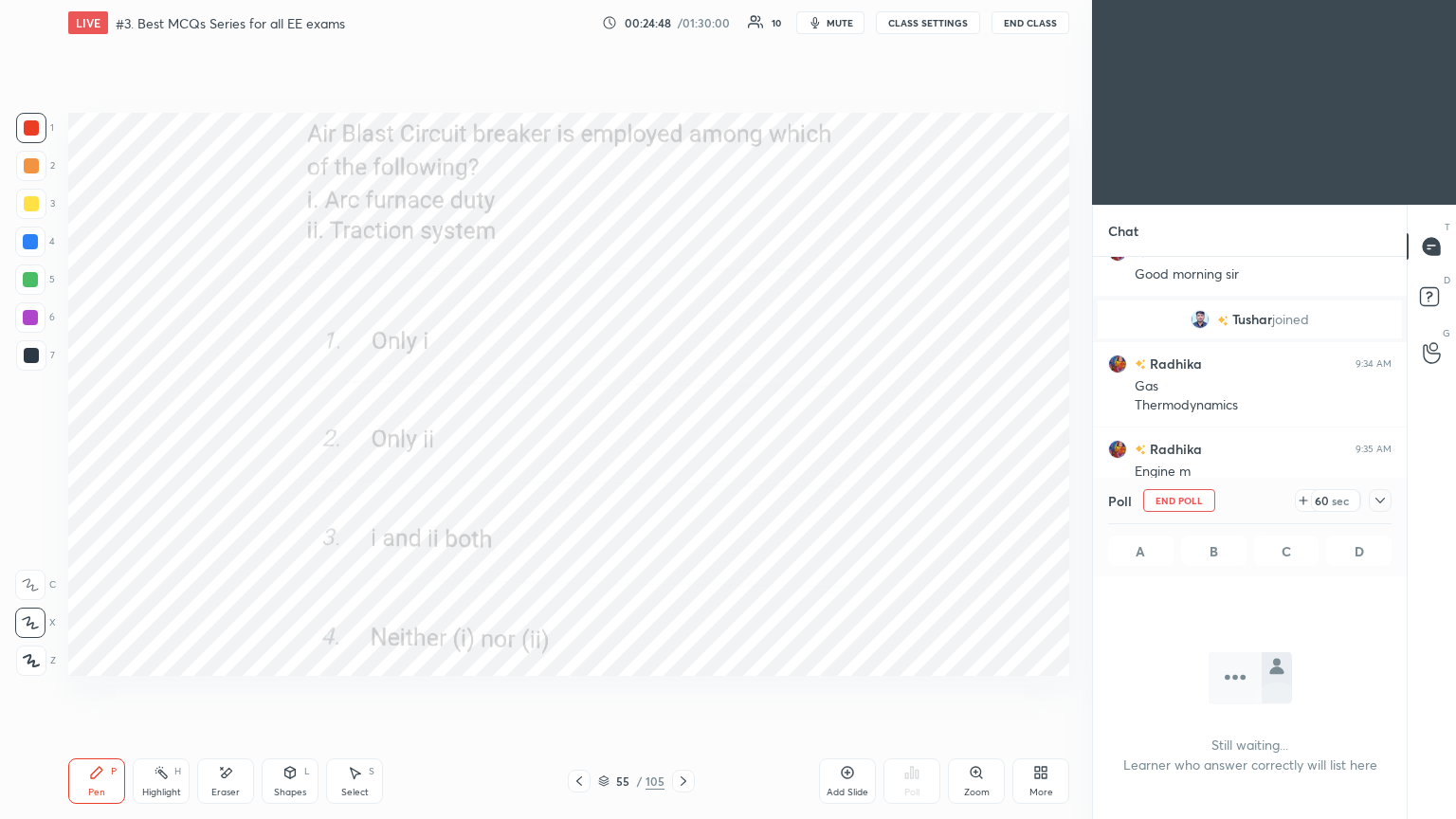 click 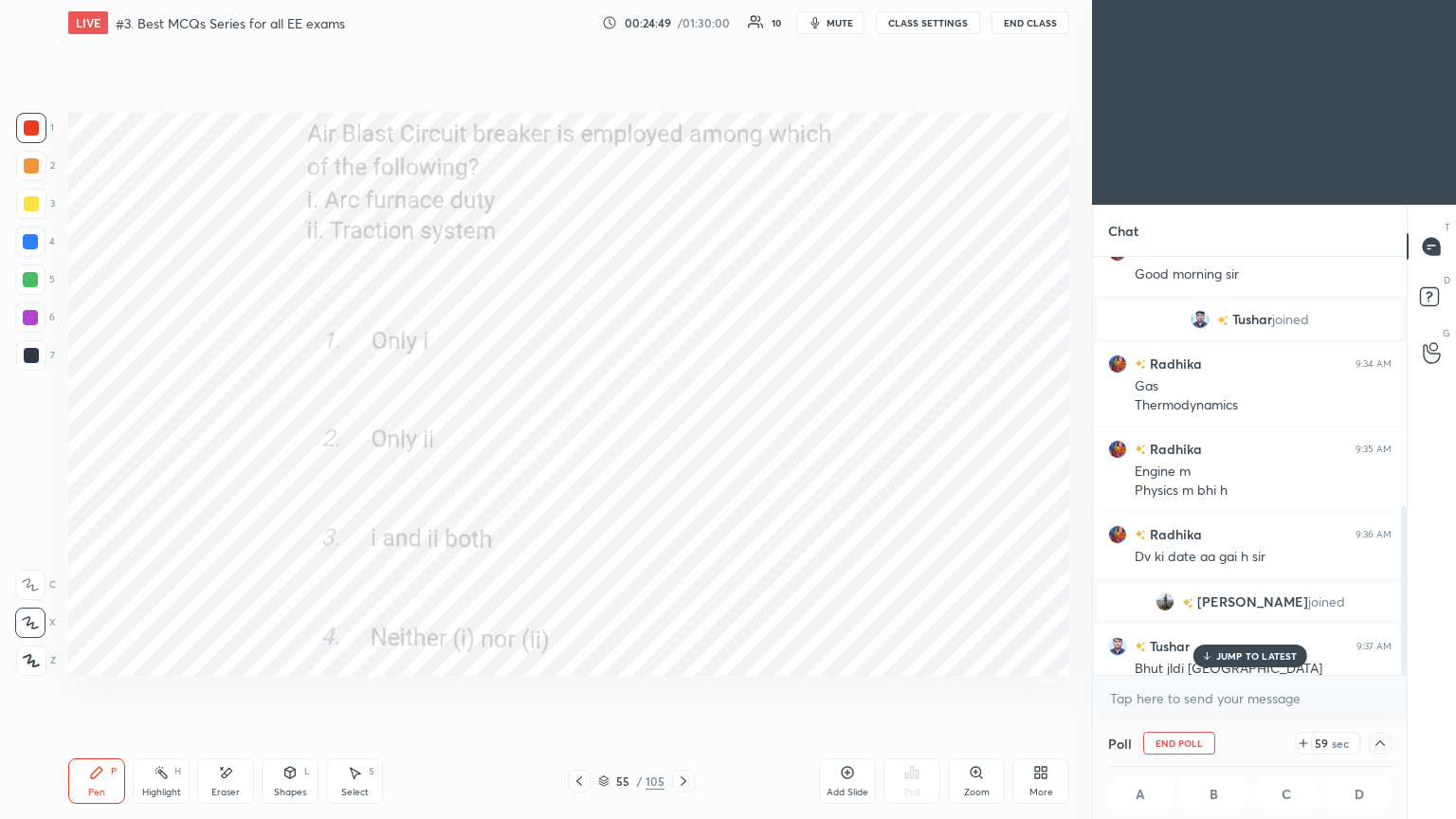 click on "JUMP TO LATEST" at bounding box center [1257, 656] 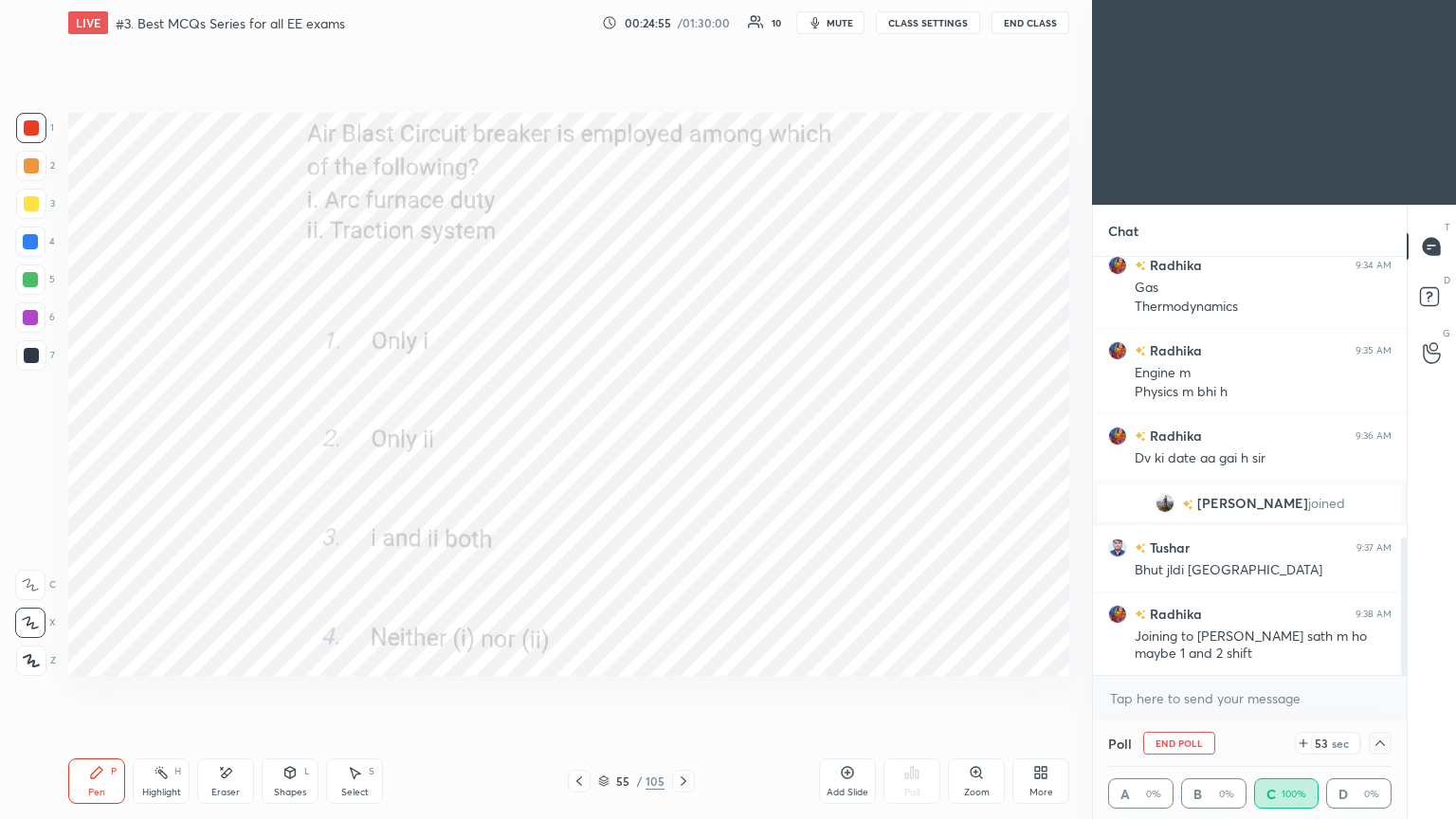 click 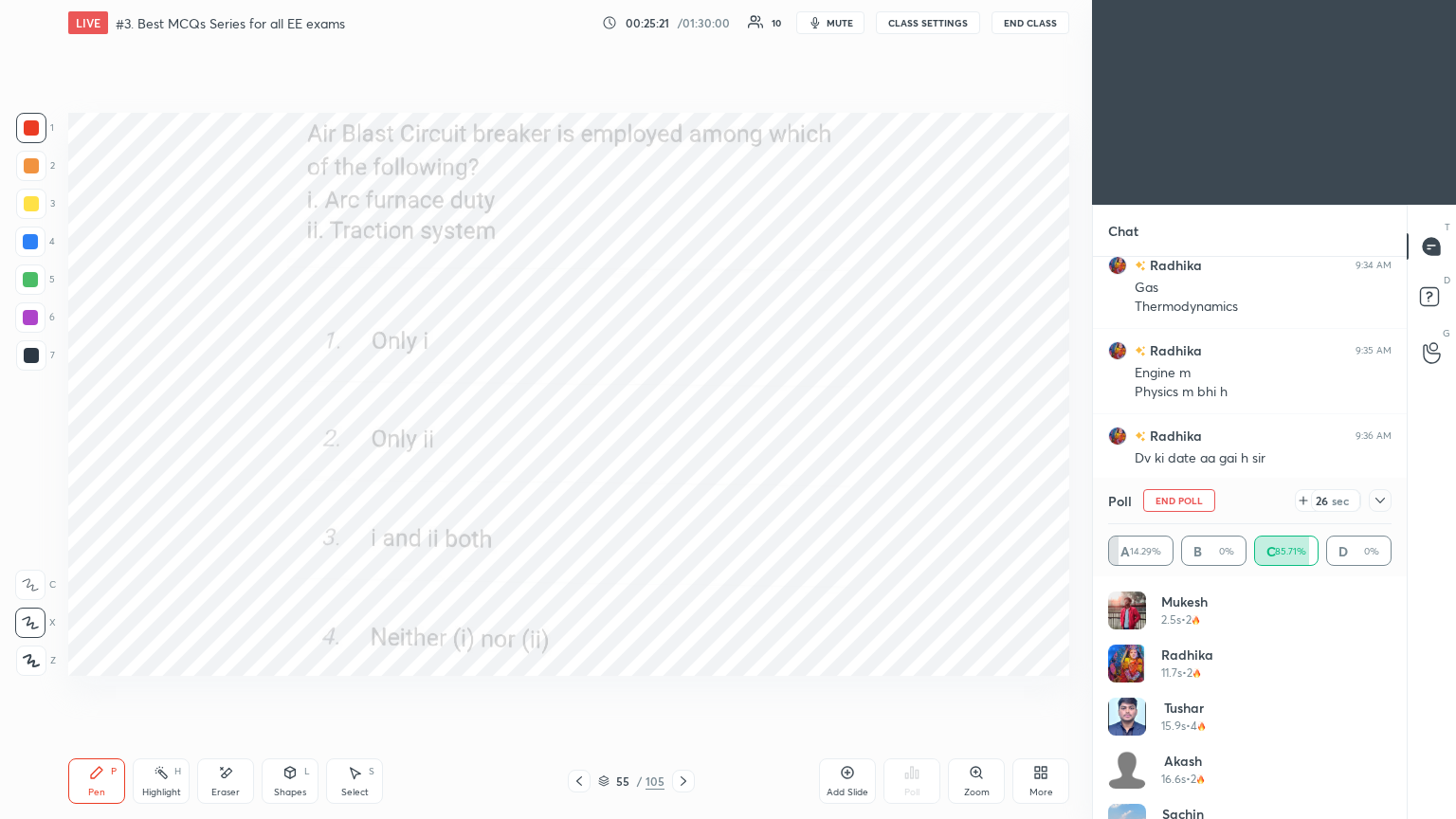 click on "End Poll" at bounding box center [1179, 500] 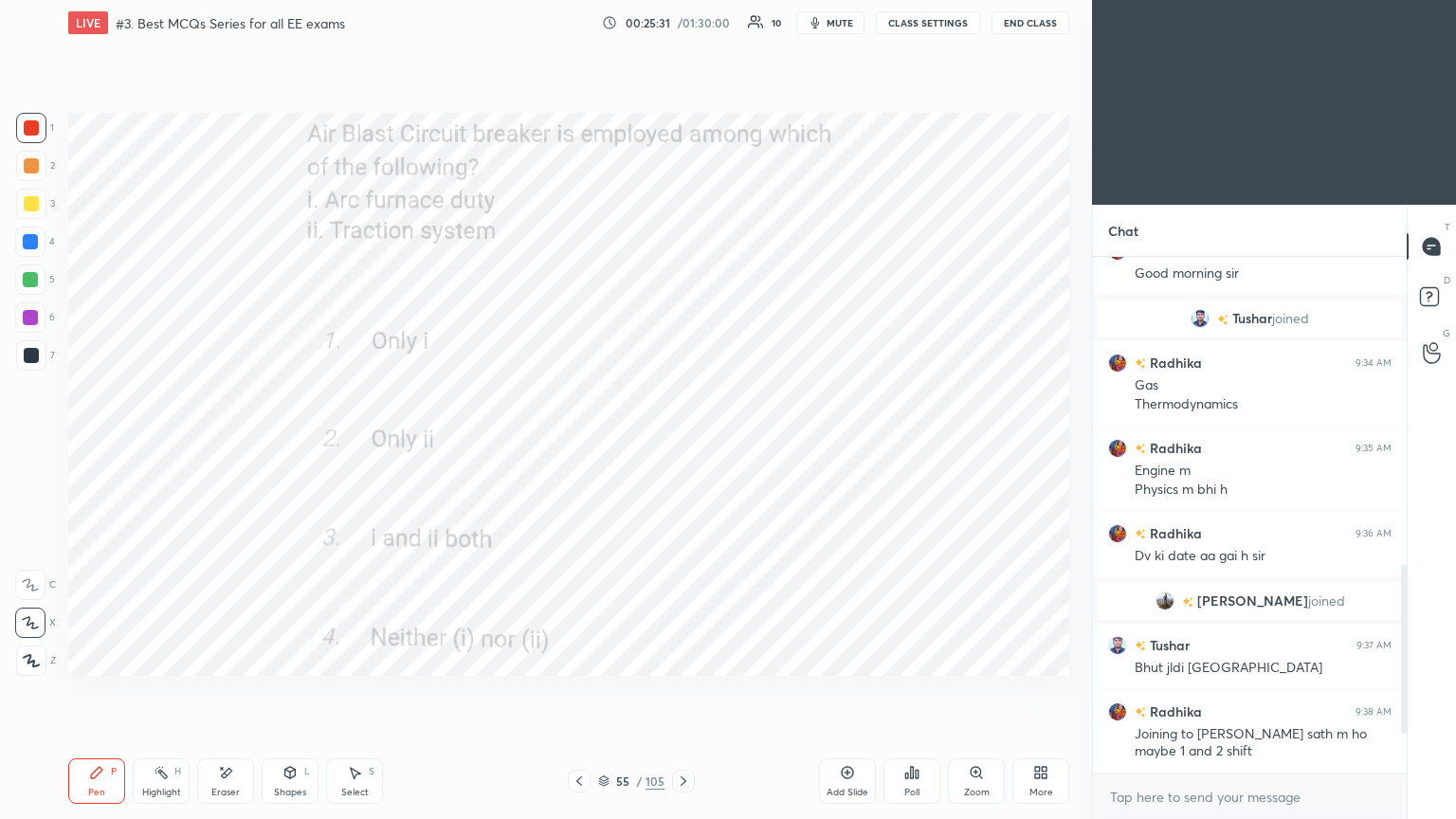 click 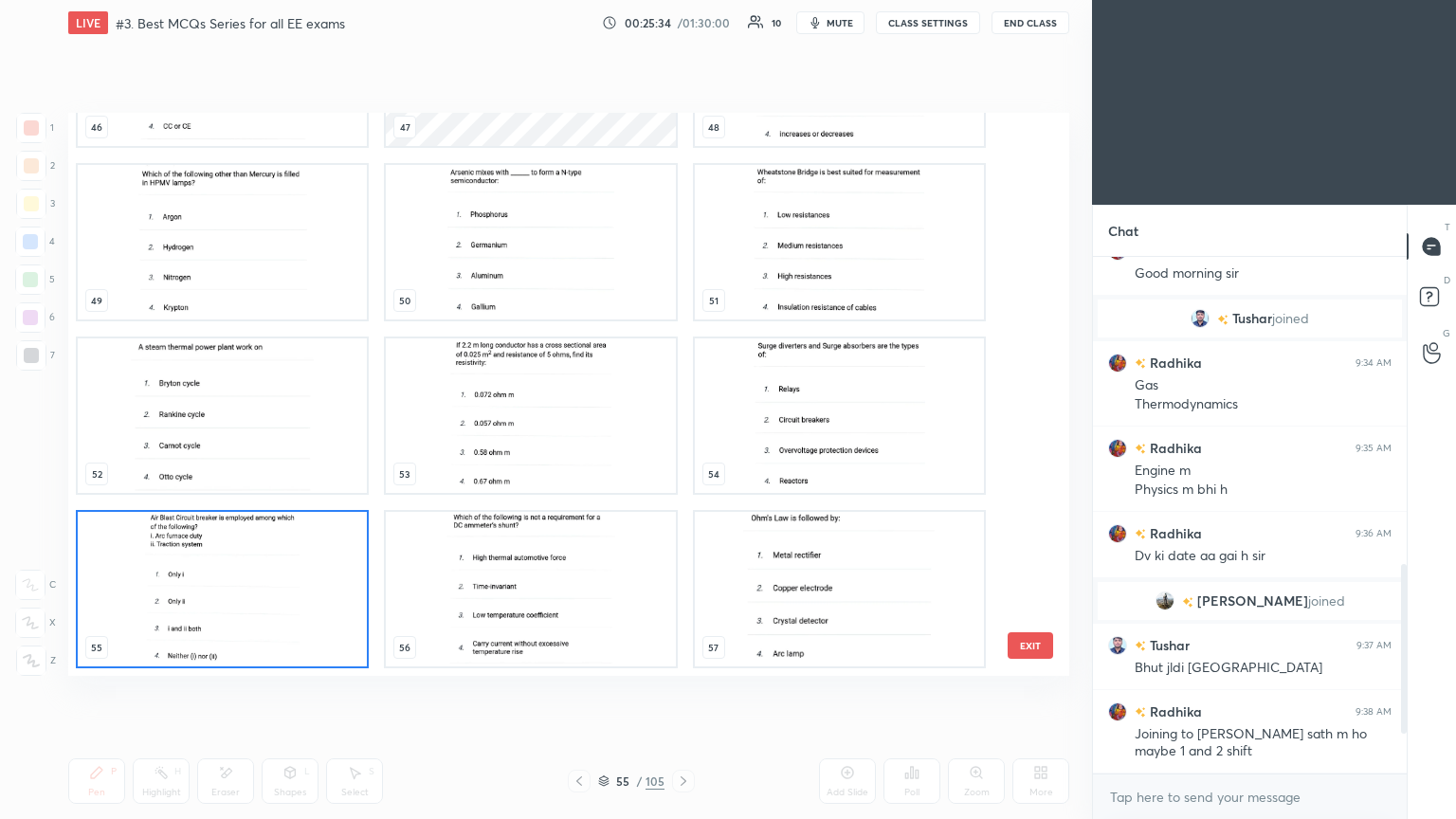 click at bounding box center (839, 589) 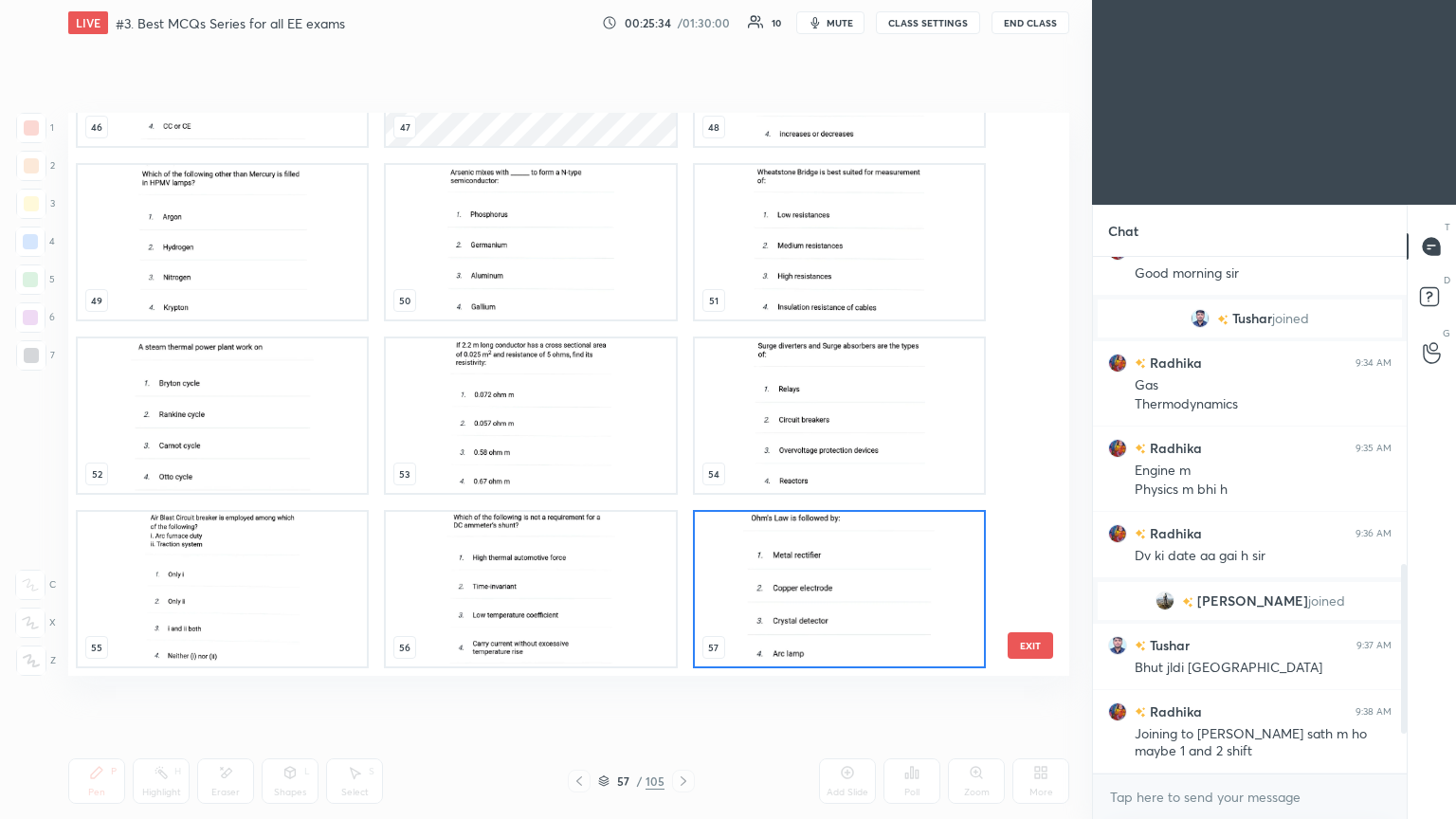 click at bounding box center (839, 589) 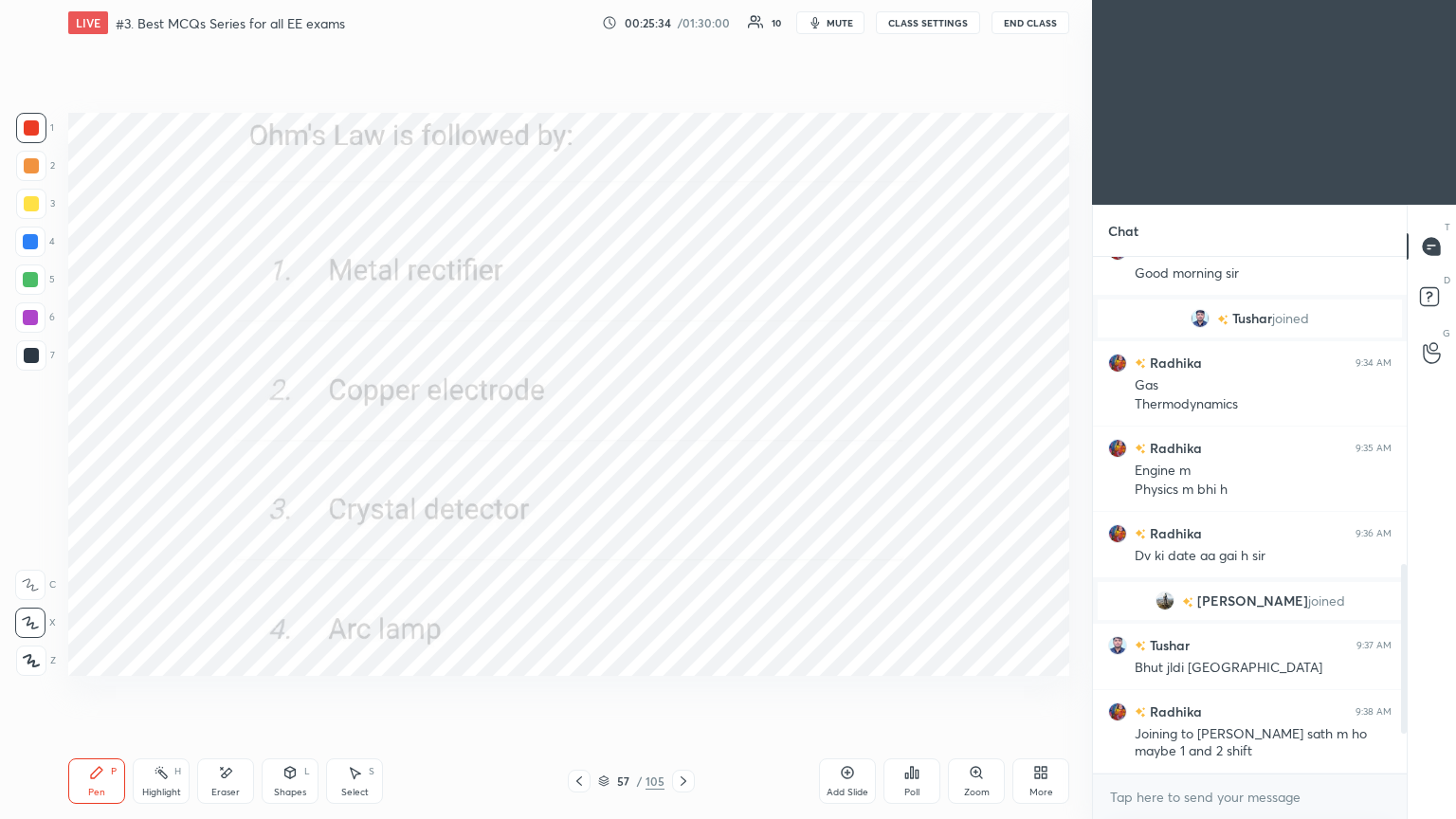 click at bounding box center [839, 589] 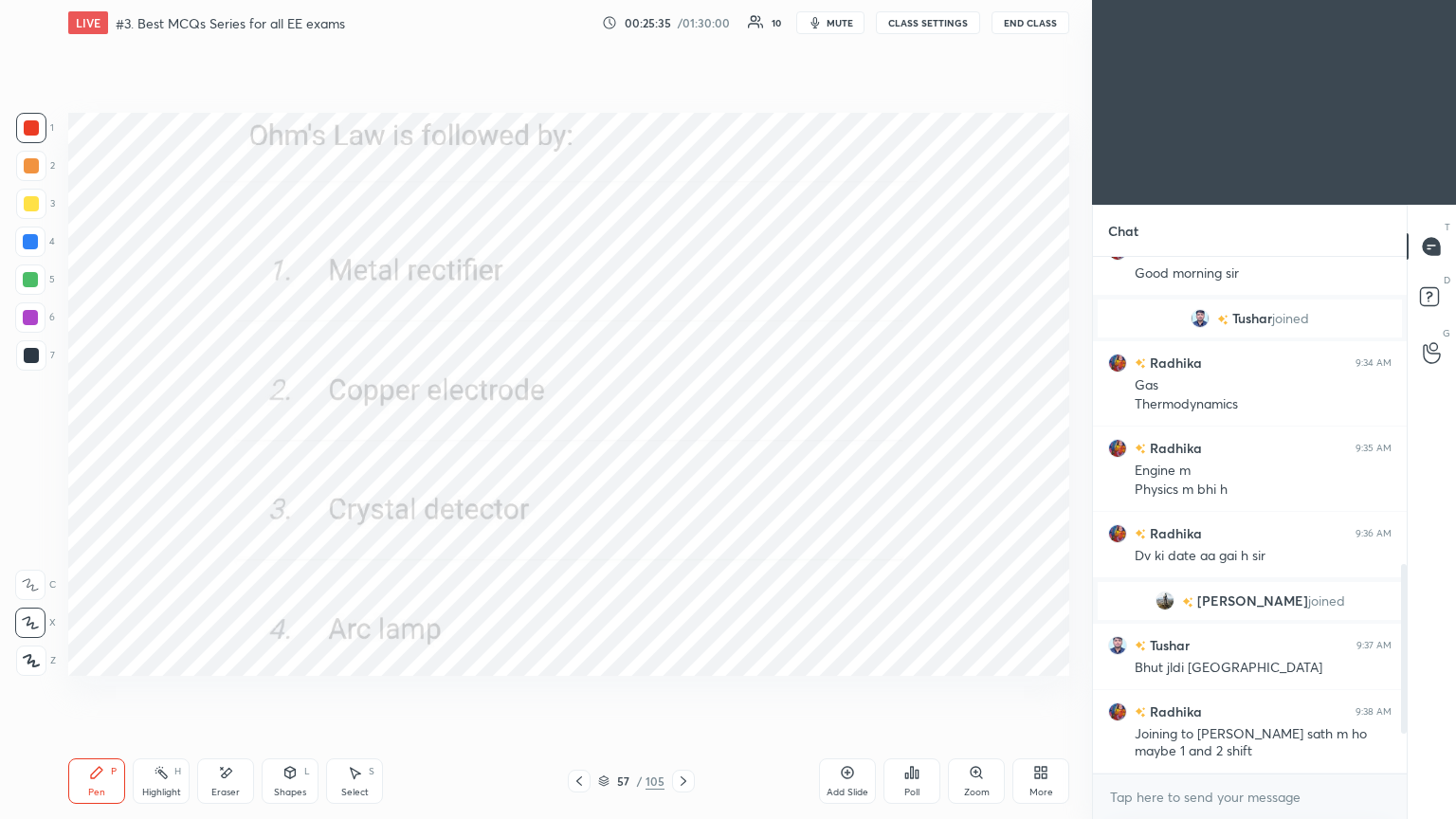 click on "Poll" at bounding box center (912, 781) 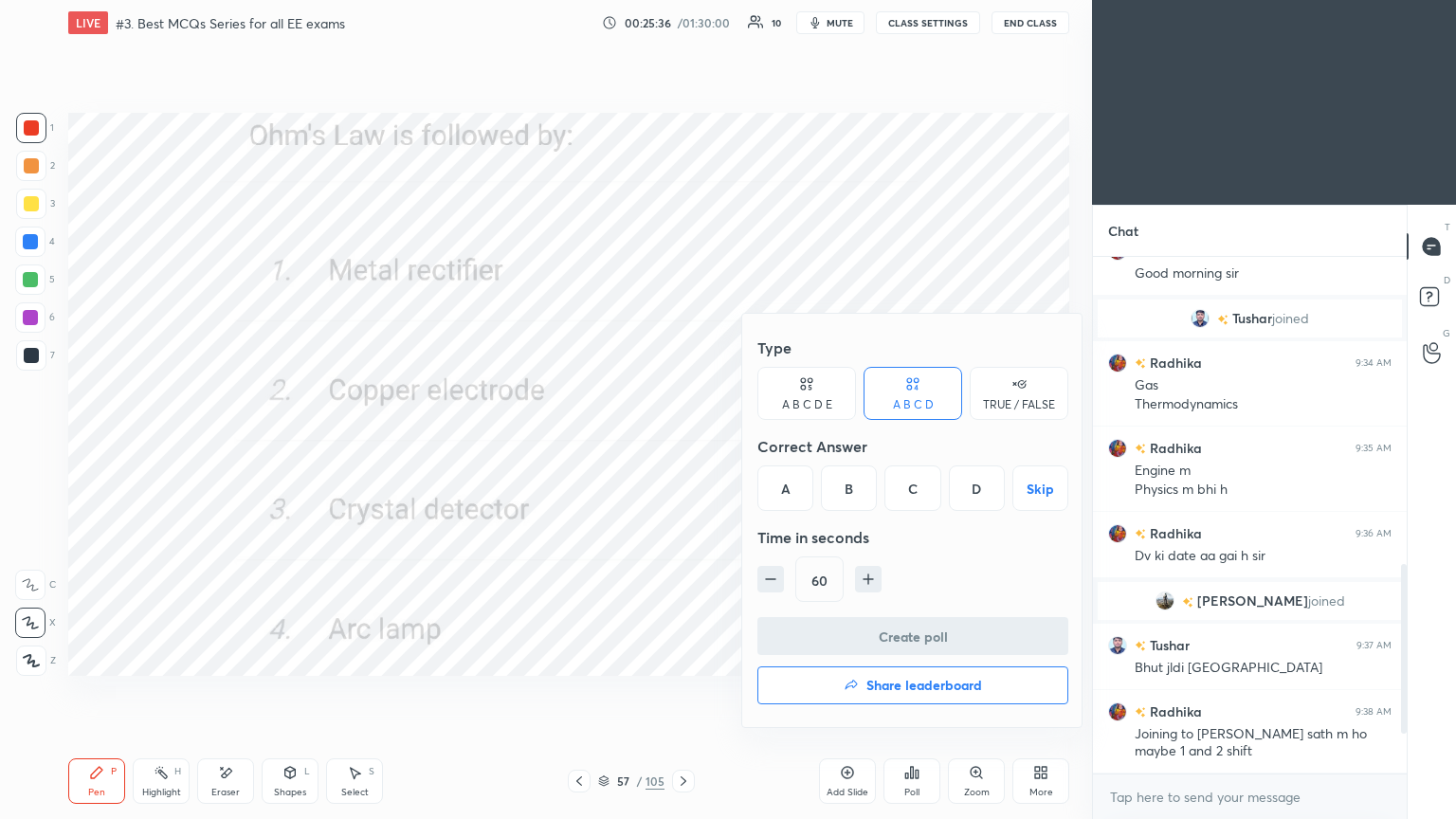 click on "B" at bounding box center [848, 488] 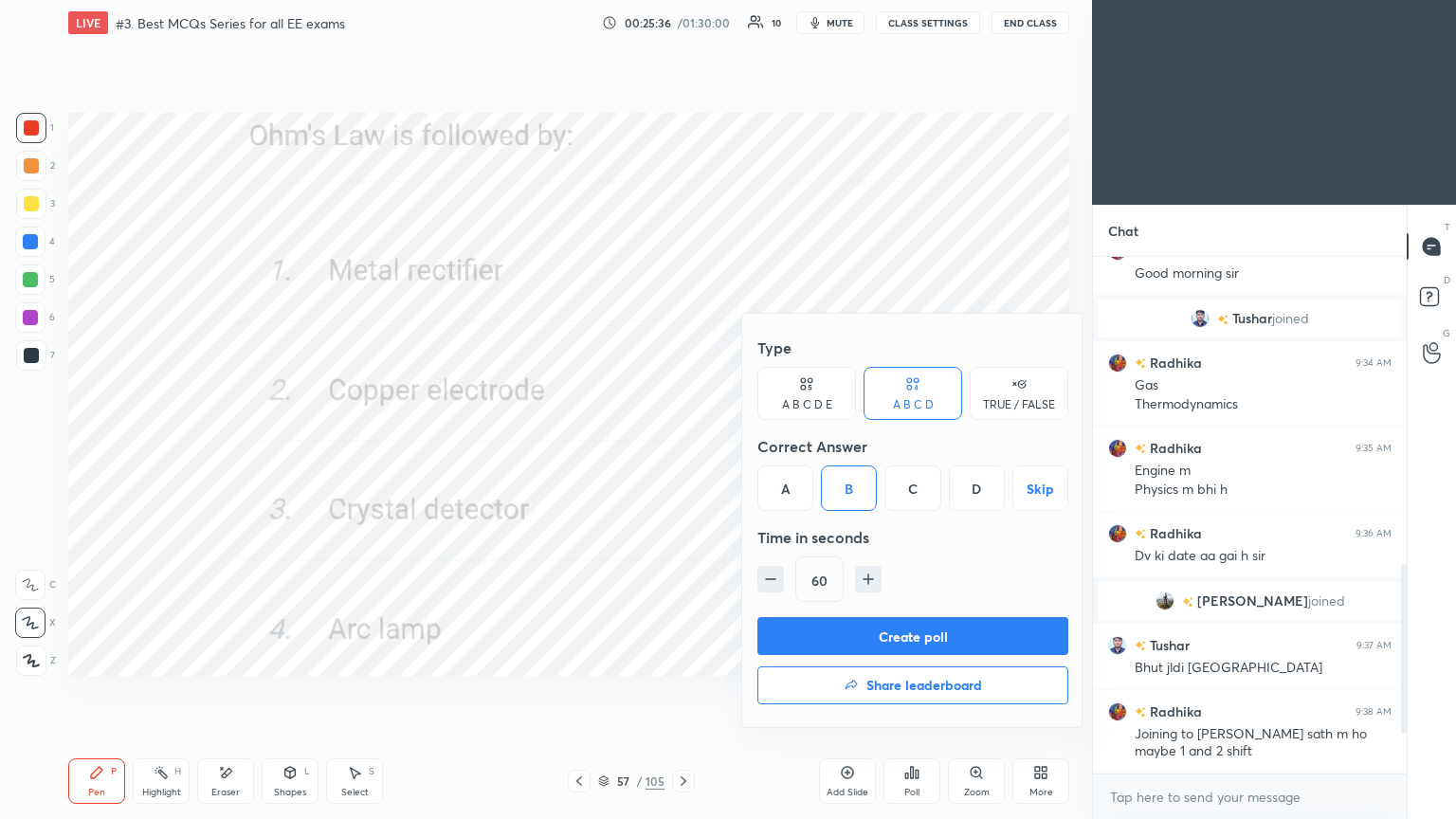 click on "Create poll" at bounding box center (913, 636) 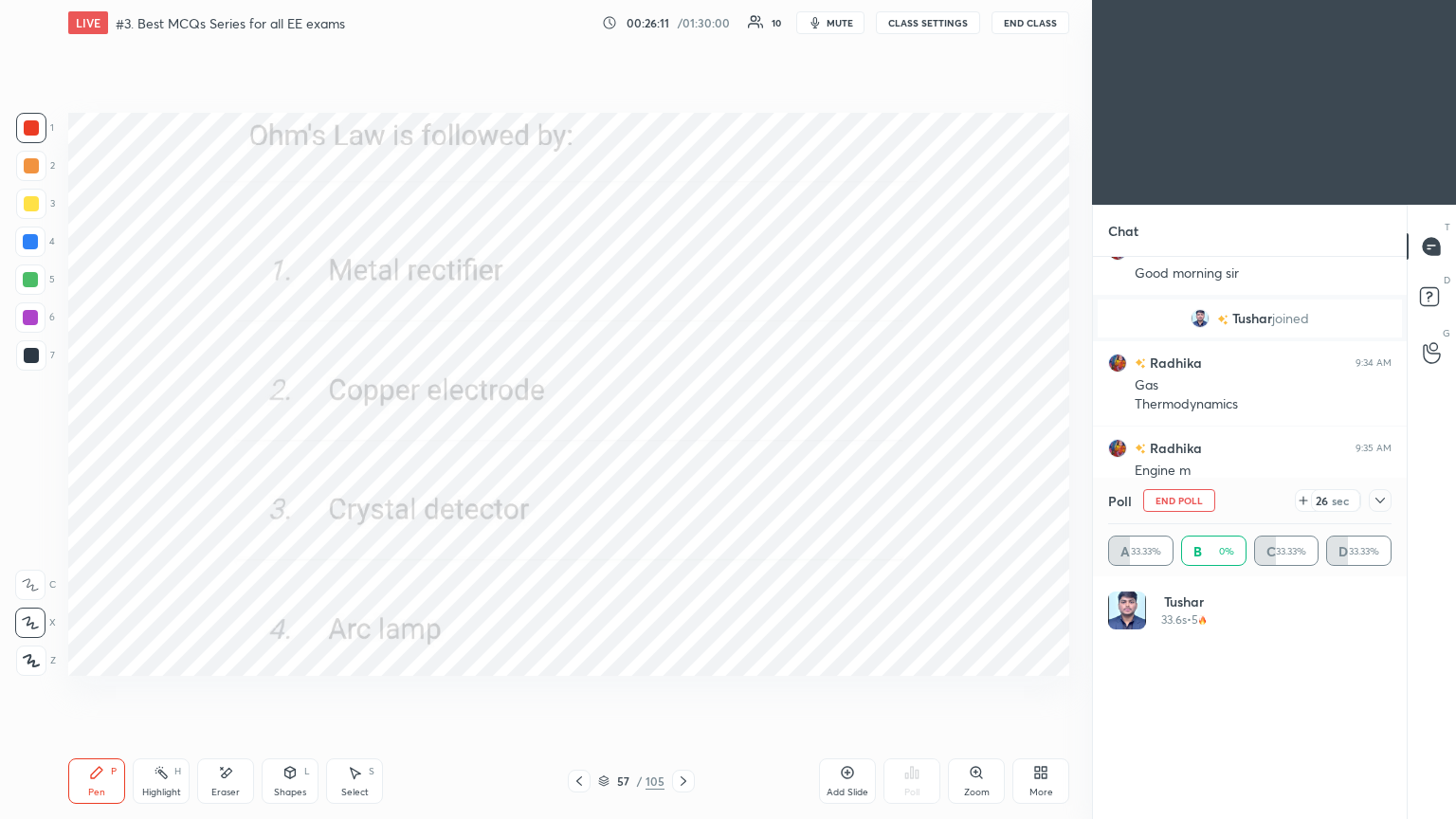 scroll, scrollTop: 6, scrollLeft: 6, axis: both 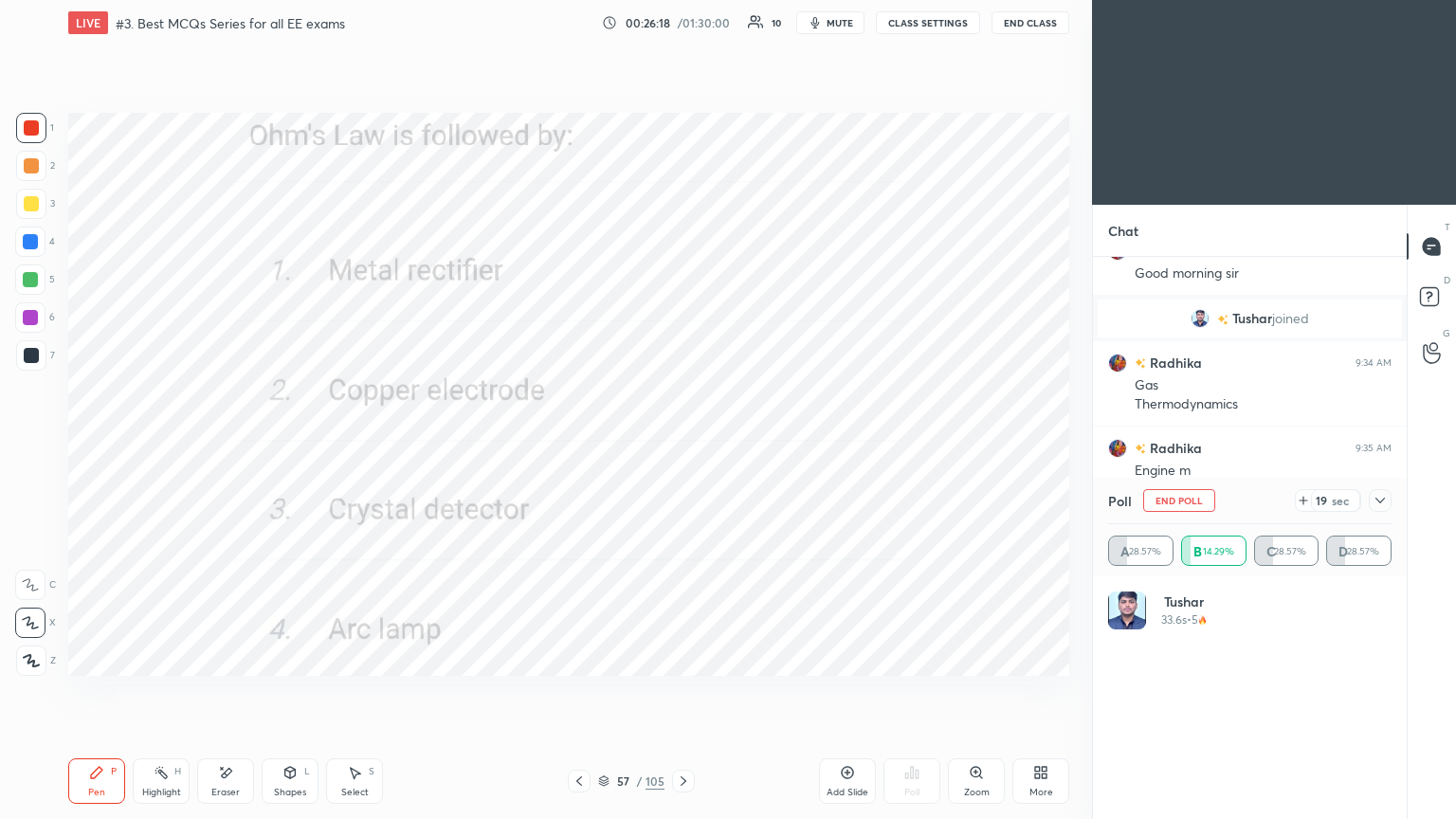 click on "End Poll" at bounding box center (1179, 500) 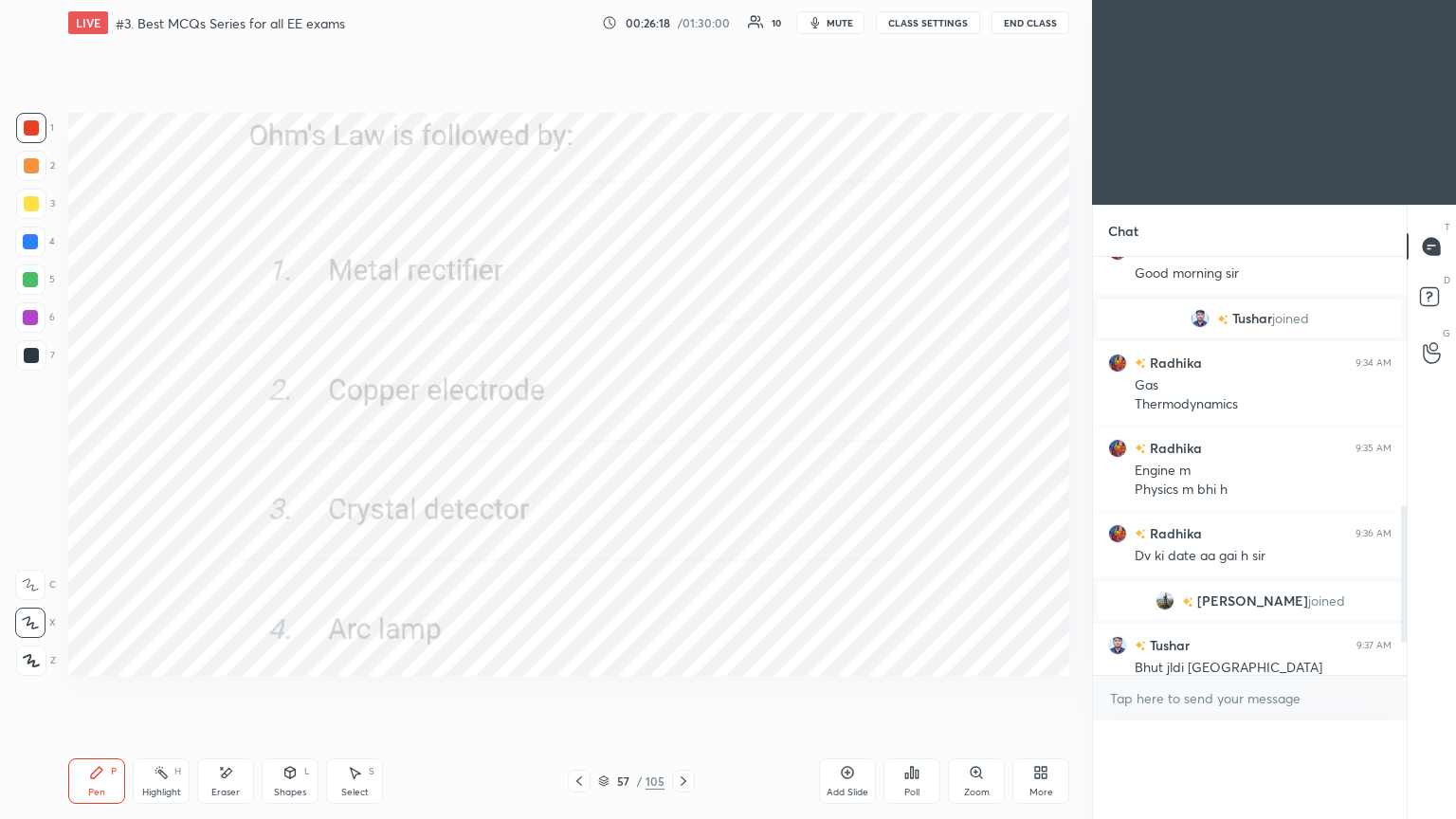 scroll, scrollTop: 84, scrollLeft: 278, axis: both 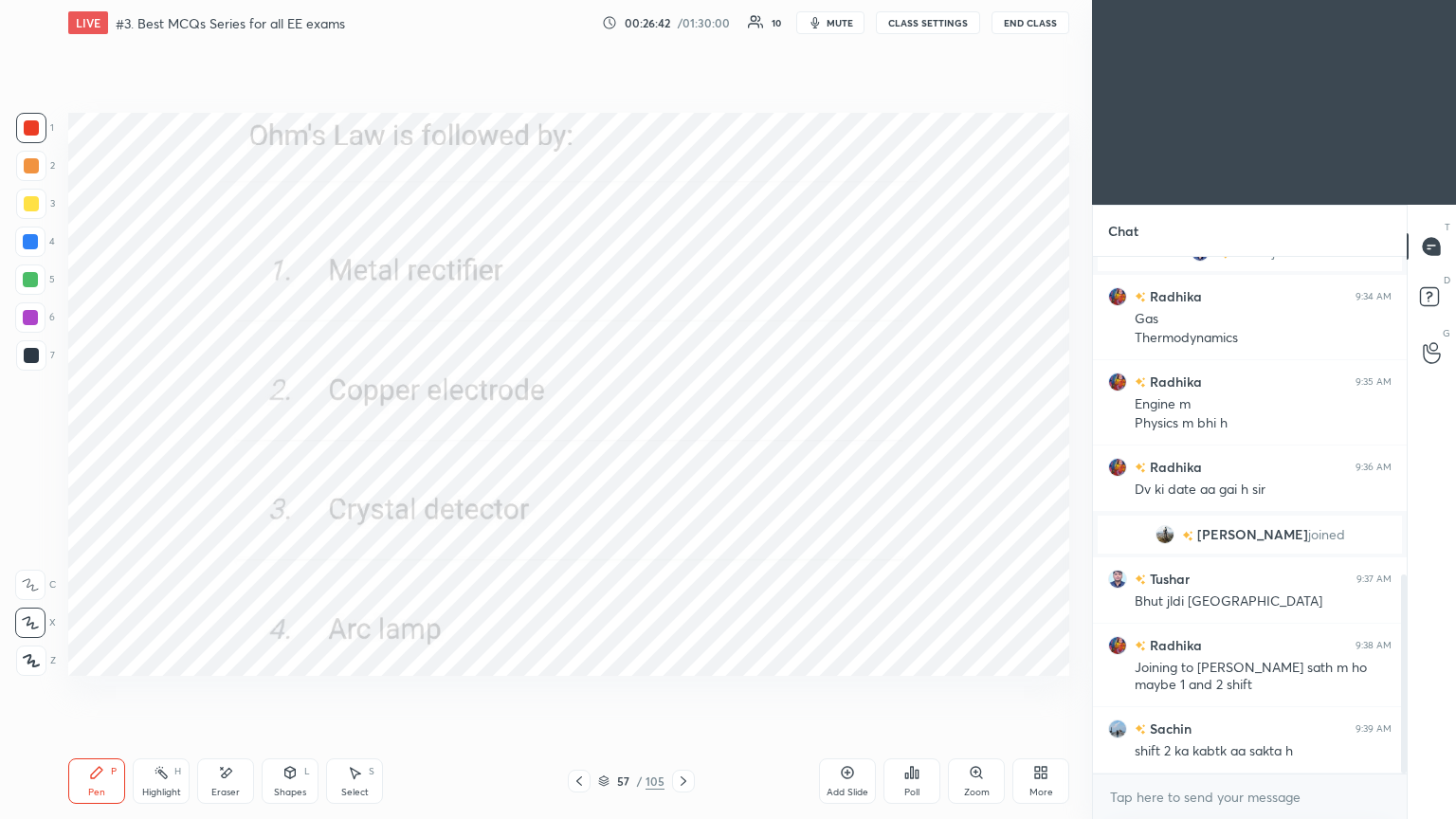click 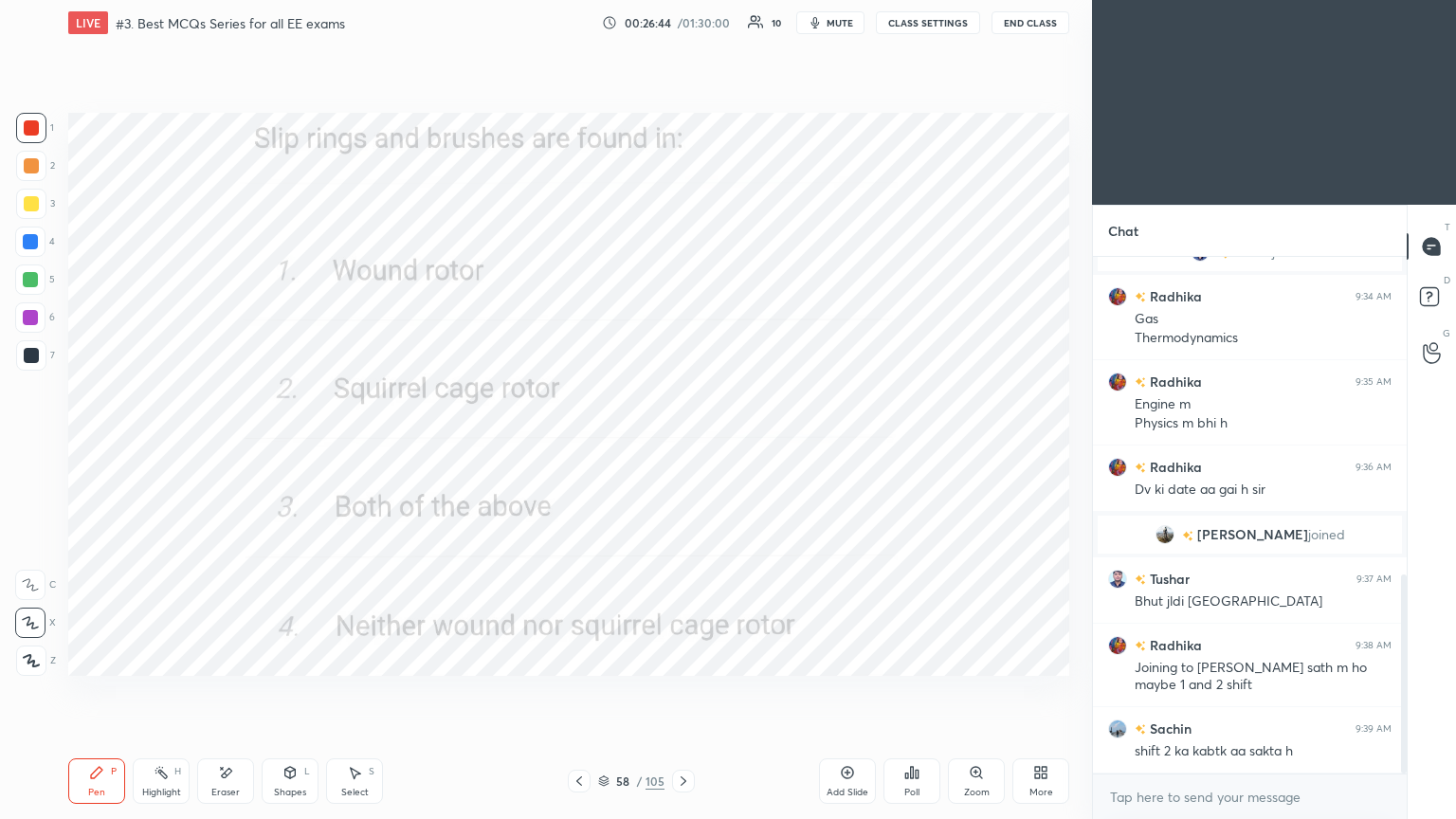 click on "Poll" at bounding box center (912, 792) 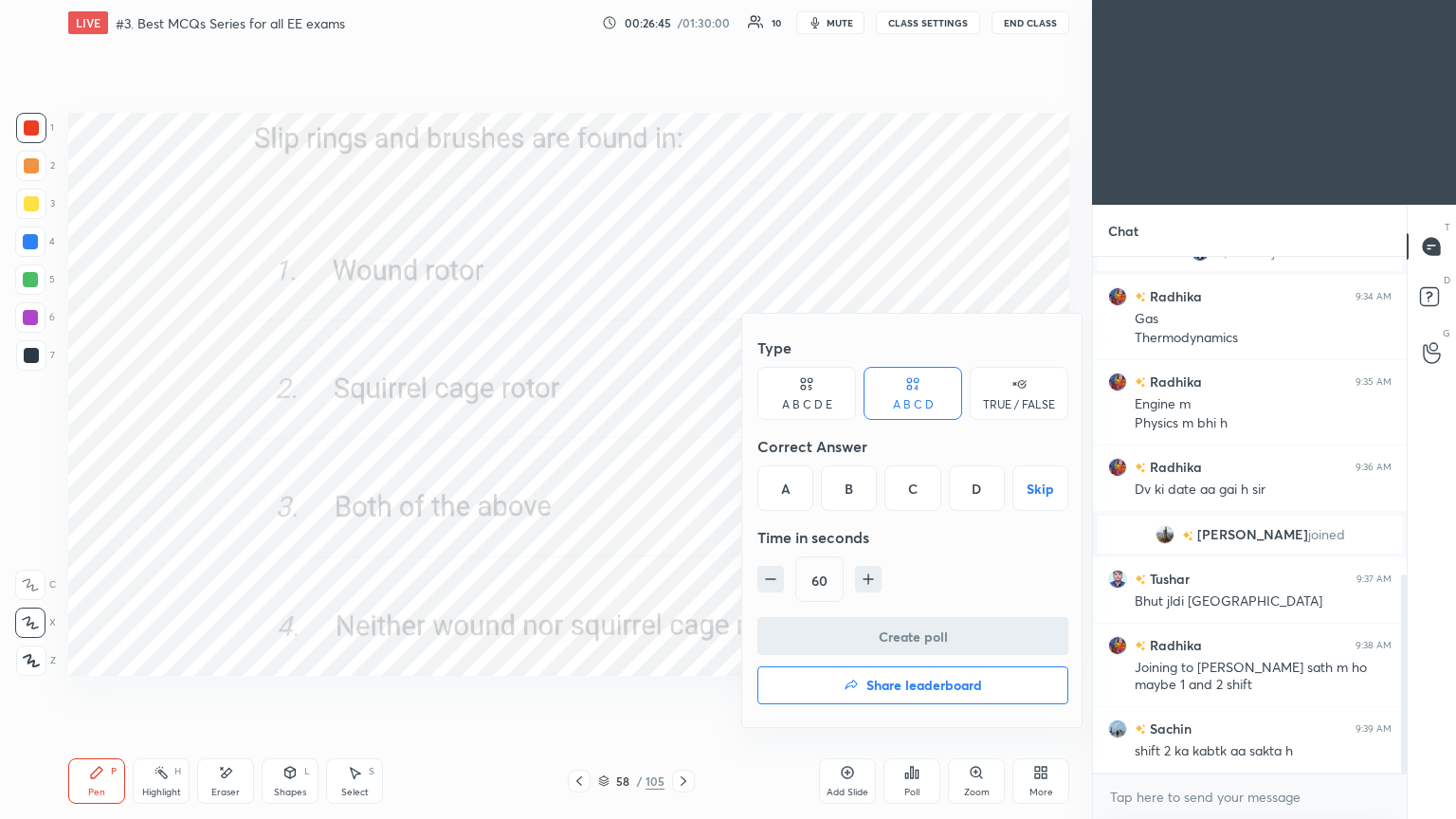 click on "A" at bounding box center (785, 488) 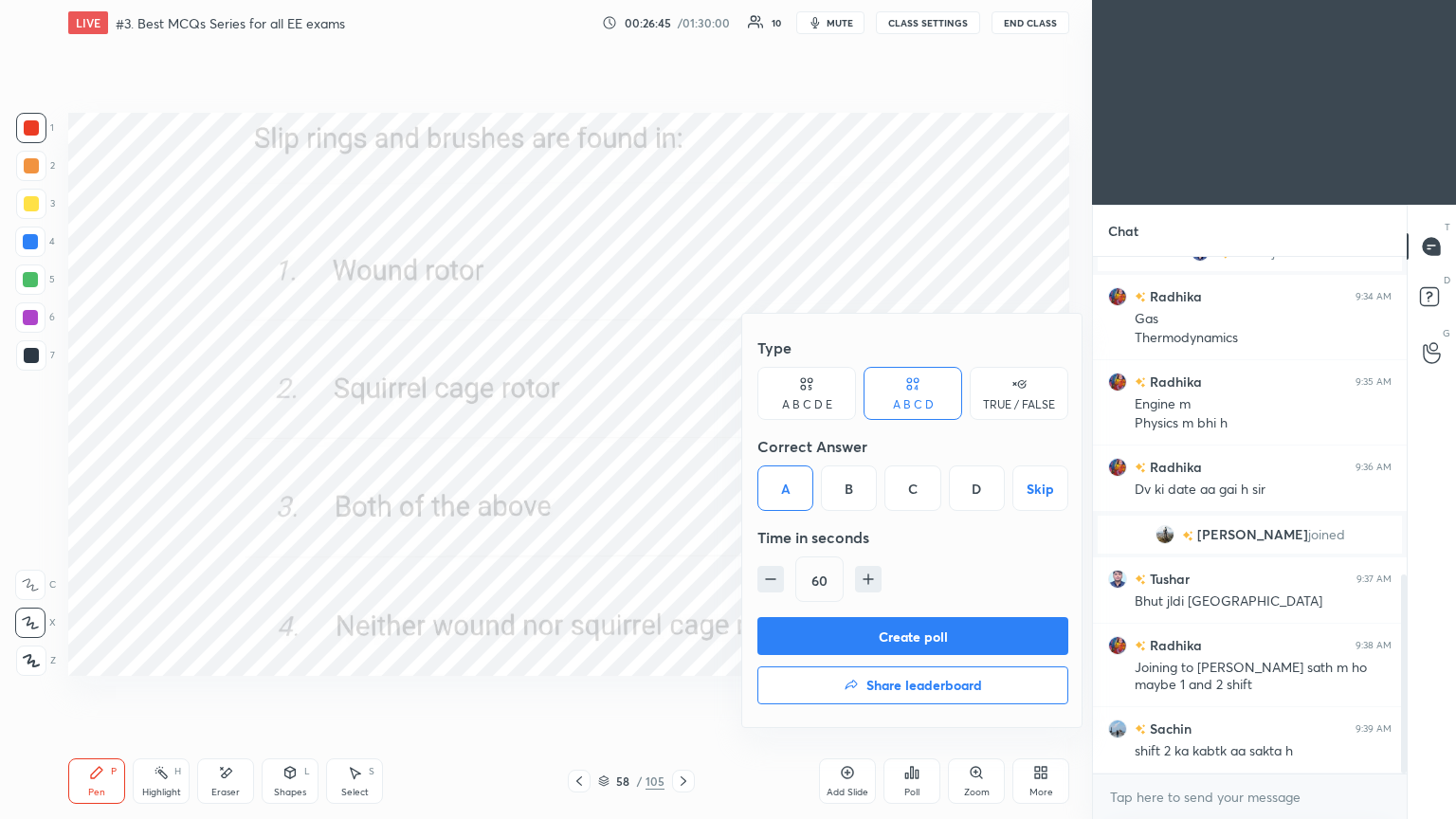 click on "Create poll" at bounding box center (913, 636) 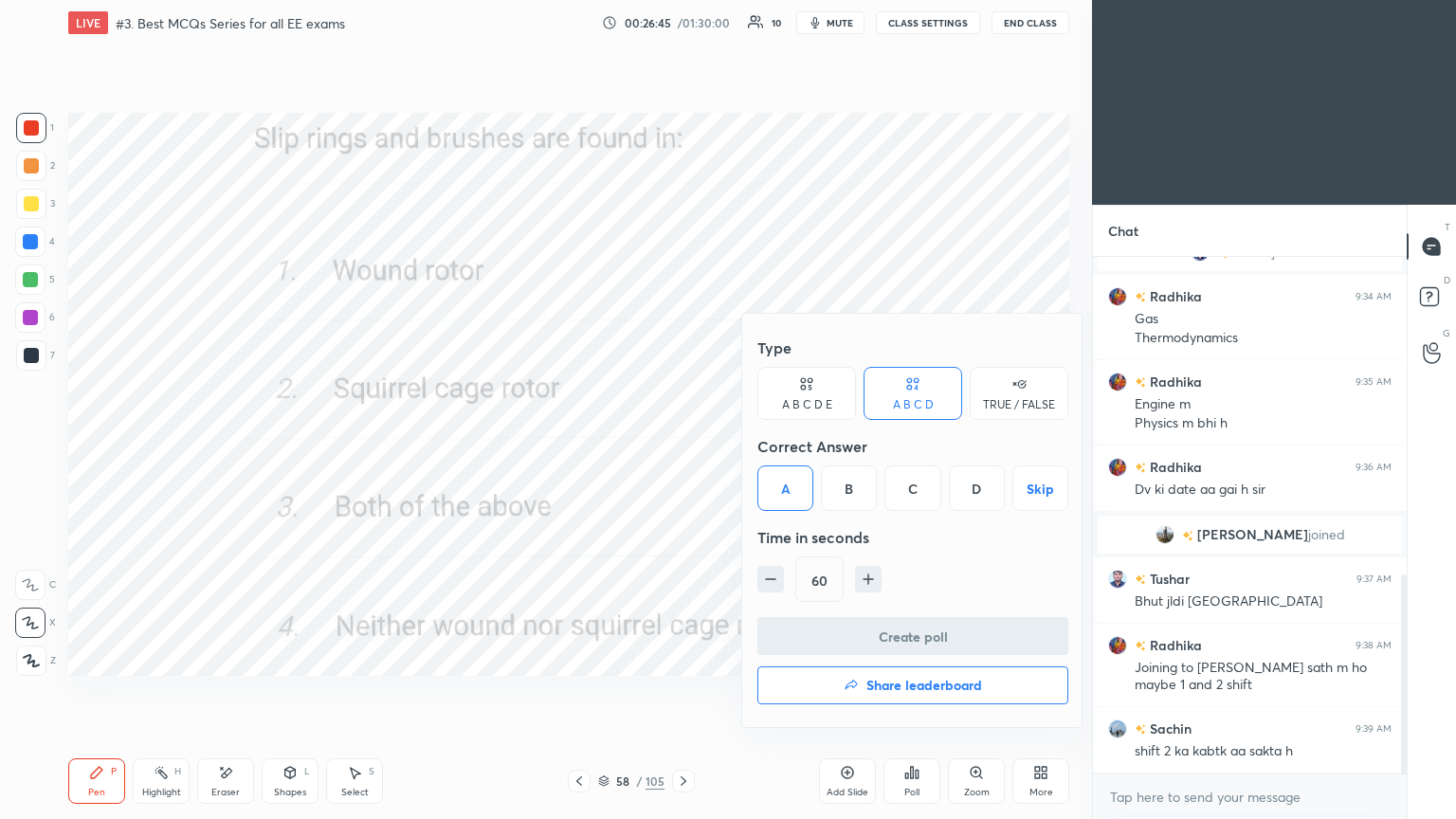 scroll, scrollTop: 470, scrollLeft: 308, axis: both 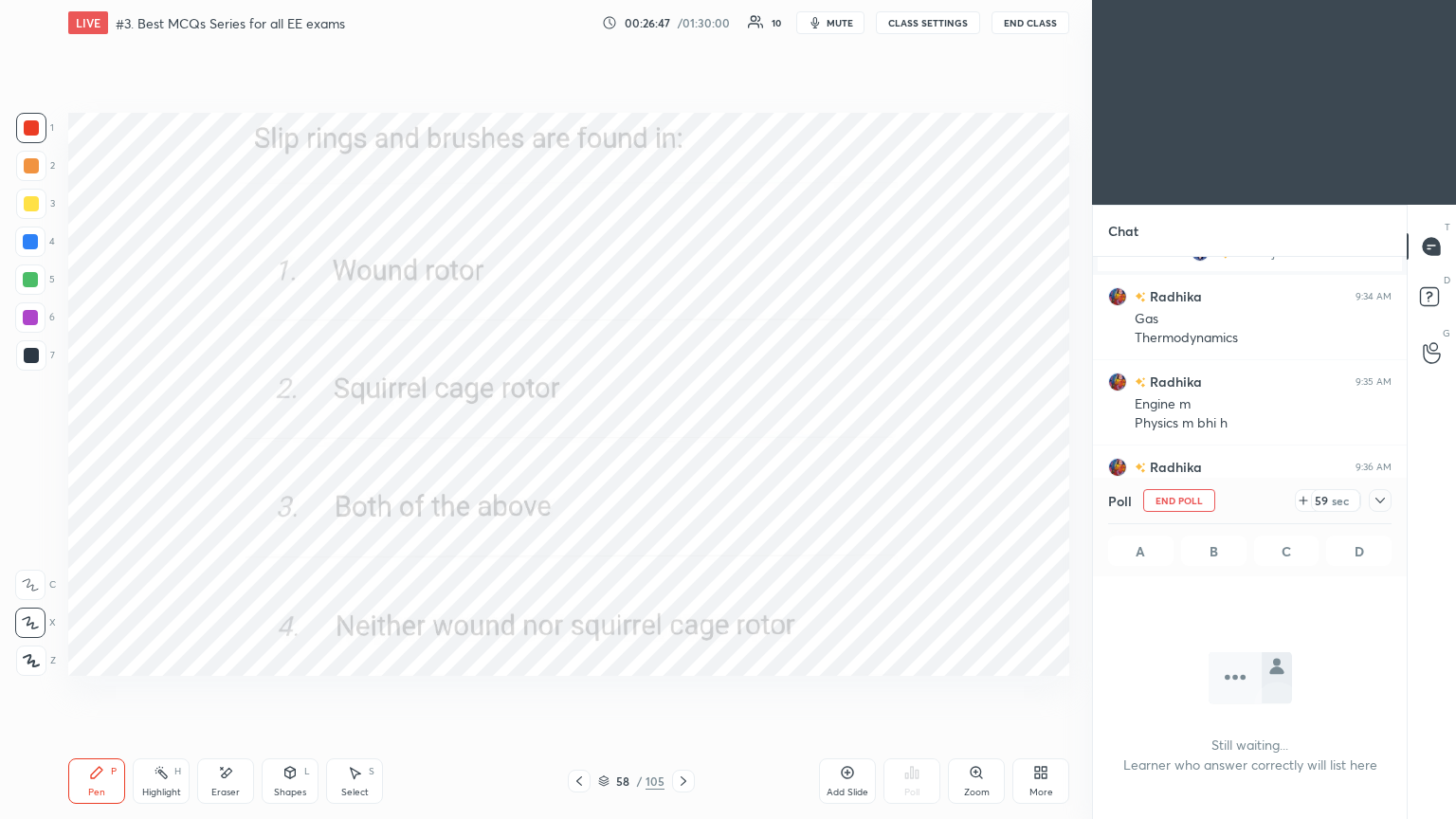 click 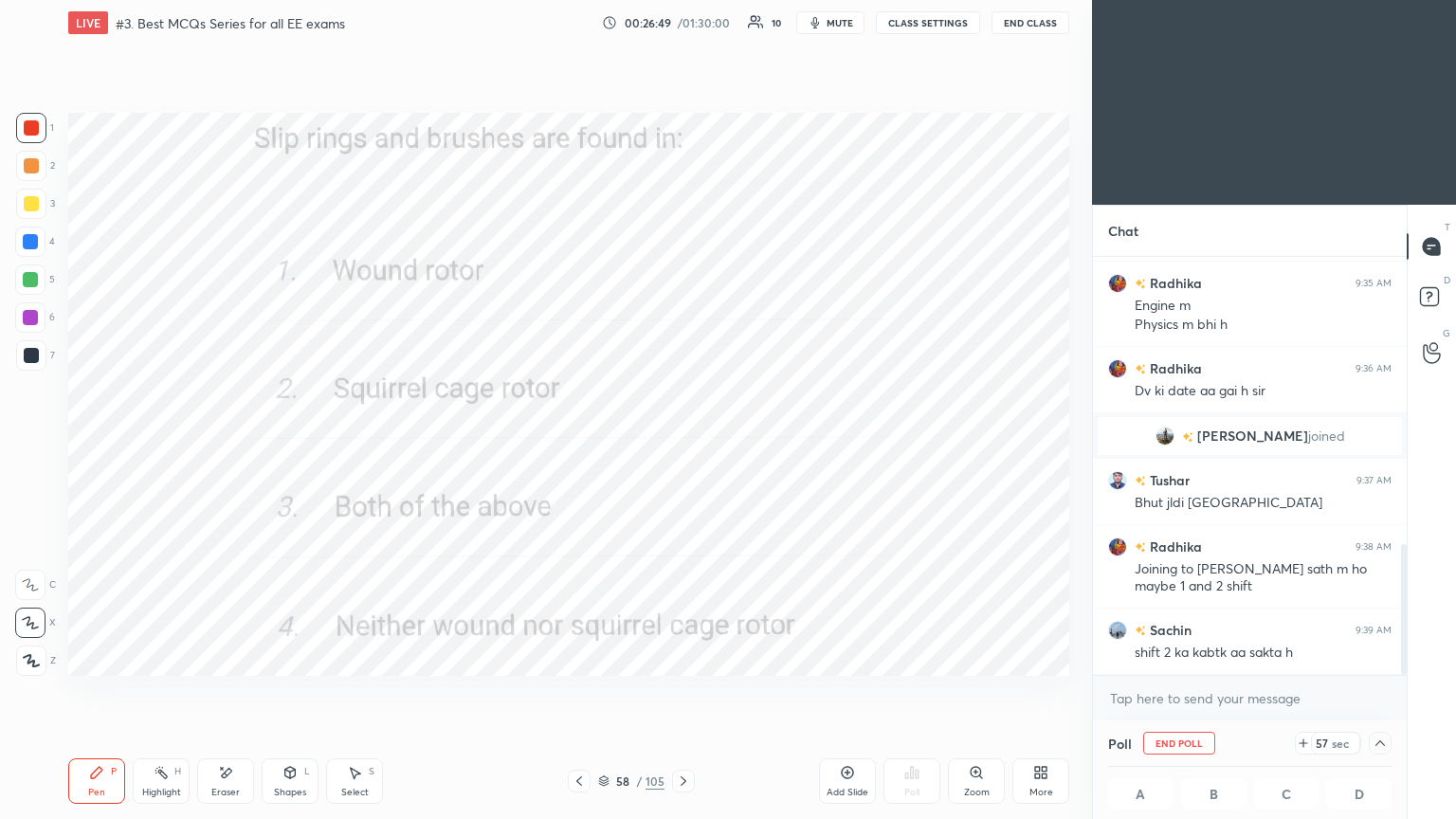 drag, startPoint x: 1403, startPoint y: 619, endPoint x: 1407, endPoint y: 668, distance: 49.162994 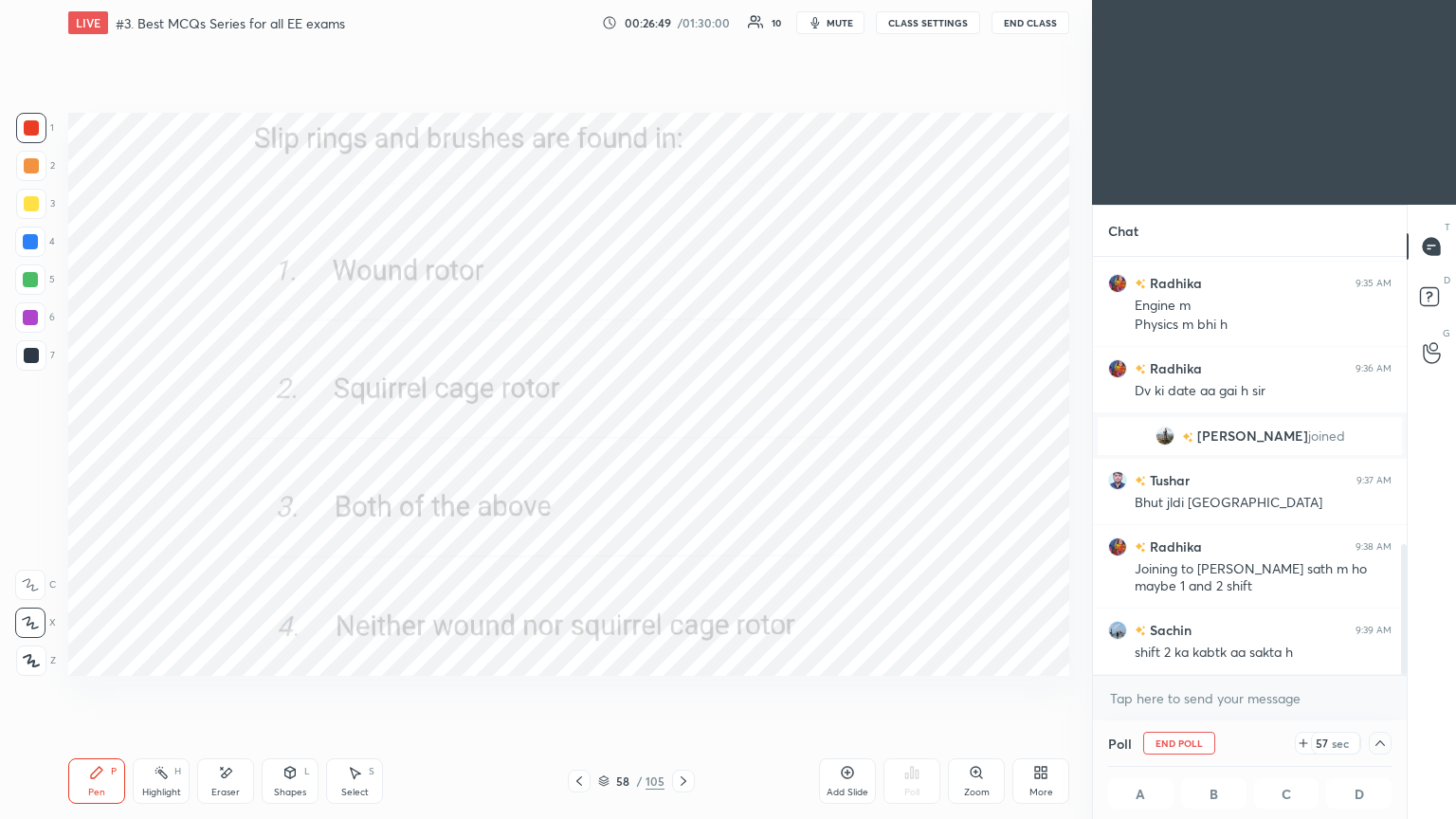 click on "[PERSON_NAME]  joined Radhika 9:34 AM Gas Thermodynamics Radhika 9:35 AM Engine m Physics m bhi h Radhika 9:36 AM Dv ki date aa gai h [PERSON_NAME]  joined Tushar 9:37 AM Bhut jldi jldi kr rha railway Radhika 9:38 AM Joining to sabka sath m ho maybe 1 and 2 shift Sachin 9:39 AM shift 2 ka kabtk aa sakta h JUMP TO LATEST Enable hand raising Enable raise hand to speak to learners. Once enabled, chat will be turned off temporarily. Enable x" at bounding box center (1249, 488) 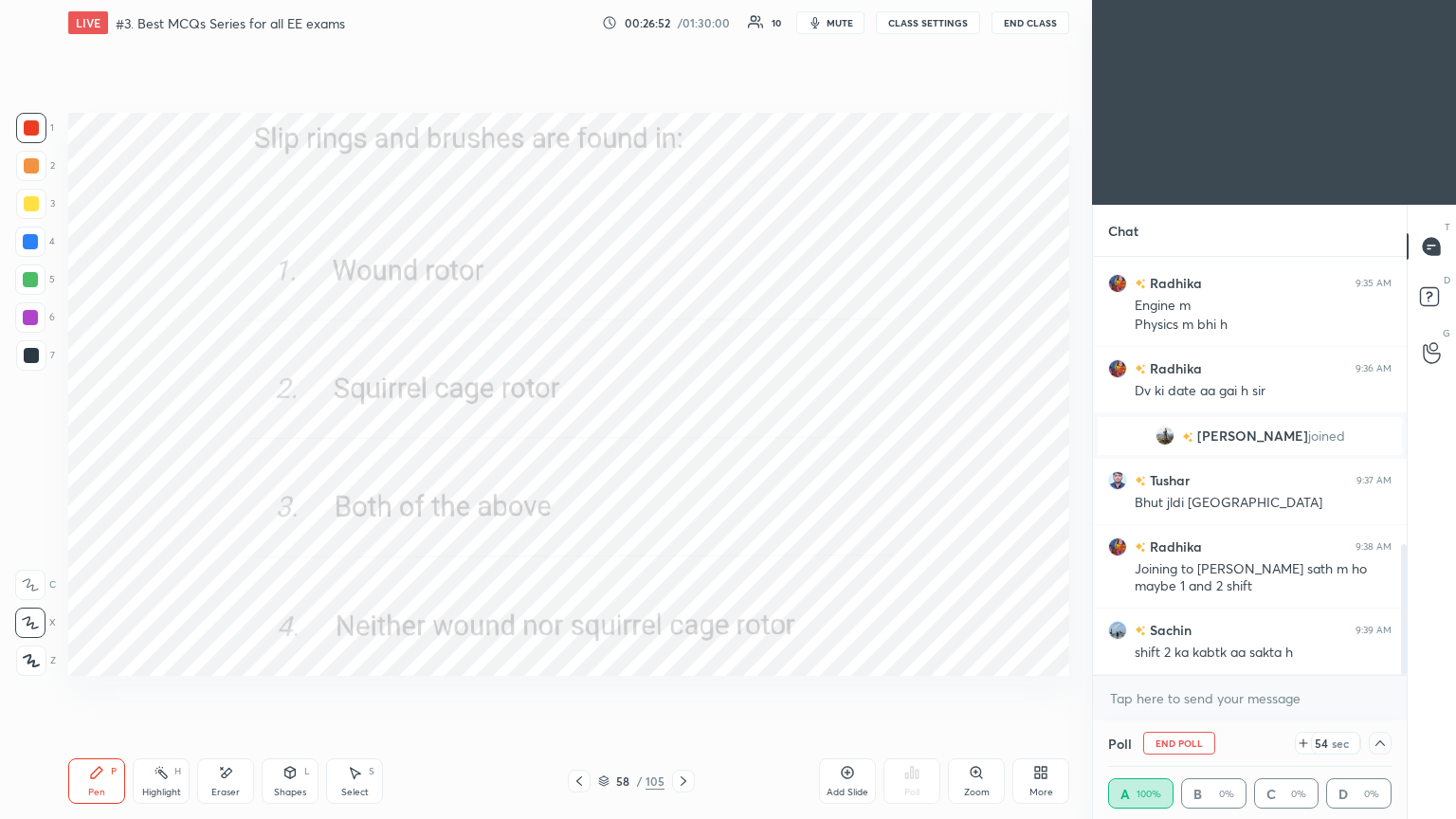 click 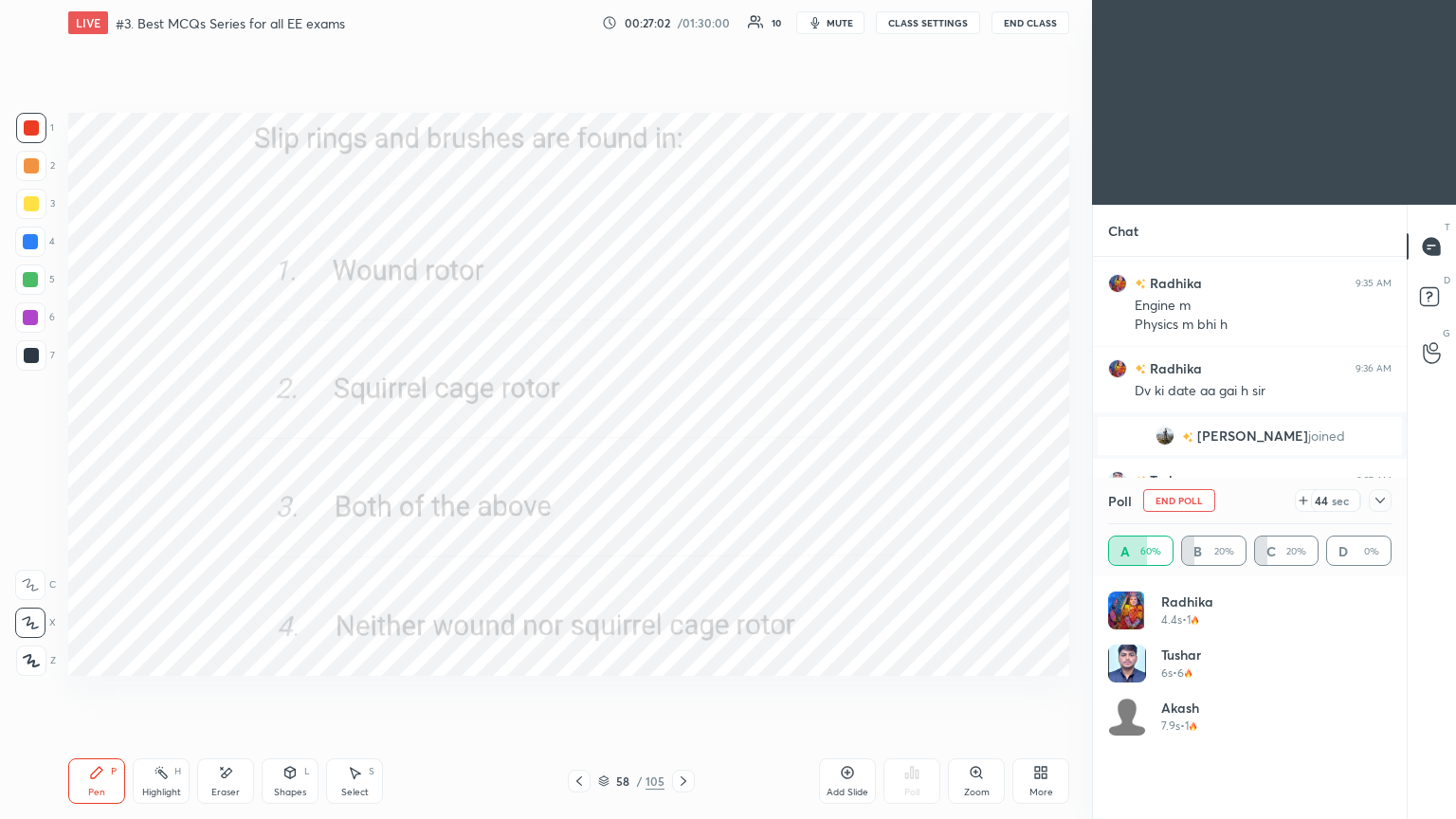 click 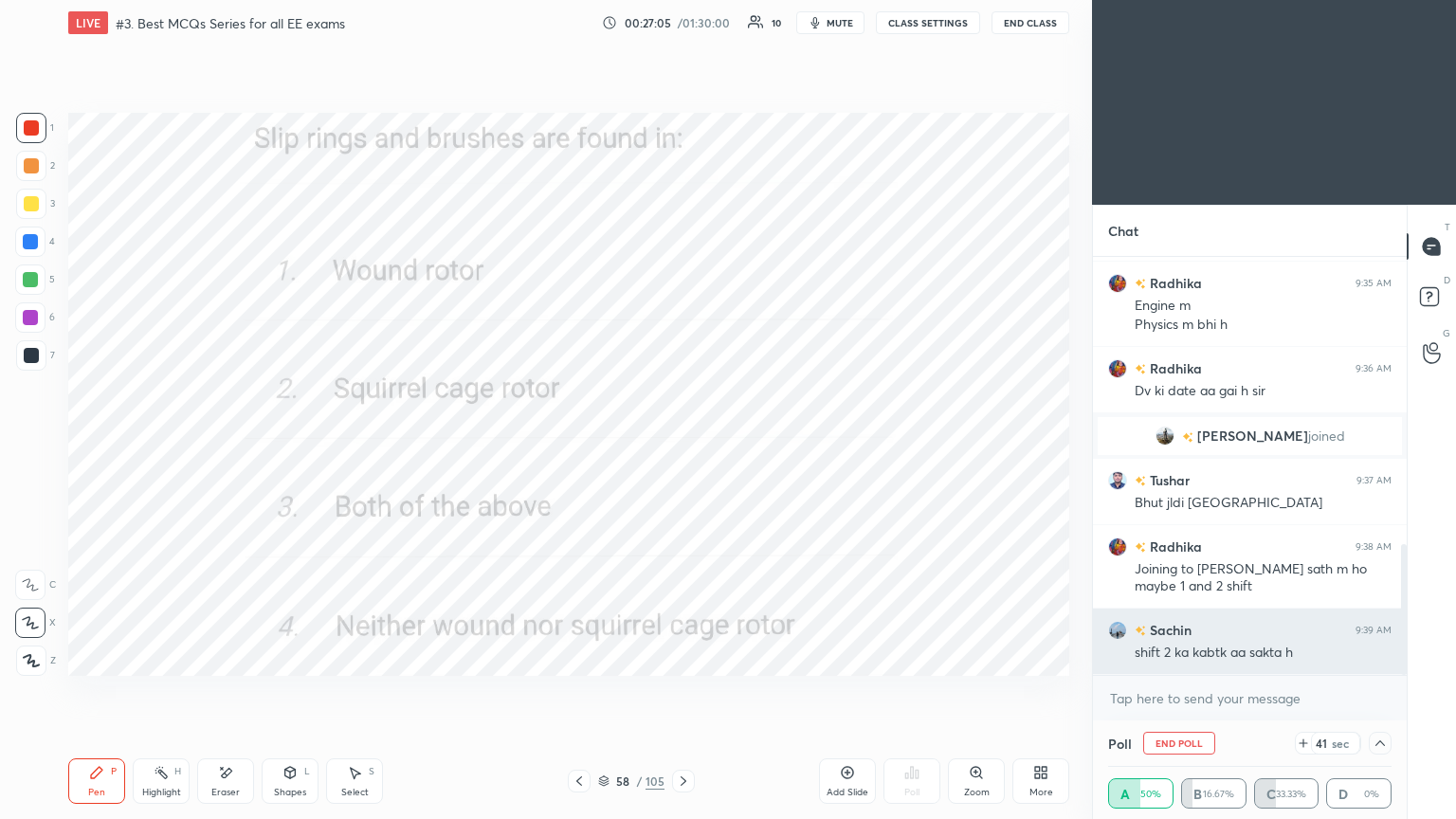 drag, startPoint x: 1403, startPoint y: 618, endPoint x: 1393, endPoint y: 667, distance: 50.01 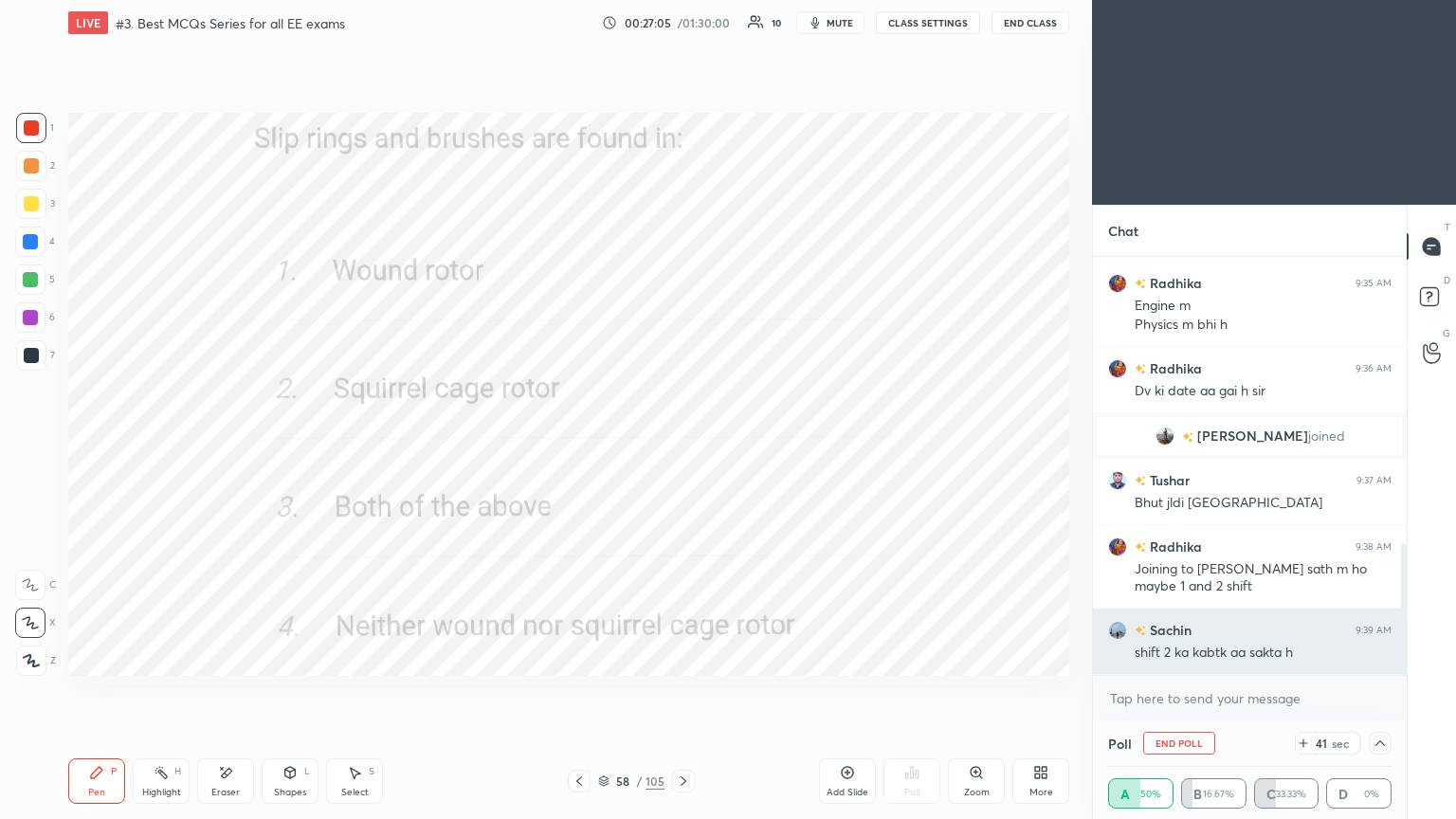 click at bounding box center [1401, 465] 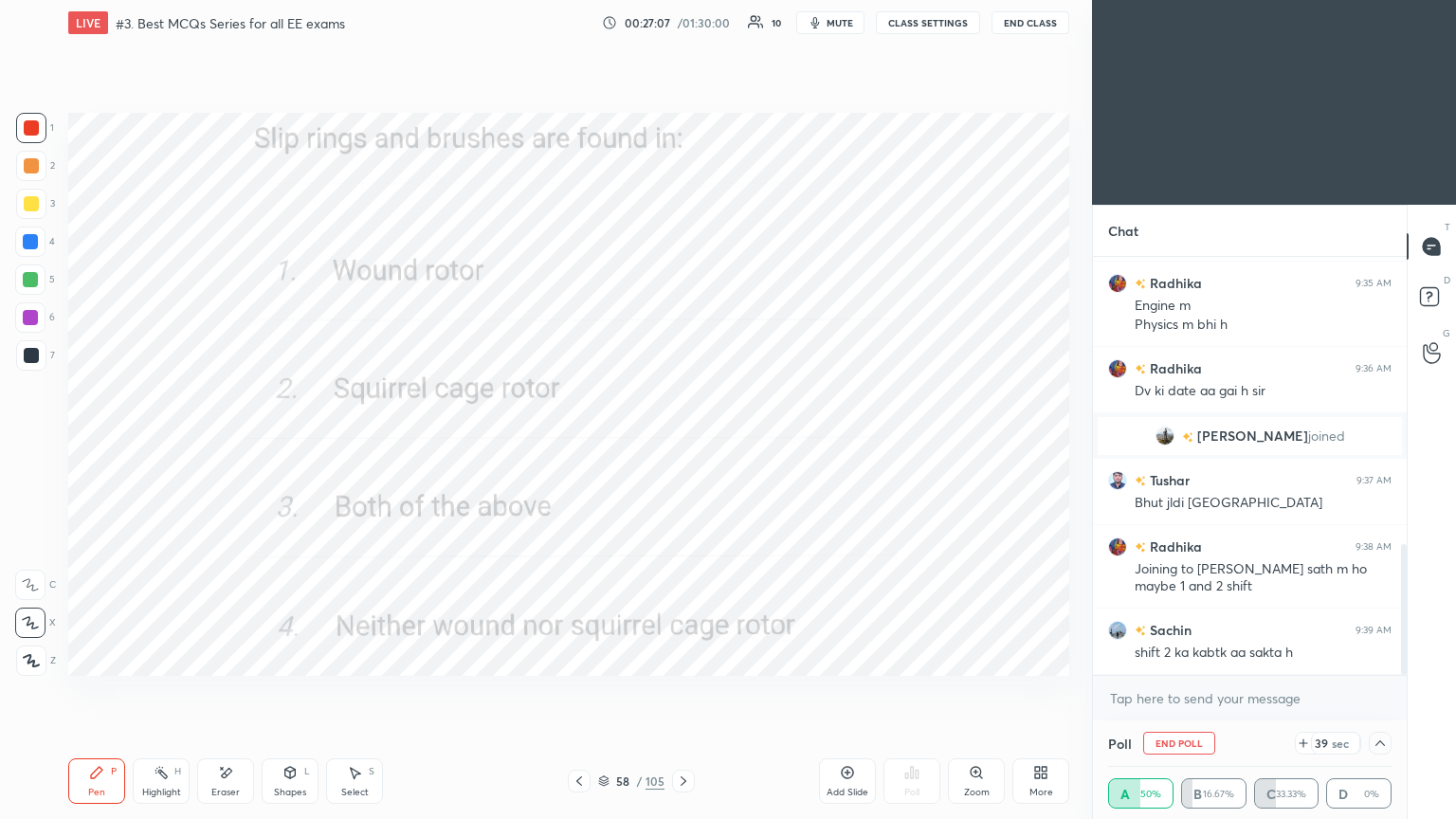 click 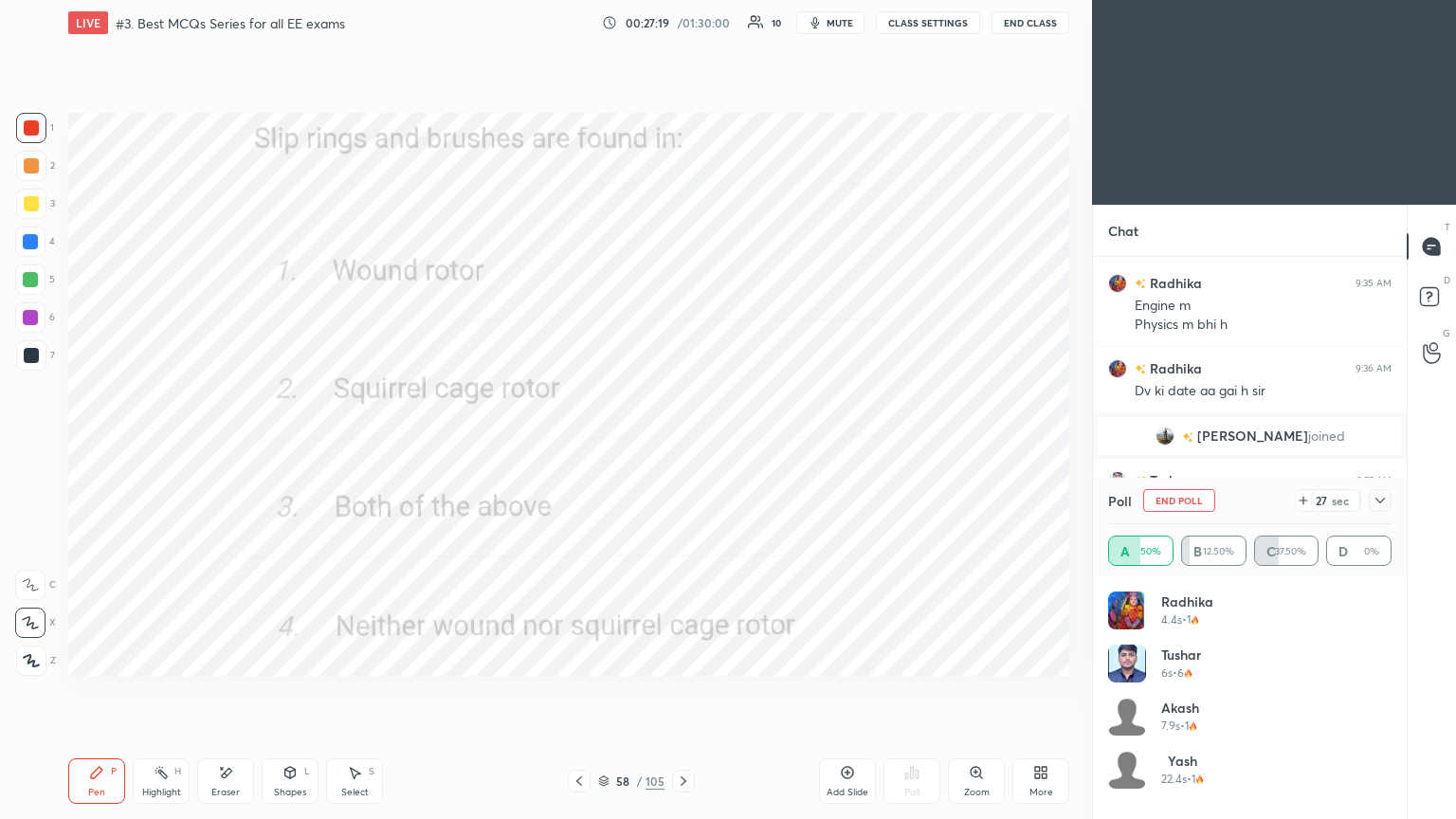 click on "End Poll" at bounding box center (1179, 500) 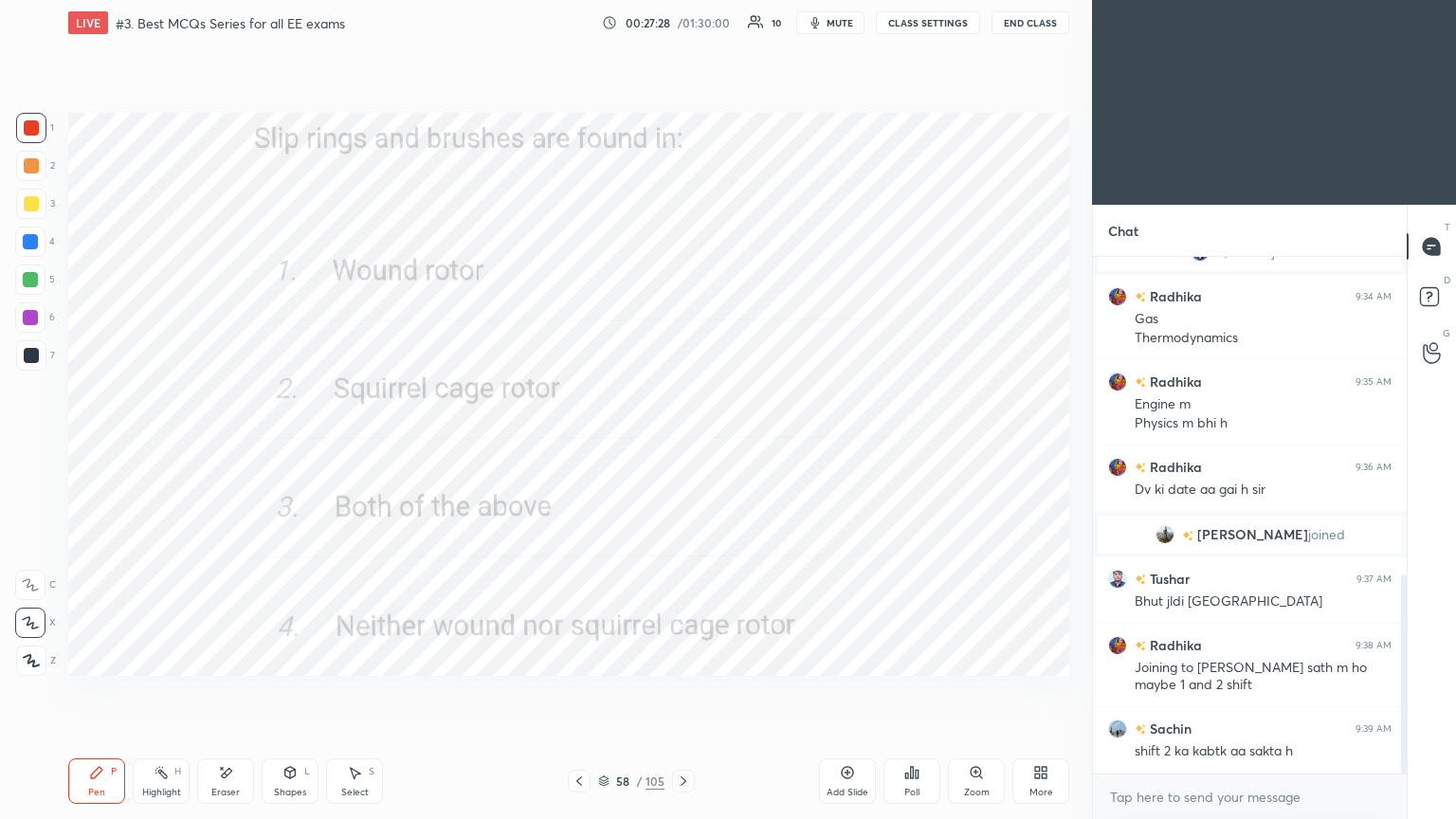 click 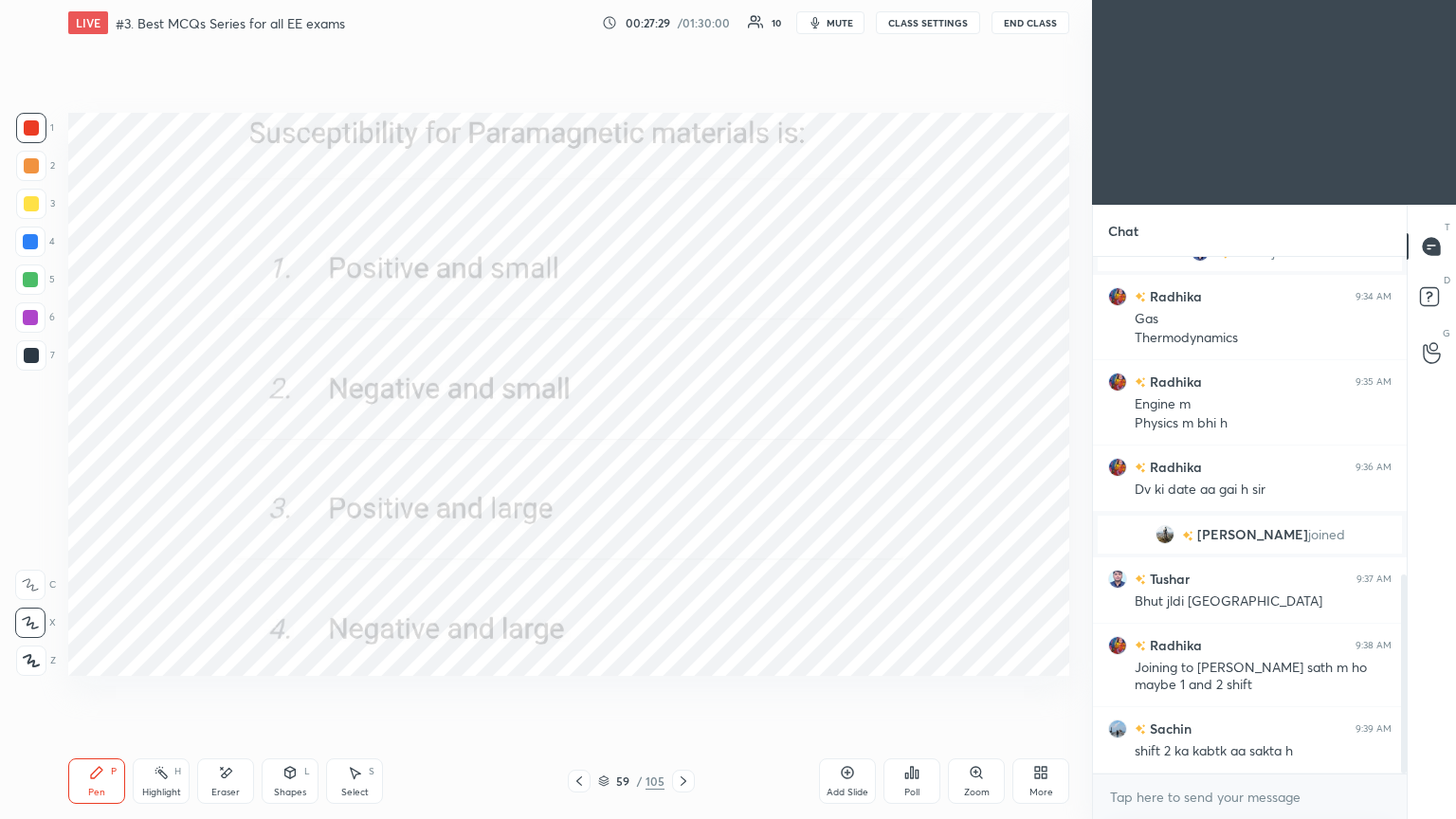 click on "Poll" at bounding box center [912, 792] 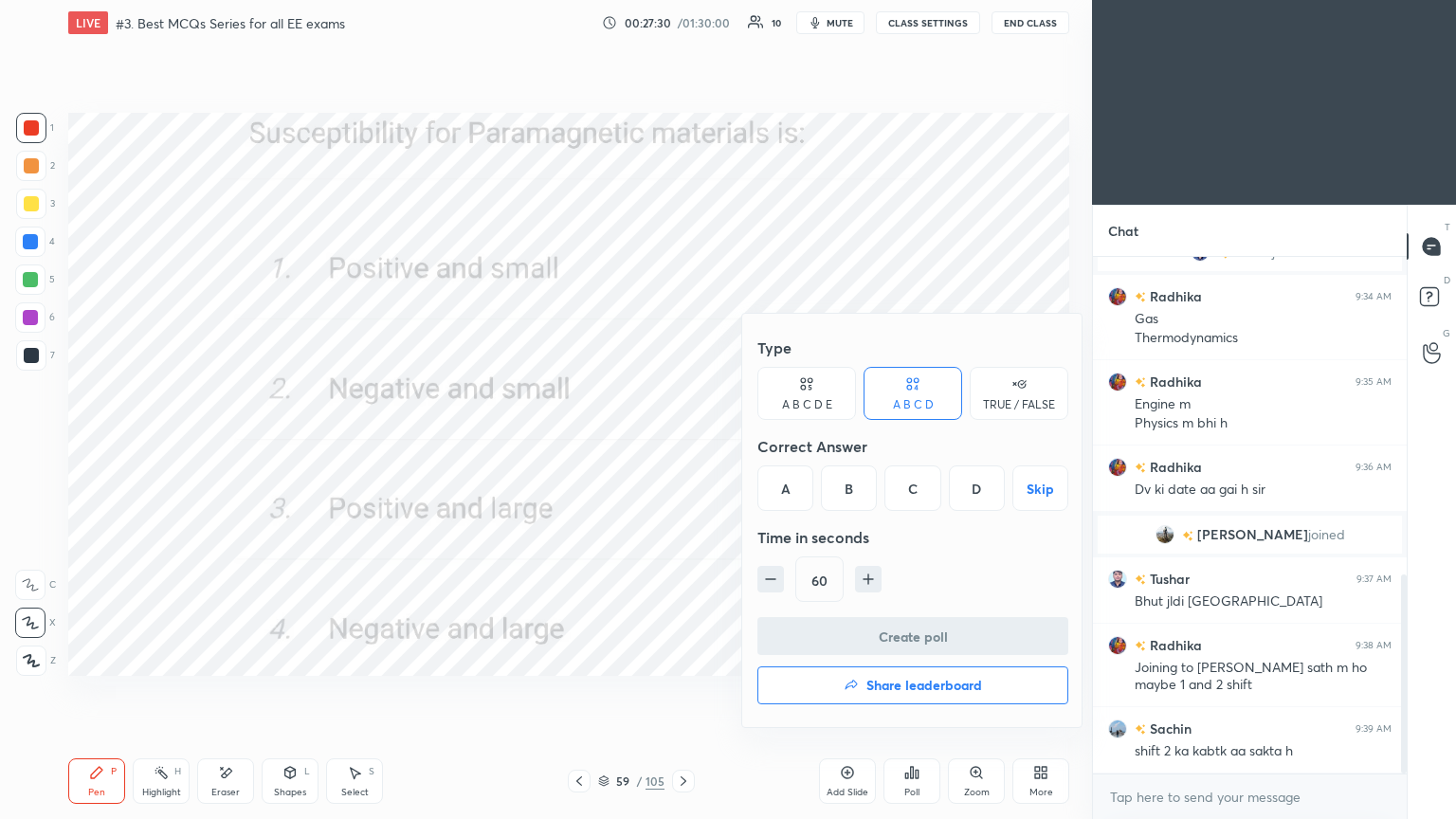 click on "A" at bounding box center (785, 488) 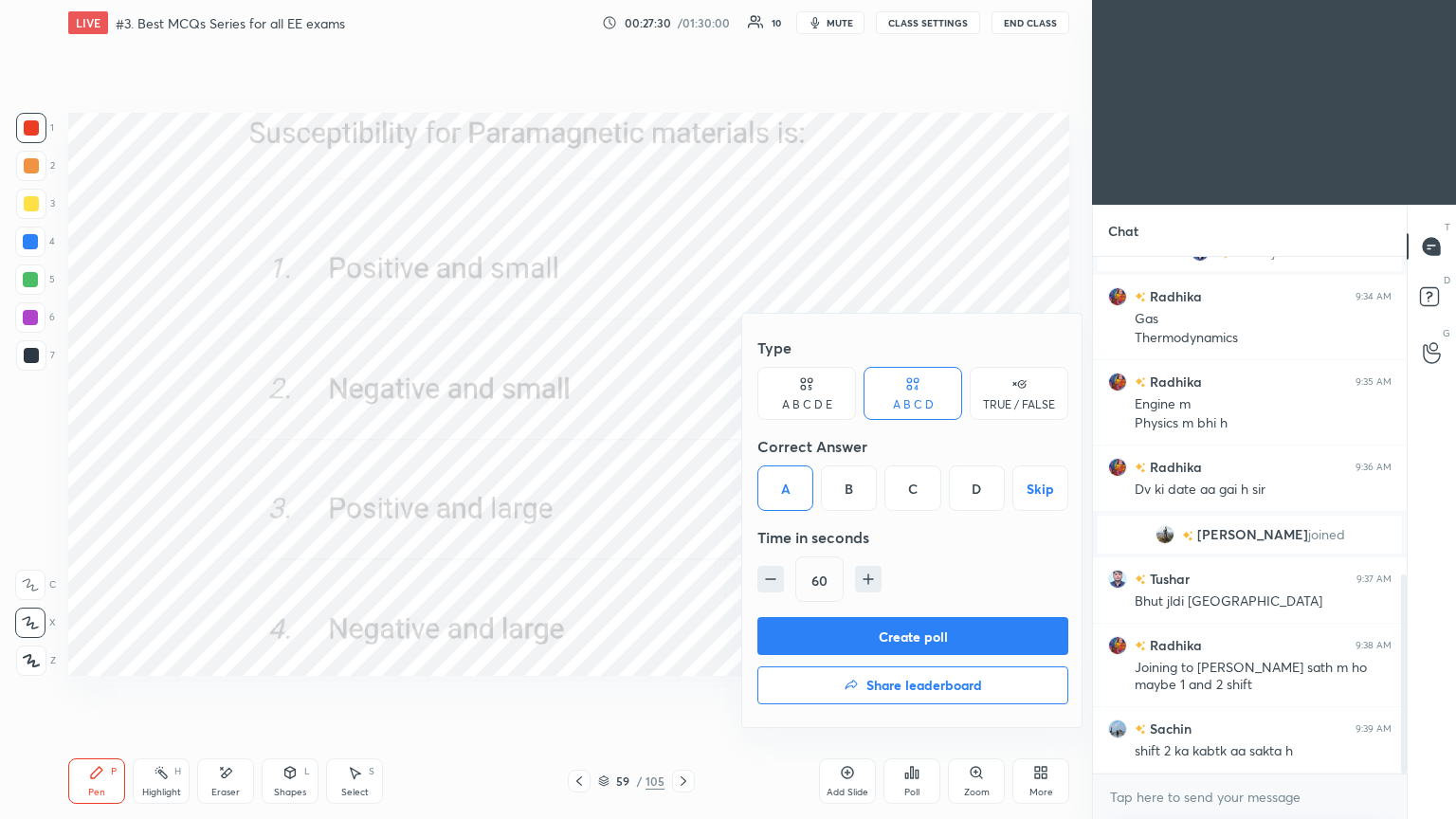click on "Create poll" at bounding box center (913, 636) 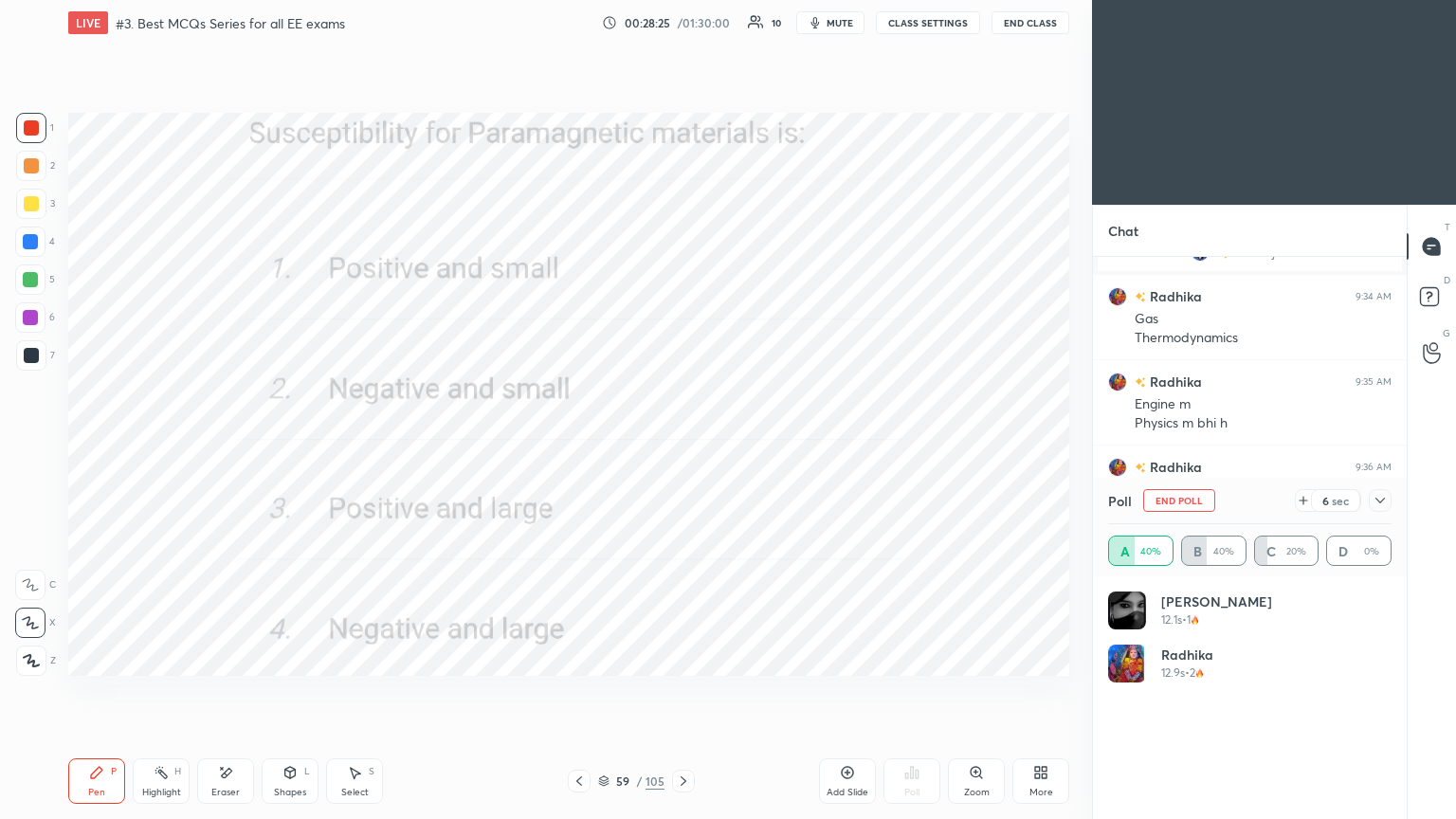 click on "End Poll" at bounding box center (1179, 500) 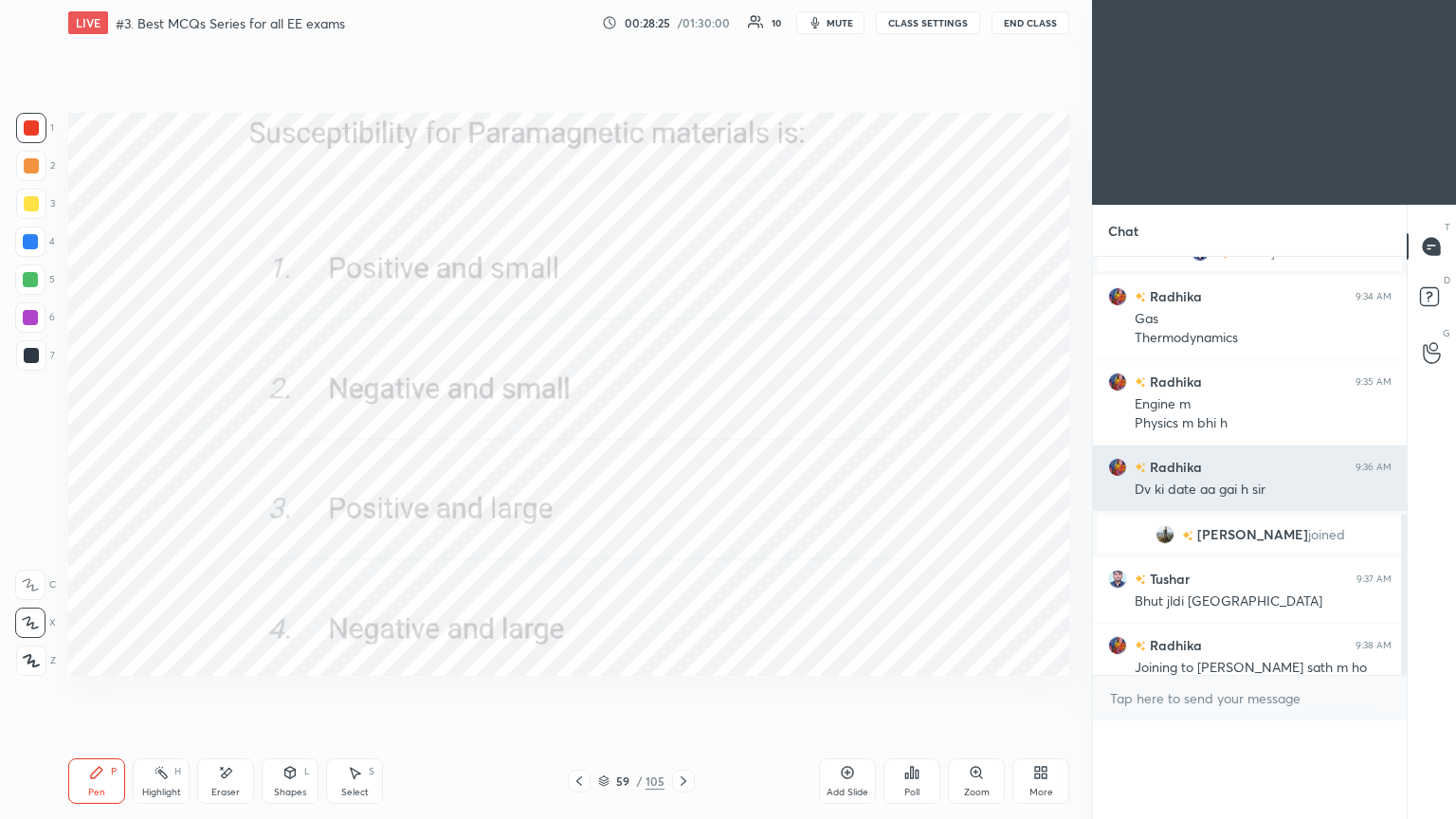 scroll, scrollTop: 84, scrollLeft: 278, axis: both 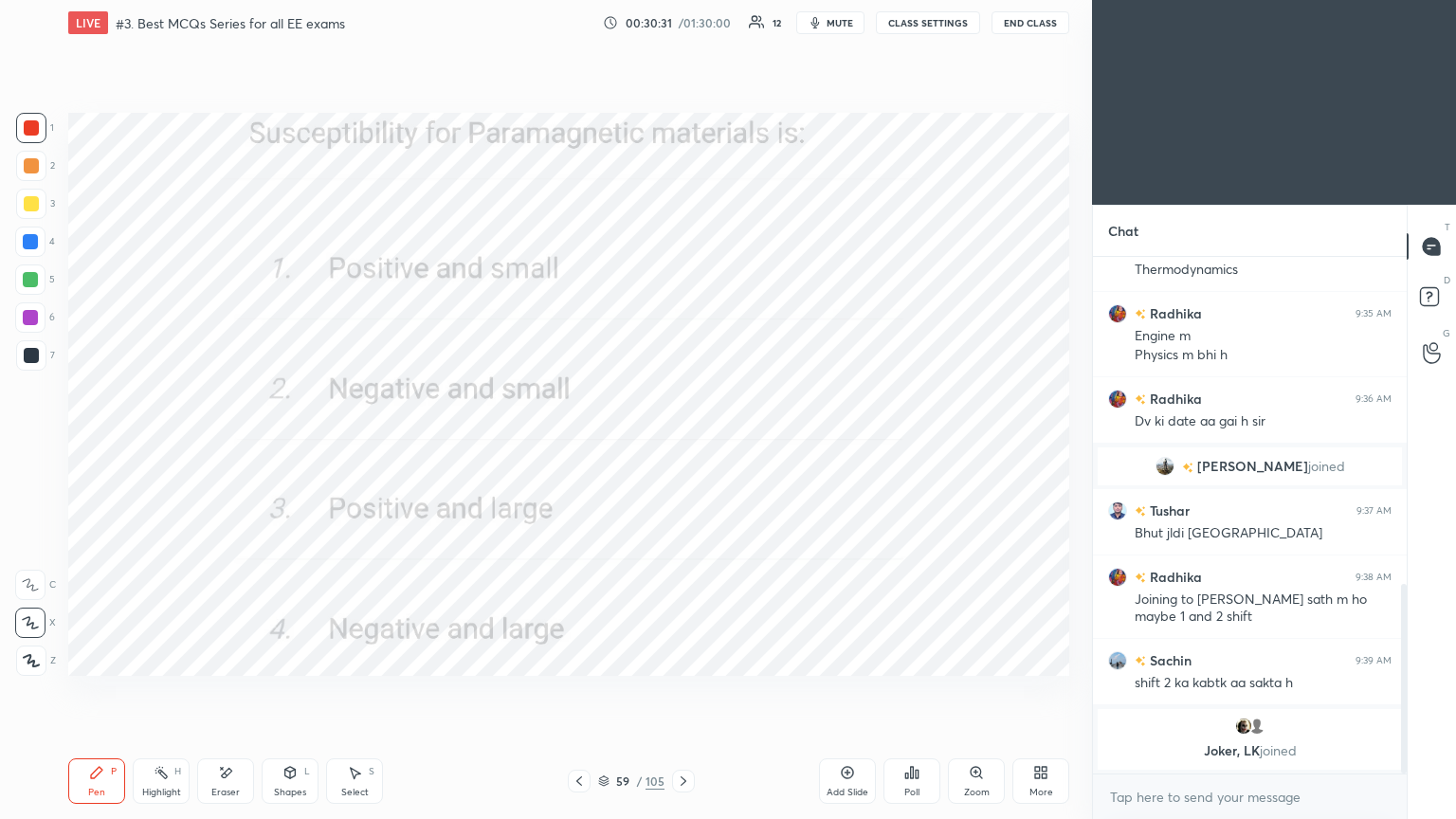 click on "LIVE #3. Best MCQs Series for all EE exams 00:30:31 /  01:30:00 12 mute CLASS SETTINGS End Class Setting up your live class Poll for   secs No correct answer Start poll Back #3. Best MCQs Series for all EE exams [PERSON_NAME] Pen P Highlight H Eraser Shapes L Select S 59 / 105 Add Slide Poll Zoom More" at bounding box center [569, 410] 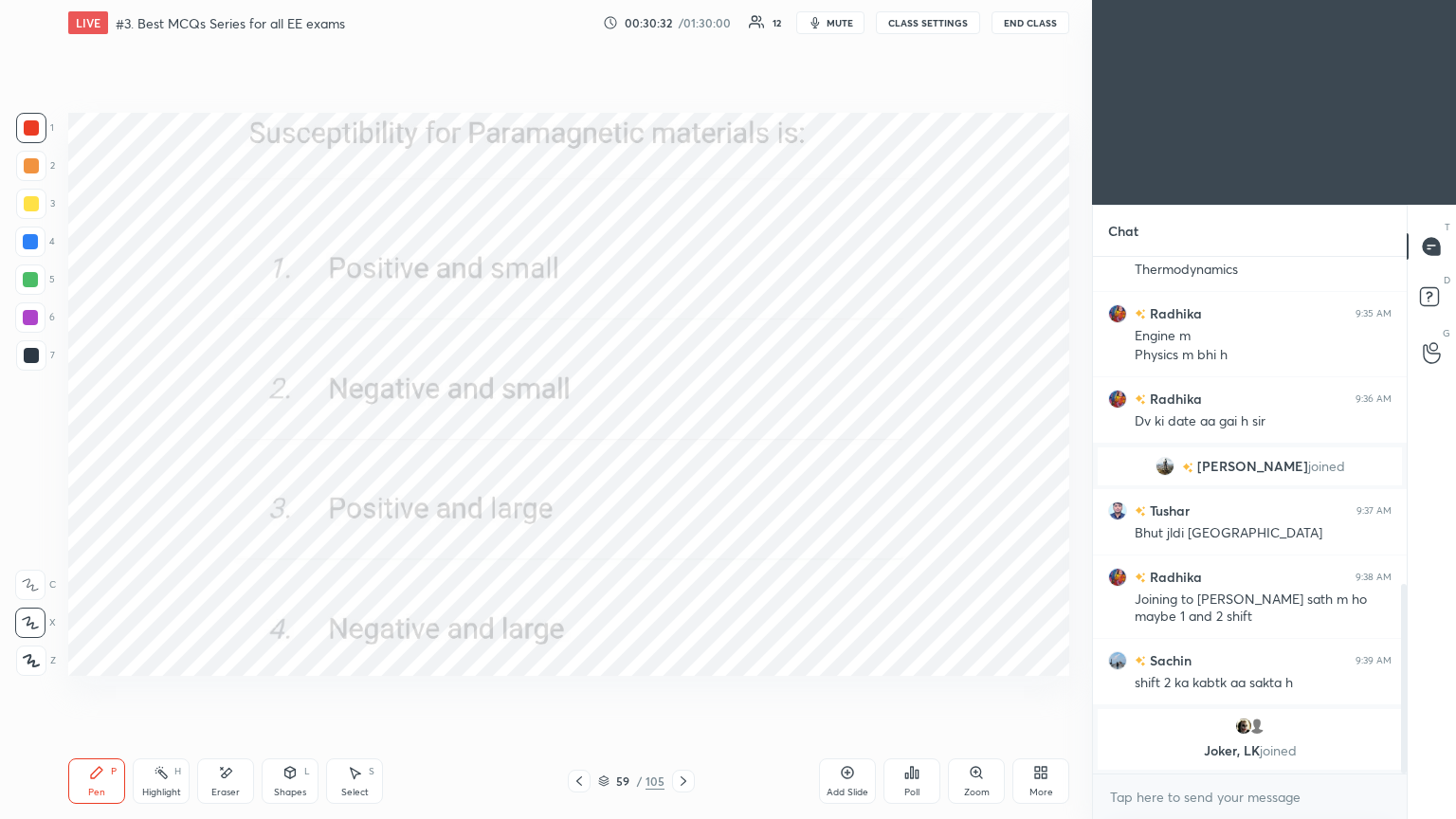 click at bounding box center (683, 781) 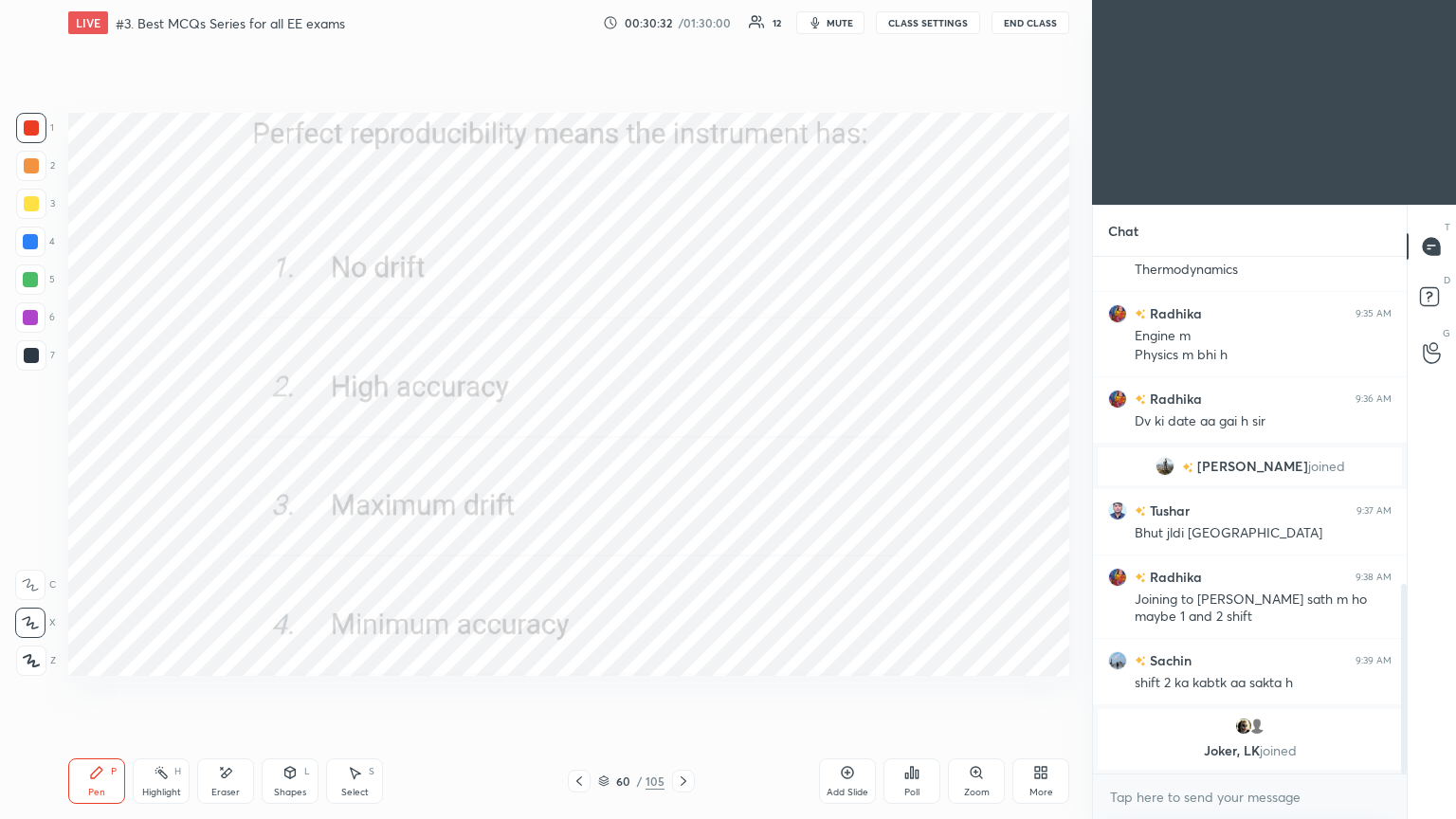 click on "Poll" at bounding box center [912, 781] 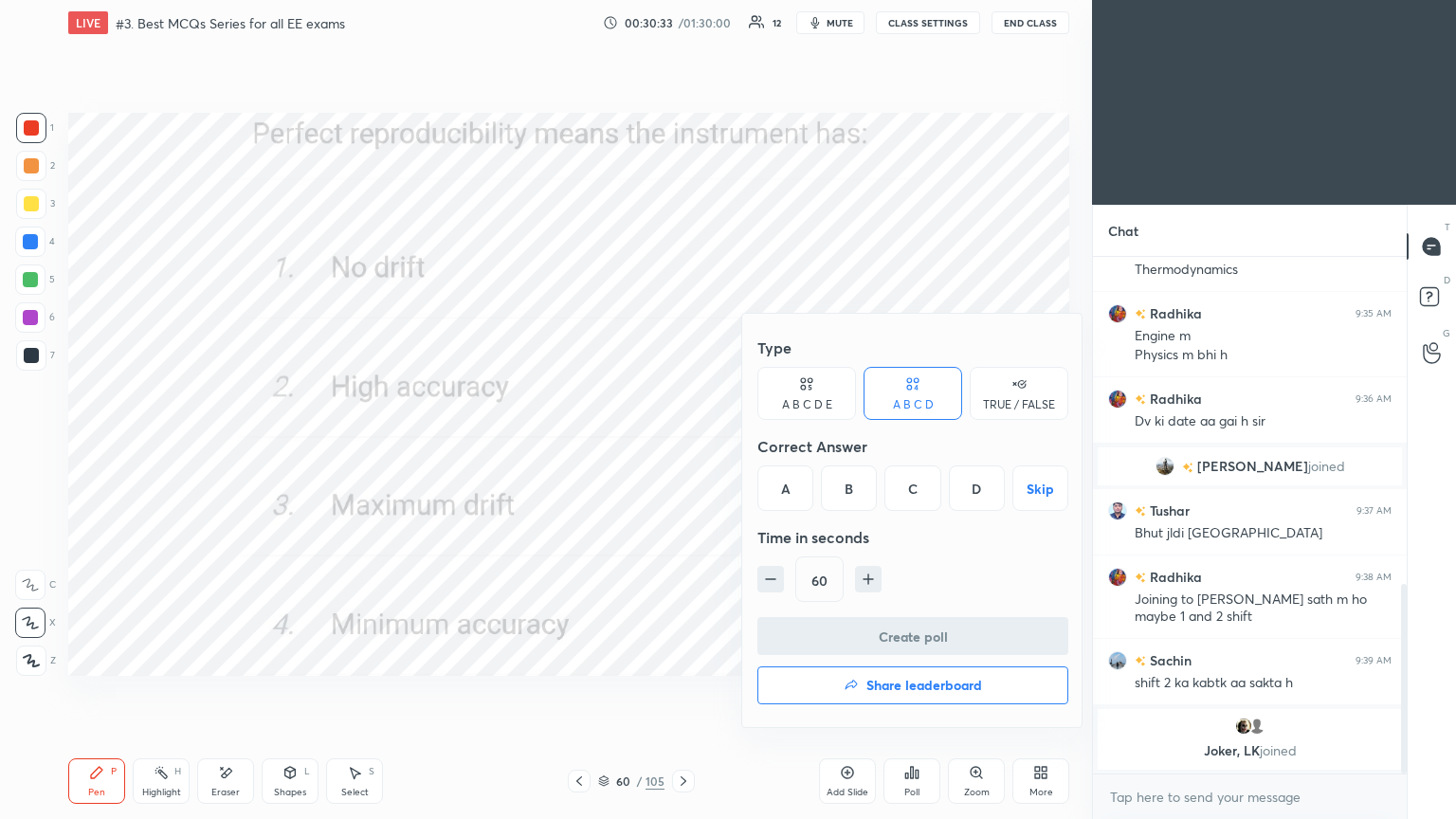 click on "A" at bounding box center (785, 488) 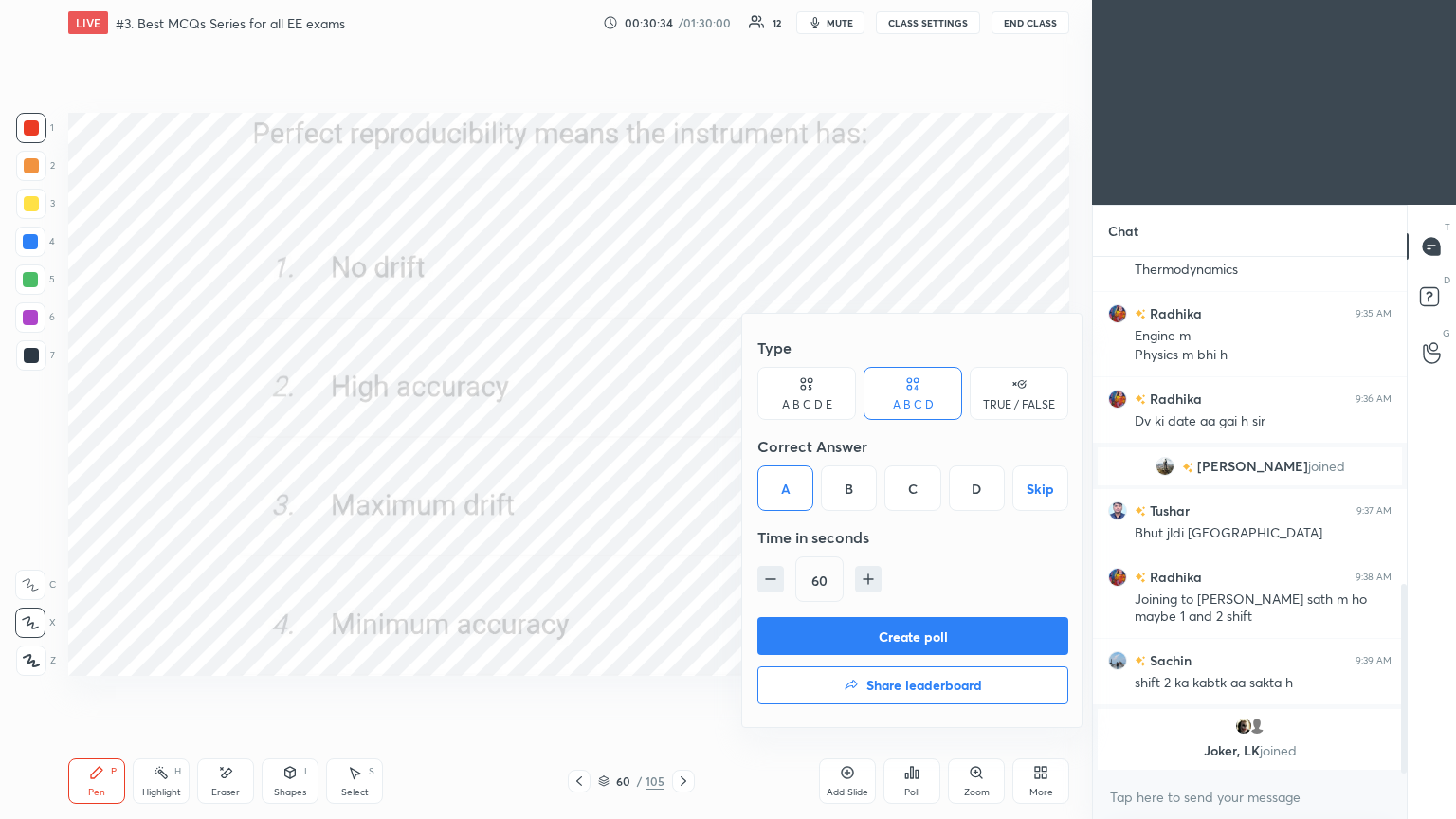click on "Create poll" at bounding box center [913, 636] 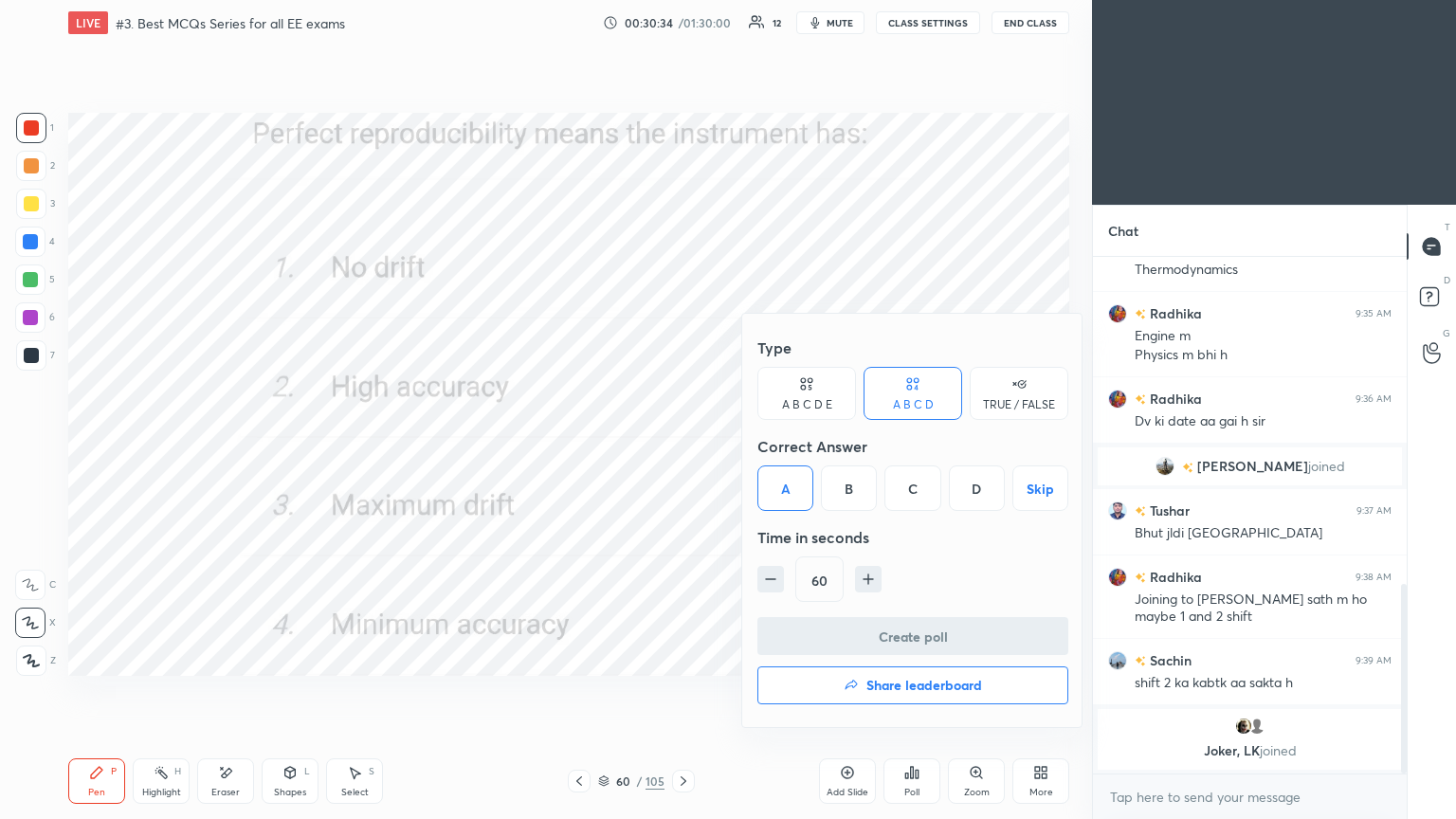 scroll, scrollTop: 481, scrollLeft: 308, axis: both 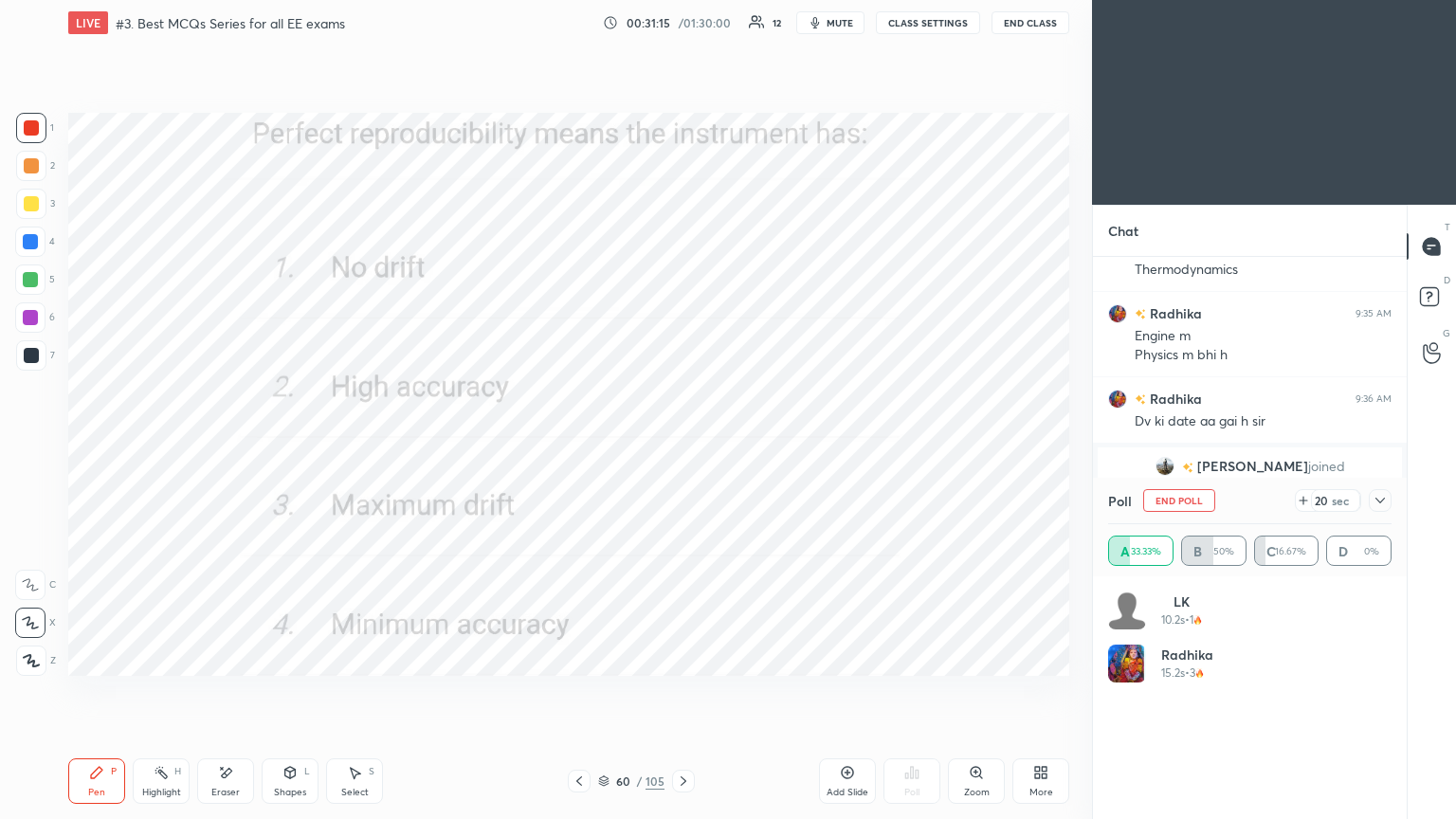 click at bounding box center (31, 355) 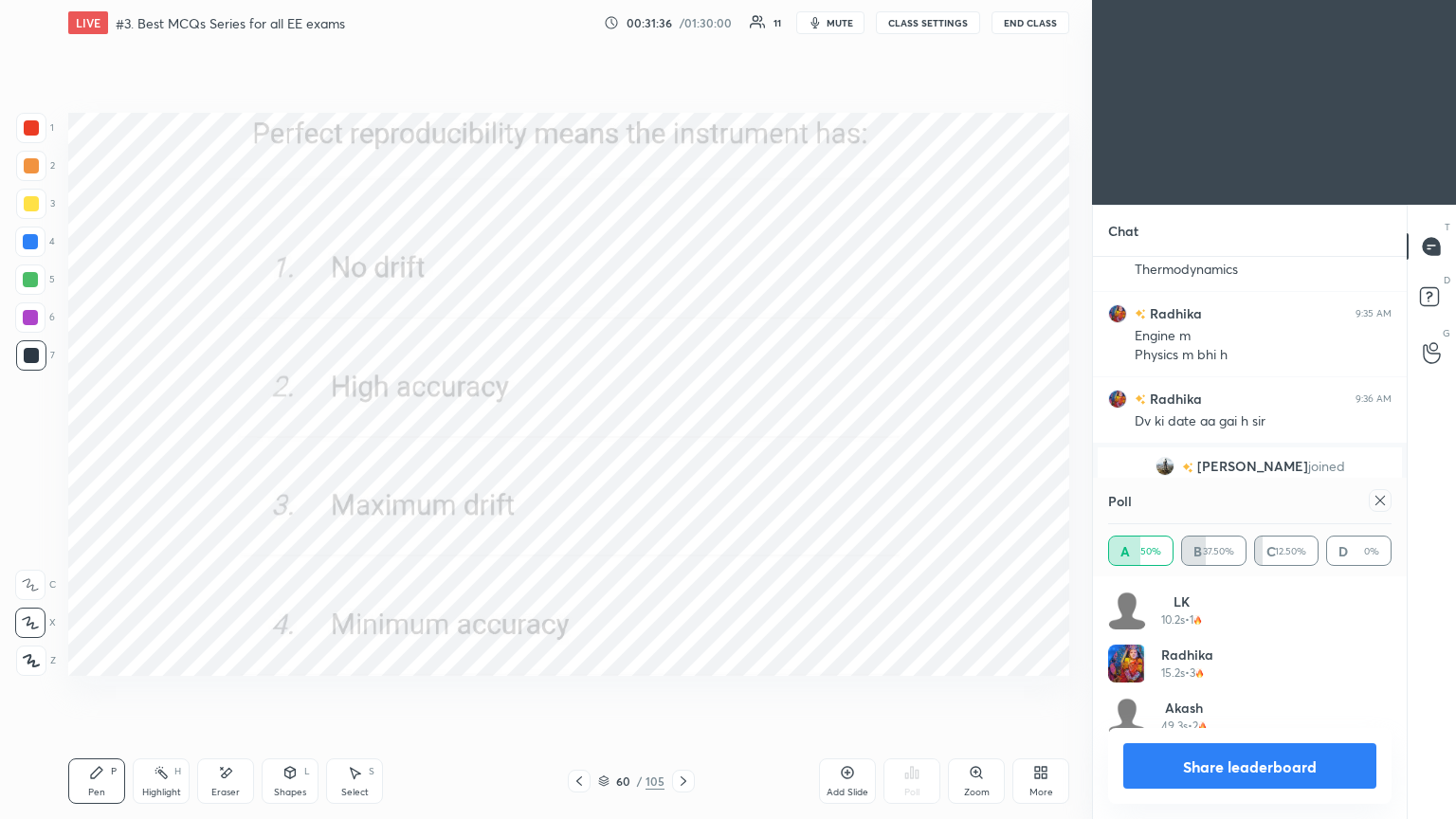 click at bounding box center (31, 128) 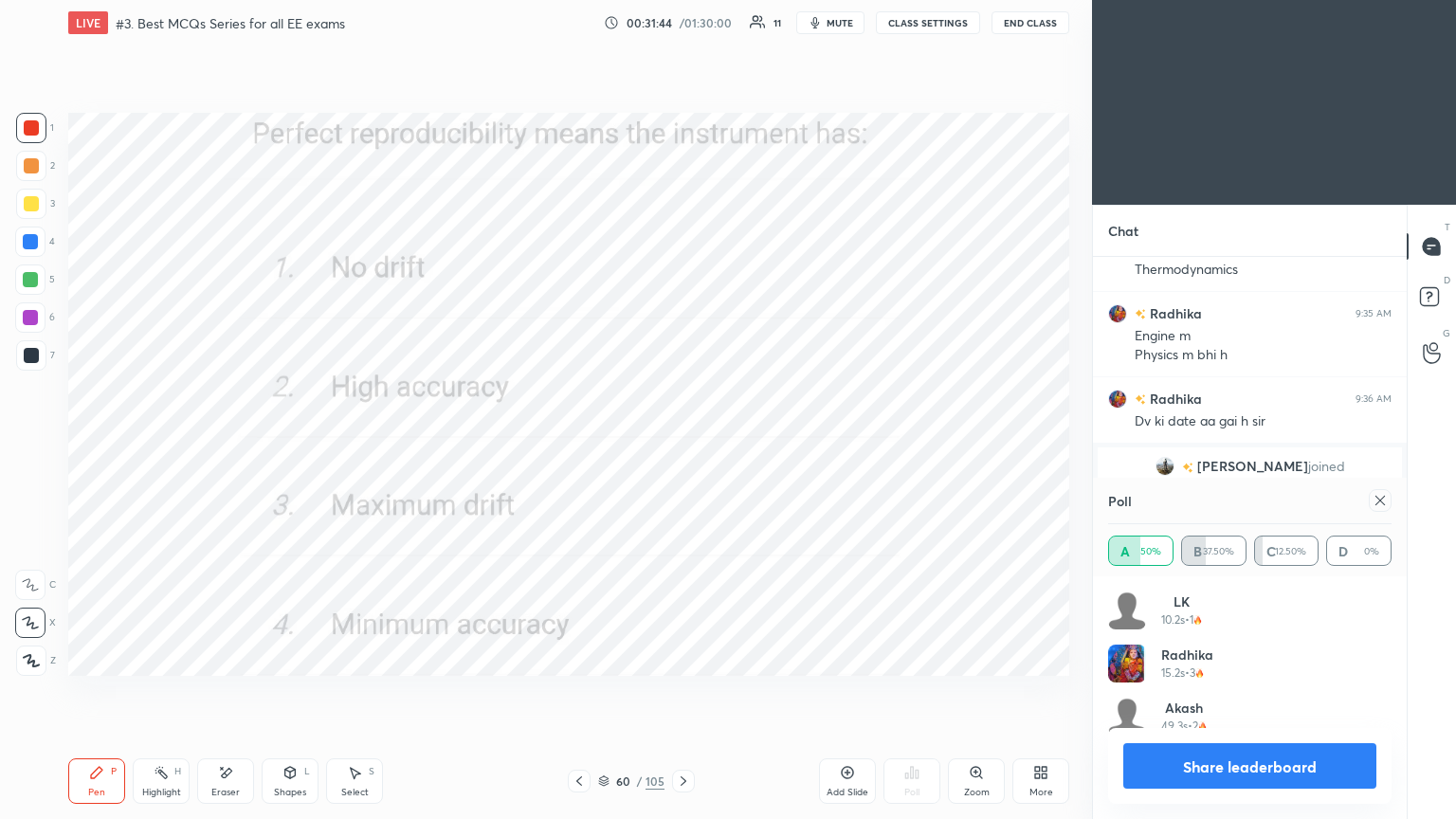 click at bounding box center [31, 355] 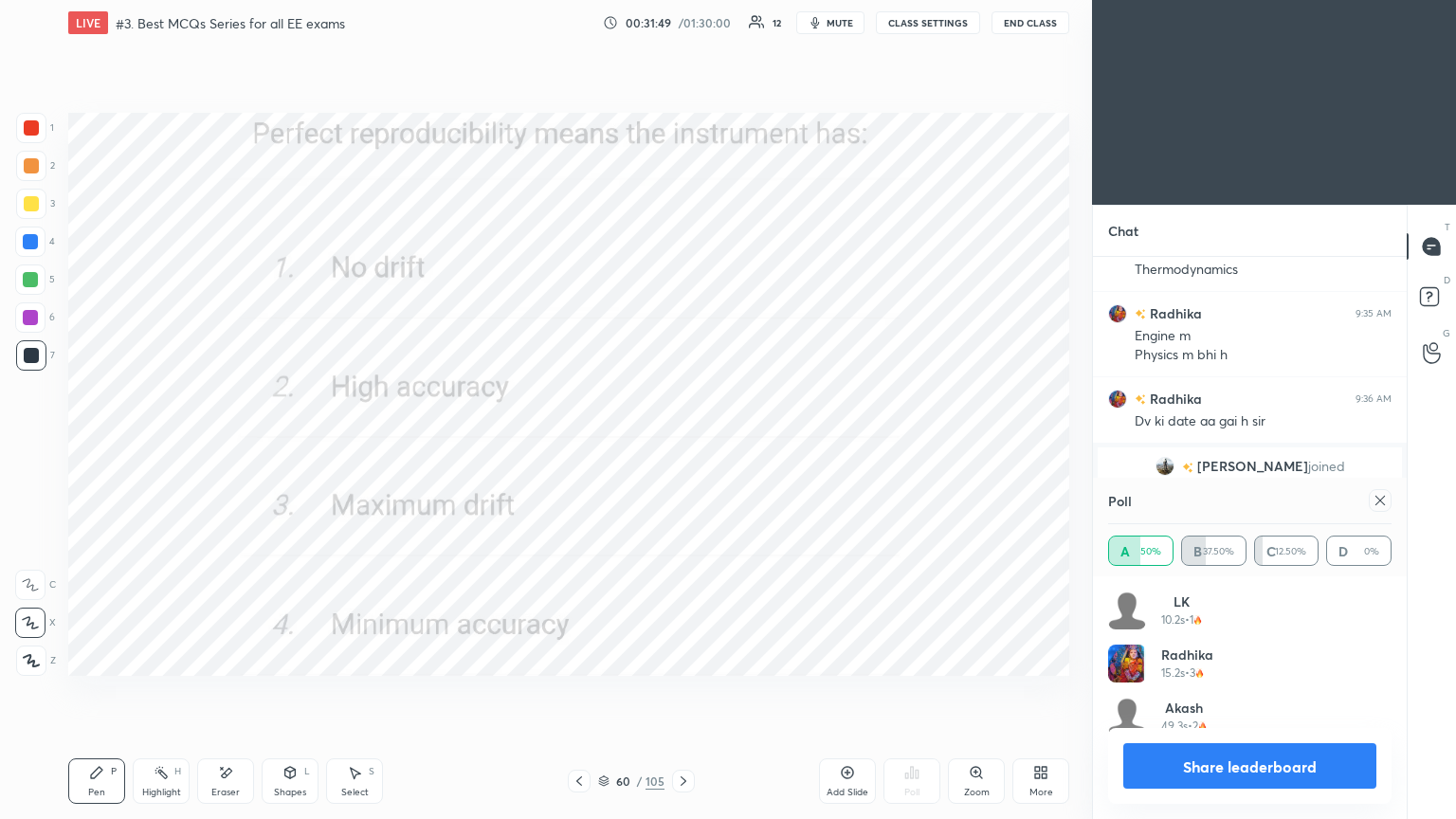 click 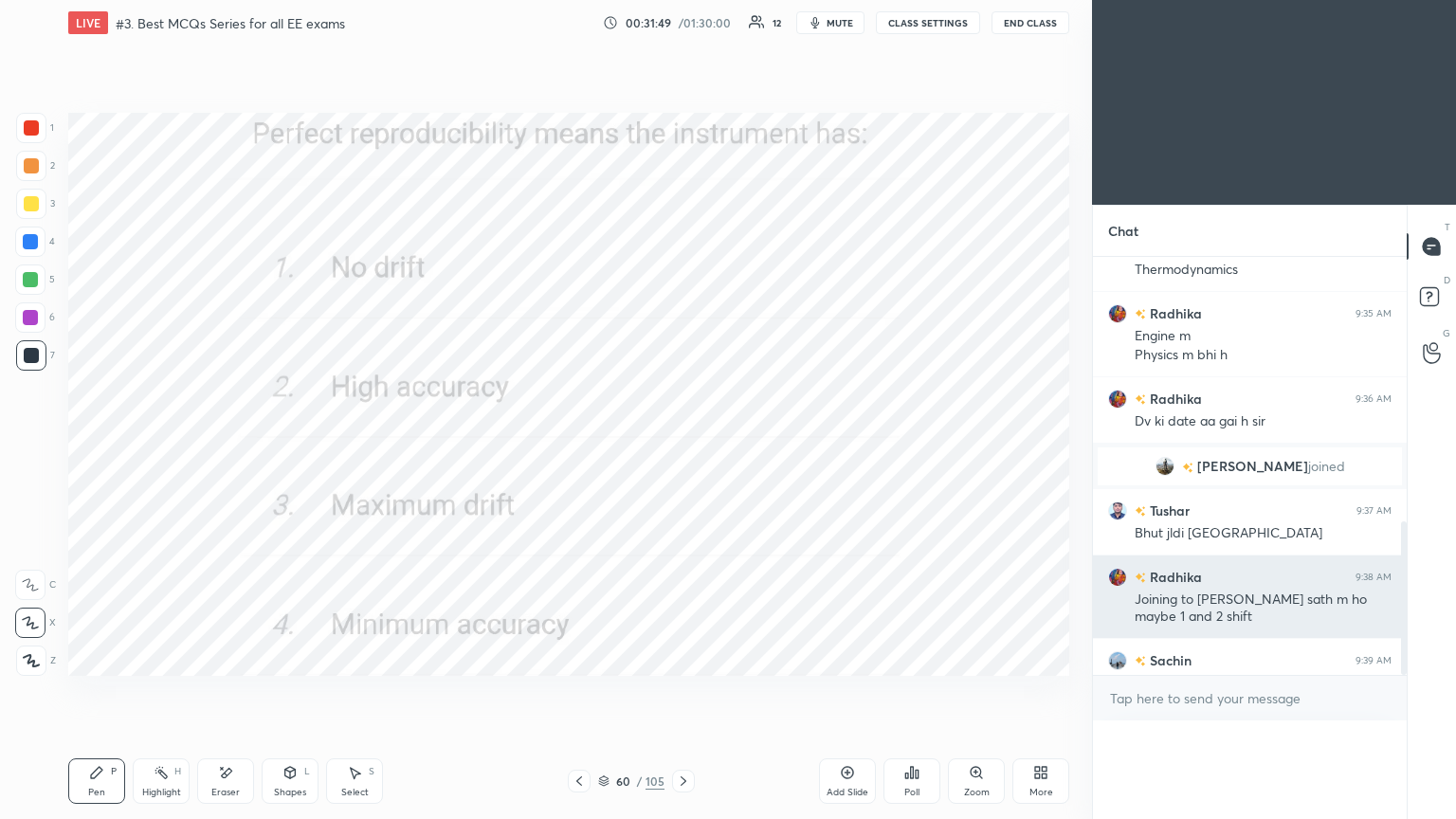 scroll, scrollTop: 0, scrollLeft: 0, axis: both 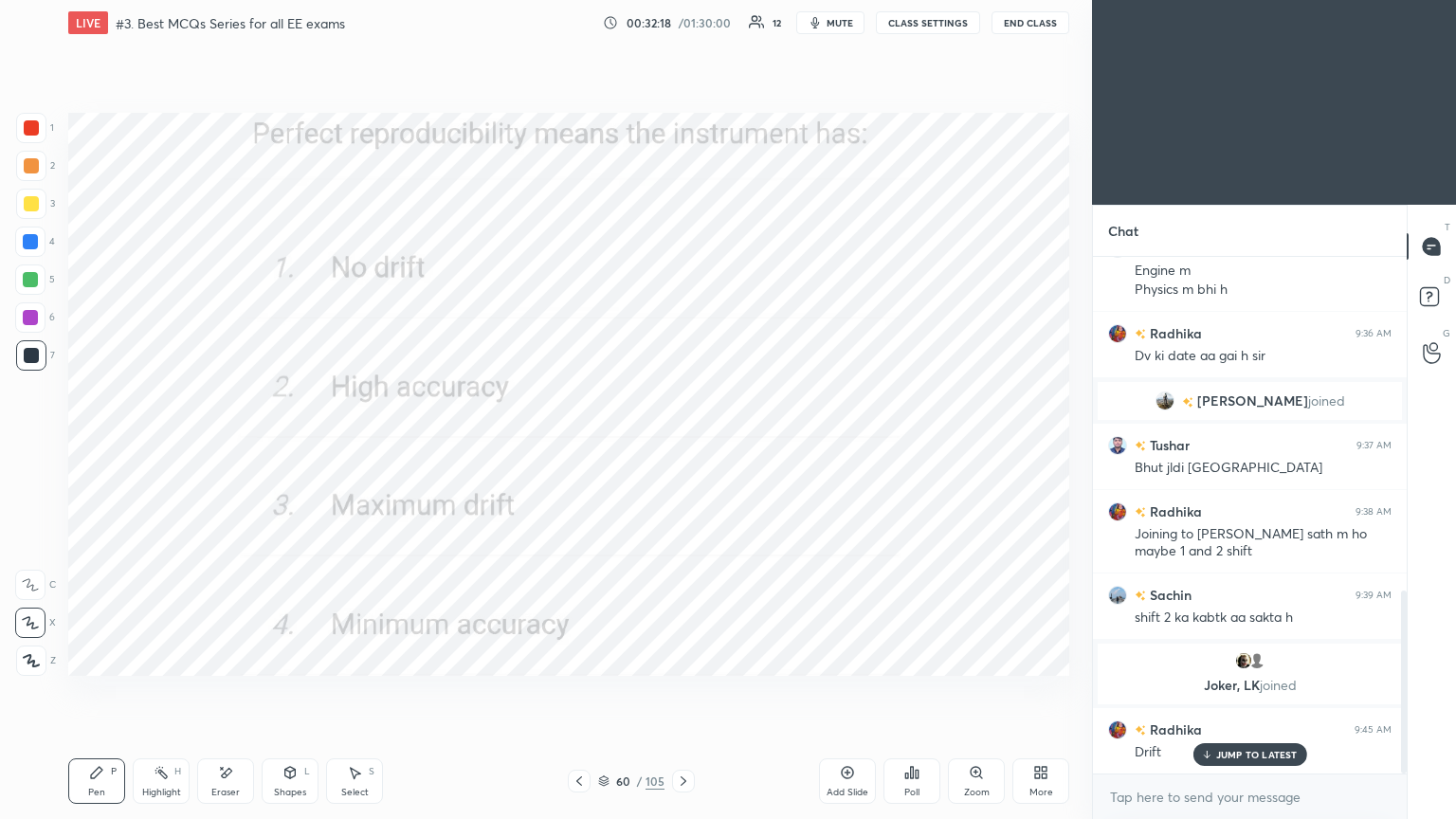 click on "1" at bounding box center [35, 132] 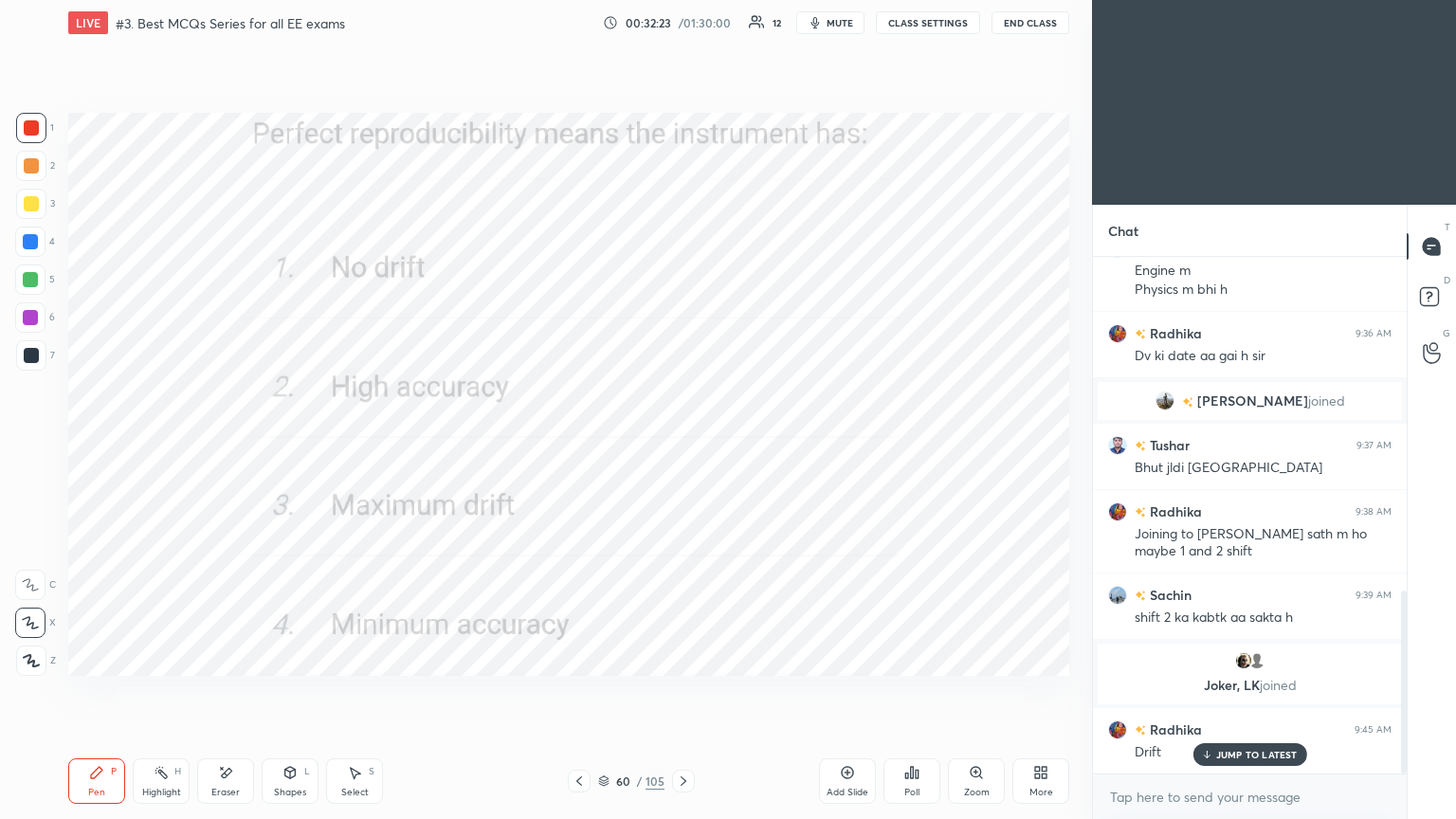 click on "Setting up your live class Poll for   secs No correct answer Start poll" at bounding box center (569, 394) 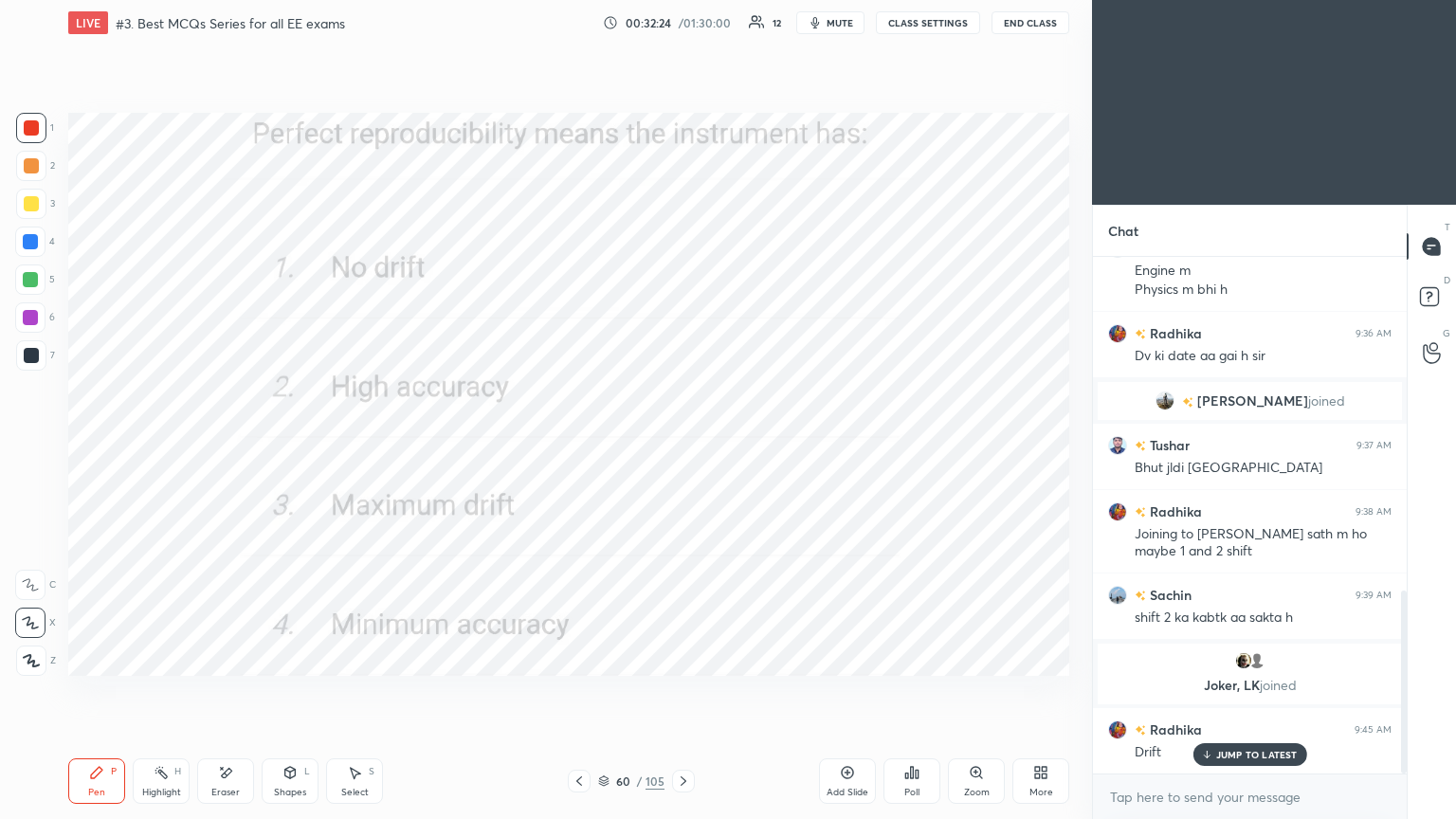 click 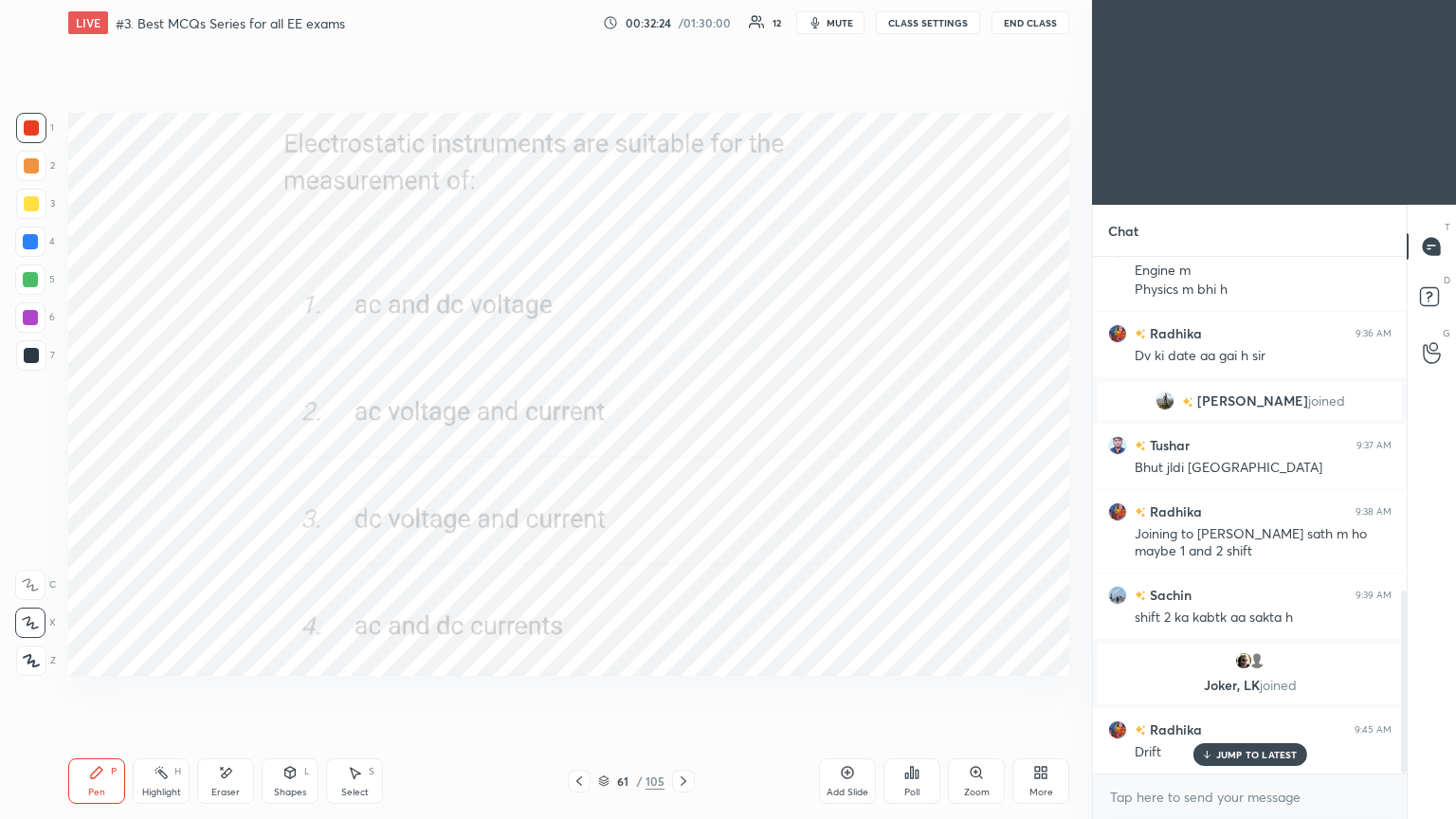 click on "Poll" at bounding box center (912, 792) 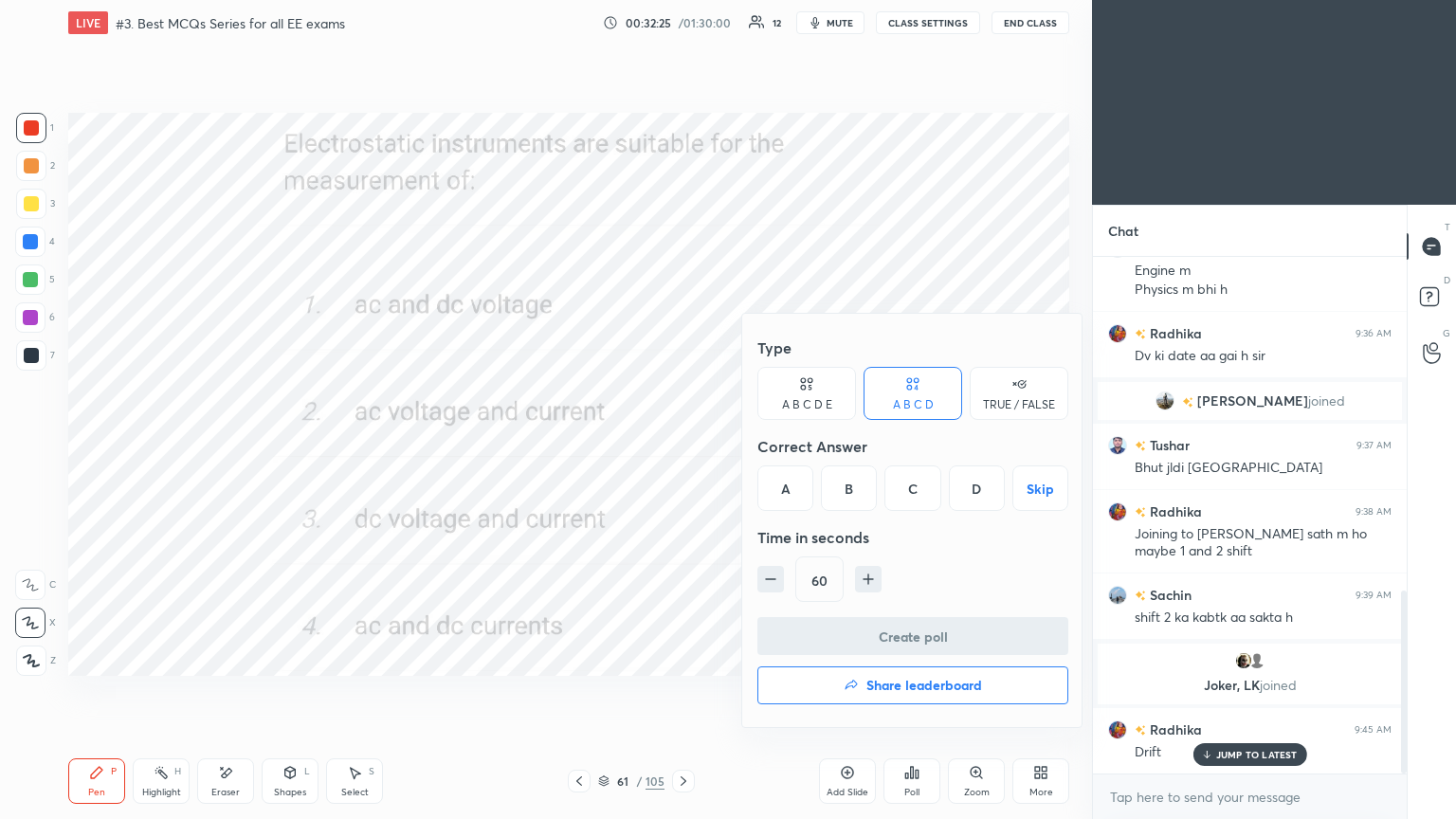 click on "A" at bounding box center (785, 488) 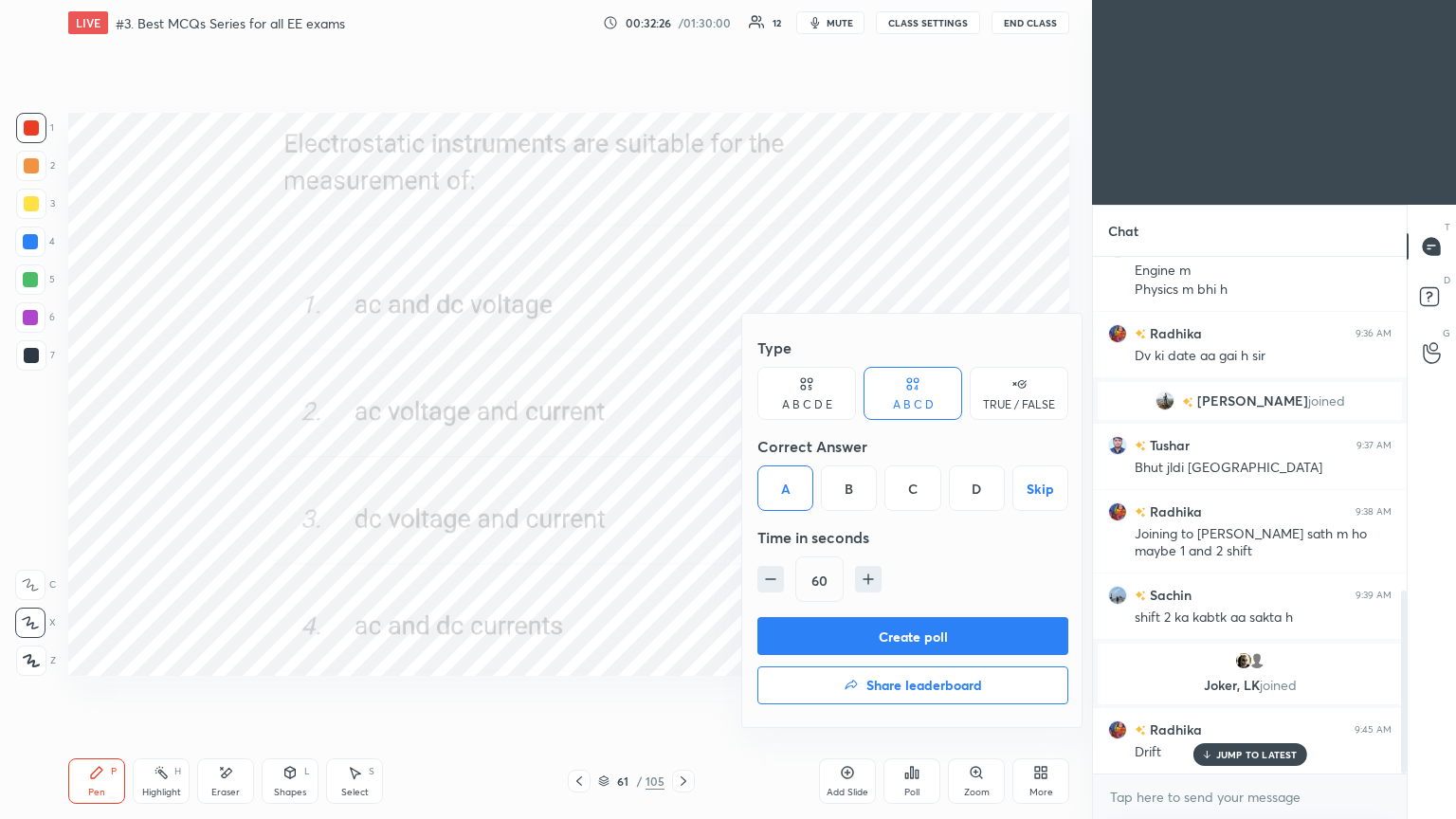 click on "Create poll" at bounding box center (913, 636) 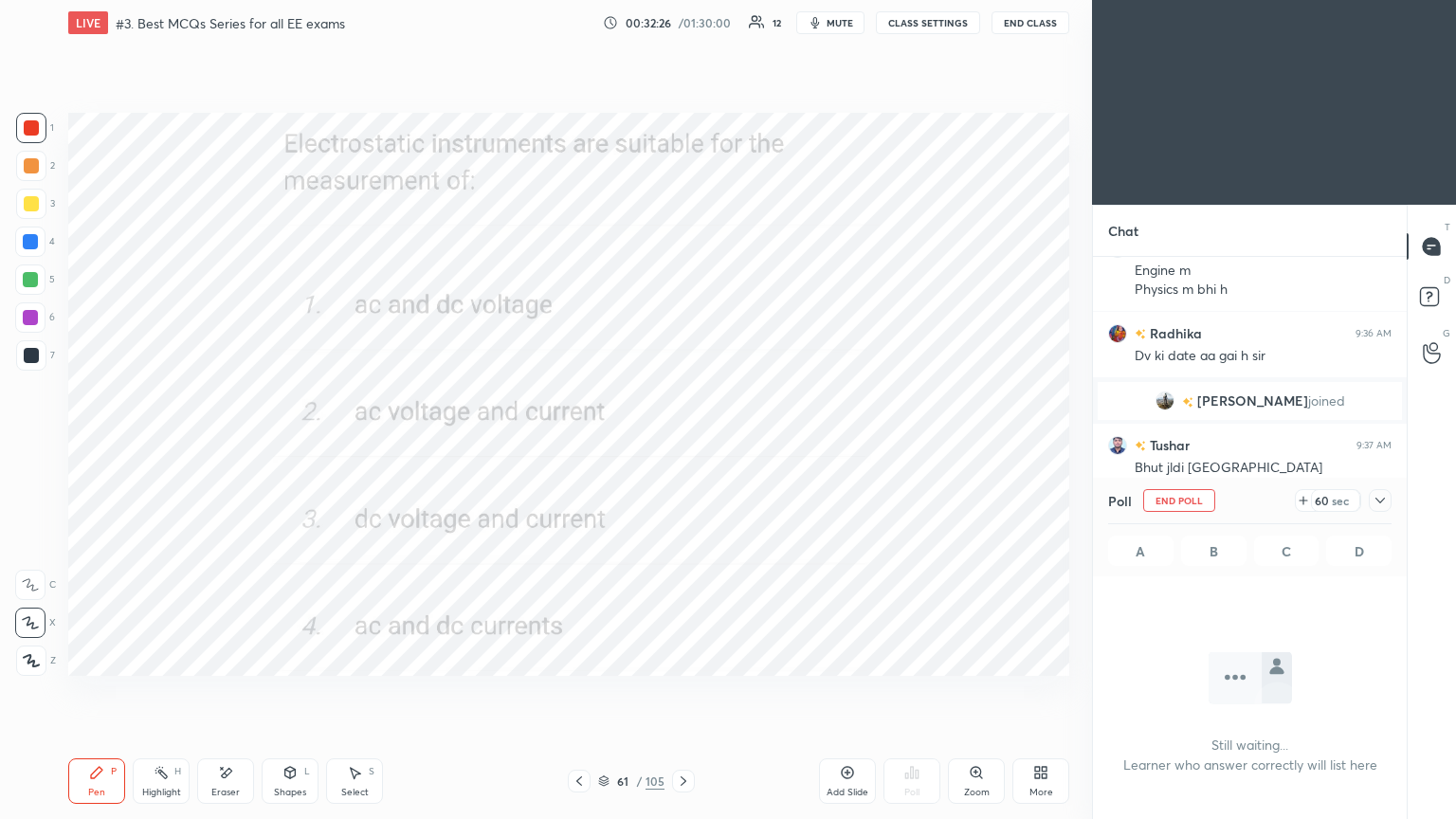 scroll, scrollTop: 471, scrollLeft: 308, axis: both 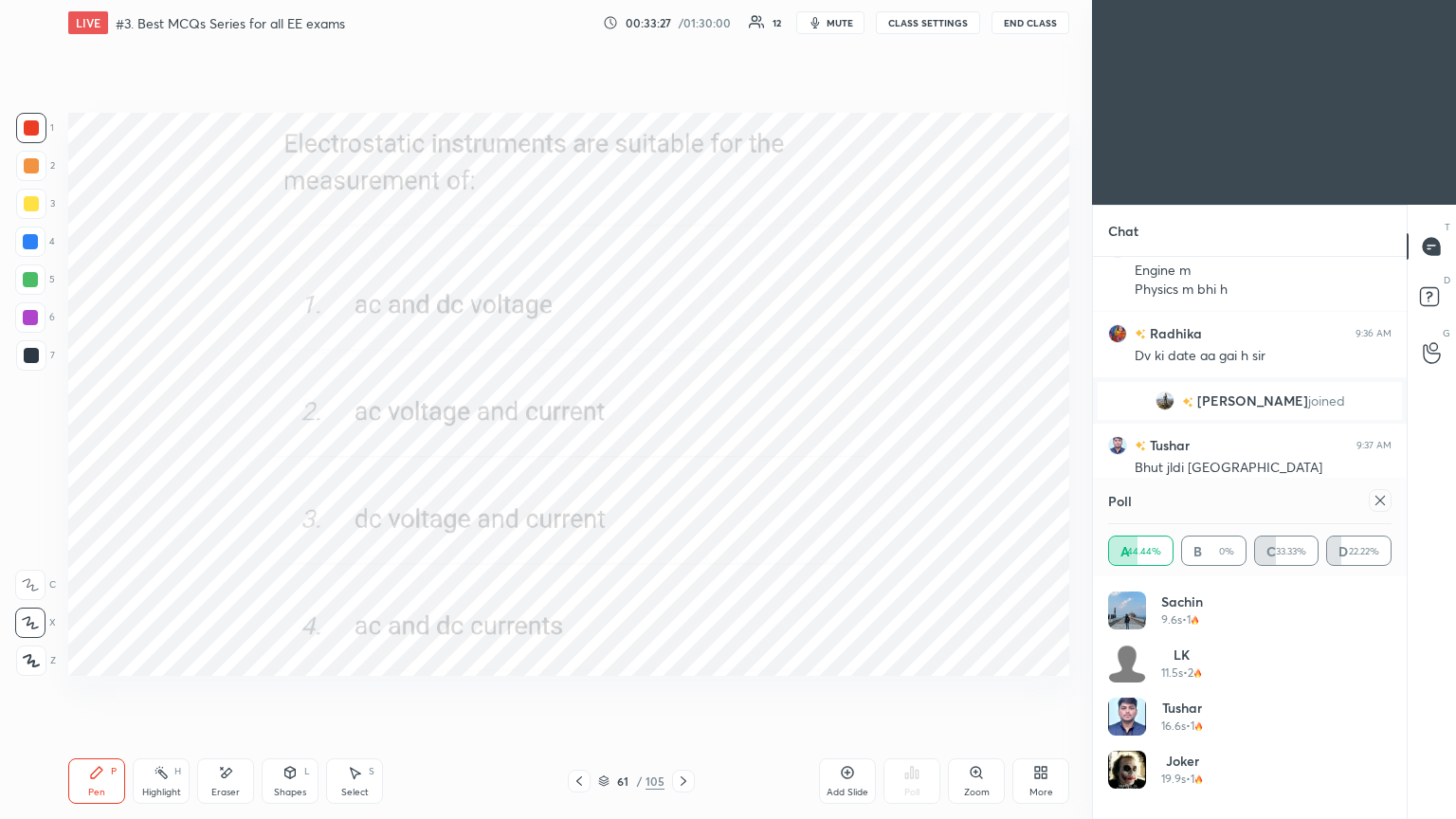 click 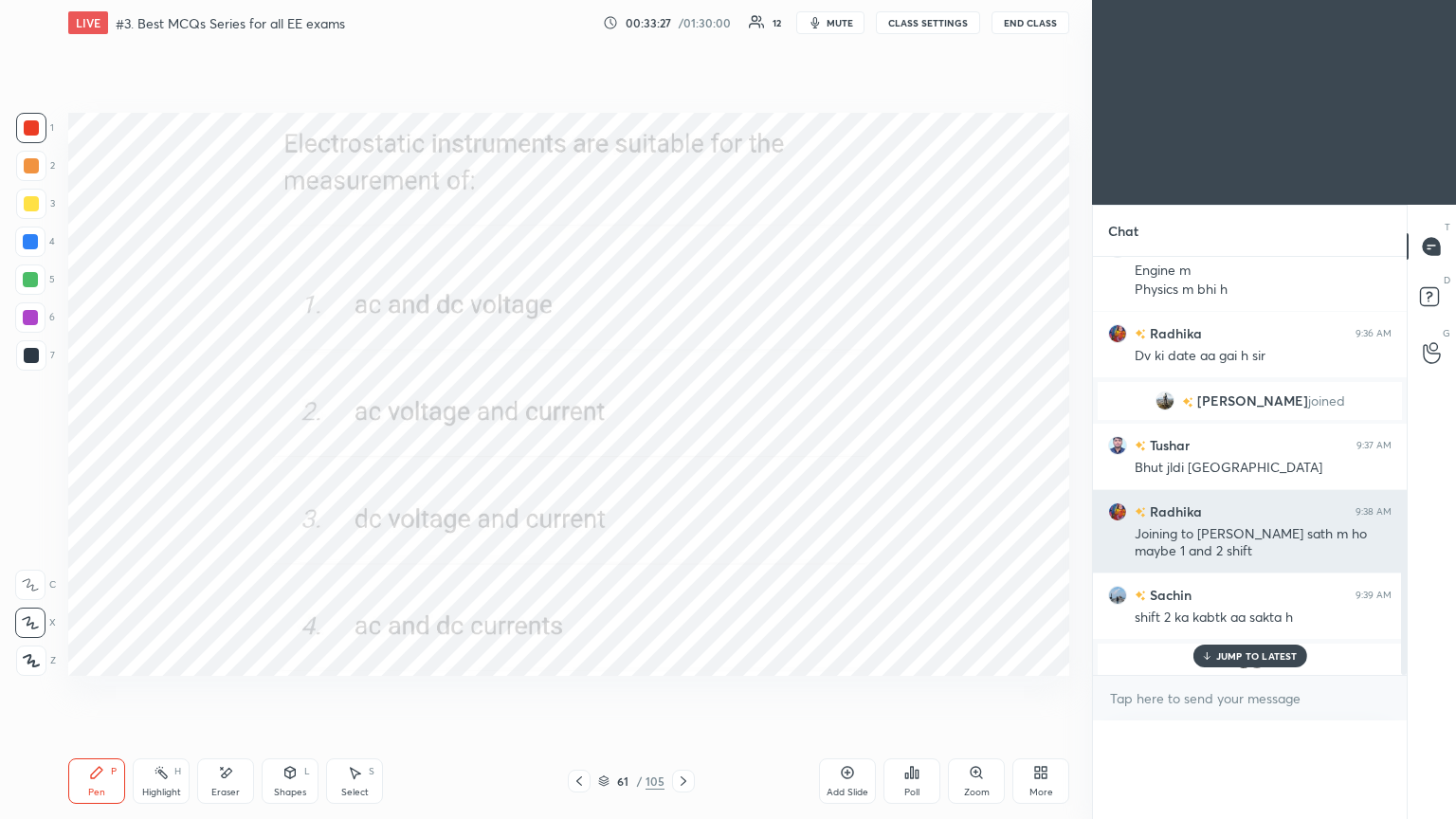 scroll, scrollTop: 83, scrollLeft: 278, axis: both 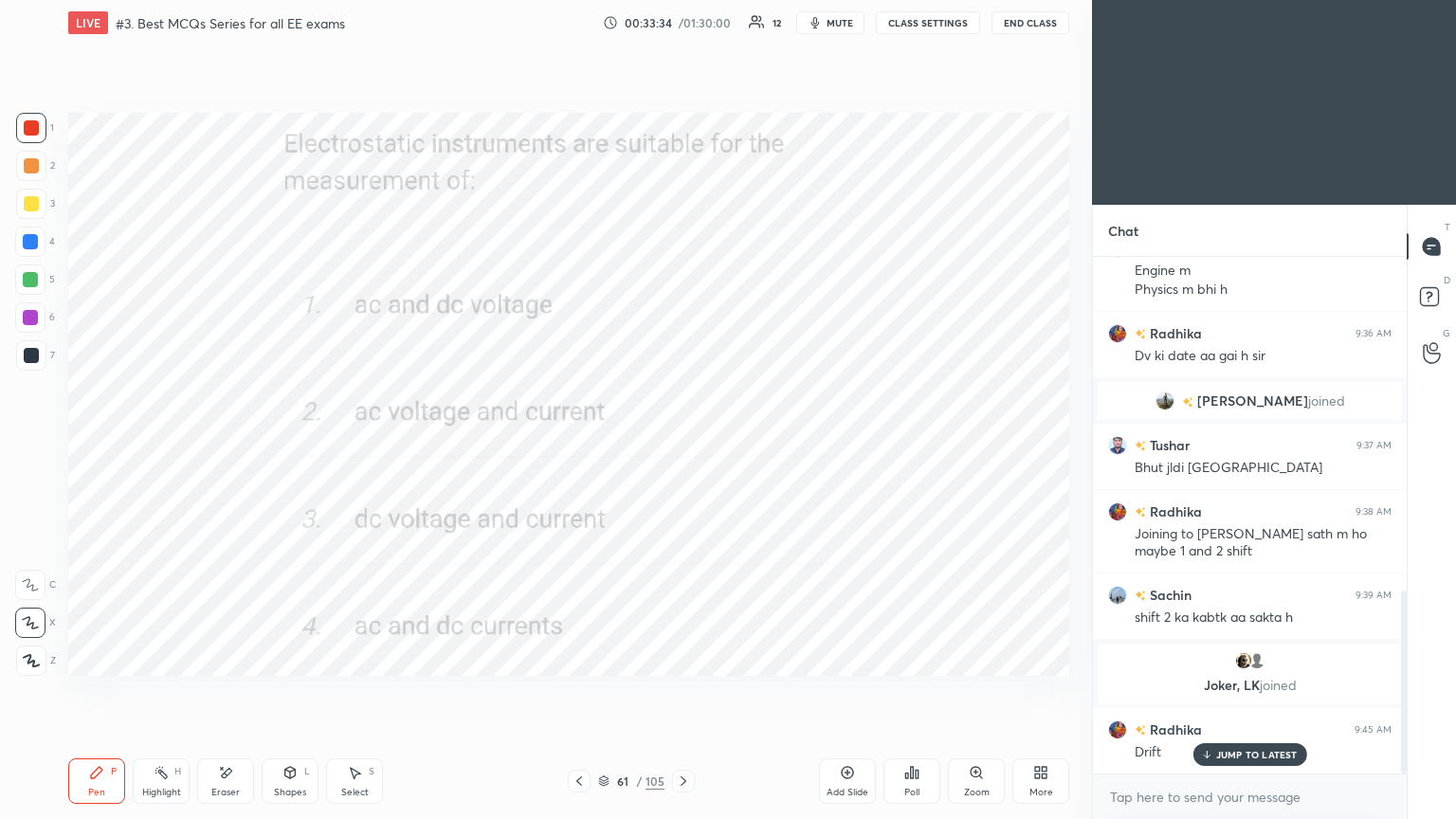click 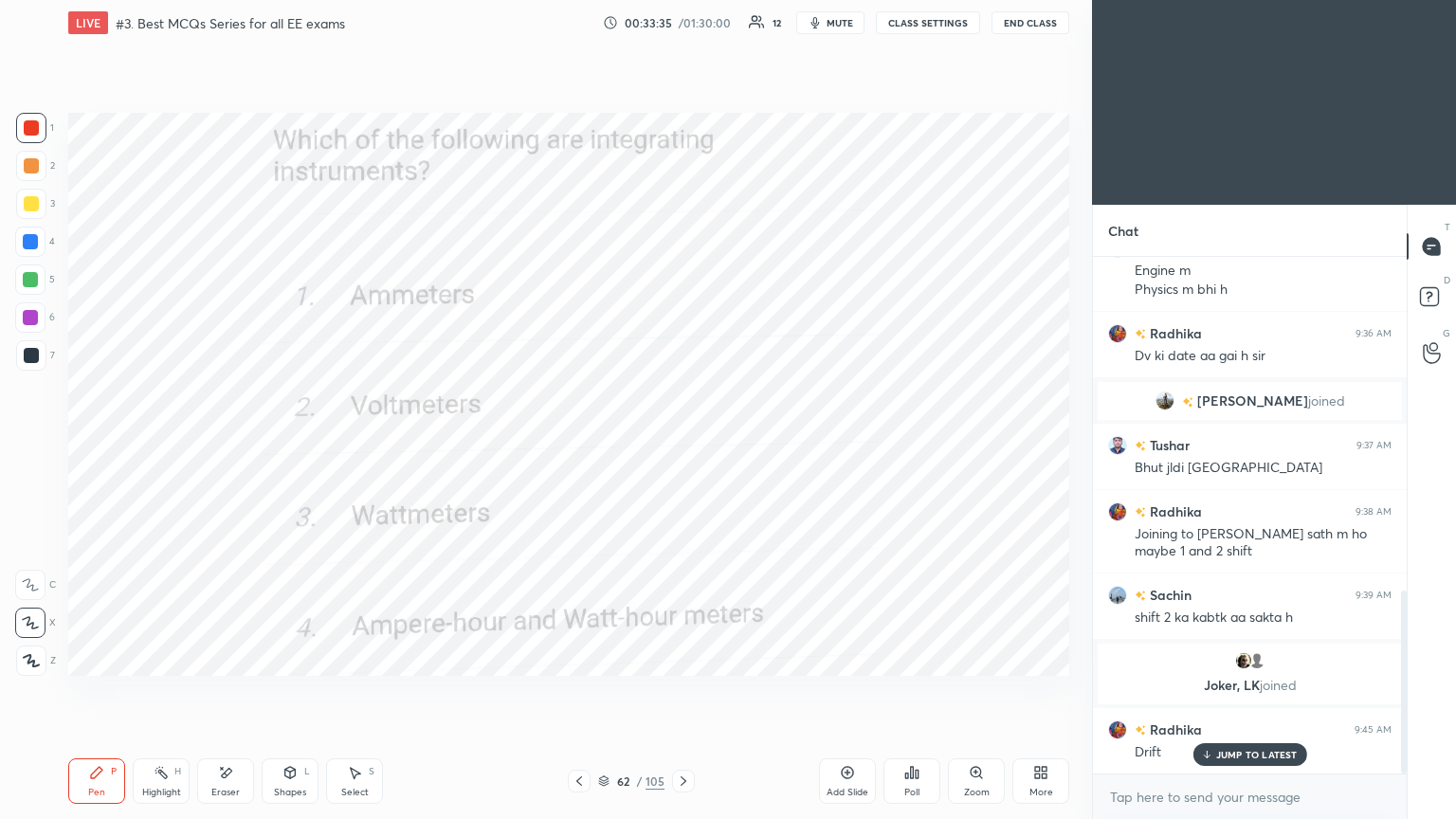 click on "Poll" at bounding box center (912, 781) 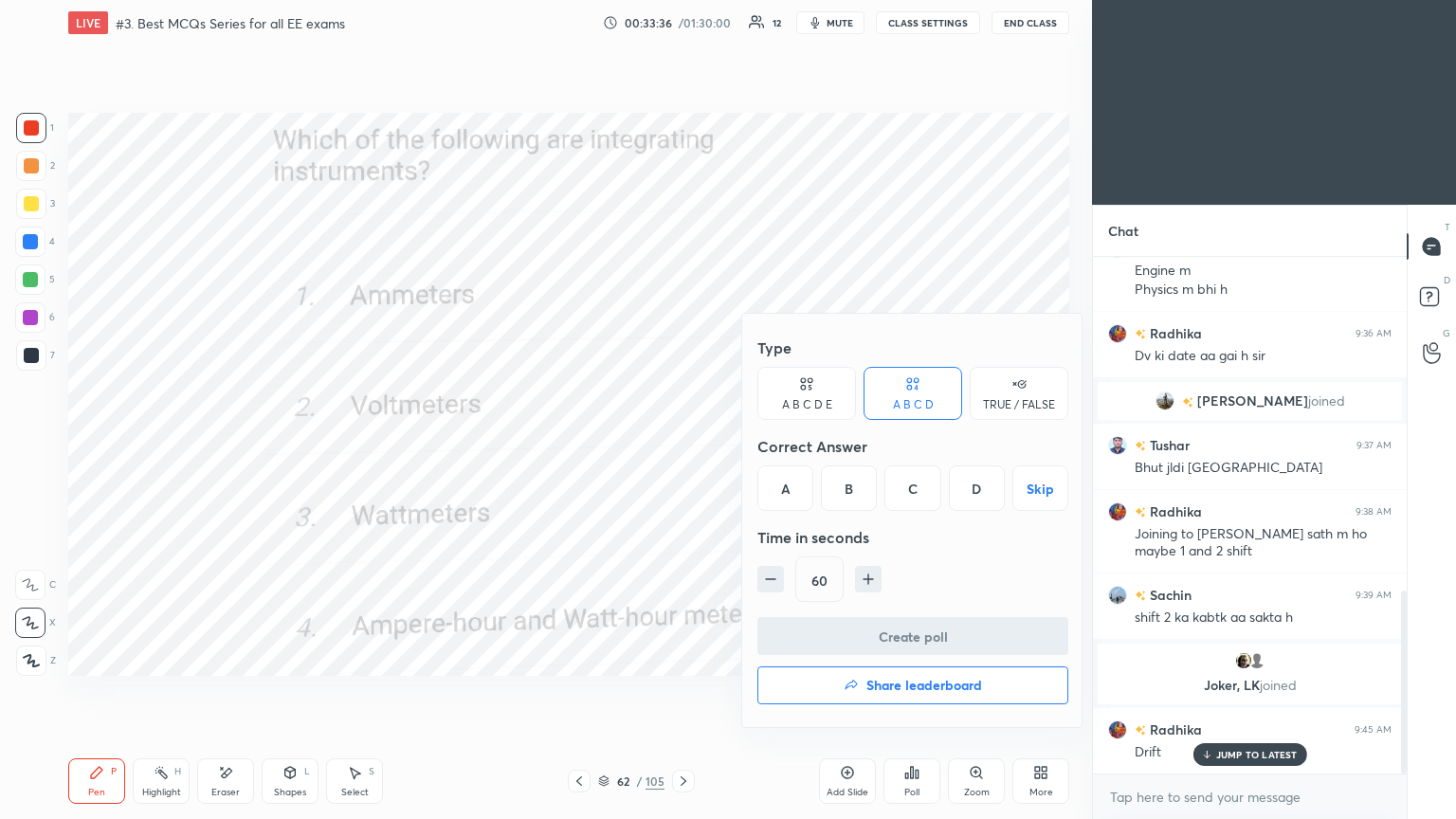click on "D" at bounding box center (976, 488) 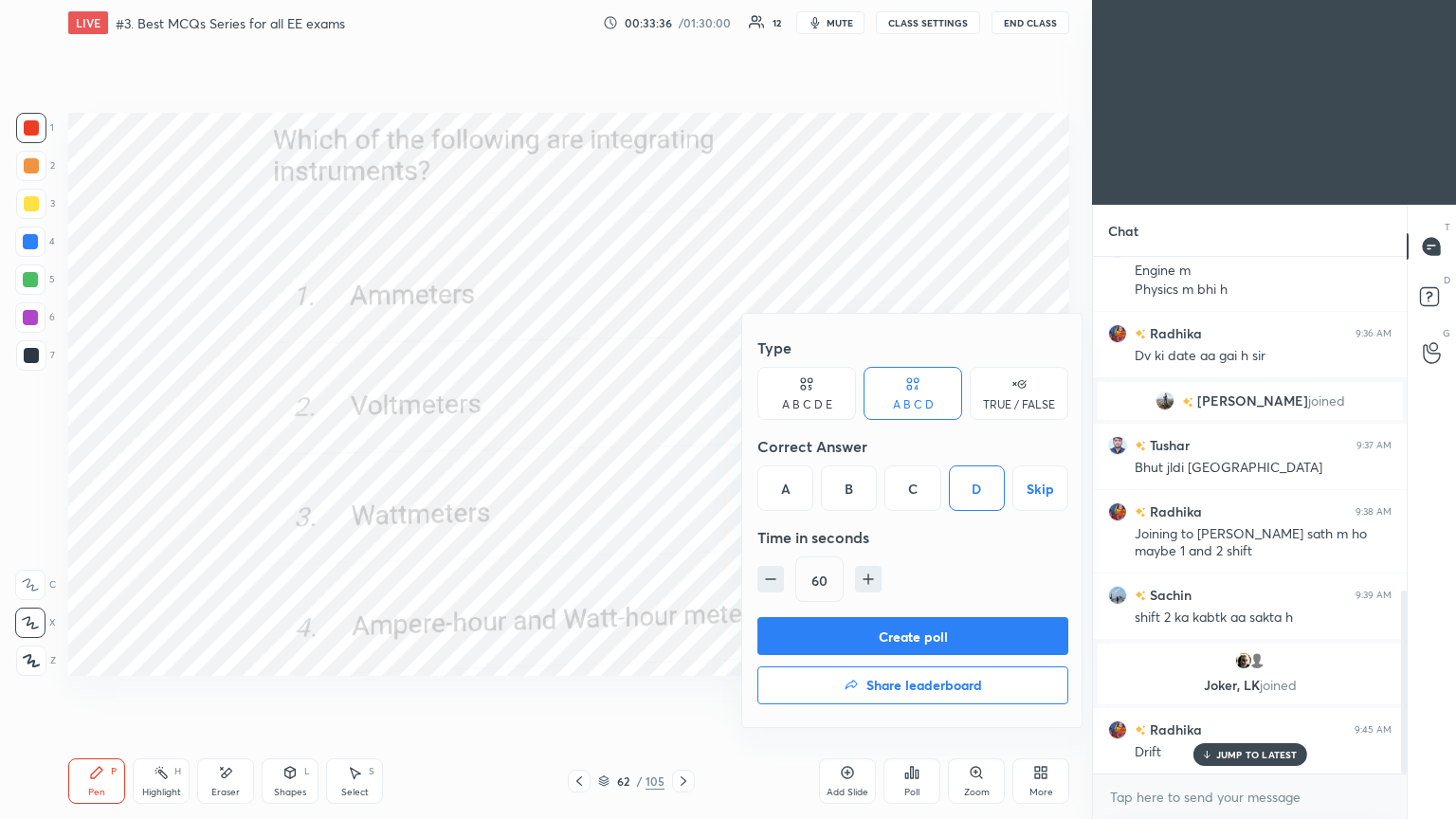 click on "Create poll" at bounding box center (913, 636) 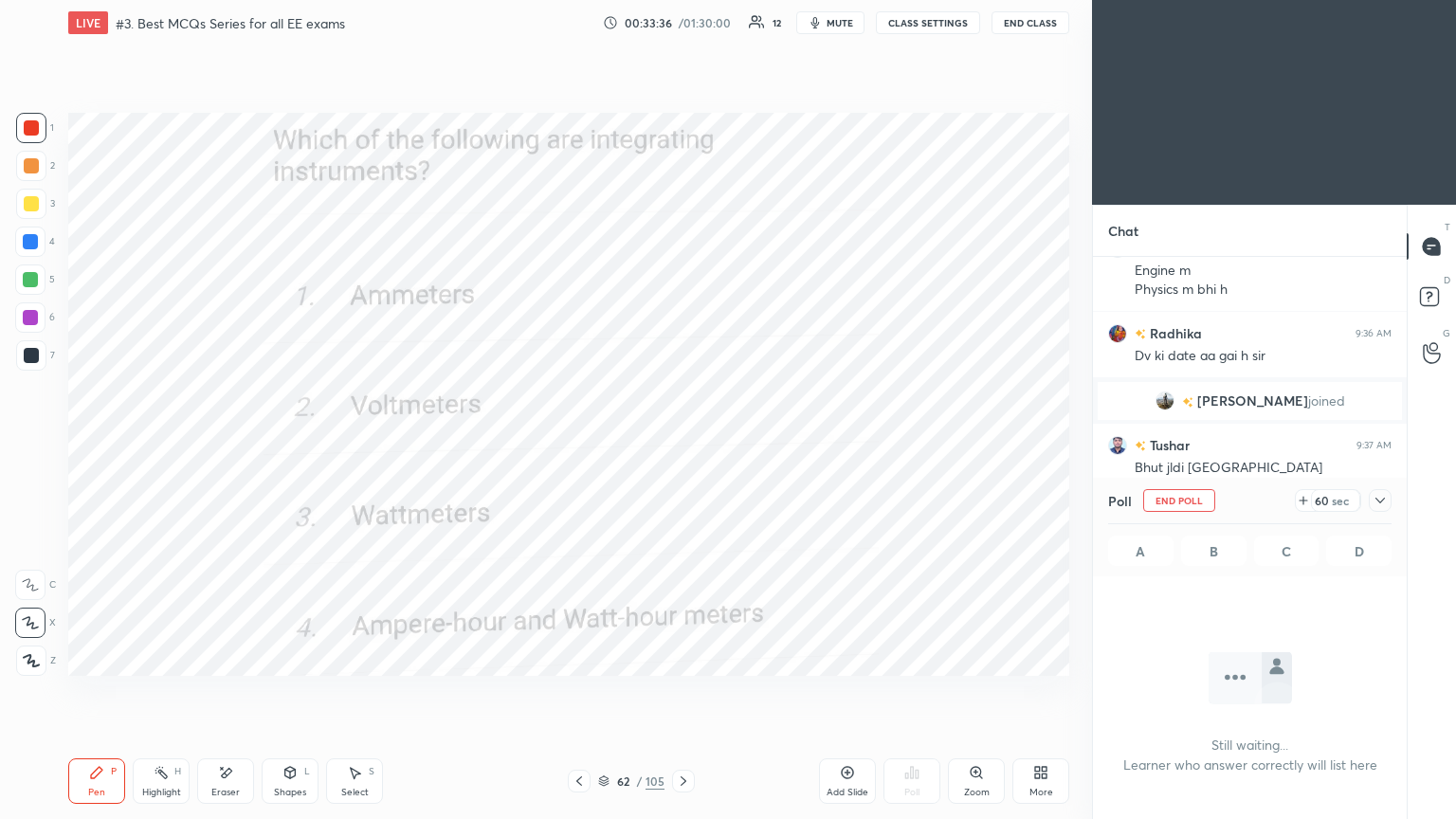 scroll, scrollTop: 428, scrollLeft: 308, axis: both 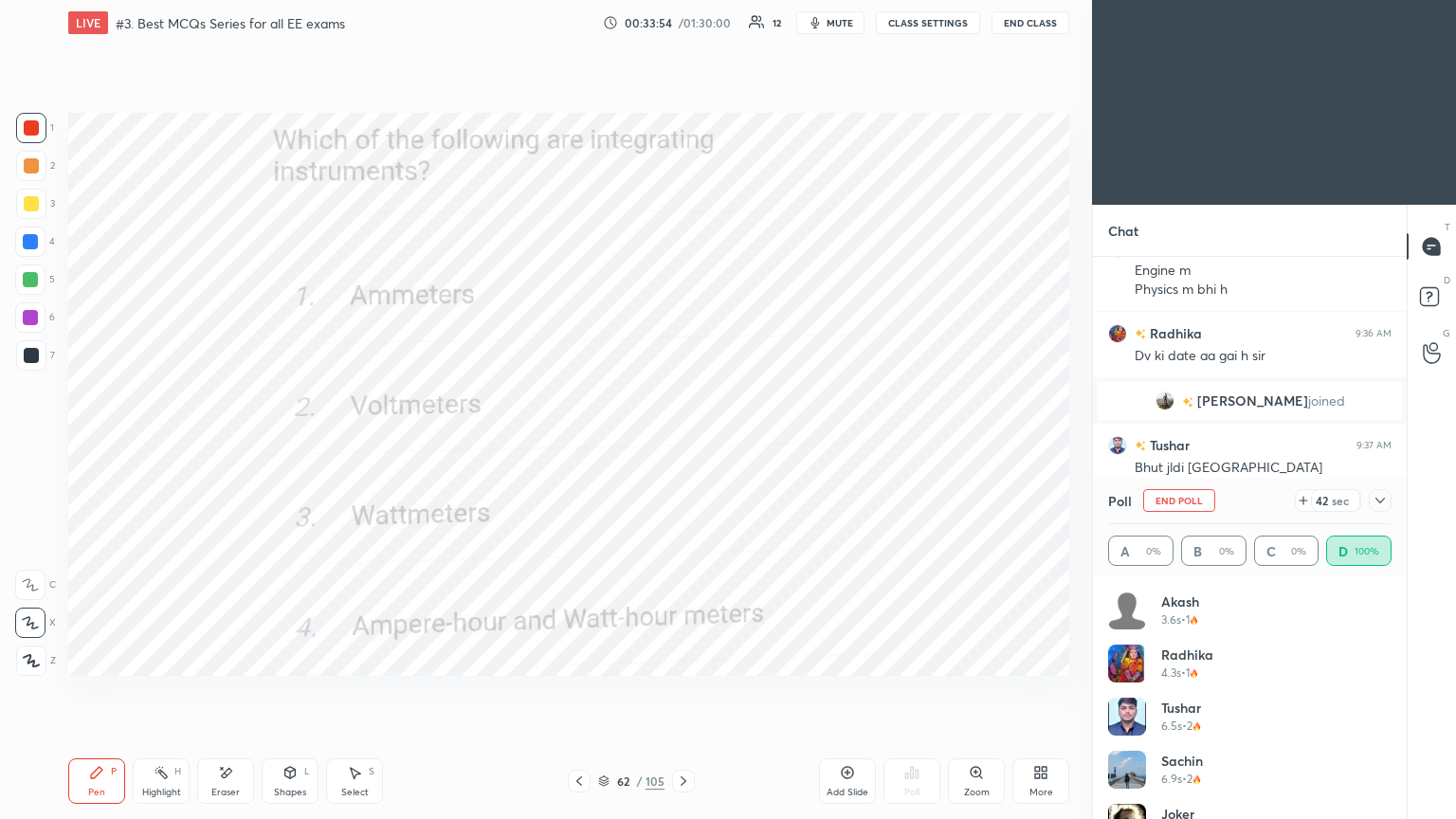 click on "End Poll" at bounding box center [1179, 500] 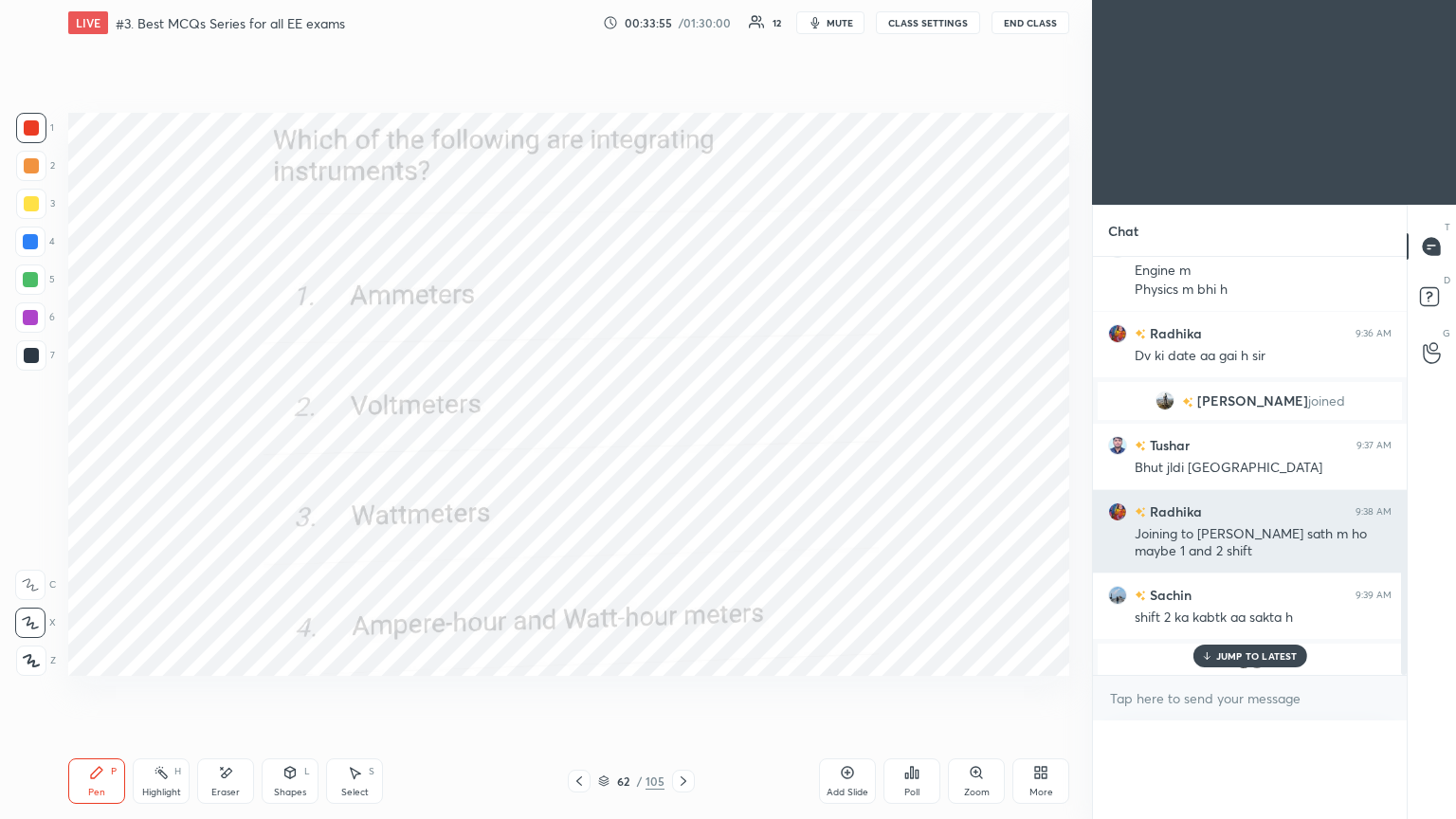 scroll, scrollTop: 83, scrollLeft: 278, axis: both 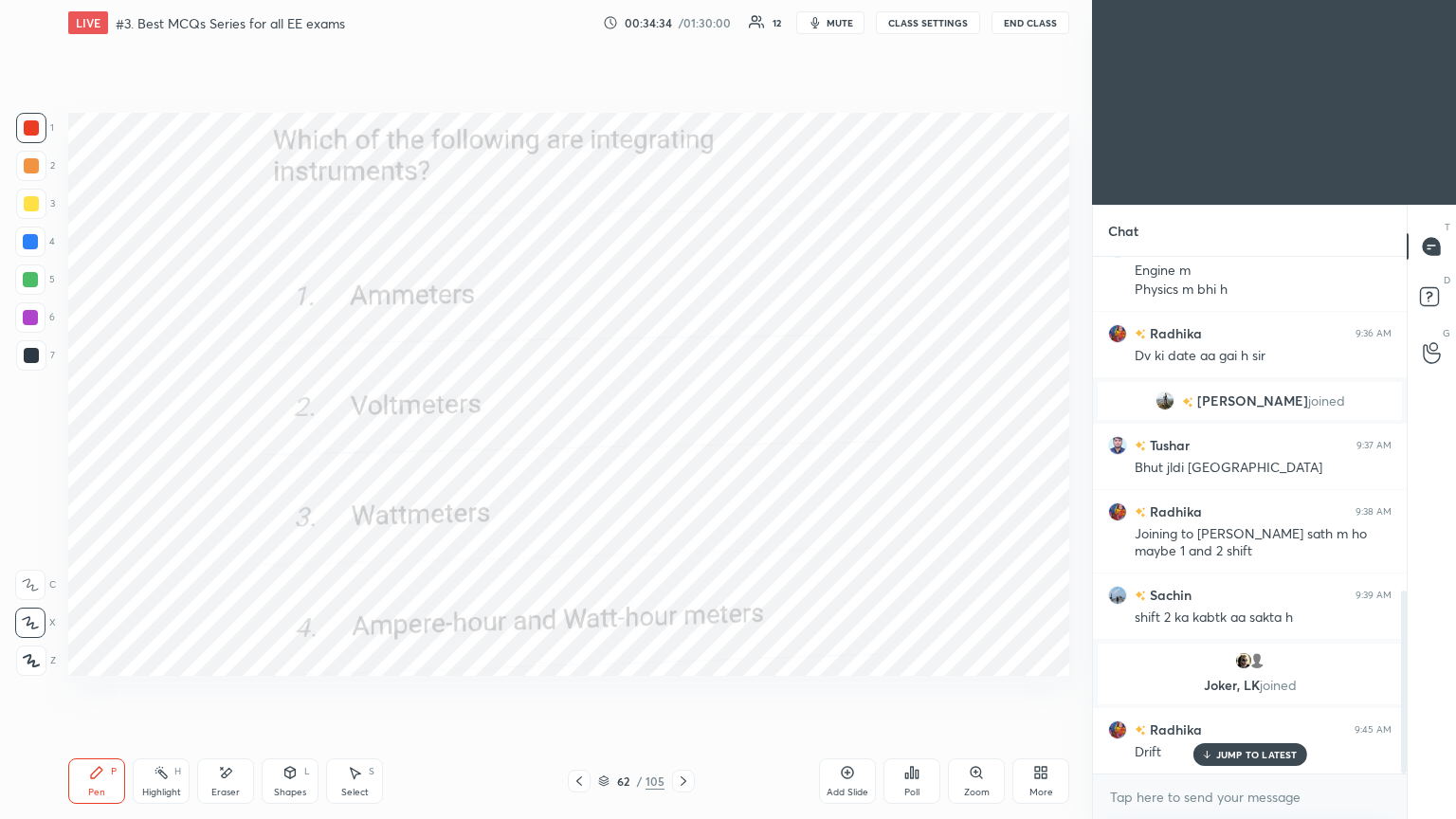 click 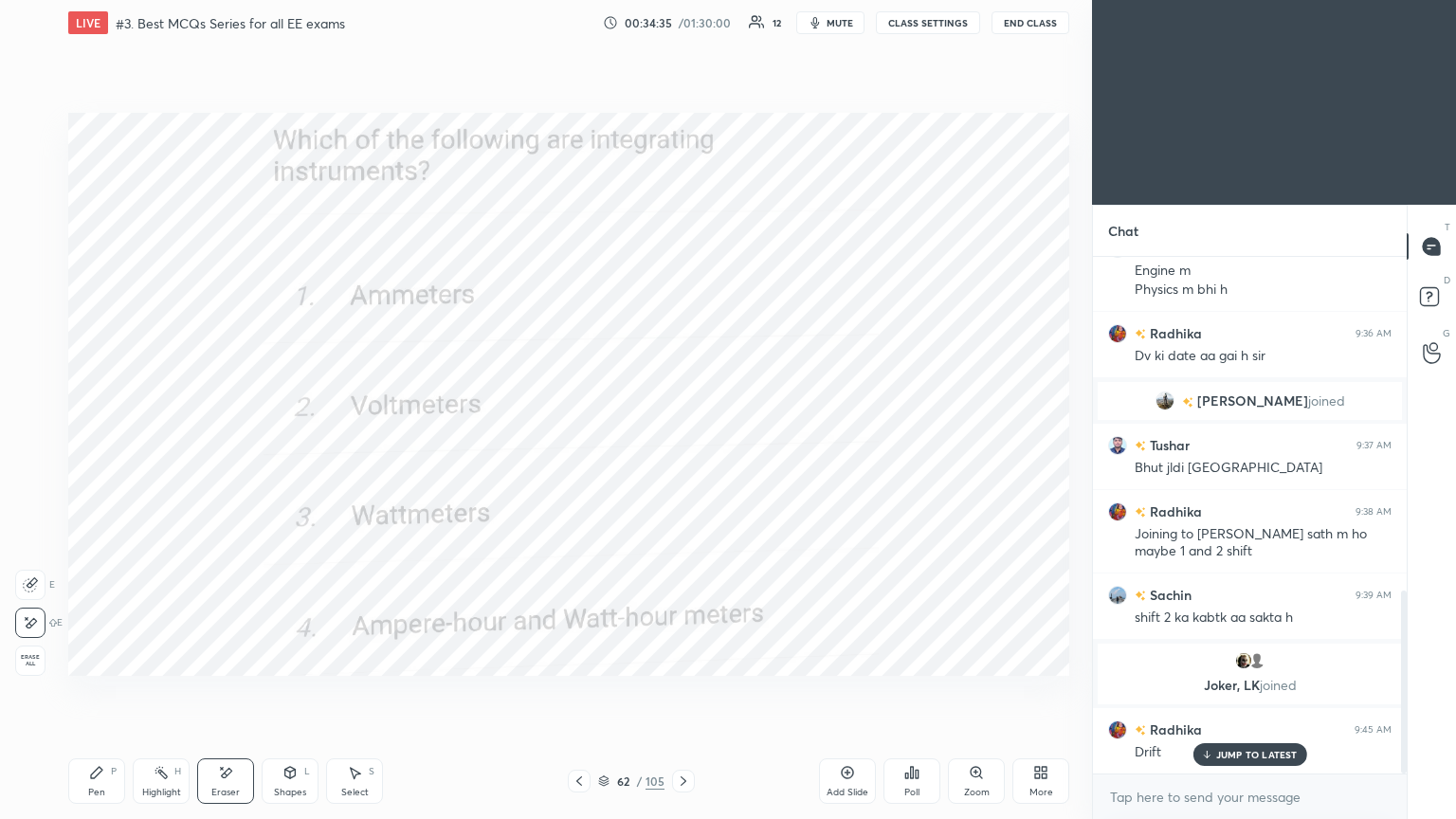 click on "Pen P" at bounding box center (97, 781) 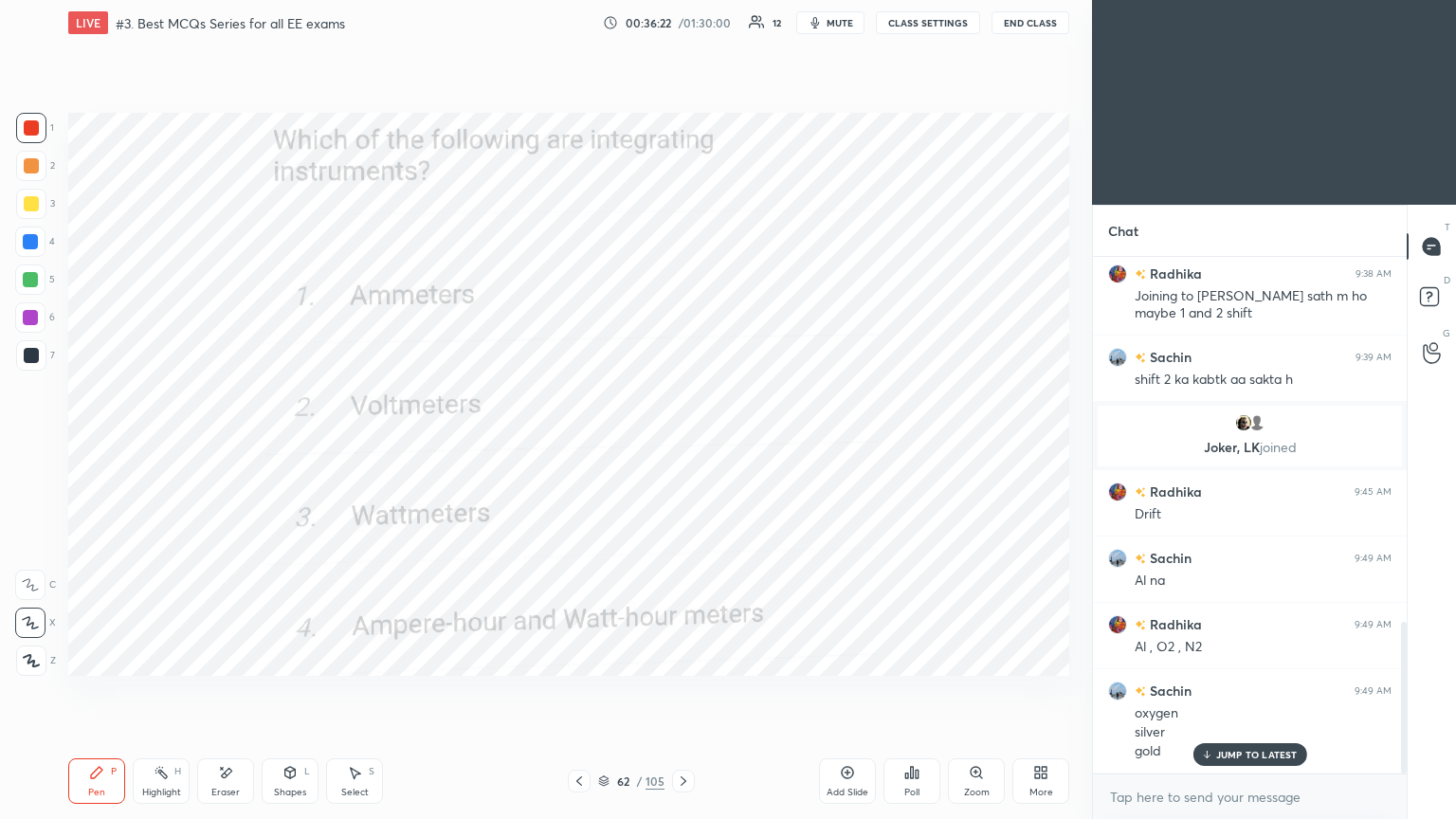 scroll, scrollTop: 1244, scrollLeft: 0, axis: vertical 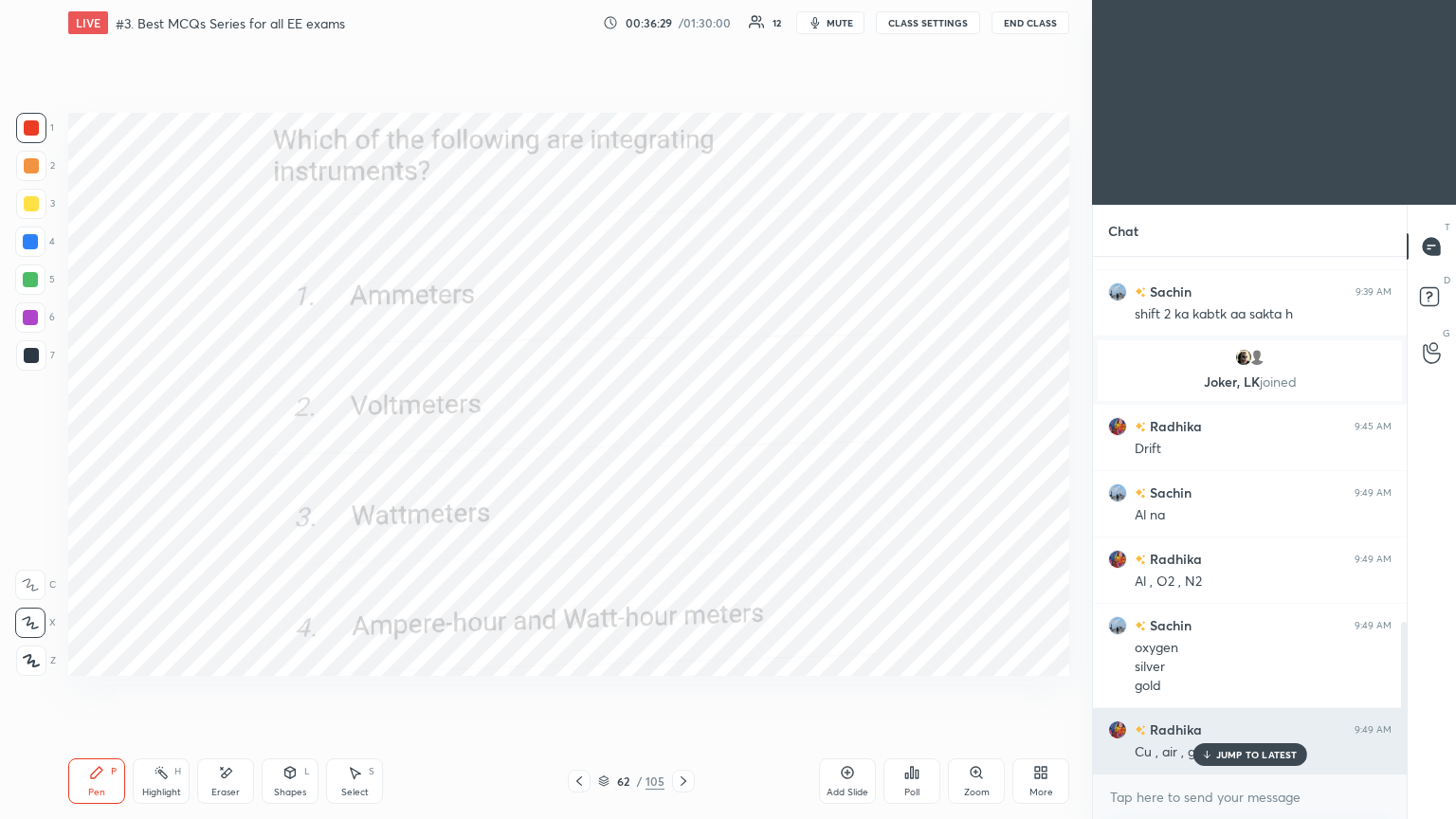 click on "JUMP TO LATEST" at bounding box center (1257, 755) 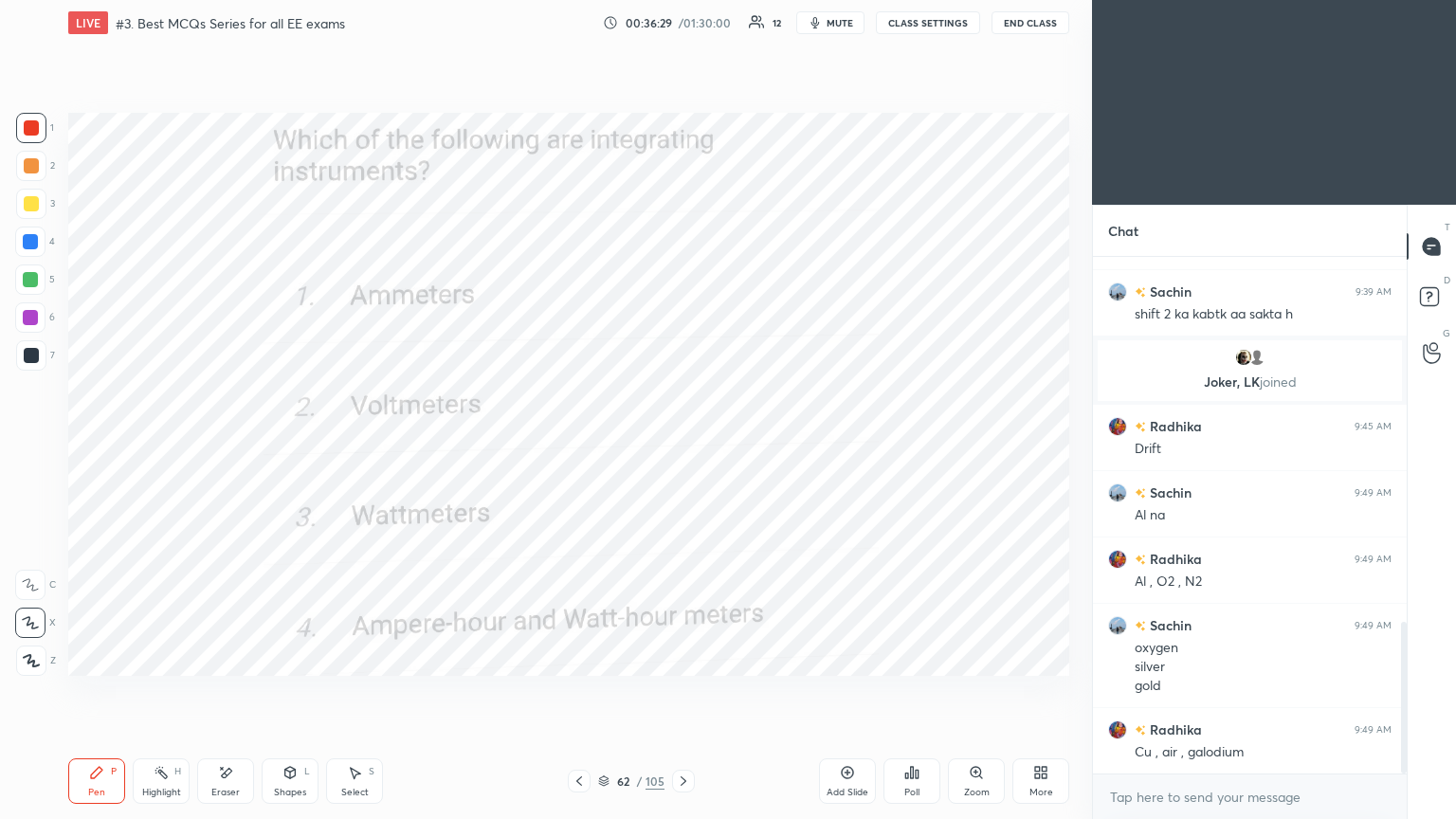 scroll, scrollTop: 1311, scrollLeft: 0, axis: vertical 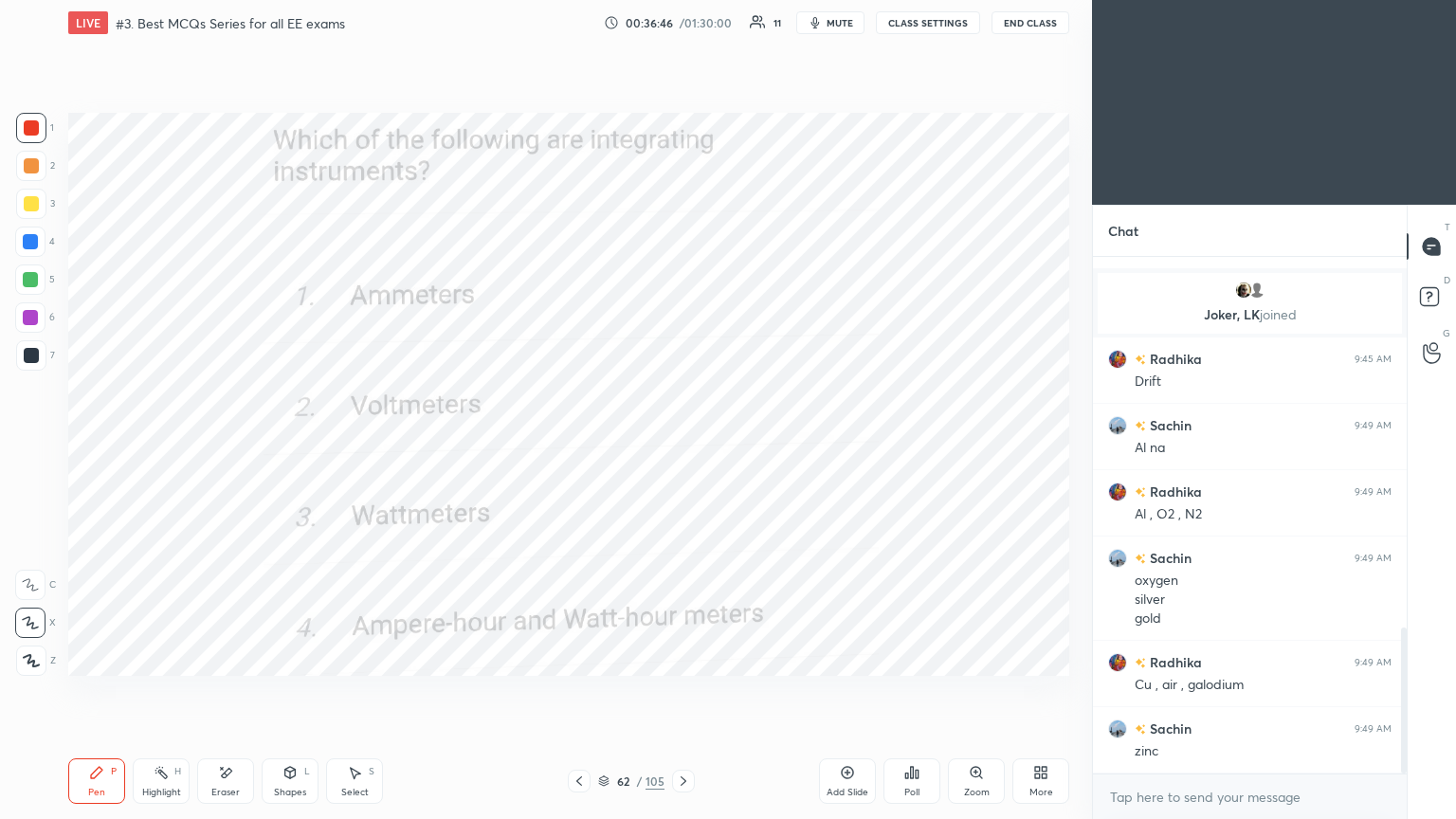 drag, startPoint x: 775, startPoint y: 781, endPoint x: 745, endPoint y: 781, distance: 30 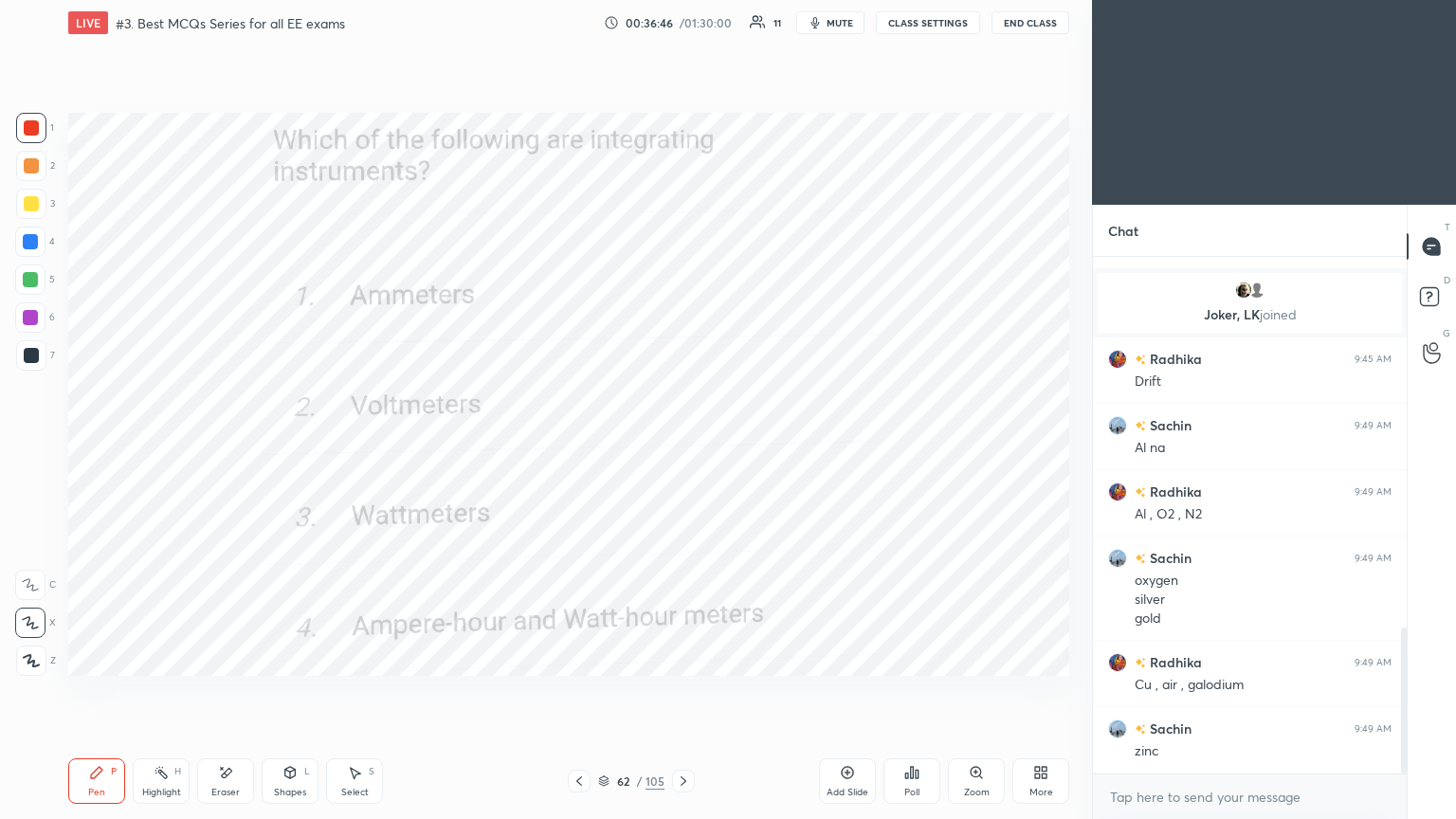 click on "62 / 105" at bounding box center (631, 781) 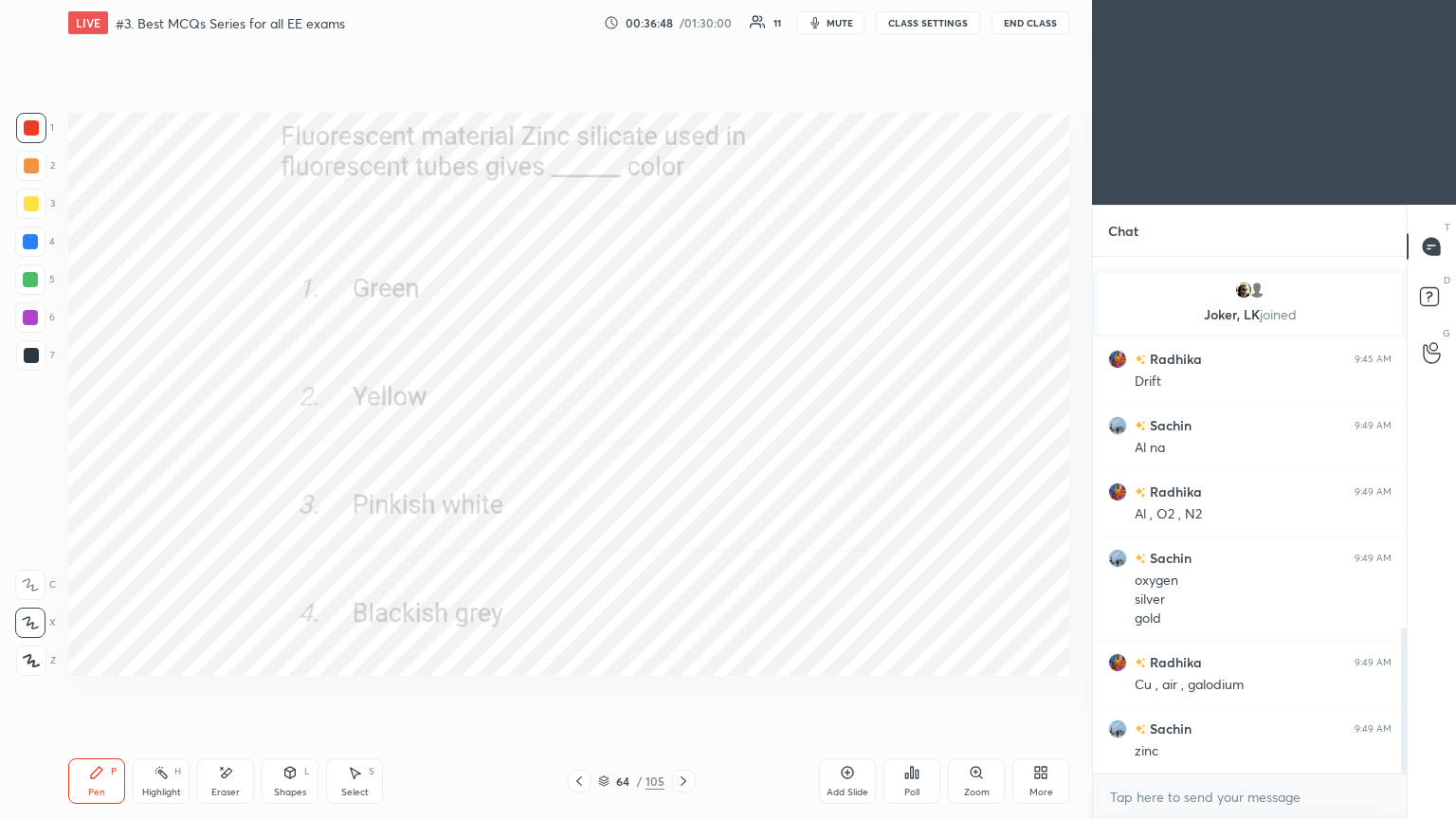 click at bounding box center (579, 781) 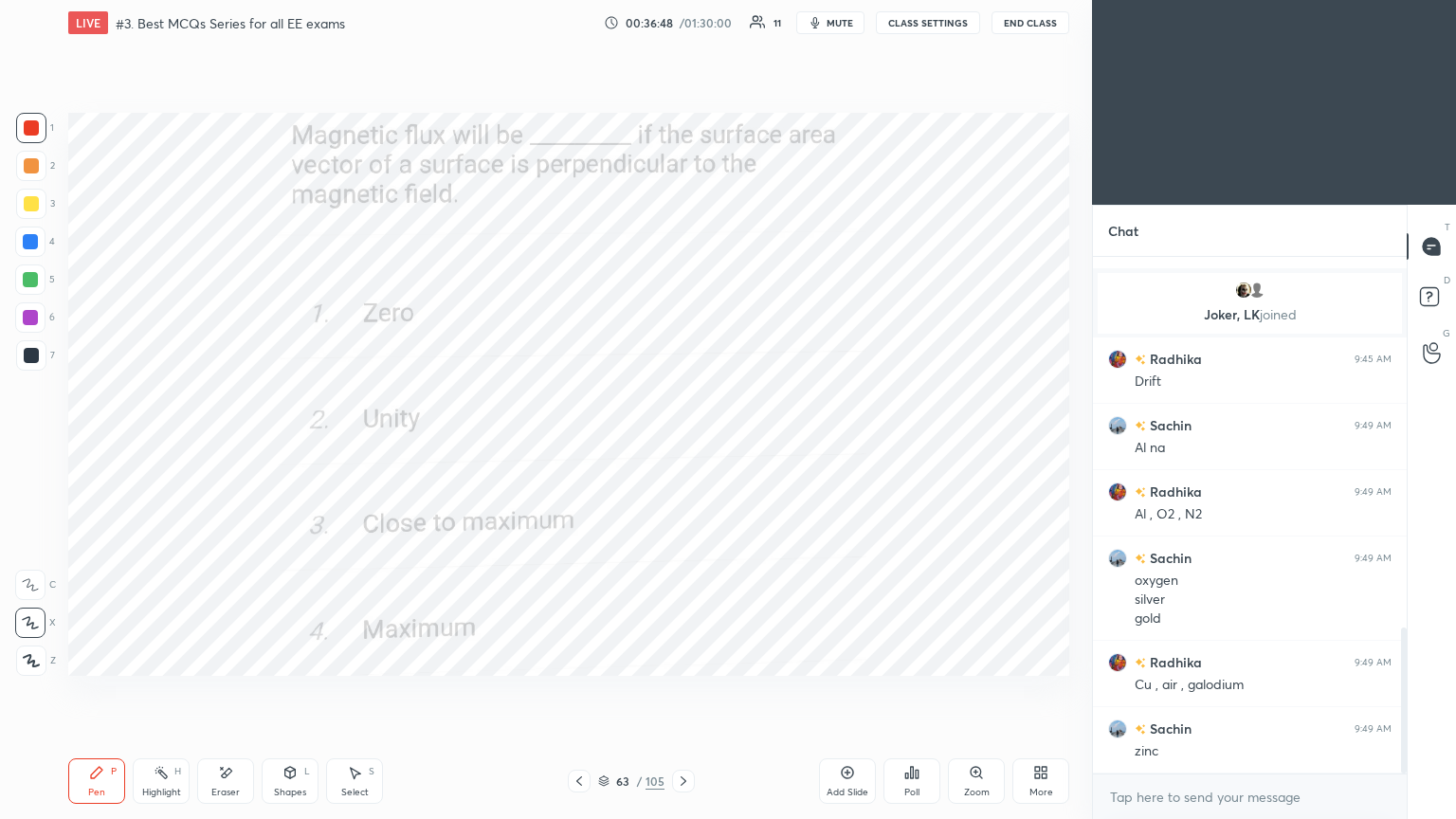 click 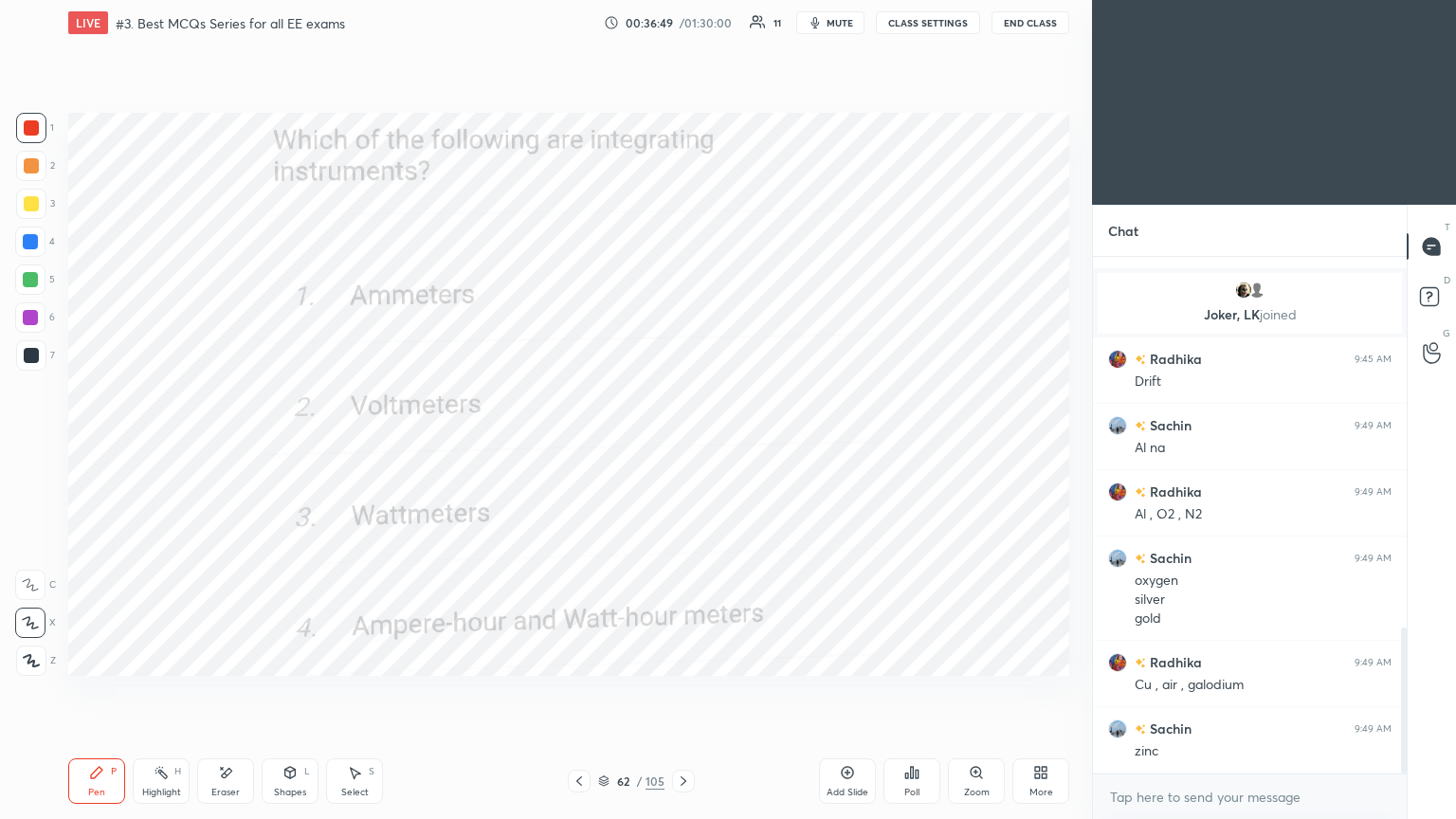 click at bounding box center [683, 781] 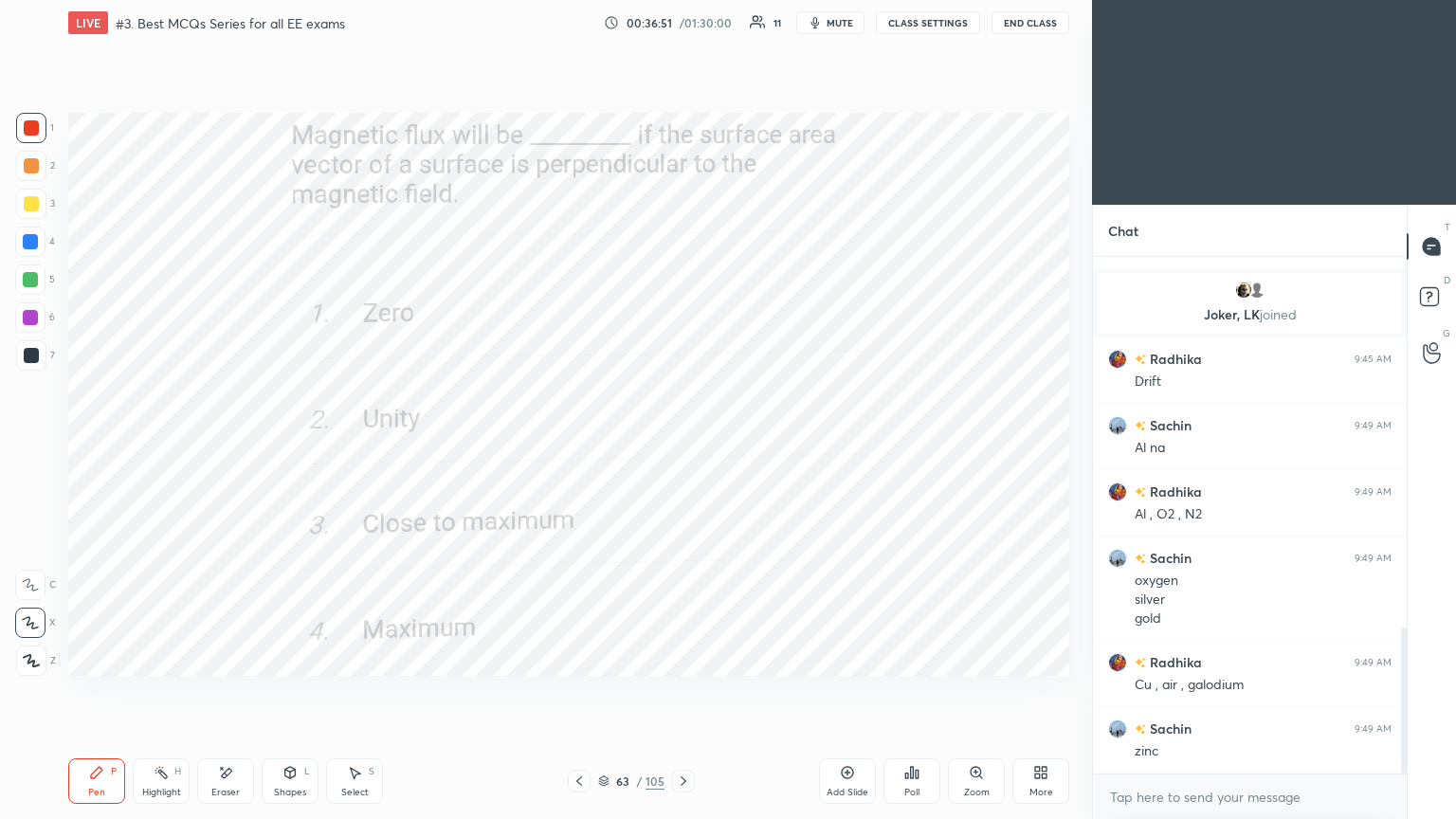 click on "Poll" at bounding box center (912, 781) 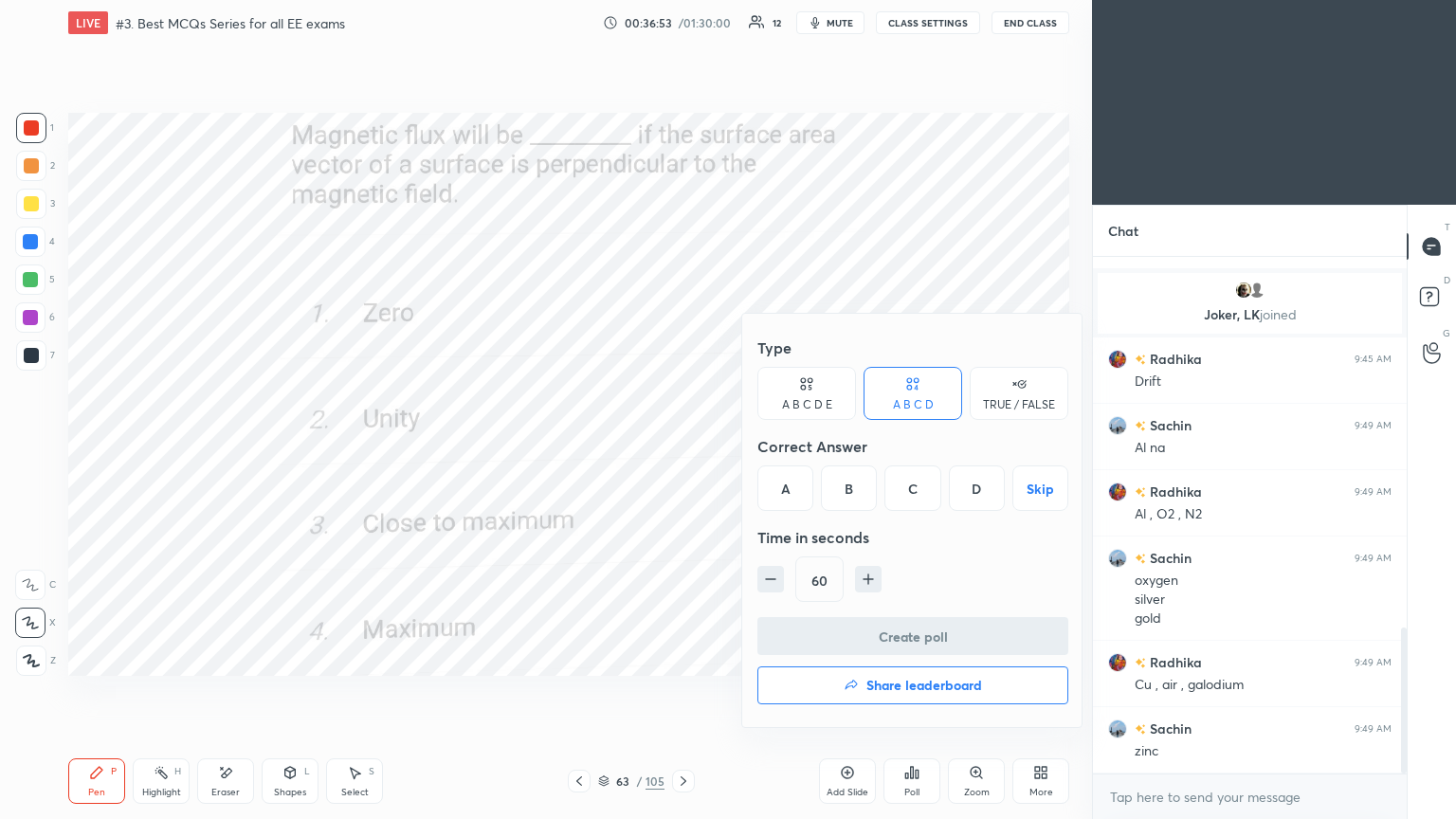 click on "A" at bounding box center (785, 488) 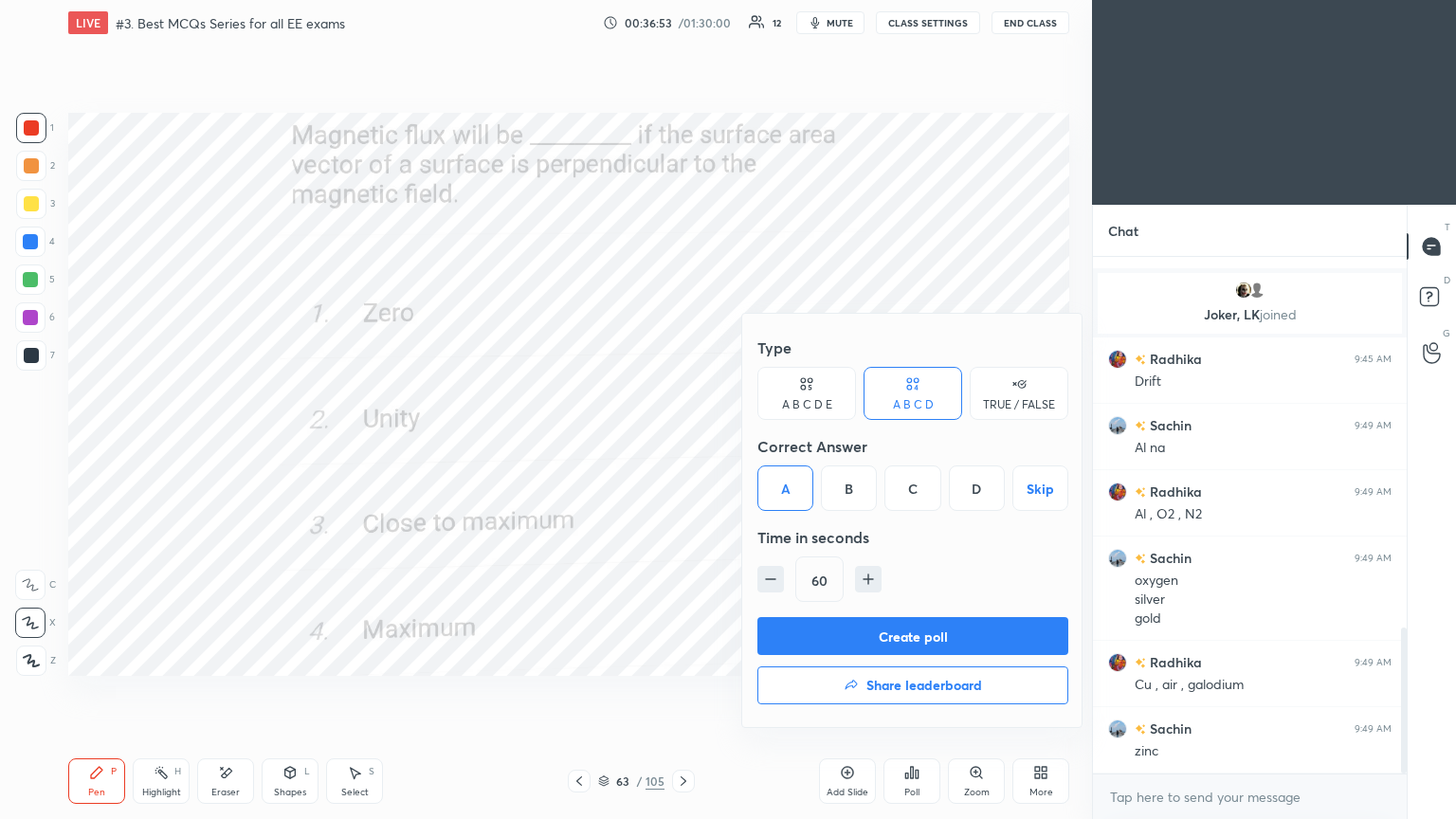click on "Create poll" at bounding box center (913, 636) 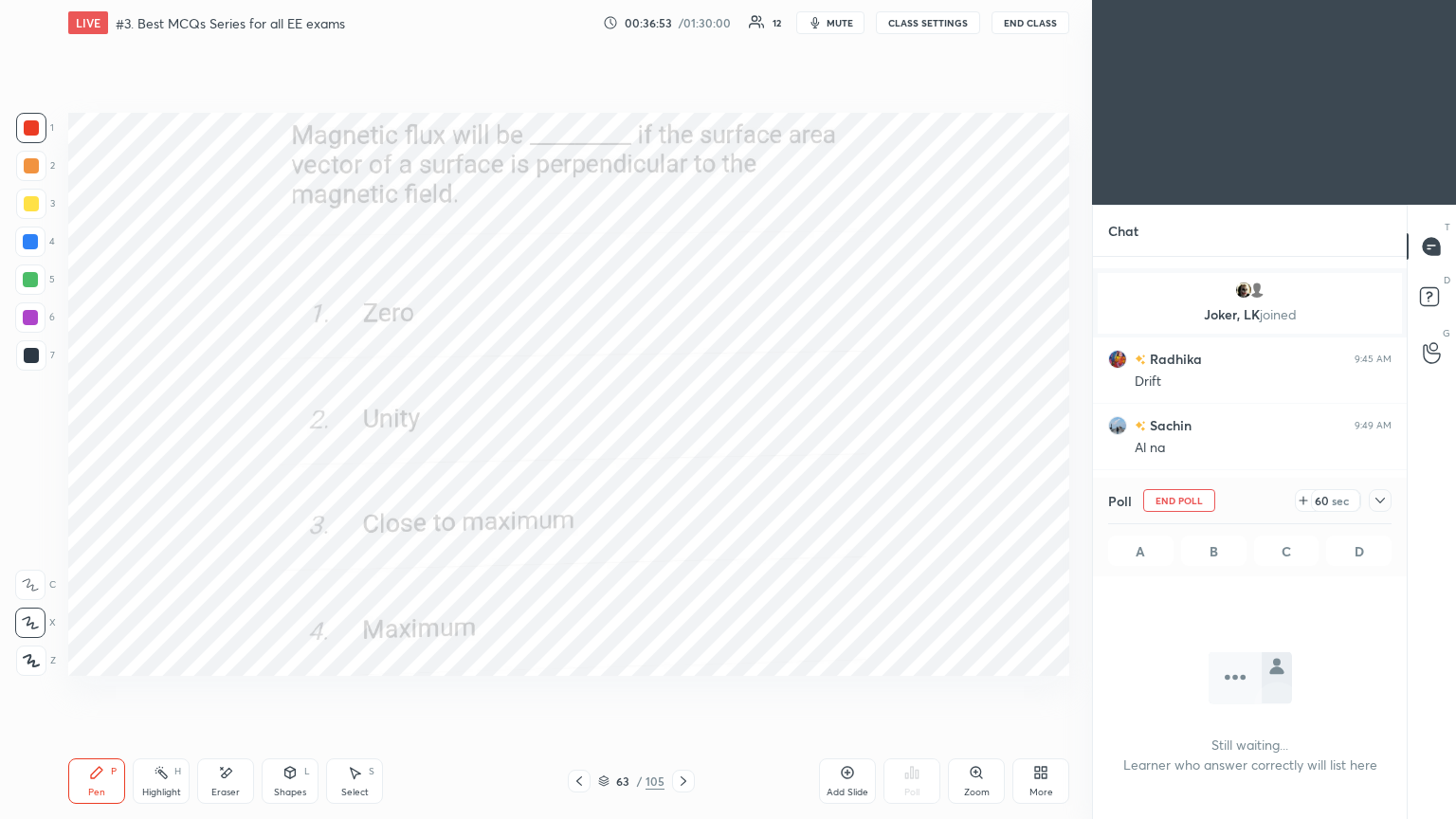 scroll, scrollTop: 480, scrollLeft: 308, axis: both 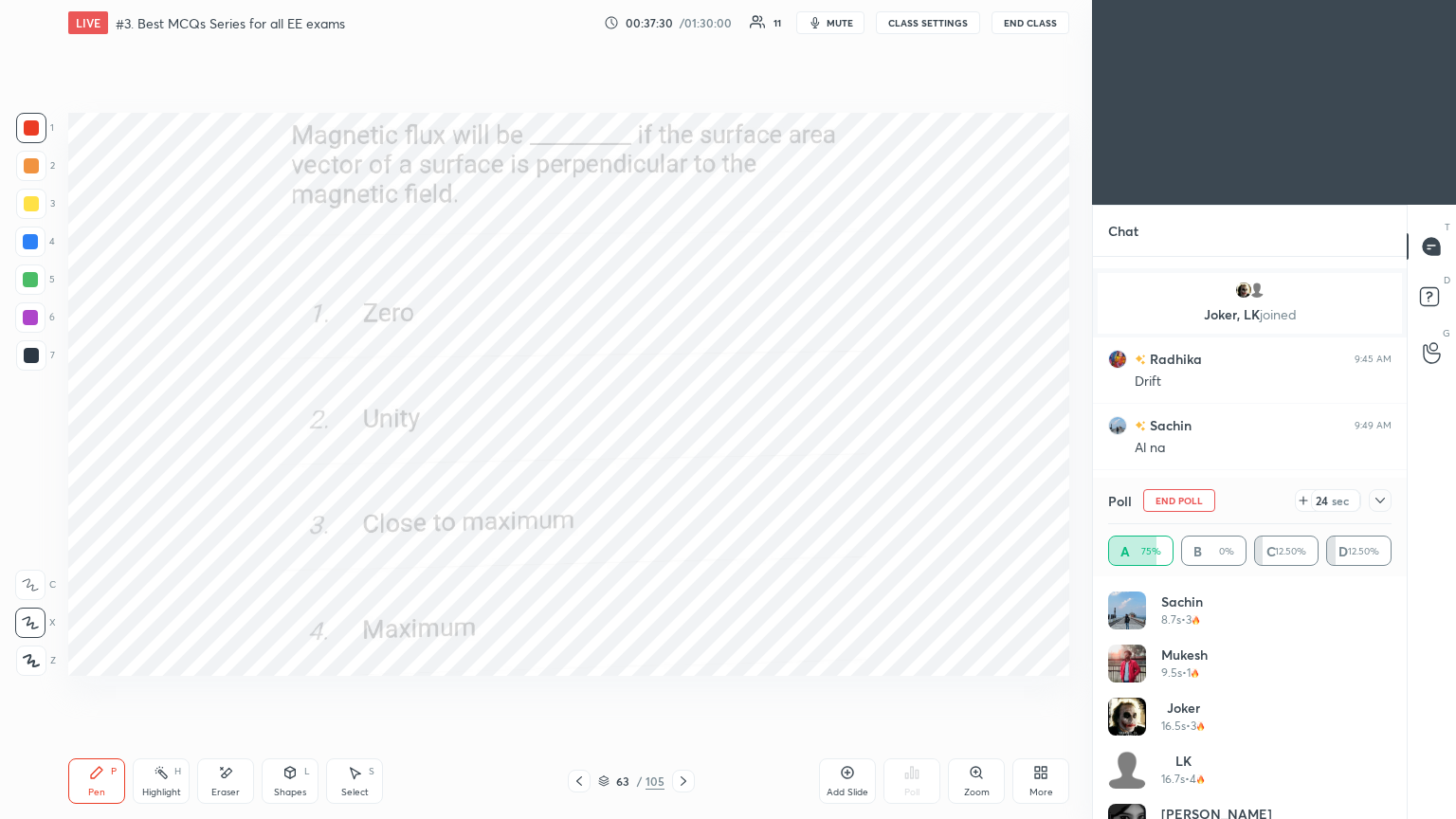 click on "End Poll" at bounding box center (1179, 500) 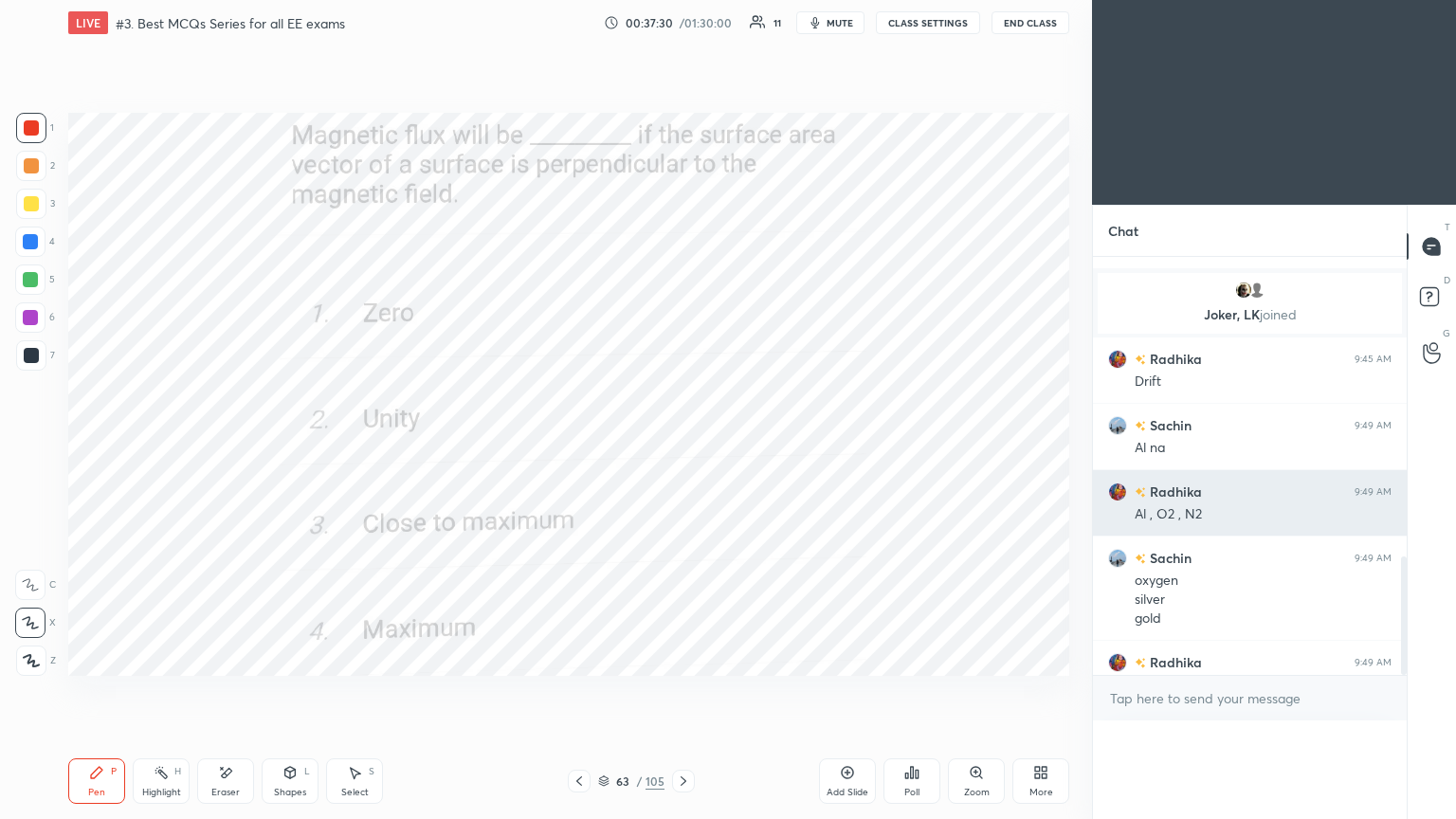 scroll, scrollTop: 0, scrollLeft: 0, axis: both 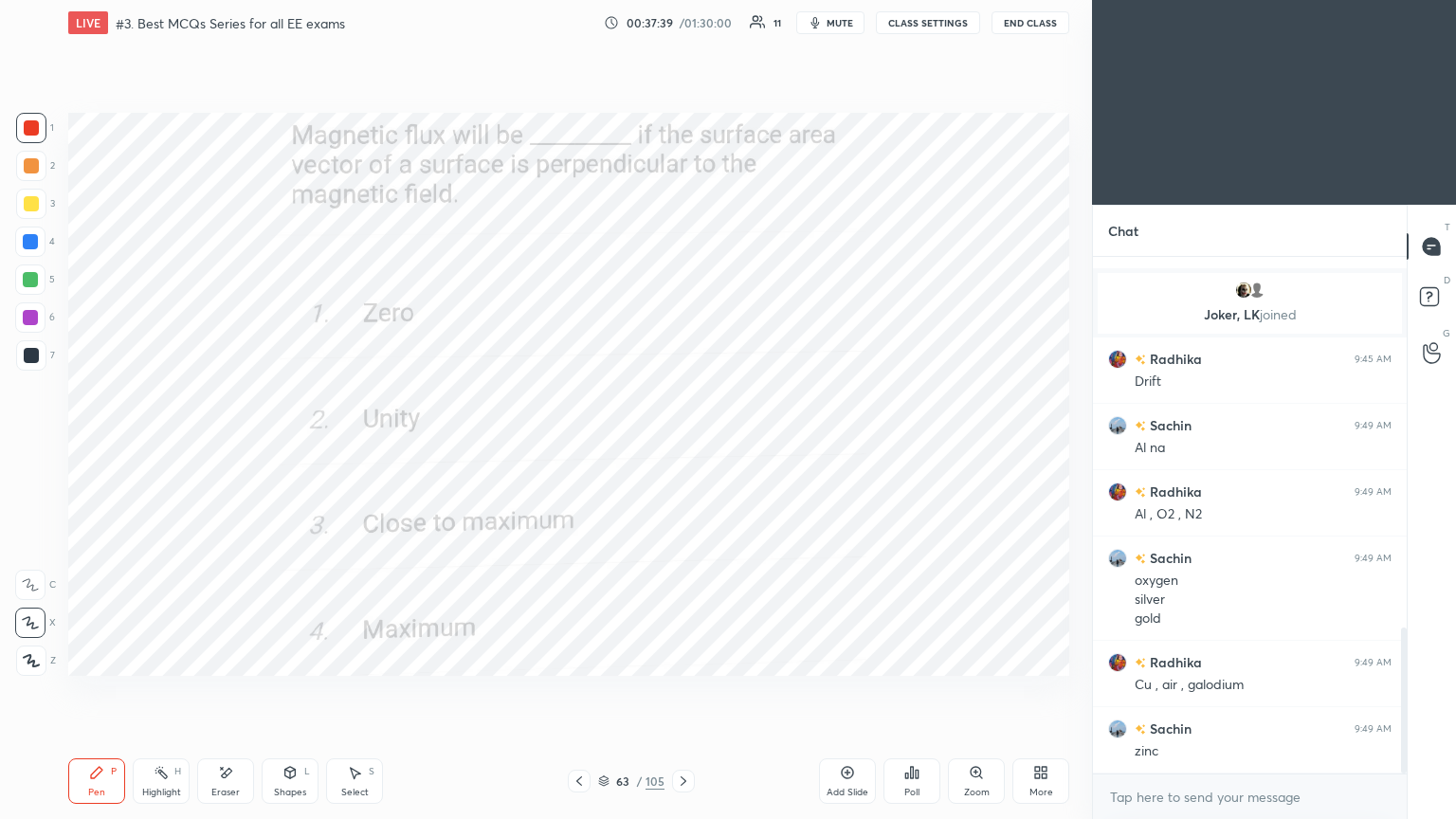 click on "Pen P Highlight H Eraser Shapes L Select S 63 / 105 Add Slide Poll Zoom More" at bounding box center (569, 781) 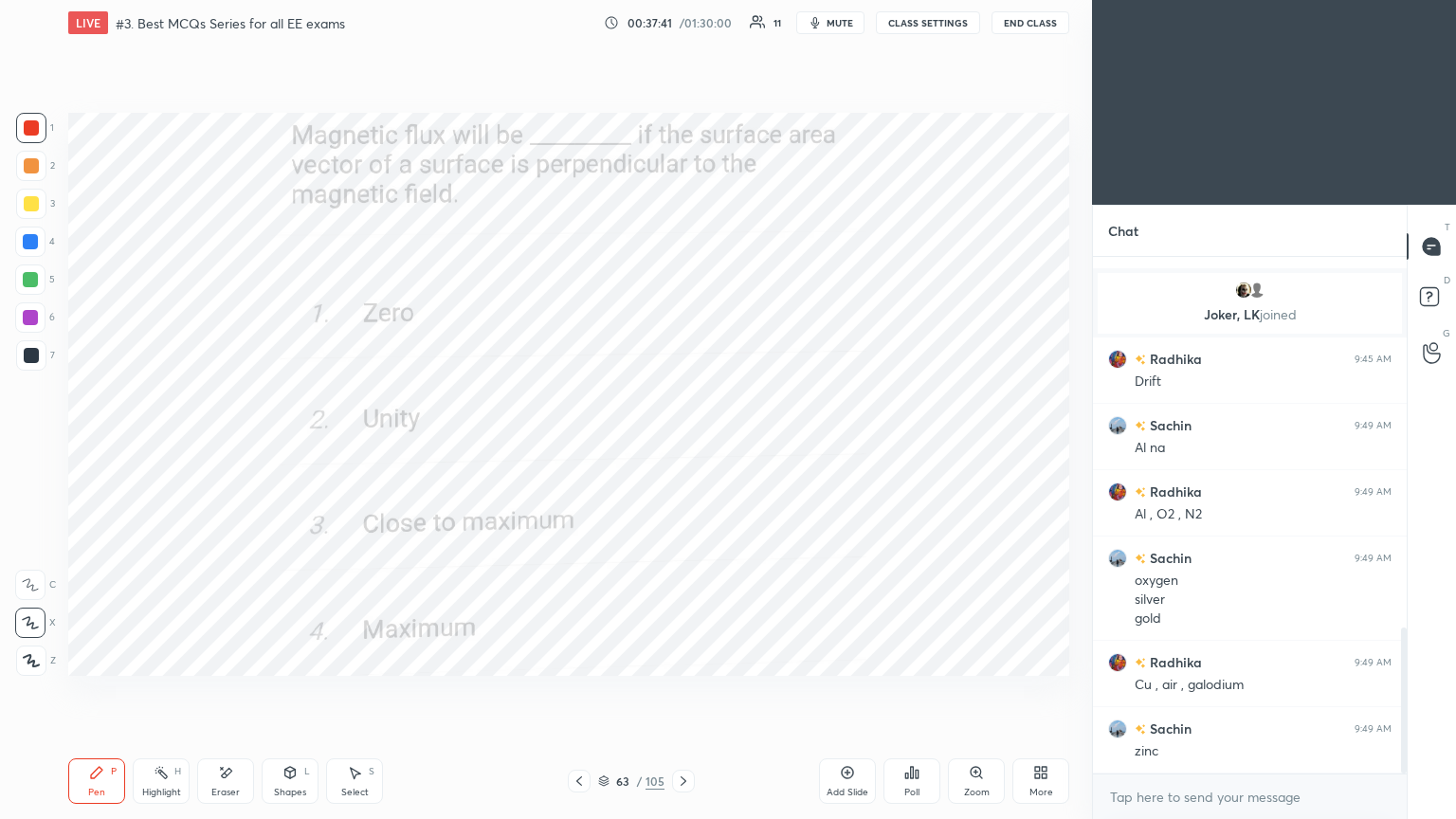 click 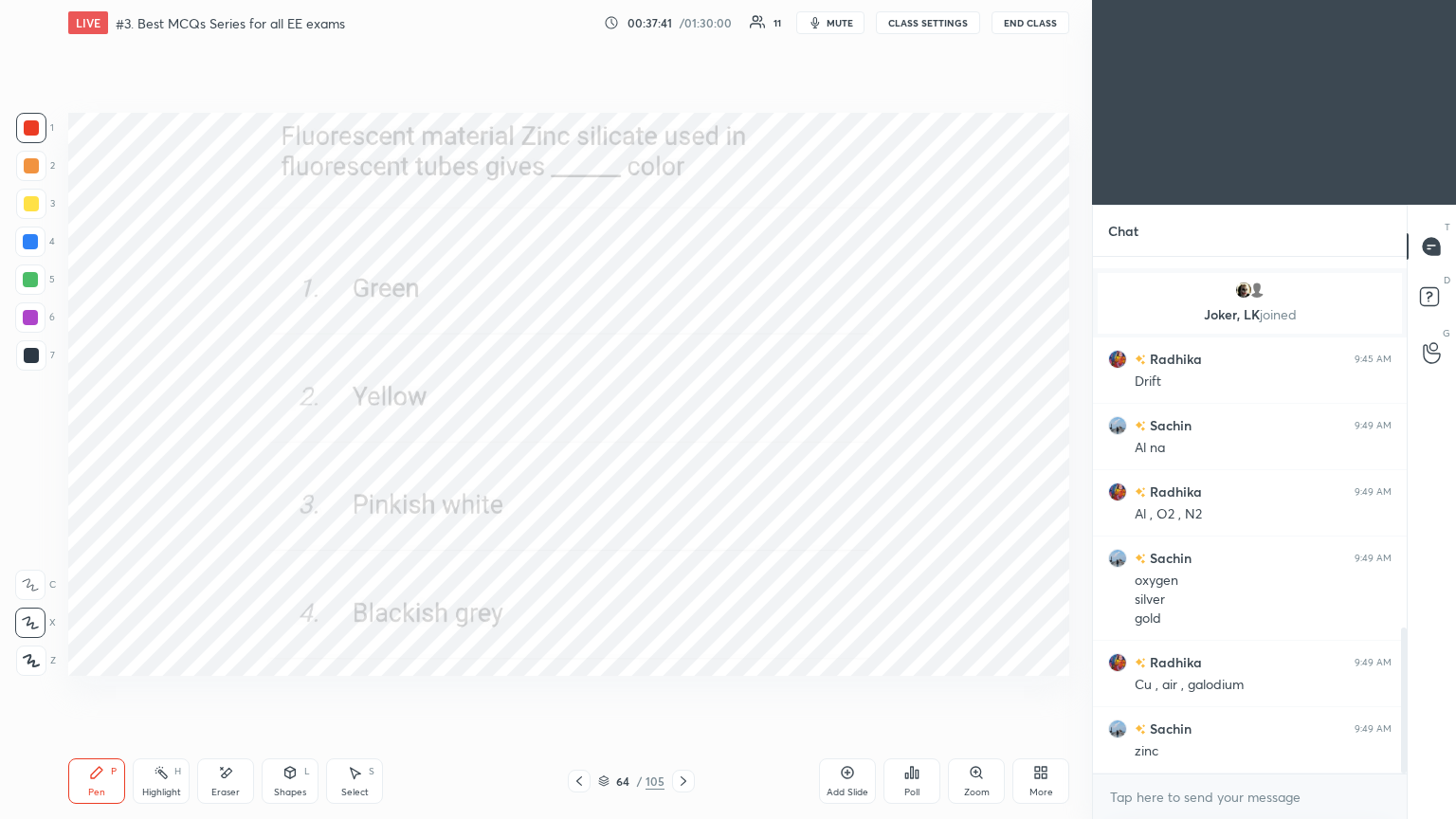 click on "Poll" at bounding box center (912, 781) 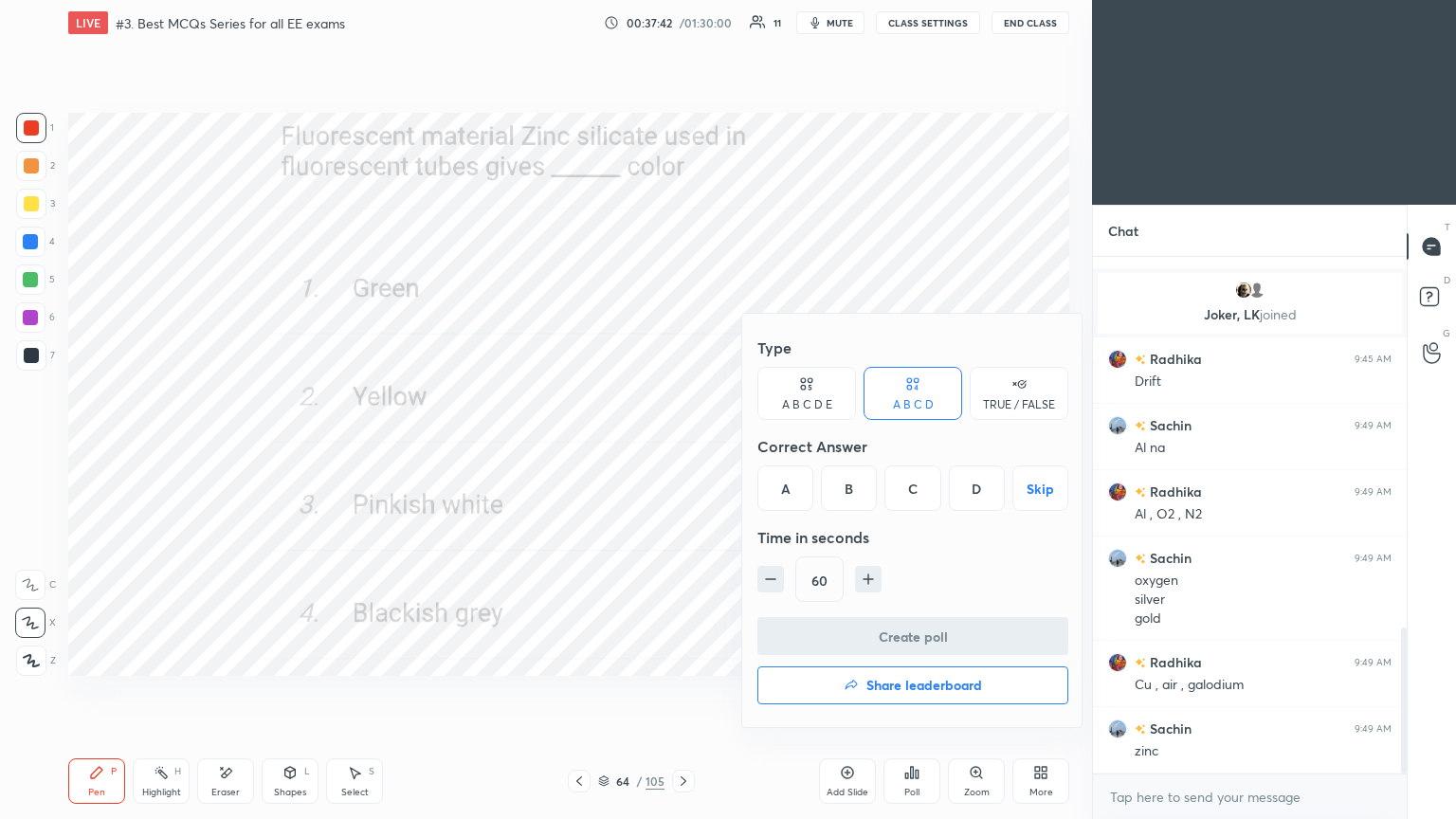 drag, startPoint x: 767, startPoint y: 482, endPoint x: 797, endPoint y: 512, distance: 42.426407 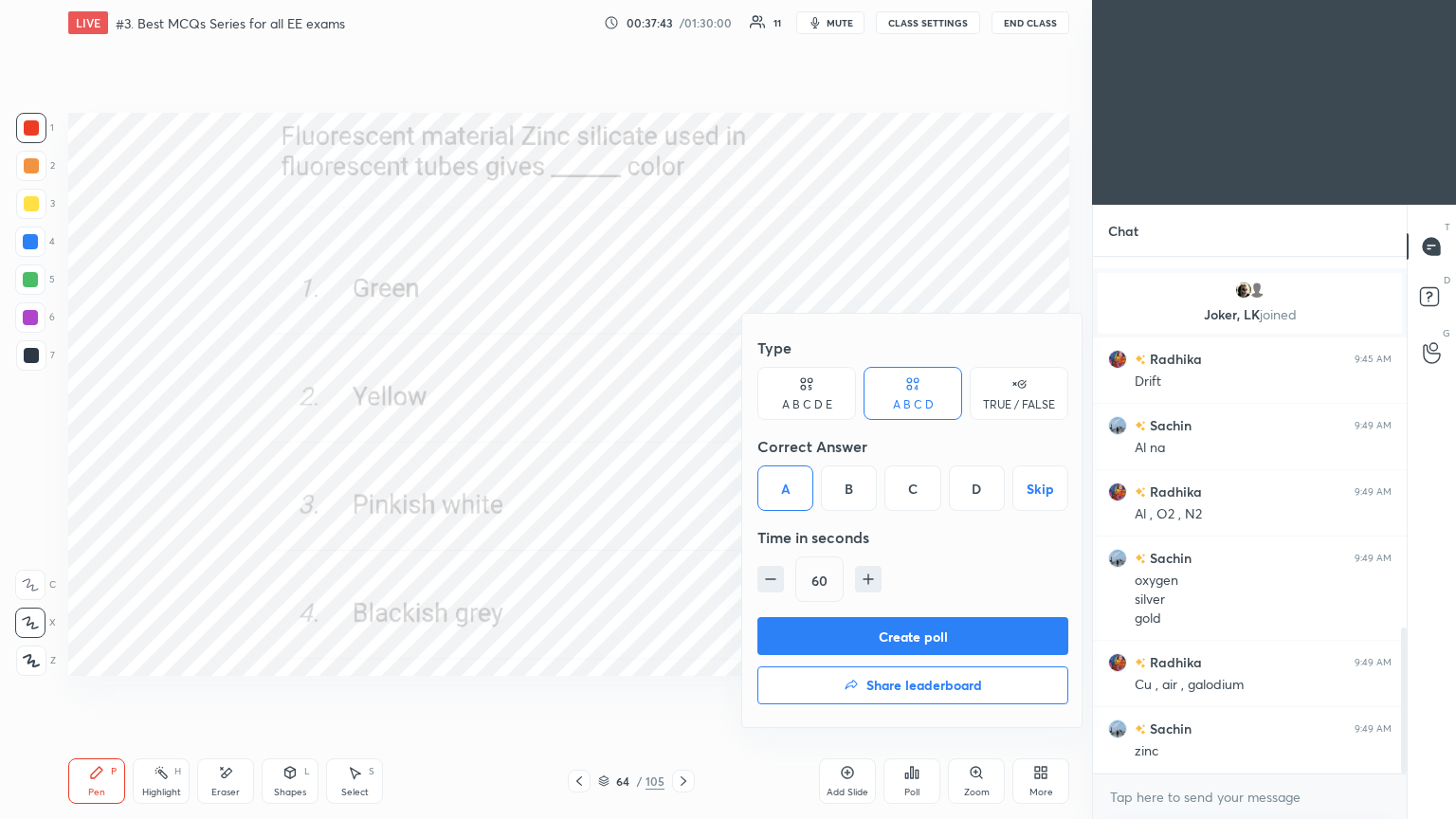 click on "Create poll" at bounding box center (913, 636) 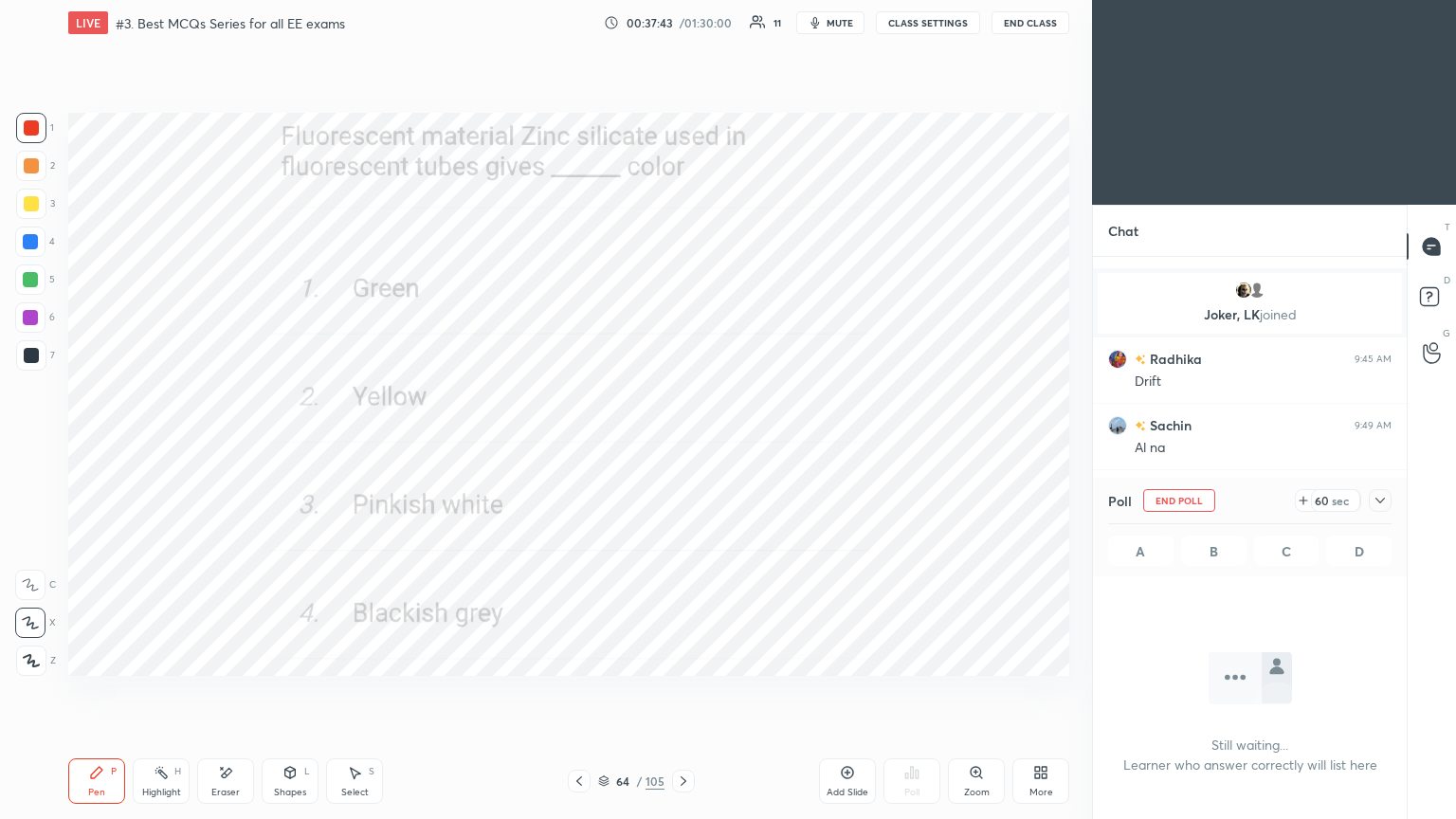 scroll, scrollTop: 418, scrollLeft: 308, axis: both 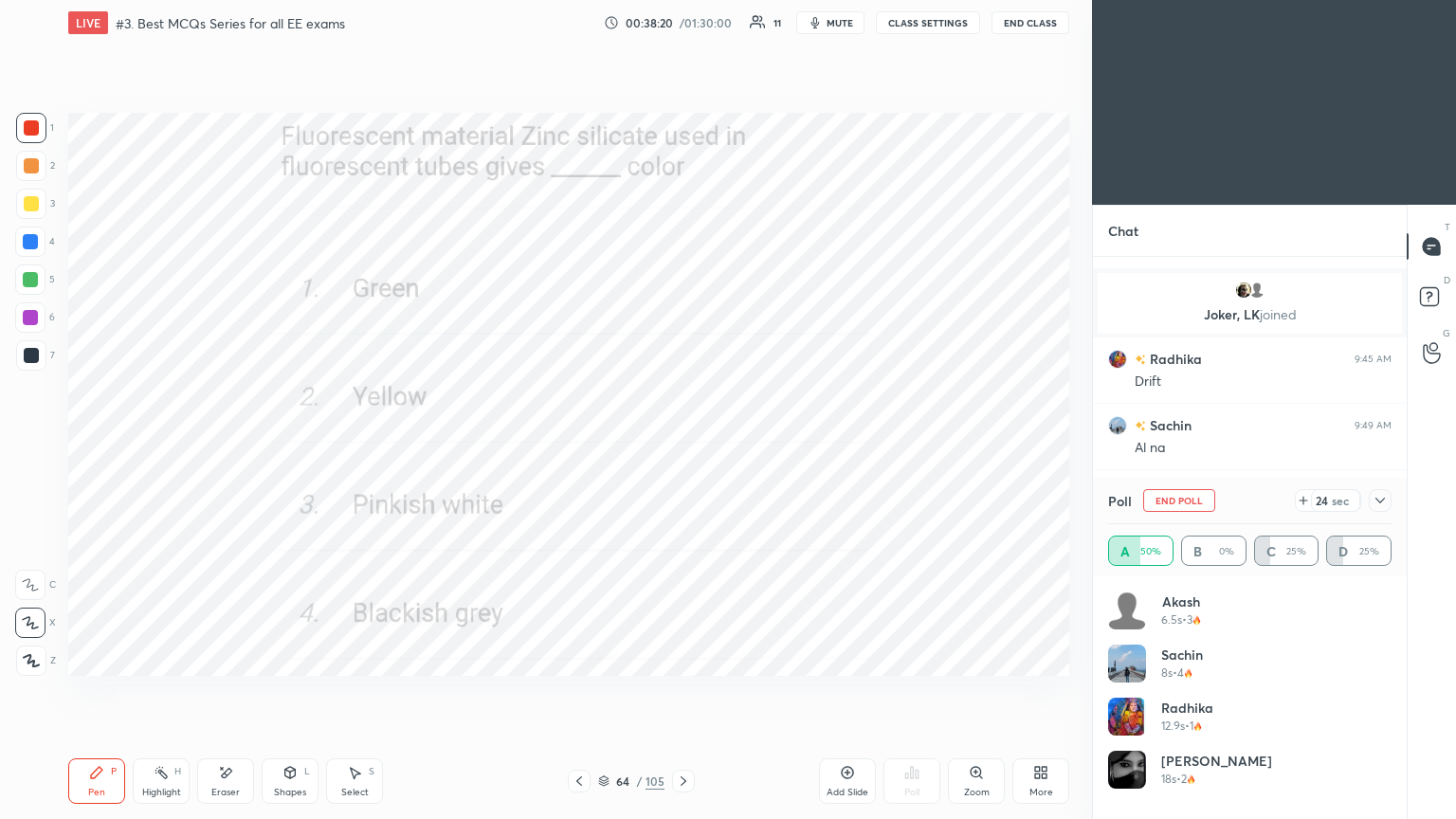 click on "End Poll" at bounding box center (1179, 500) 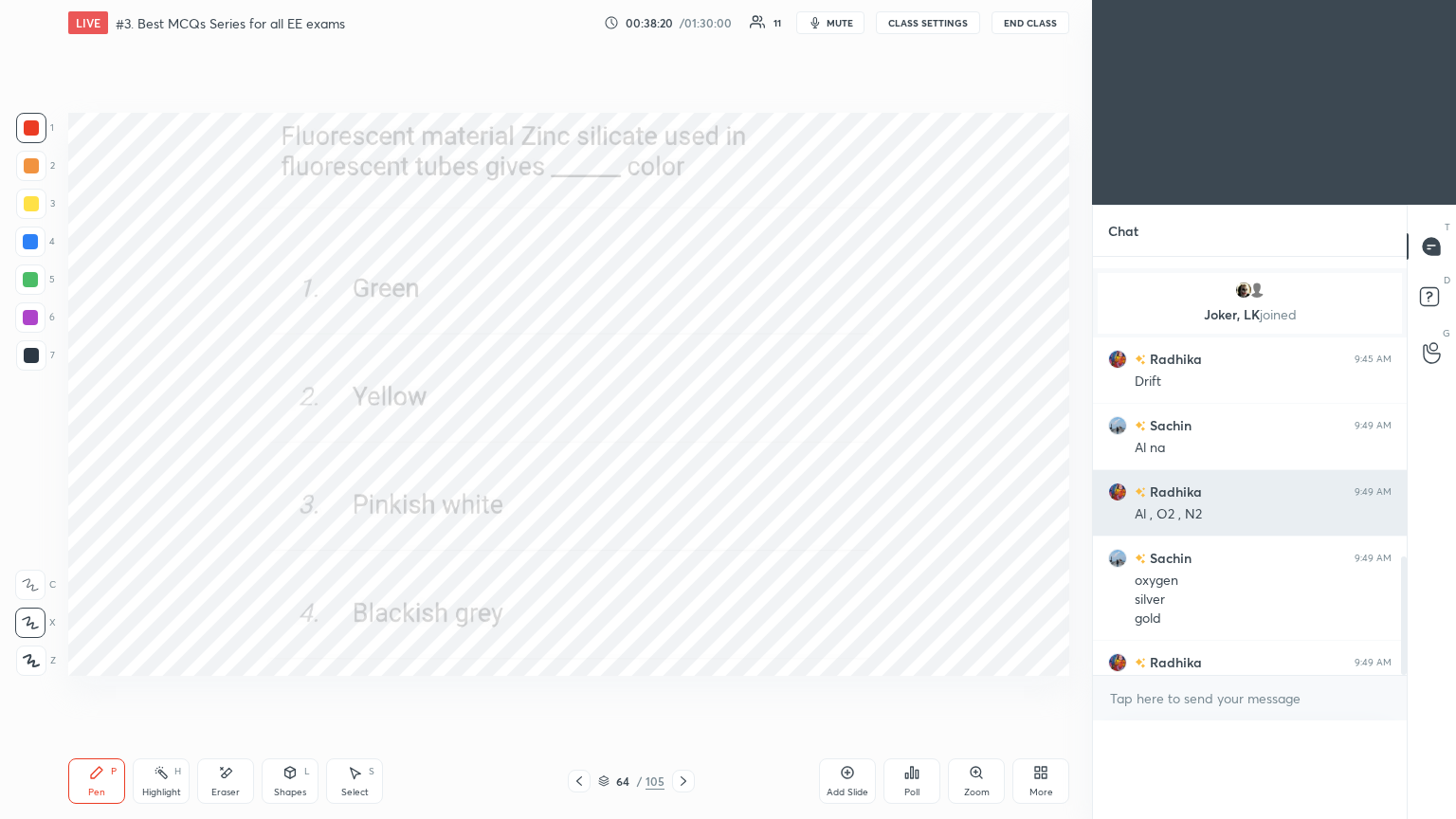 scroll, scrollTop: 142, scrollLeft: 278, axis: both 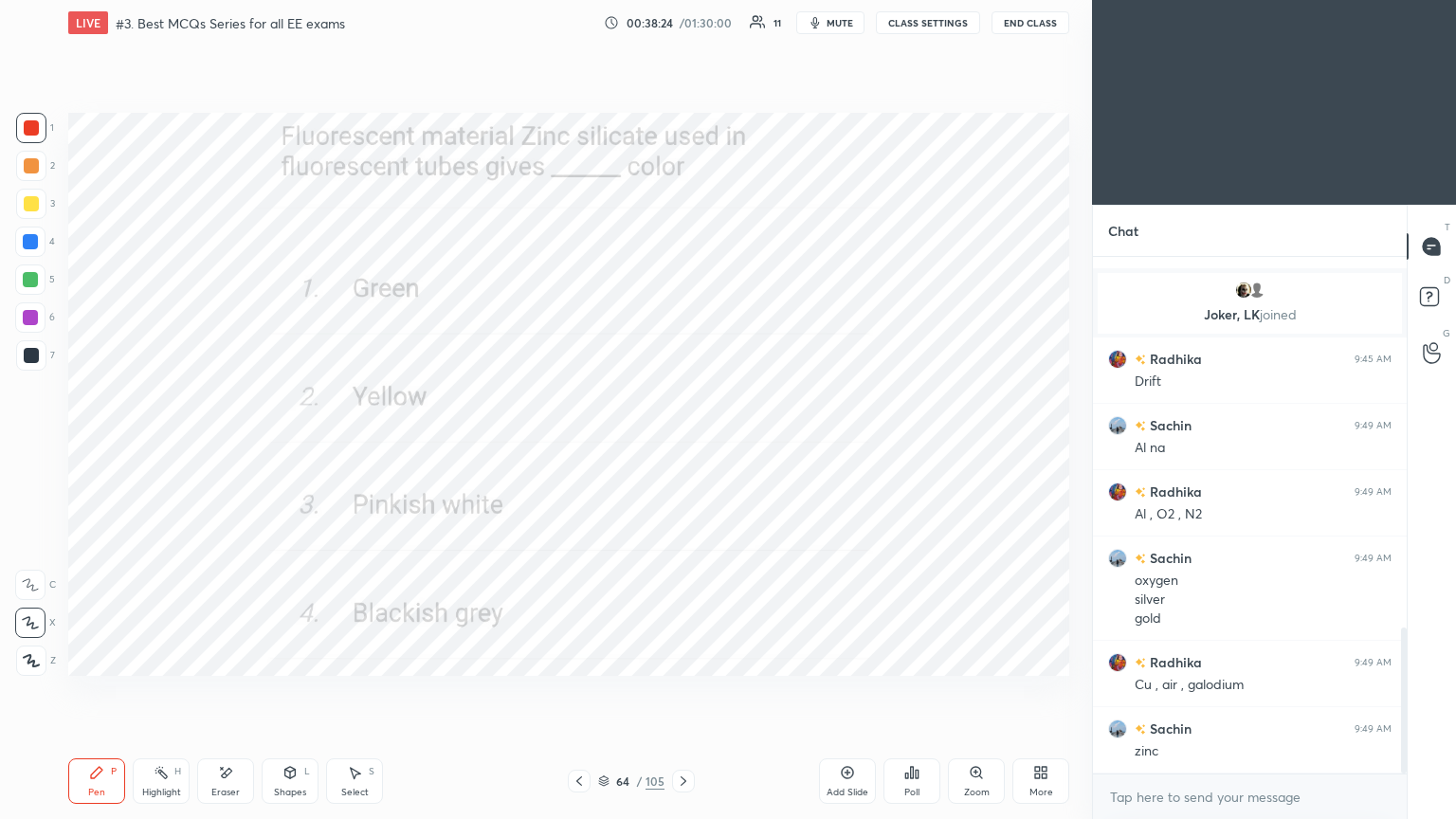 click on "Setting up your live class Poll for   secs No correct answer Start poll" at bounding box center [569, 394] 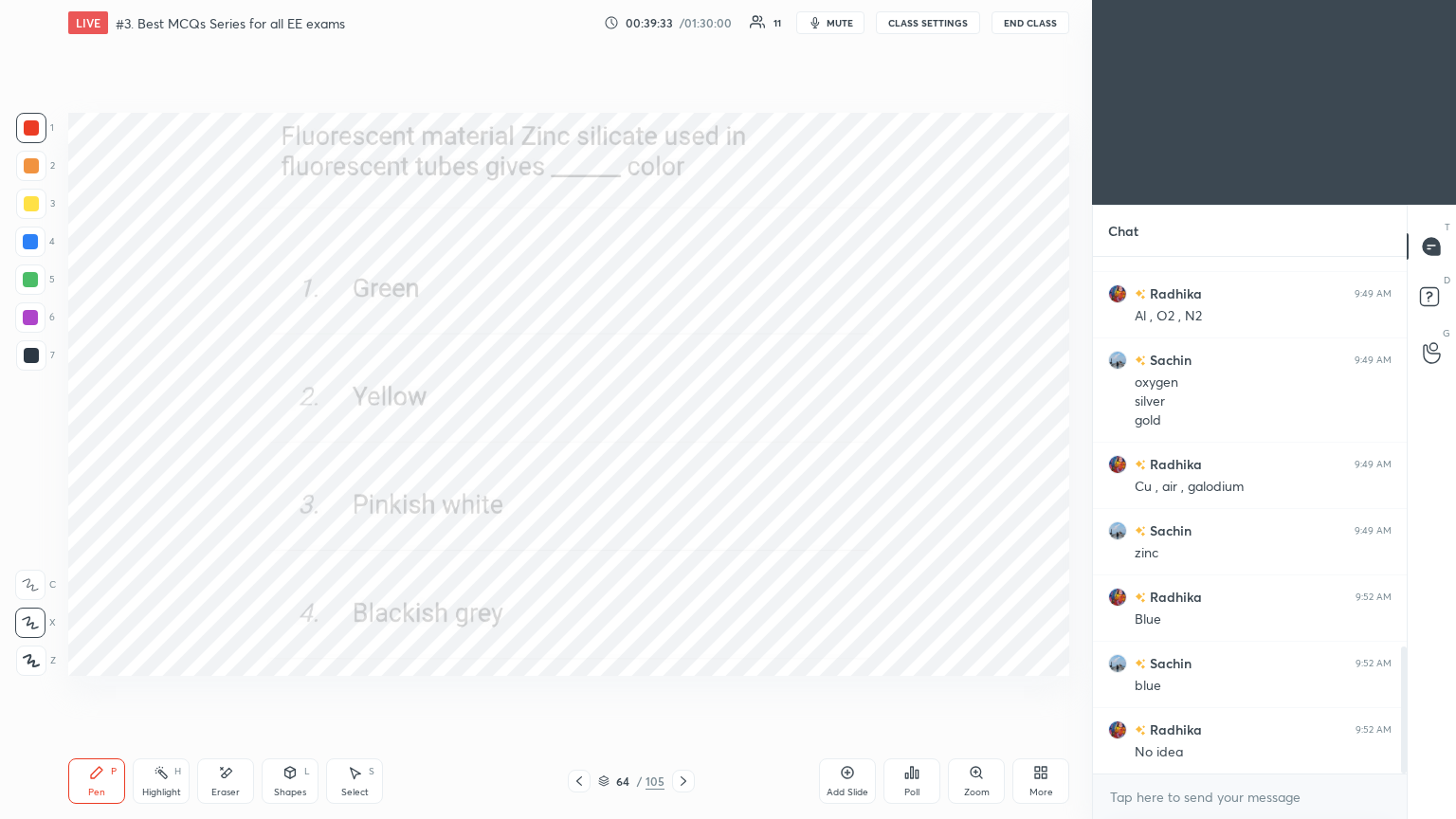 scroll, scrollTop: 1576, scrollLeft: 0, axis: vertical 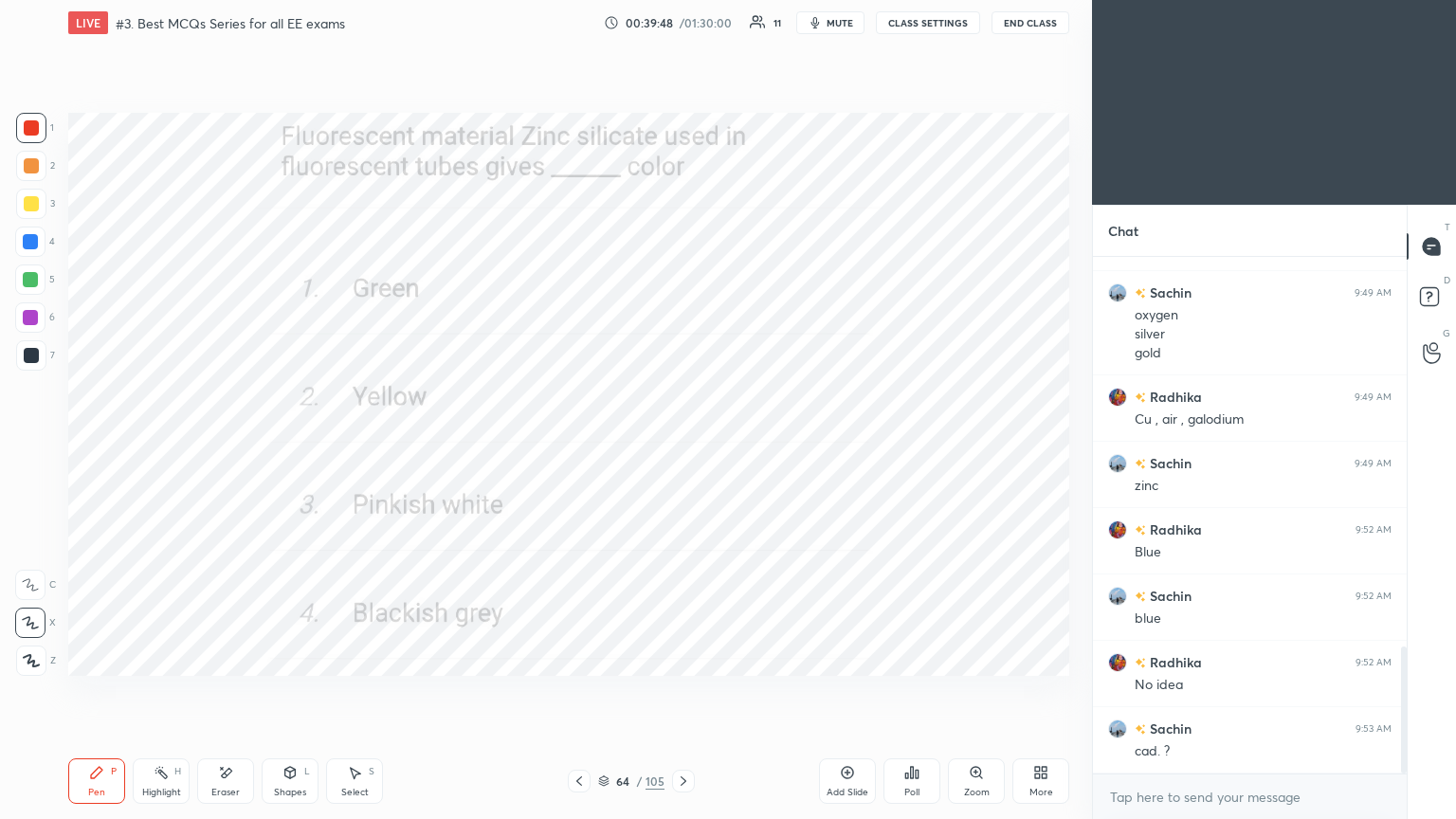click 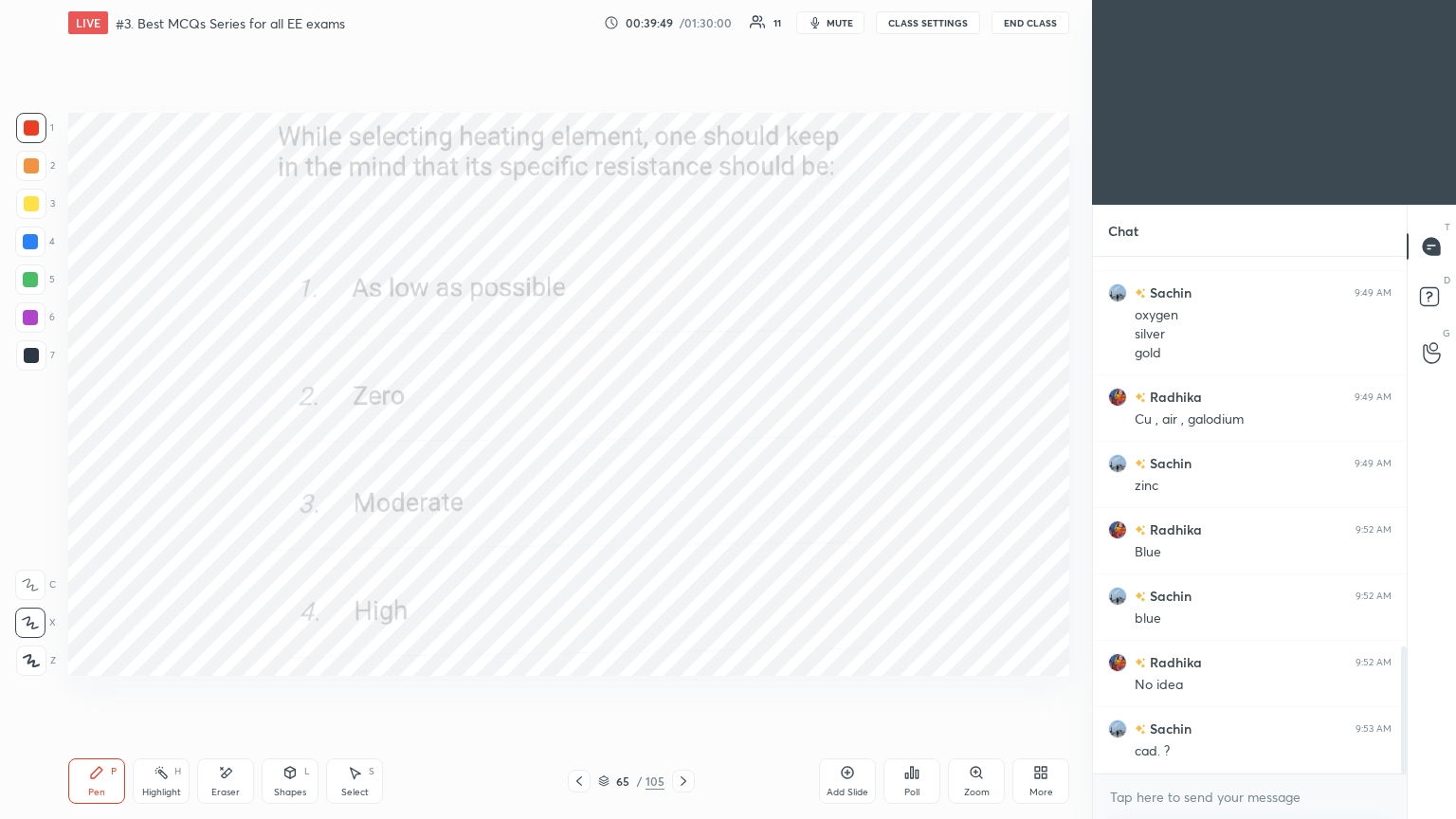 click on "Poll" at bounding box center (912, 781) 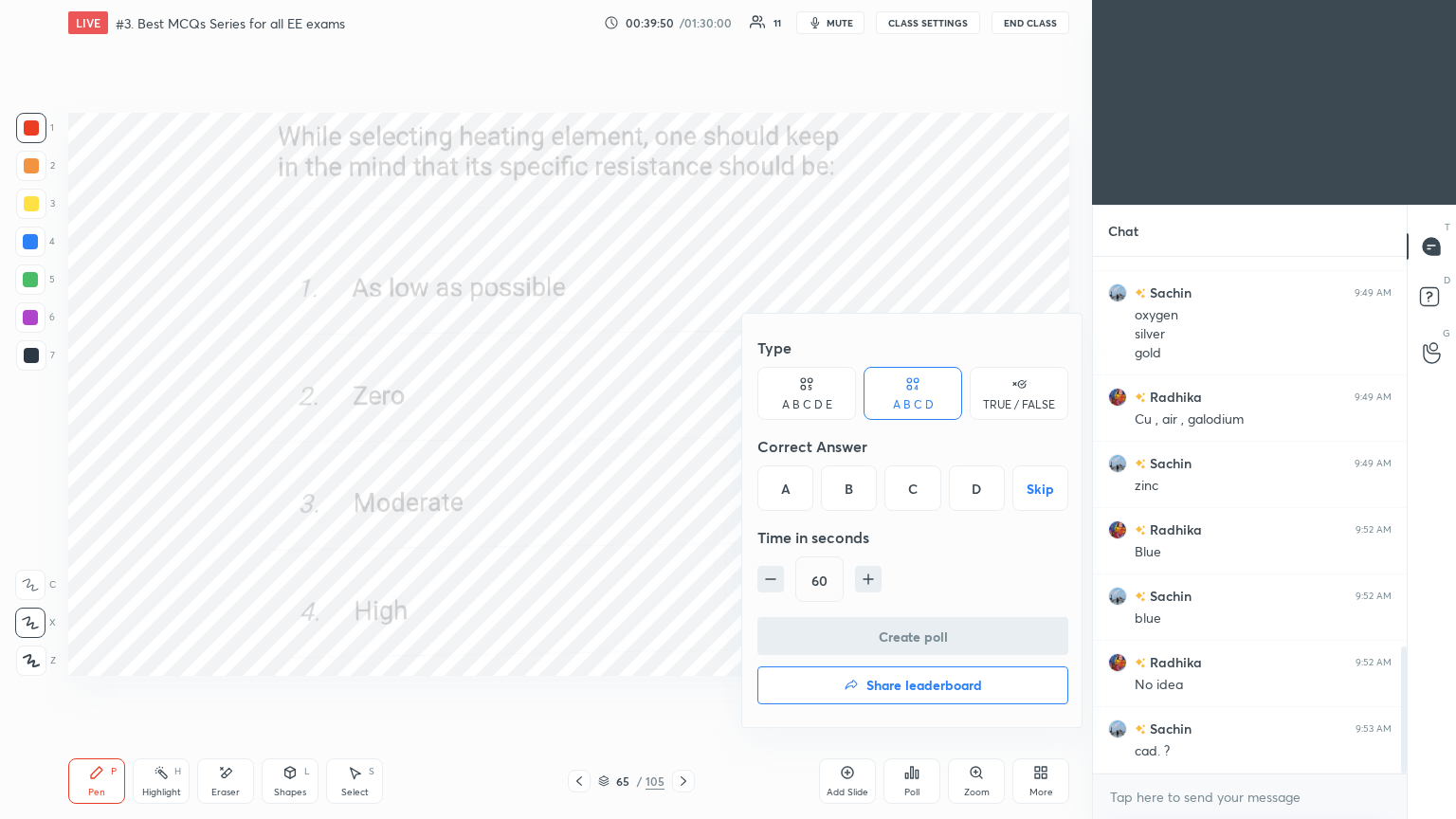 click on "D" at bounding box center (976, 488) 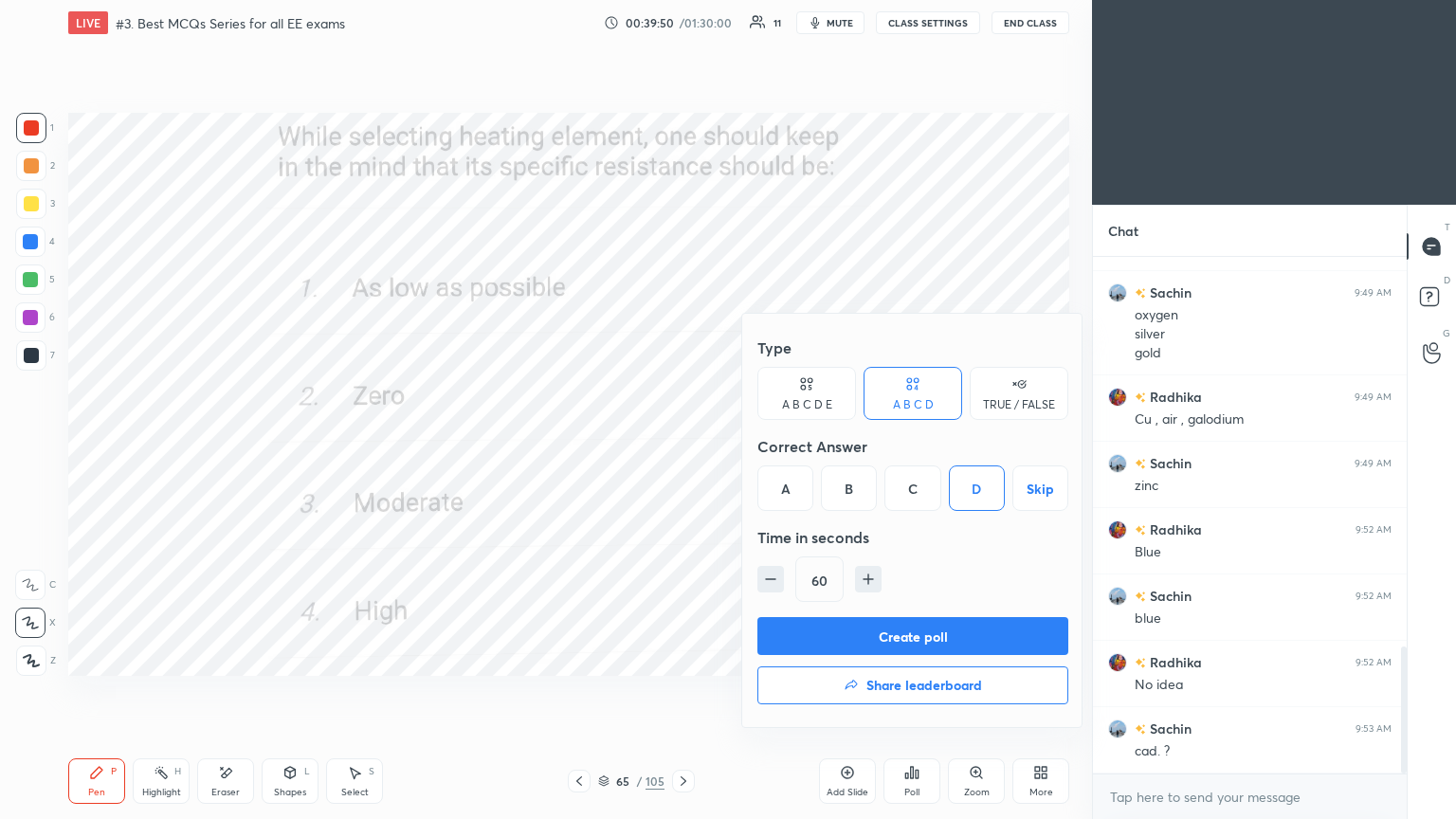 click on "Create poll" at bounding box center [913, 636] 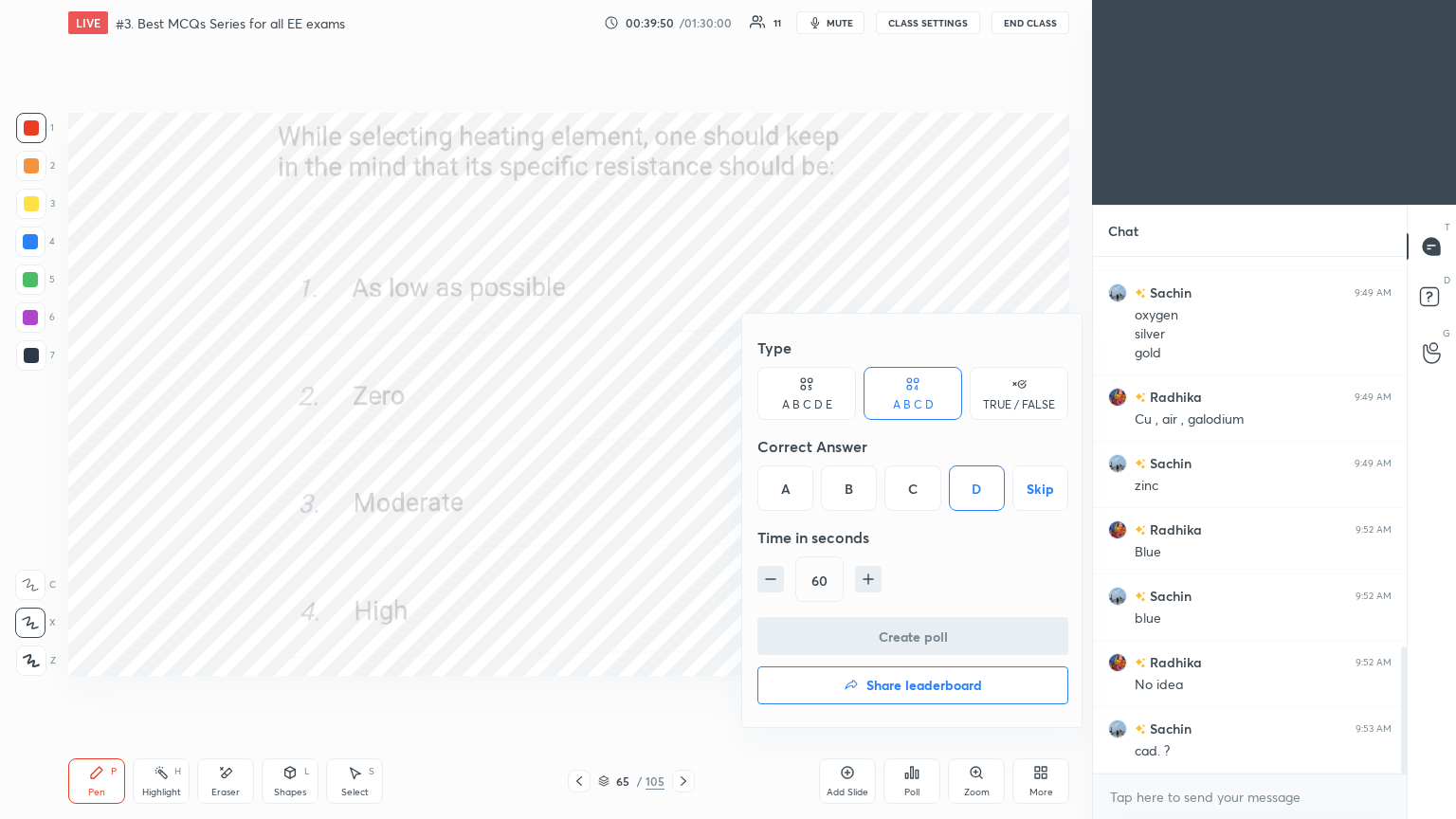 scroll, scrollTop: 471, scrollLeft: 308, axis: both 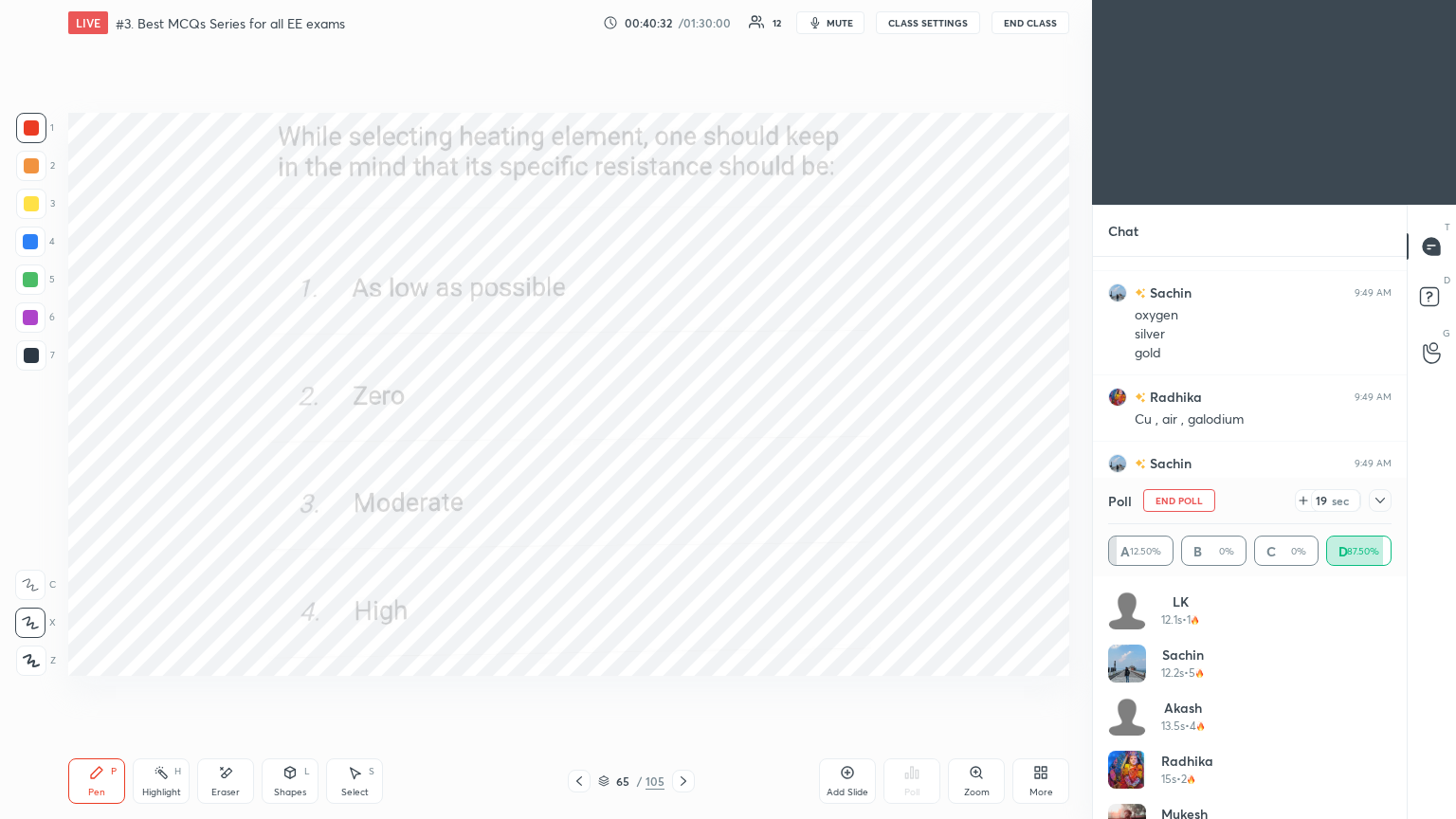 click on "End Poll" at bounding box center [1179, 500] 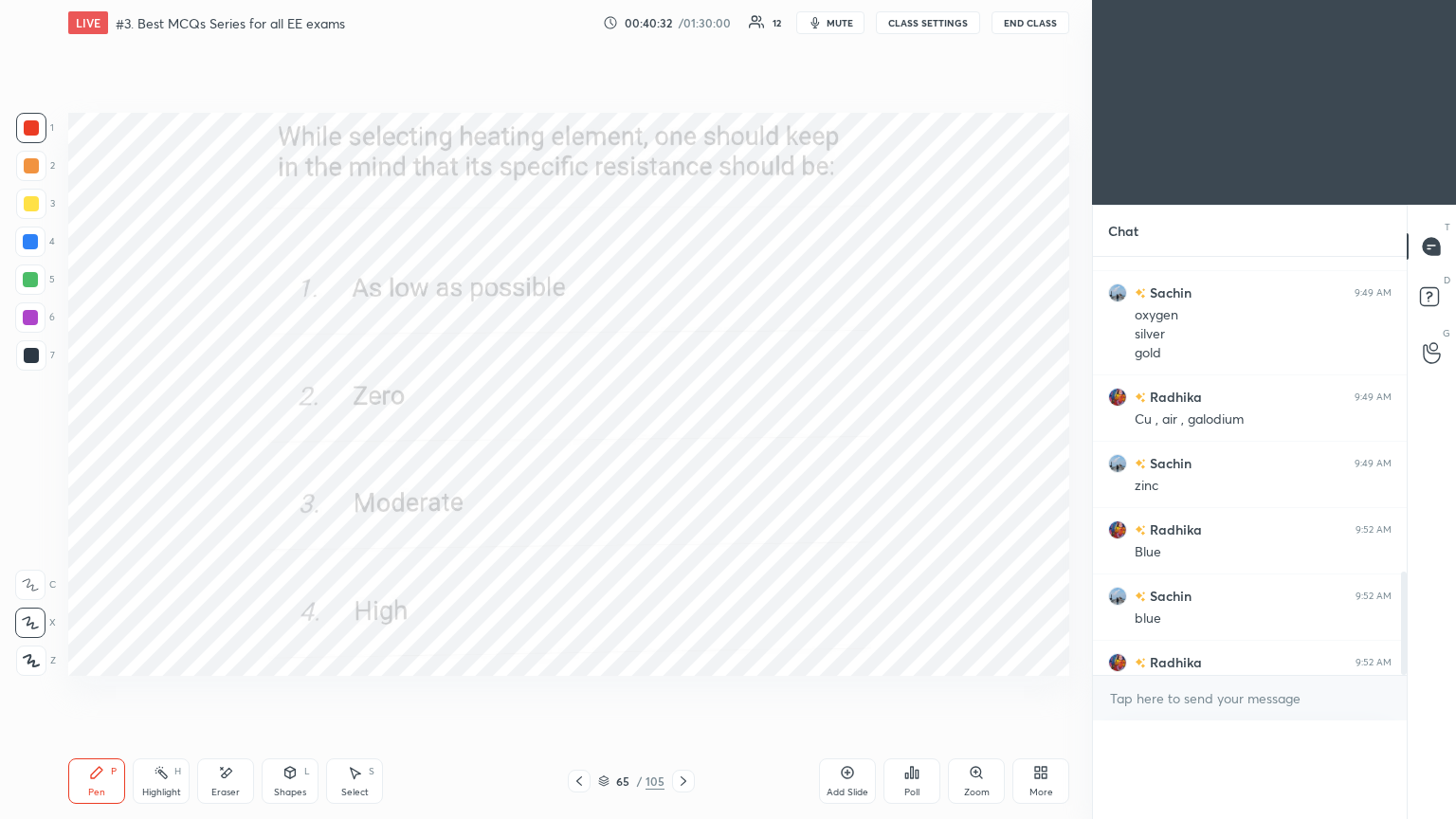 scroll, scrollTop: 83, scrollLeft: 278, axis: both 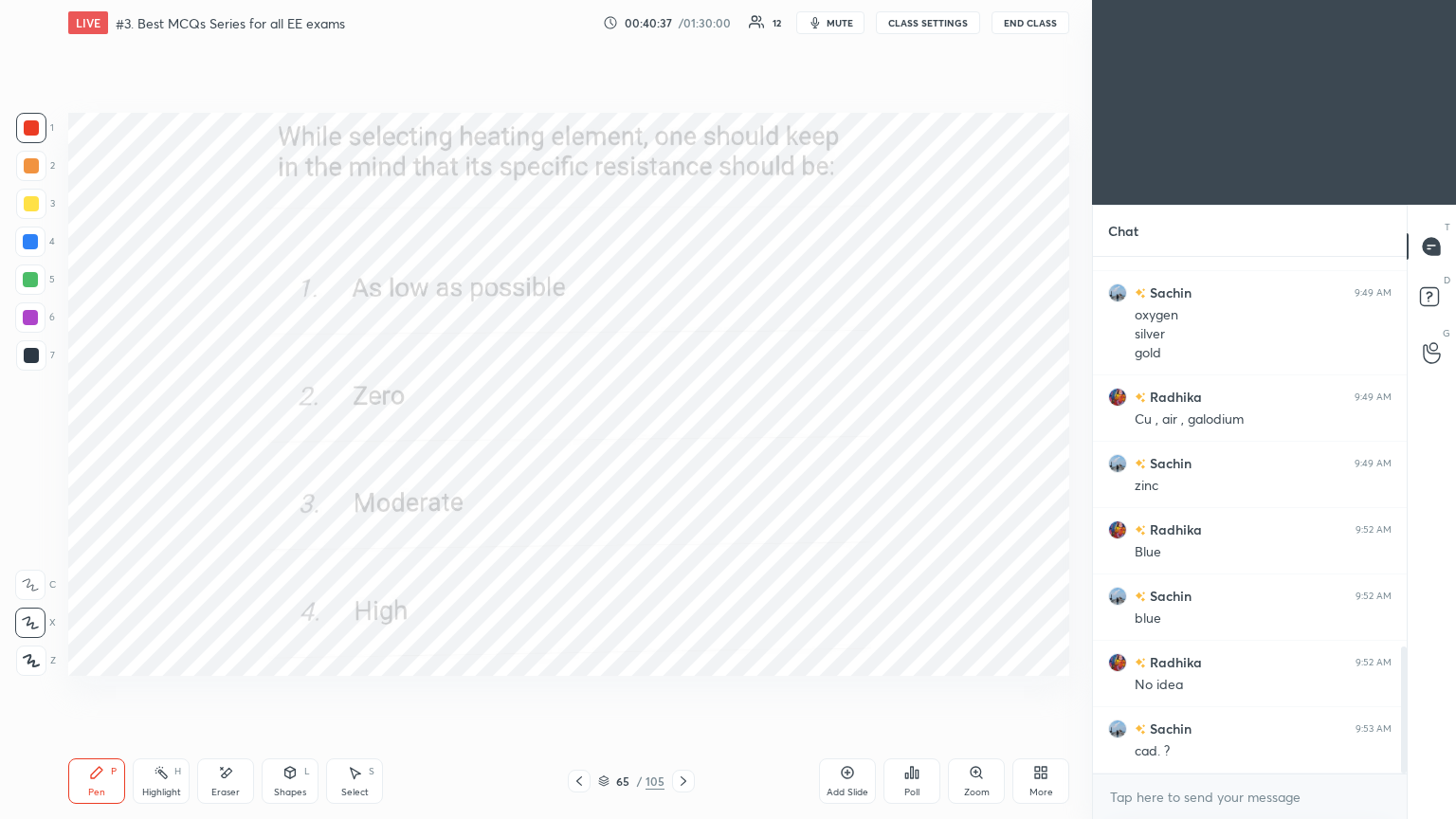 click 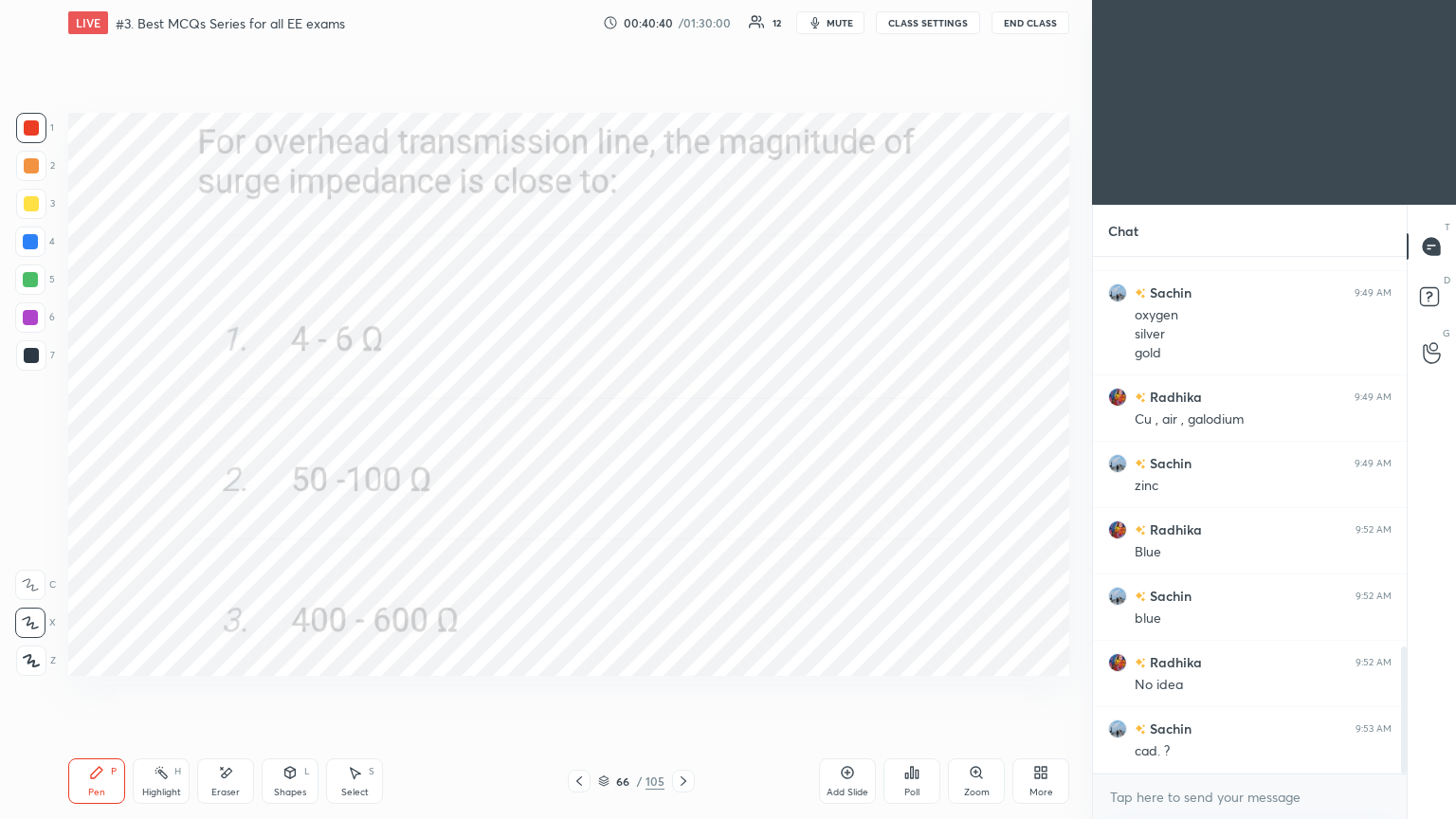 click 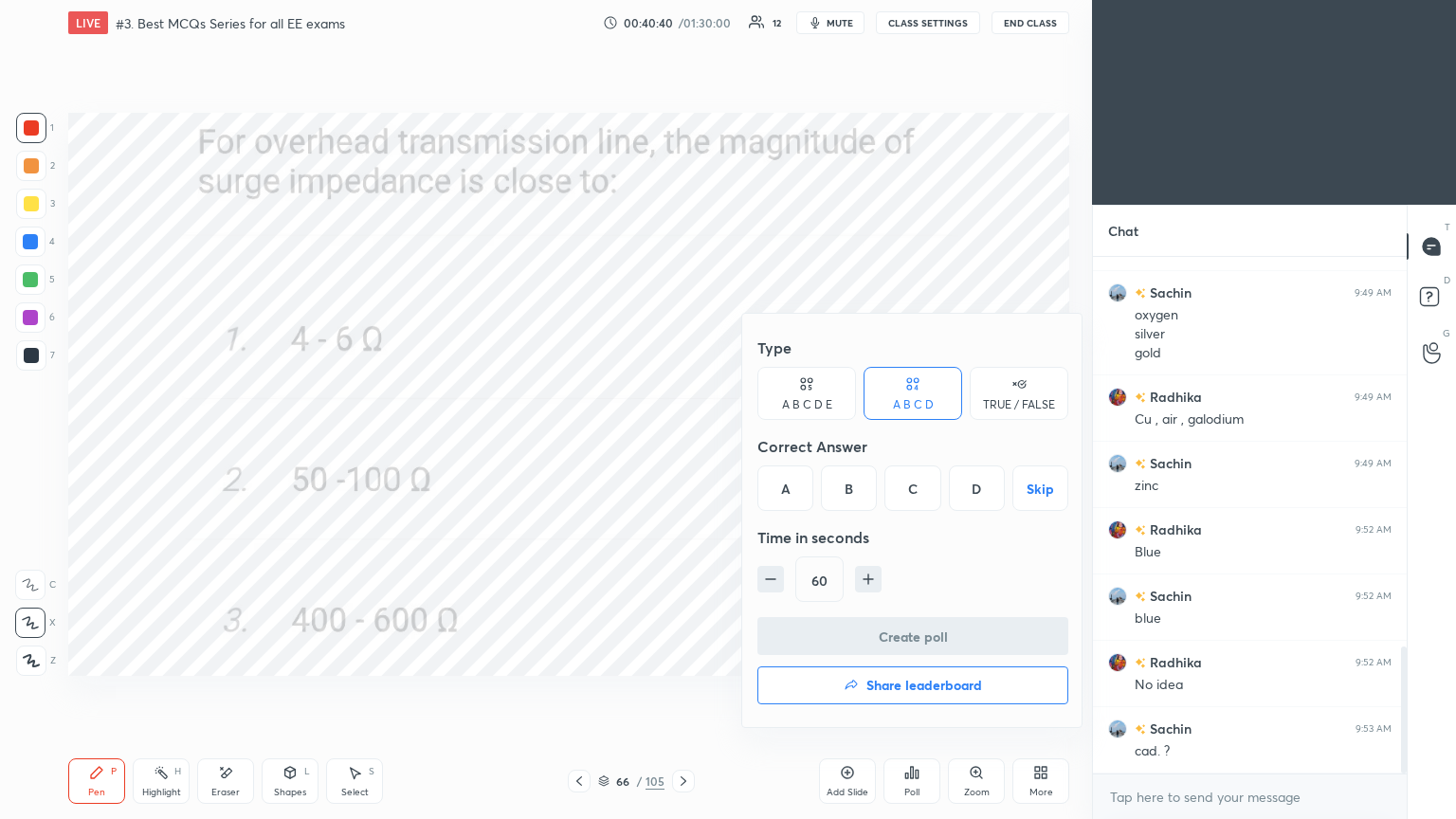 drag, startPoint x: 918, startPoint y: 501, endPoint x: 904, endPoint y: 537, distance: 38.626416 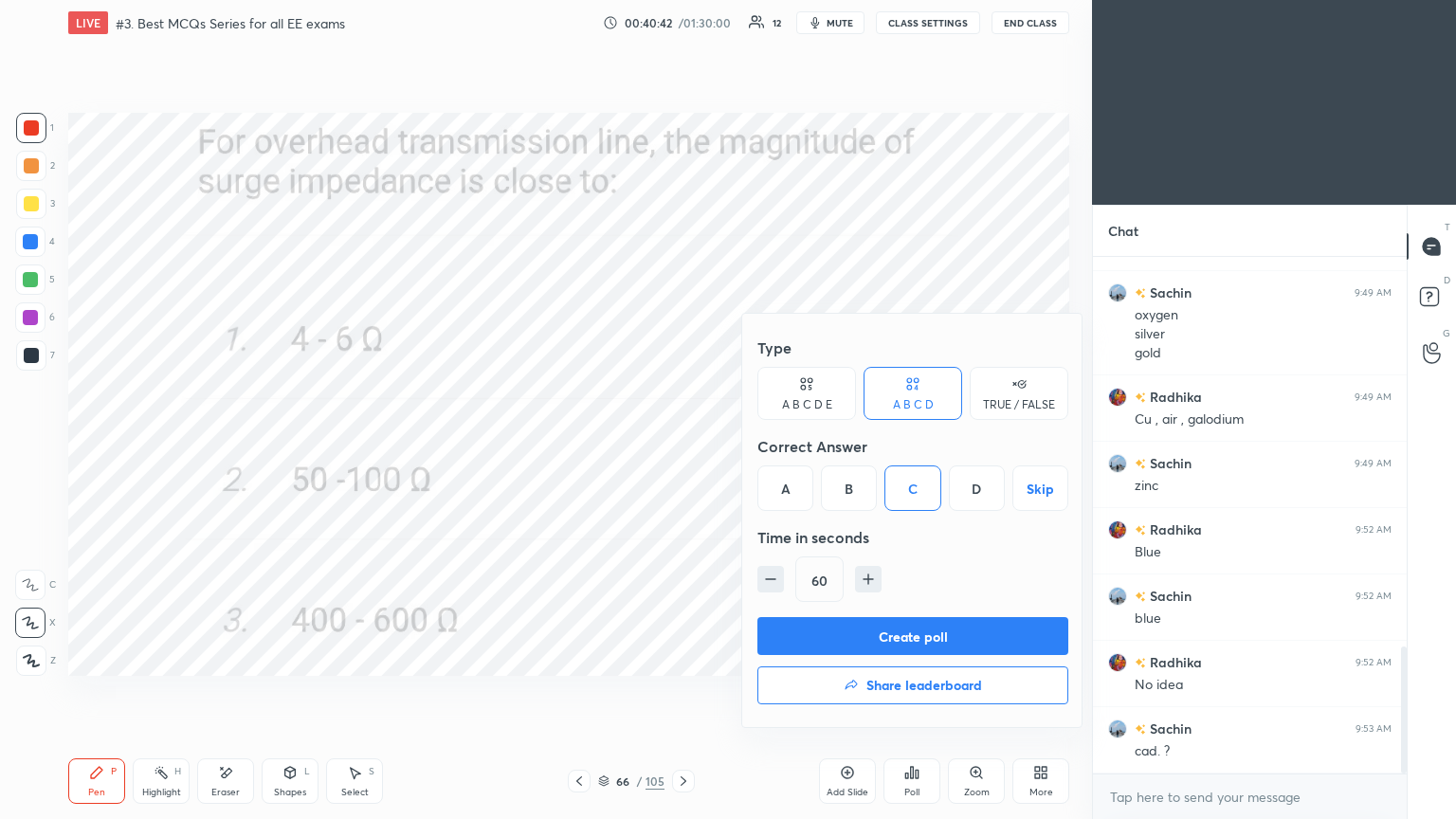 click on "D" at bounding box center (976, 488) 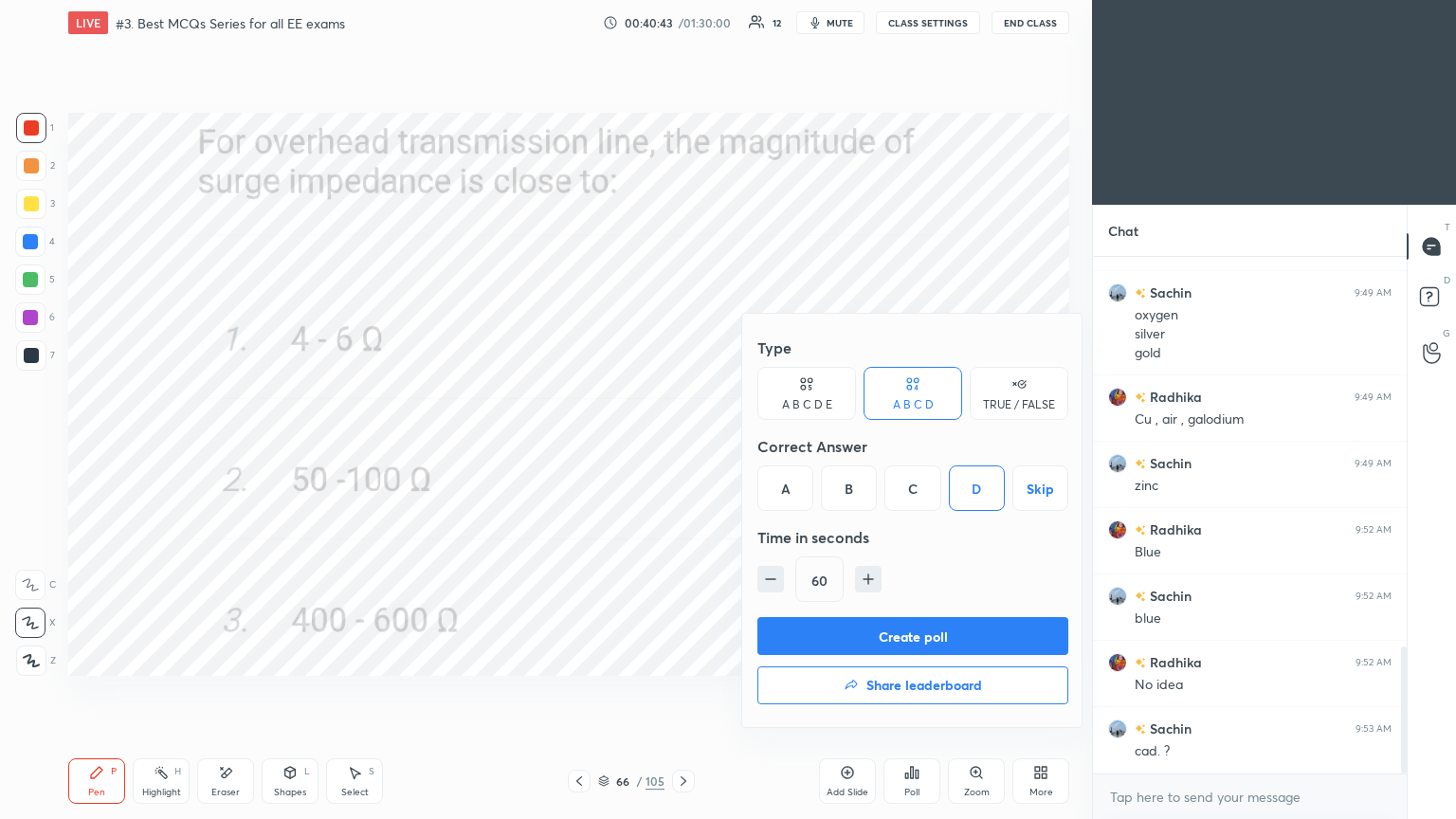 click on "C" at bounding box center (912, 488) 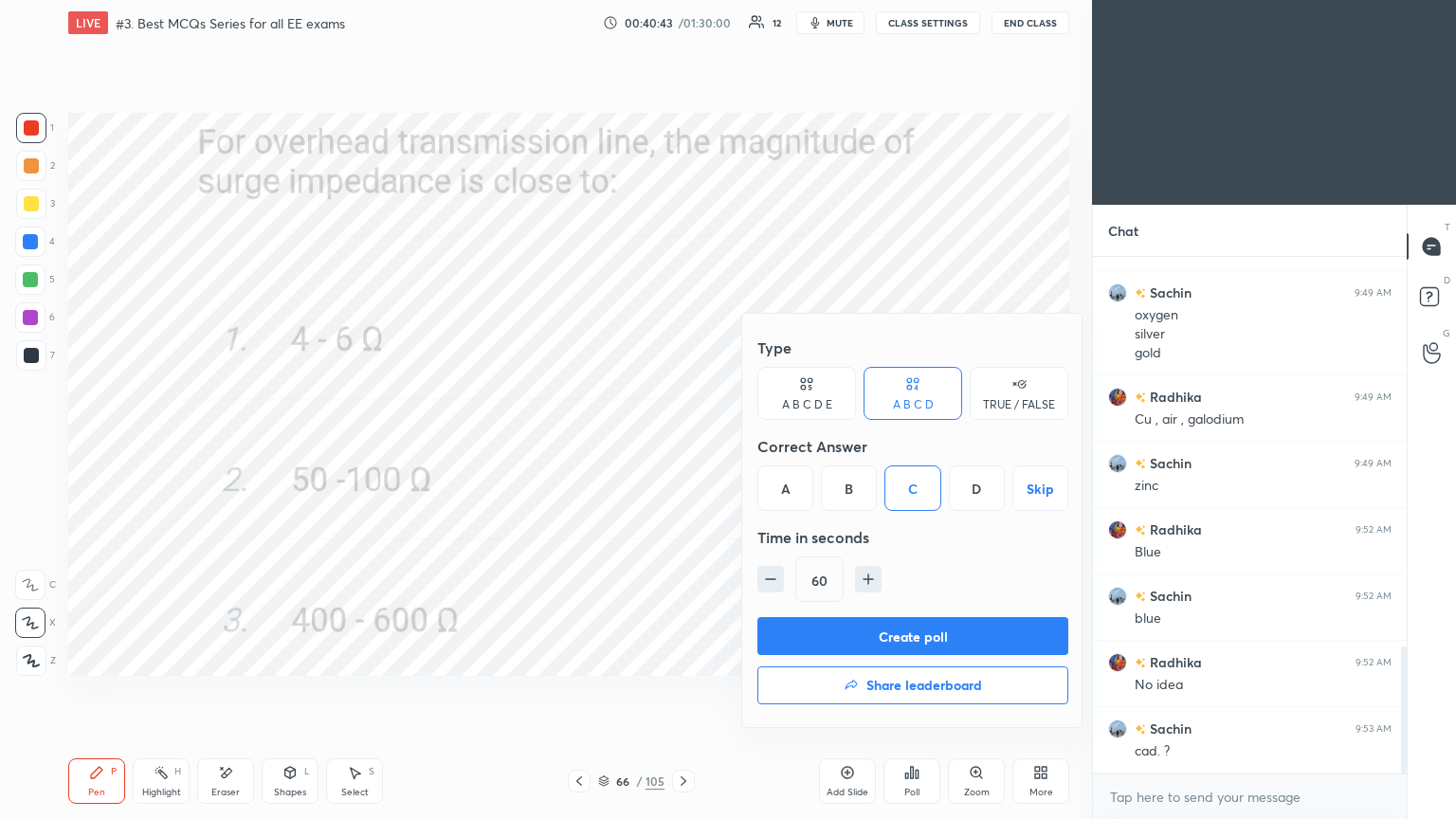 click on "Create poll" at bounding box center [913, 636] 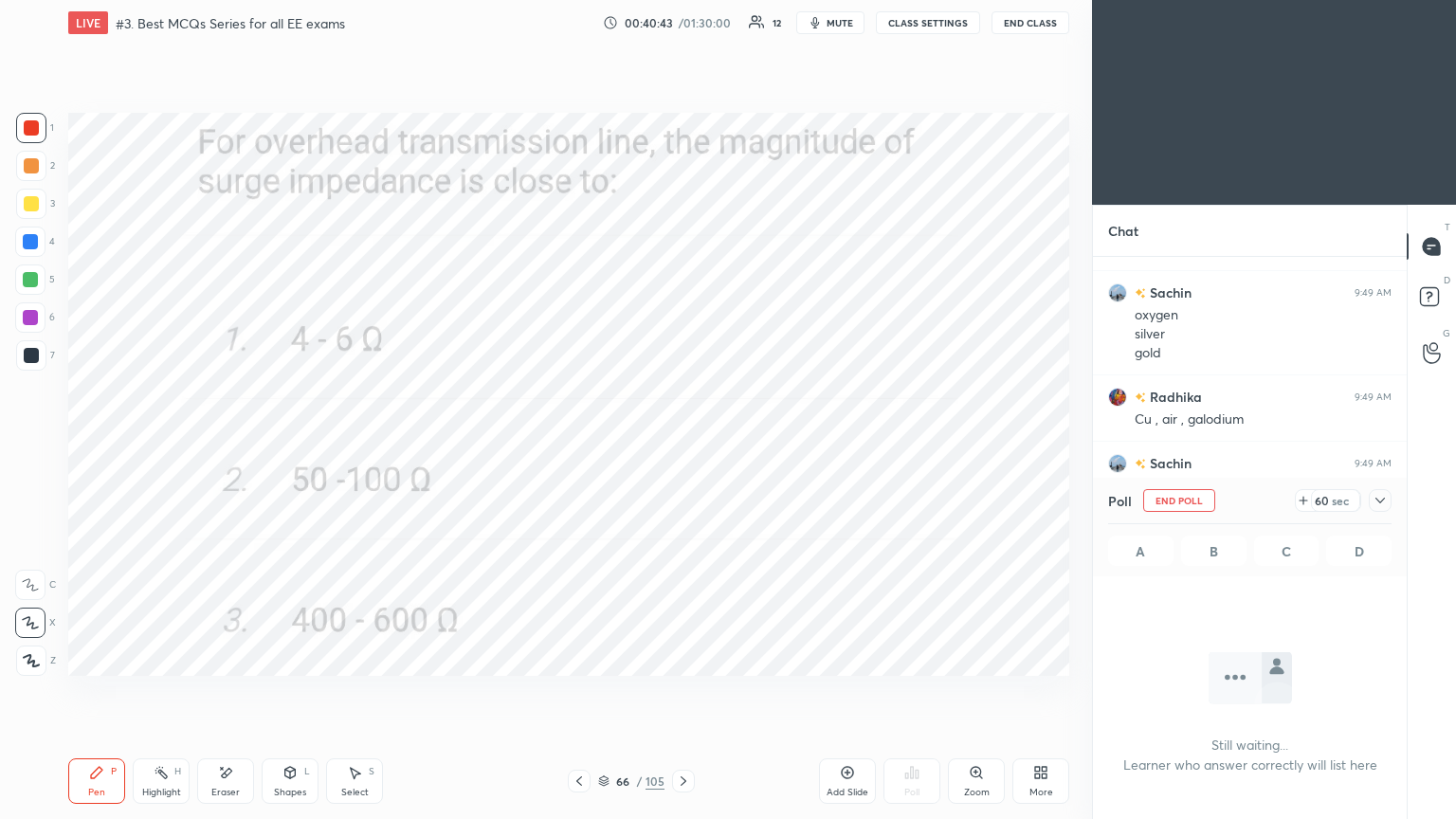 scroll, scrollTop: 6, scrollLeft: 6, axis: both 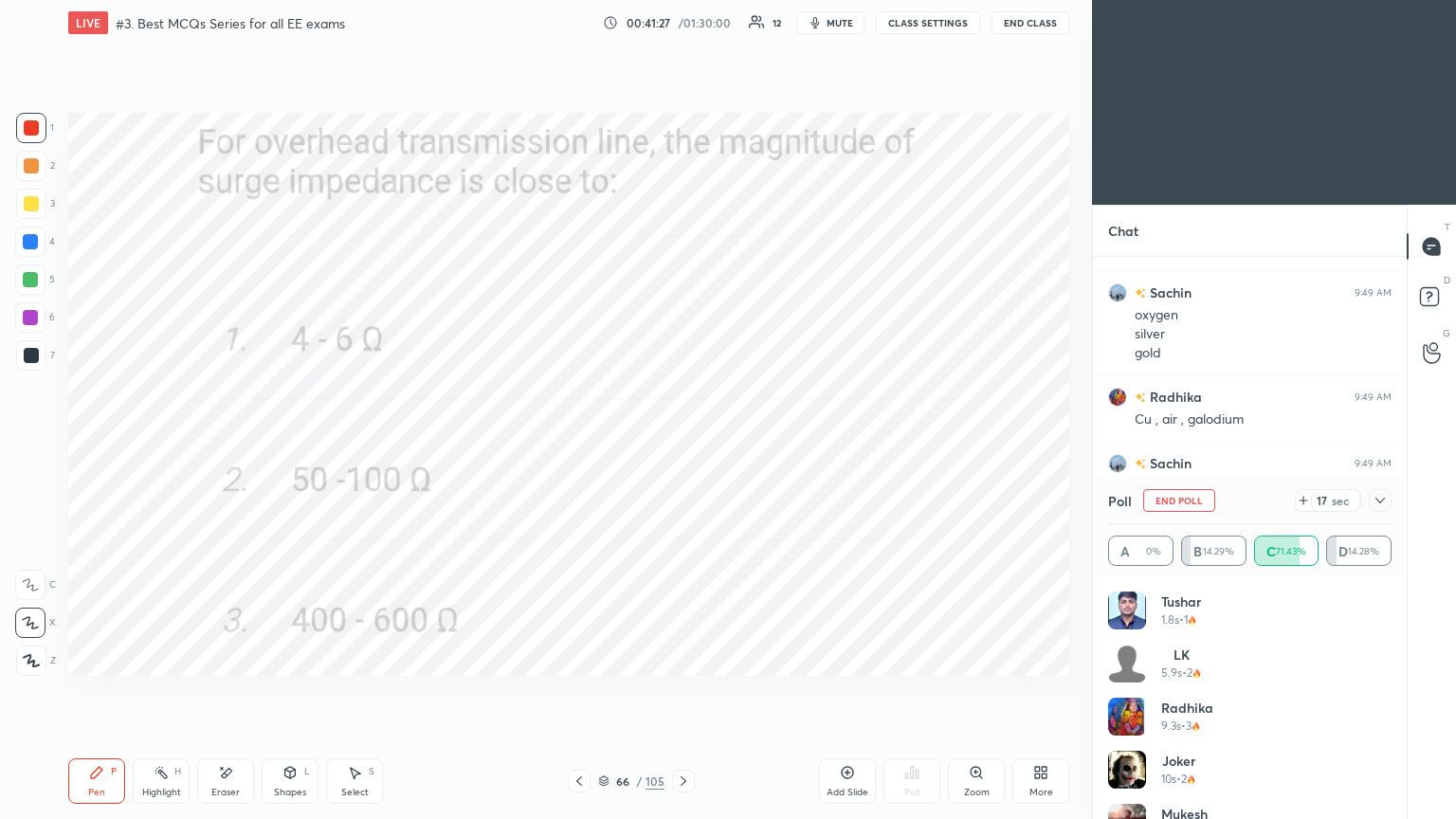 click on "Poll End Poll 17  sec" at bounding box center (1249, 500) 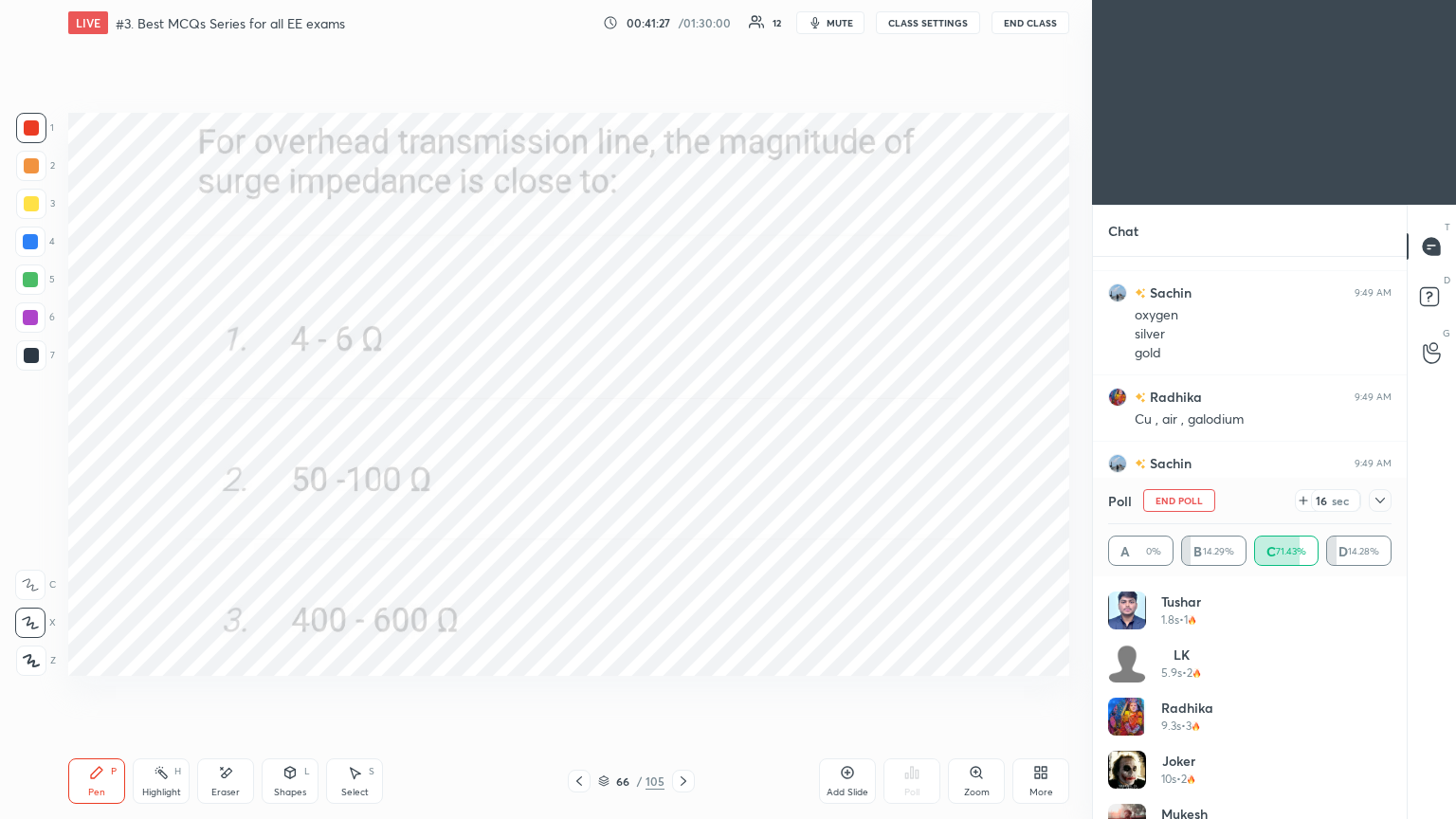 click on "End Poll" at bounding box center (1179, 500) 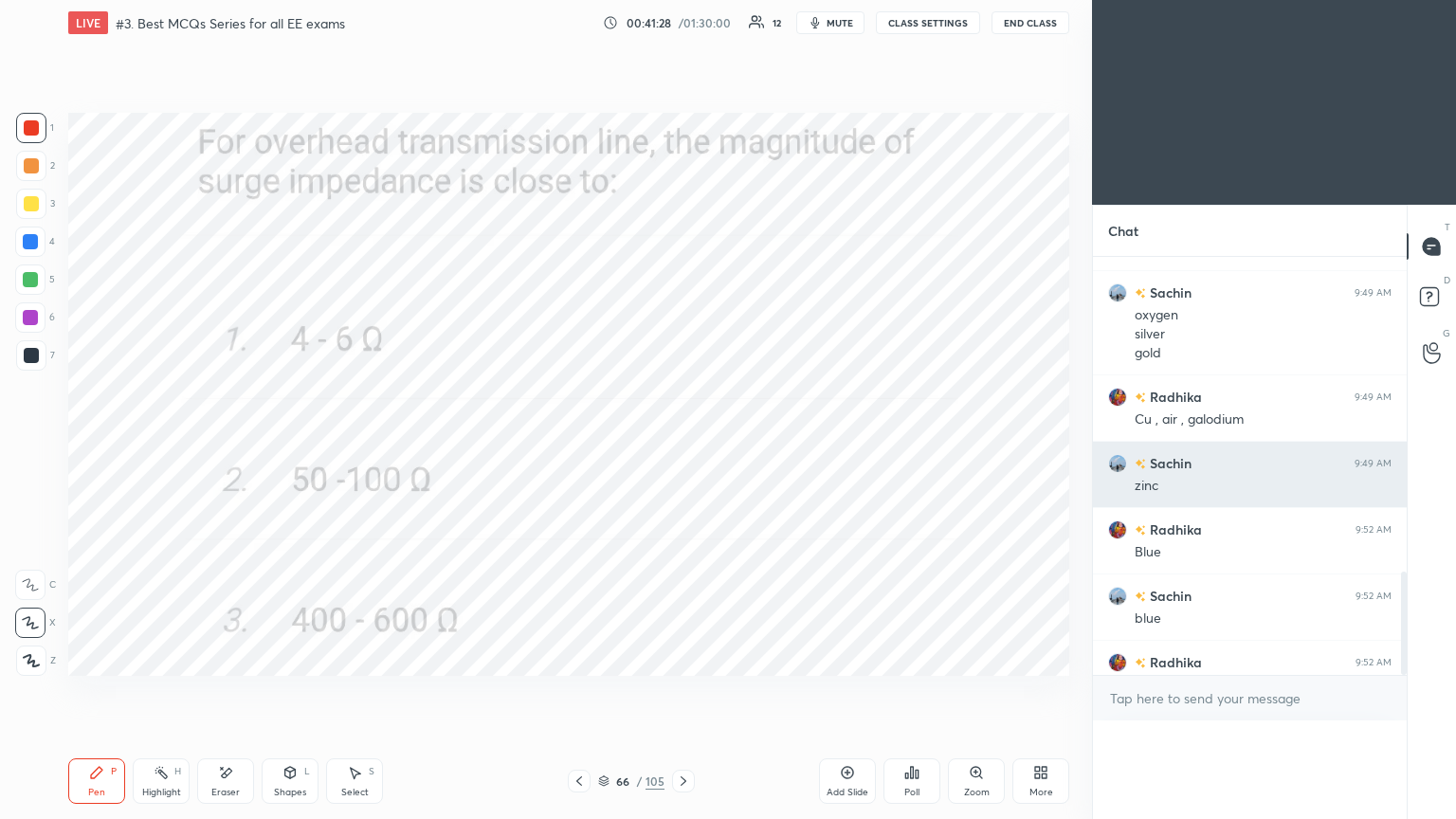 scroll, scrollTop: 115, scrollLeft: 278, axis: both 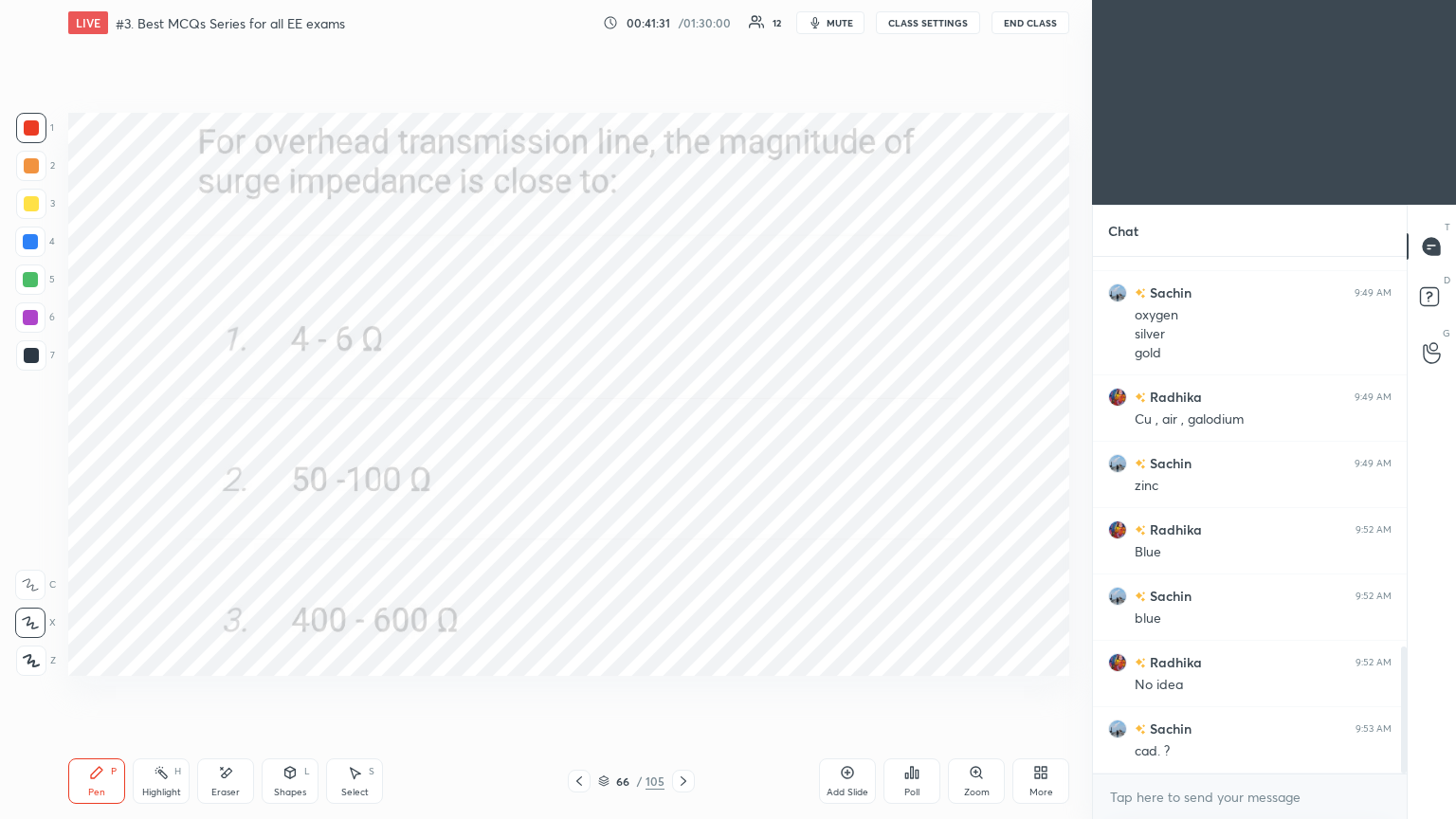 click 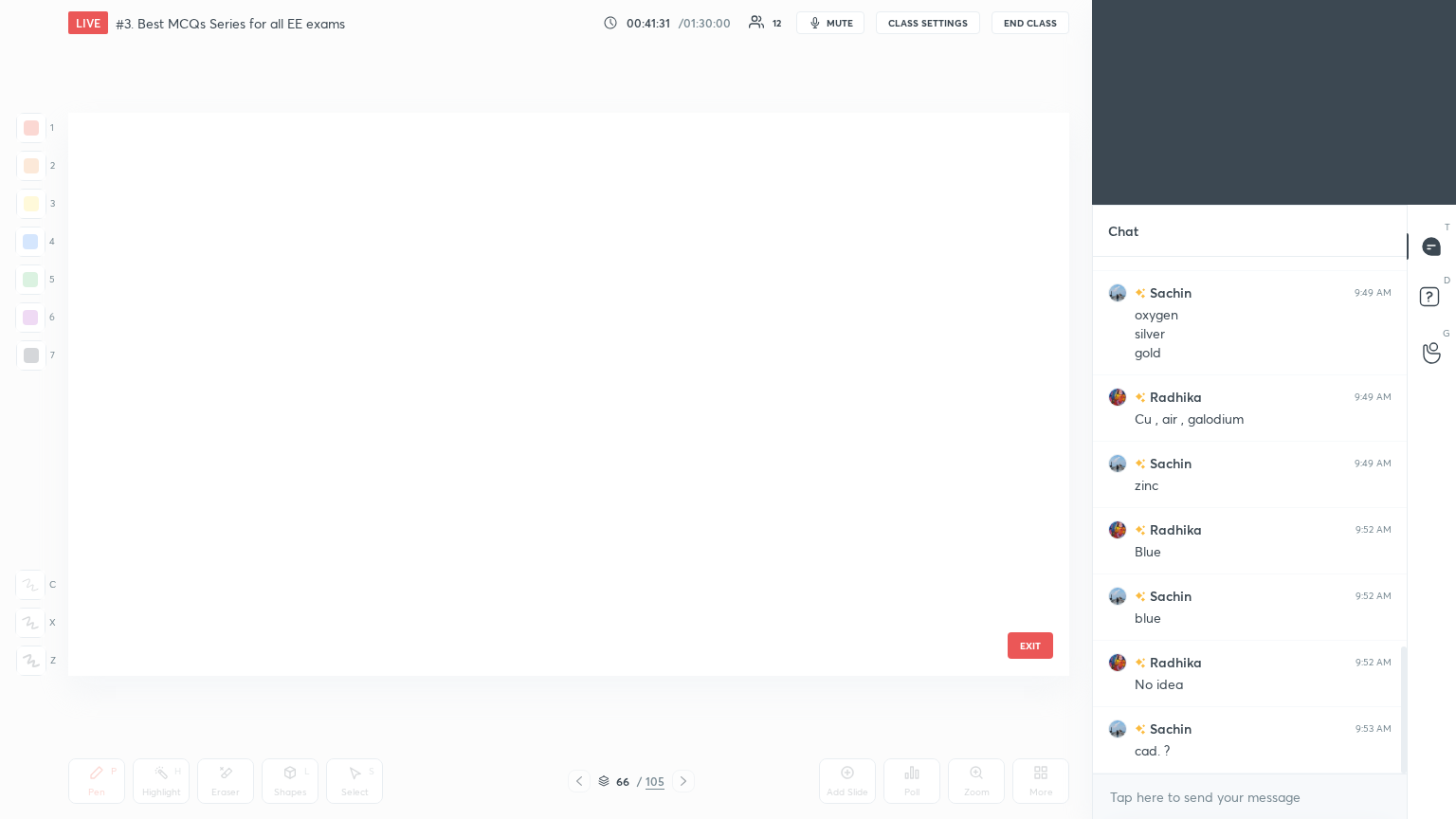 scroll, scrollTop: 3253, scrollLeft: 0, axis: vertical 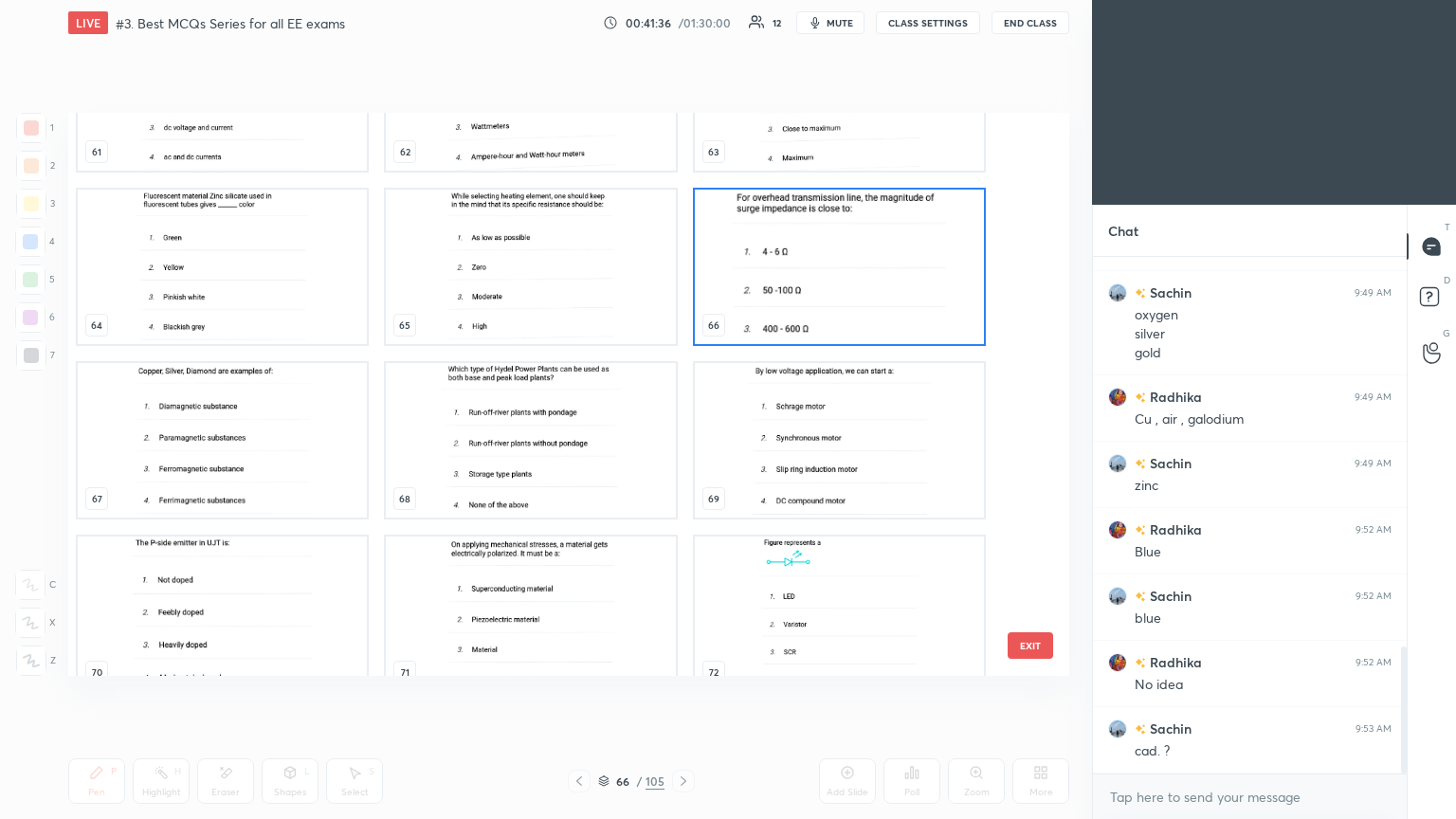 click at bounding box center [222, 440] 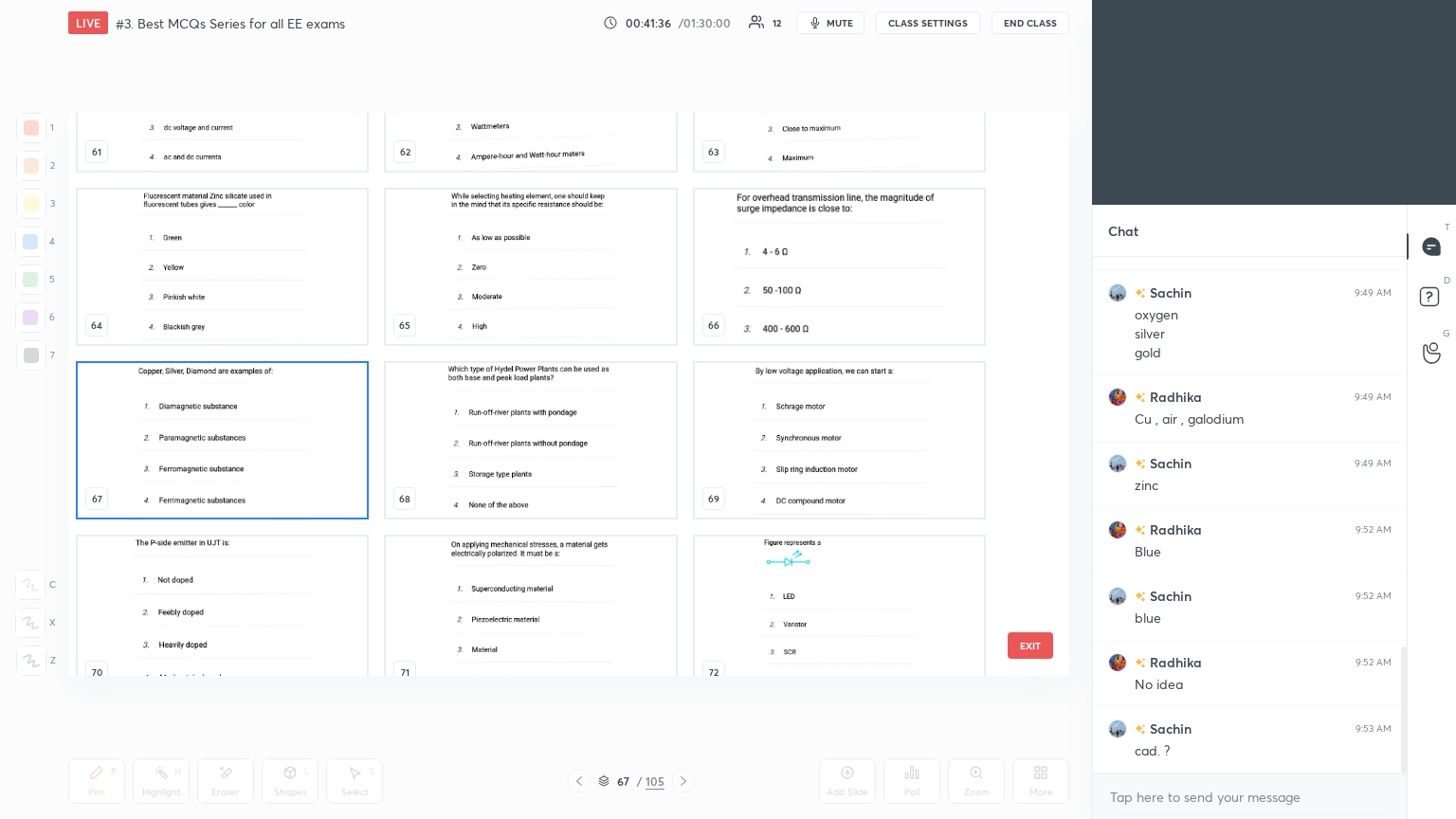 click at bounding box center (222, 440) 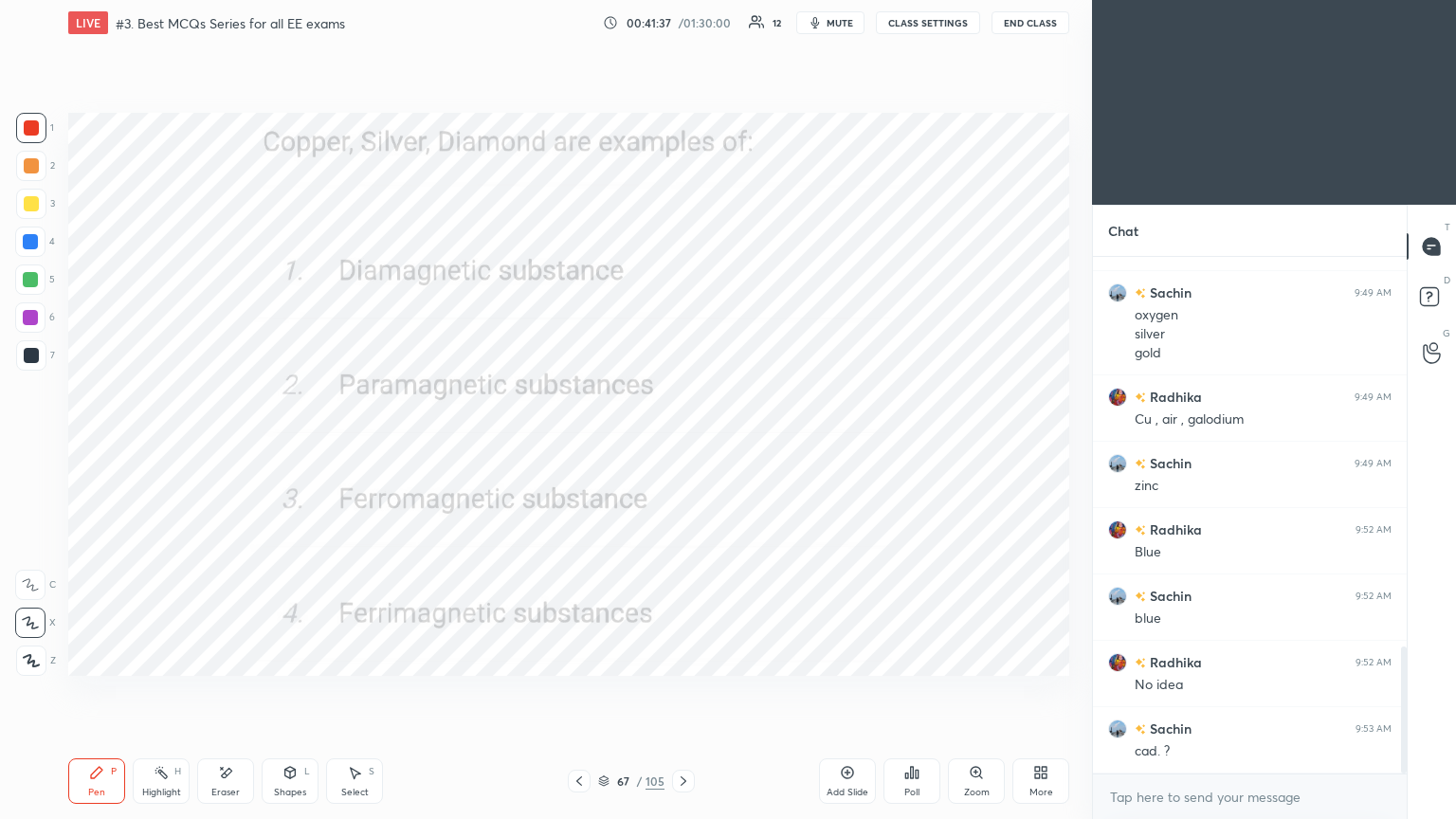 click 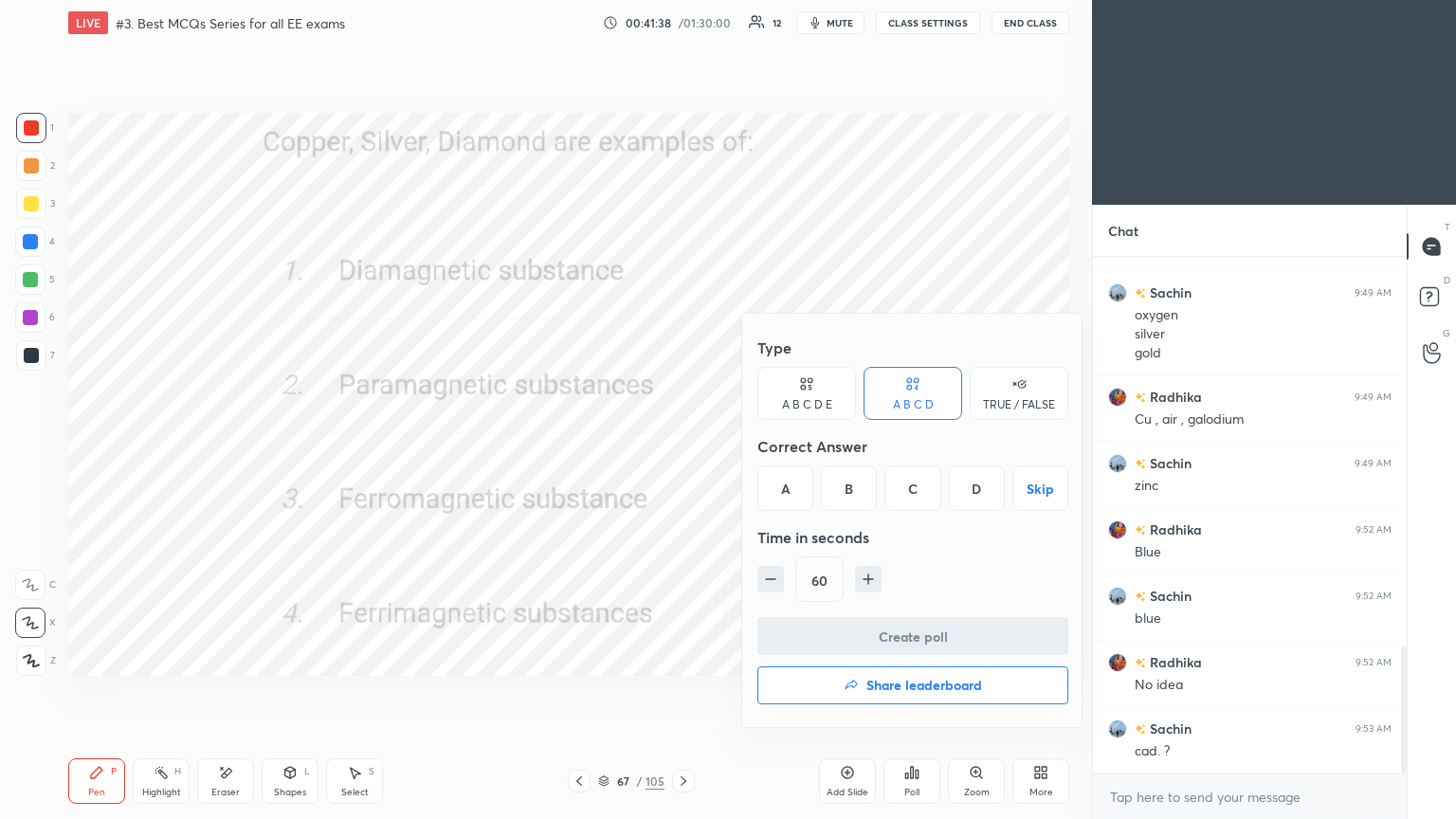 click on "A" at bounding box center (785, 488) 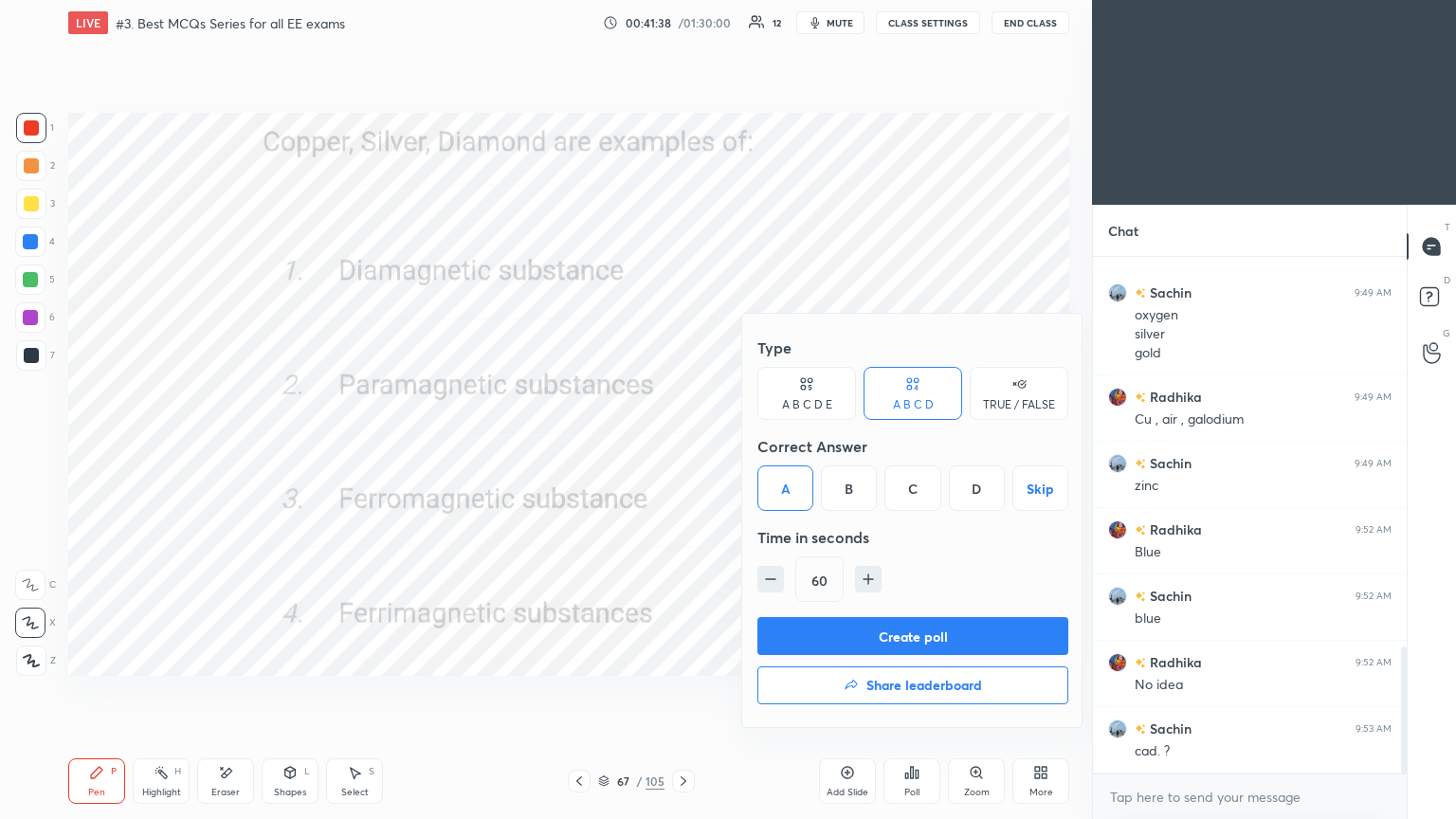 click on "Create poll" at bounding box center (913, 636) 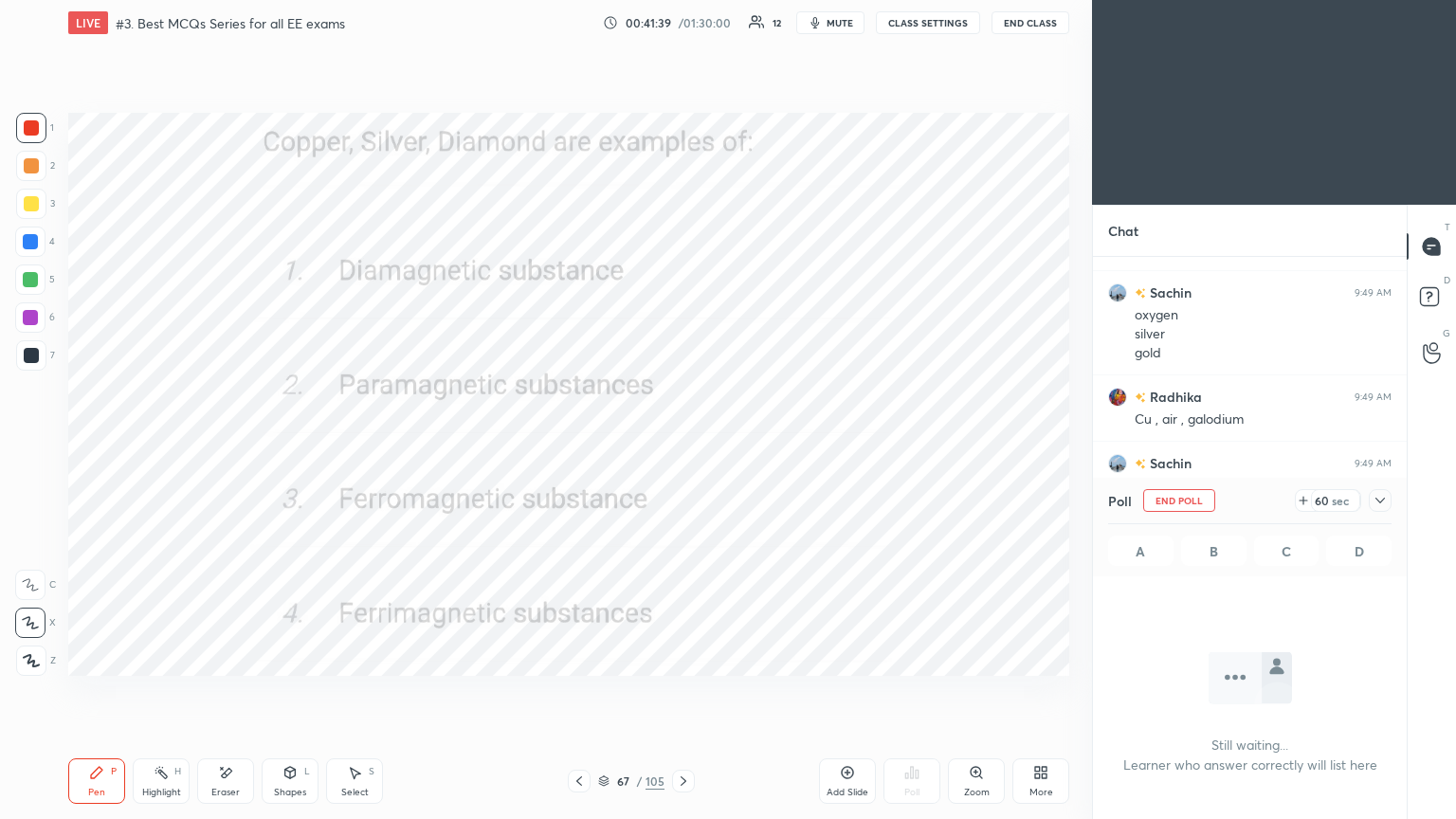 scroll, scrollTop: 463, scrollLeft: 308, axis: both 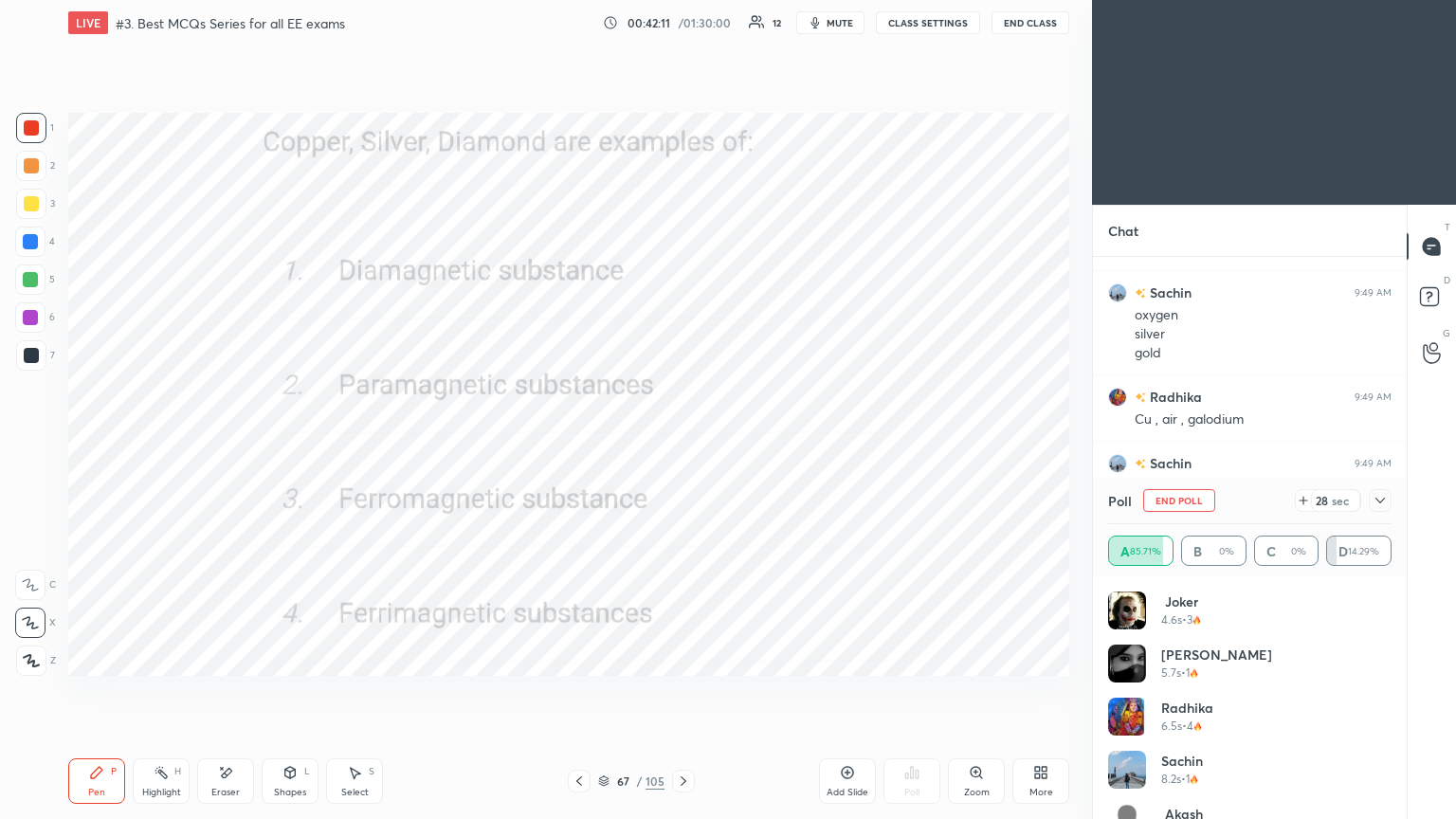 click on "End Poll" at bounding box center (1179, 500) 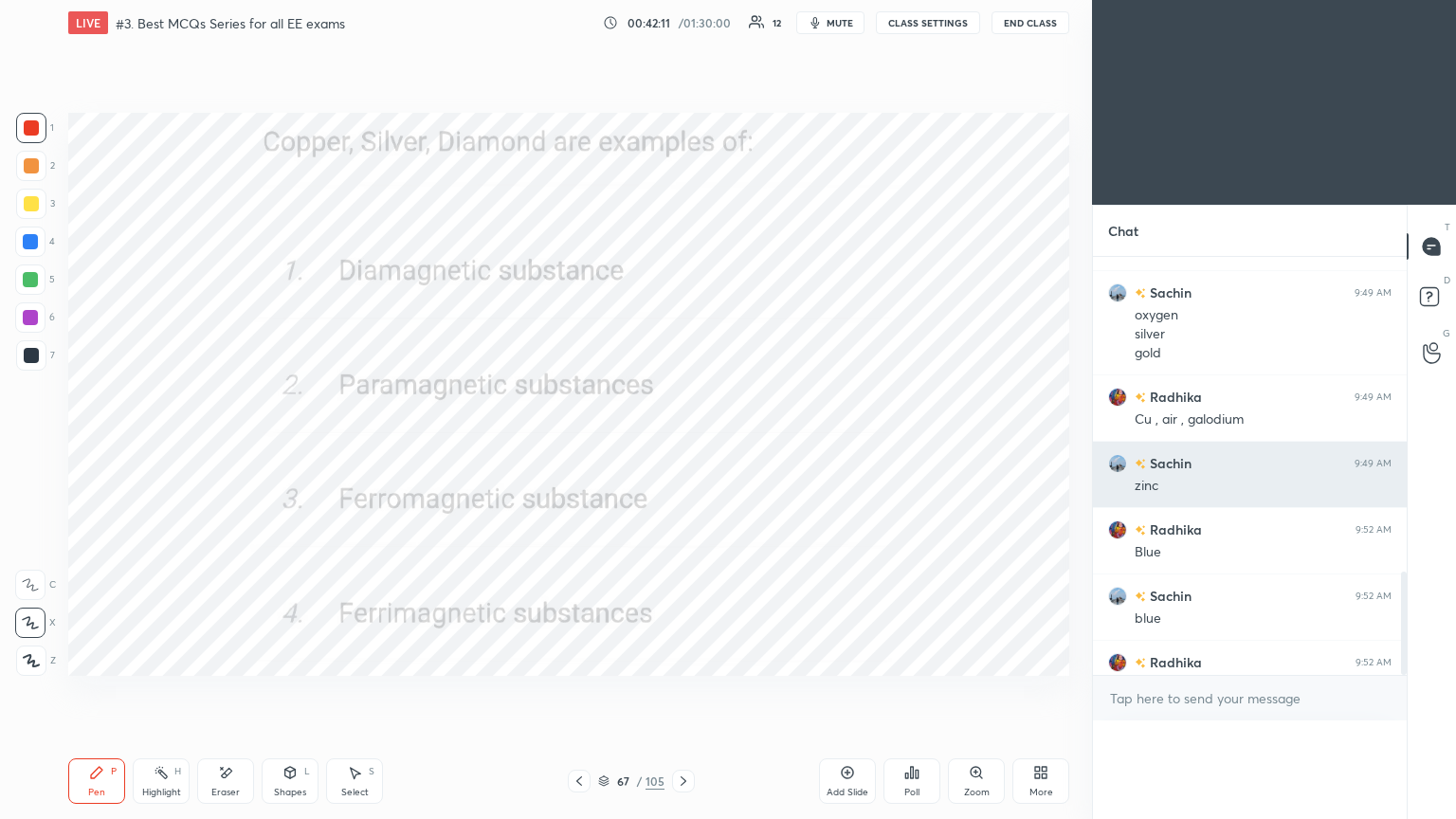 scroll, scrollTop: 0, scrollLeft: 0, axis: both 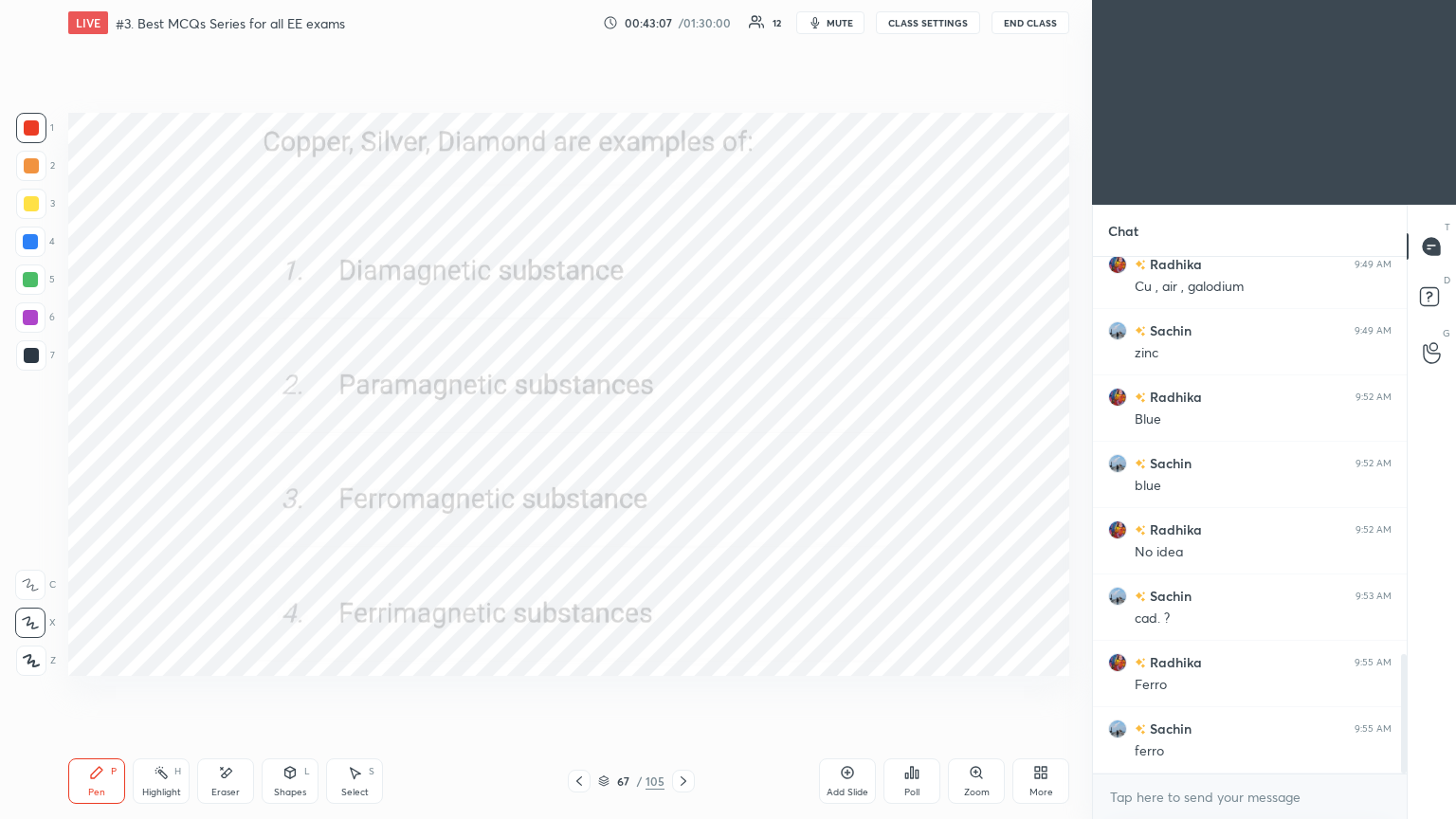 click on "67 / 105" at bounding box center [631, 781] 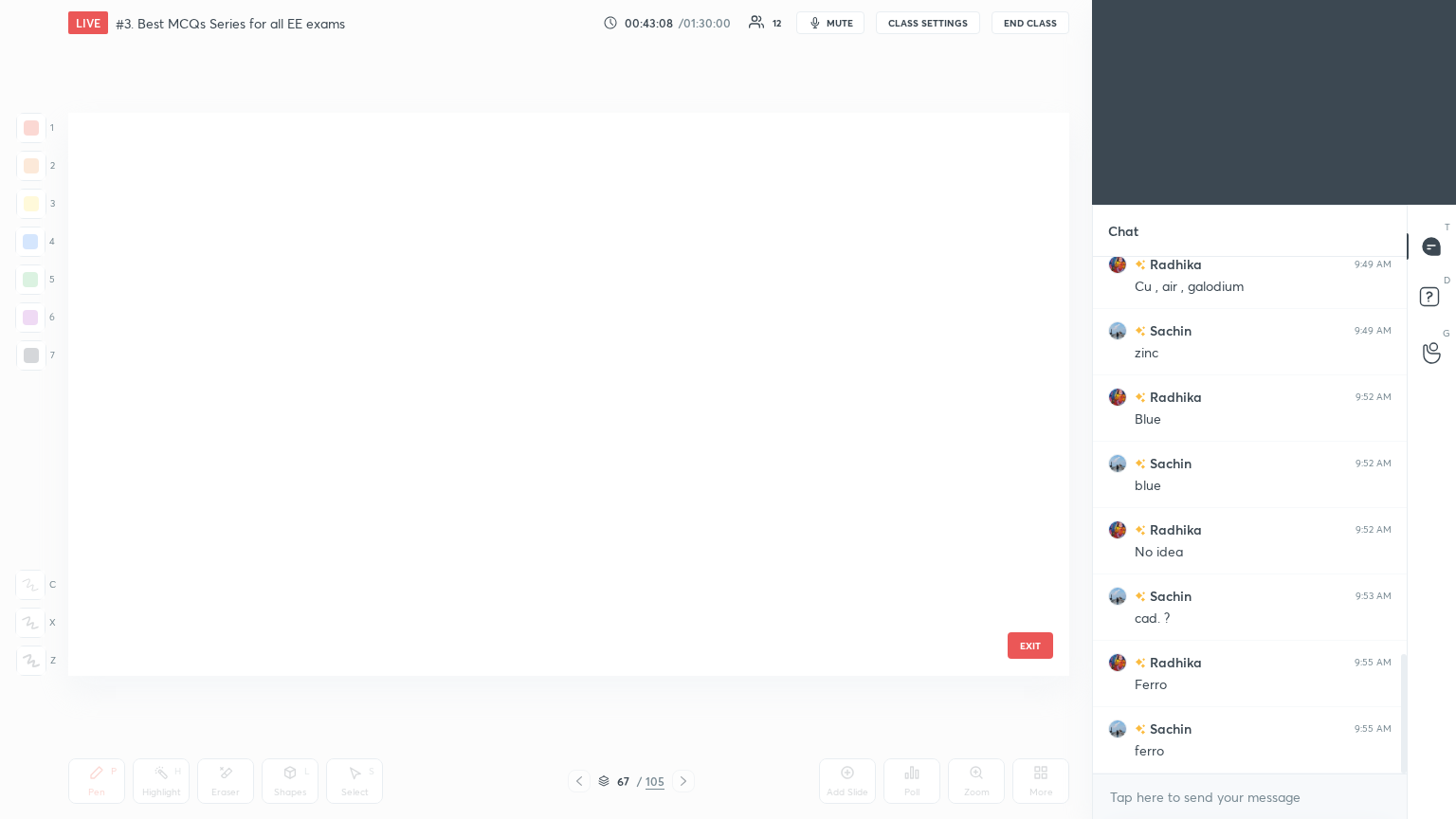 scroll, scrollTop: 3427, scrollLeft: 0, axis: vertical 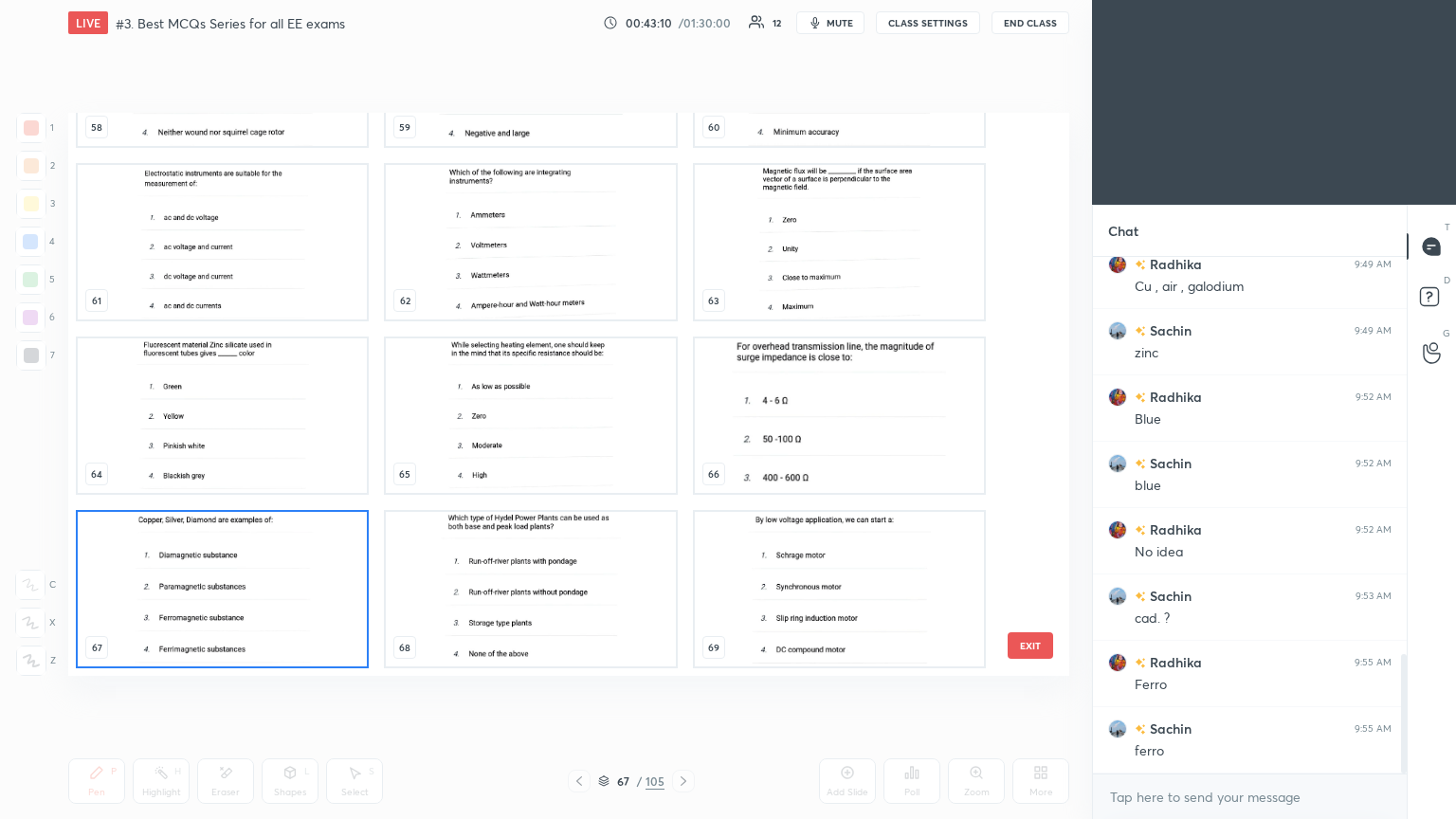 click at bounding box center (839, 589) 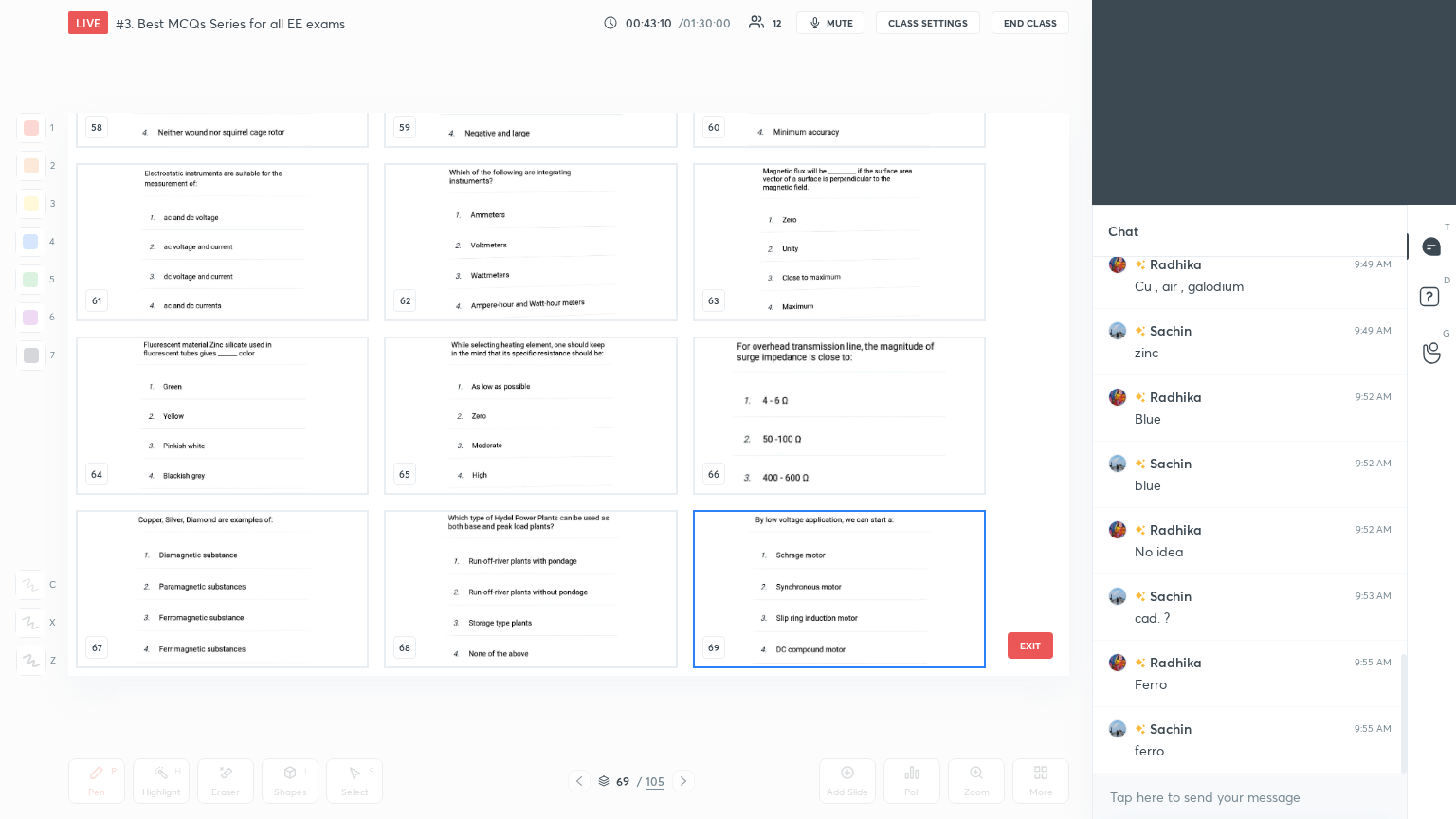 click at bounding box center [839, 589] 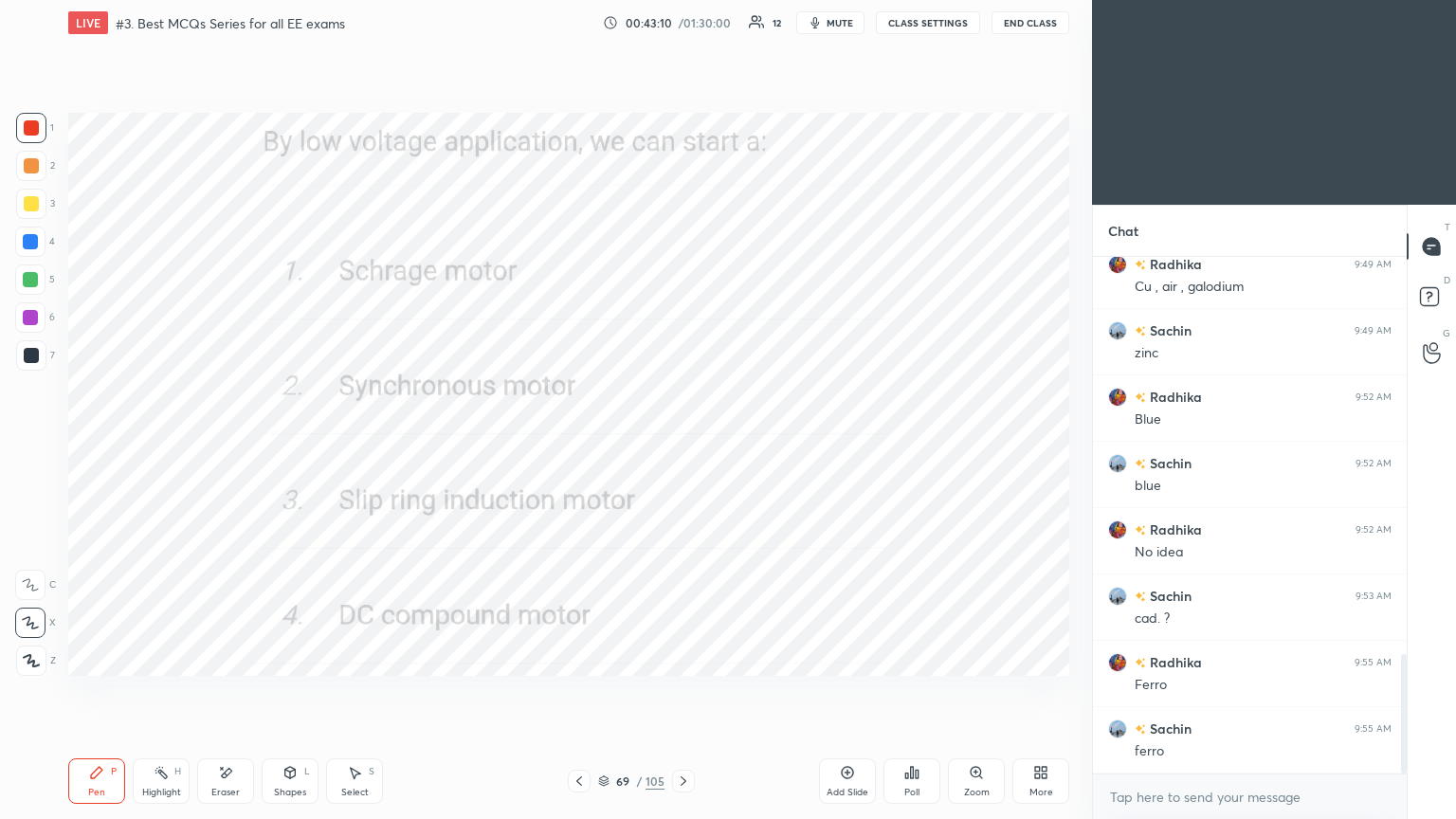 click on "Poll" at bounding box center (912, 781) 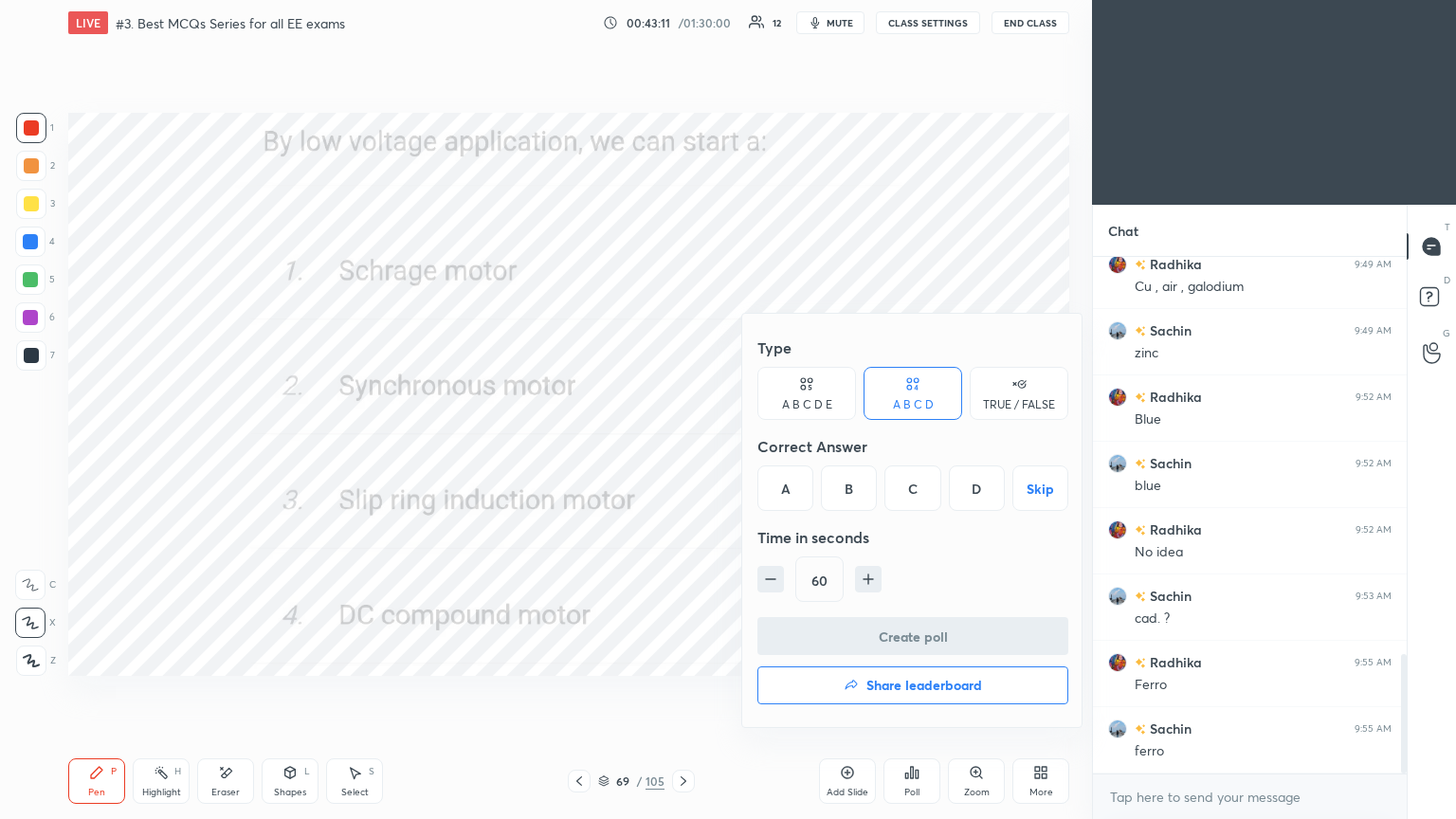 click on "A" at bounding box center [785, 488] 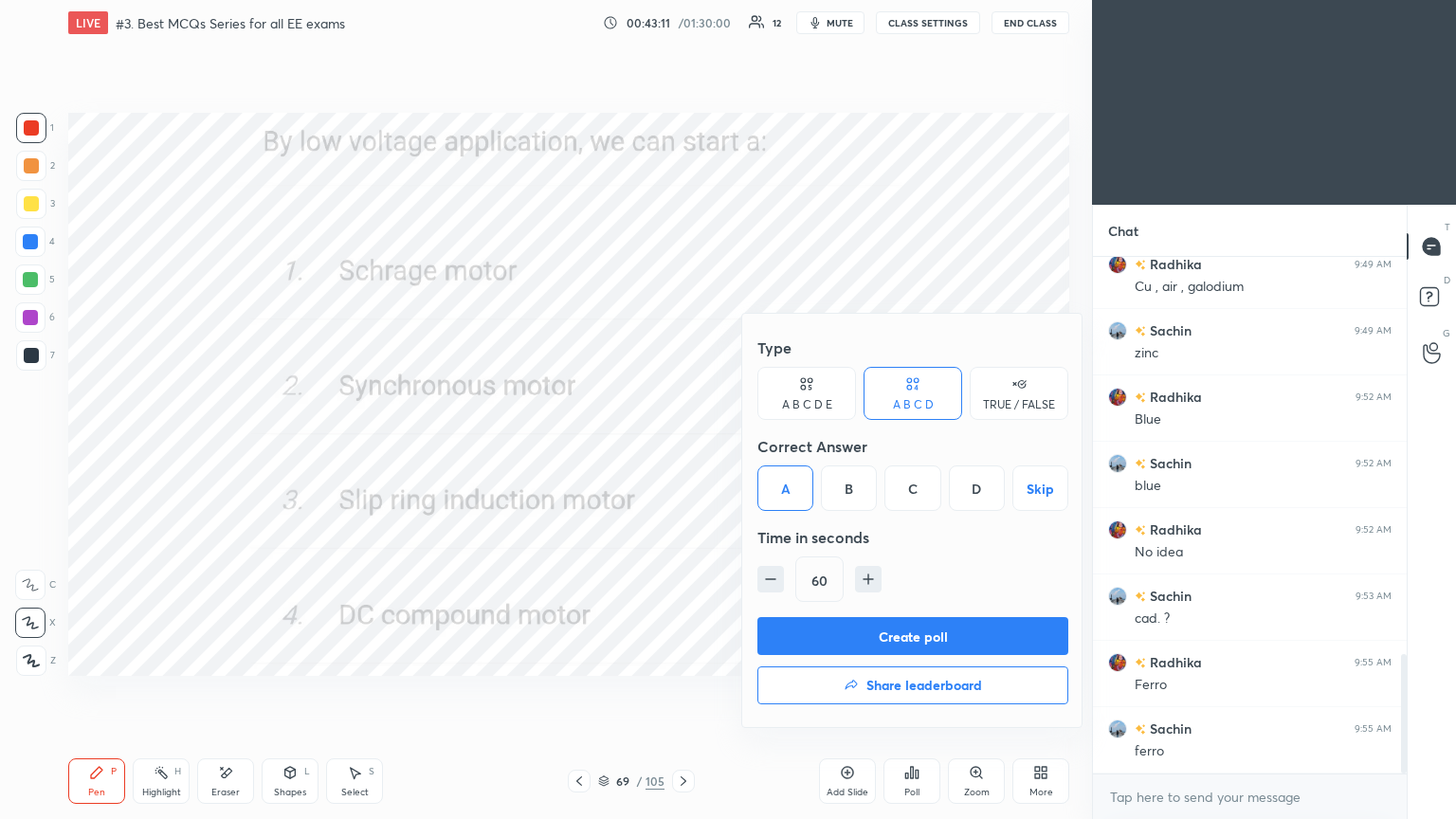 click on "Create poll" at bounding box center (913, 636) 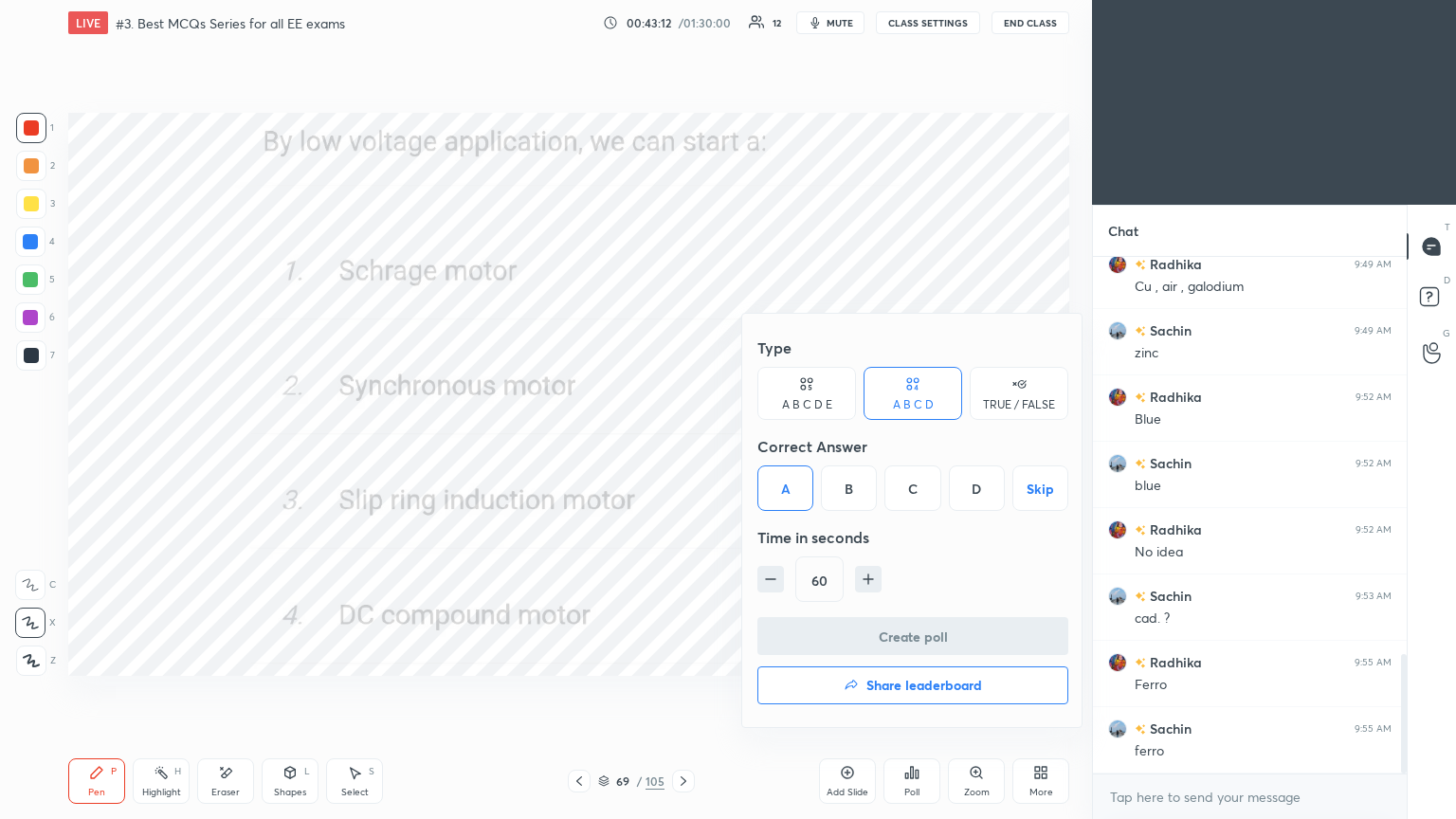 scroll, scrollTop: 471, scrollLeft: 308, axis: both 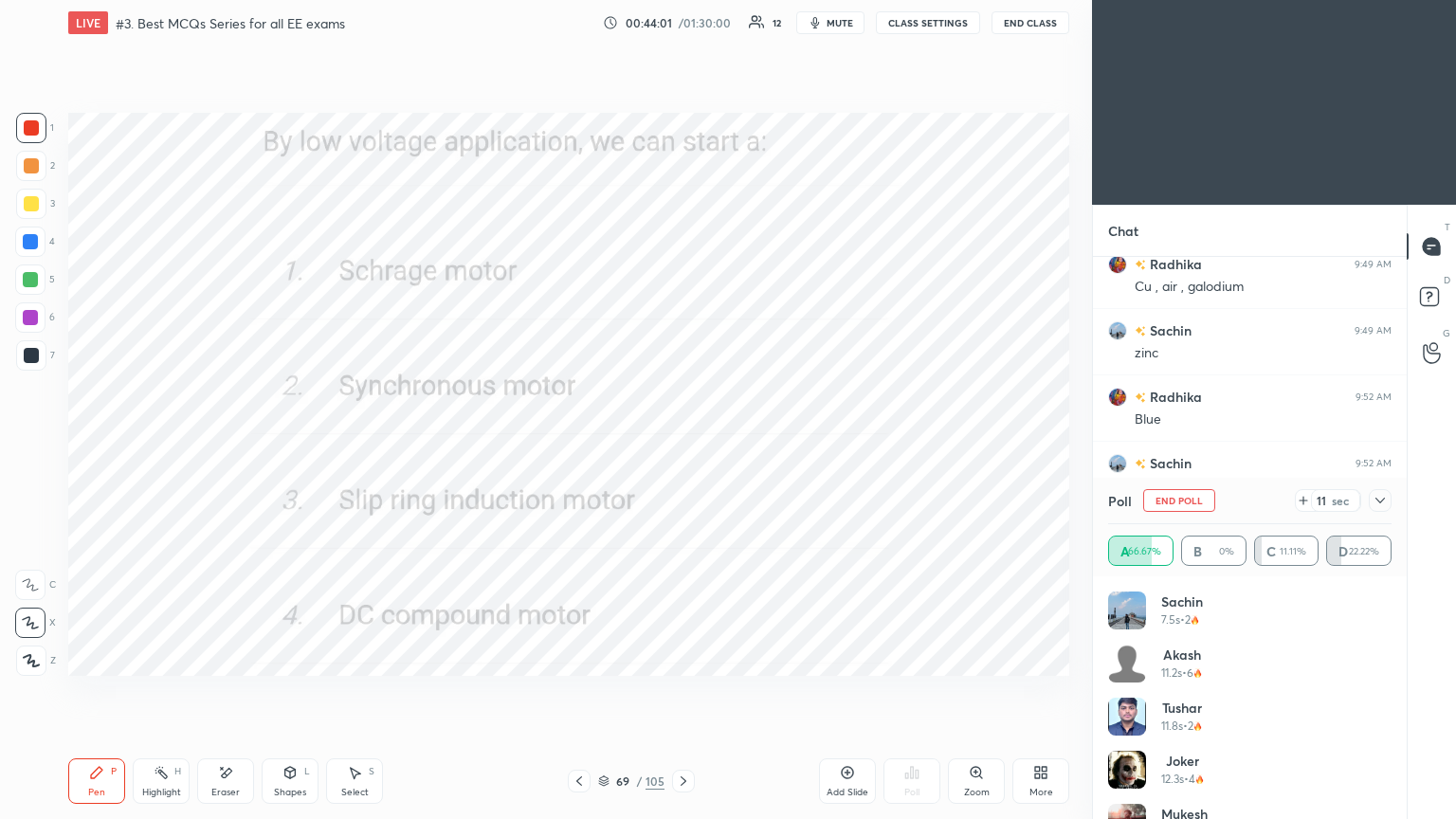 click on "End Poll" at bounding box center (1179, 500) 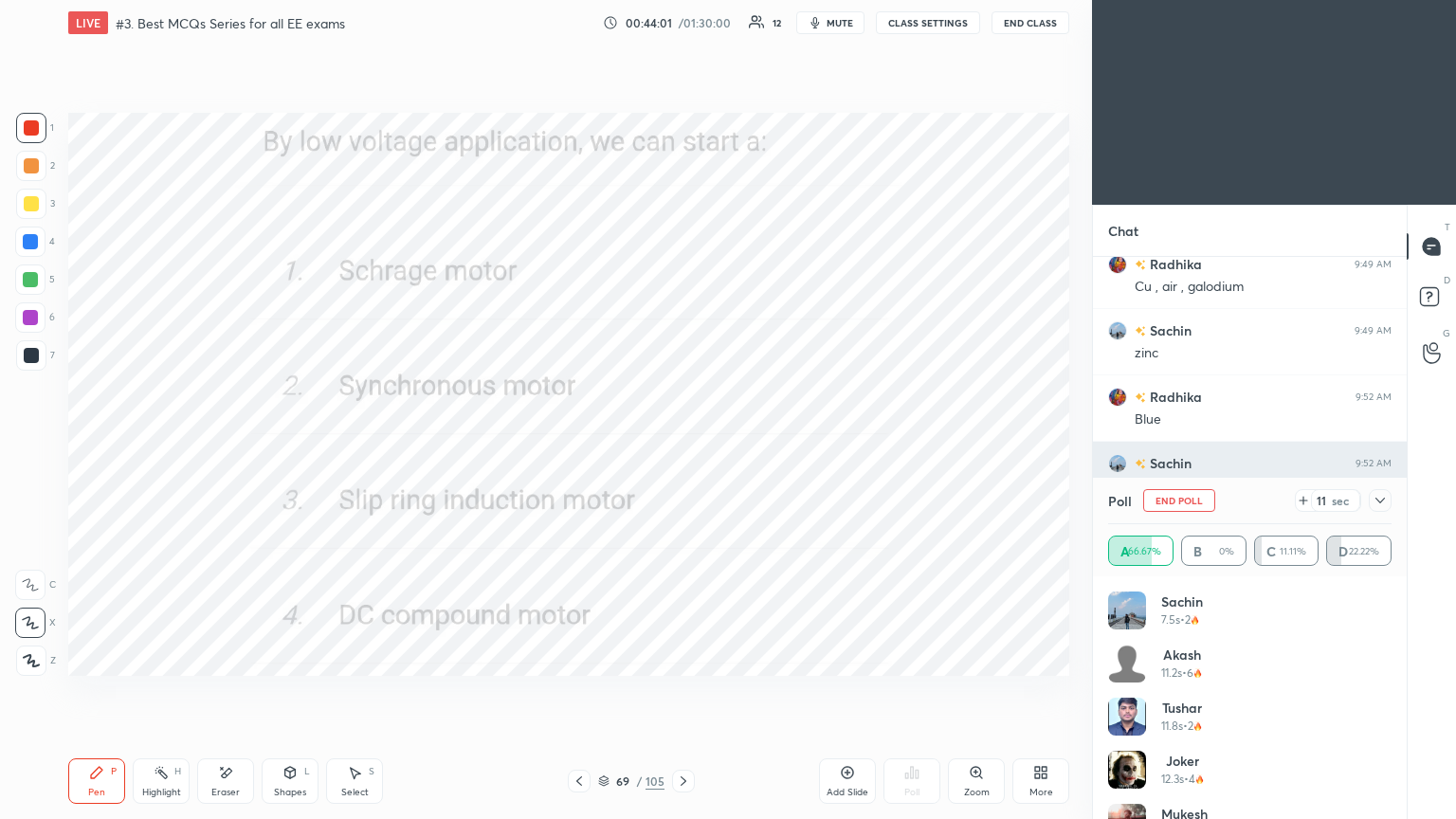 scroll, scrollTop: 83, scrollLeft: 278, axis: both 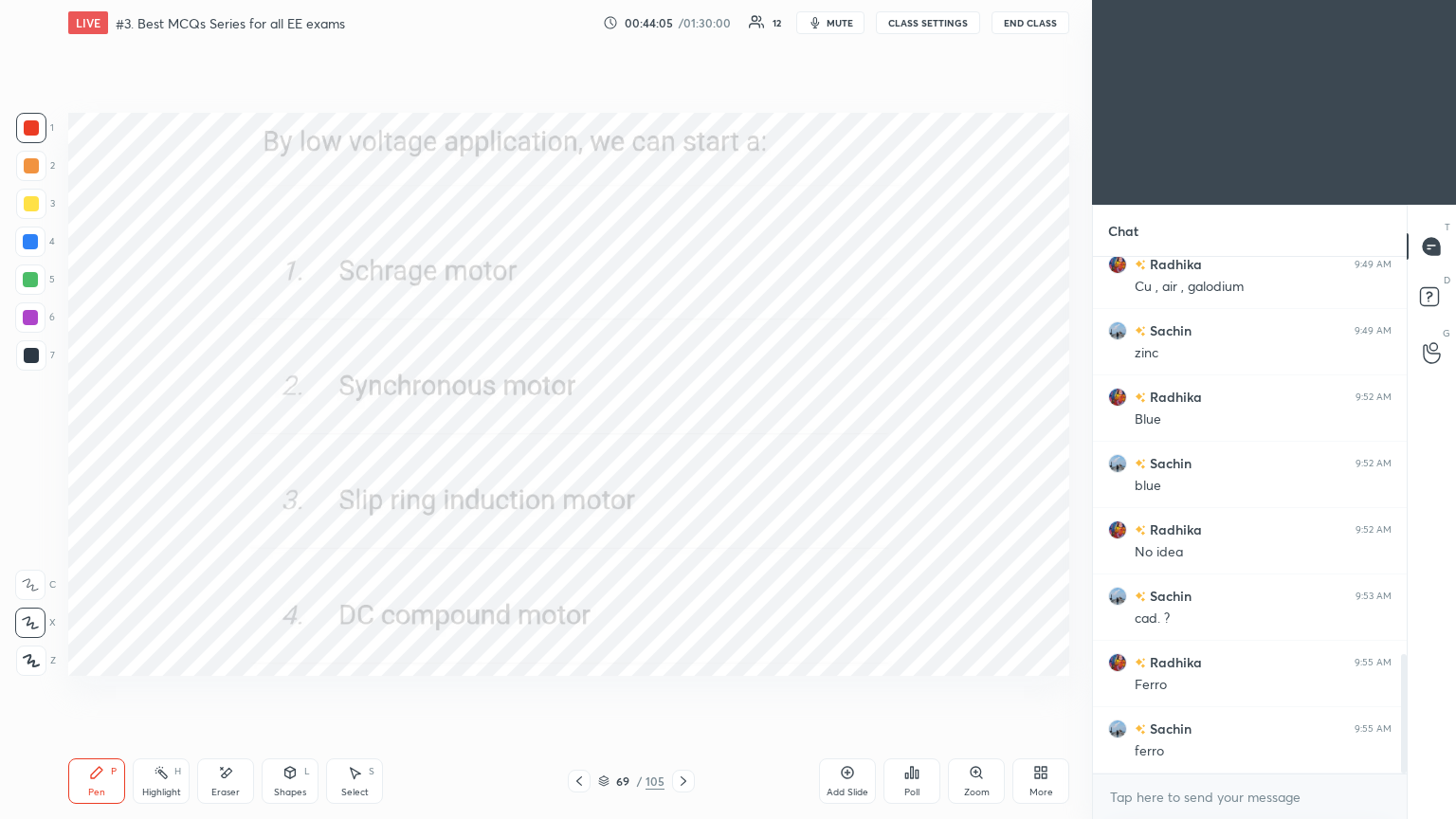 click 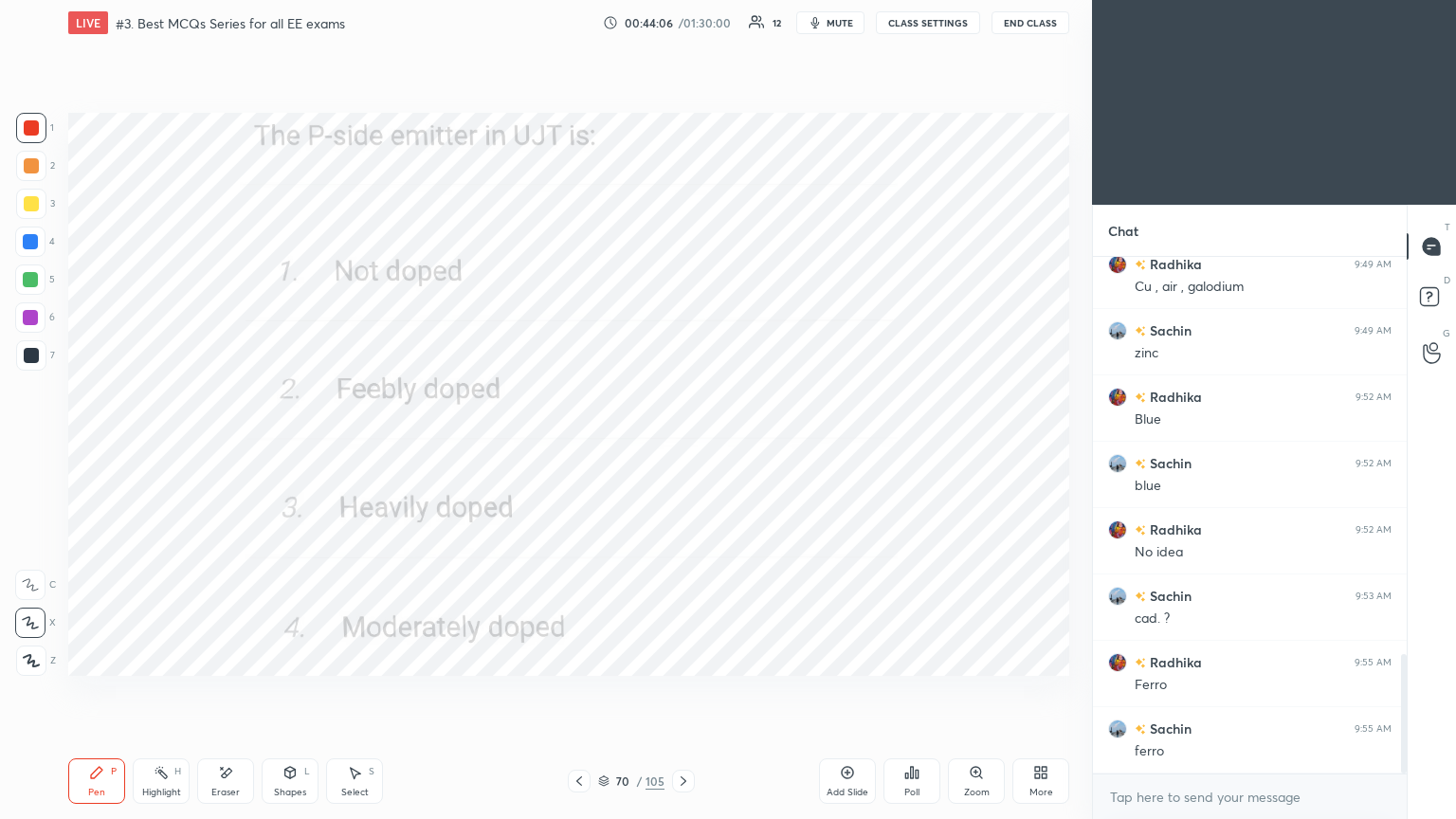 click 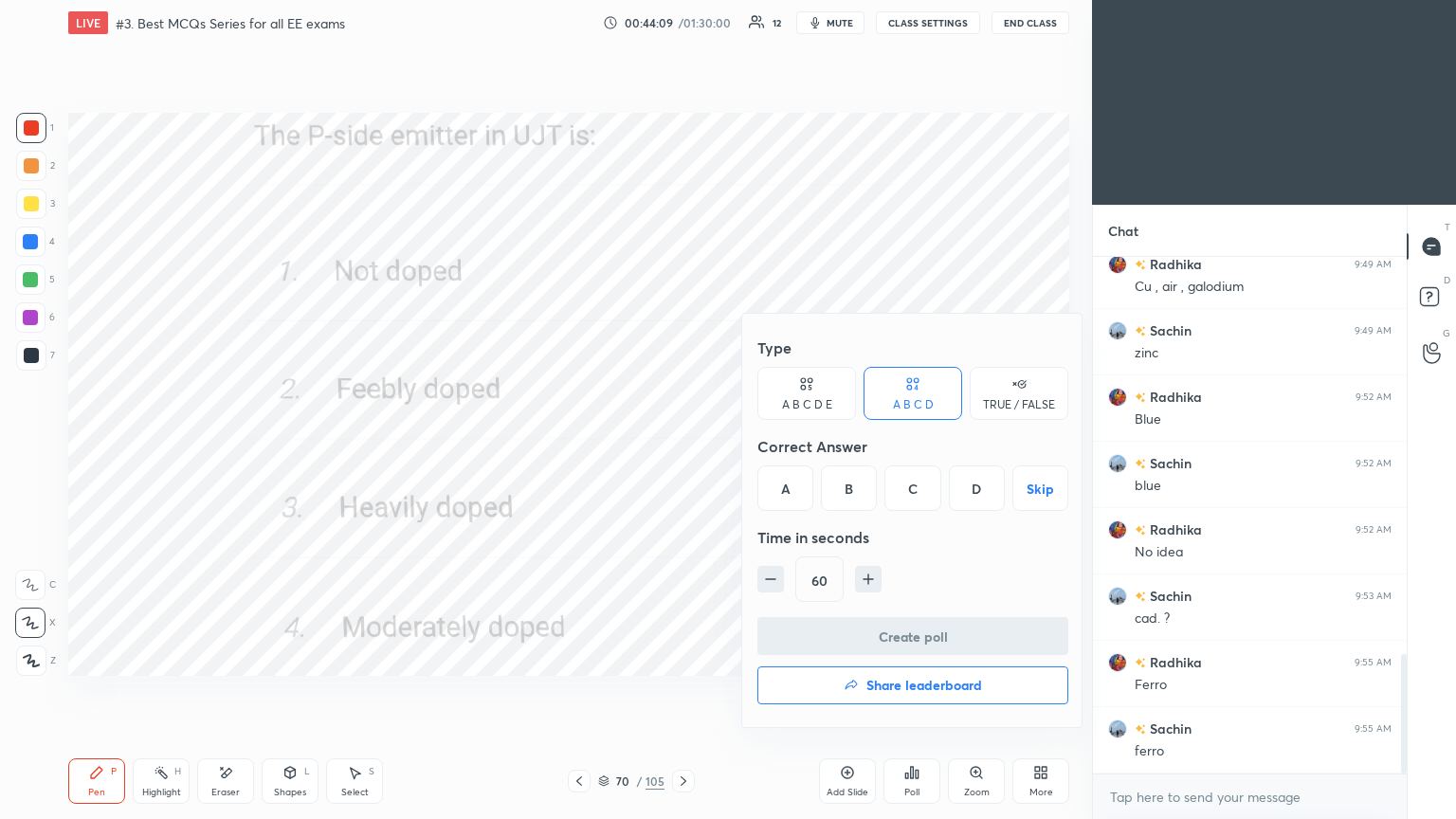 click on "C" at bounding box center (912, 488) 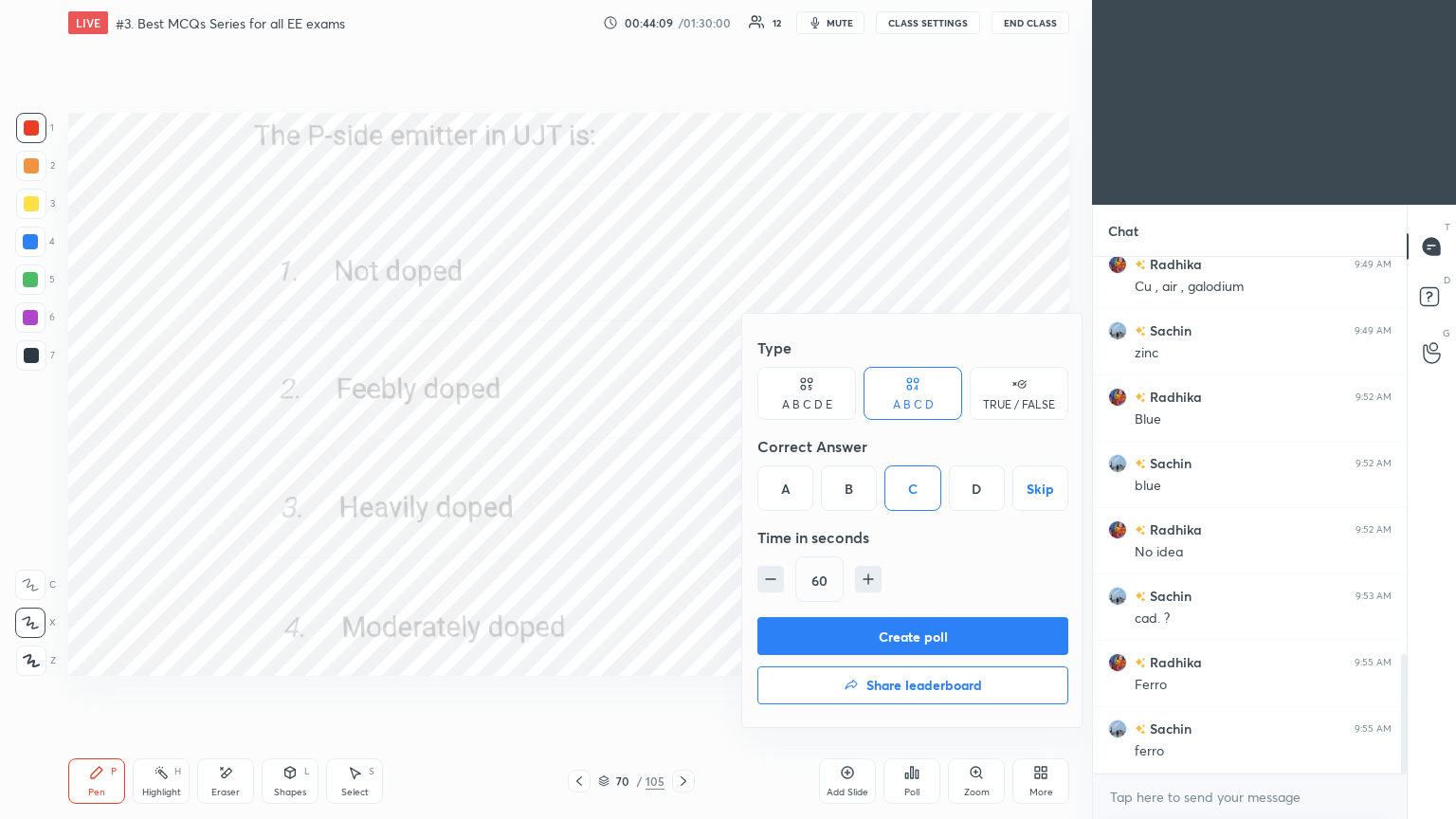 click on "Create poll" at bounding box center (913, 636) 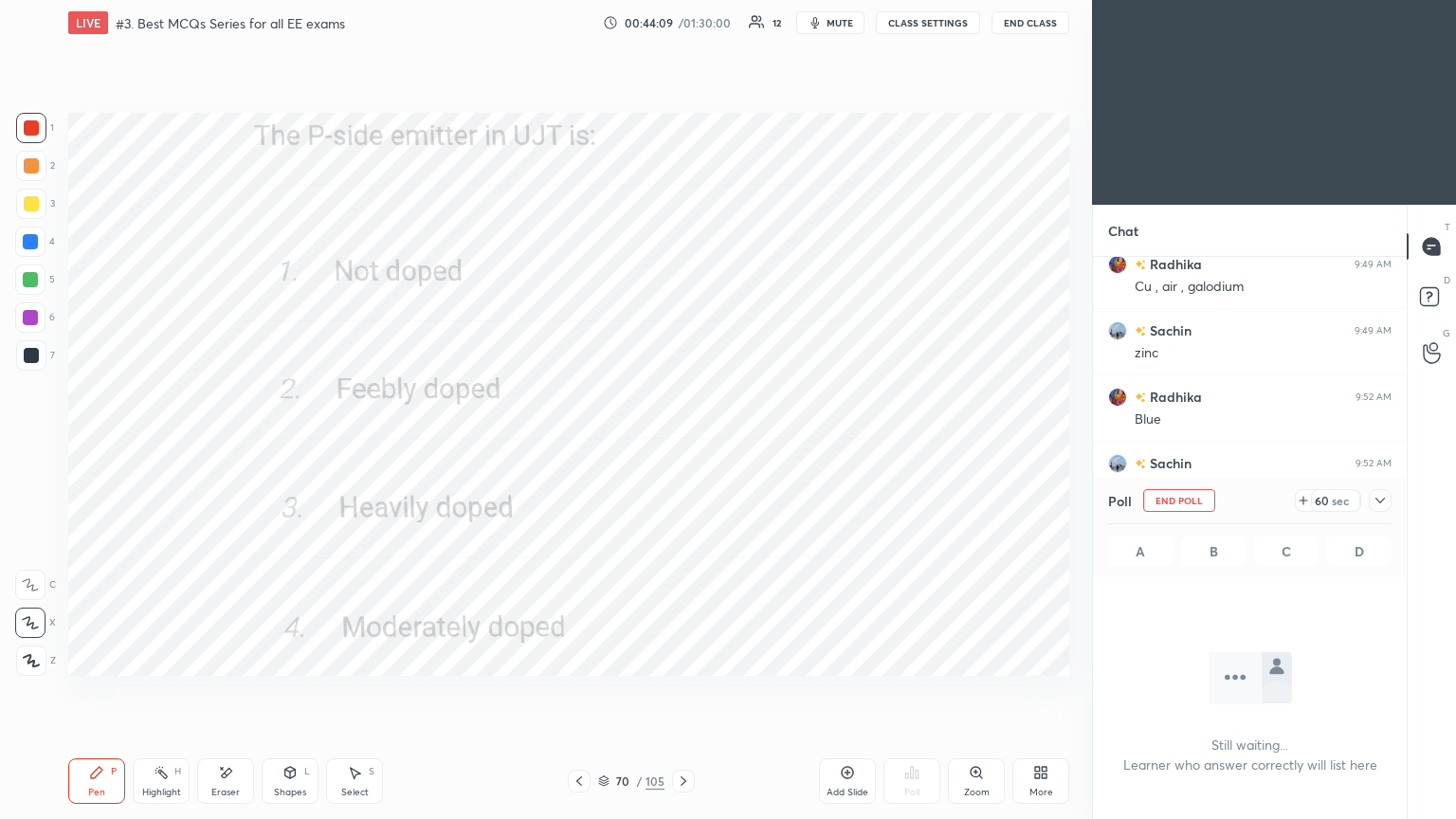 scroll, scrollTop: 428, scrollLeft: 308, axis: both 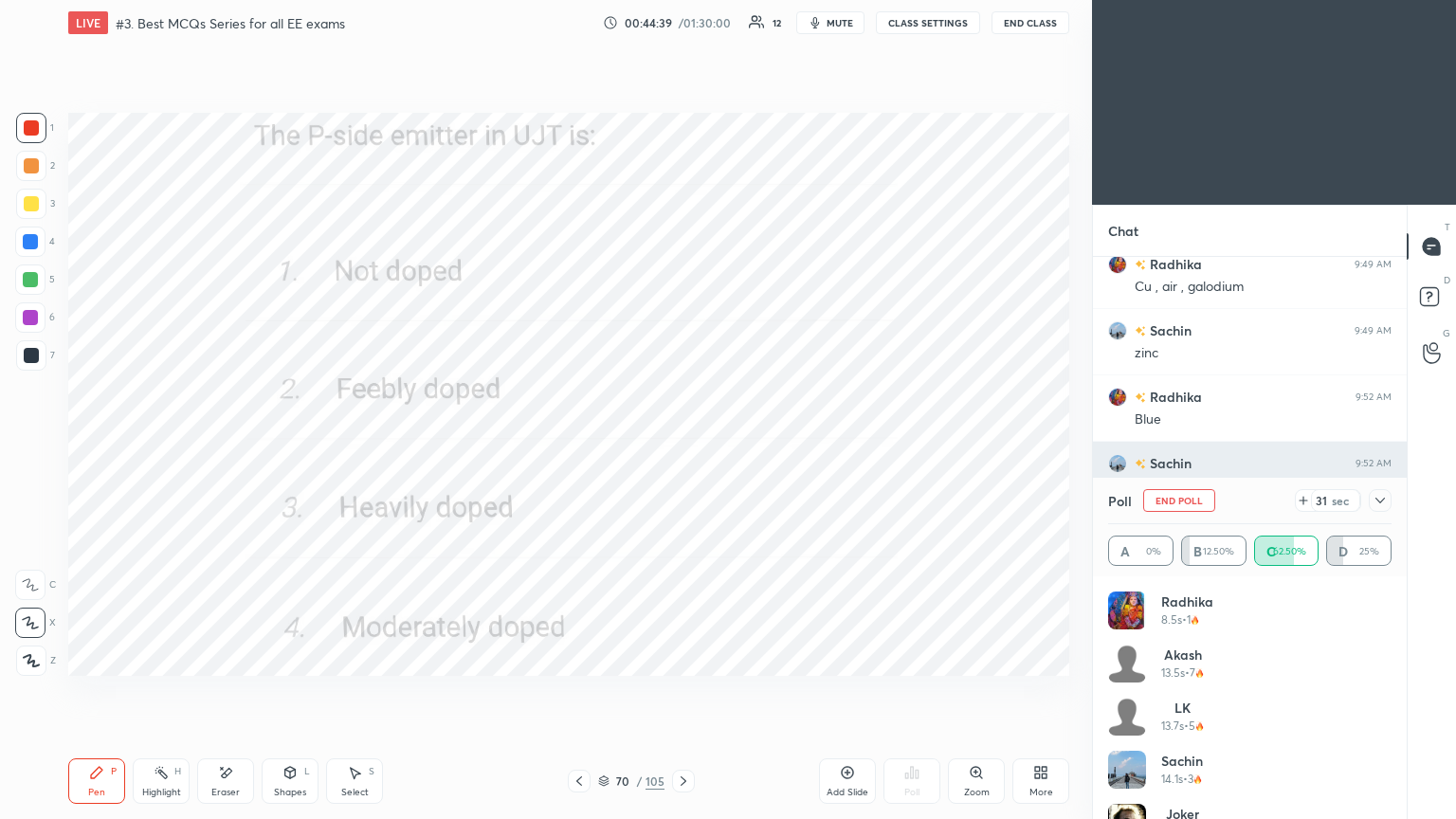click on "End Poll" at bounding box center (1179, 500) 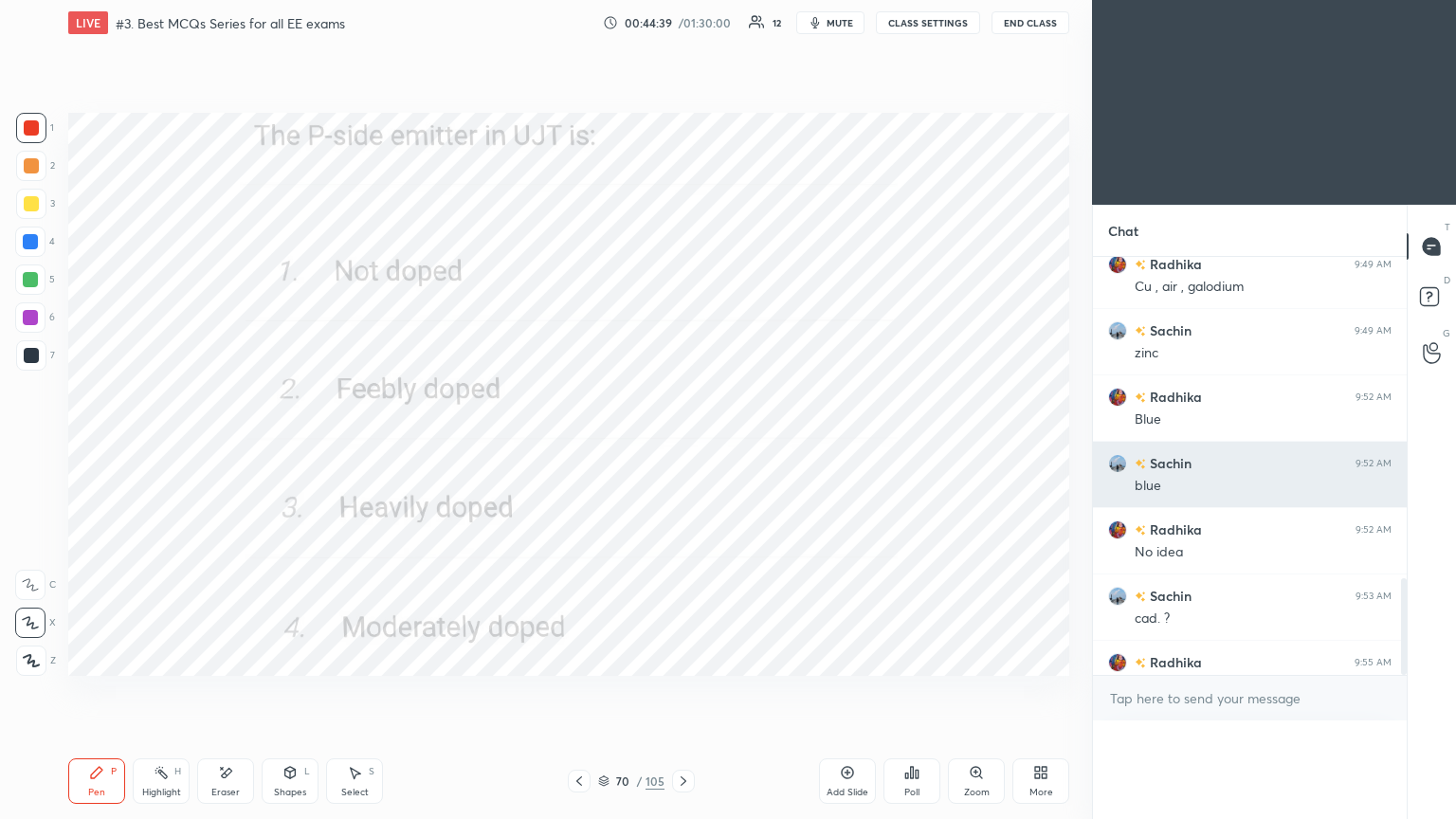 scroll, scrollTop: 83, scrollLeft: 278, axis: both 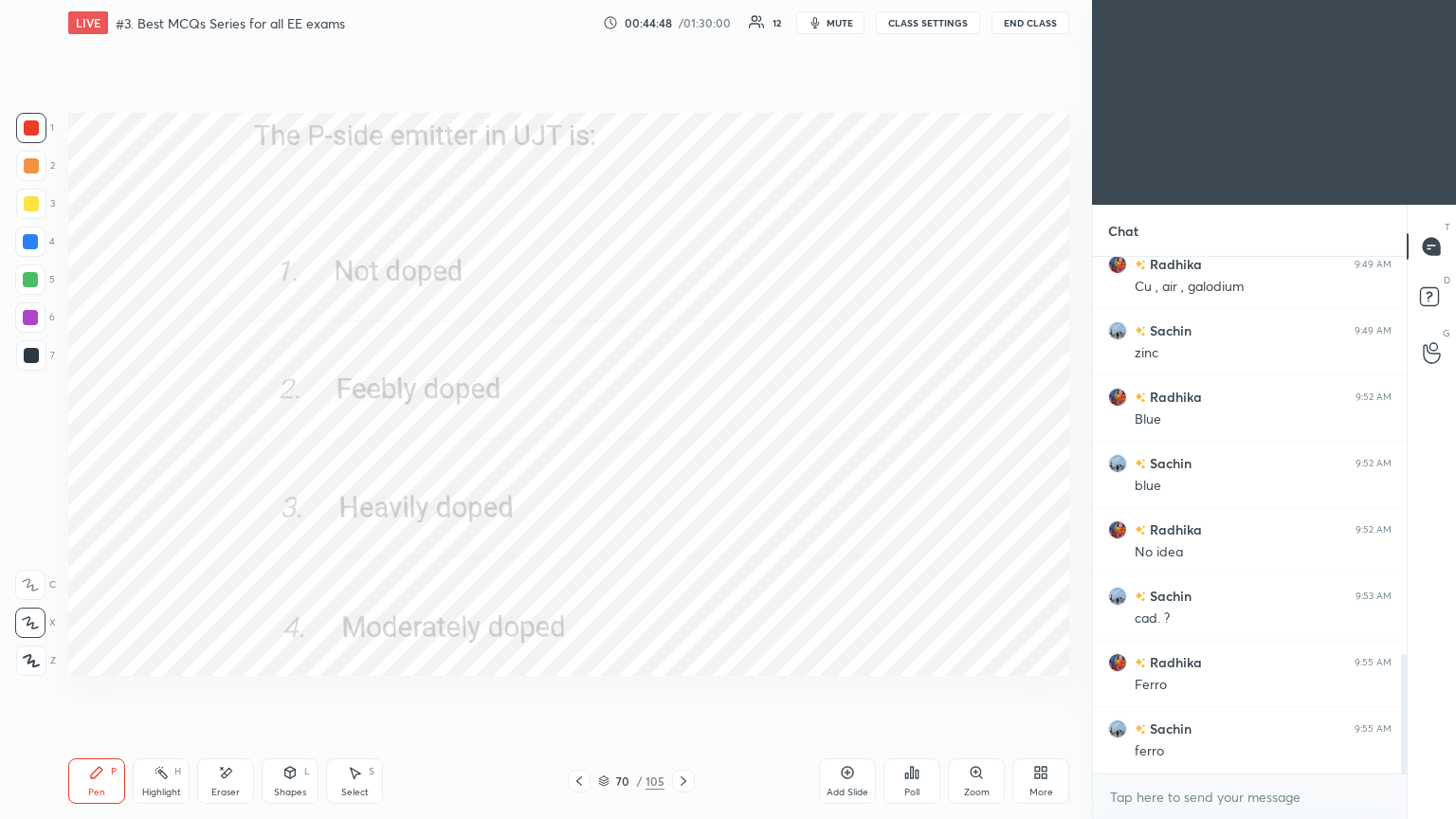 click 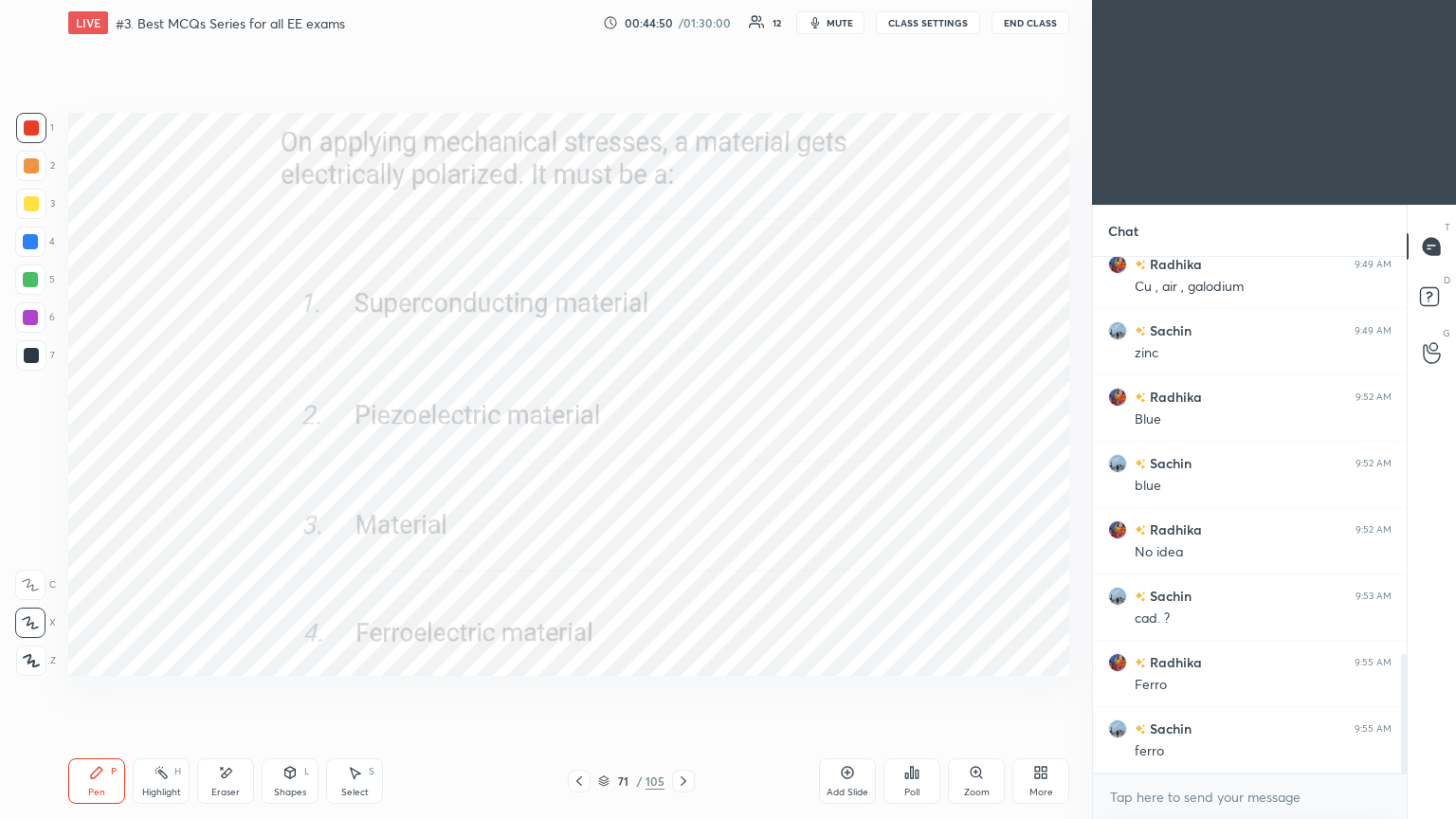 click on "Poll" at bounding box center [912, 781] 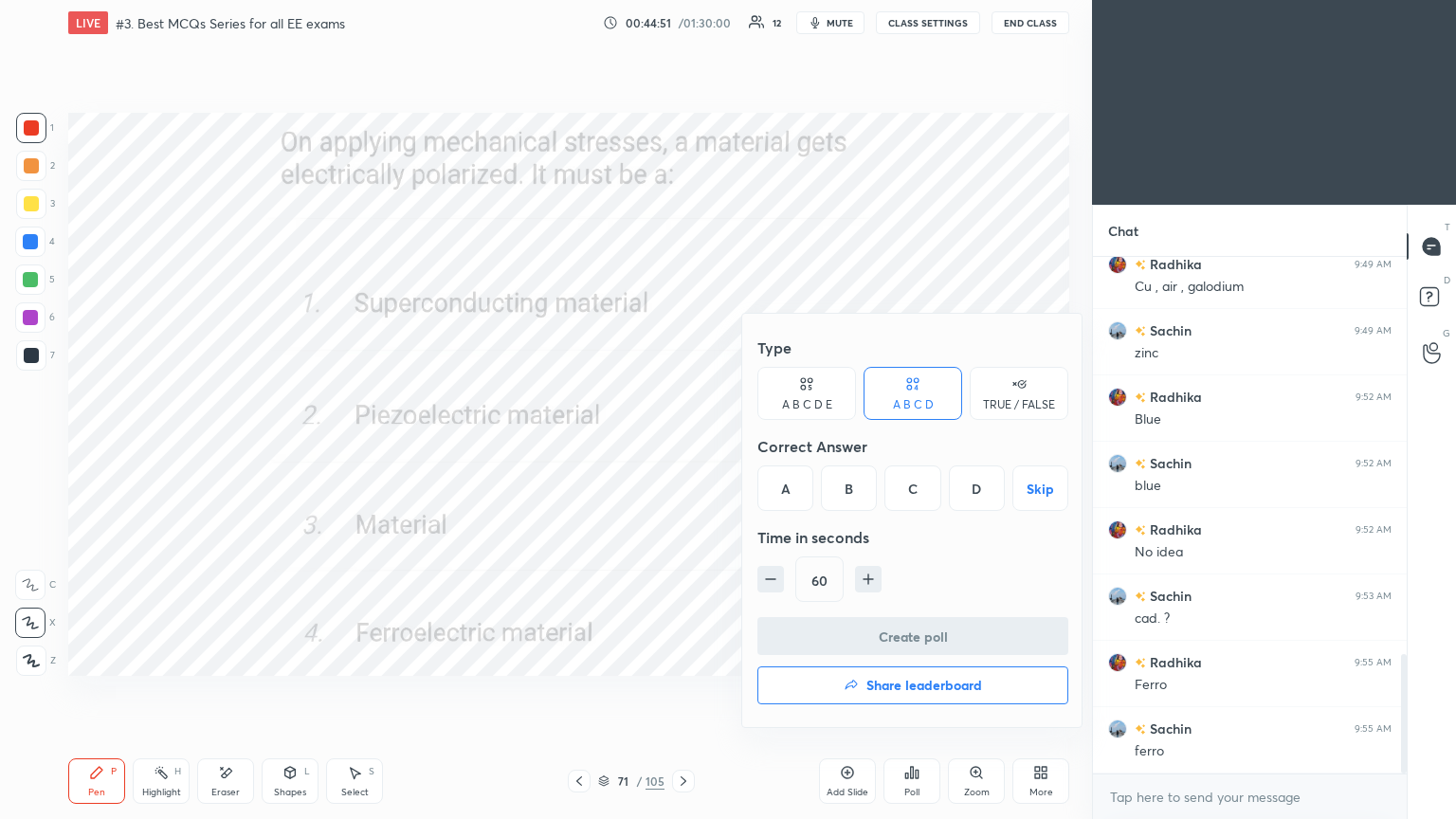 click on "Type A B C D E A B C D TRUE / FALSE Correct Answer A B C D Skip Time in seconds 60" at bounding box center [913, 473] 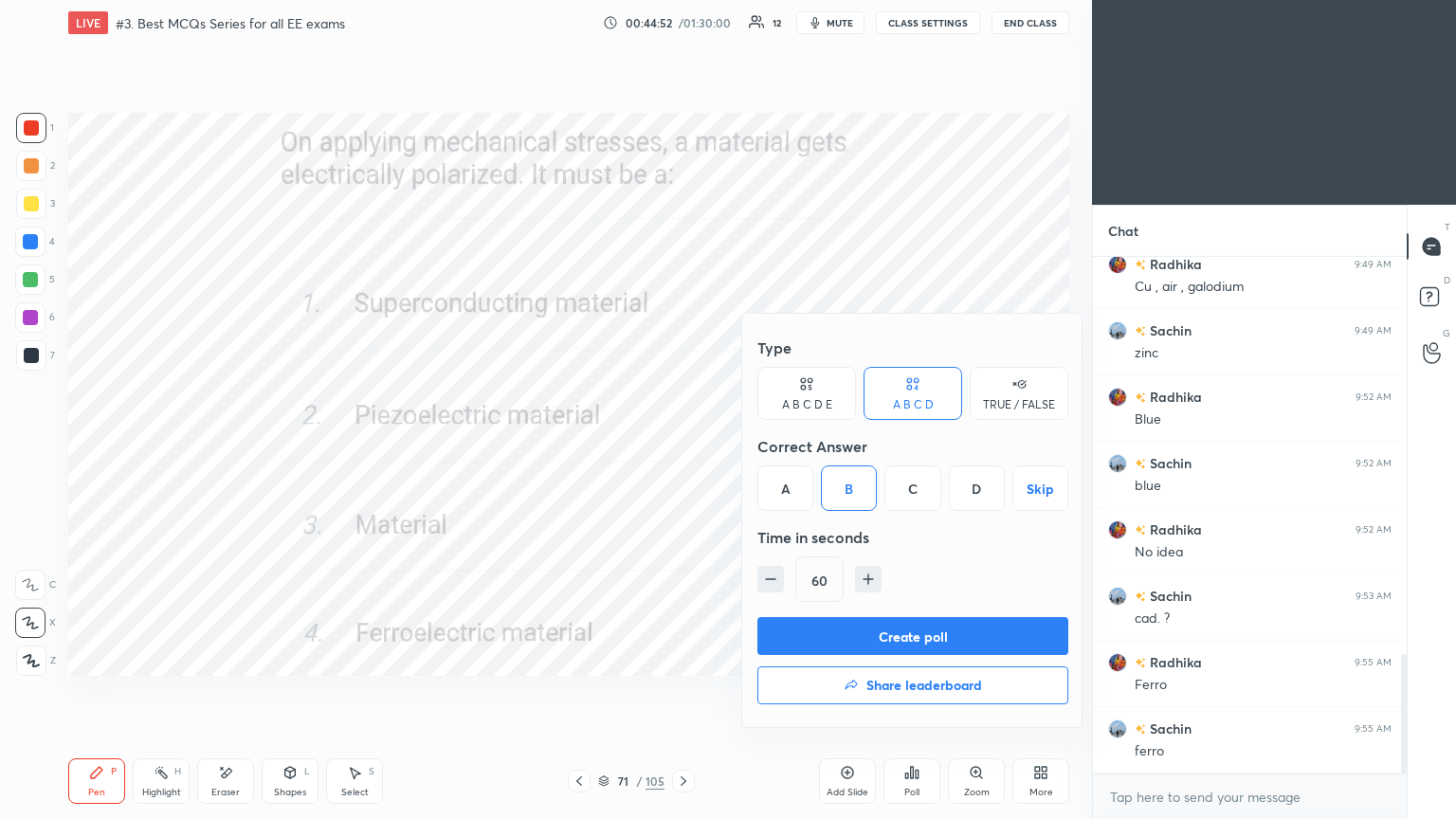 click on "Create poll" at bounding box center (913, 636) 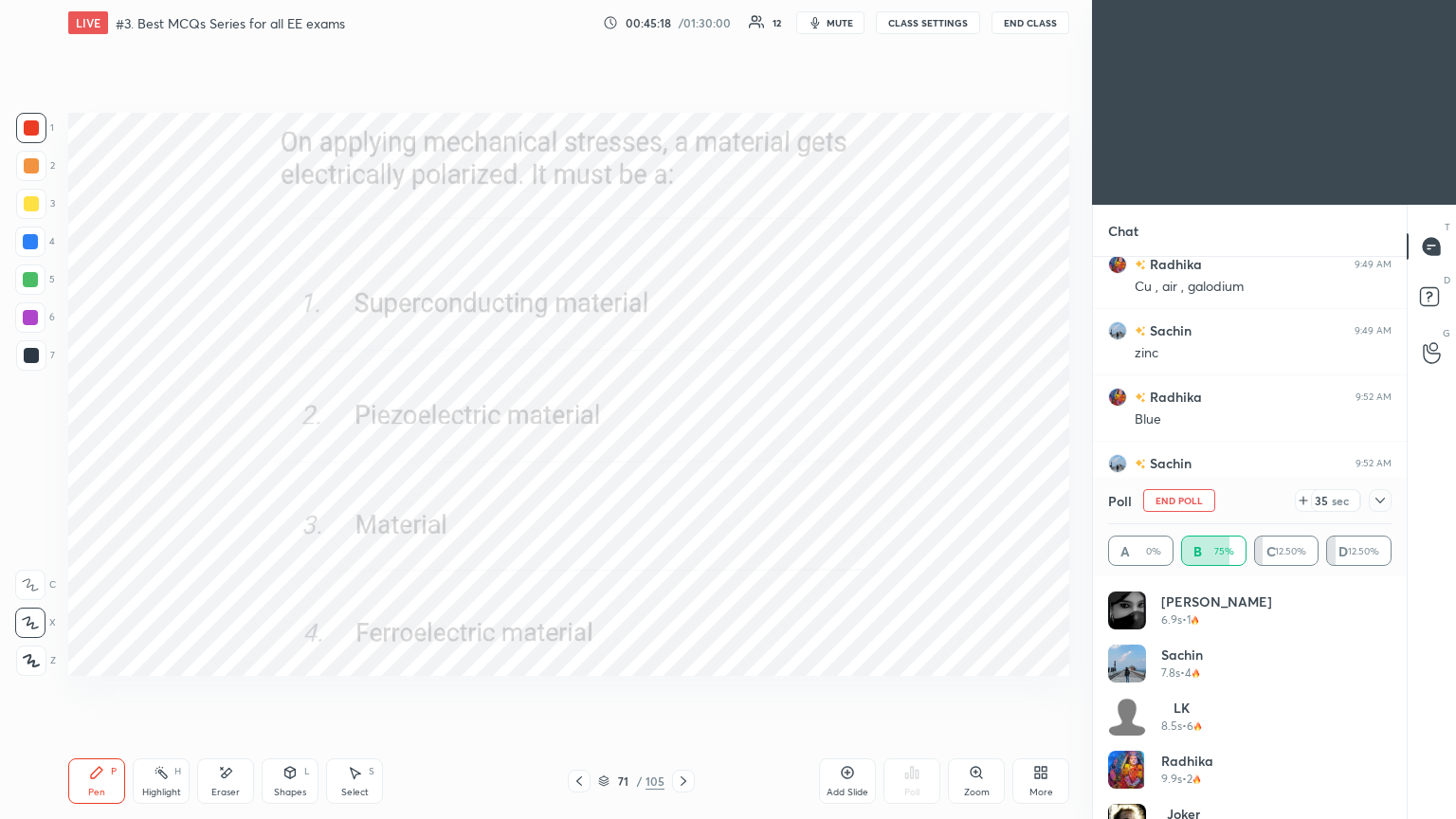 click on "End Poll" at bounding box center (1179, 500) 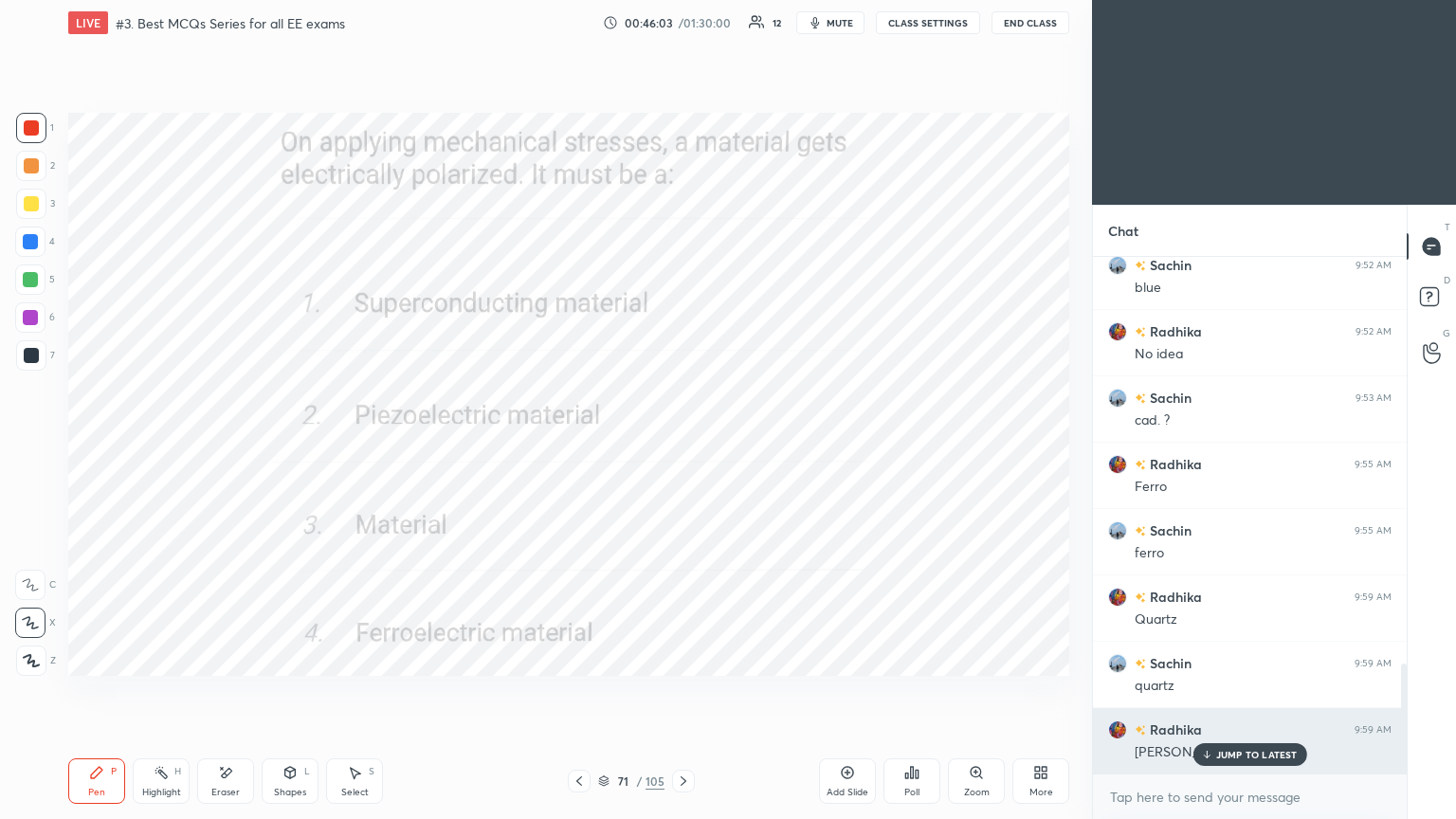drag, startPoint x: 1272, startPoint y: 755, endPoint x: 1324, endPoint y: 755, distance: 52 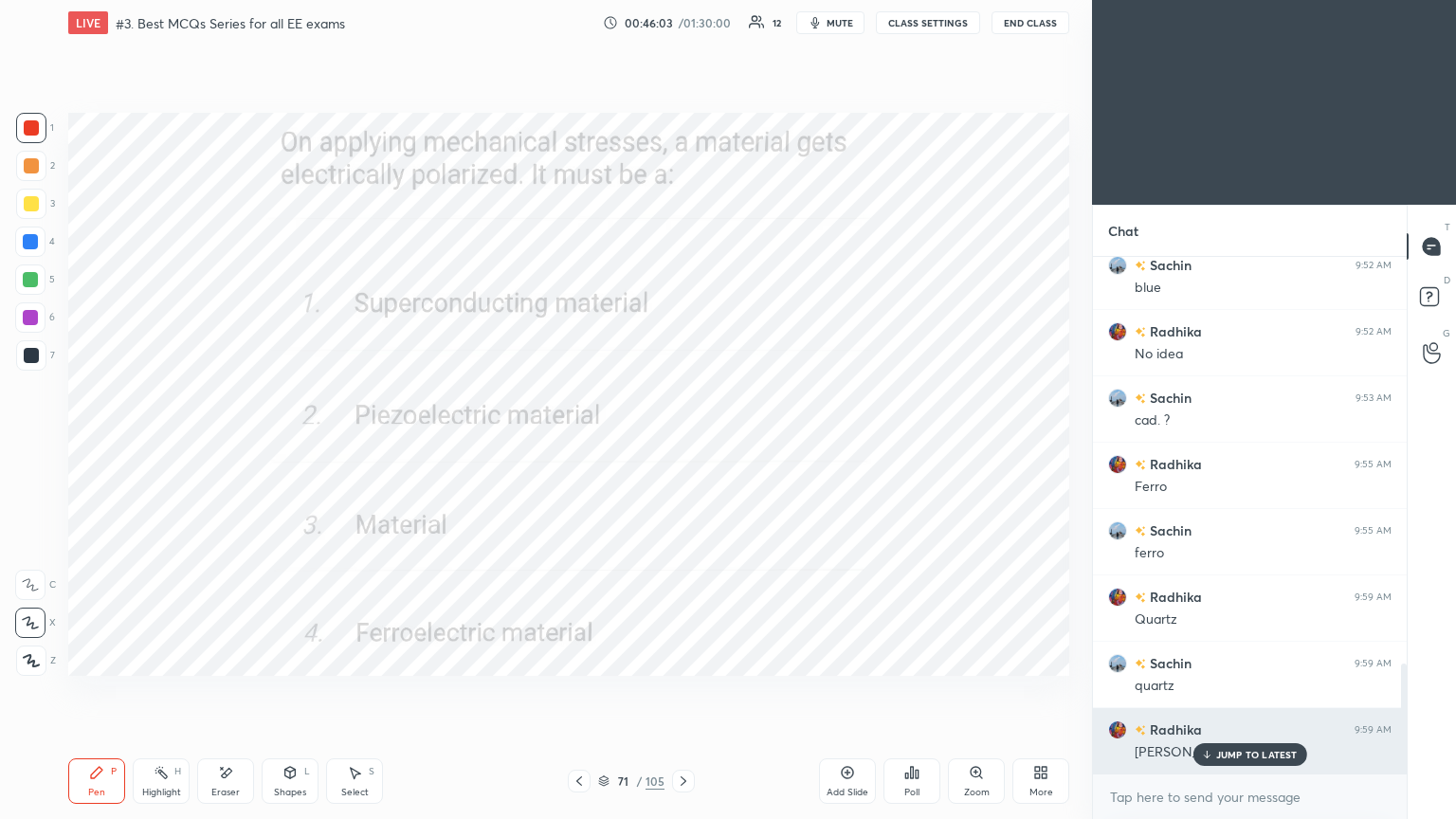 click on "JUMP TO LATEST" at bounding box center (1249, 755) 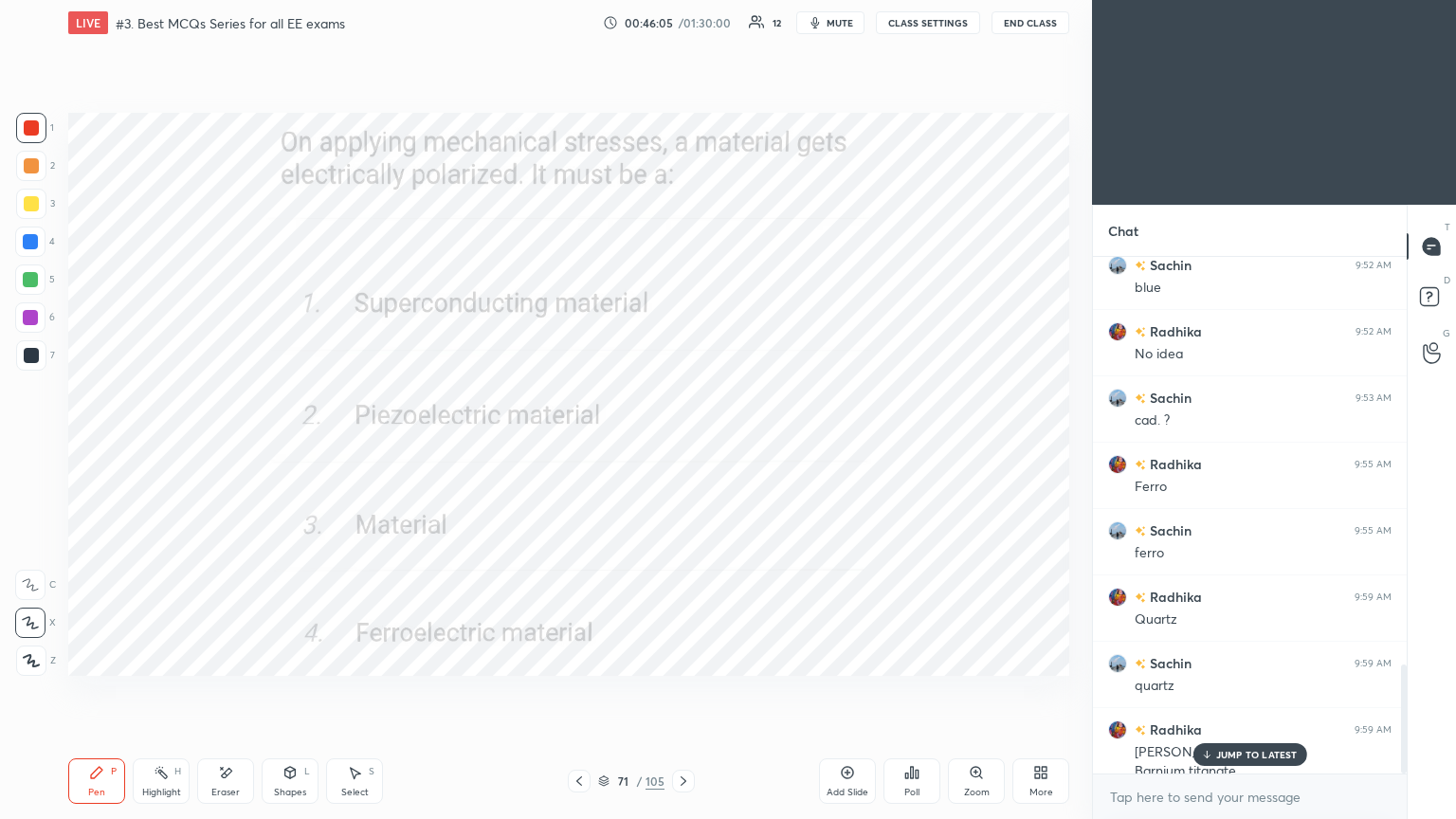 scroll, scrollTop: 1926, scrollLeft: 0, axis: vertical 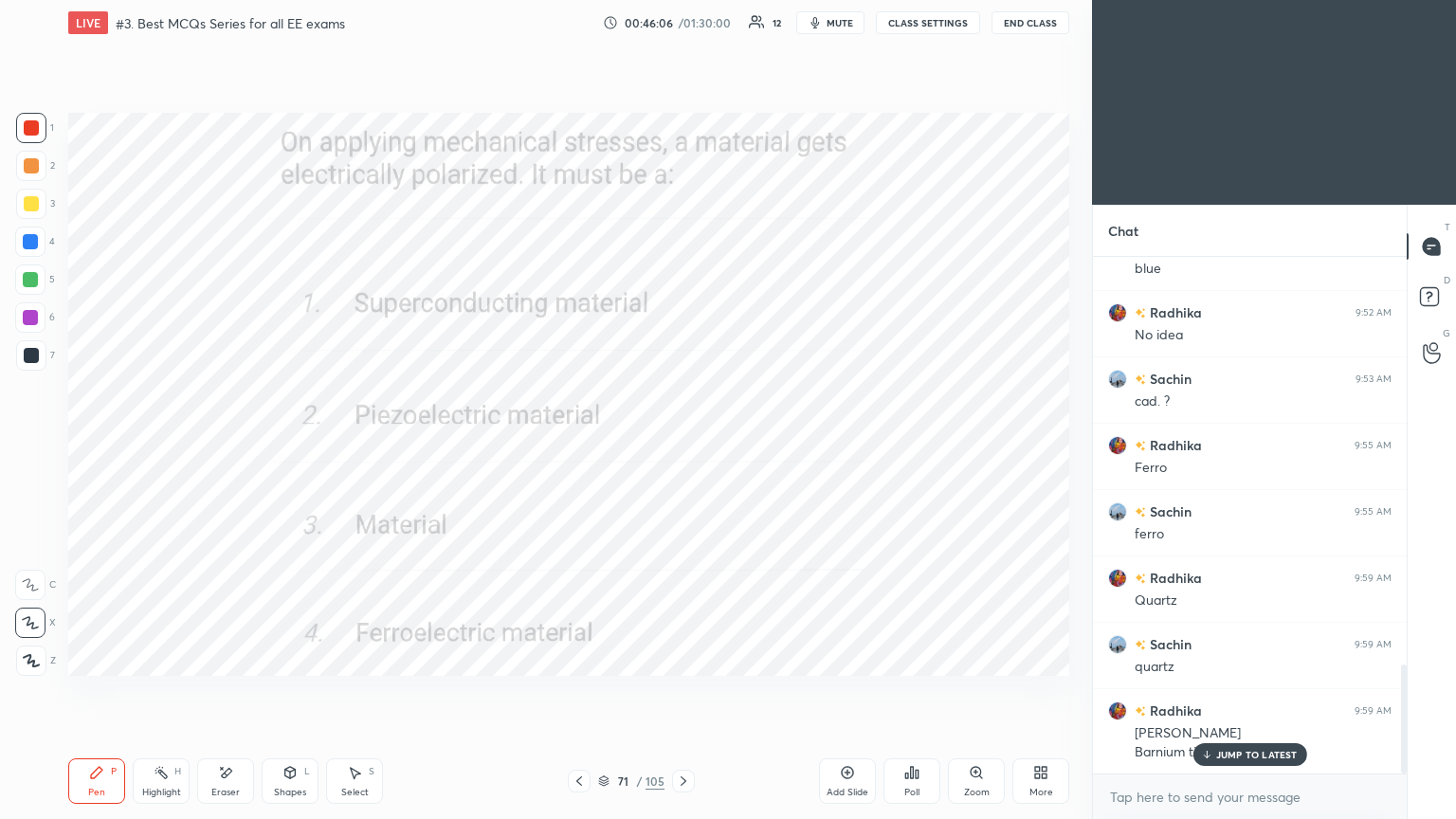 click 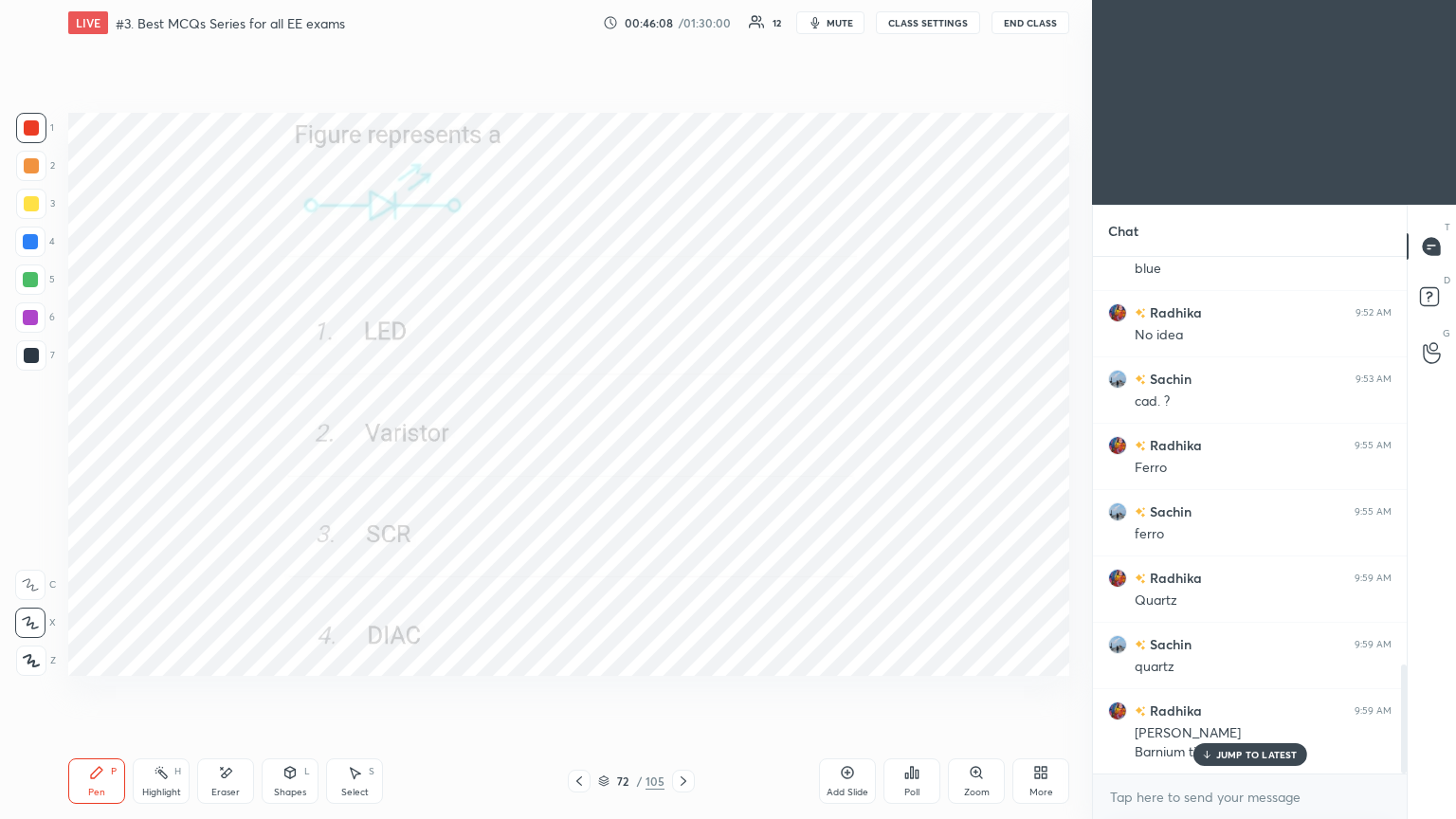 click on "Poll" at bounding box center (912, 781) 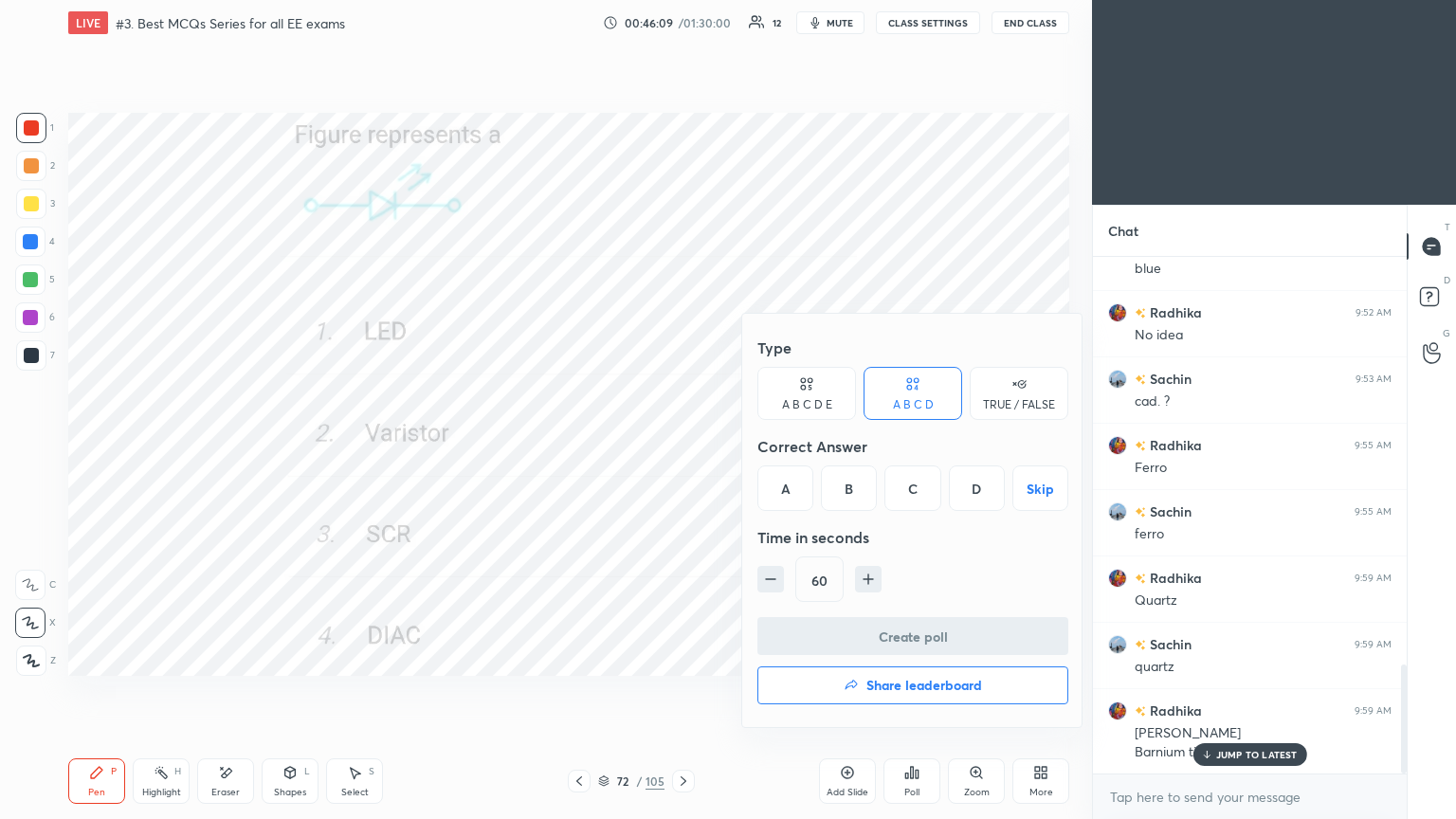 click on "A" at bounding box center [785, 488] 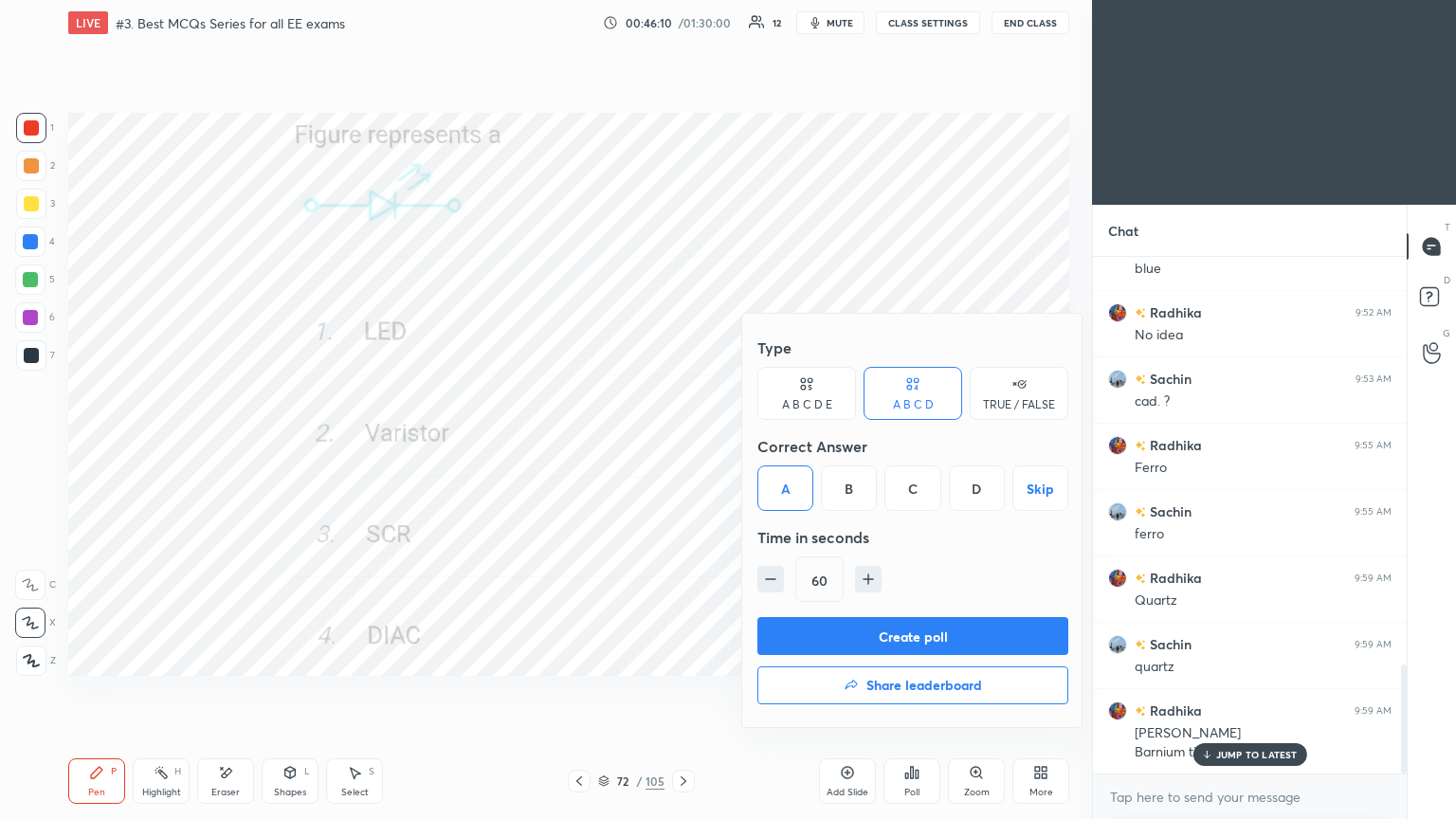 click on "Create poll" at bounding box center [913, 636] 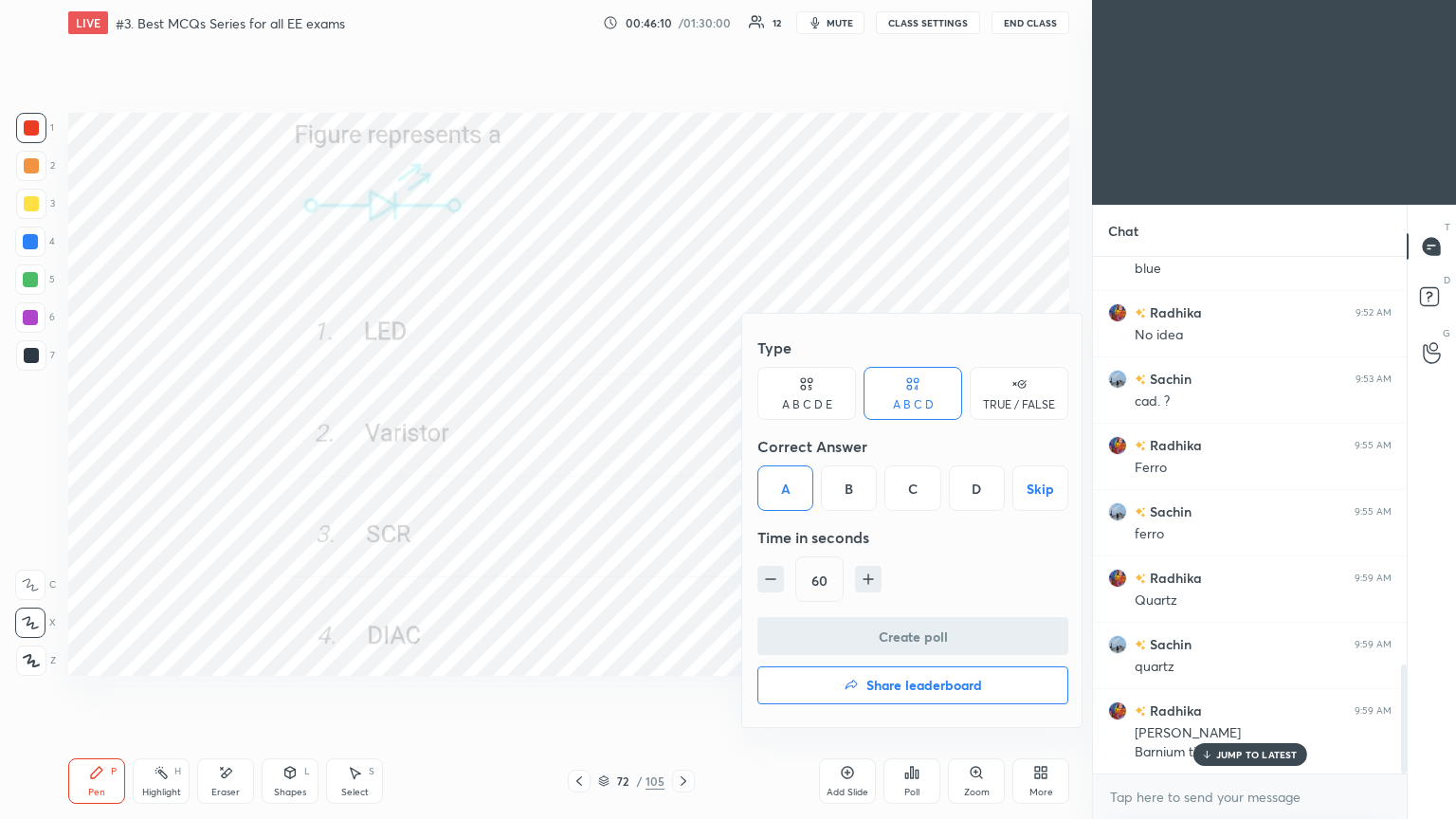scroll, scrollTop: 480, scrollLeft: 308, axis: both 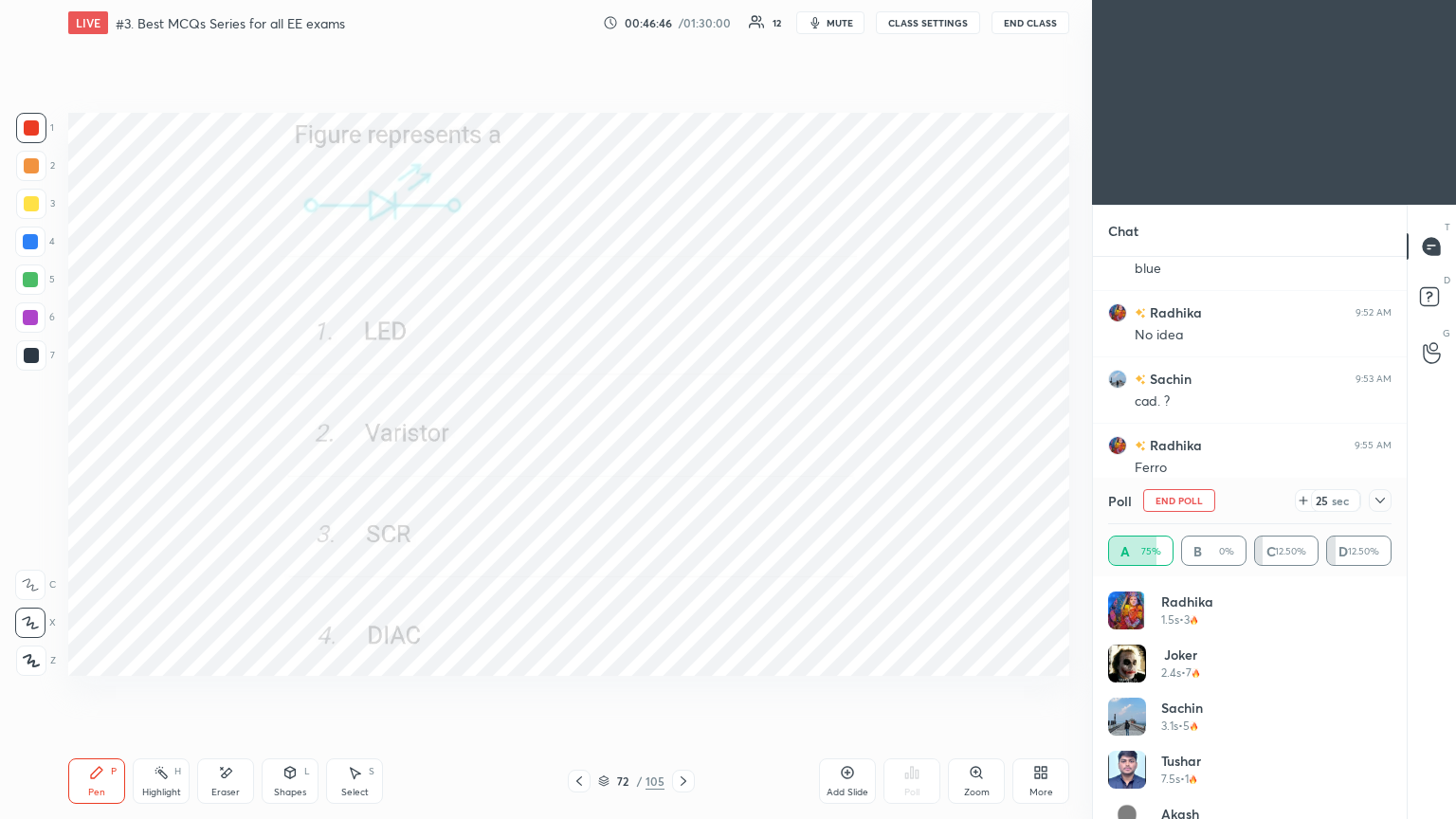 click on "End Poll" at bounding box center (1179, 500) 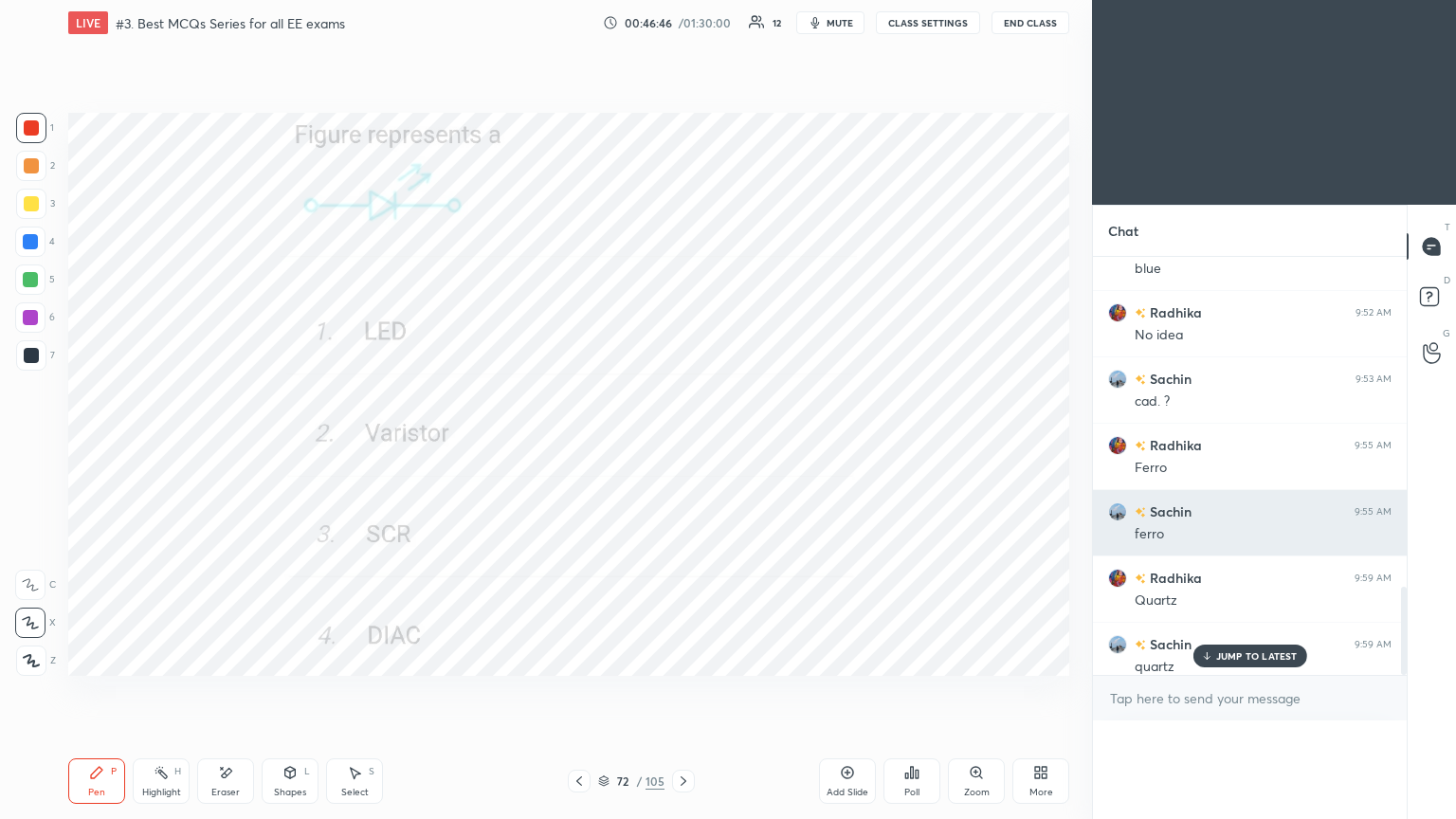 scroll, scrollTop: 83, scrollLeft: 278, axis: both 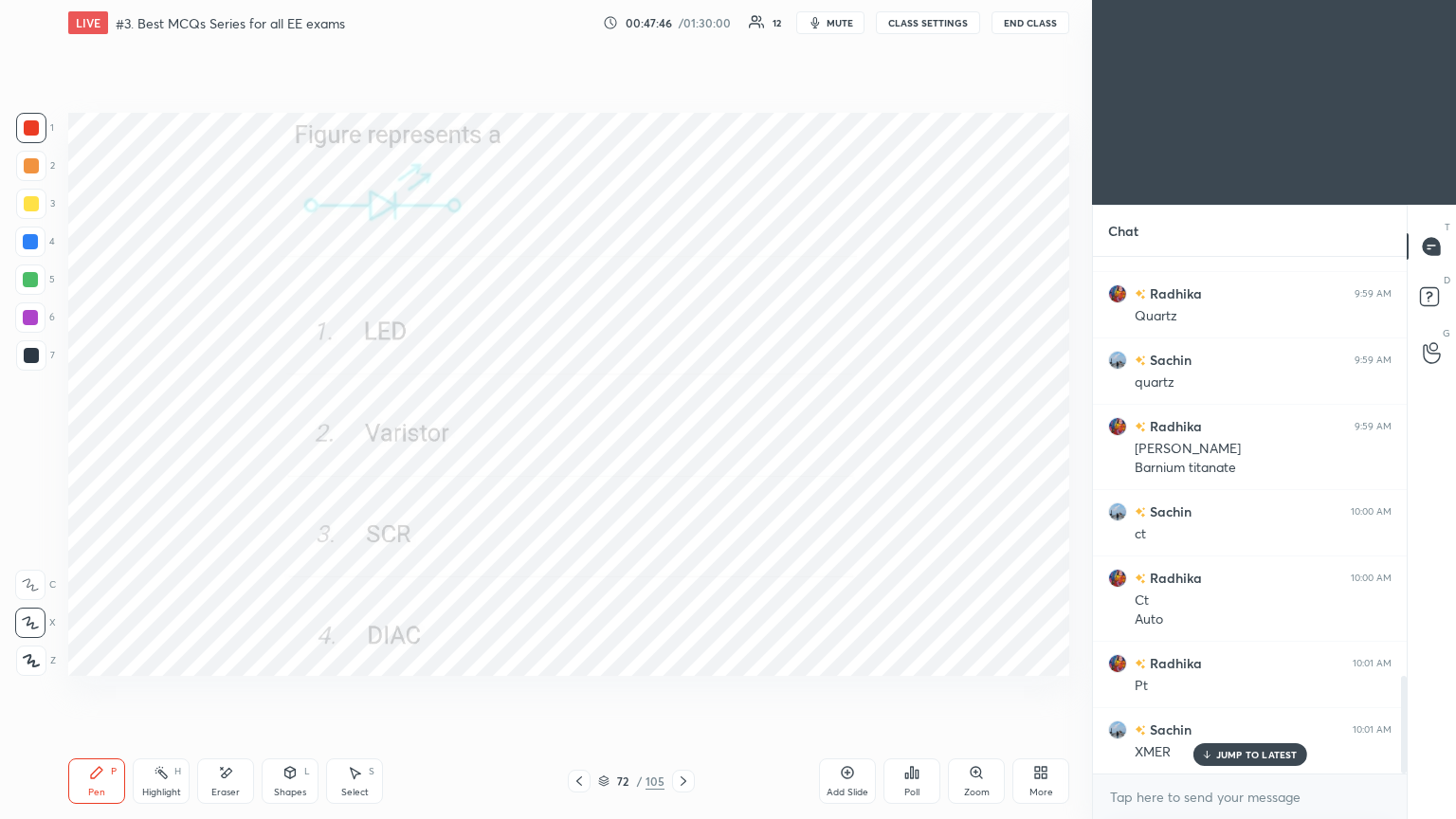 click 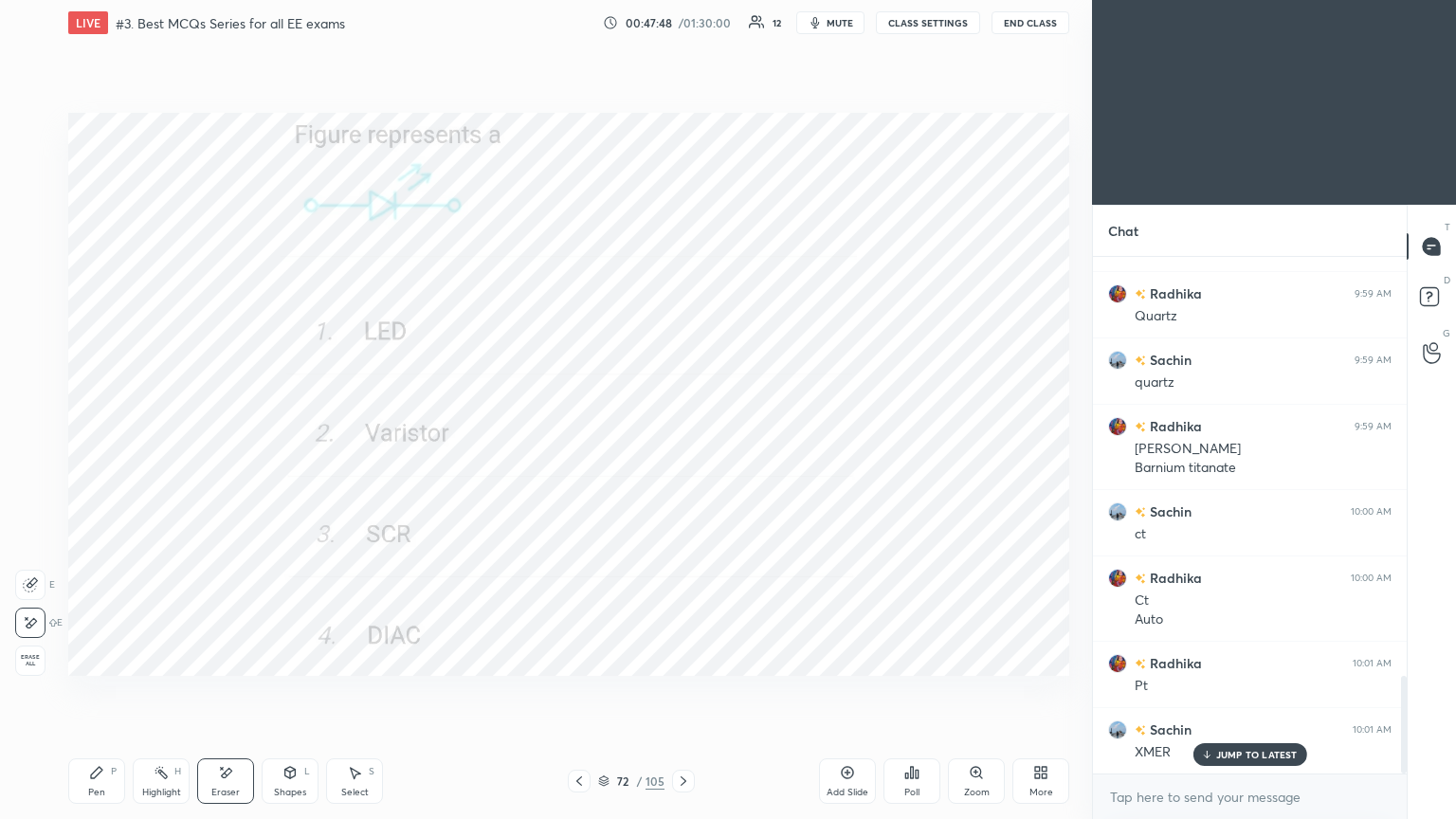click on "Pen P" at bounding box center [97, 781] 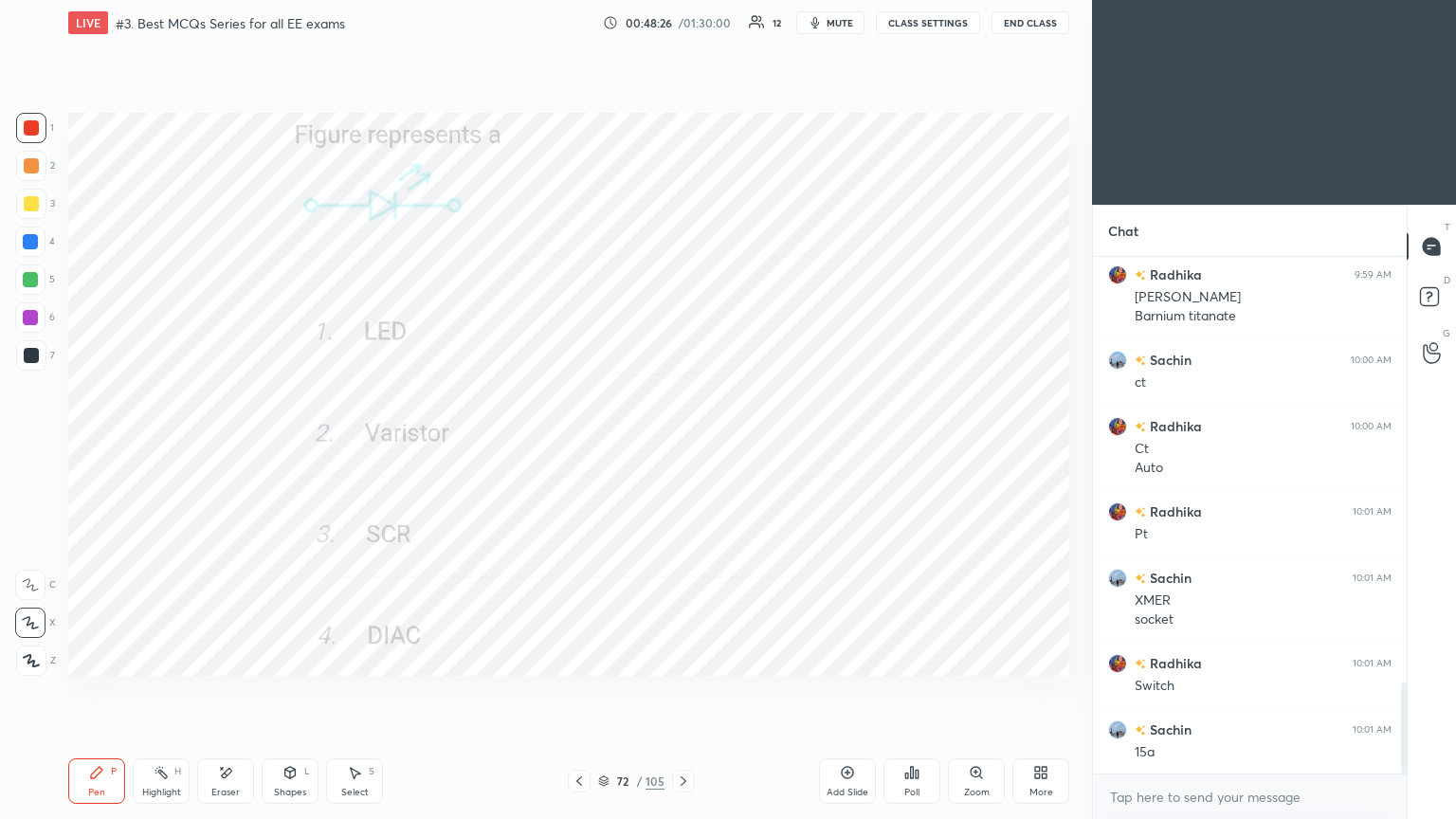 scroll, scrollTop: 2430, scrollLeft: 0, axis: vertical 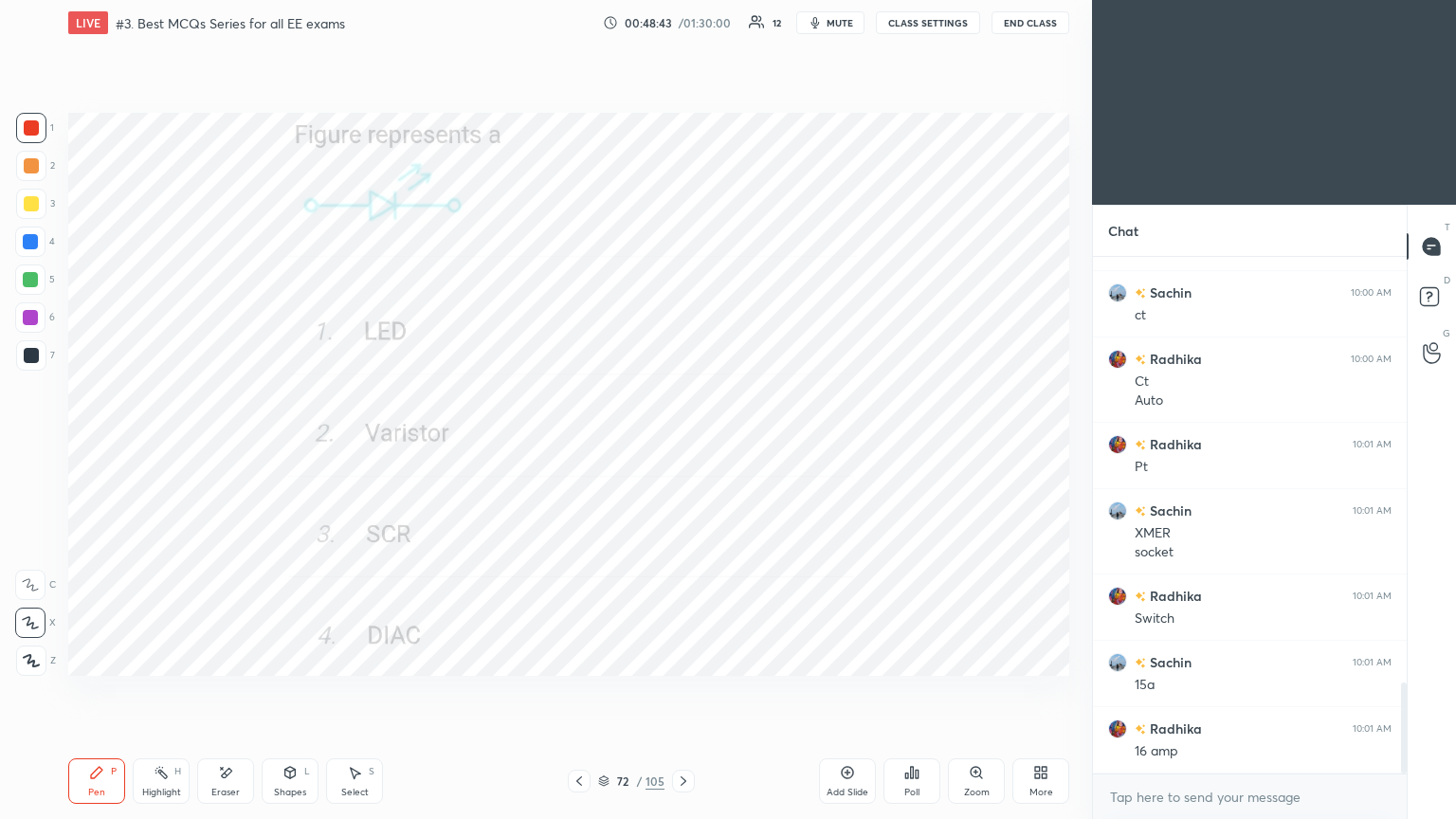 click on "Setting up your live class Poll for   secs No correct answer Start poll" at bounding box center [569, 394] 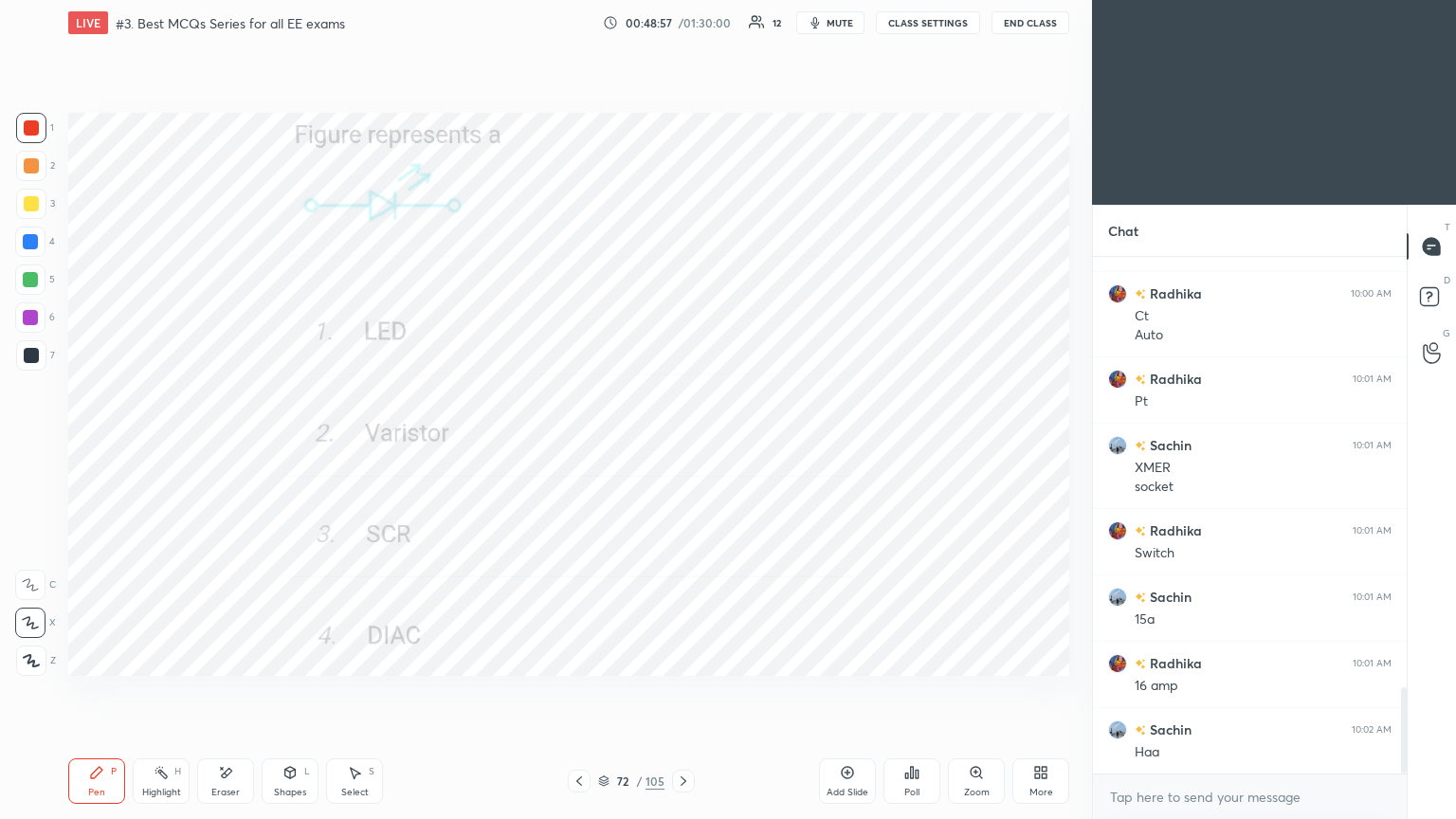 scroll, scrollTop: 2562, scrollLeft: 0, axis: vertical 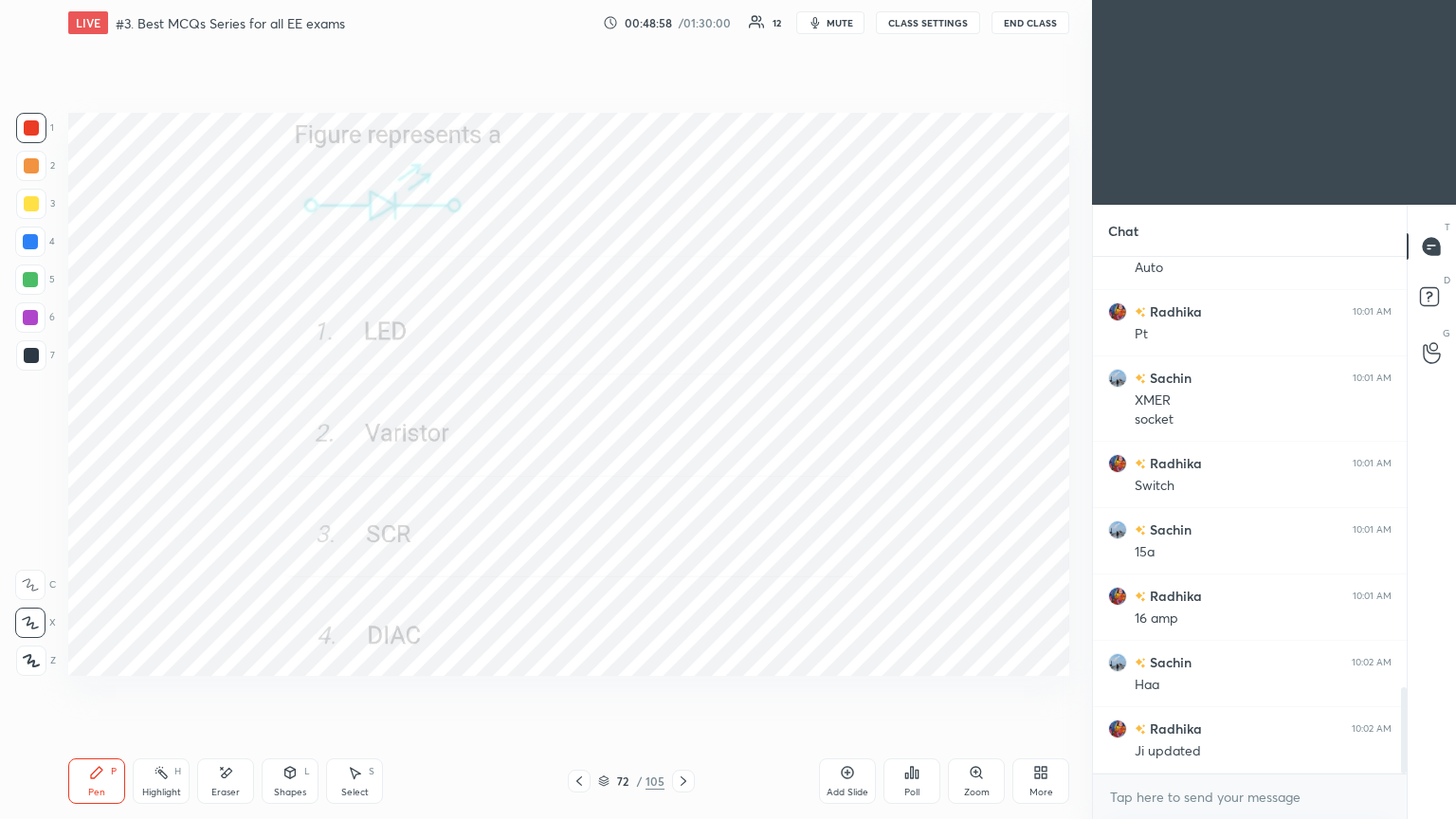 click at bounding box center [30, 280] 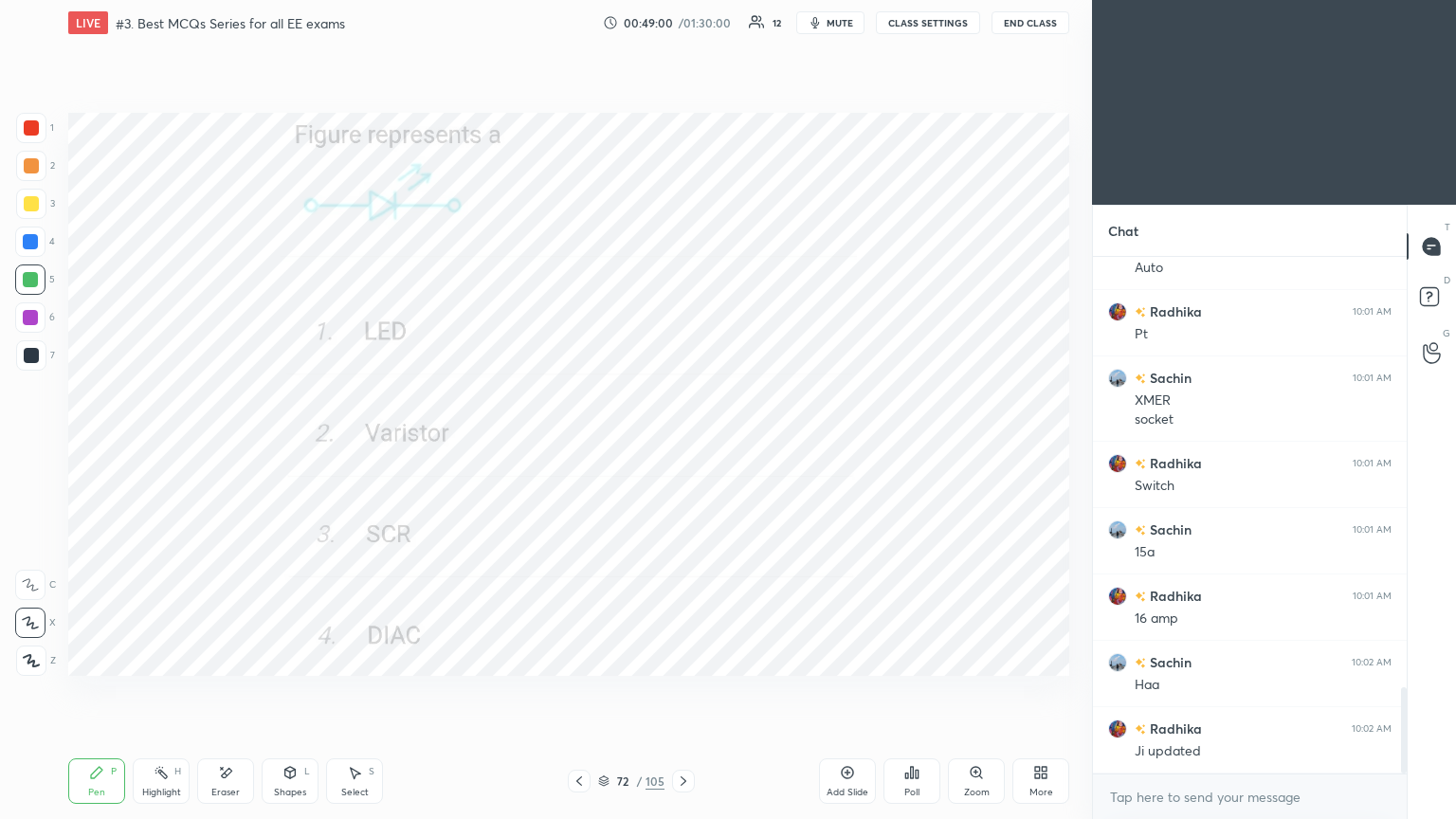 click at bounding box center (31, 128) 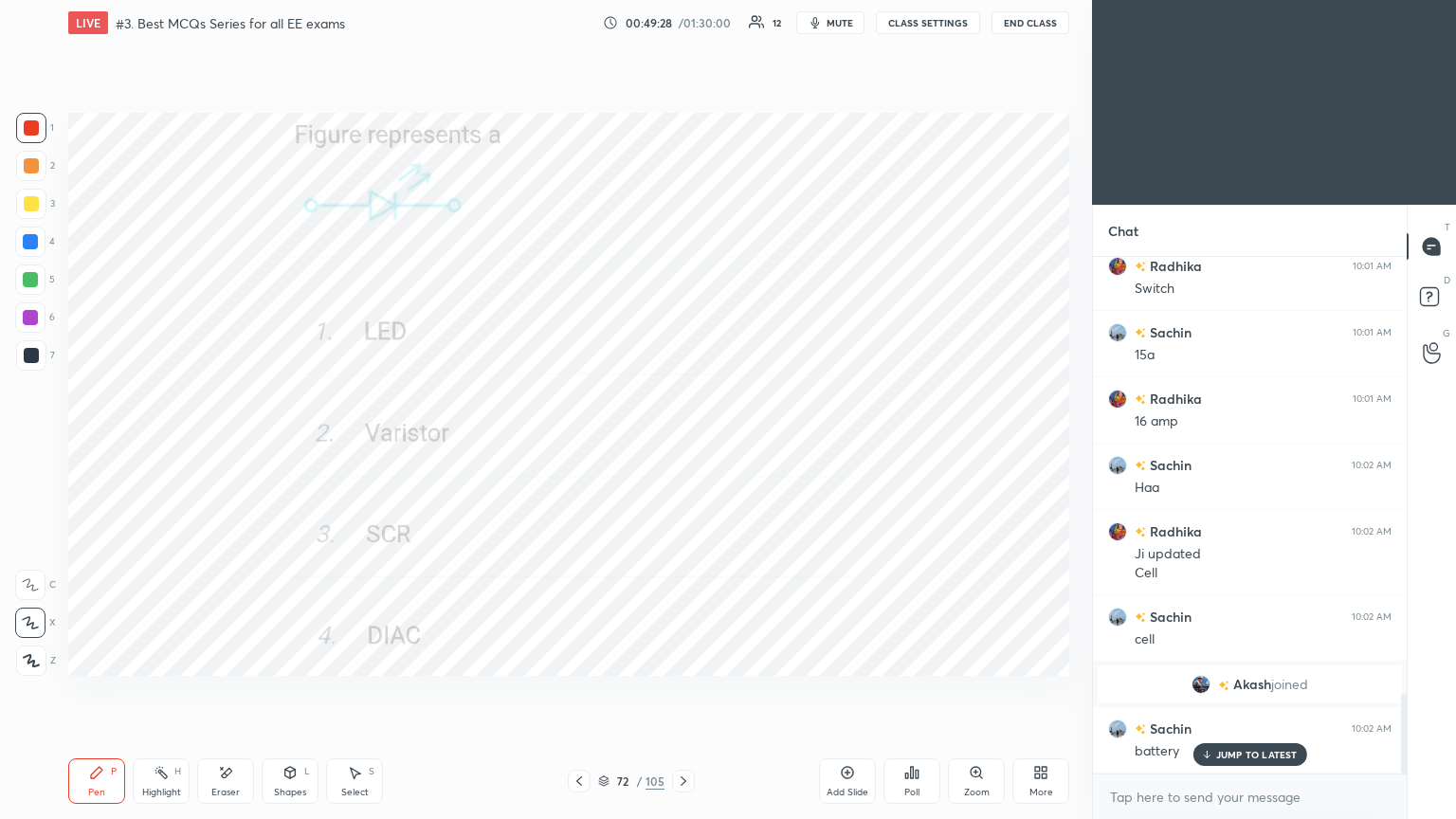 scroll, scrollTop: 2825, scrollLeft: 0, axis: vertical 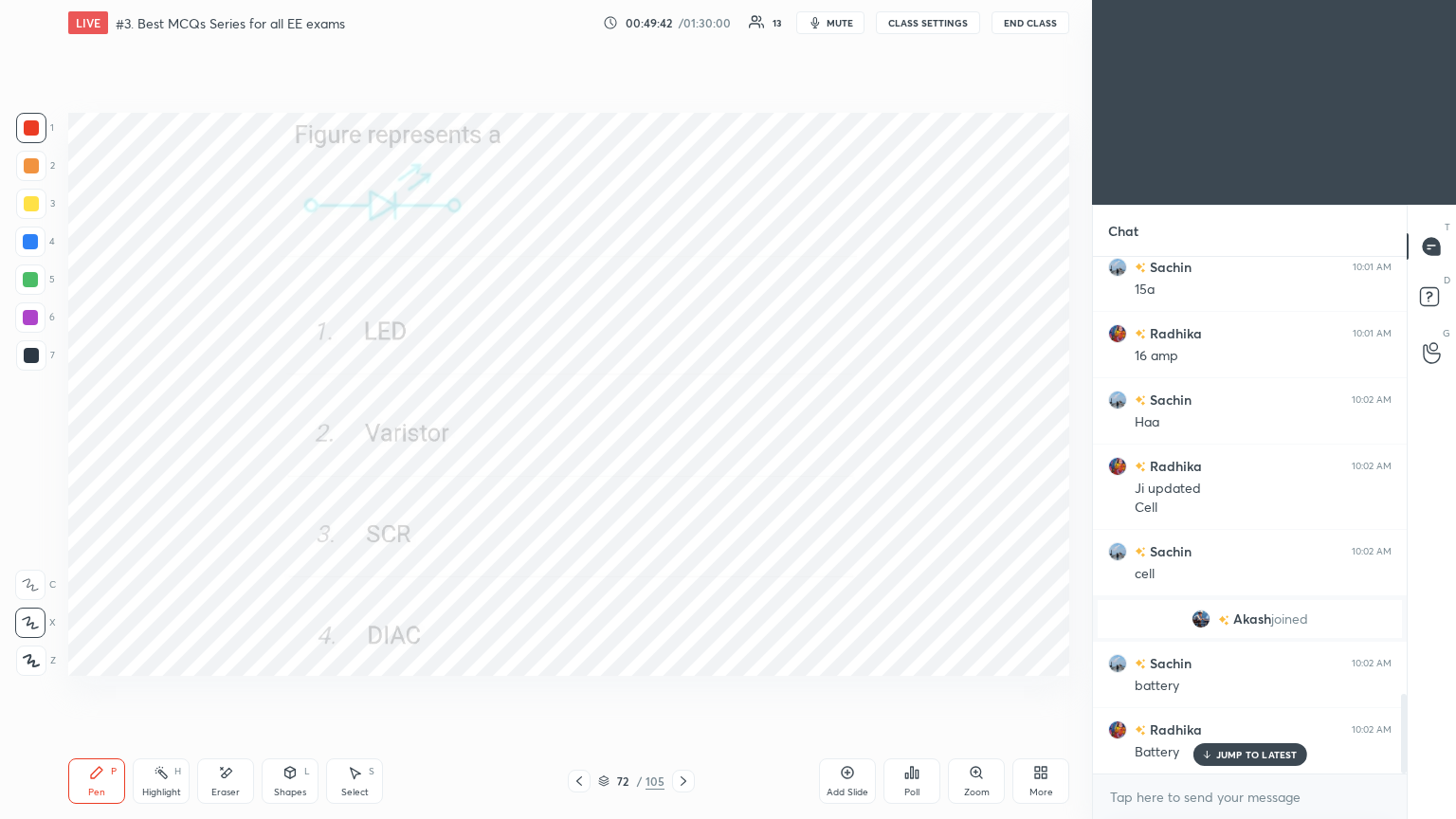 click on "1 2 3 4 5 6 7 C X Z E E Erase all   H H LIVE #3. Best MCQs Series for all EE exams 00:49:42 /  01:30:00 13 mute CLASS SETTINGS End Class Setting up your live class Poll for   secs No correct answer Start poll Back #3. Best MCQs Series for all EE exams [PERSON_NAME] Pen P Highlight H Eraser Shapes L Select S 72 / 105 Add Slide Poll Zoom More" at bounding box center [538, 410] 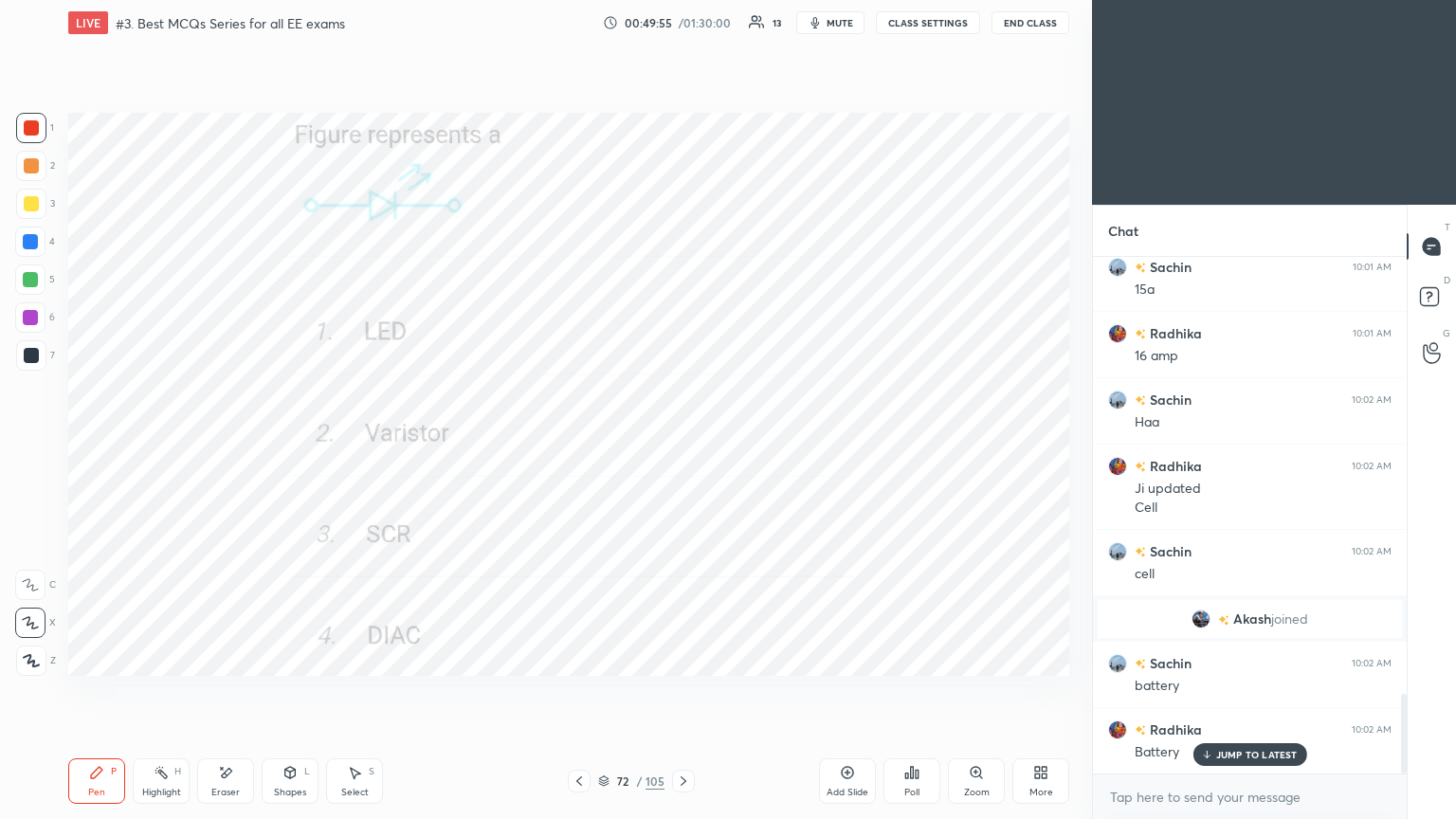 click on "Eraser" at bounding box center (226, 792) 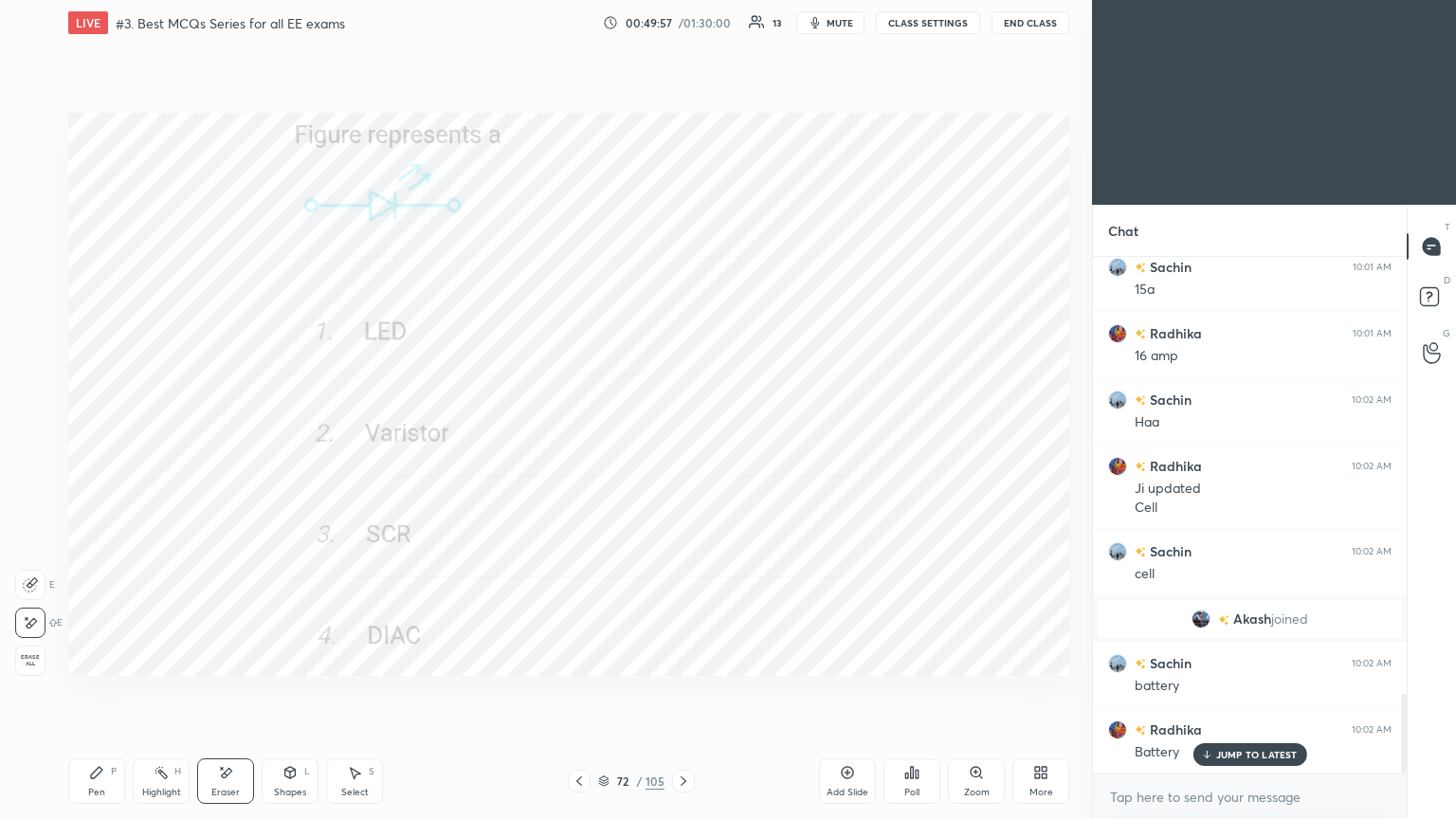 click on "Pen P" at bounding box center (97, 781) 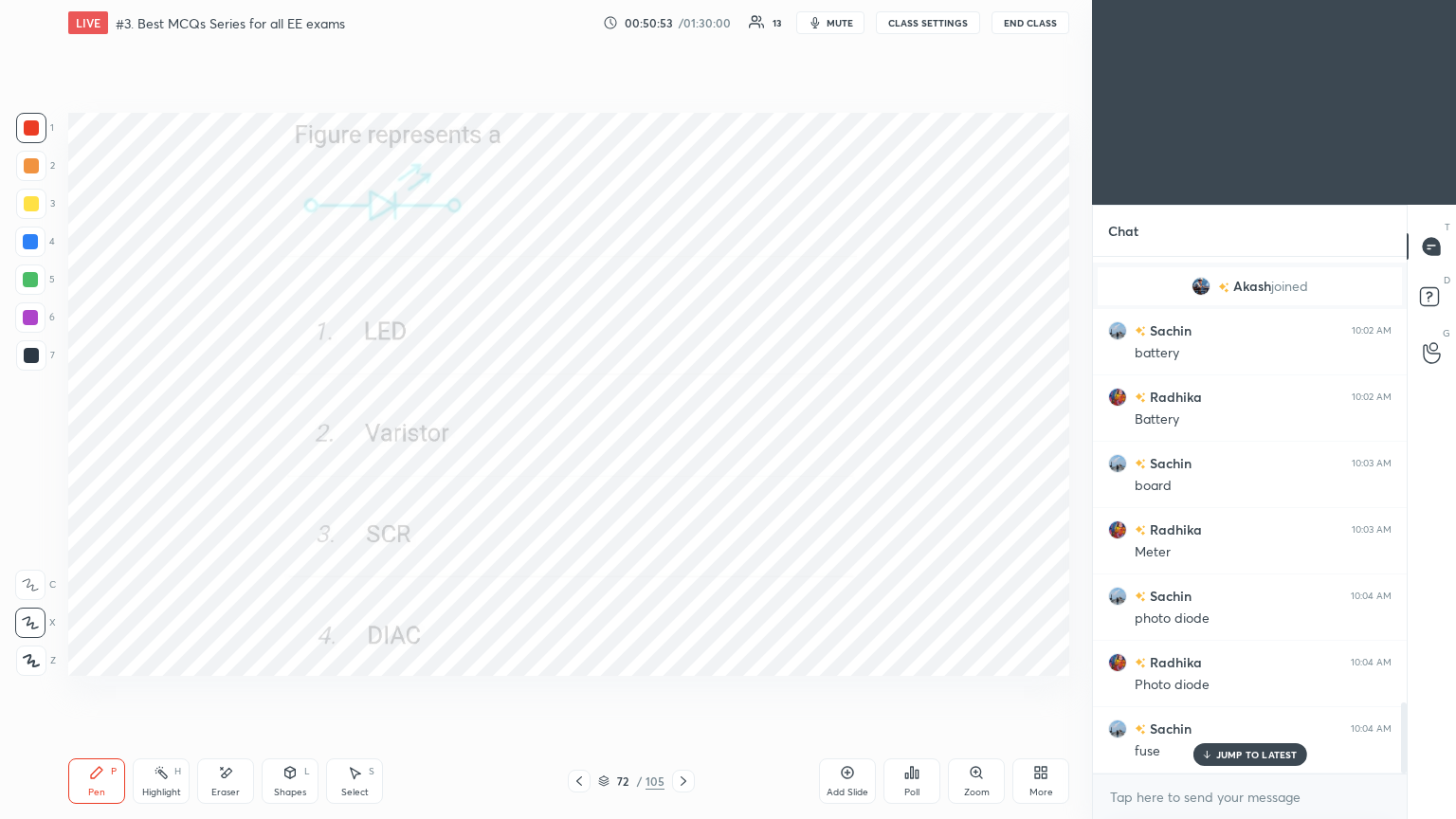 scroll, scrollTop: 3223, scrollLeft: 0, axis: vertical 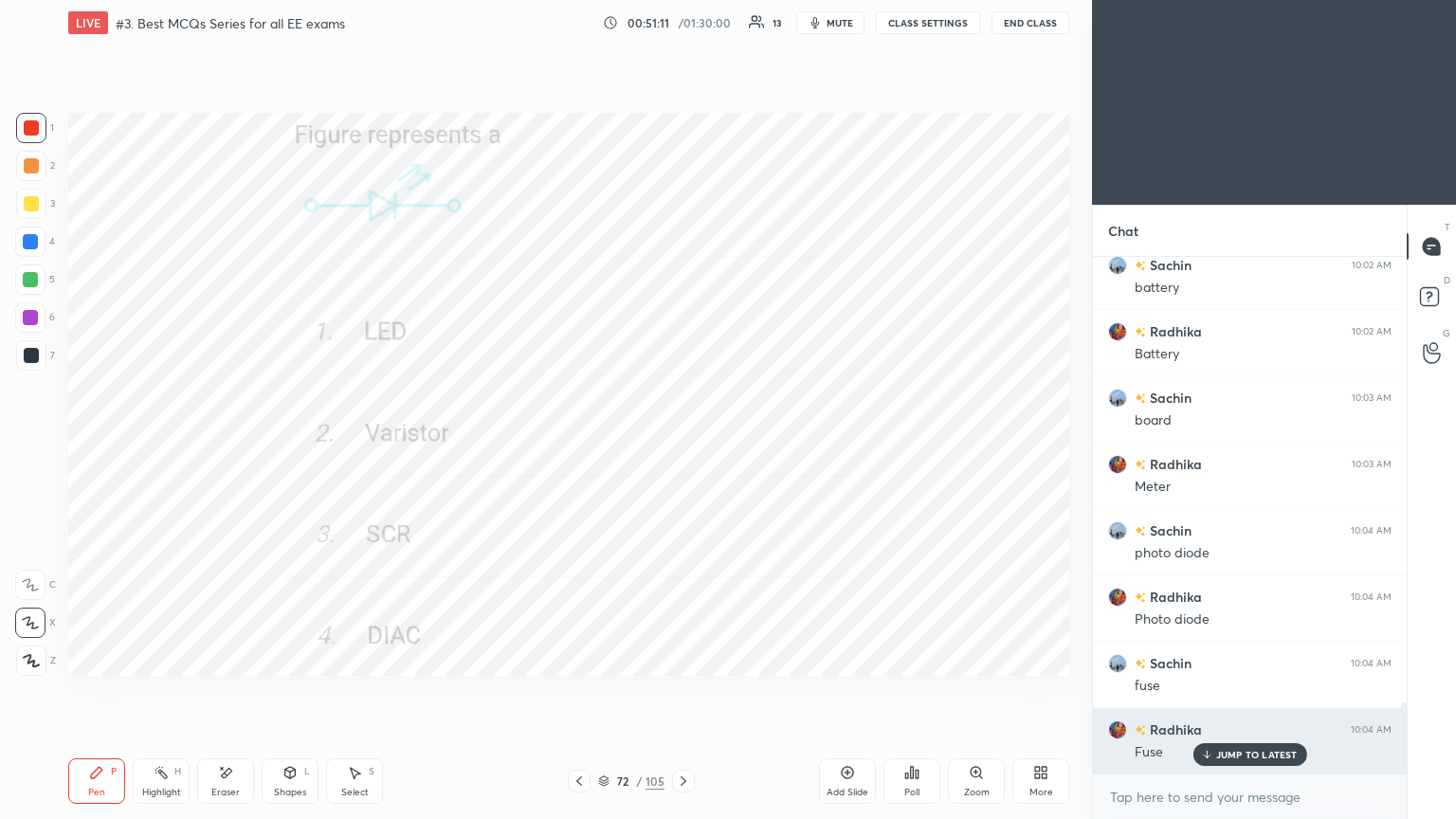 click on "JUMP TO LATEST" at bounding box center [1249, 755] 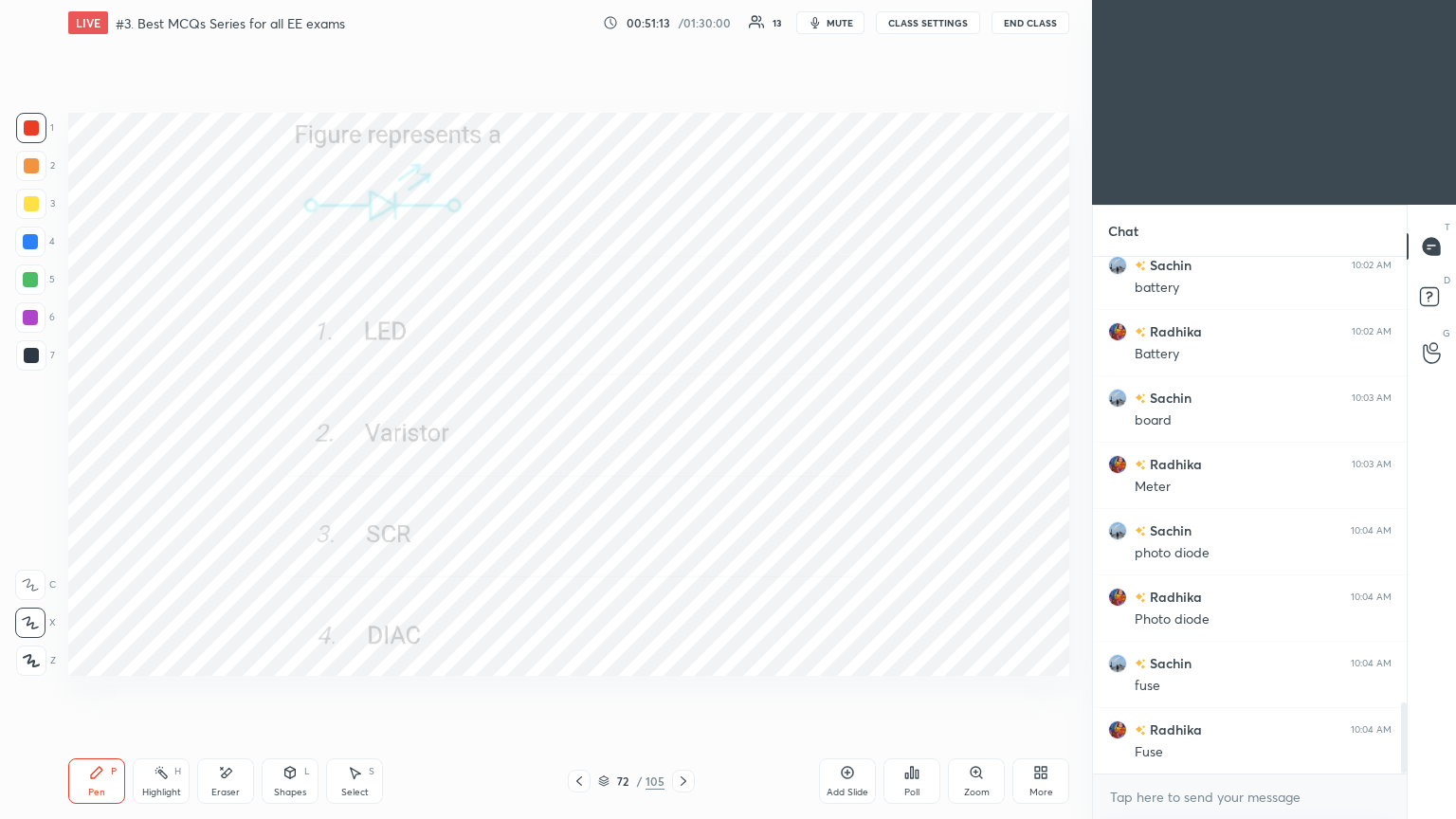 click 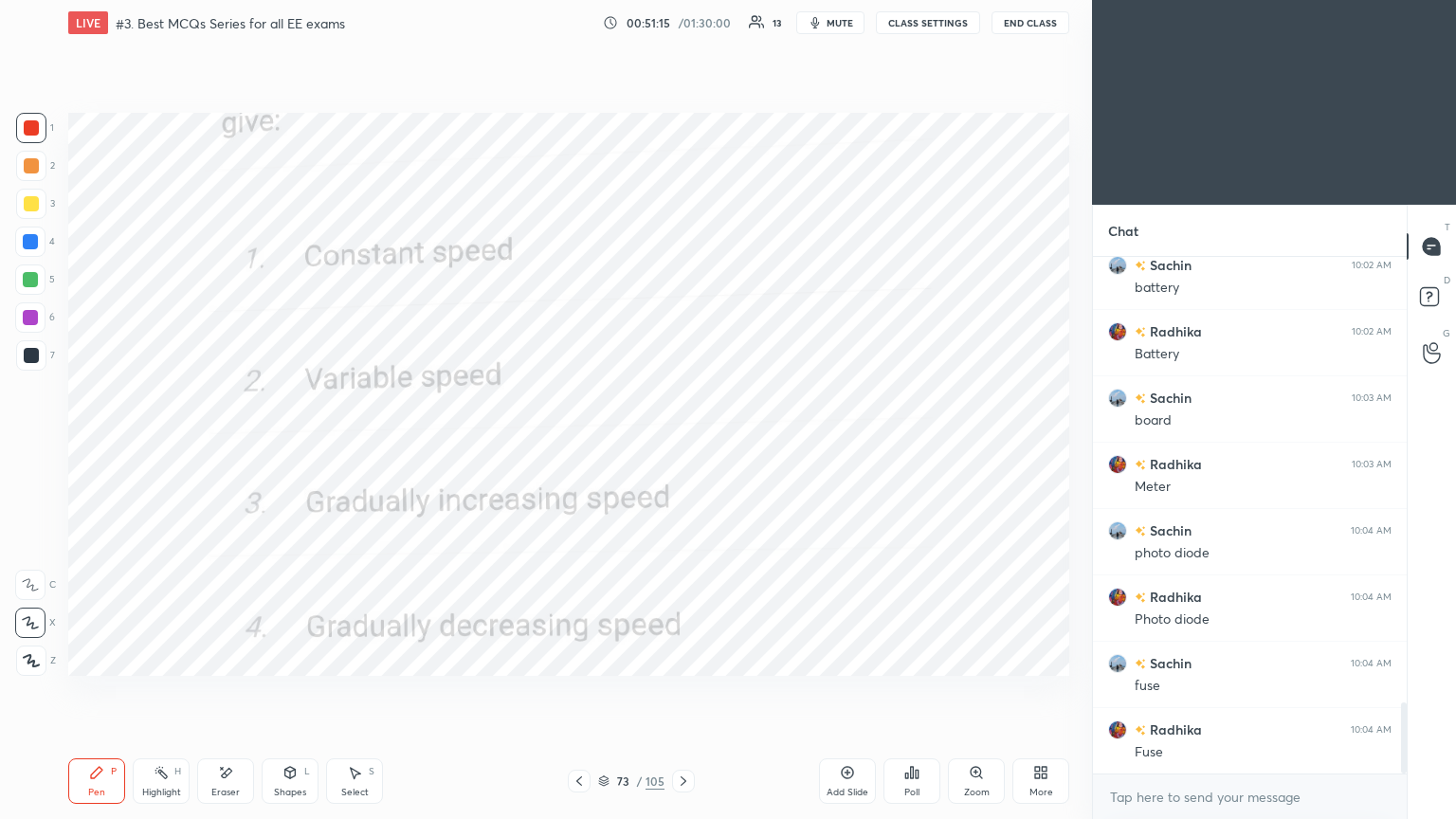 click on "Poll" at bounding box center (912, 781) 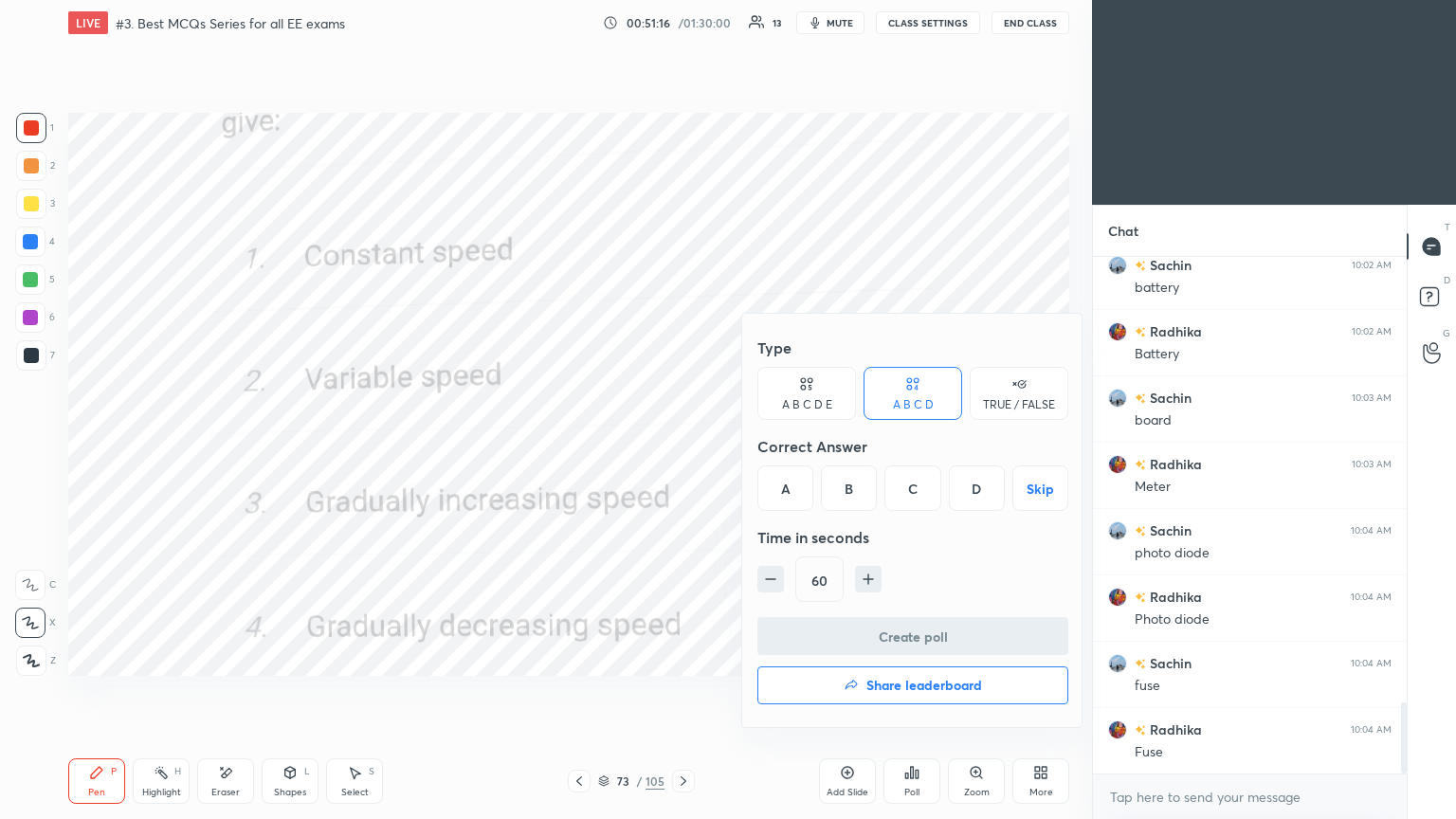 click at bounding box center [728, 410] 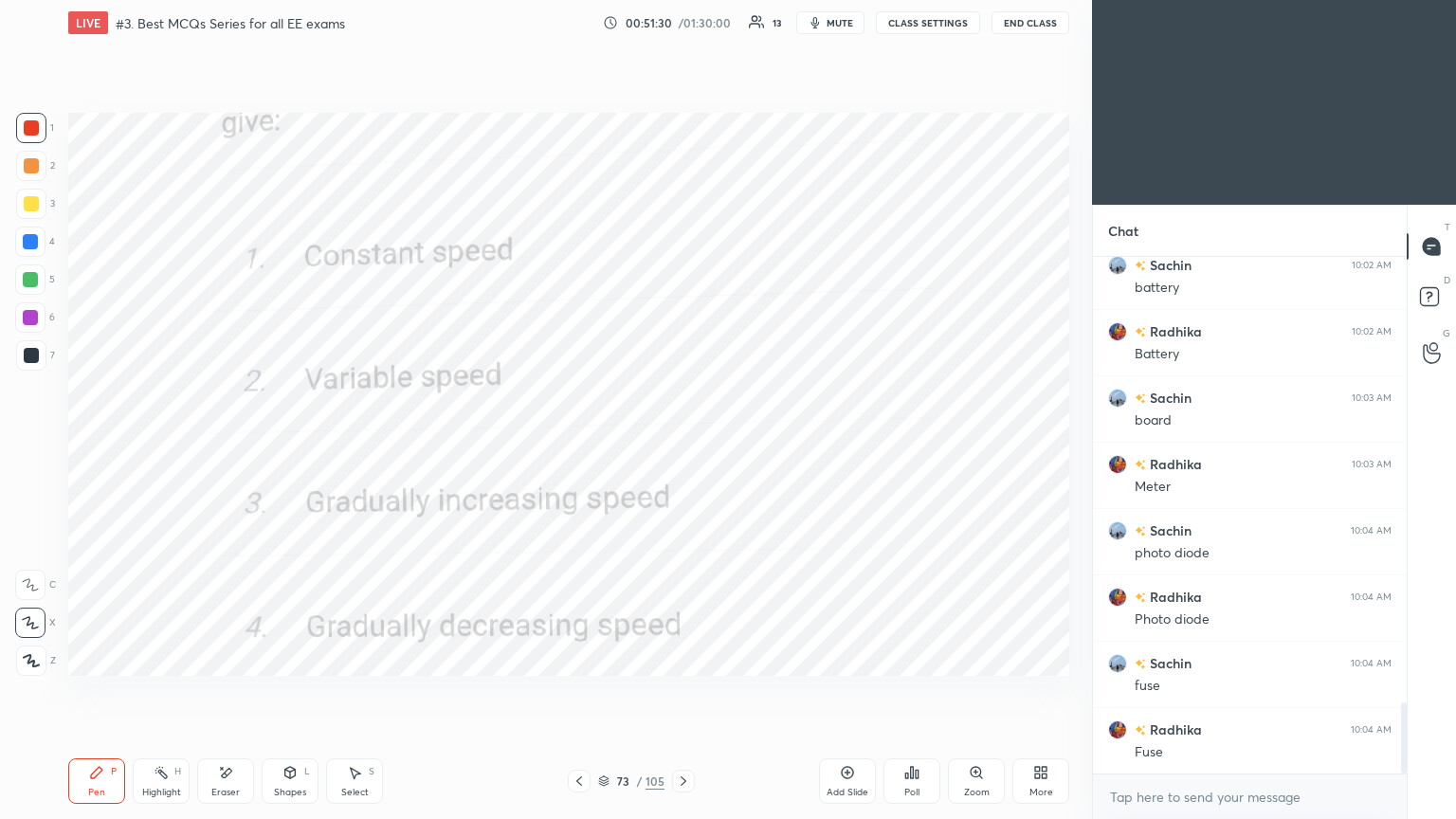 click 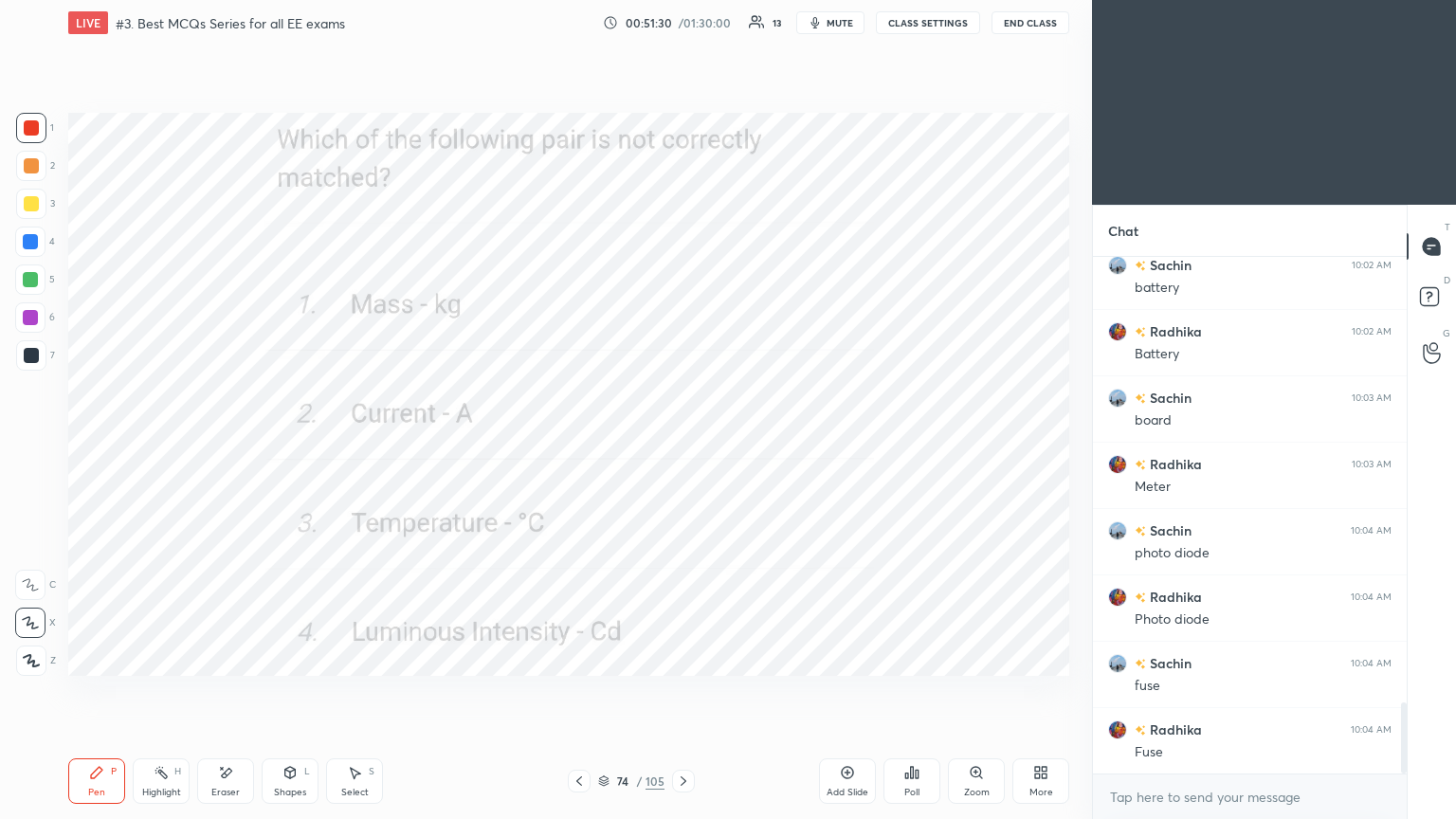click on "Poll" at bounding box center [912, 792] 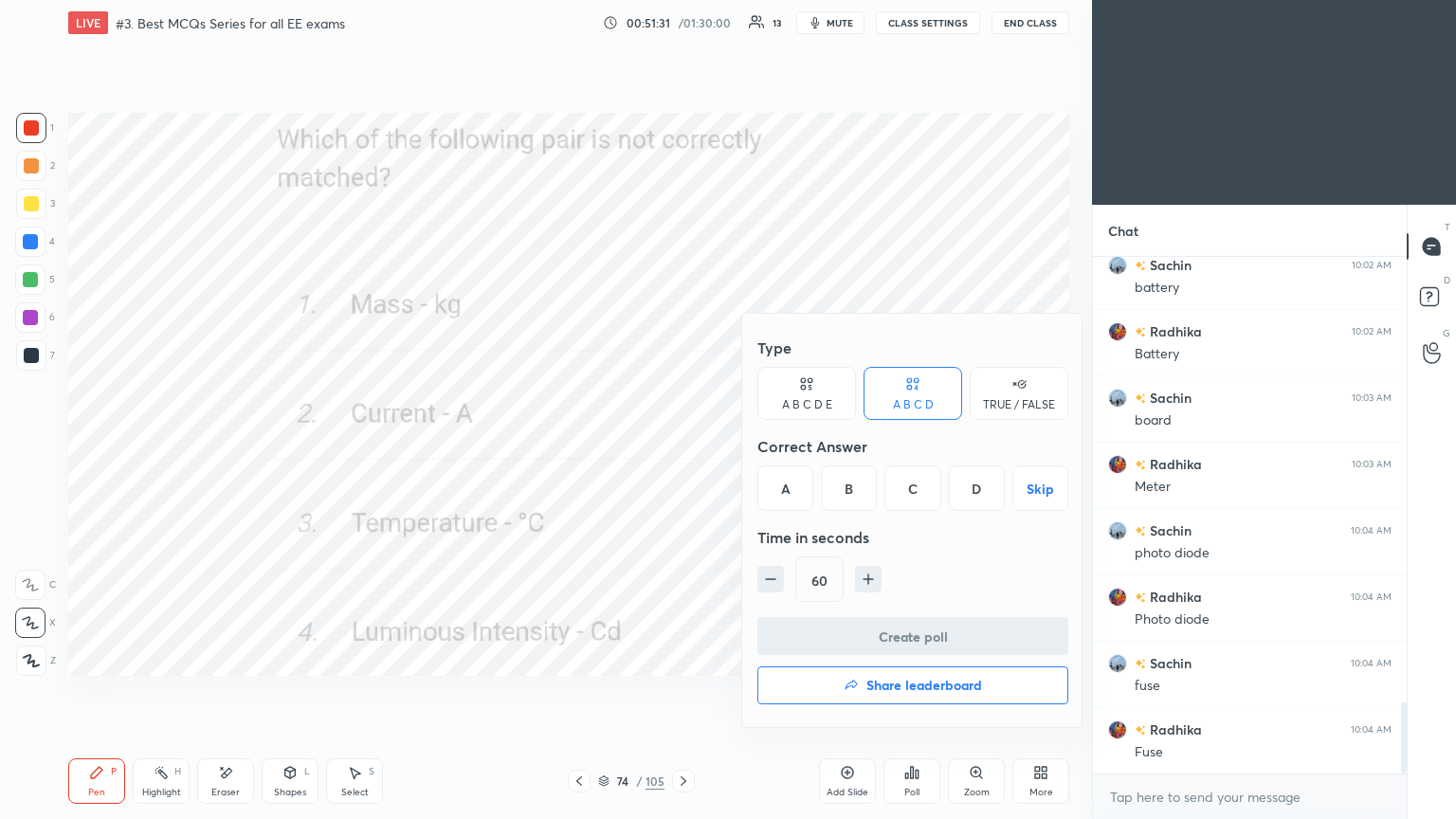 click on "C" at bounding box center [912, 488] 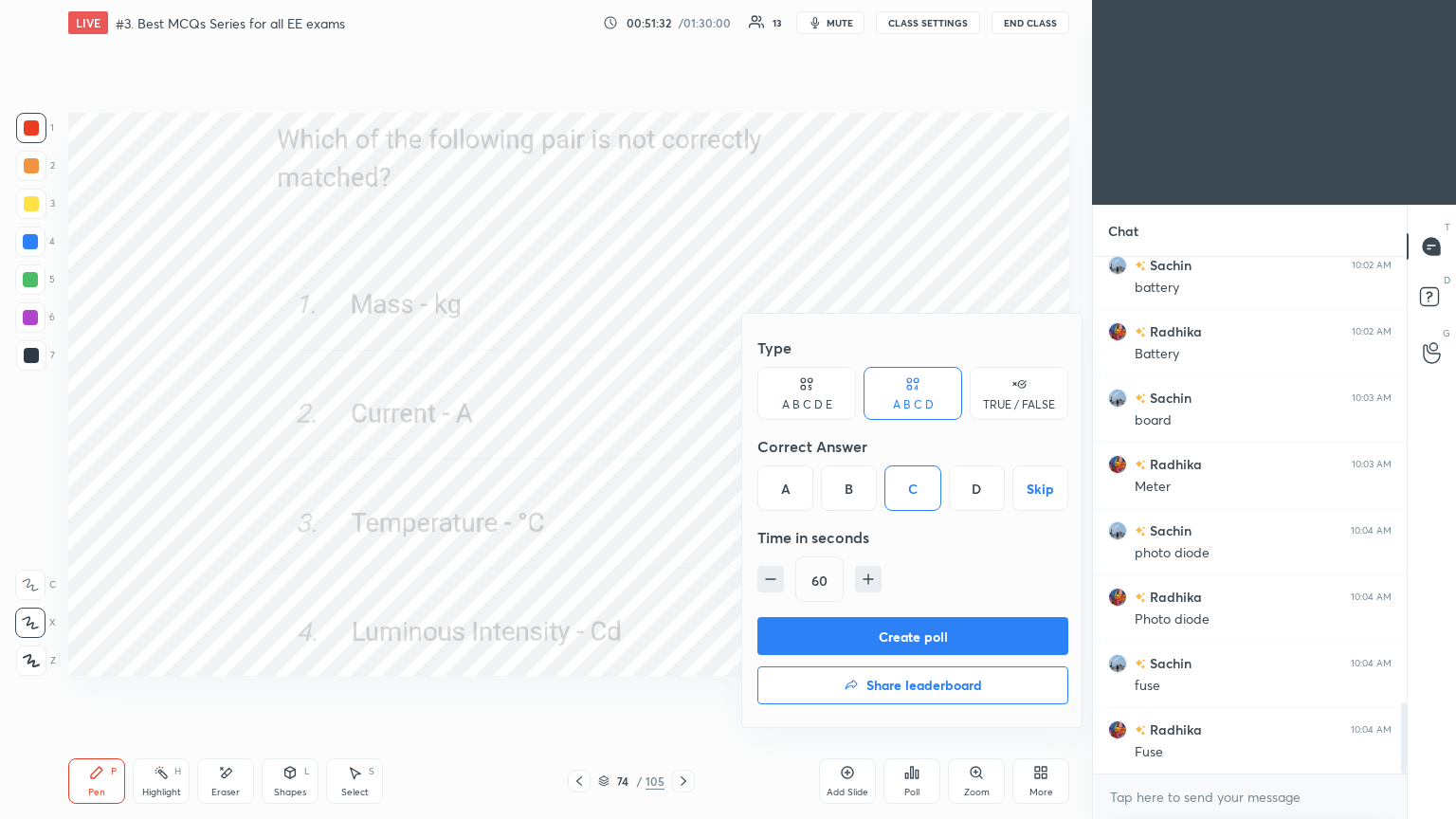 click on "Create poll" at bounding box center (913, 636) 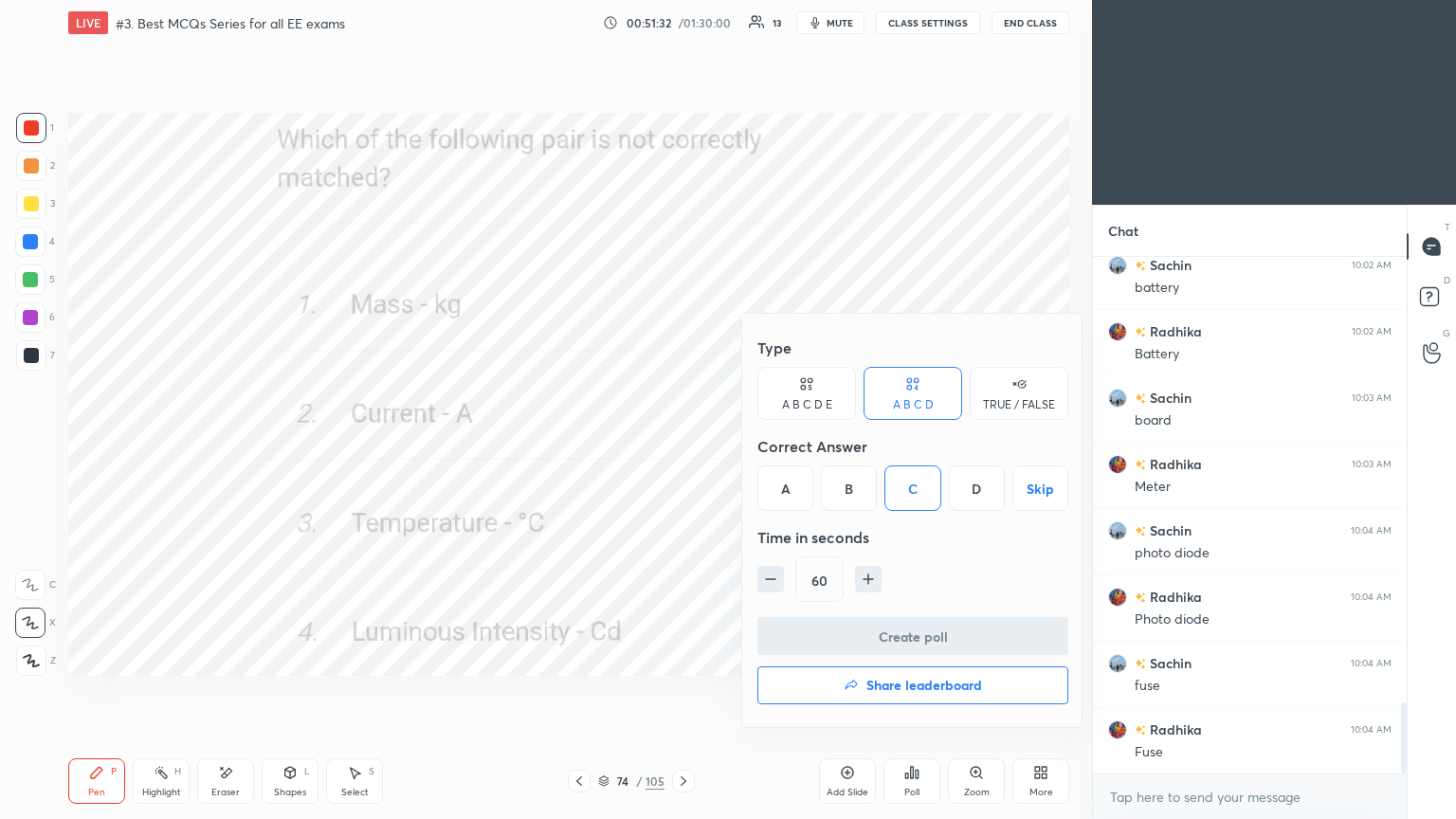 scroll, scrollTop: 470, scrollLeft: 308, axis: both 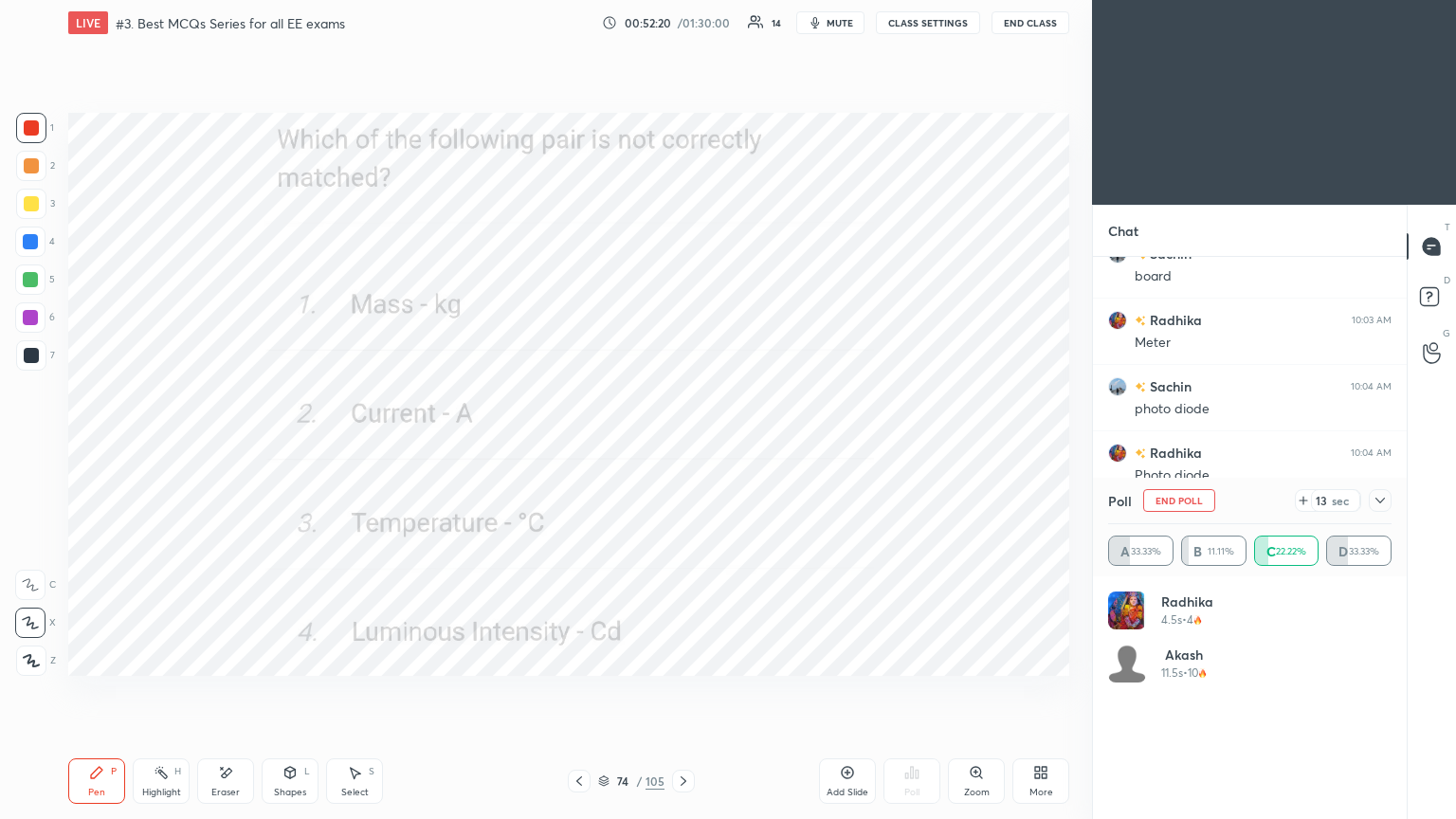 click 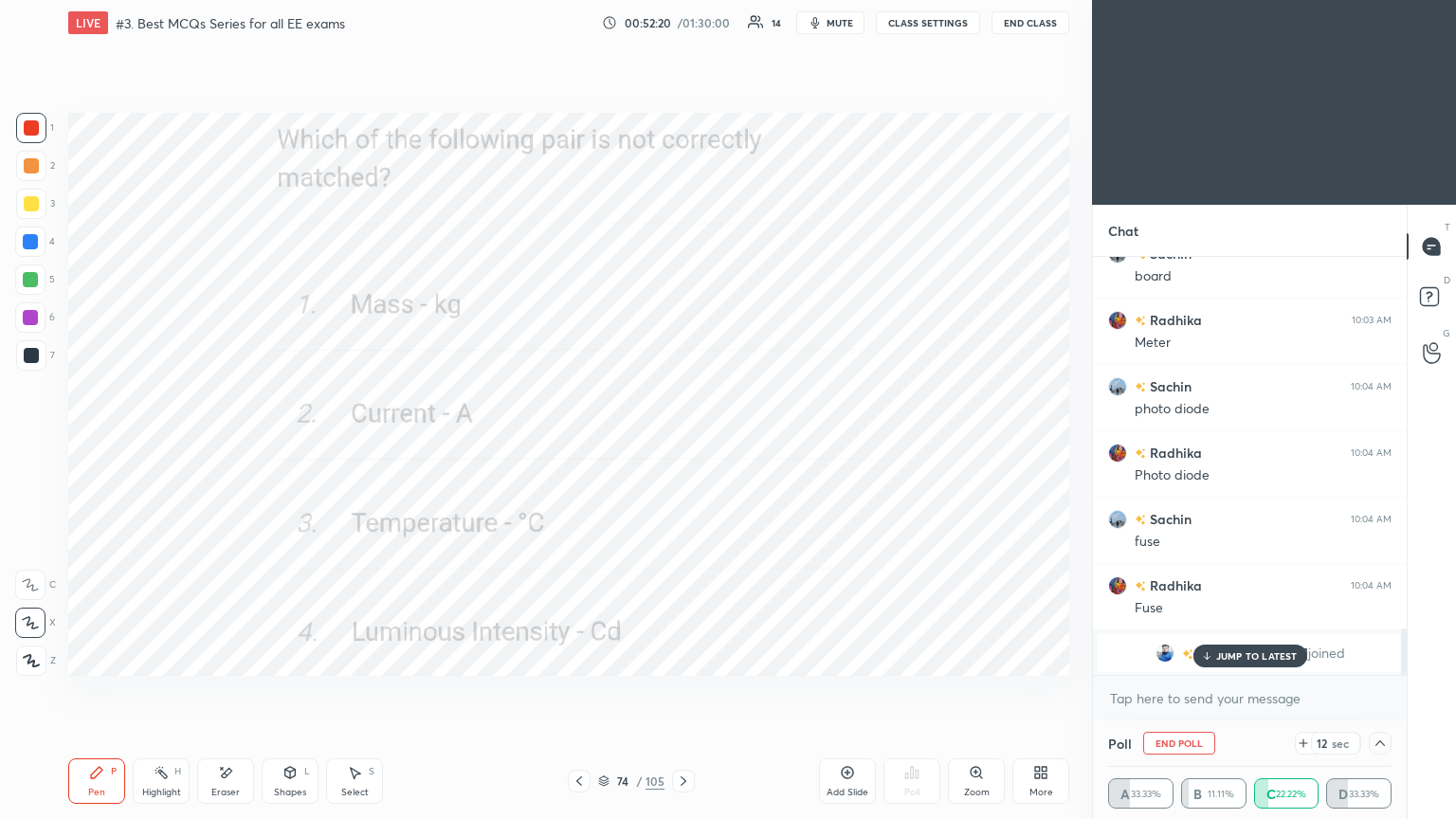 scroll, scrollTop: 0, scrollLeft: 6, axis: horizontal 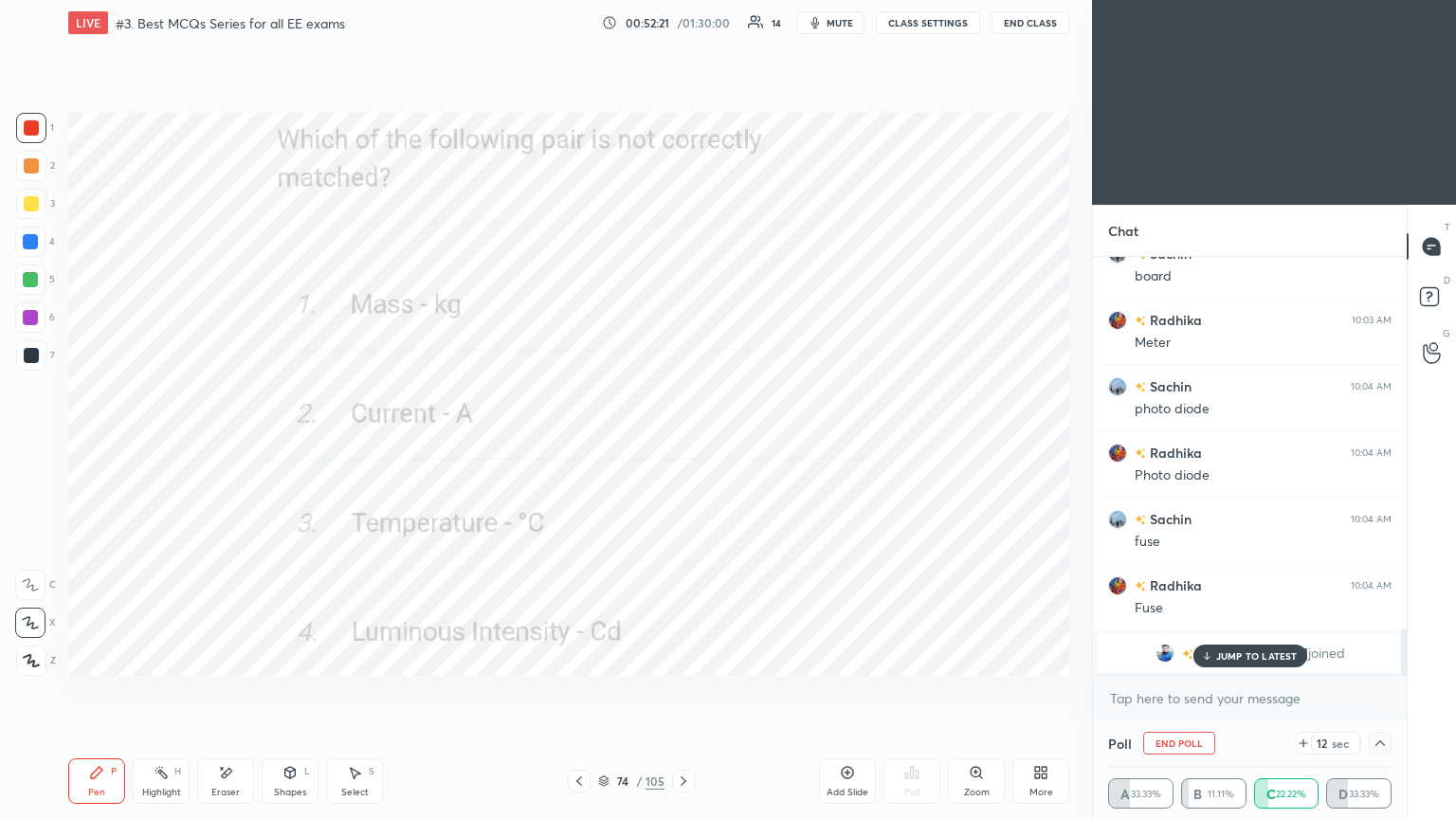 click on "JUMP TO LATEST" at bounding box center (1257, 656) 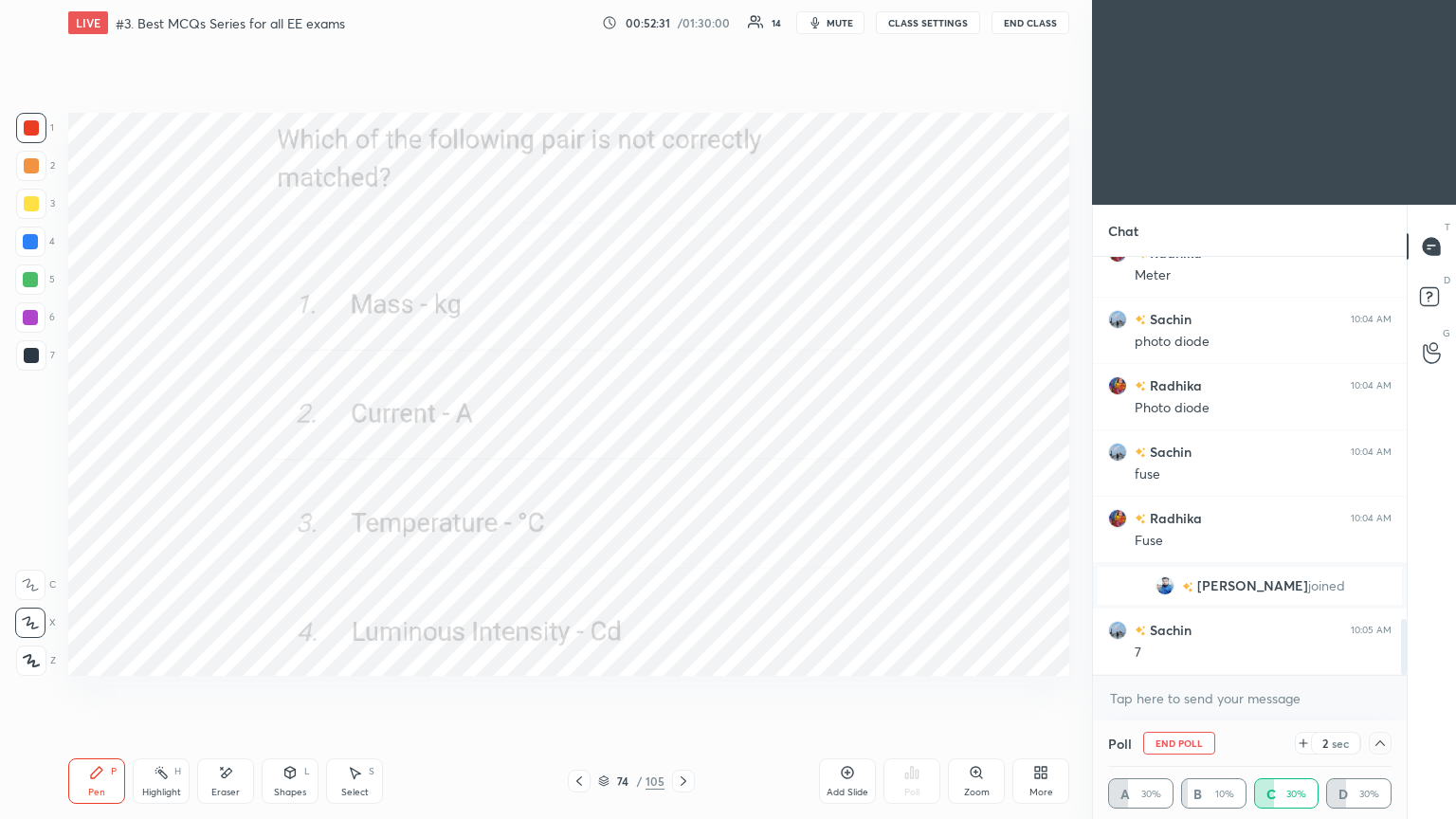 scroll, scrollTop: 2714, scrollLeft: 0, axis: vertical 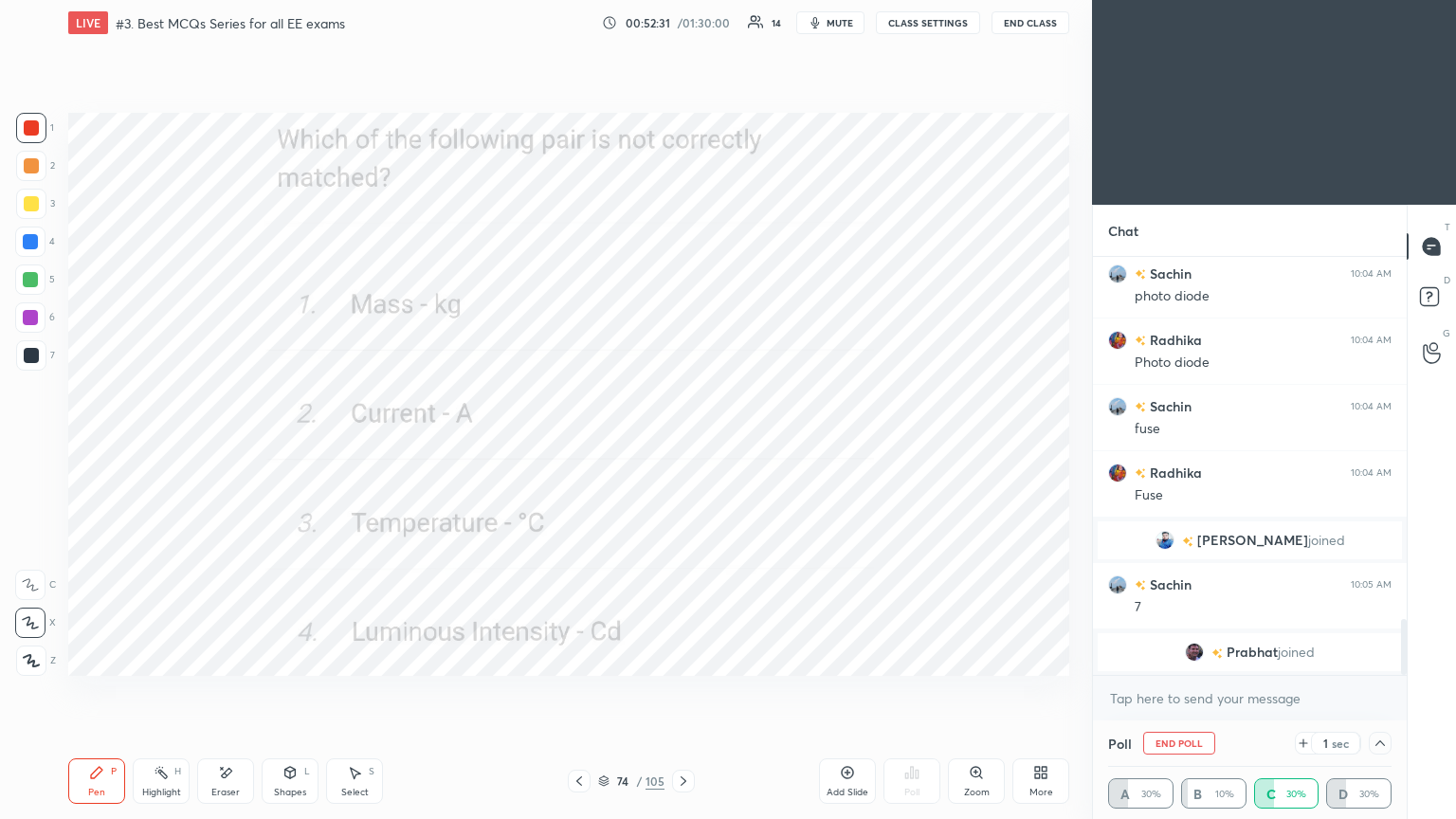 click on "End Poll" at bounding box center (1179, 743) 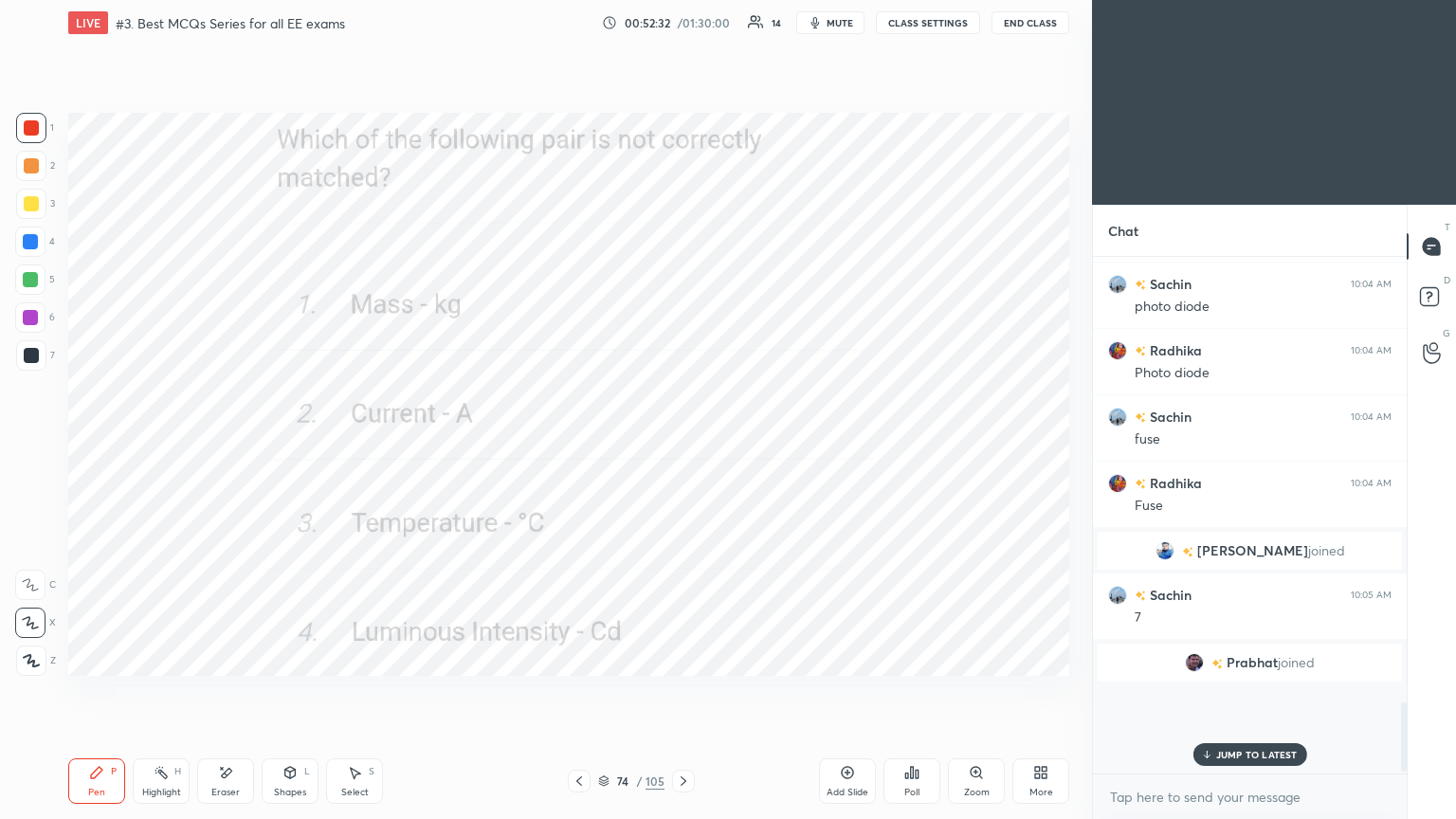 scroll, scrollTop: 6, scrollLeft: 6, axis: both 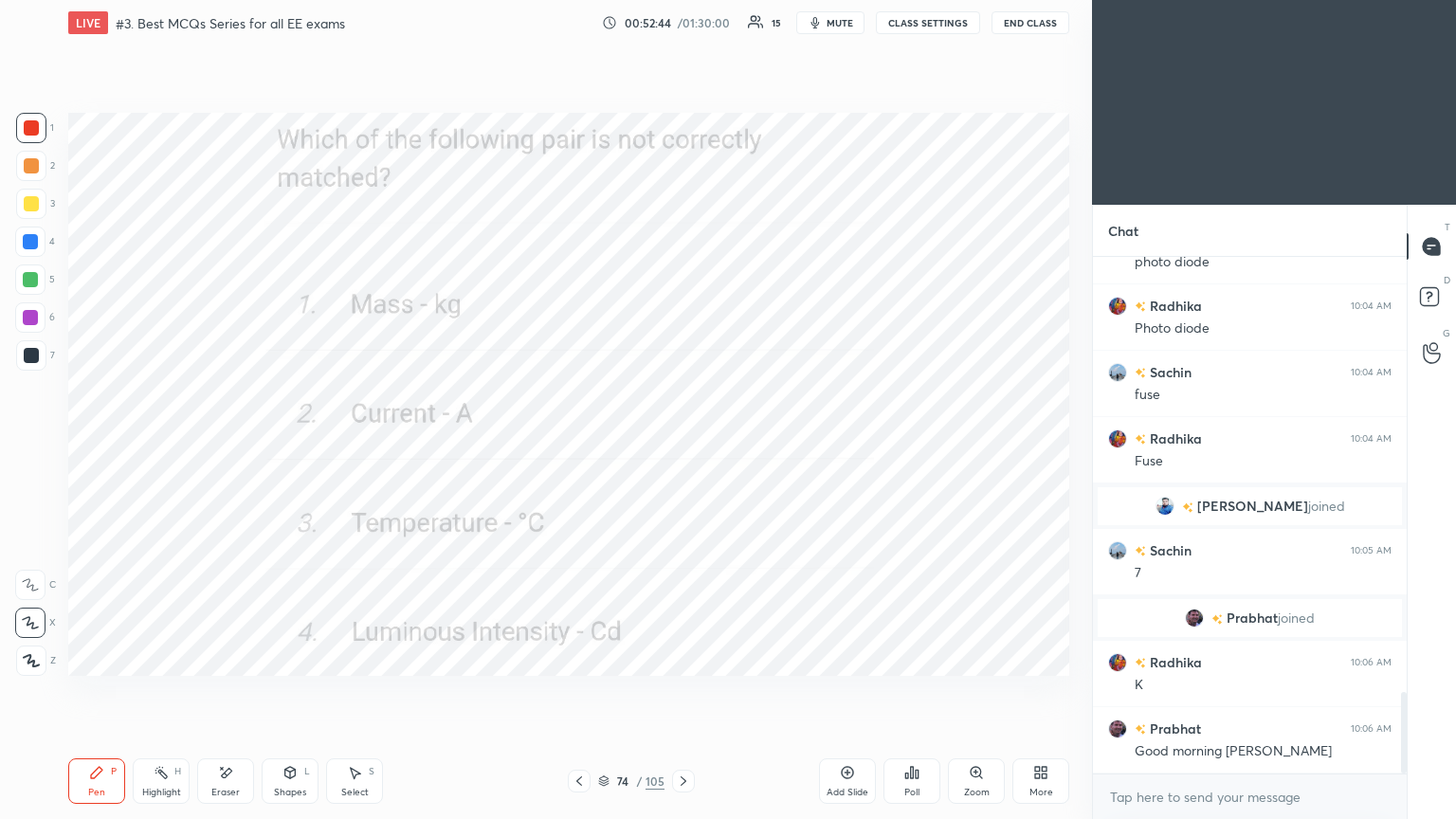 click at bounding box center [683, 781] 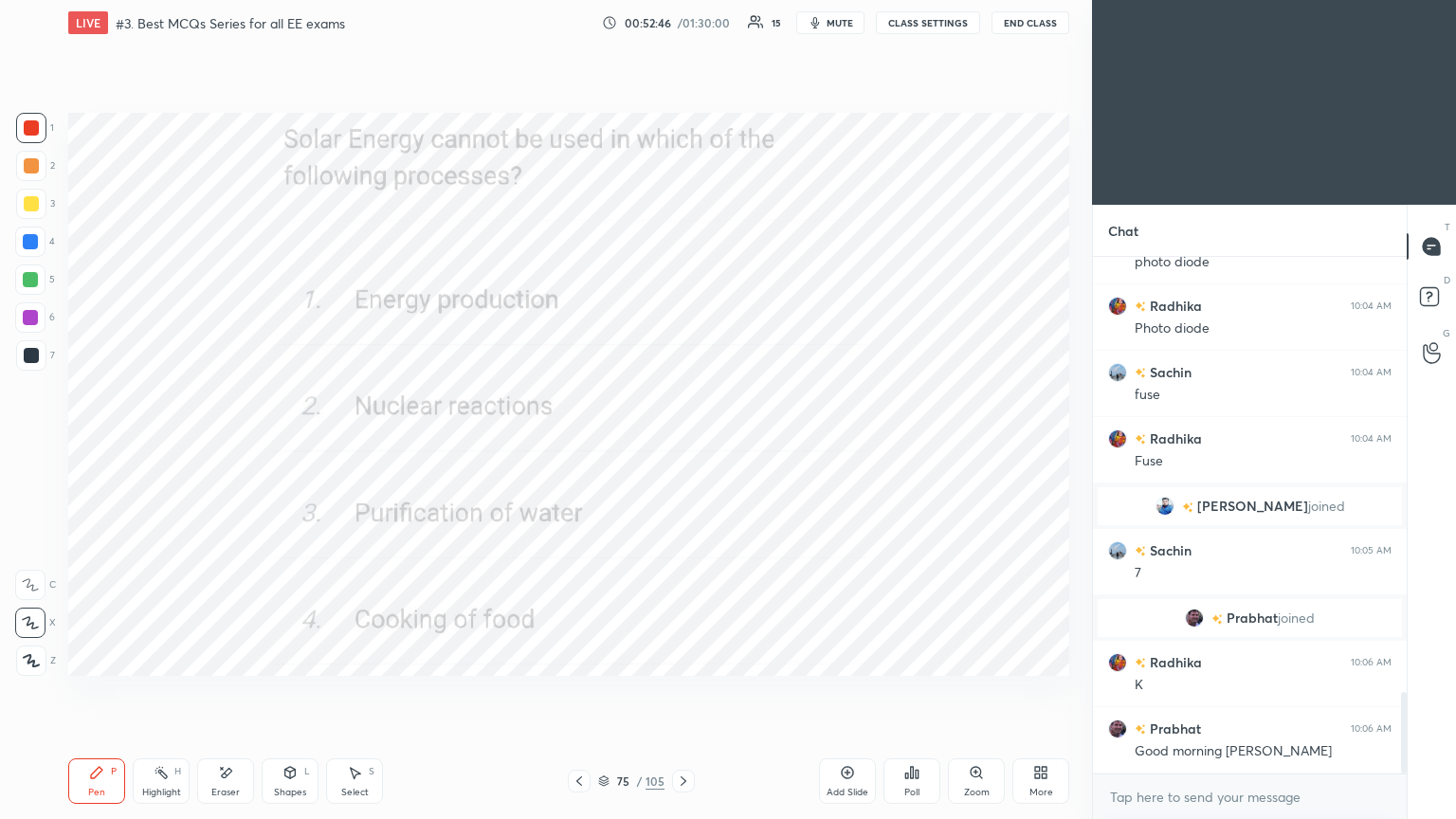 click at bounding box center (683, 781) 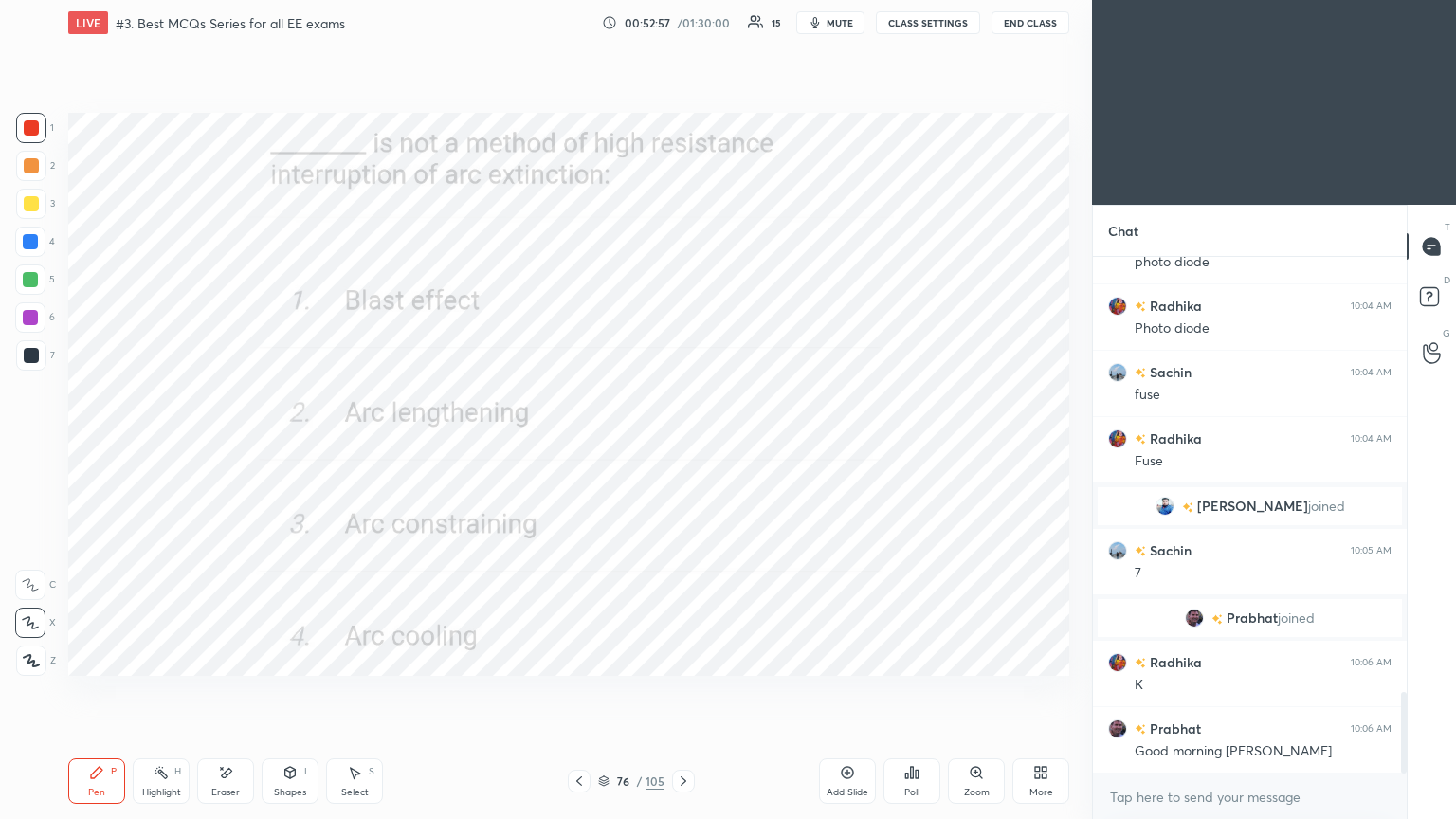 click on "Poll" at bounding box center [912, 792] 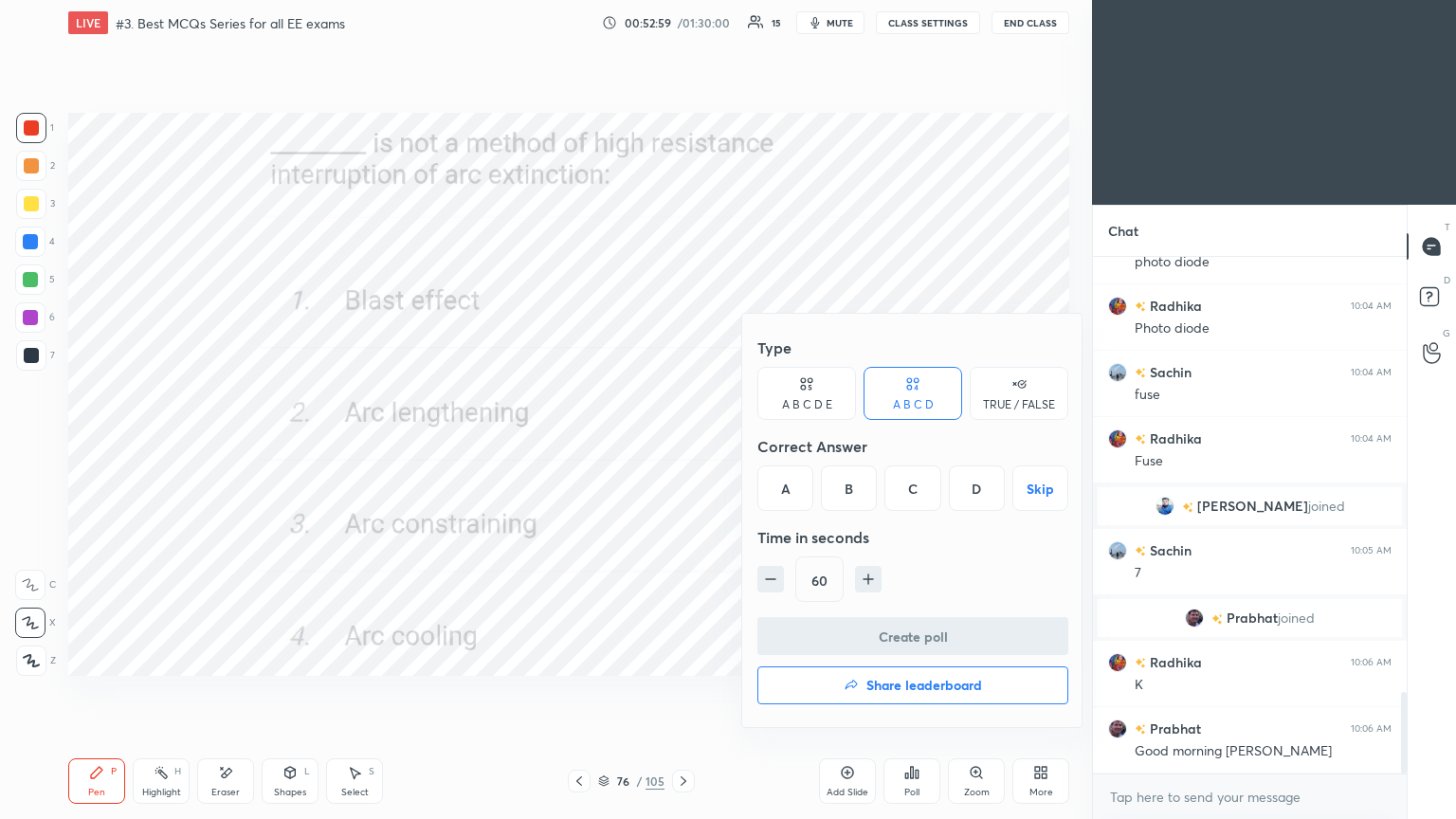 click at bounding box center [728, 410] 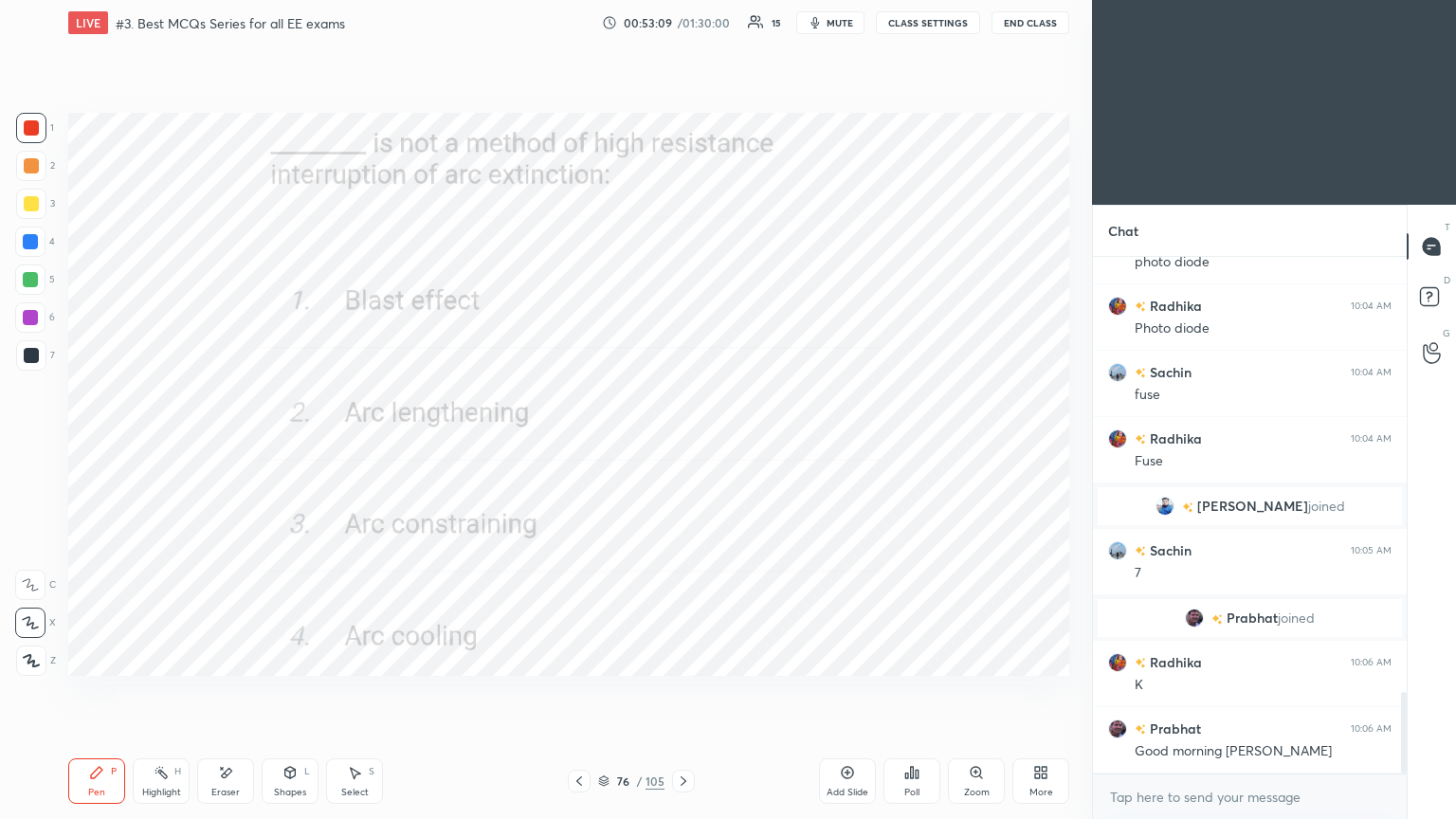 click 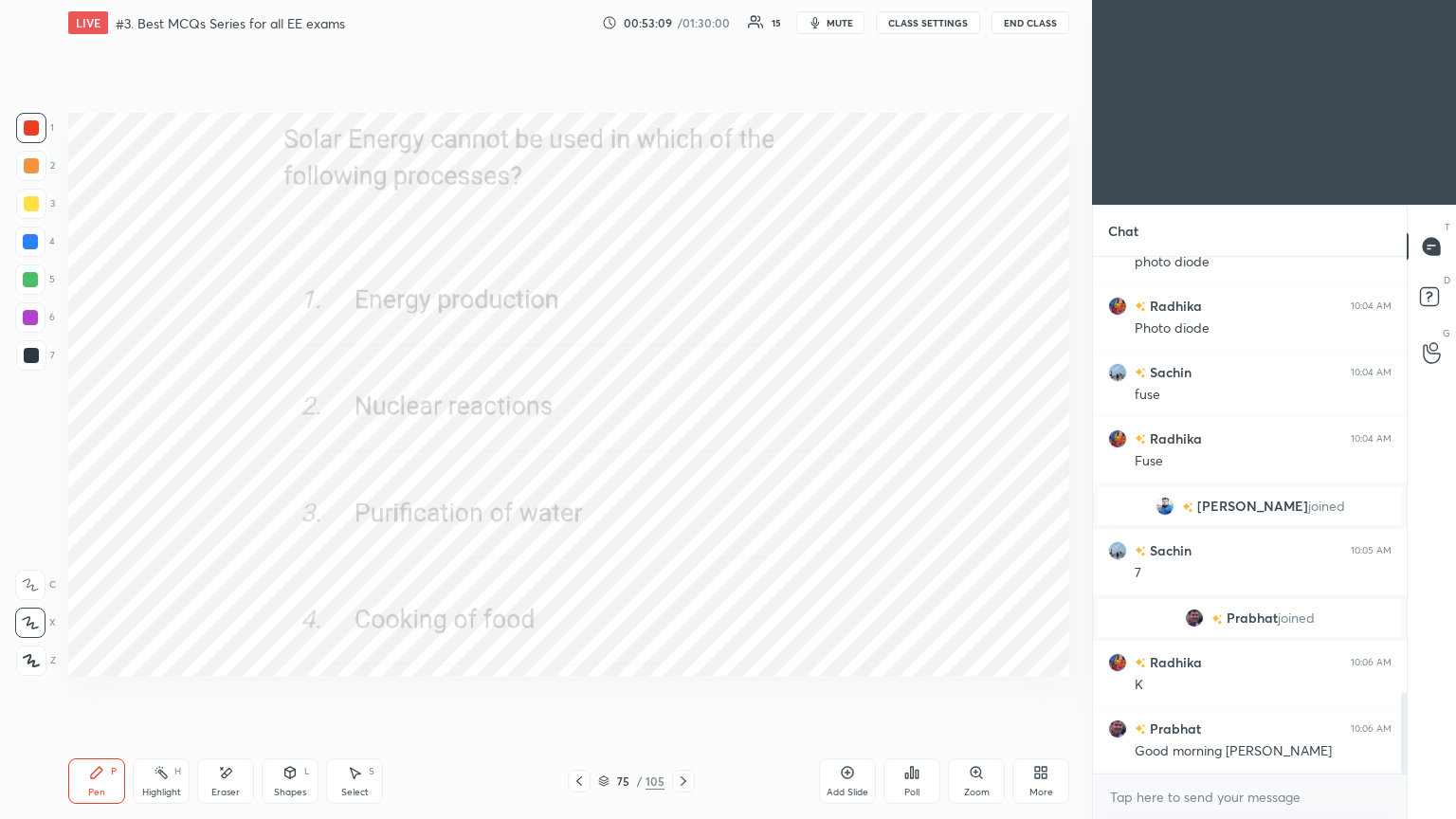 click at bounding box center (579, 781) 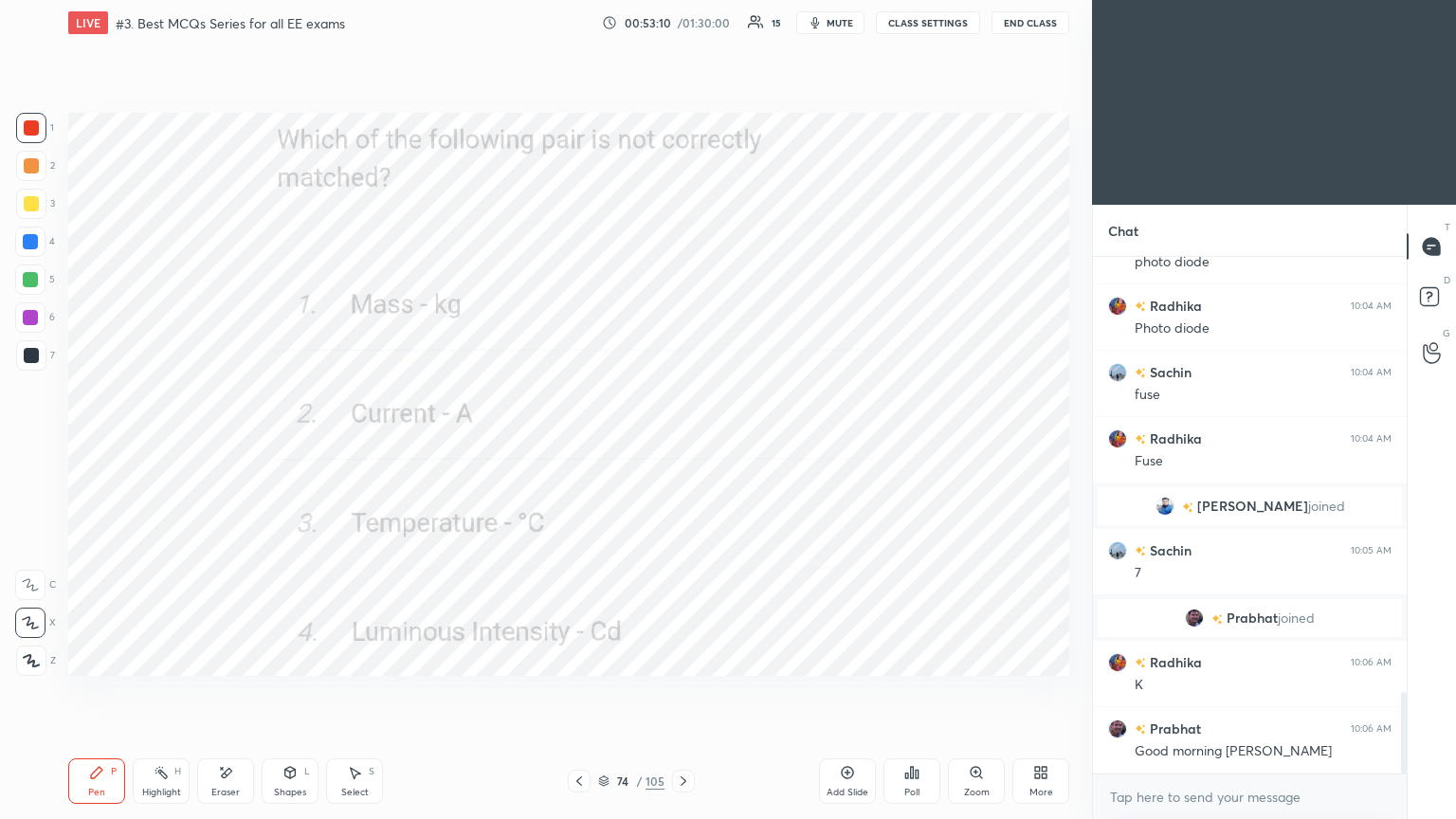 click 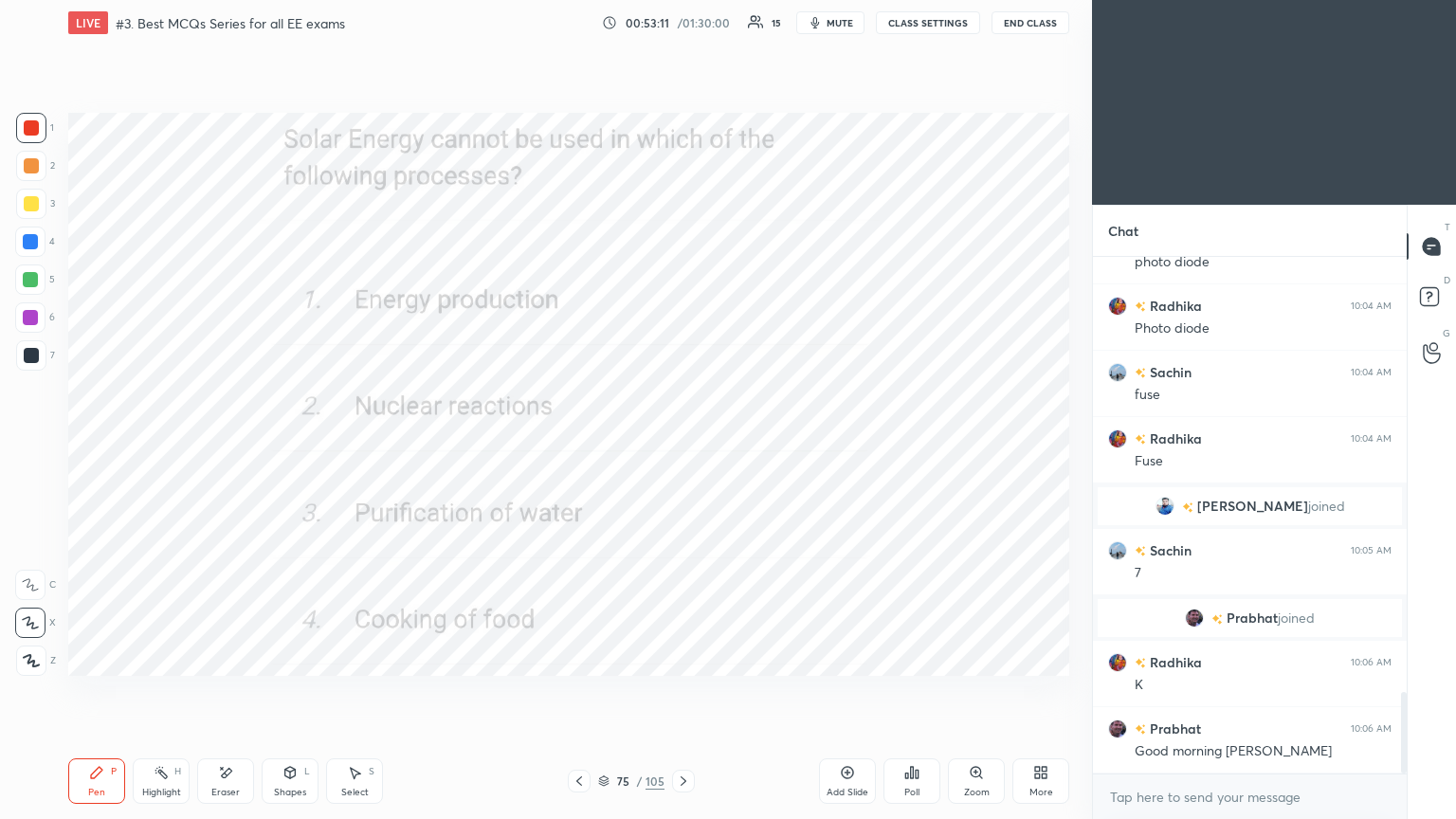click on "Poll" at bounding box center [912, 792] 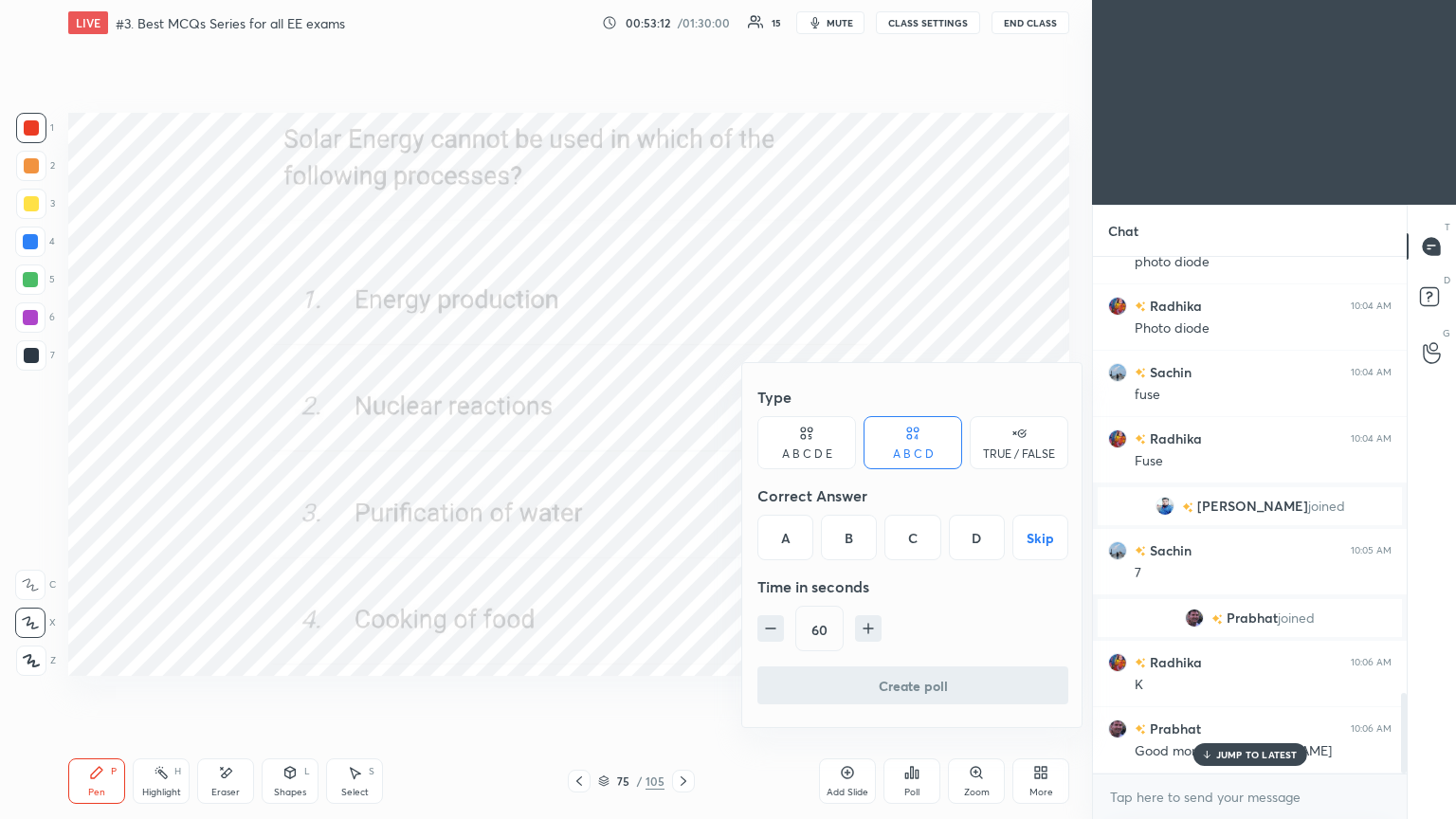 scroll, scrollTop: 2813, scrollLeft: 0, axis: vertical 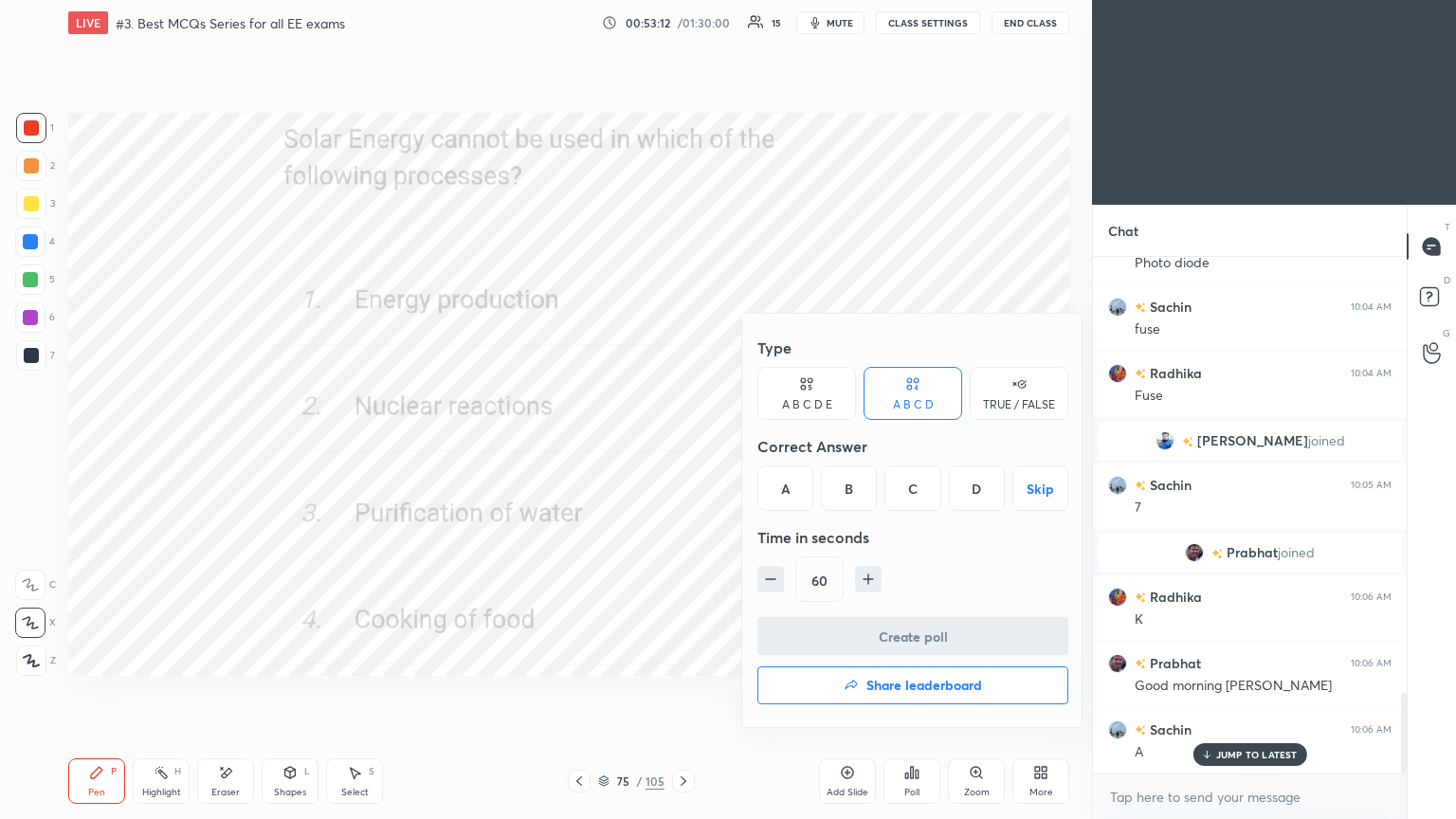 click on "B" at bounding box center (848, 488) 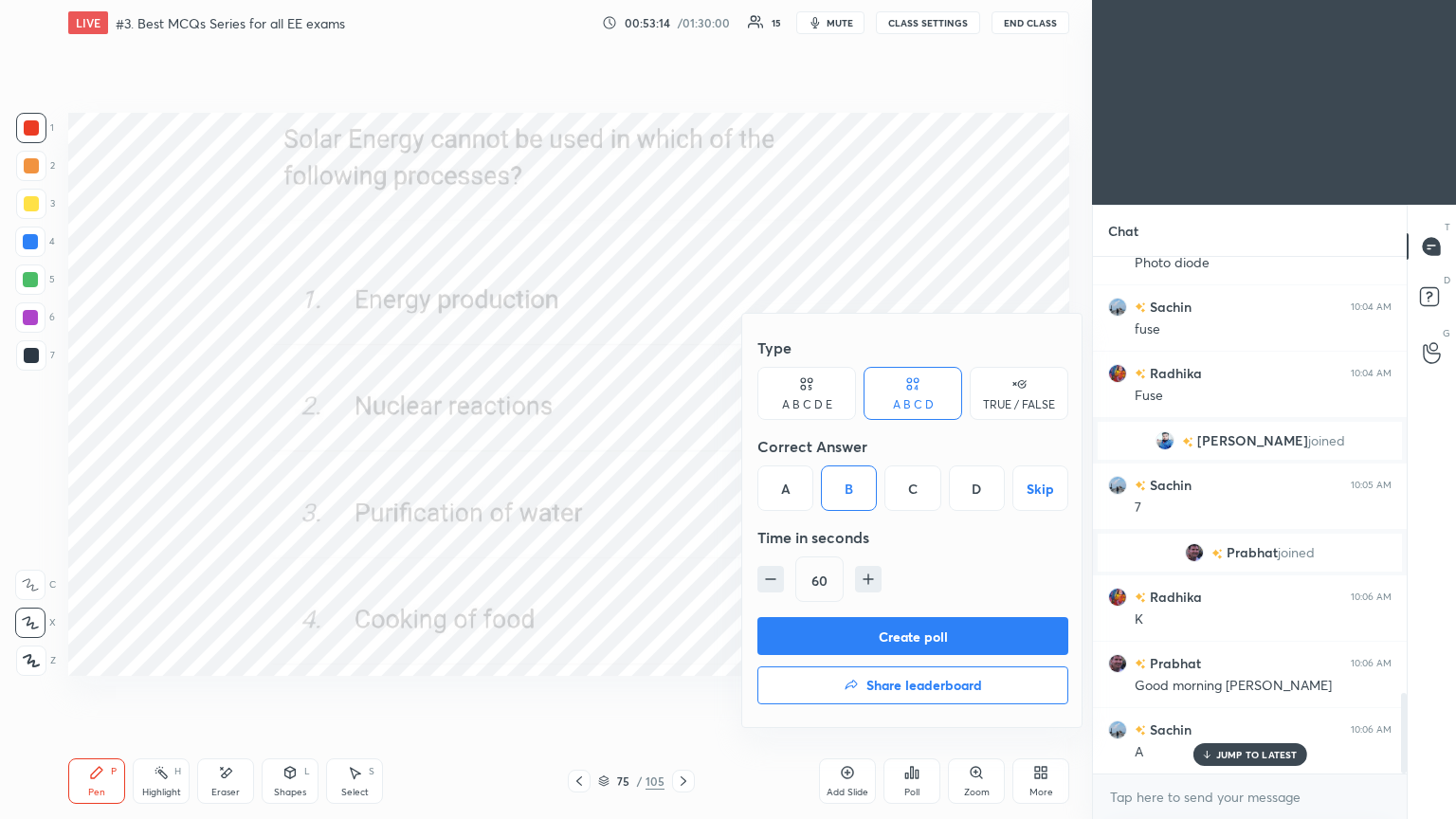 click on "Create poll" at bounding box center [913, 636] 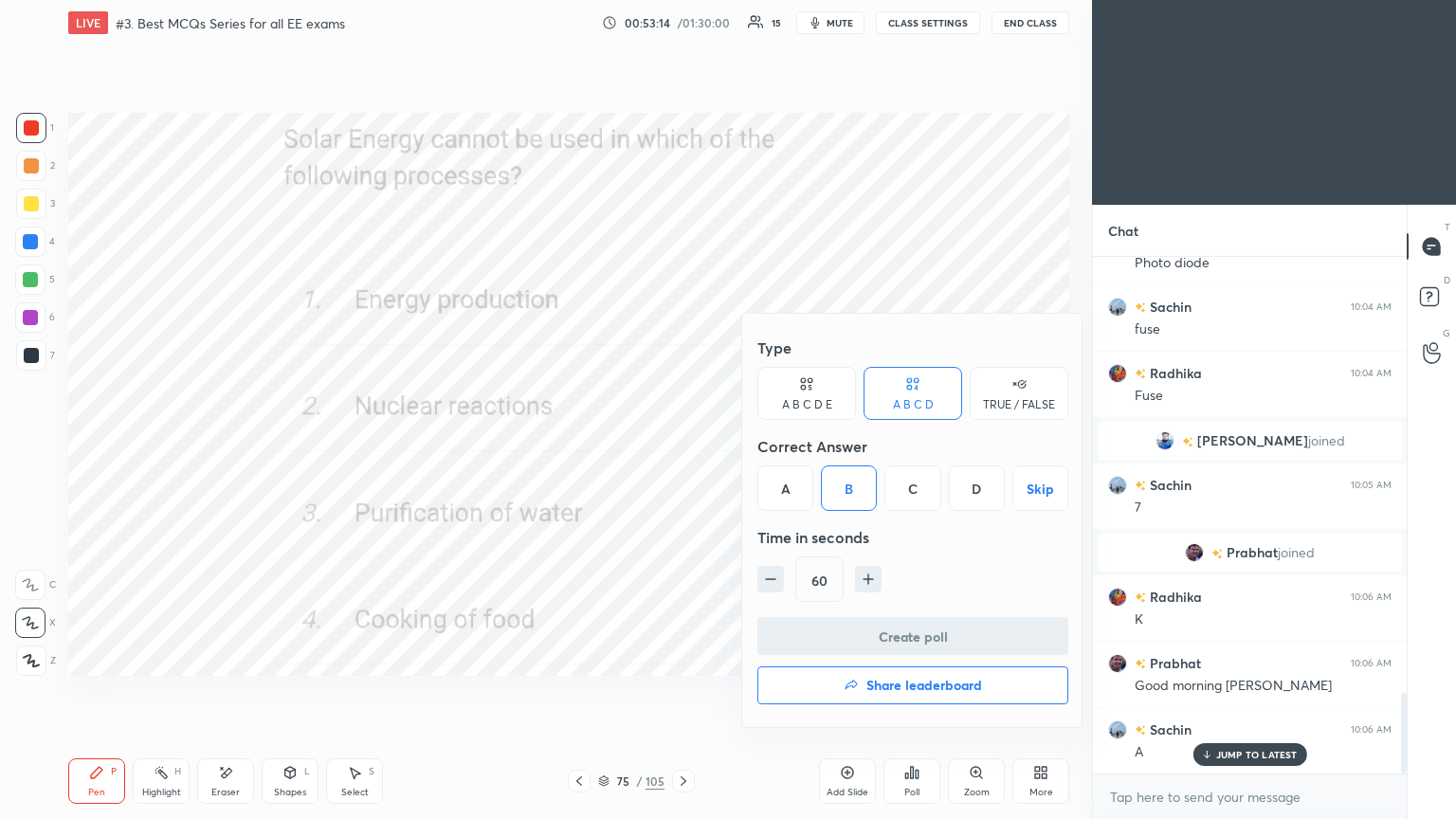 scroll, scrollTop: 481, scrollLeft: 308, axis: both 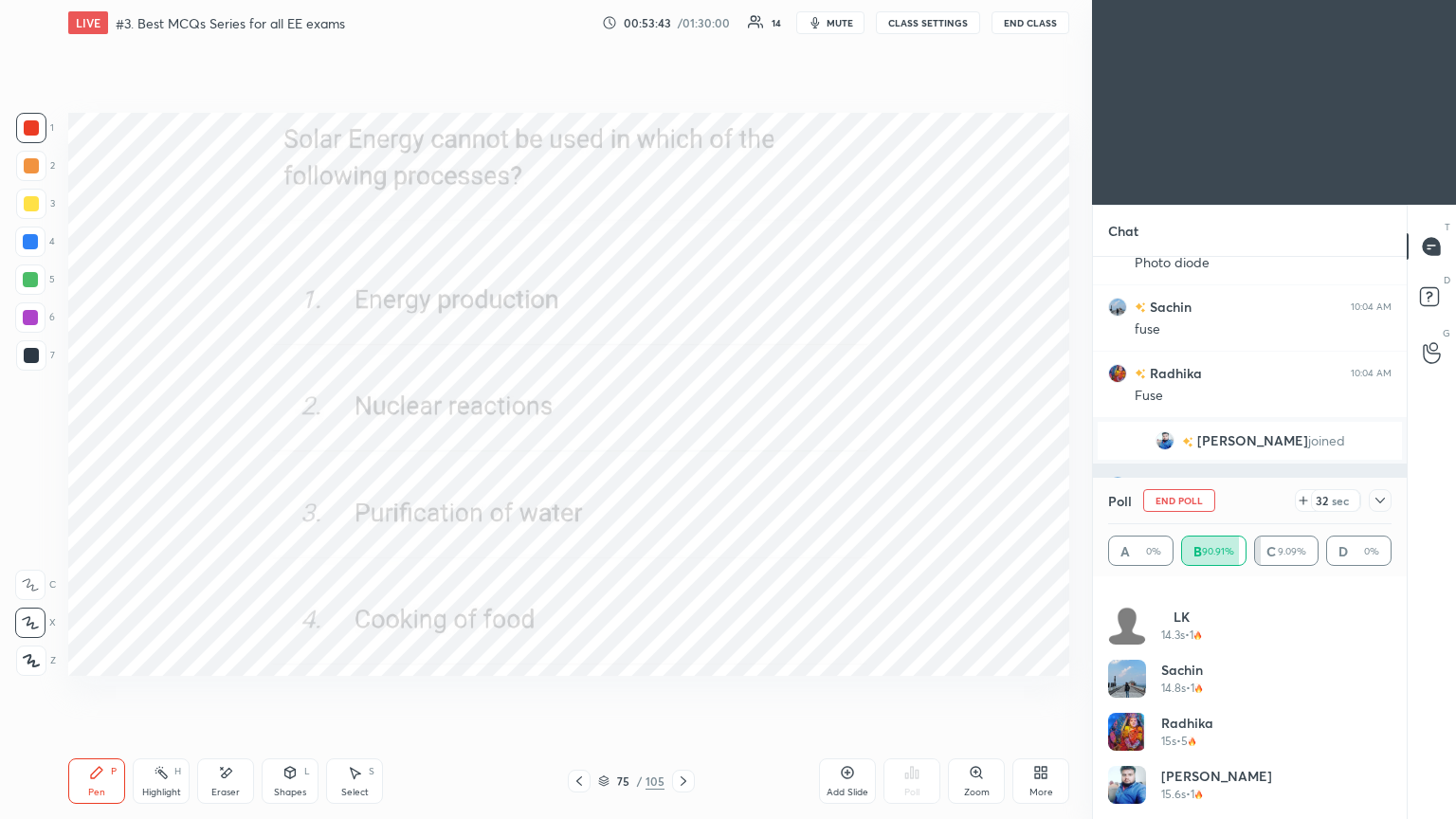 click on "End Poll" at bounding box center [1179, 500] 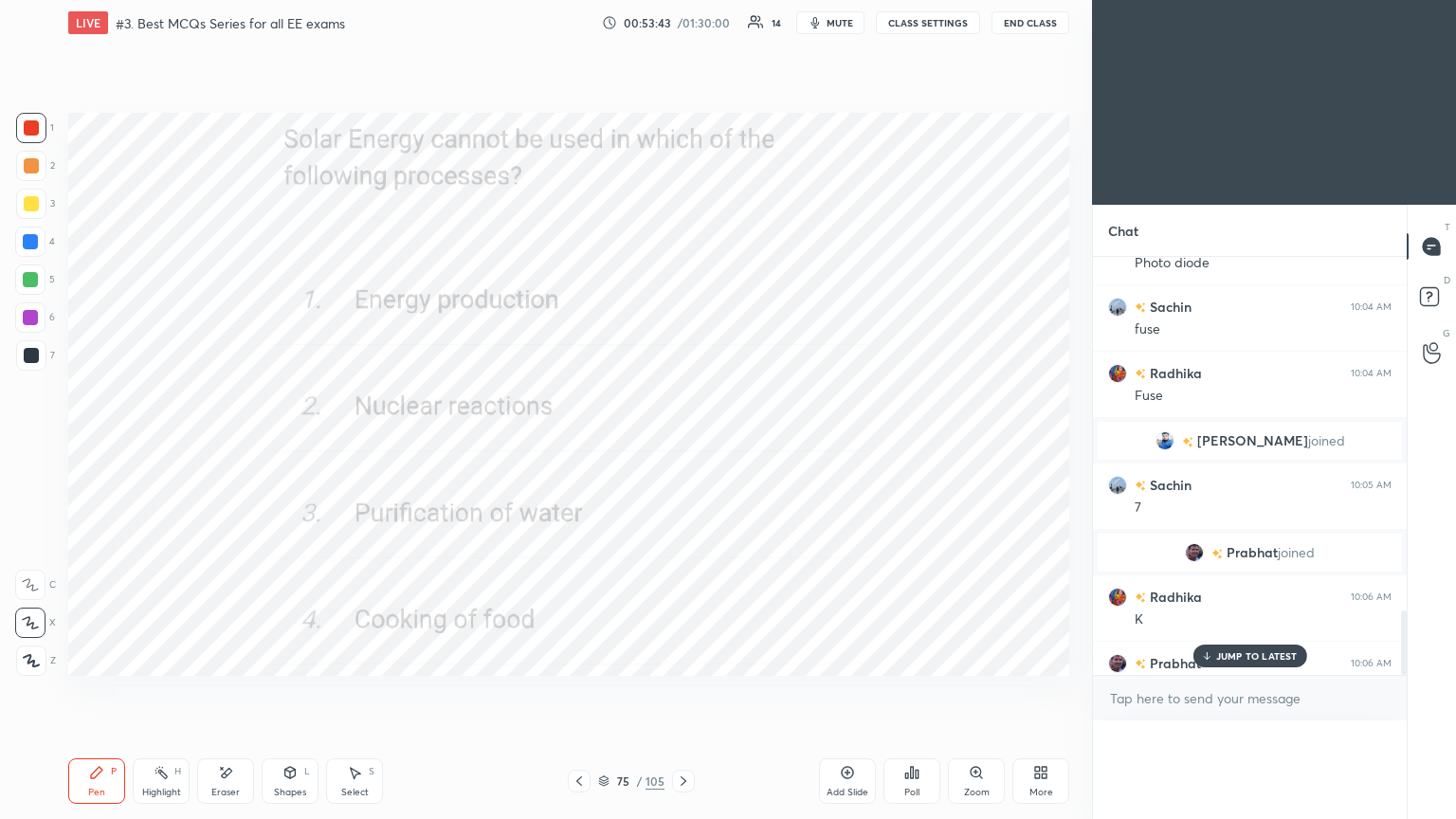 scroll, scrollTop: 0, scrollLeft: 0, axis: both 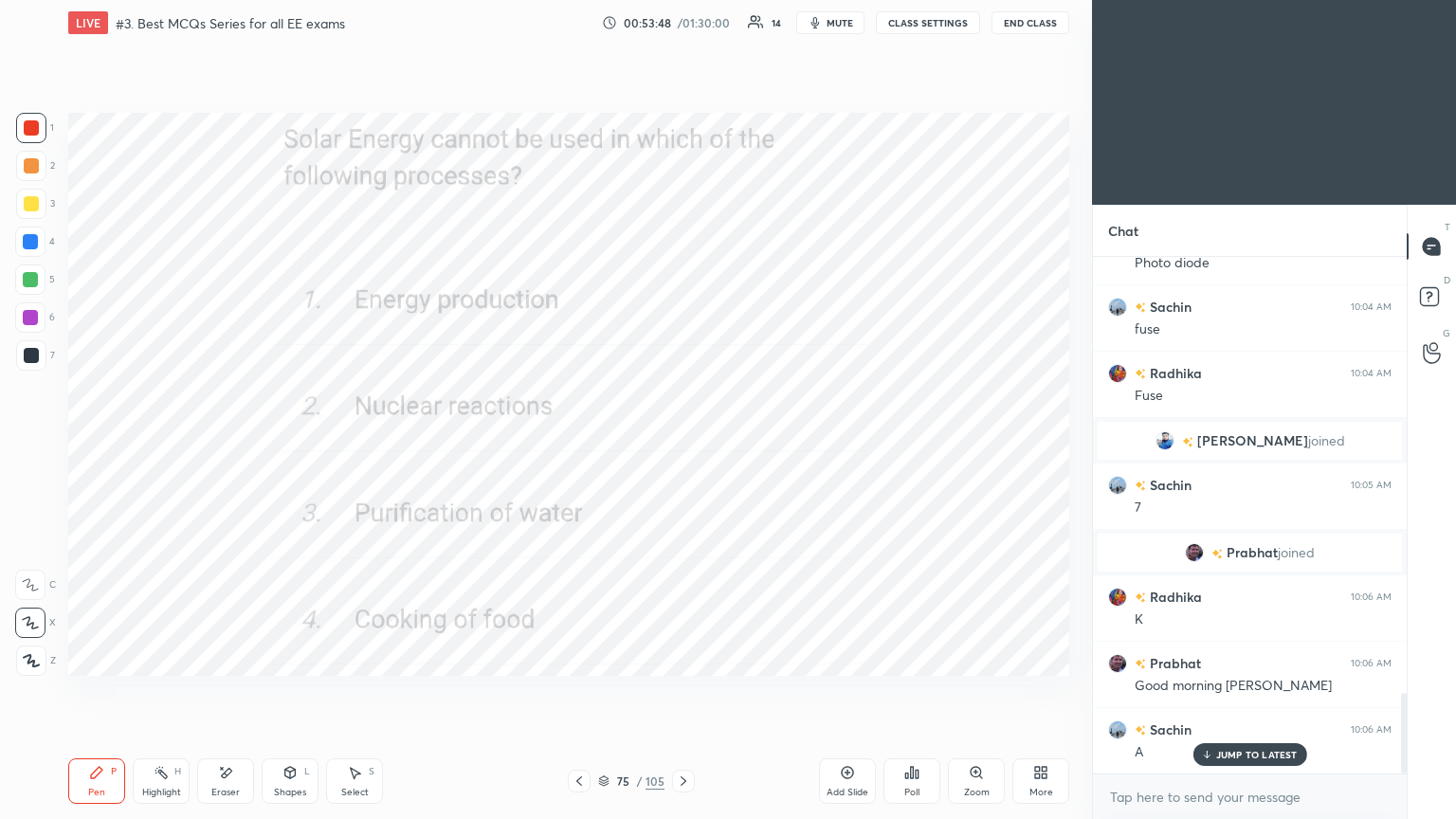 click 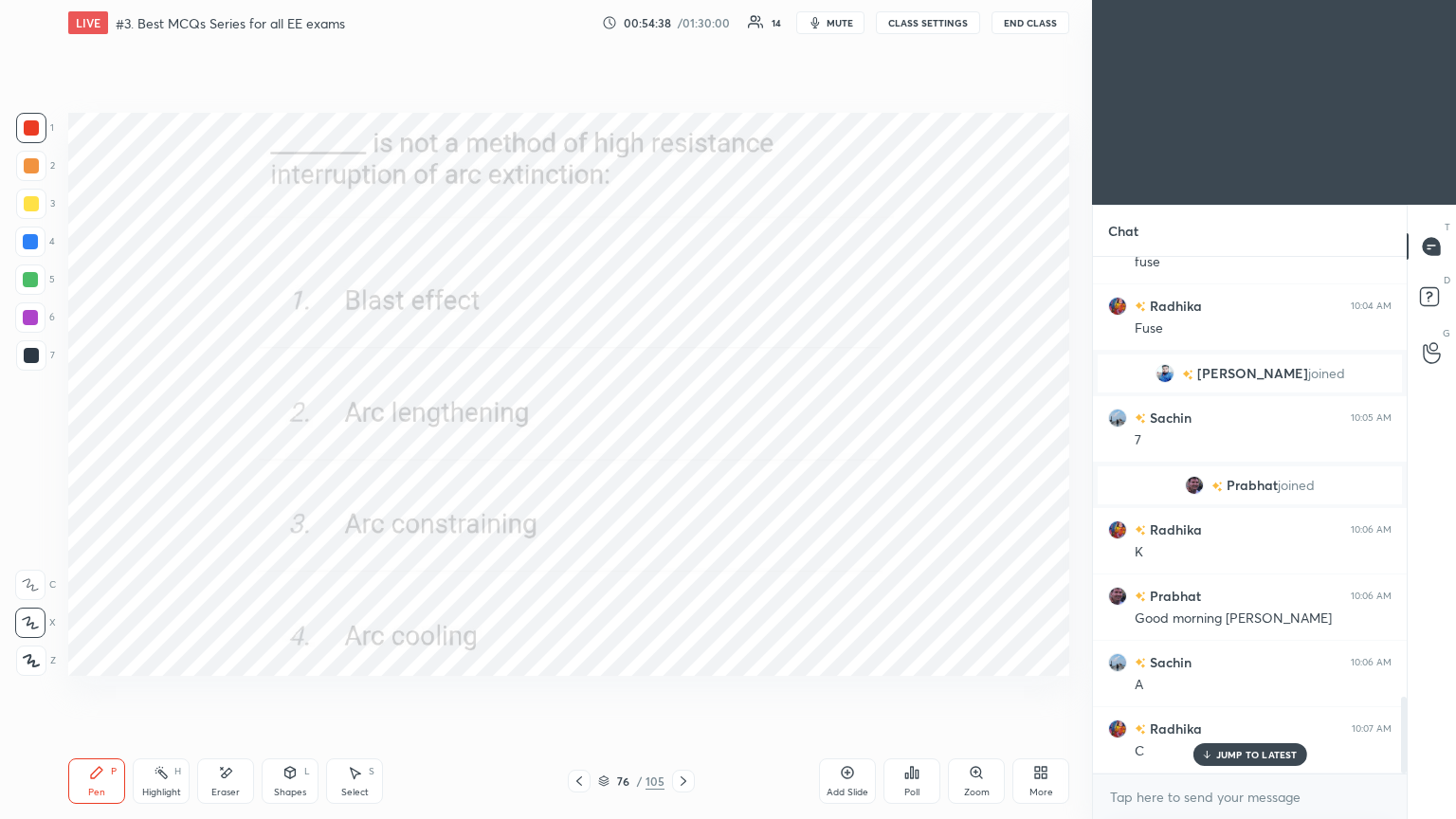 scroll, scrollTop: 2946, scrollLeft: 0, axis: vertical 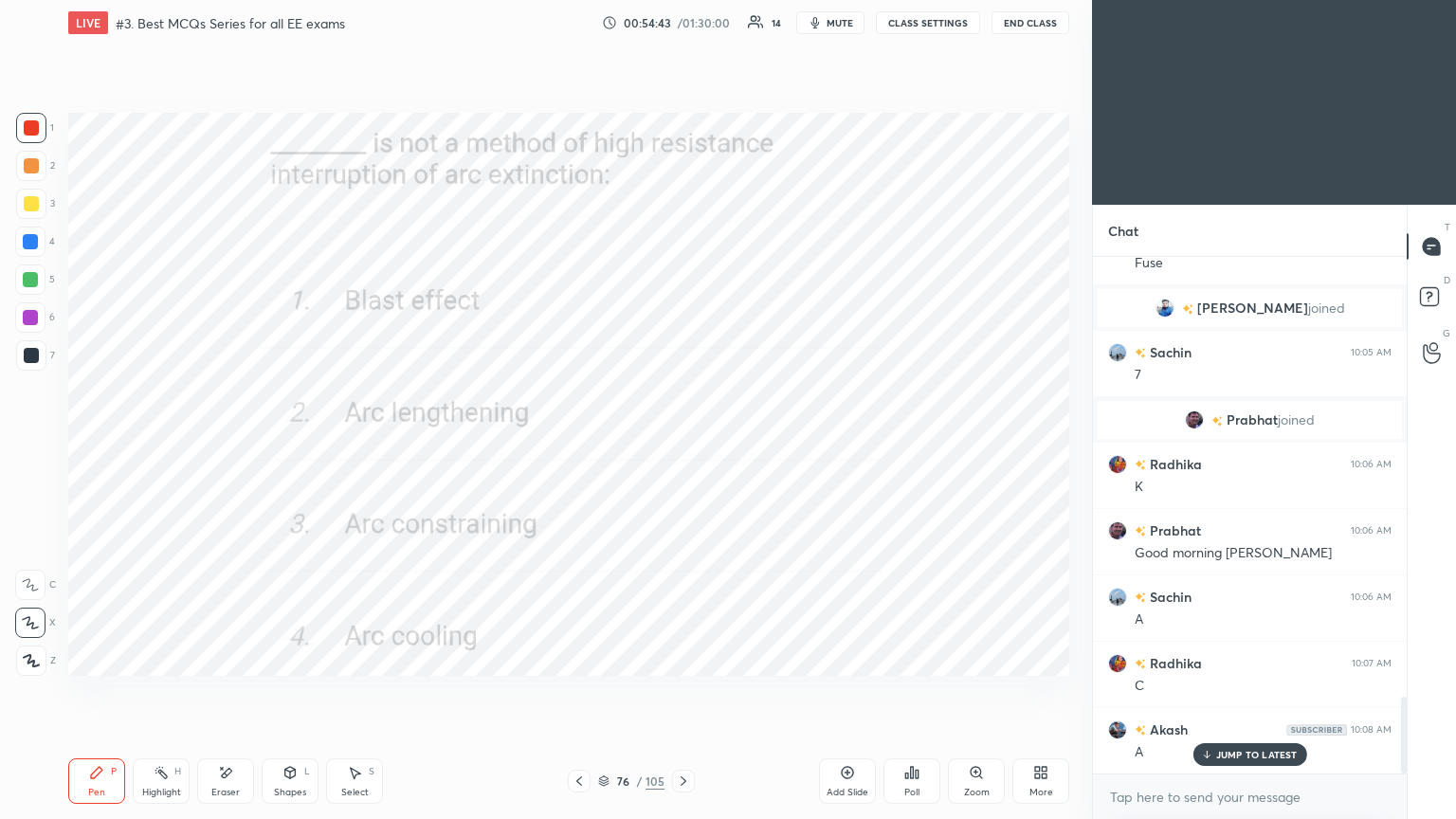 click 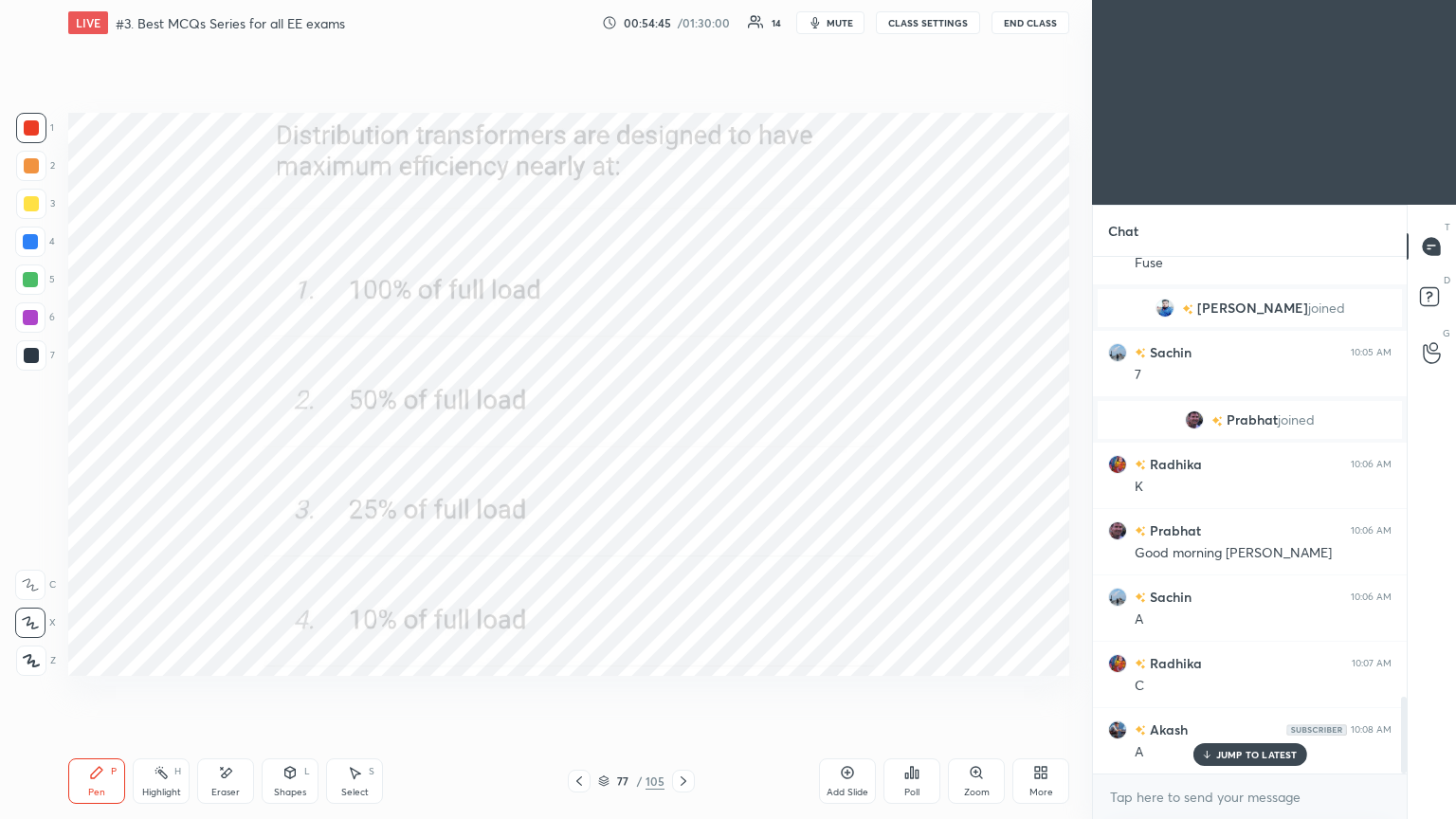 click on "Poll" at bounding box center (912, 781) 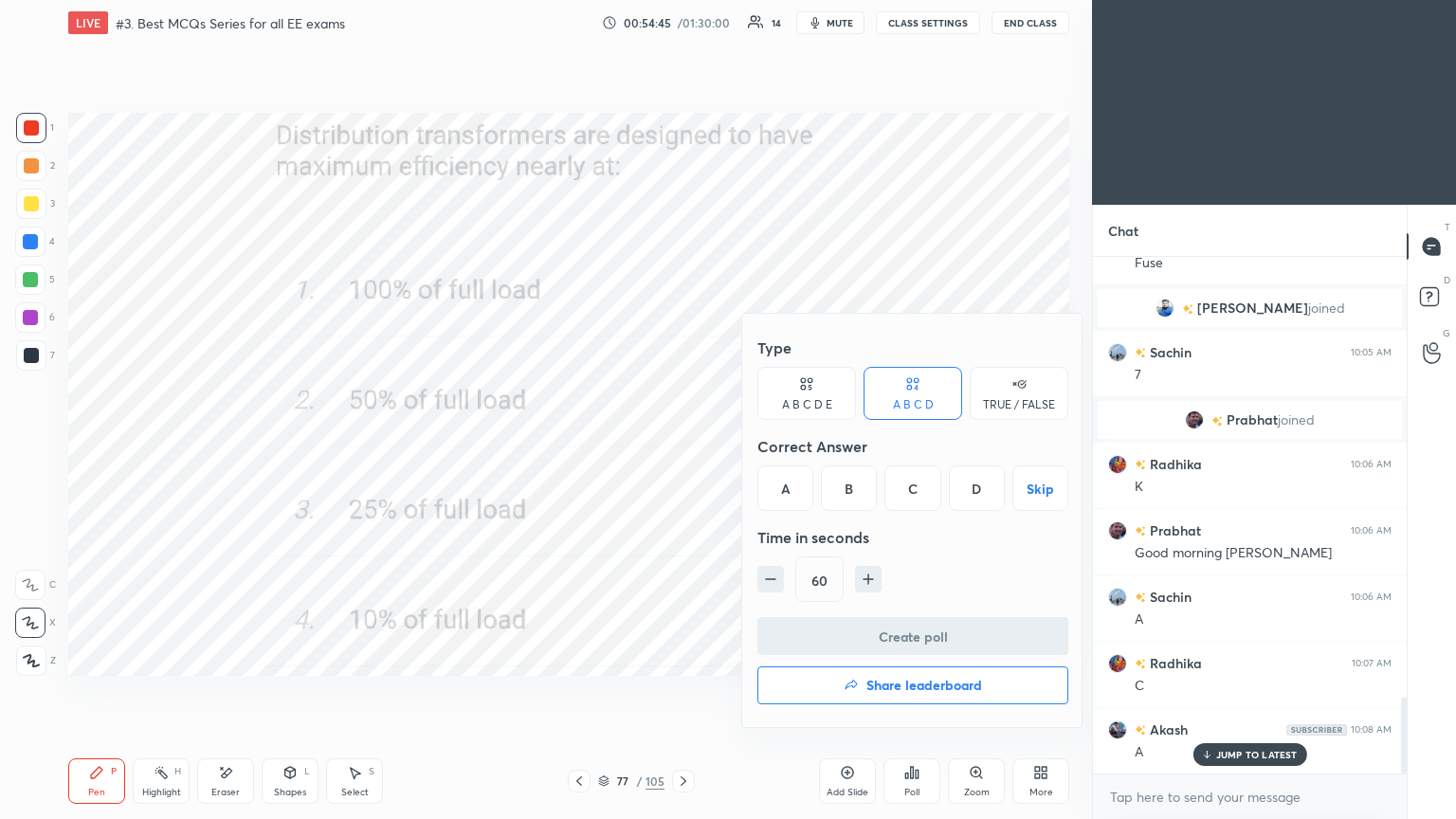 click on "B" at bounding box center [848, 488] 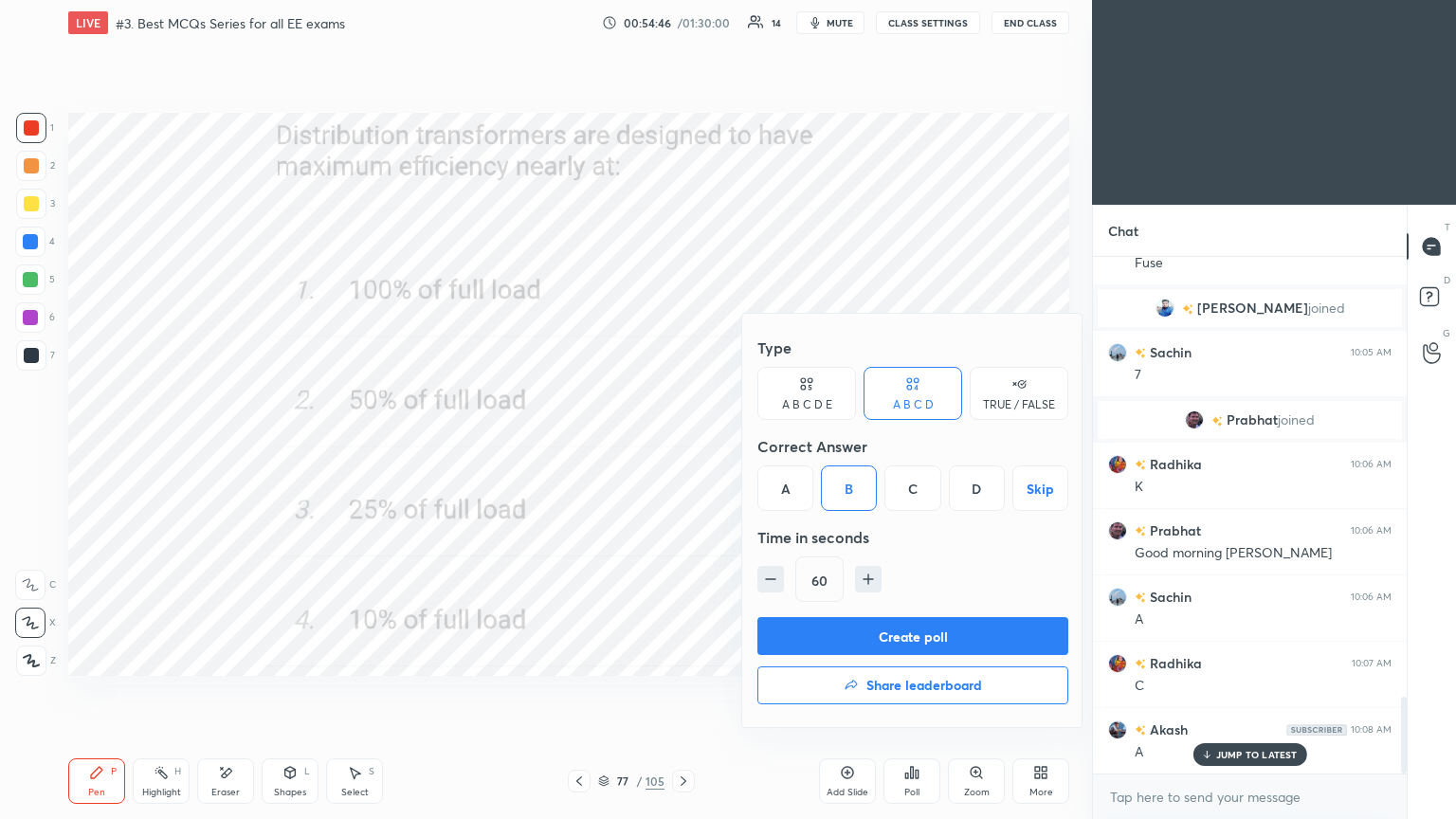 click on "Create poll" at bounding box center (913, 636) 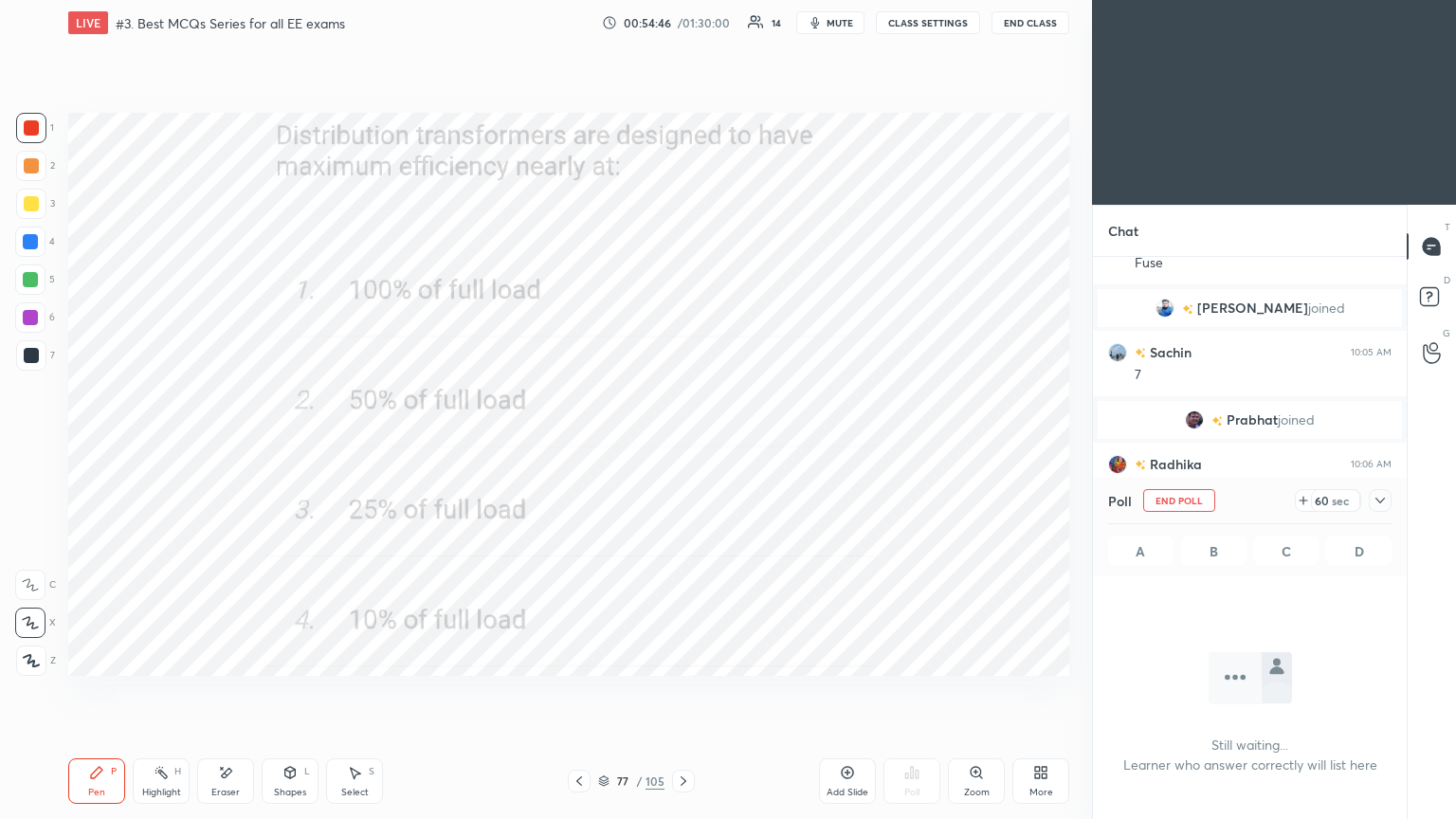scroll, scrollTop: 462, scrollLeft: 308, axis: both 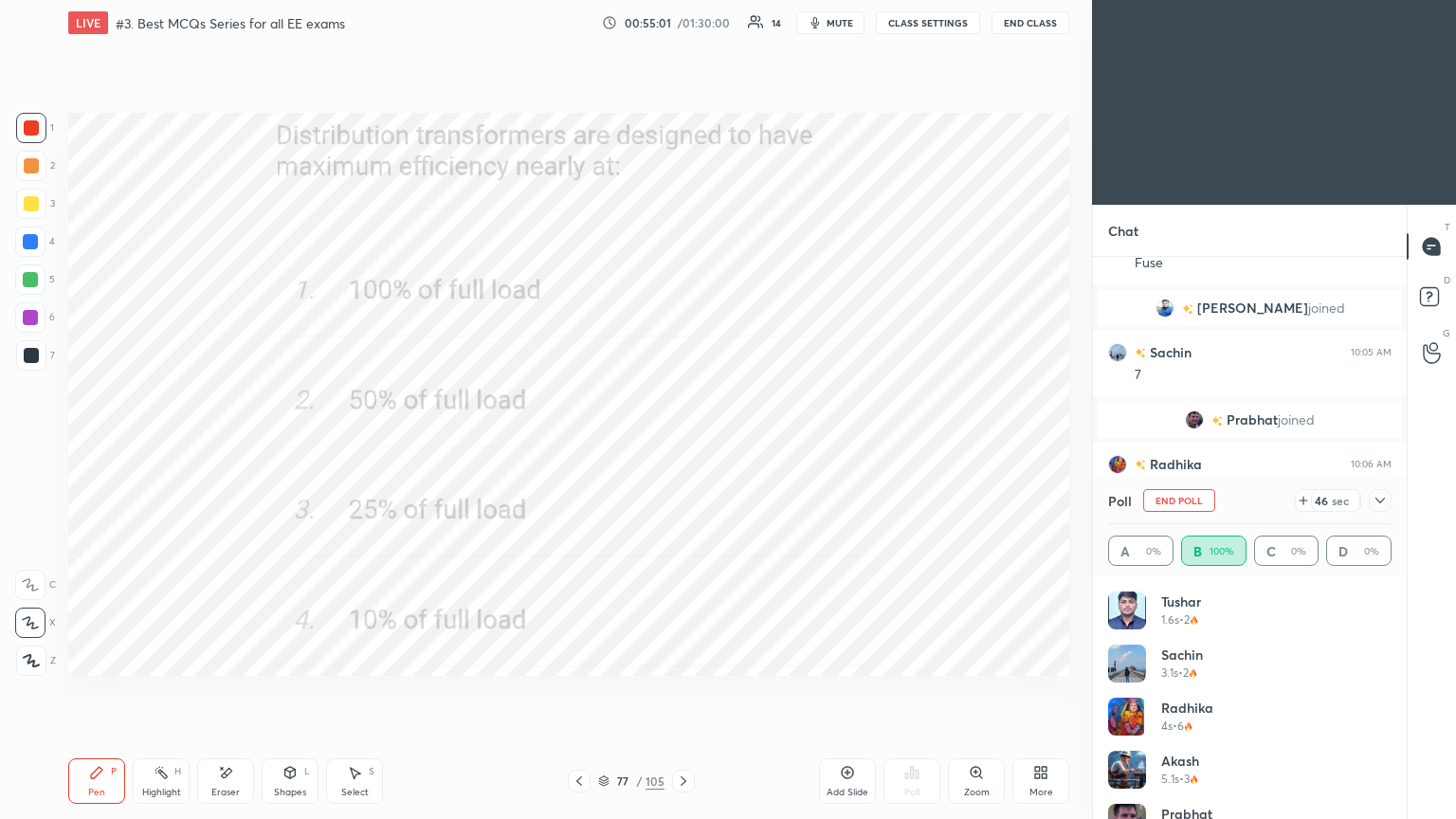 click on "End Poll" at bounding box center [1179, 500] 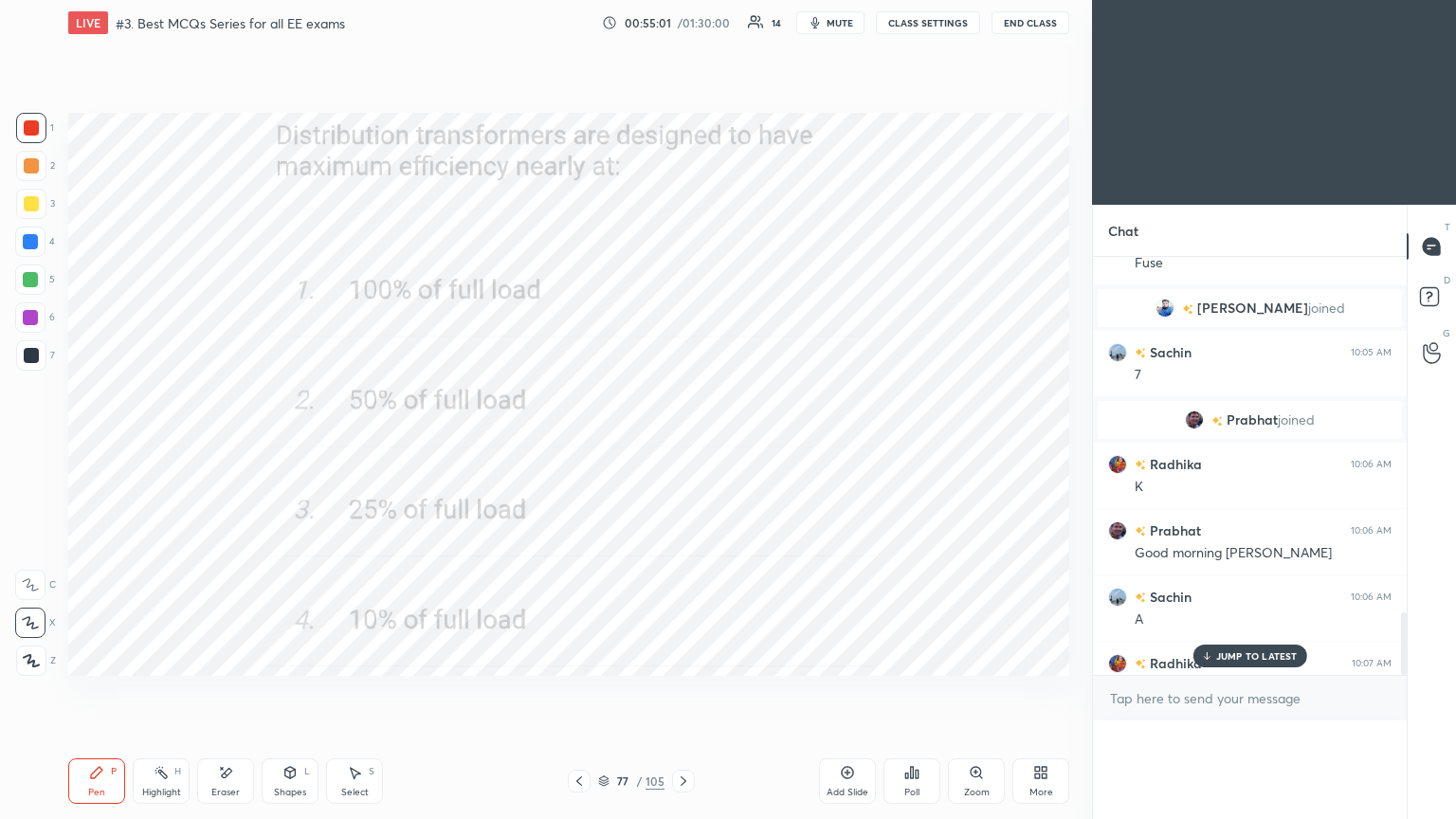 scroll, scrollTop: 143, scrollLeft: 278, axis: both 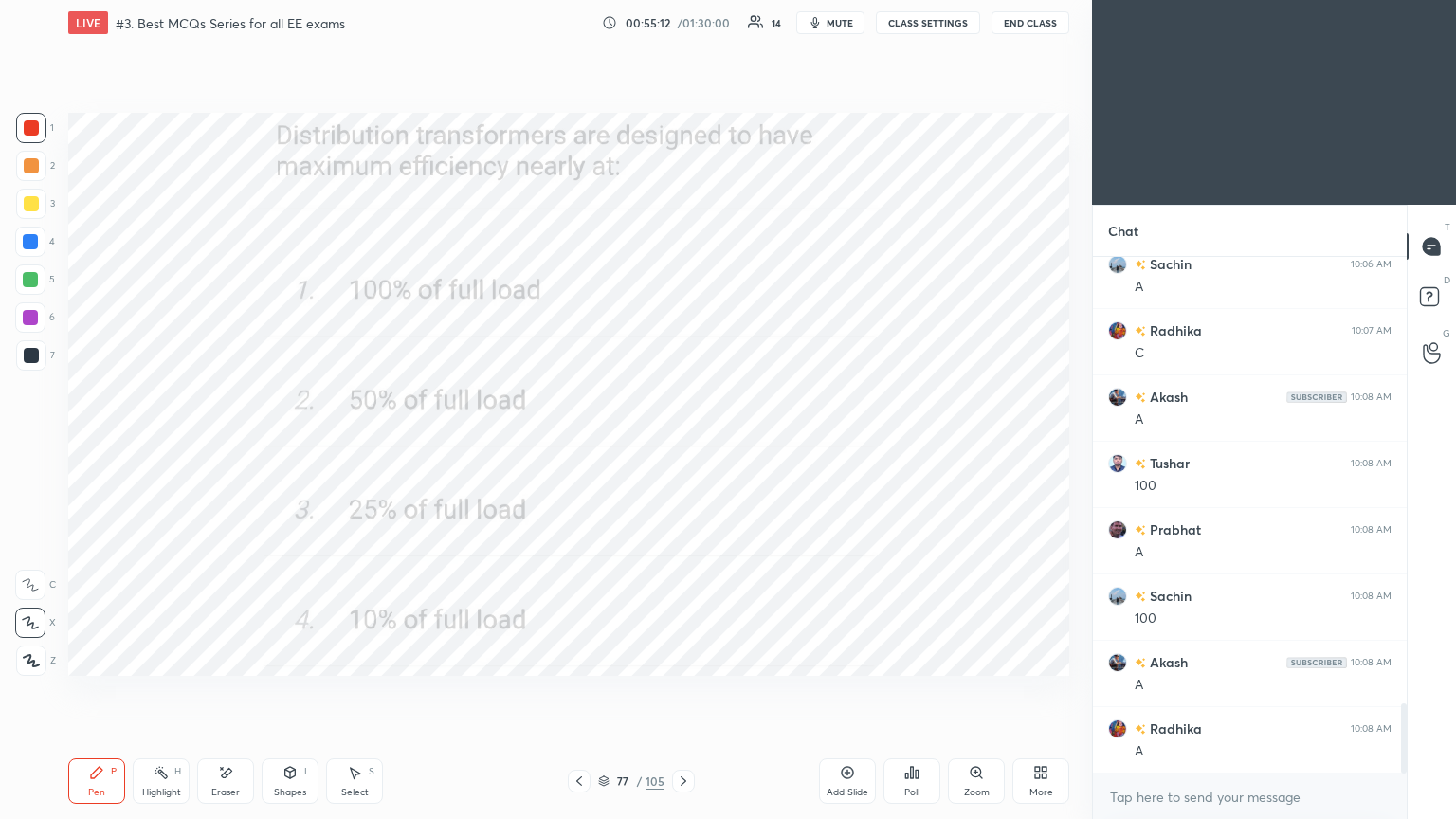click 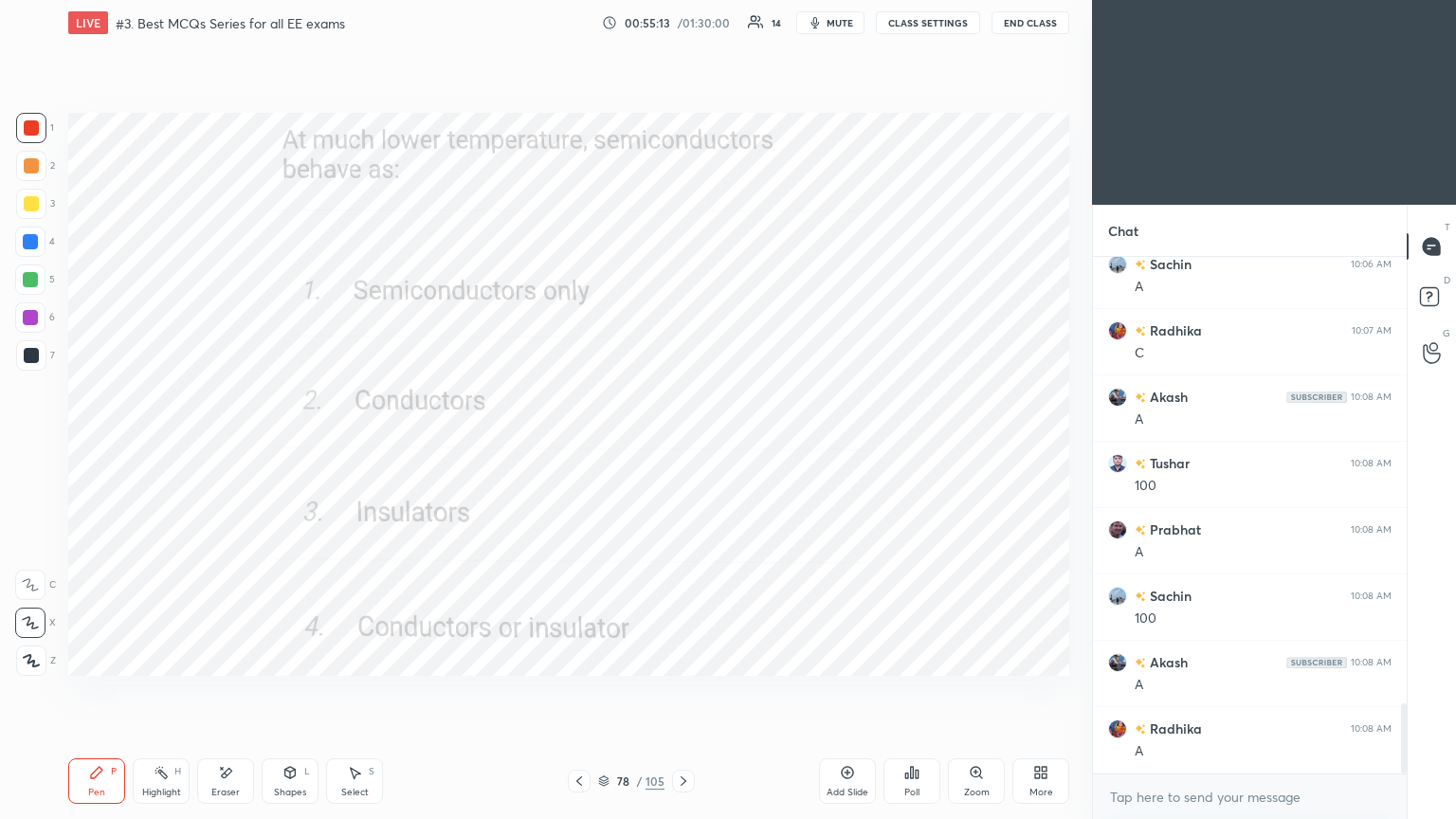 click on "Poll" at bounding box center (912, 781) 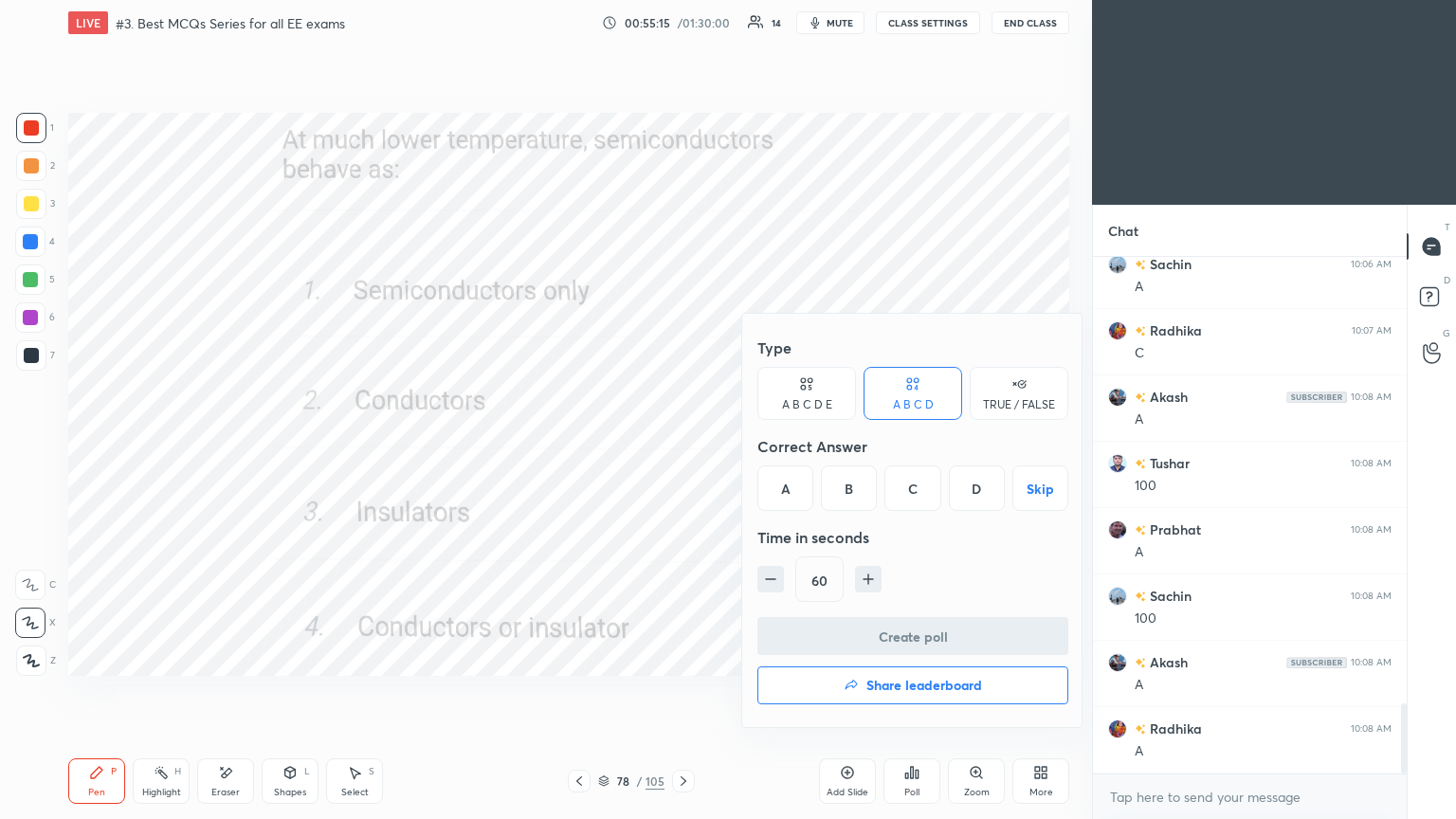 click on "C" at bounding box center (912, 488) 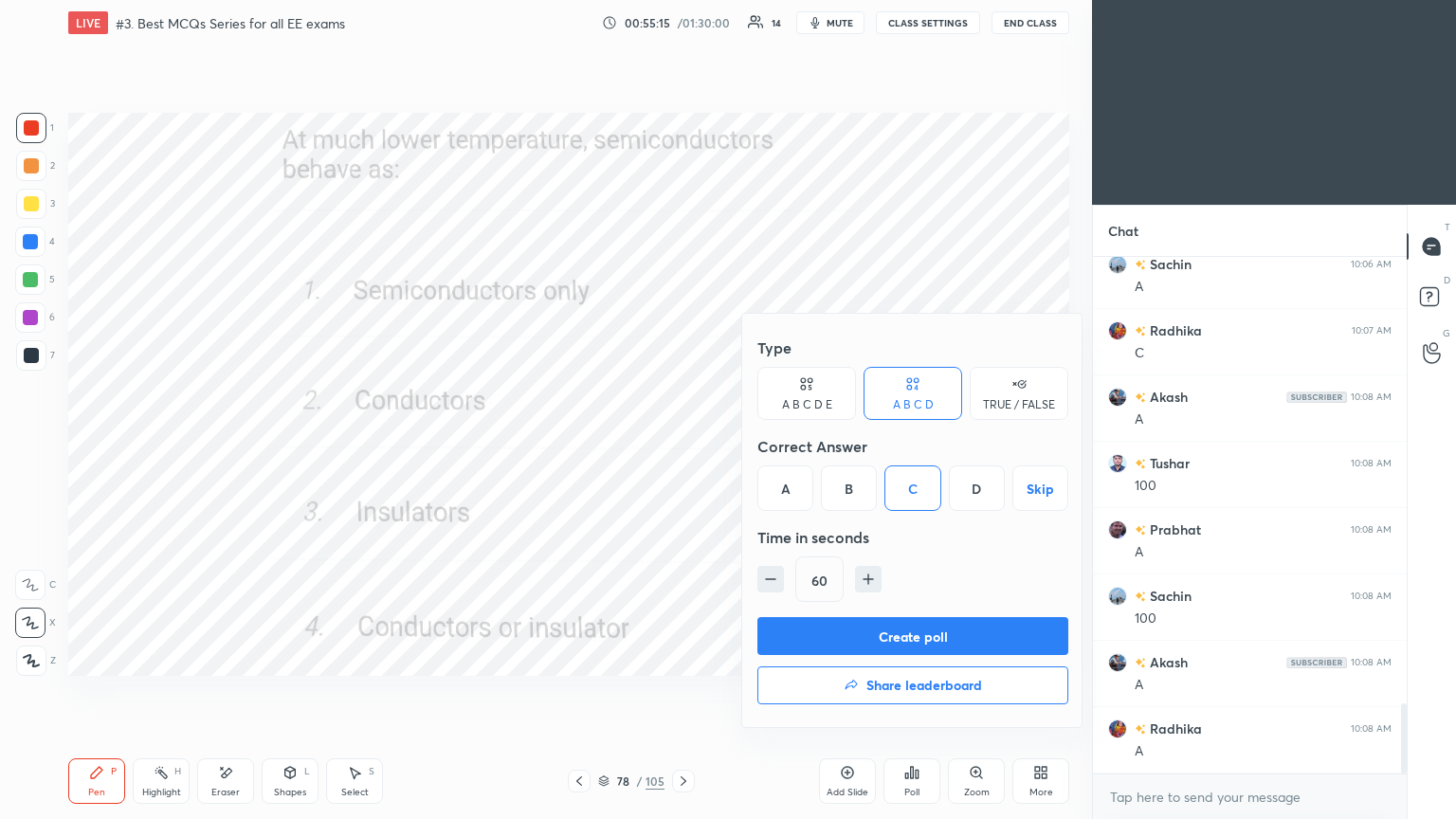 click on "Create poll" at bounding box center (913, 636) 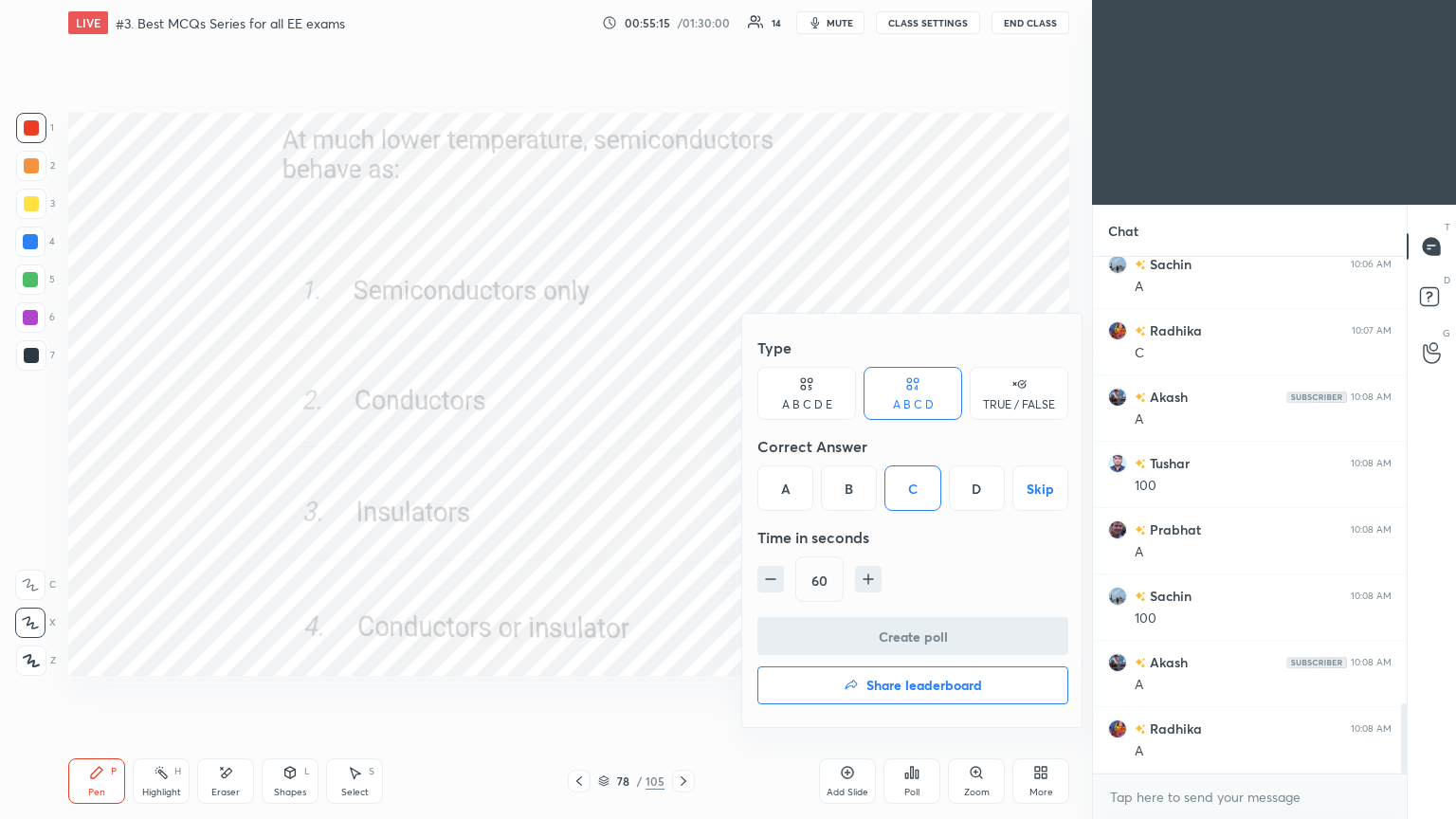 scroll, scrollTop: 481, scrollLeft: 308, axis: both 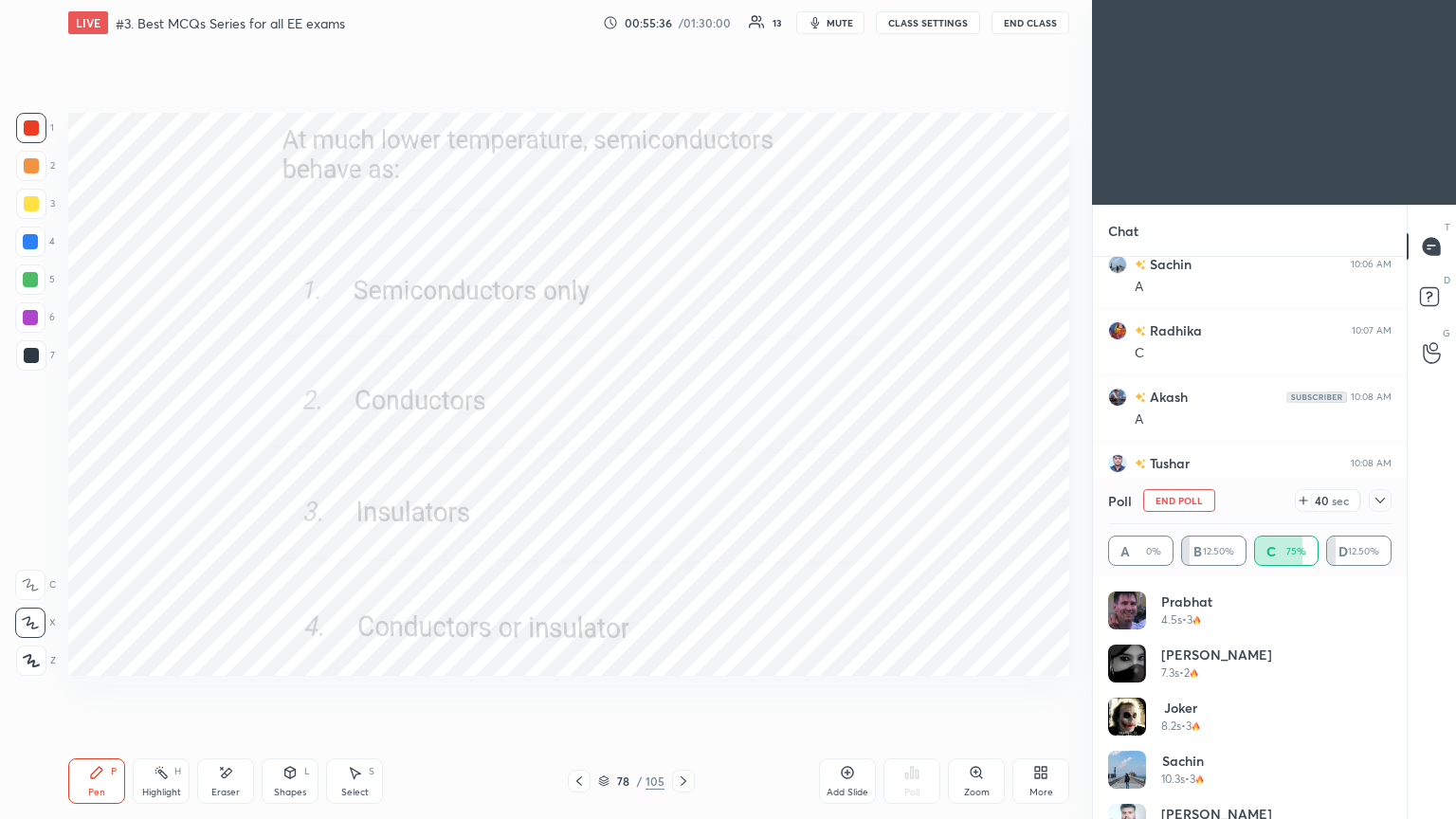 drag, startPoint x: 1392, startPoint y: 629, endPoint x: 1389, endPoint y: 732, distance: 103.04368 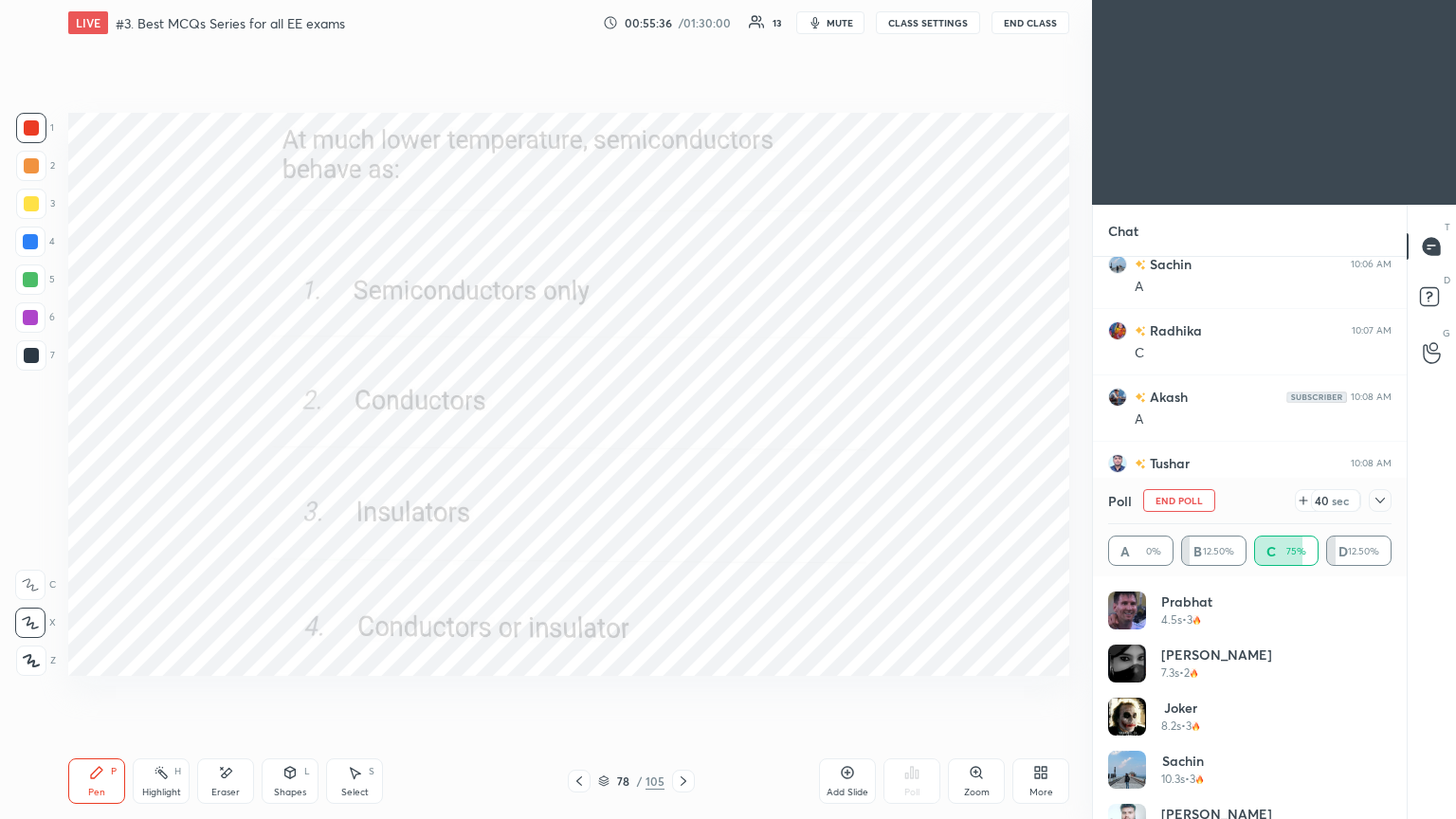 click on "[PERSON_NAME] 4.5s  •  3 [PERSON_NAME] 7.3s  •  2 Joker 8.2s  •  3 Sachin 10.3s  •  3 [PERSON_NAME] 10.6s  •  1 Radhika 12.9s  •  7" at bounding box center [1249, 698] 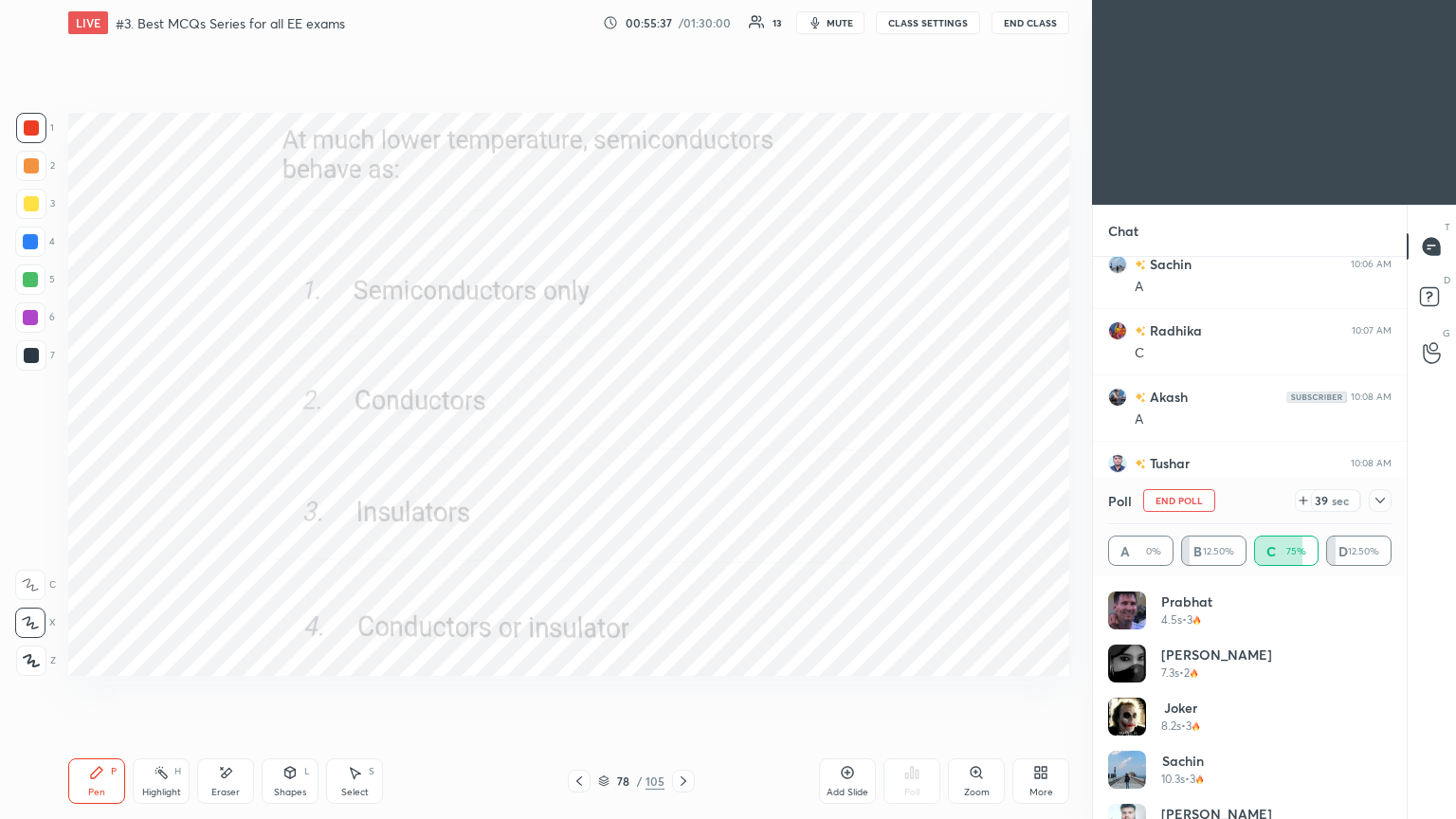 drag, startPoint x: 1392, startPoint y: 630, endPoint x: 1385, endPoint y: 691, distance: 61.40033 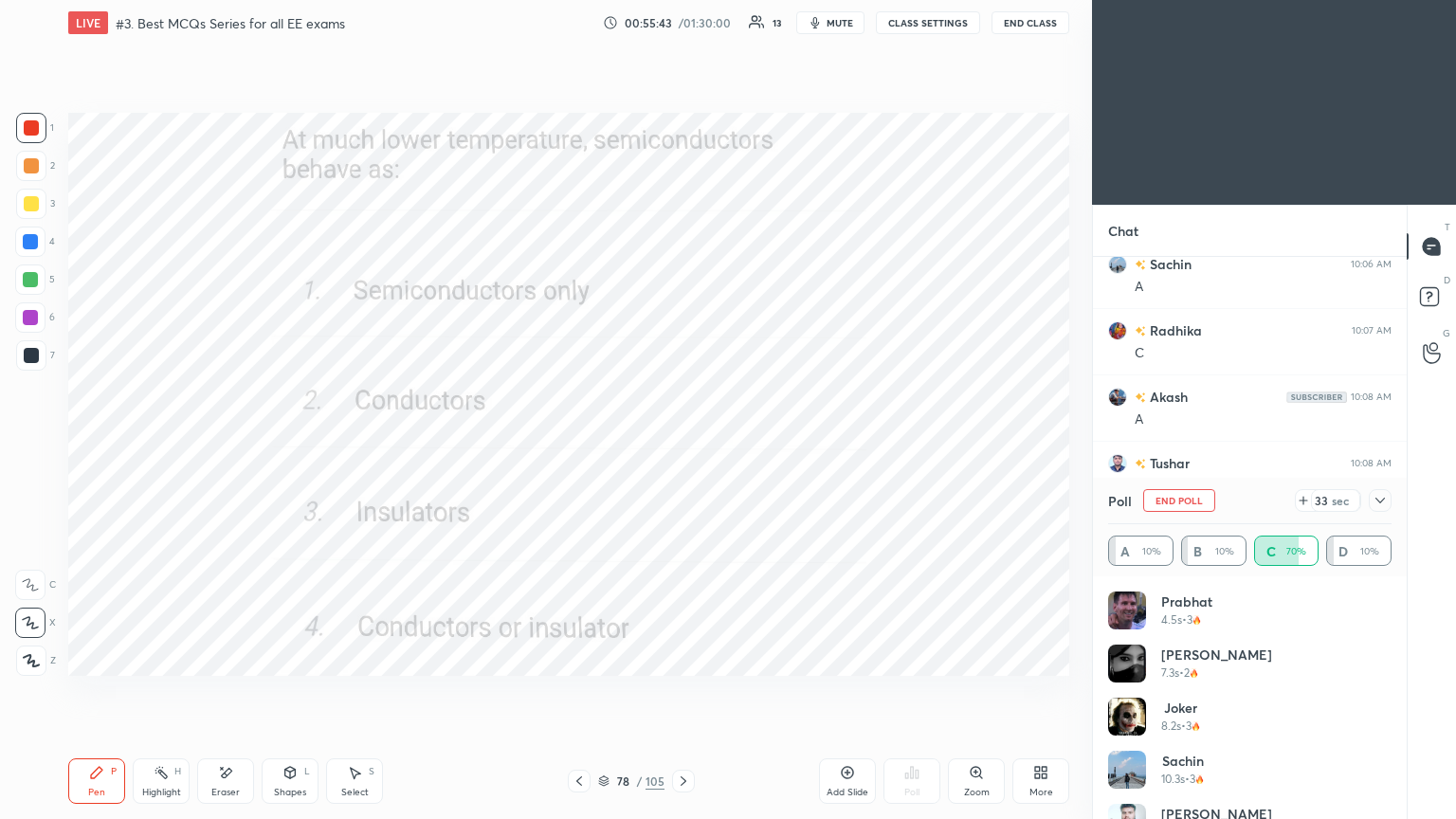 click on "End Poll" at bounding box center [1179, 500] 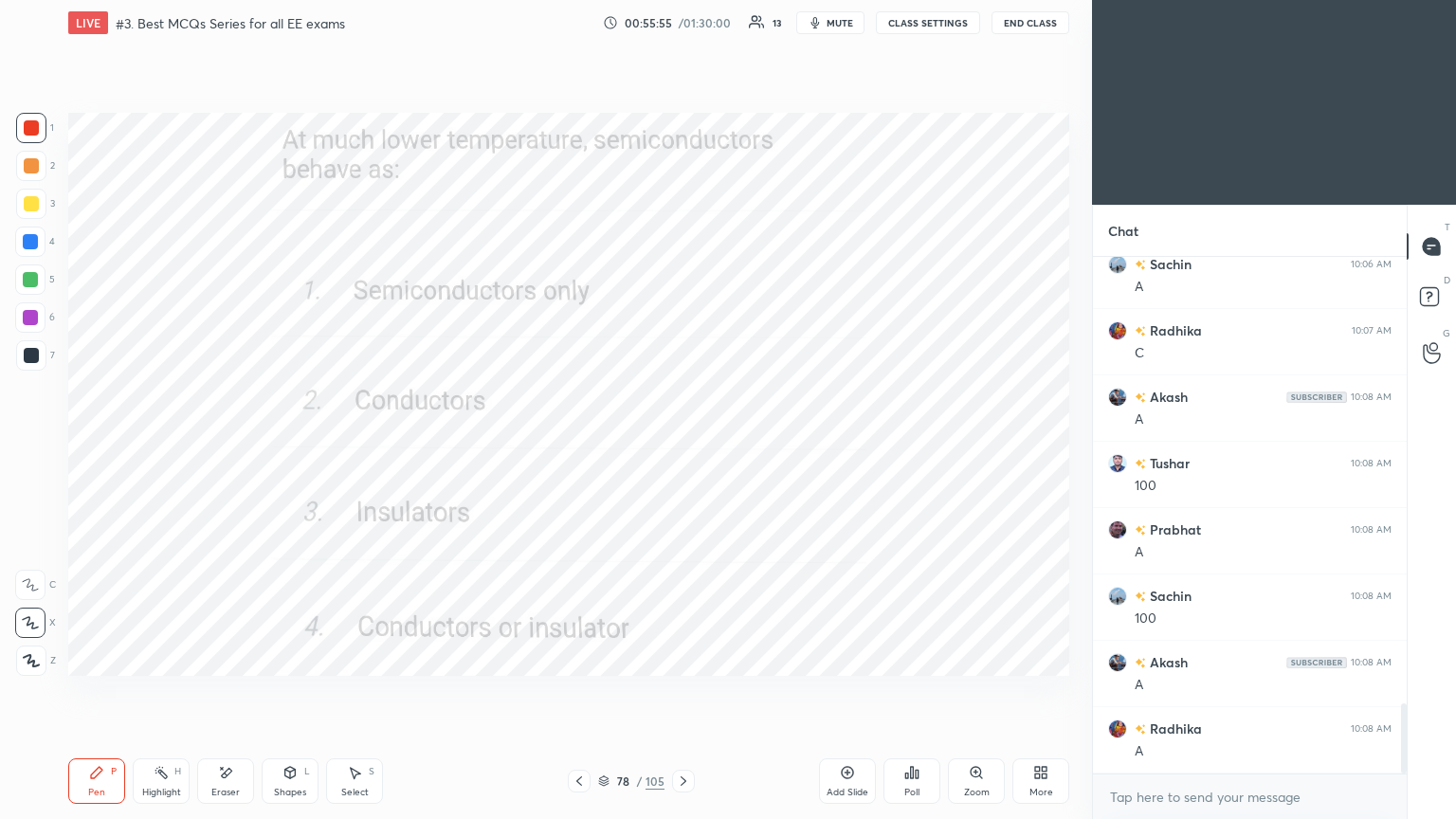 click 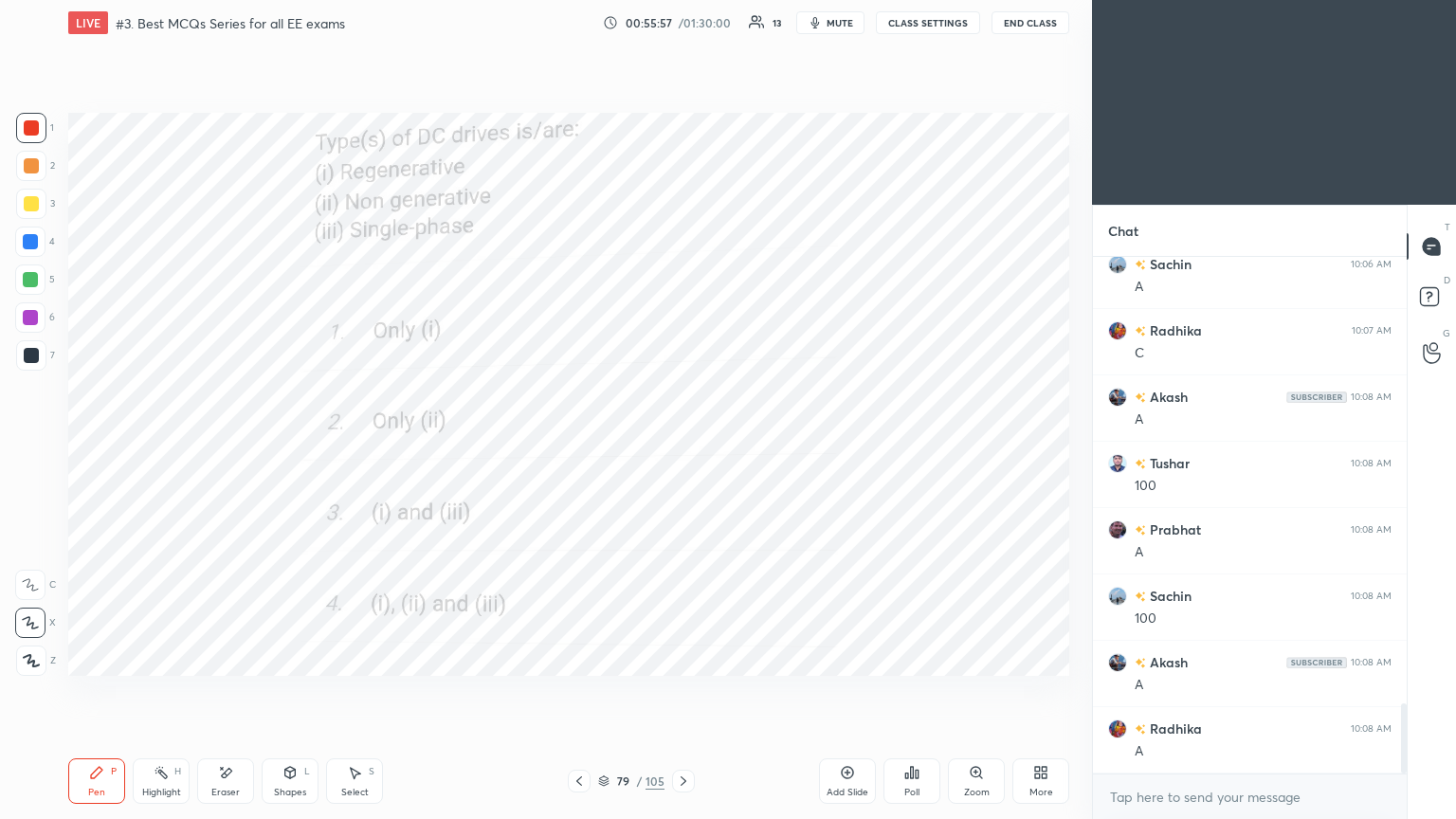 click 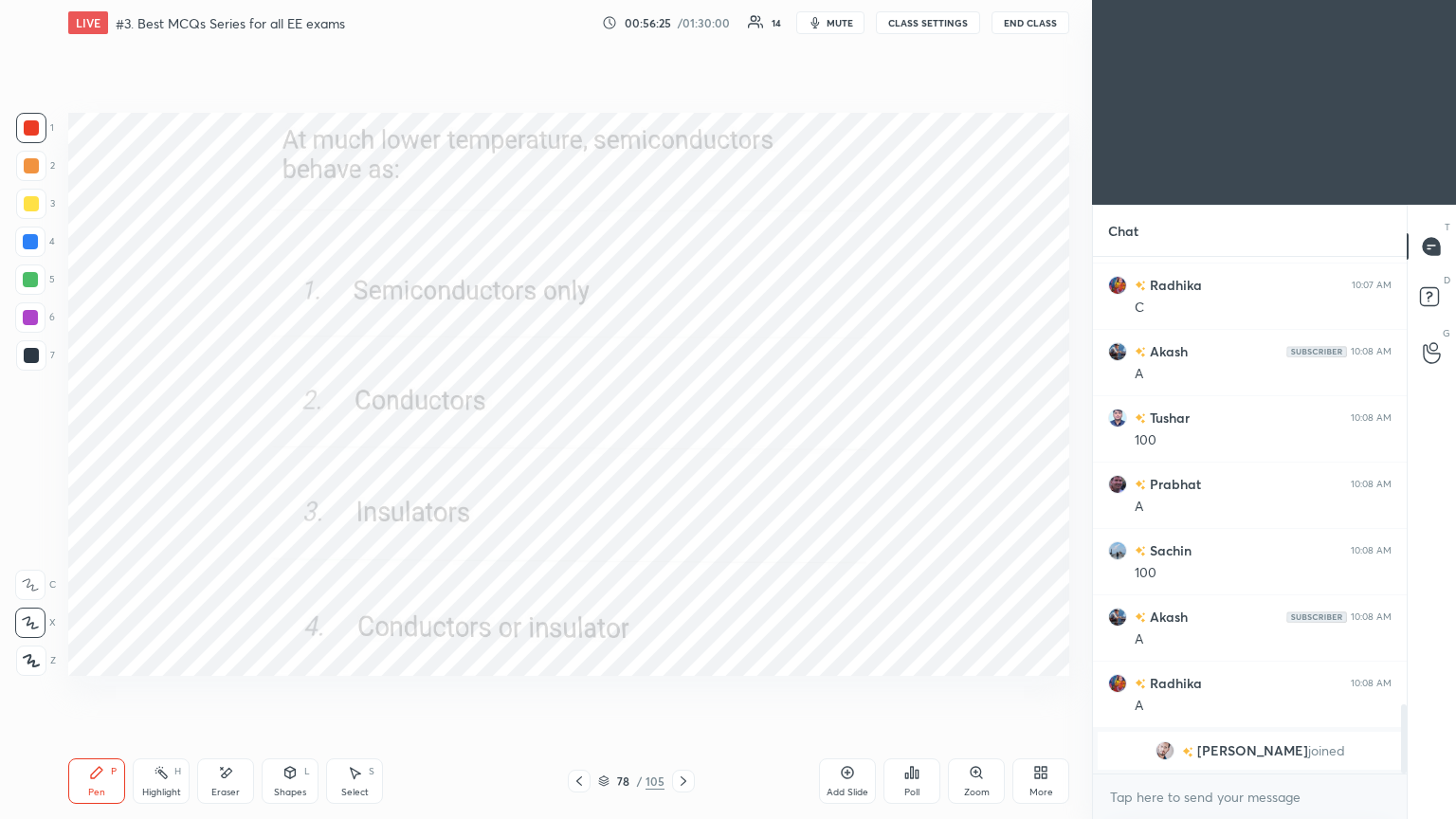 click 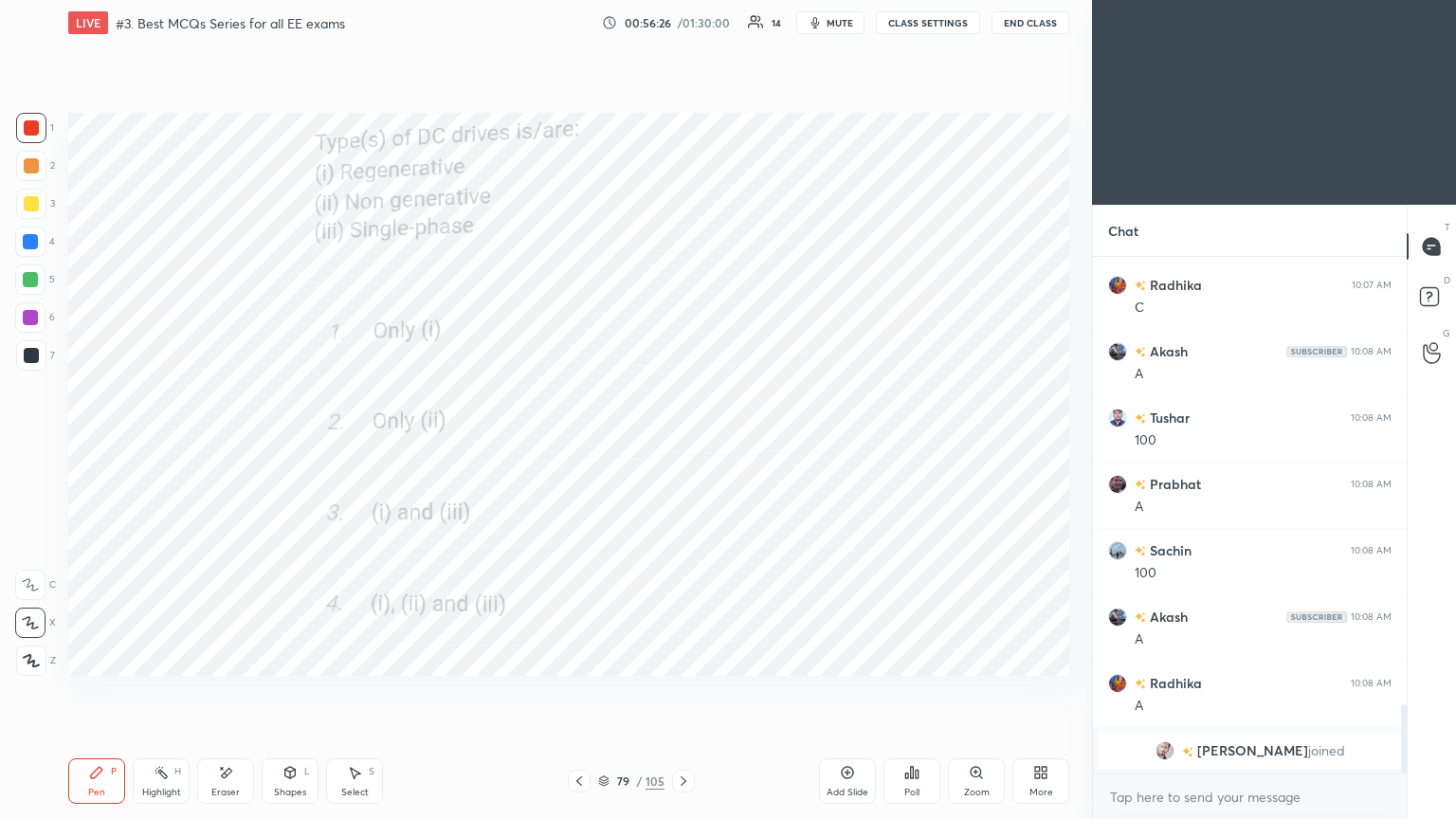 click on "Poll" at bounding box center (912, 792) 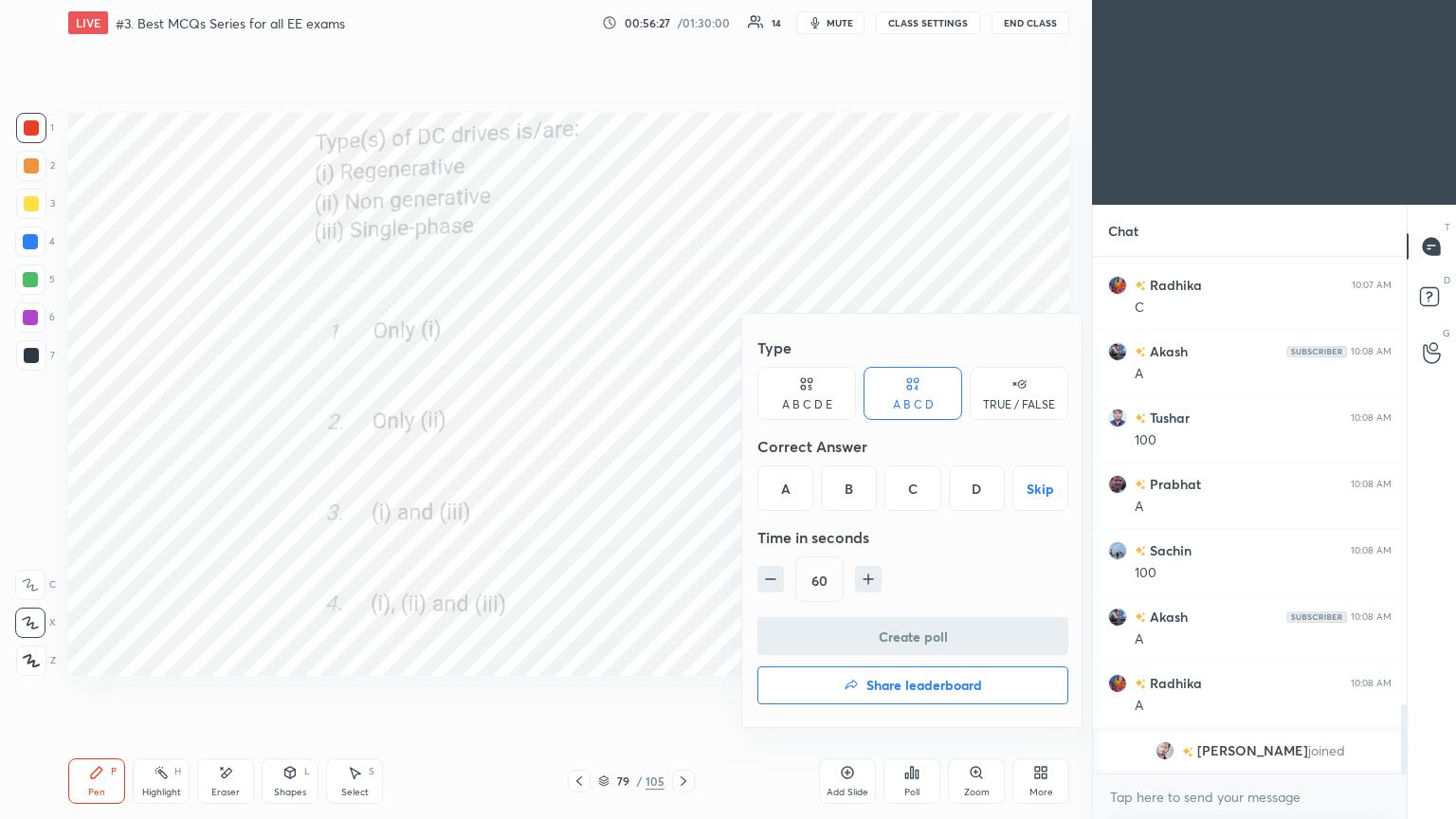 click on "D" at bounding box center (976, 488) 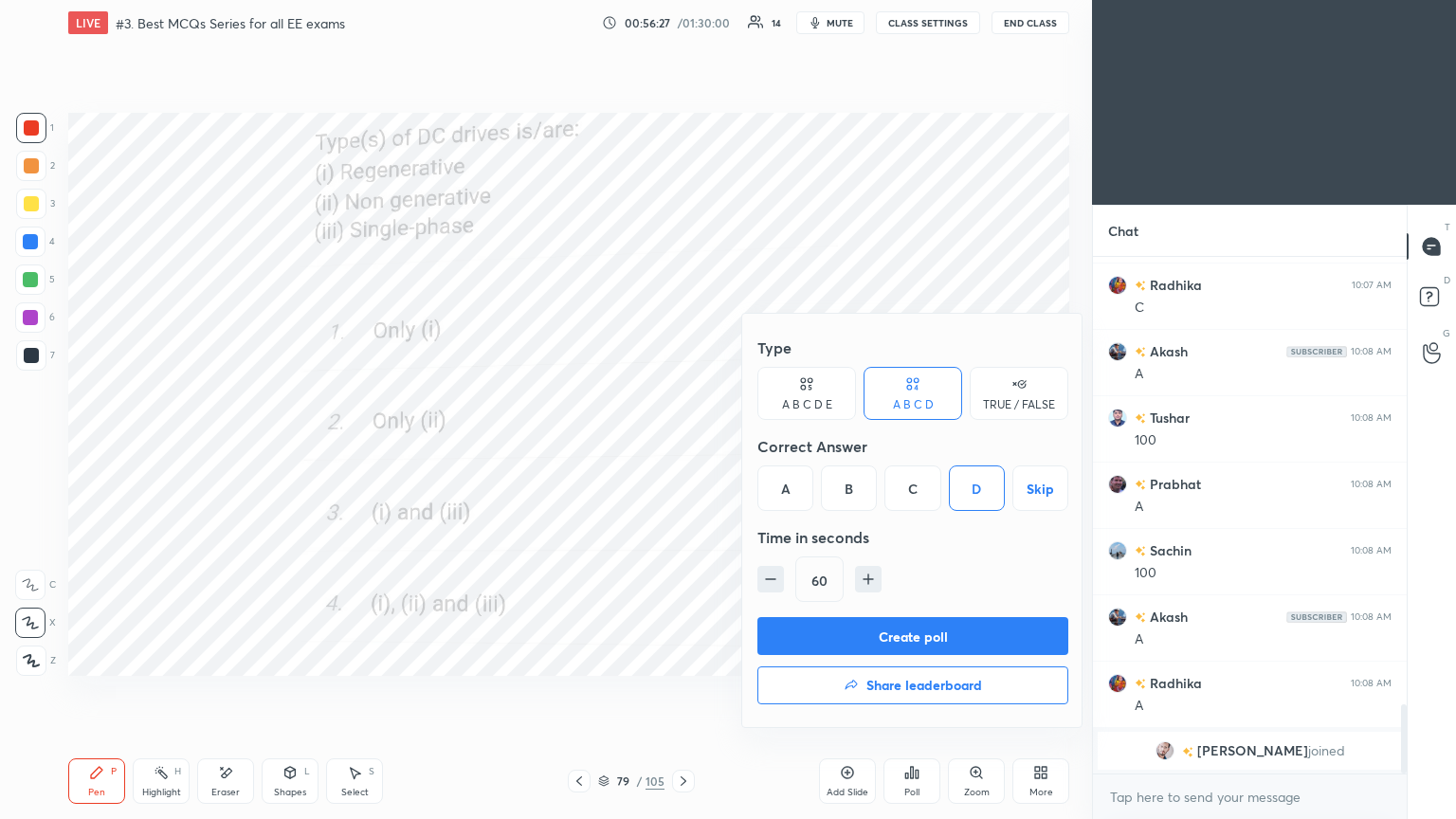 click on "Create poll" at bounding box center [913, 636] 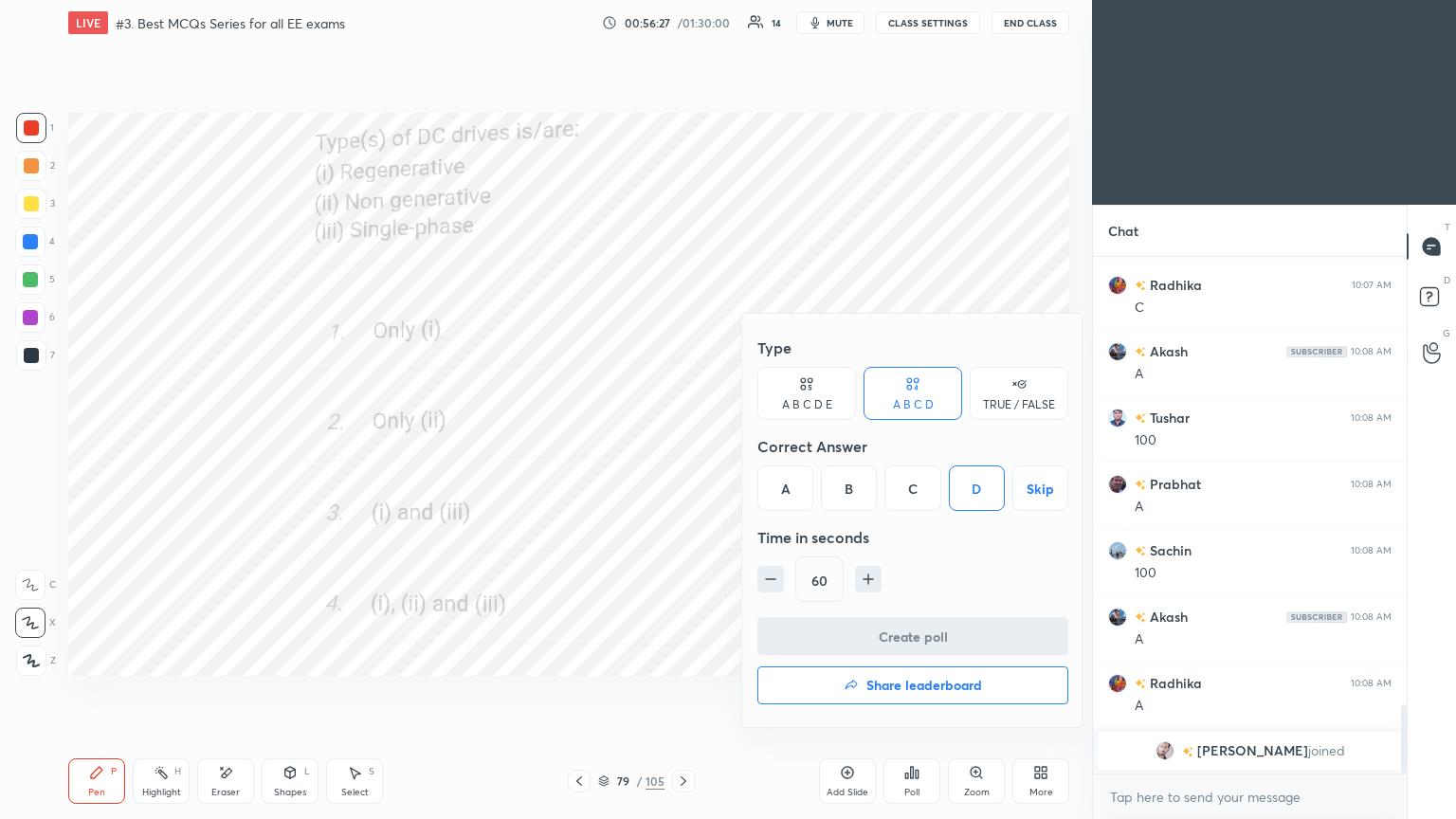 scroll, scrollTop: 471, scrollLeft: 308, axis: both 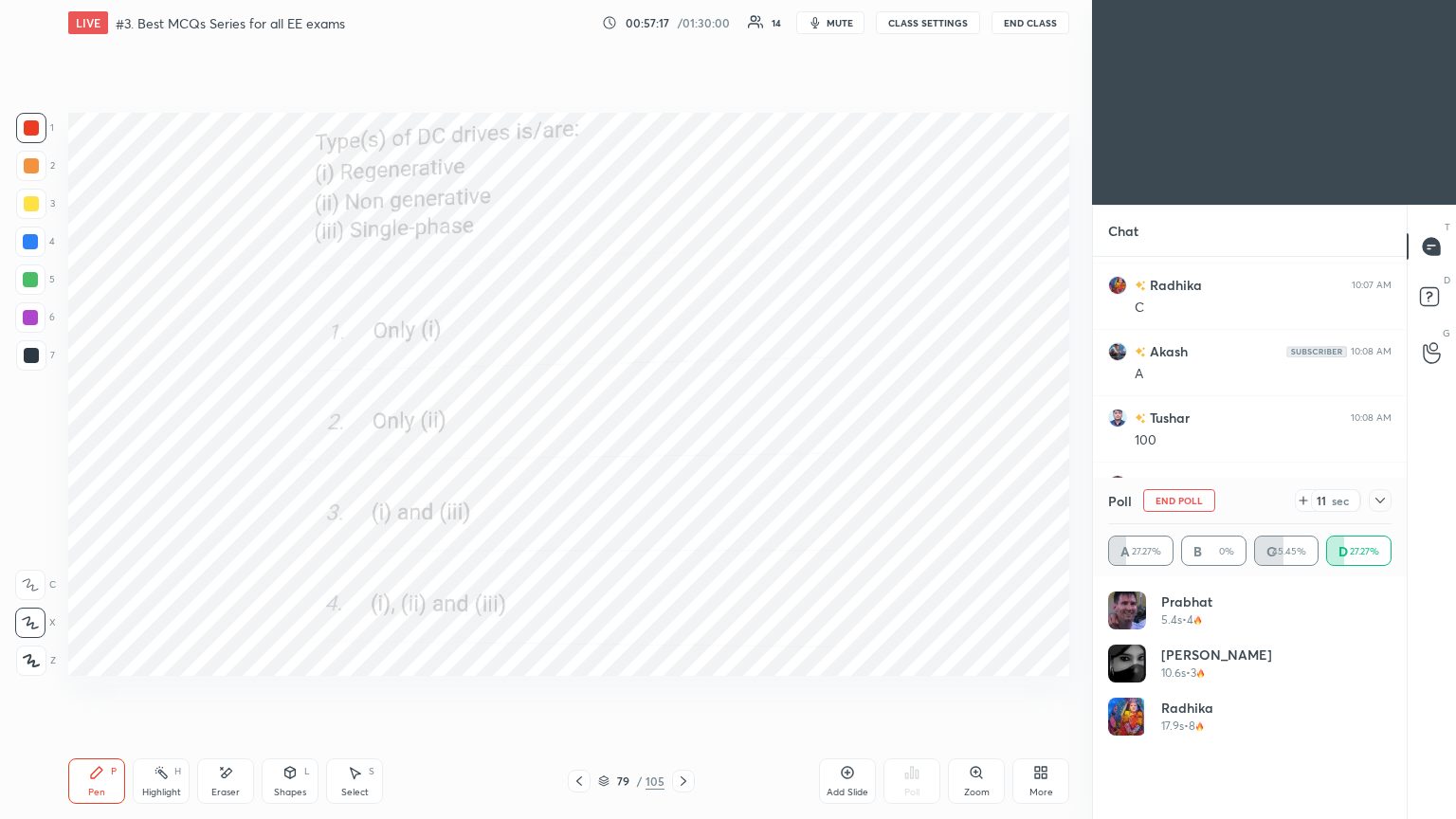 click on "End Poll" at bounding box center [1179, 500] 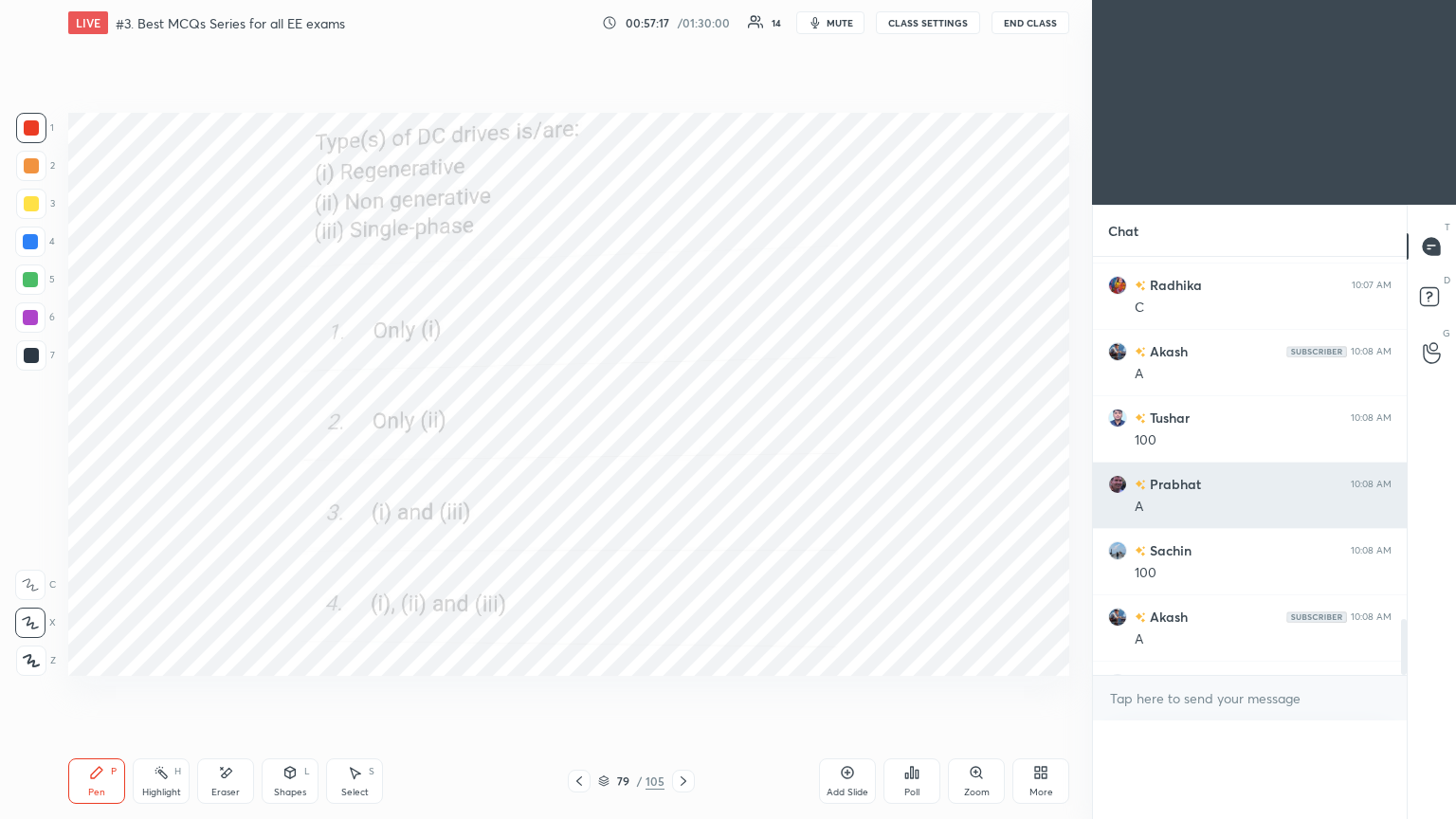 scroll, scrollTop: 114, scrollLeft: 278, axis: both 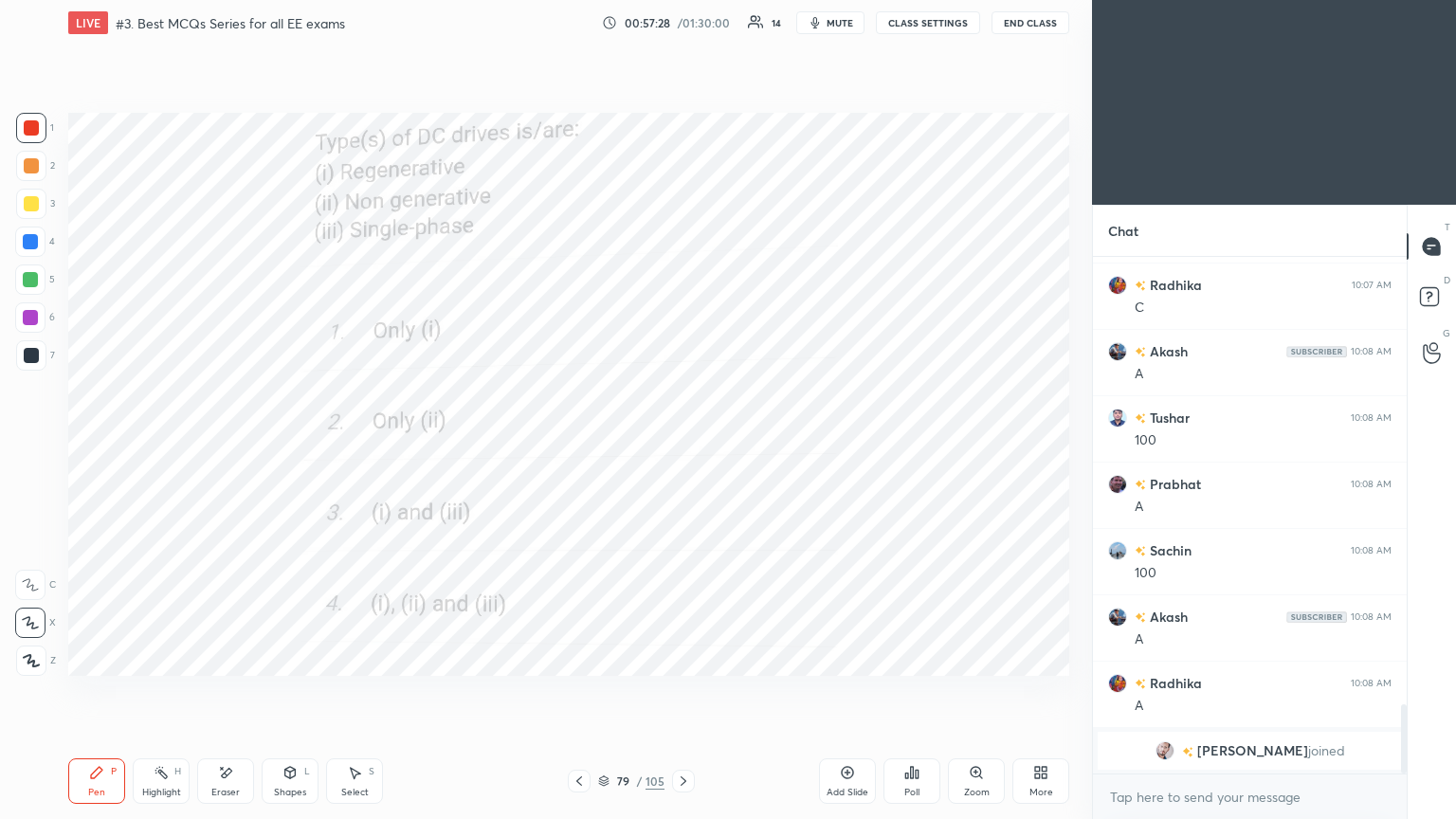 click on "79 / 105" at bounding box center [631, 781] 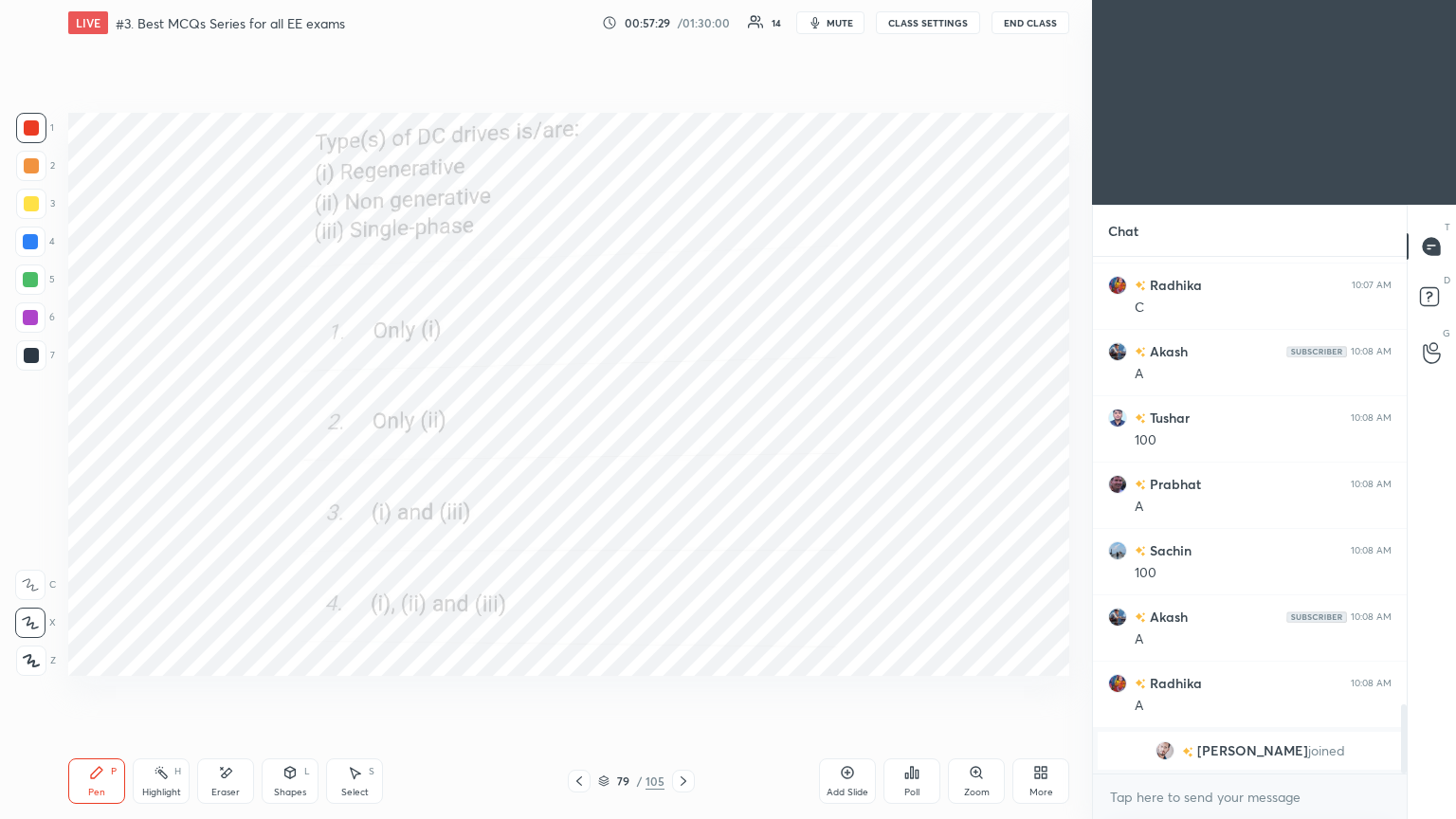 click 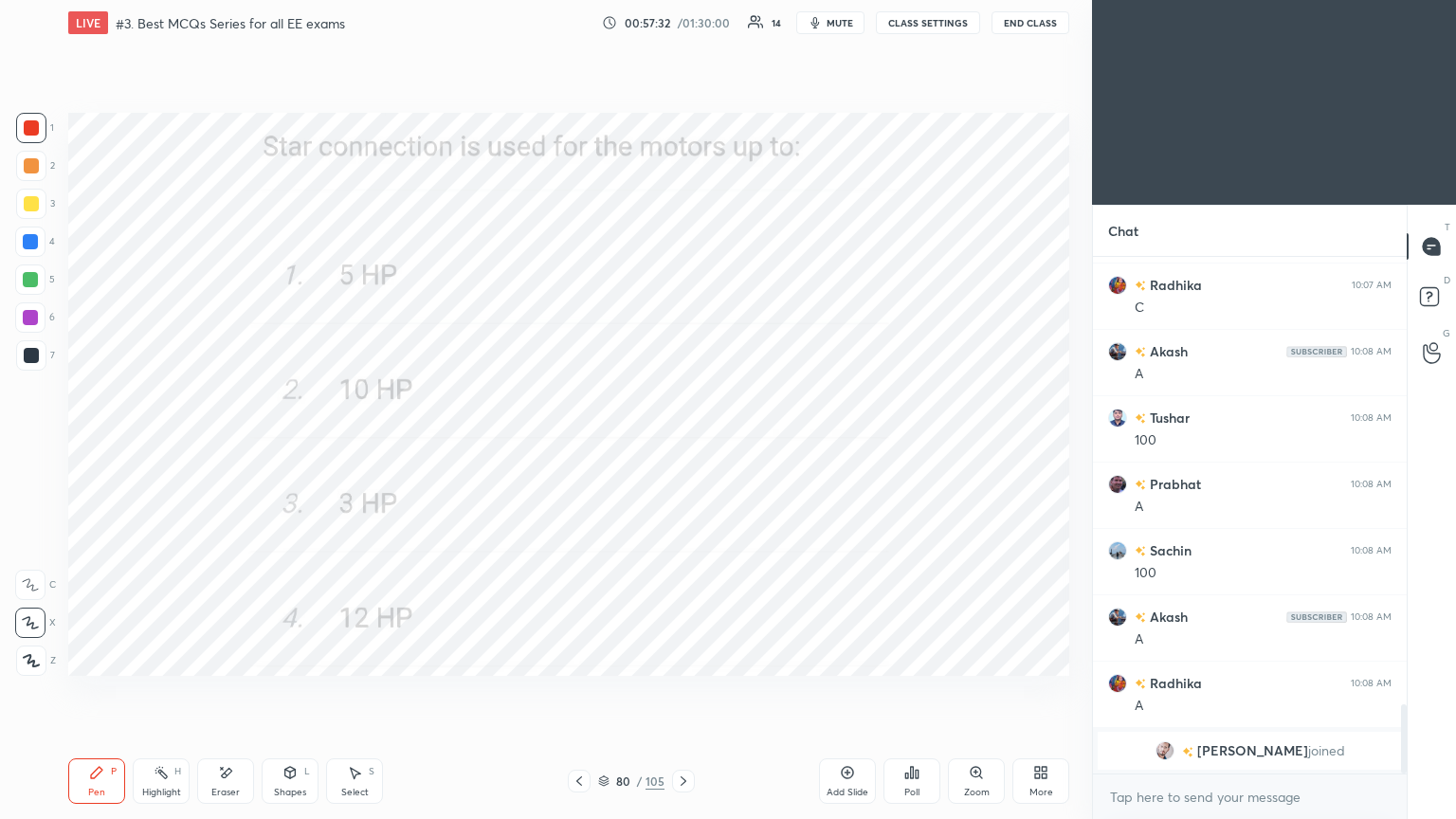 click on "Poll" at bounding box center (912, 781) 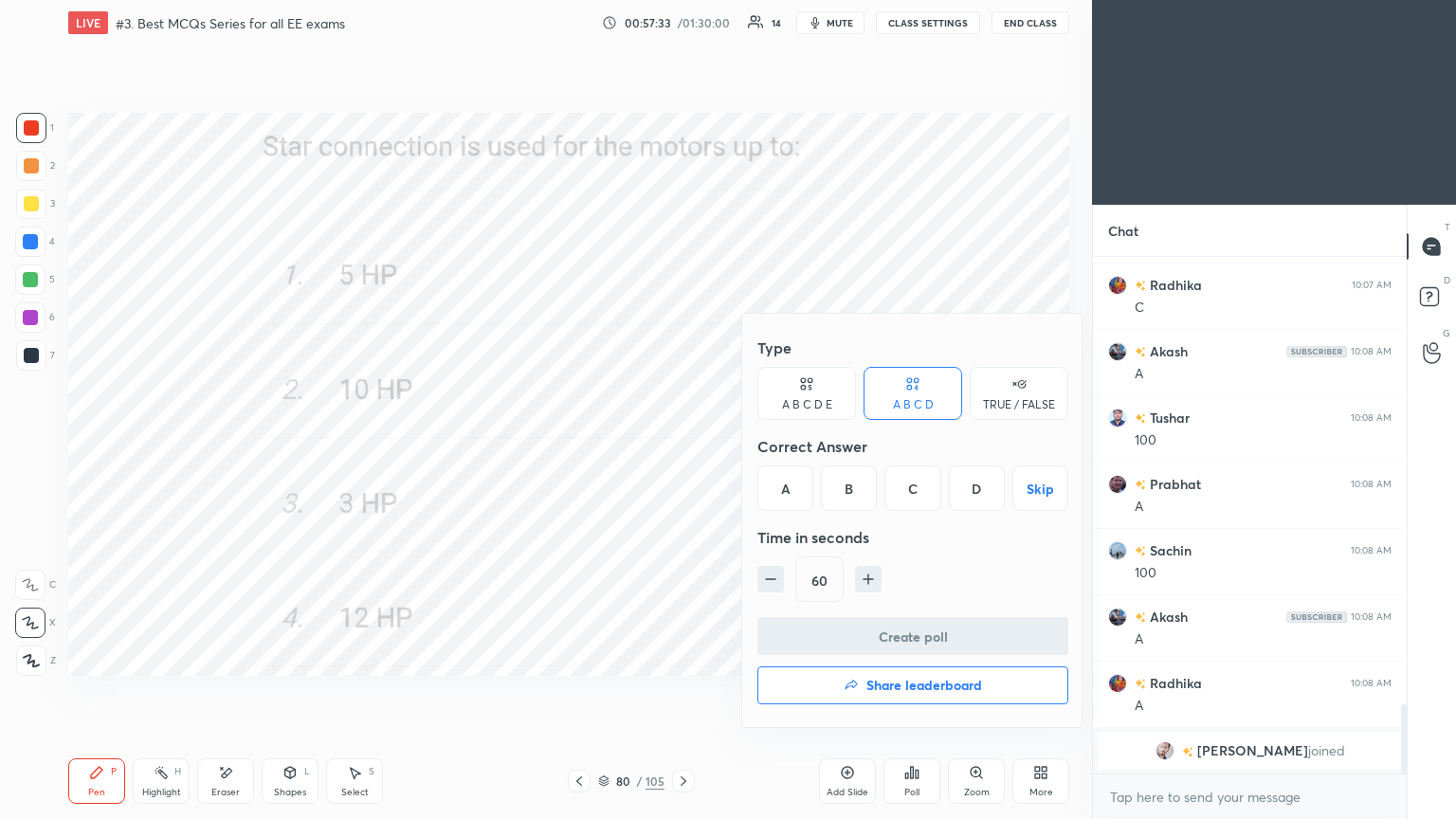 drag, startPoint x: 862, startPoint y: 494, endPoint x: 873, endPoint y: 501, distance: 13.038405 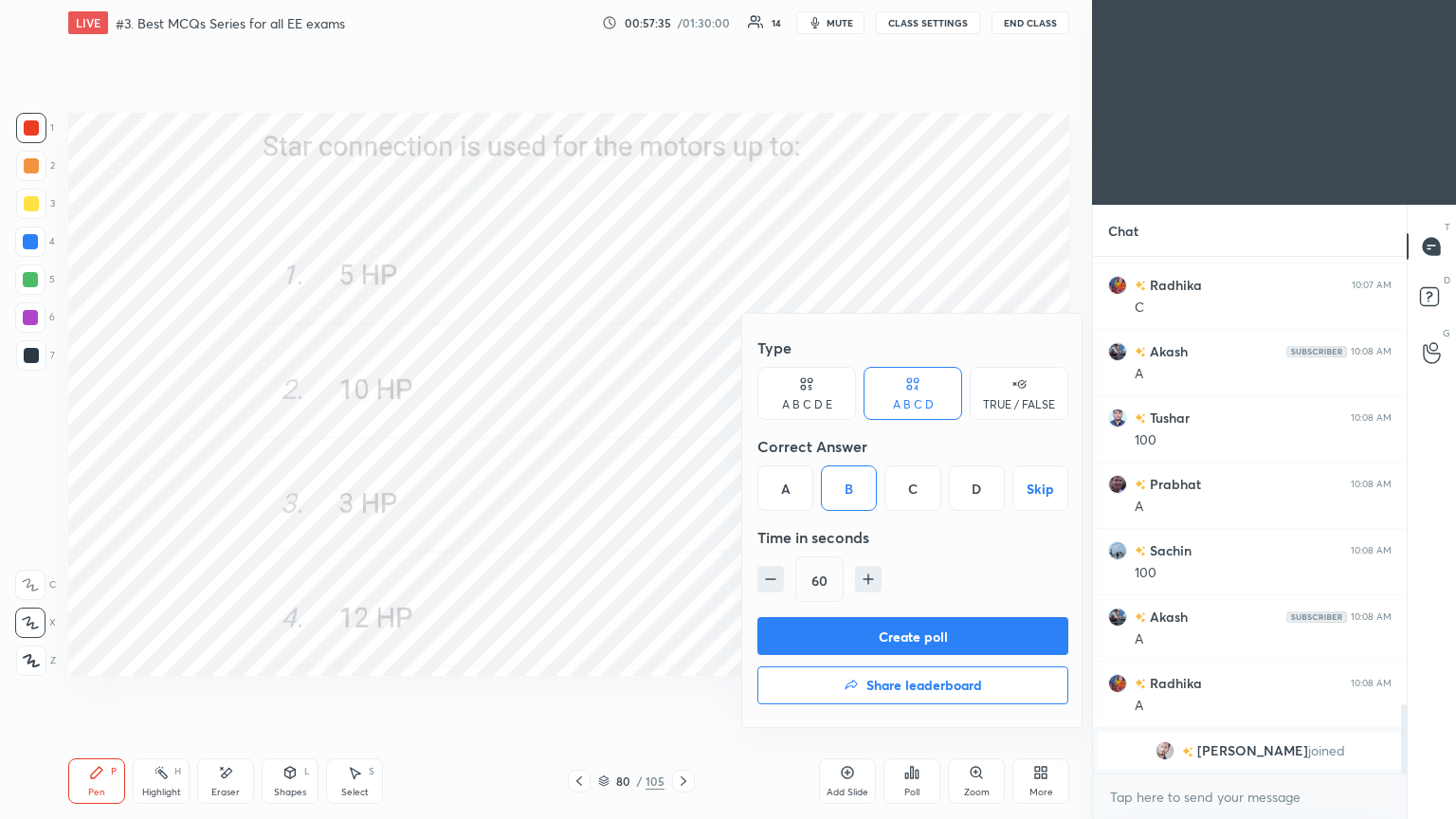 click on "C" at bounding box center (912, 488) 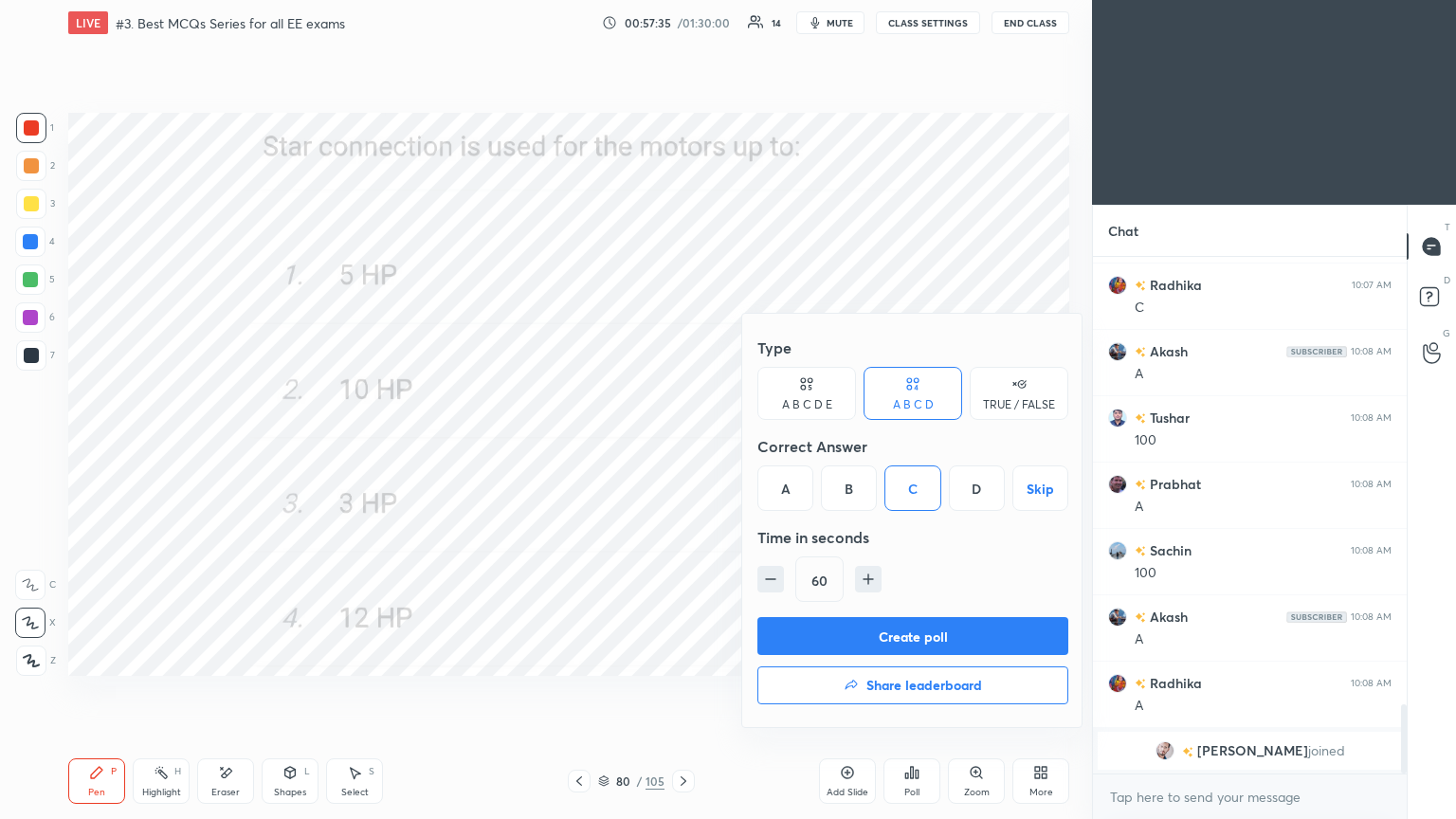 click on "Create poll" at bounding box center (913, 636) 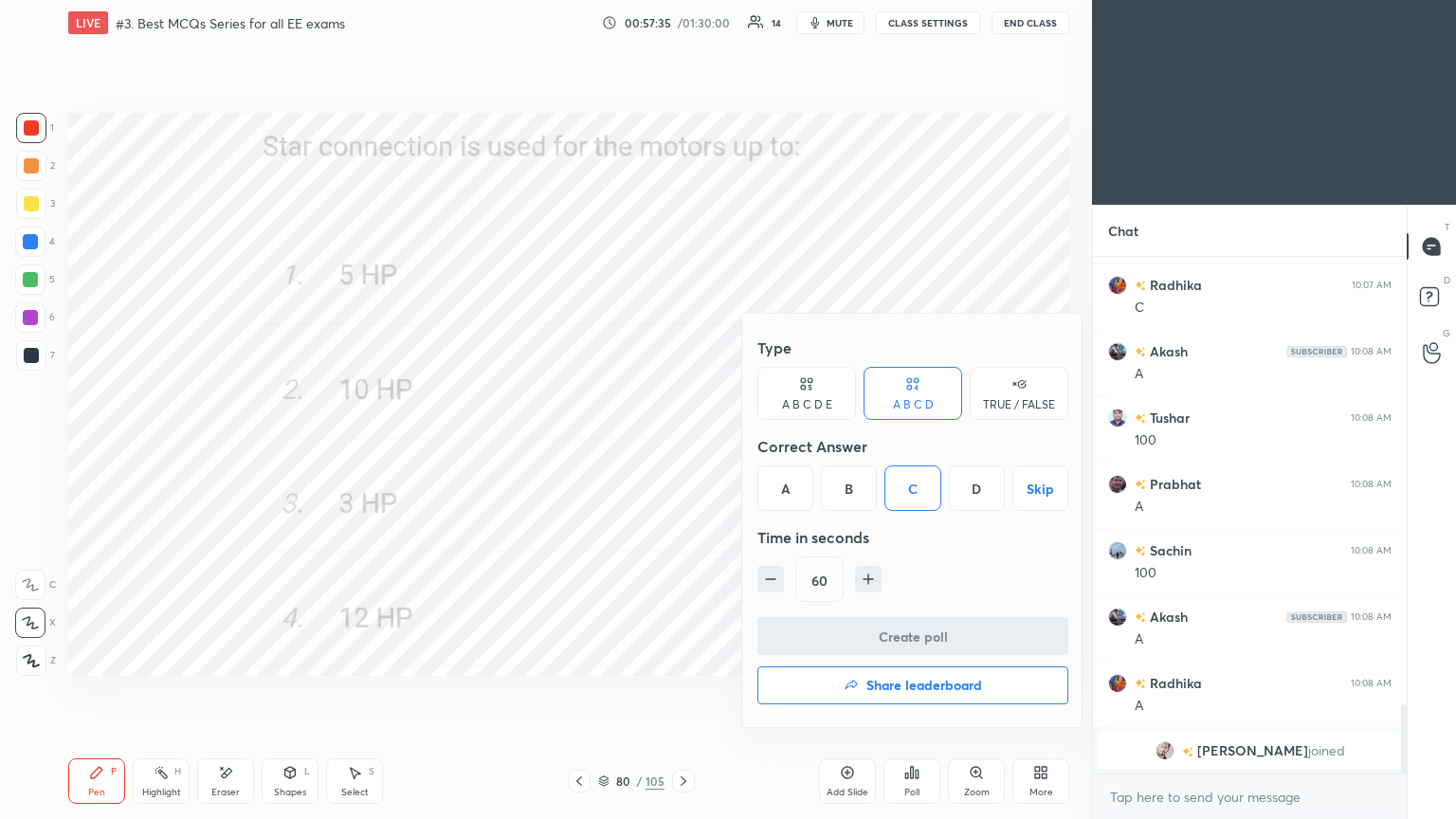 scroll, scrollTop: 471, scrollLeft: 308, axis: both 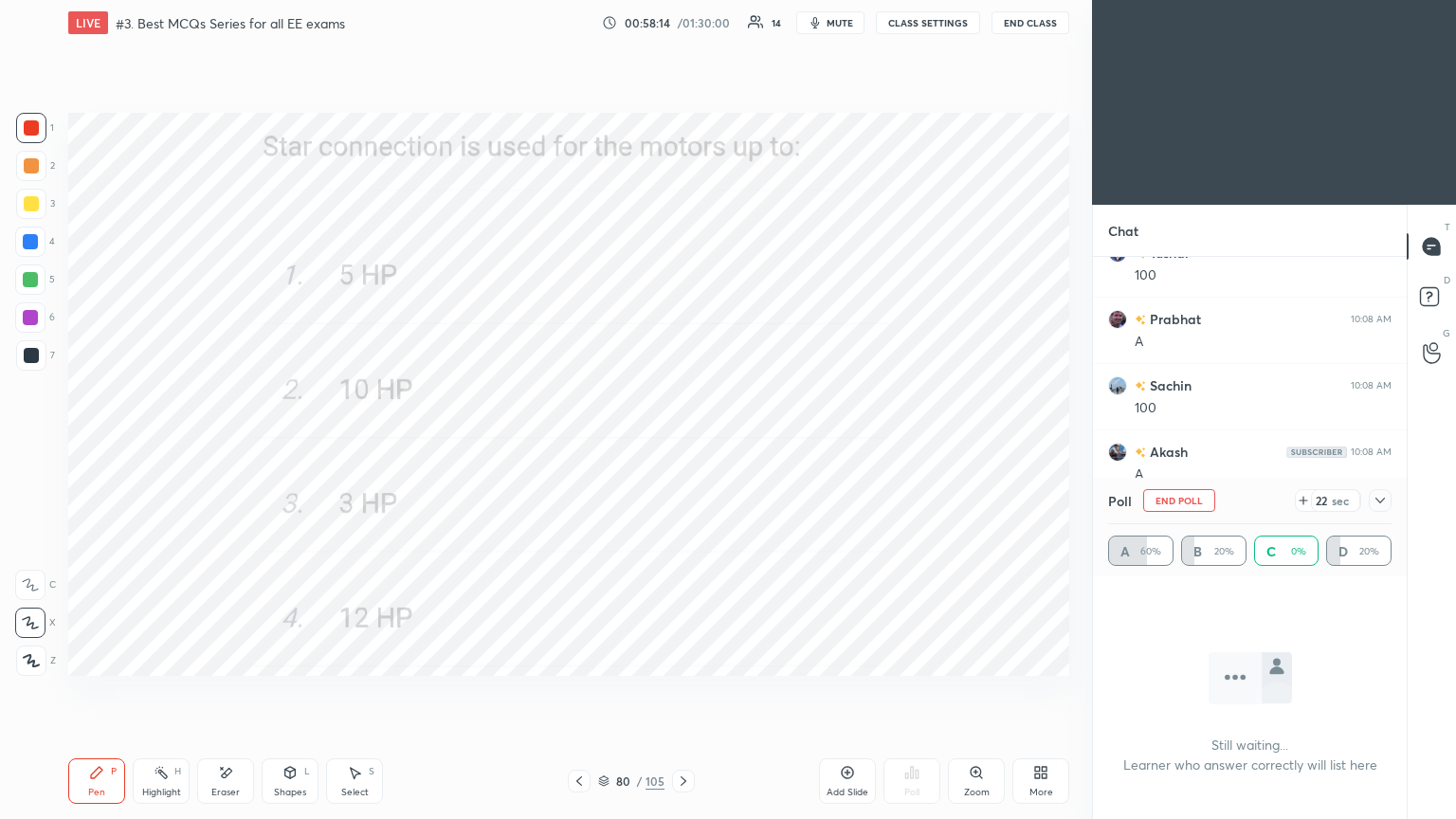 click on "End Poll" at bounding box center (1179, 500) 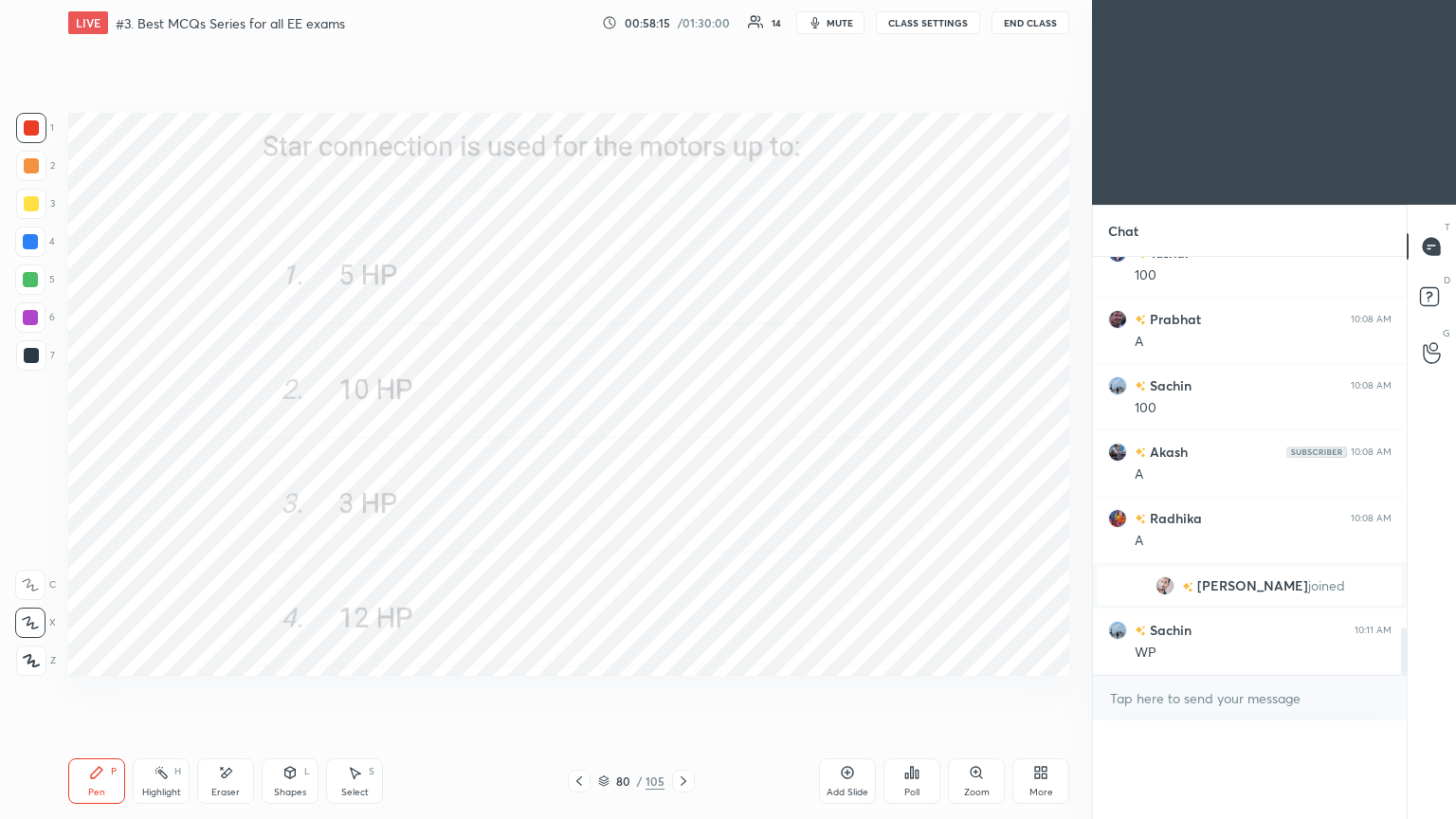 scroll, scrollTop: 6, scrollLeft: 6, axis: both 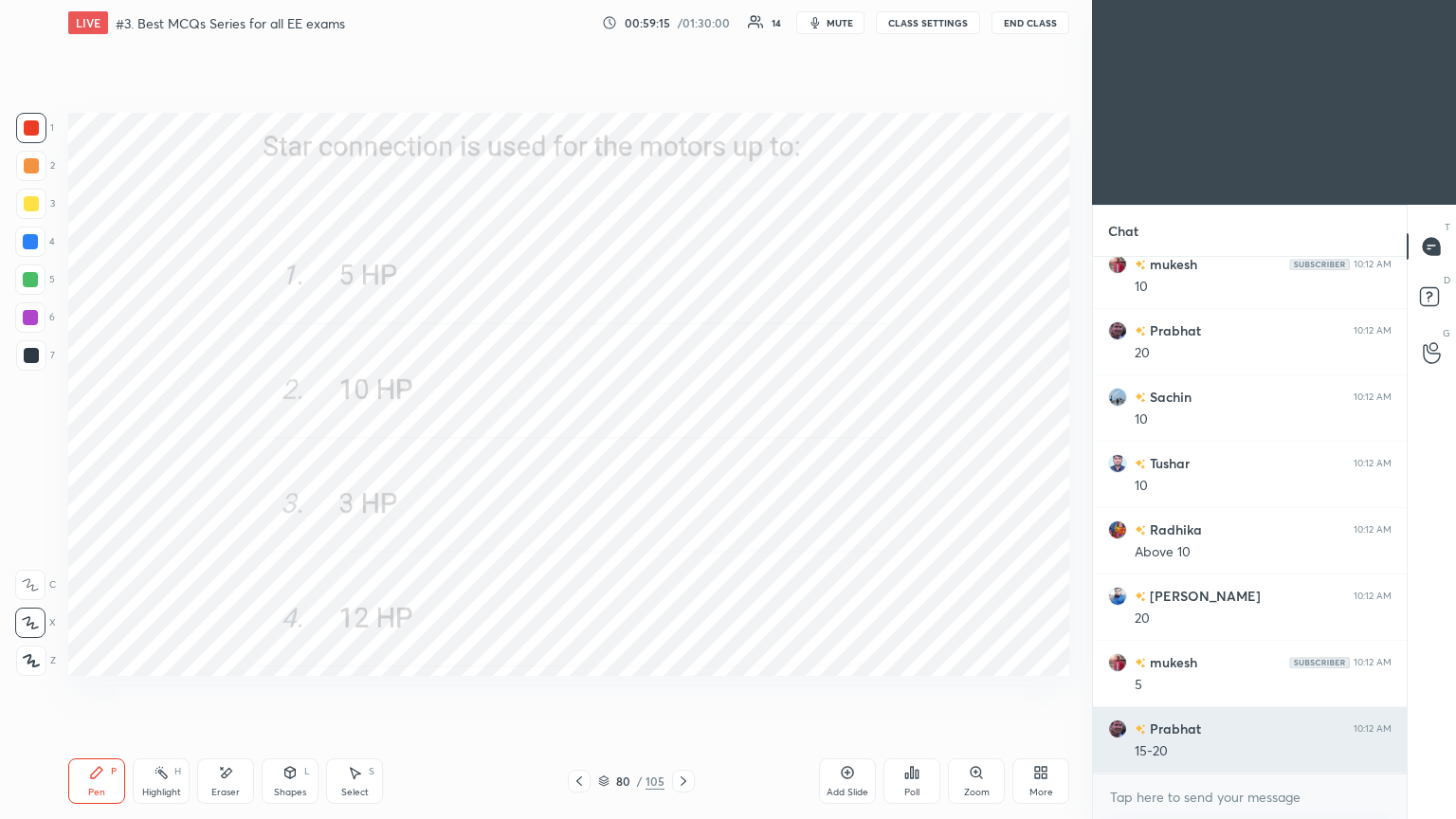 click on "15-20" at bounding box center (1263, 752) 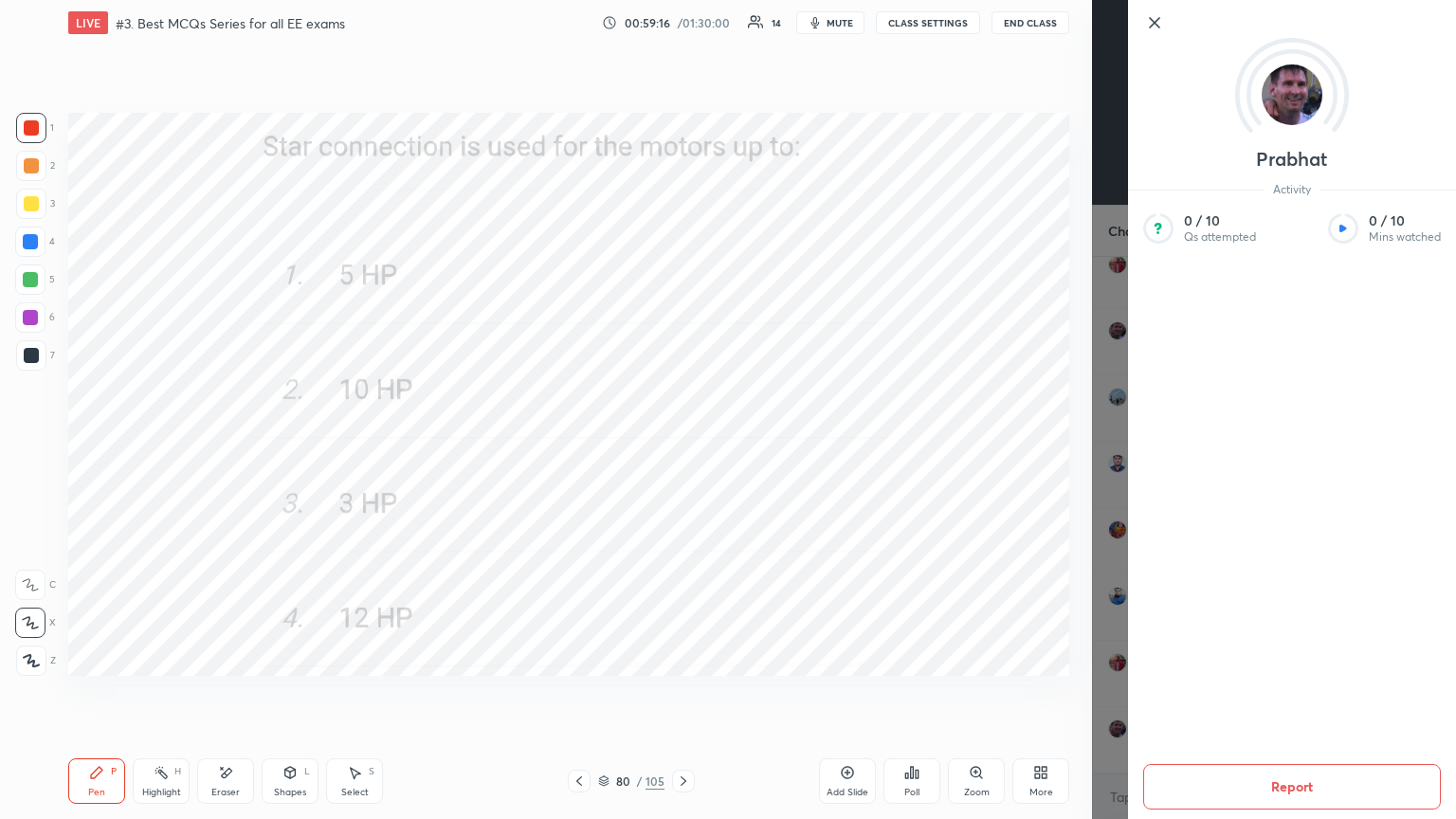 click on "Setting up your live class Poll for   secs No correct answer Start poll" at bounding box center [569, 394] 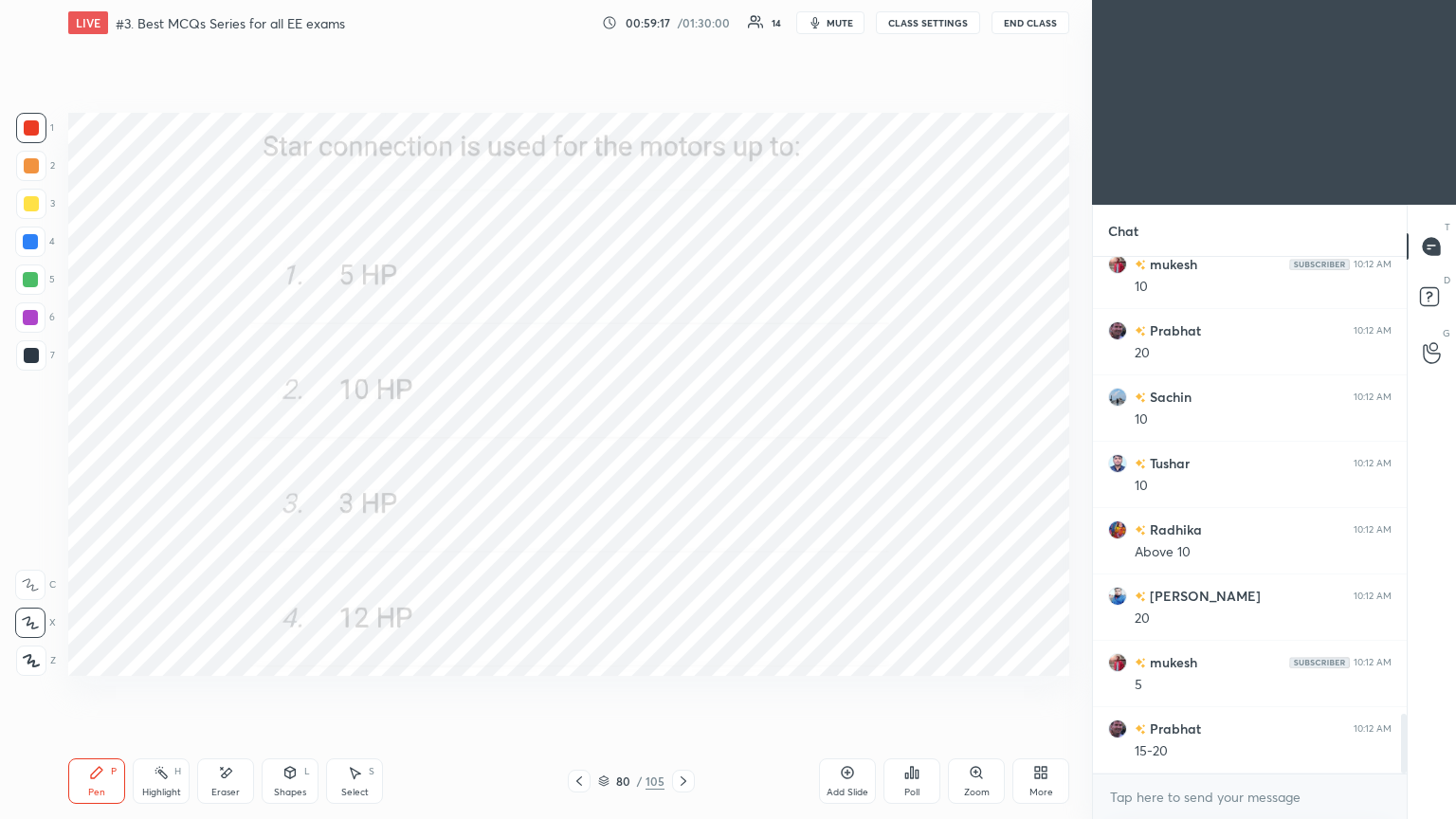 click at bounding box center [683, 781] 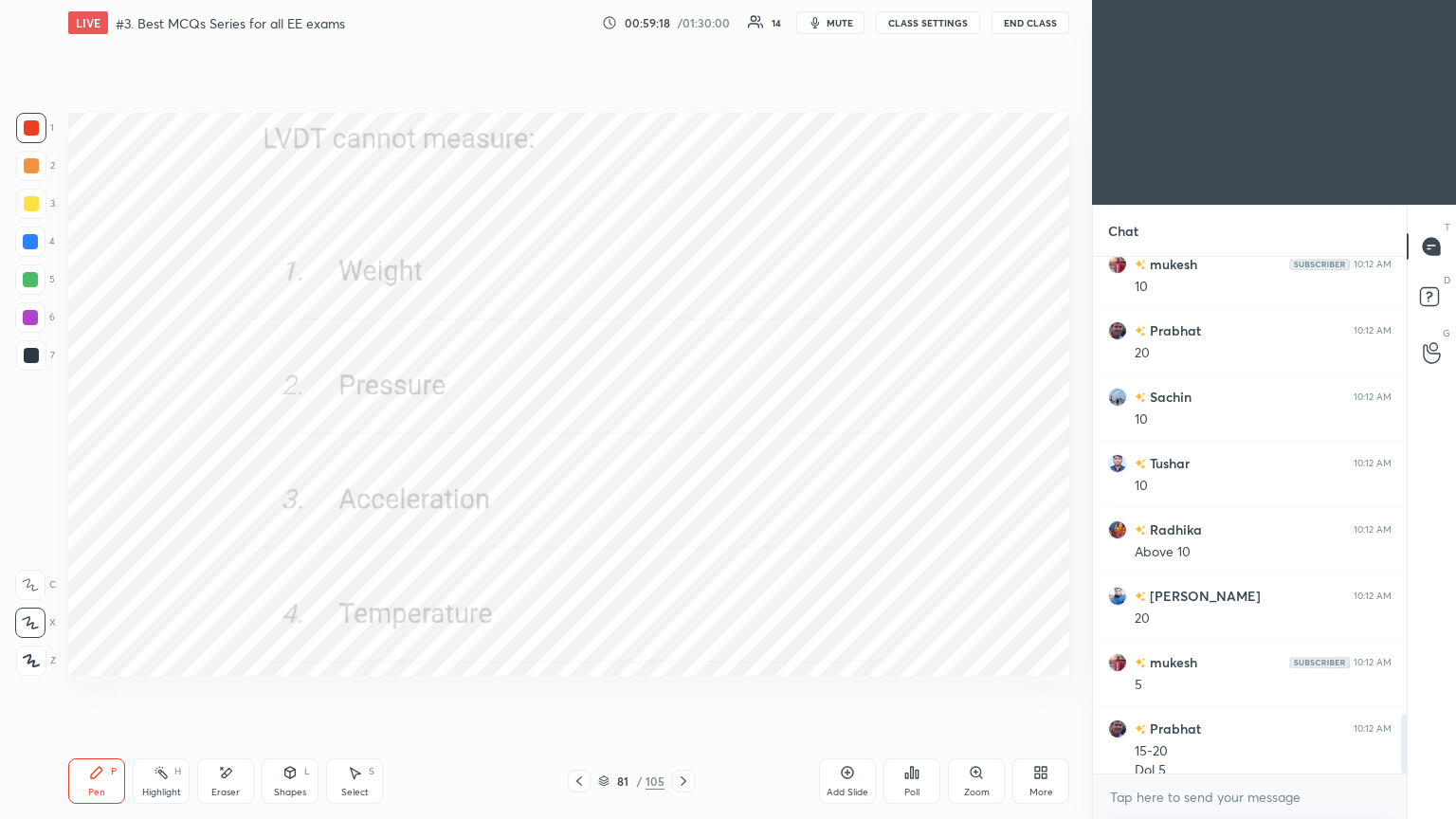 scroll, scrollTop: 3980, scrollLeft: 0, axis: vertical 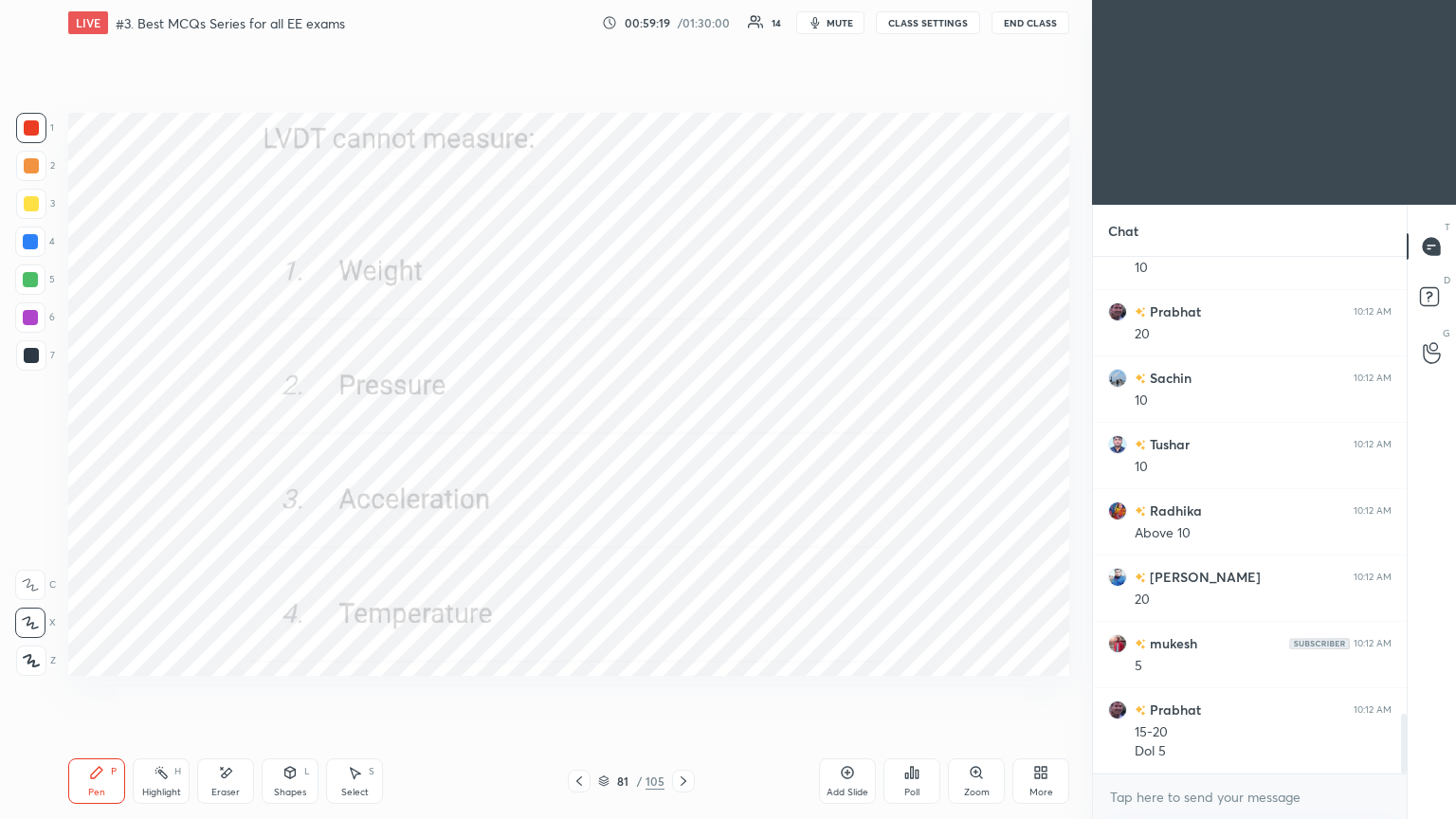 click on "Poll" at bounding box center [912, 792] 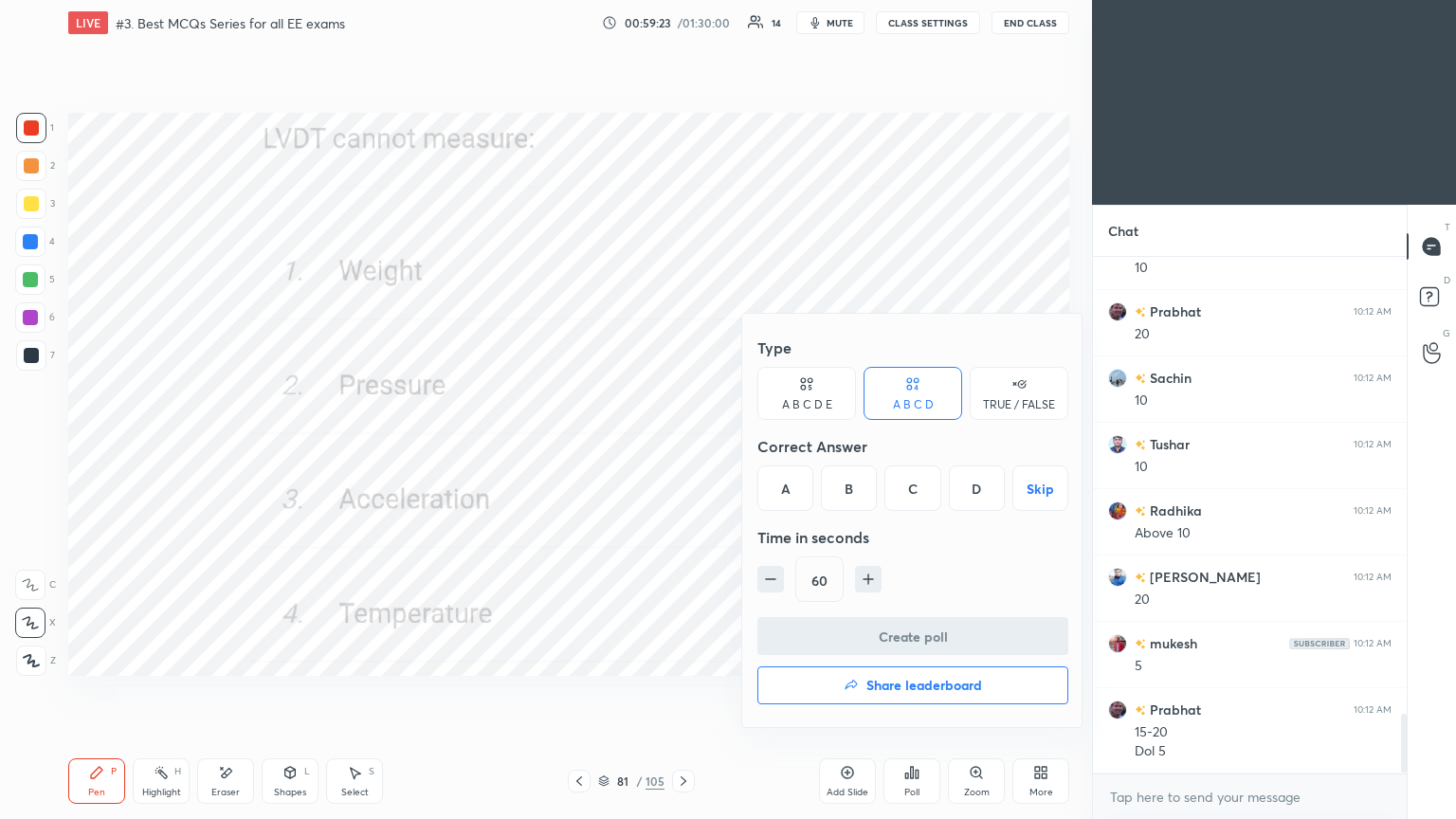 scroll, scrollTop: 4046, scrollLeft: 0, axis: vertical 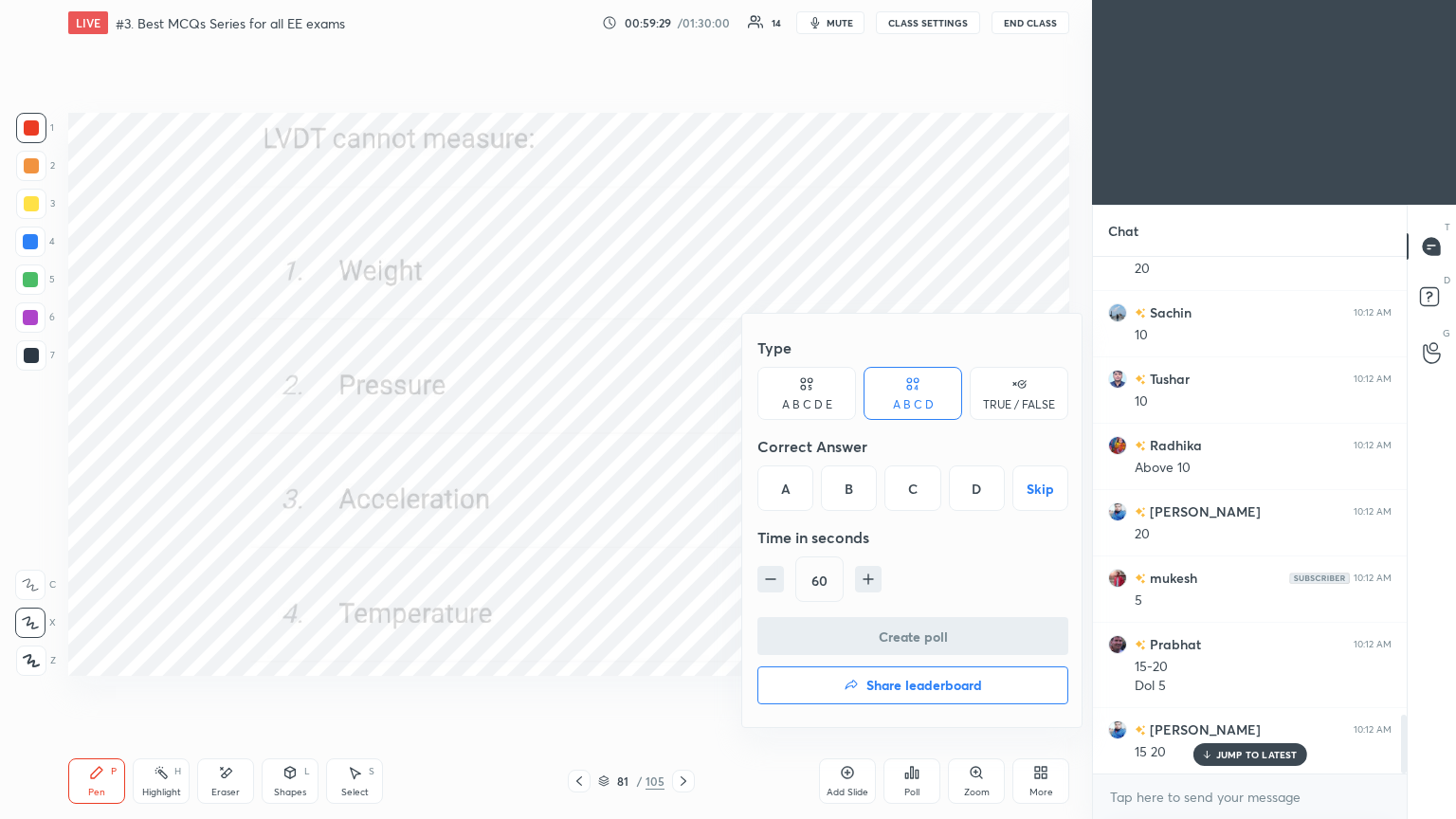 click on "D" at bounding box center (976, 488) 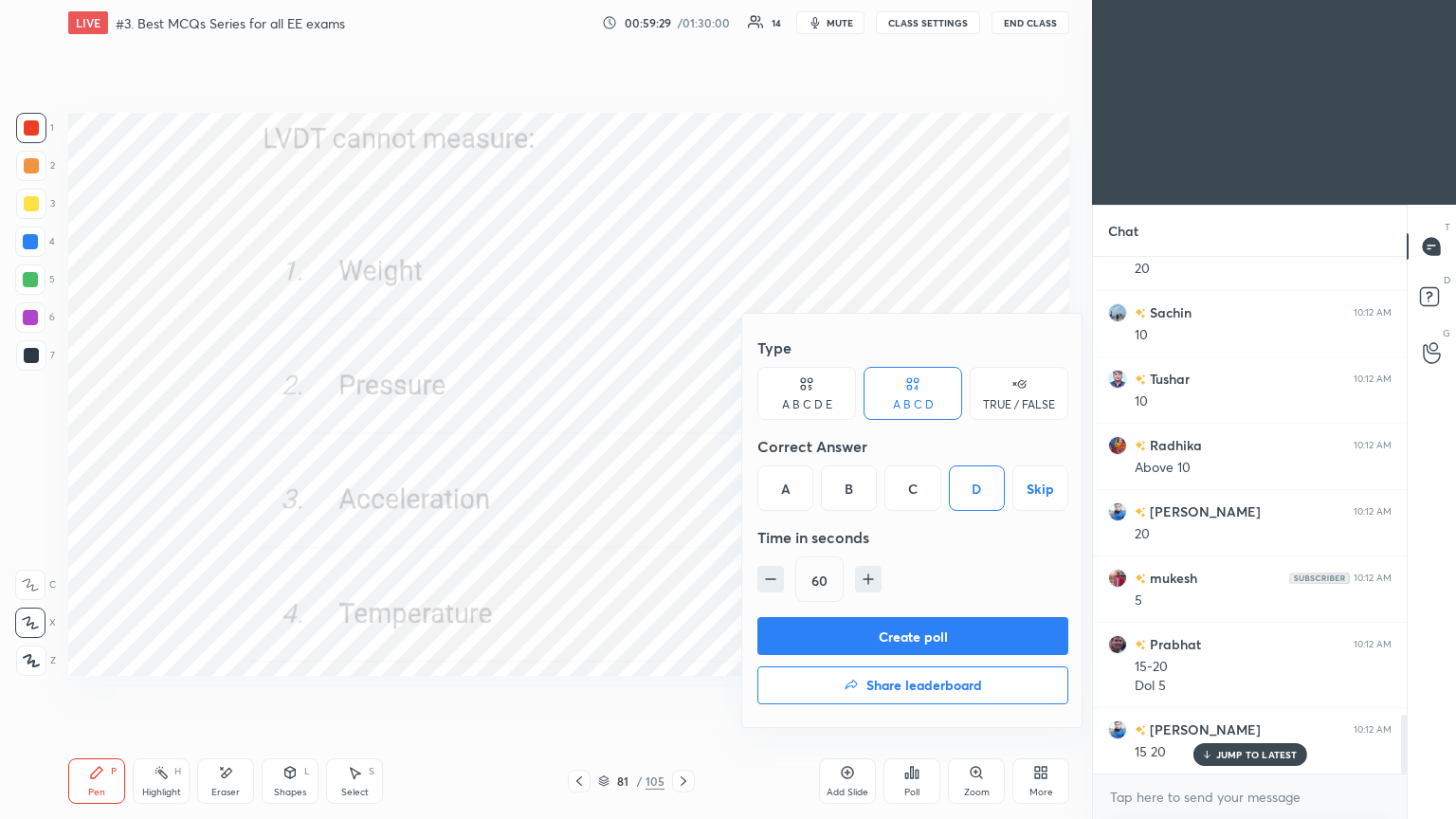 drag, startPoint x: 952, startPoint y: 629, endPoint x: 970, endPoint y: 623, distance: 18.973666 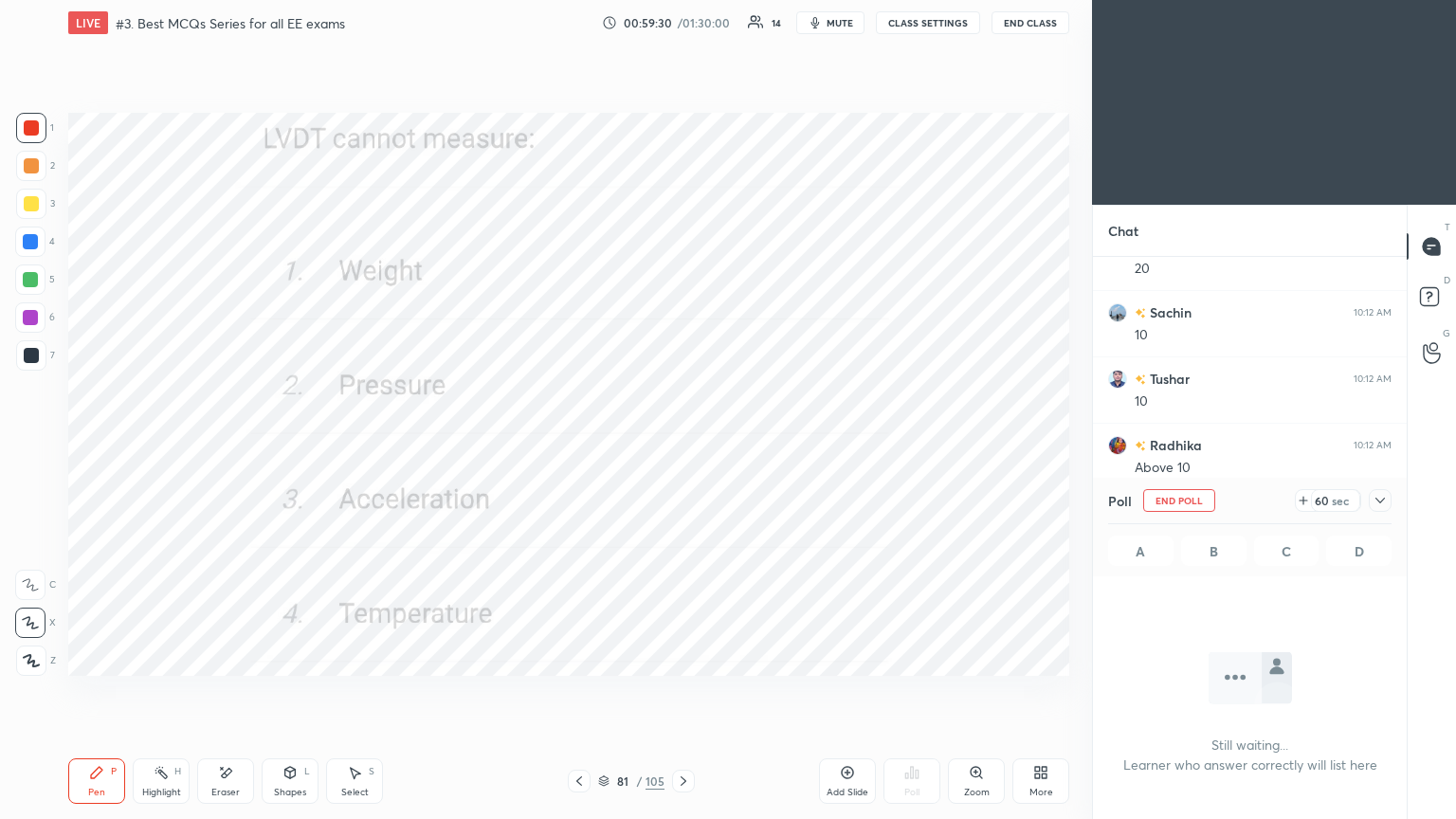 scroll, scrollTop: 428, scrollLeft: 308, axis: both 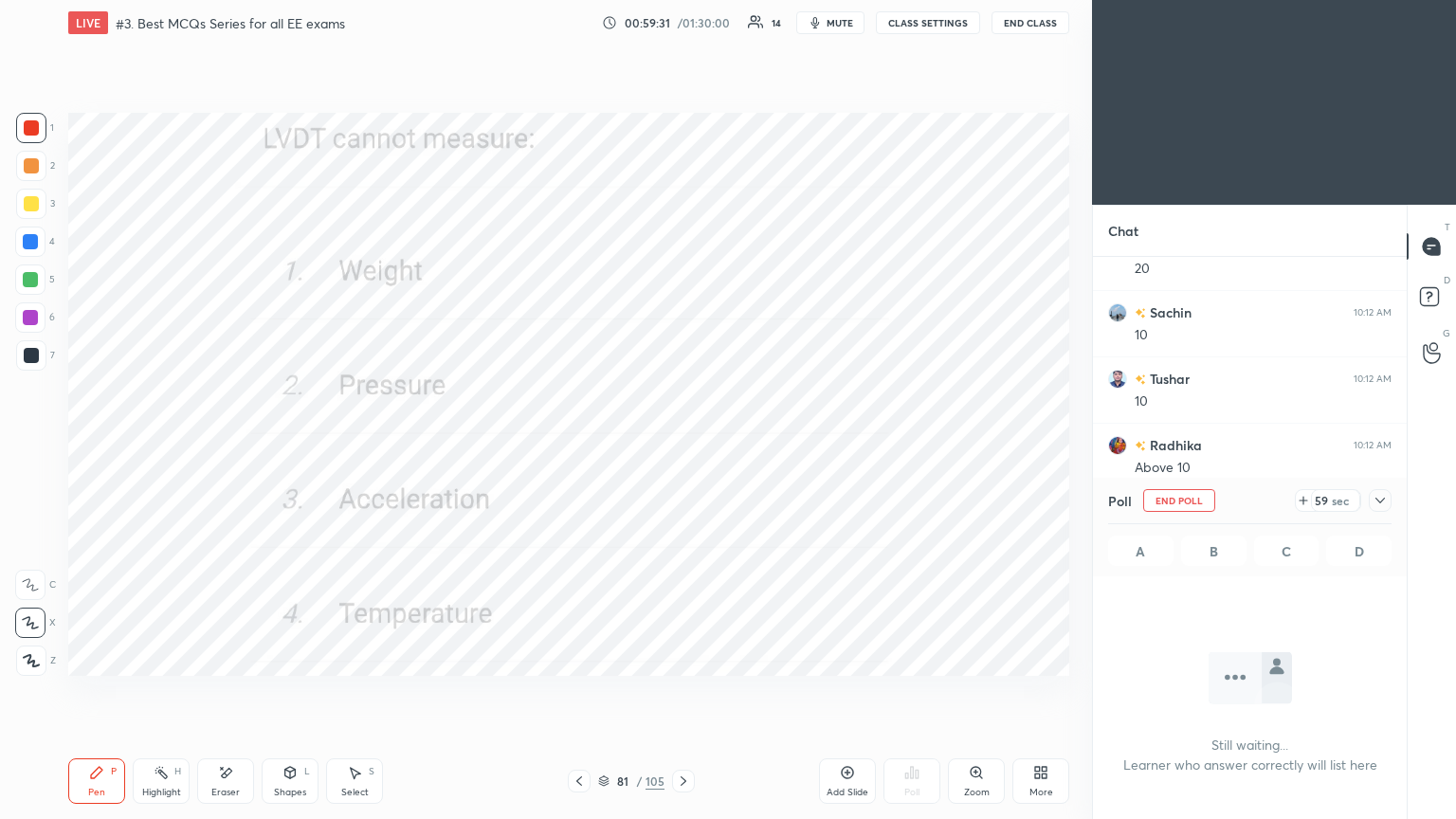 drag, startPoint x: 1380, startPoint y: 503, endPoint x: 1402, endPoint y: 507, distance: 22.36068 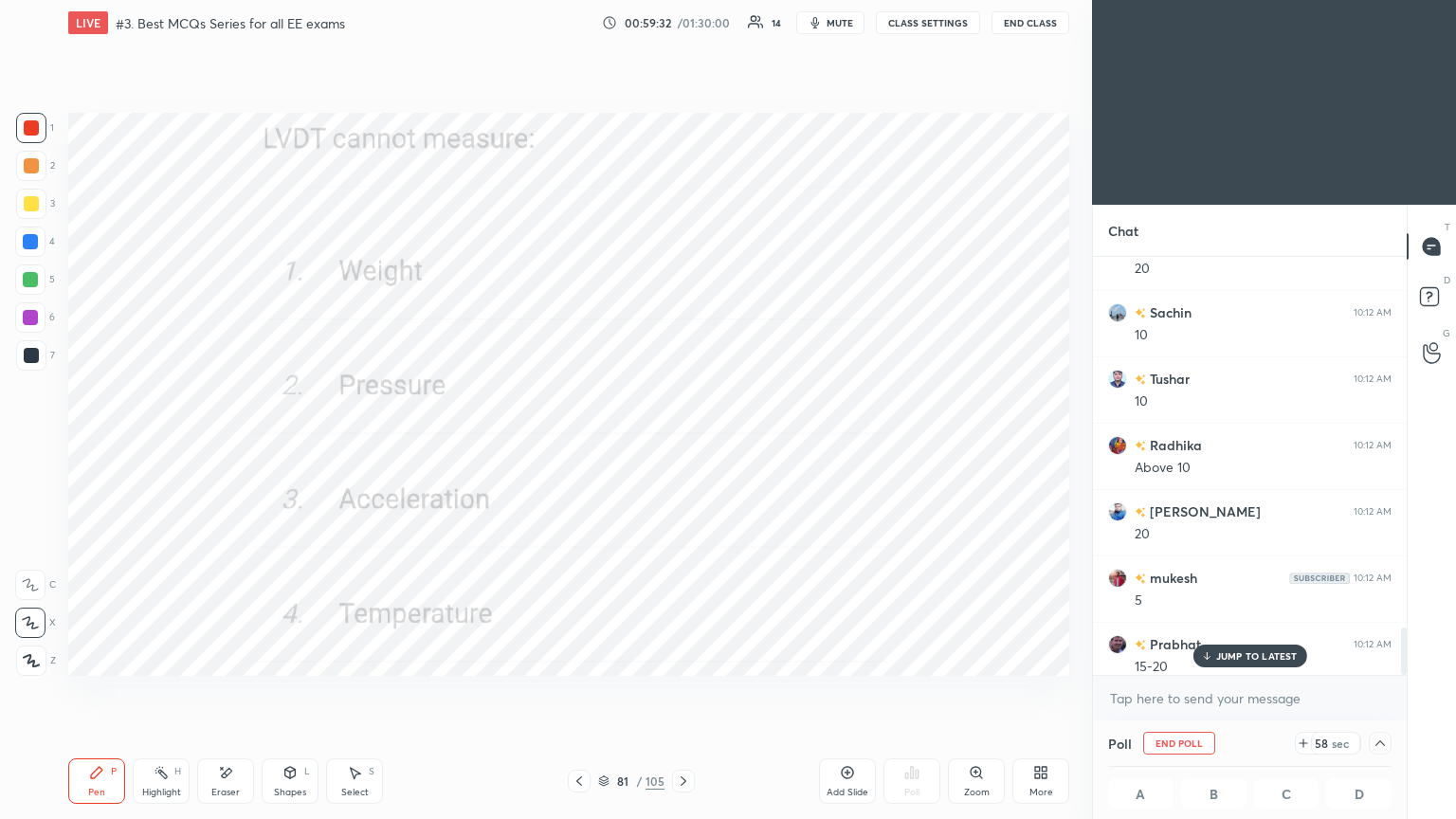 click on "JUMP TO LATEST" at bounding box center [1257, 656] 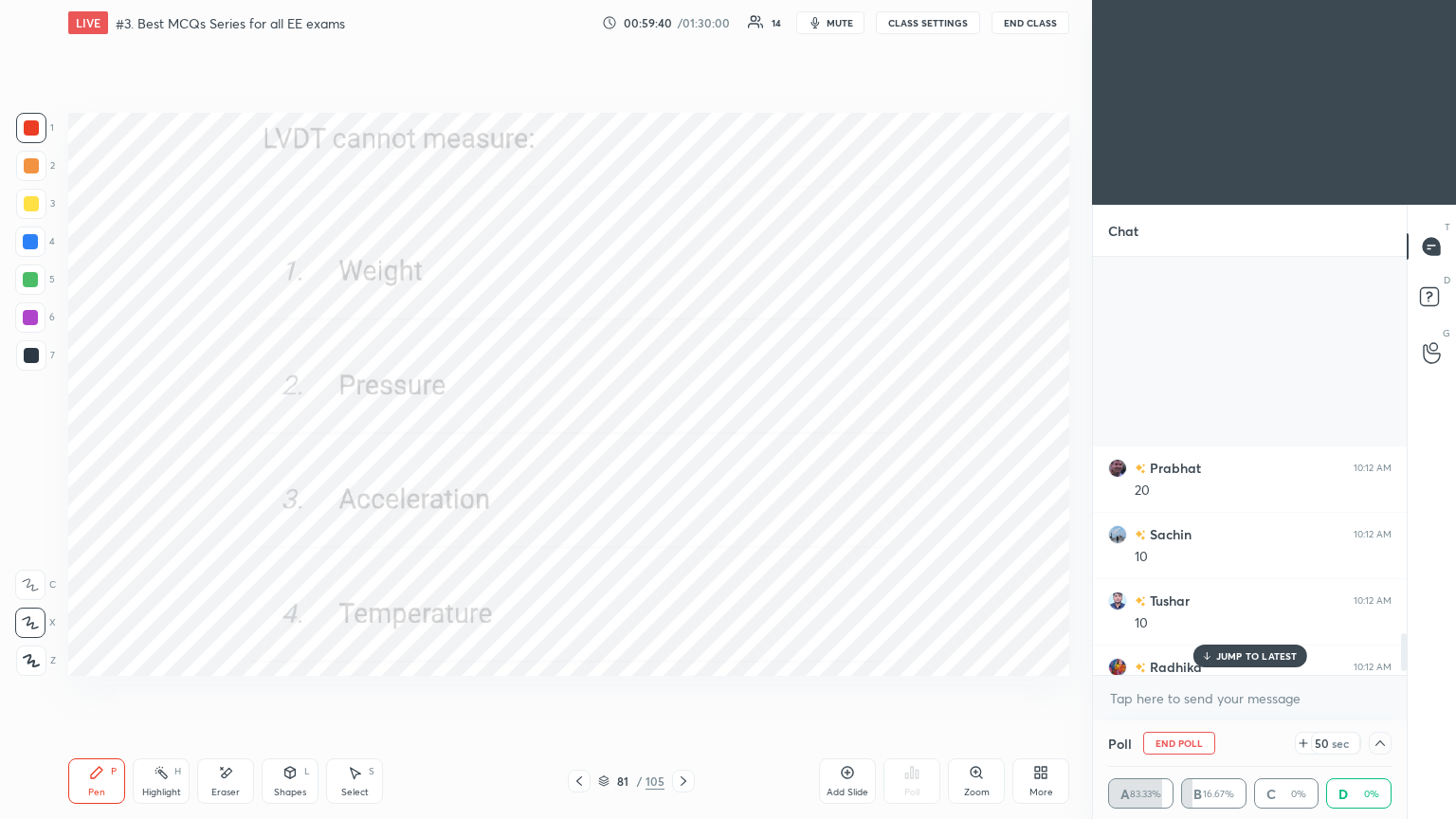 scroll, scrollTop: 4145, scrollLeft: 0, axis: vertical 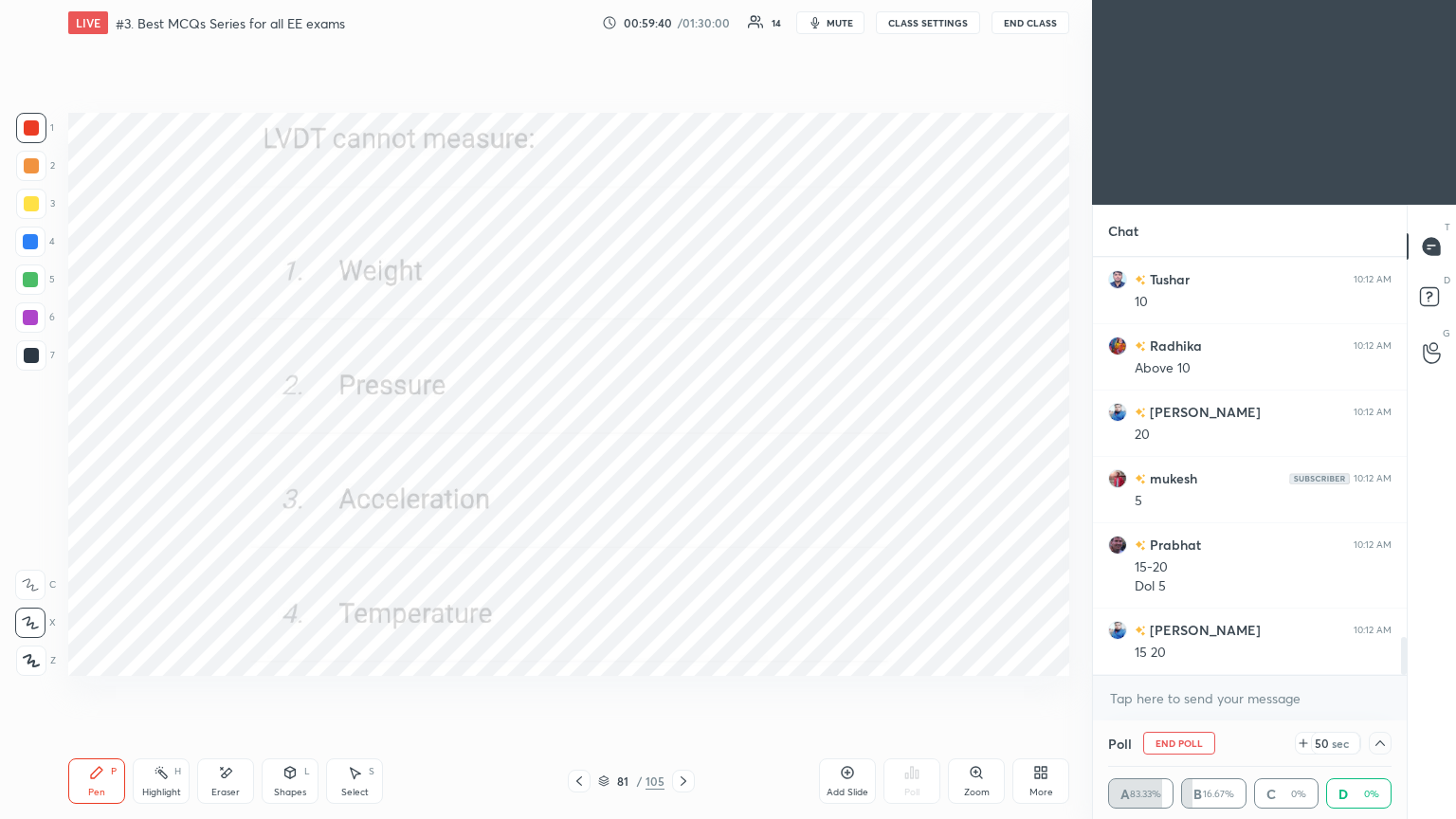 drag, startPoint x: 1403, startPoint y: 659, endPoint x: 1408, endPoint y: 697, distance: 38.327536 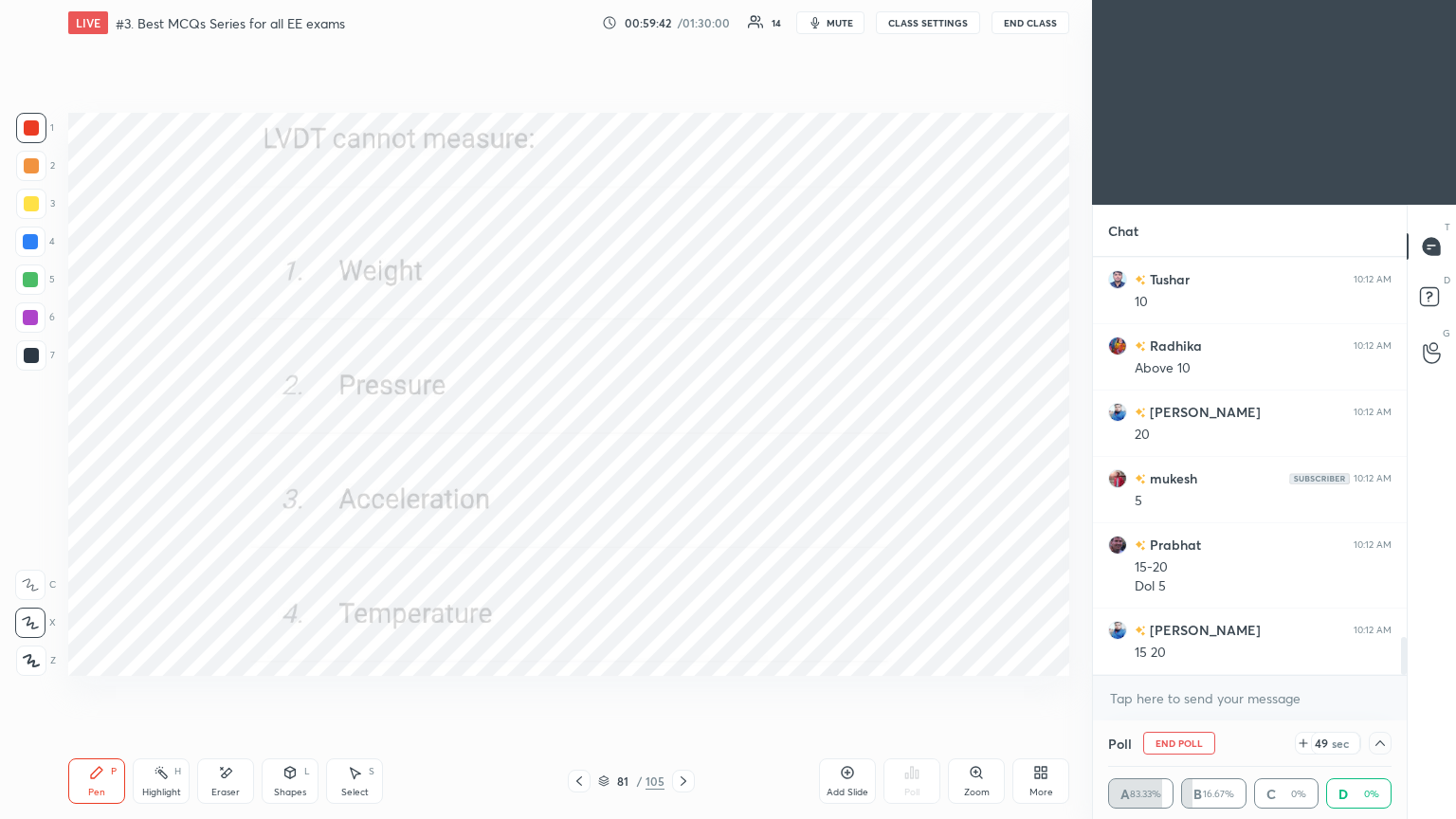 click 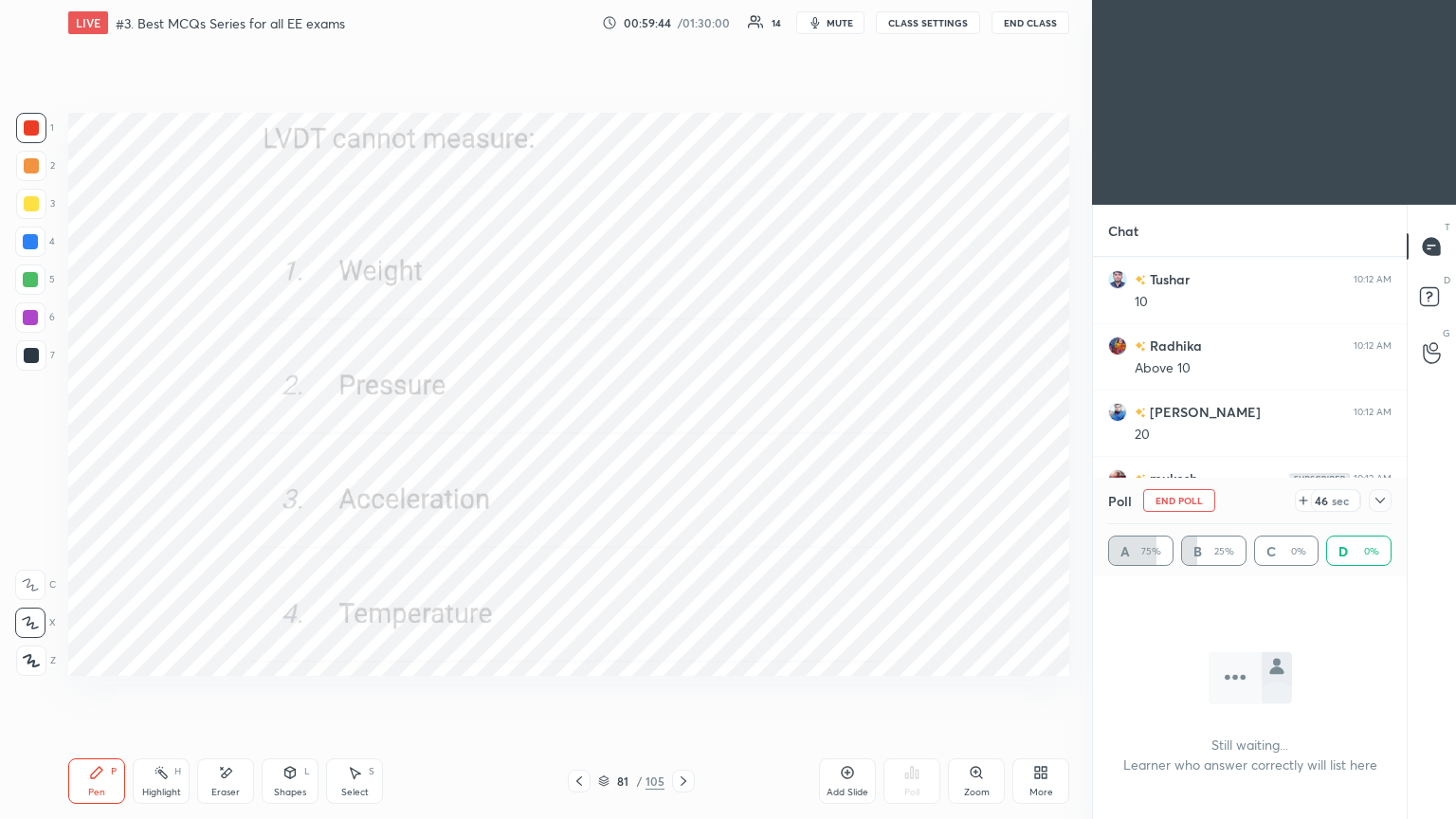 click on "End Poll" at bounding box center [1179, 500] 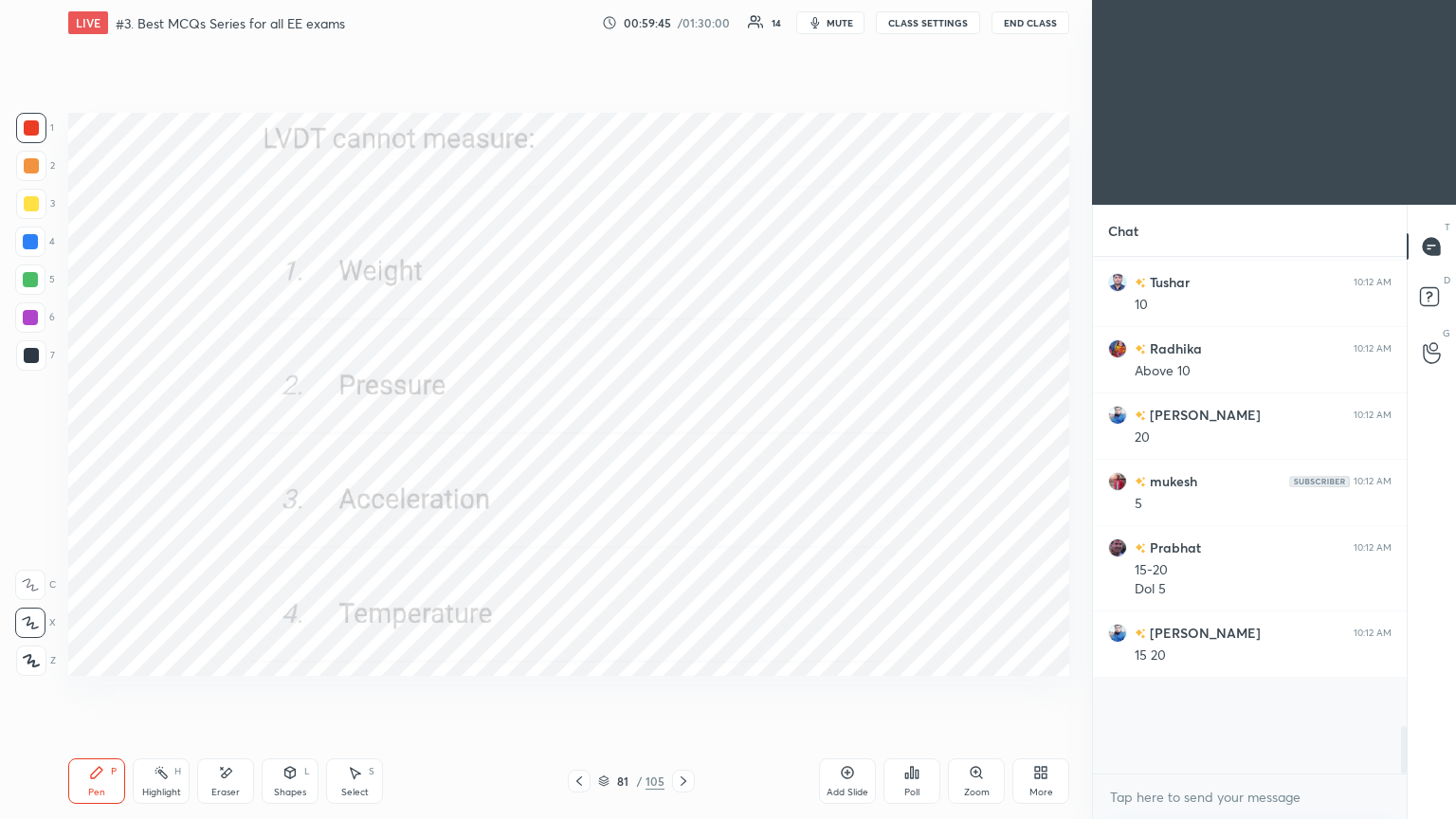 scroll, scrollTop: 7, scrollLeft: 6, axis: both 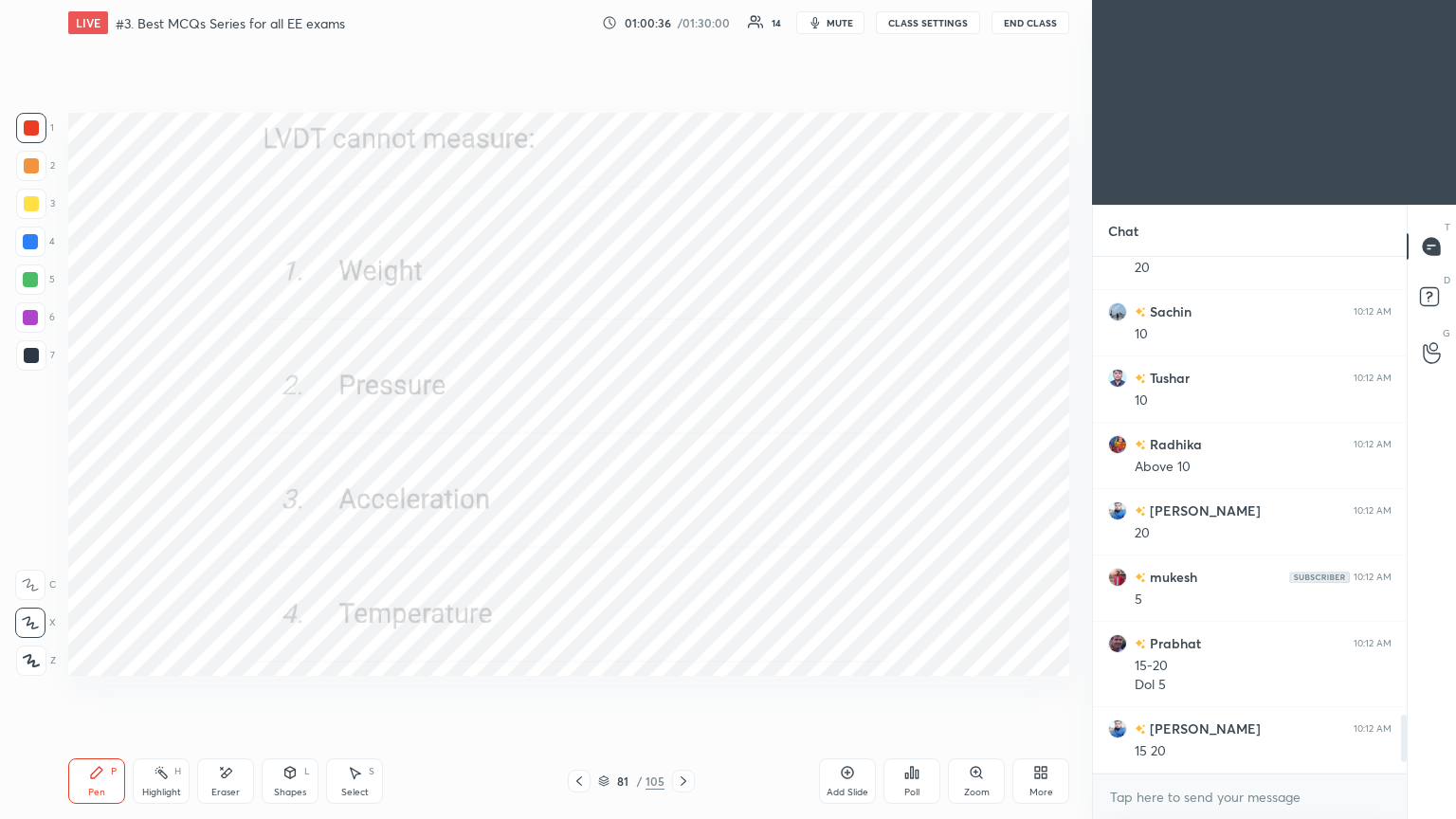 drag, startPoint x: 231, startPoint y: 777, endPoint x: 253, endPoint y: 773, distance: 22.36068 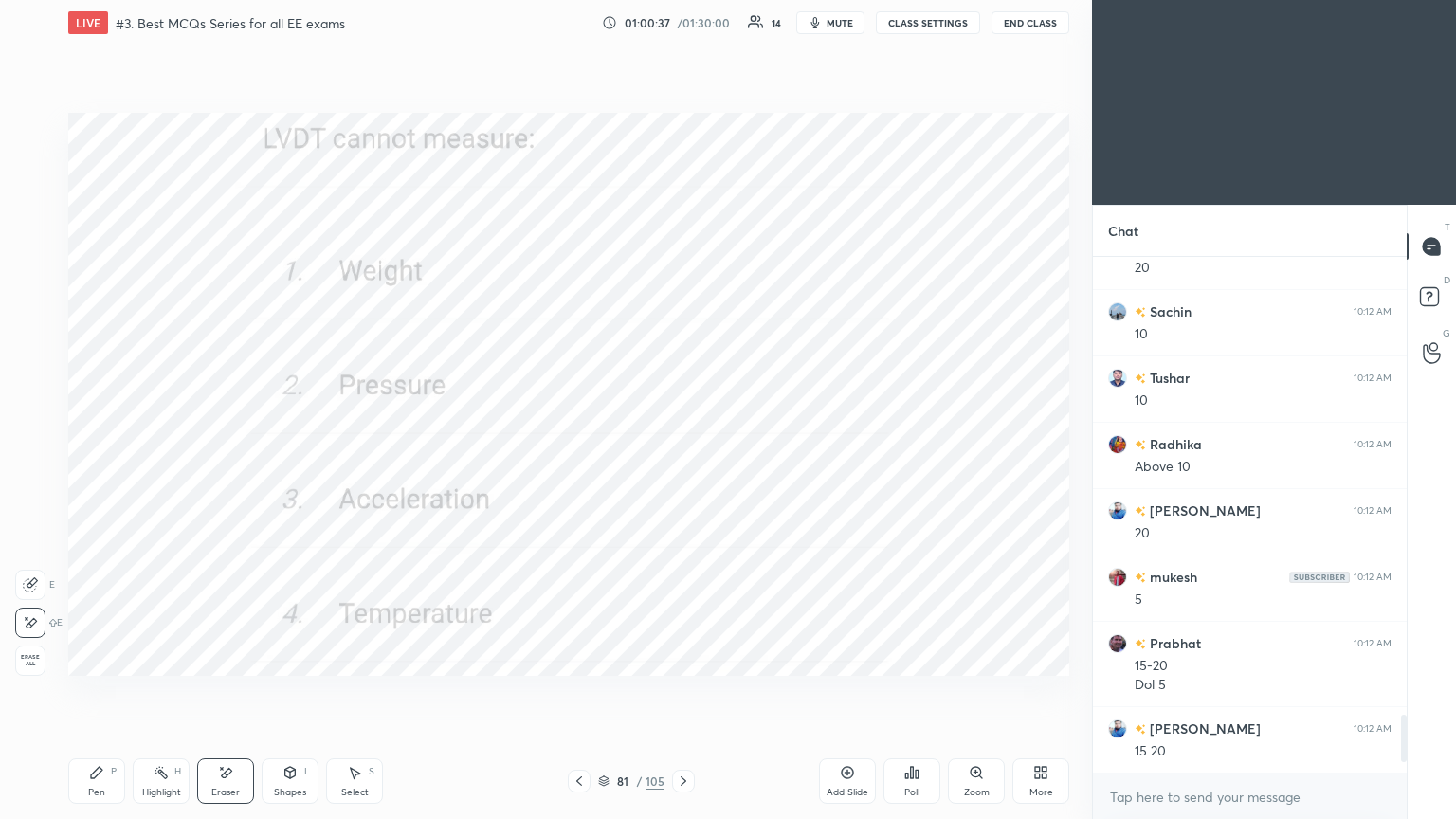 click on "Pen P" at bounding box center (97, 781) 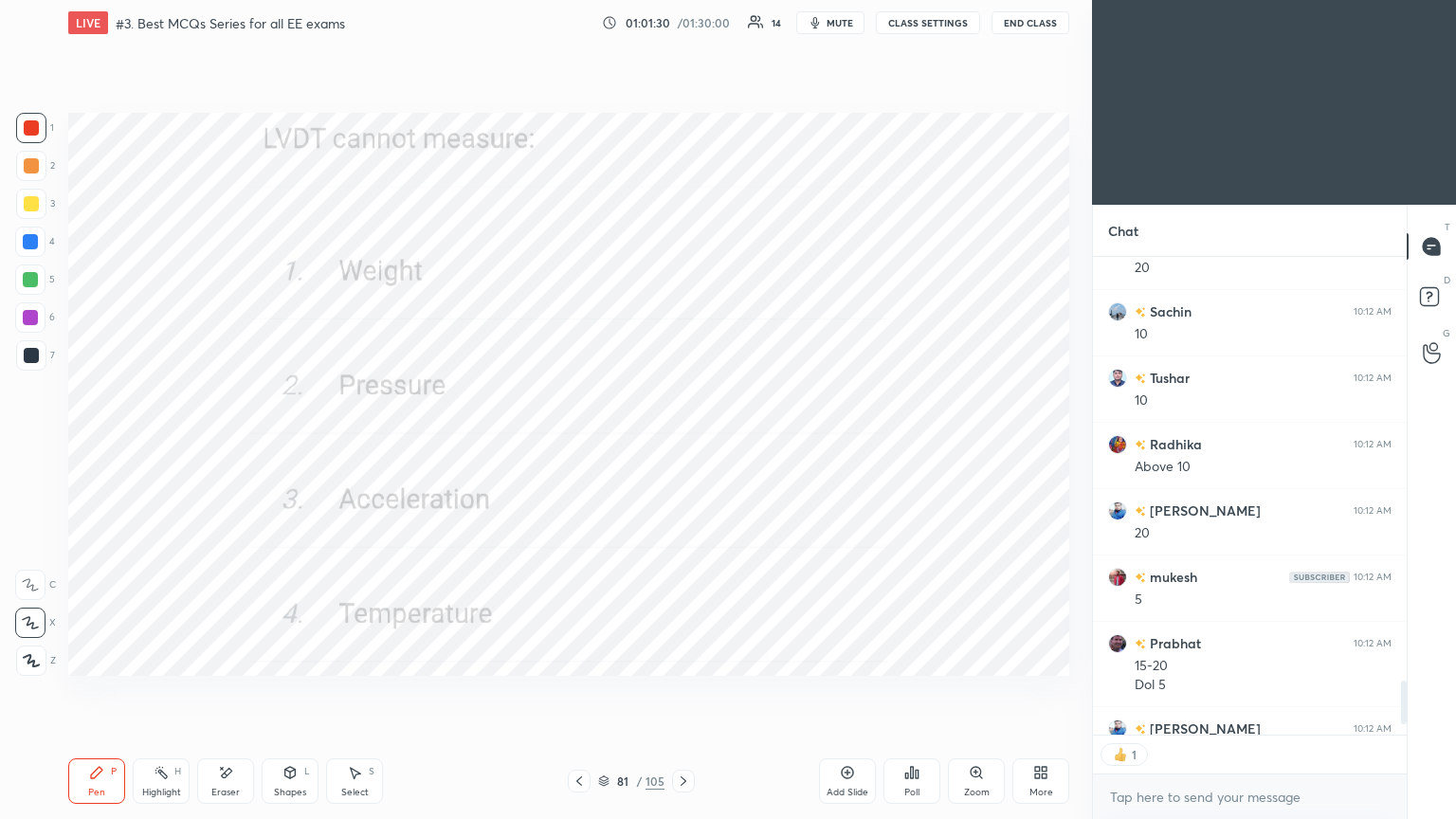 scroll, scrollTop: 6, scrollLeft: 6, axis: both 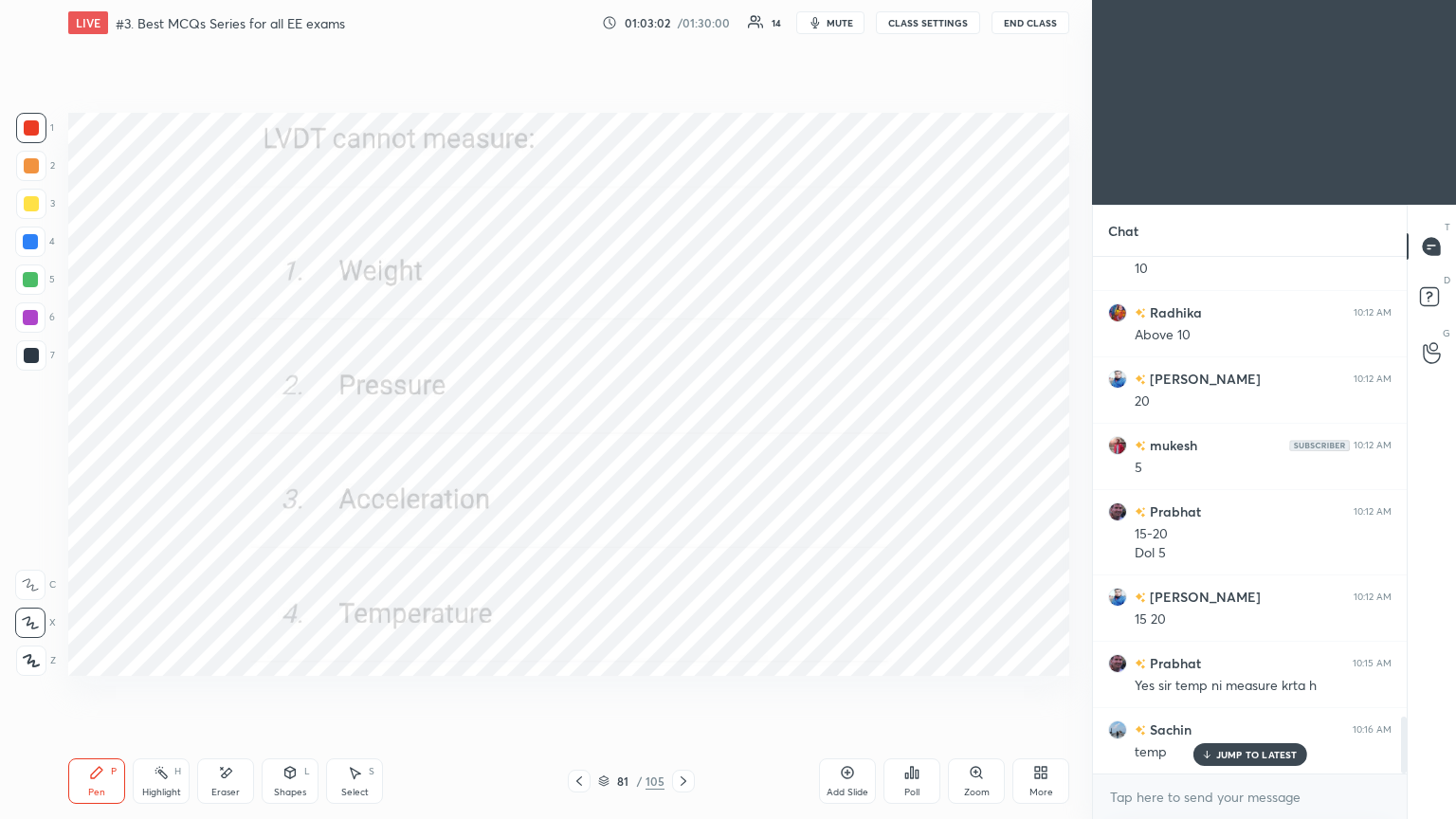 drag, startPoint x: 682, startPoint y: 784, endPoint x: 695, endPoint y: 780, distance: 13.601471 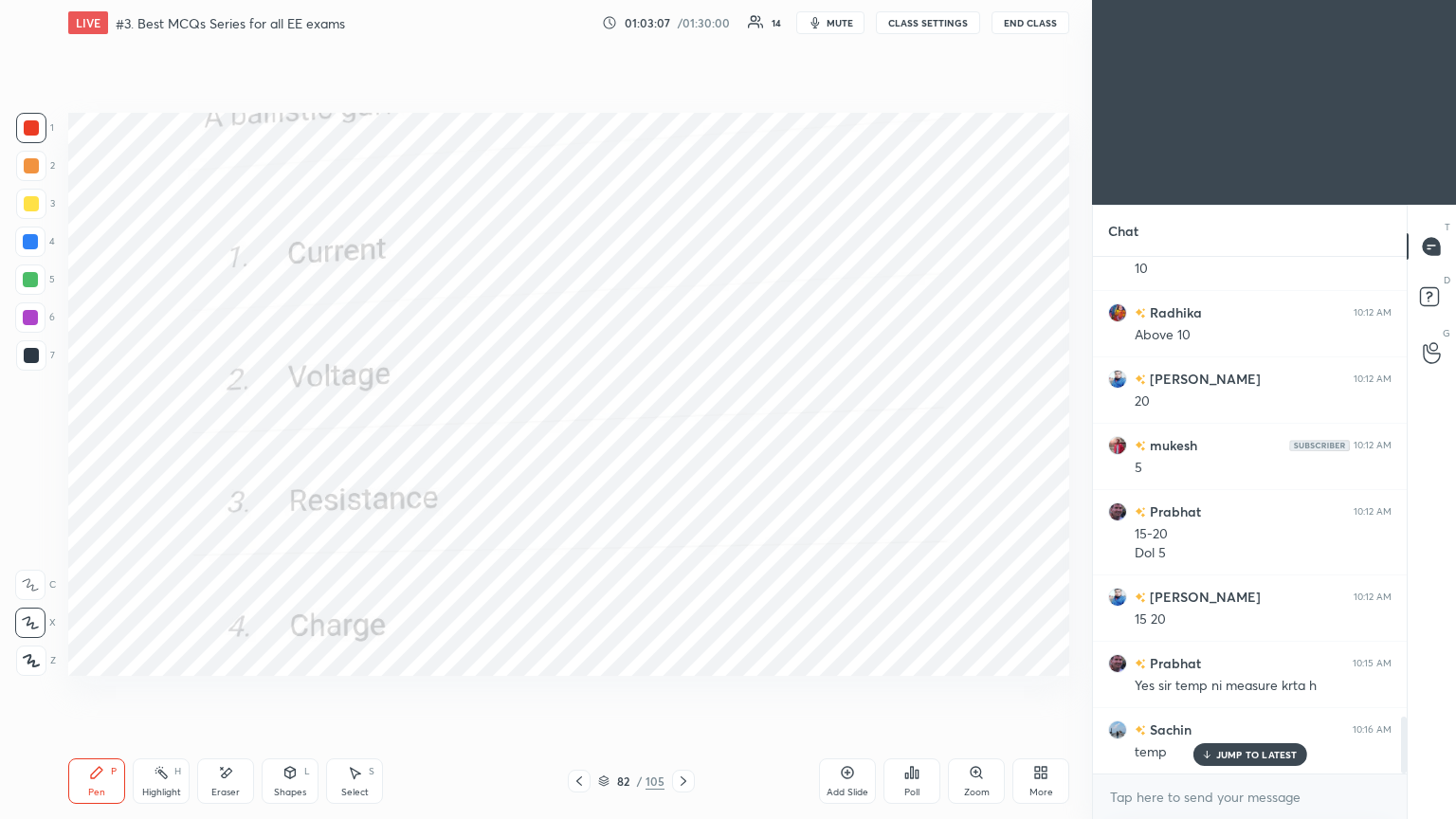 drag, startPoint x: 682, startPoint y: 780, endPoint x: 716, endPoint y: 776, distance: 34.23449 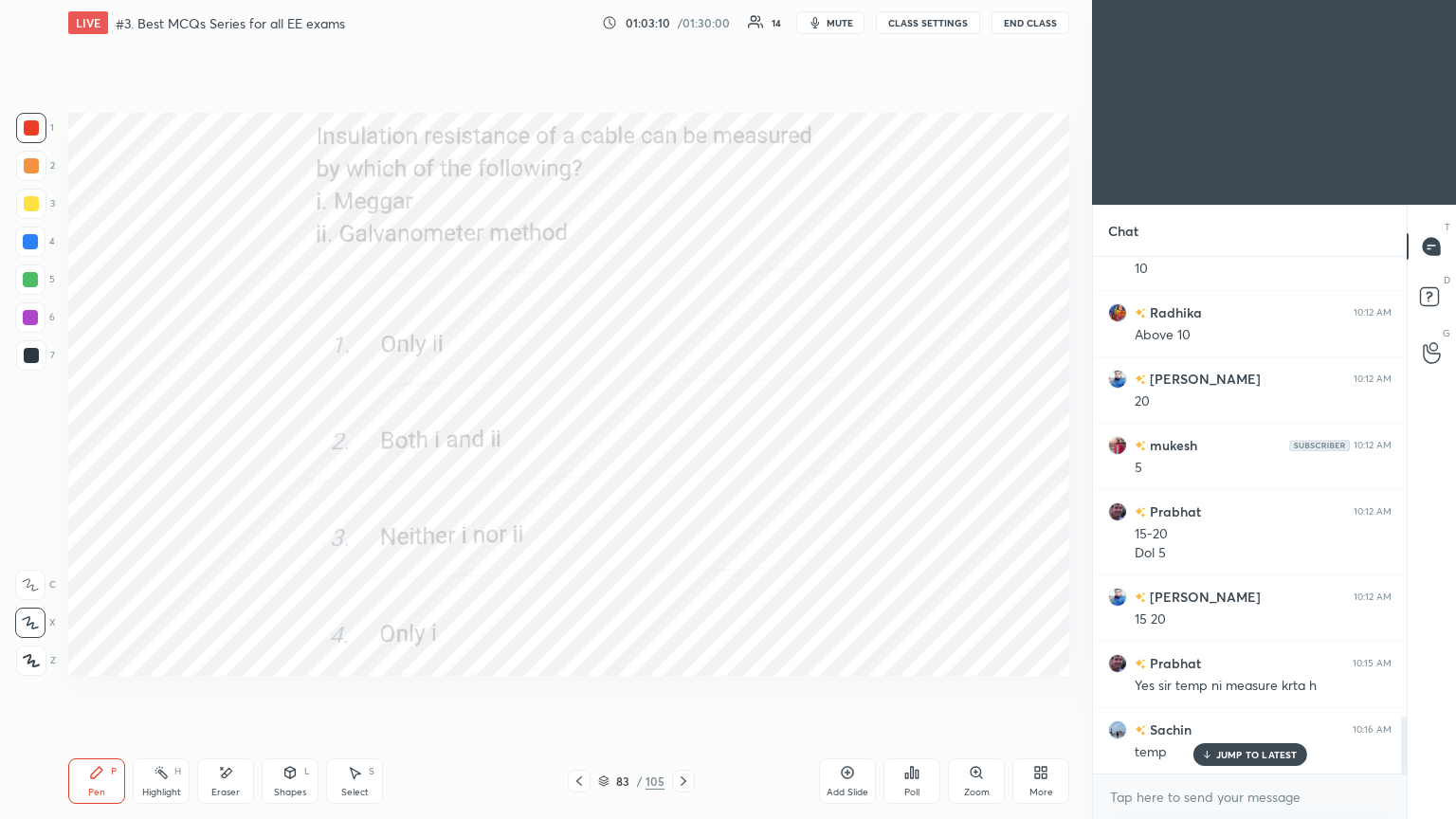 click on "Poll" at bounding box center [912, 781] 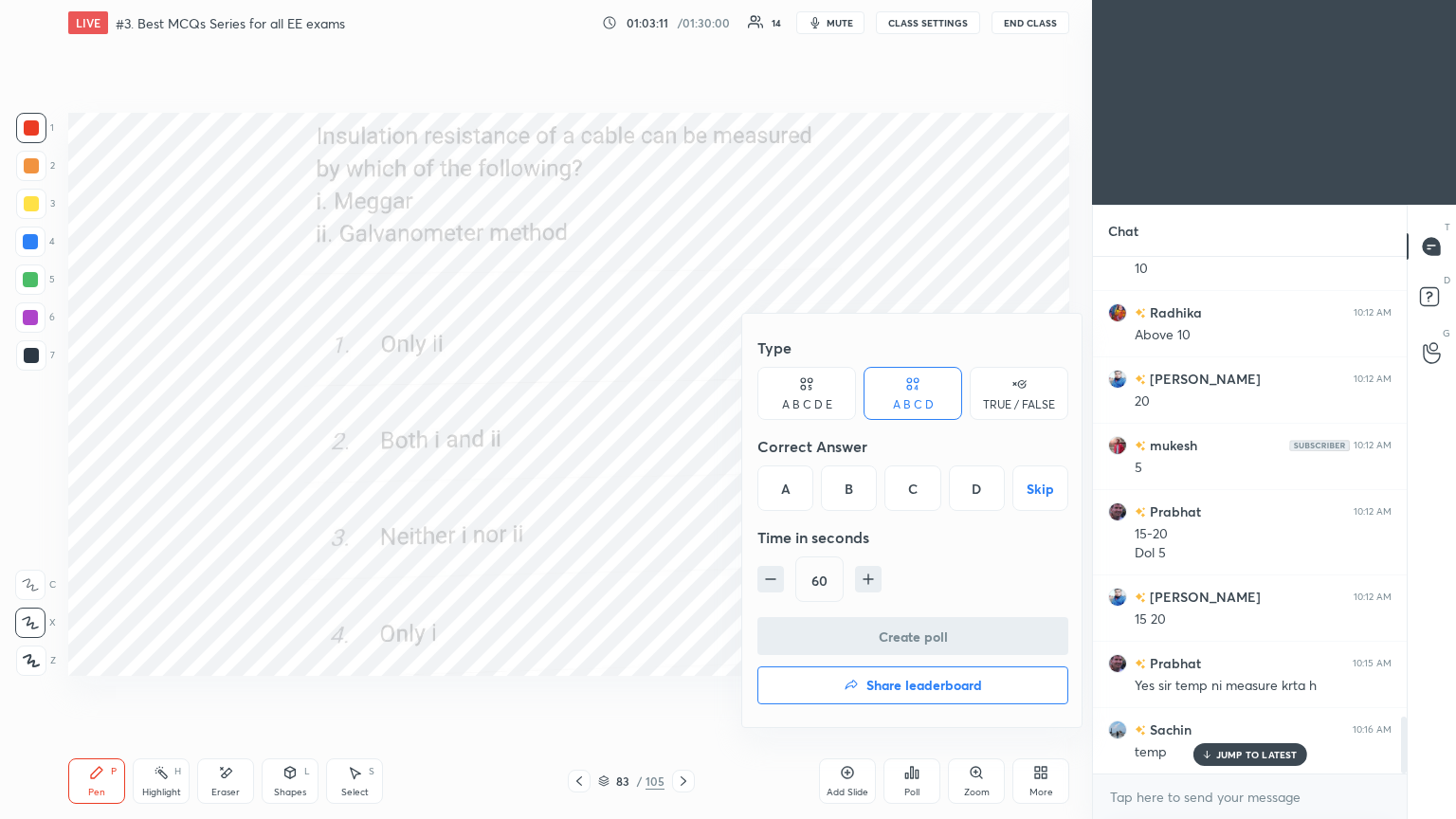 click on "B" at bounding box center [848, 488] 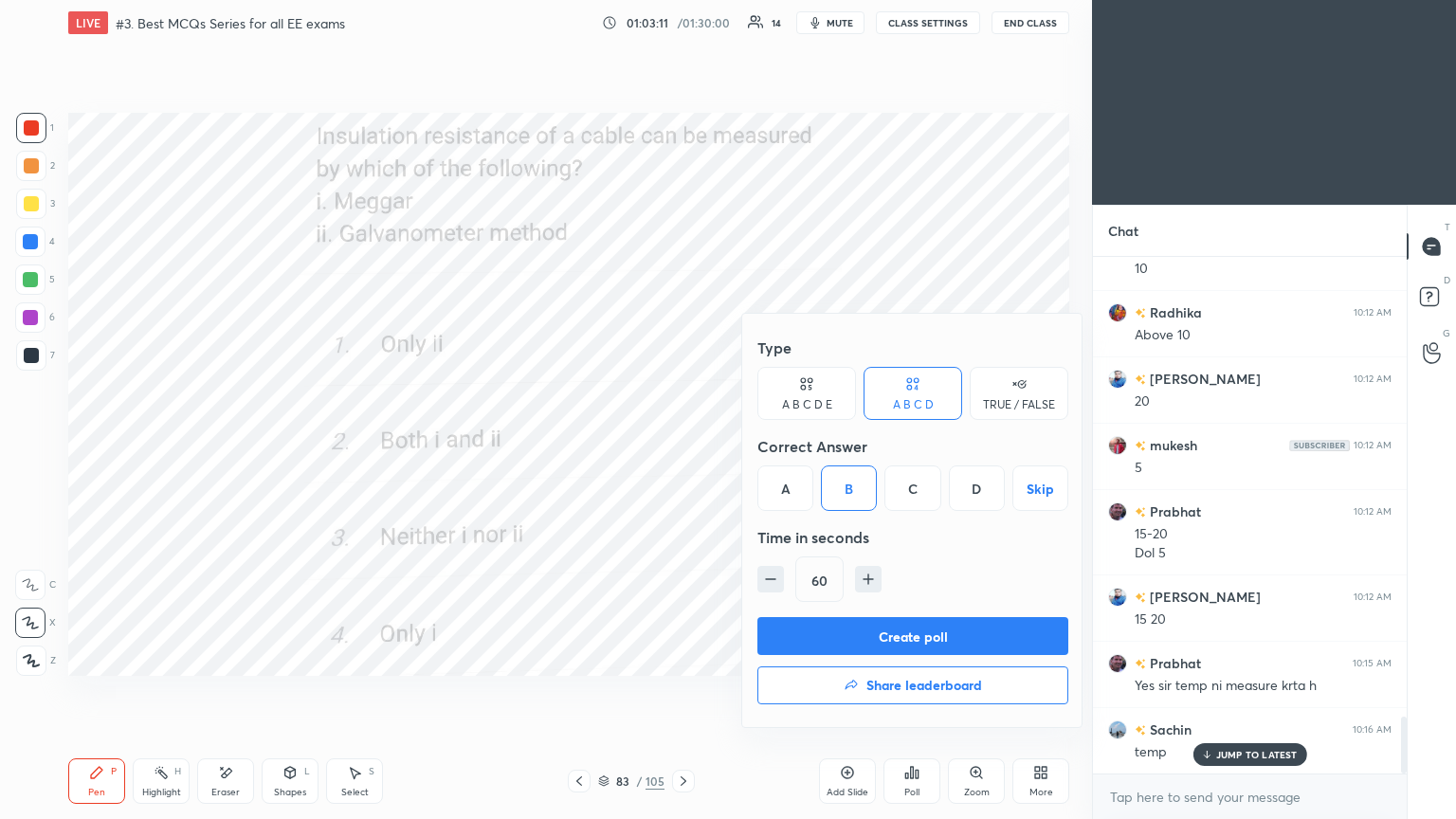 click on "Create poll" at bounding box center [913, 636] 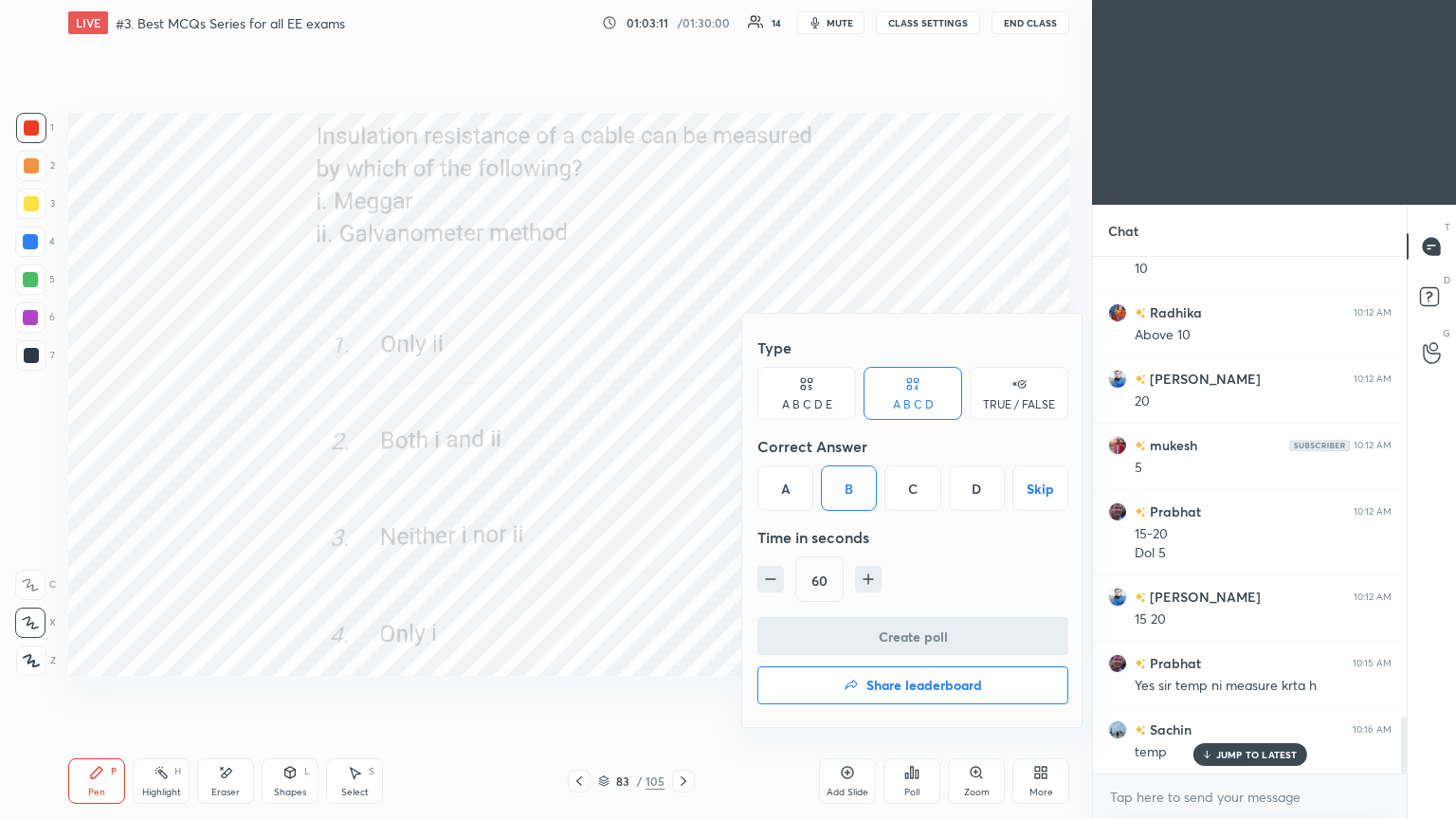 scroll, scrollTop: 481, scrollLeft: 308, axis: both 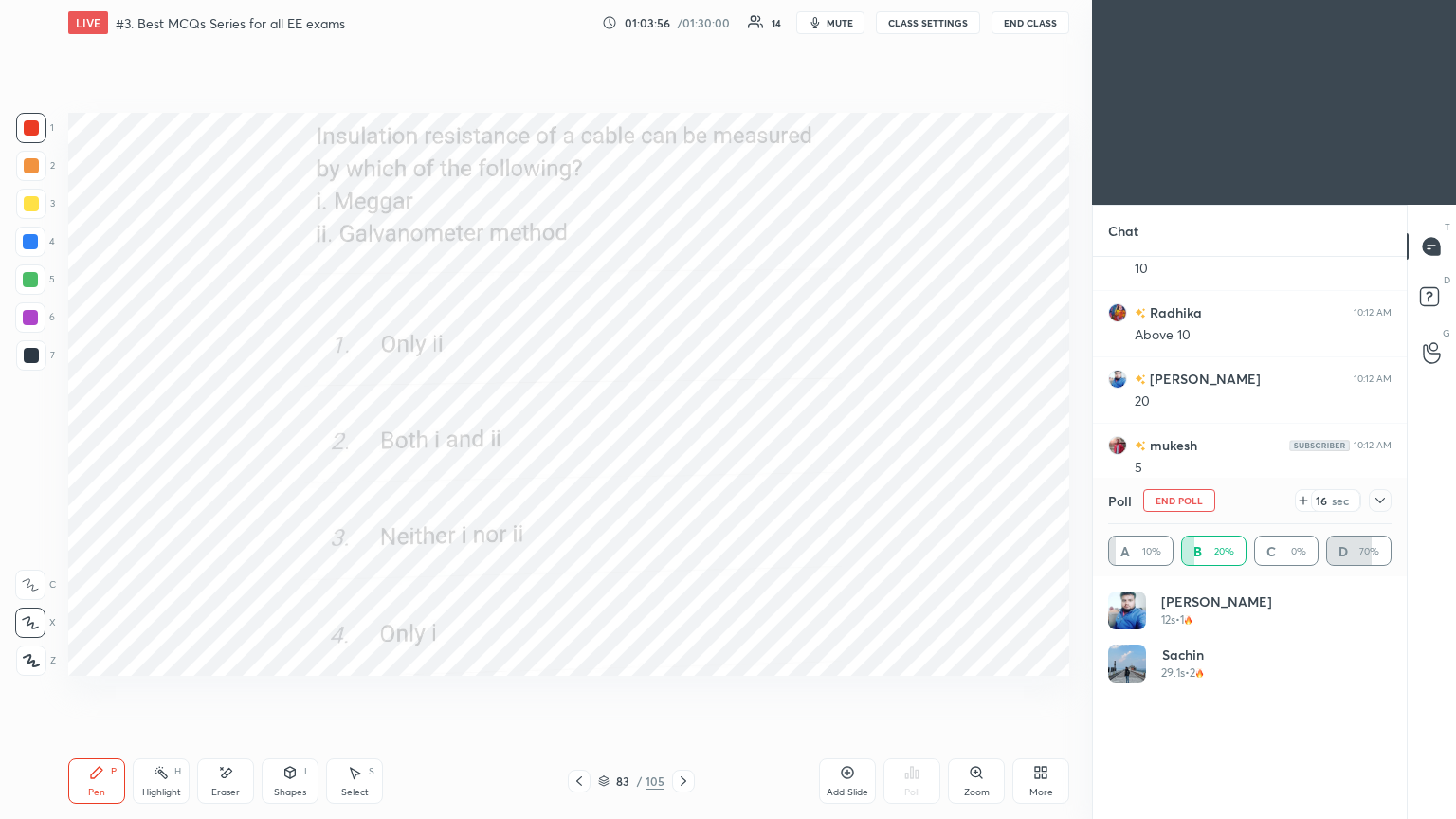 click on "End Poll" at bounding box center [1179, 500] 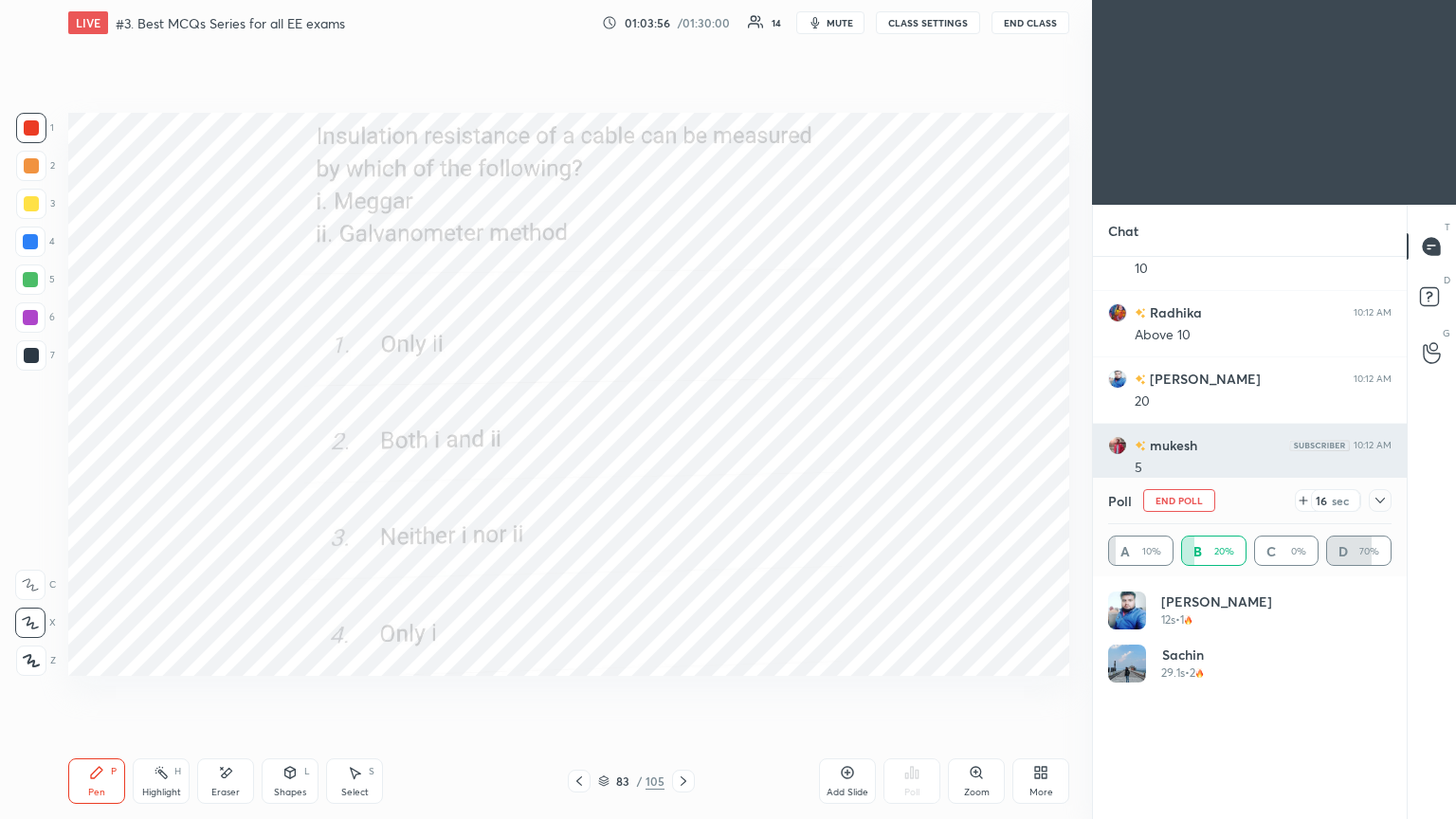 scroll, scrollTop: 116, scrollLeft: 278, axis: both 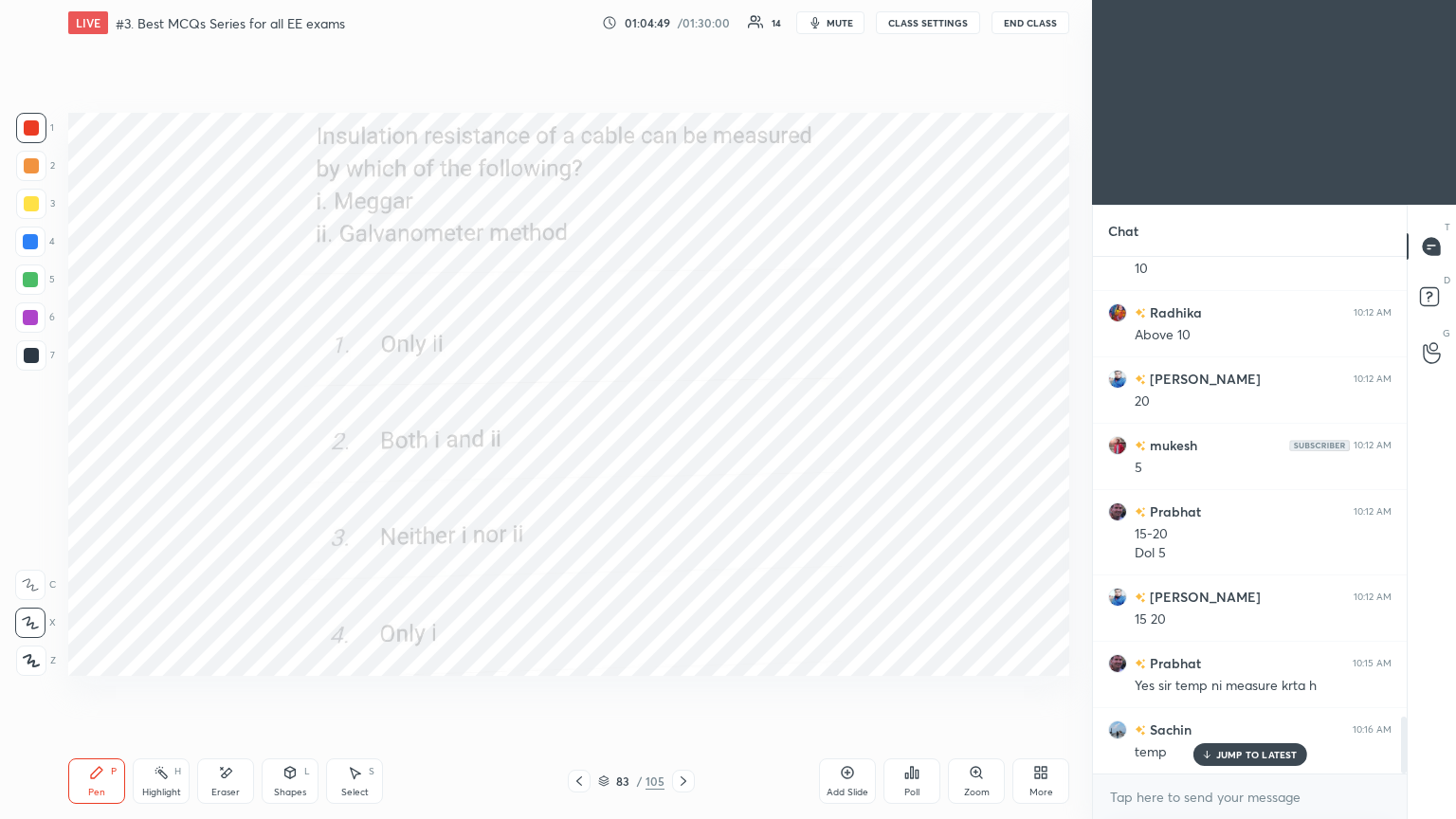 click 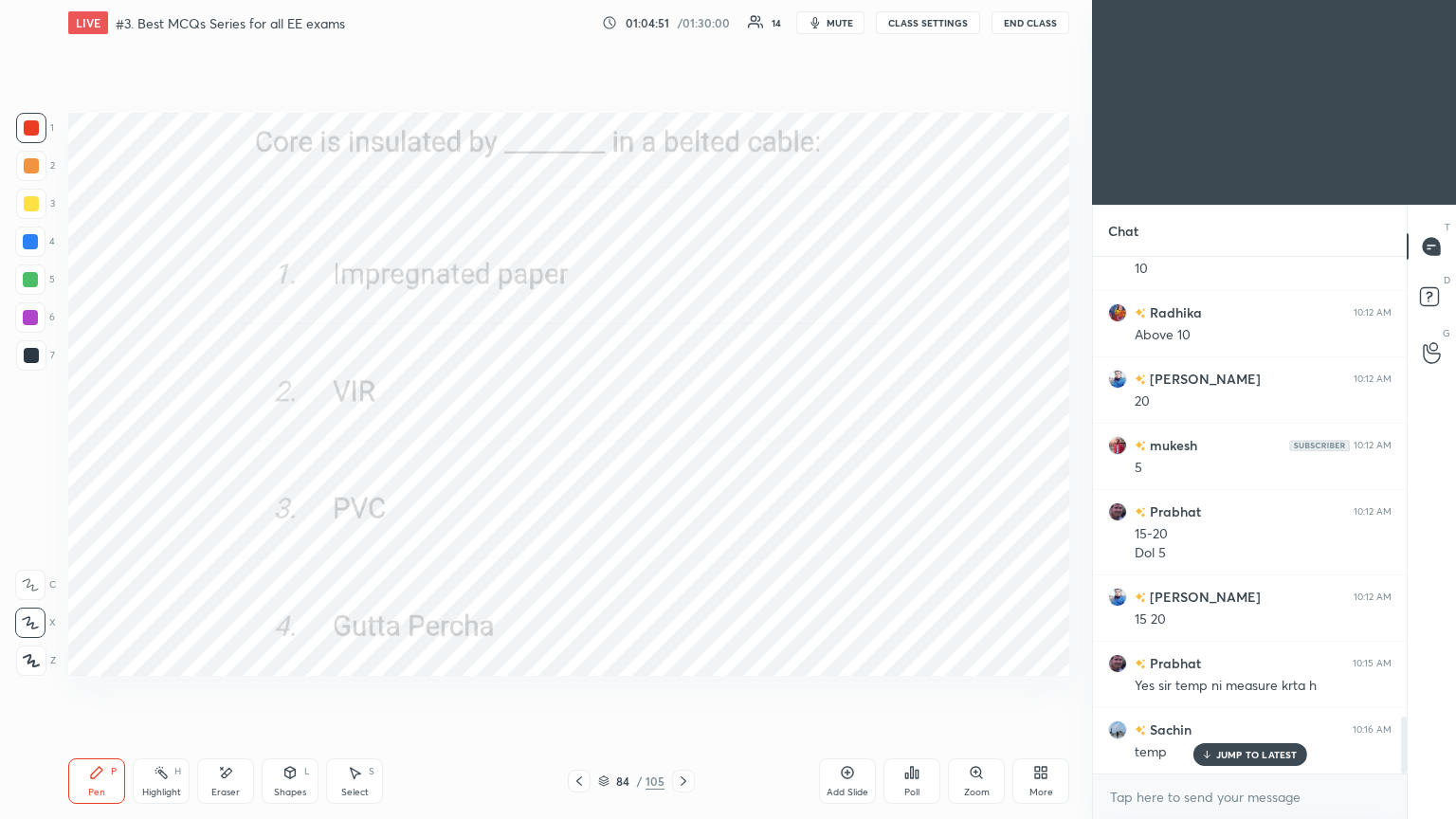 click on "Poll" at bounding box center [912, 792] 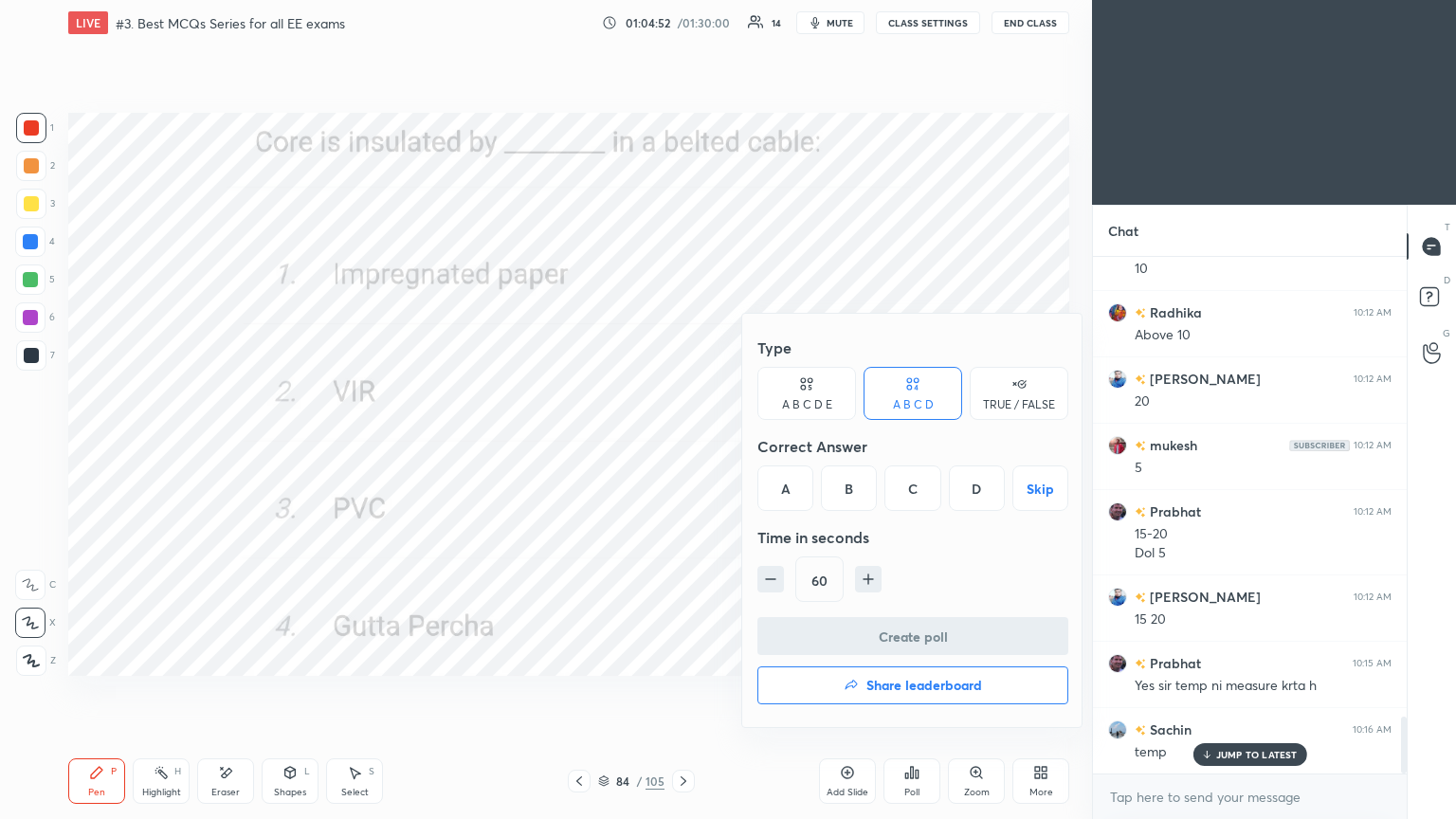 click on "A" at bounding box center (785, 488) 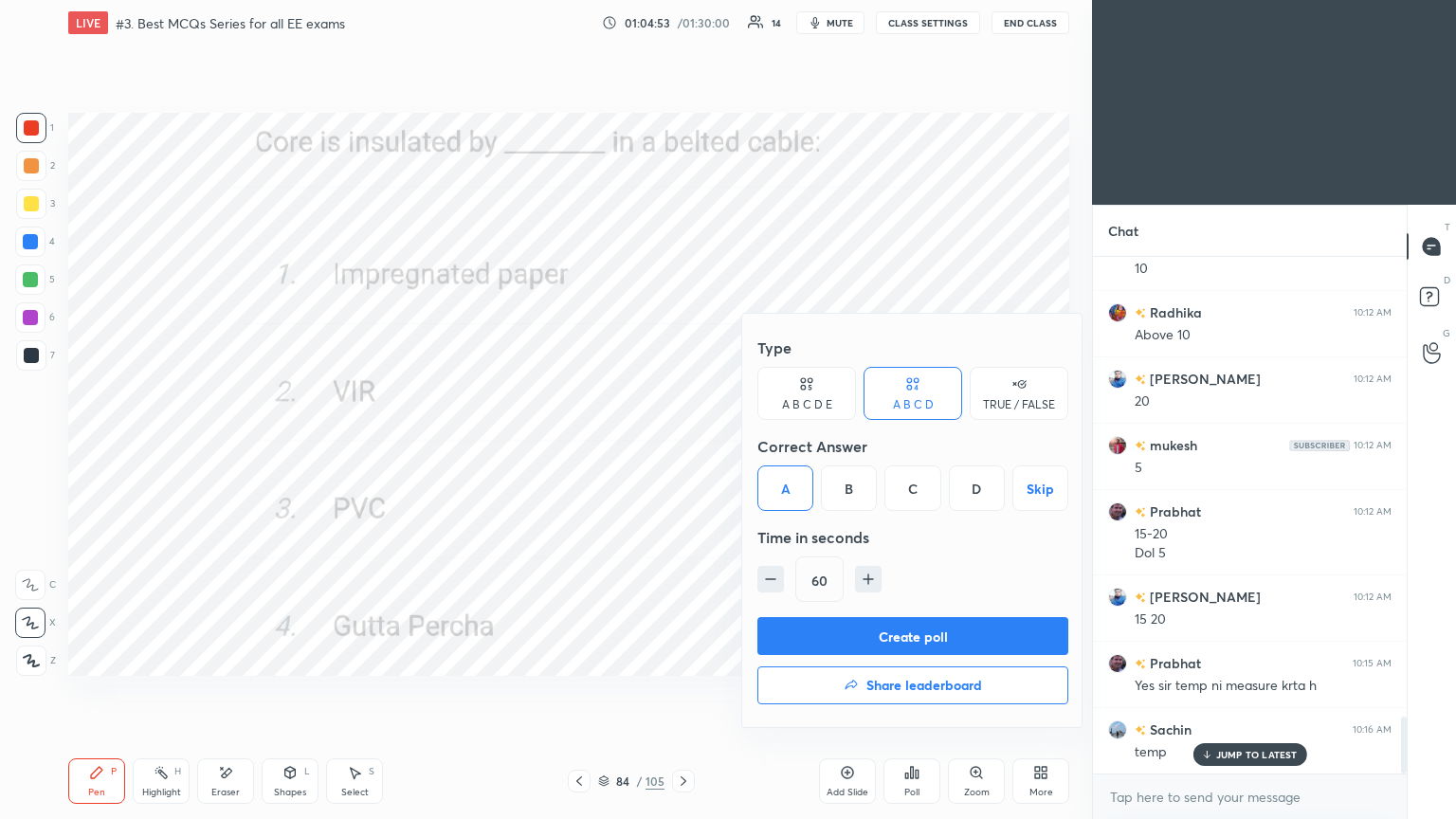 click on "Create poll" at bounding box center [913, 636] 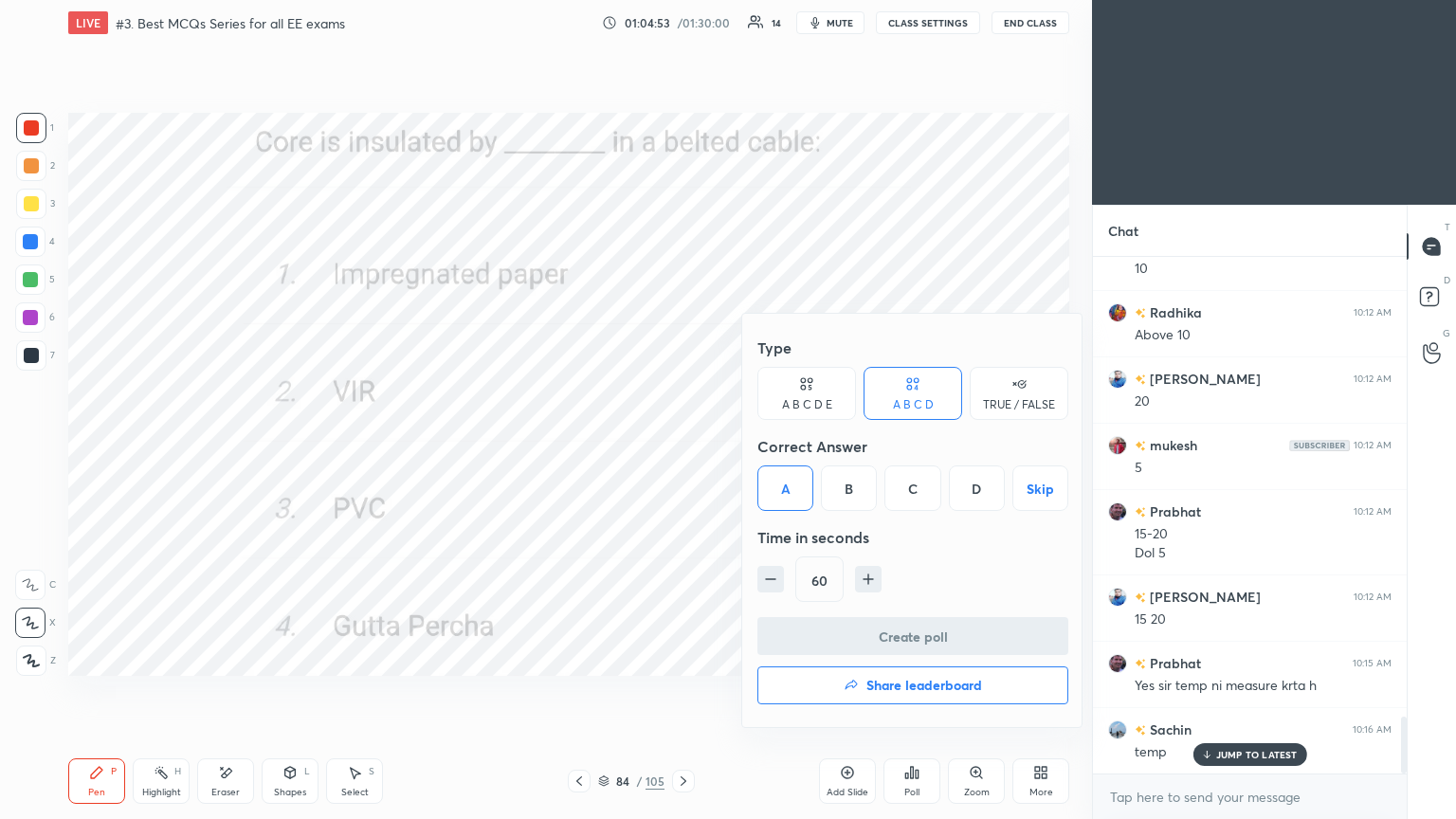 scroll, scrollTop: 470, scrollLeft: 308, axis: both 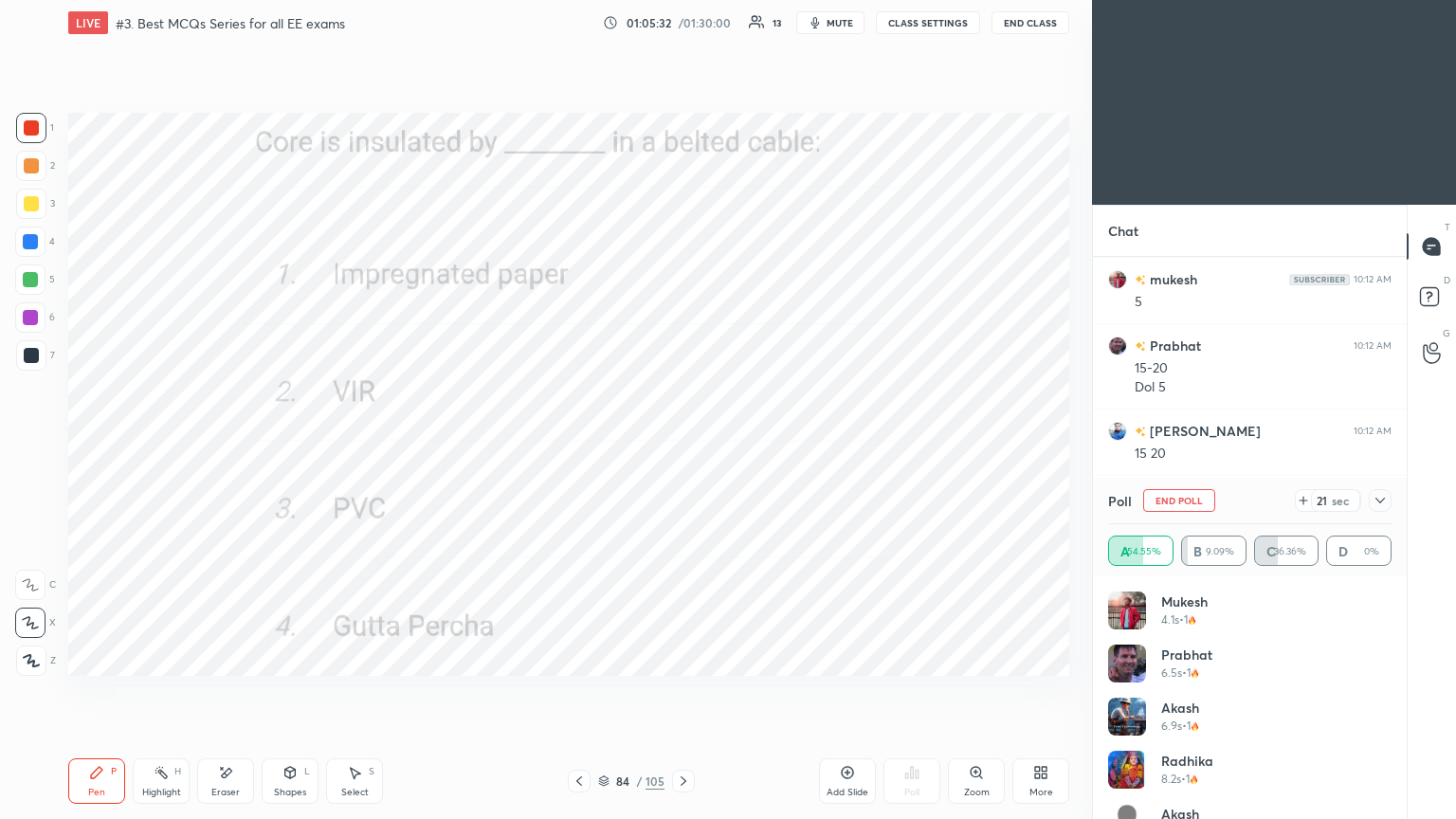click on "End Poll" at bounding box center (1179, 500) 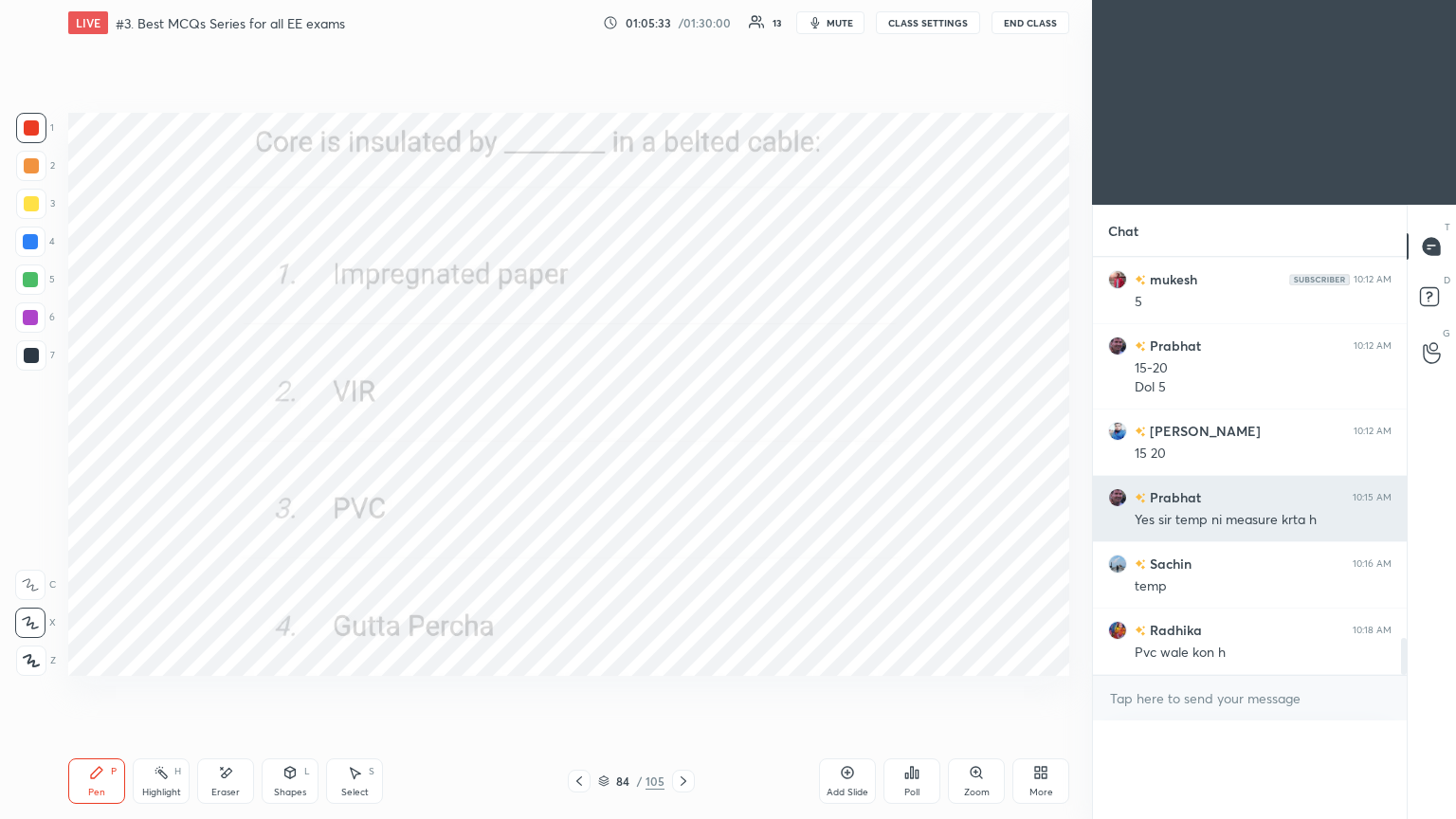 scroll, scrollTop: 115, scrollLeft: 278, axis: both 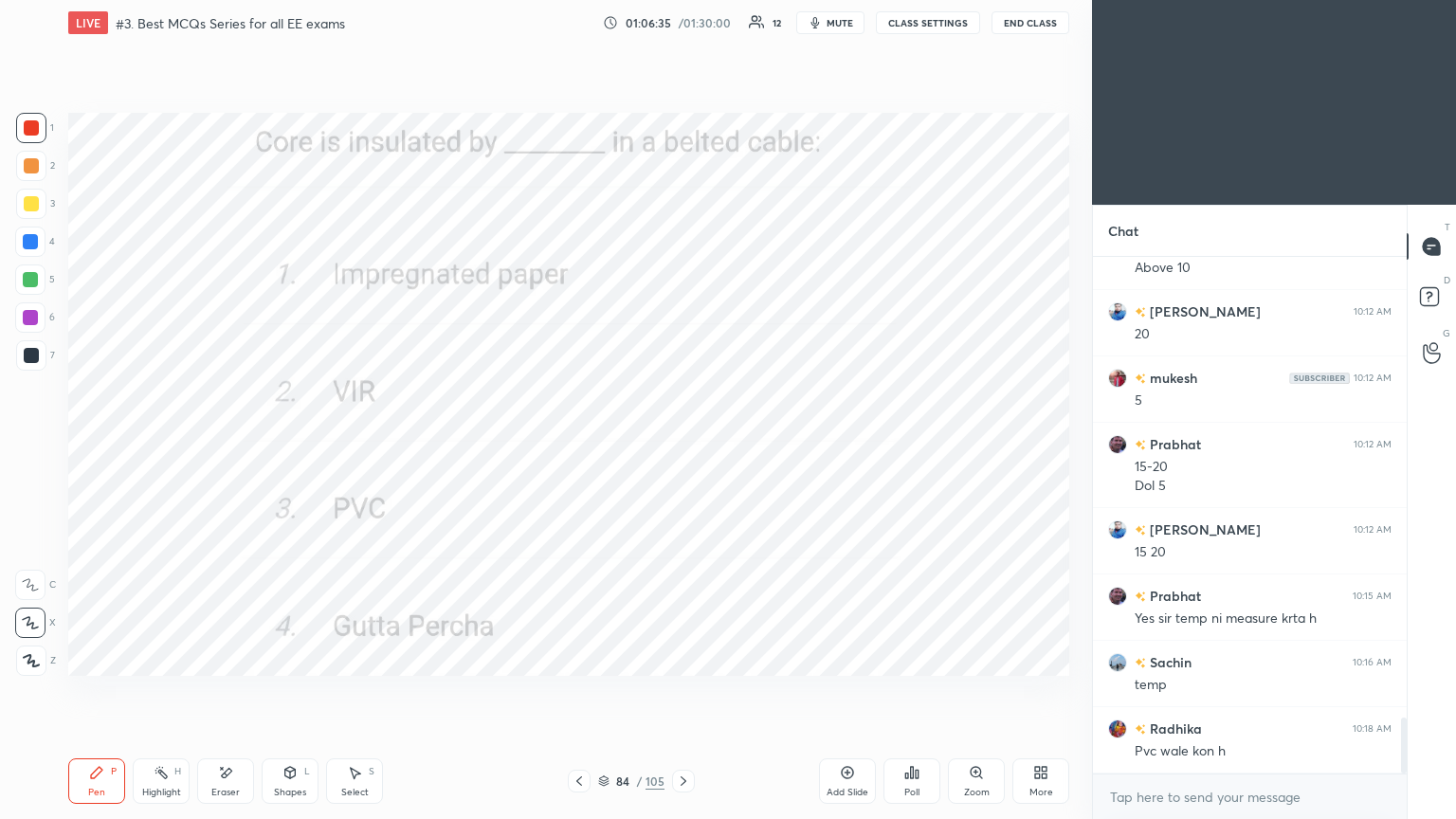 drag, startPoint x: 680, startPoint y: 780, endPoint x: 767, endPoint y: 765, distance: 88.28363 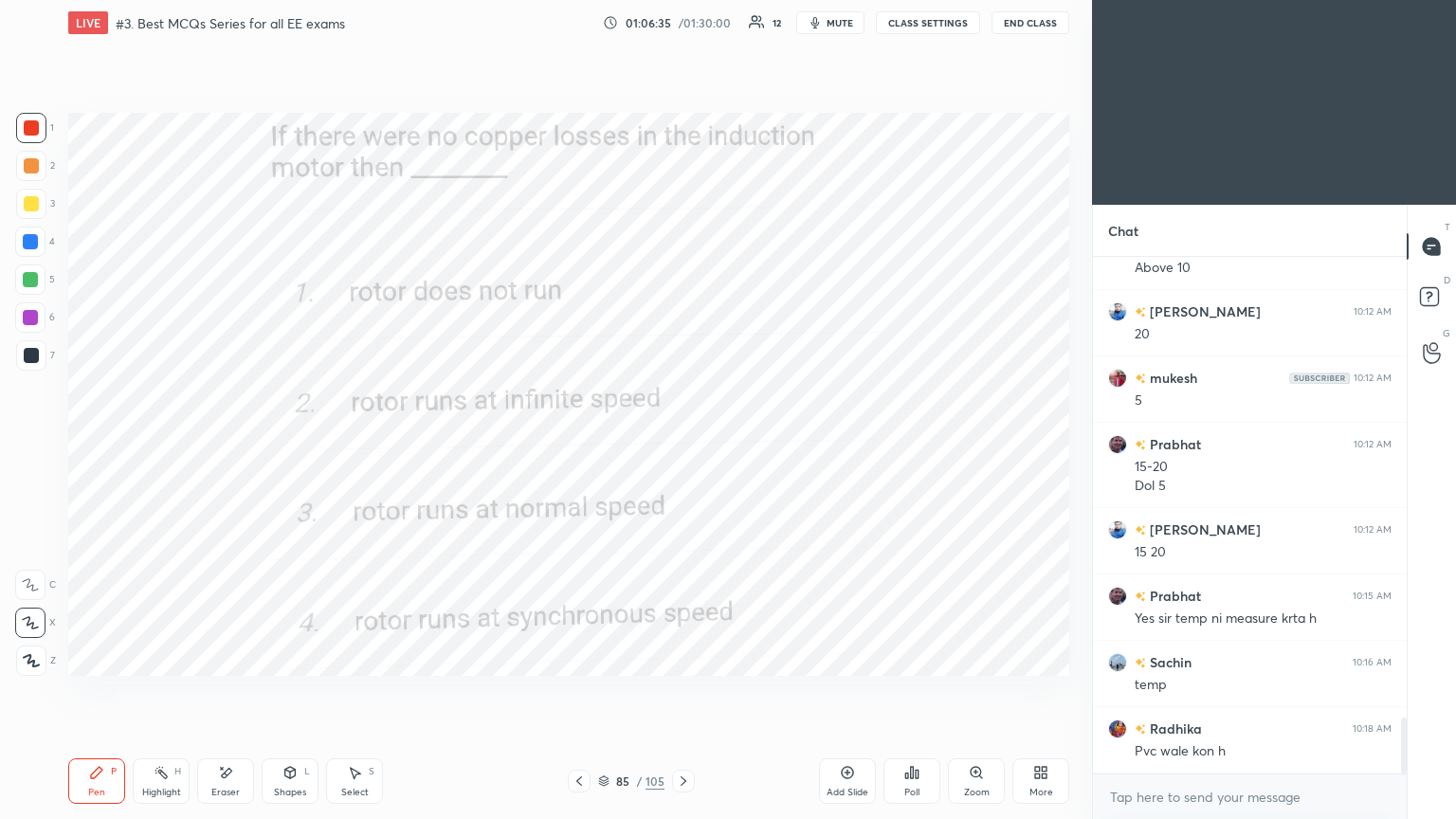 click on "Poll" at bounding box center [912, 792] 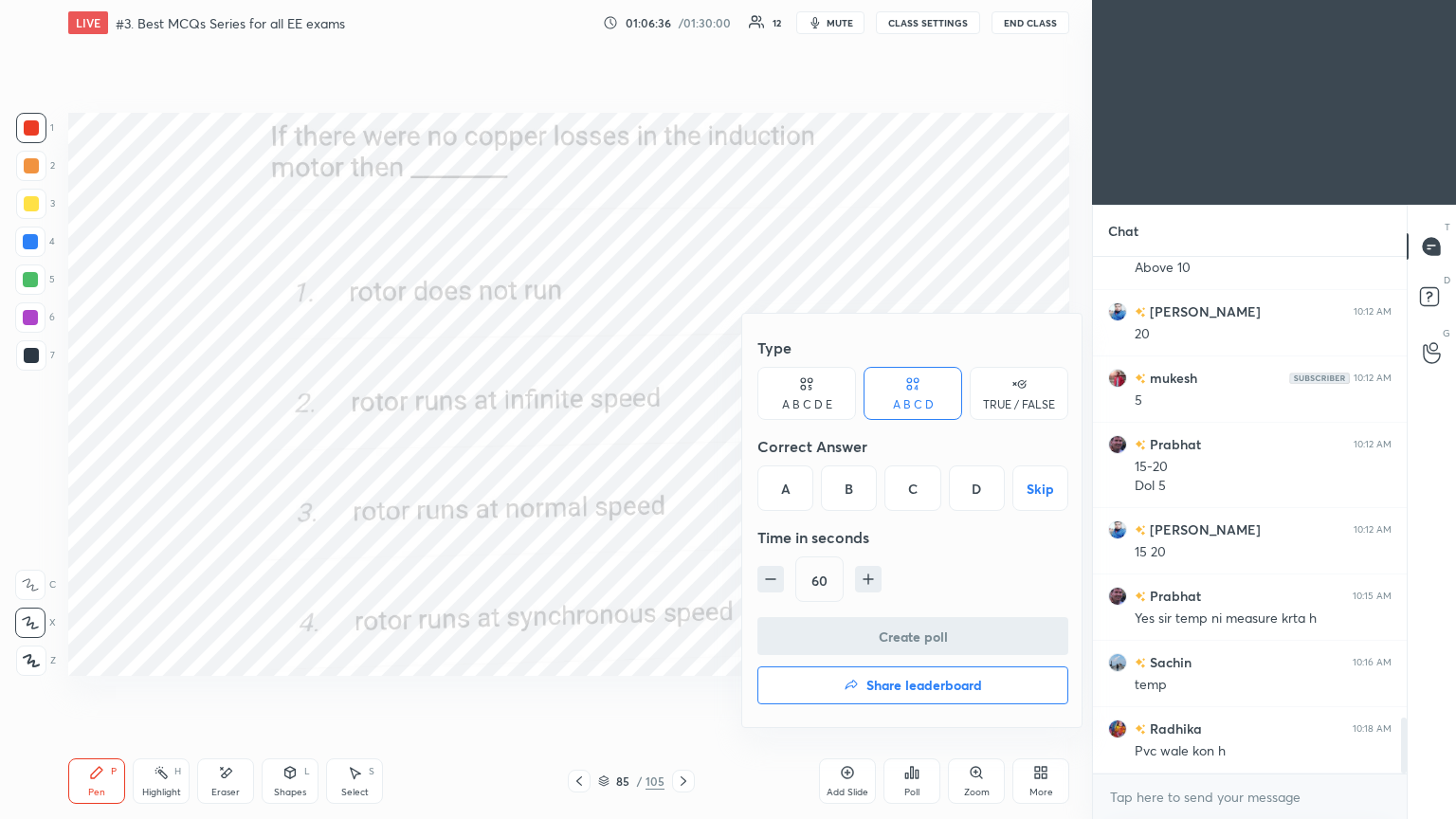 drag, startPoint x: 974, startPoint y: 492, endPoint x: 979, endPoint y: 507, distance: 15.811388 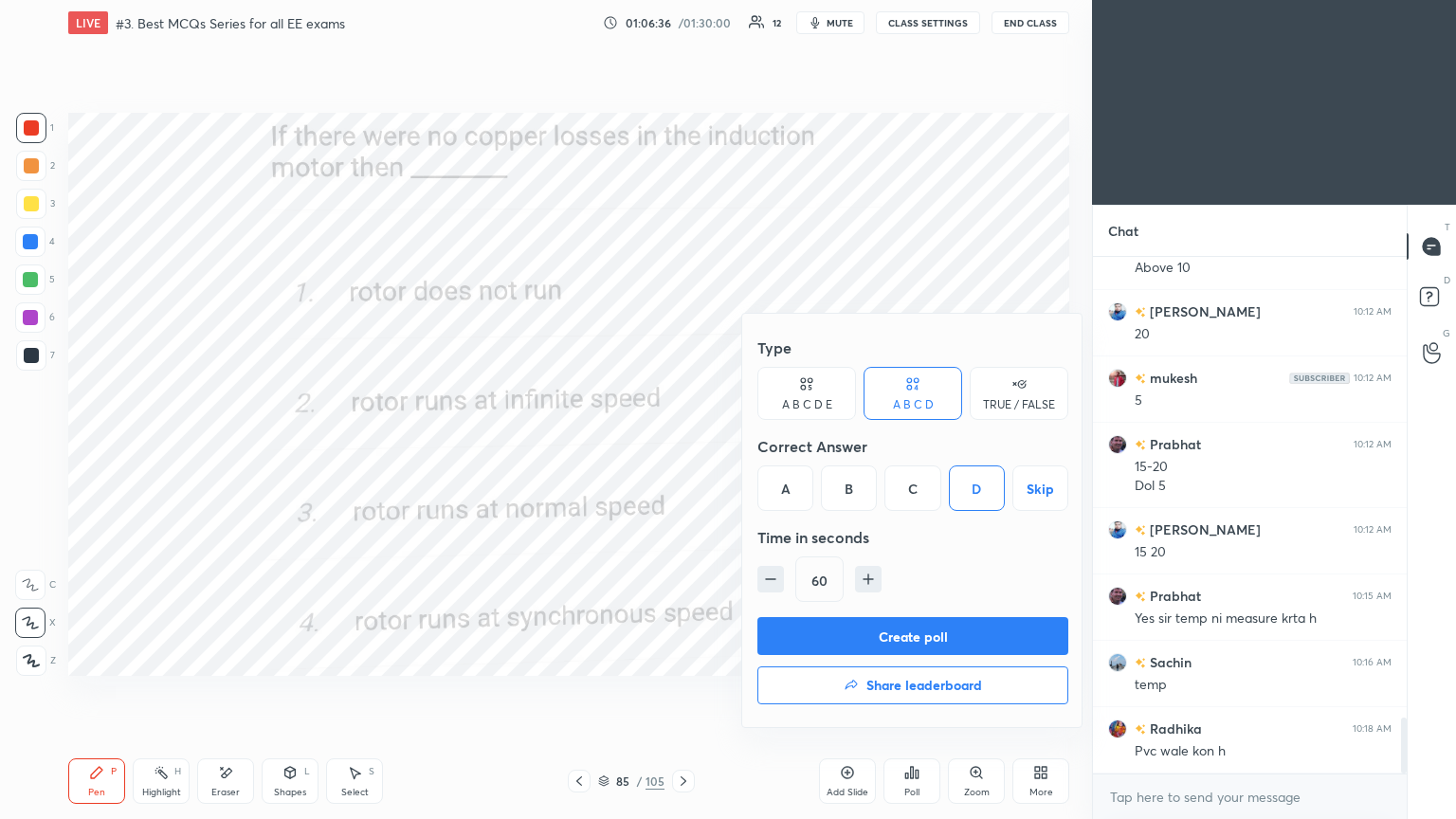 click on "Create poll" at bounding box center [913, 636] 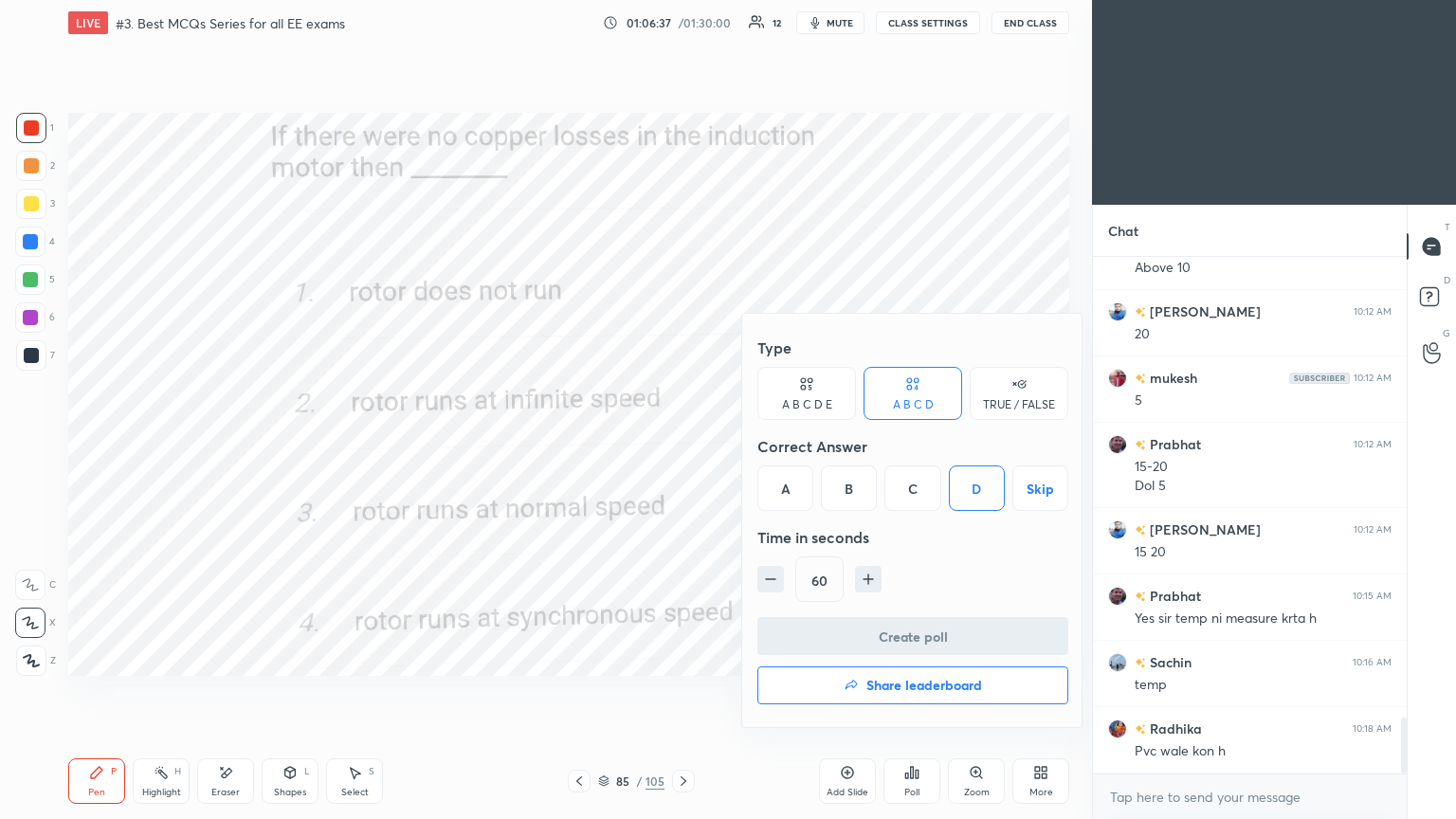 scroll, scrollTop: 480, scrollLeft: 308, axis: both 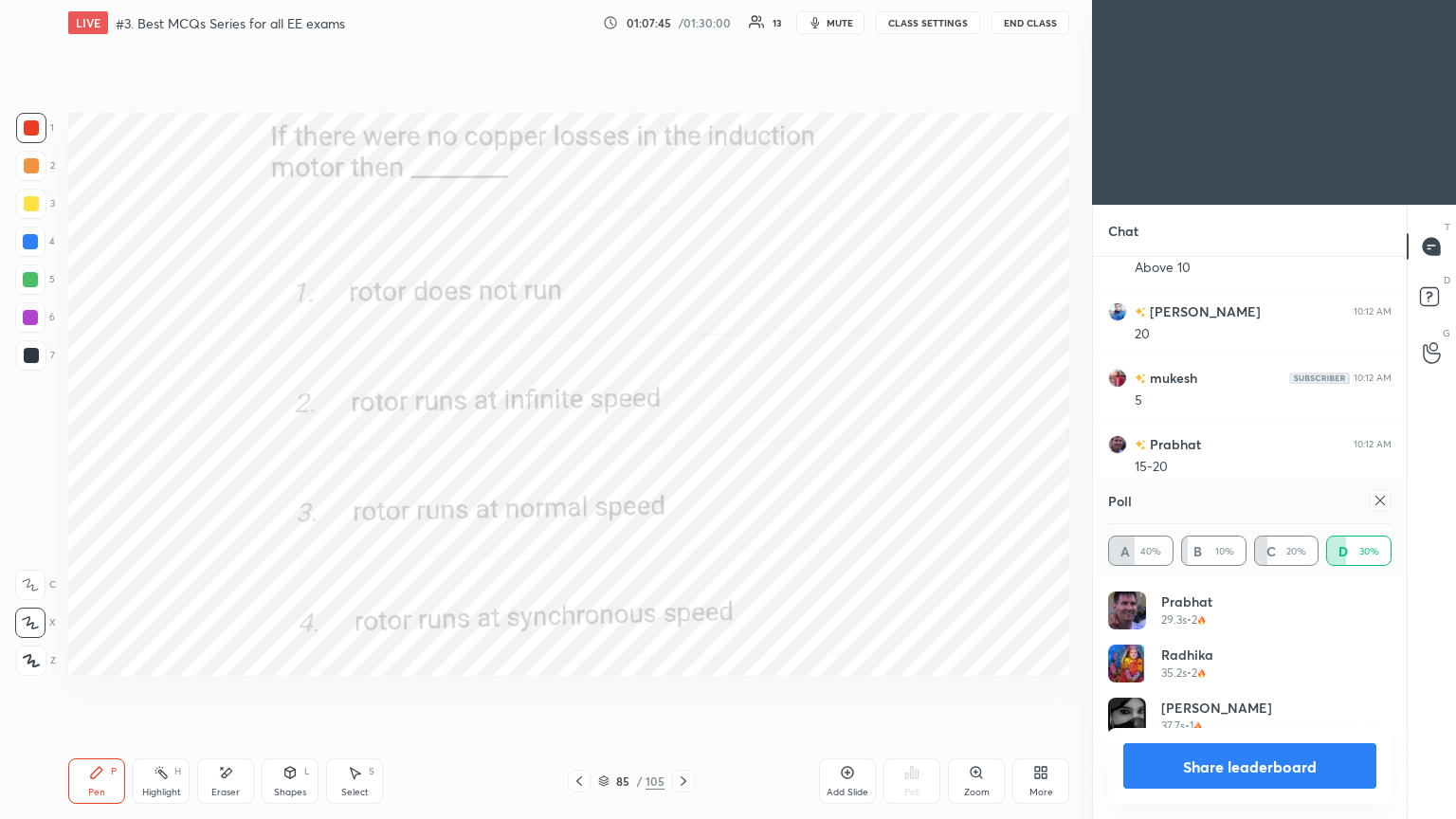 click 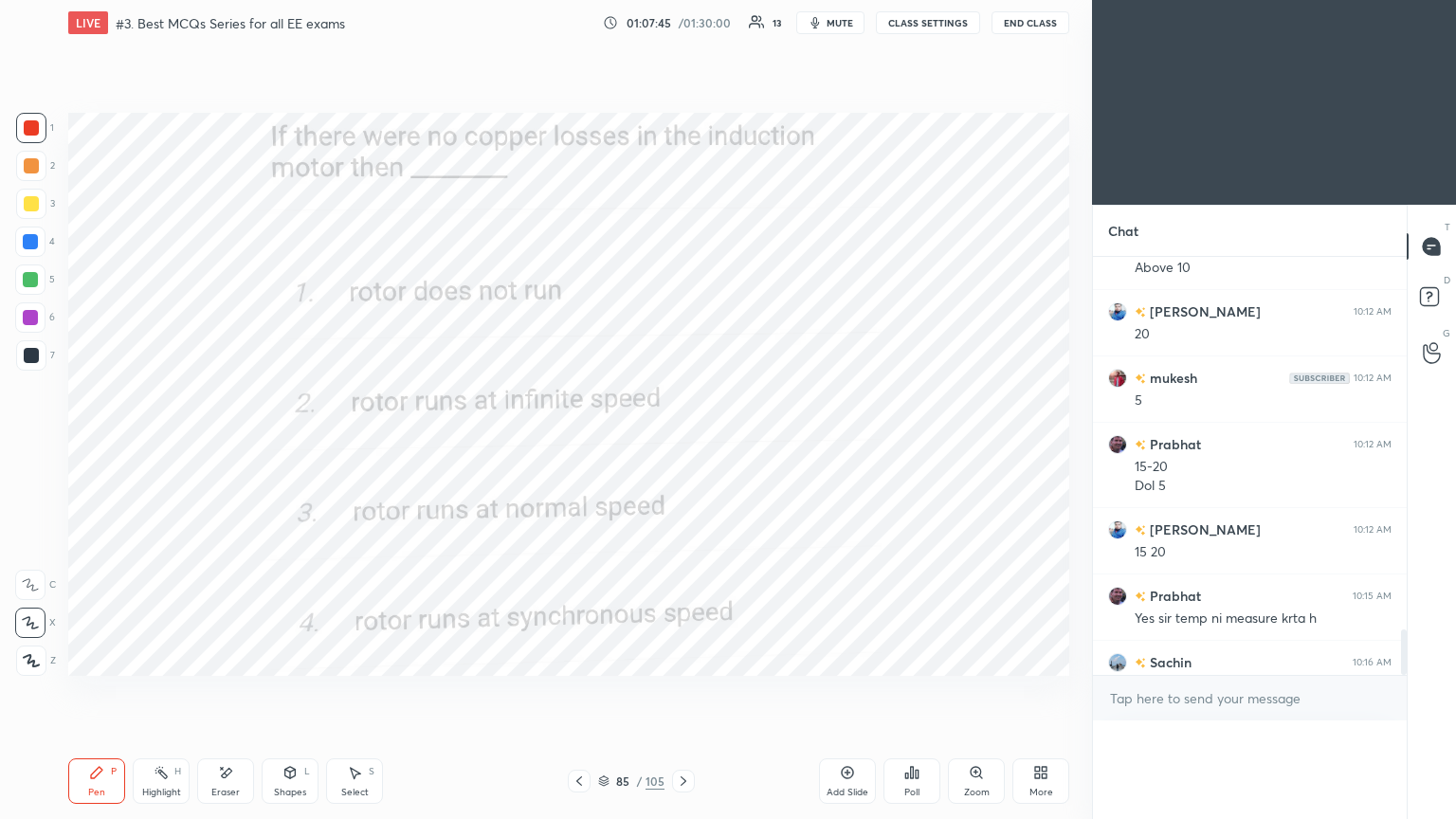 scroll, scrollTop: 0, scrollLeft: 0, axis: both 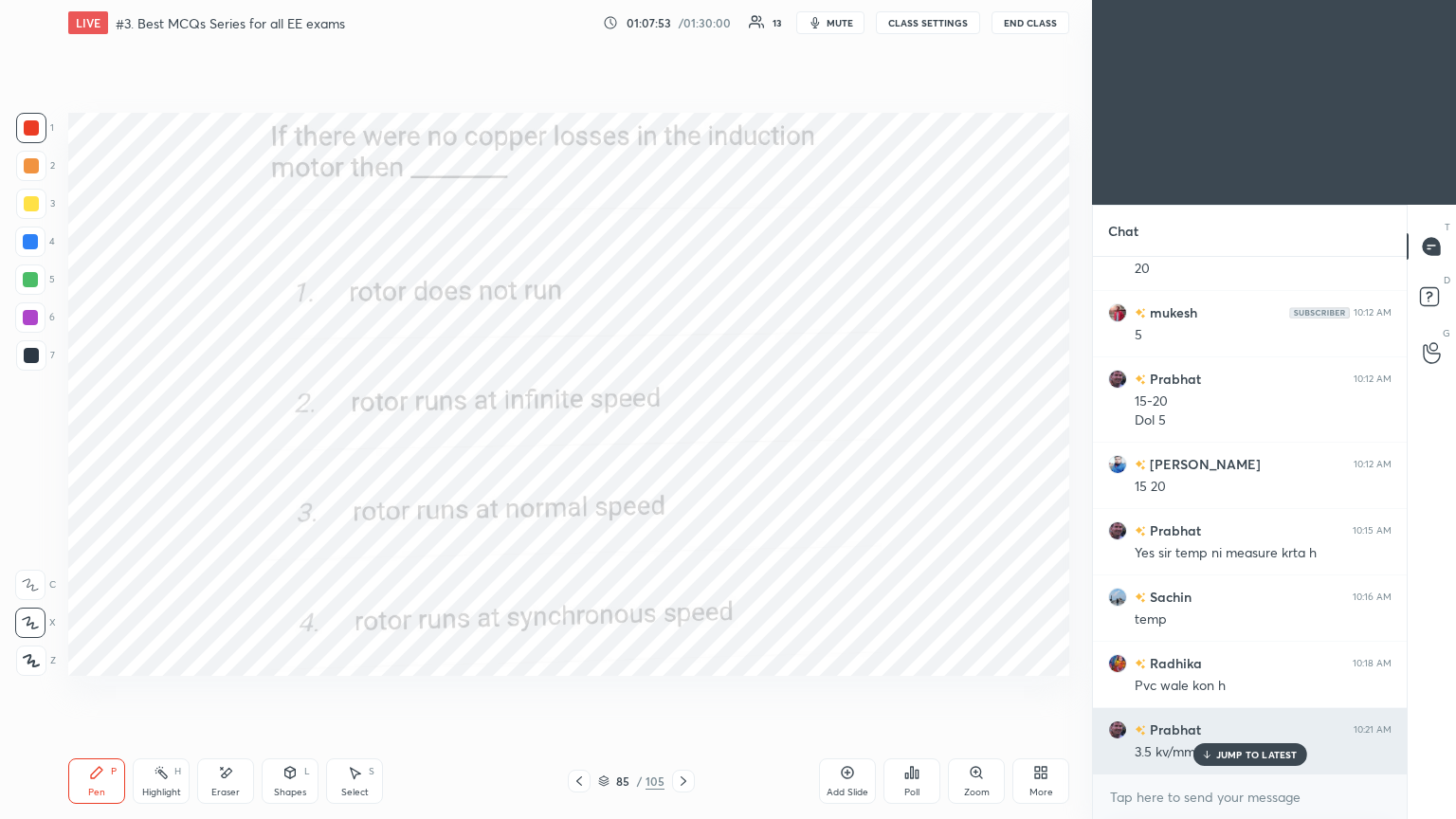 click on "JUMP TO LATEST" at bounding box center [1257, 755] 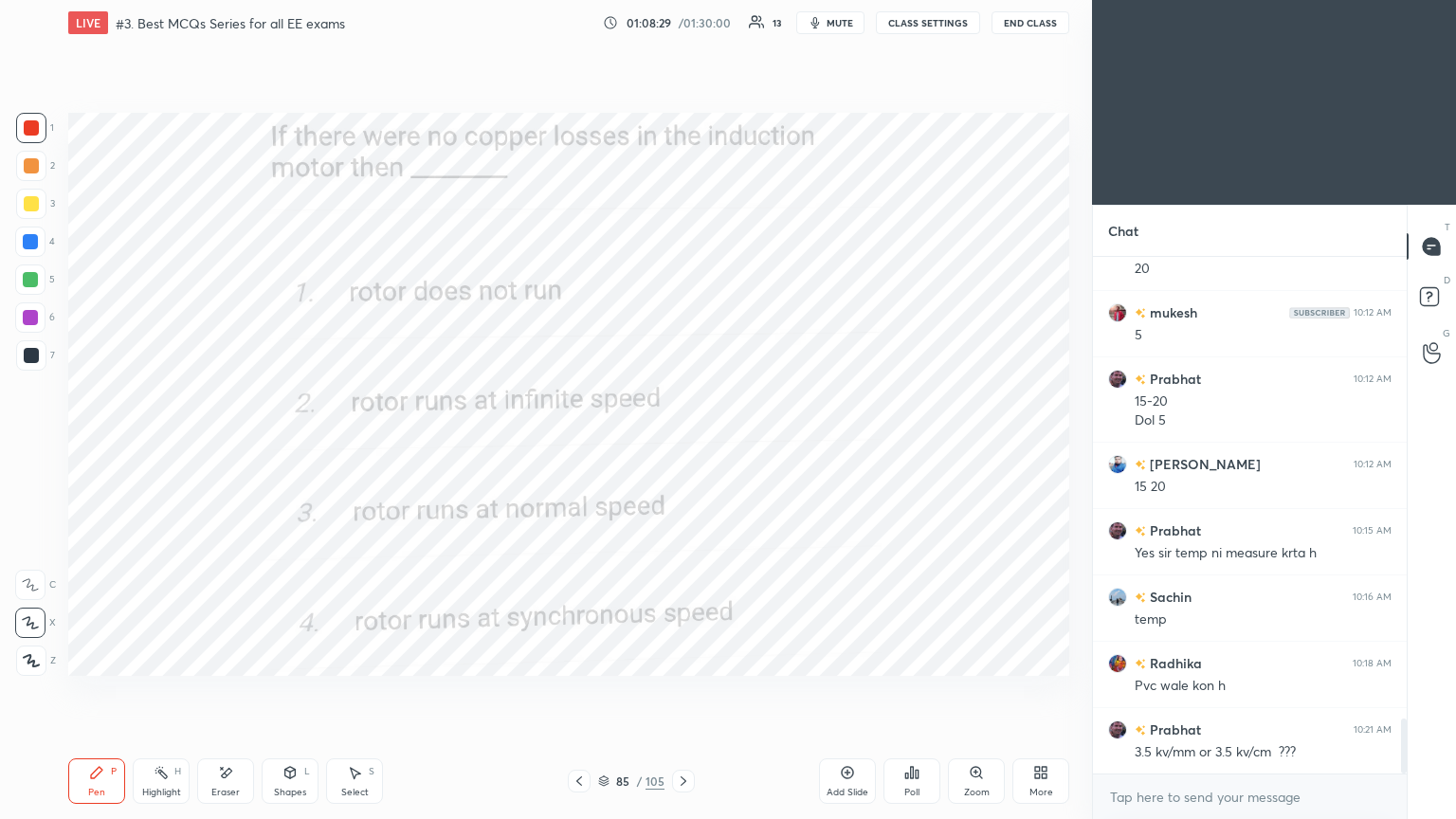 click 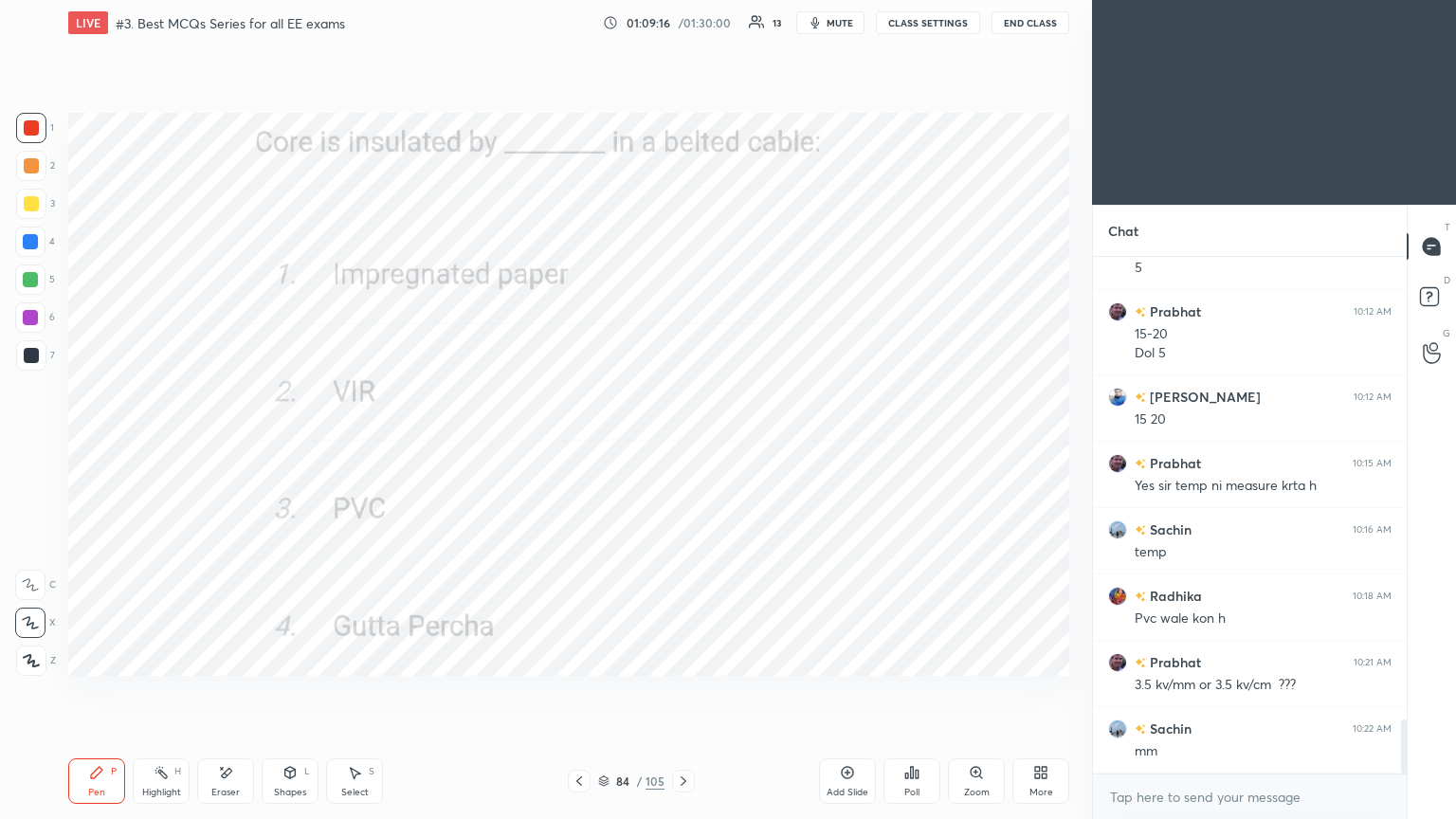 scroll, scrollTop: 4444, scrollLeft: 0, axis: vertical 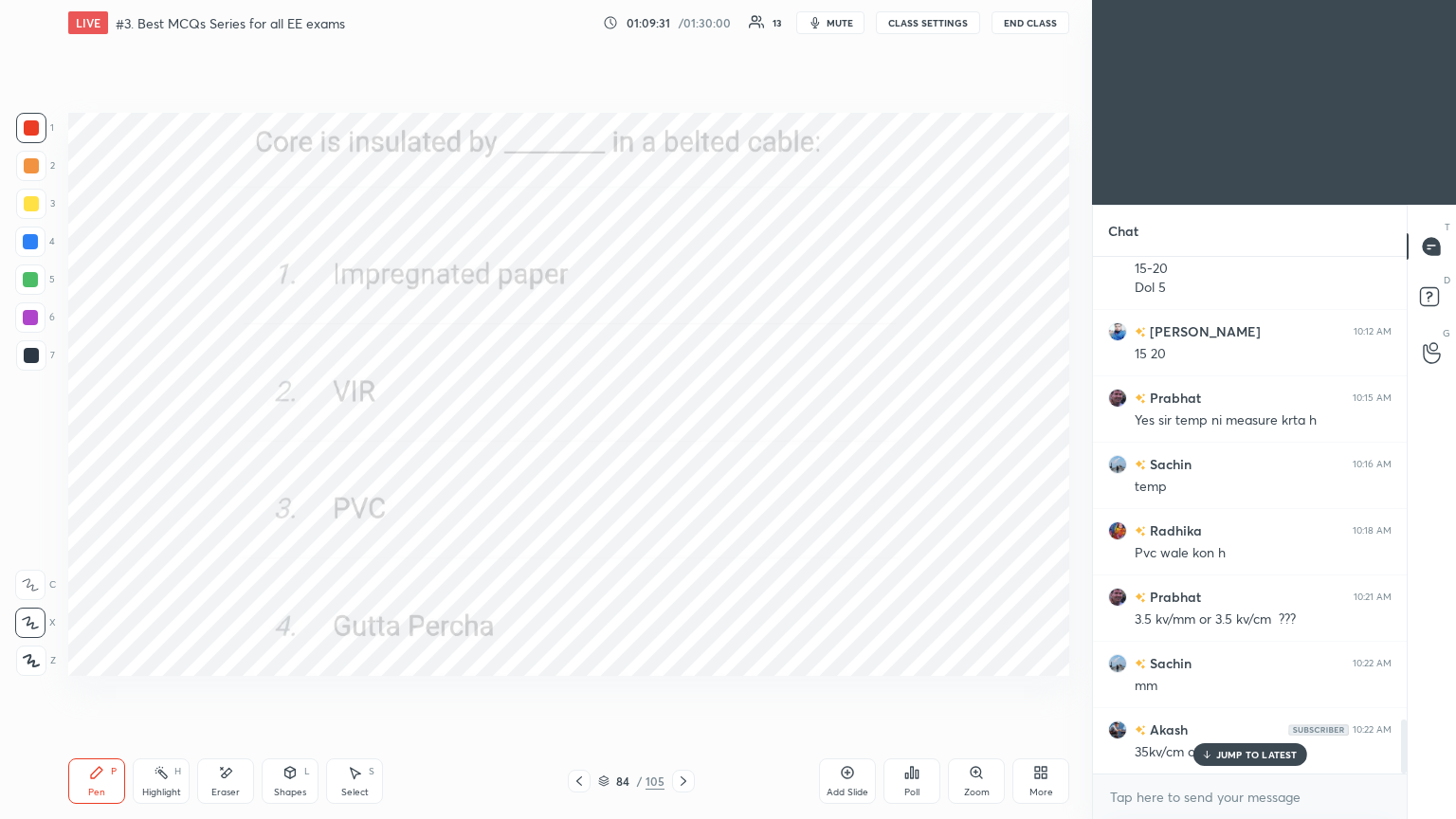 click 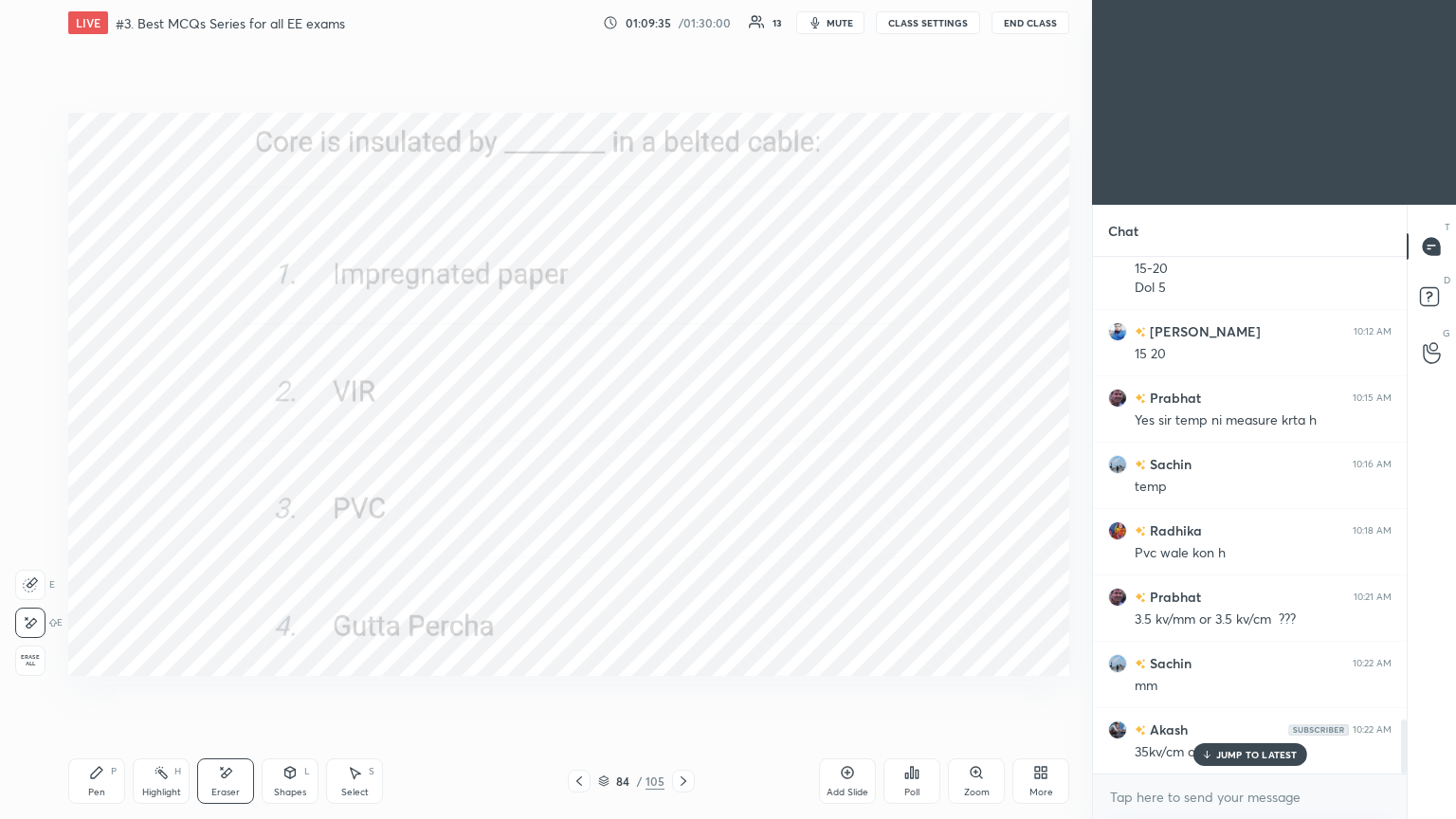 click on "Pen P" at bounding box center [97, 781] 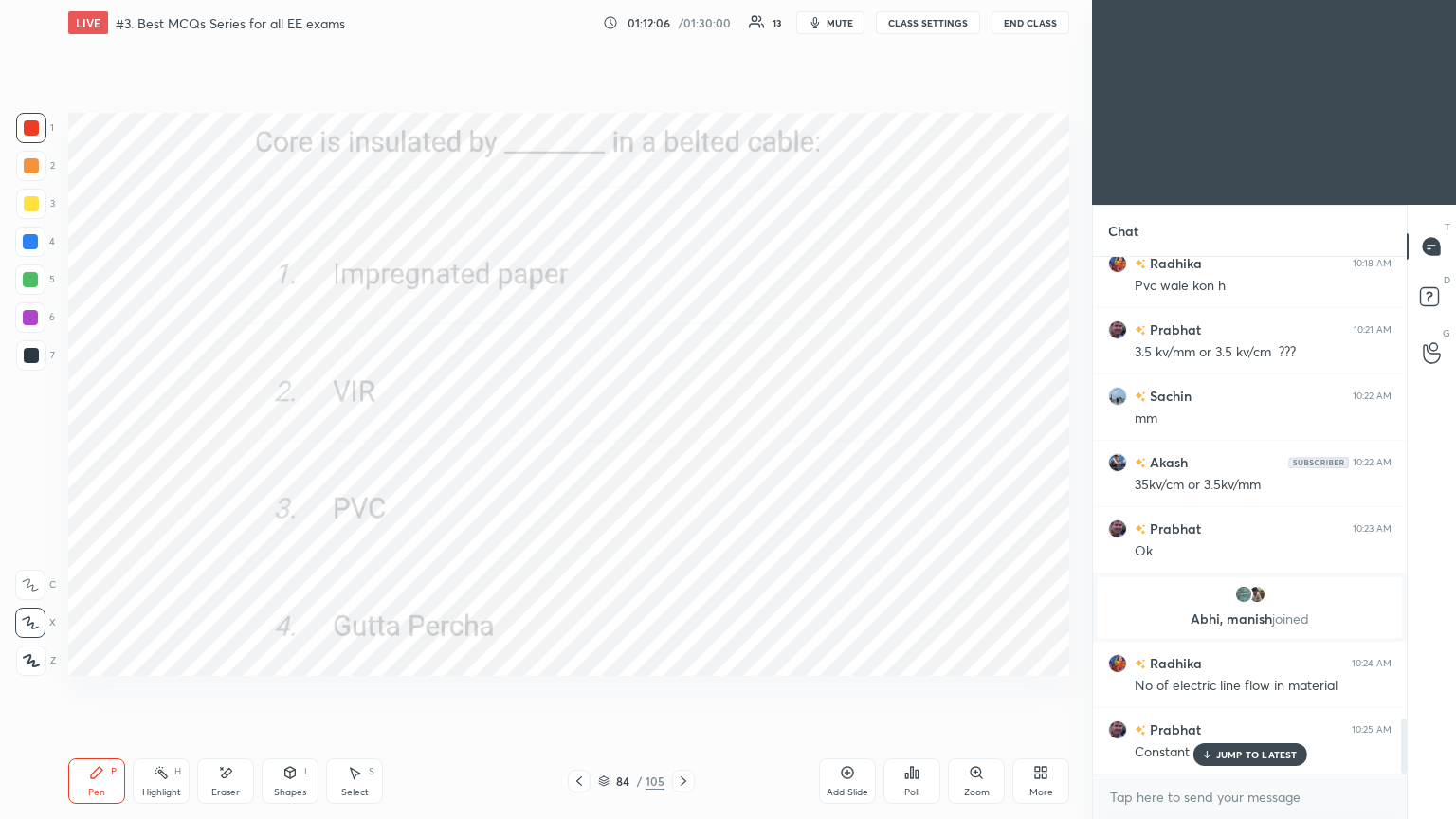 scroll, scrollTop: 4376, scrollLeft: 0, axis: vertical 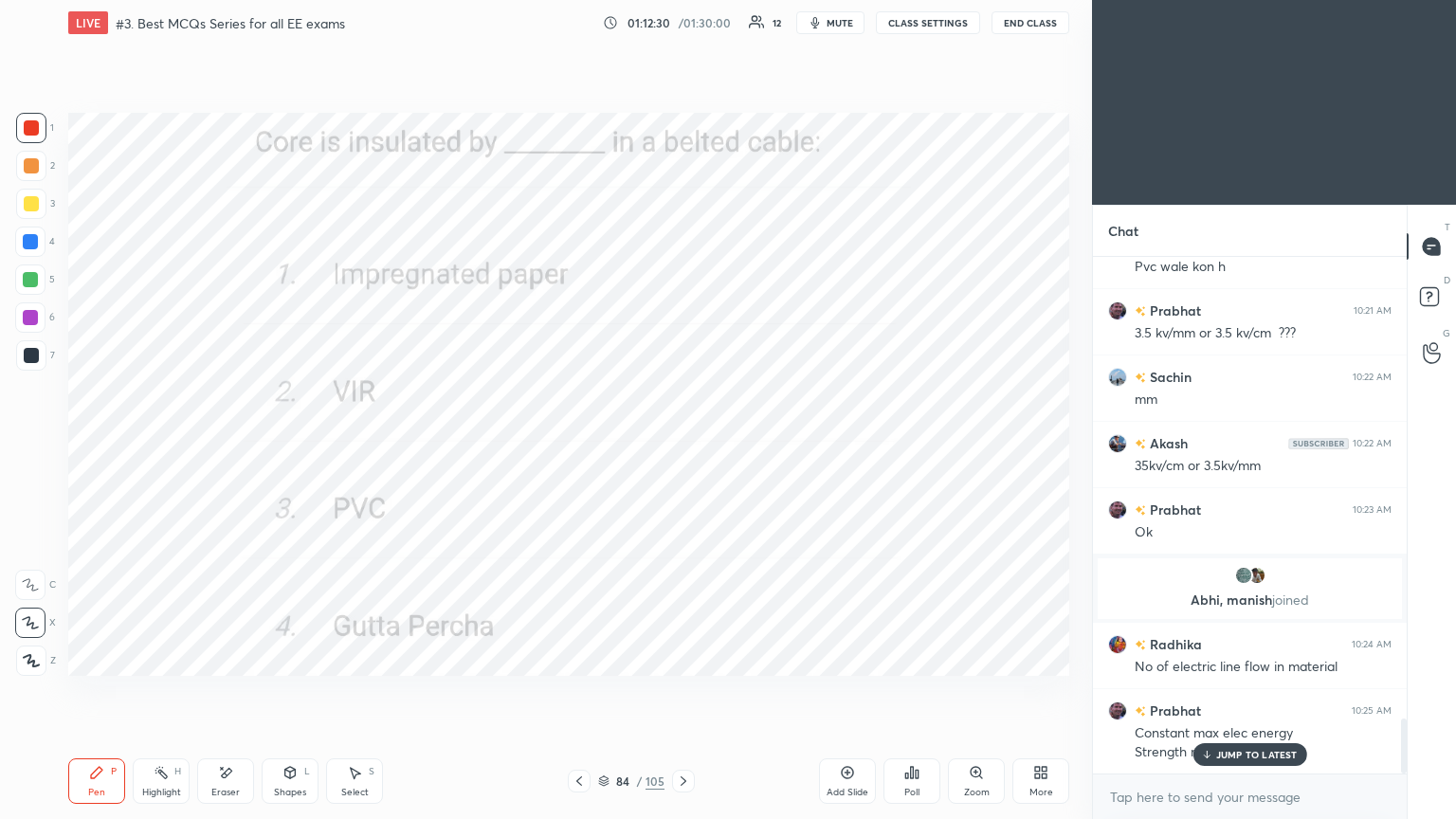 click 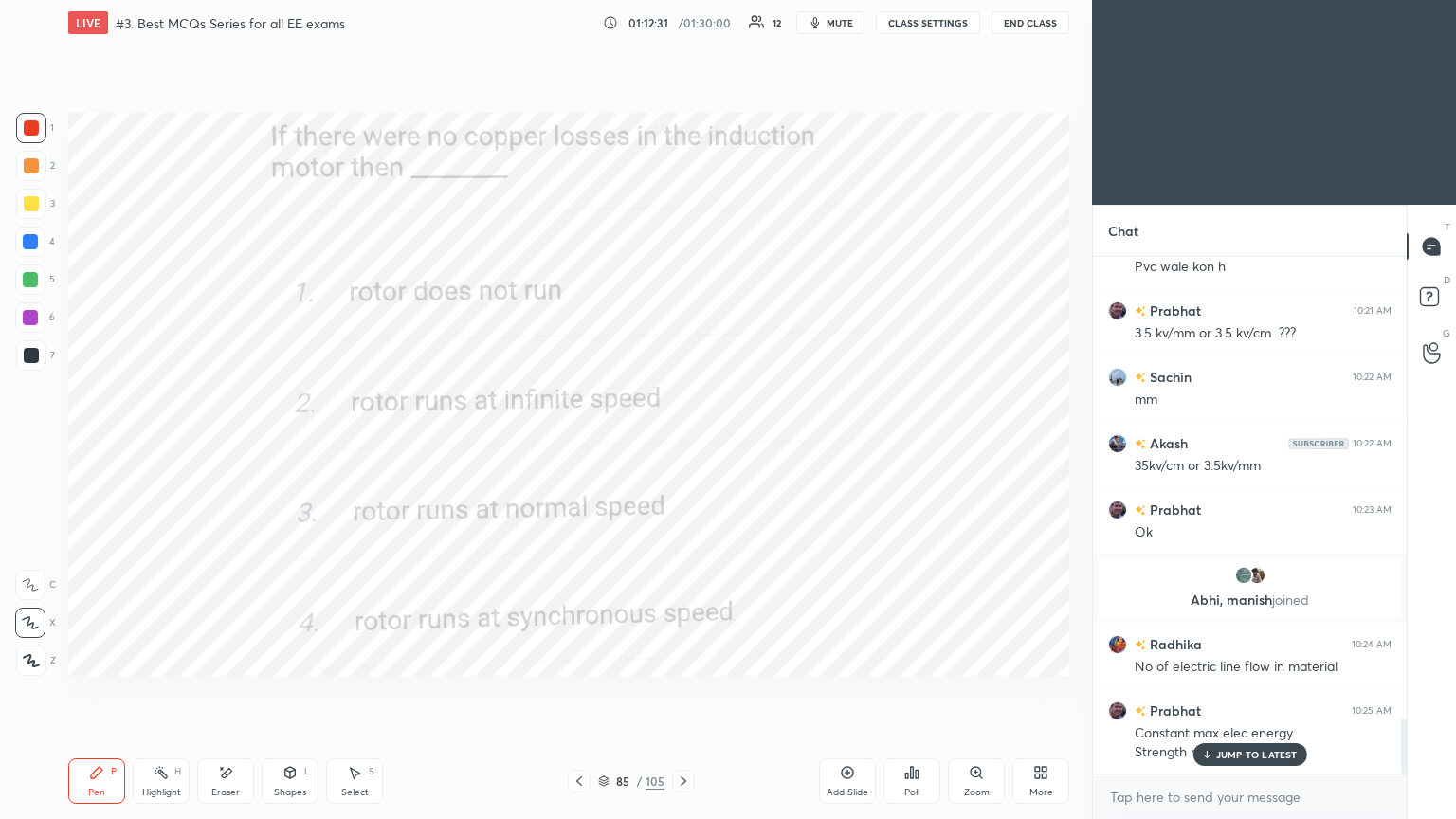 click 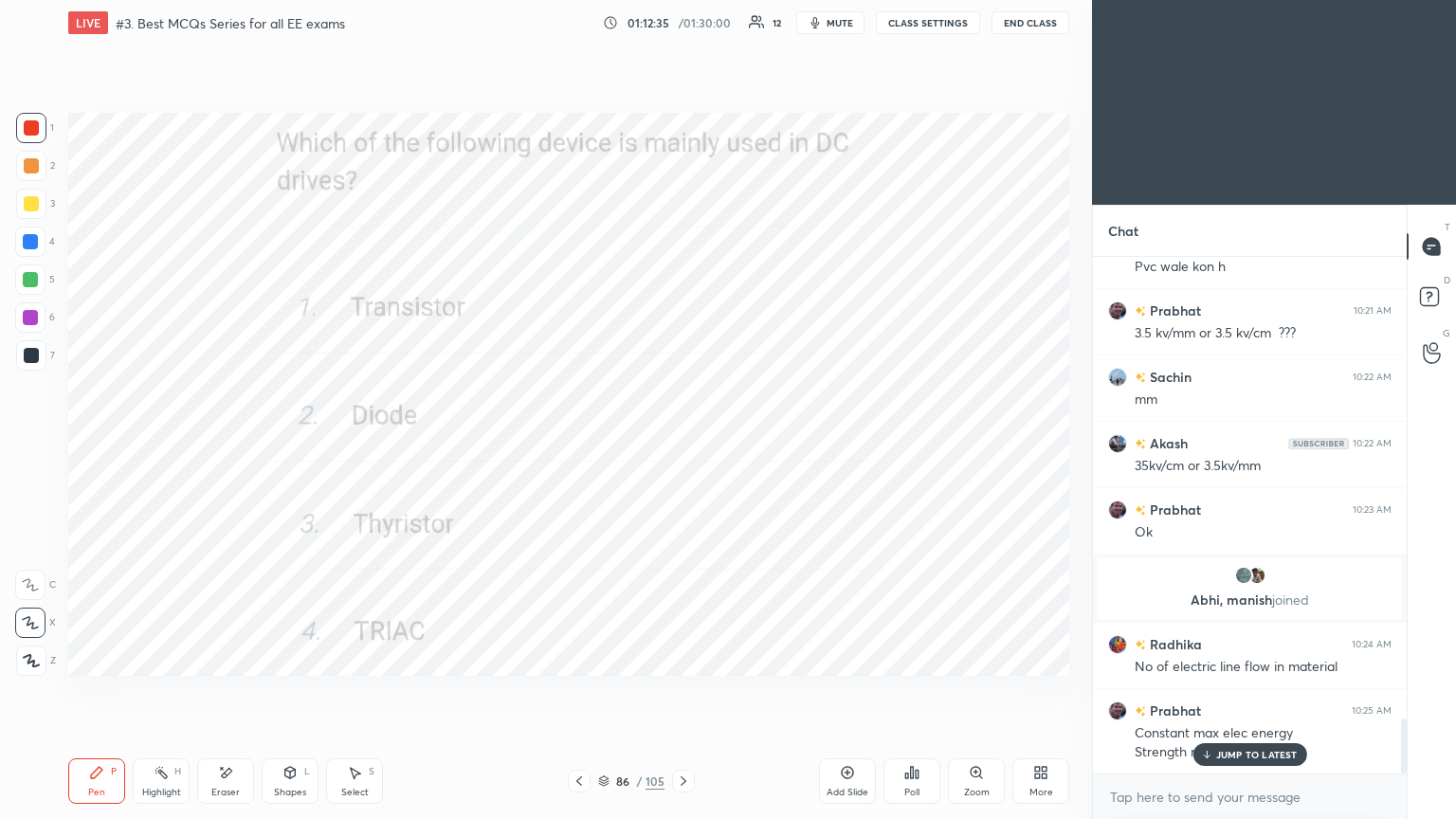 click on "Poll" at bounding box center (912, 781) 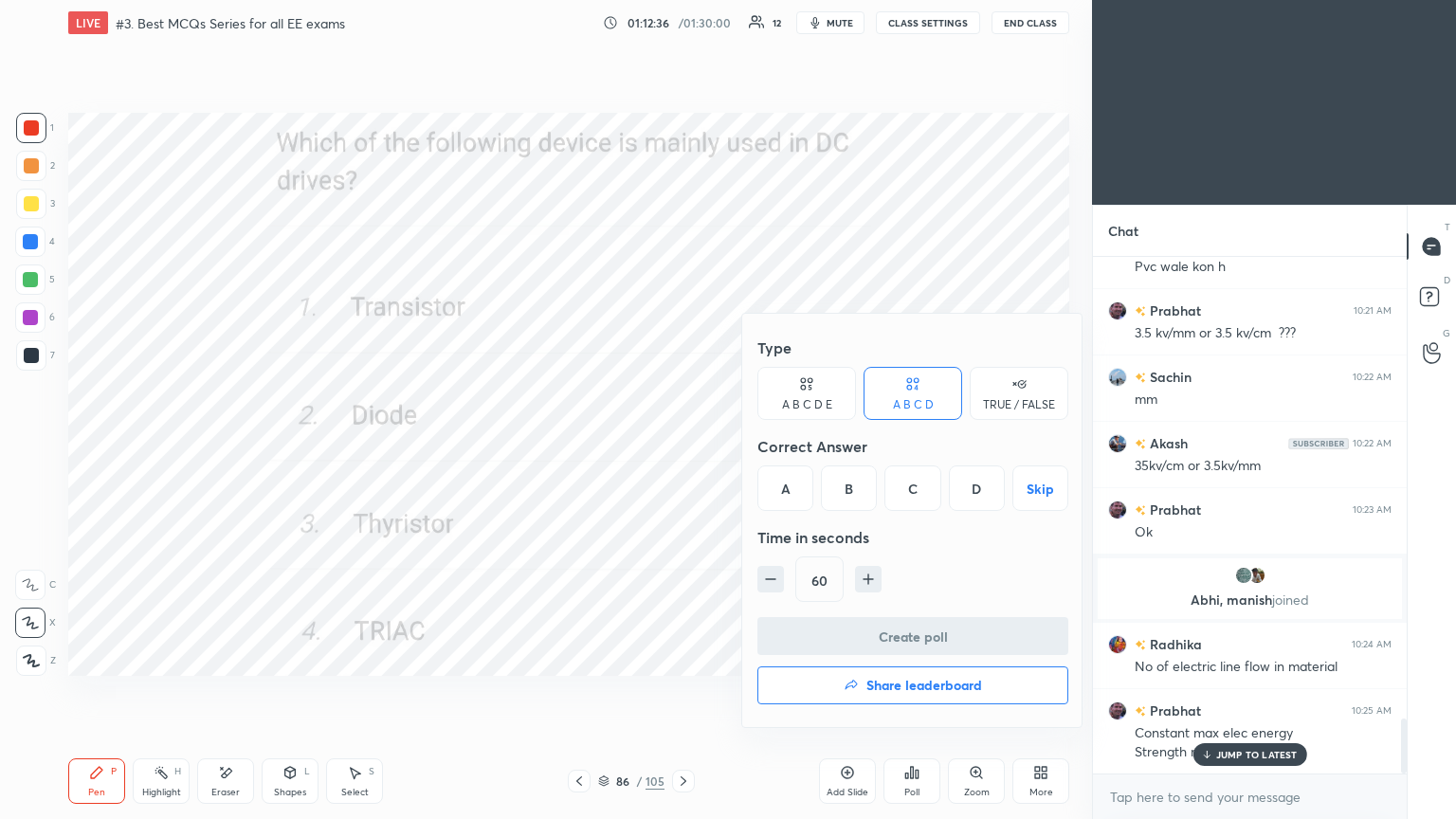 click on "C" at bounding box center [912, 488] 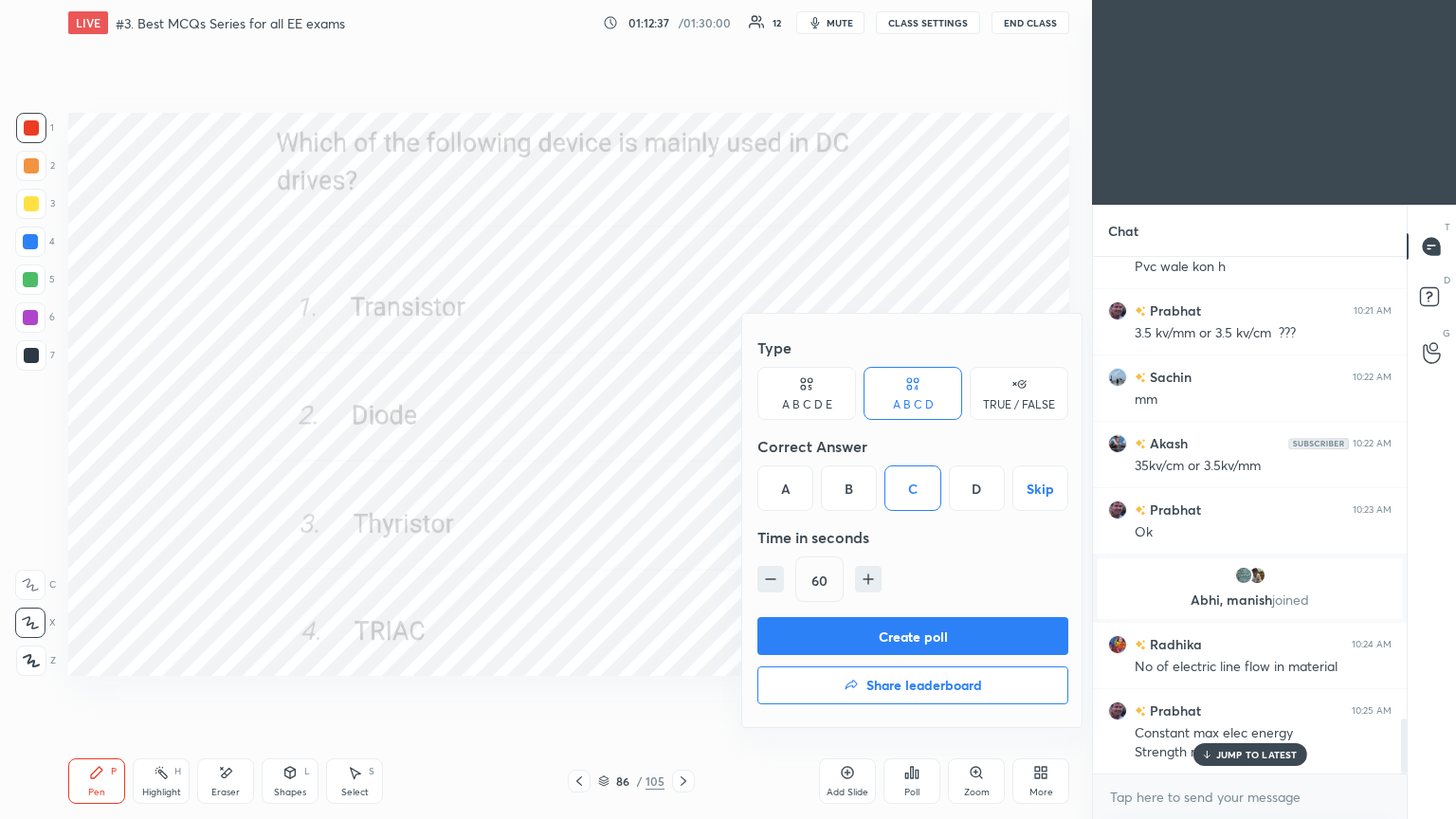 click on "Create poll" at bounding box center [913, 636] 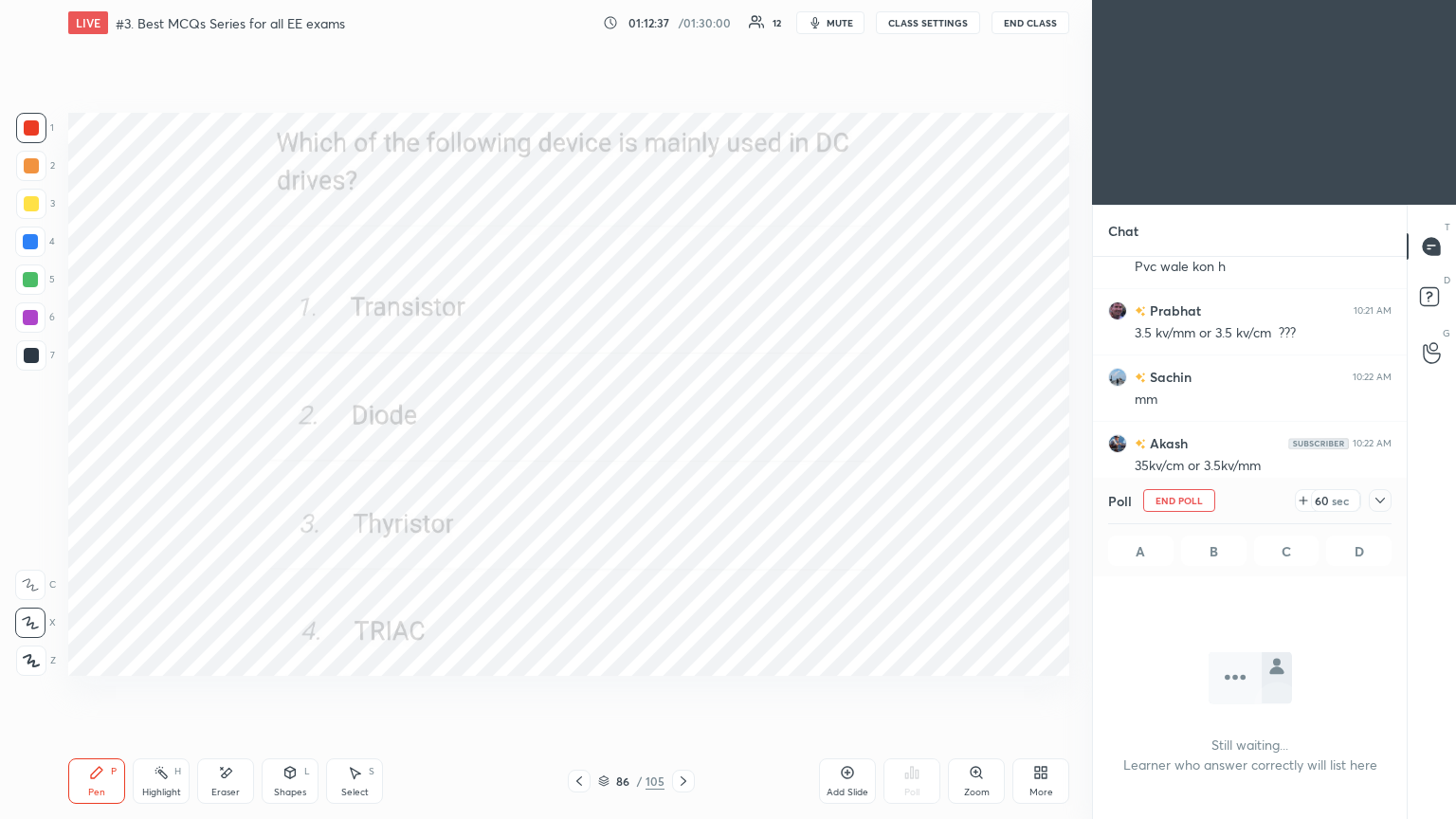 scroll, scrollTop: 413, scrollLeft: 308, axis: both 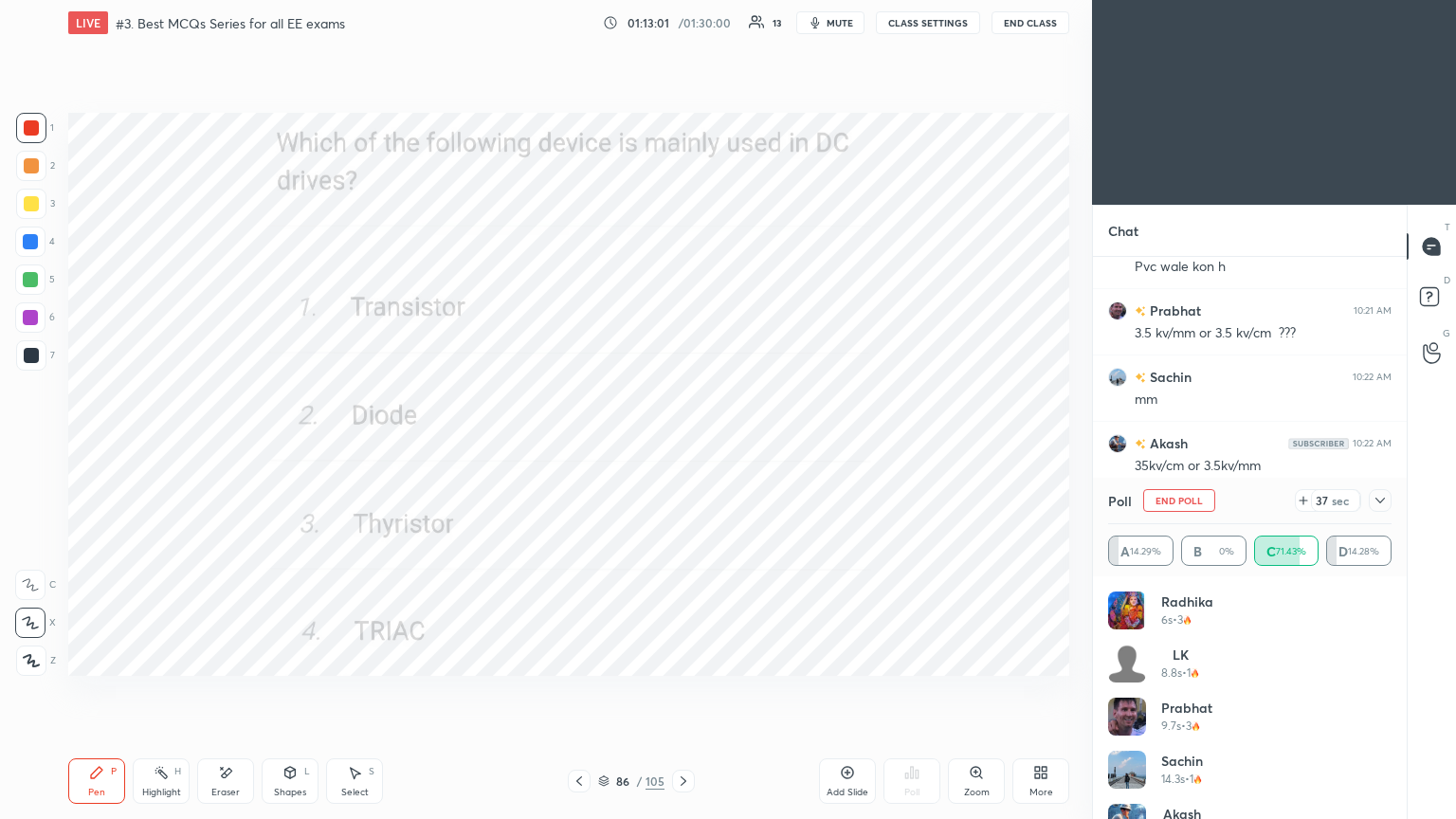 click on "End Poll" at bounding box center (1179, 500) 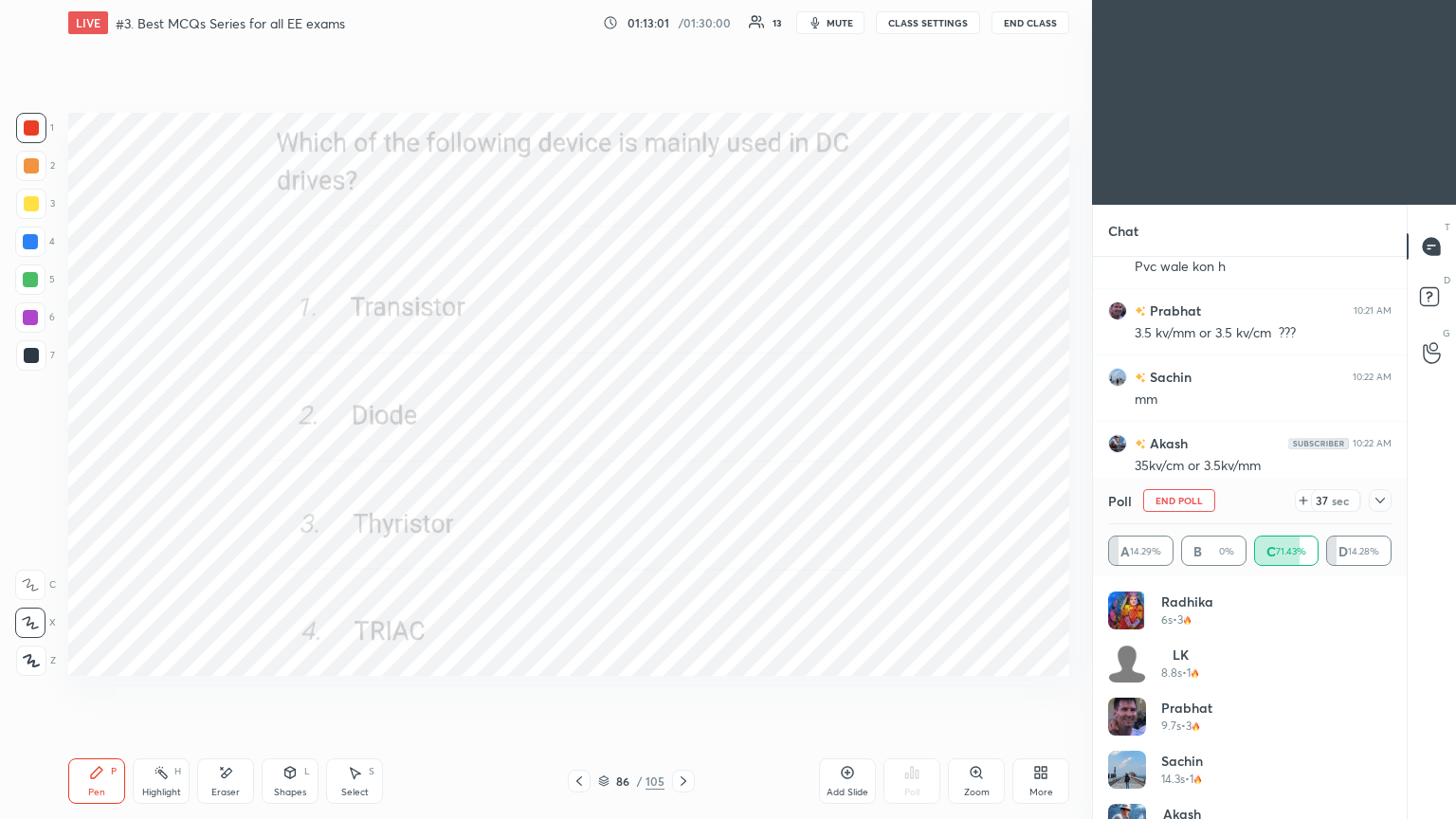scroll, scrollTop: 84, scrollLeft: 278, axis: both 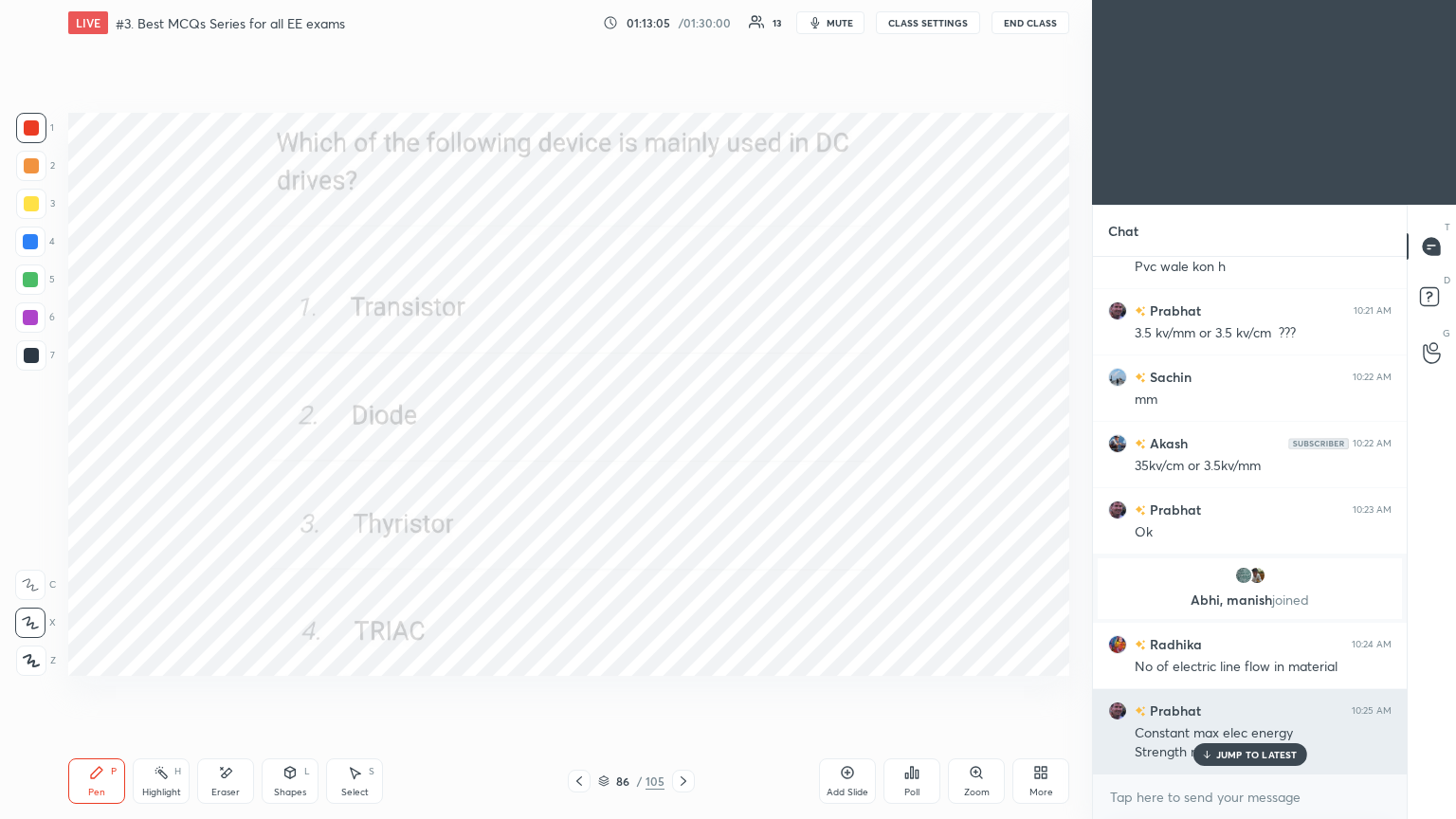 click on "JUMP TO LATEST" at bounding box center [1257, 755] 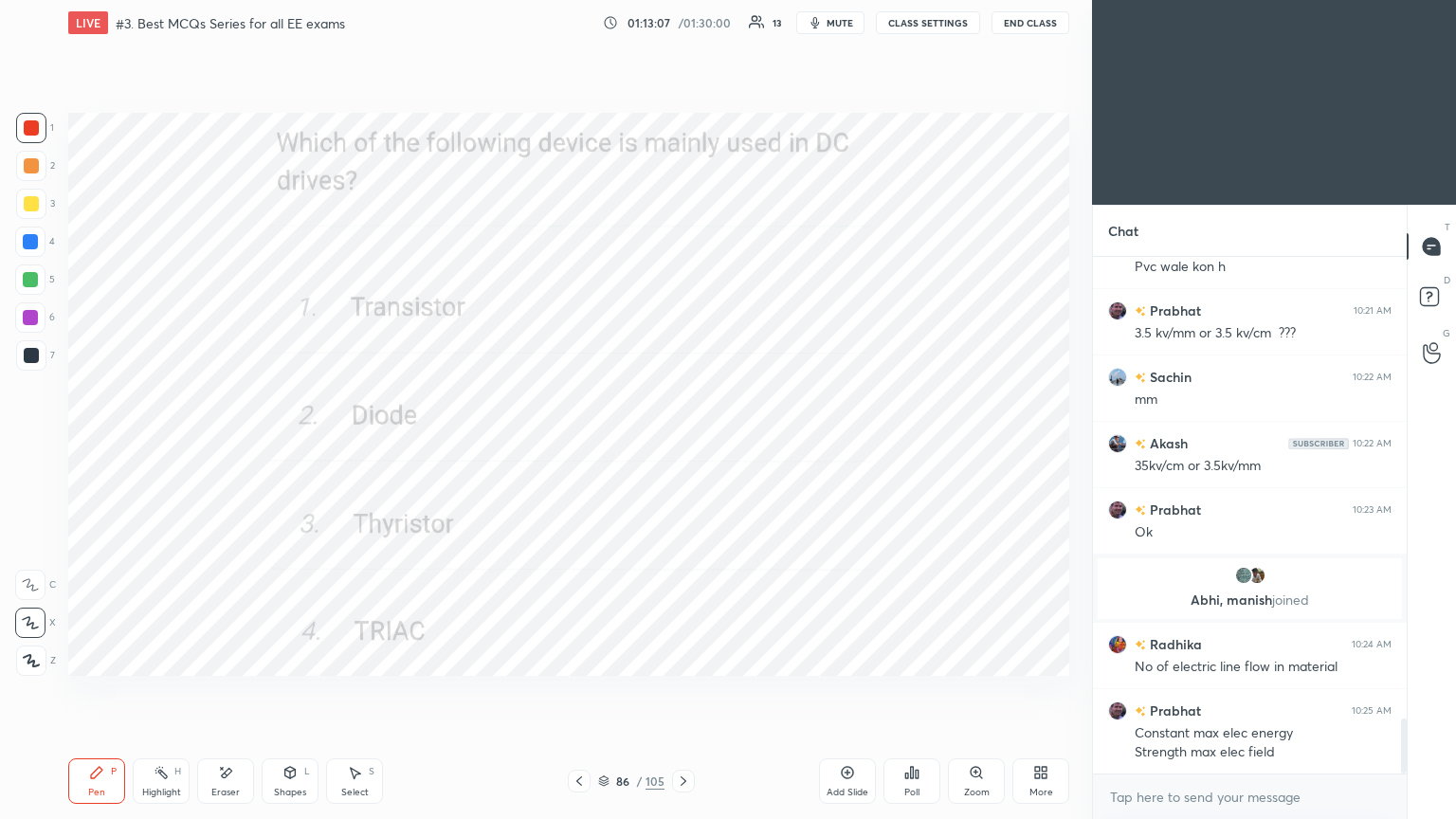 click 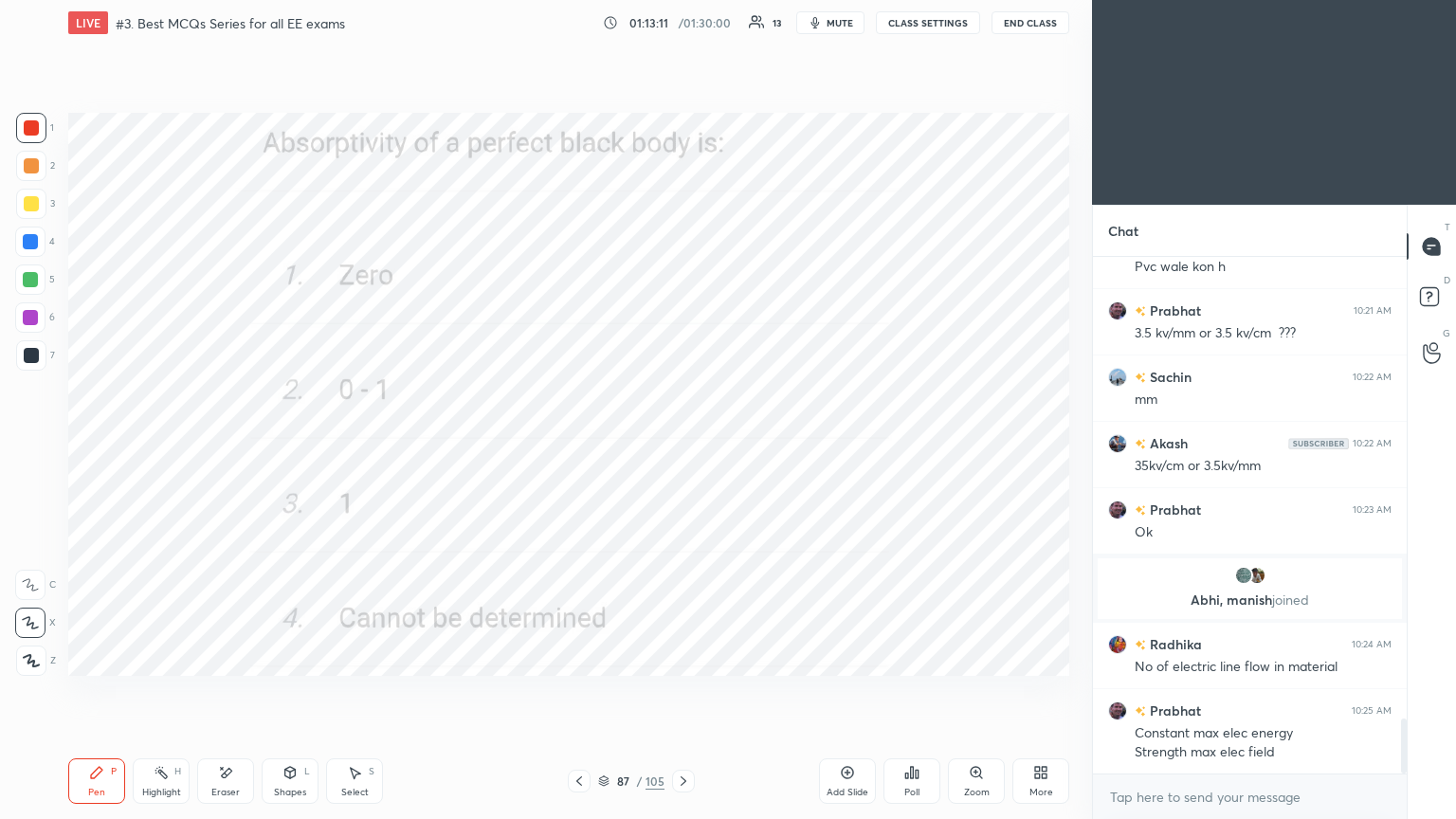 click on "Poll" at bounding box center [912, 792] 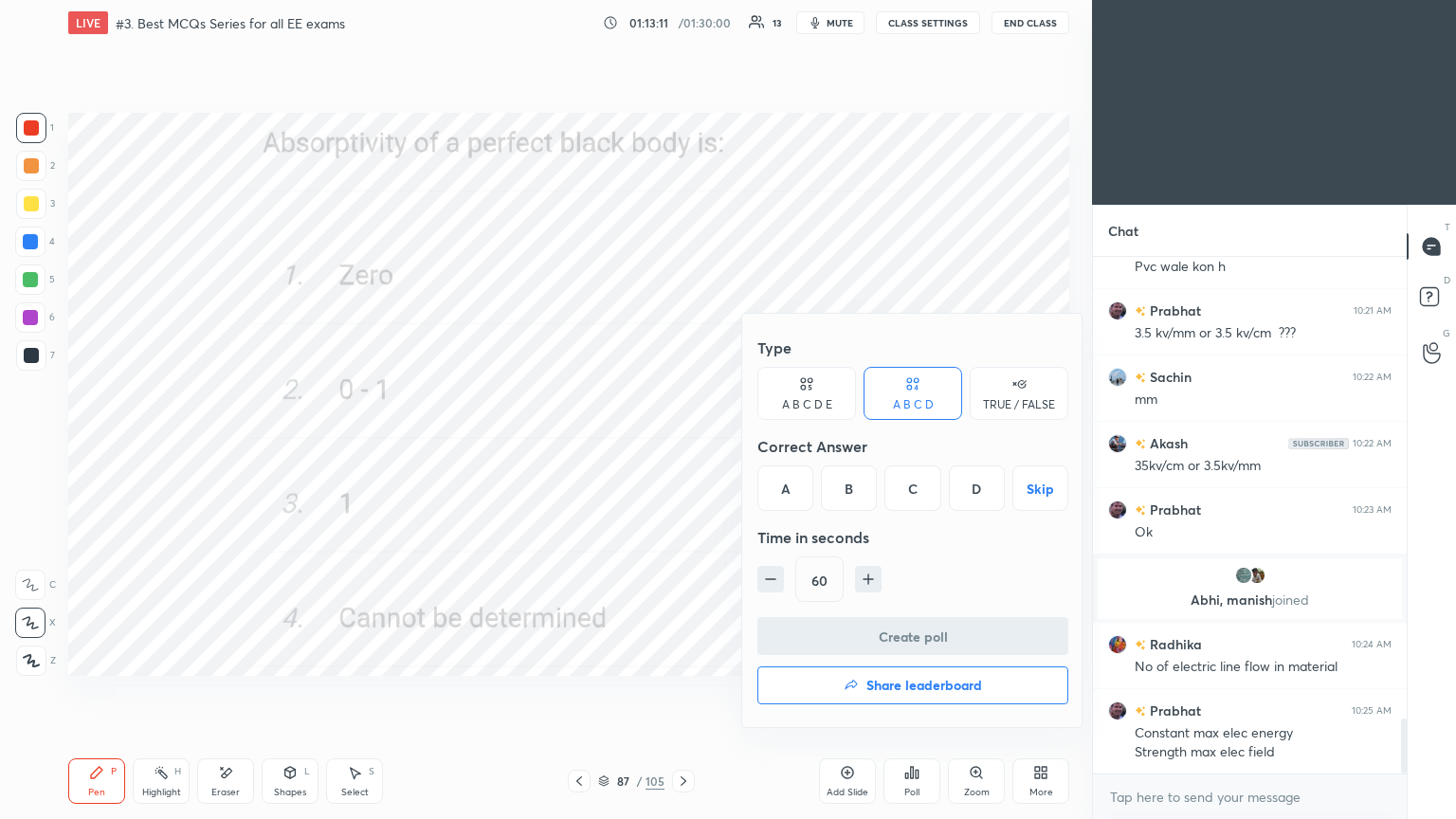 click on "C" at bounding box center (912, 488) 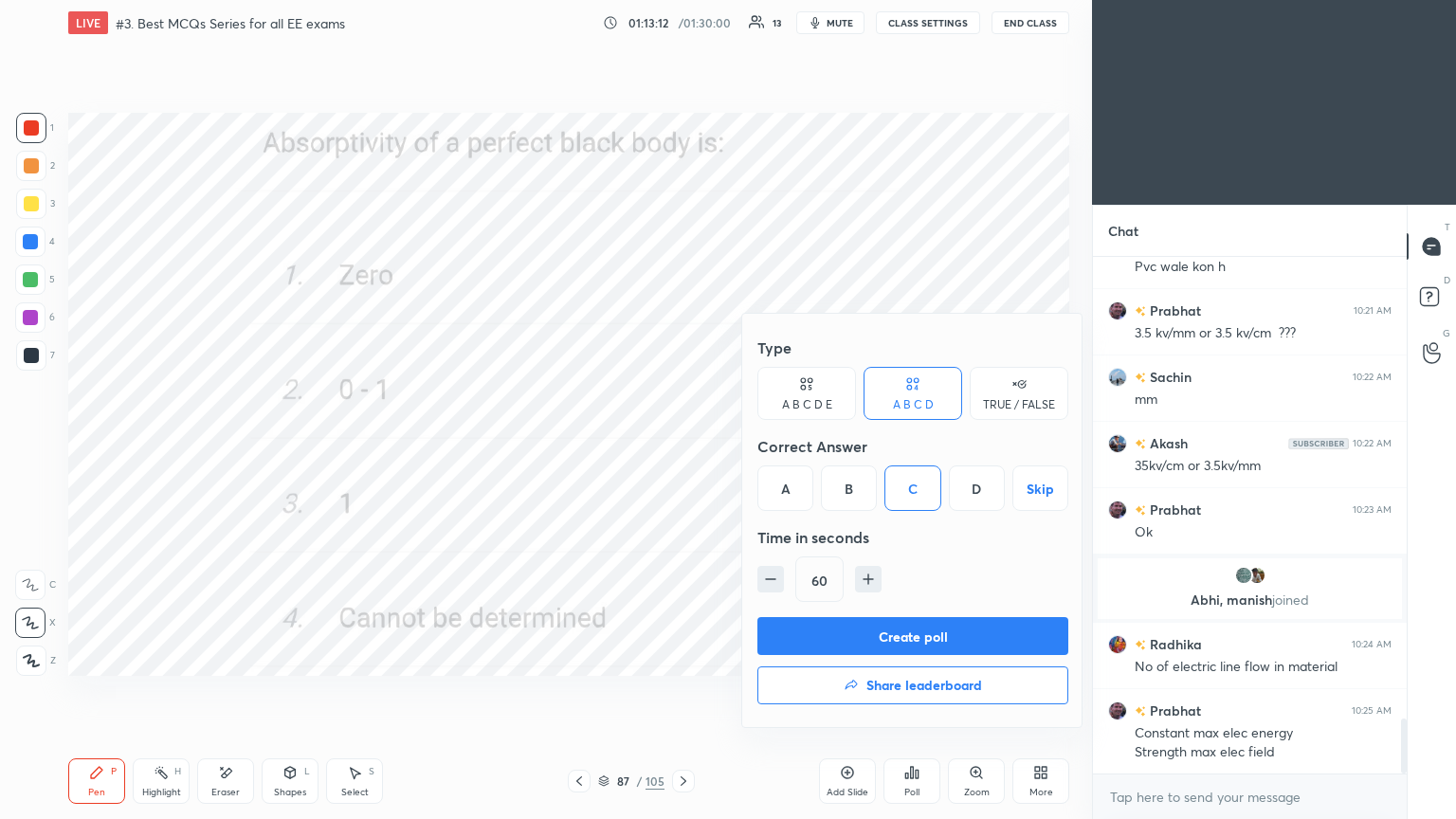 click on "Create poll" at bounding box center [913, 636] 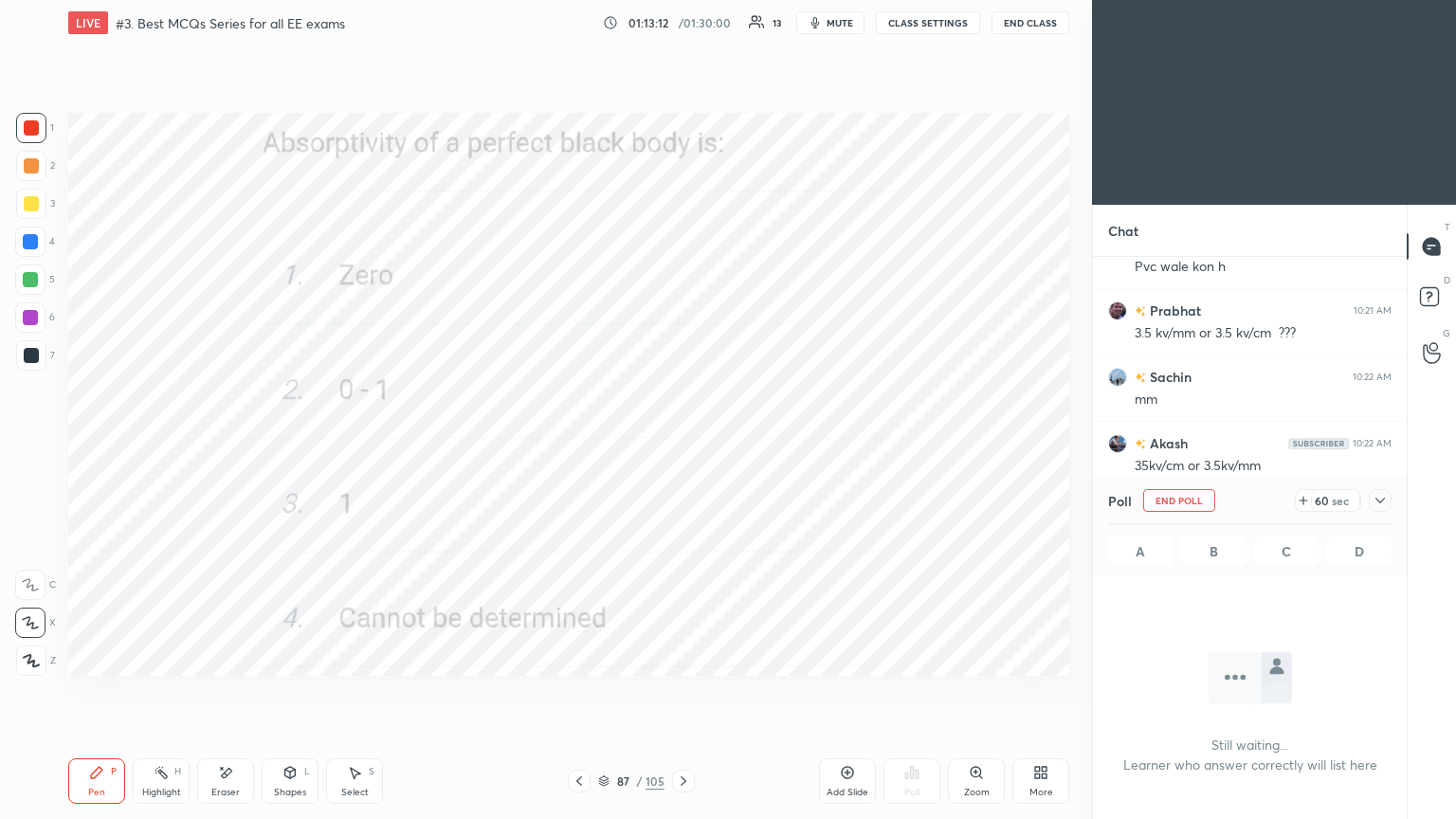 scroll, scrollTop: 422, scrollLeft: 308, axis: both 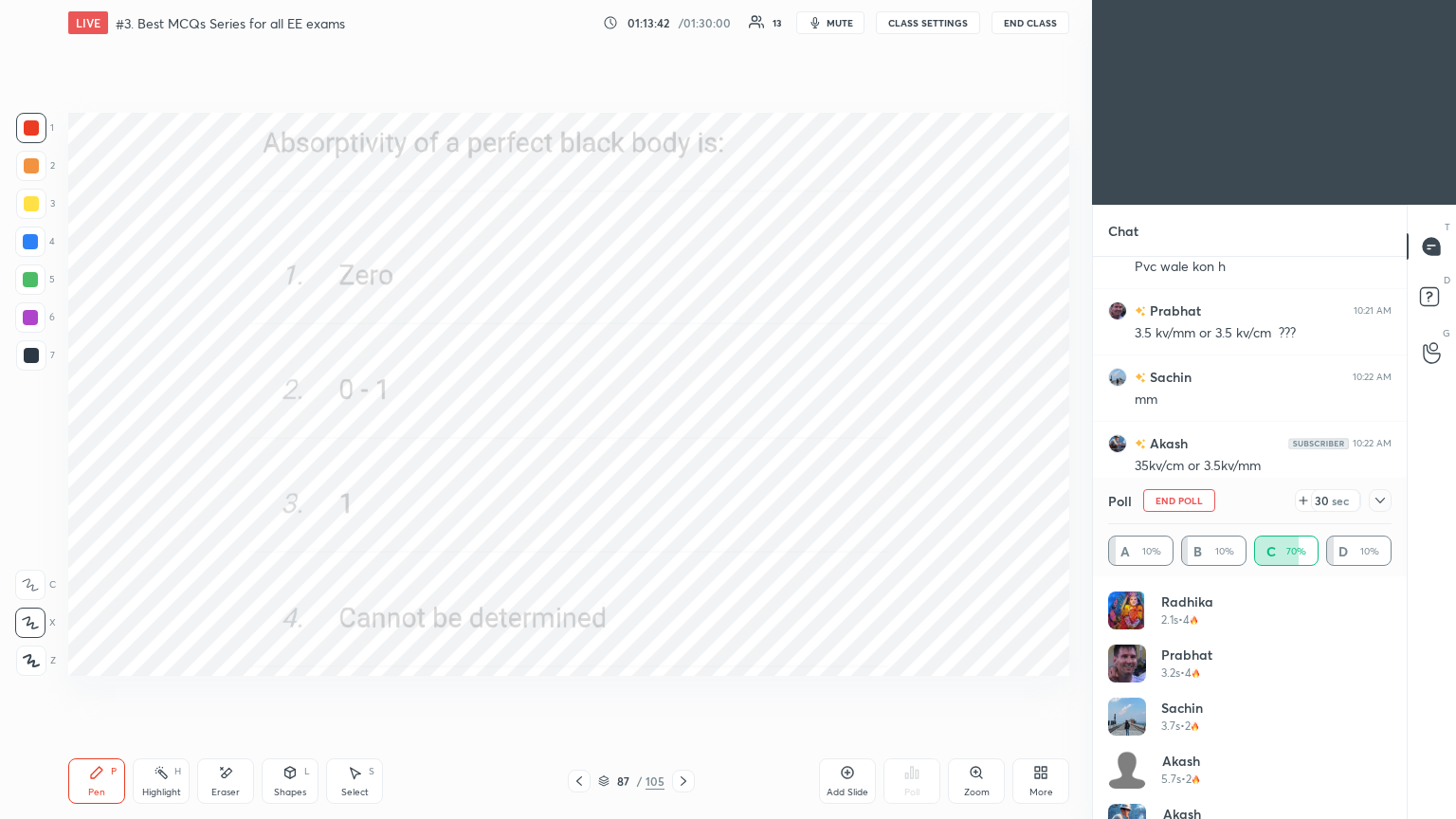 click on "End Poll" at bounding box center [1179, 500] 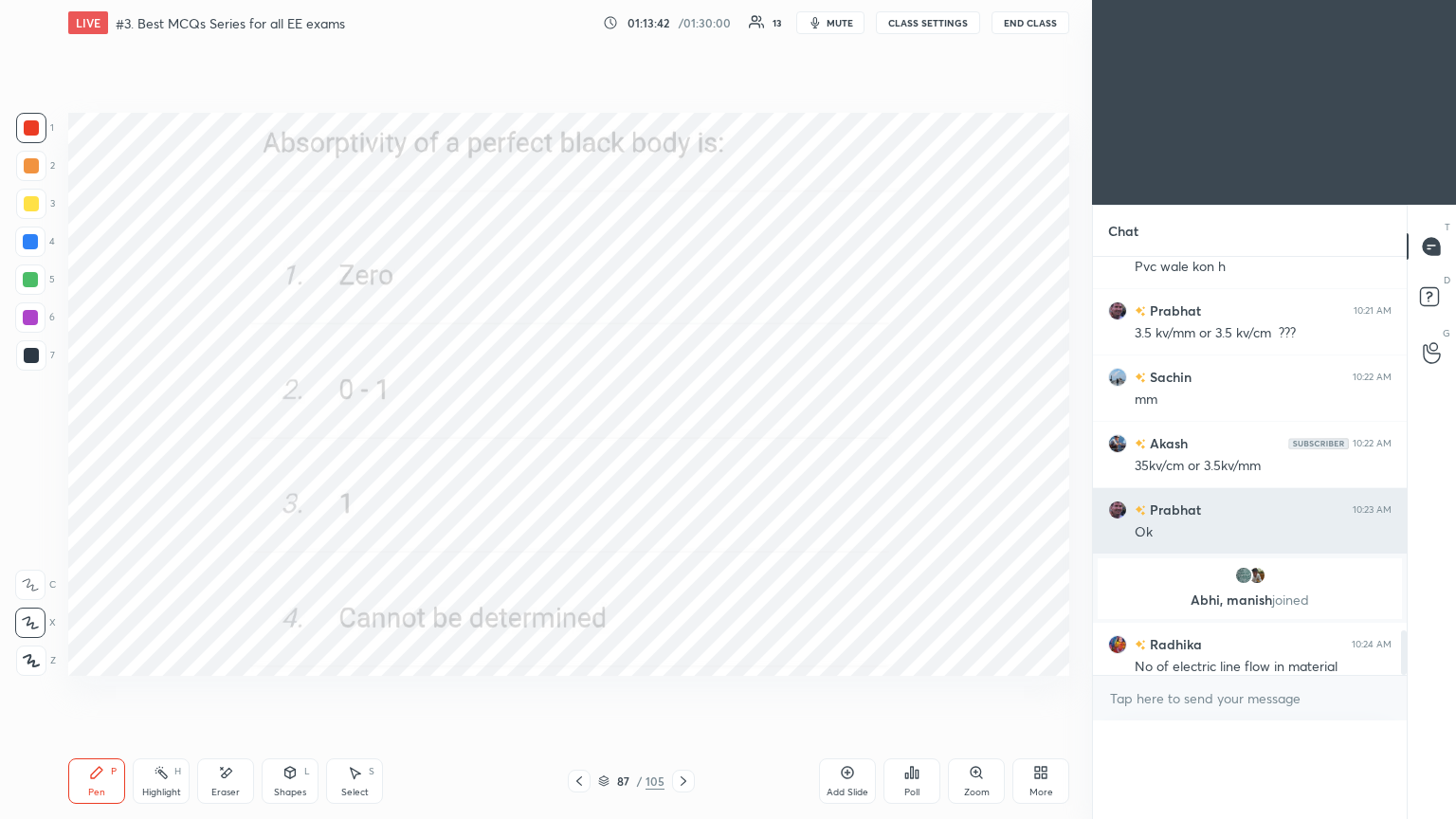 scroll, scrollTop: 115, scrollLeft: 278, axis: both 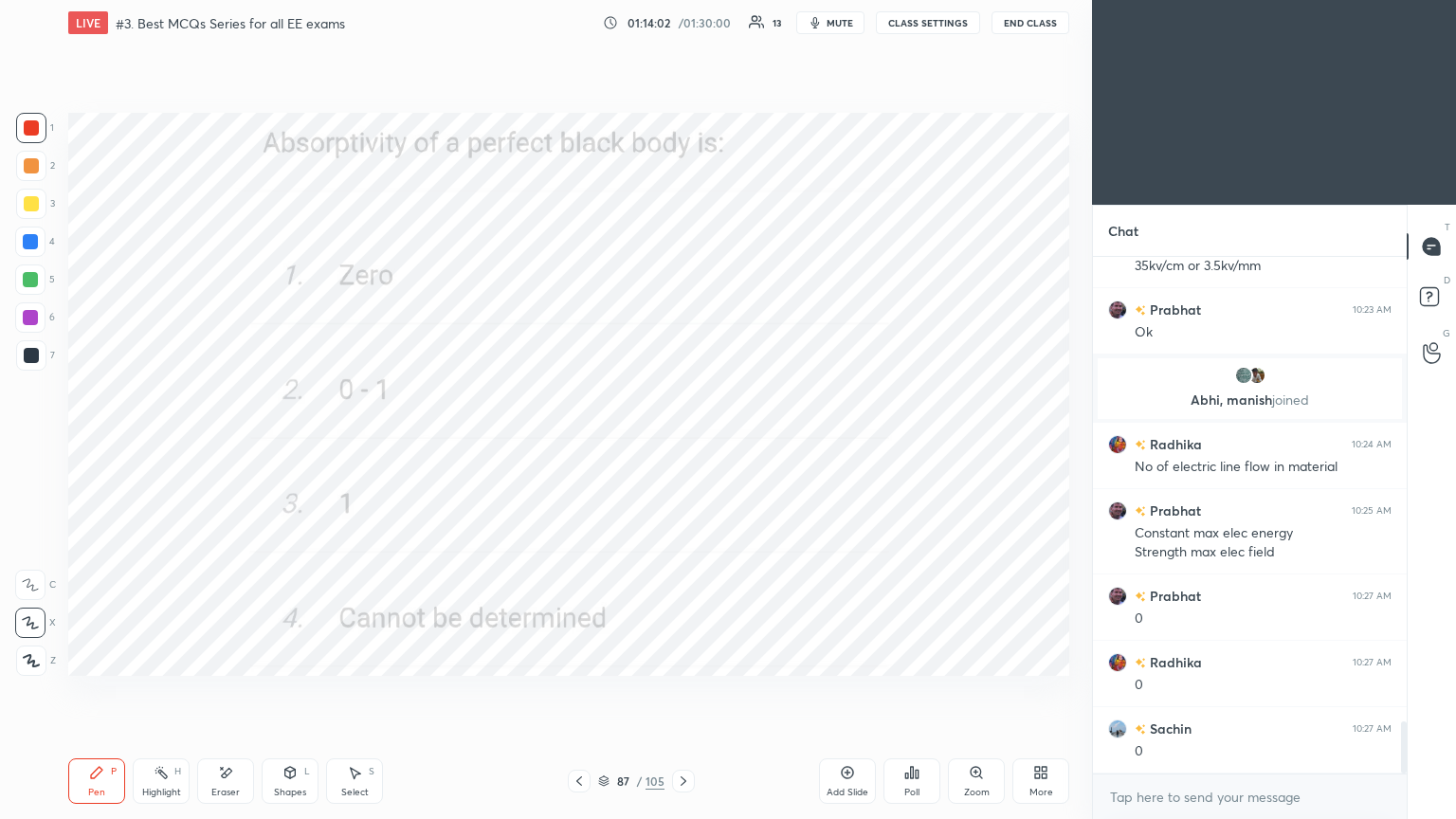 click 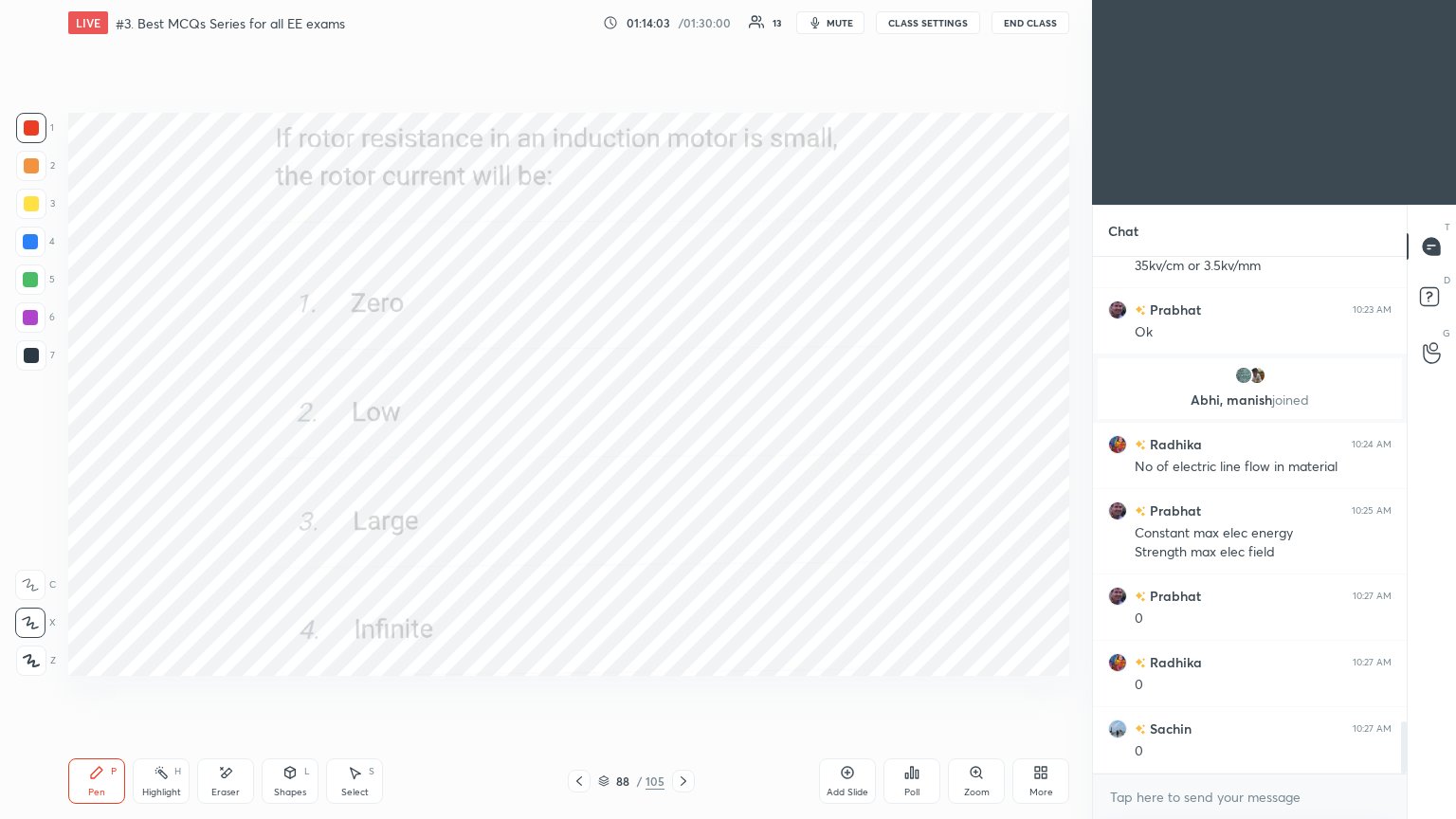 click on "Poll" at bounding box center (912, 781) 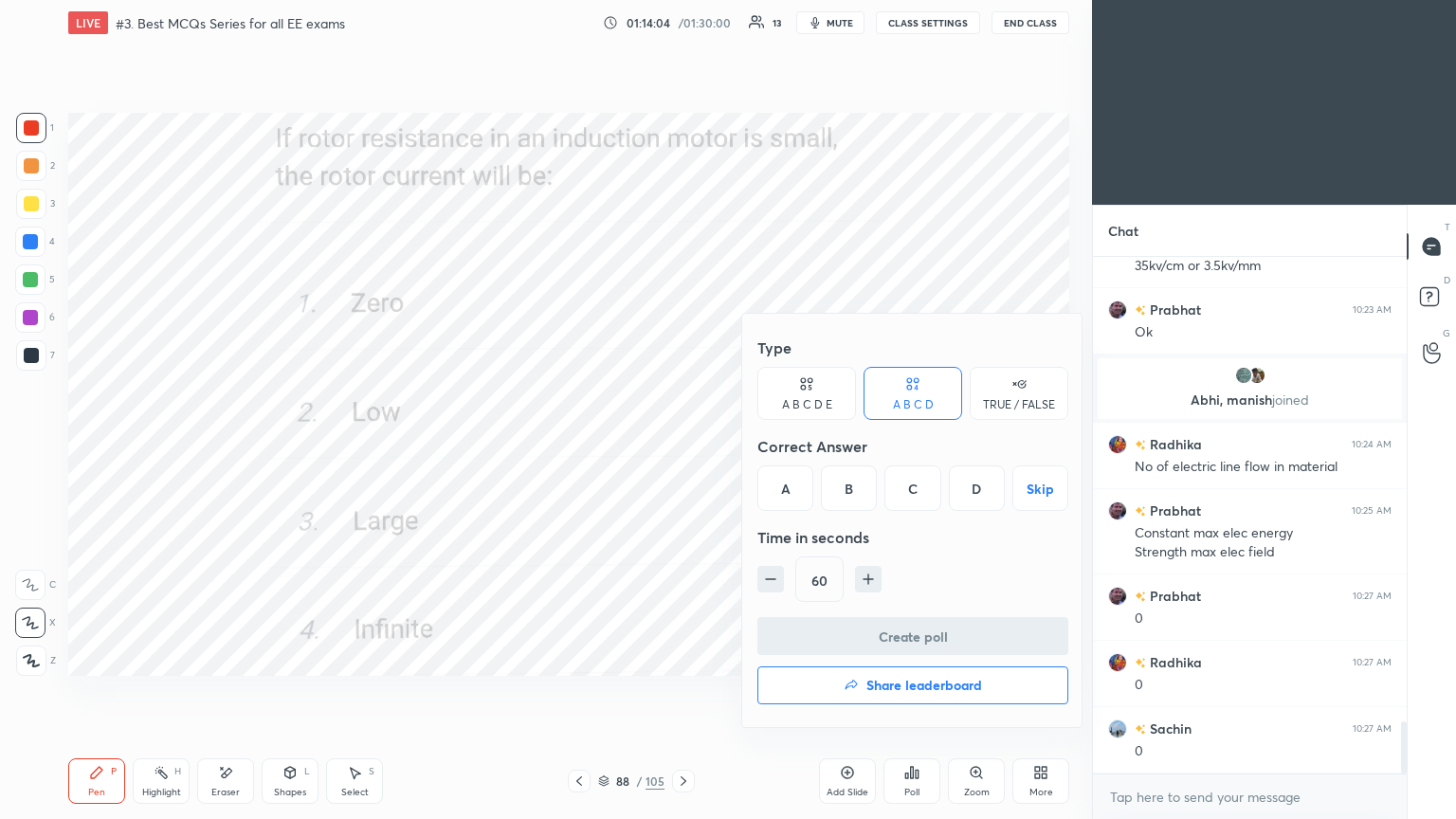 click on "C" at bounding box center (912, 488) 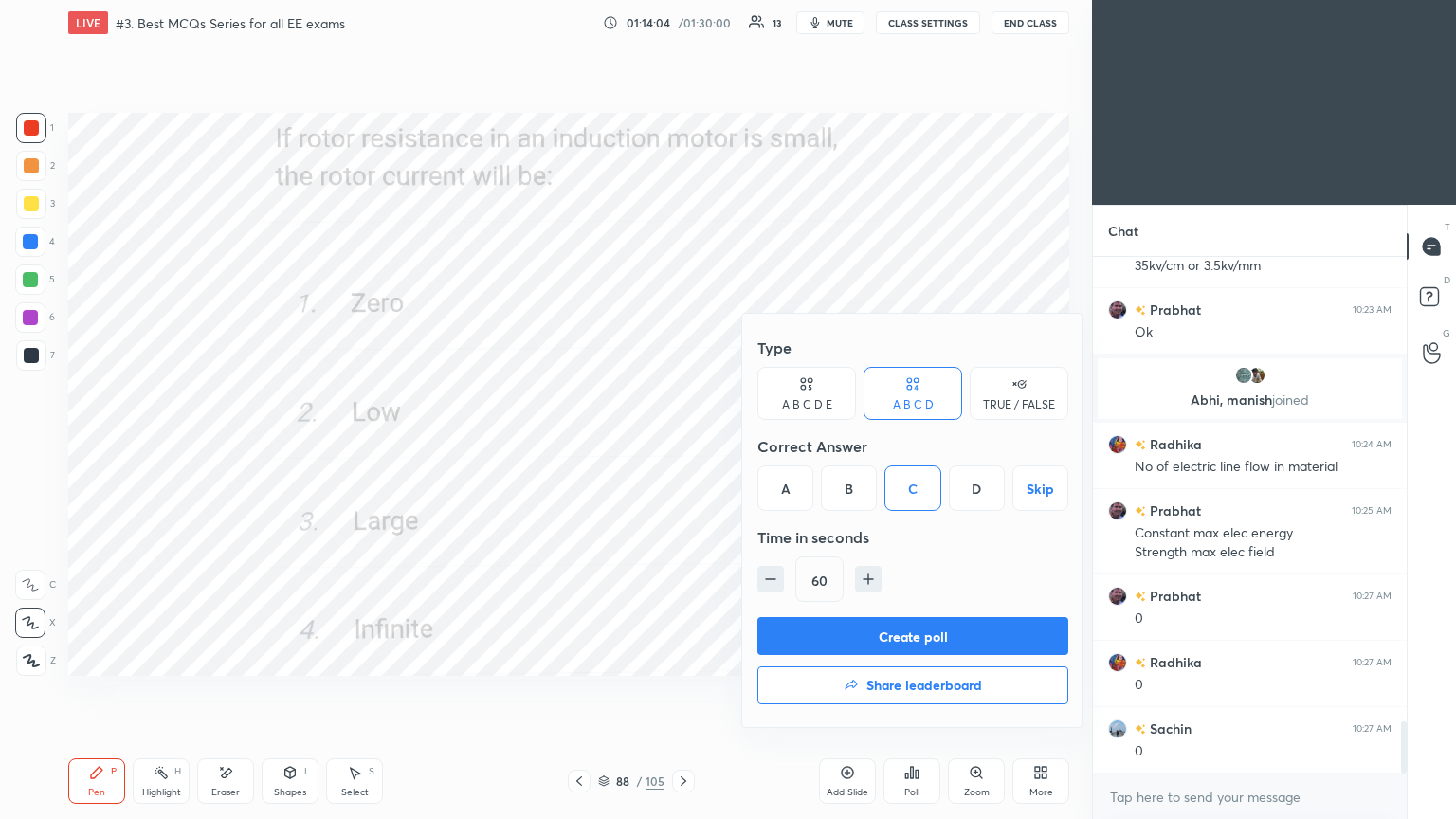 click on "Create poll" at bounding box center (913, 636) 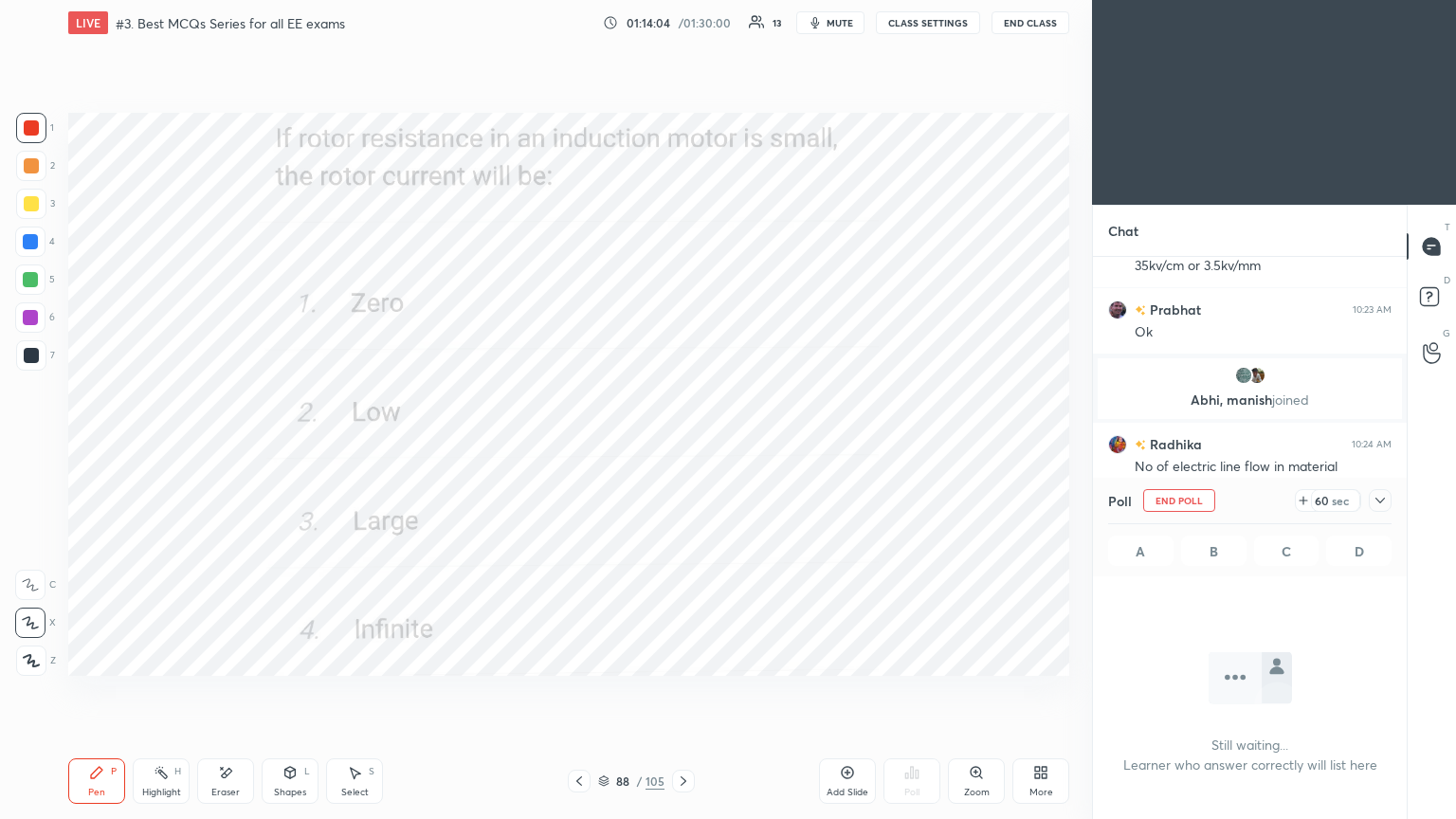 scroll, scrollTop: 444, scrollLeft: 308, axis: both 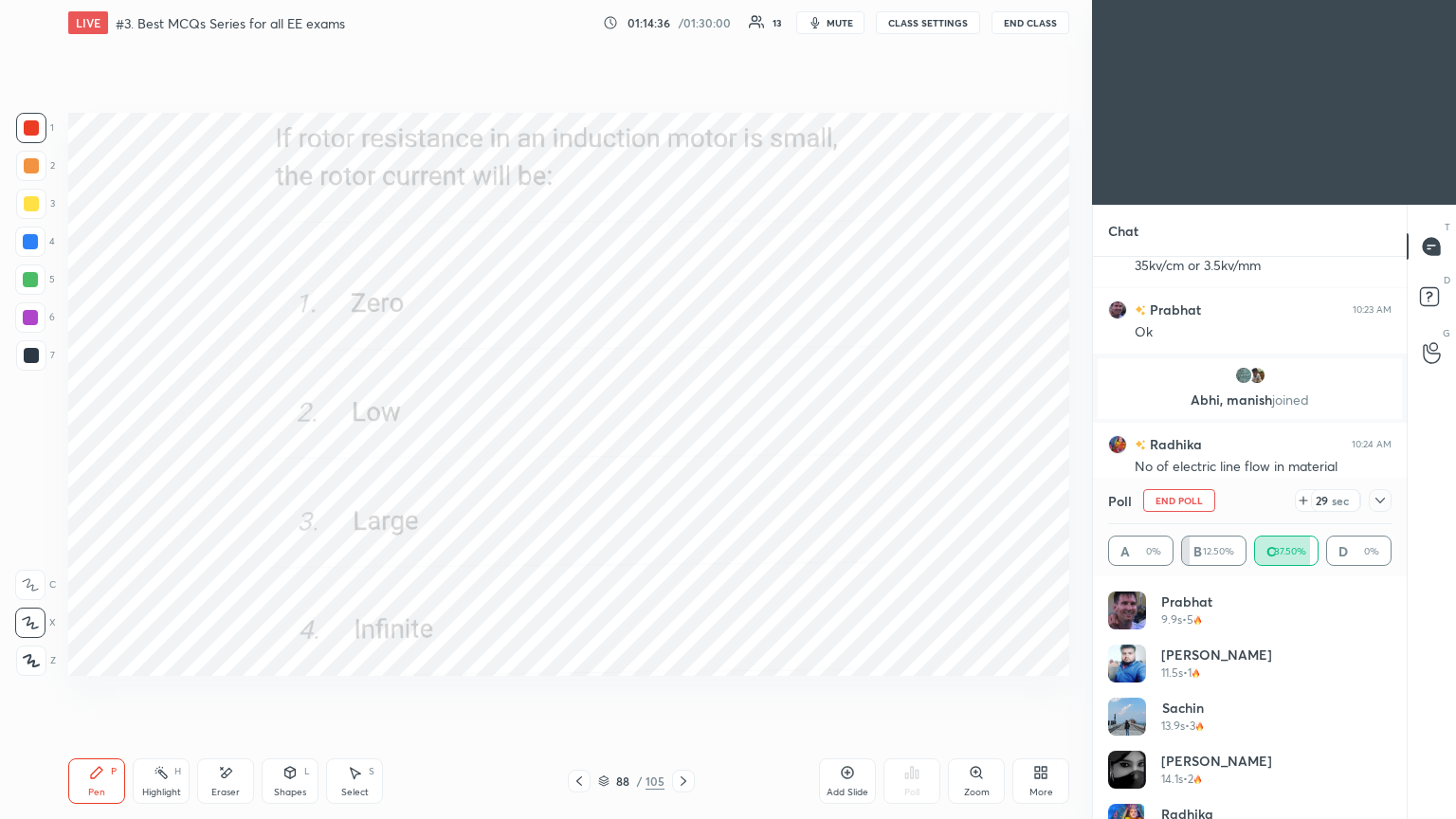 click on "End Poll" at bounding box center [1179, 500] 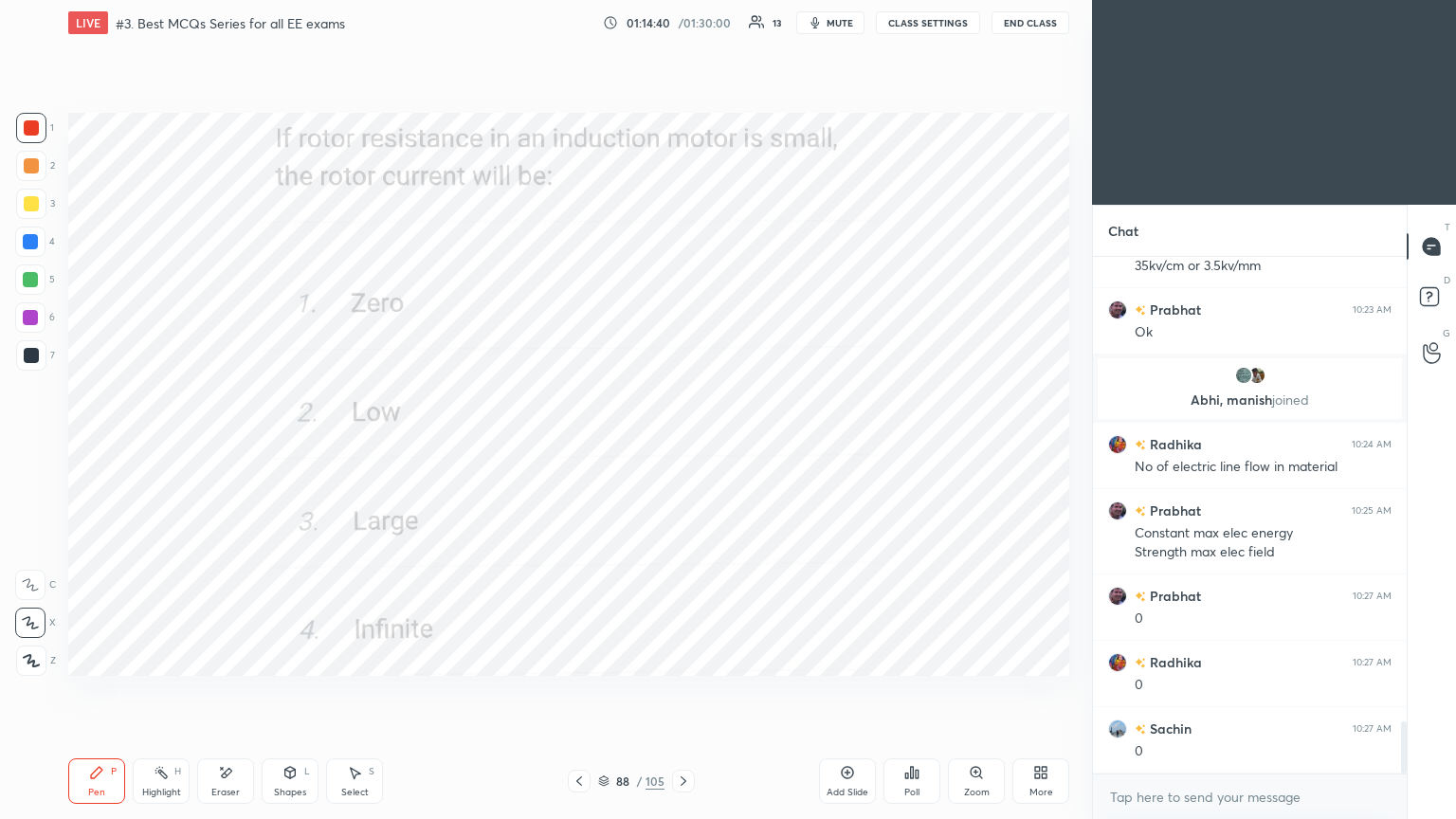 click 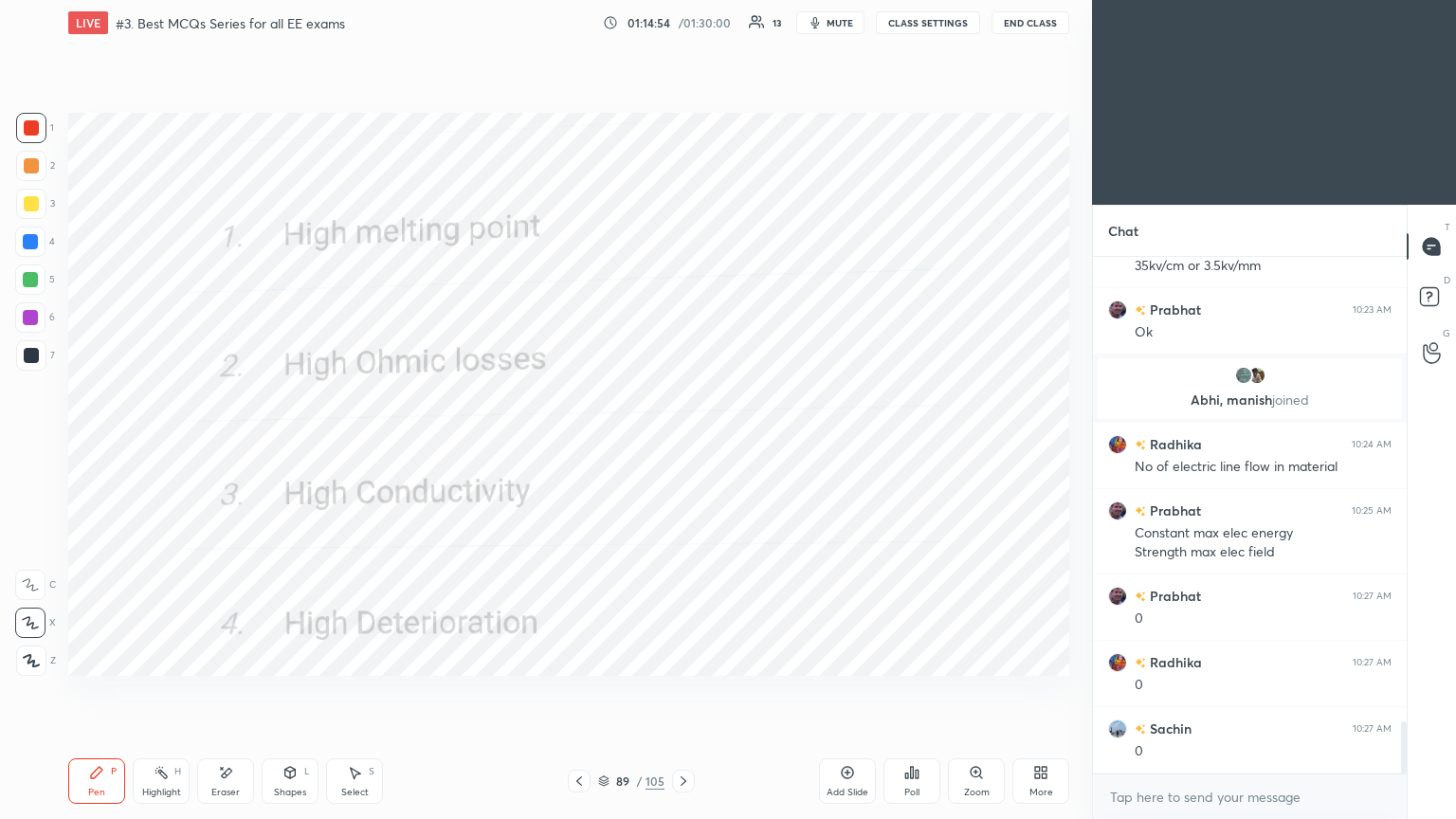 click on "Poll" at bounding box center (912, 792) 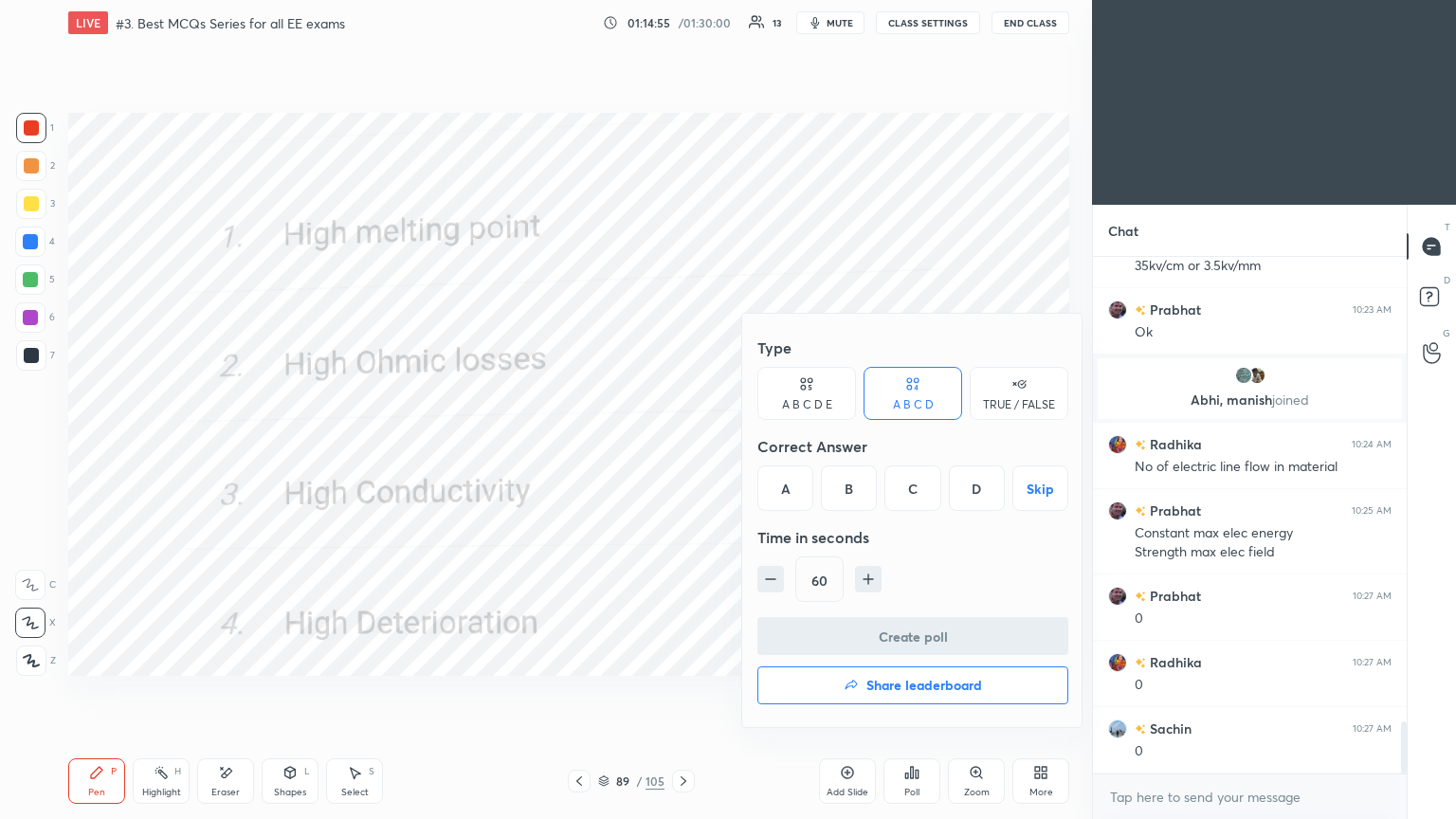 click on "C" at bounding box center [912, 488] 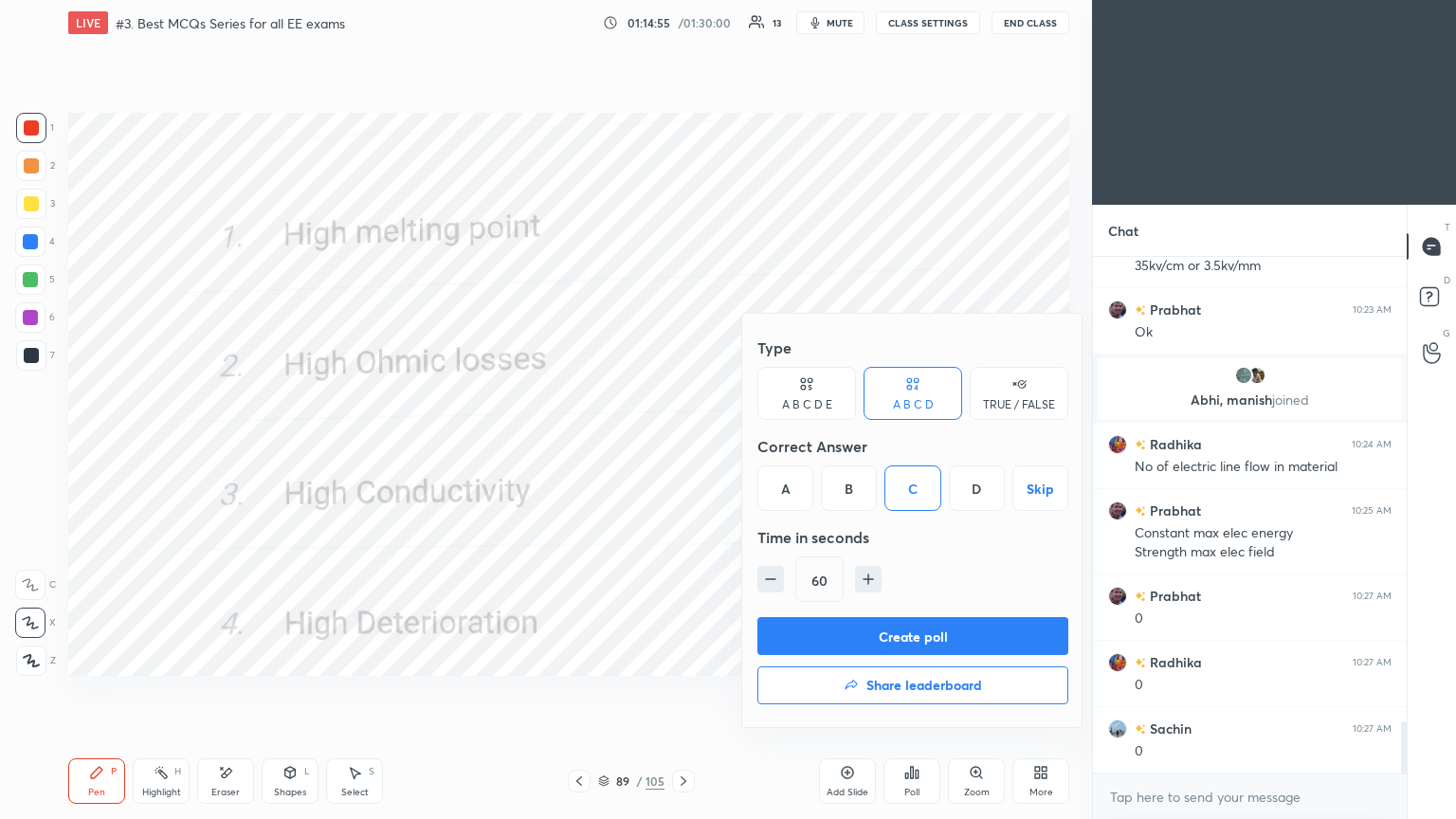 click on "Create poll" at bounding box center (913, 636) 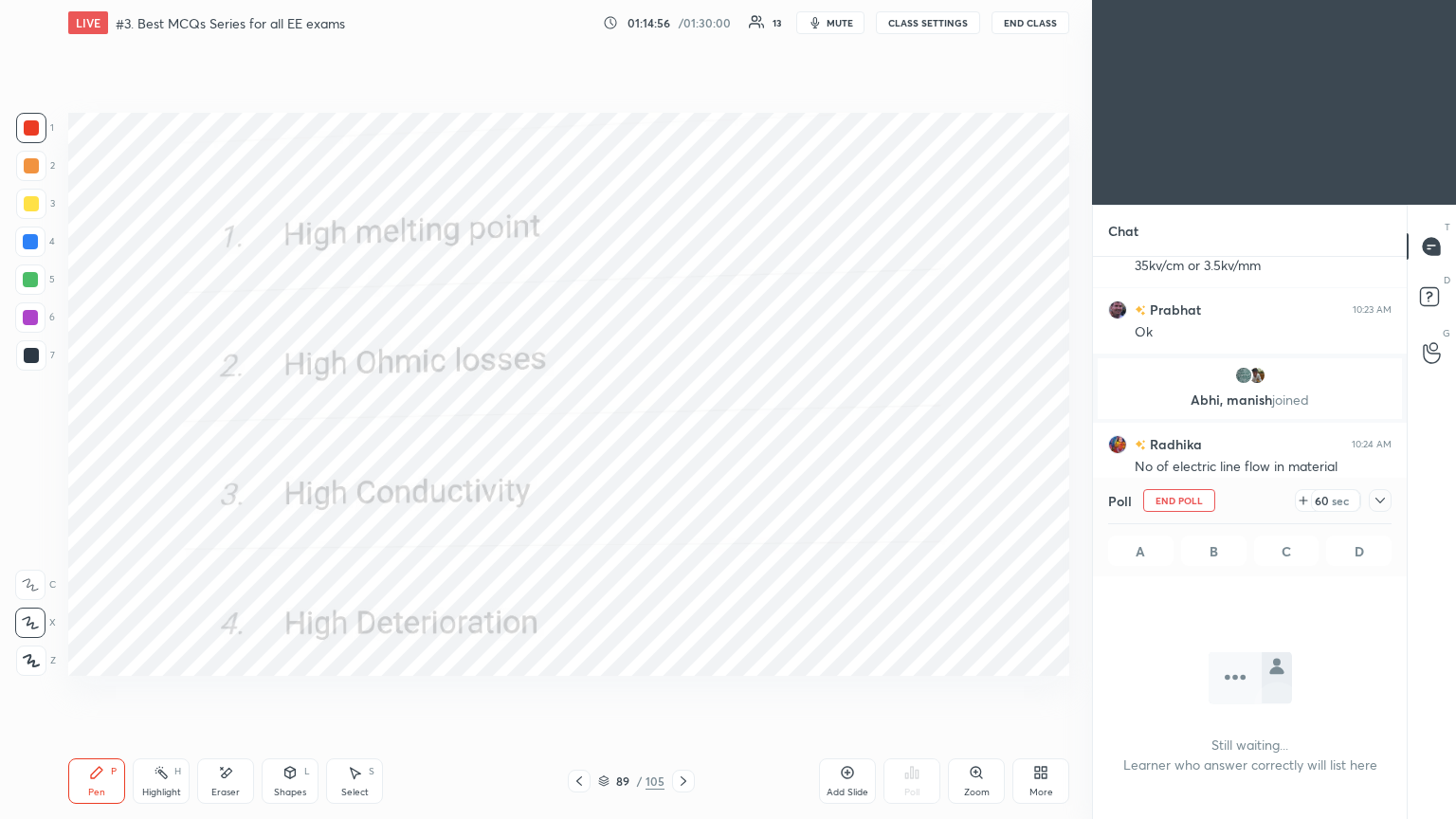 scroll, scrollTop: 418, scrollLeft: 308, axis: both 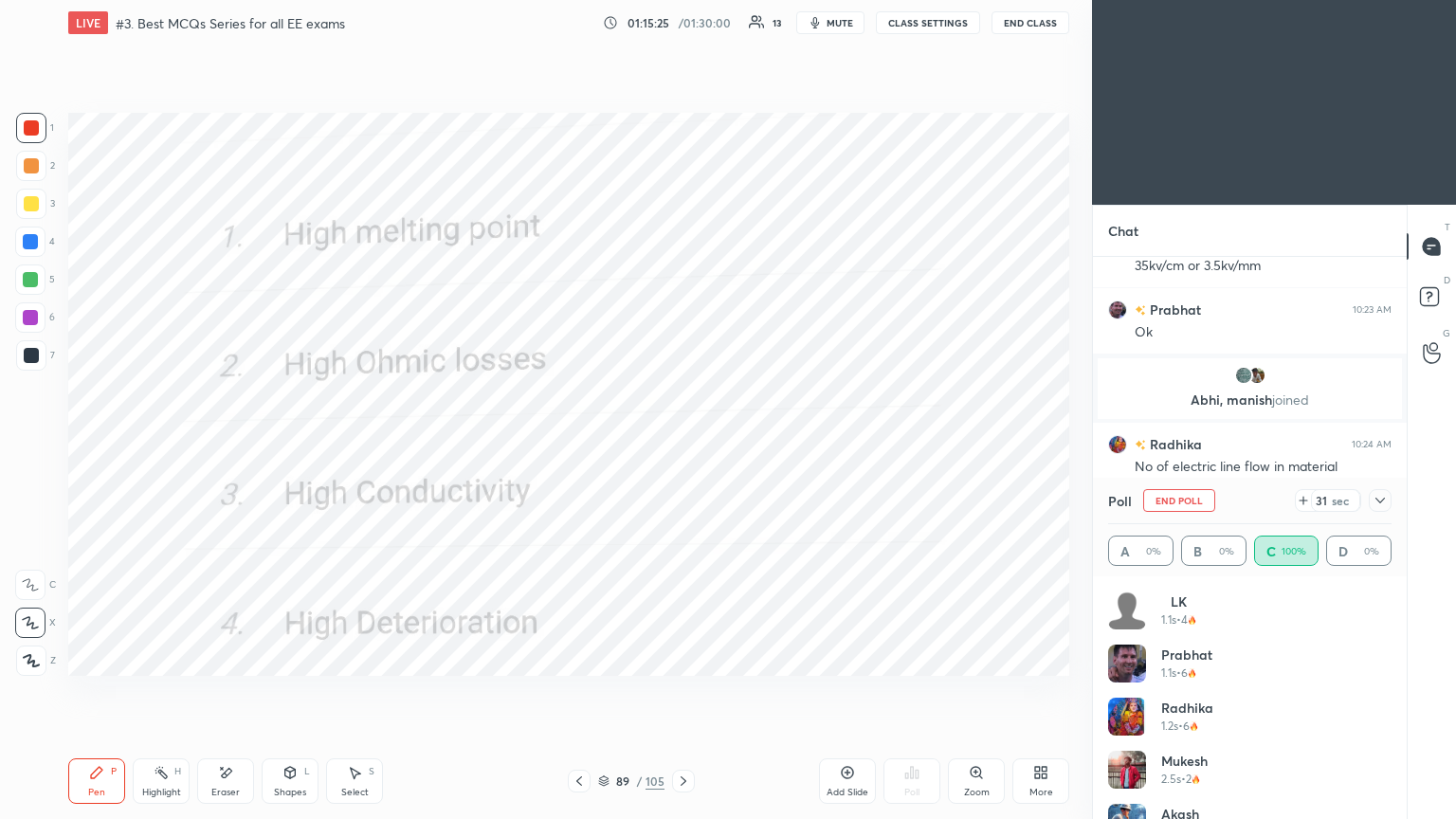 click on "End Poll" at bounding box center [1179, 500] 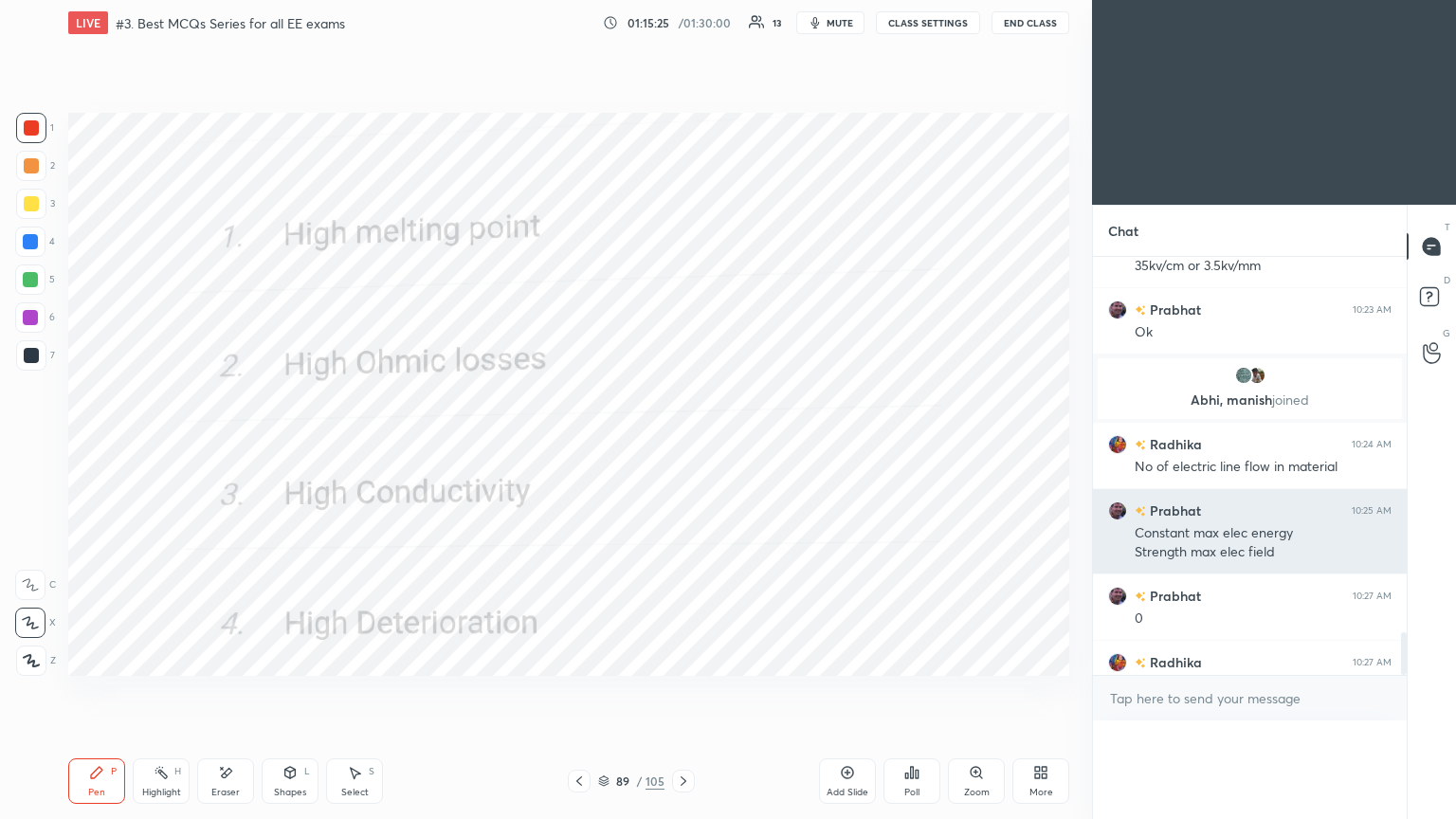 scroll, scrollTop: 167, scrollLeft: 278, axis: both 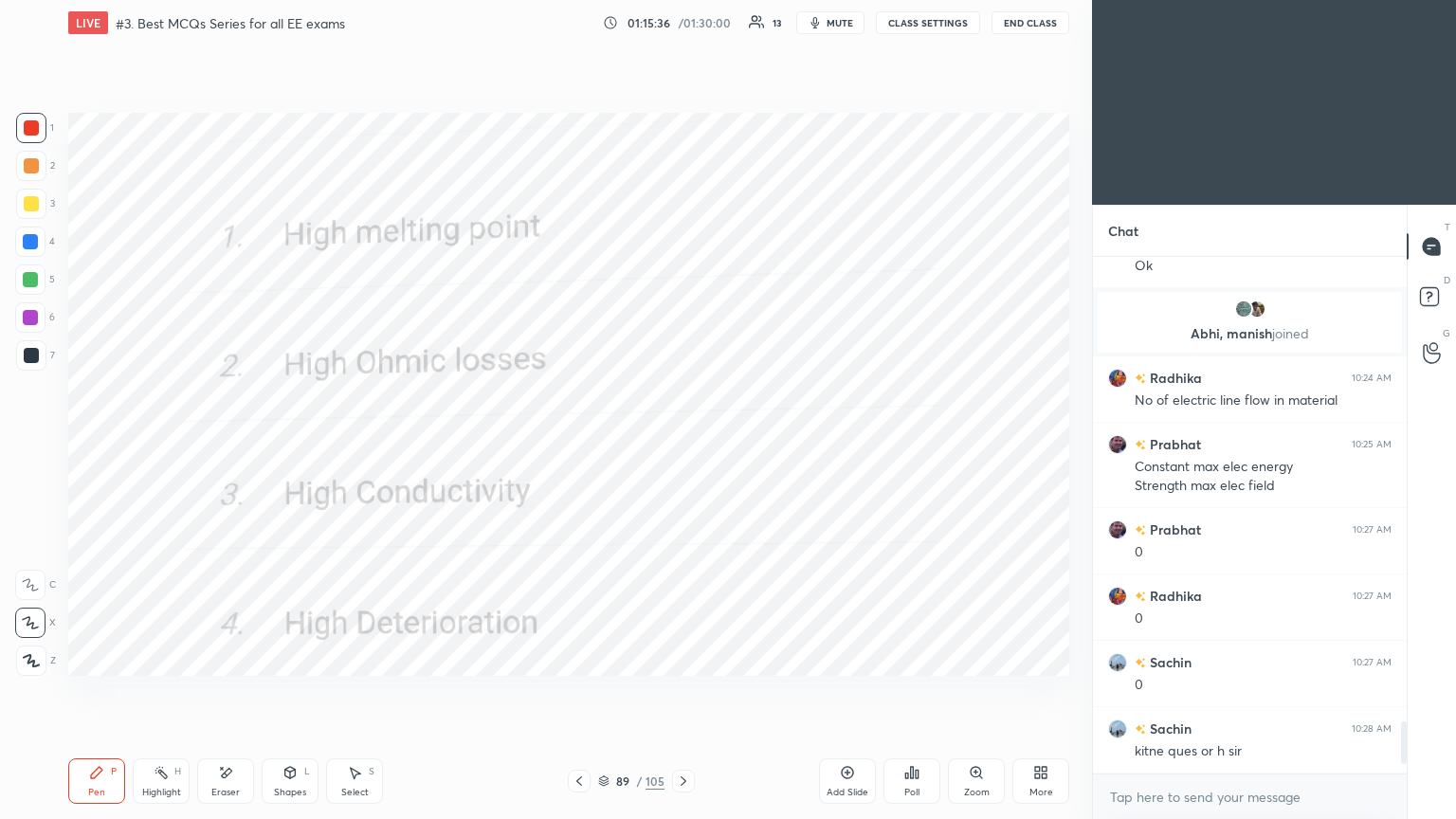 click on "89 / 105" at bounding box center [631, 781] 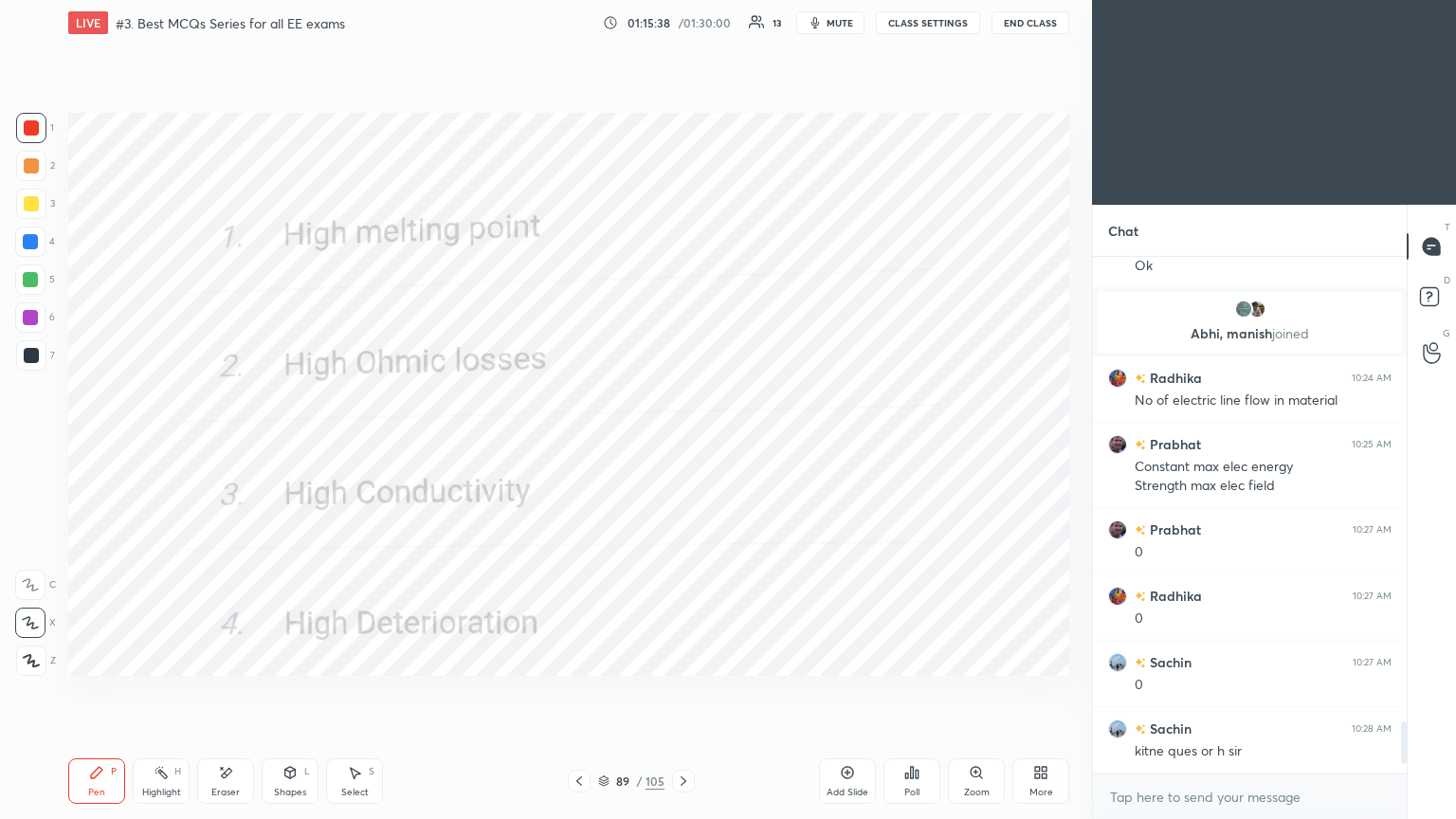 click 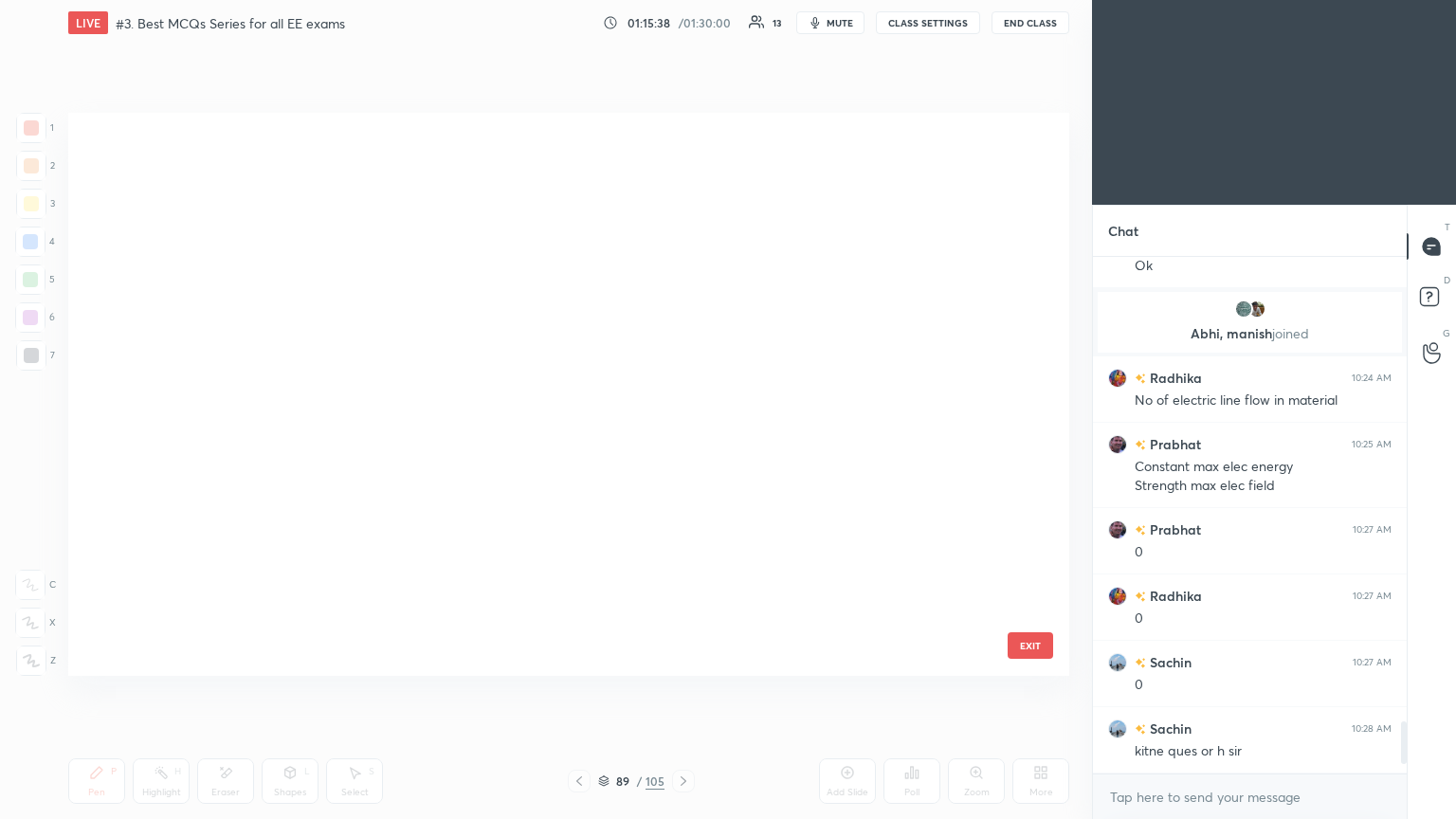 scroll, scrollTop: 4641, scrollLeft: 0, axis: vertical 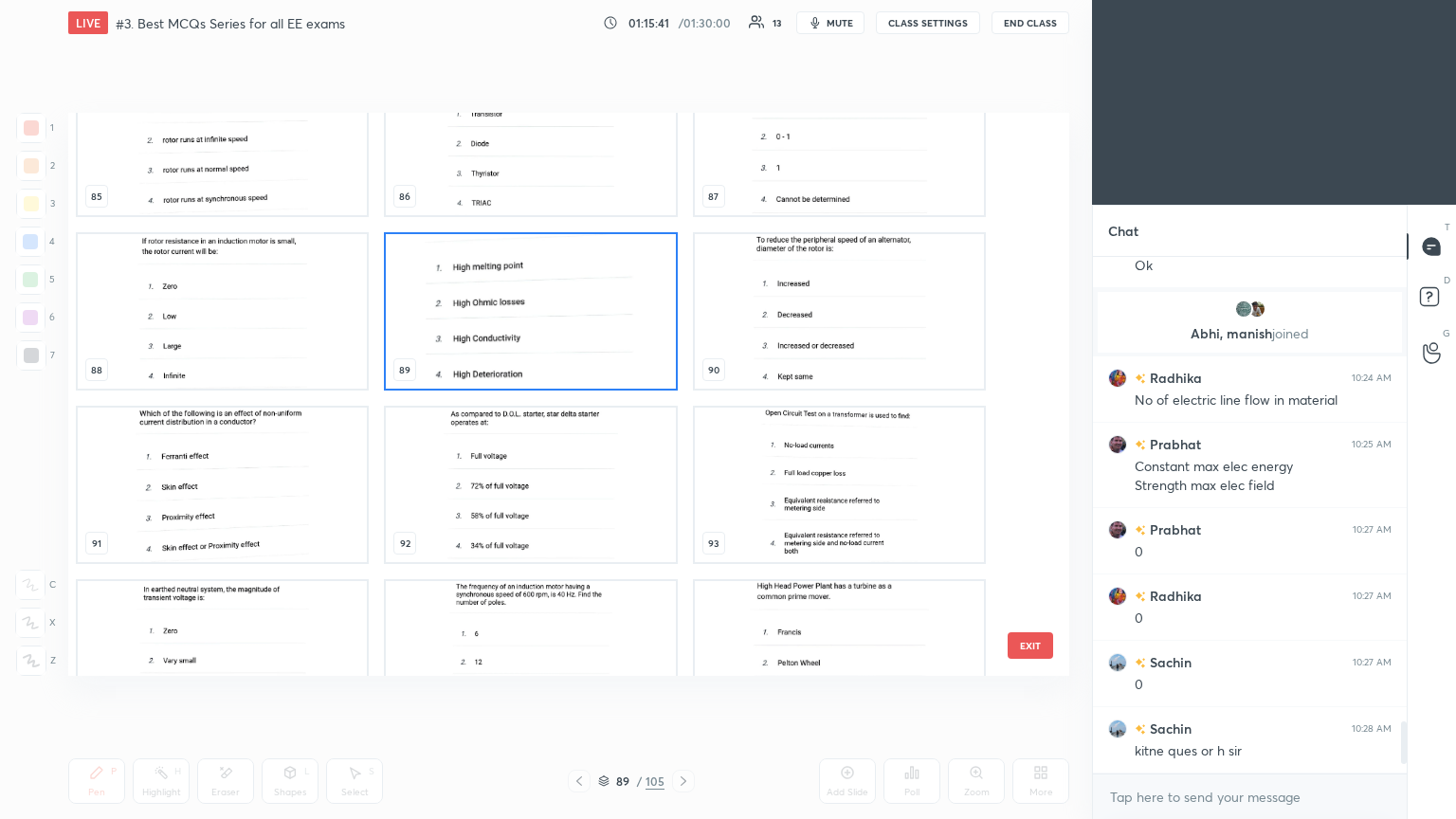 click at bounding box center (222, 484) 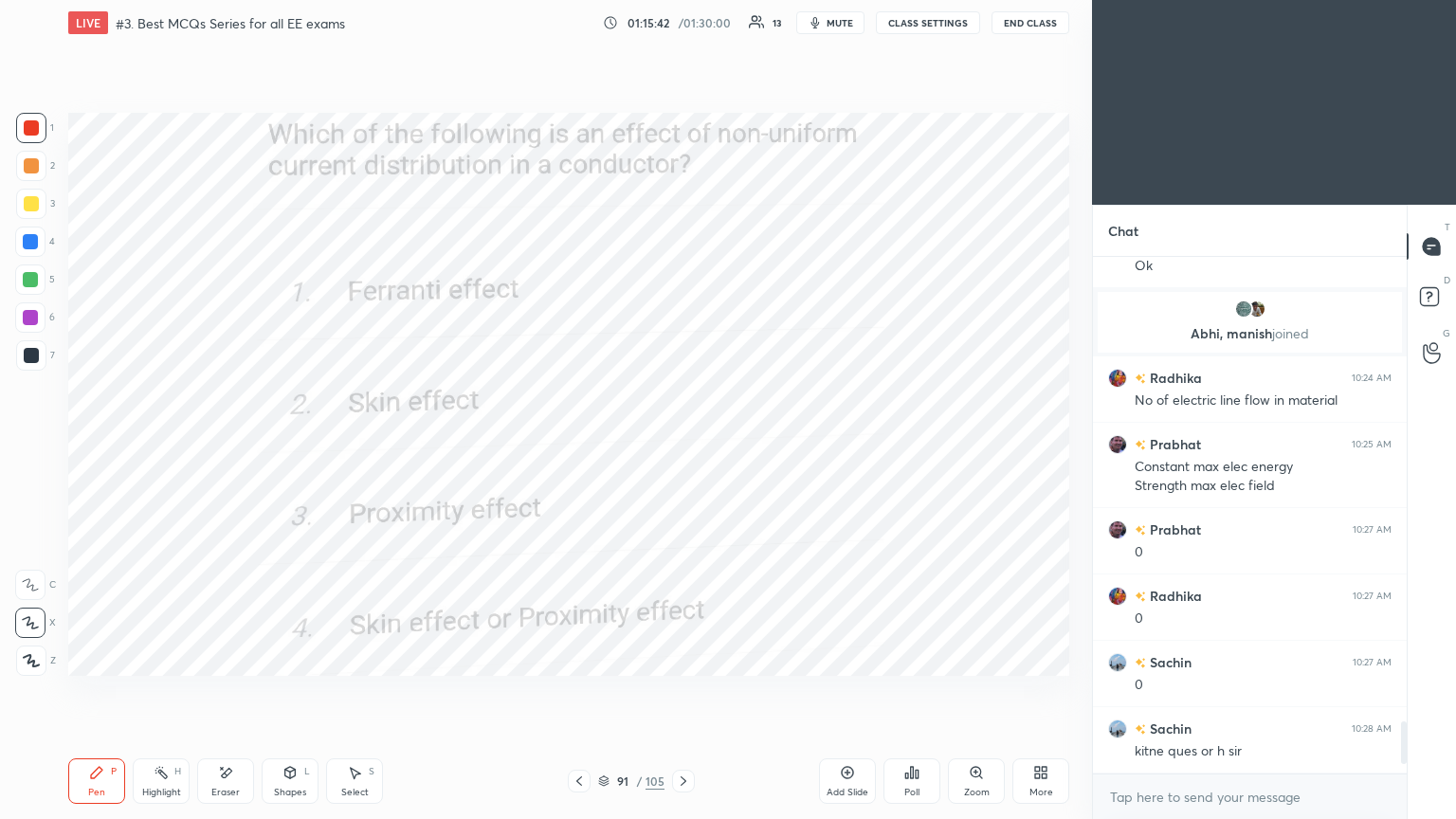 click at bounding box center [222, 484] 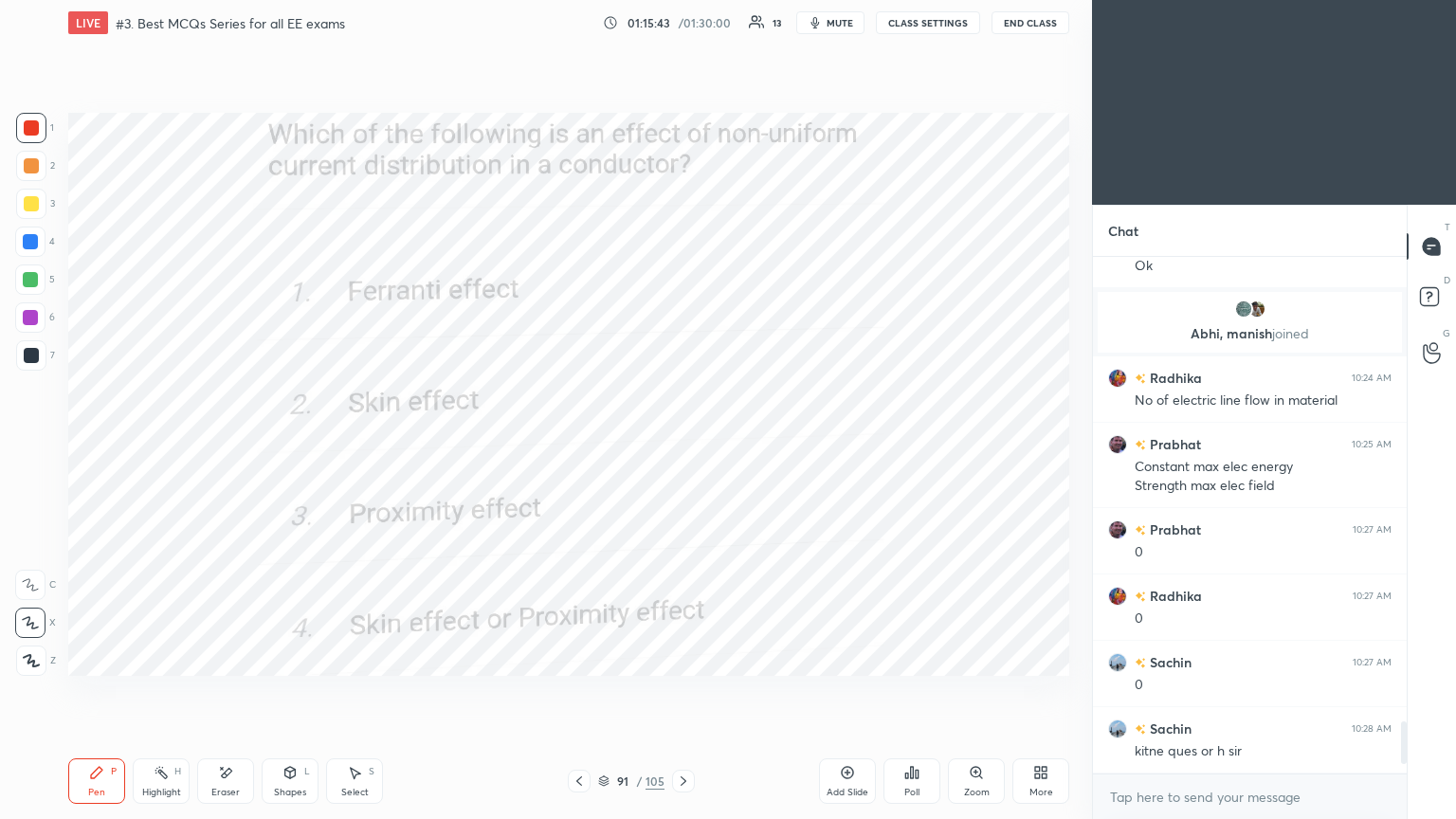 click on "Poll" at bounding box center [912, 781] 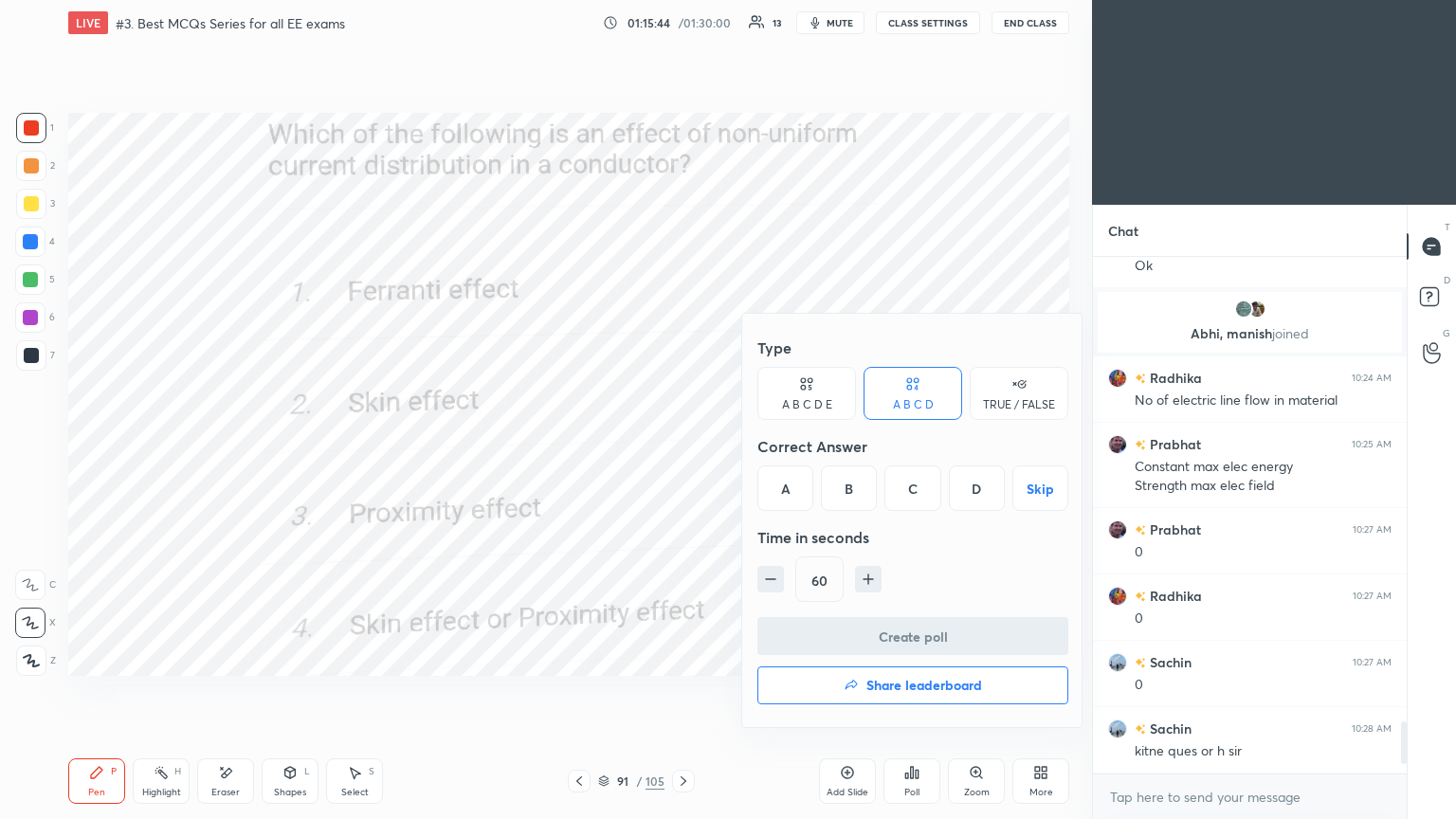 click on "D" at bounding box center [976, 488] 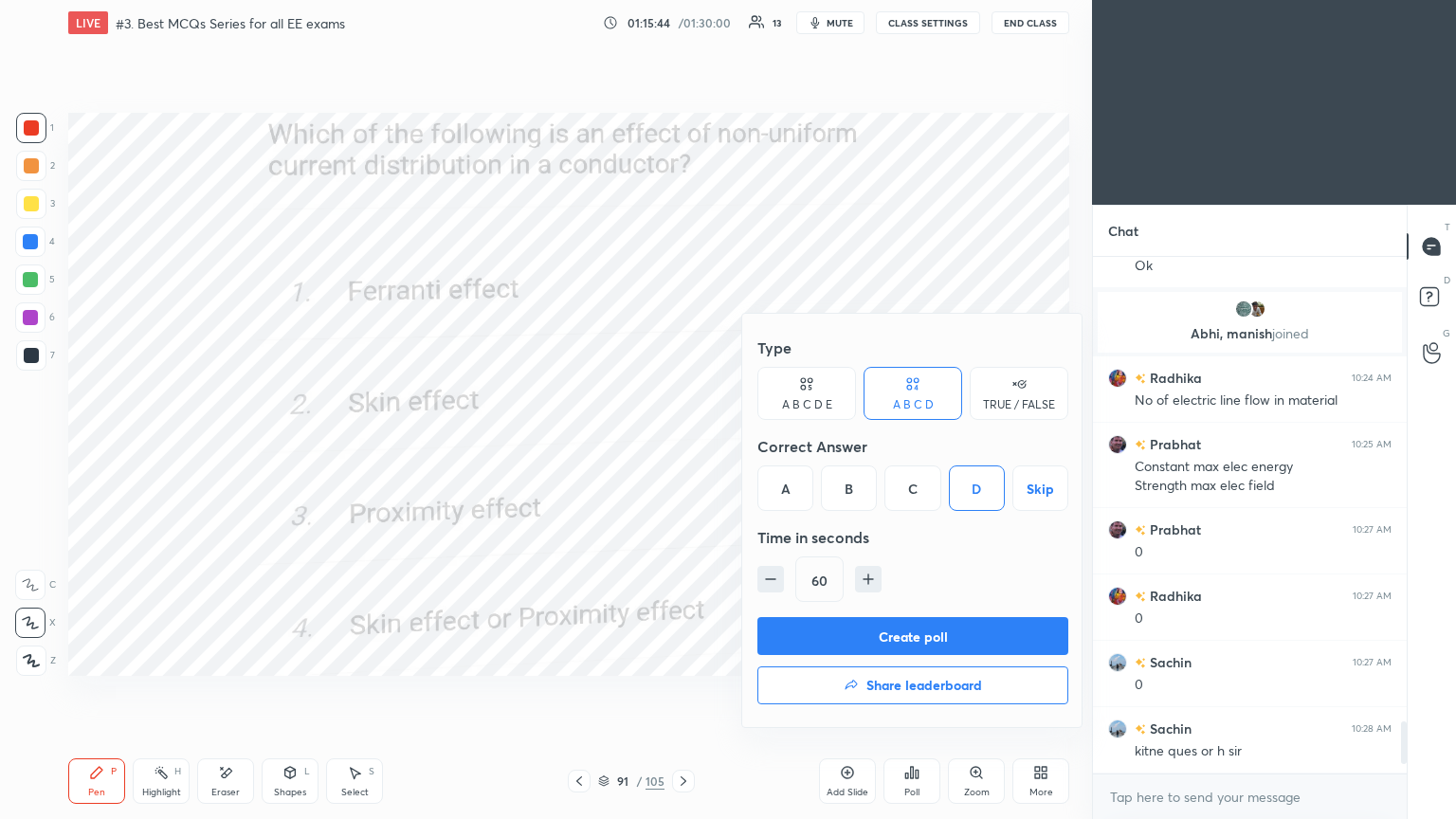 click on "Create poll" at bounding box center [913, 636] 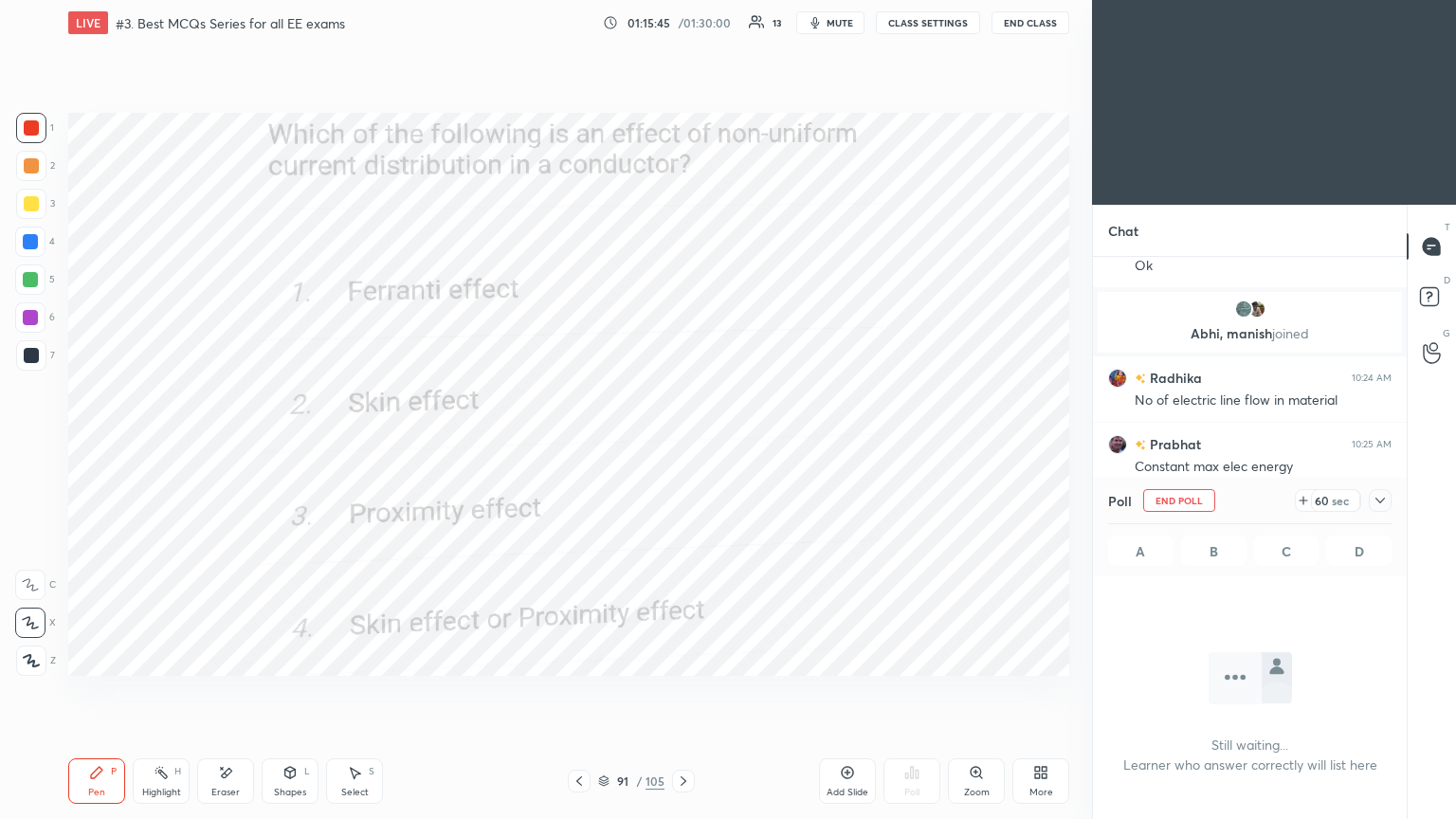 scroll, scrollTop: 481, scrollLeft: 308, axis: both 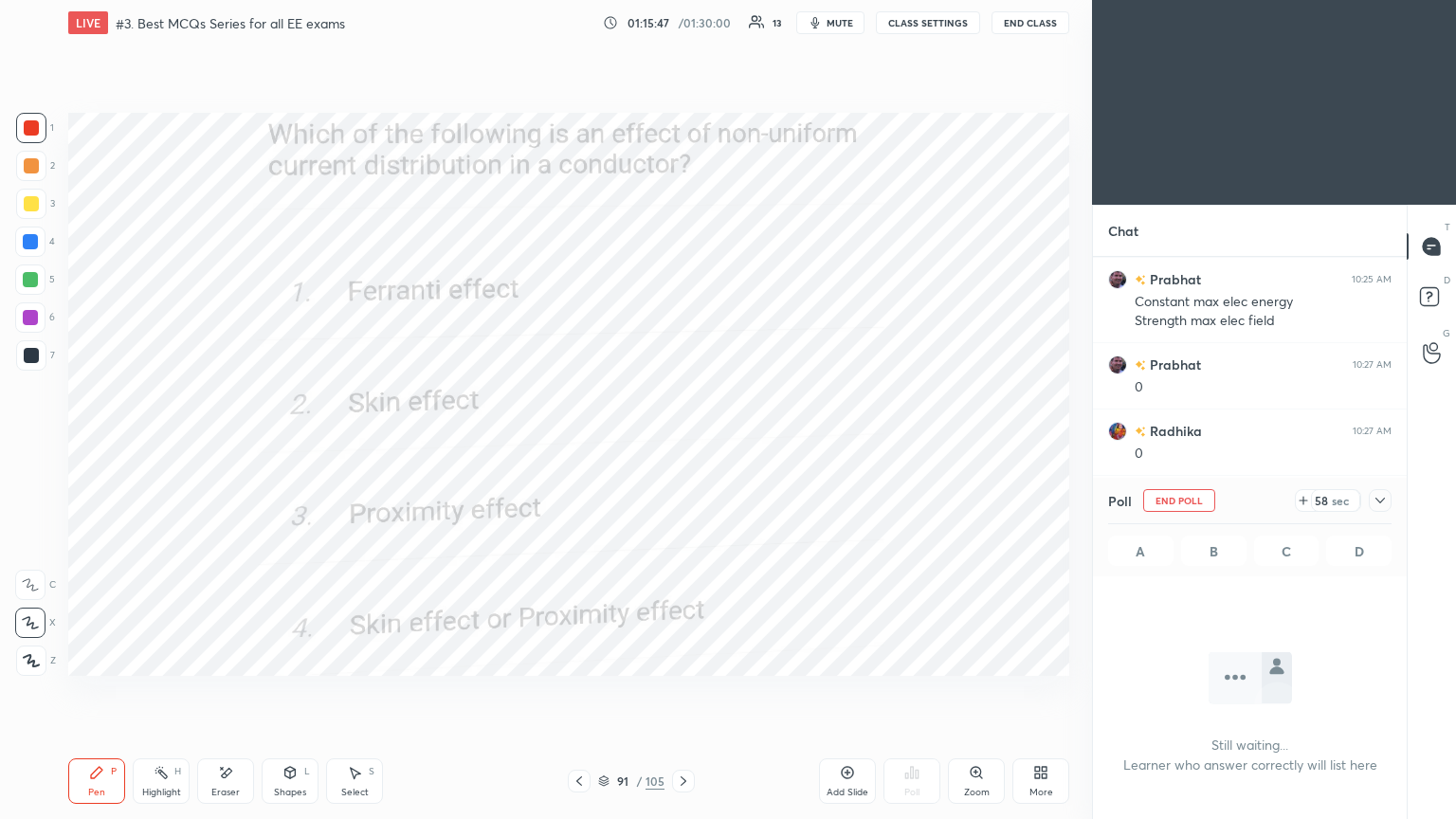 click 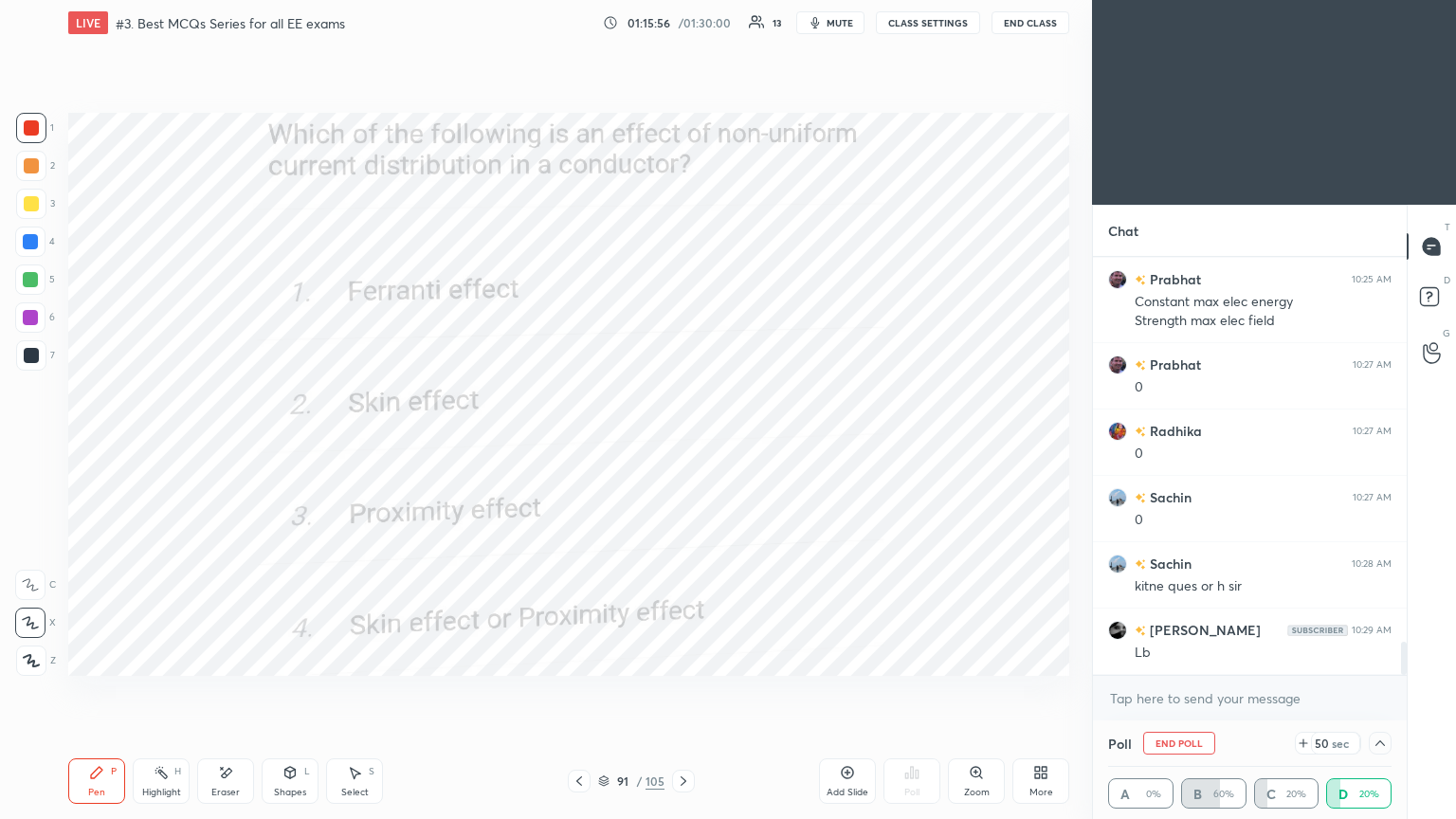 click 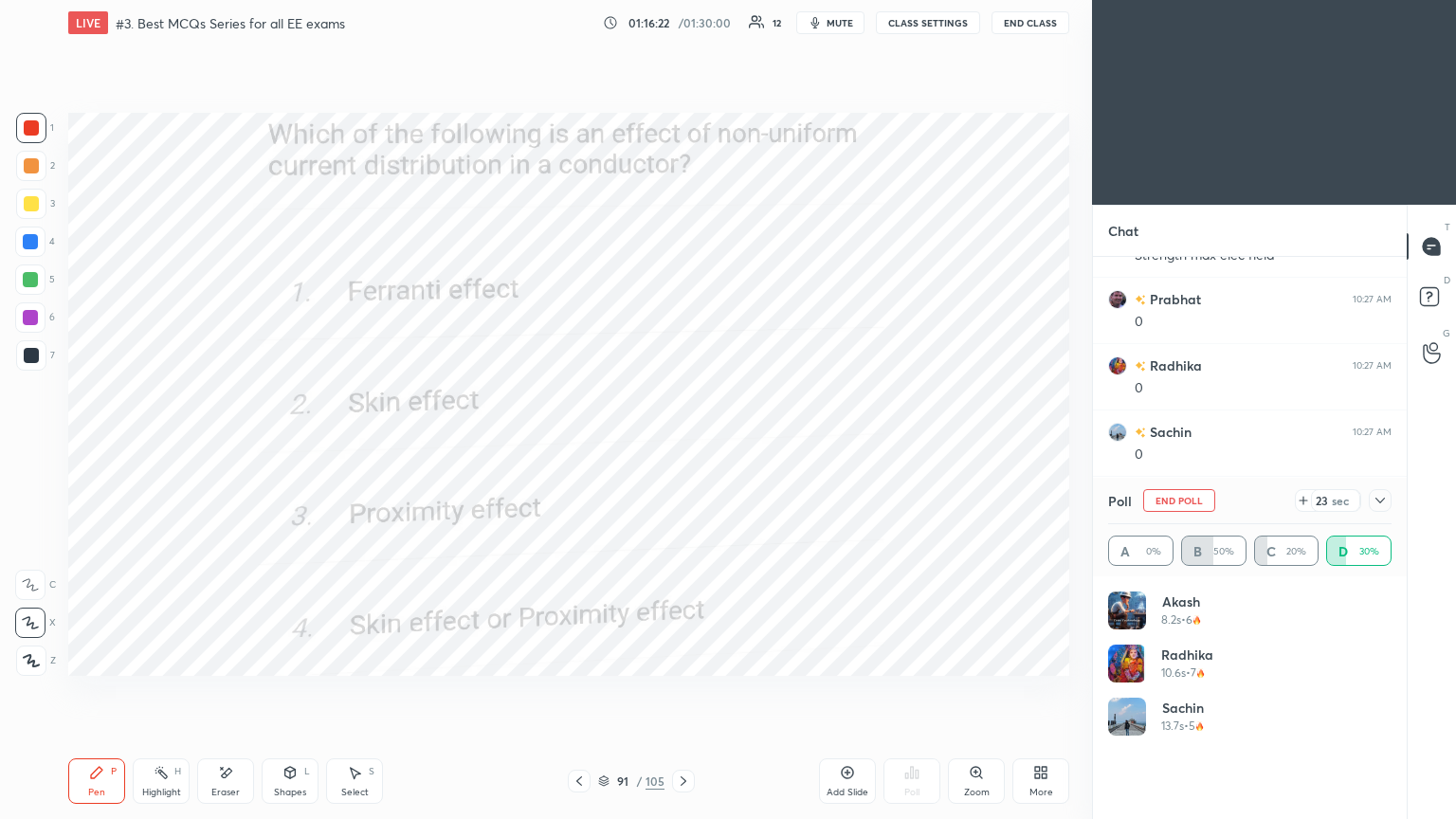 click on "End Poll" at bounding box center (1179, 500) 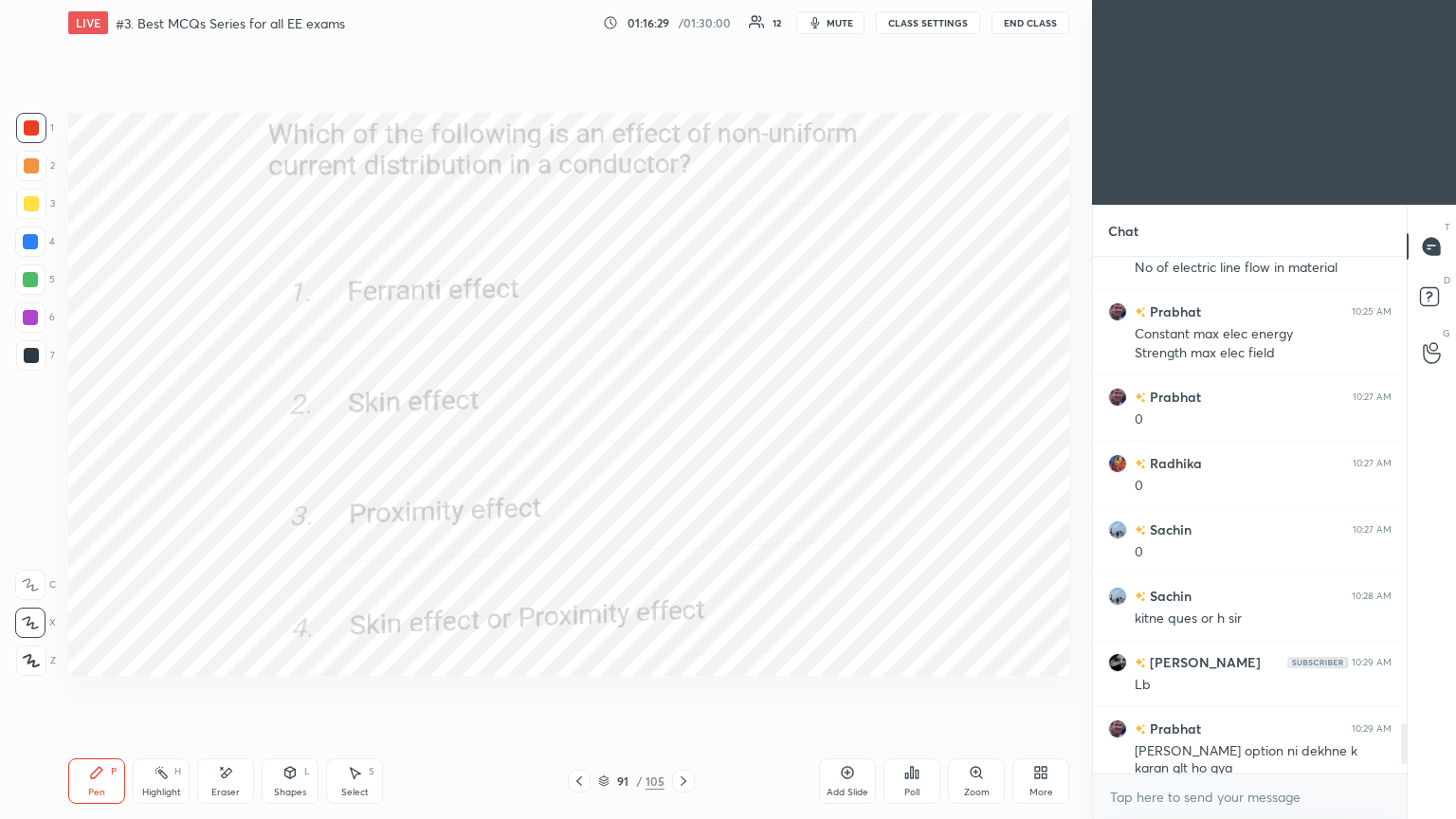 click on "Poll" at bounding box center [912, 792] 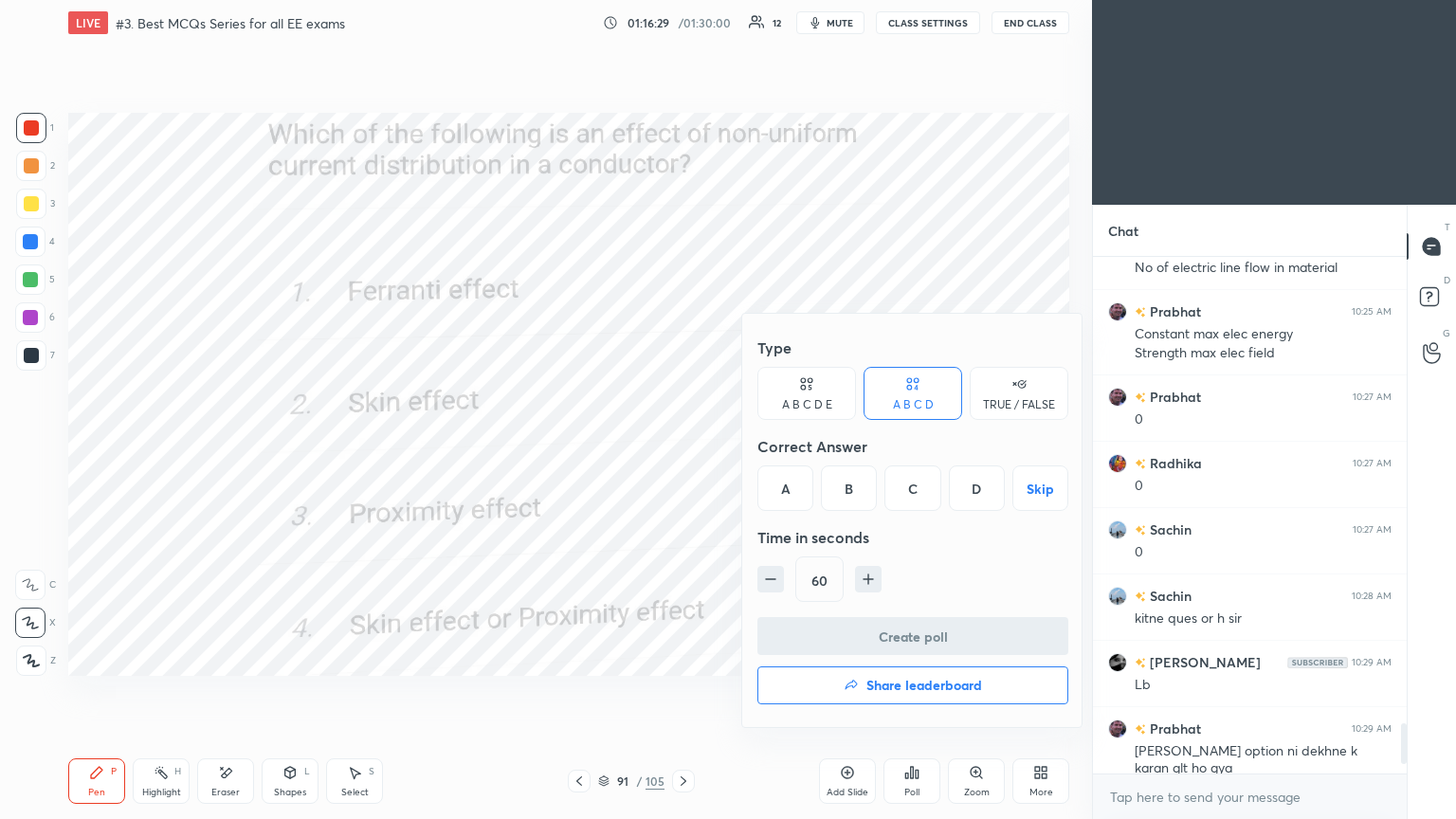 click on "Share leaderboard" at bounding box center (924, 685) 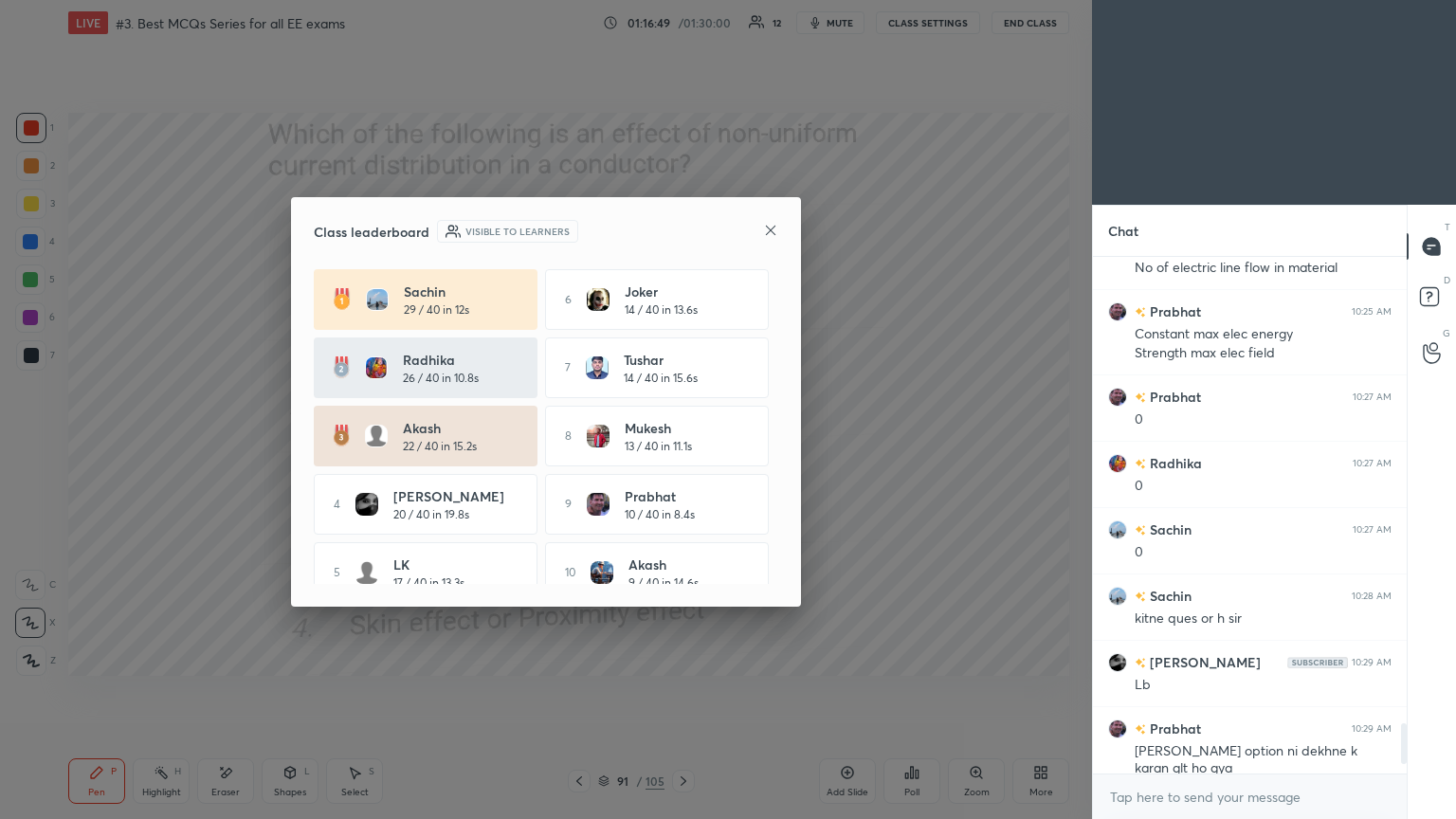 click 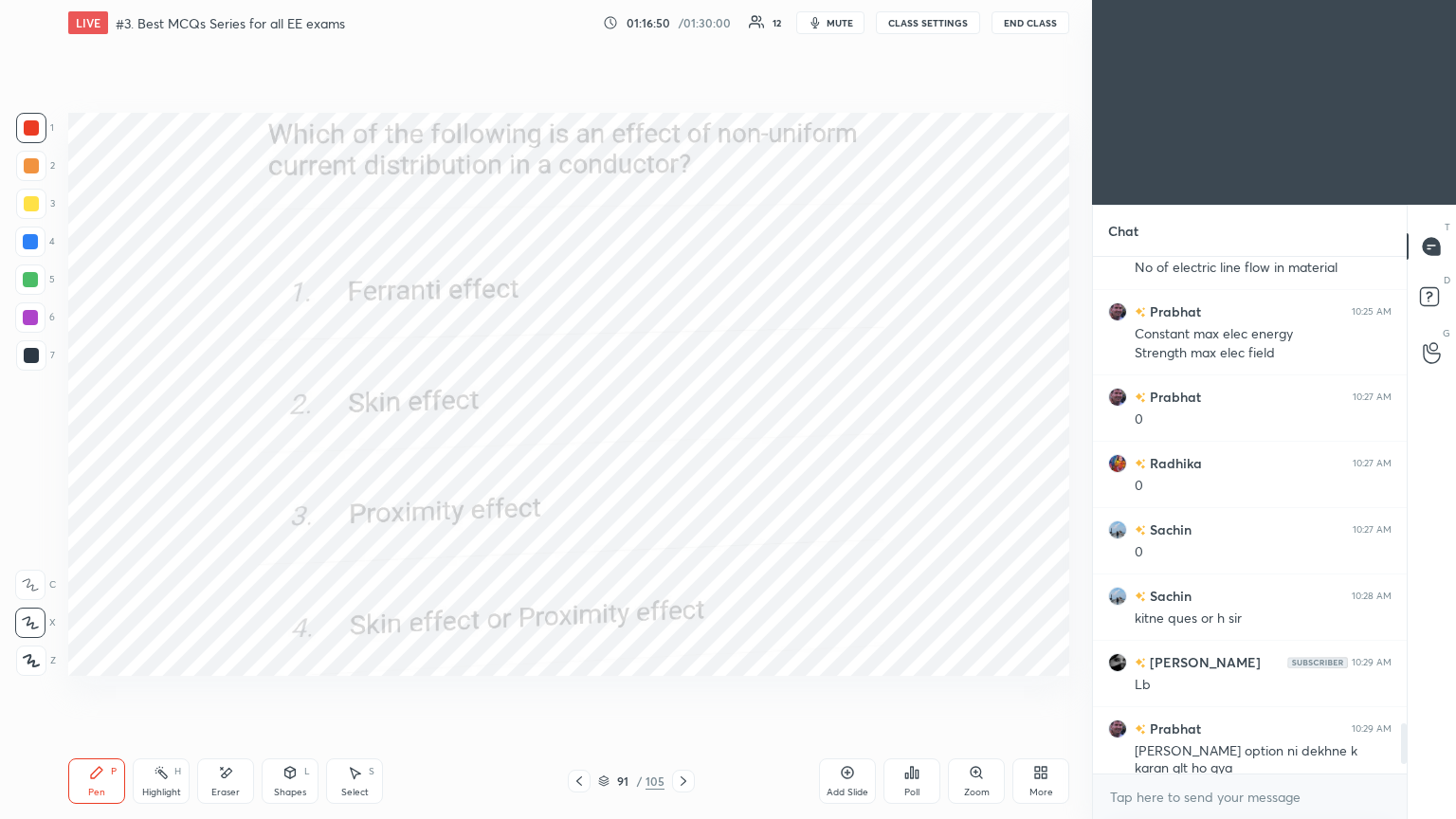 click 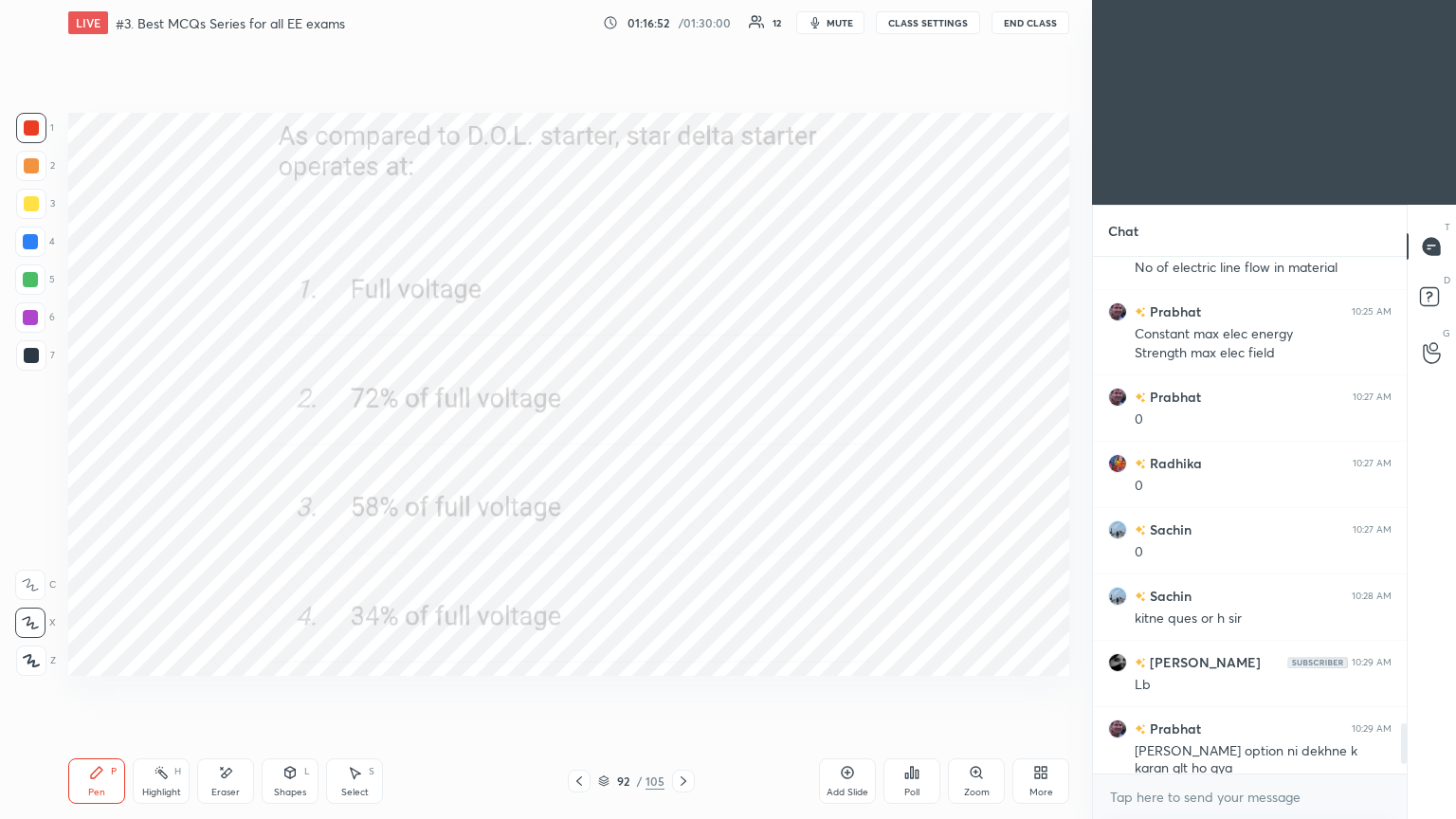 click on "Poll" at bounding box center (912, 781) 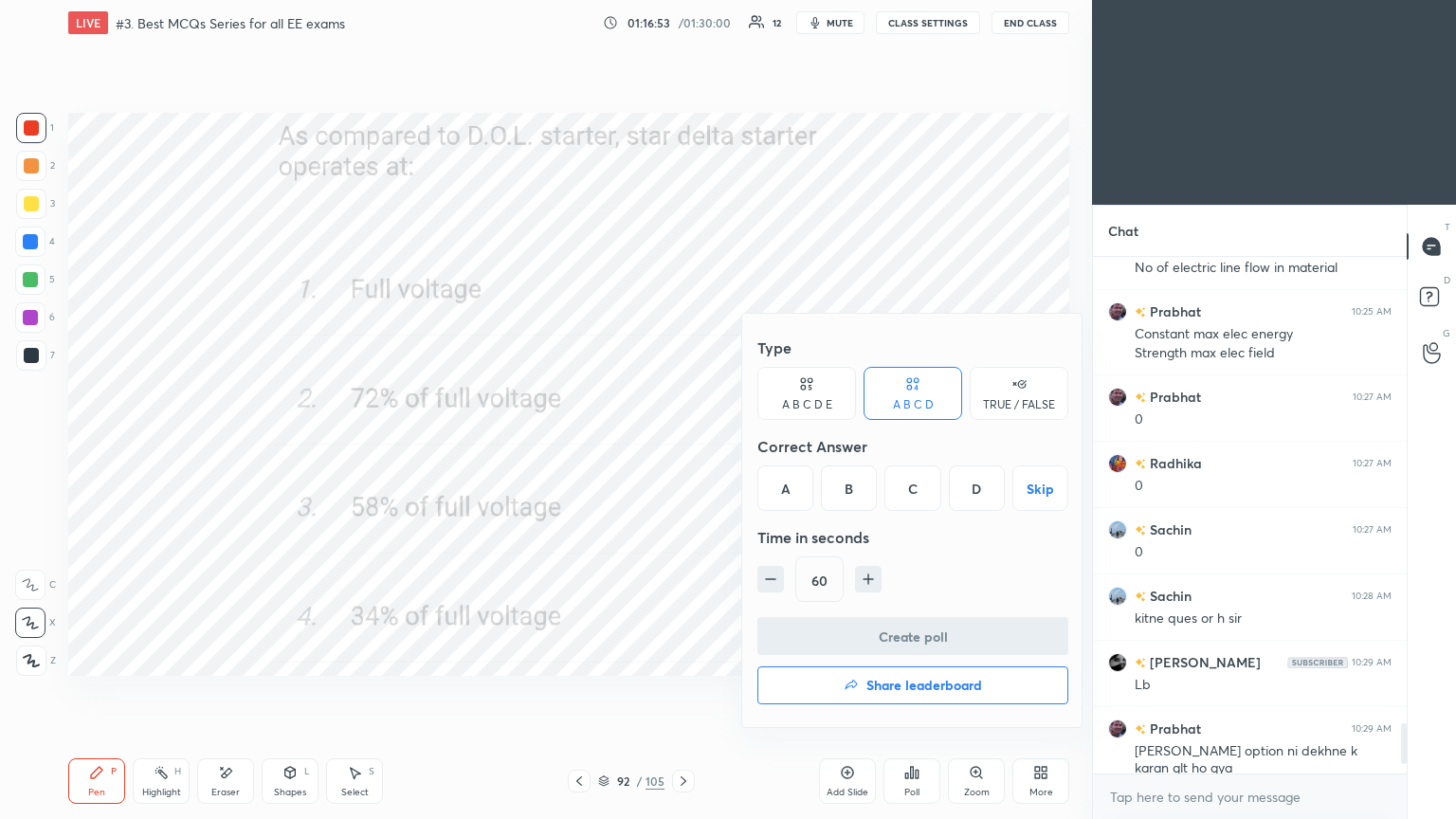 click on "C" at bounding box center [912, 488] 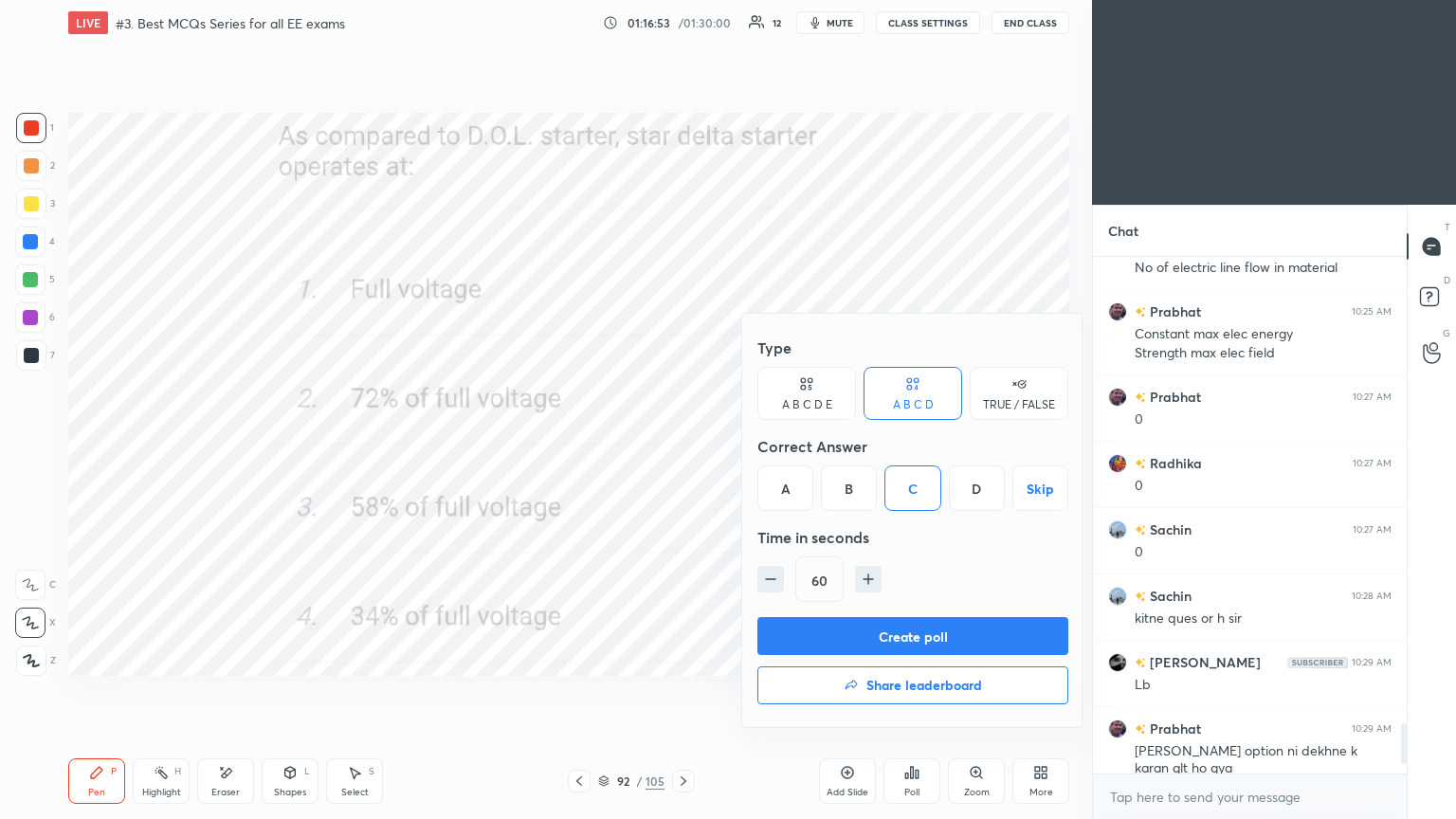 click on "Create poll" at bounding box center [913, 636] 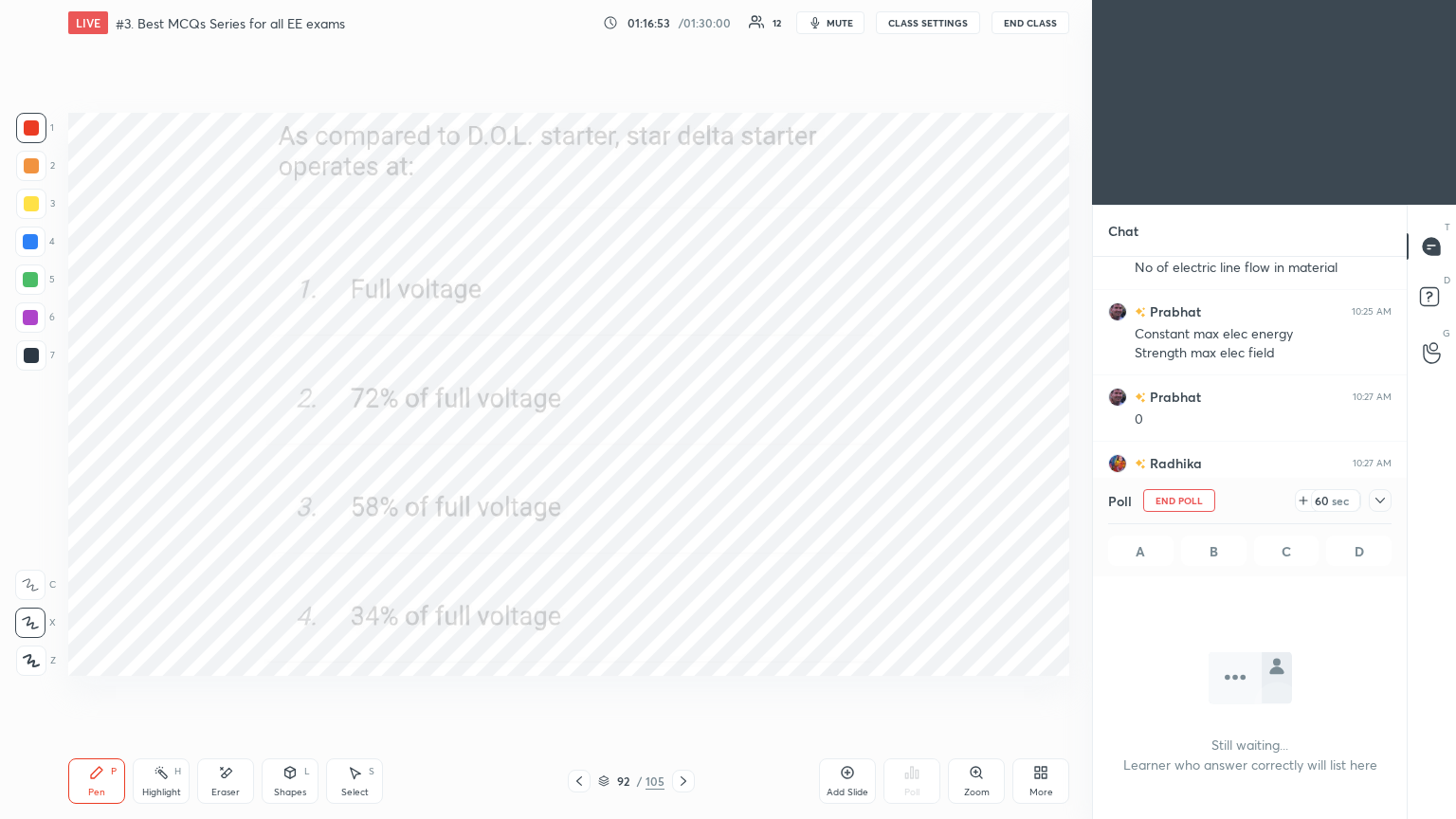 scroll, scrollTop: 4841, scrollLeft: 0, axis: vertical 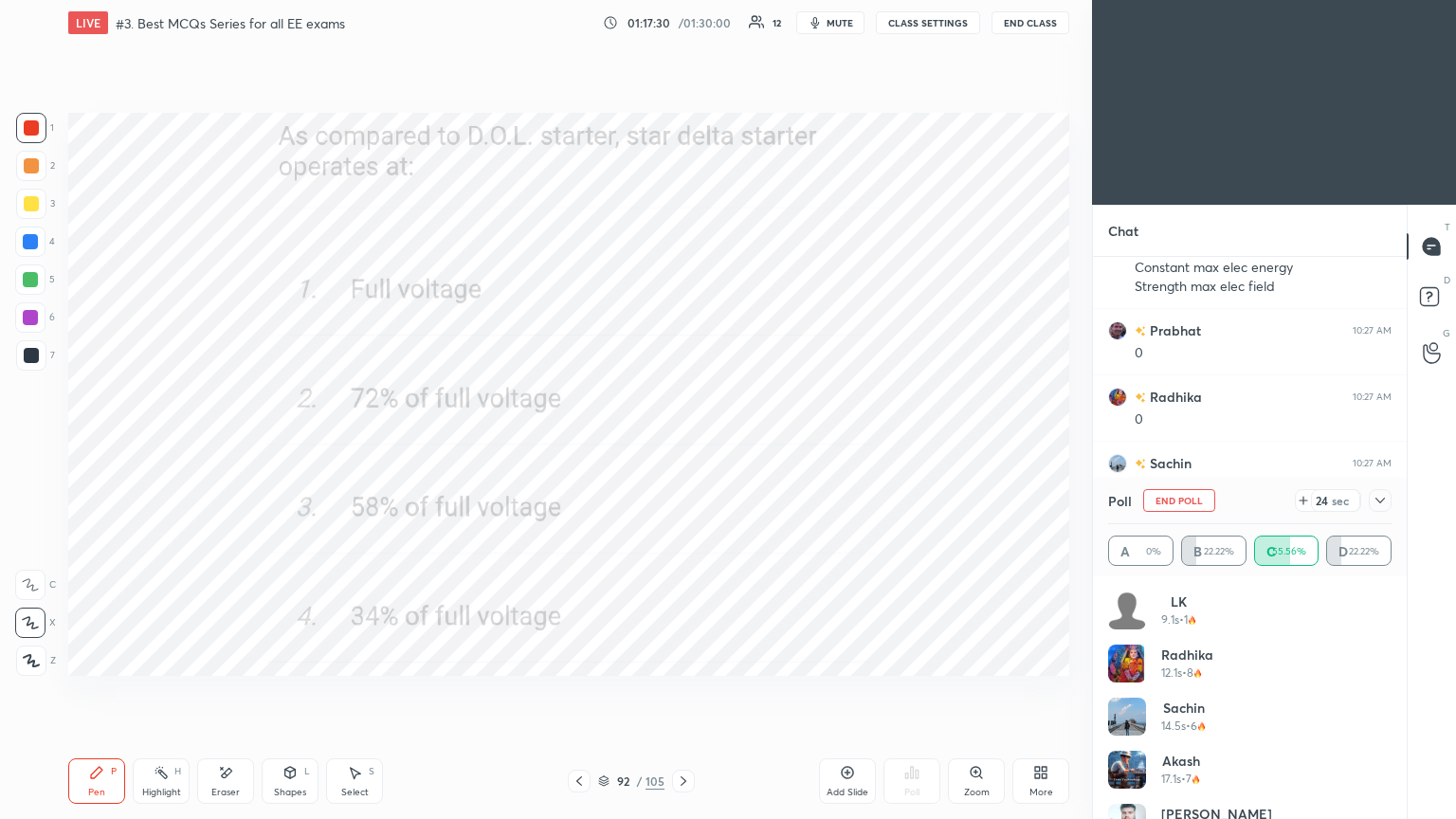 click on "End Poll" at bounding box center (1179, 500) 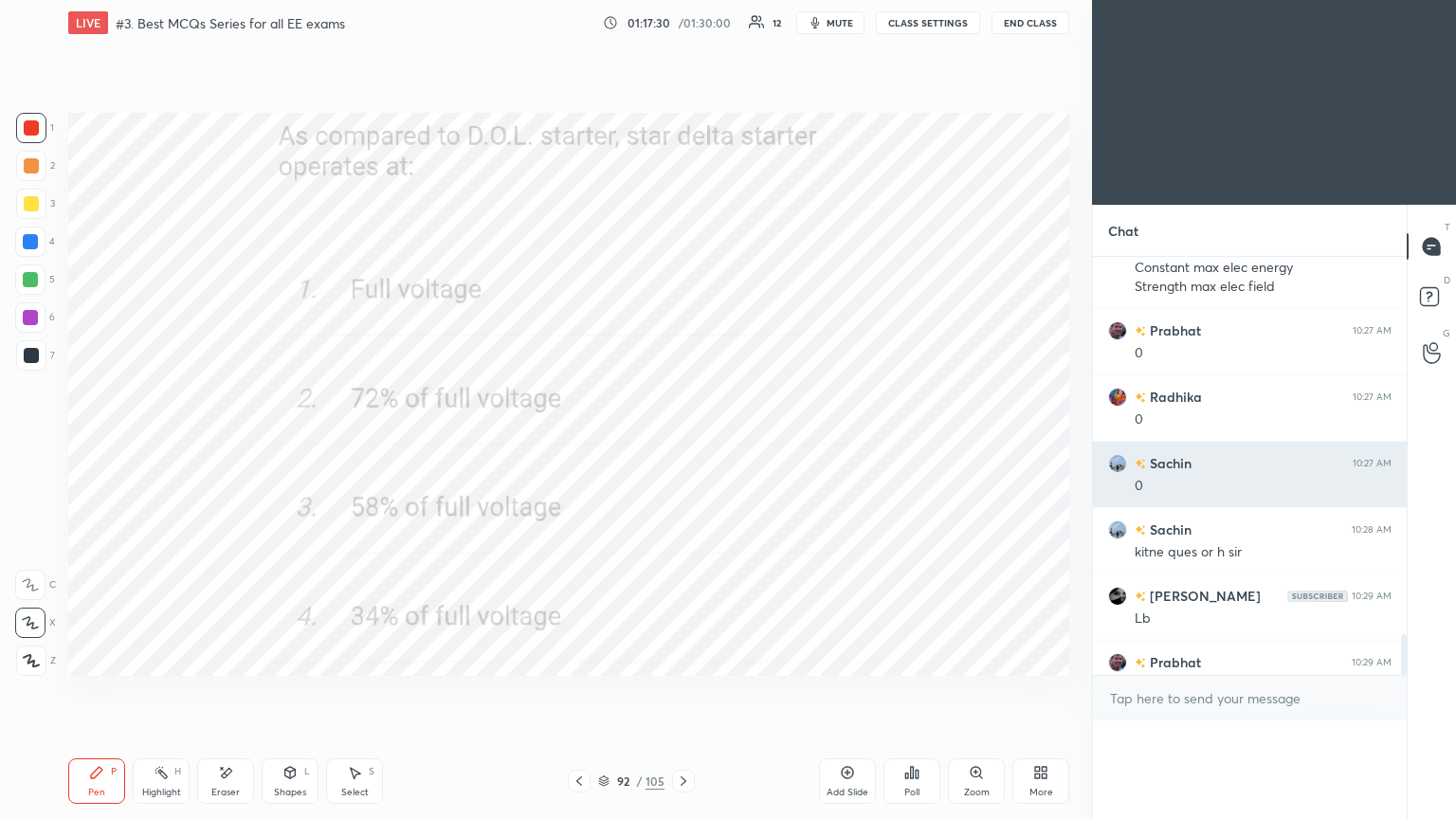 scroll, scrollTop: 143, scrollLeft: 278, axis: both 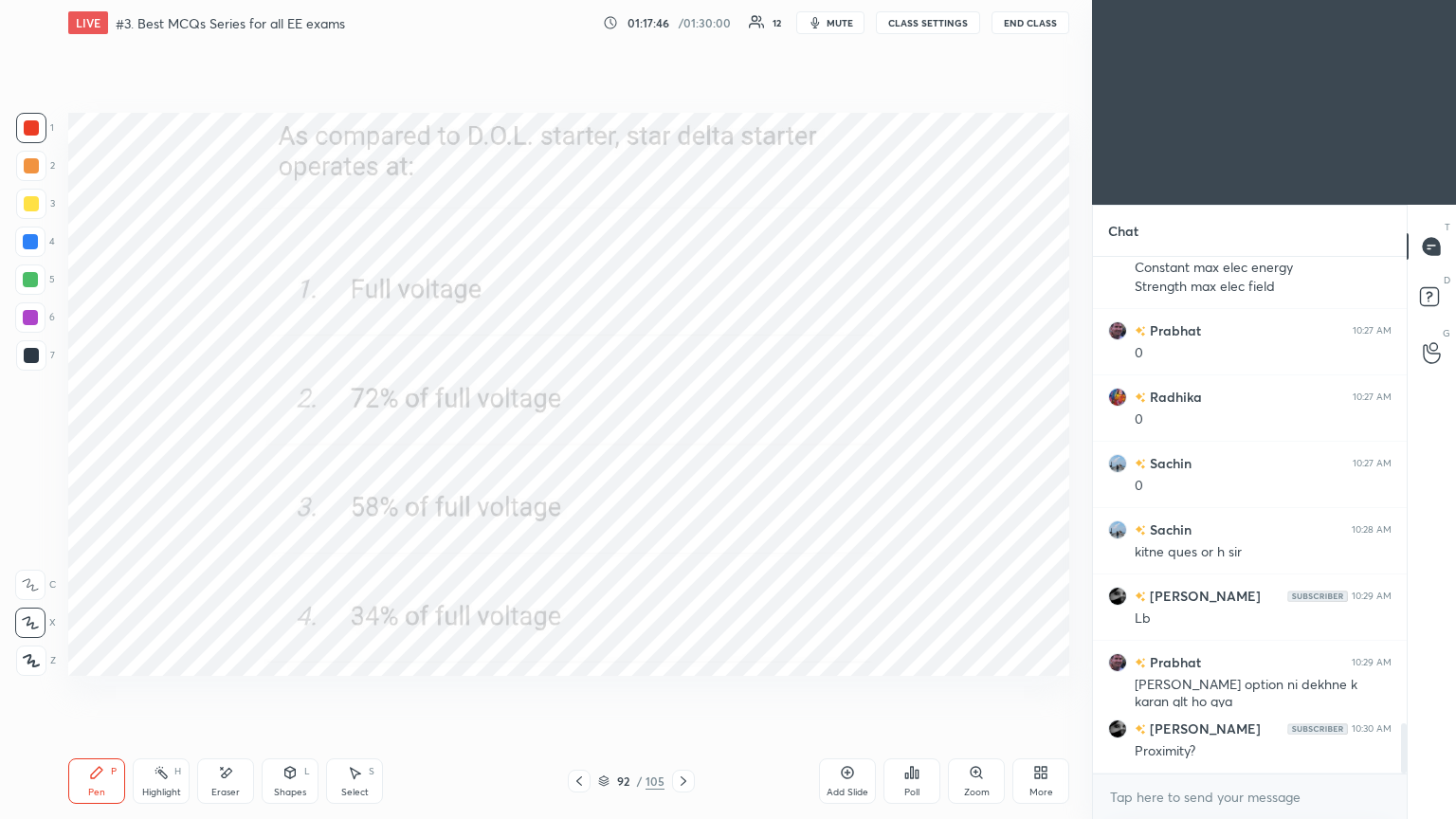 click 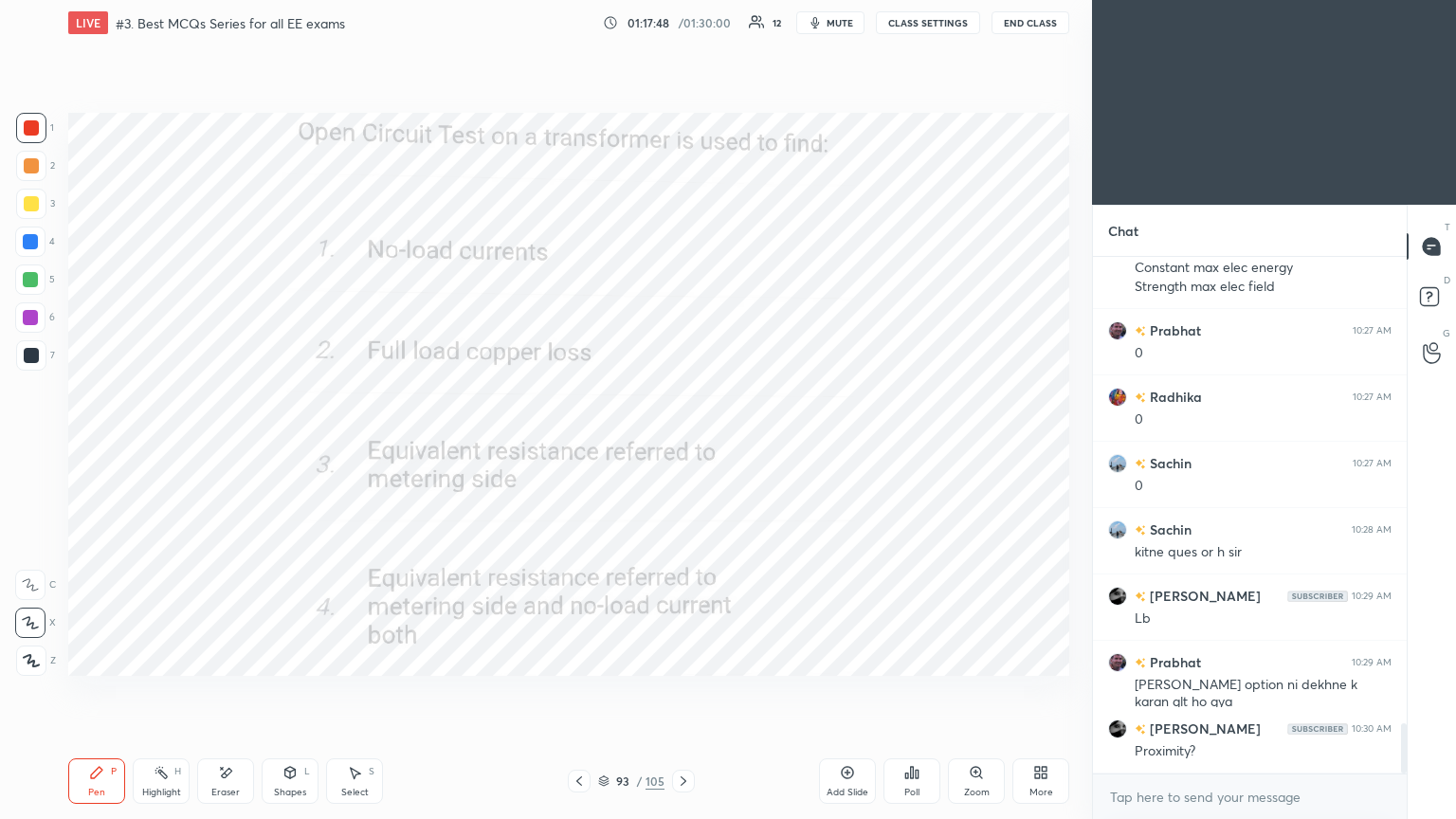 click on "Poll" at bounding box center (912, 781) 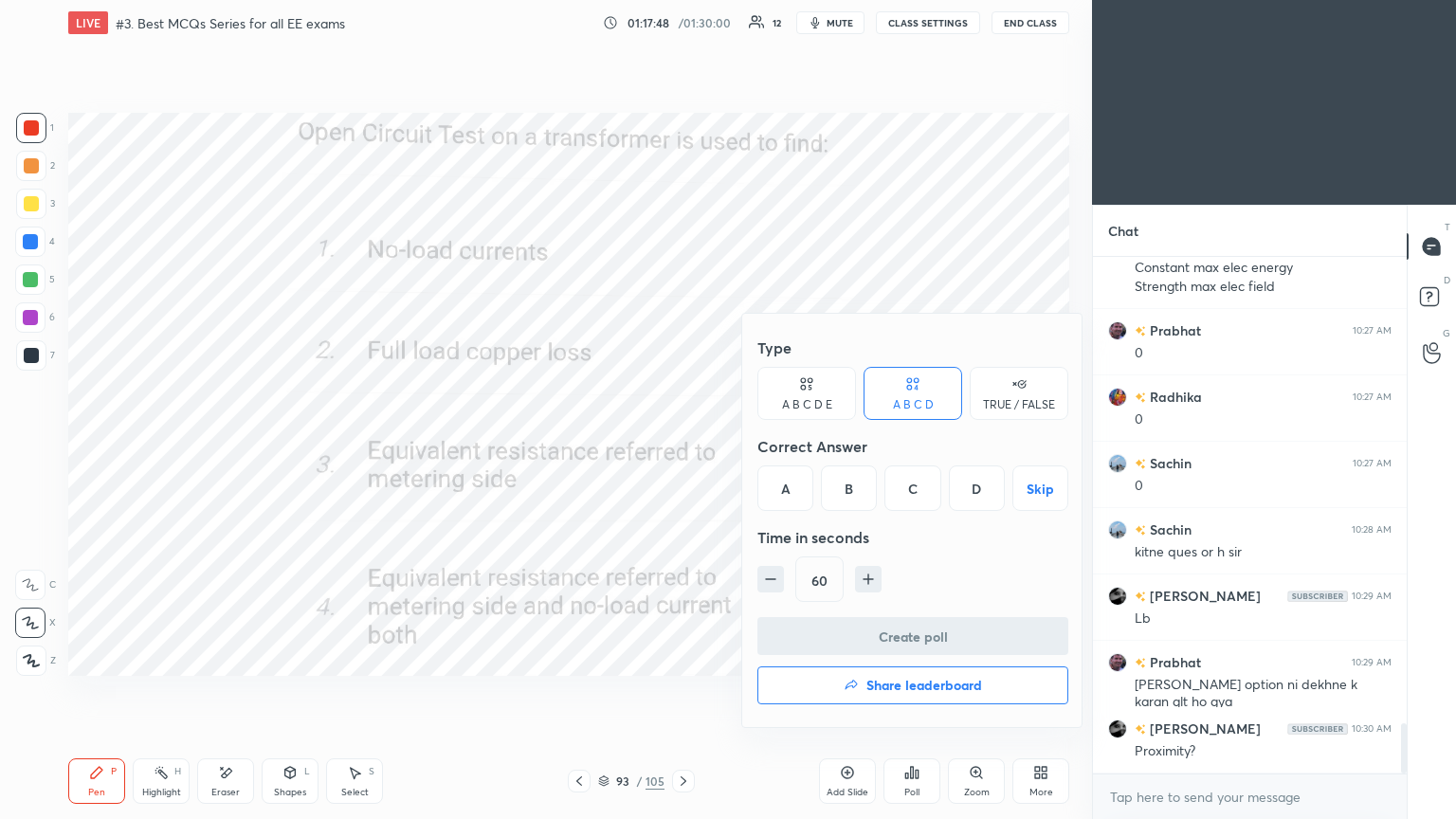 click on "A" at bounding box center [785, 488] 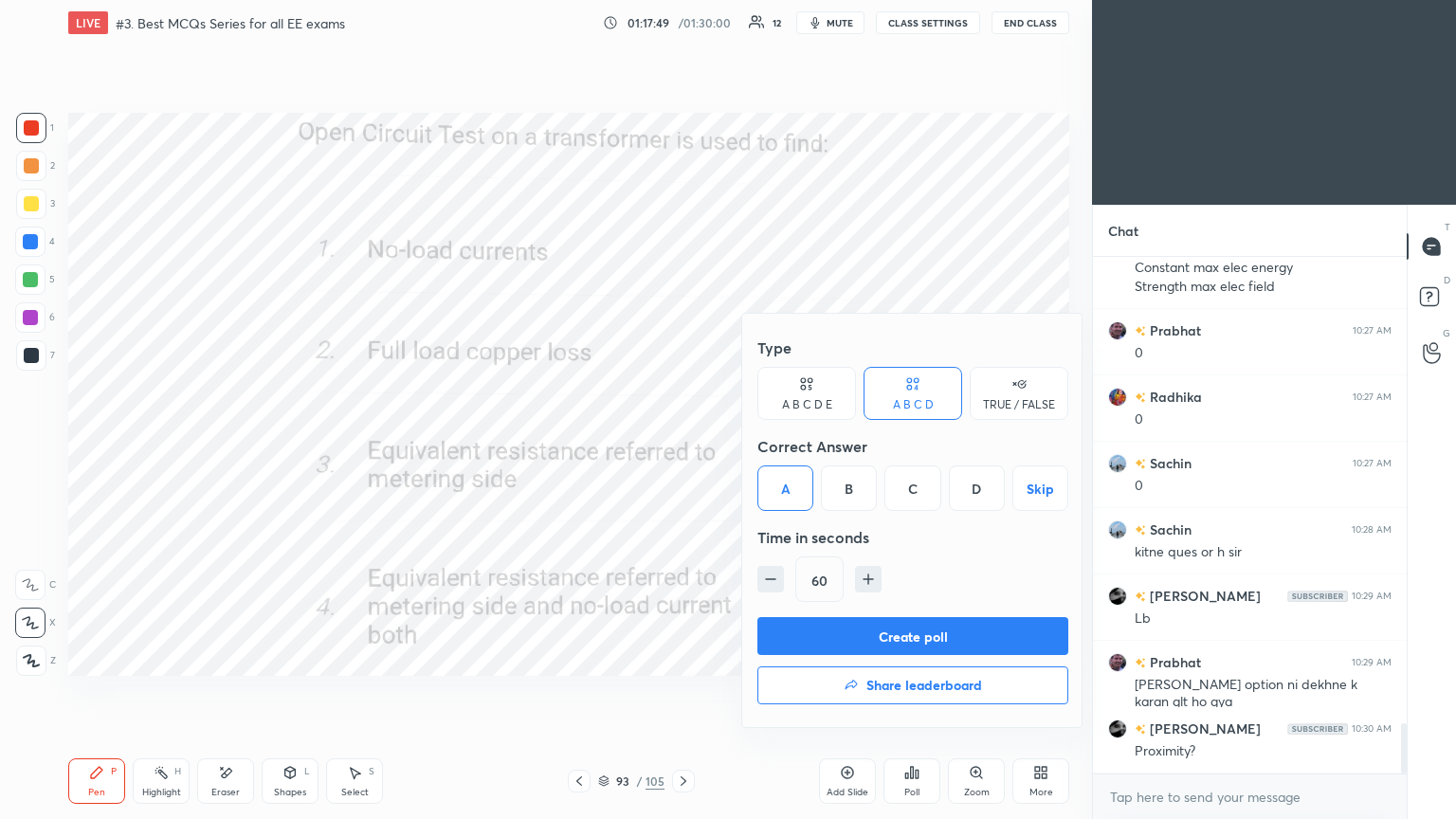 click on "Create poll" at bounding box center (913, 636) 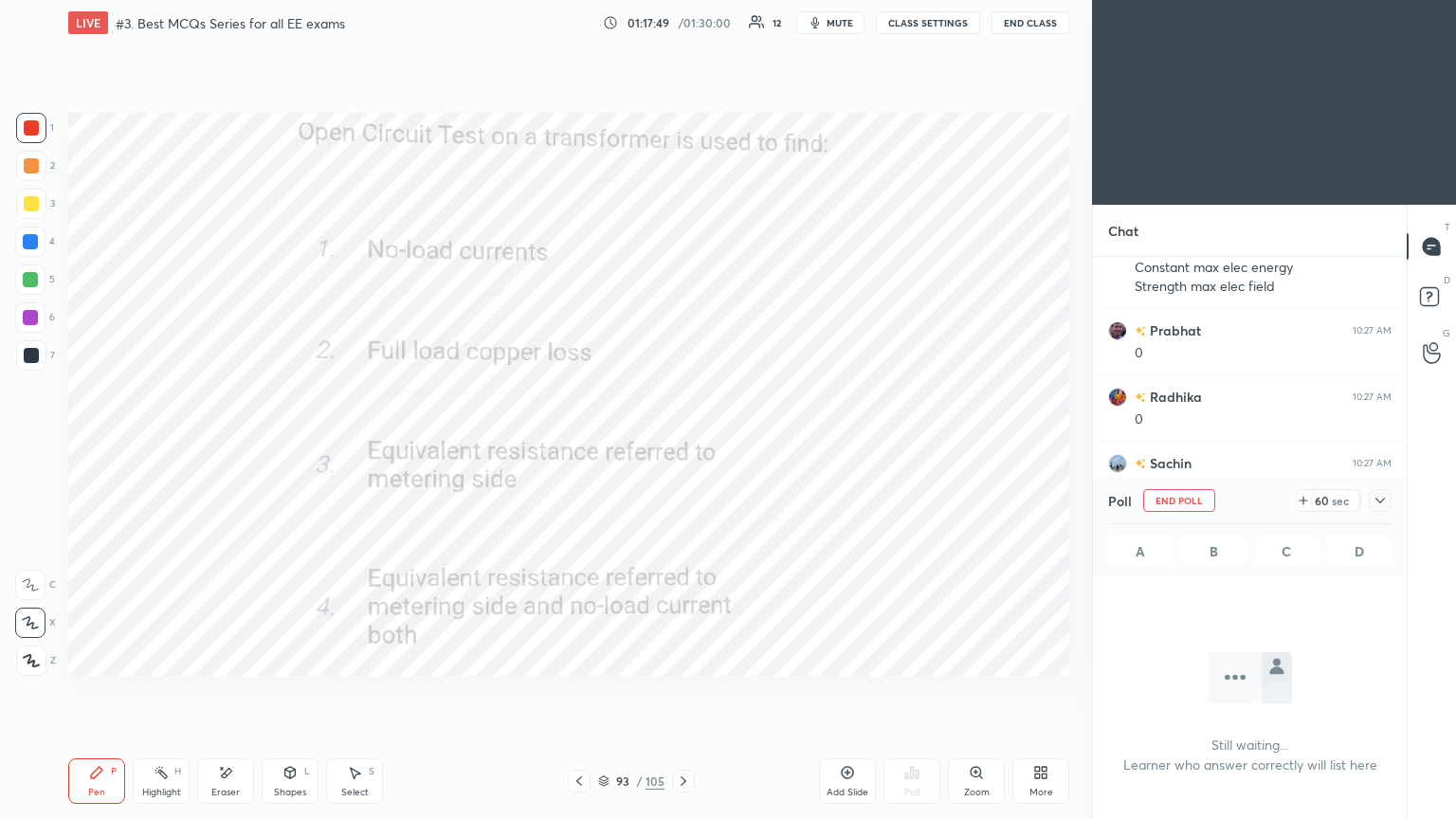 scroll, scrollTop: 480, scrollLeft: 308, axis: both 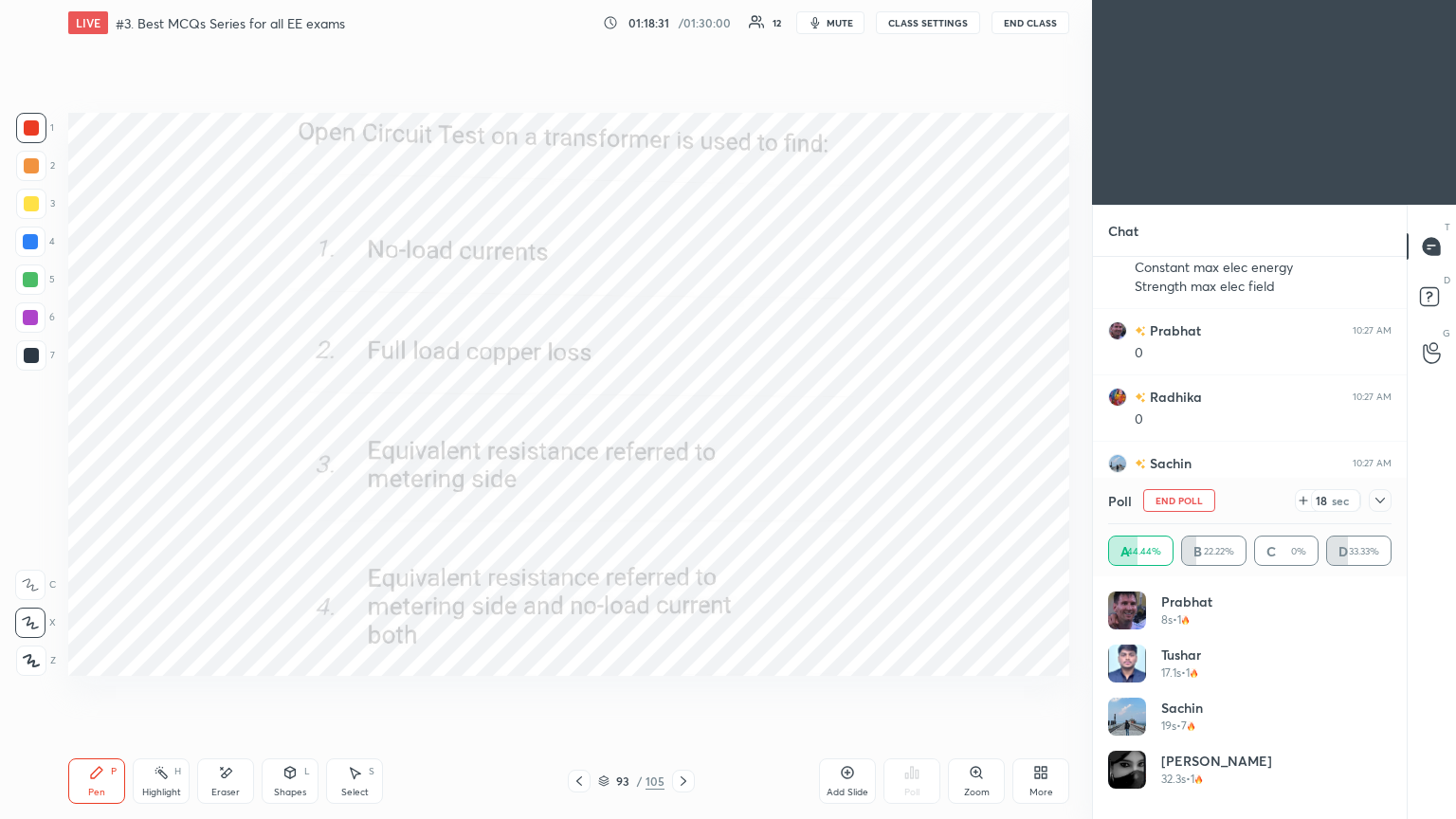 click on "End Poll" at bounding box center (1179, 500) 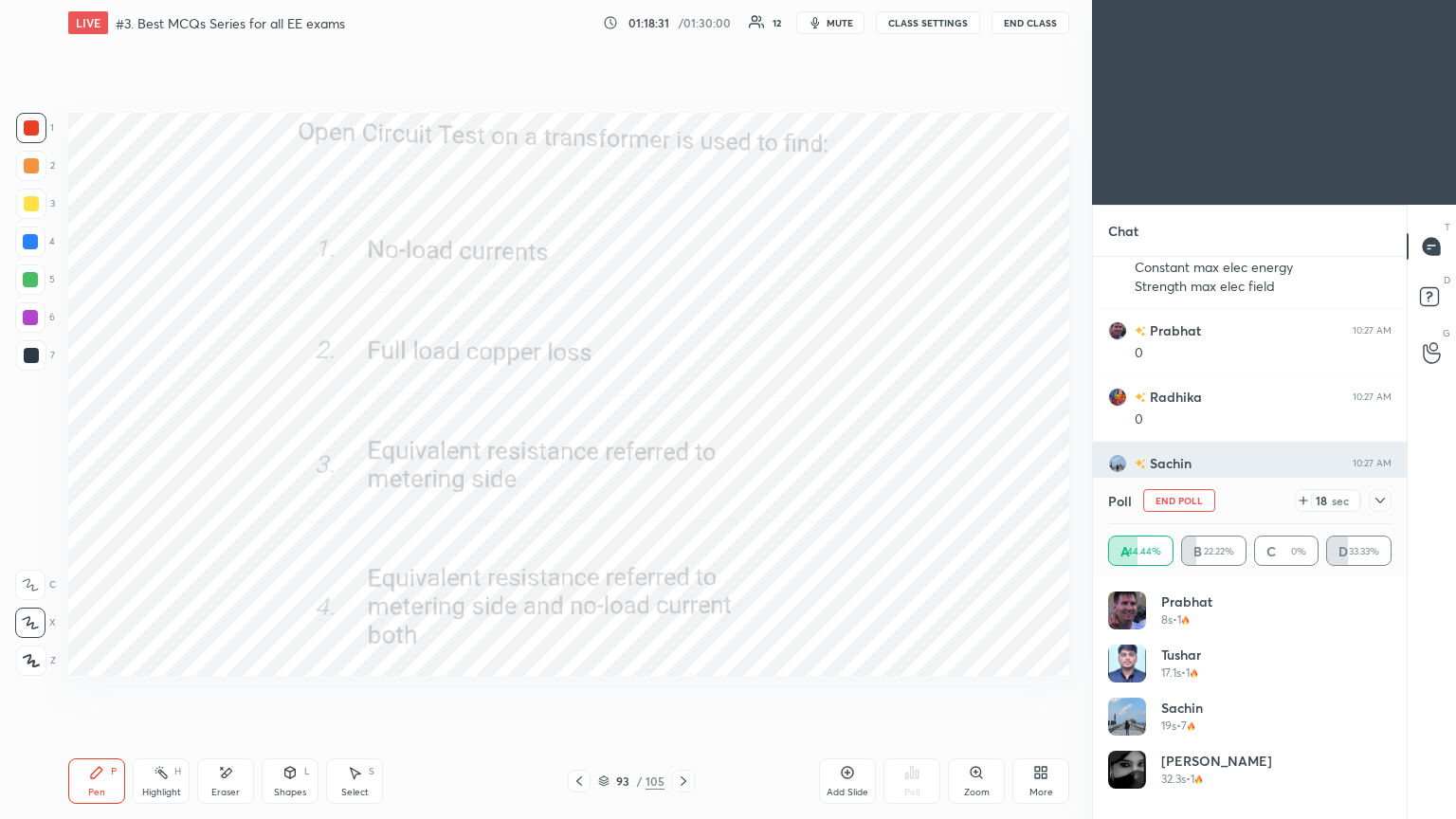 scroll, scrollTop: 115, scrollLeft: 278, axis: both 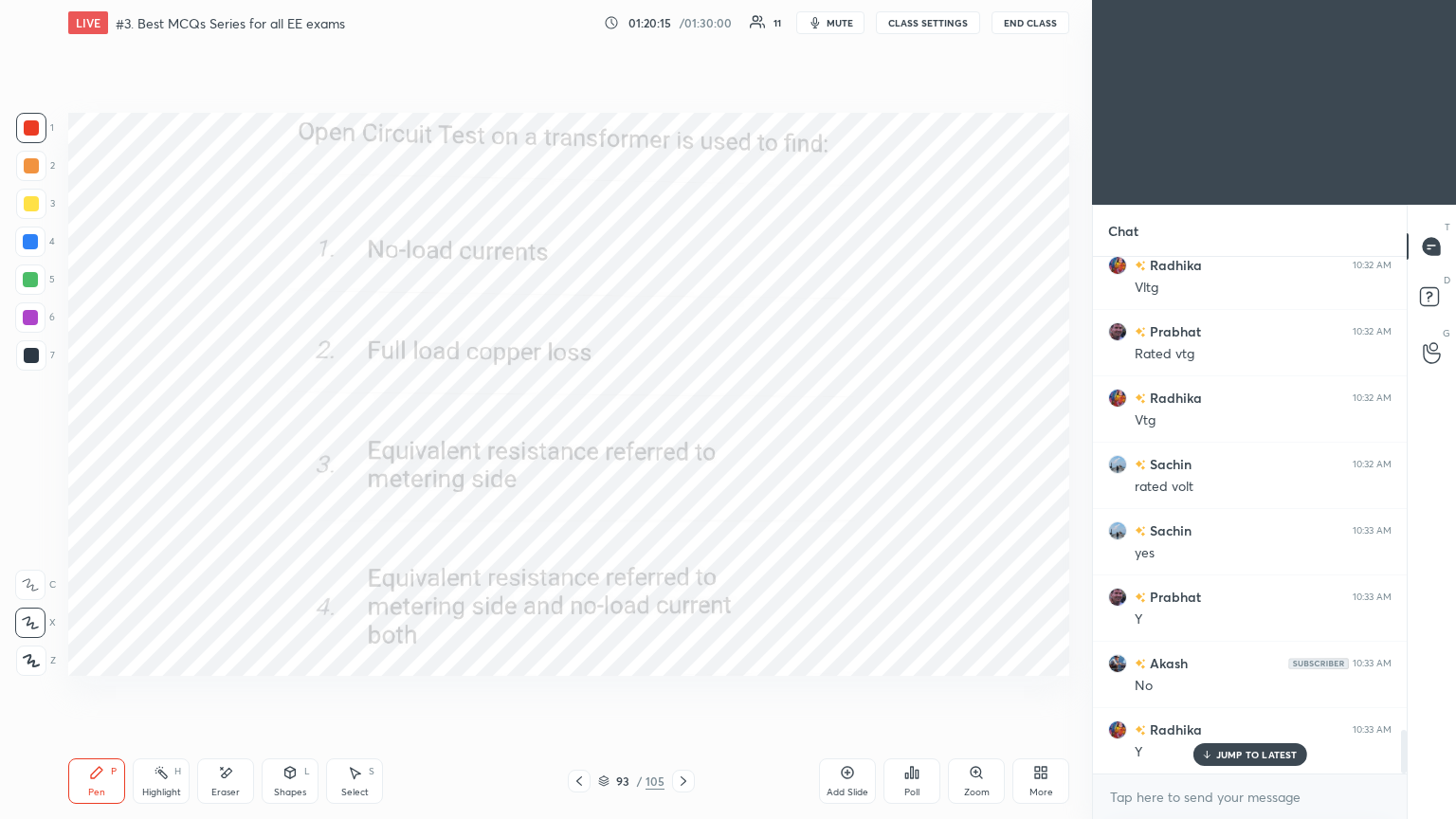click on "JUMP TO LATEST" at bounding box center (1257, 755) 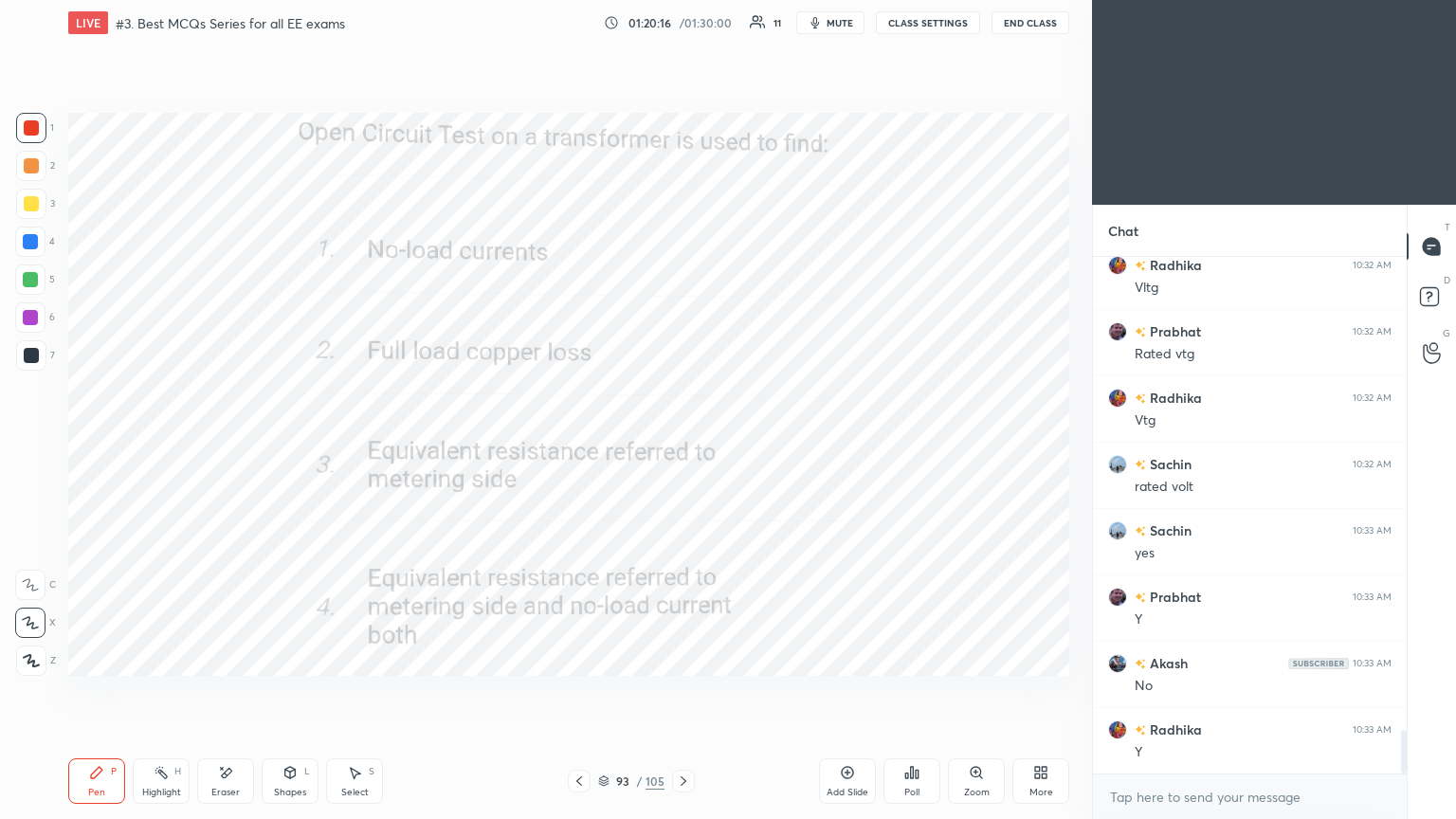 click 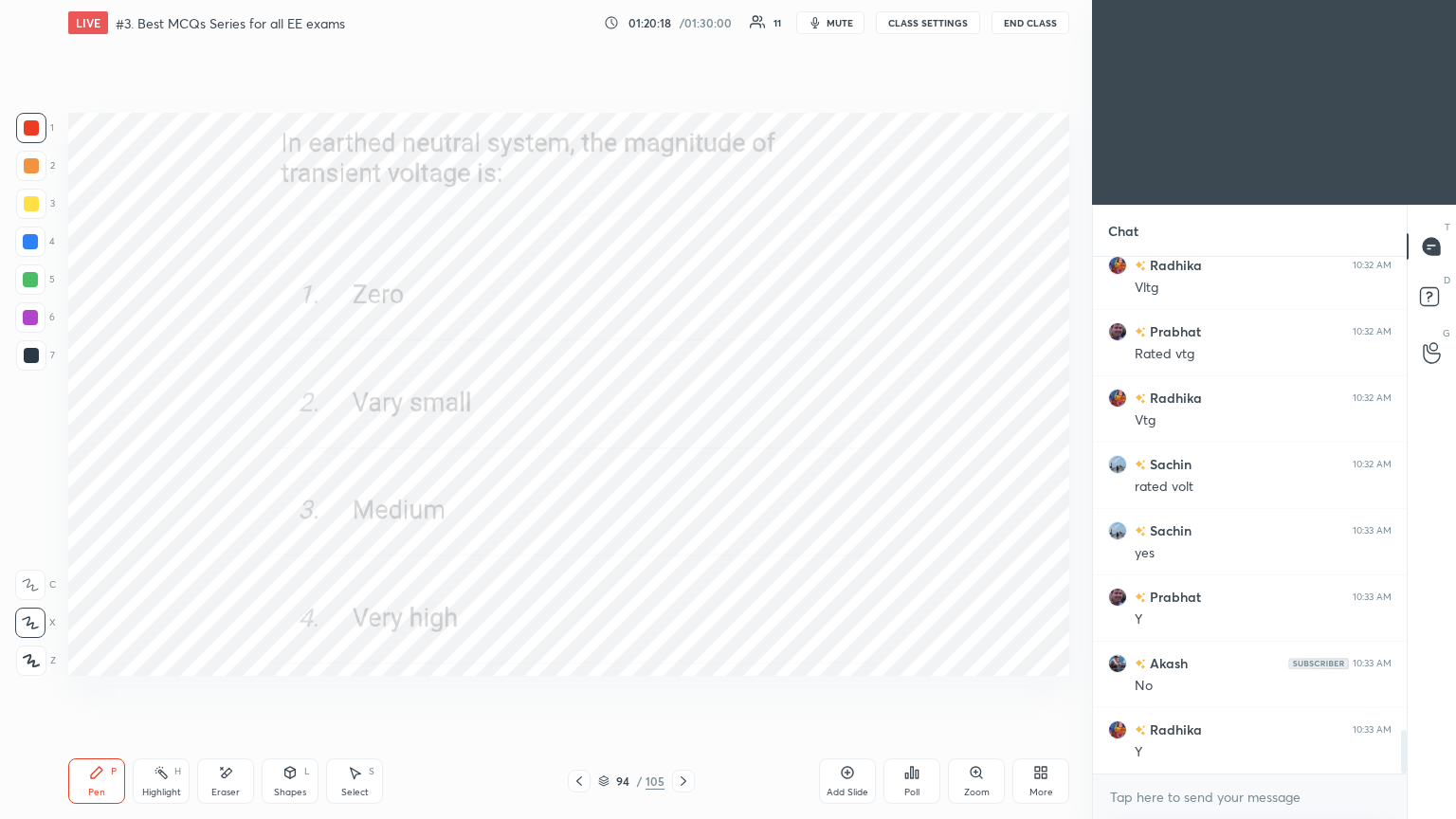 click 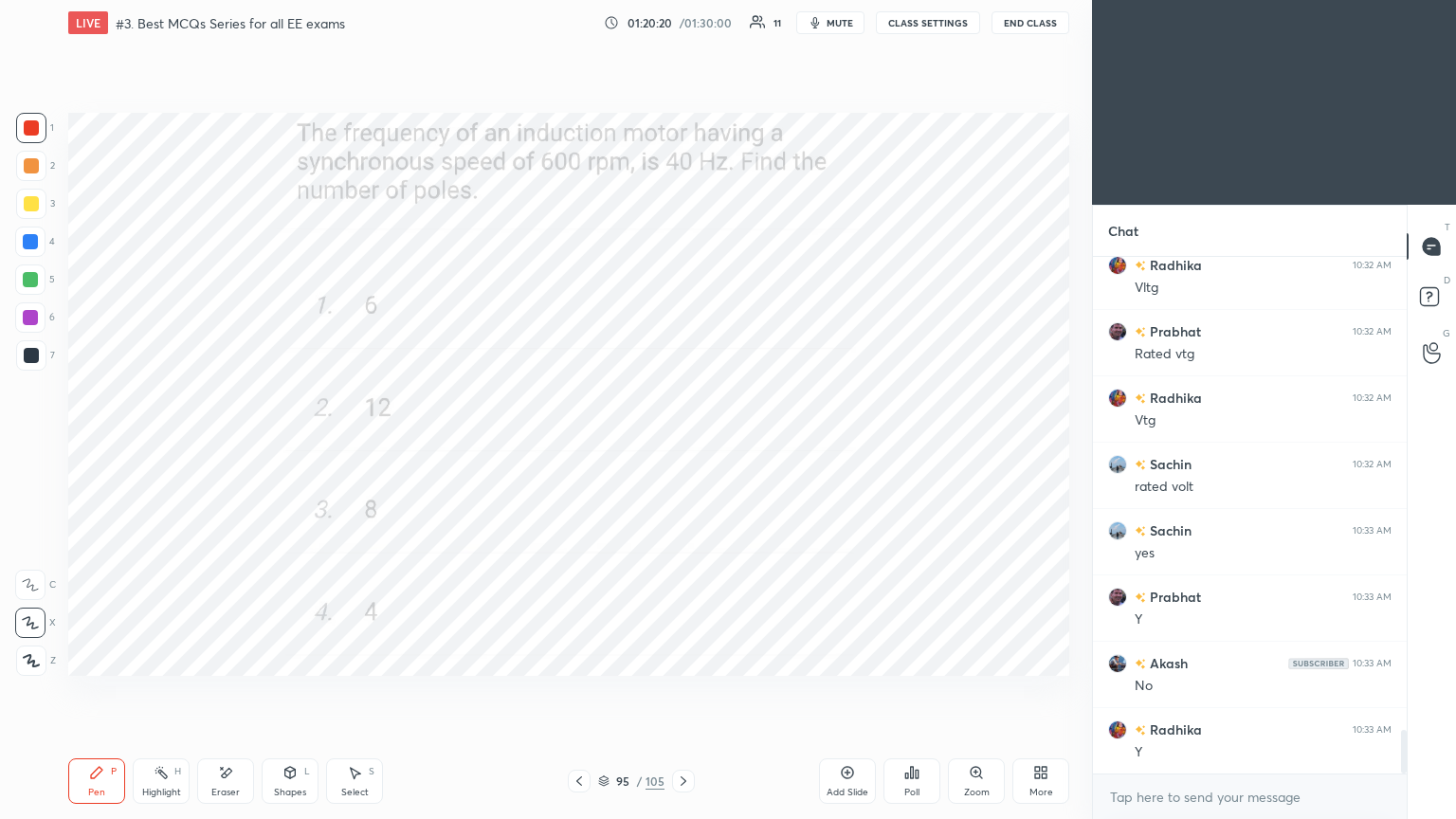 click on "Pen P Highlight H Eraser Shapes L Select S 95 / 105 Add Slide Poll Zoom More" at bounding box center (569, 781) 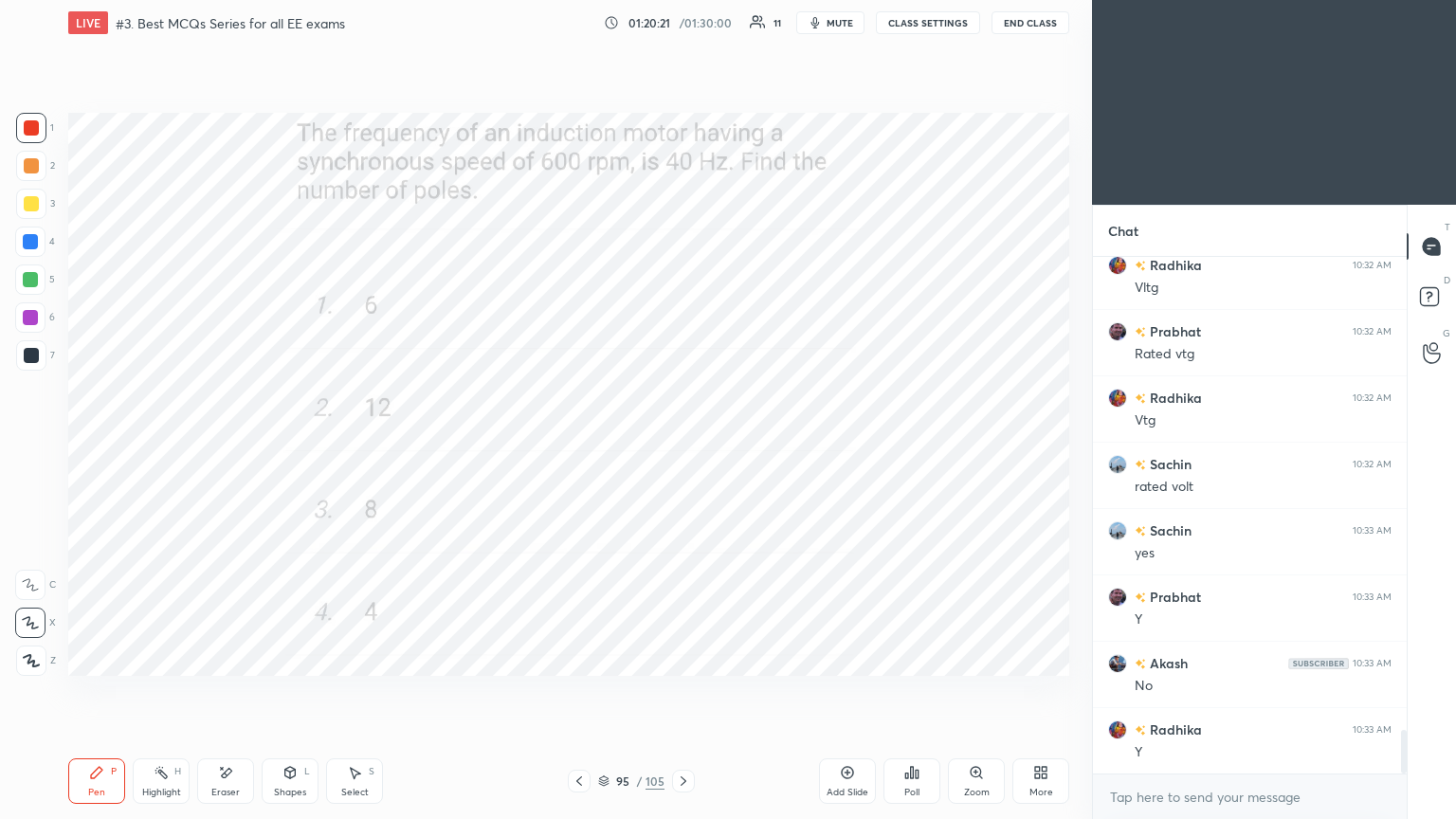 click 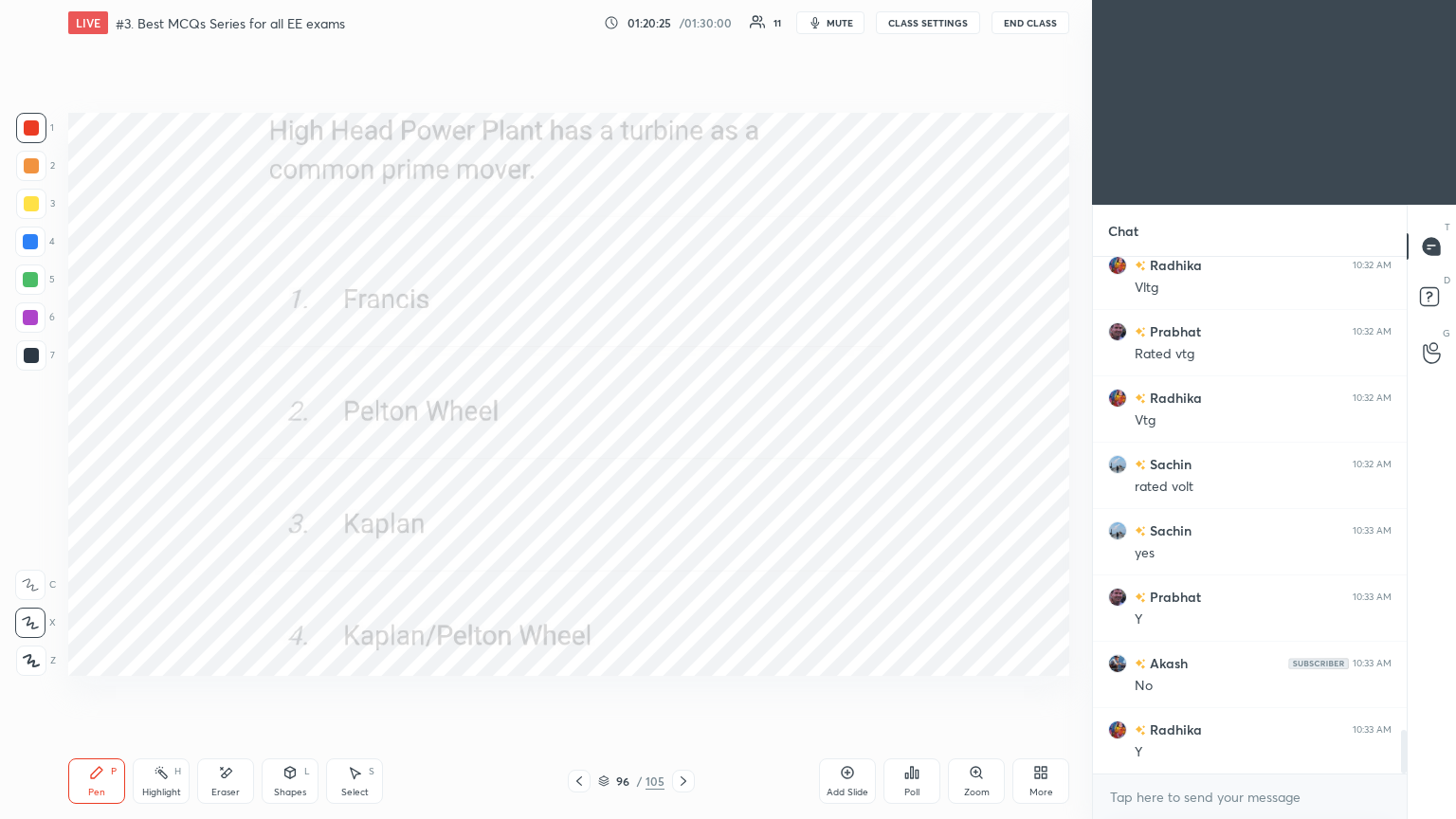 click at bounding box center (683, 781) 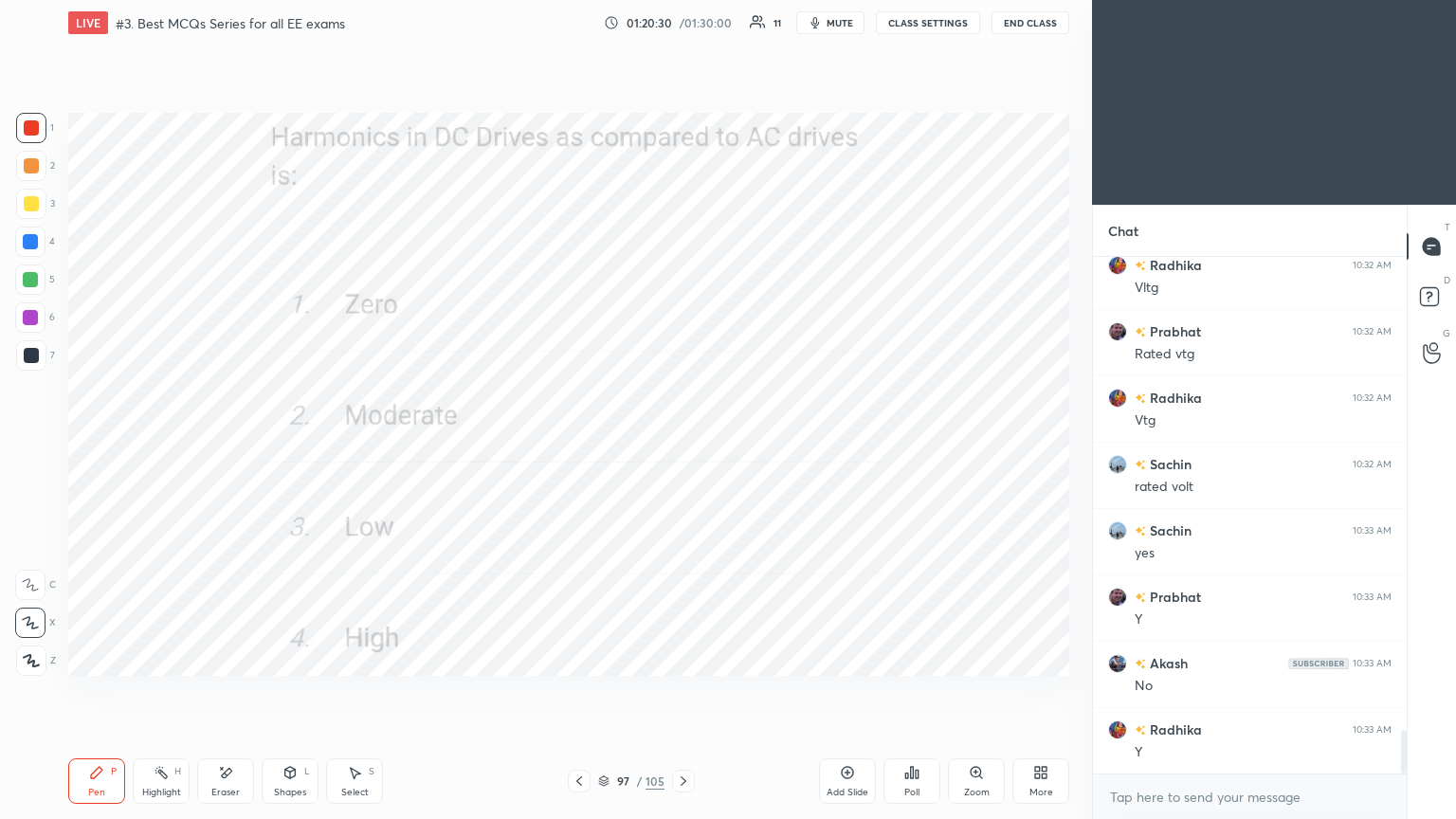 click on "Poll" at bounding box center [912, 781] 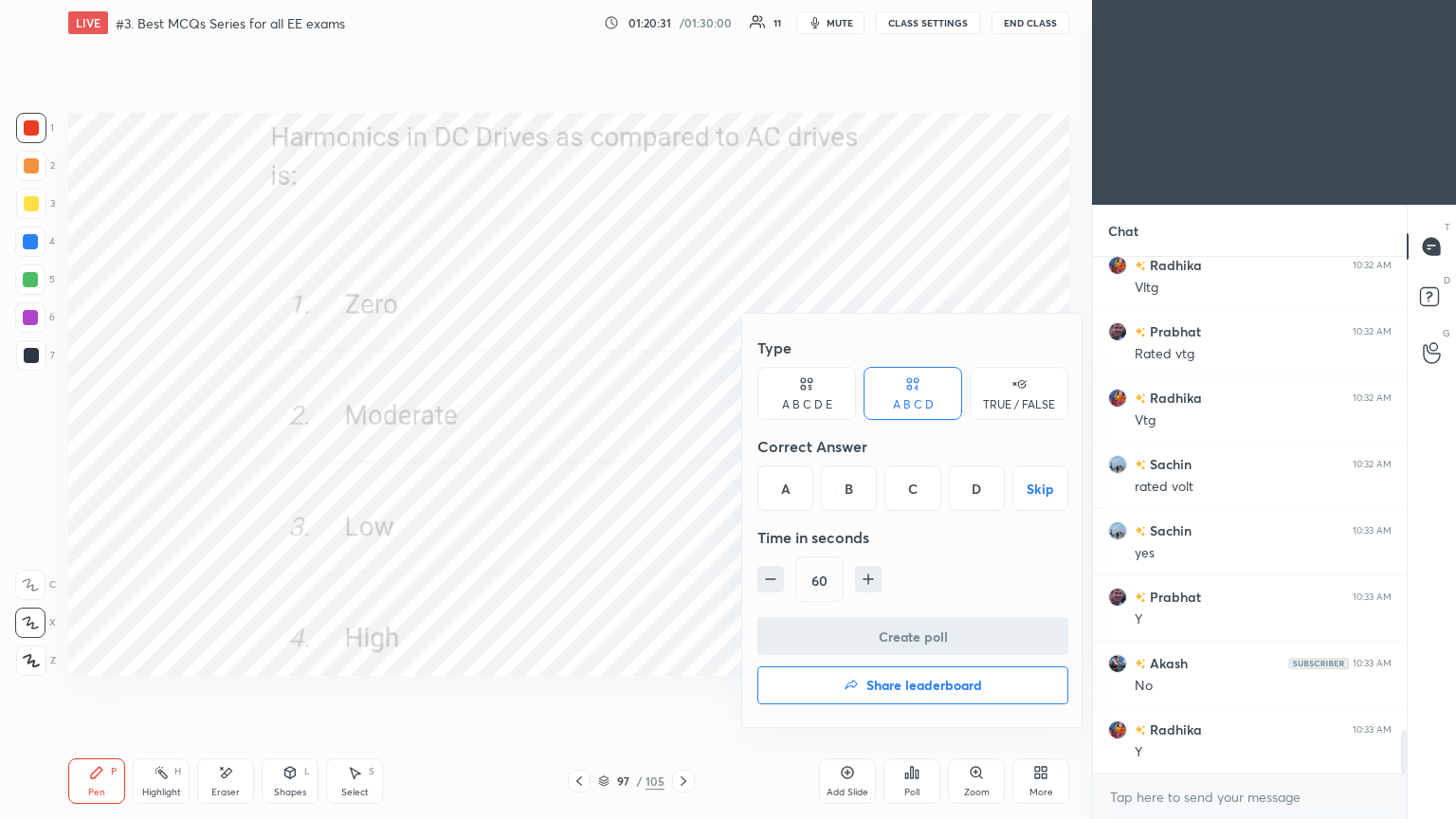 click on "A" at bounding box center (785, 488) 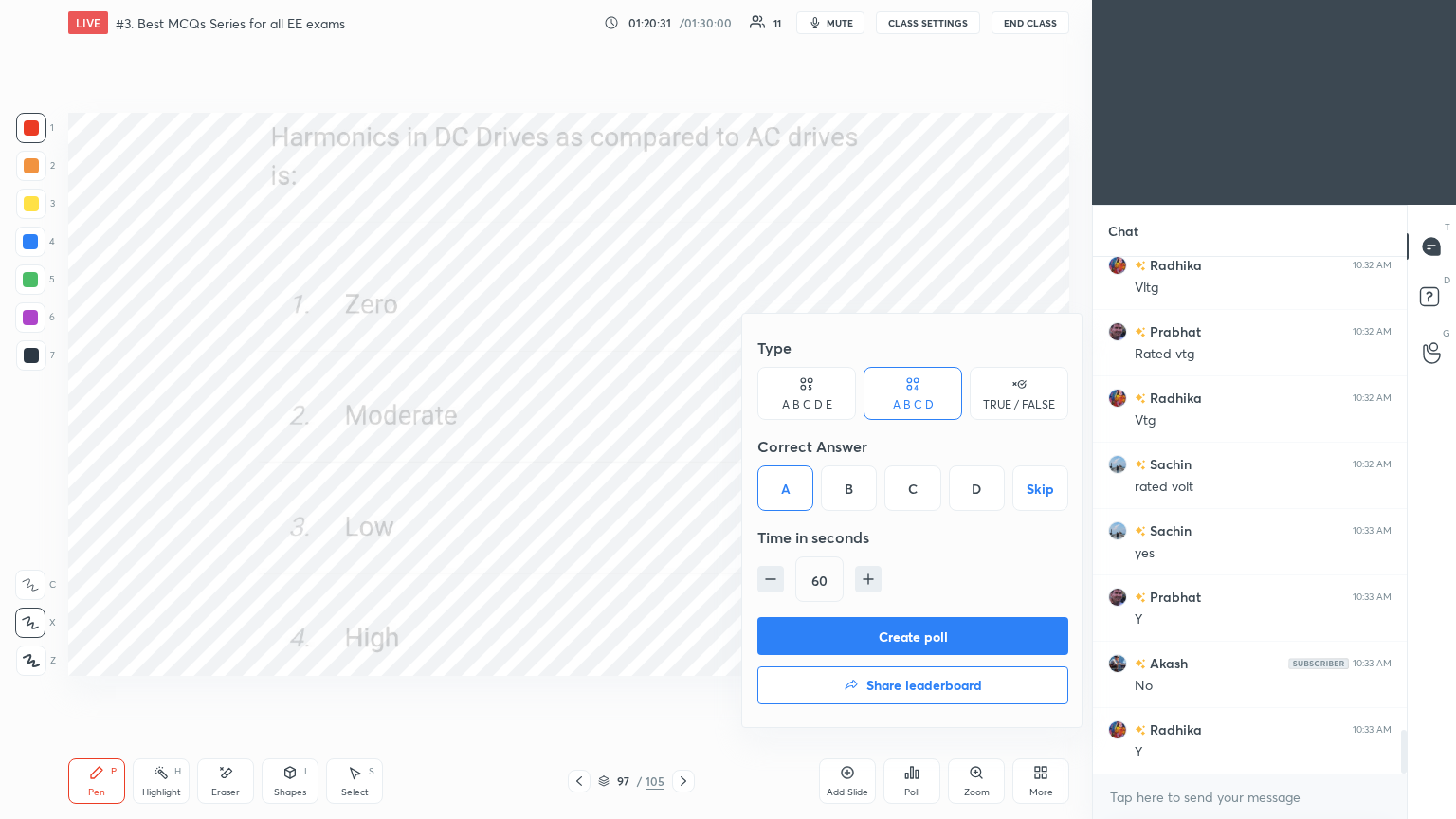 click on "Create poll" at bounding box center [913, 636] 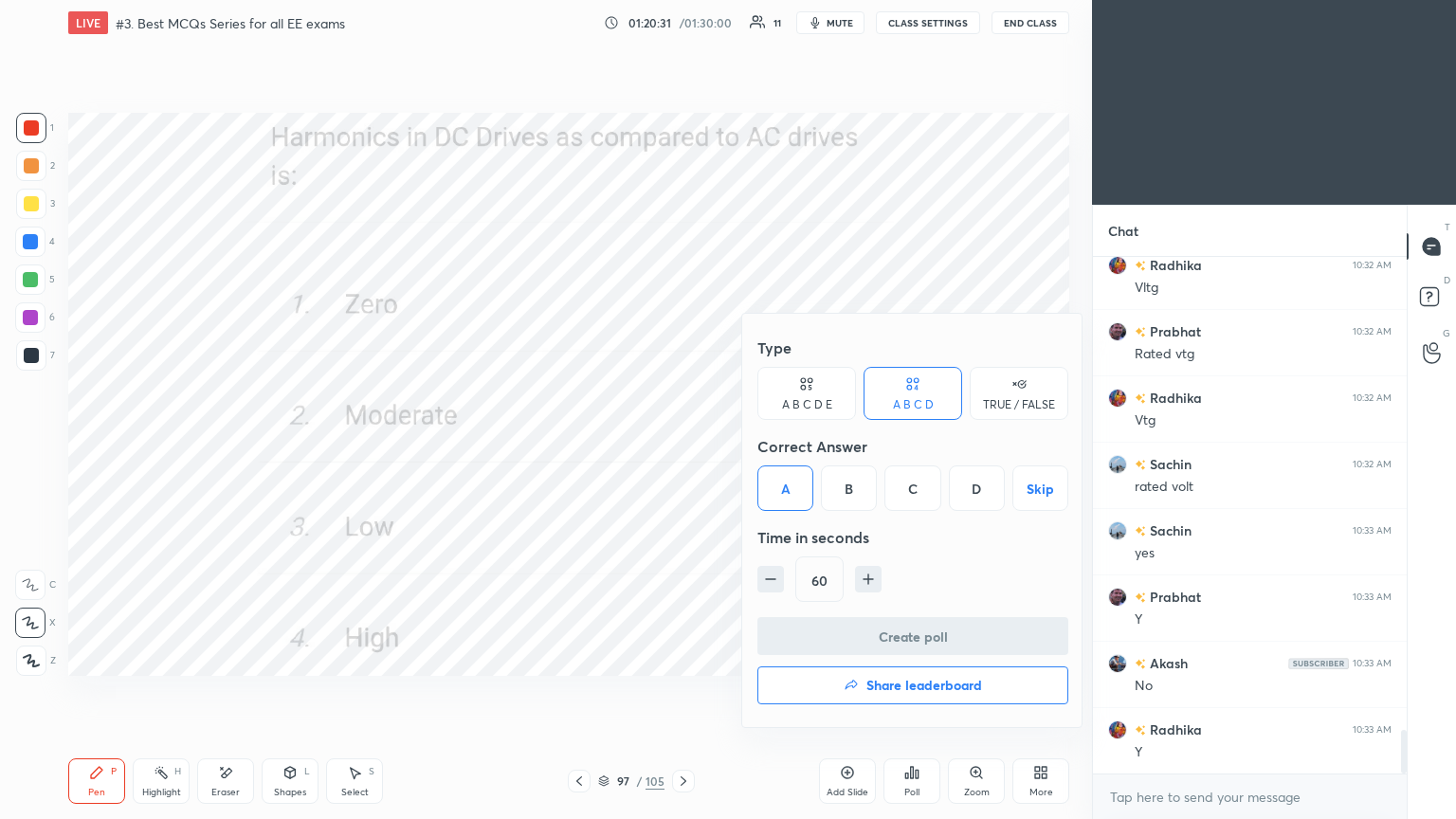 scroll, scrollTop: 471, scrollLeft: 308, axis: both 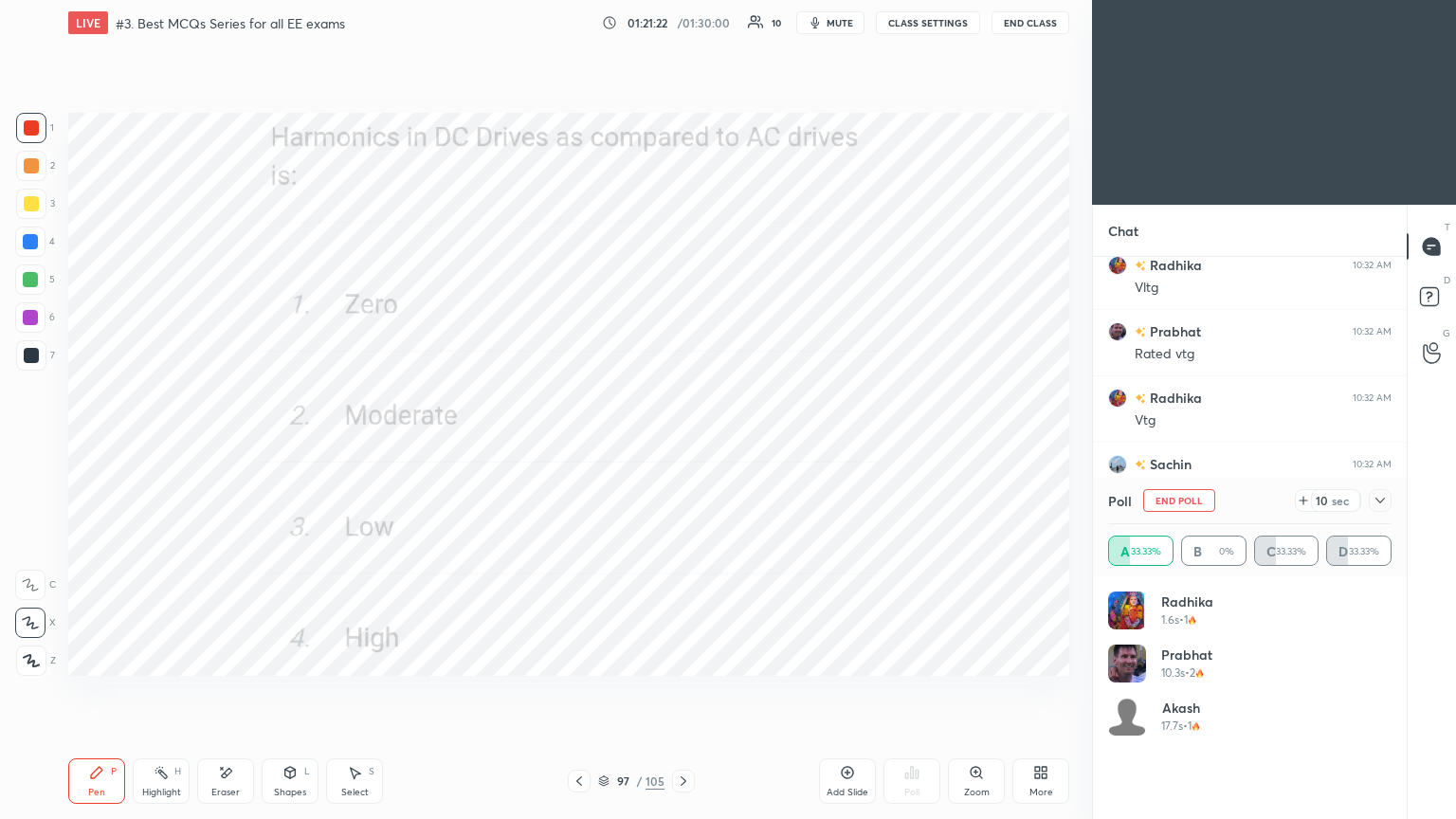 click on "End Poll" at bounding box center [1179, 500] 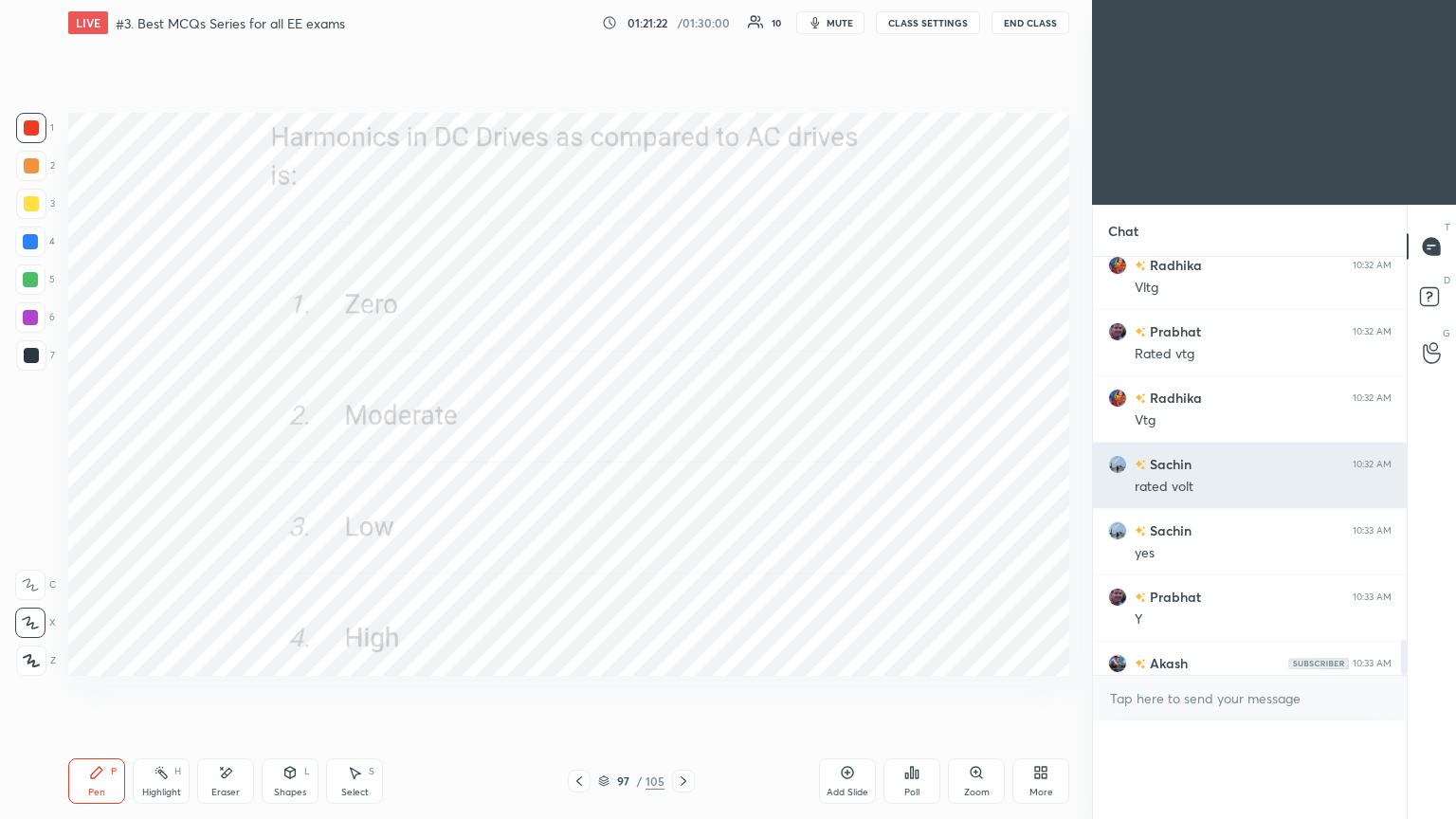 scroll, scrollTop: 115, scrollLeft: 278, axis: both 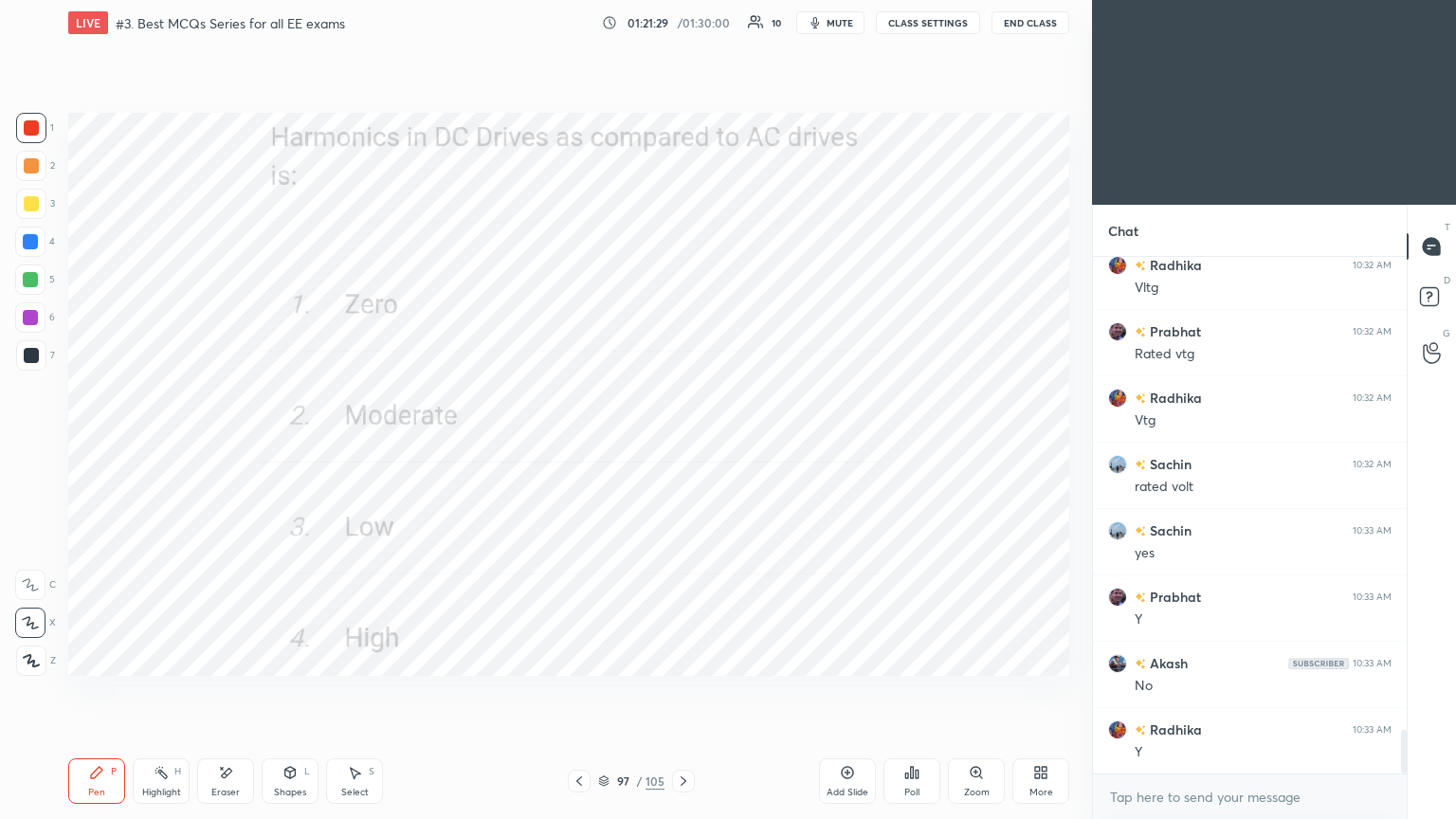 drag, startPoint x: 687, startPoint y: 770, endPoint x: 701, endPoint y: 774, distance: 14.56022 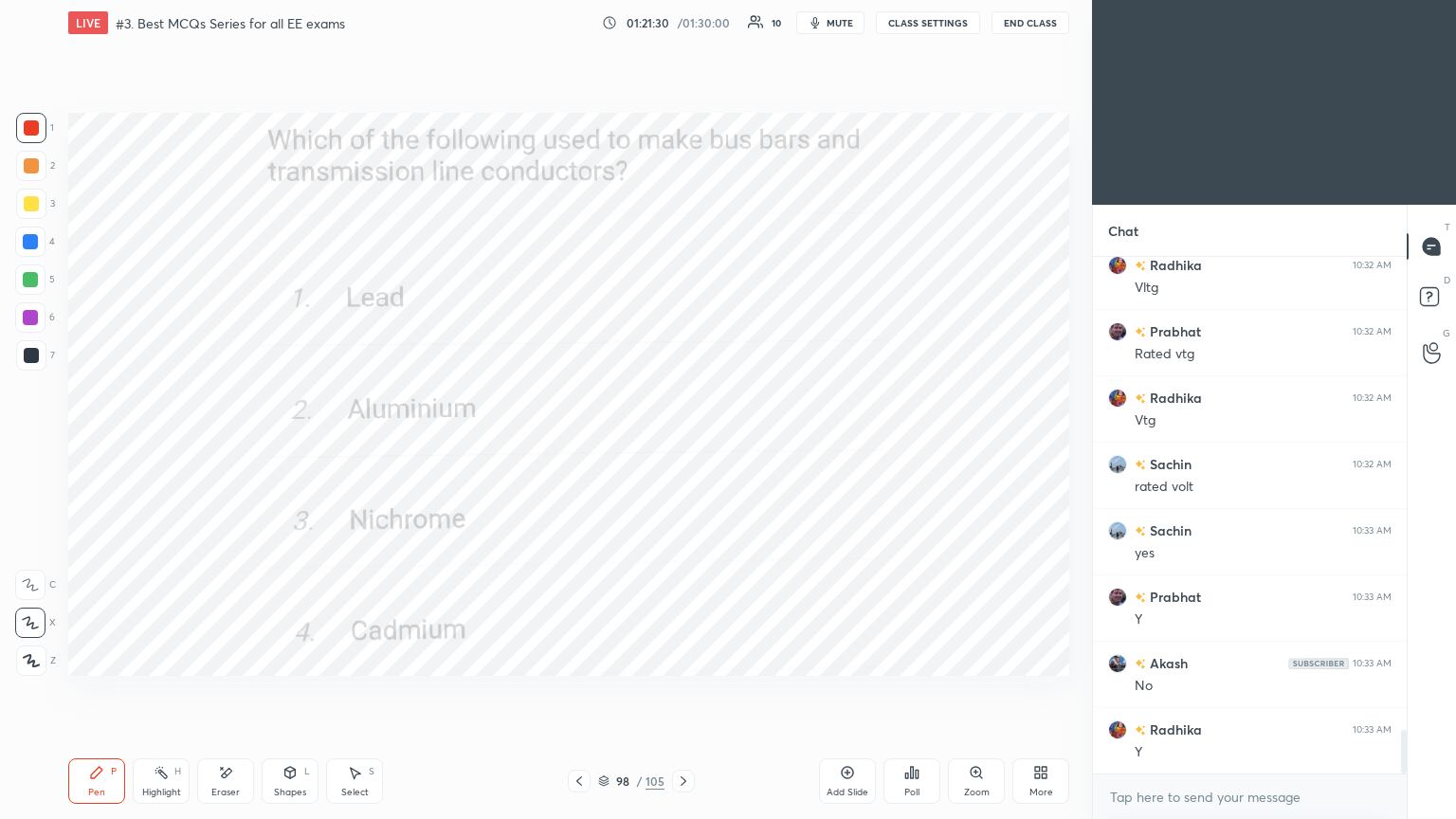 click on "Poll" at bounding box center [912, 781] 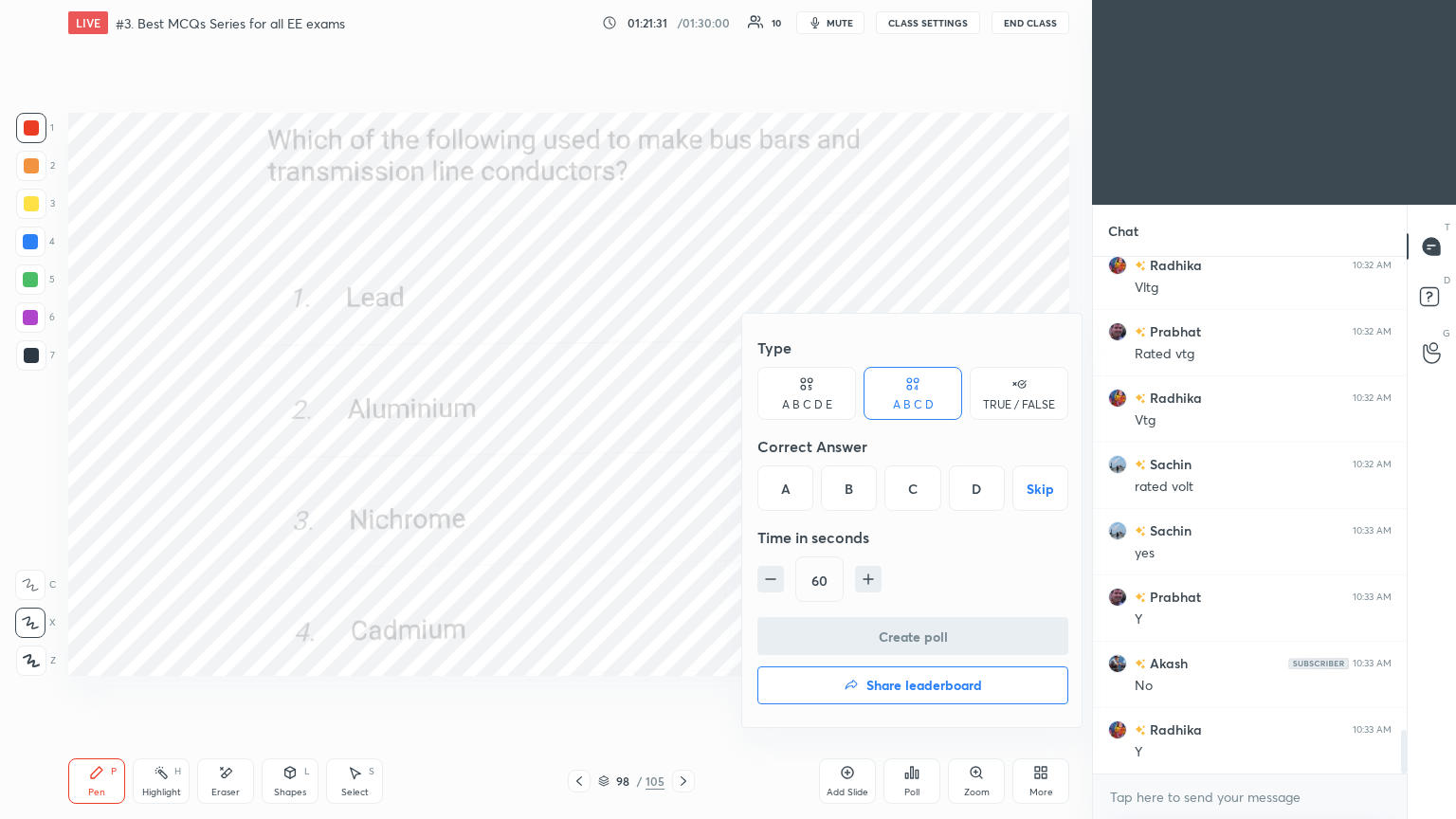 click on "B" at bounding box center [848, 488] 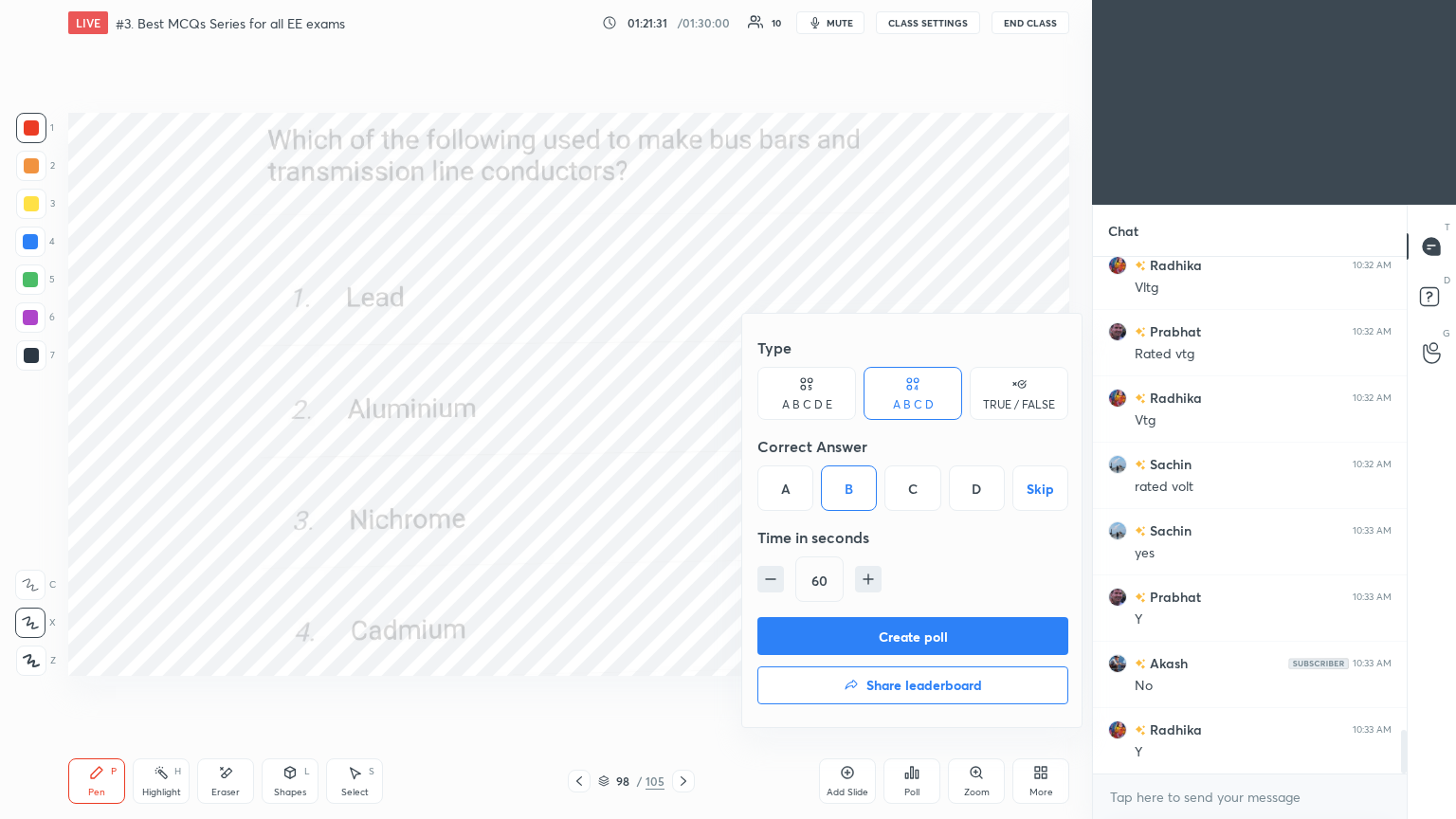 click on "Create poll" at bounding box center [913, 636] 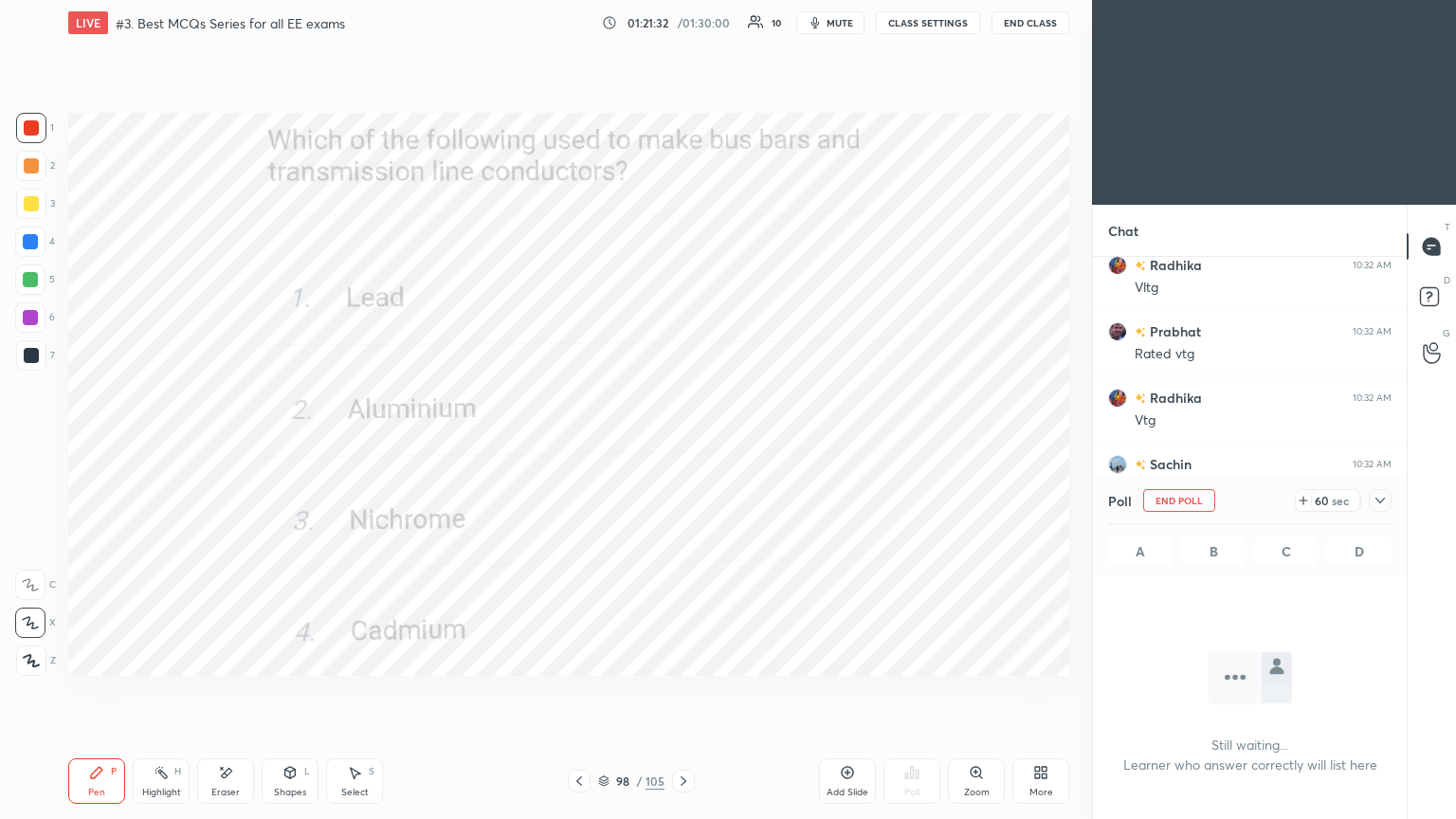 scroll, scrollTop: 480, scrollLeft: 308, axis: both 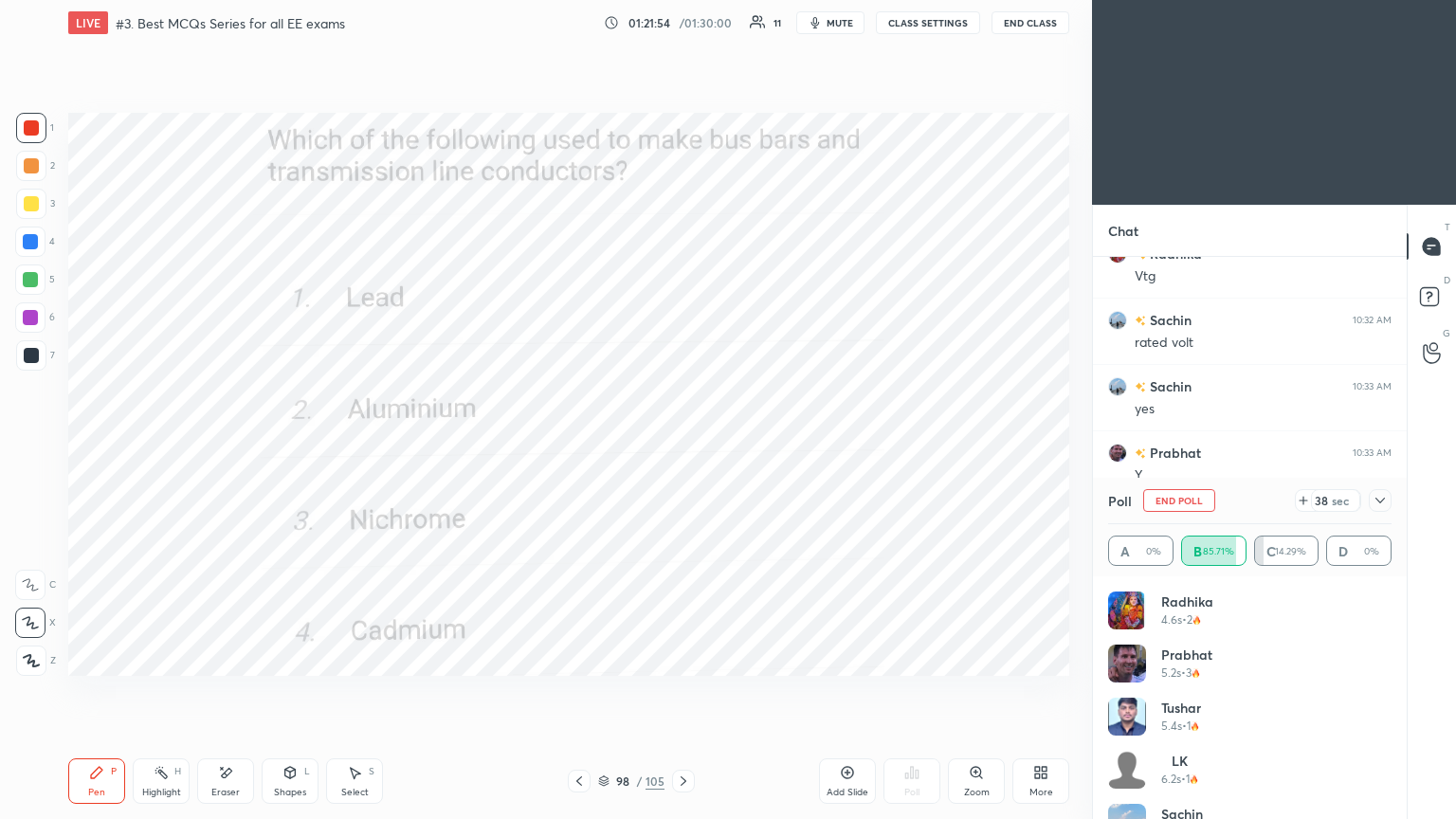 click on "End Poll" at bounding box center (1179, 500) 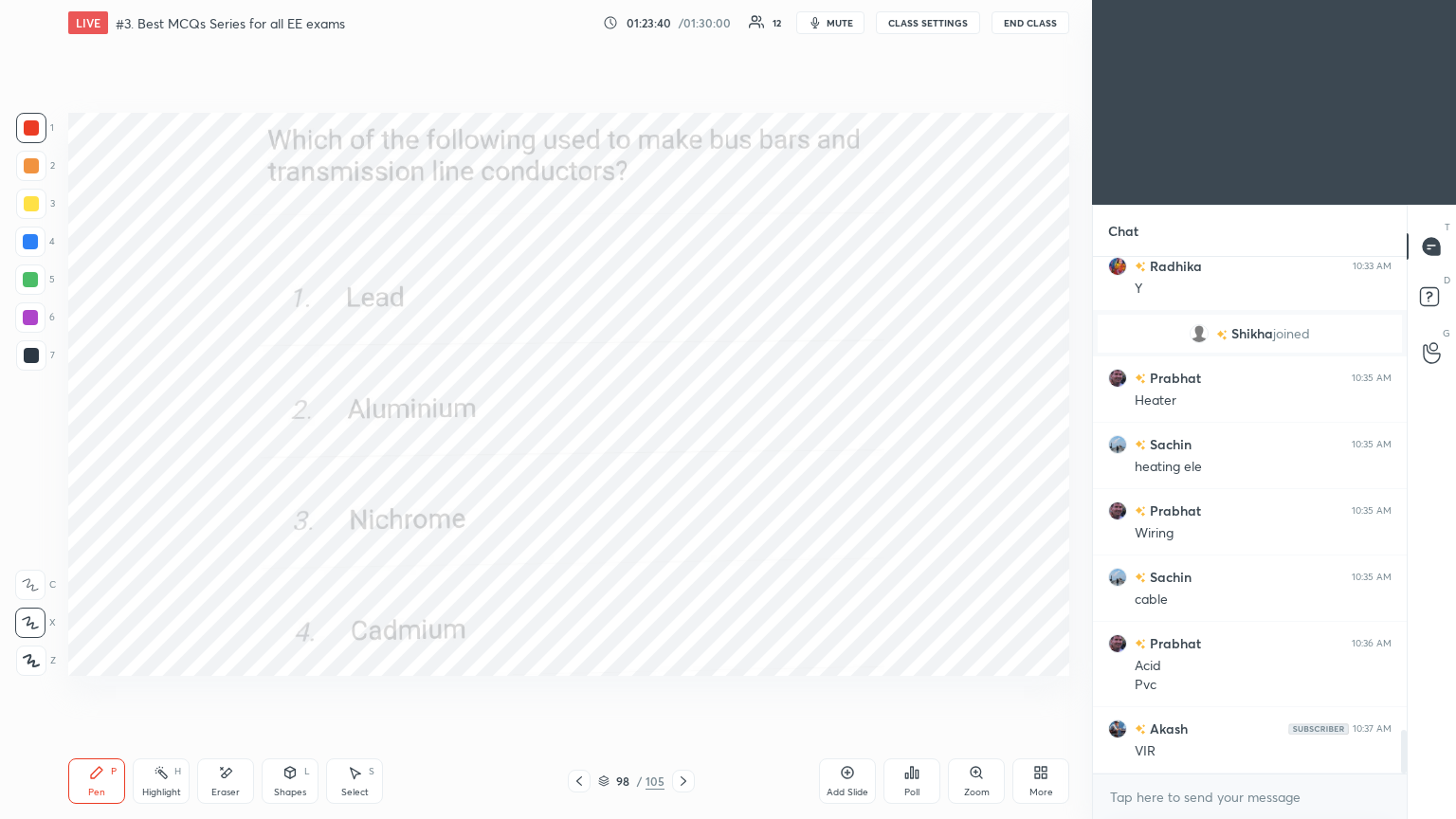 scroll, scrollTop: 5661, scrollLeft: 0, axis: vertical 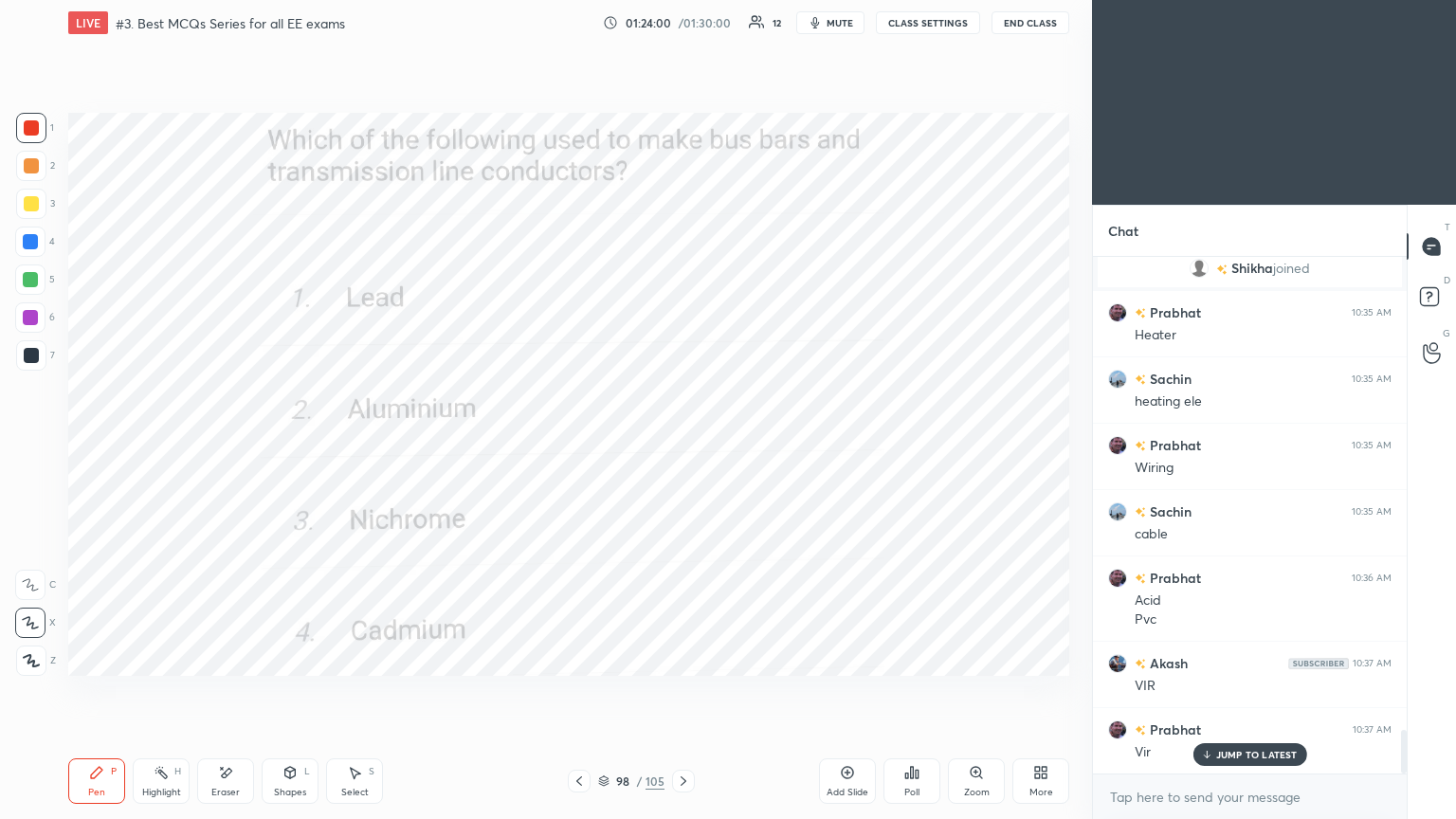 click 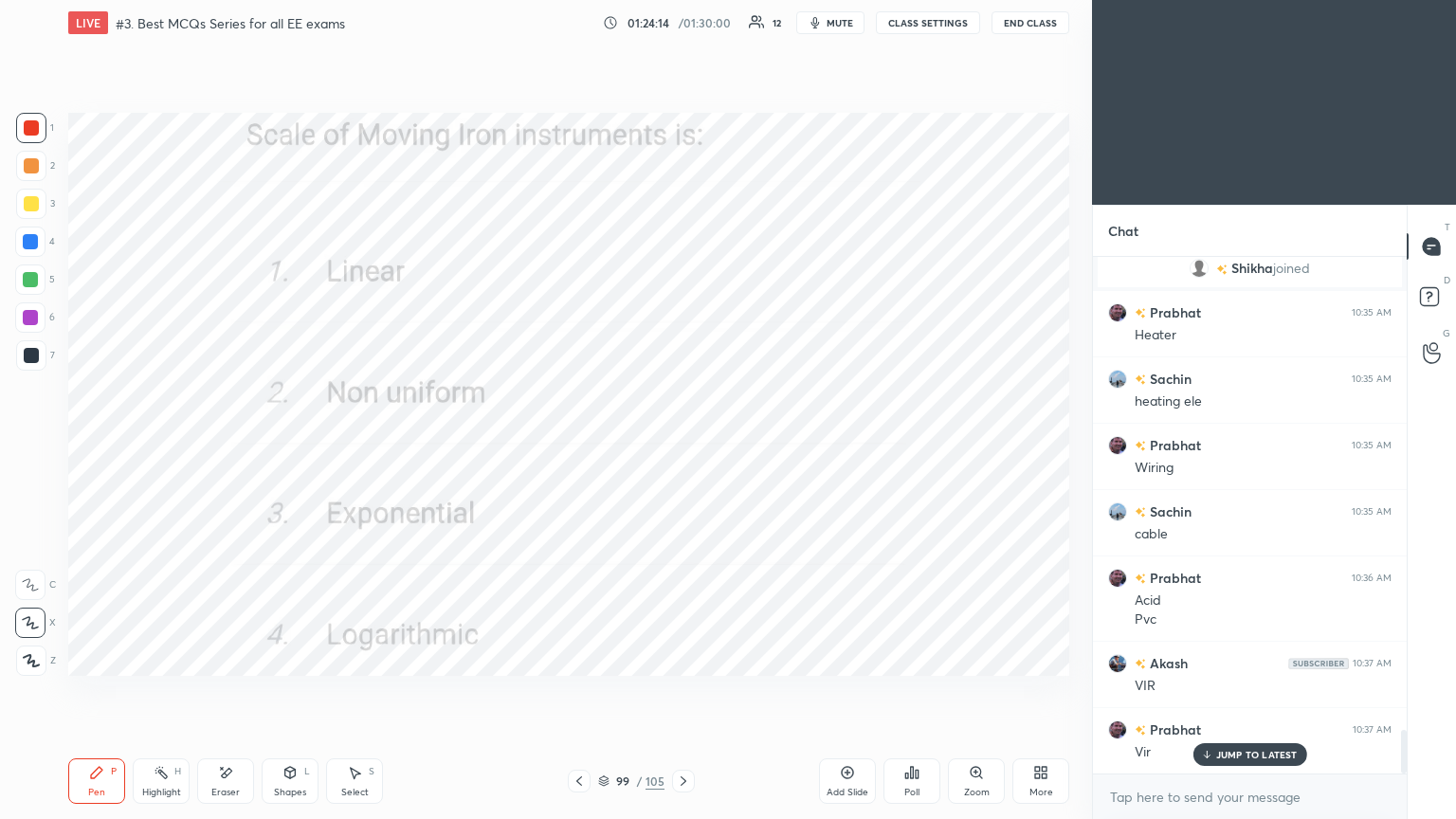 click 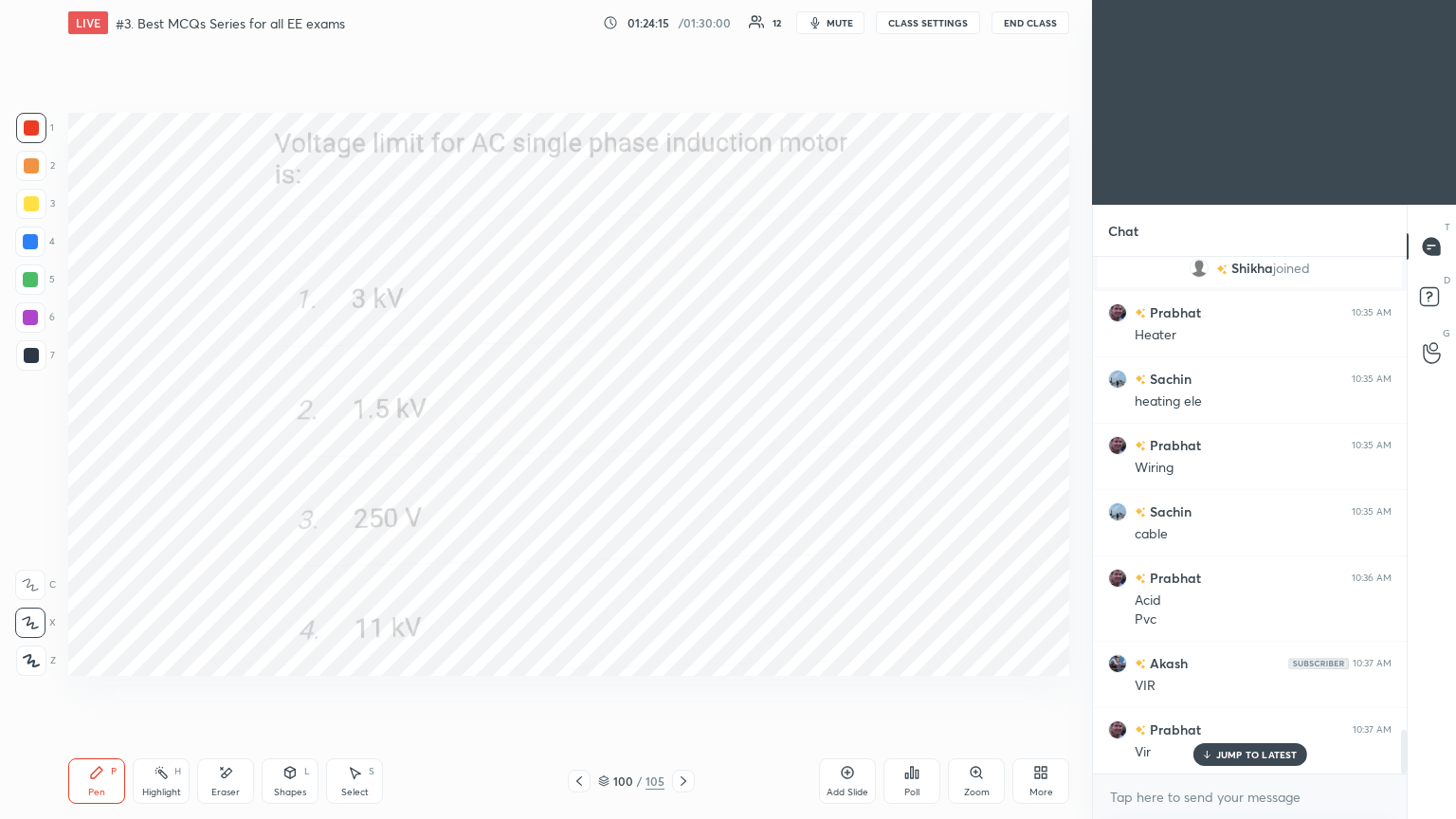 click on "Poll" at bounding box center [912, 781] 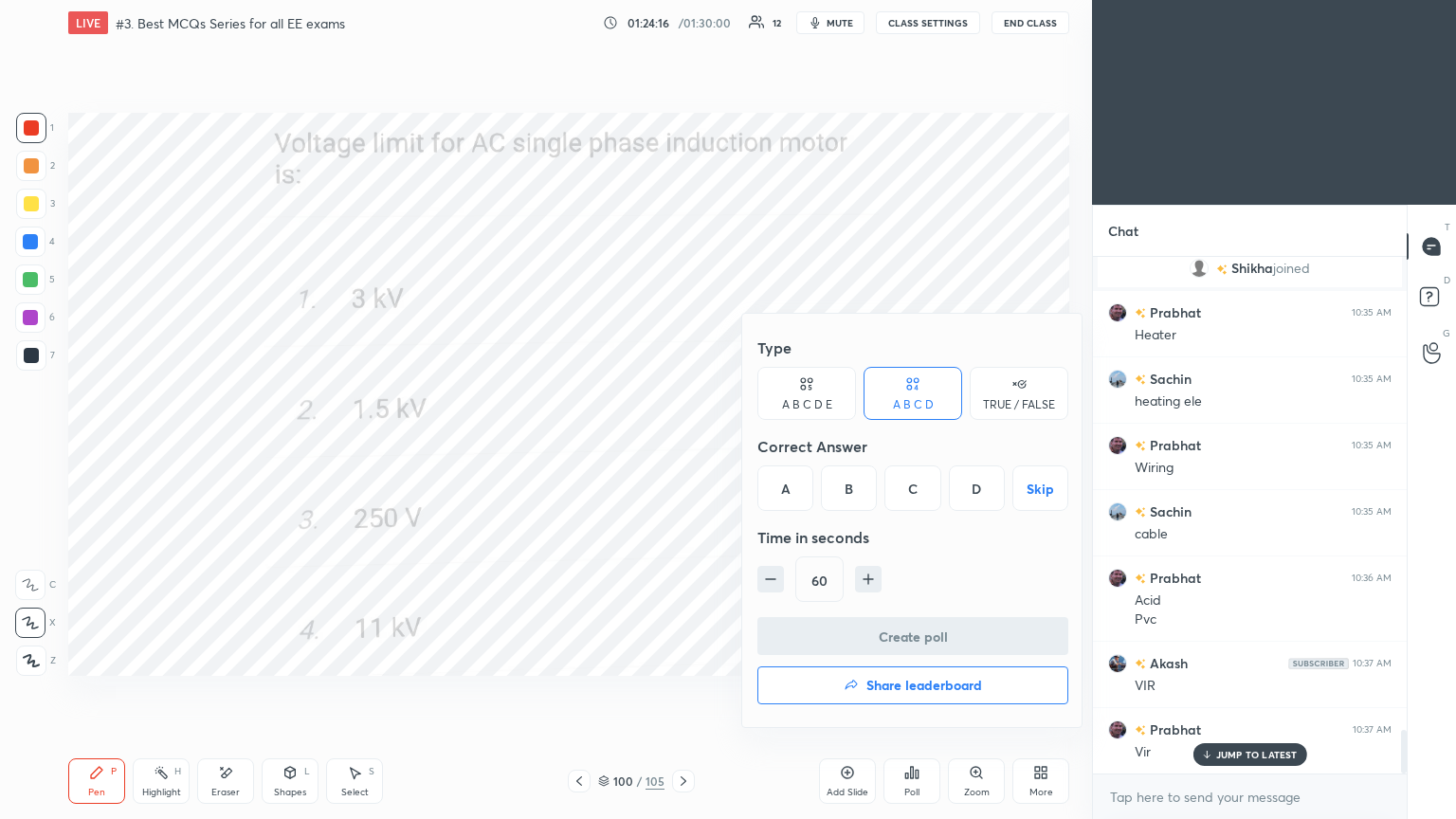 click on "C" at bounding box center (912, 488) 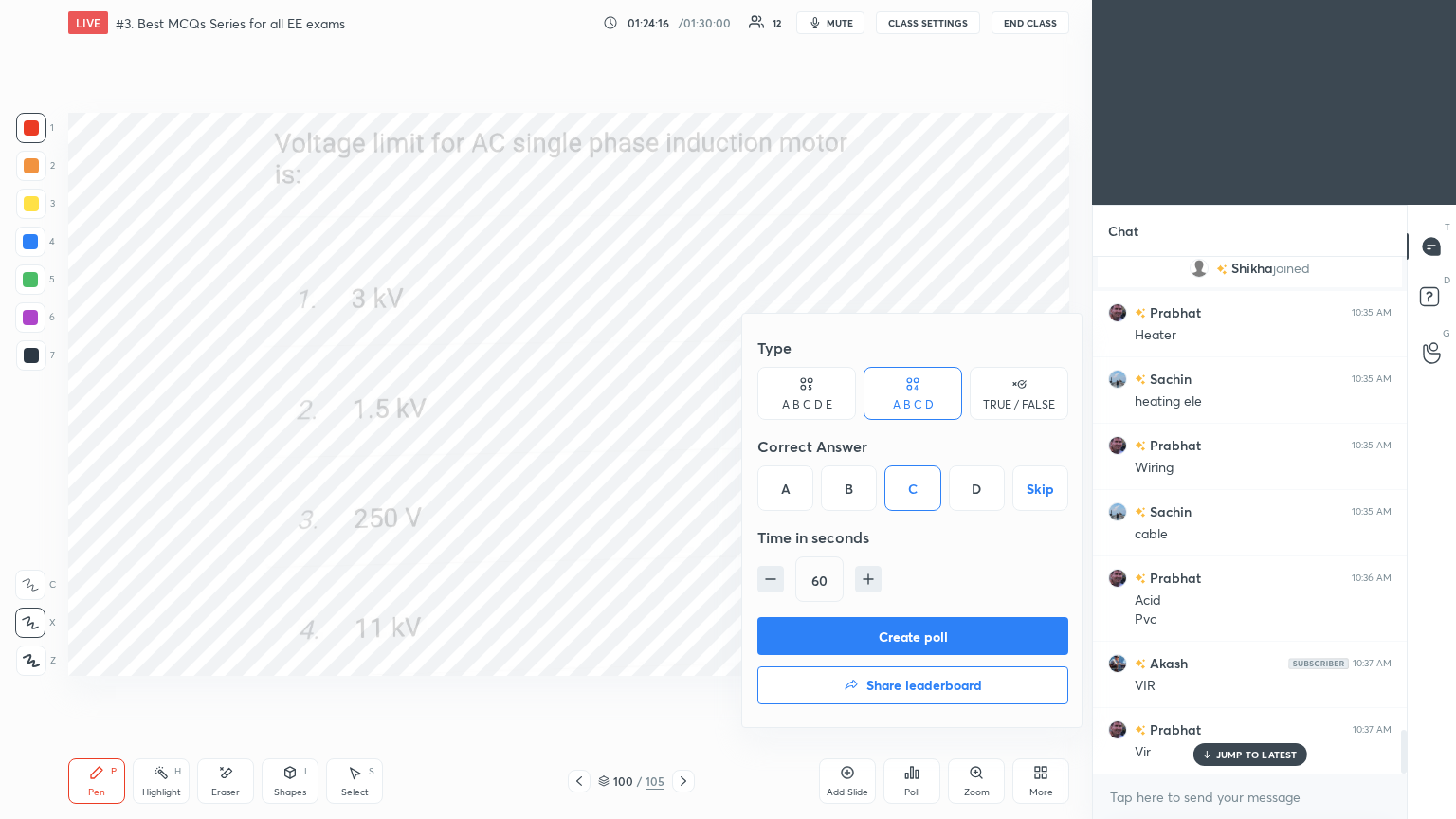 click on "Create poll" at bounding box center (913, 636) 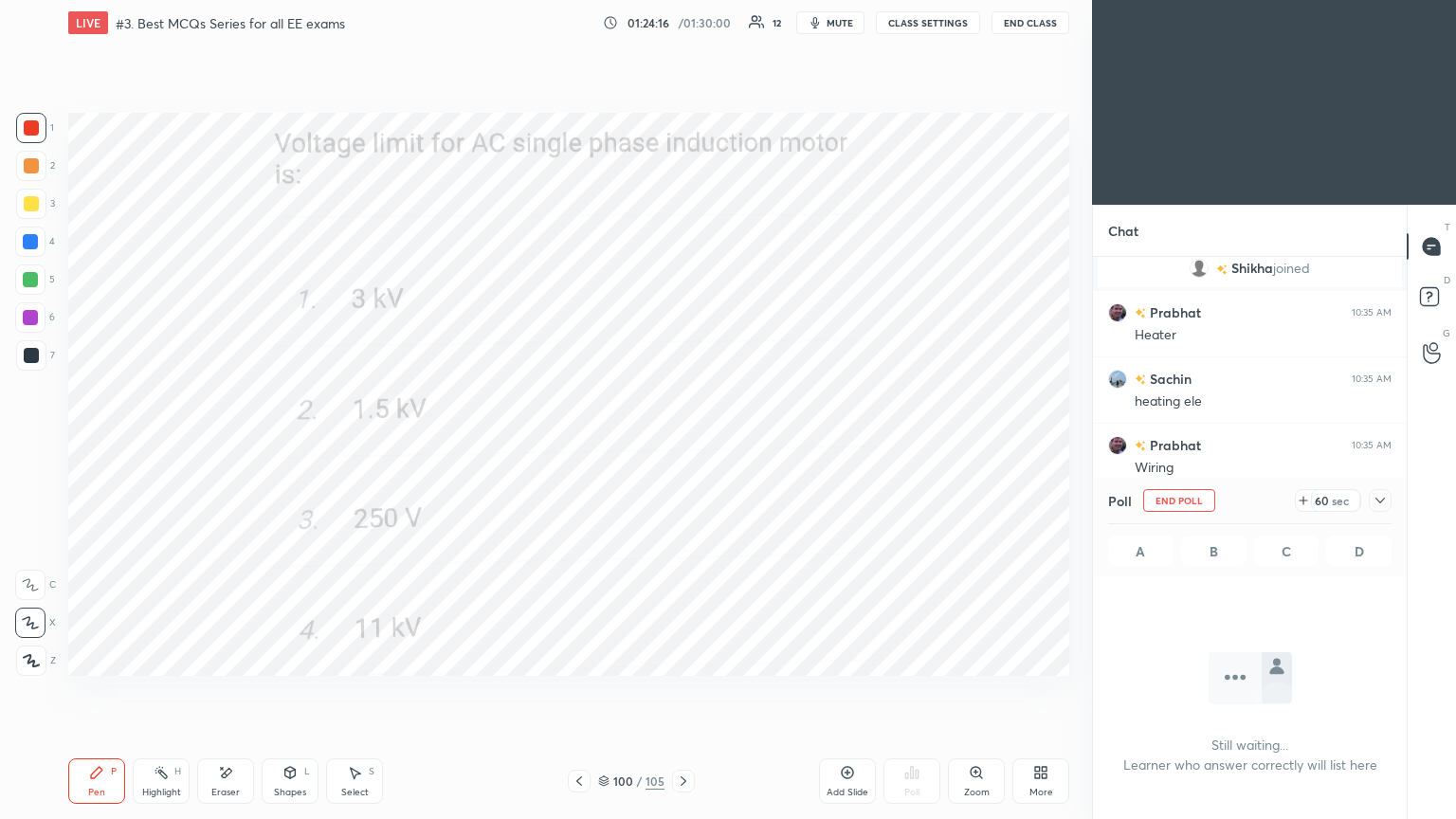 scroll, scrollTop: 462, scrollLeft: 308, axis: both 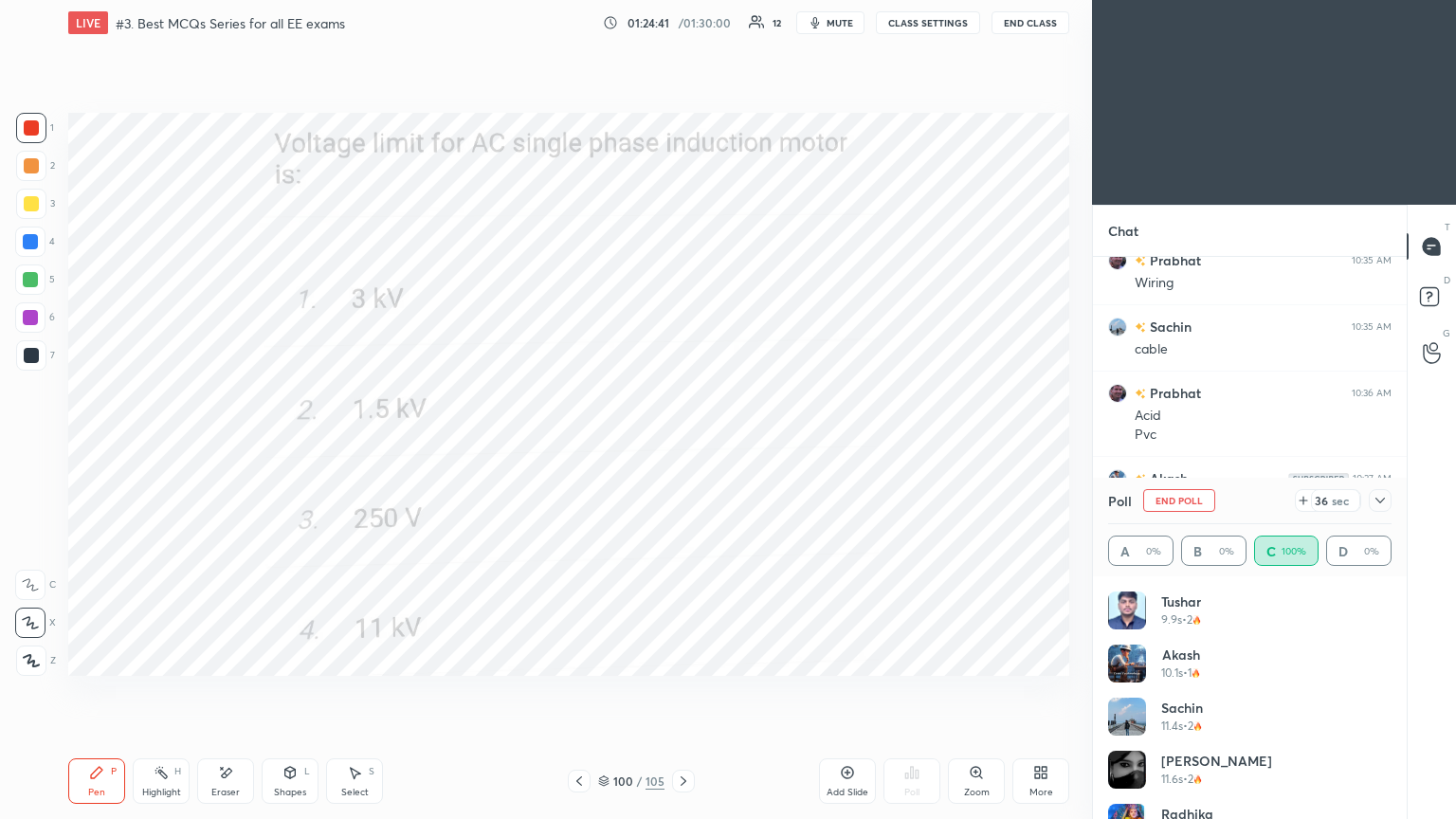 click on "End Poll" at bounding box center [1179, 500] 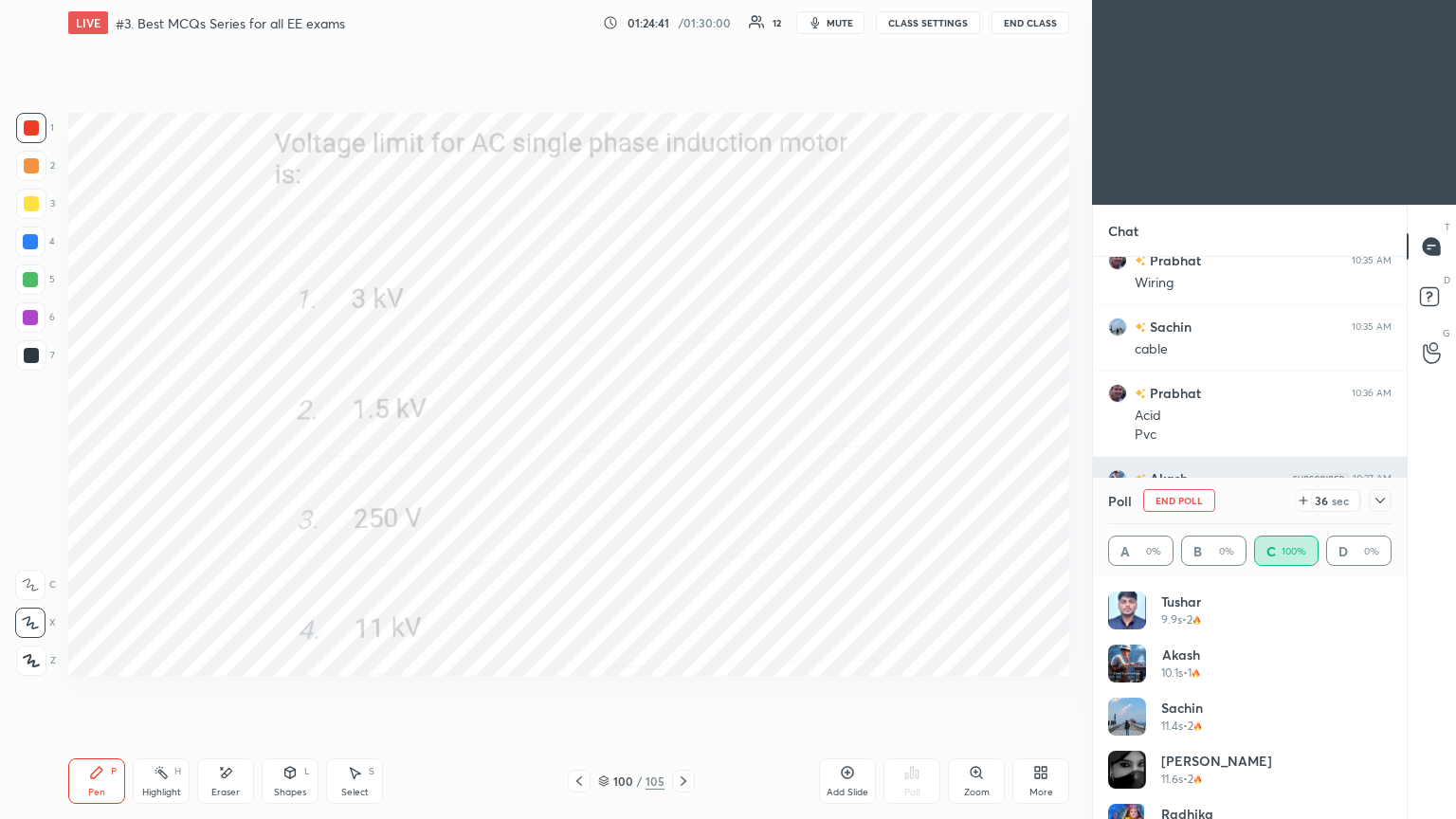 scroll, scrollTop: 84, scrollLeft: 278, axis: both 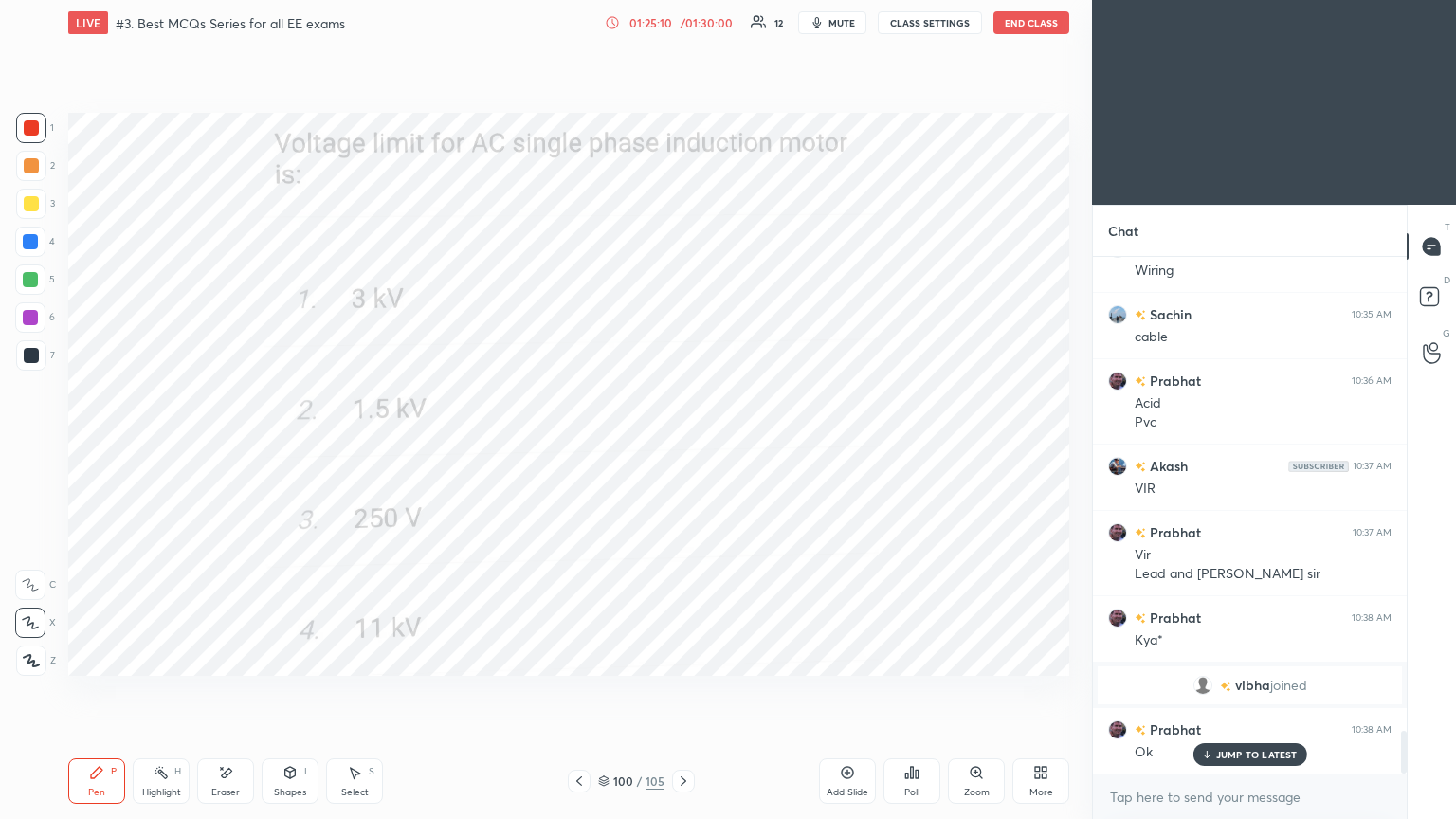 click 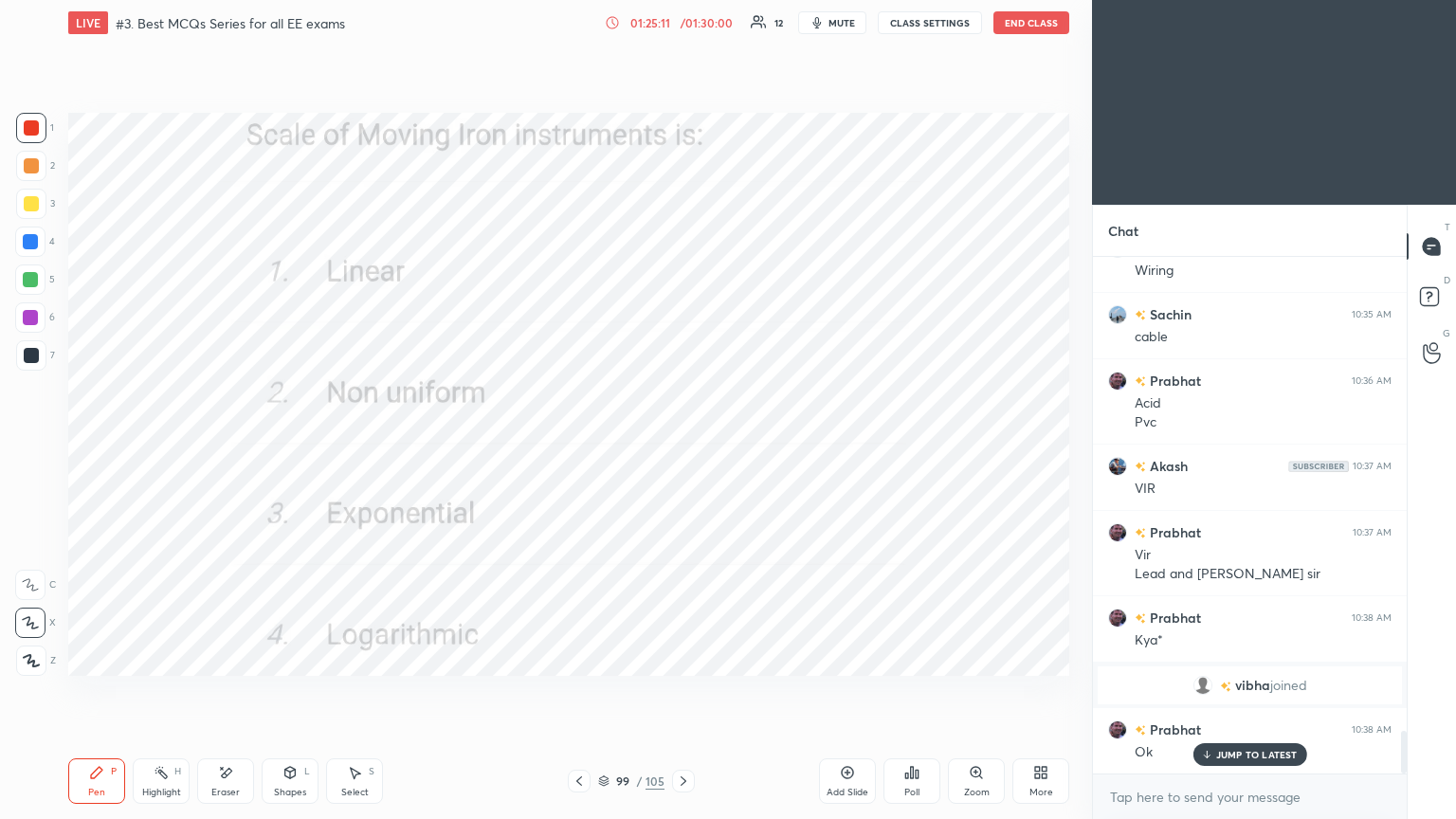 click 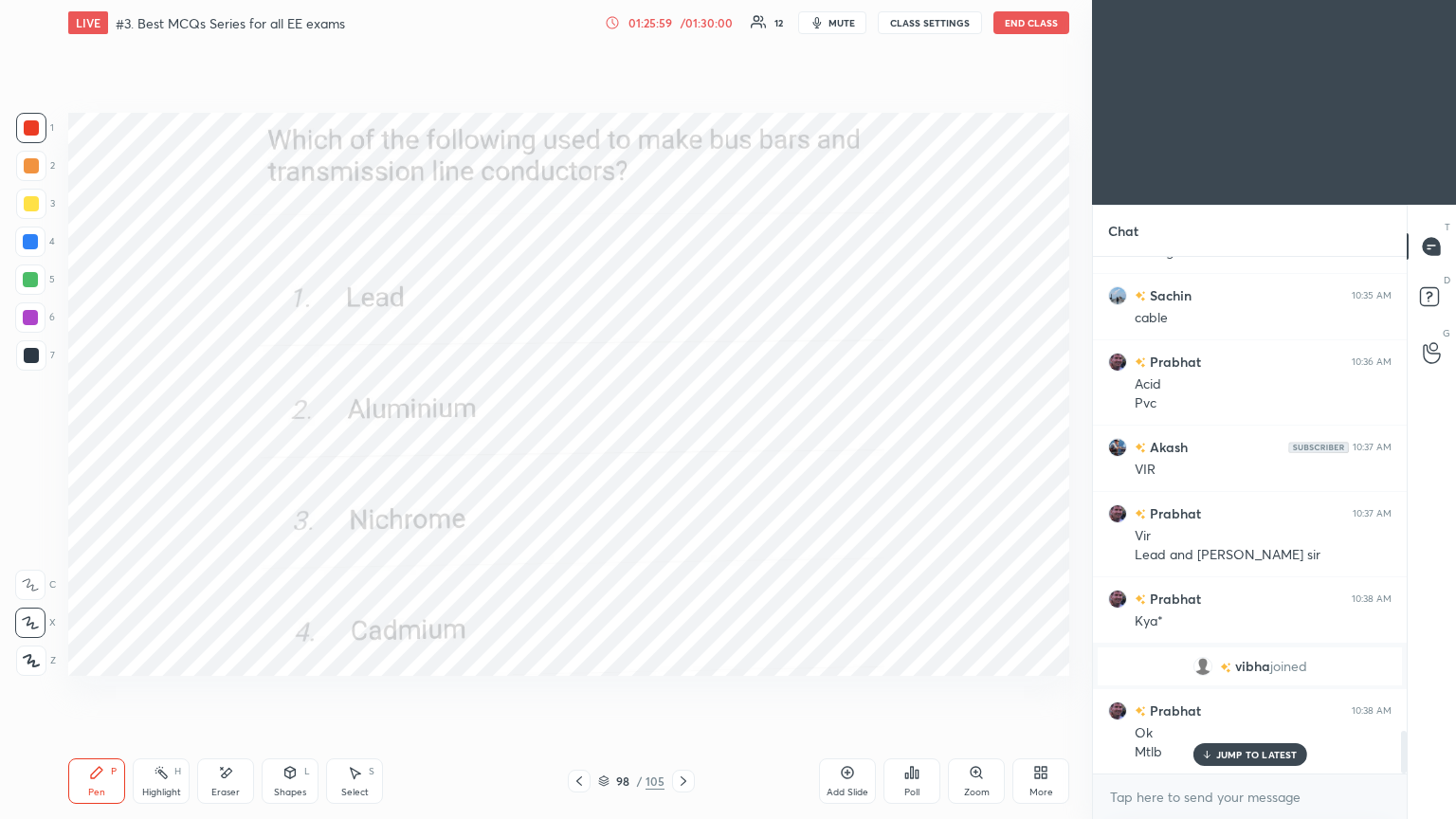 scroll, scrollTop: 5774, scrollLeft: 0, axis: vertical 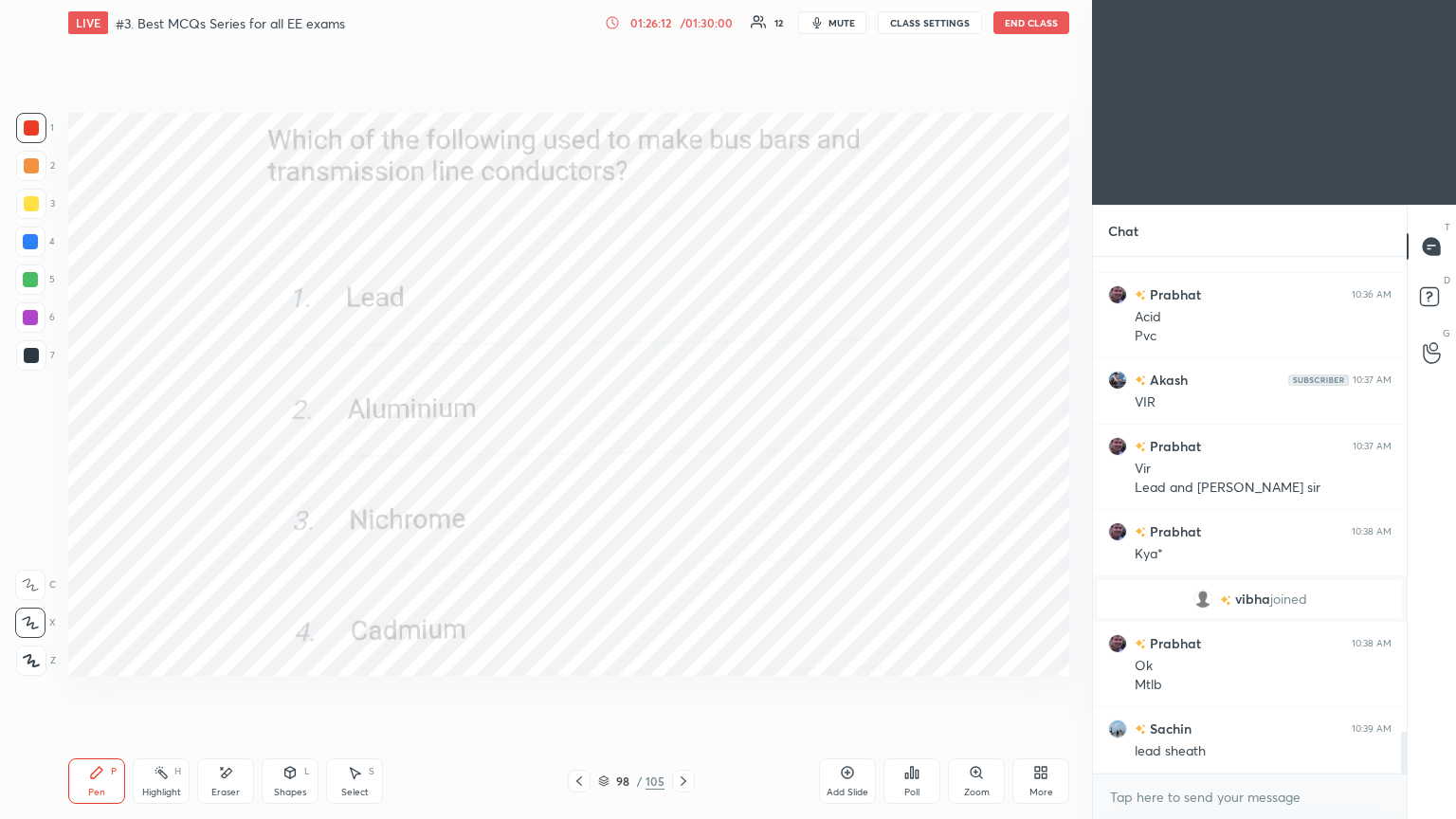 drag, startPoint x: 1402, startPoint y: 746, endPoint x: 1406, endPoint y: 784, distance: 38.2099 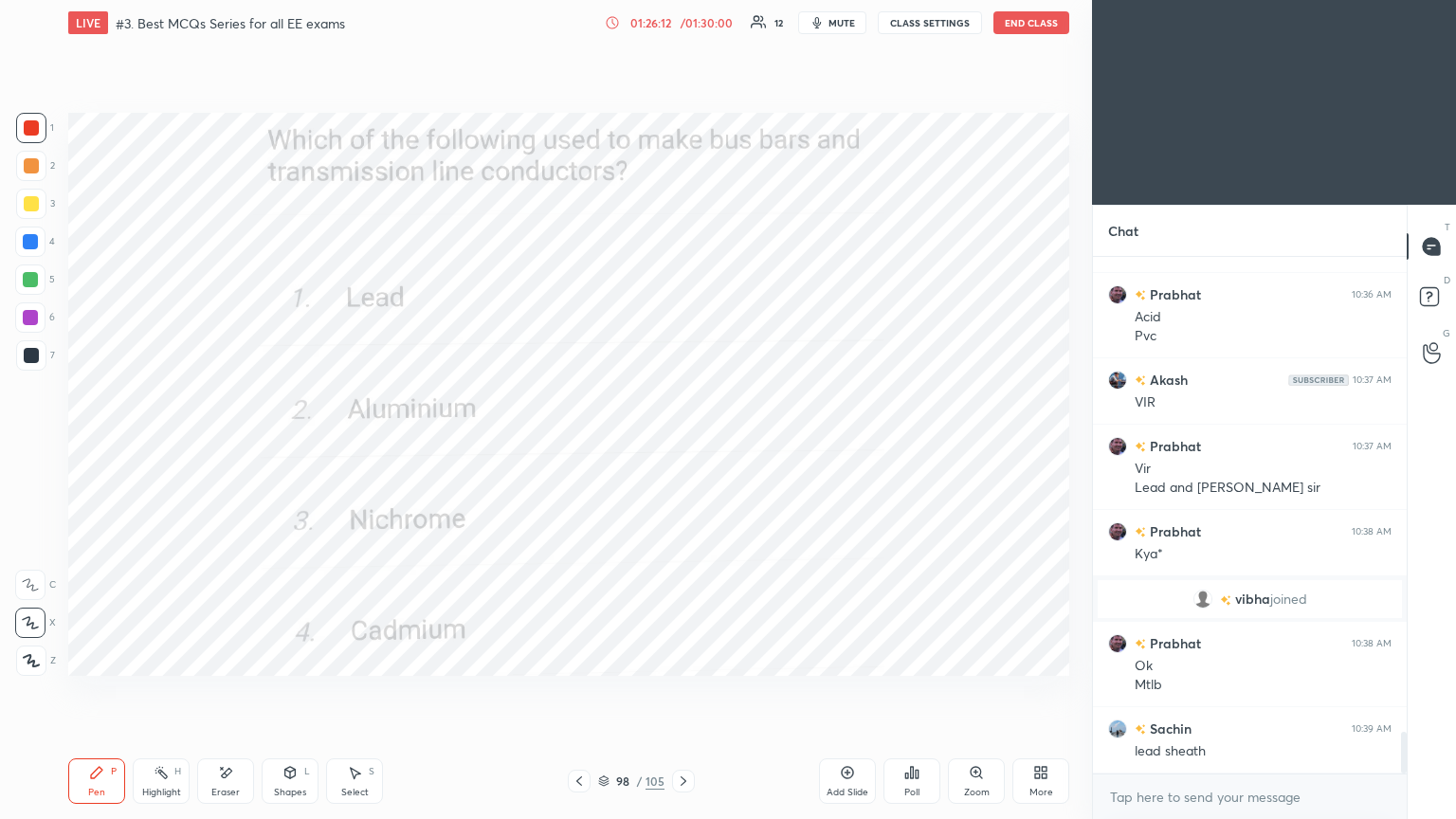 click on "[PERSON_NAME] 10:35 AM Wiring Sachin 10:35 AM cable [PERSON_NAME] 10:36 AM Acid Pvc Akash 10:37 AM VIR [PERSON_NAME] 10:37 AM Vir Lead and [PERSON_NAME] [PERSON_NAME] 10:38 AM Kya* [PERSON_NAME]  joined [PERSON_NAME] 10:38 AM Ok Mtlb Sachin 10:39 AM lead sheath JUMP TO LATEST Enable hand raising Enable raise hand to speak to learners. Once enabled, chat will be turned off temporarily. Enable x" at bounding box center (1249, 537) 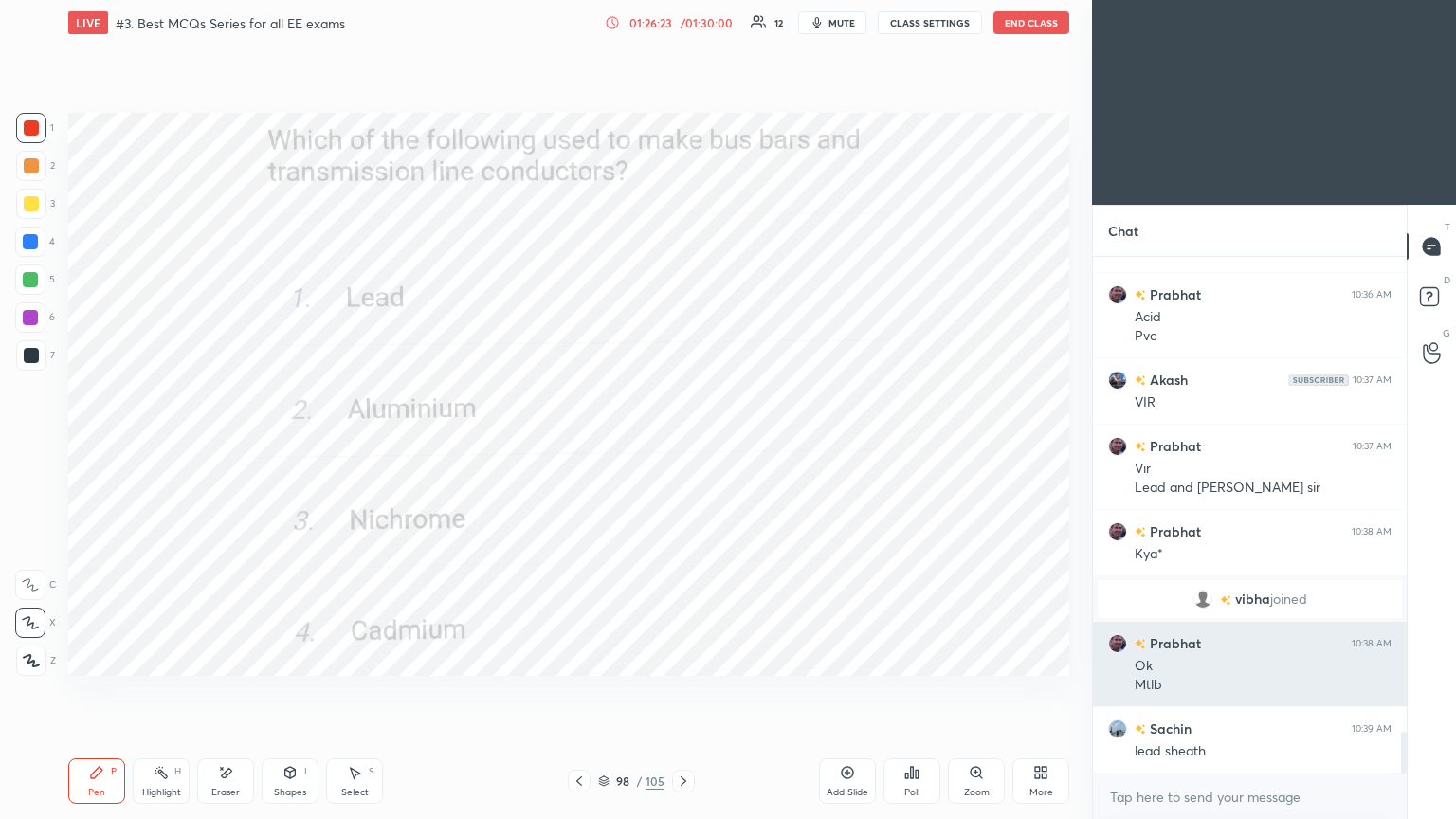 scroll, scrollTop: 5850, scrollLeft: 0, axis: vertical 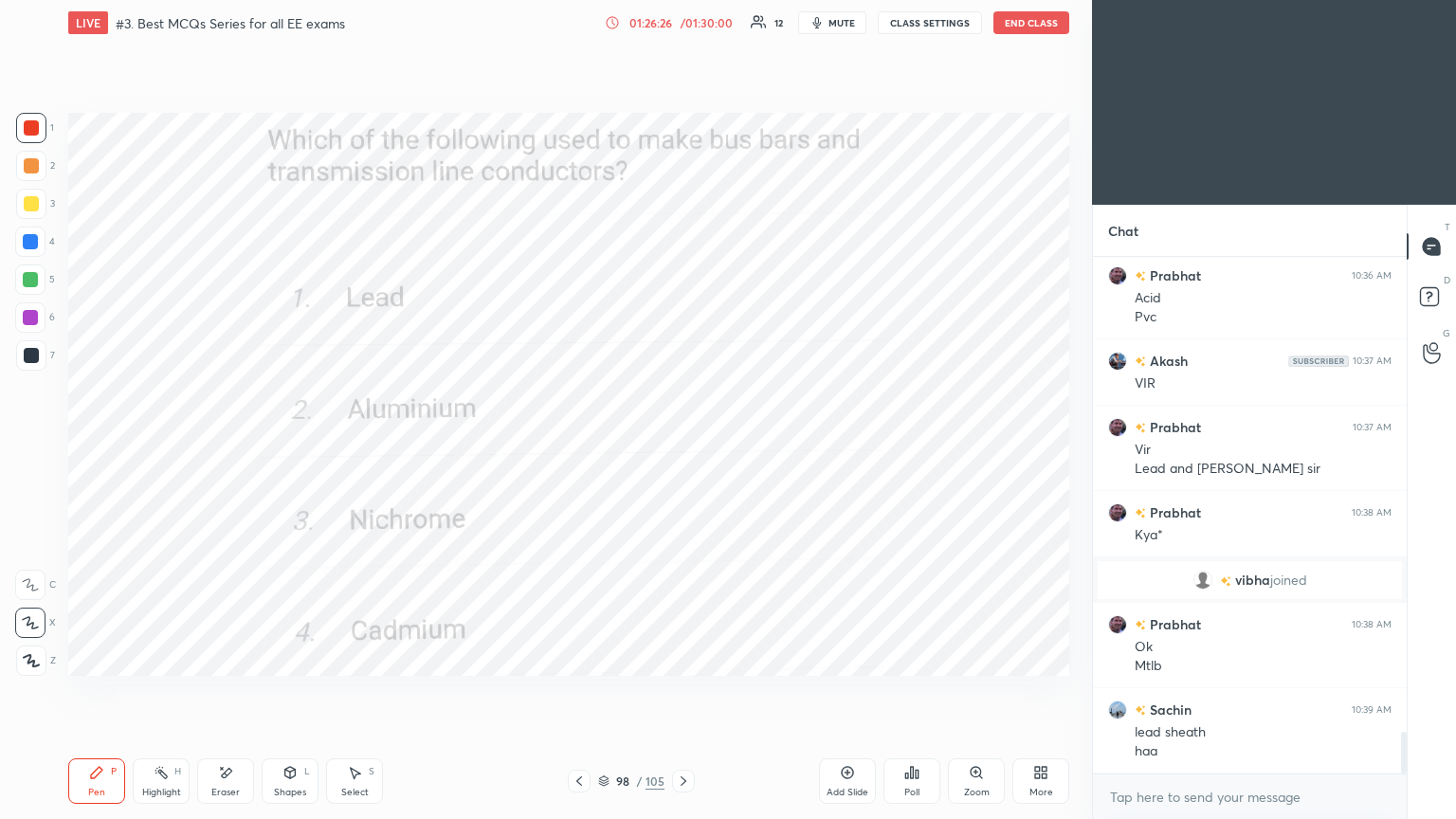 click 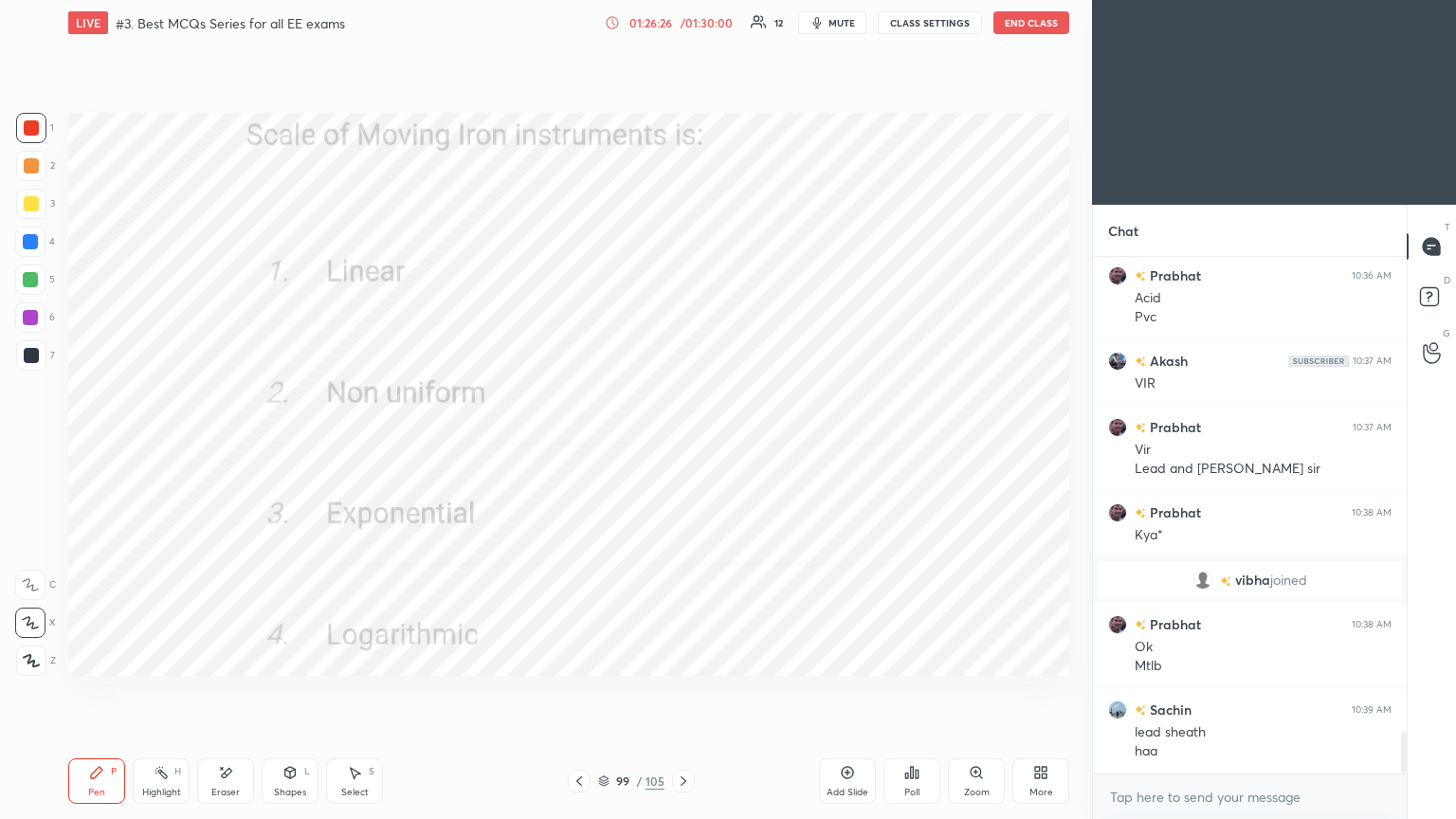 click 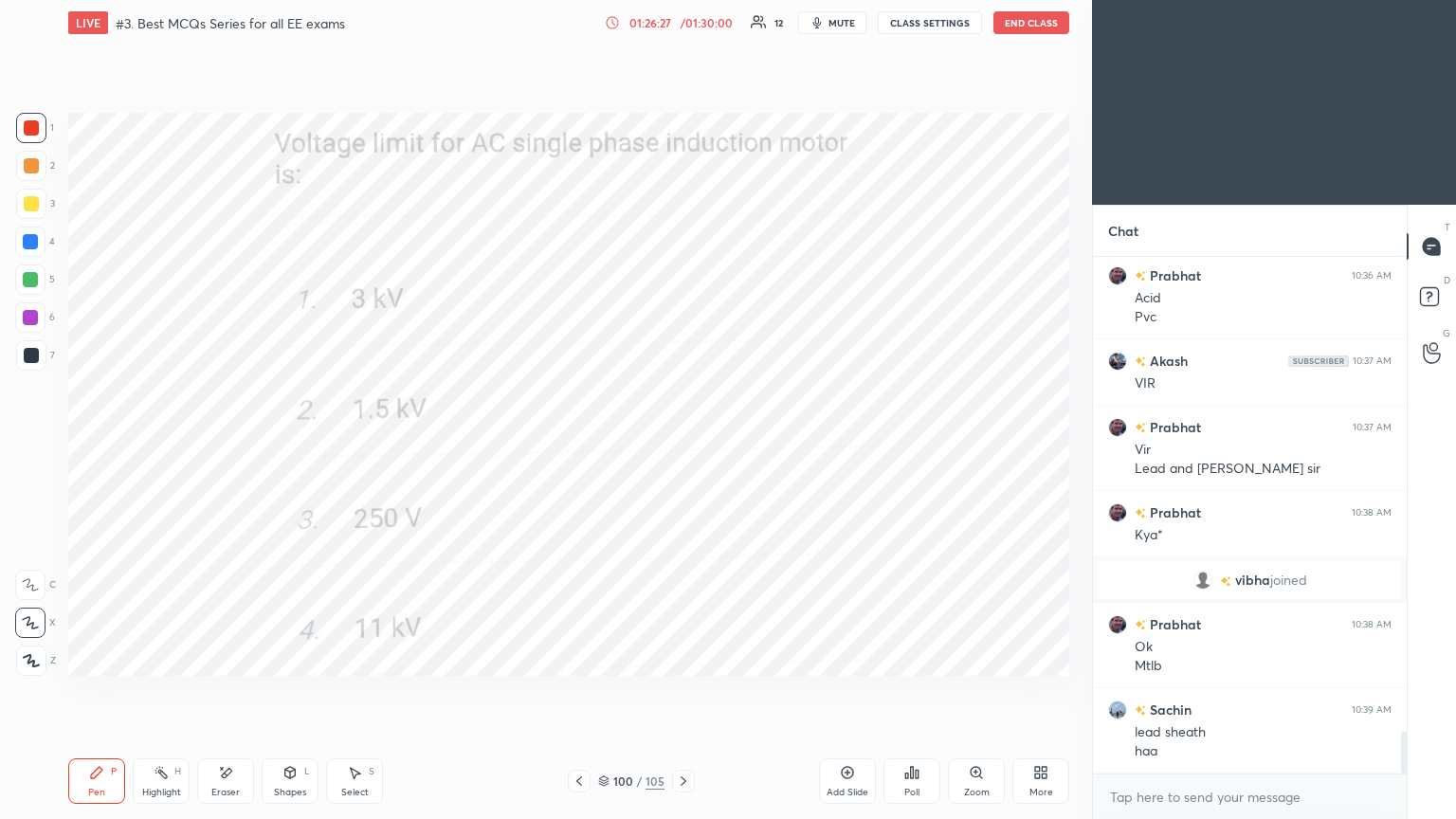 click 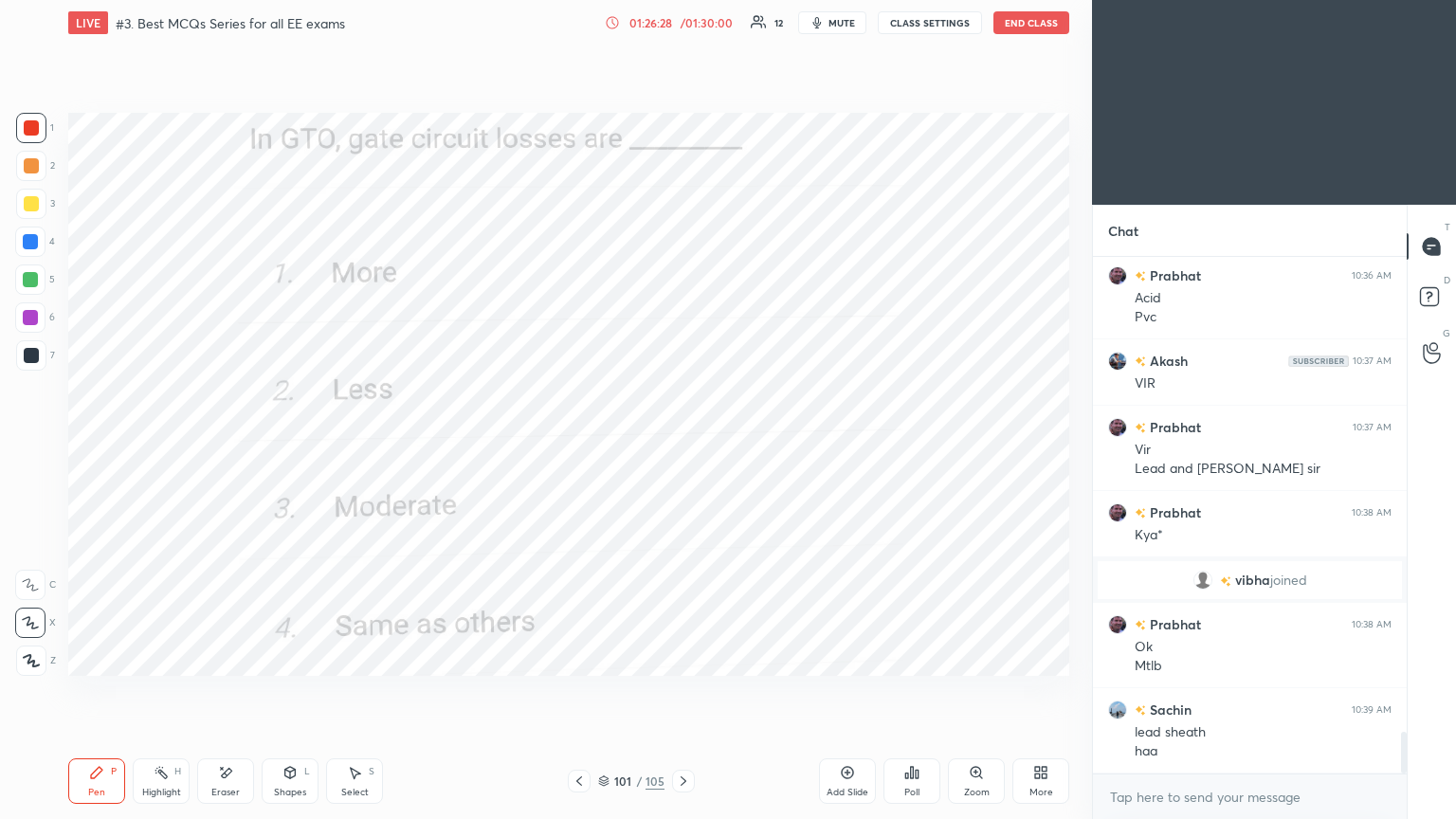 click on "Poll" at bounding box center [912, 781] 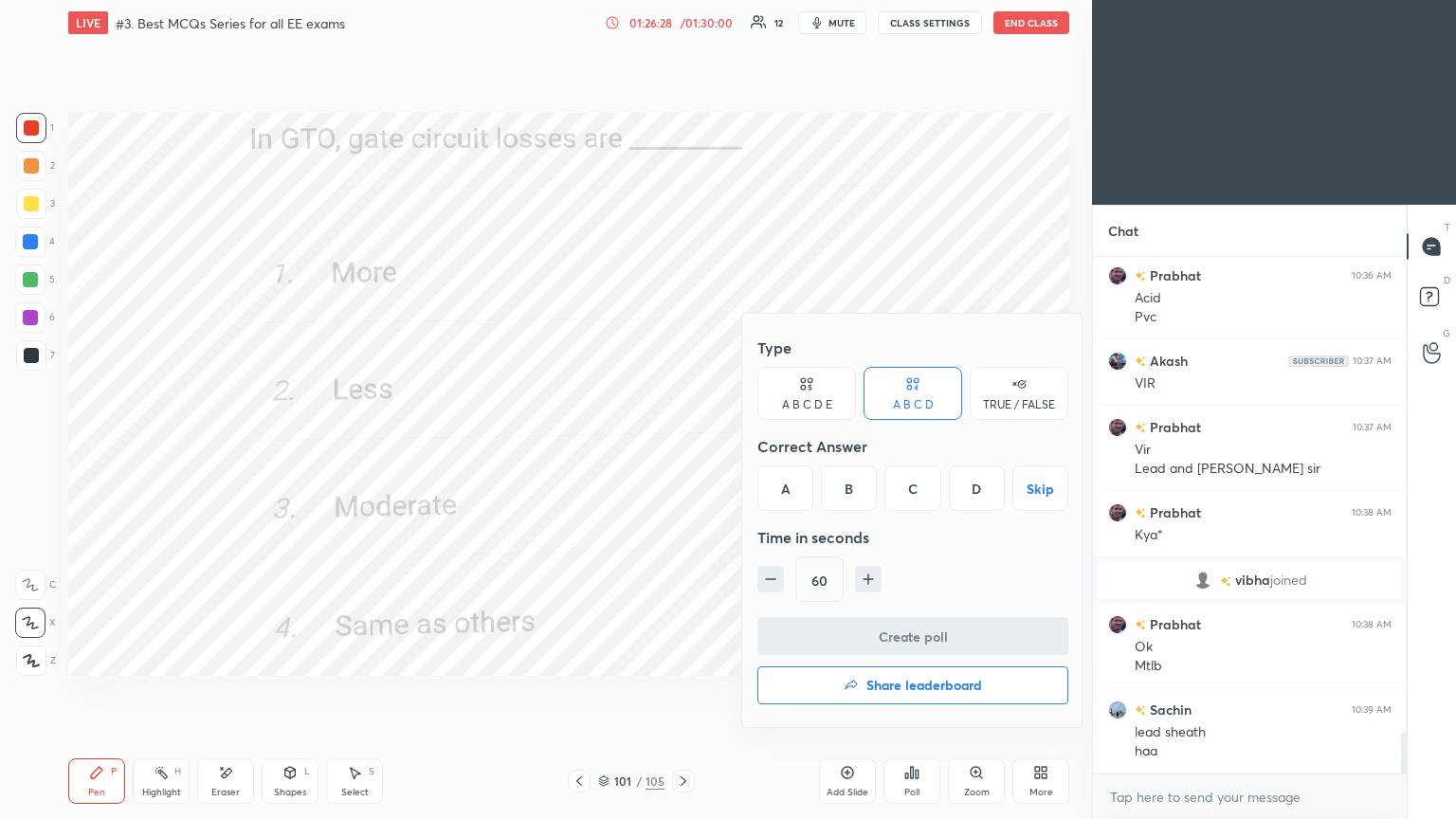 click on "A" at bounding box center (785, 488) 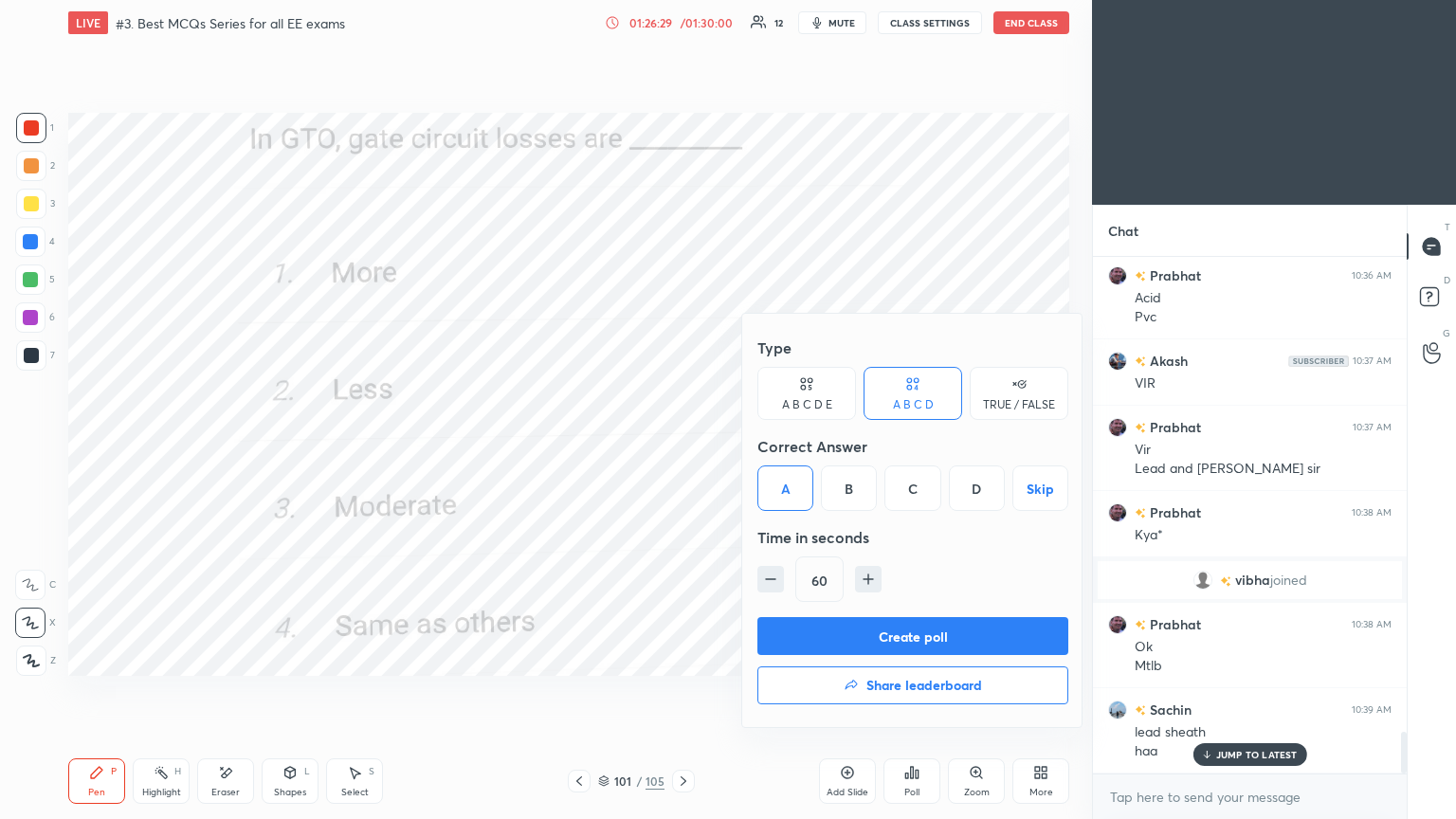 scroll, scrollTop: 5915, scrollLeft: 0, axis: vertical 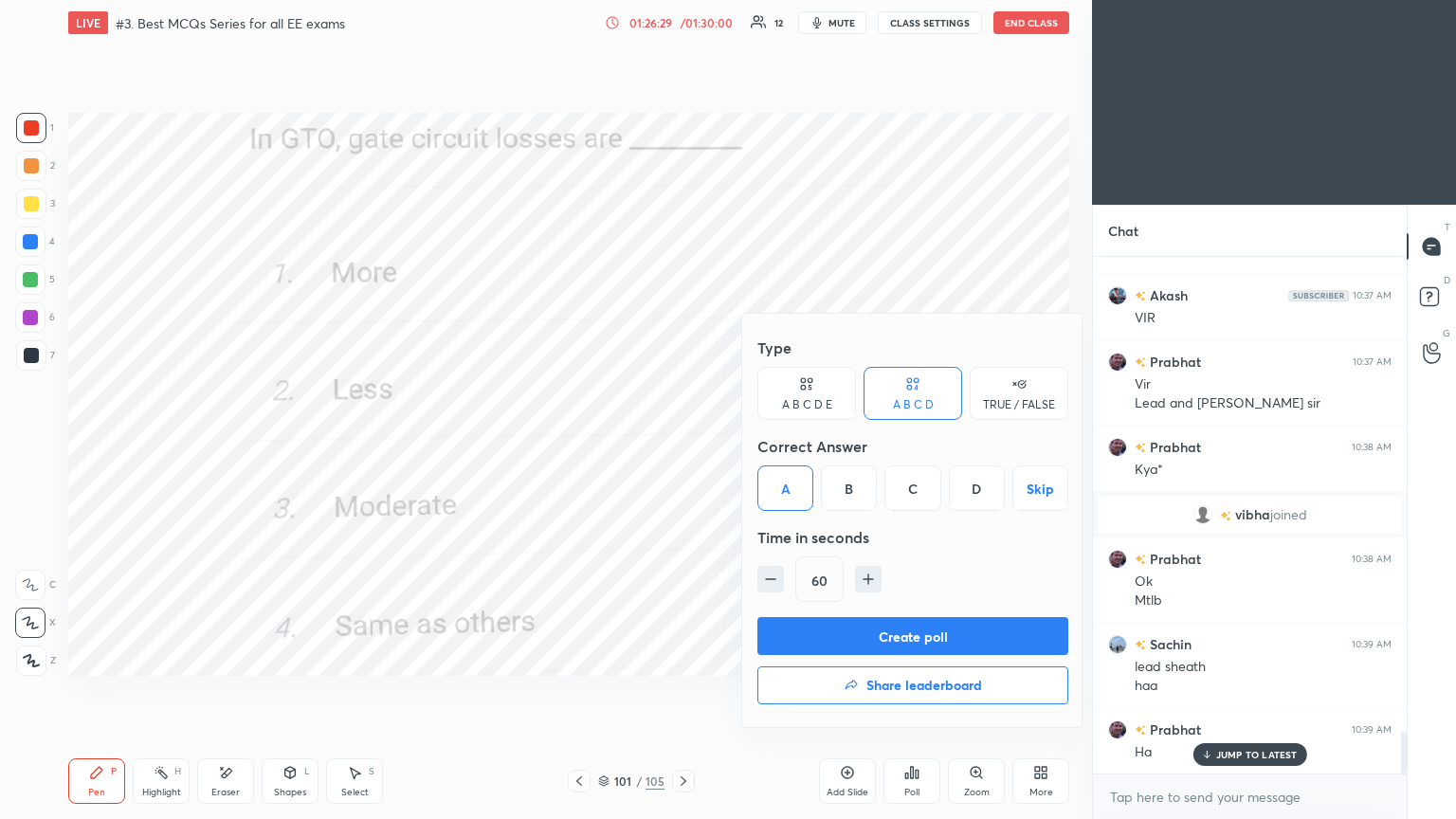click on "Create poll" at bounding box center (913, 636) 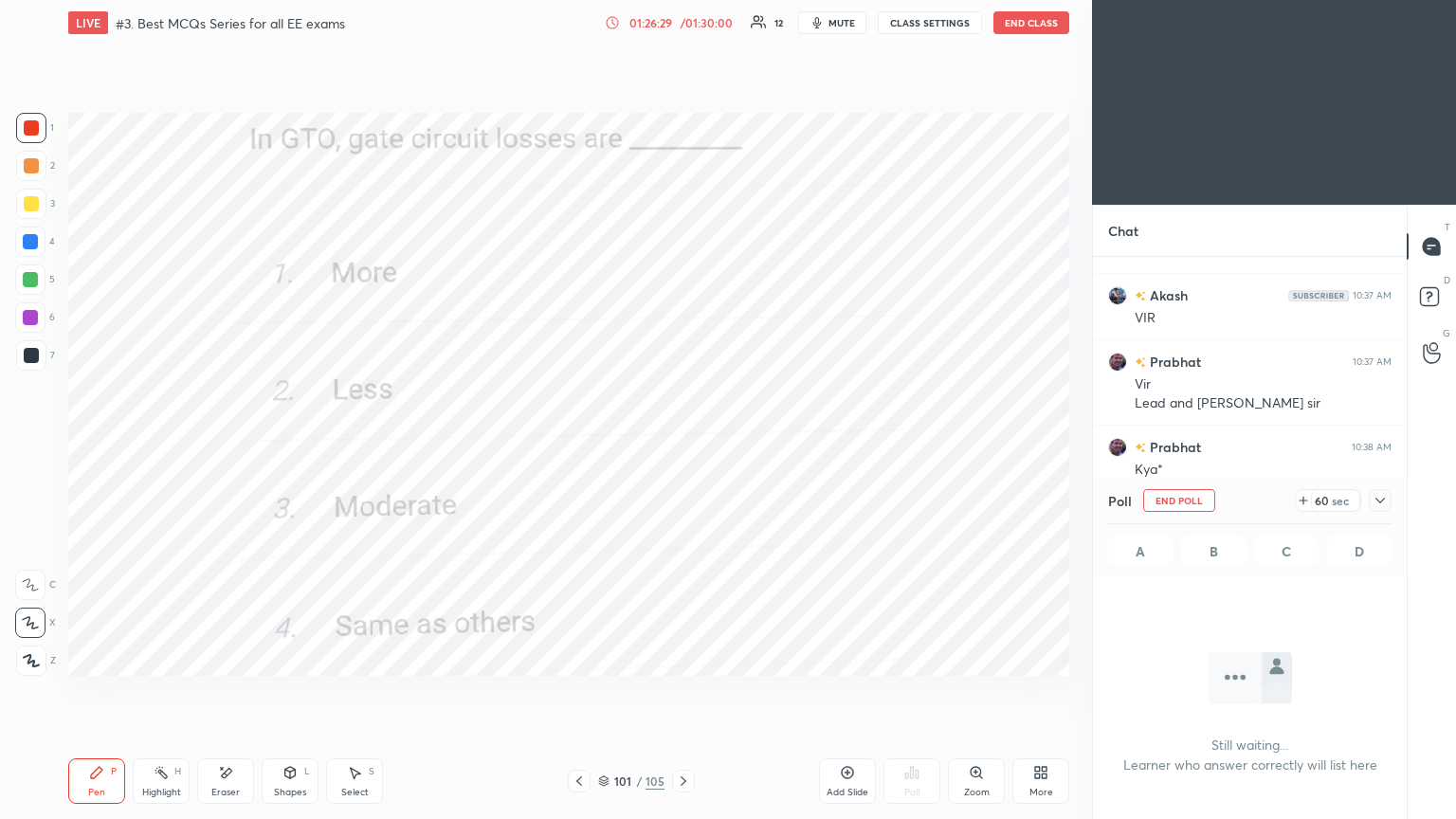 scroll, scrollTop: 462, scrollLeft: 308, axis: both 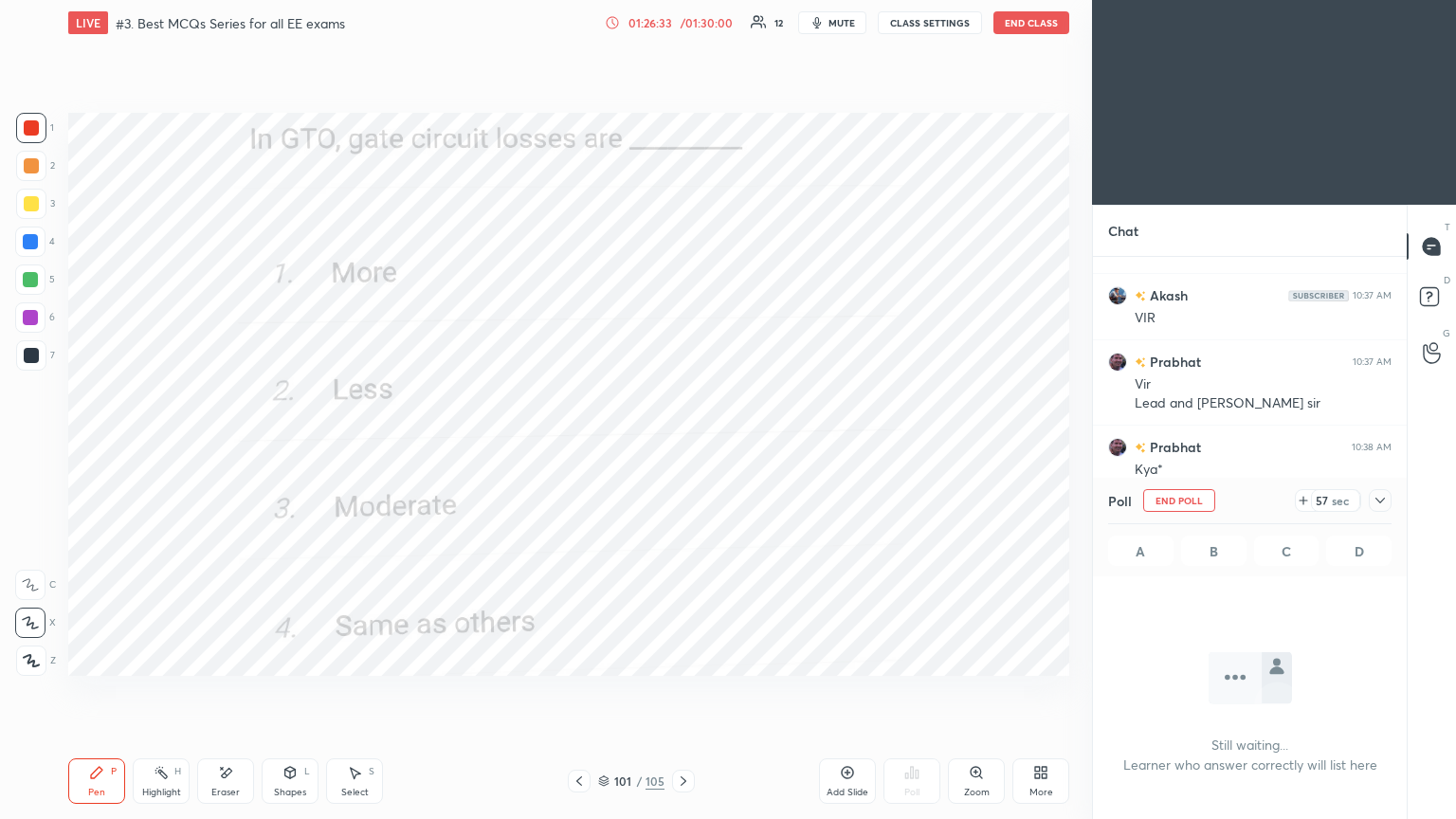 click 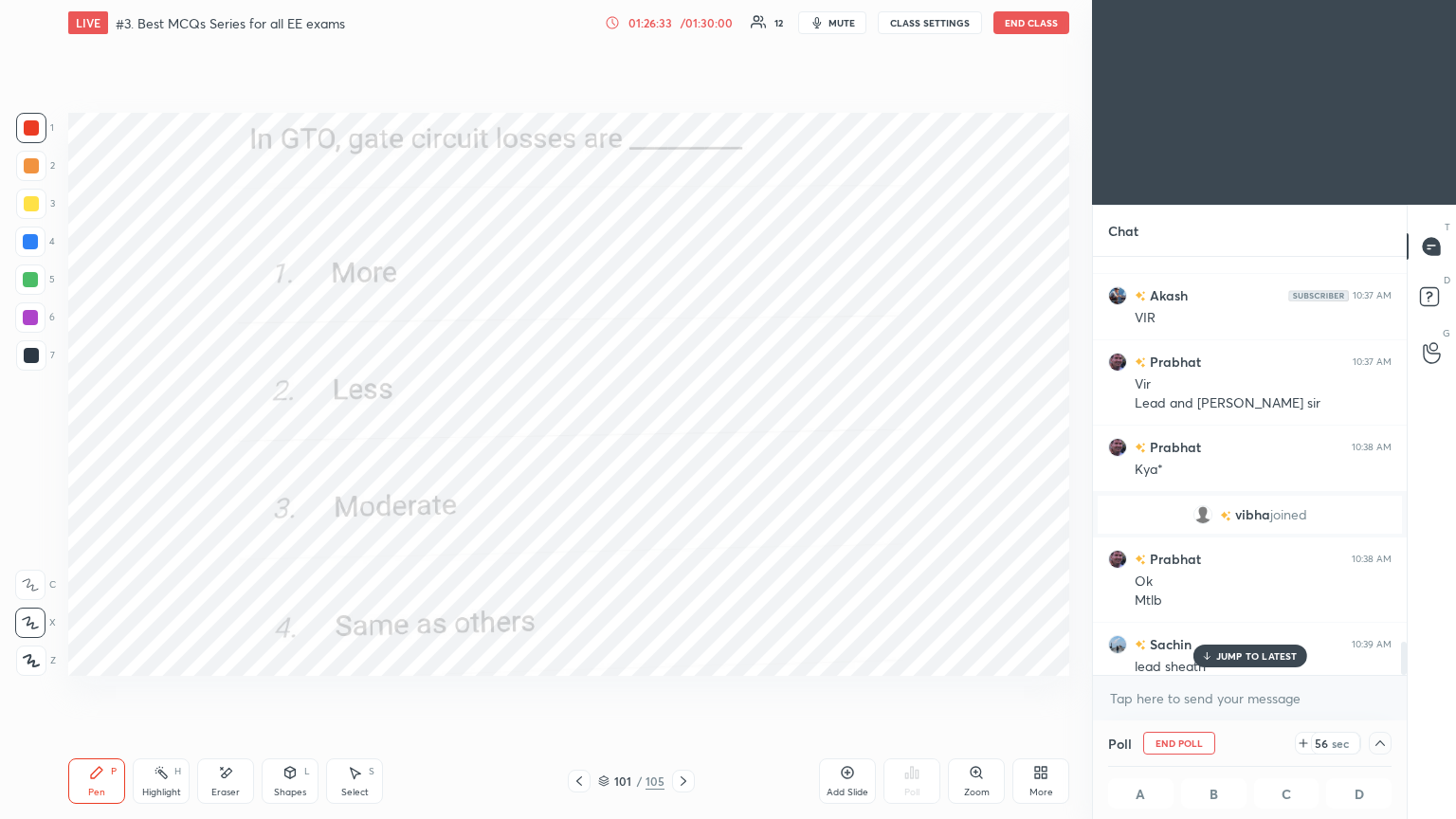 scroll, scrollTop: 0, scrollLeft: 6, axis: horizontal 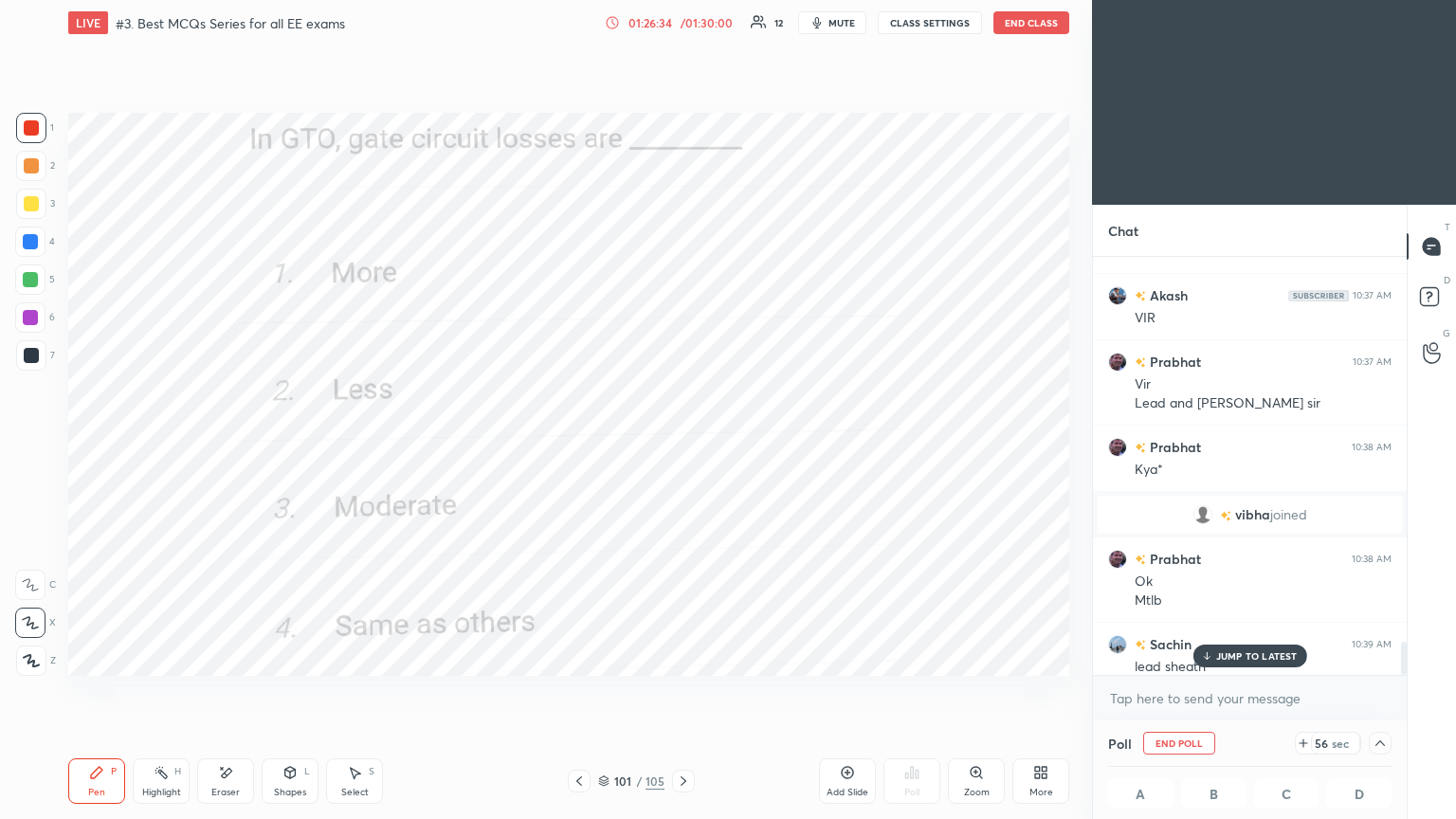 click on "JUMP TO LATEST" at bounding box center [1257, 656] 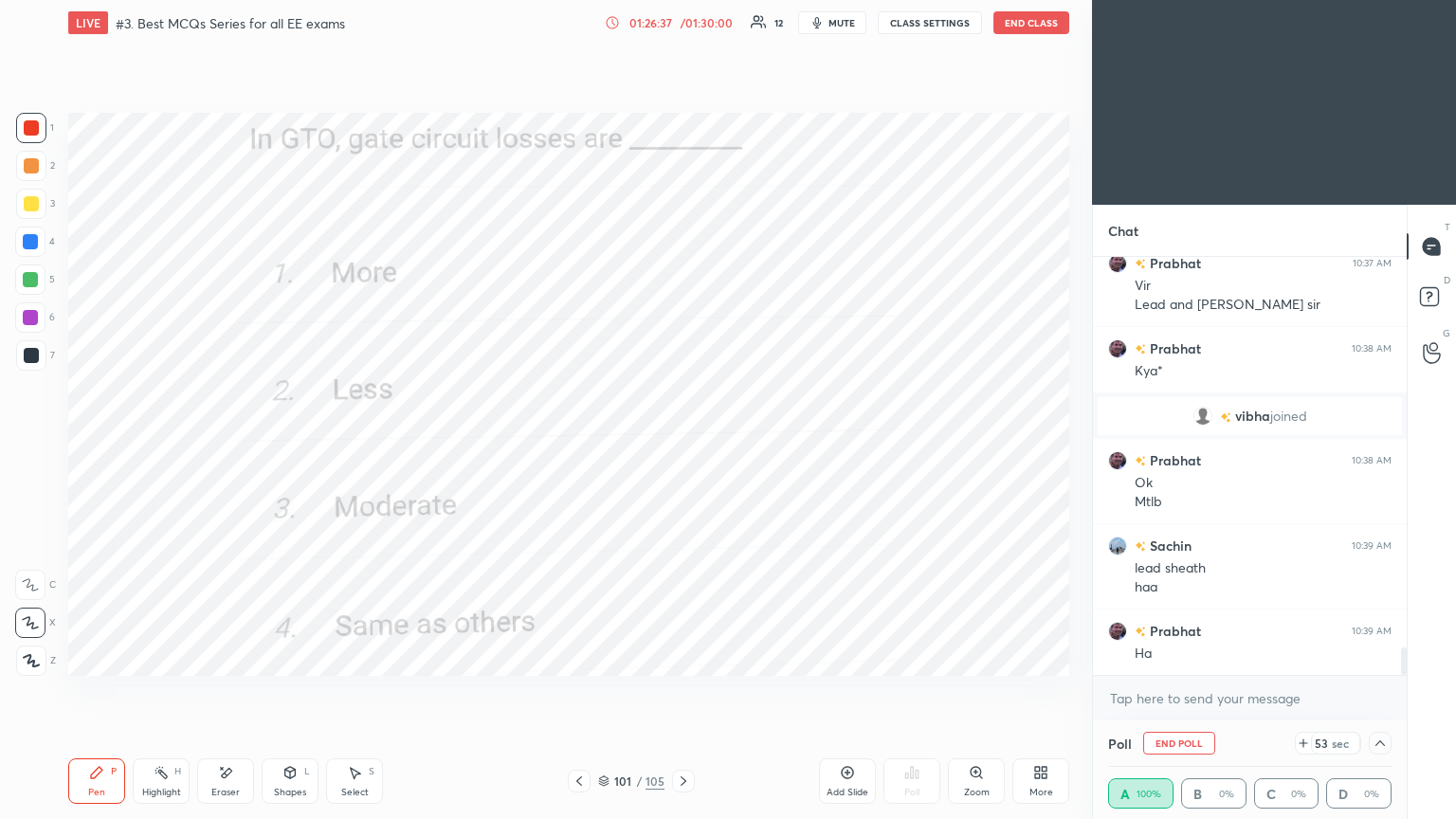 click 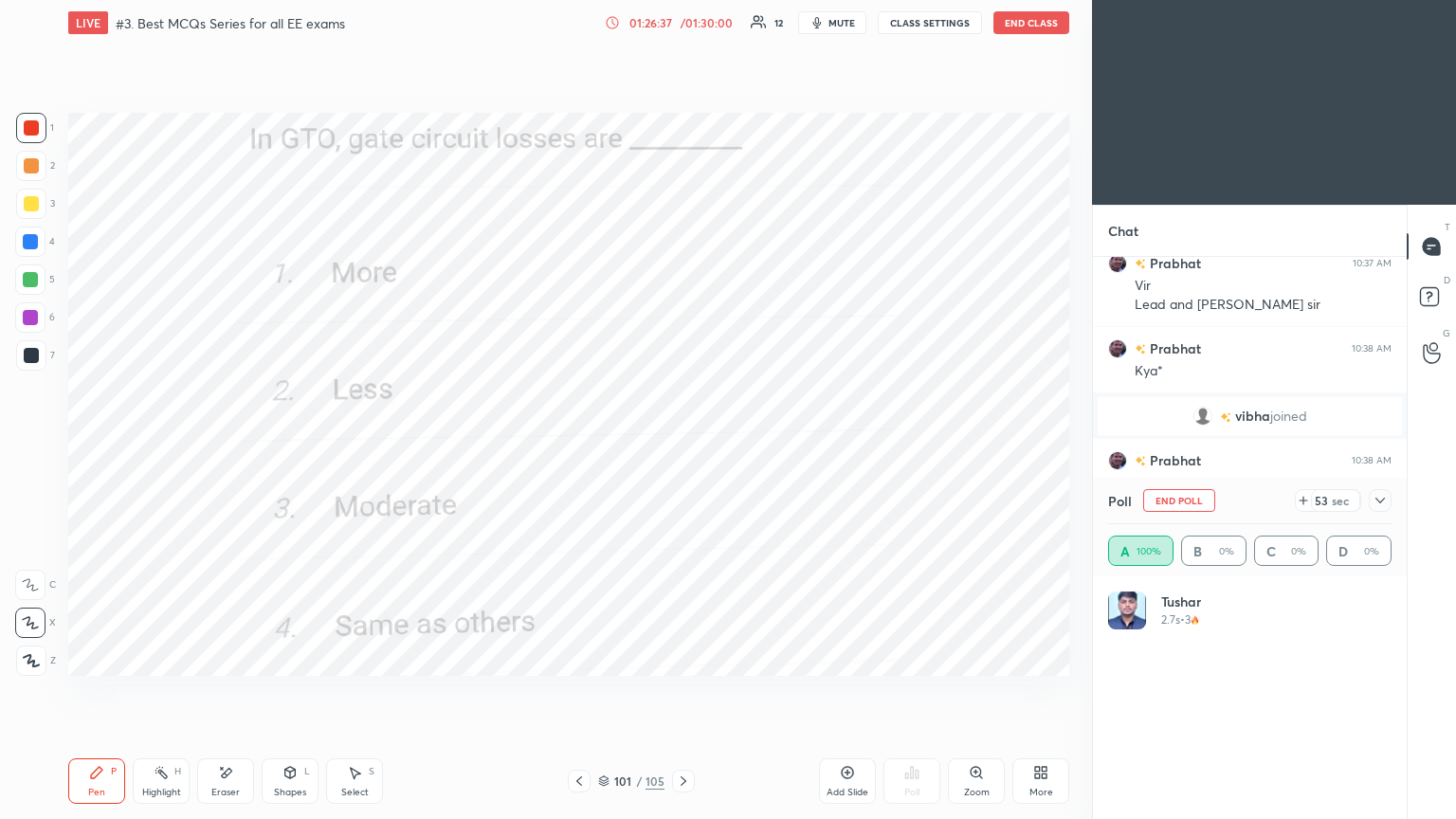scroll, scrollTop: 6, scrollLeft: 6, axis: both 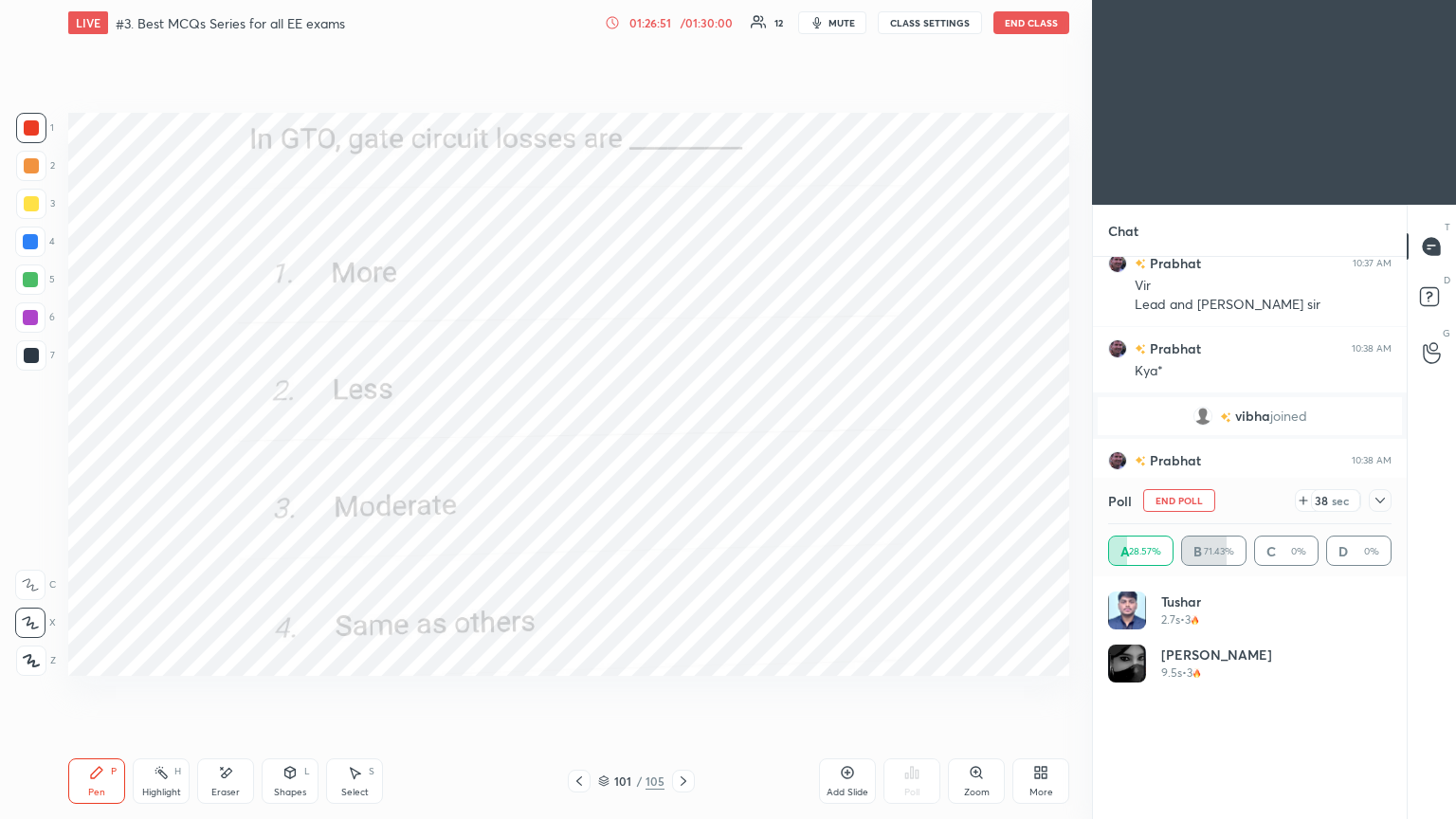 click on "End Poll" at bounding box center (1179, 500) 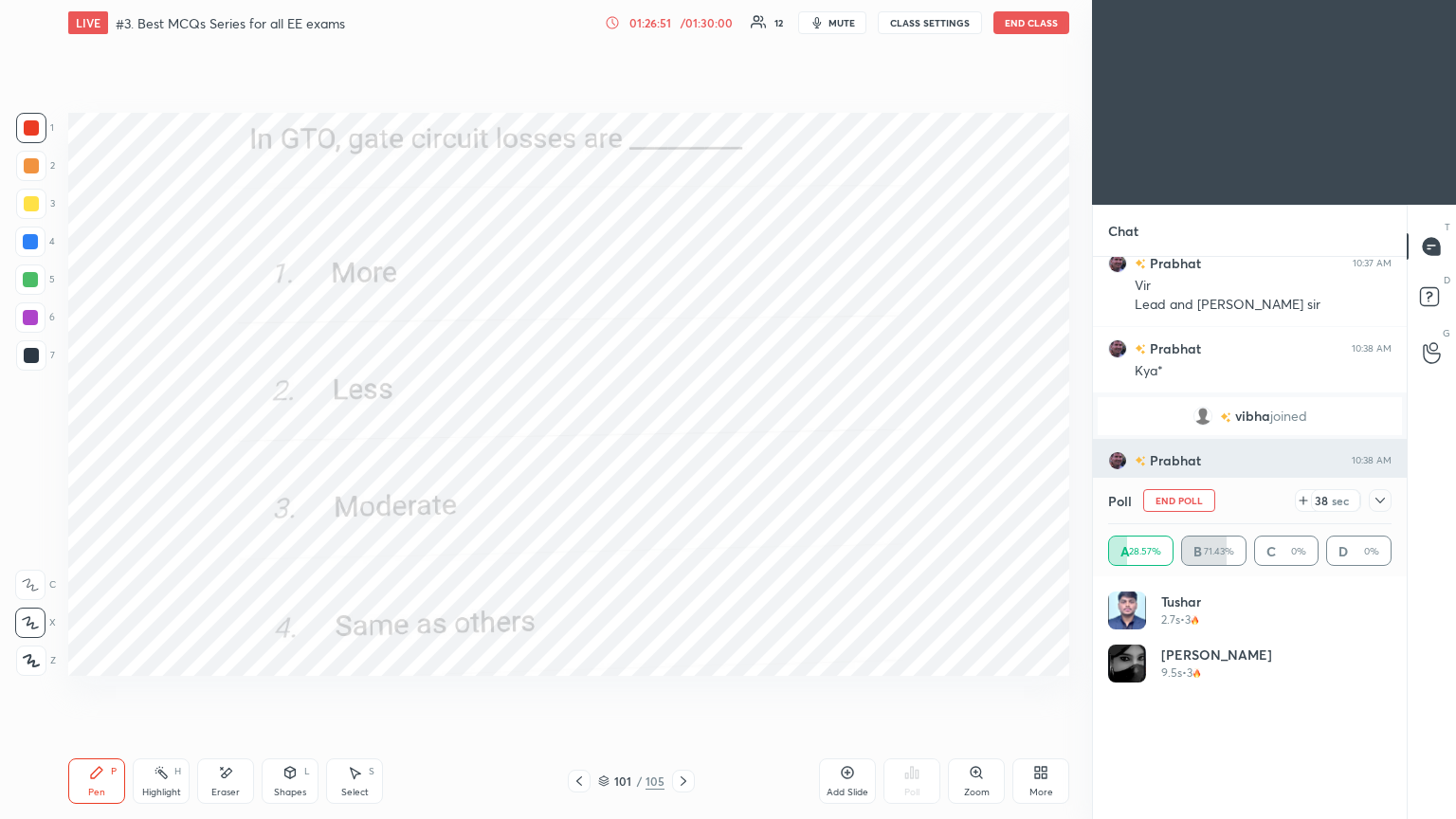 scroll, scrollTop: 83, scrollLeft: 278, axis: both 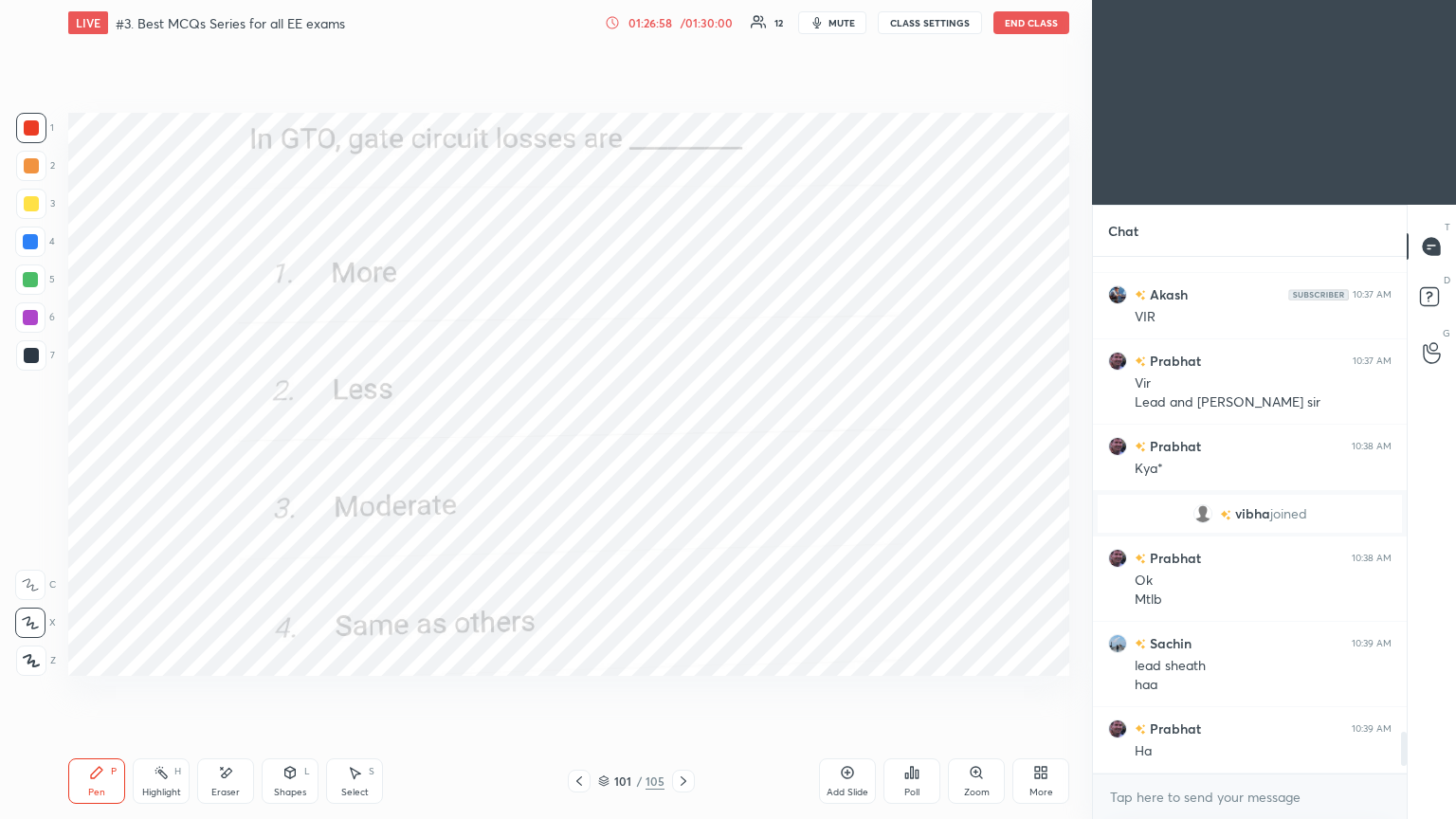 click 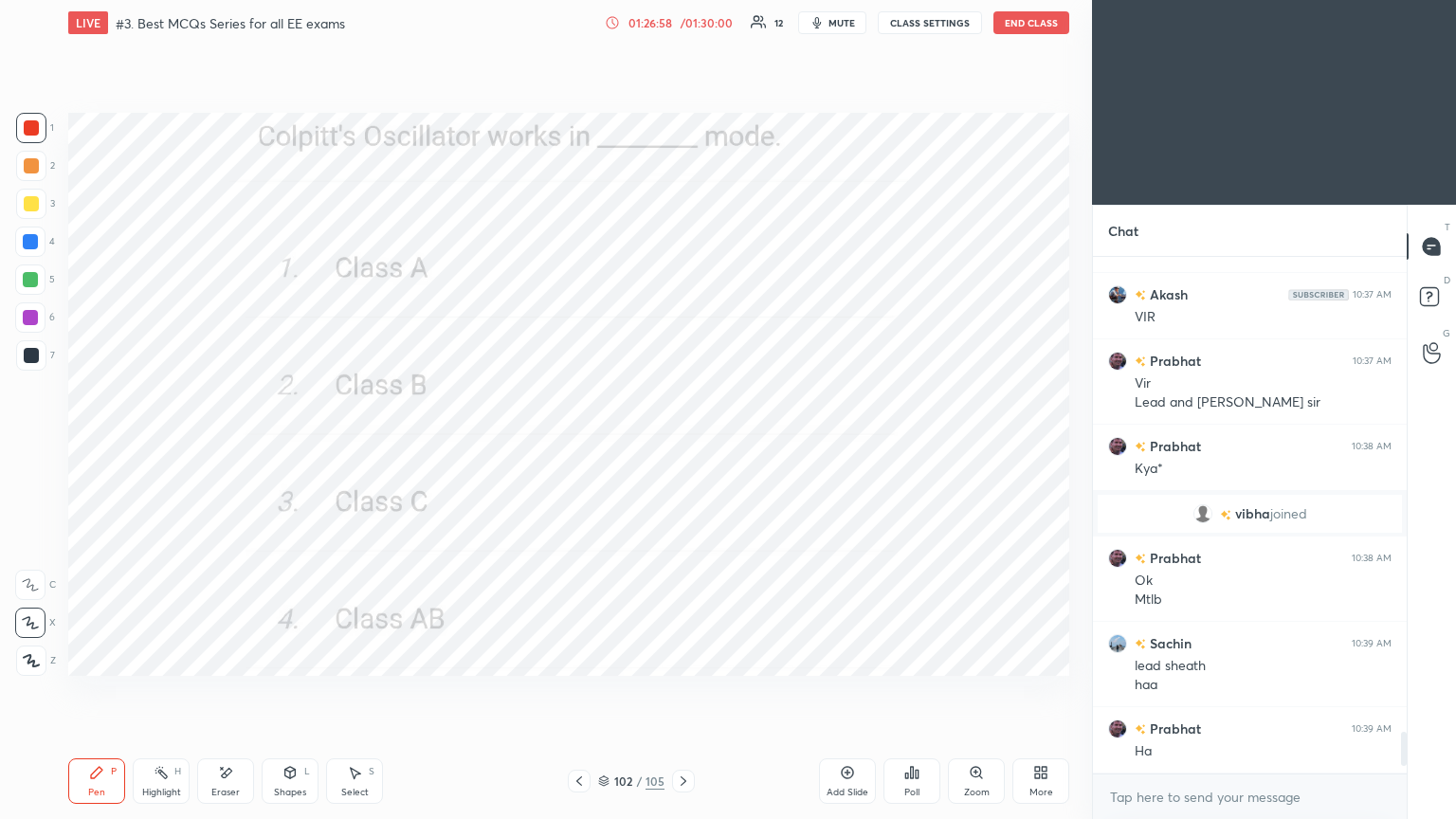 click on "Poll" at bounding box center [912, 792] 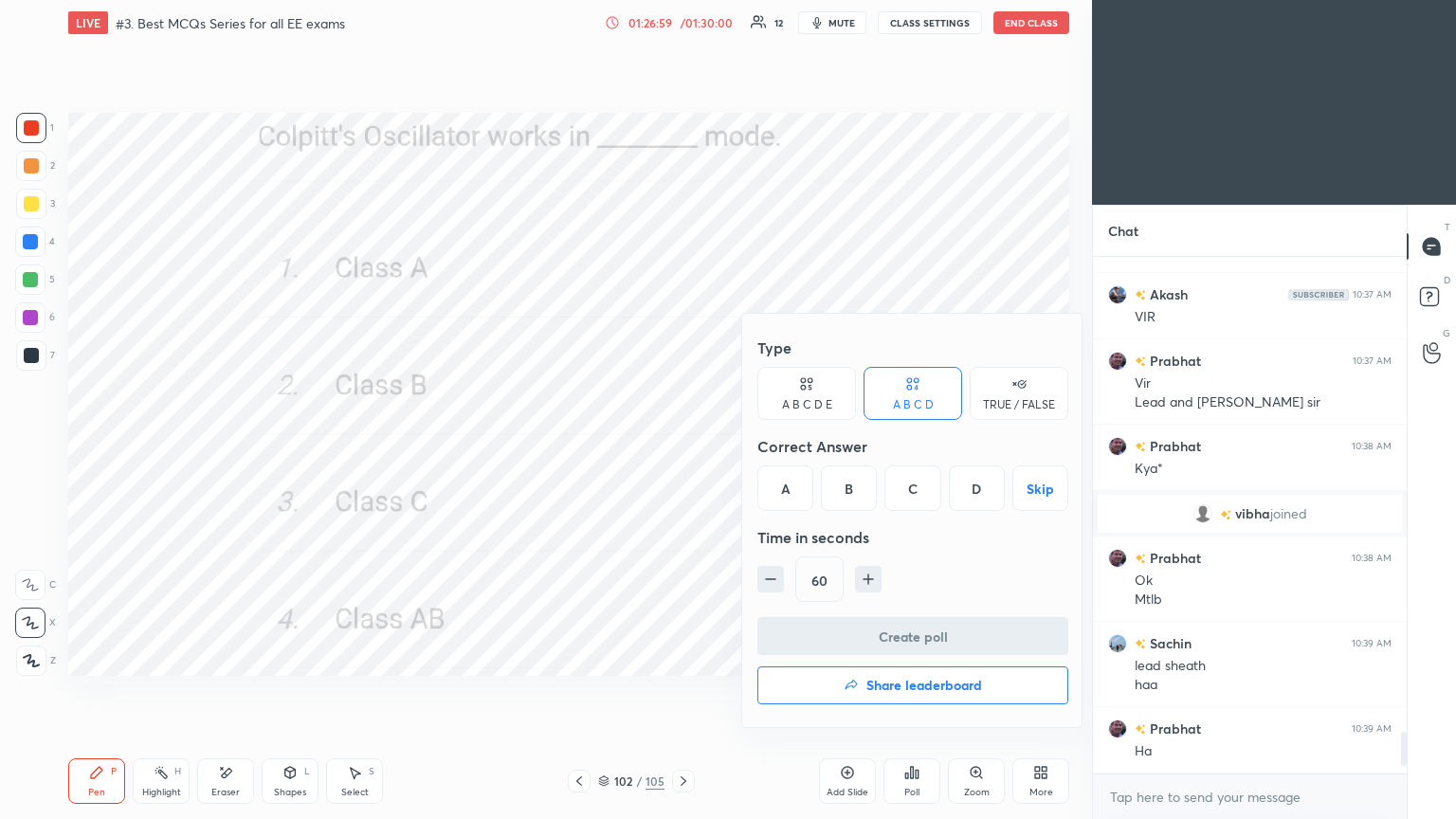 click on "C" at bounding box center (912, 488) 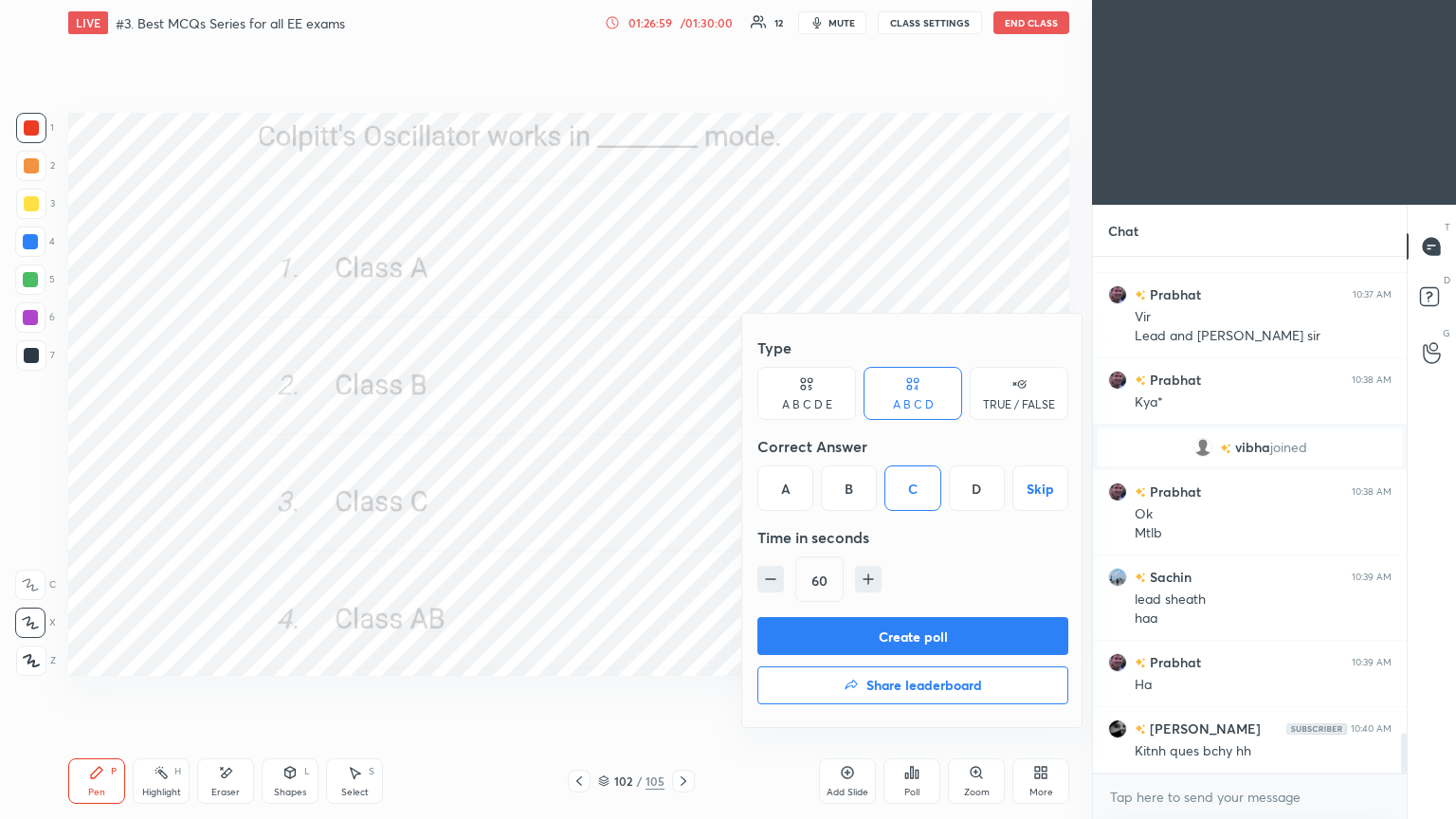click on "Create poll" at bounding box center (913, 636) 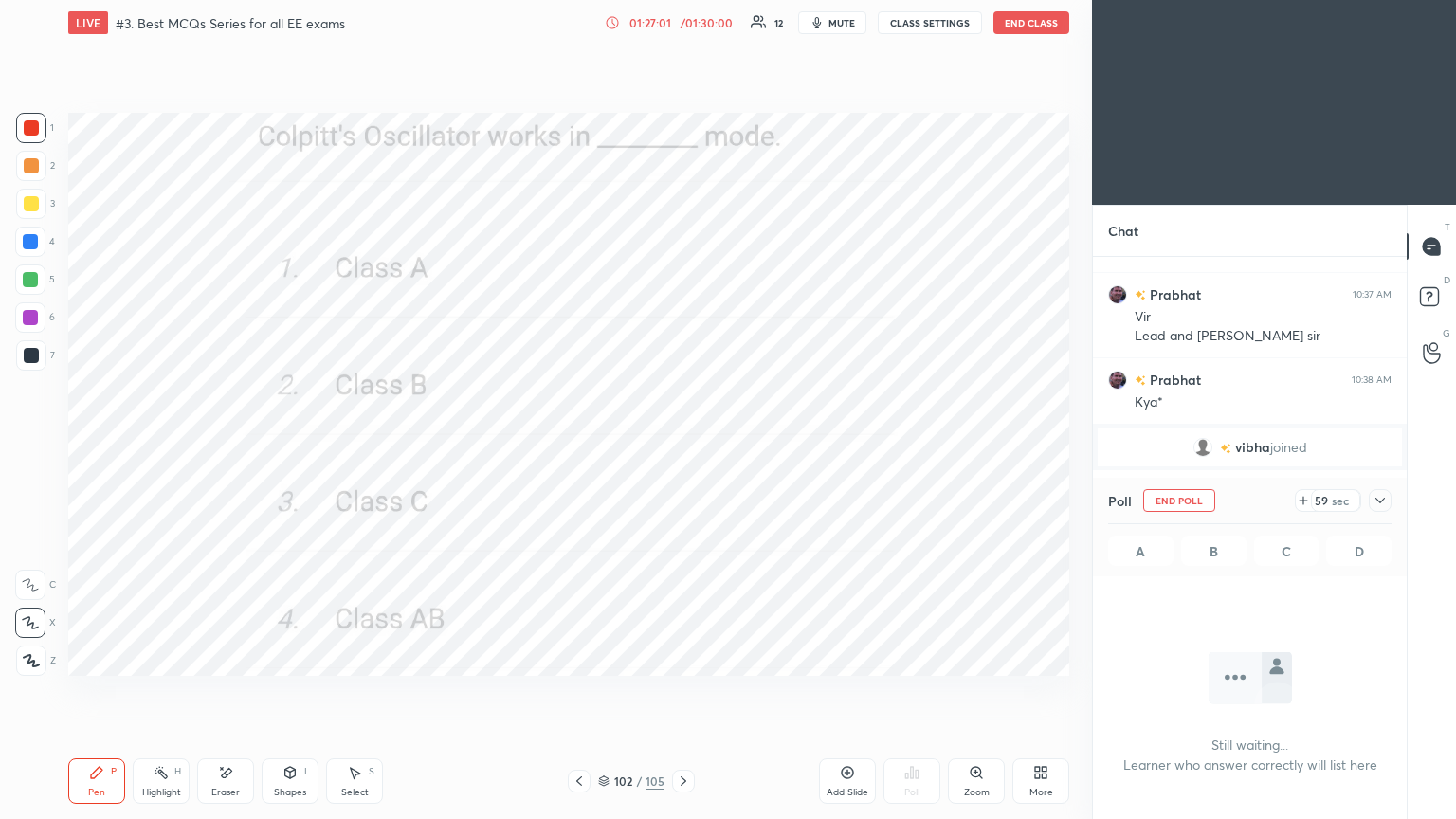 click at bounding box center (1380, 500) 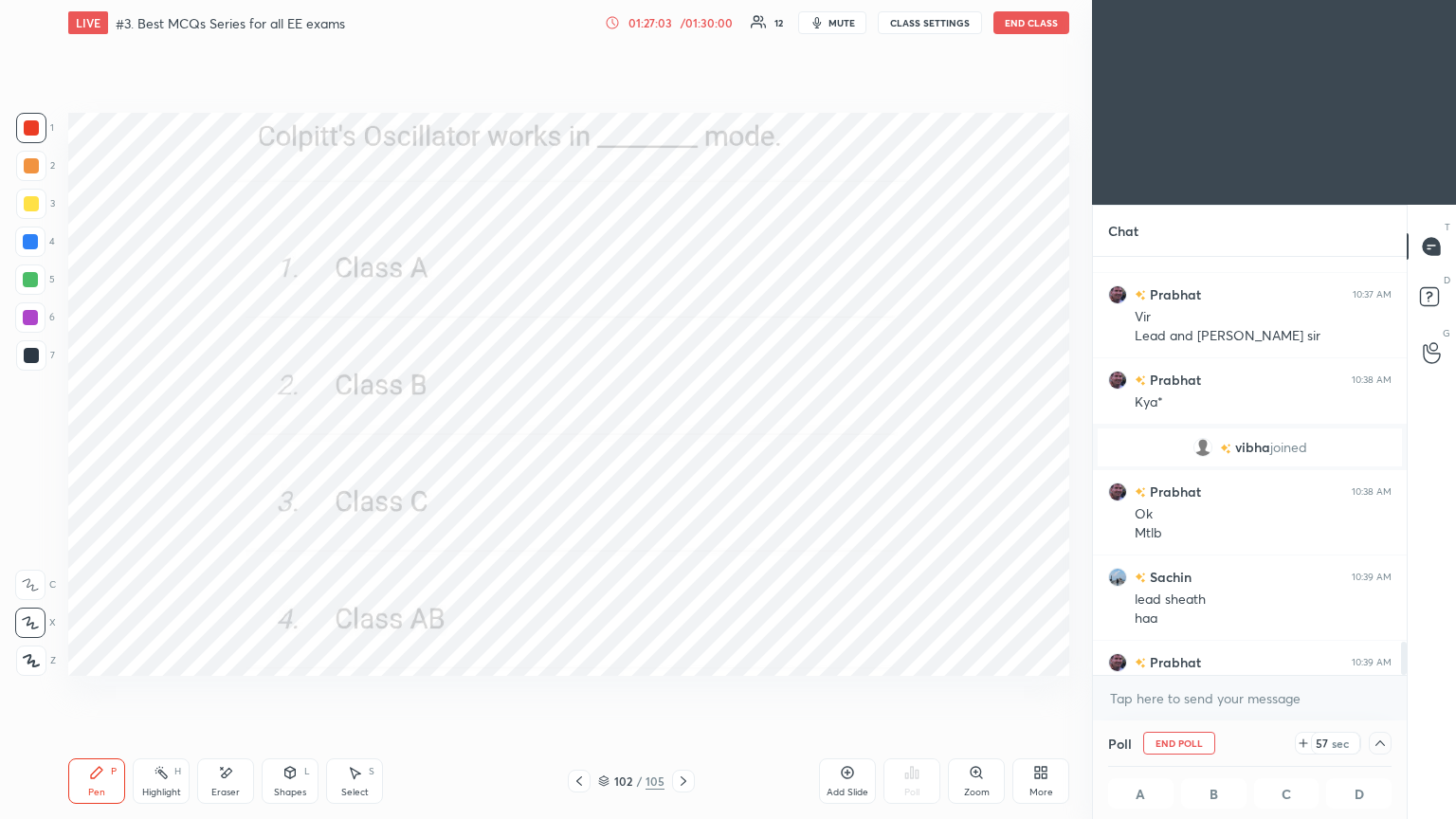 drag, startPoint x: 1406, startPoint y: 649, endPoint x: 1402, endPoint y: 659, distance: 10.77033 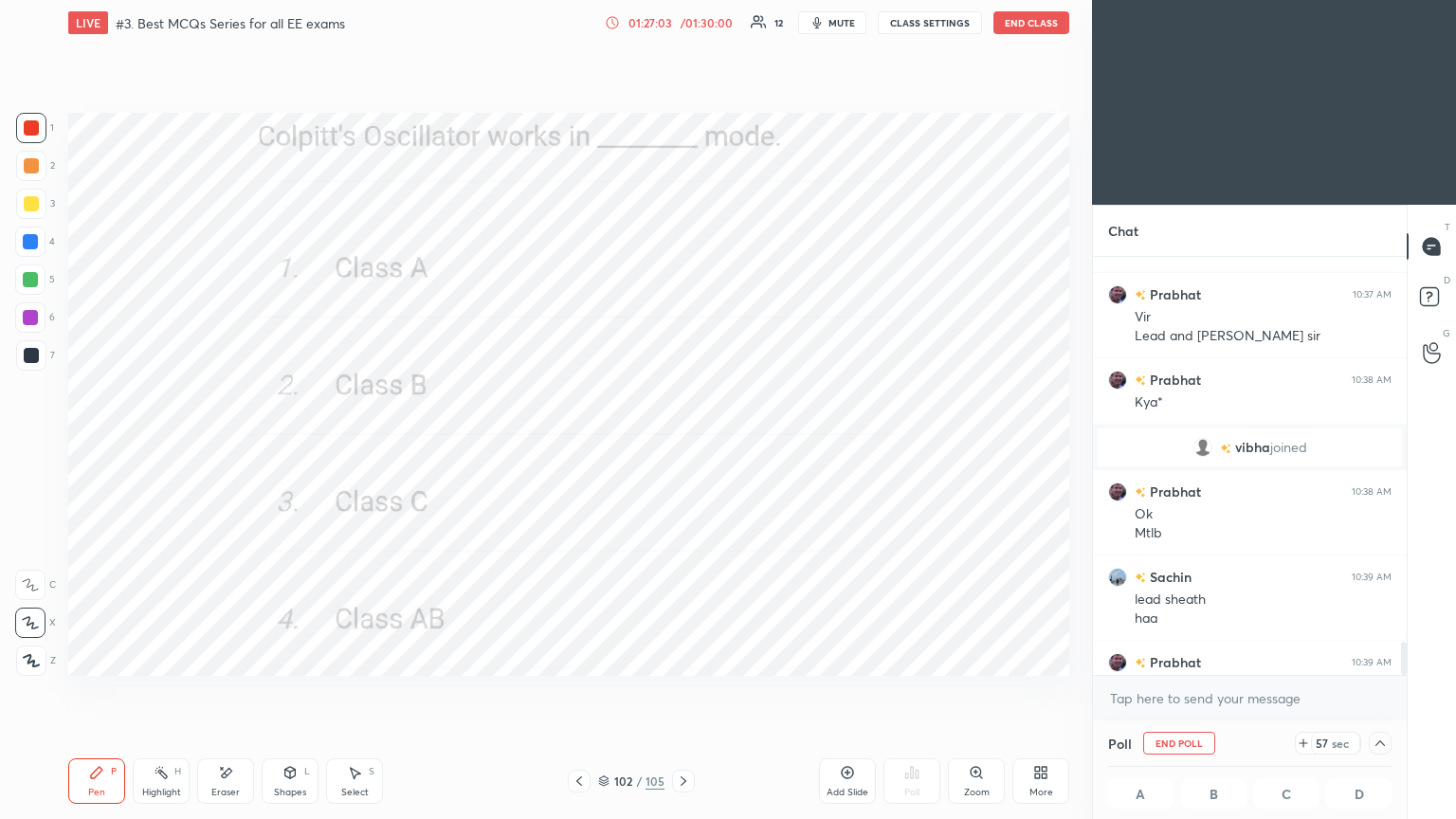 click on "Chat [PERSON_NAME] 10:36 AM Acid Pvc Akash 10:37 AM VIR [PERSON_NAME] 10:37 AM Vir Lead and [PERSON_NAME] [PERSON_NAME] 10:38 AM Kya* [PERSON_NAME]  joined [PERSON_NAME] 10:38 AM Ok Mtlb Sachin 10:39 AM lead sheath haa [PERSON_NAME] 10:39 AM [PERSON_NAME] 10:40 AM Kitnh ques bchy hh JUMP TO LATEST Enable hand raising Enable raise hand to speak to learners. Once enabled, chat will be turned off temporarily. Enable x   introducing Raise a hand with a doubt Now learners can raise their hand along with a doubt  How it works? Doubts asked by learners will show up here NEW DOUBTS ASKED No one has raised a hand yet Can't raise hand Looks like educator just invited you to speak. Please wait before you can raise your hand again. Got it Poll End Poll 57  sec A B C D Still waiting...
Learner who answer correctly will list here T Messages (T) D Doubts (D) G Raise Hand (G)" at bounding box center [1274, 512] 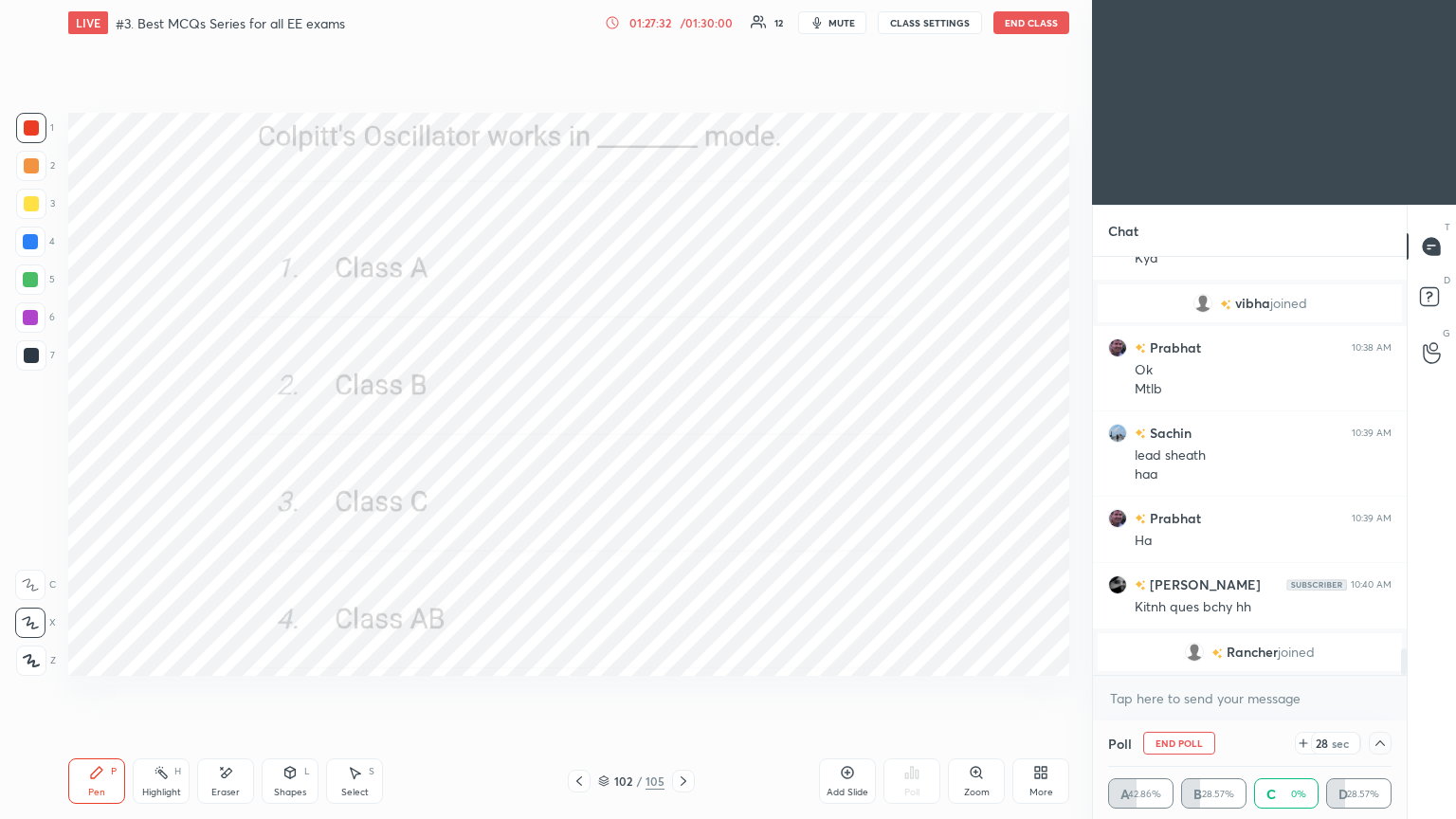 click on "28  sec" at bounding box center (1343, 743) 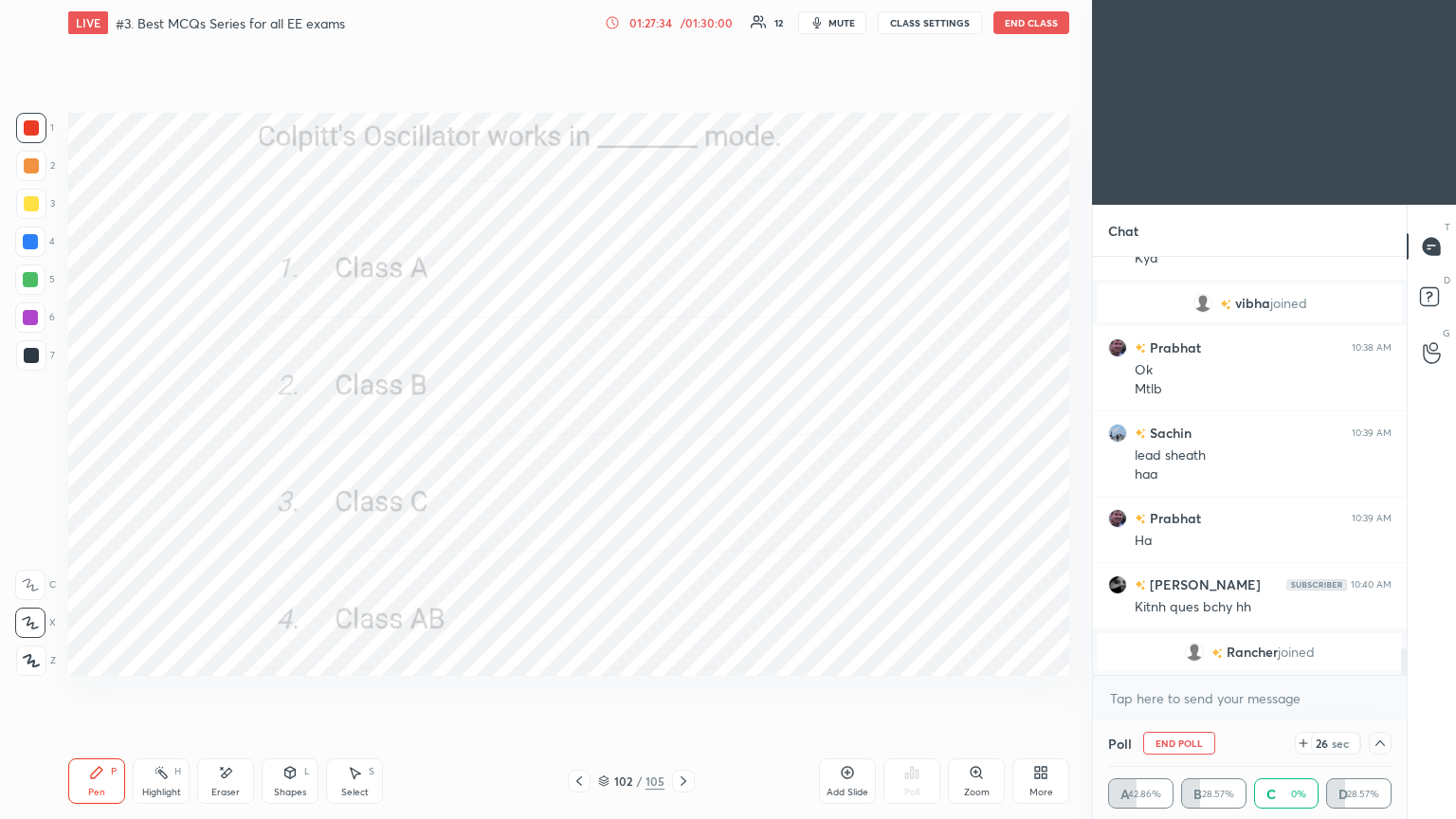 click on "End Poll" at bounding box center [1179, 743] 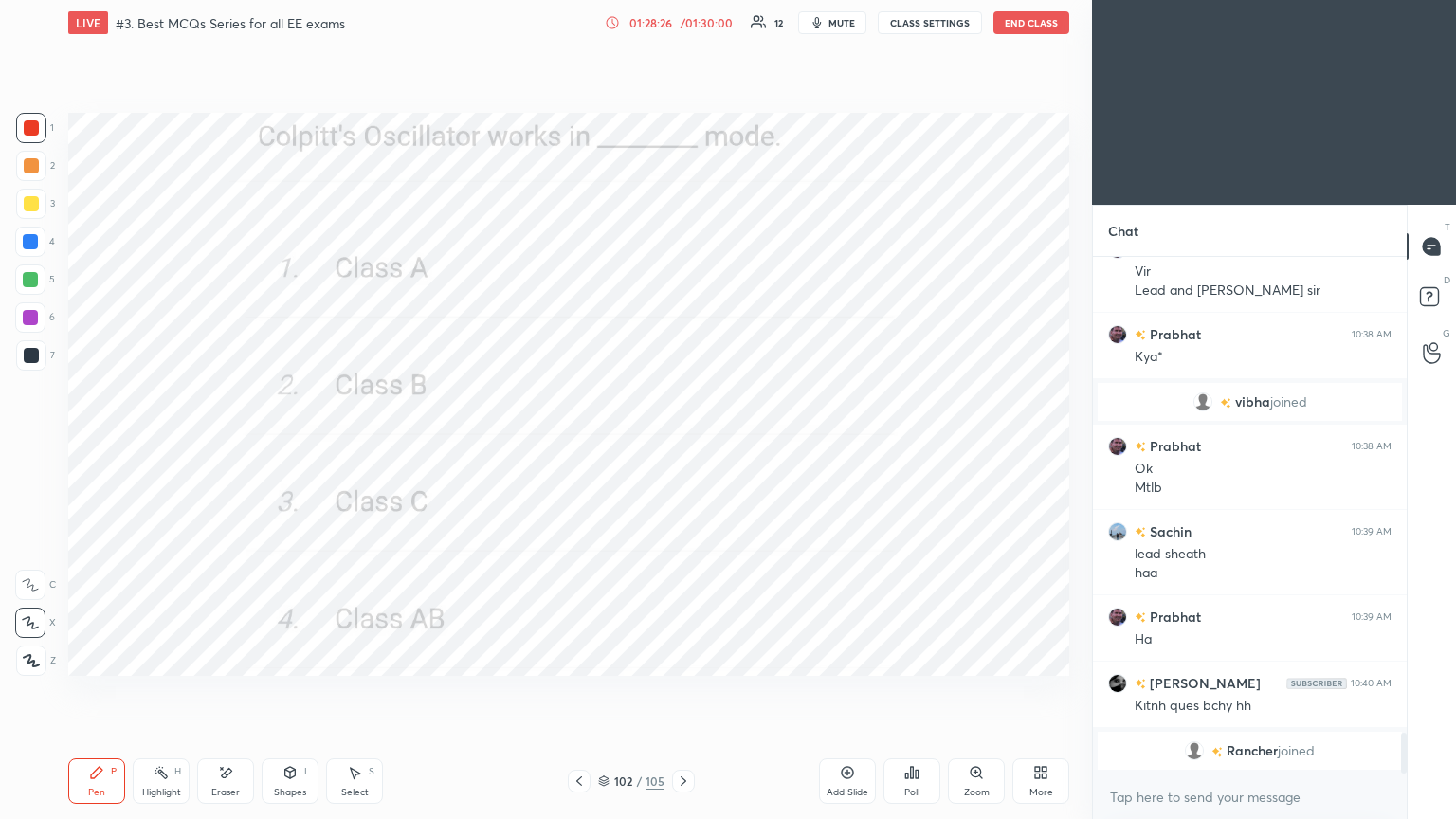 click 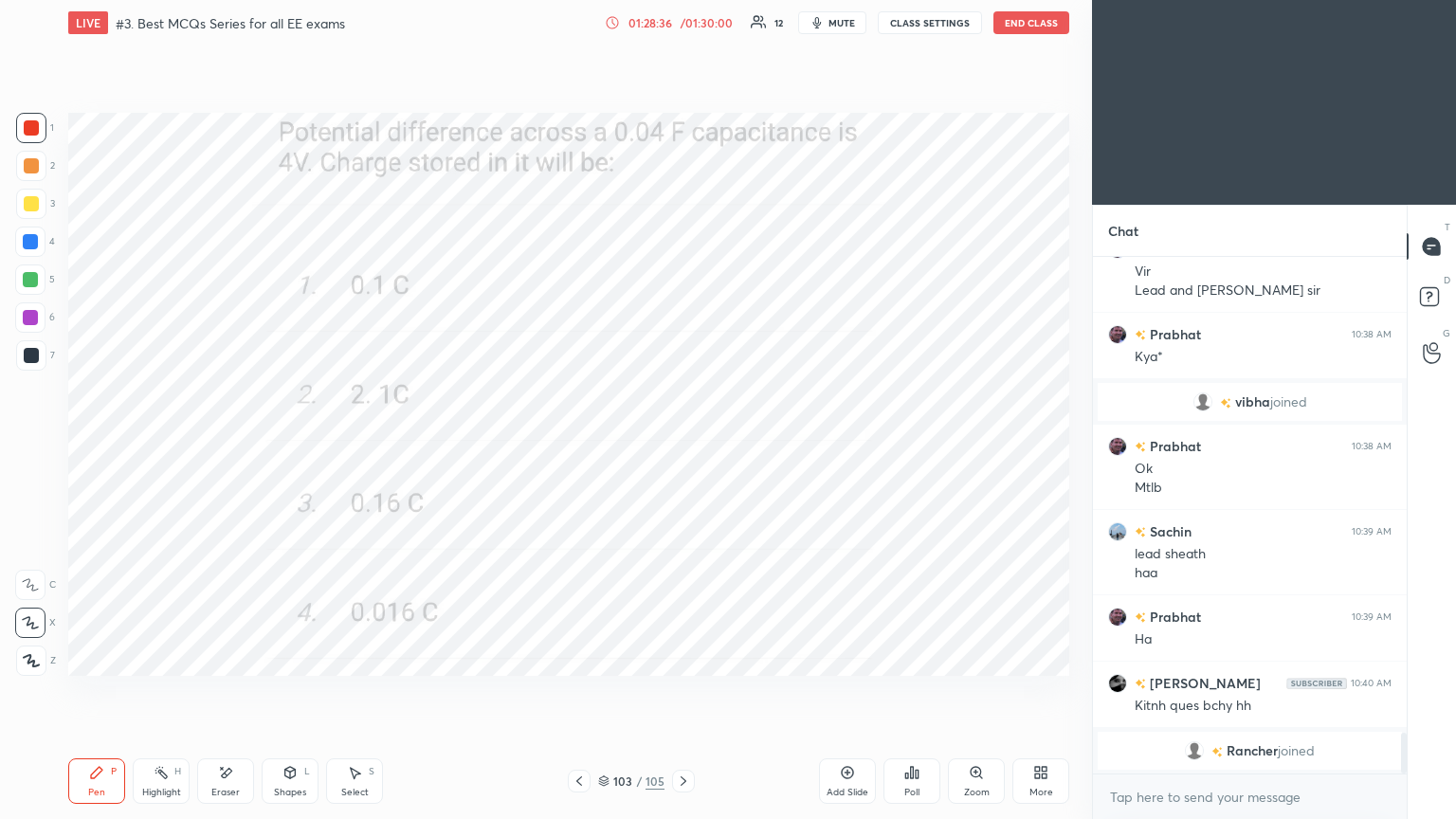 click 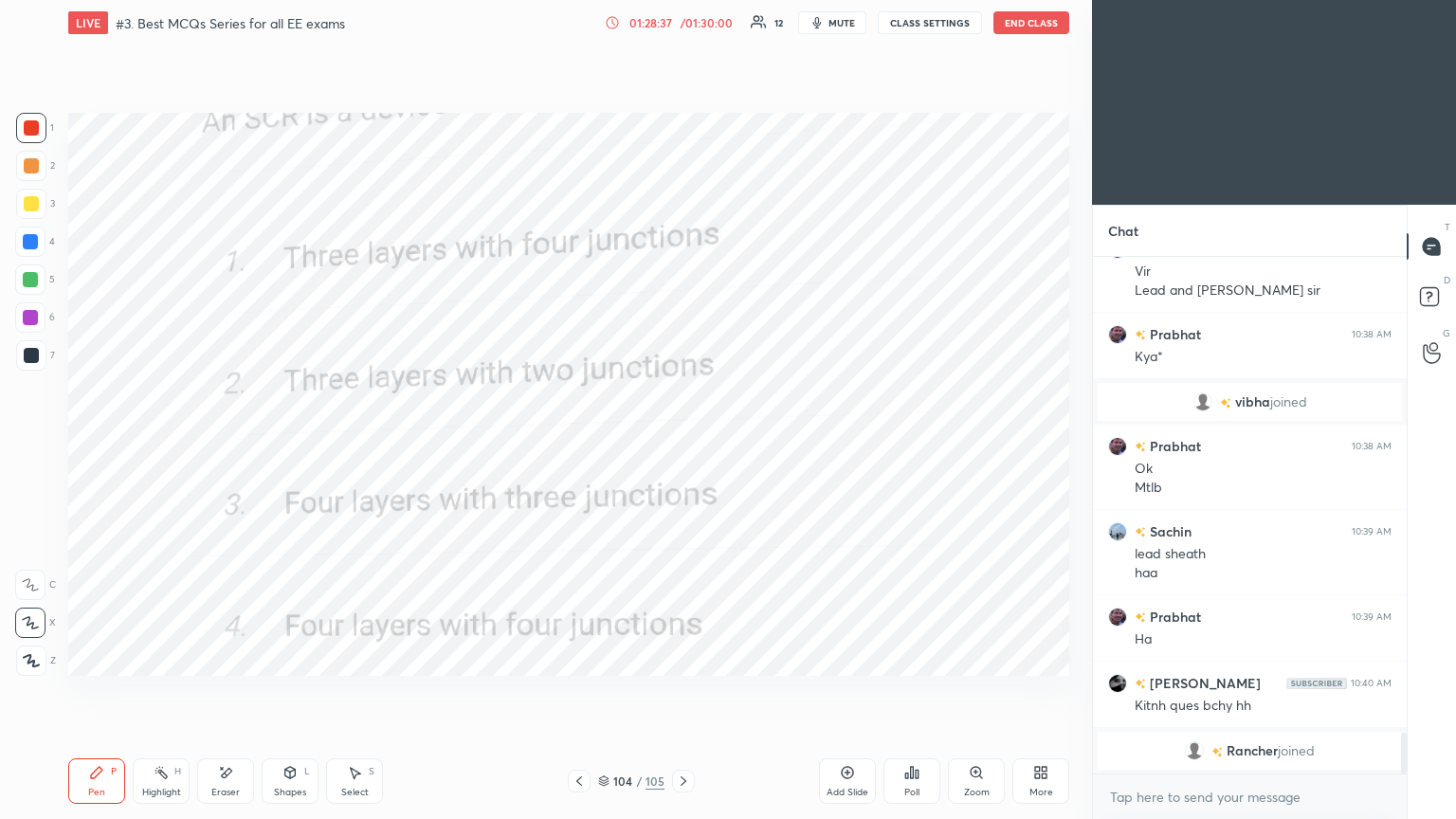 click on "Poll" at bounding box center (912, 792) 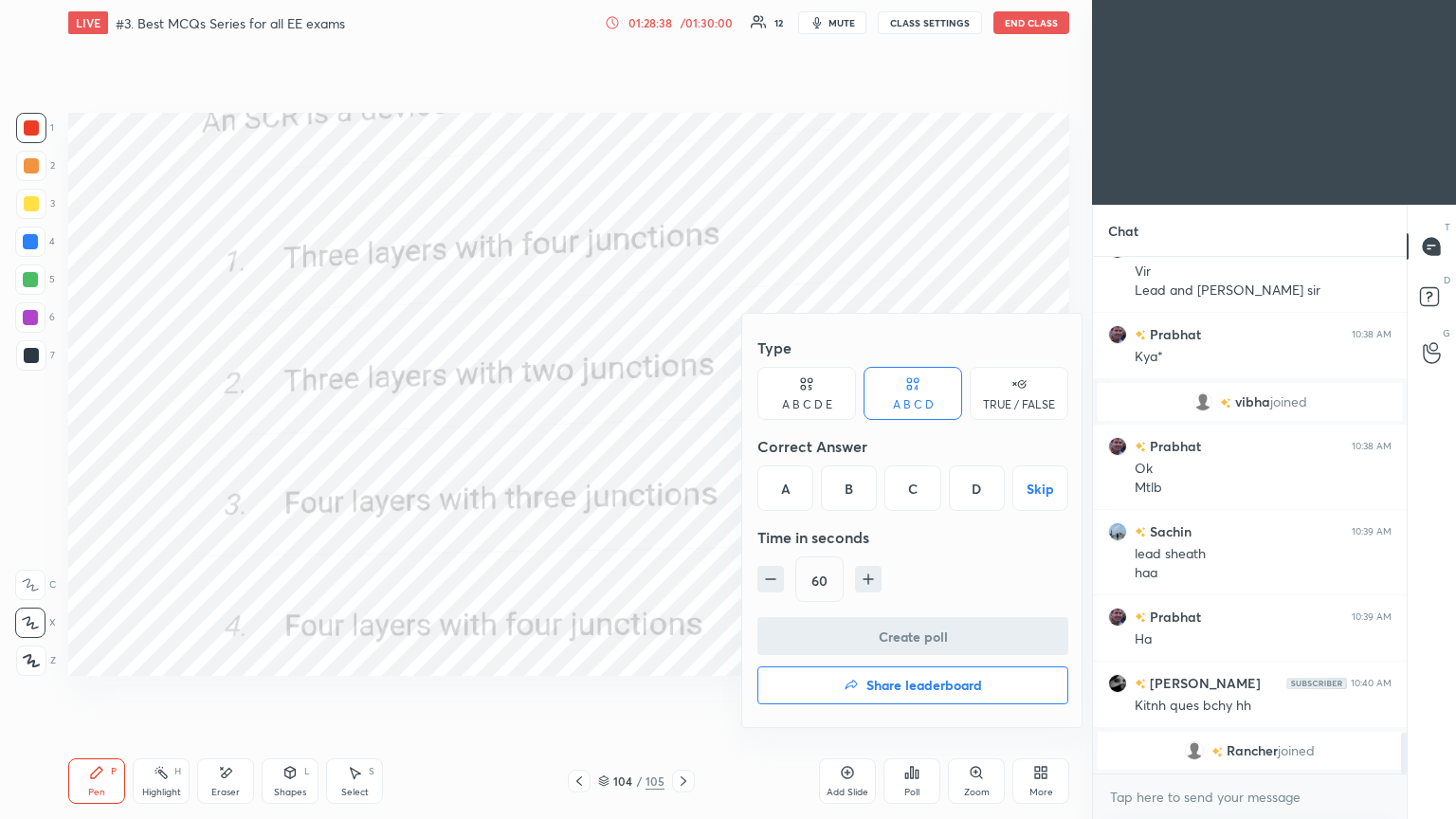 click on "Type A B C D E A B C D TRUE / FALSE Correct Answer A B C D Skip Time in seconds 60" at bounding box center (913, 473) 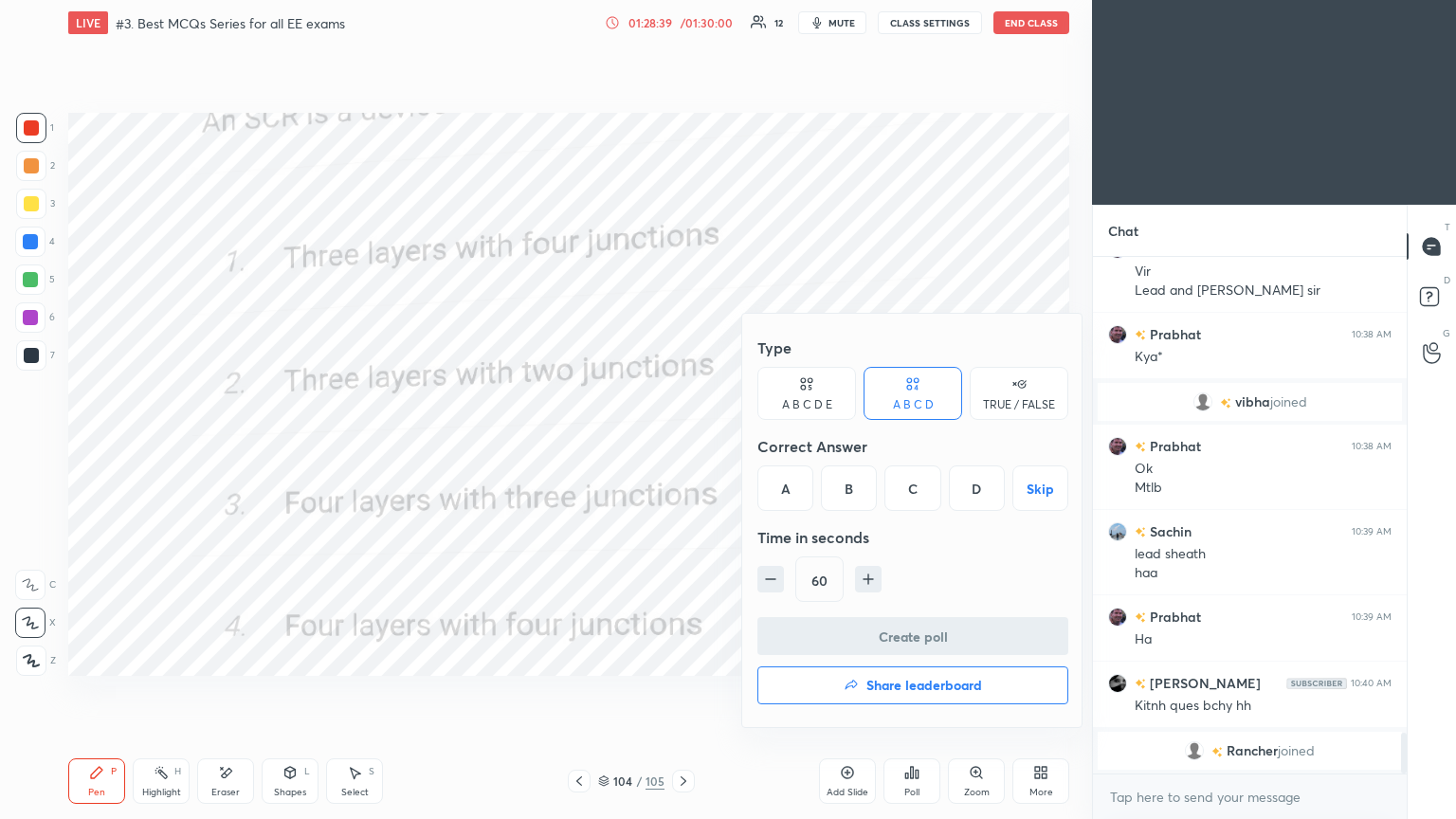 click on "Type A B C D E A B C D TRUE / FALSE Correct Answer A B C D Skip Time in seconds 60" at bounding box center (913, 473) 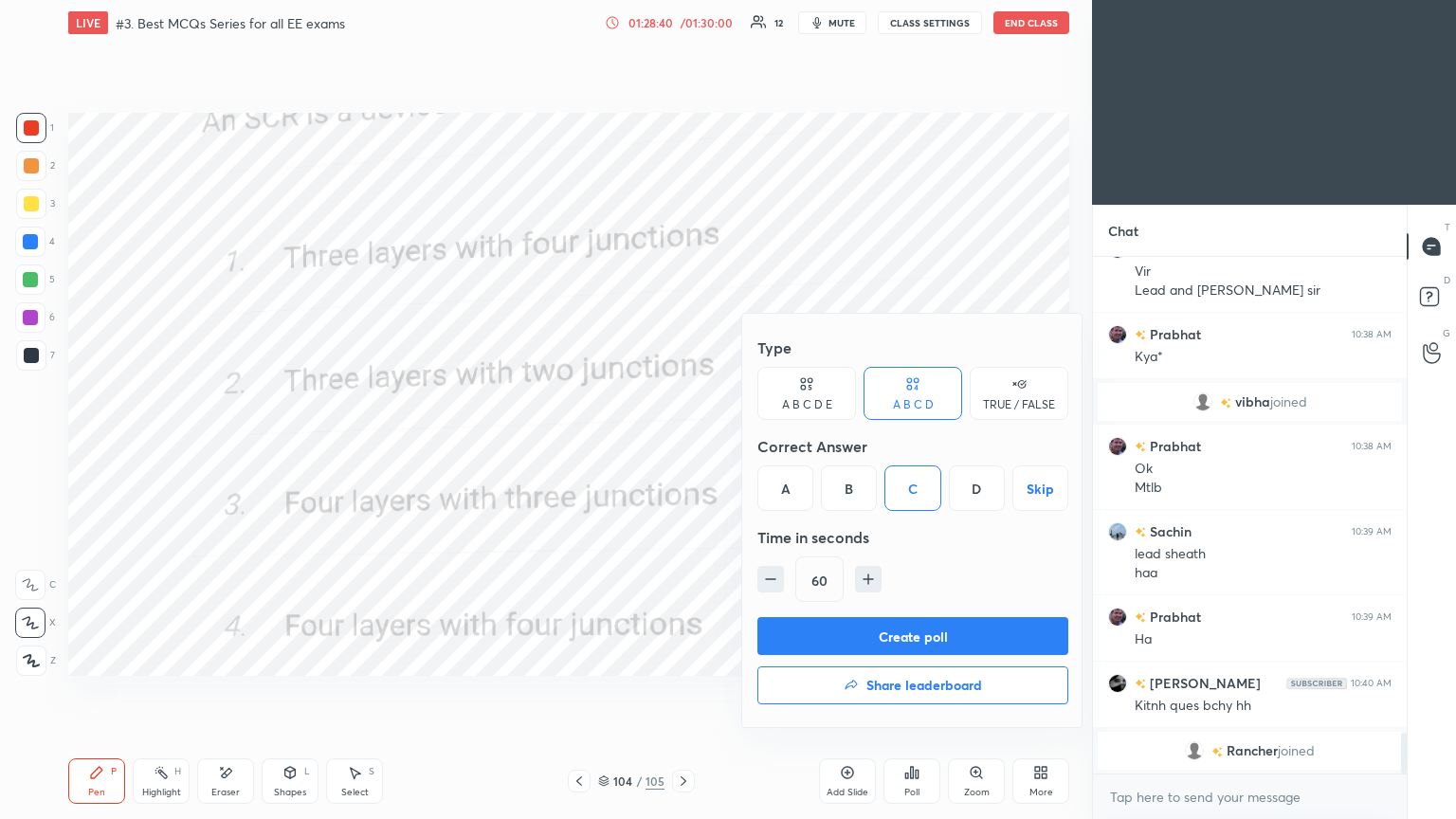 click on "Create poll" at bounding box center [913, 636] 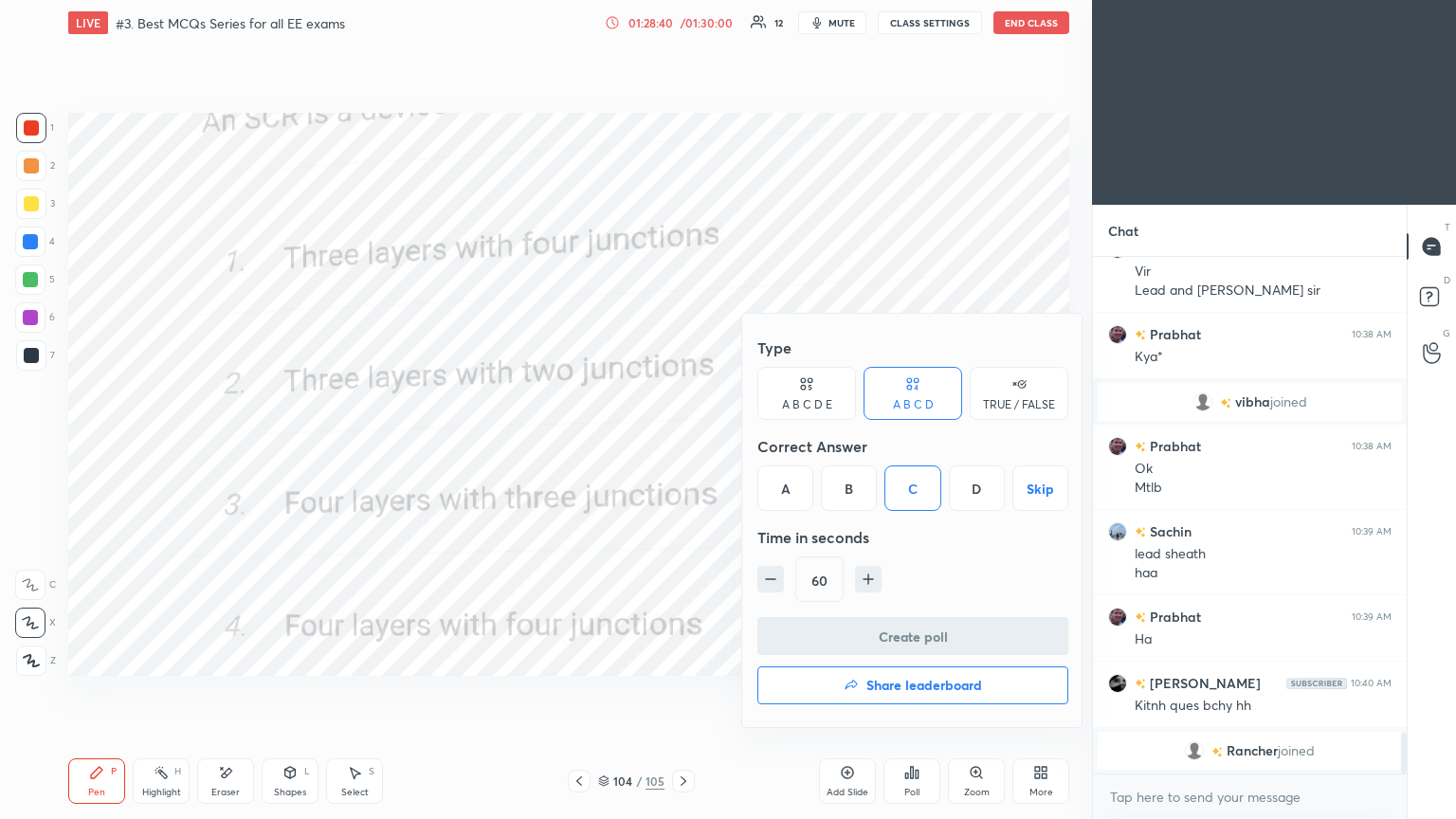scroll, scrollTop: 471, scrollLeft: 308, axis: both 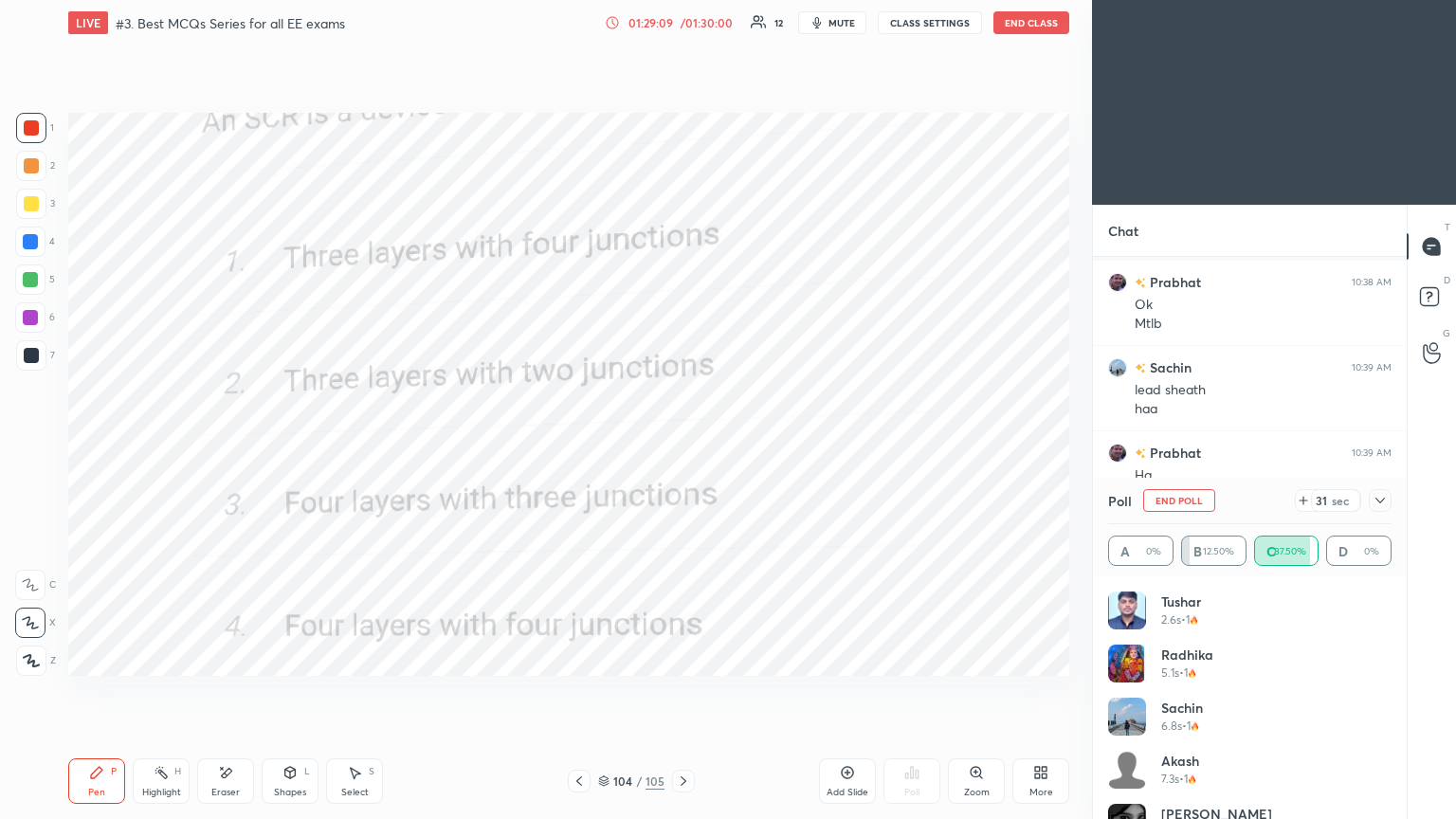 click on "End Poll" at bounding box center [1179, 500] 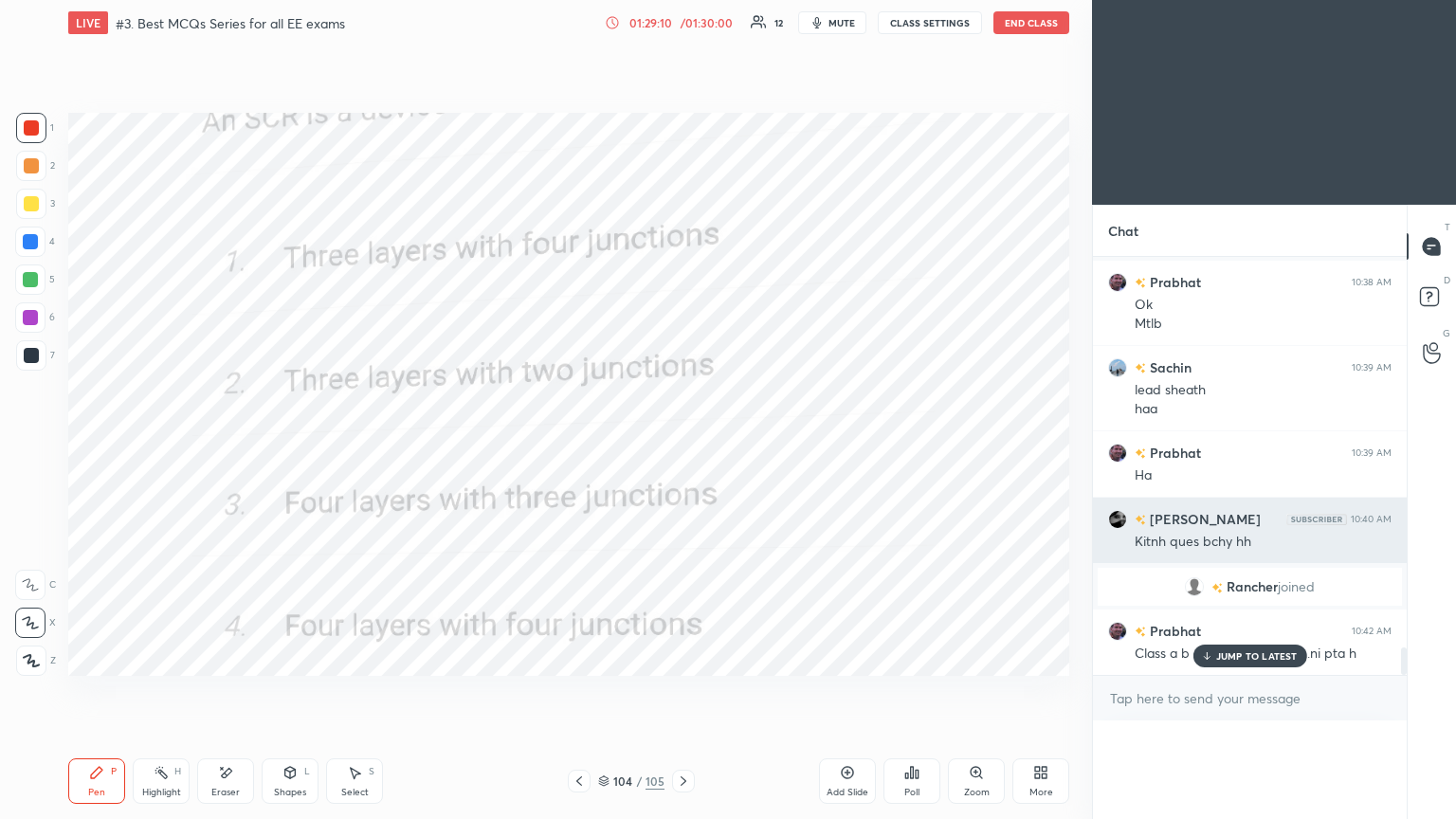 scroll, scrollTop: 115, scrollLeft: 278, axis: both 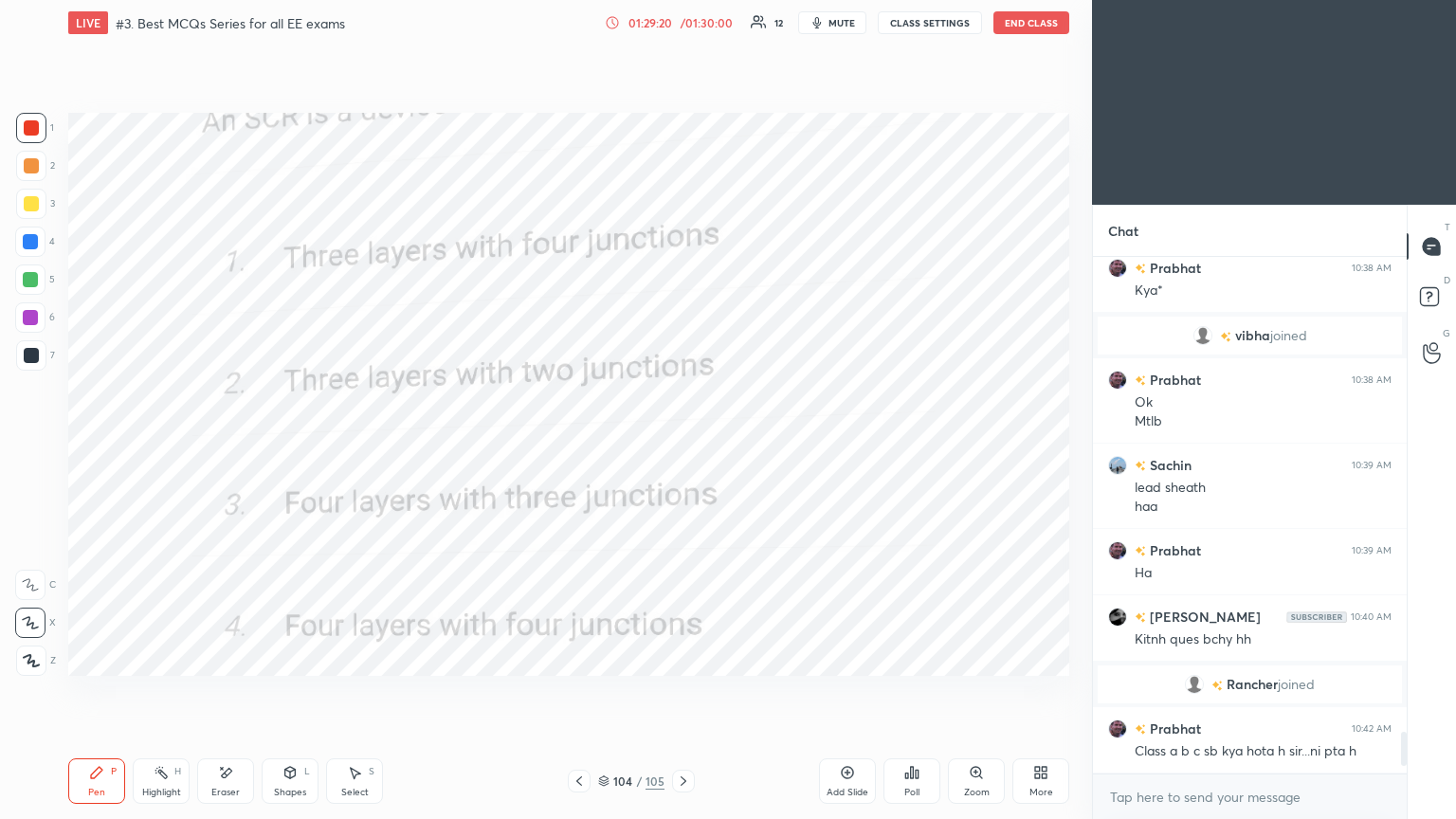 click 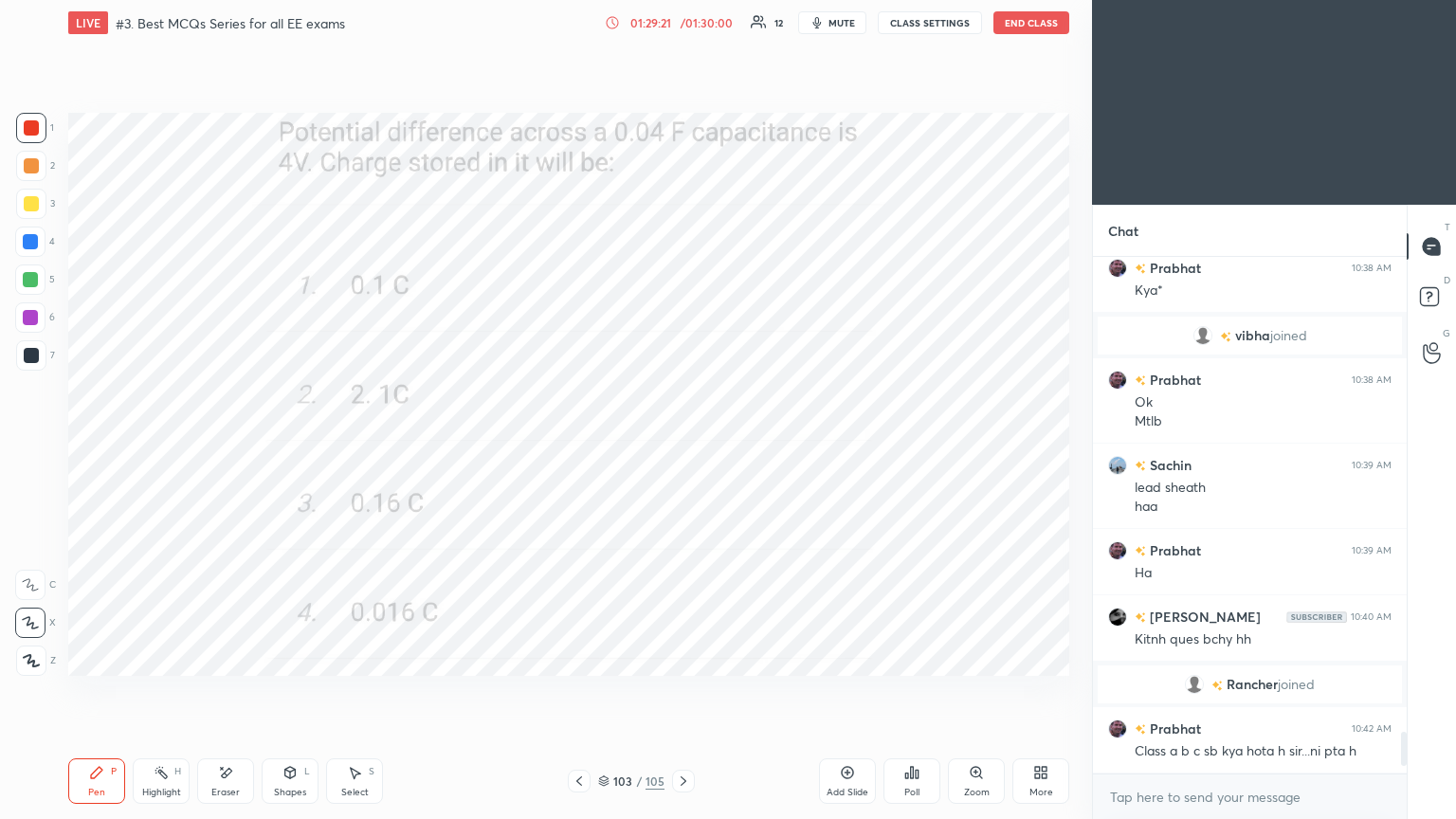 click 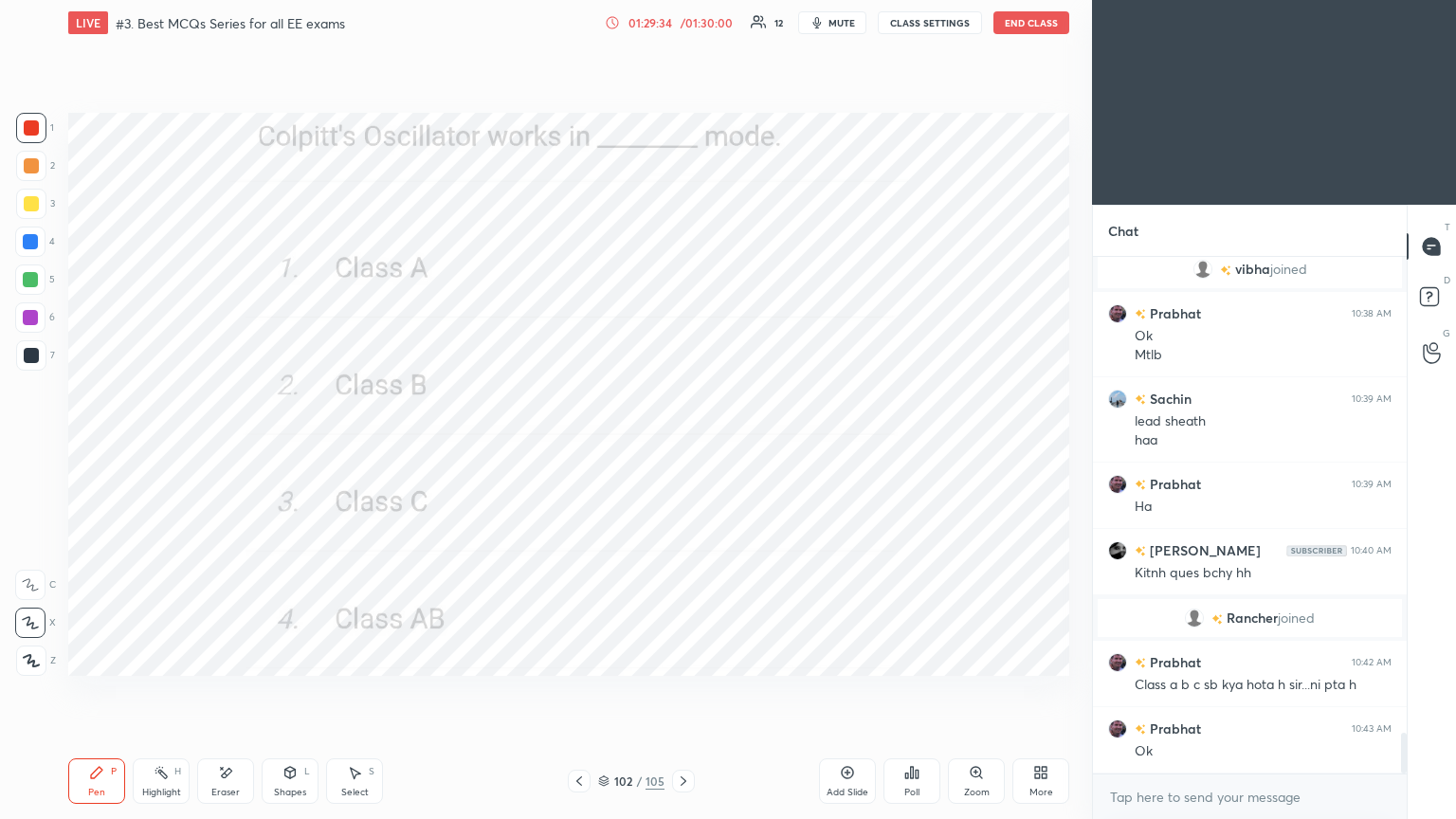 scroll, scrollTop: 6055, scrollLeft: 0, axis: vertical 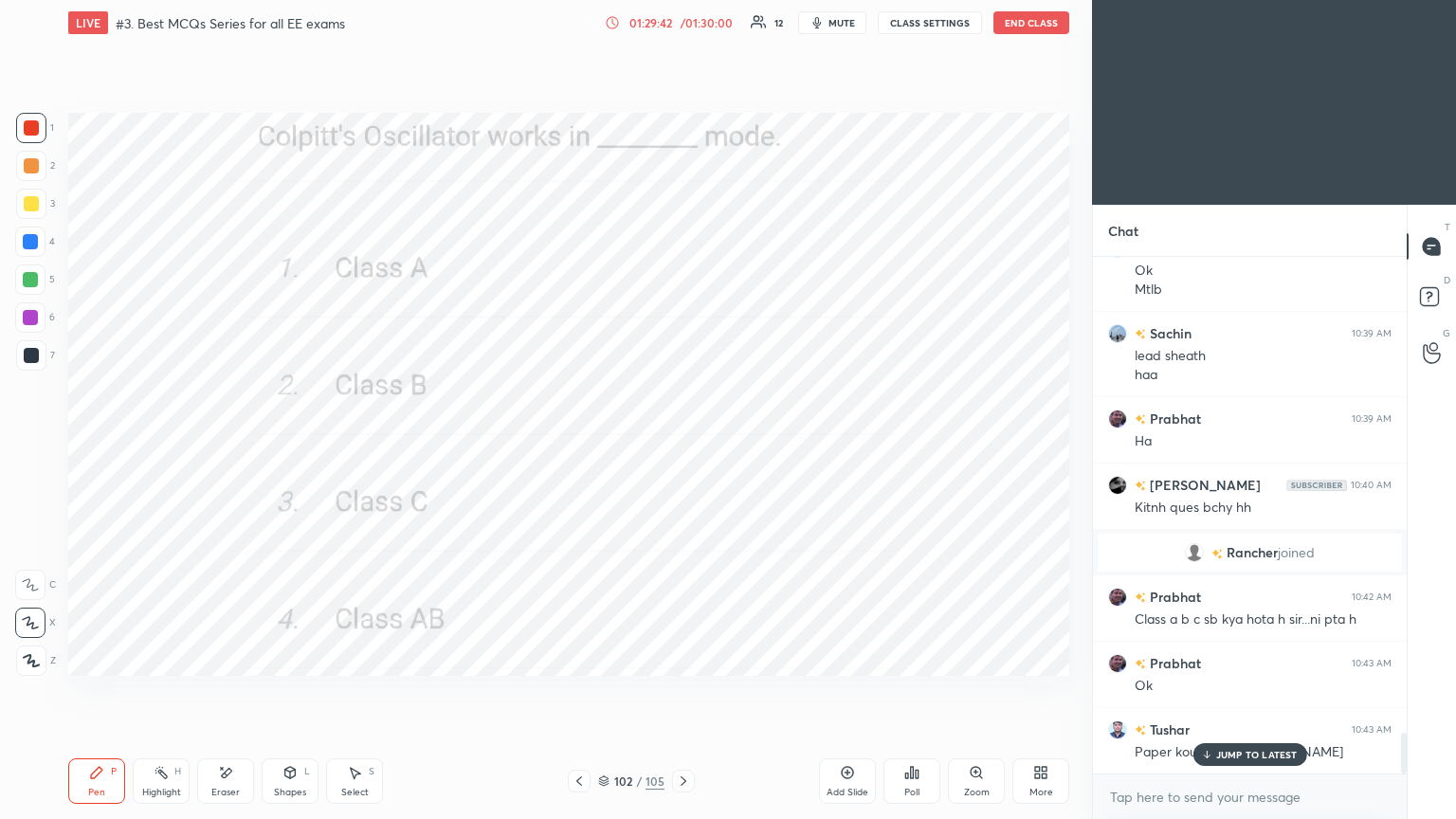 click on "JUMP TO LATEST" at bounding box center [1257, 755] 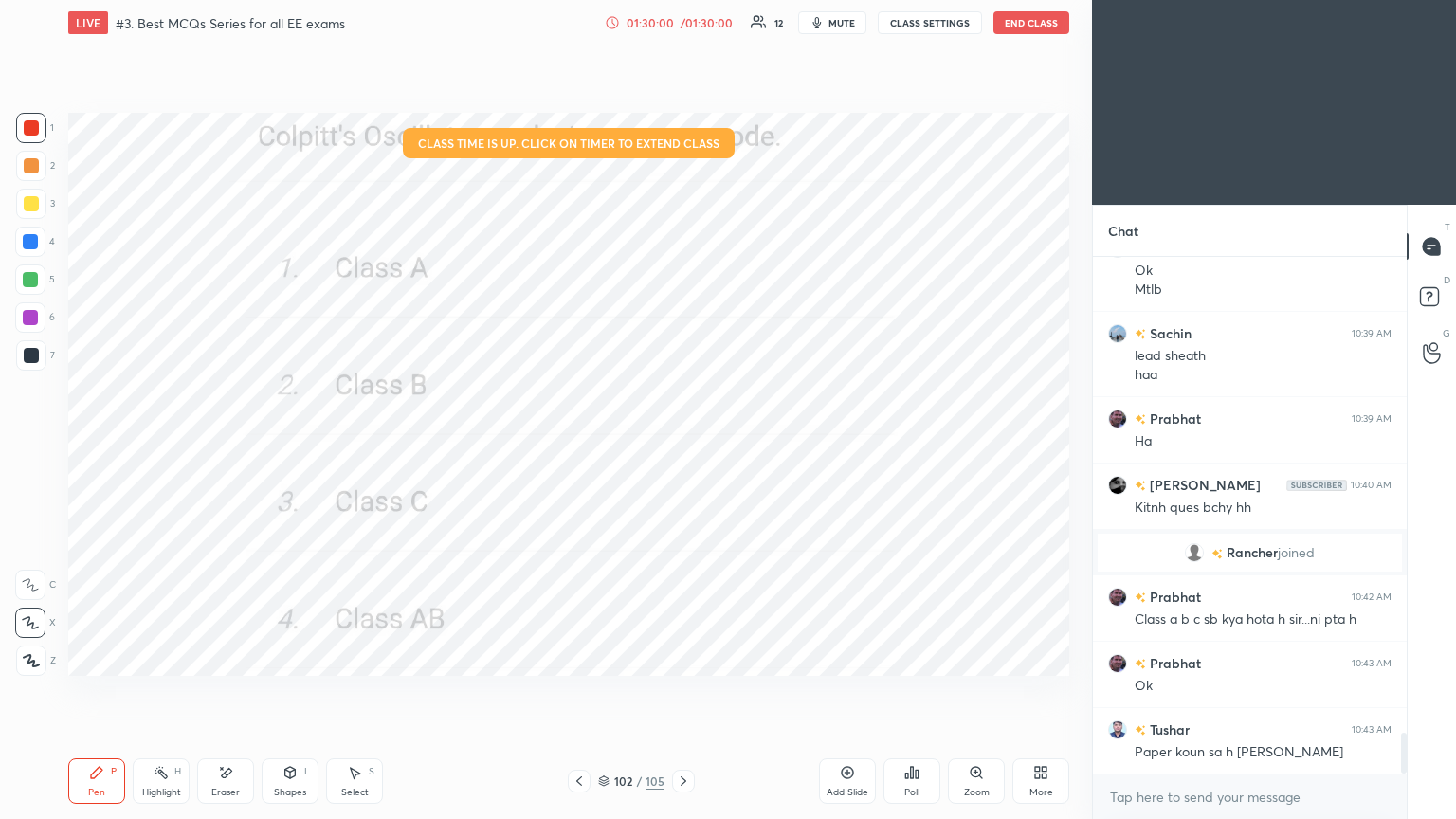 scroll, scrollTop: 6123, scrollLeft: 0, axis: vertical 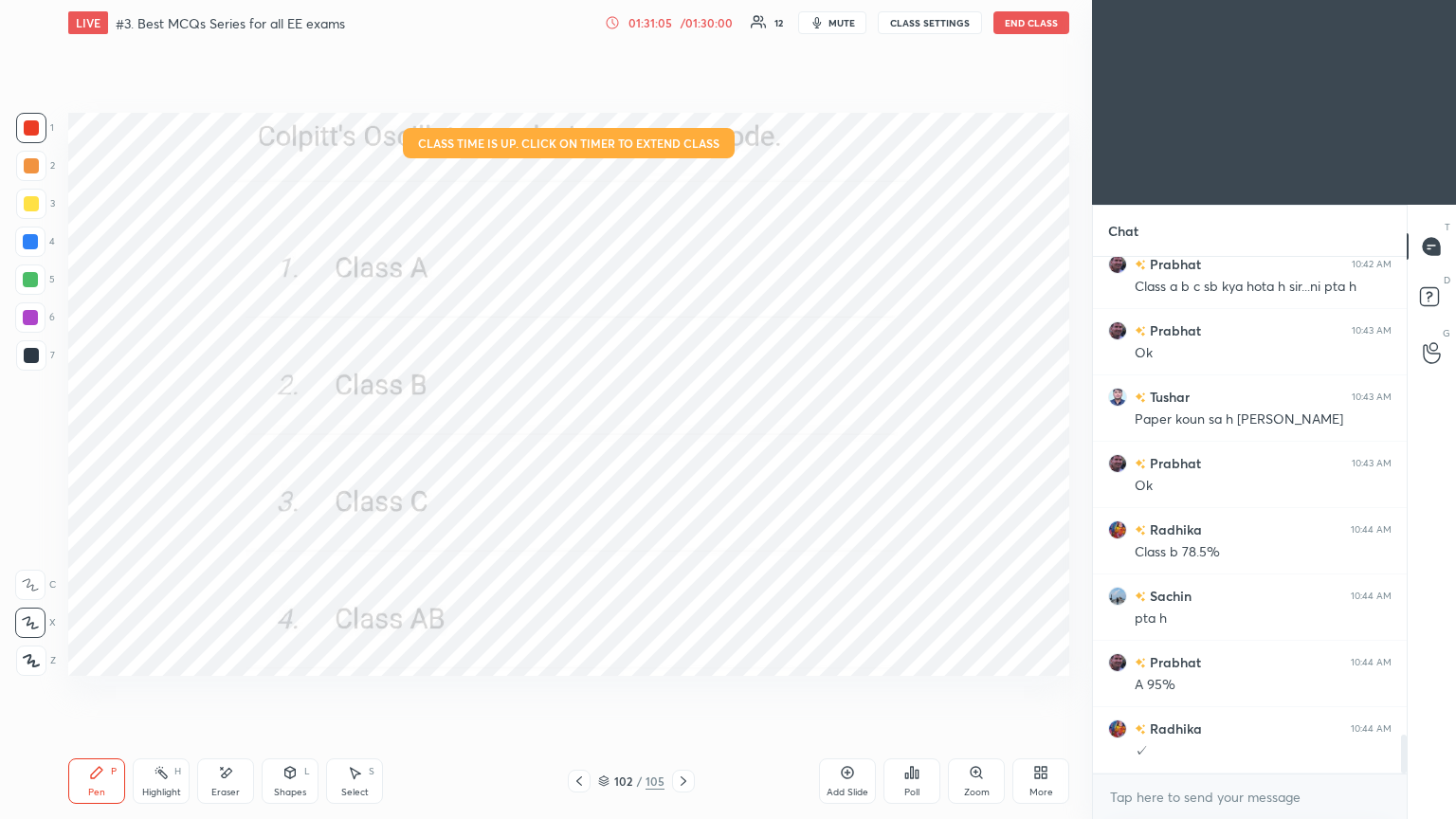 click on "Poll" at bounding box center (912, 781) 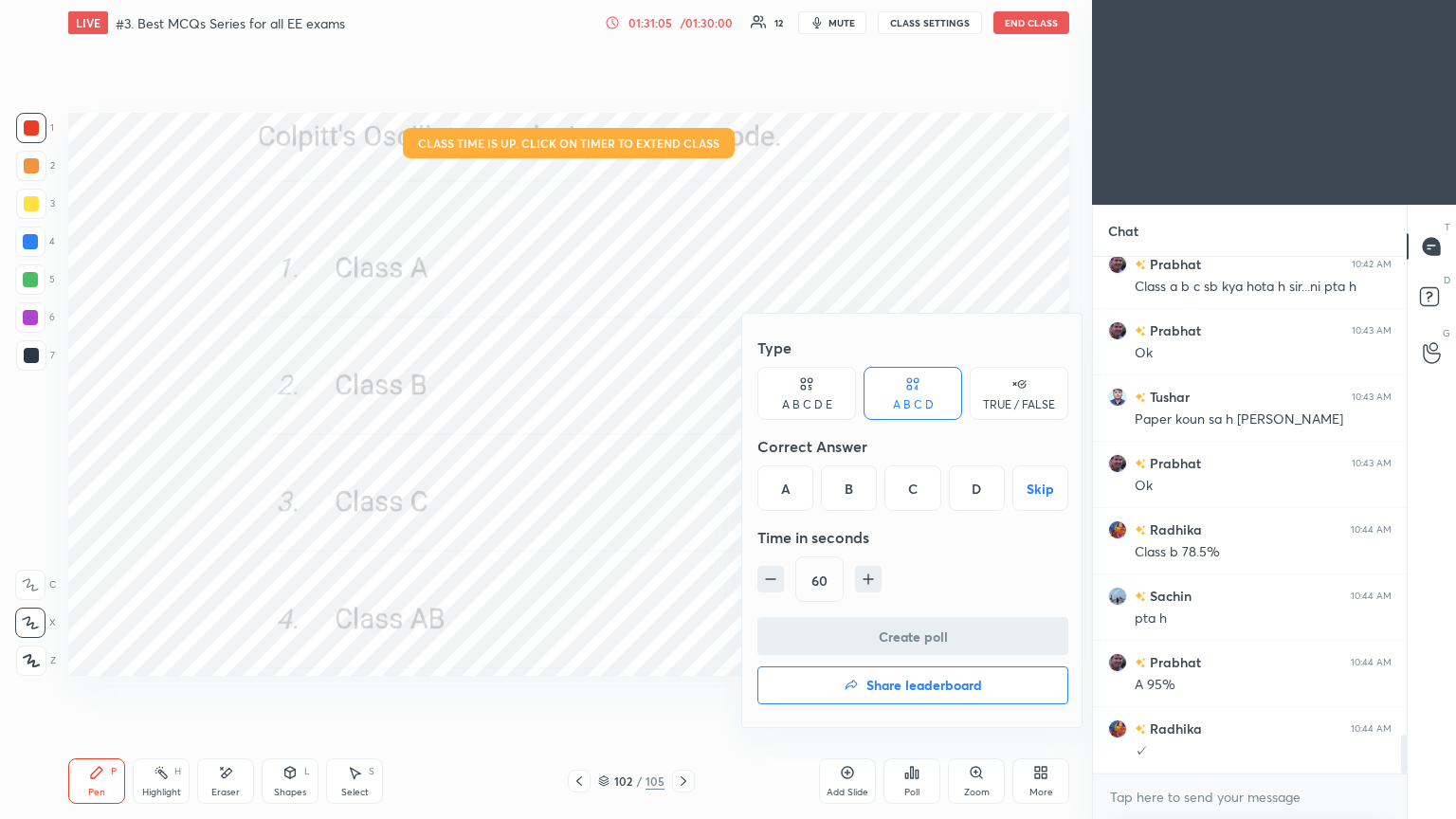click on "Share leaderboard" at bounding box center (924, 685) 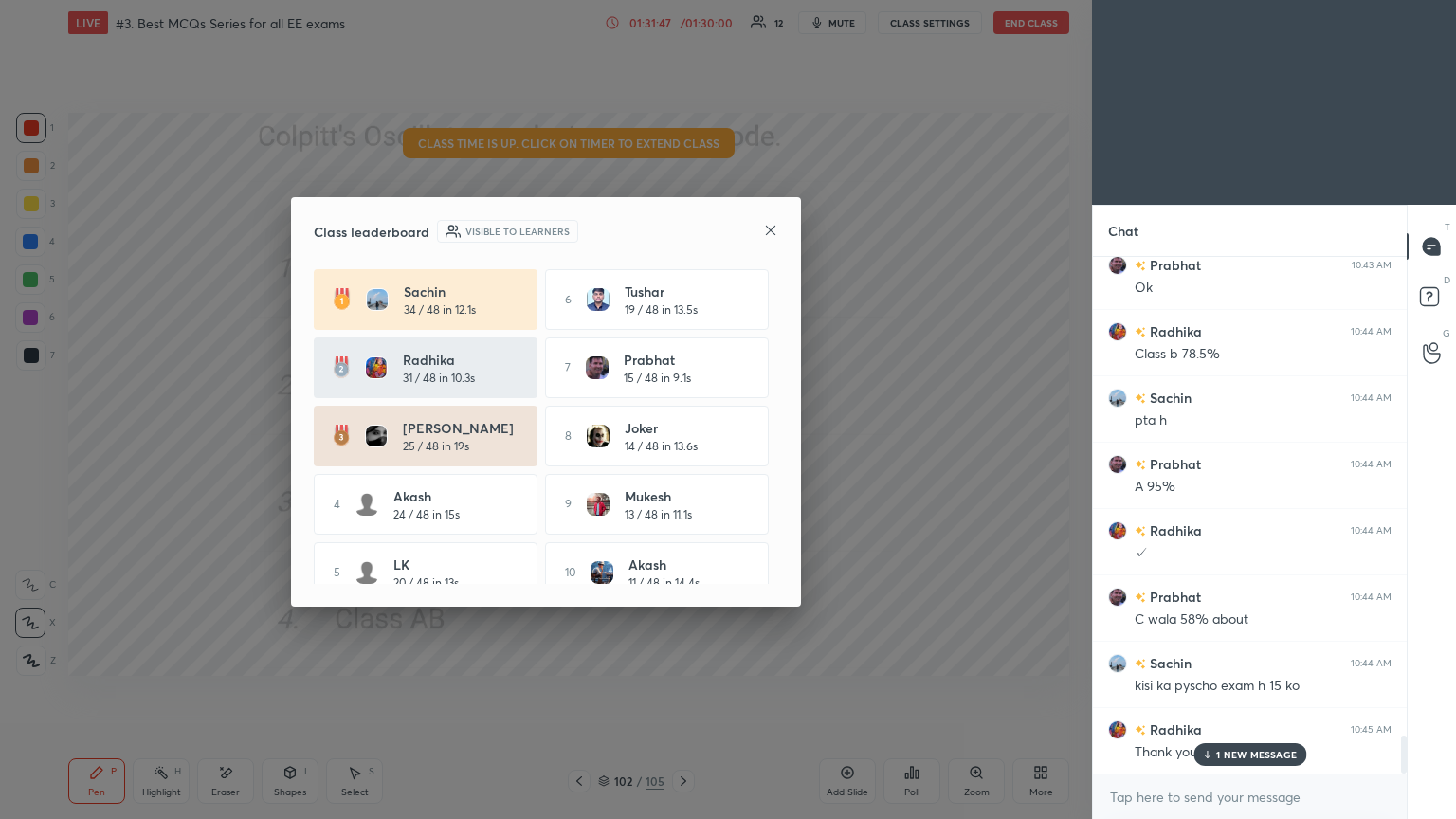 scroll, scrollTop: 6653, scrollLeft: 0, axis: vertical 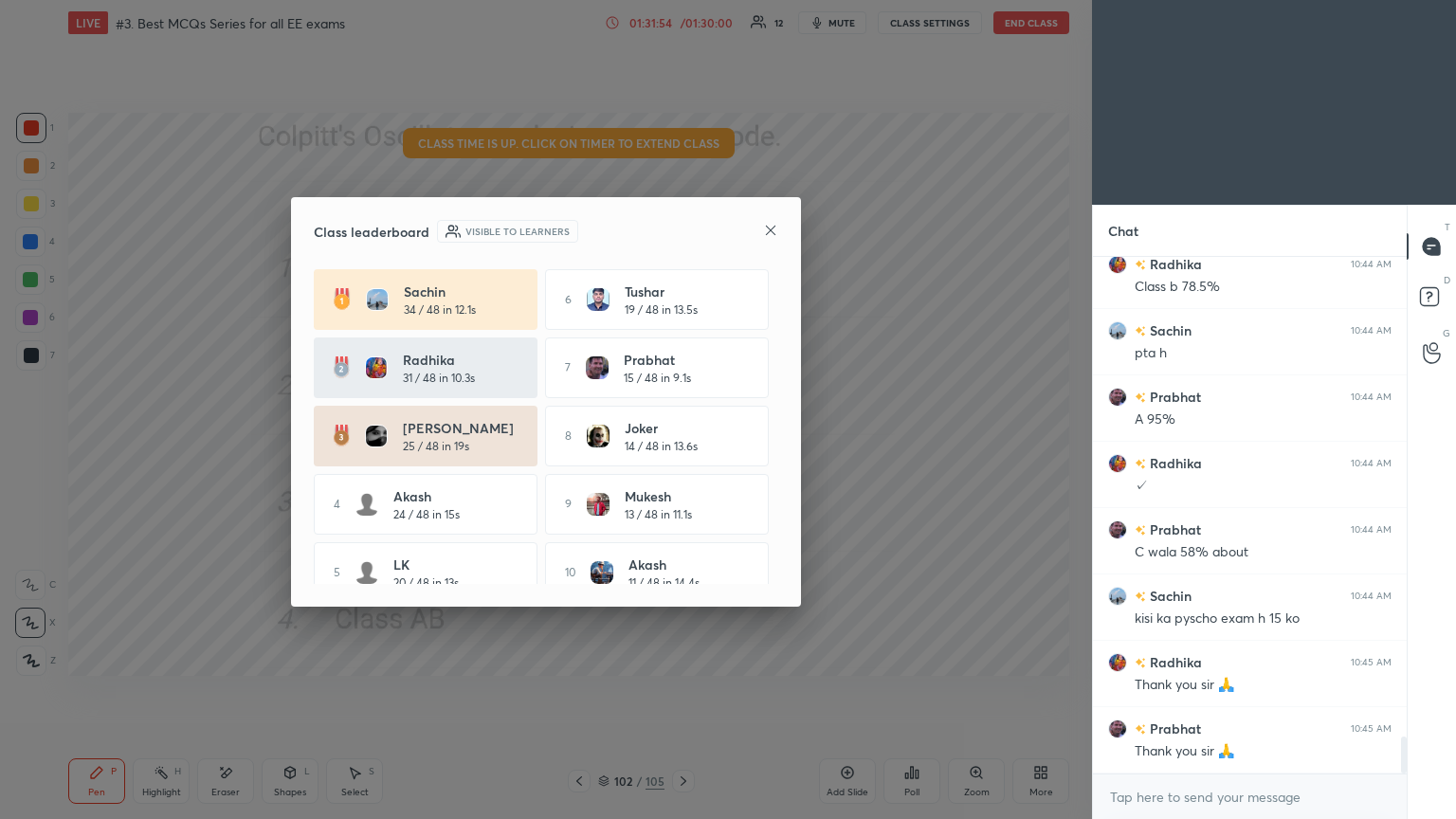 click 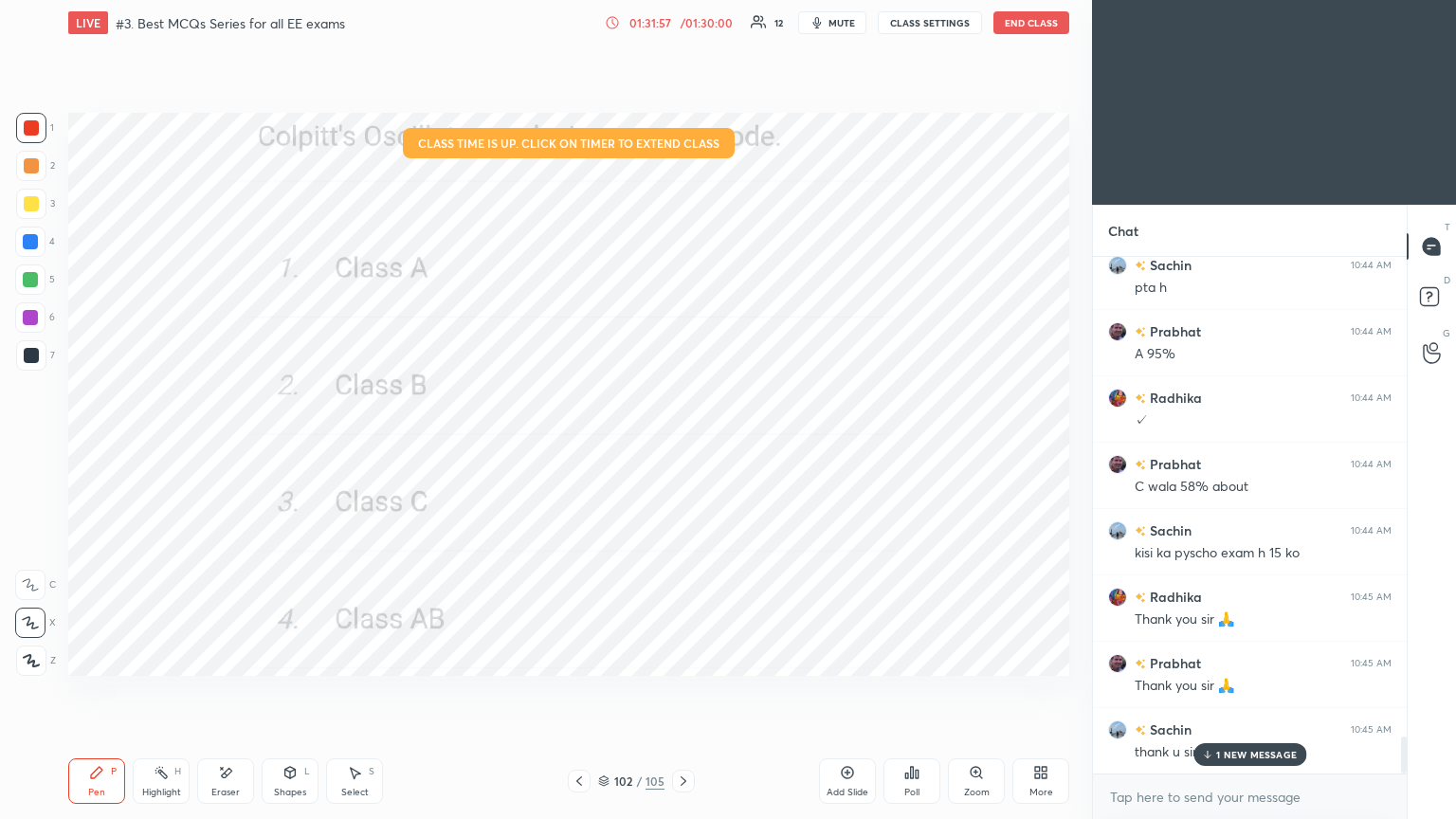 scroll, scrollTop: 6786, scrollLeft: 0, axis: vertical 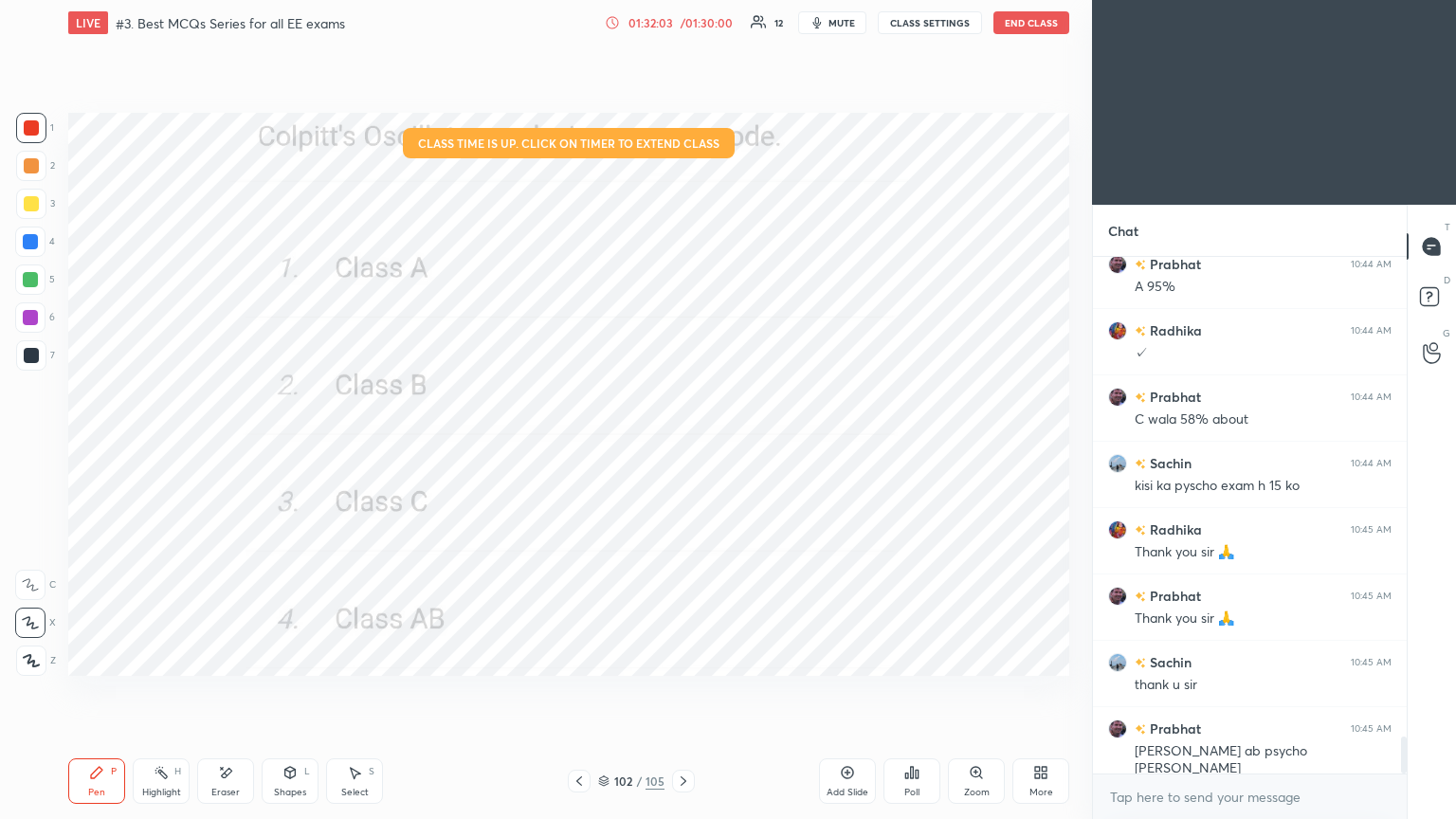 click on "End Class" at bounding box center [1031, 23] 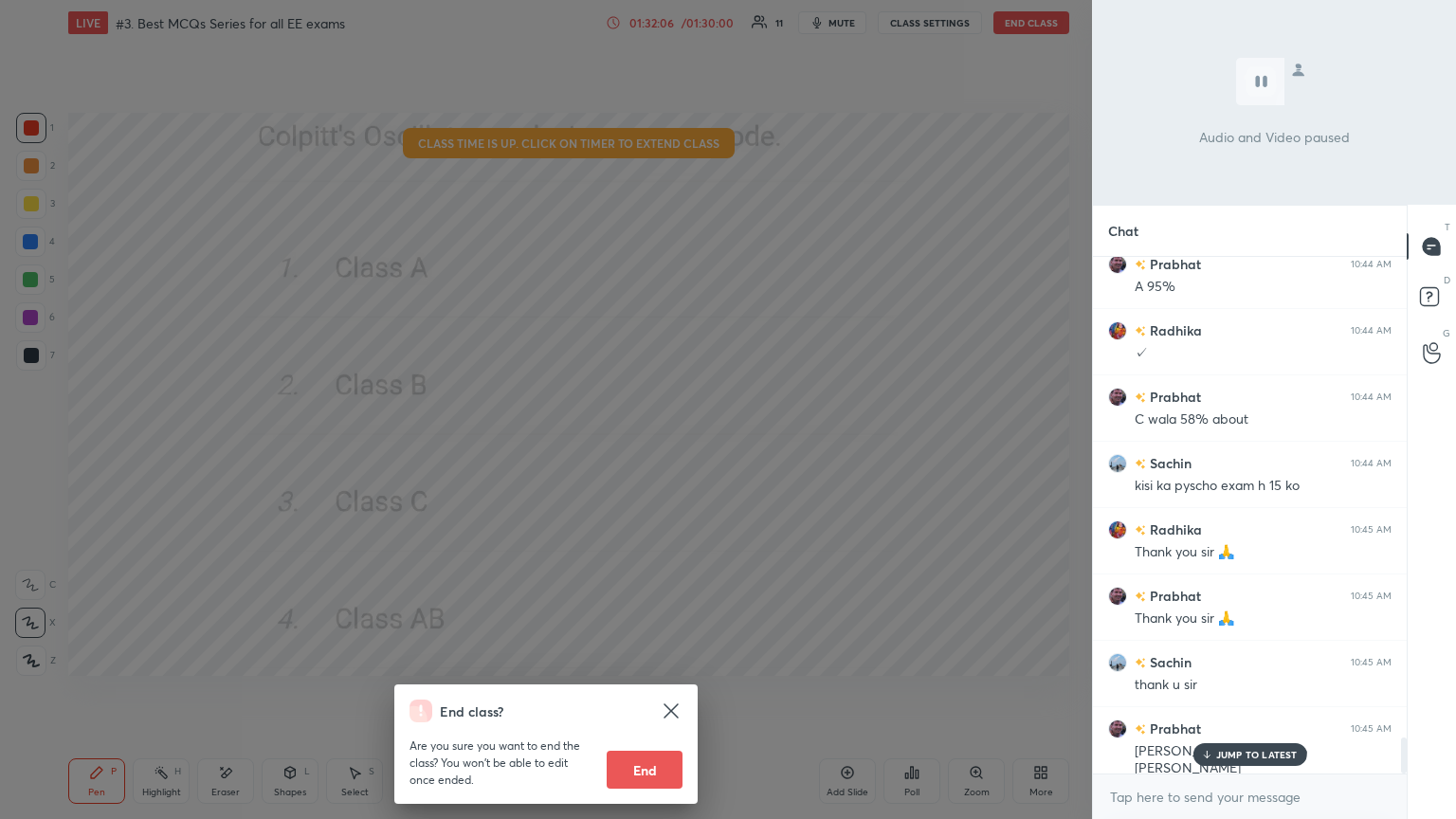 scroll, scrollTop: 6852, scrollLeft: 0, axis: vertical 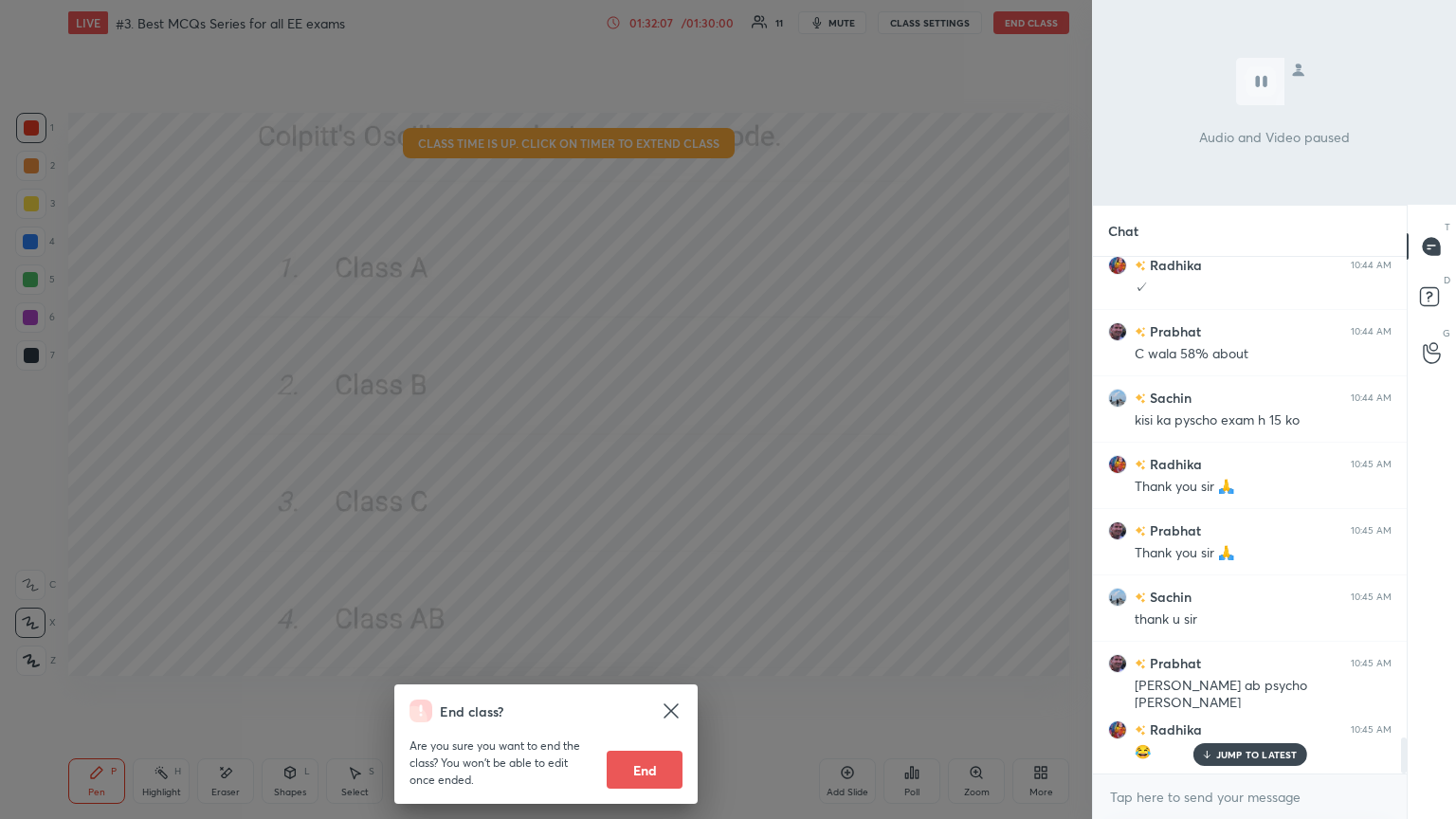 click on "End class? Are you sure you want to end the class? You won’t be able to edit once ended. End" at bounding box center (546, 410) 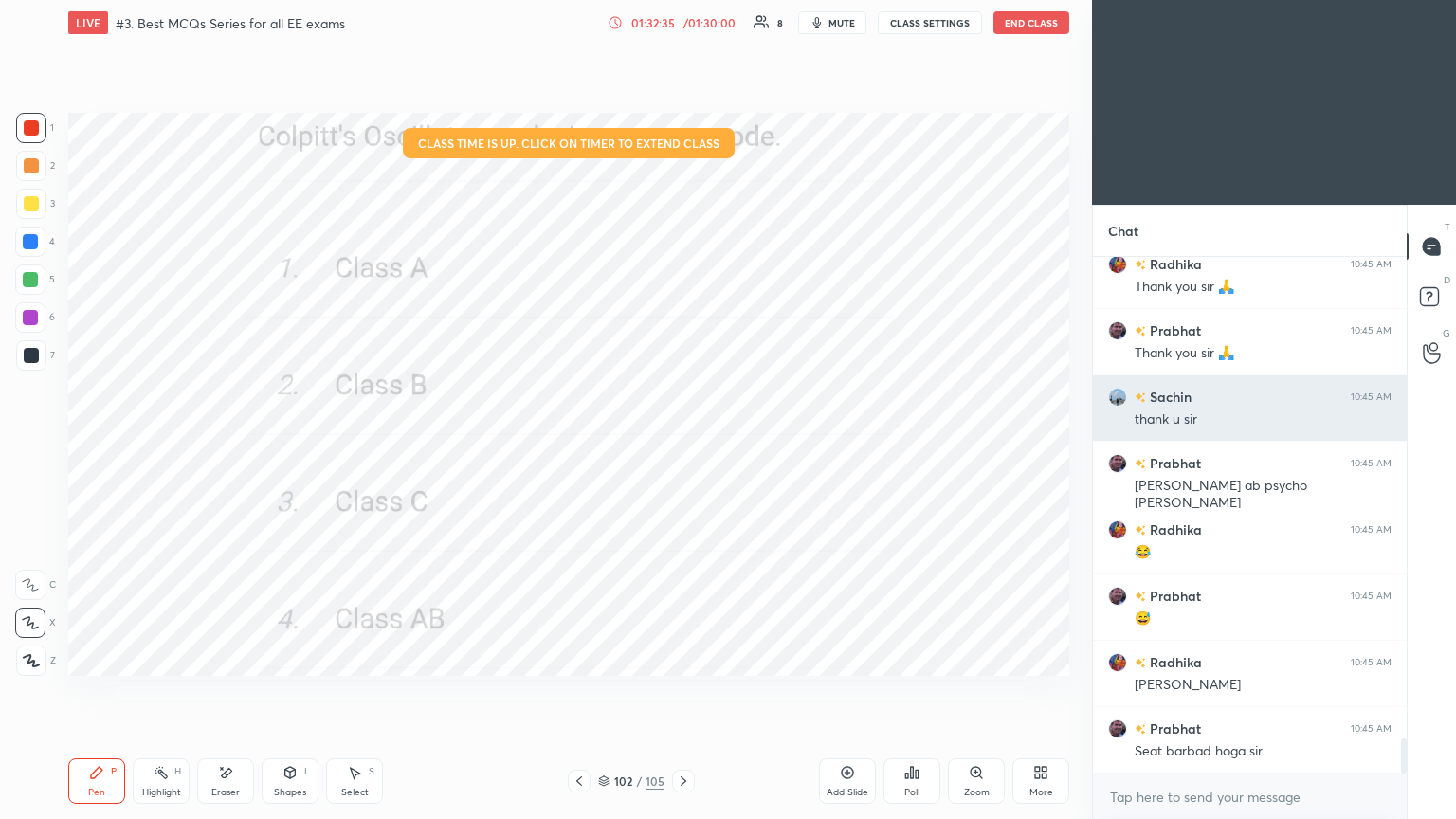 scroll, scrollTop: 7117, scrollLeft: 0, axis: vertical 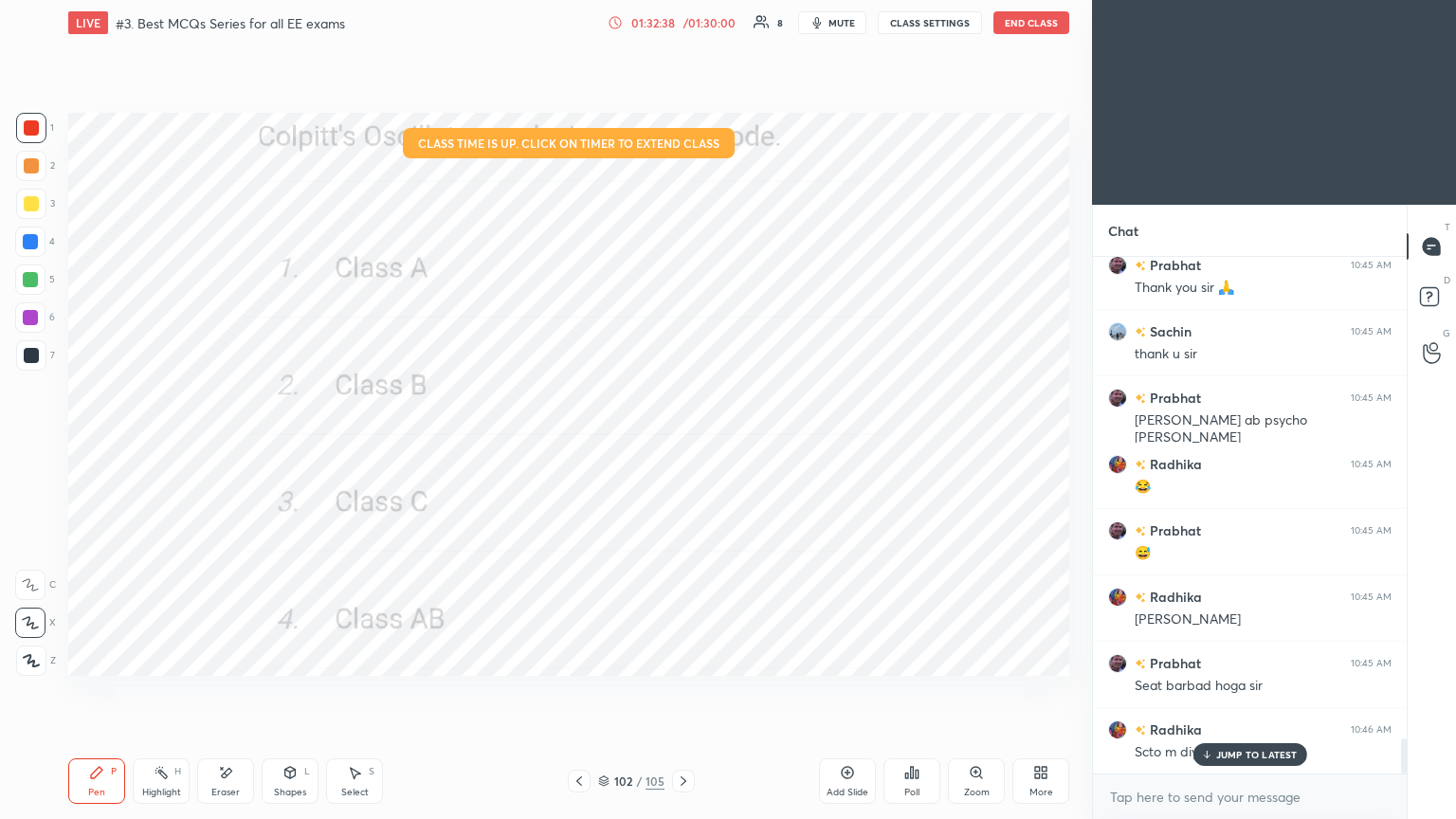 click on "JUMP TO LATEST" at bounding box center (1257, 755) 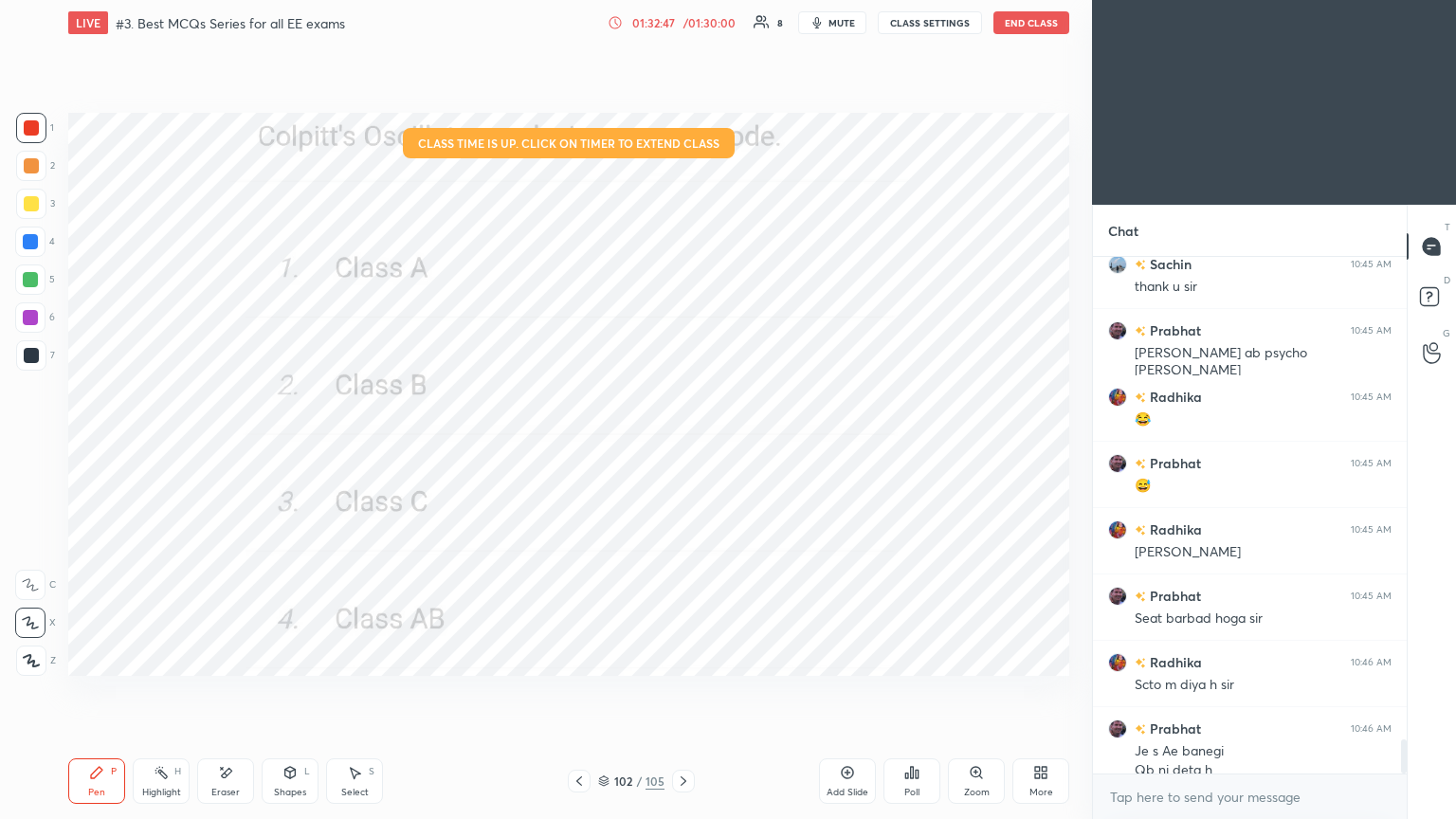 scroll, scrollTop: 7203, scrollLeft: 0, axis: vertical 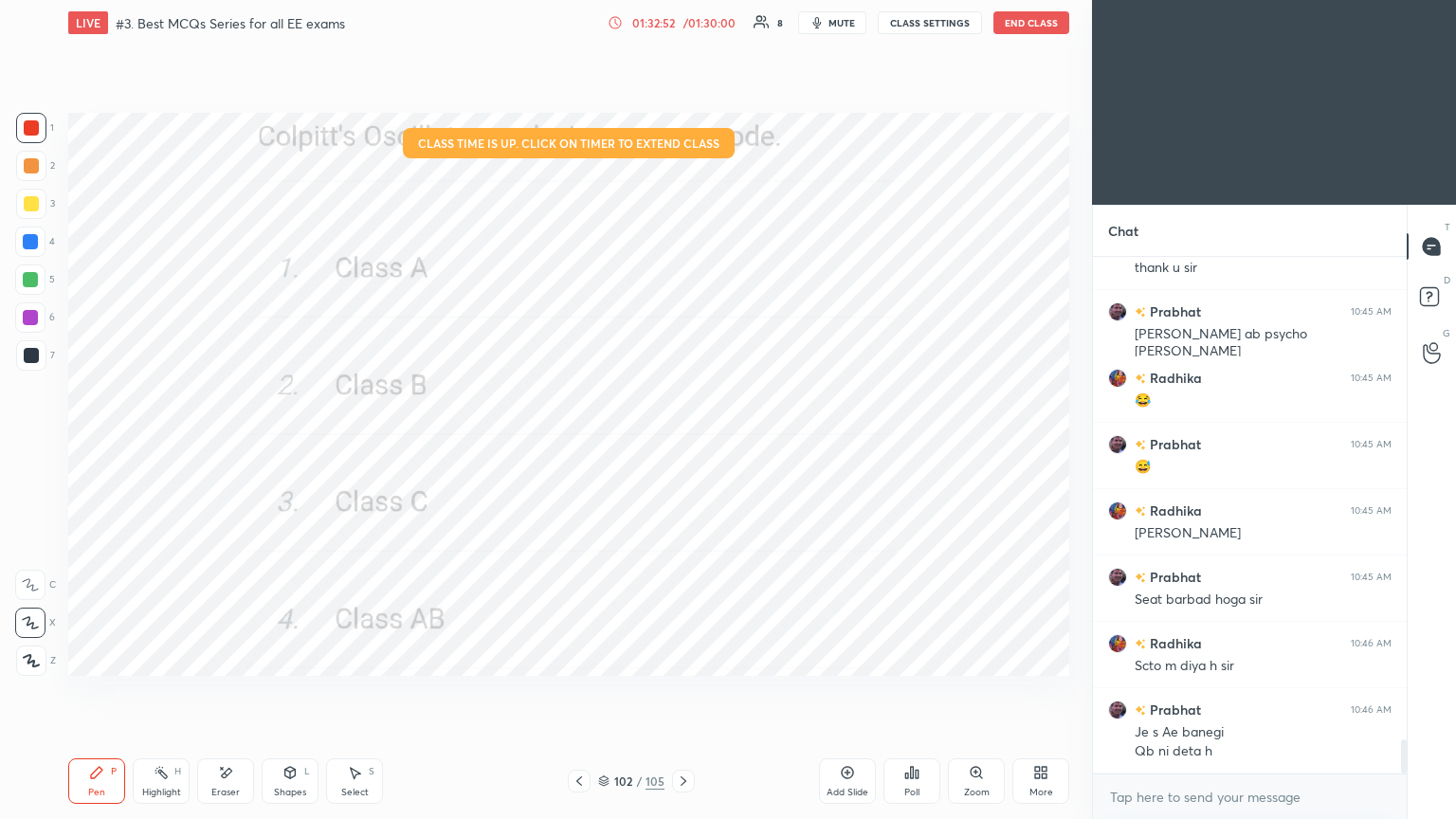 click on "End Class" at bounding box center [1031, 23] 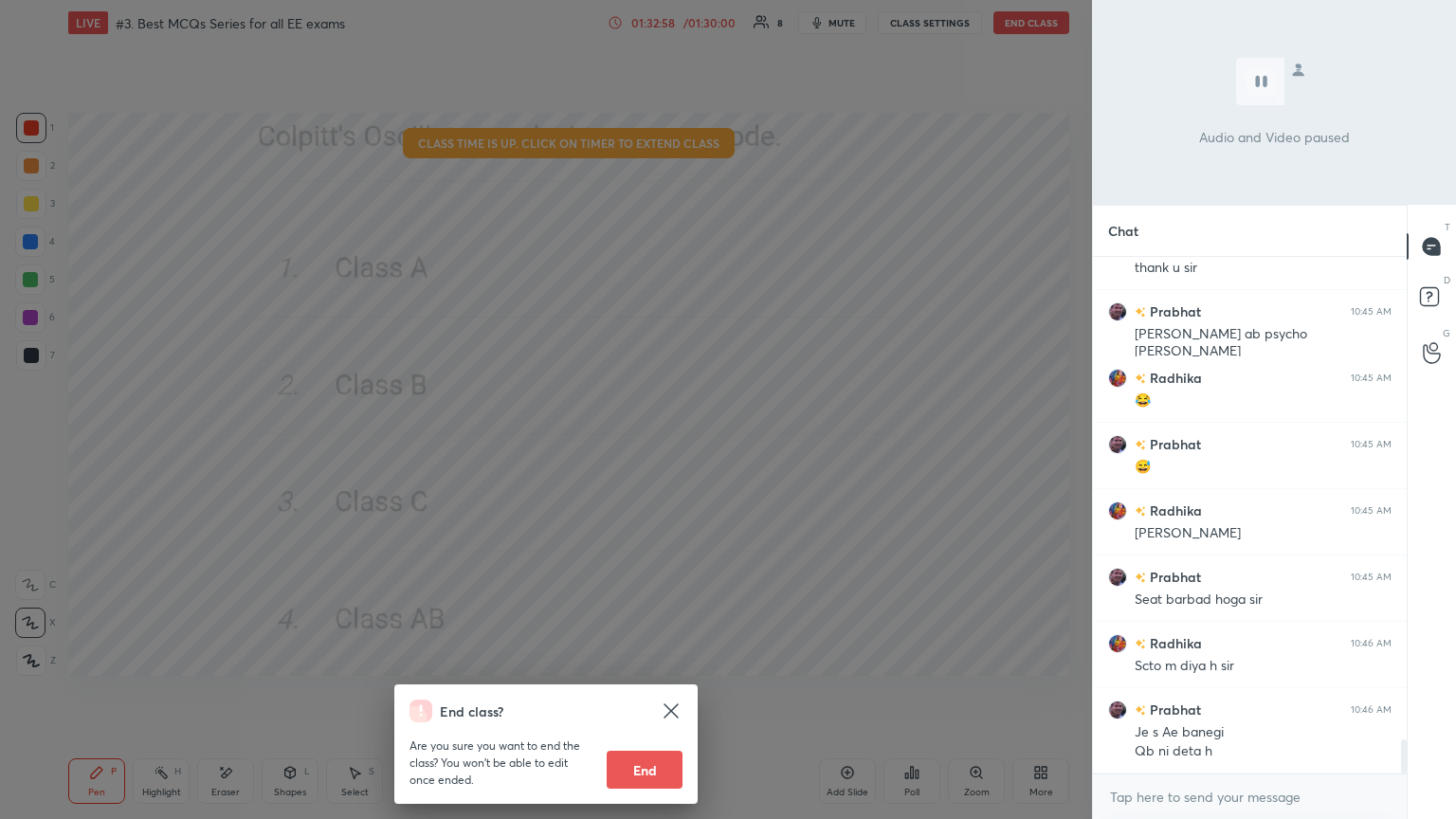 scroll, scrollTop: 7222, scrollLeft: 0, axis: vertical 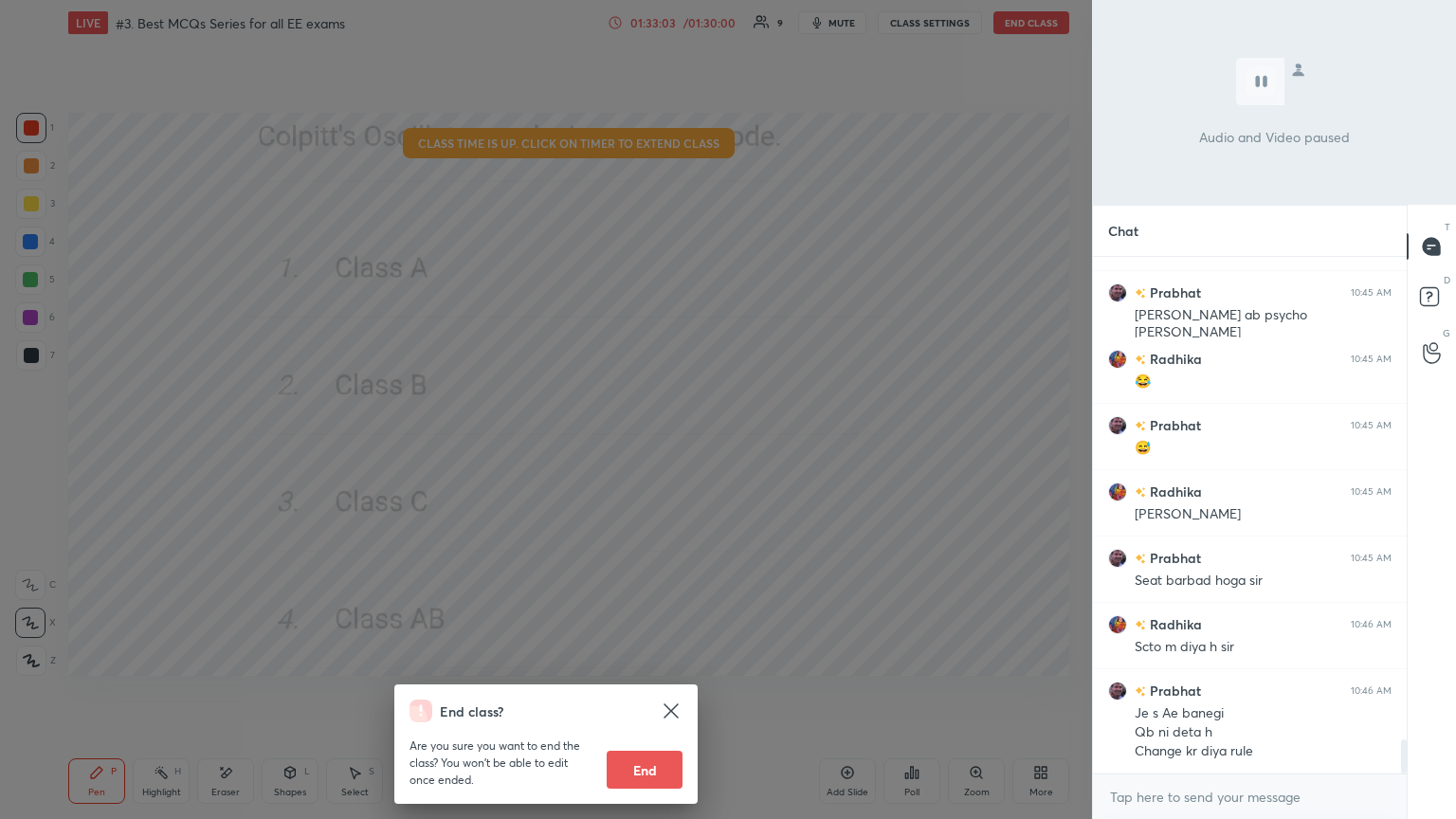 click on "End" at bounding box center (645, 770) 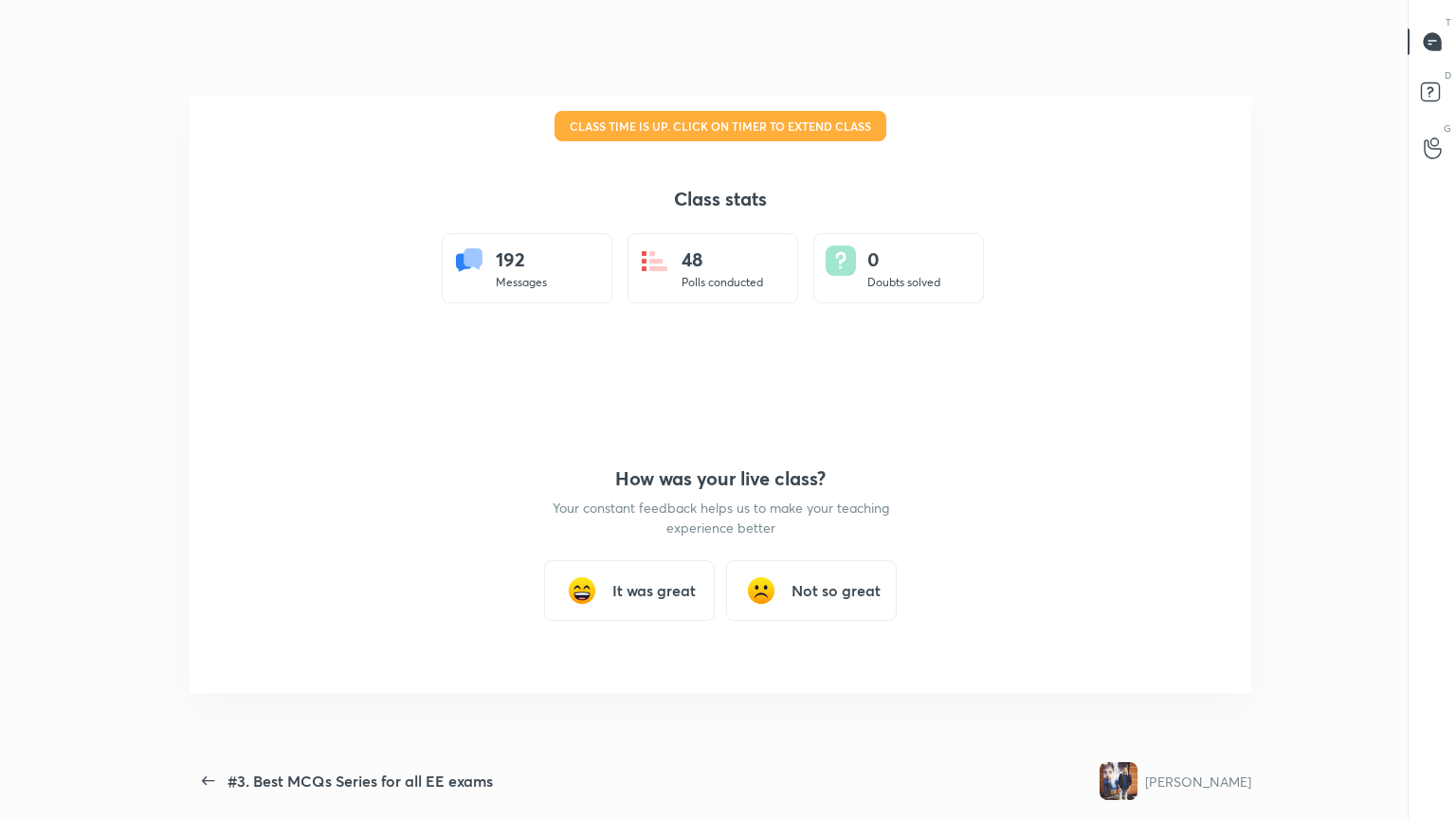 scroll, scrollTop: 94094, scrollLeft: 93662, axis: both 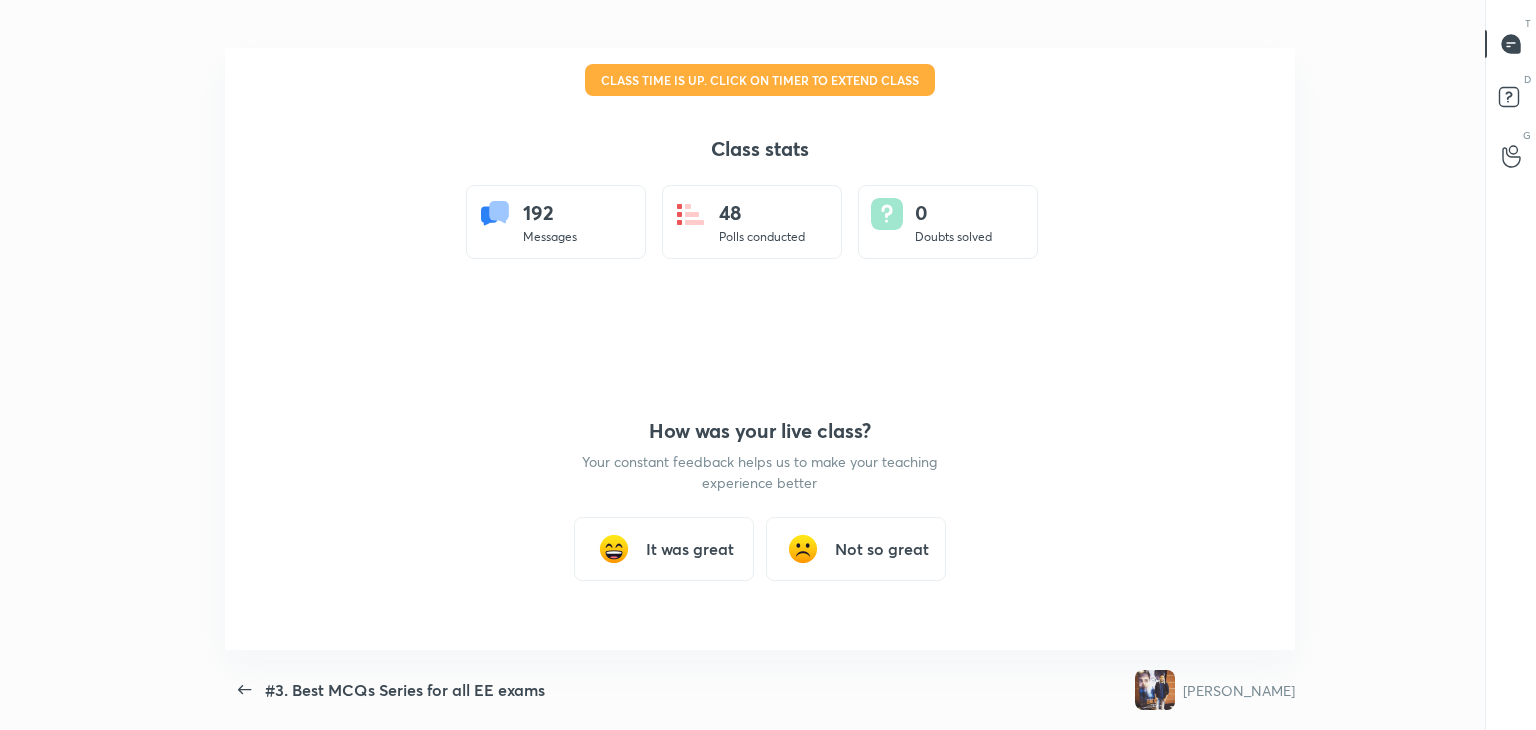 click on "It was great" at bounding box center [690, 549] 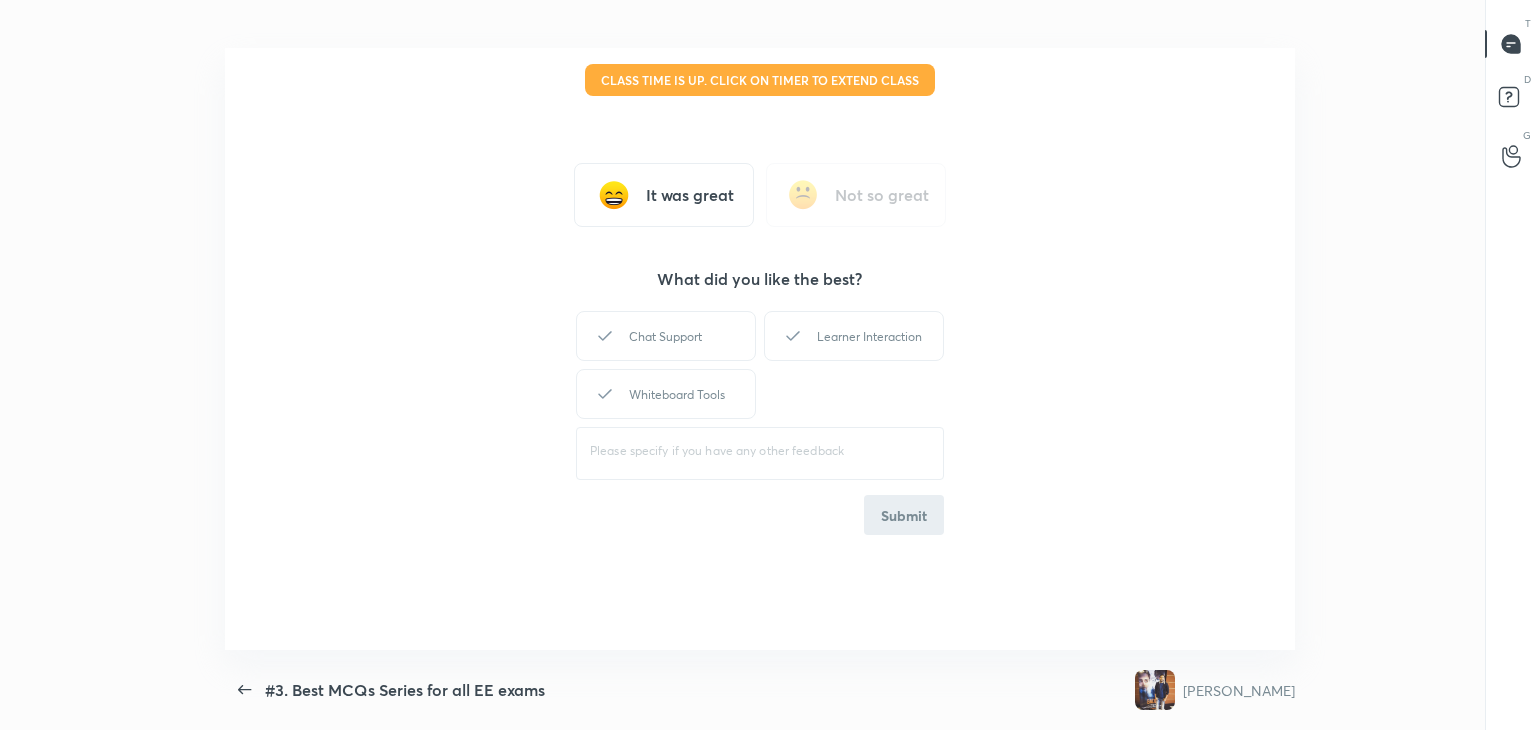 drag, startPoint x: 691, startPoint y: 403, endPoint x: 764, endPoint y: 367, distance: 81.394104 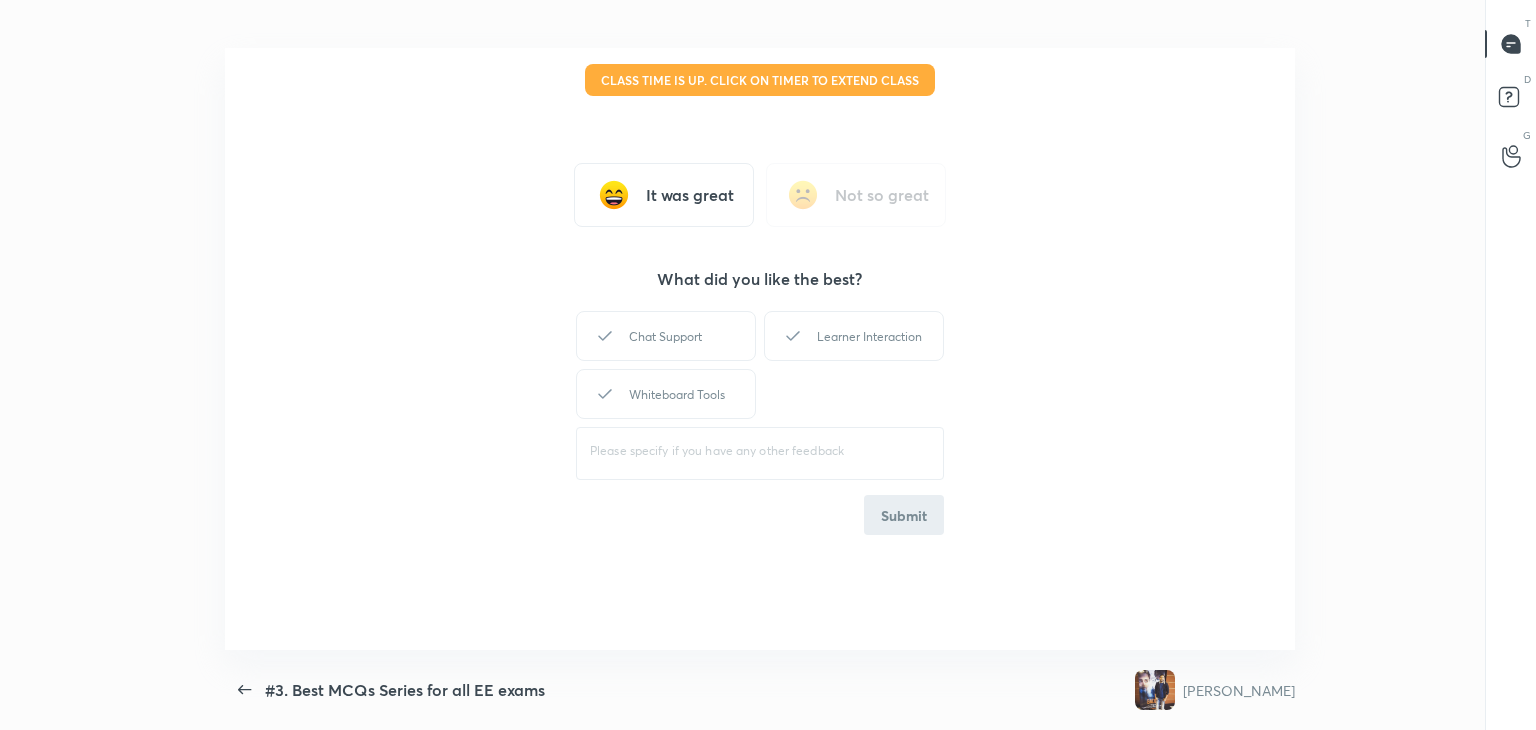 click on "Whiteboard Tools" at bounding box center (666, 394) 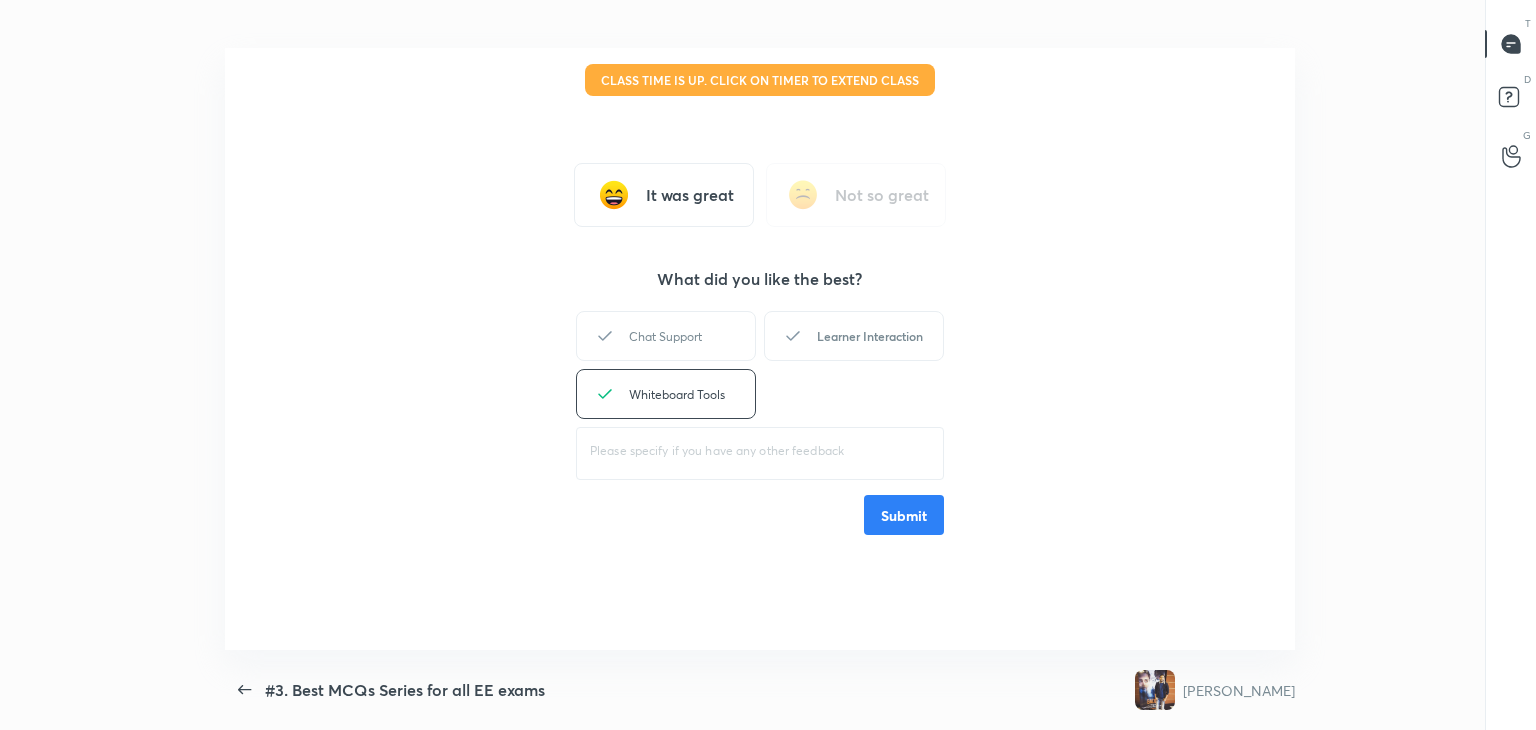 click on "Learner Interaction" at bounding box center (854, 336) 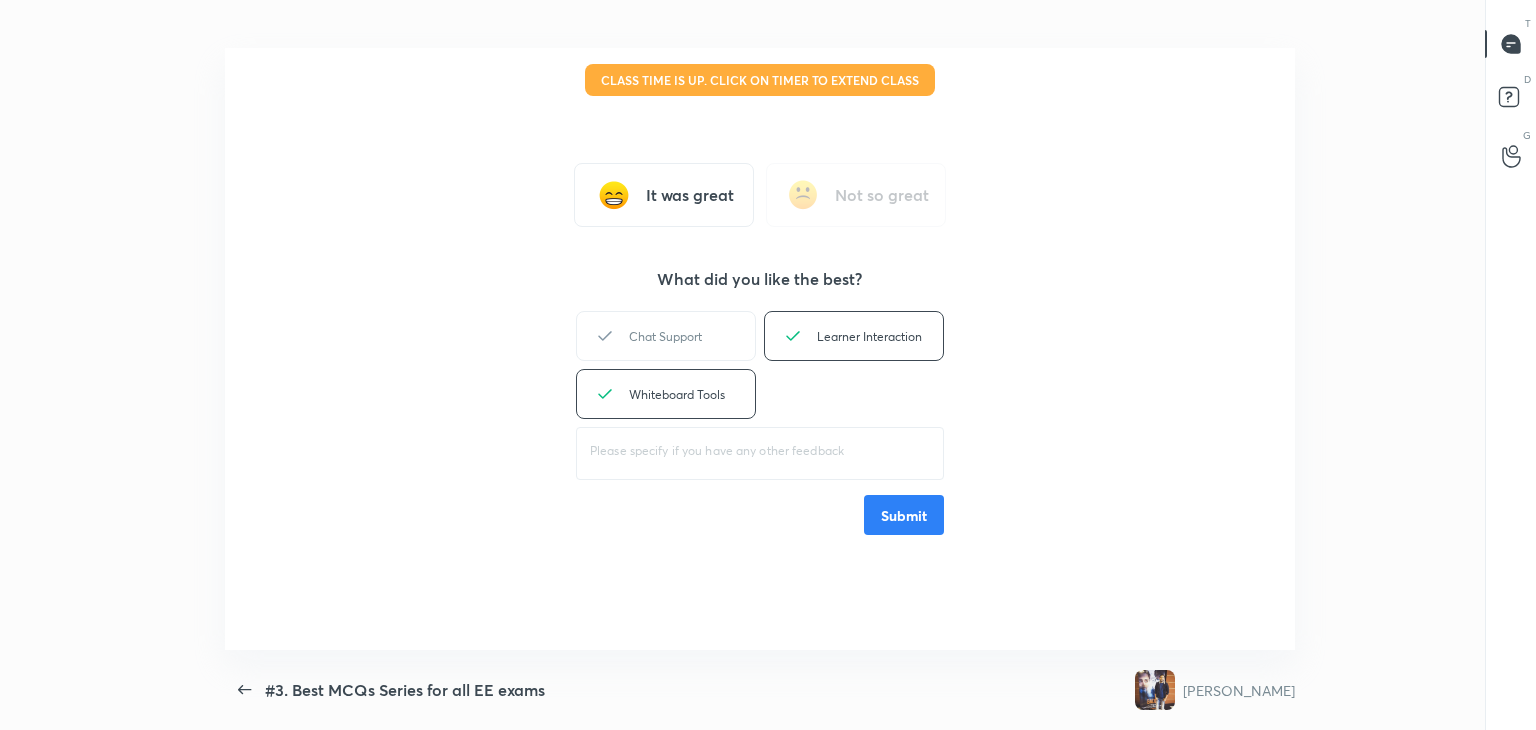 click on "Submit" at bounding box center (904, 515) 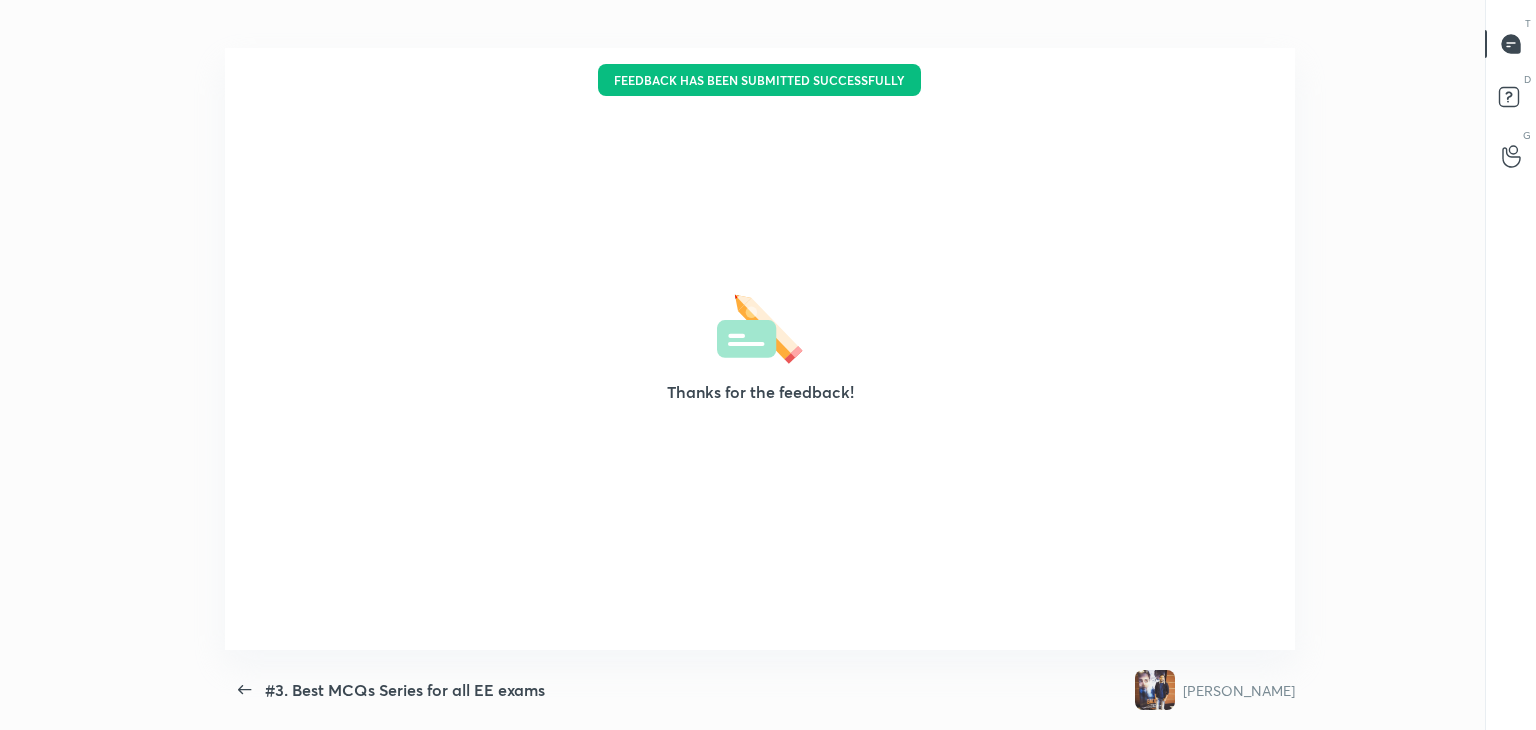 type on "x" 